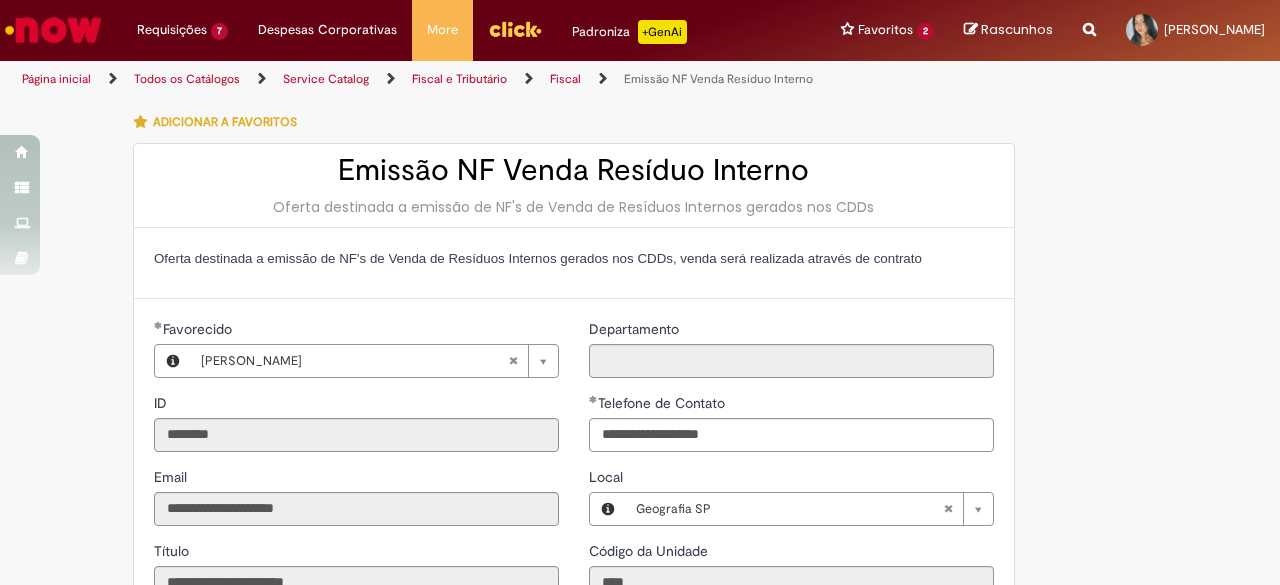 select on "**" 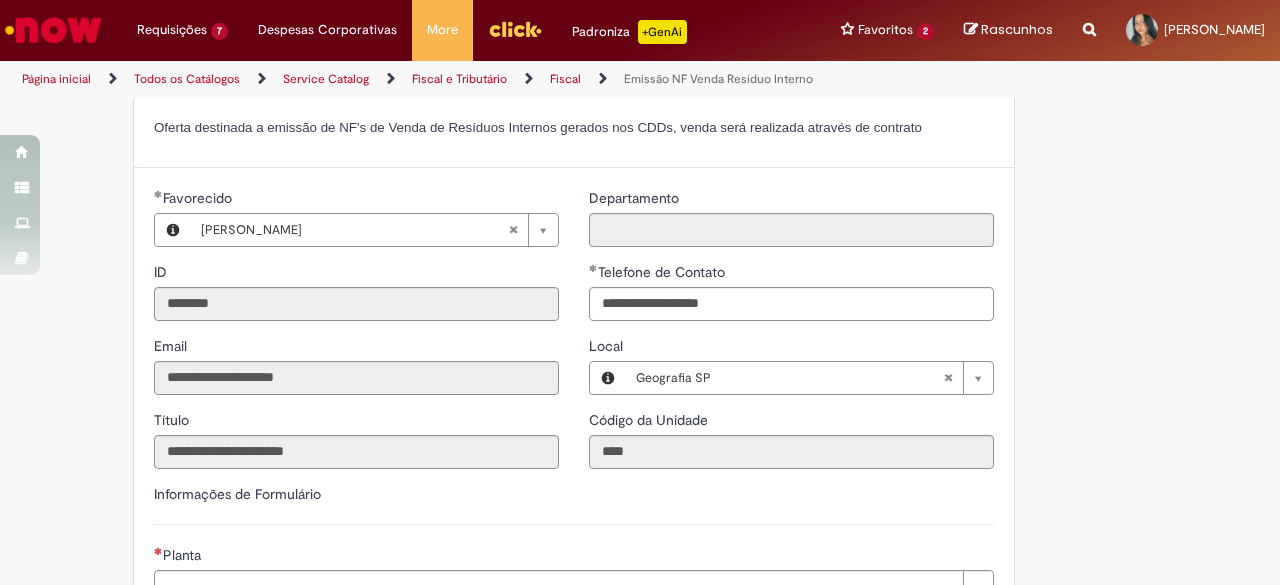 scroll, scrollTop: 0, scrollLeft: 0, axis: both 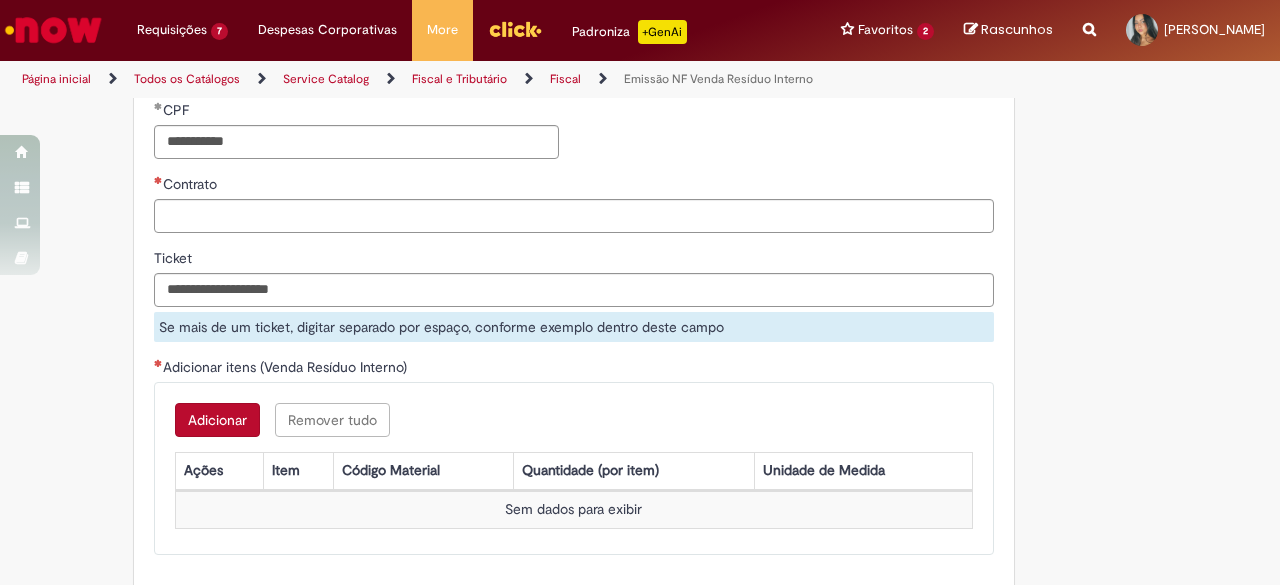 click on "Estado de Execução Contrato Ticket Se mais de um ticket, digitar separado por espaço, conforme exemplo dentro deste campo Adicionar itens (Venda Resíduo Interno) Adicionar Remover tudo Adicionar itens (Venda Resíduo Interno) Ações Item Código Material Quantidade (por item) Unidade de Medida Sem dados para exibir" at bounding box center (574, 372) 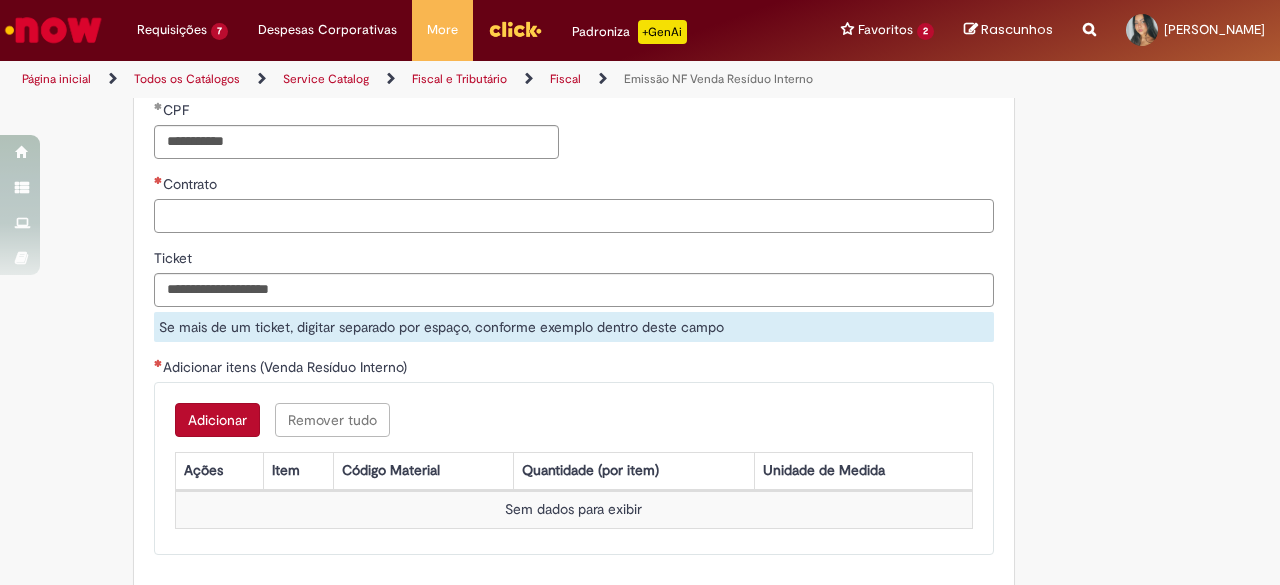 drag, startPoint x: 404, startPoint y: 211, endPoint x: 380, endPoint y: 215, distance: 24.33105 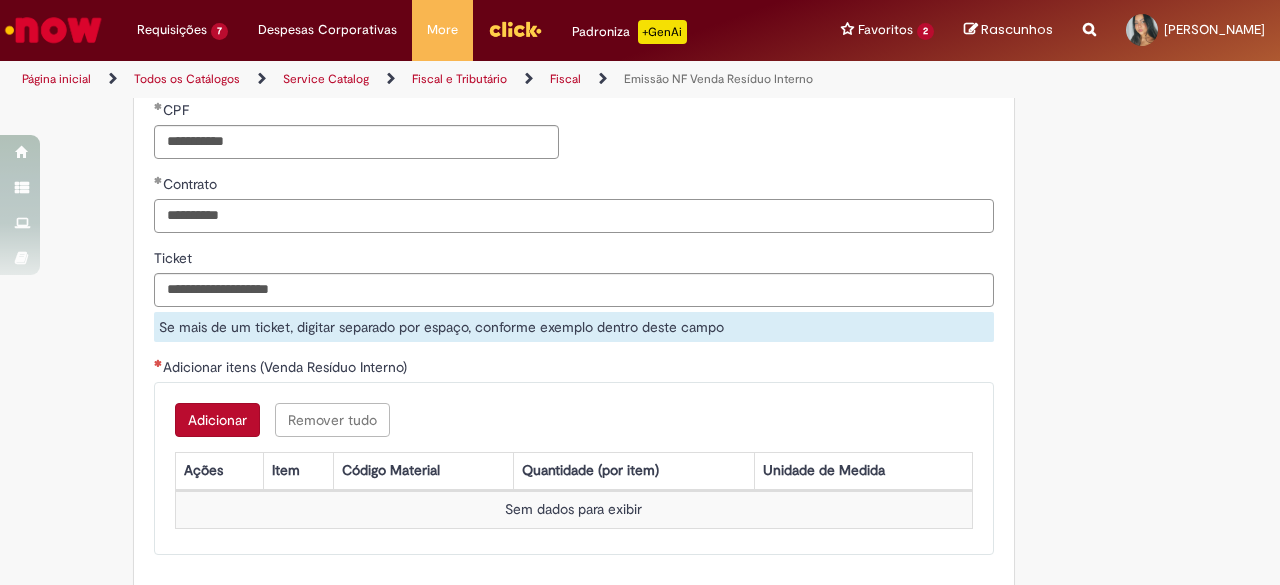 type on "**********" 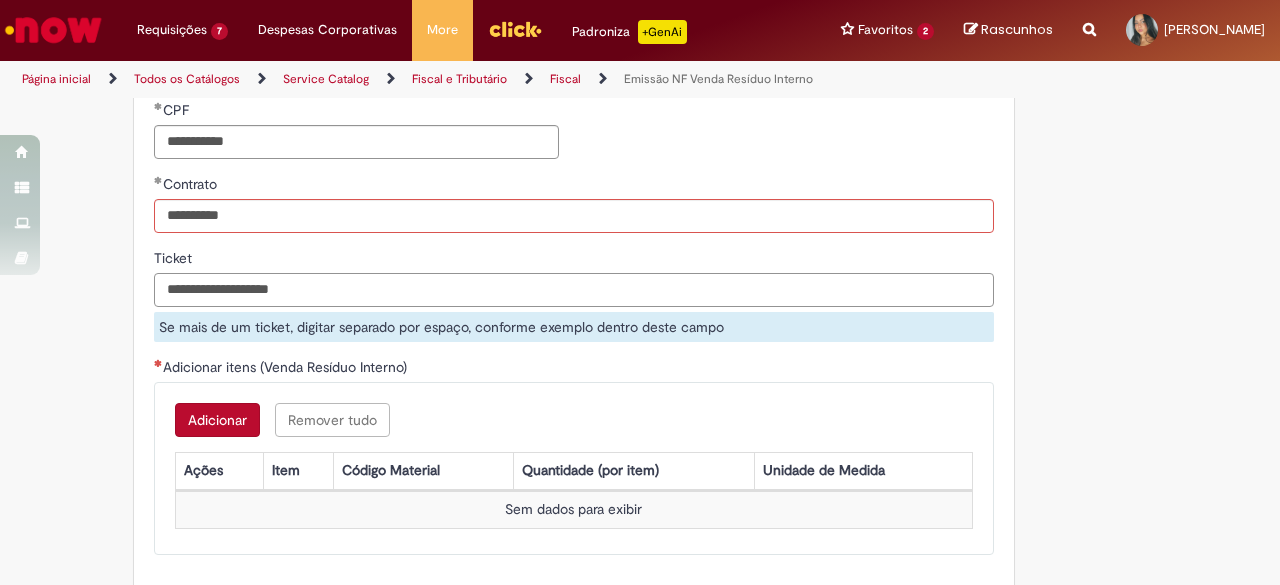 click on "Ticket" at bounding box center [574, 290] 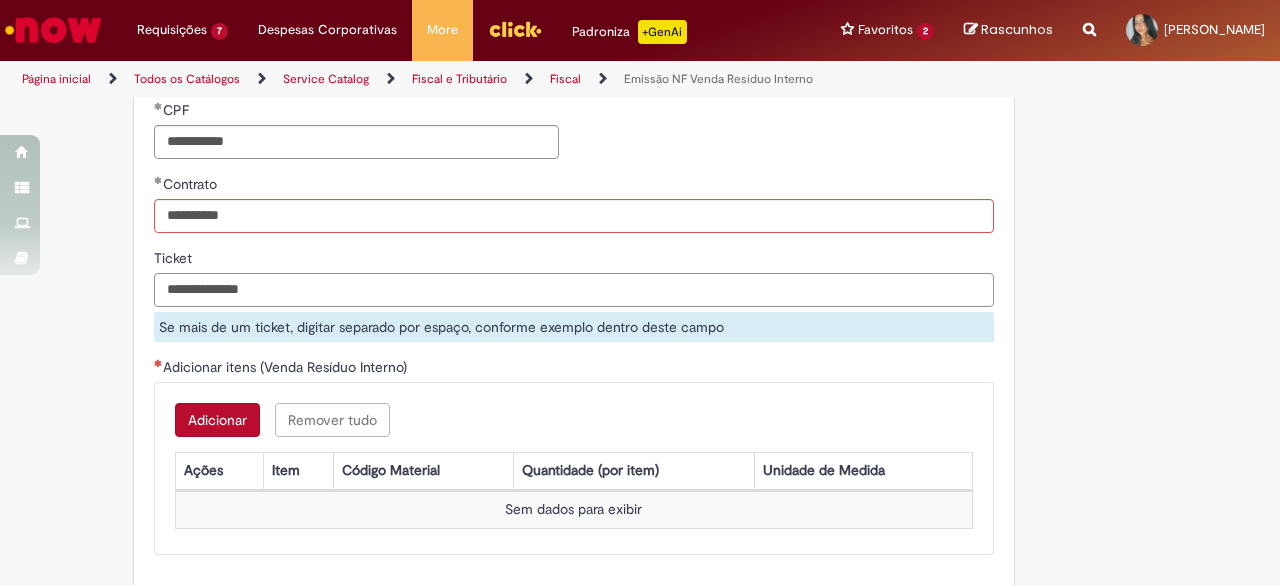 type on "**********" 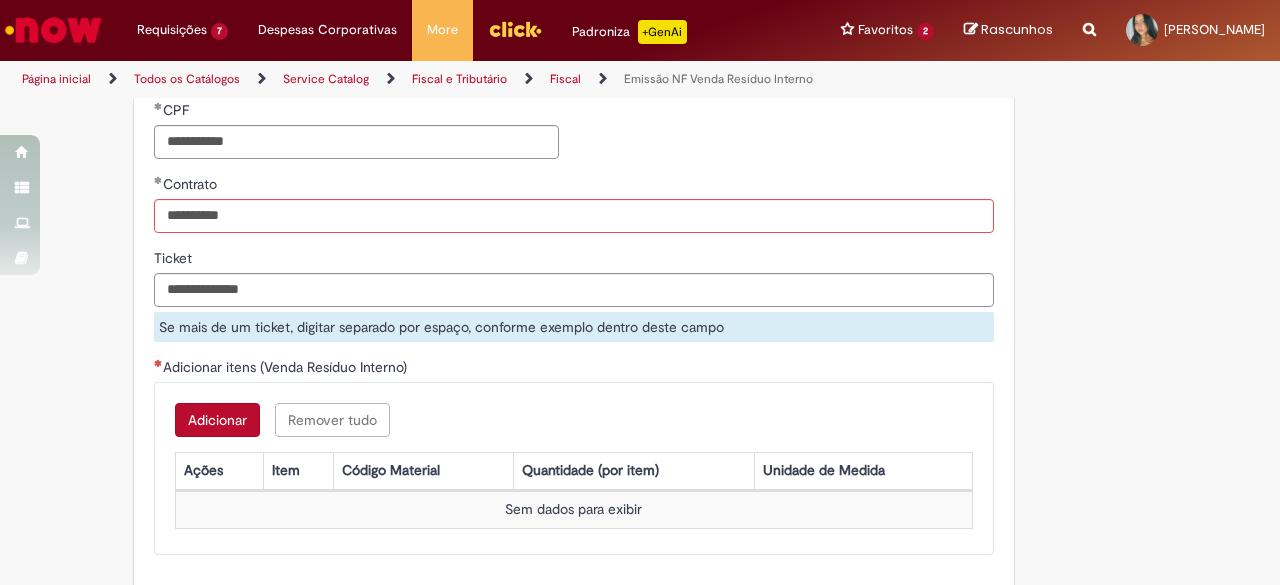 click on "**********" at bounding box center (640, -207) 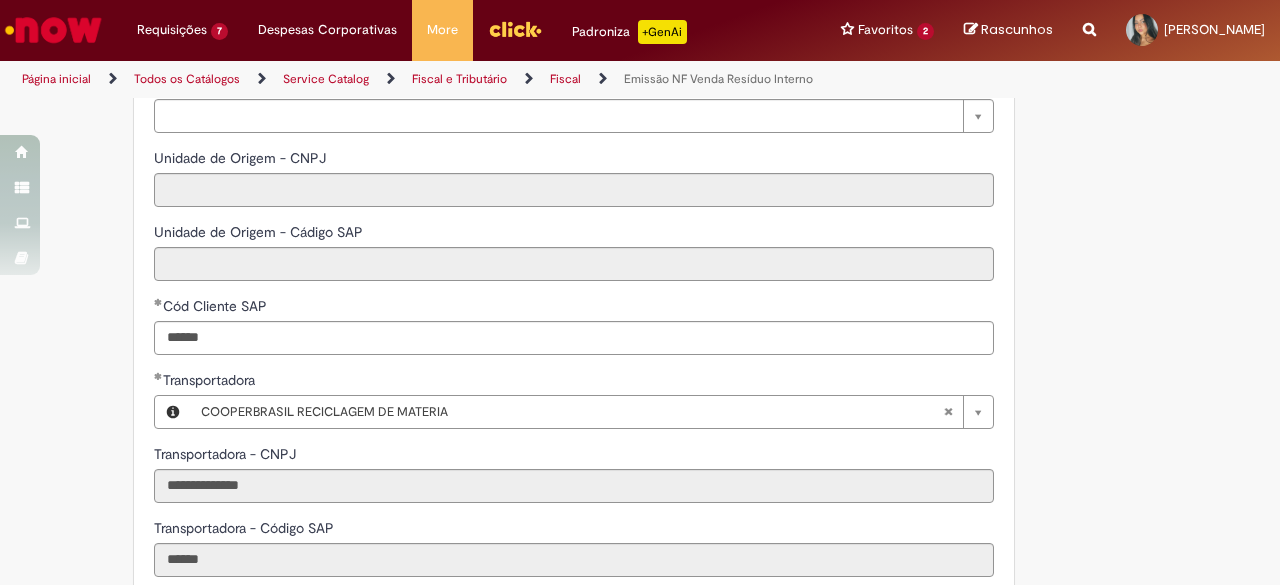 scroll, scrollTop: 666, scrollLeft: 0, axis: vertical 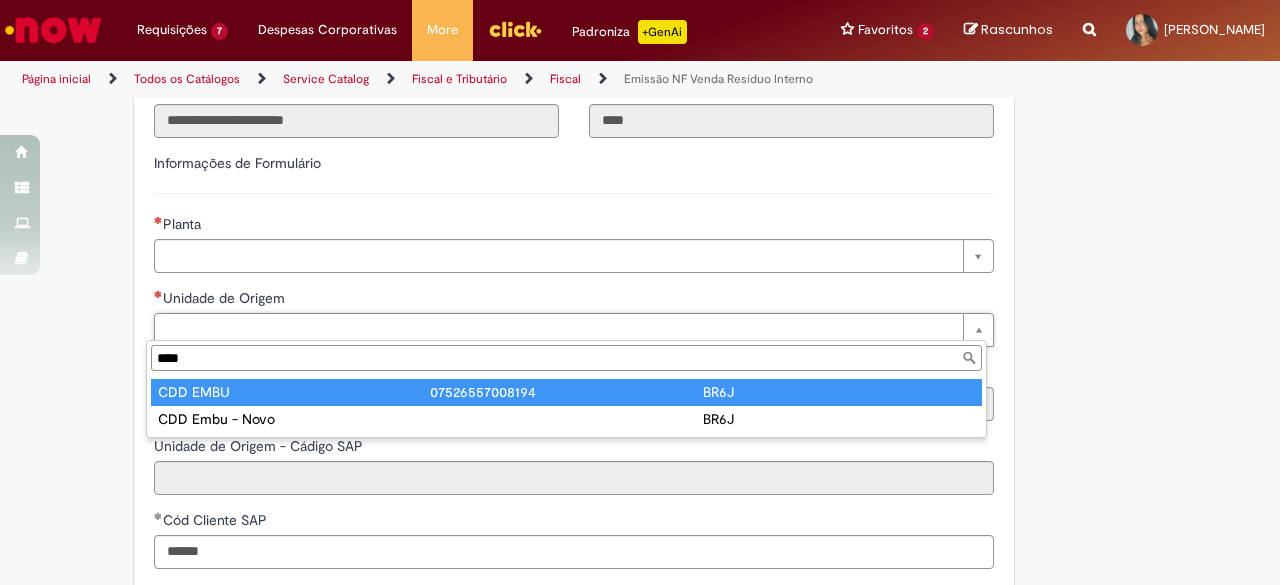 type on "****" 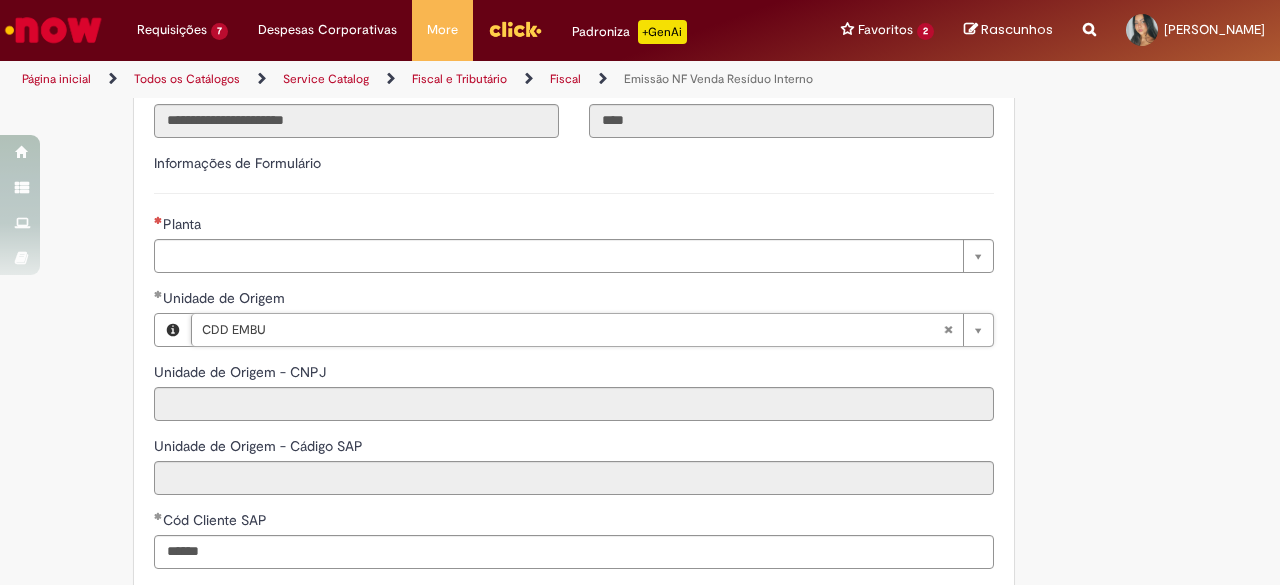 type on "**********" 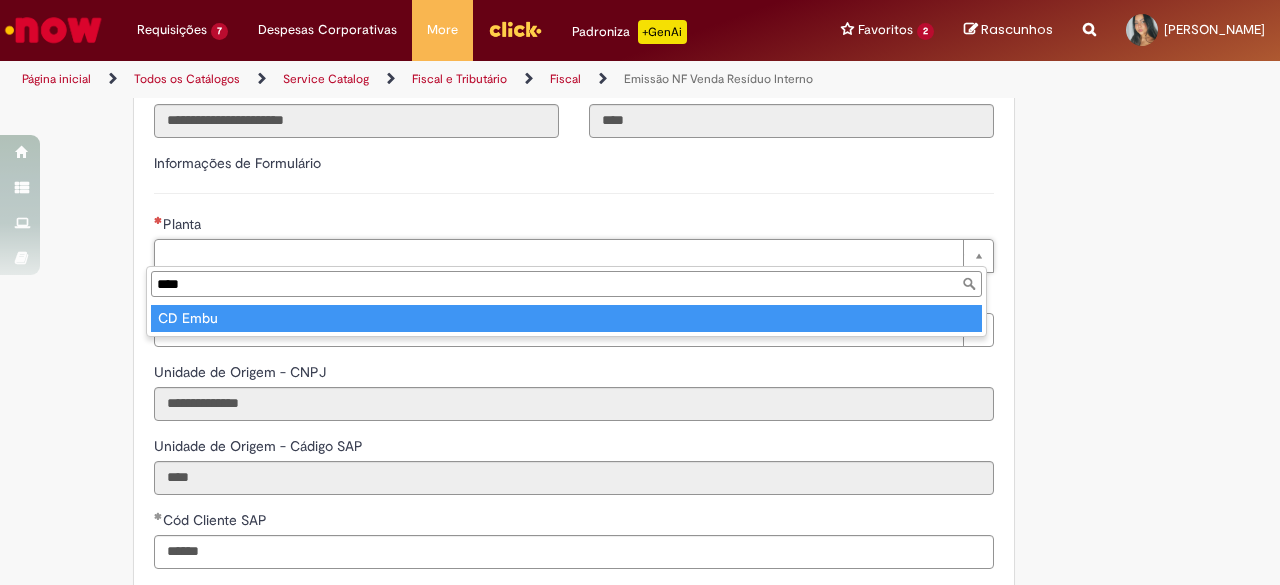 type on "****" 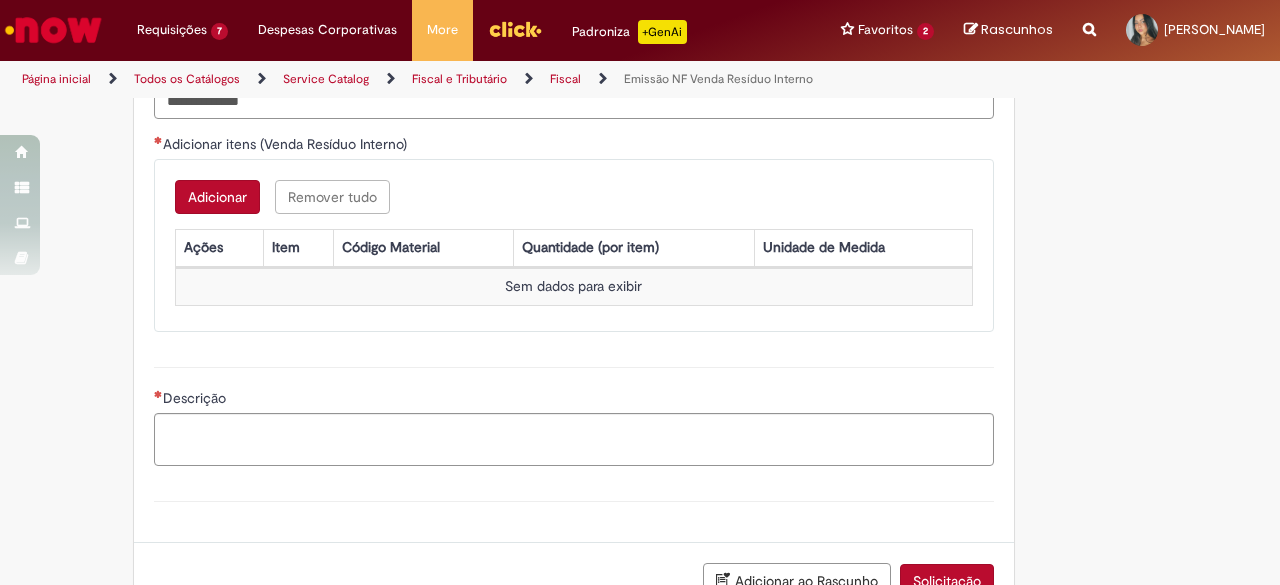 scroll, scrollTop: 1656, scrollLeft: 0, axis: vertical 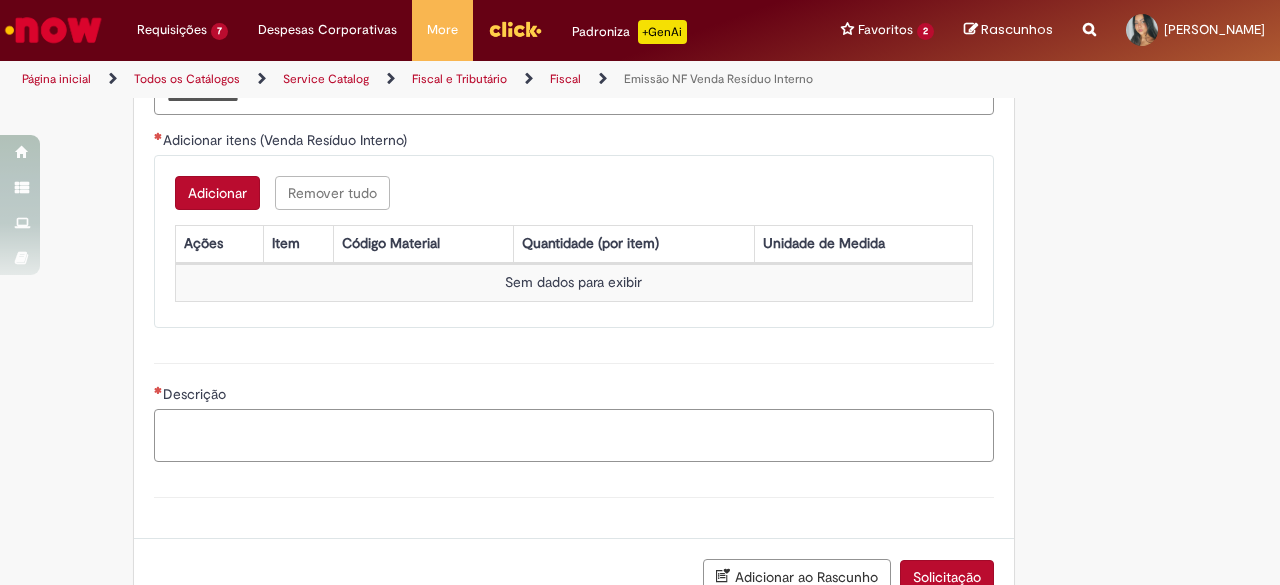click on "Descrição" at bounding box center [574, 435] 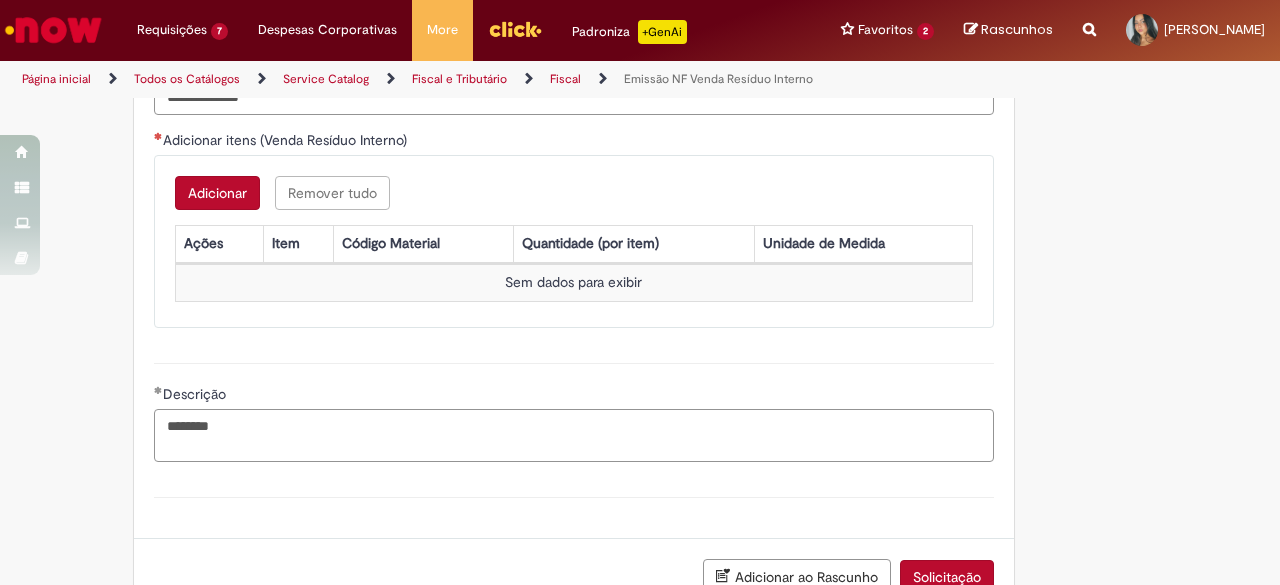 type on "********" 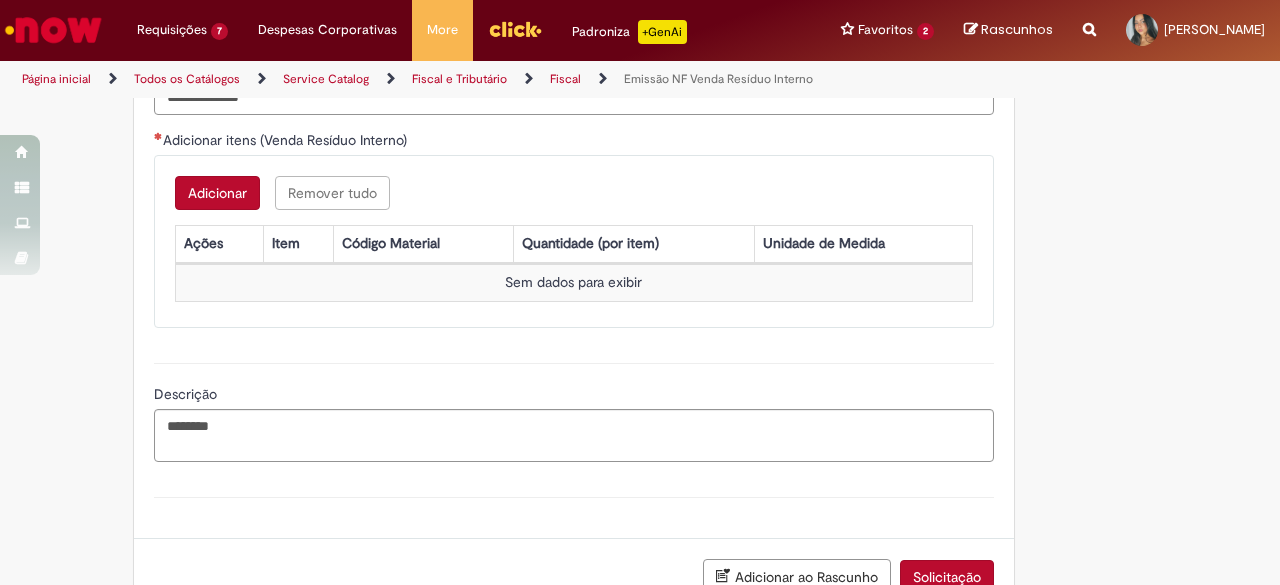 click on "Adicionar" at bounding box center (217, 193) 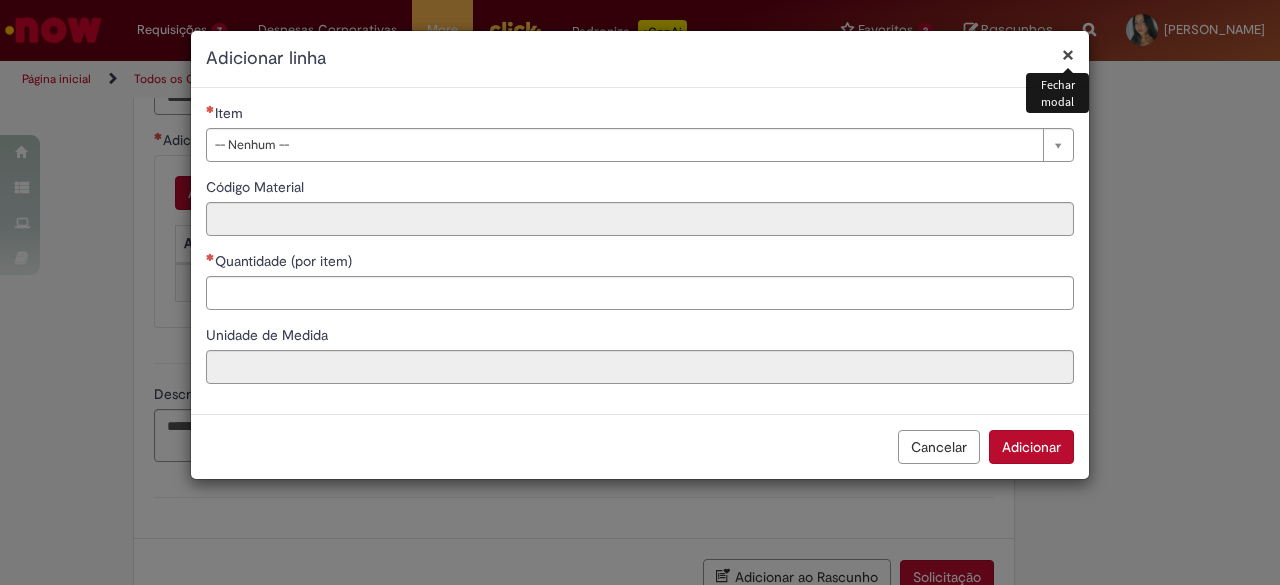 type 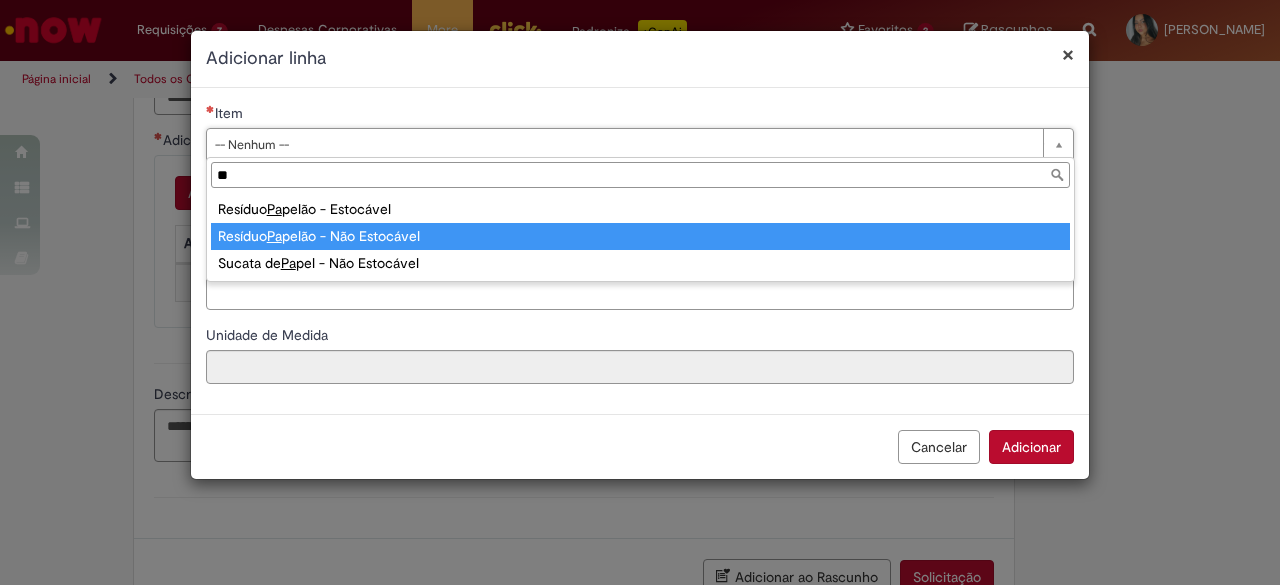 type on "**" 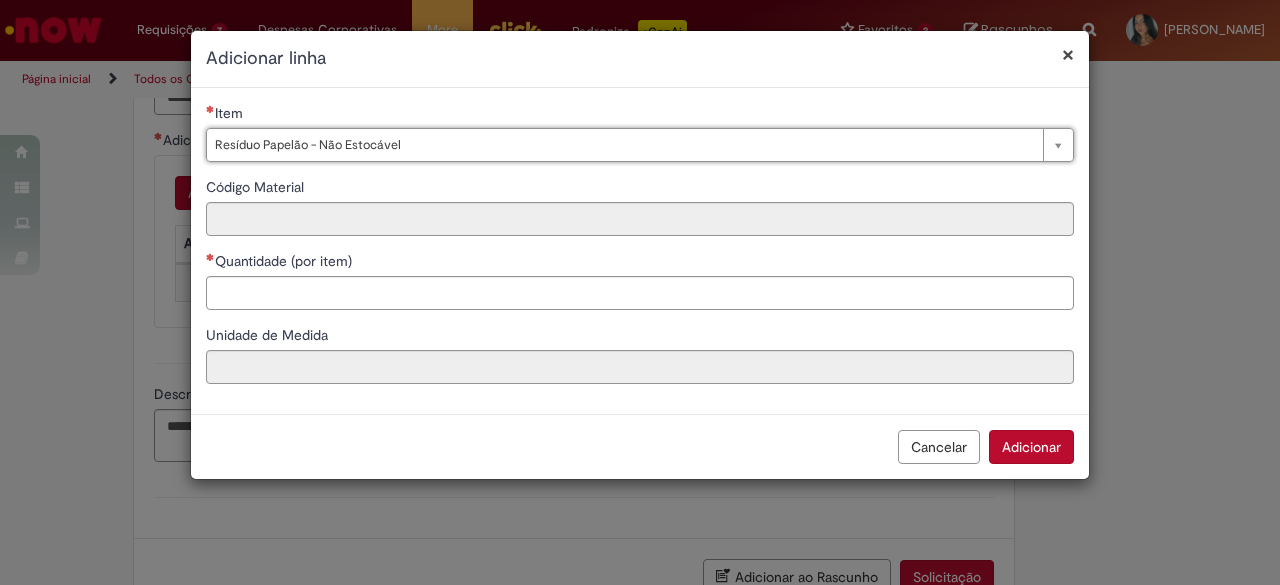 type on "**********" 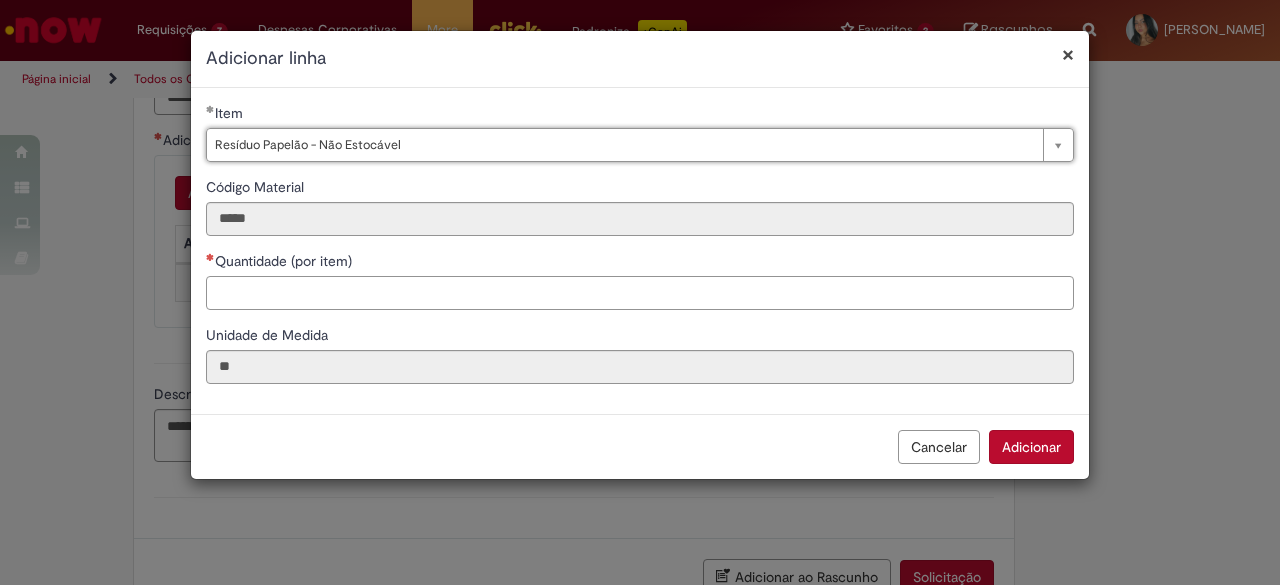 click on "Quantidade (por item)" at bounding box center [640, 293] 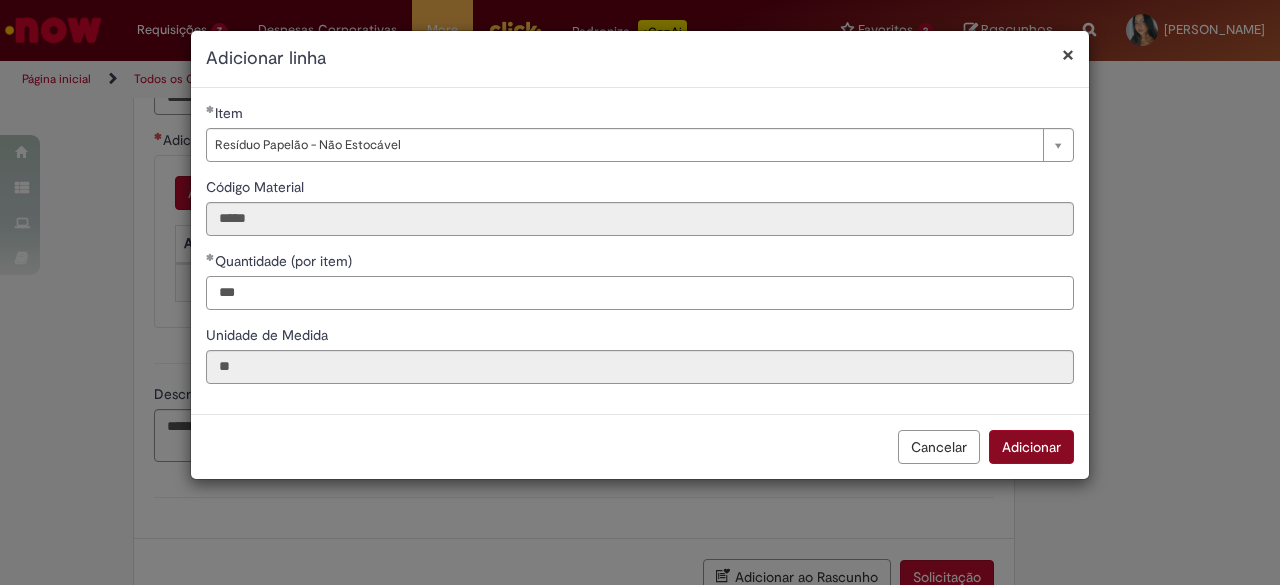 type on "***" 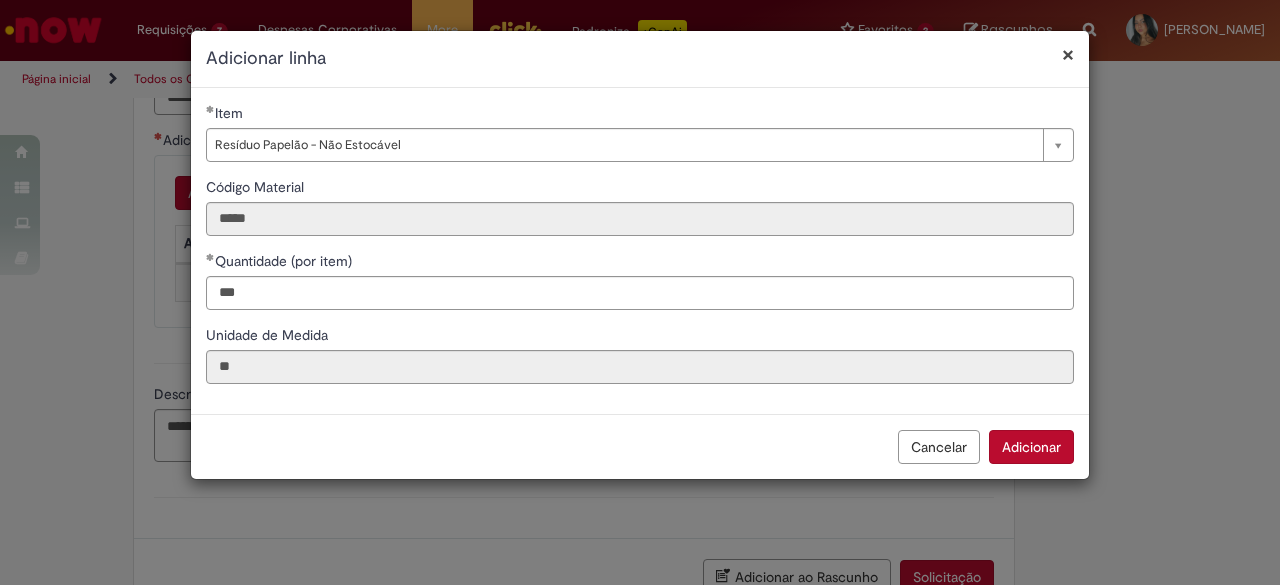 click on "Adicionar" at bounding box center (1031, 447) 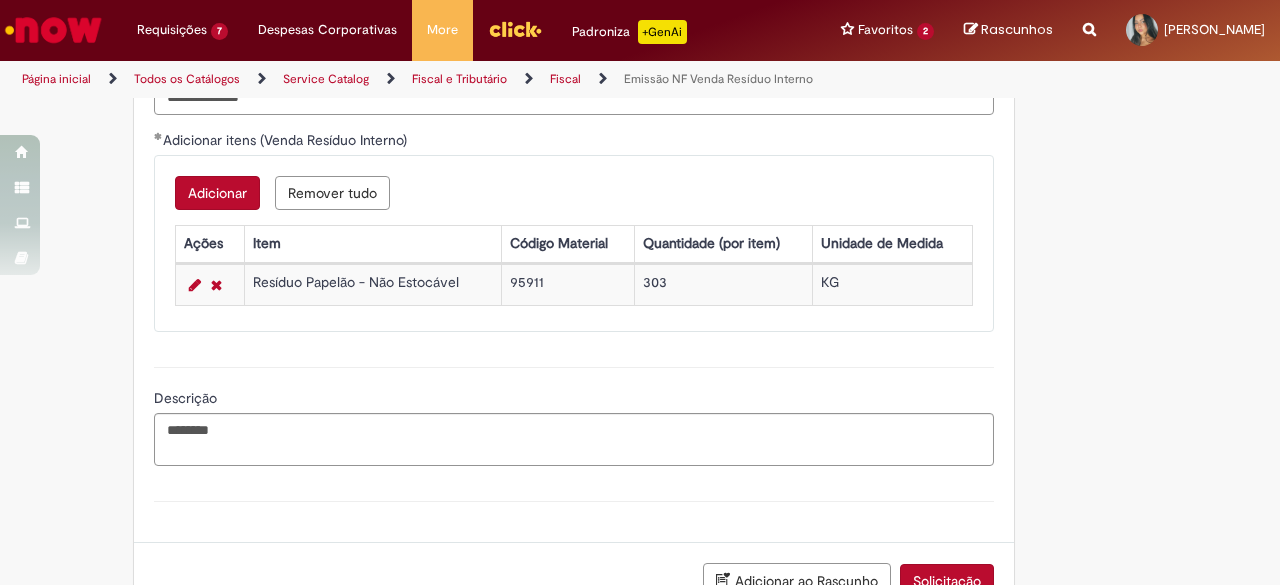 click on "Adicionar Remover tudo Adicionar itens (Venda Resíduo Interno) Ações Item Código Material Quantidade (por item) Unidade de Medida Resíduo Papelão - Não Estocável 95911 303 KG" at bounding box center [574, 243] 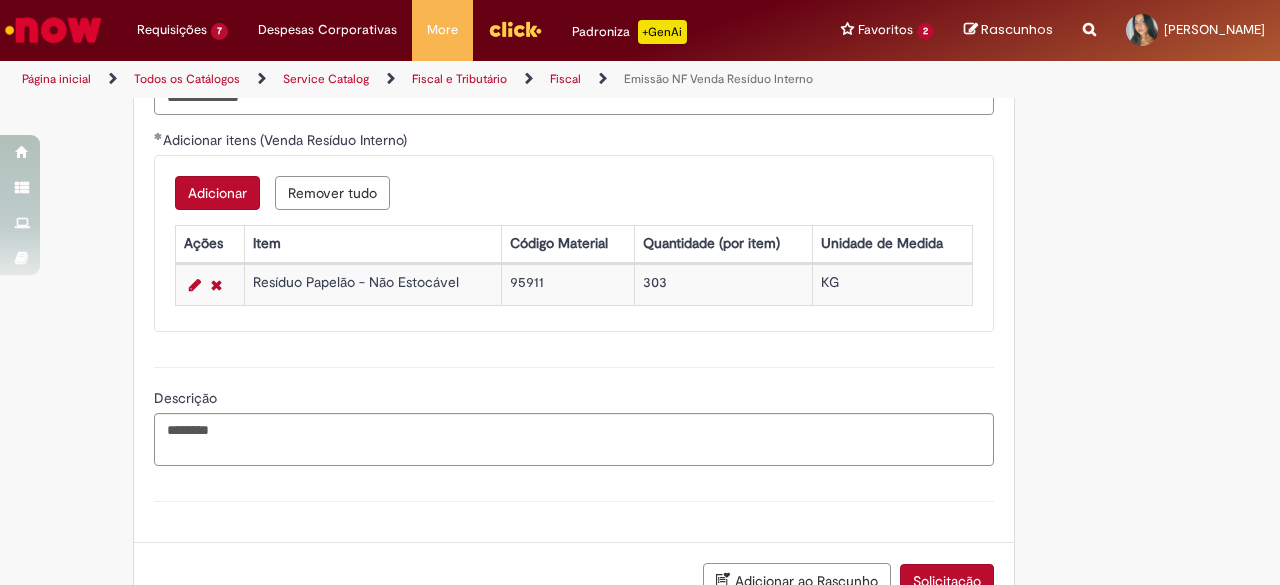 click on "Adicionar" at bounding box center (217, 193) 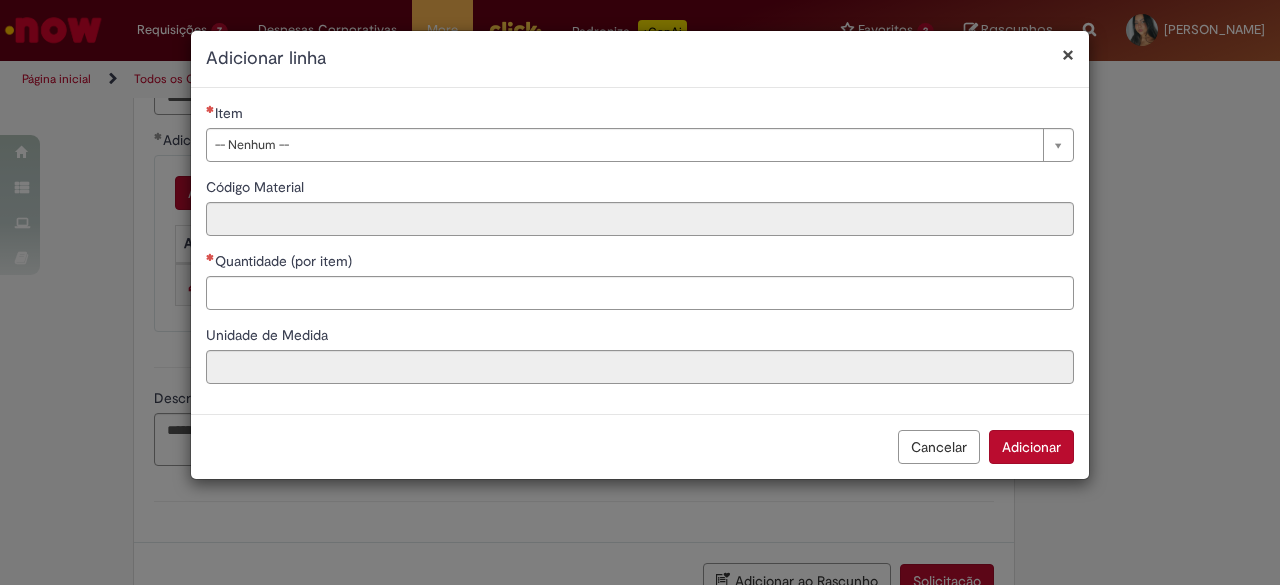 click on "× Fechar modal
Adicionar linha" at bounding box center [640, 59] 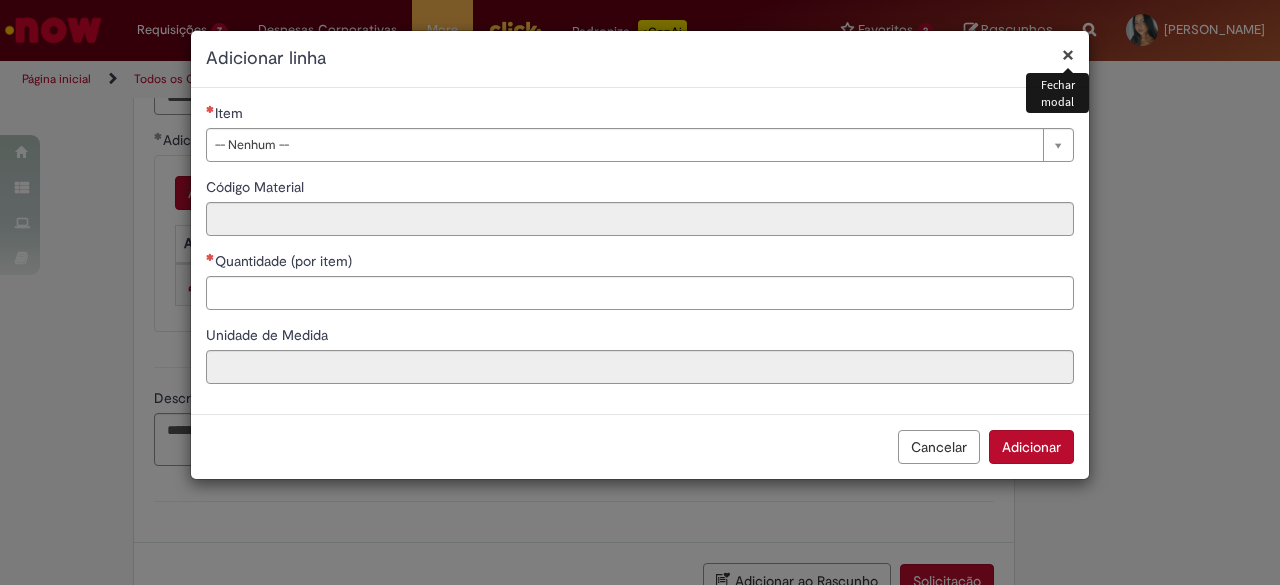 click on "×" at bounding box center (1068, 54) 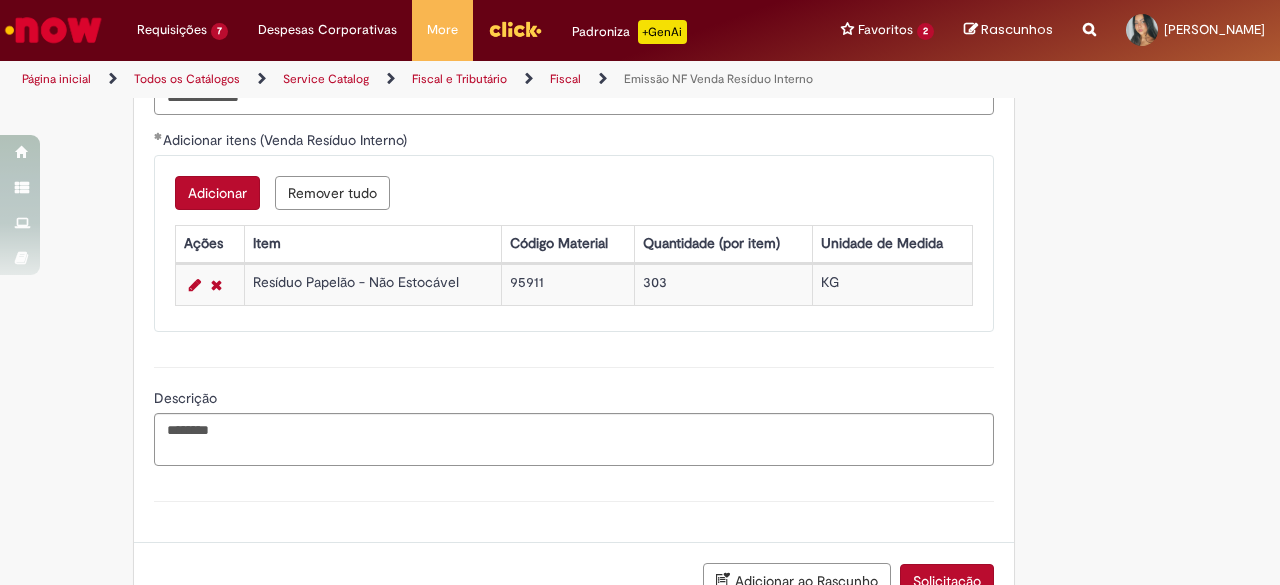 click on "Adicionar" at bounding box center (217, 193) 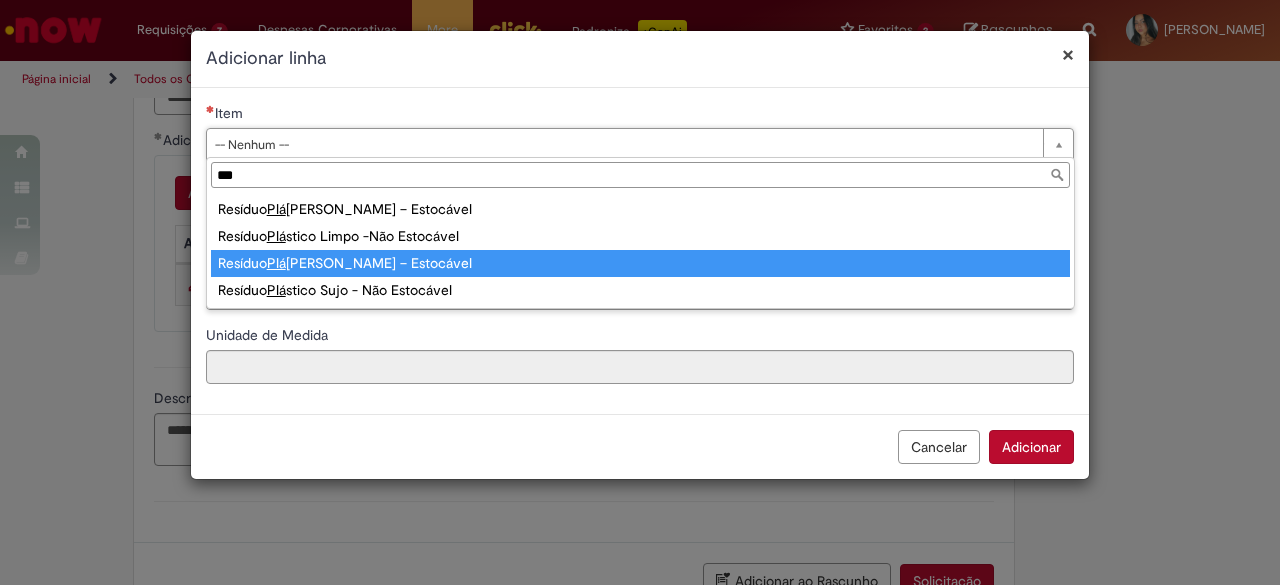 type on "***" 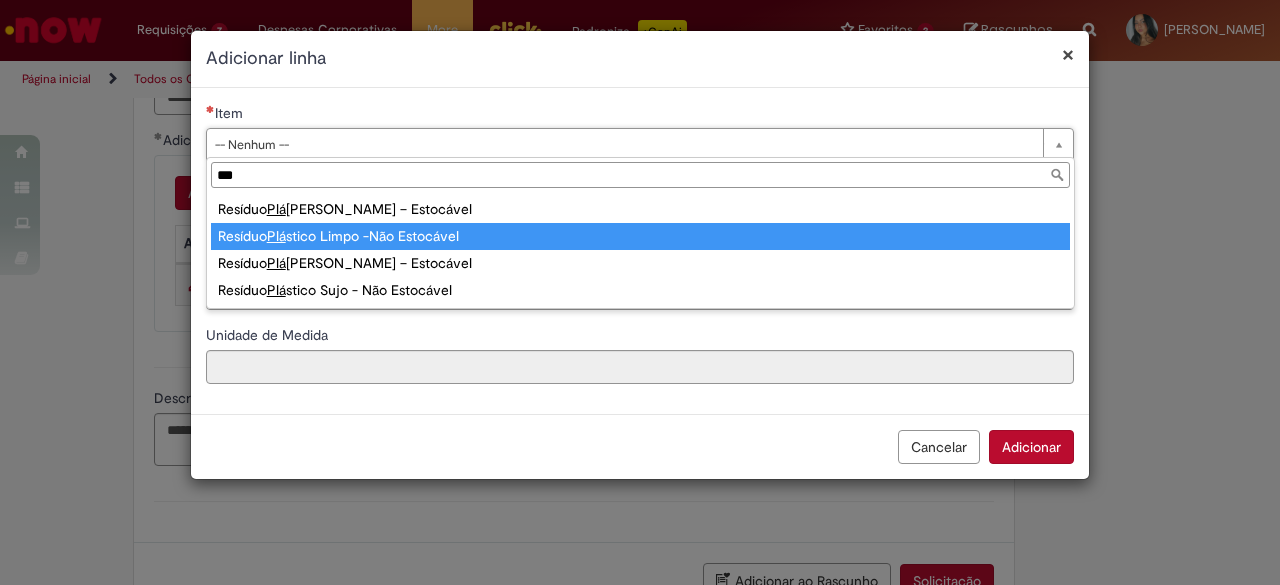 type on "**********" 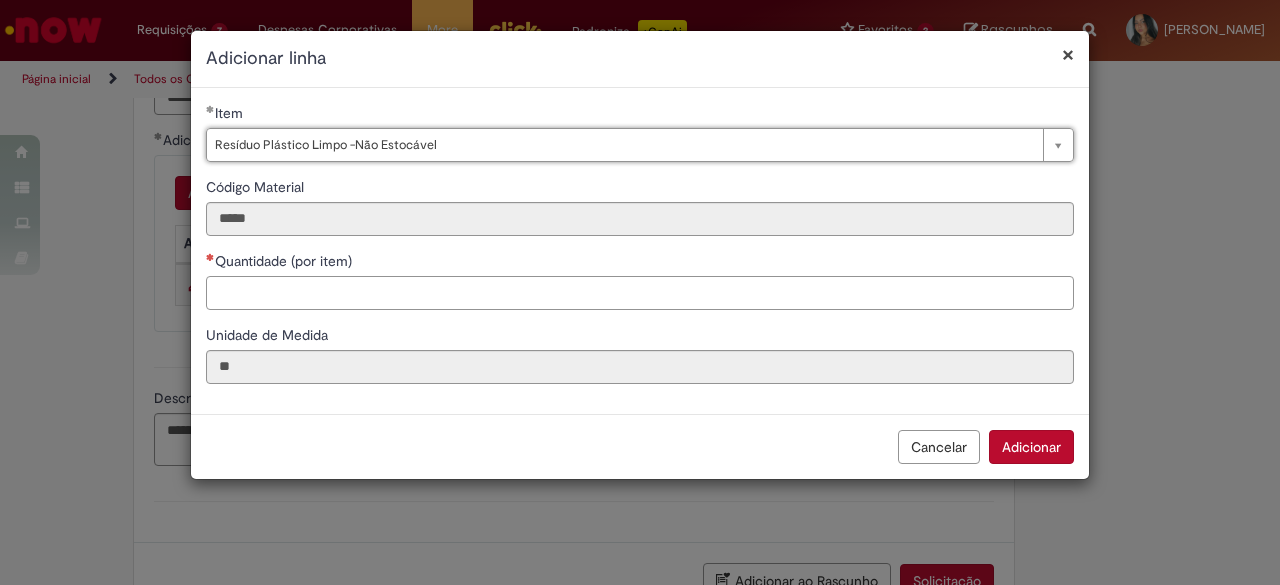 click on "Quantidade (por item)" at bounding box center [640, 293] 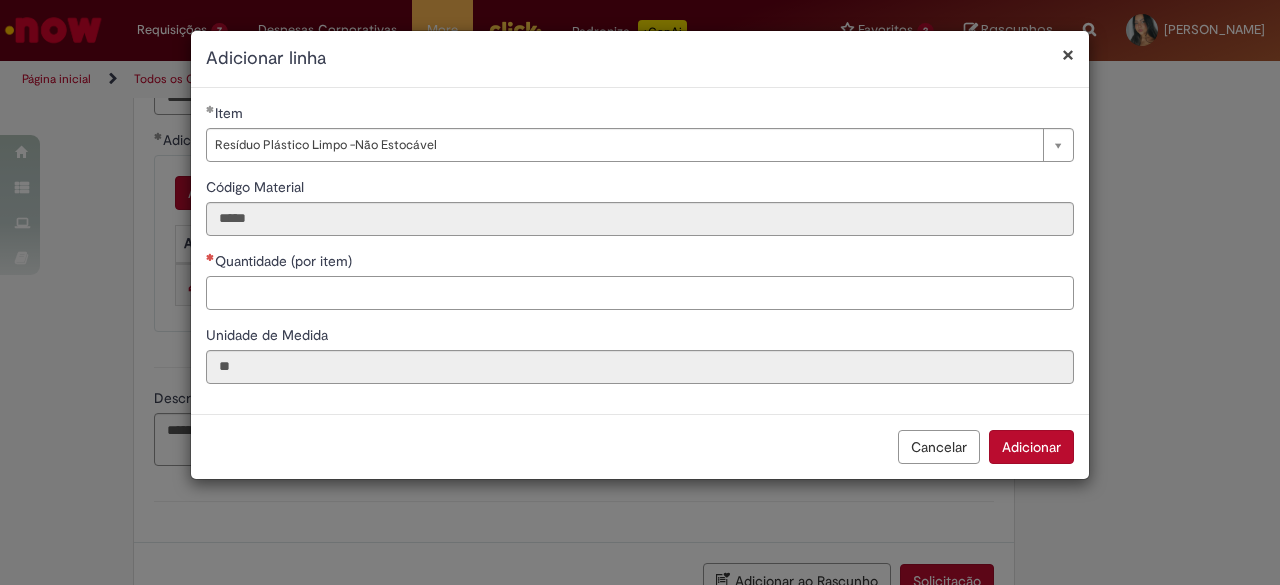 paste on "***" 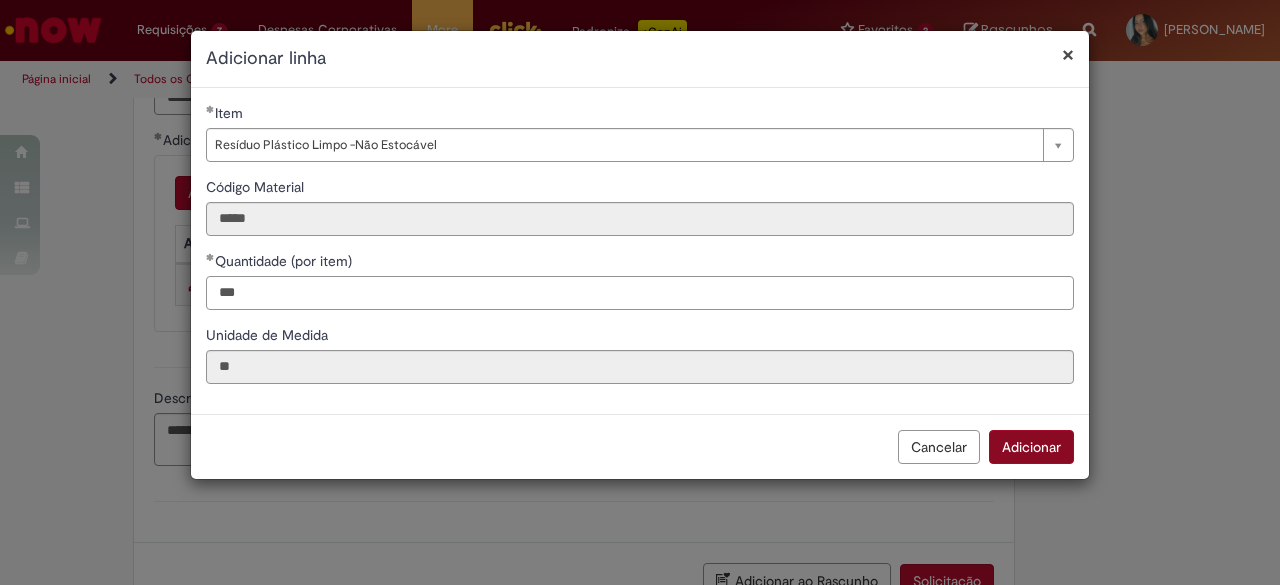 type on "***" 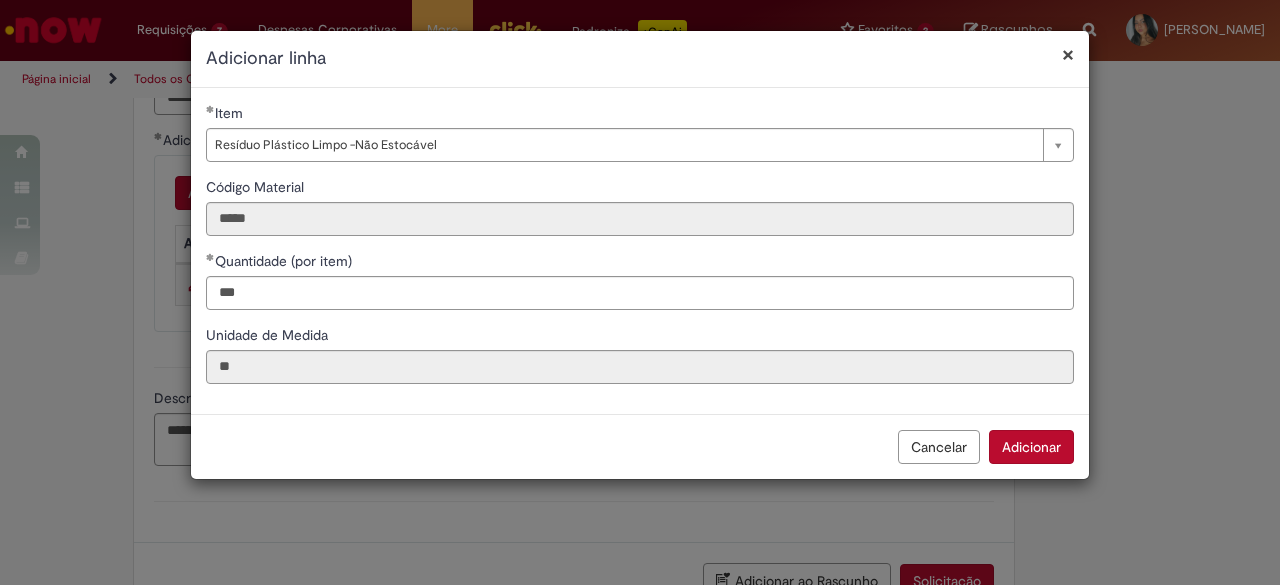 drag, startPoint x: 1020, startPoint y: 456, endPoint x: 1051, endPoint y: 455, distance: 31.016125 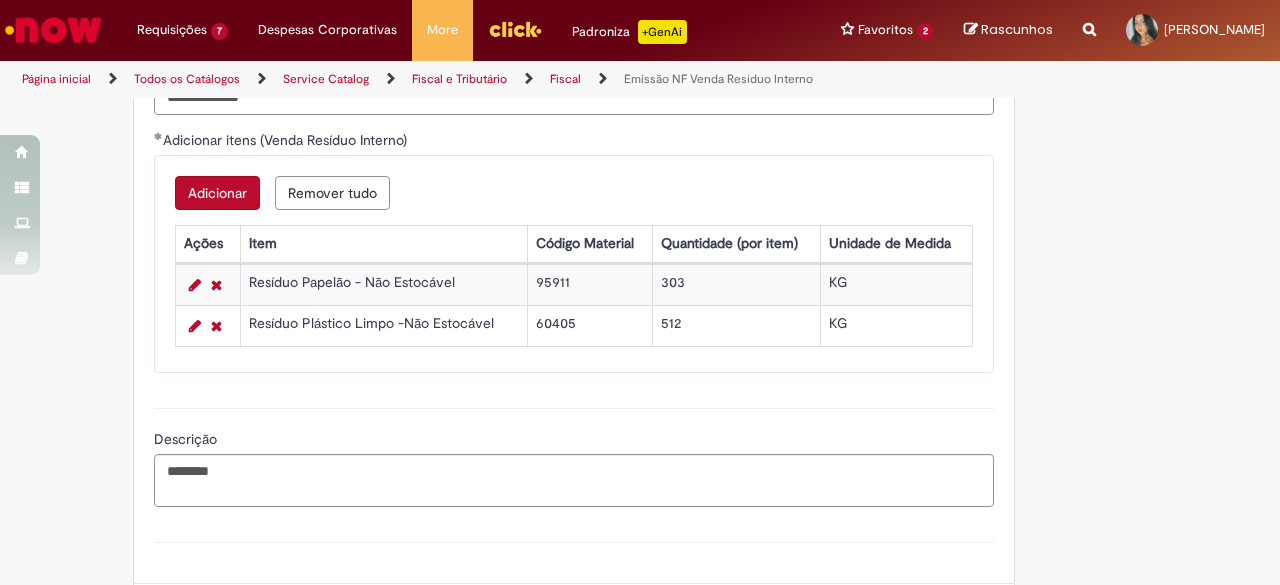 drag, startPoint x: 1278, startPoint y: 472, endPoint x: 1276, endPoint y: 503, distance: 31.06445 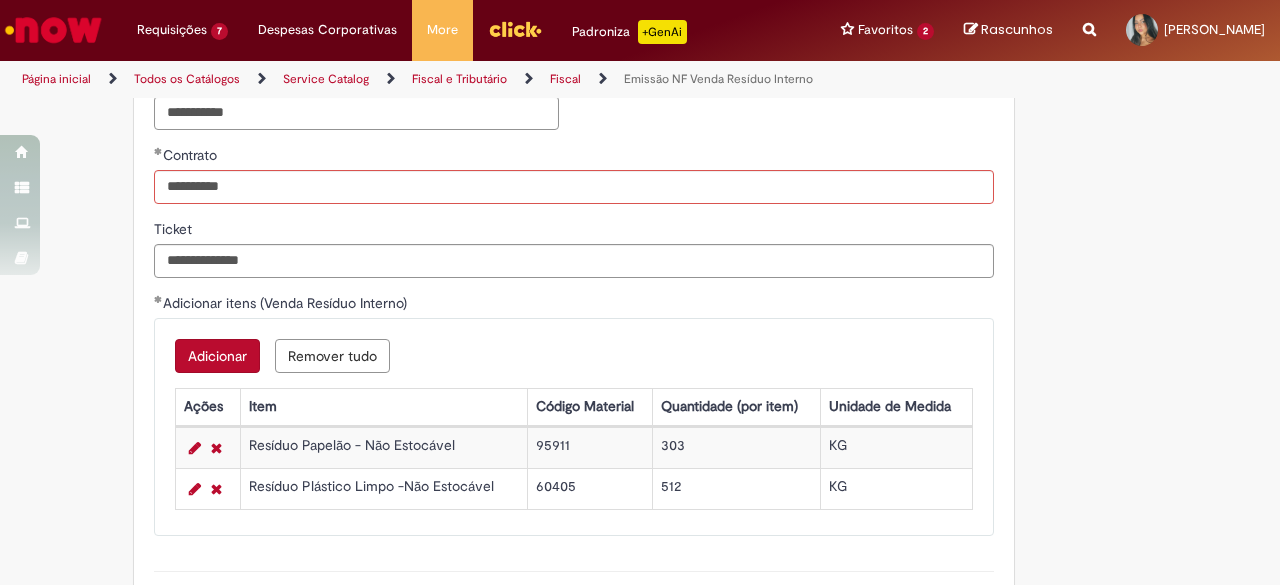 scroll, scrollTop: 1832, scrollLeft: 0, axis: vertical 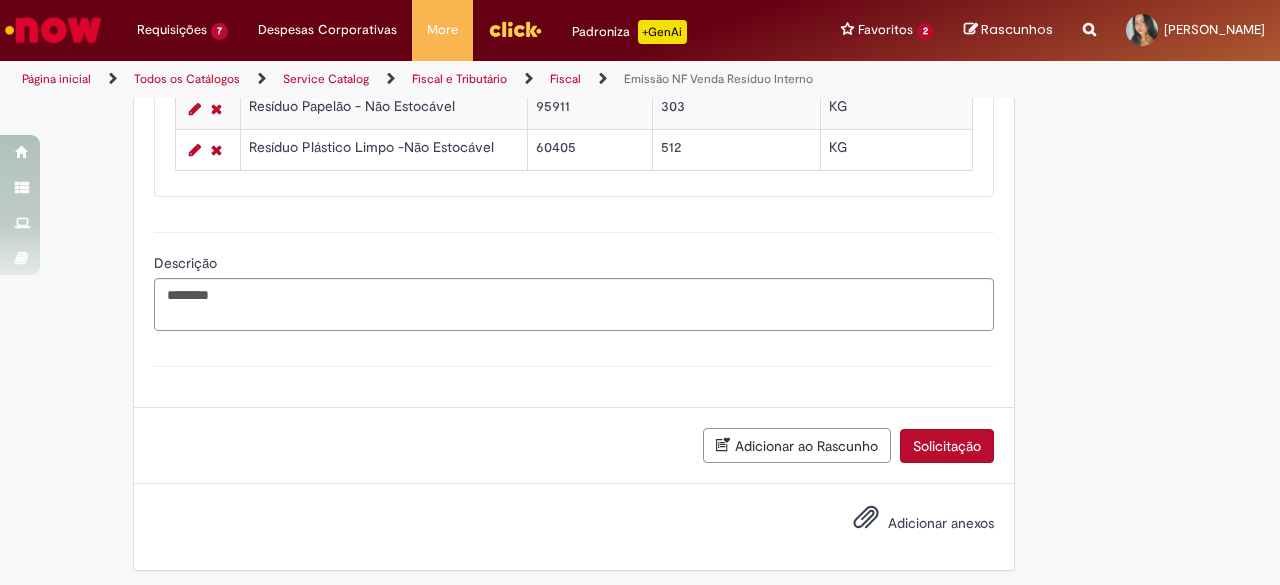 click on "Solicitação" at bounding box center (947, 446) 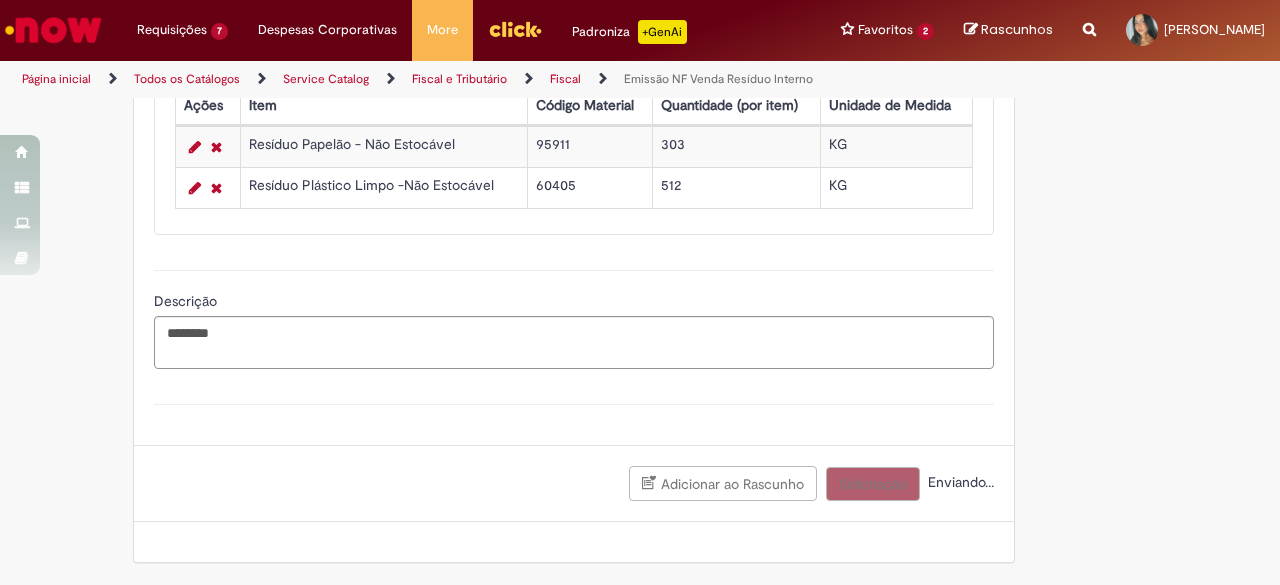 scroll, scrollTop: 1787, scrollLeft: 0, axis: vertical 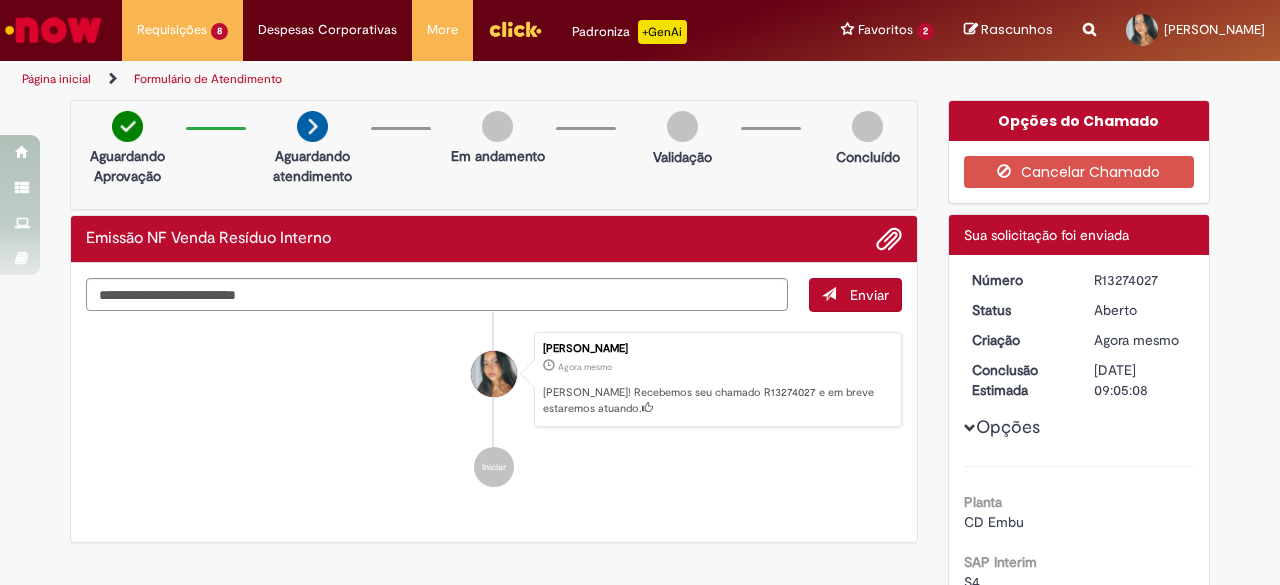 drag, startPoint x: 1092, startPoint y: 278, endPoint x: 1131, endPoint y: 273, distance: 39.319206 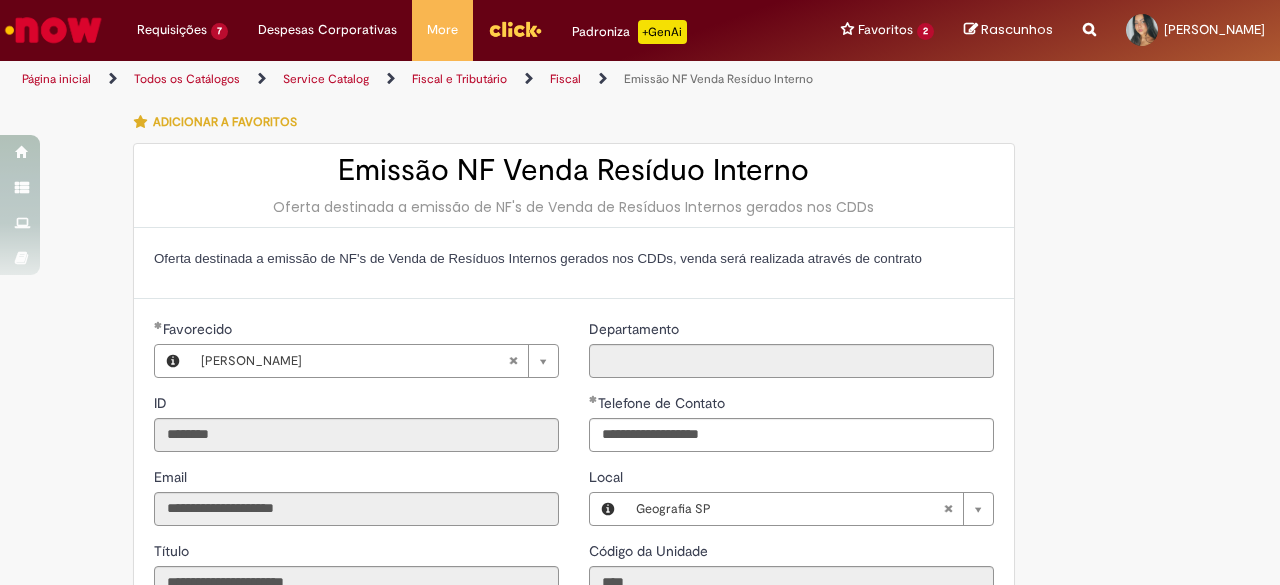 select on "**" 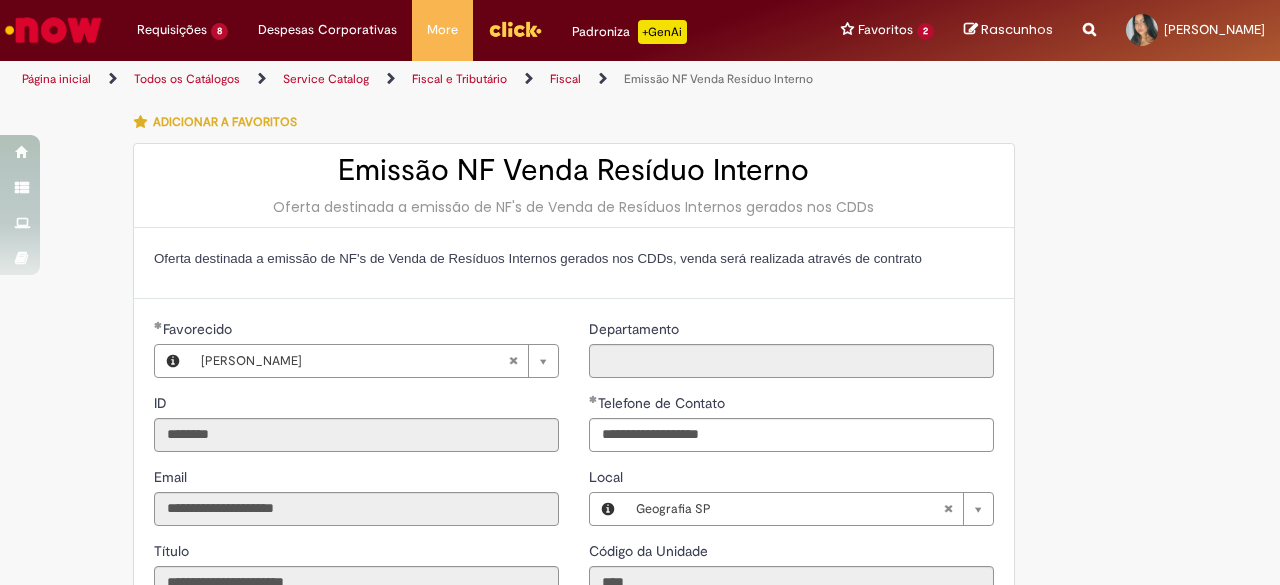 select on "**" 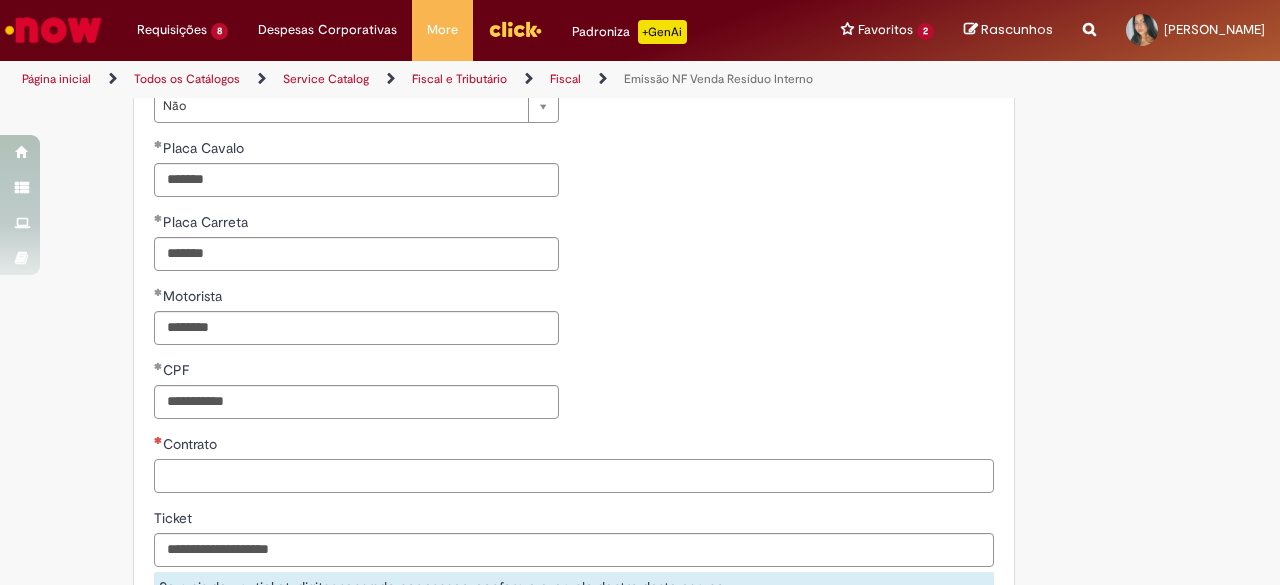 click on "Contrato" at bounding box center [574, 476] 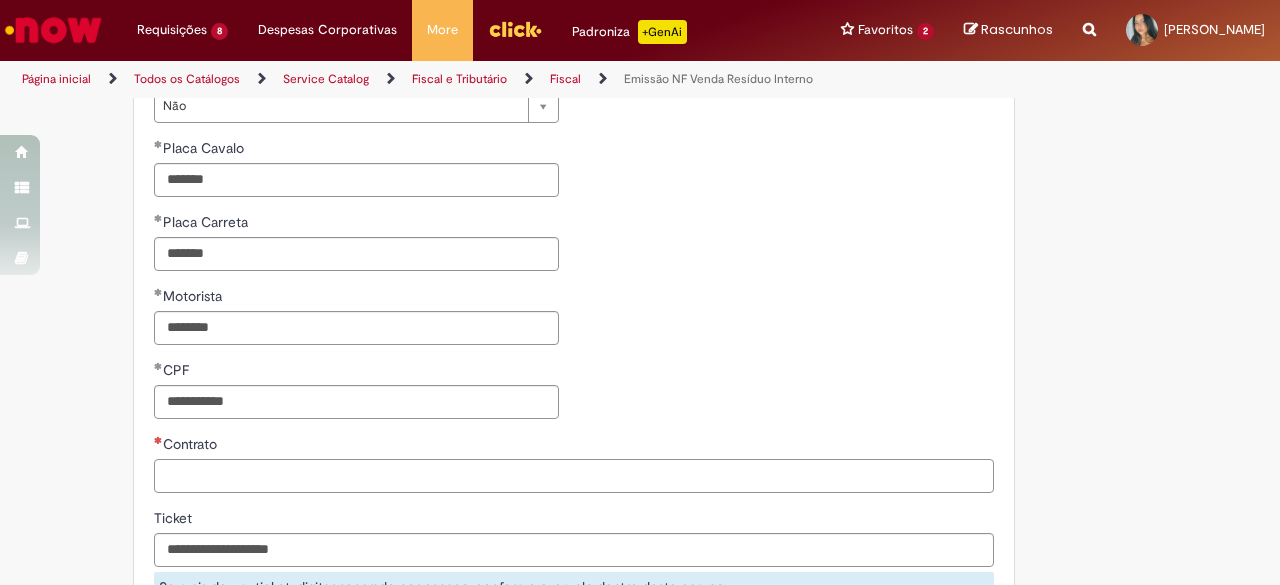 paste on "**********" 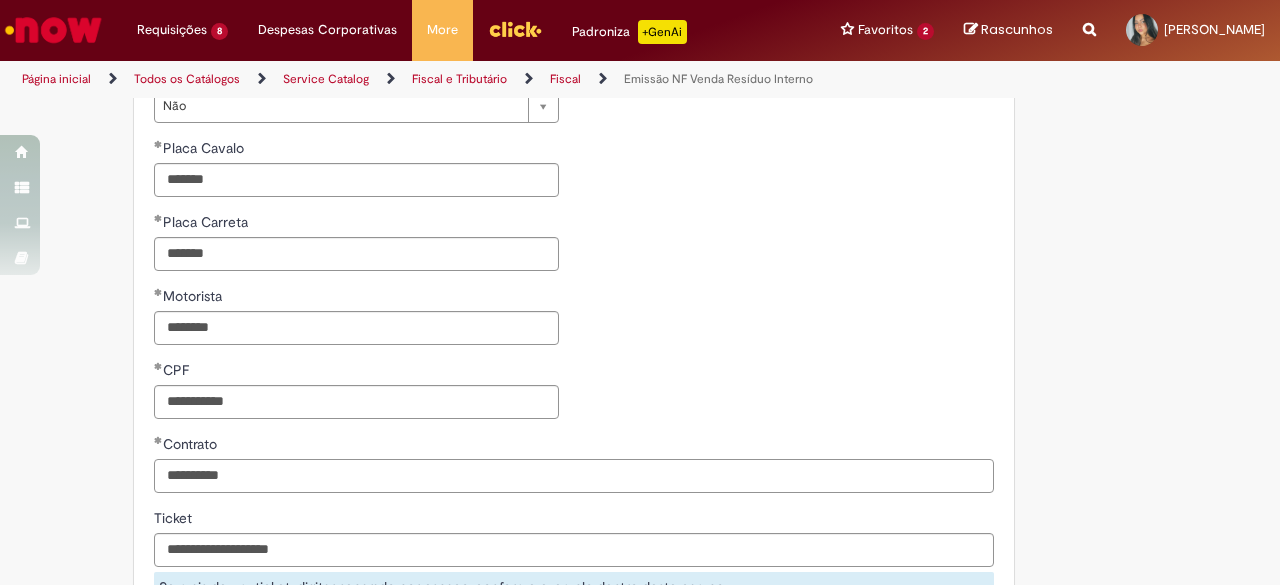 type on "**********" 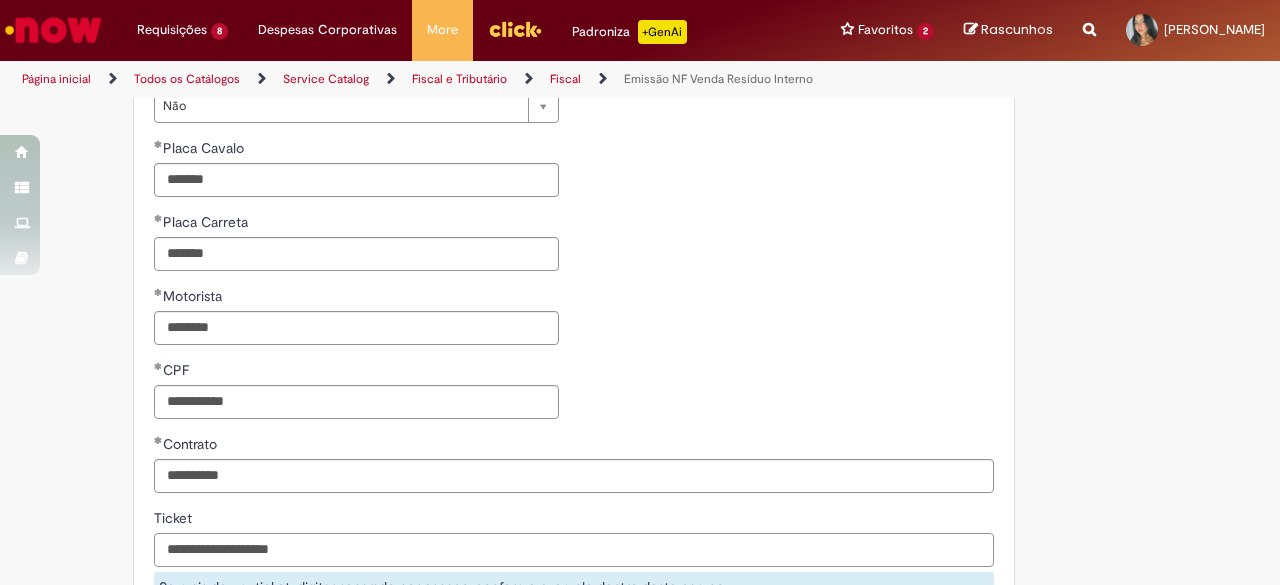 click on "Ticket" at bounding box center (574, 550) 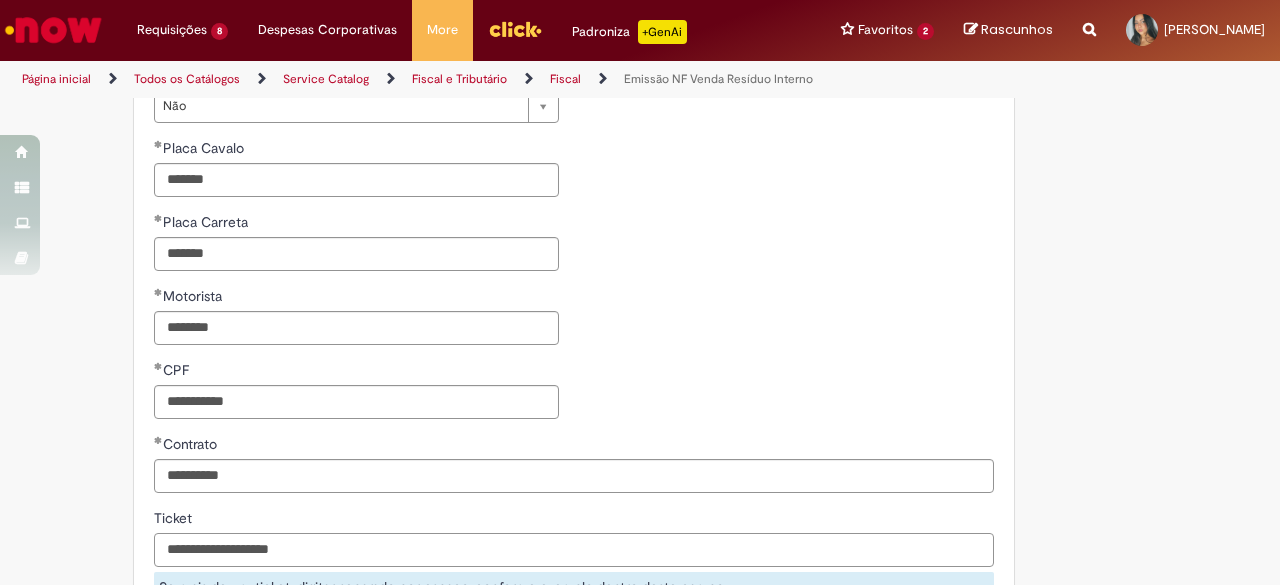 paste on "**********" 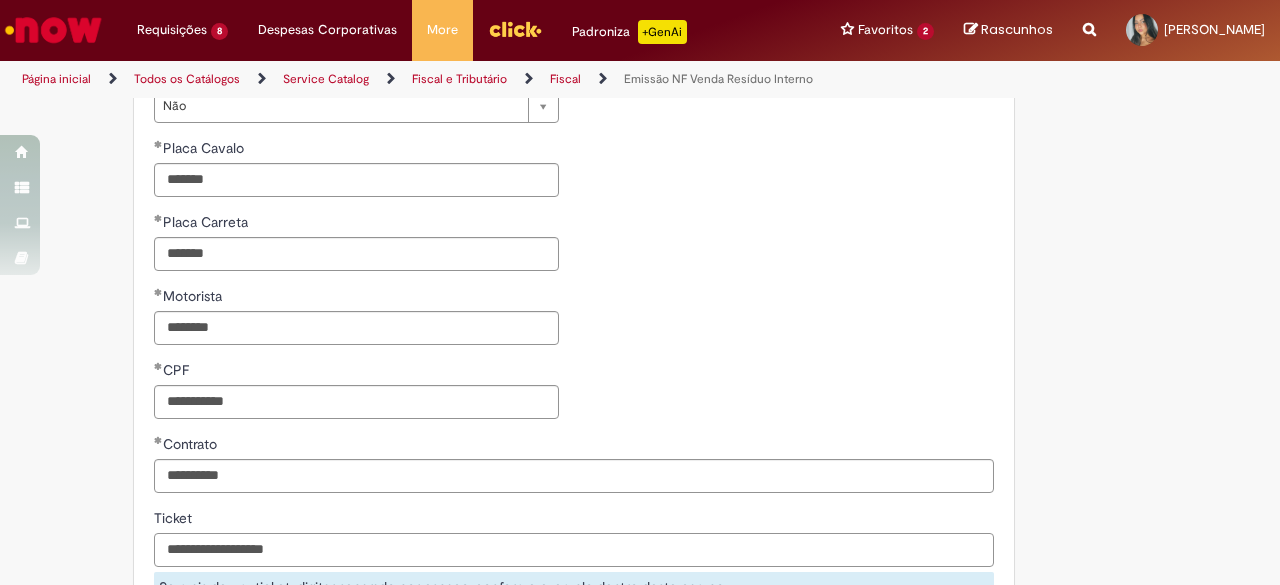 type on "**********" 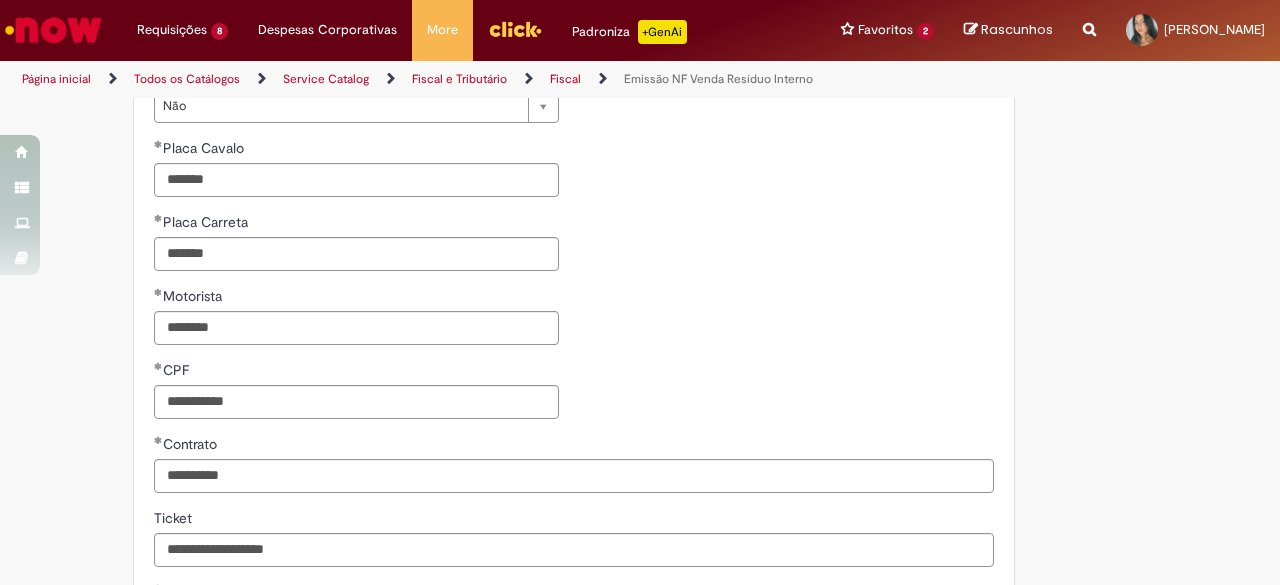 click on "**********" at bounding box center [574, 249] 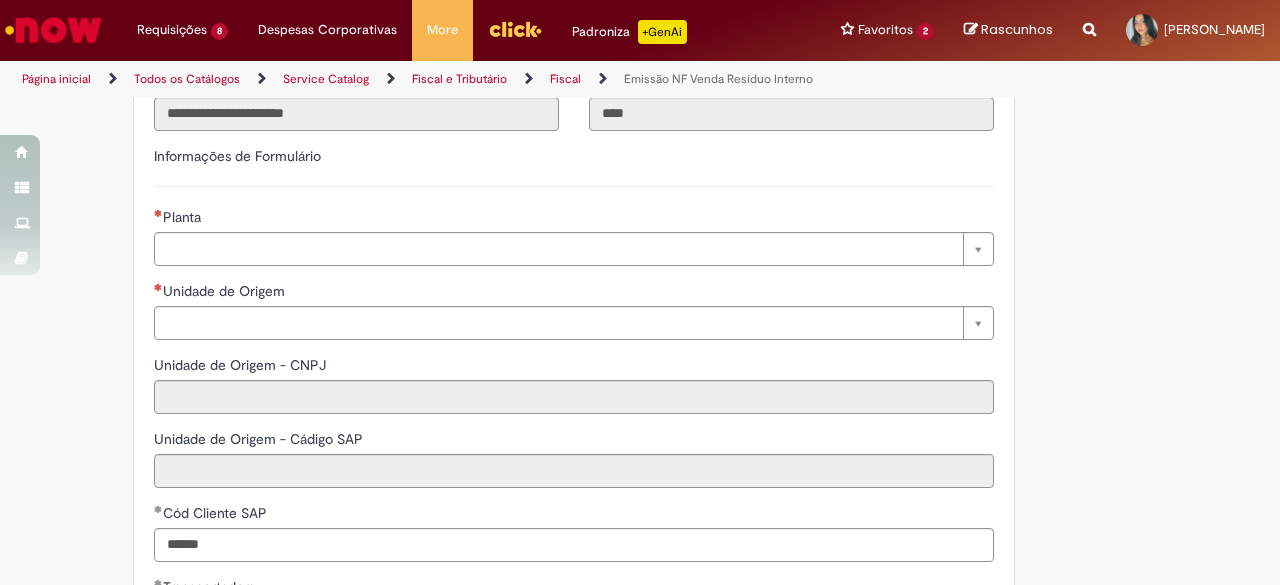 scroll, scrollTop: 432, scrollLeft: 0, axis: vertical 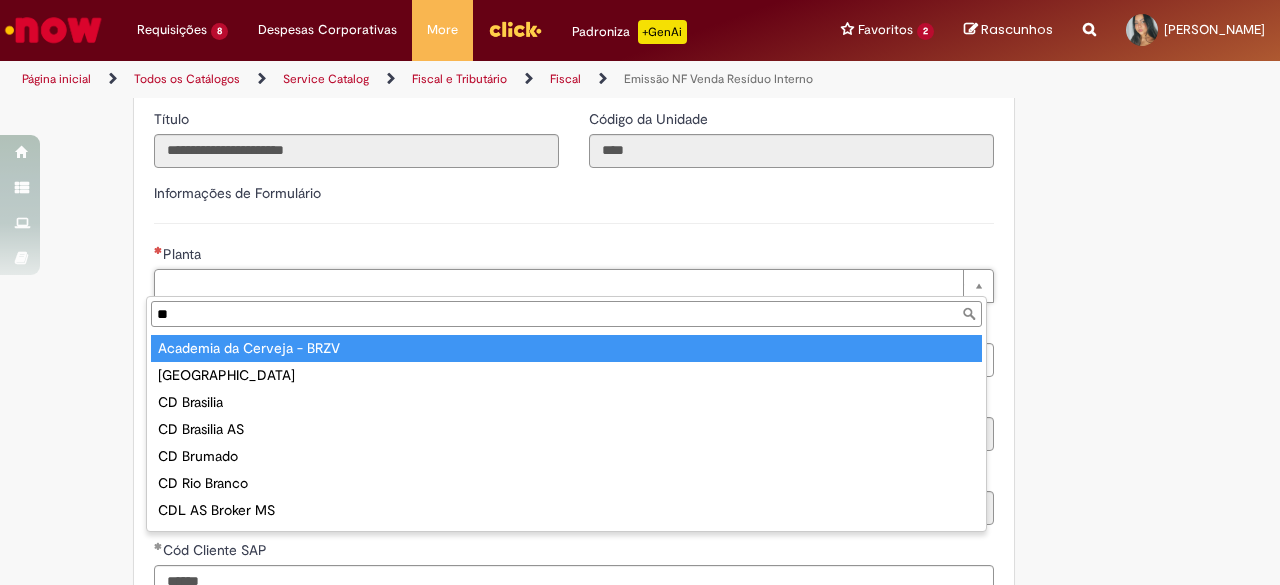 type on "*" 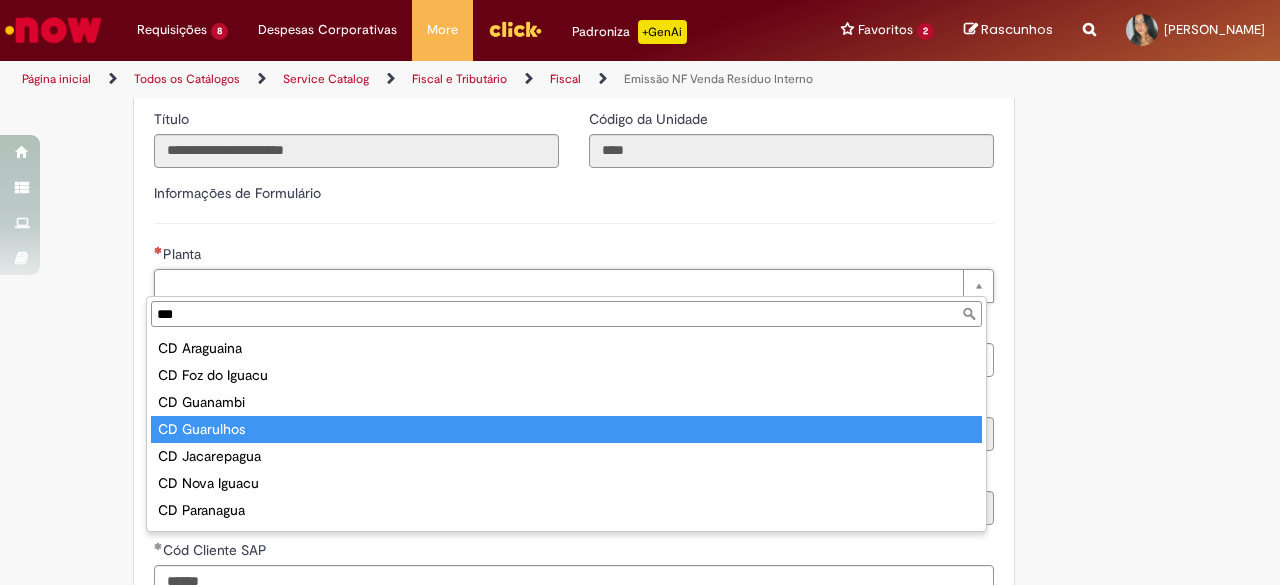 type on "***" 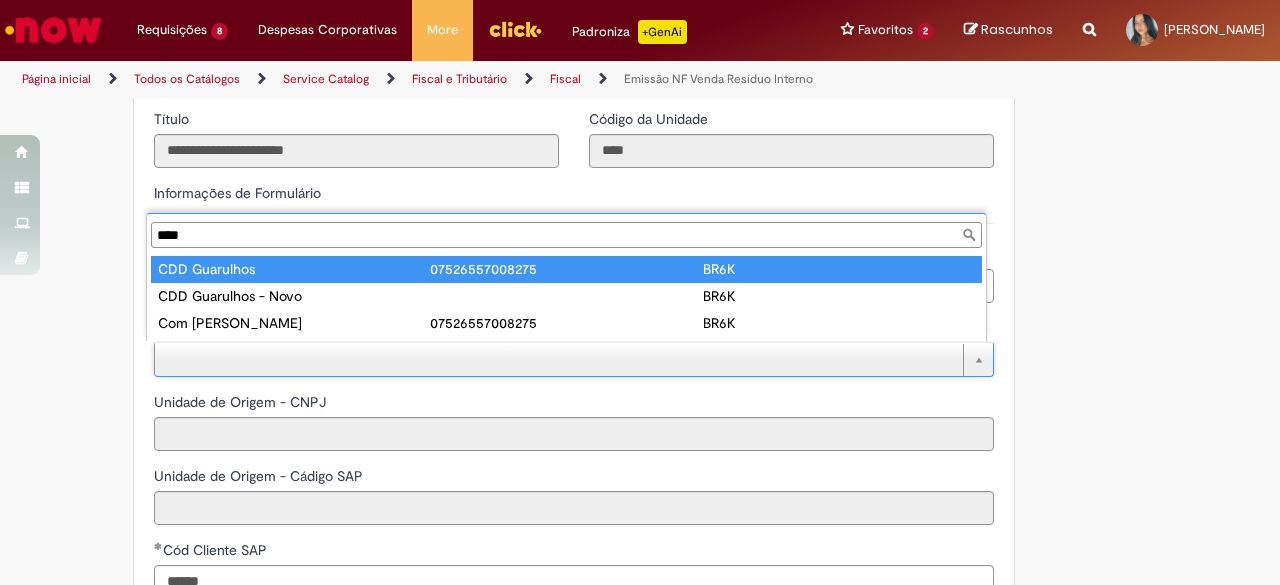 type on "****" 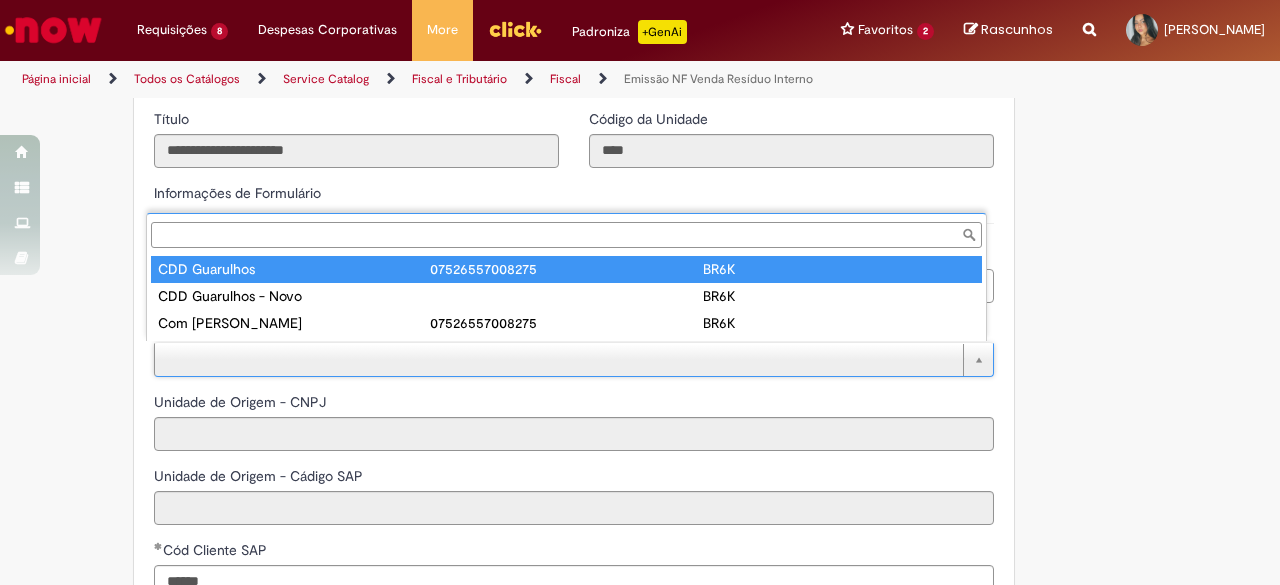 type on "**********" 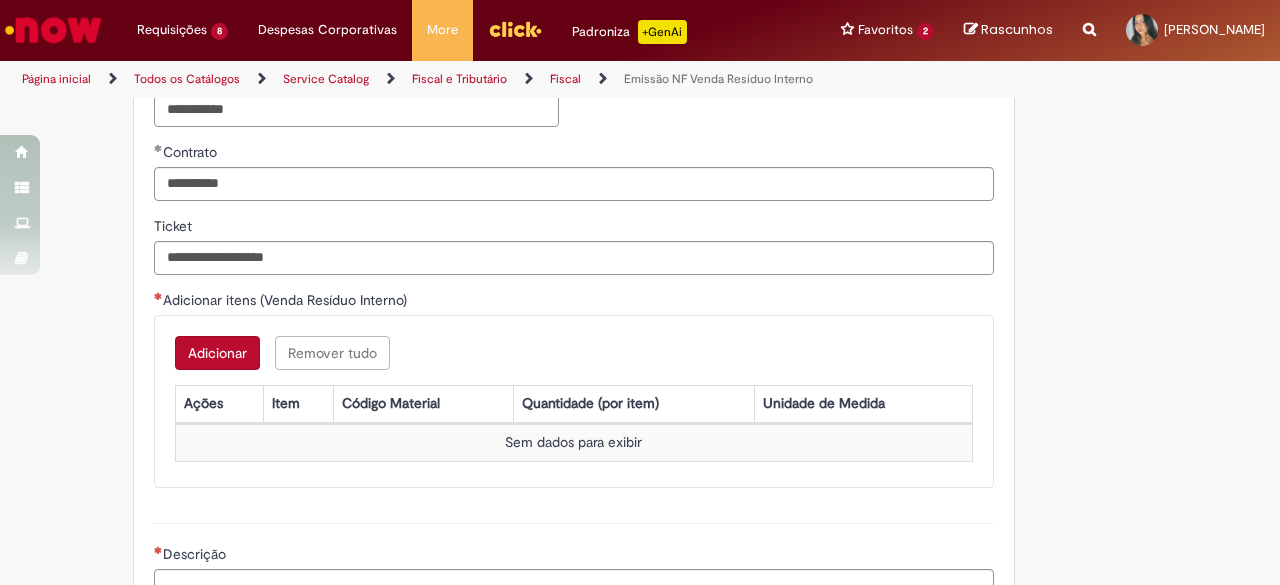 scroll, scrollTop: 1472, scrollLeft: 0, axis: vertical 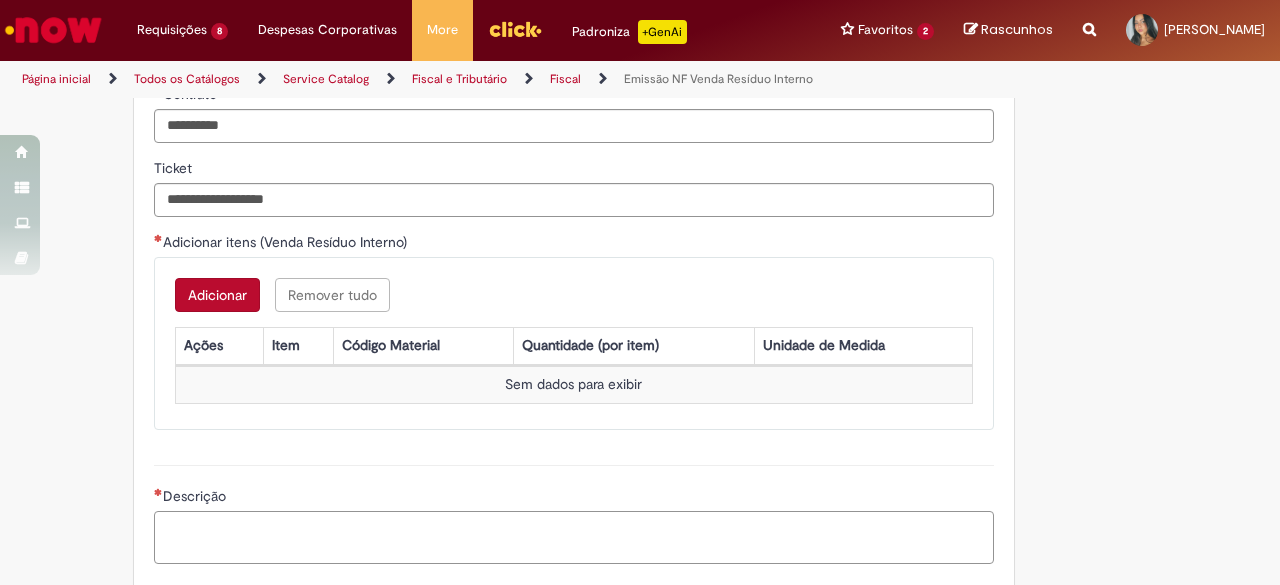 click on "Descrição" at bounding box center [574, 537] 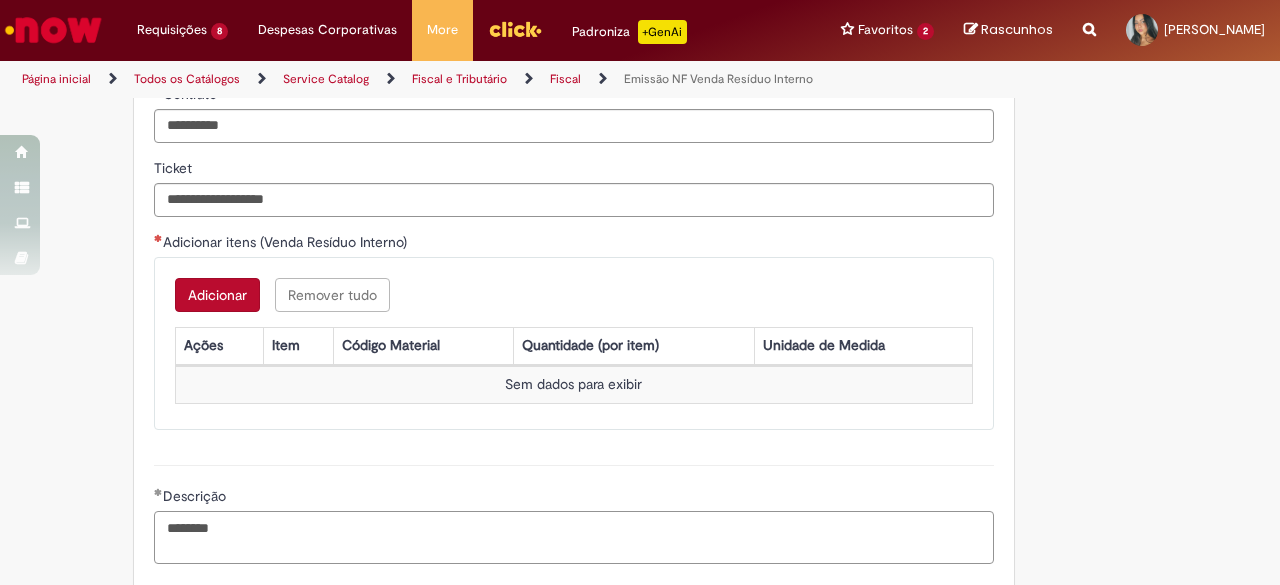 type on "********" 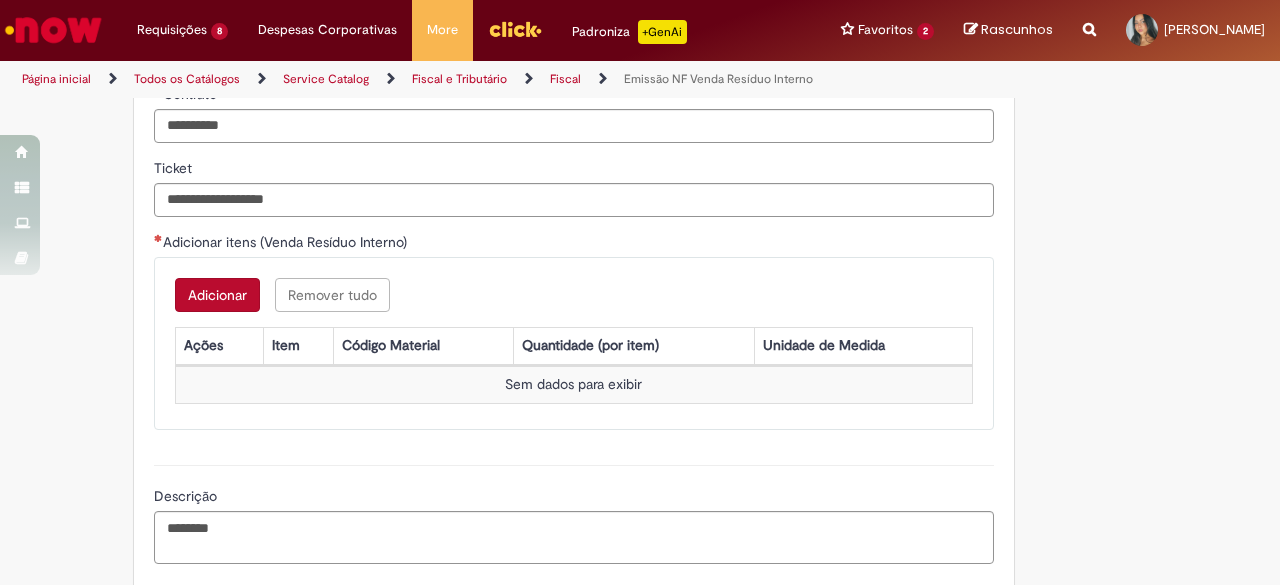 click on "Adicionar" at bounding box center (217, 295) 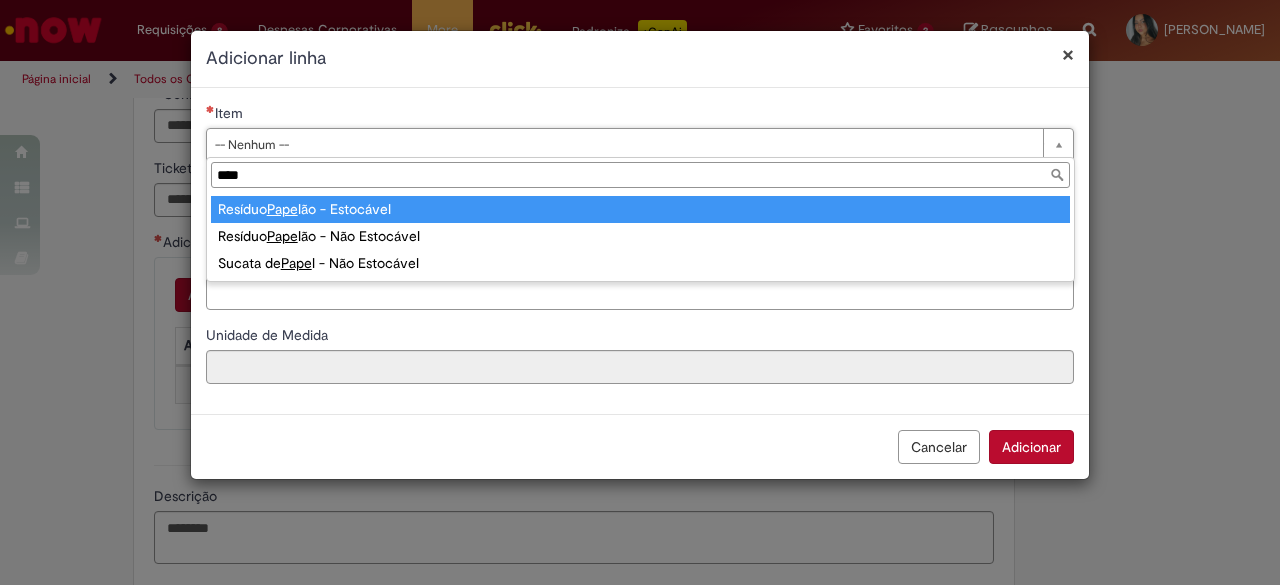 type on "****" 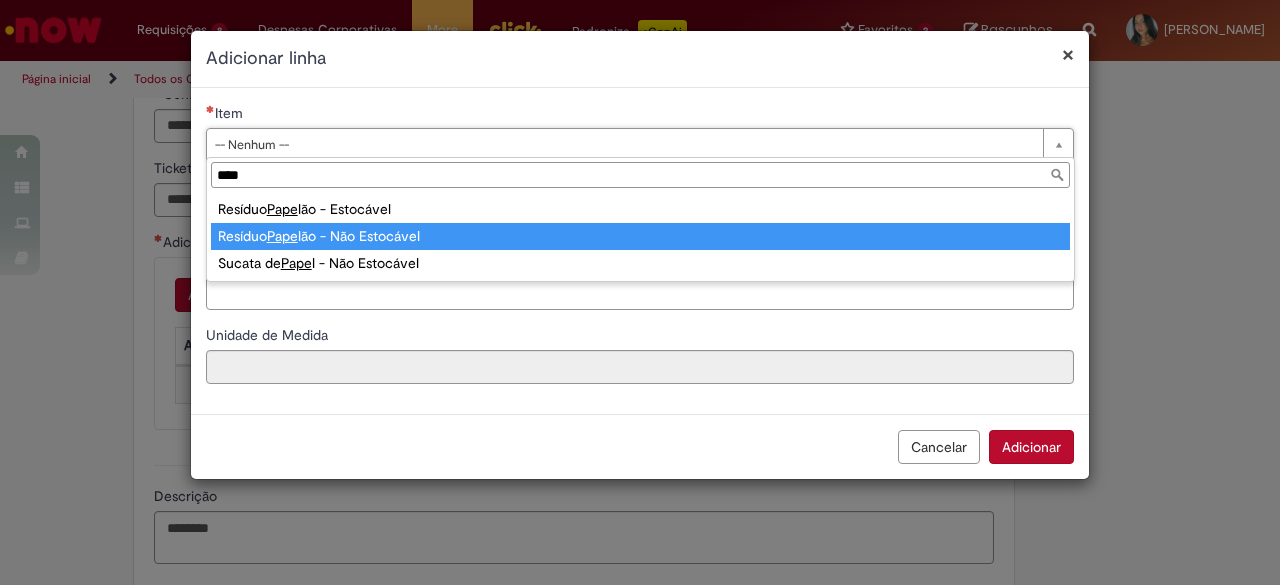 drag, startPoint x: 387, startPoint y: 215, endPoint x: 391, endPoint y: 239, distance: 24.33105 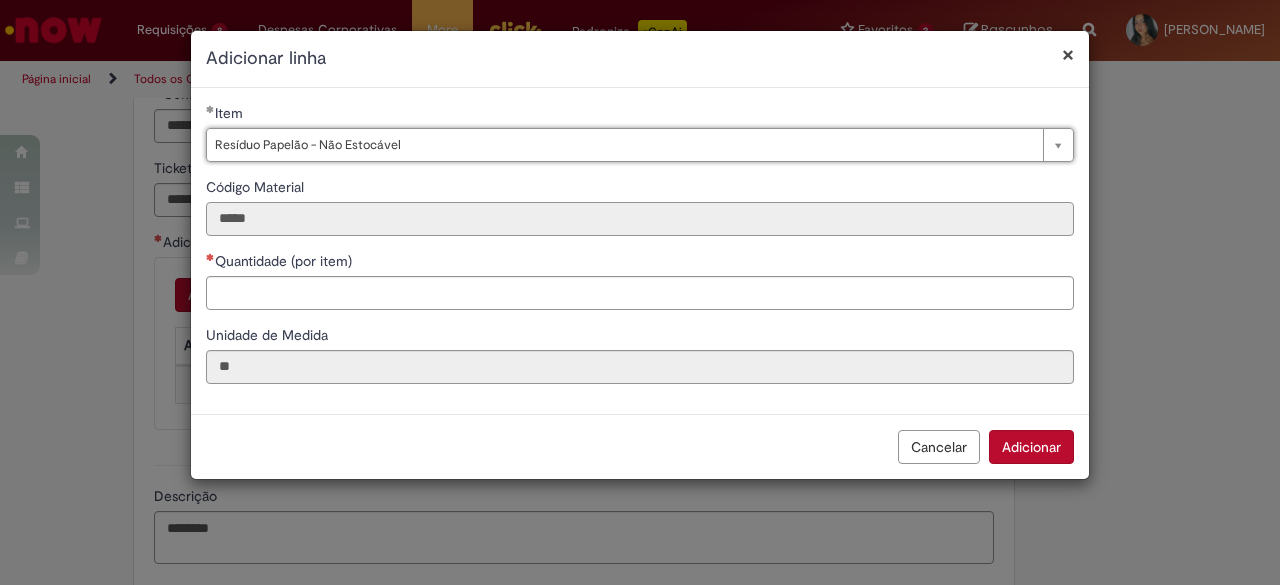 click on "*****" at bounding box center (640, 219) 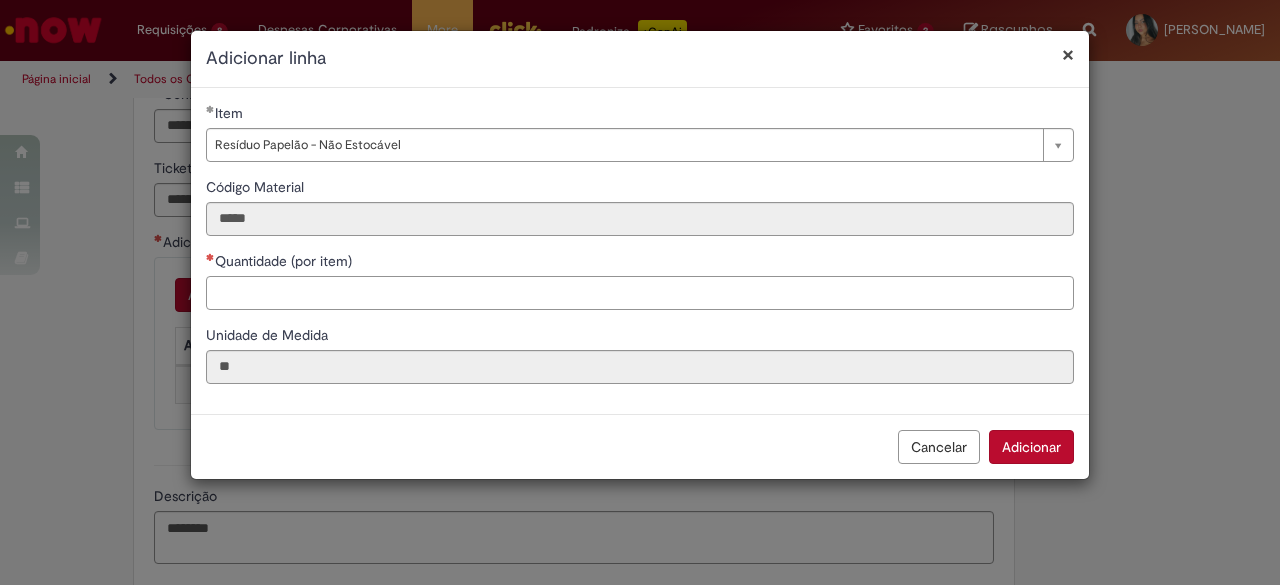 click on "Quantidade (por item)" at bounding box center (640, 293) 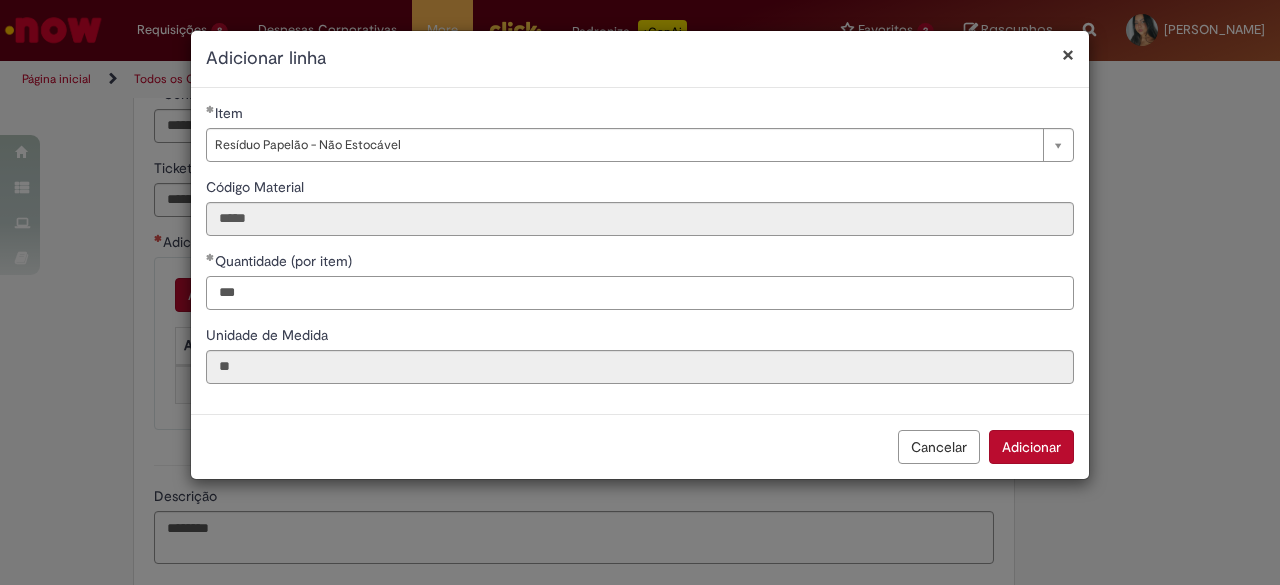 type on "***" 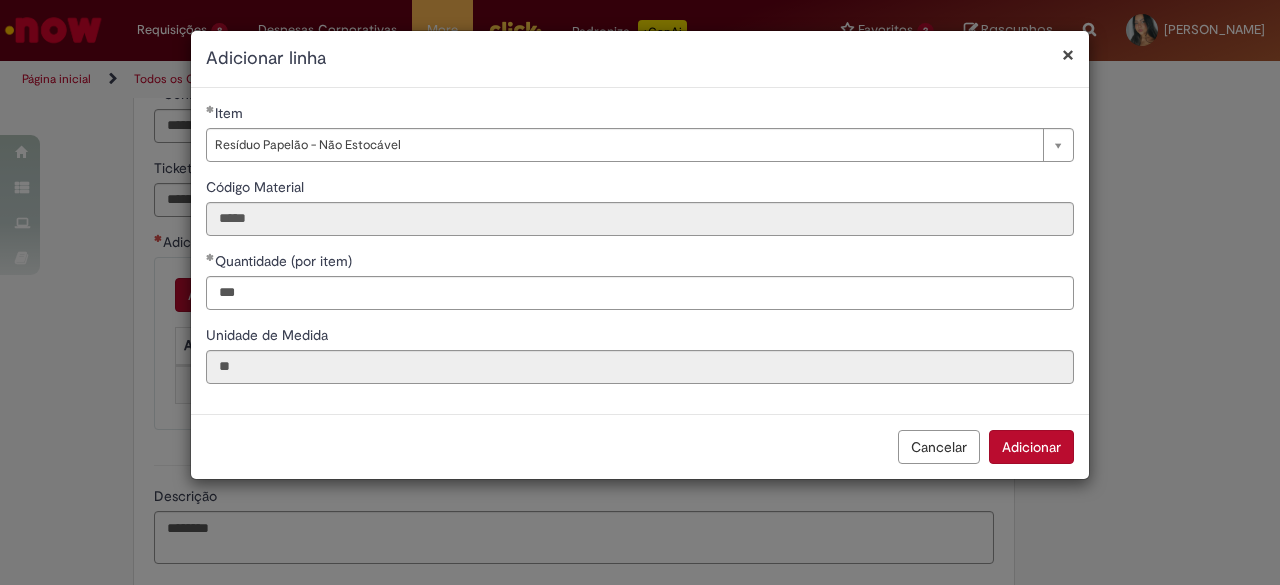 click on "Adicionar" at bounding box center [1031, 447] 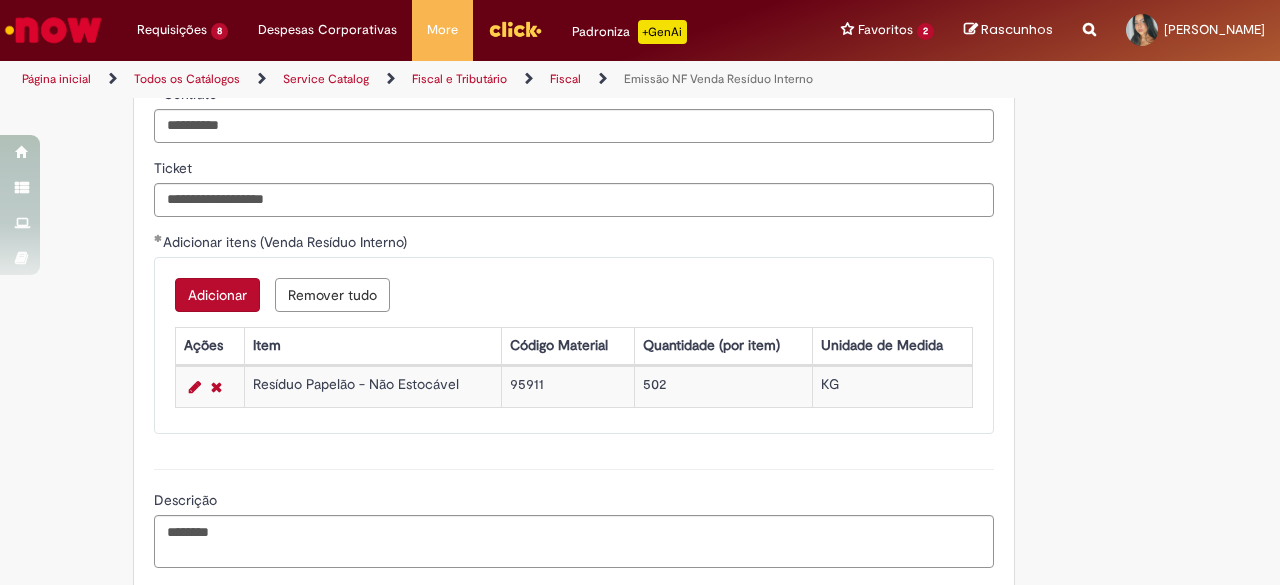 click on "Adicionar" at bounding box center (217, 295) 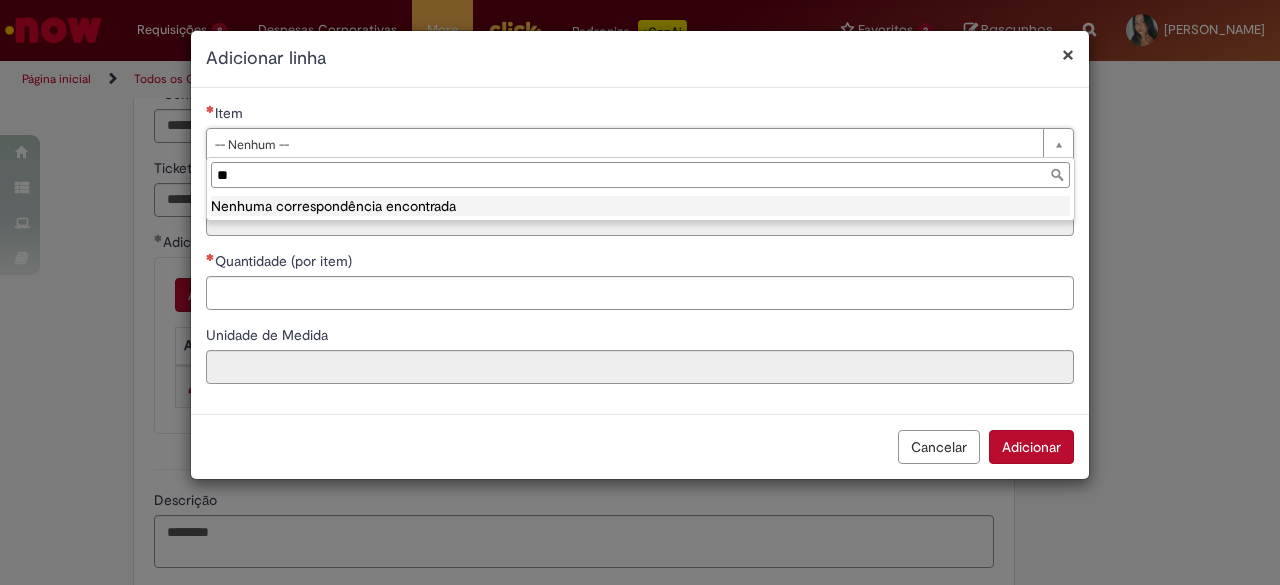 type on "*" 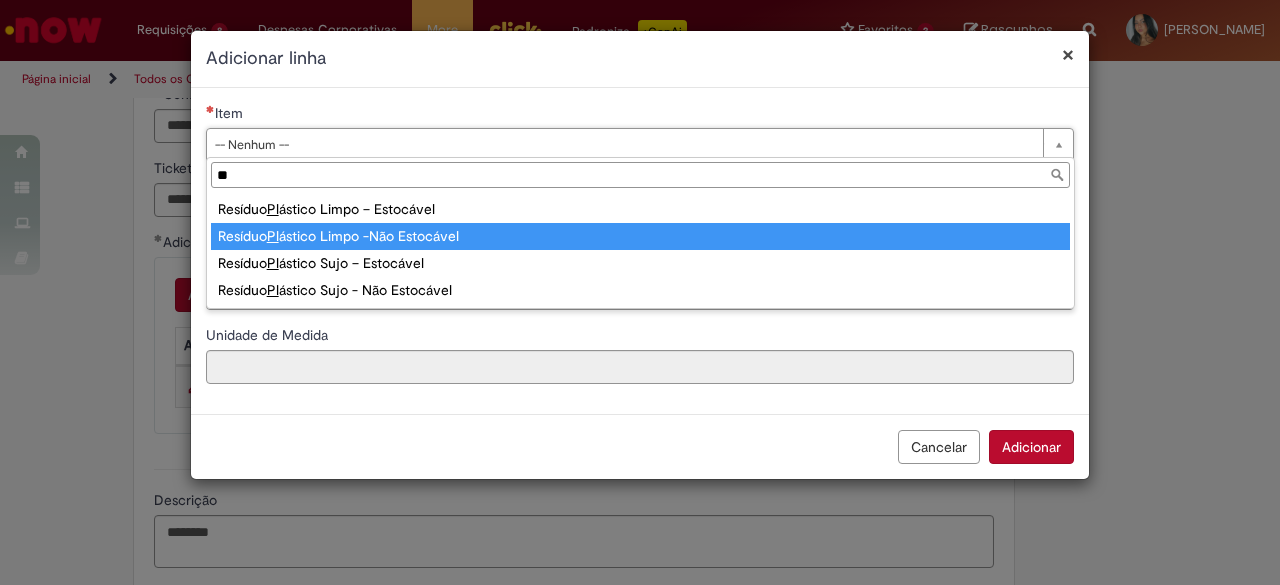 type on "**" 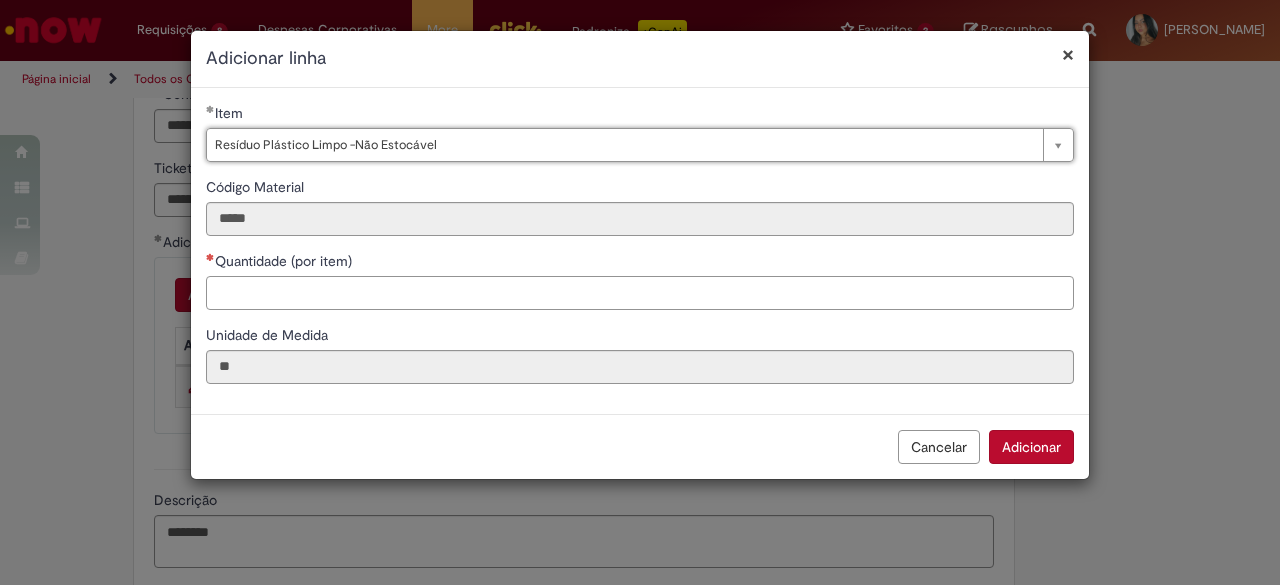 click on "Quantidade (por item)" at bounding box center [640, 293] 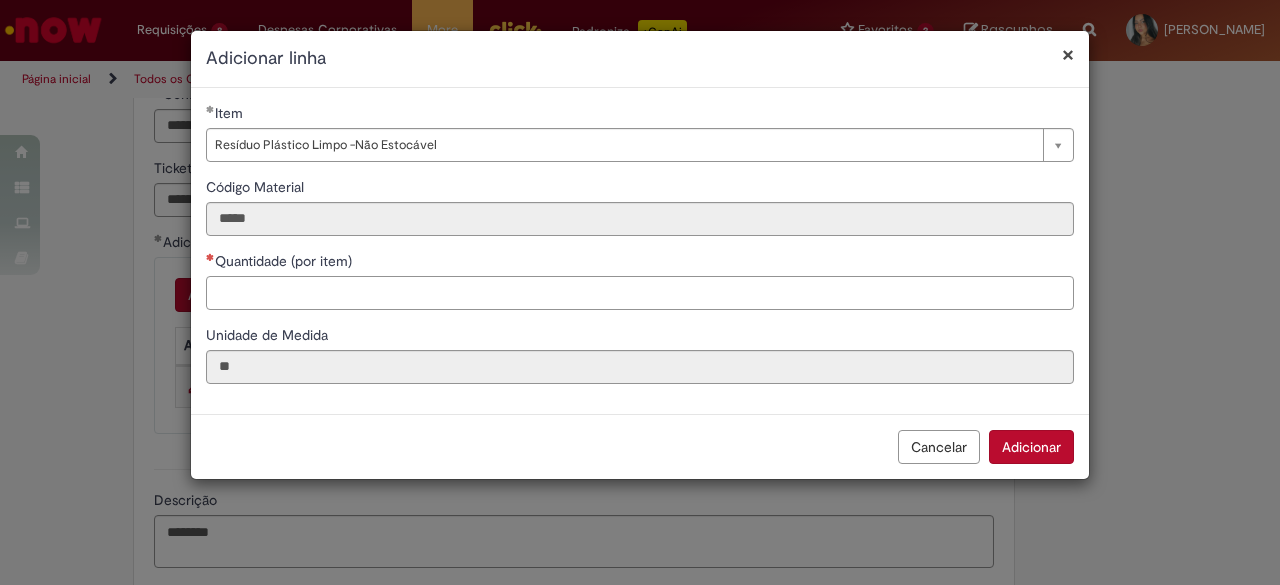 paste on "***" 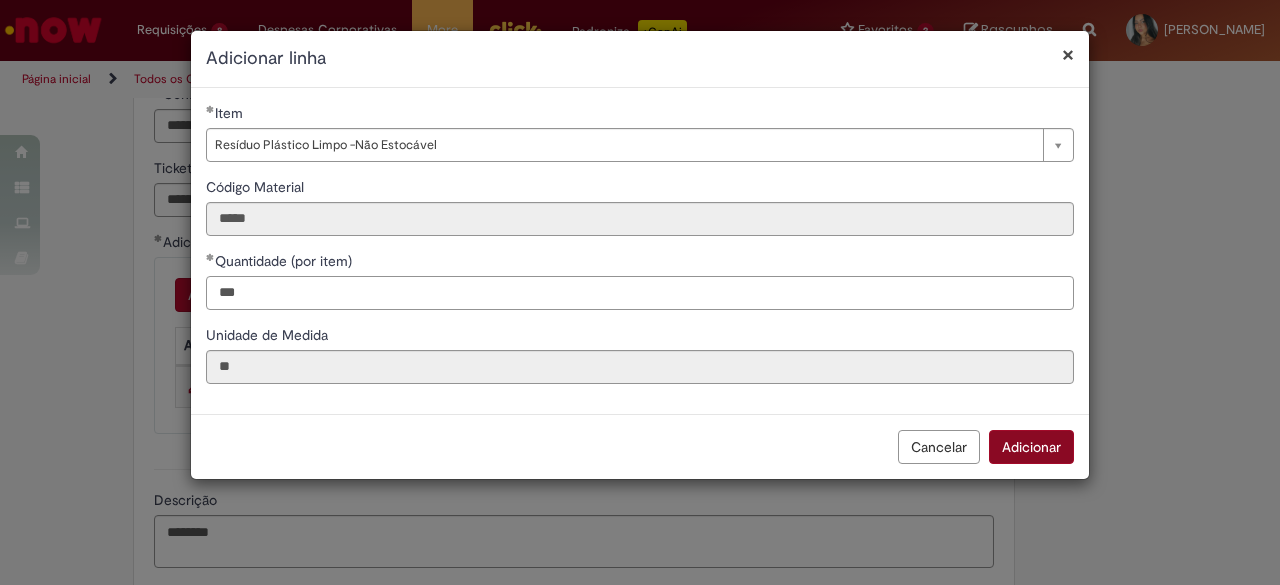 type on "***" 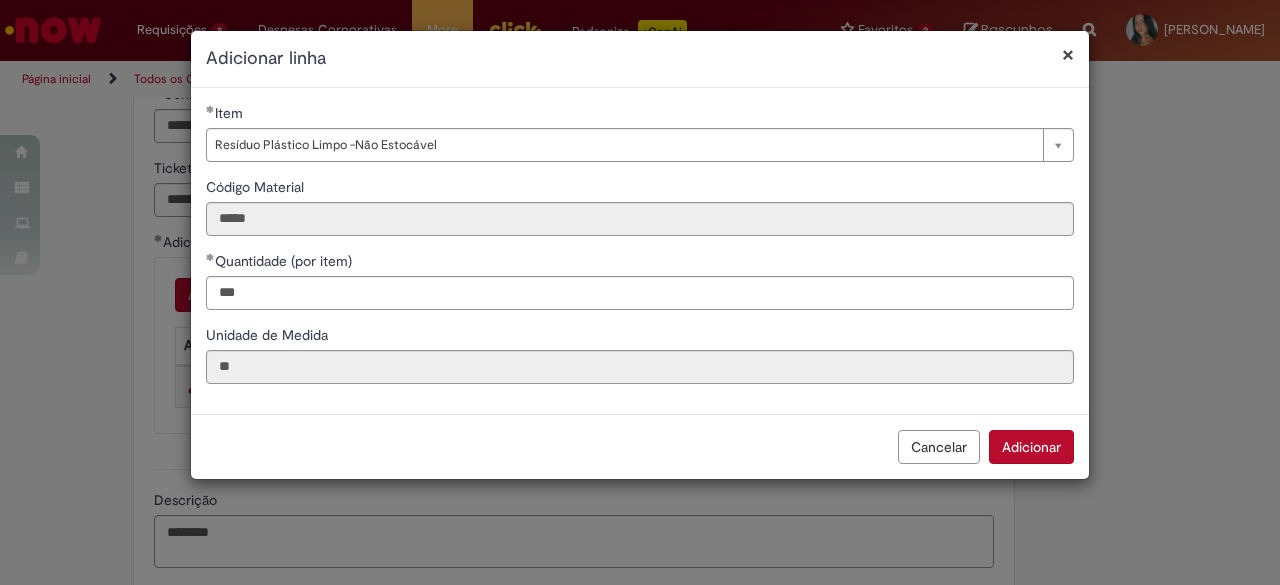 click on "Adicionar" at bounding box center (1031, 447) 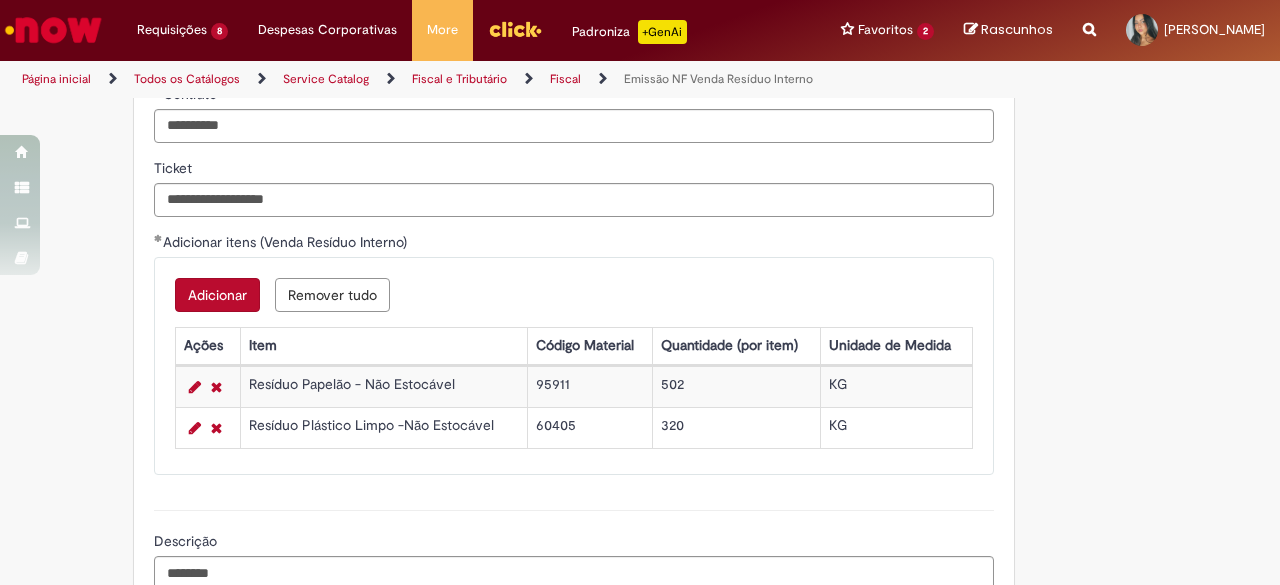 click on "**********" at bounding box center (640, -292) 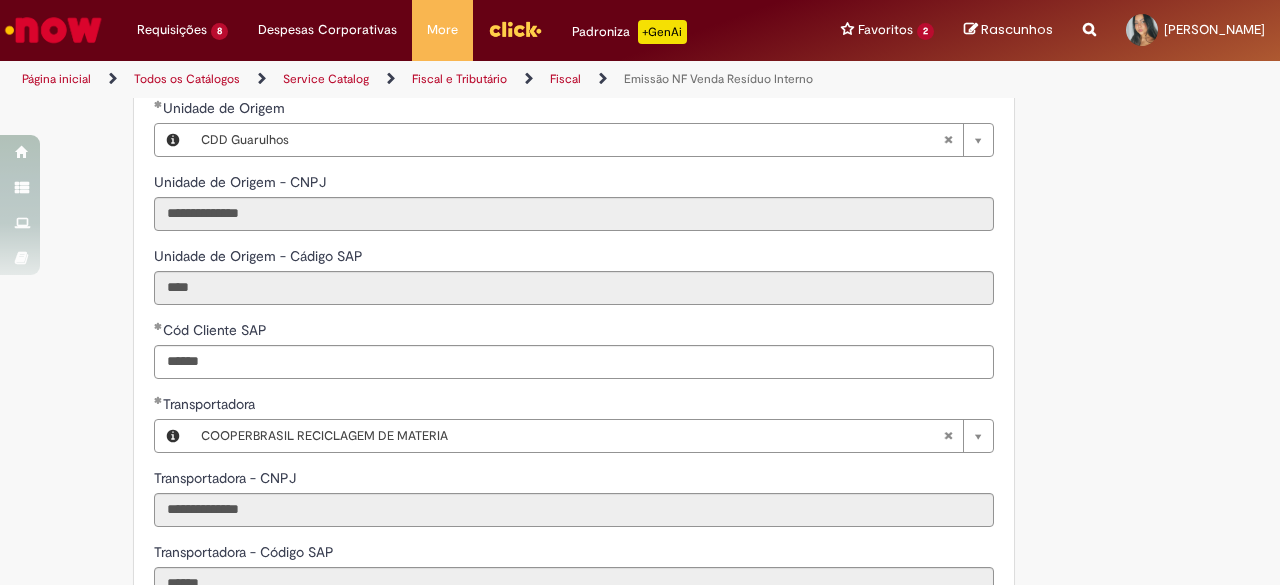 scroll, scrollTop: 1832, scrollLeft: 0, axis: vertical 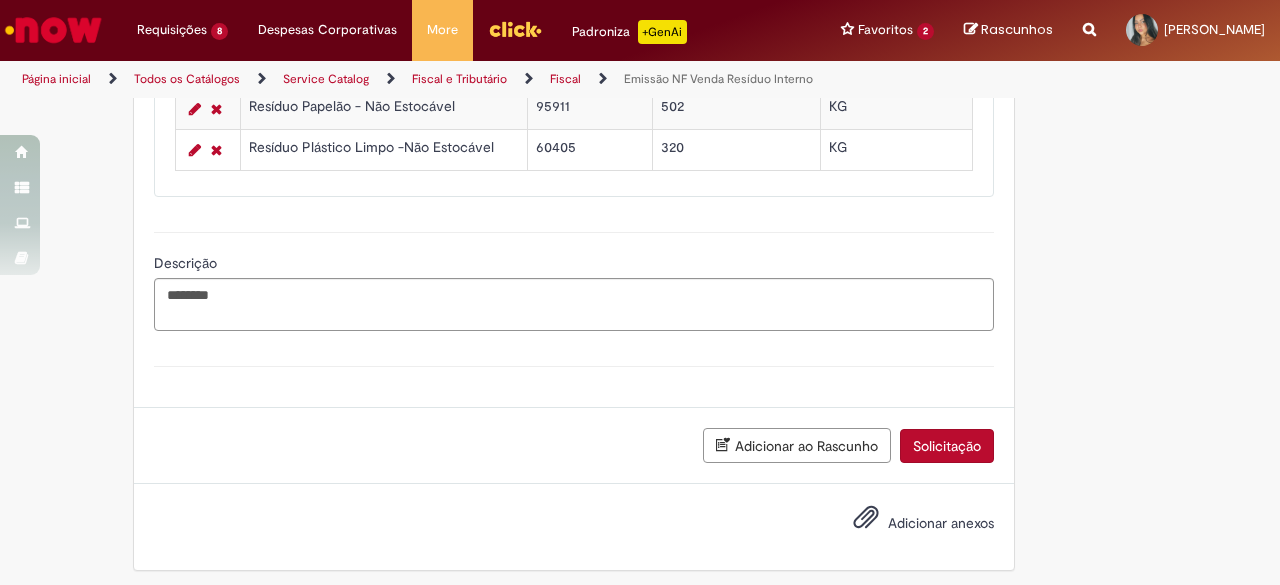 click on "Solicitação" at bounding box center [947, 446] 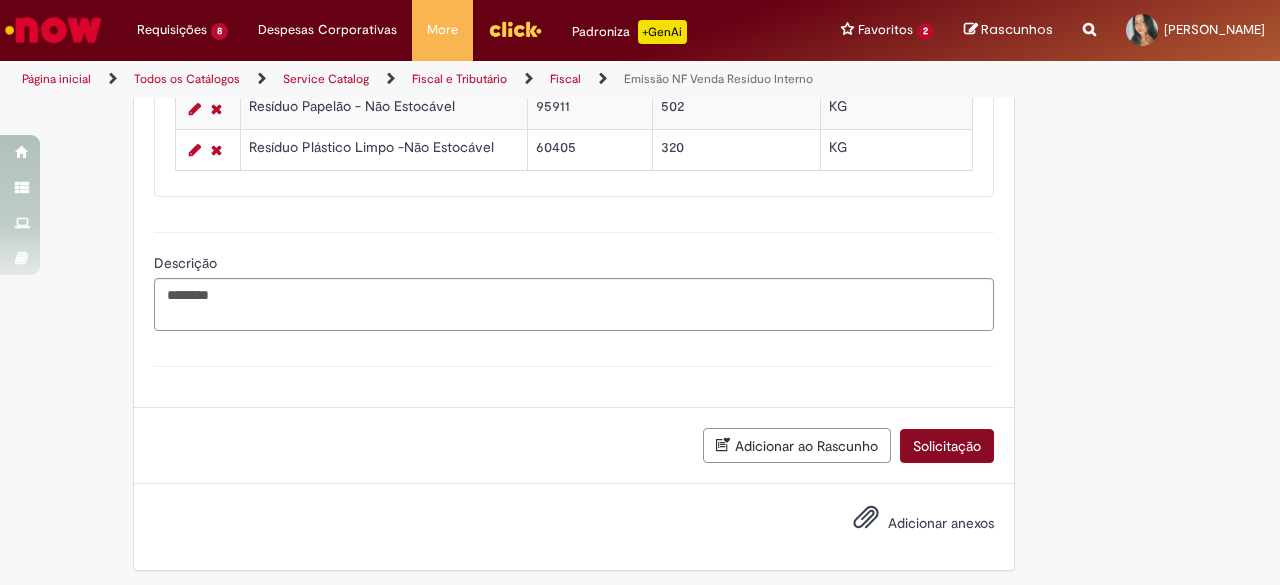 scroll, scrollTop: 1787, scrollLeft: 0, axis: vertical 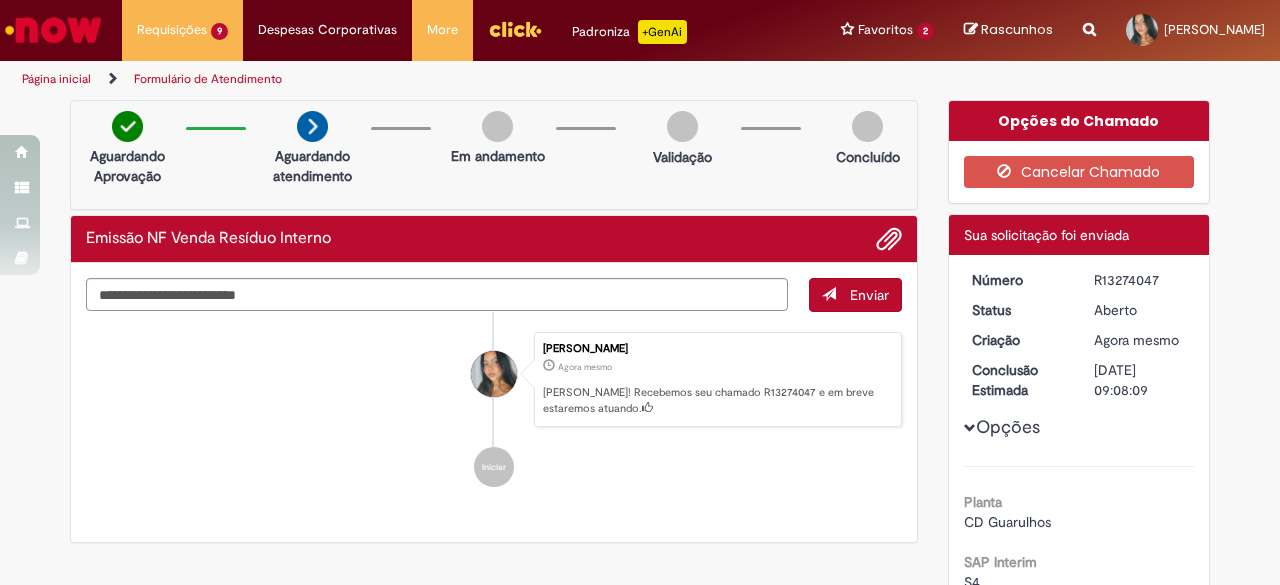 drag, startPoint x: 1088, startPoint y: 282, endPoint x: 1152, endPoint y: 280, distance: 64.03124 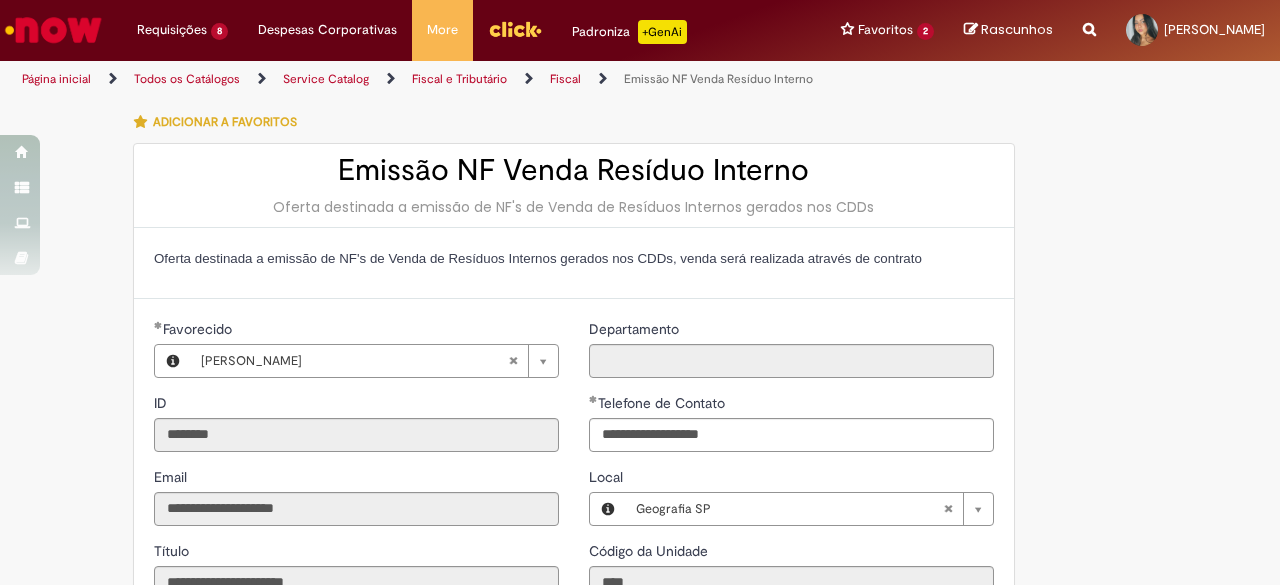 select on "**" 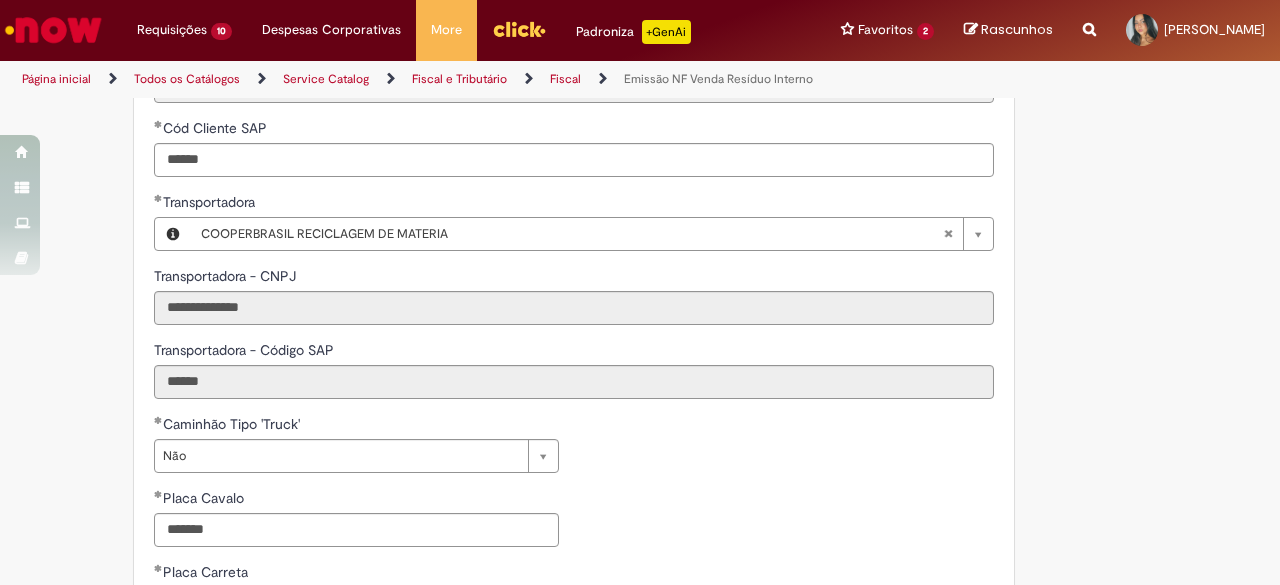 scroll, scrollTop: 766, scrollLeft: 0, axis: vertical 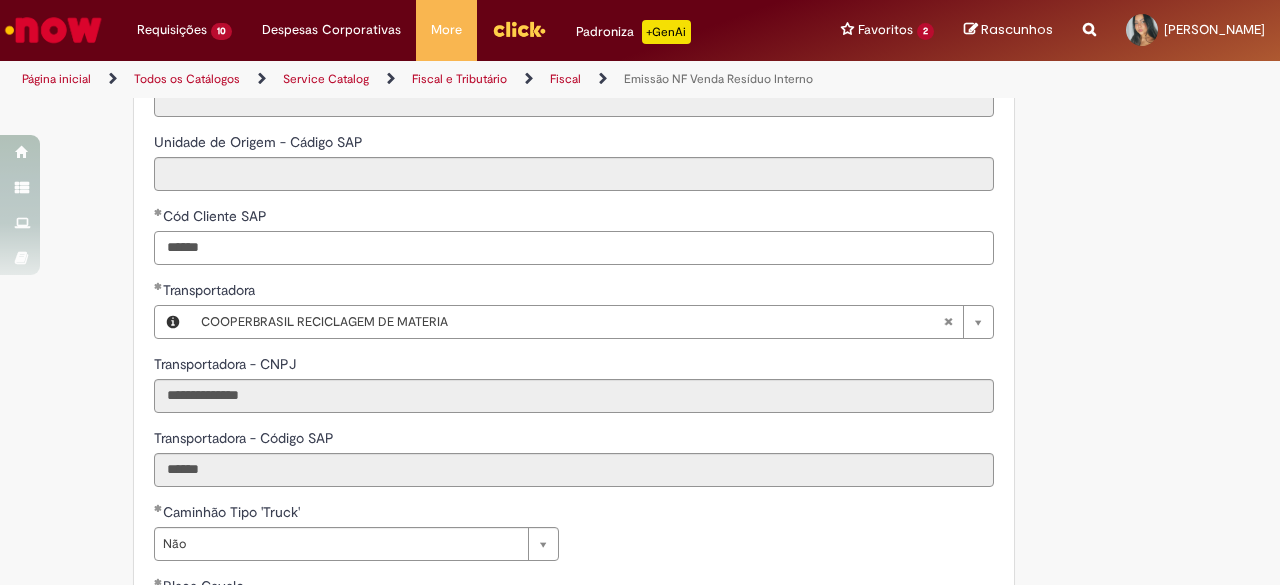 drag, startPoint x: 241, startPoint y: 235, endPoint x: 121, endPoint y: 244, distance: 120.33703 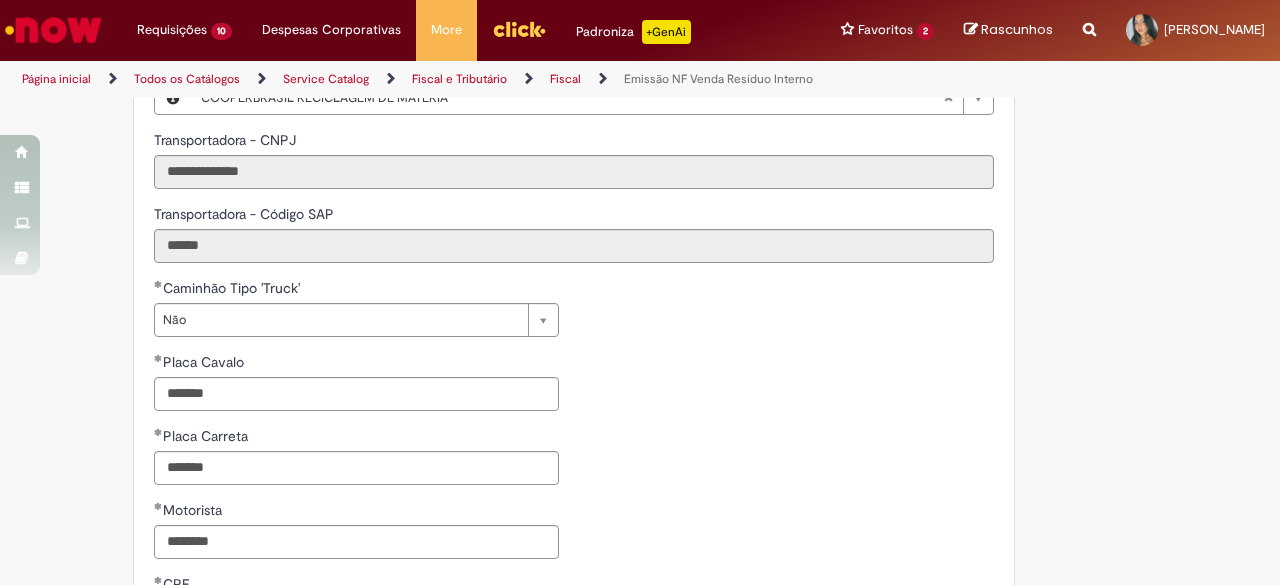 scroll, scrollTop: 994, scrollLeft: 0, axis: vertical 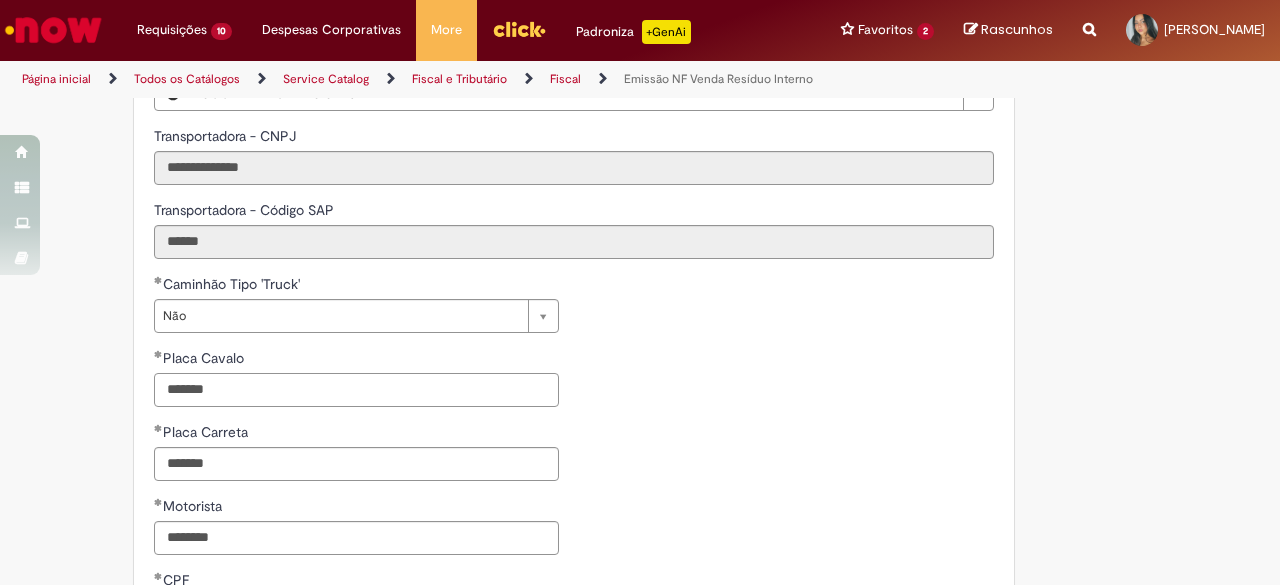 drag, startPoint x: 270, startPoint y: 376, endPoint x: 10, endPoint y: 418, distance: 263.37045 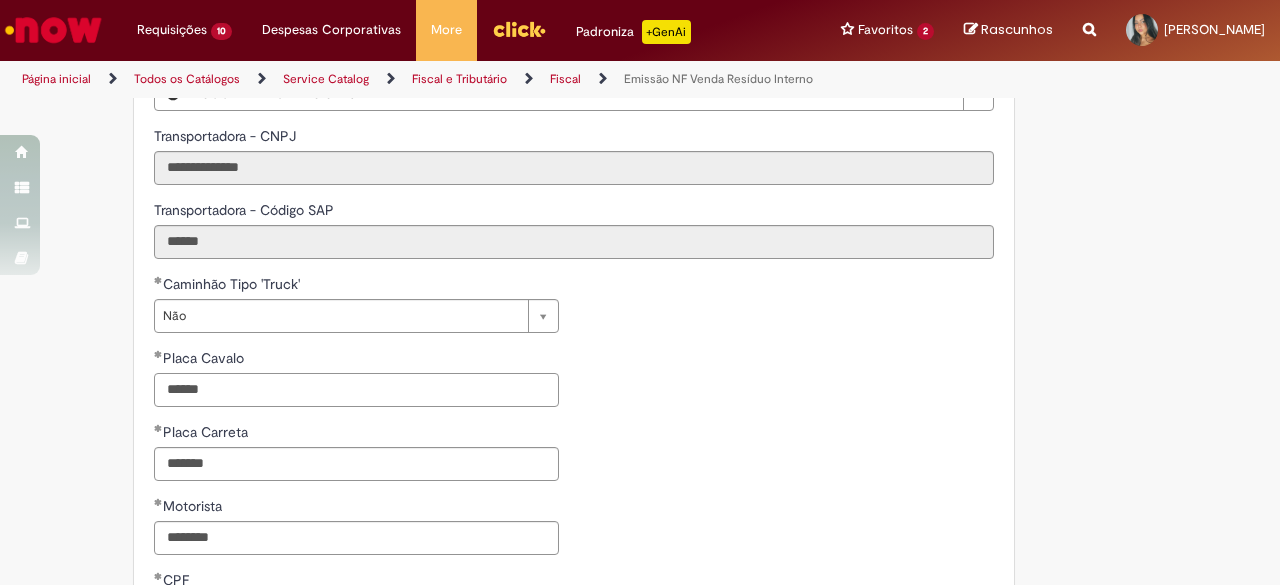 type on "*******" 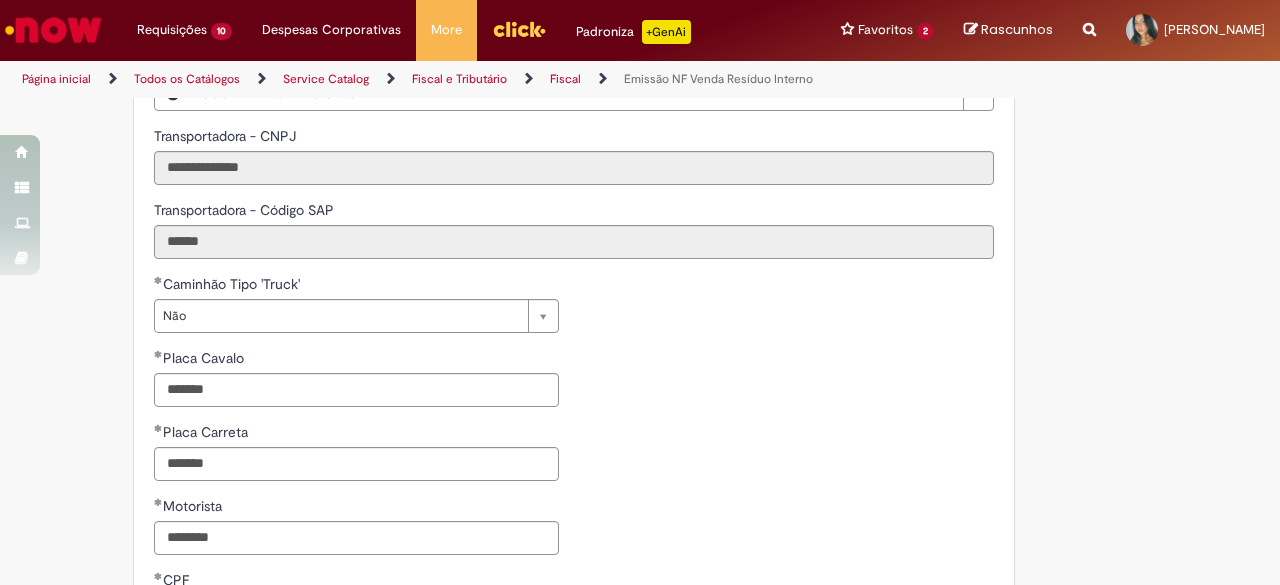 click on "Placa Carreta" at bounding box center (356, 434) 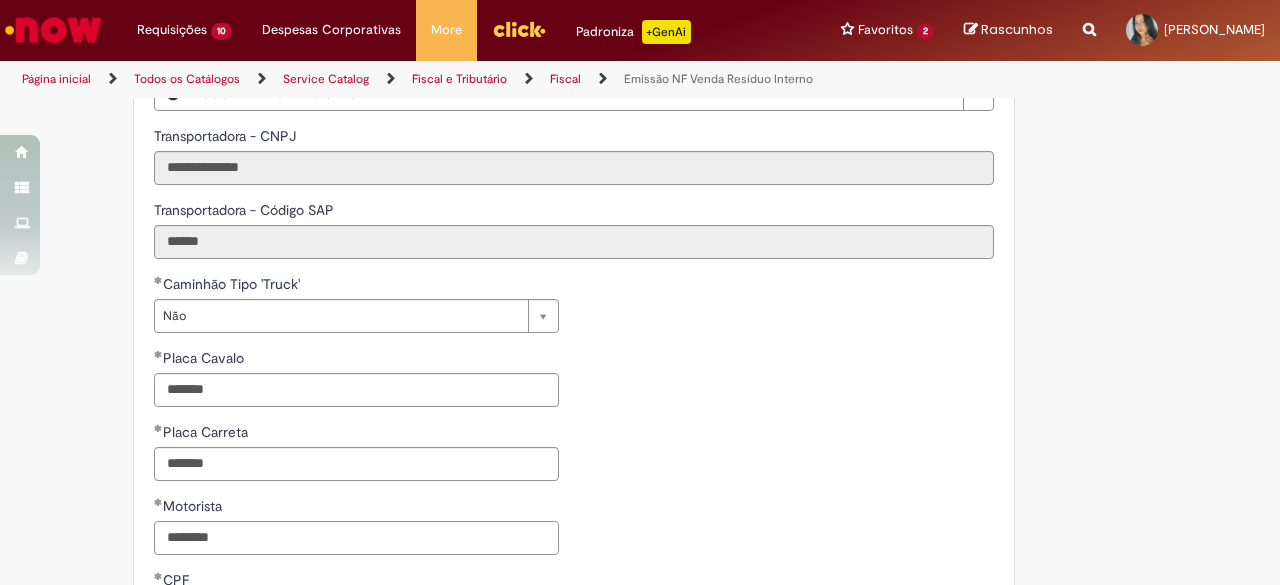 drag, startPoint x: 258, startPoint y: 525, endPoint x: 44, endPoint y: 545, distance: 214.93254 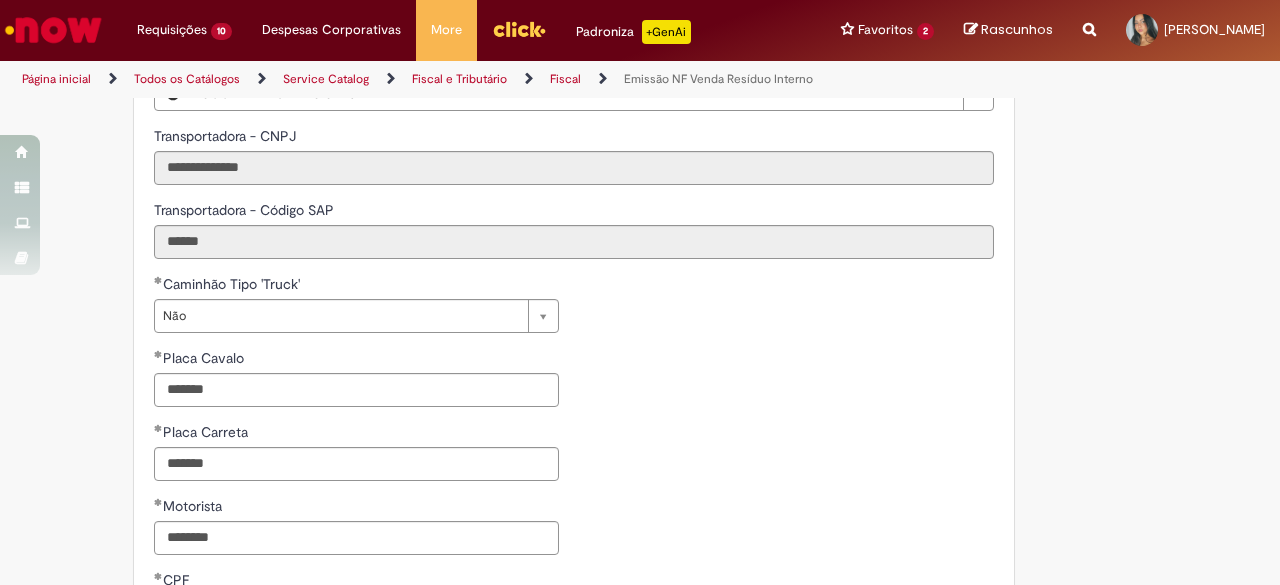 click on "**********" at bounding box center (574, 459) 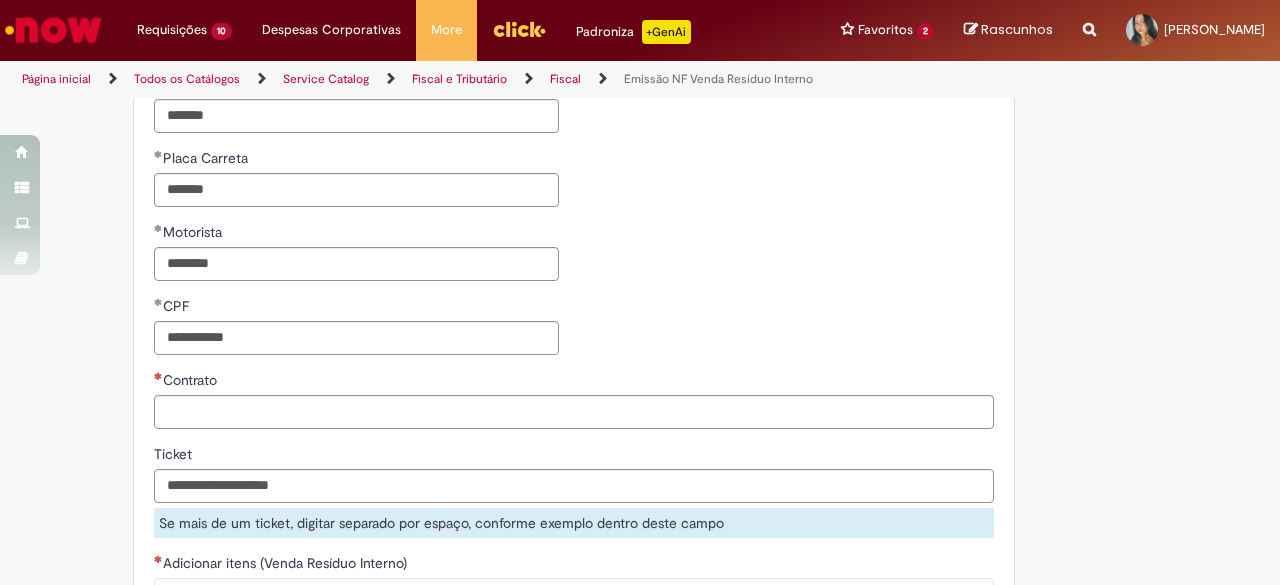 scroll, scrollTop: 1285, scrollLeft: 0, axis: vertical 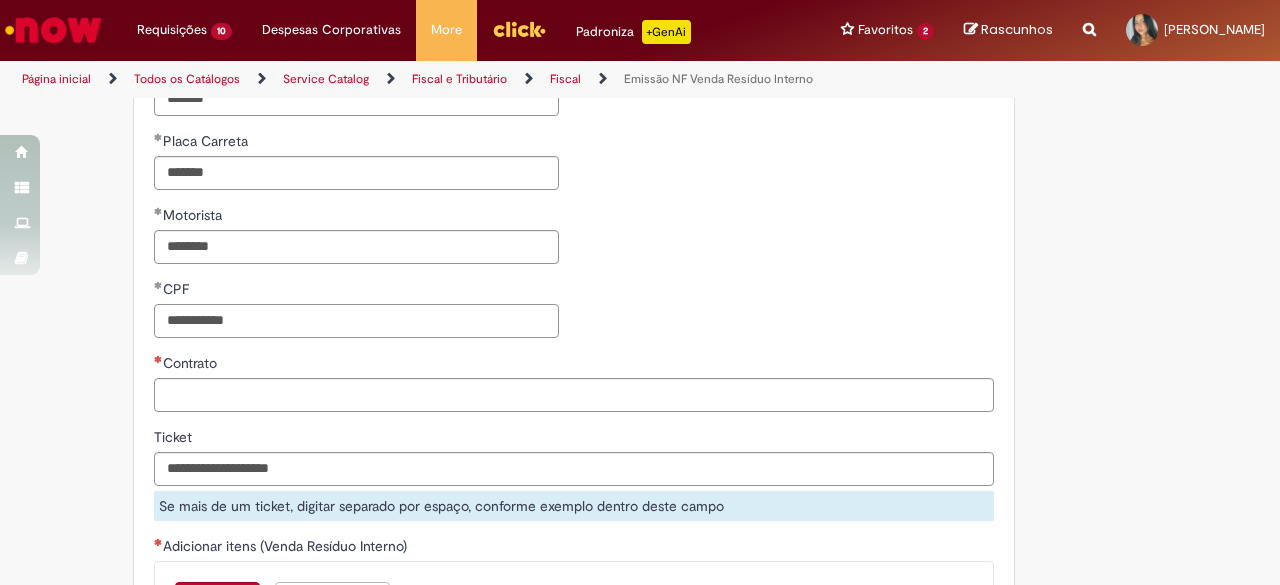 drag, startPoint x: 260, startPoint y: 301, endPoint x: 66, endPoint y: 357, distance: 201.92078 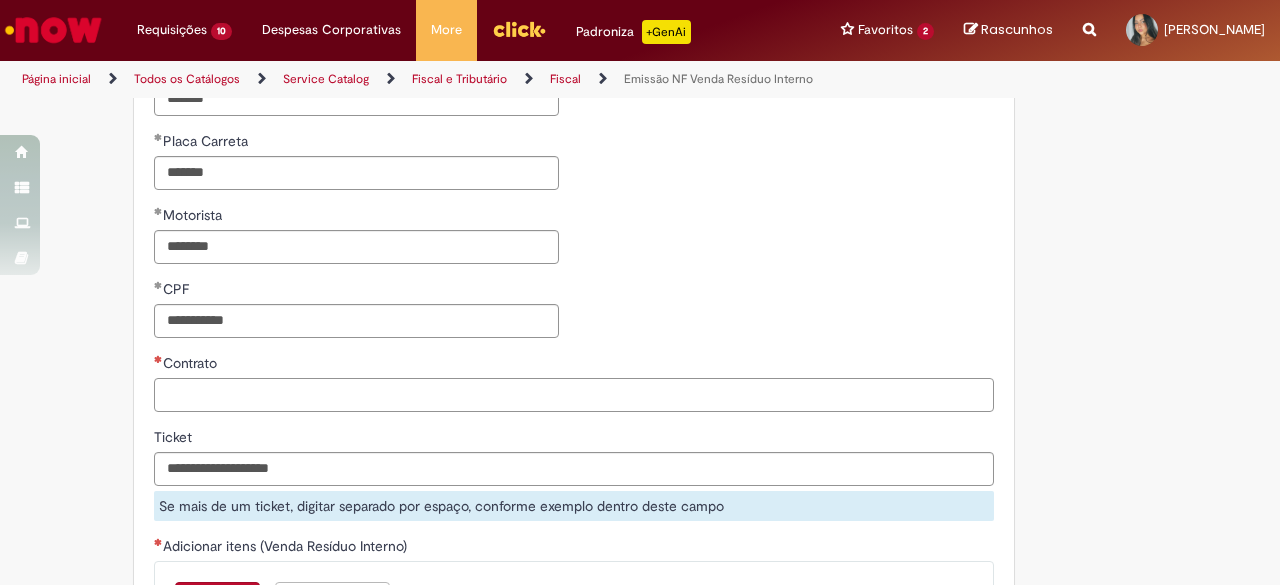 click on "Contrato" at bounding box center [574, 395] 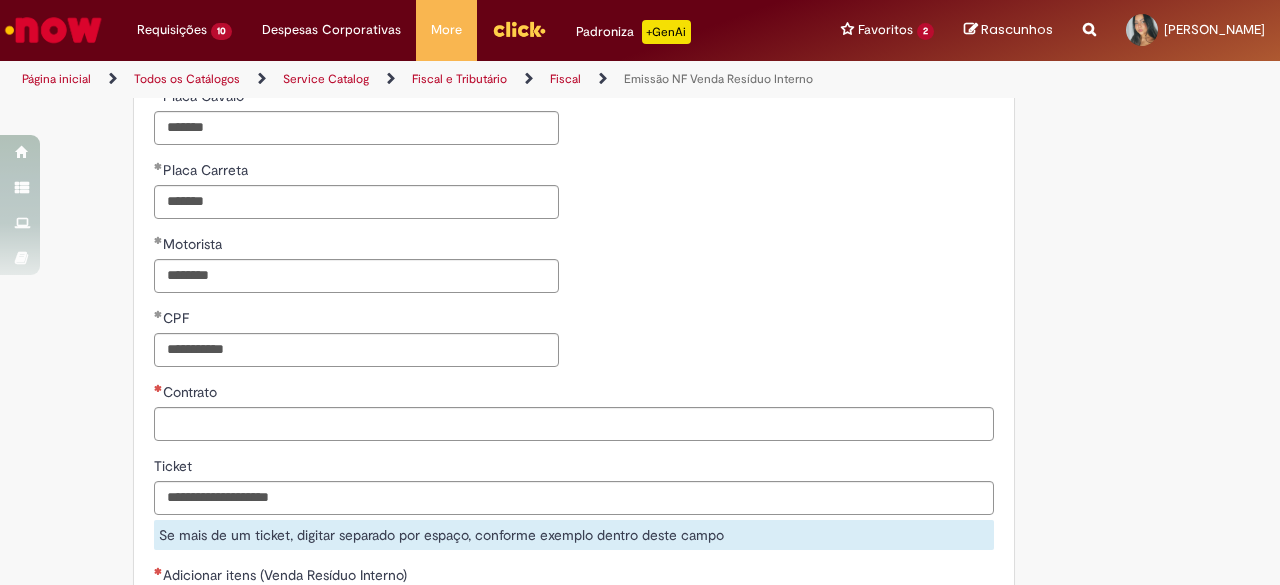 scroll, scrollTop: 1274, scrollLeft: 0, axis: vertical 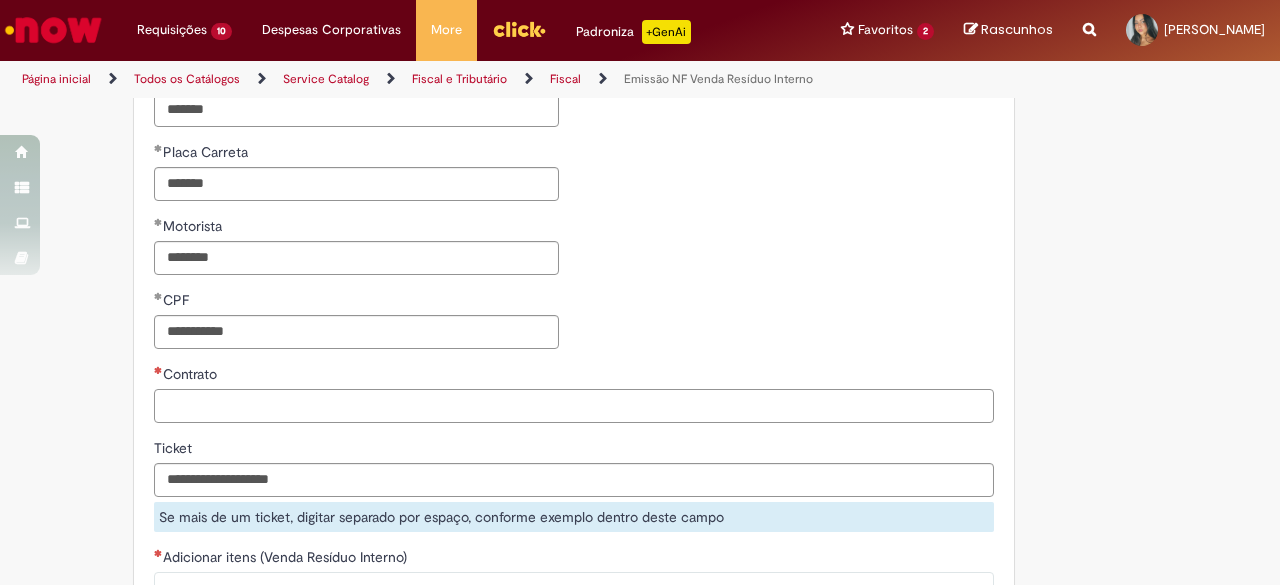 click on "Contrato" at bounding box center (574, 406) 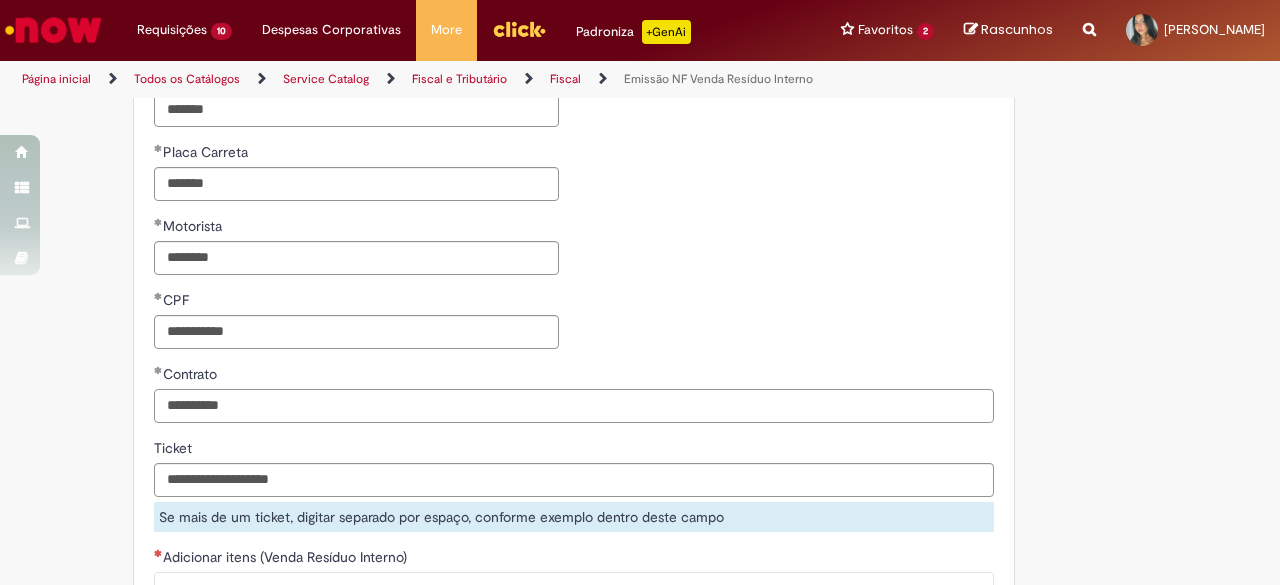 type on "**********" 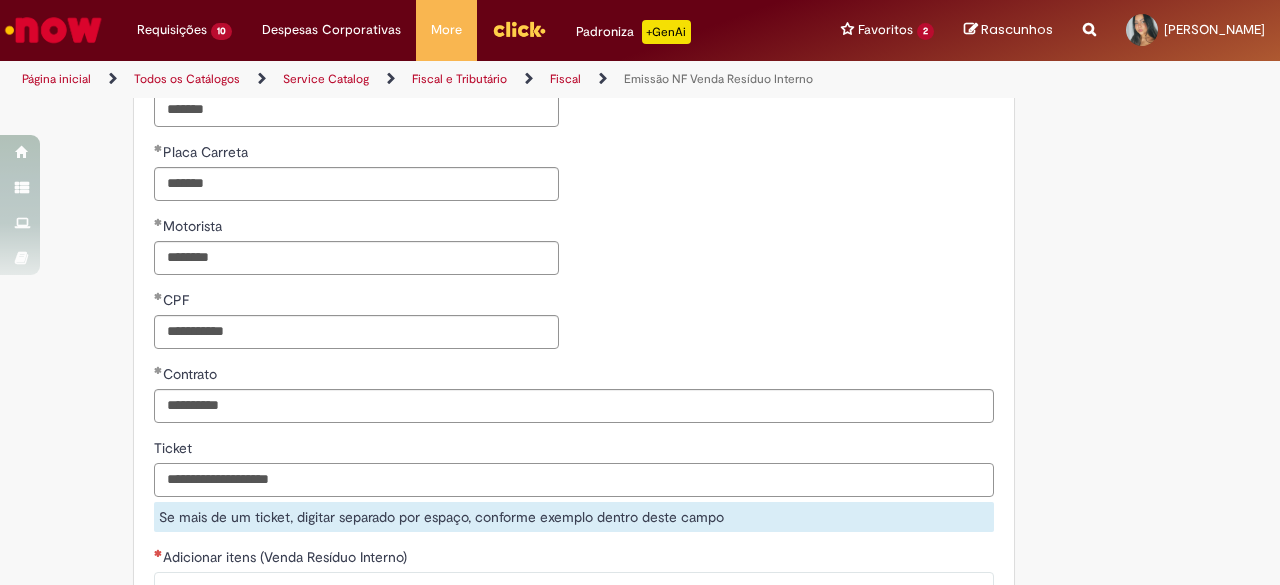 click on "Ticket" at bounding box center [574, 480] 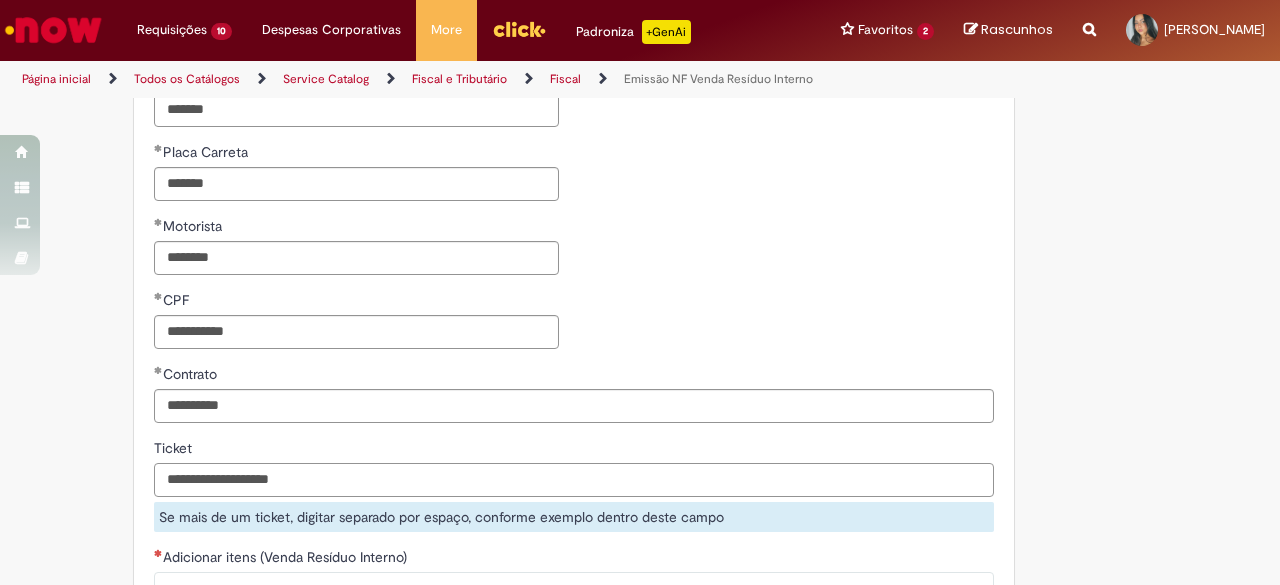 paste on "*********" 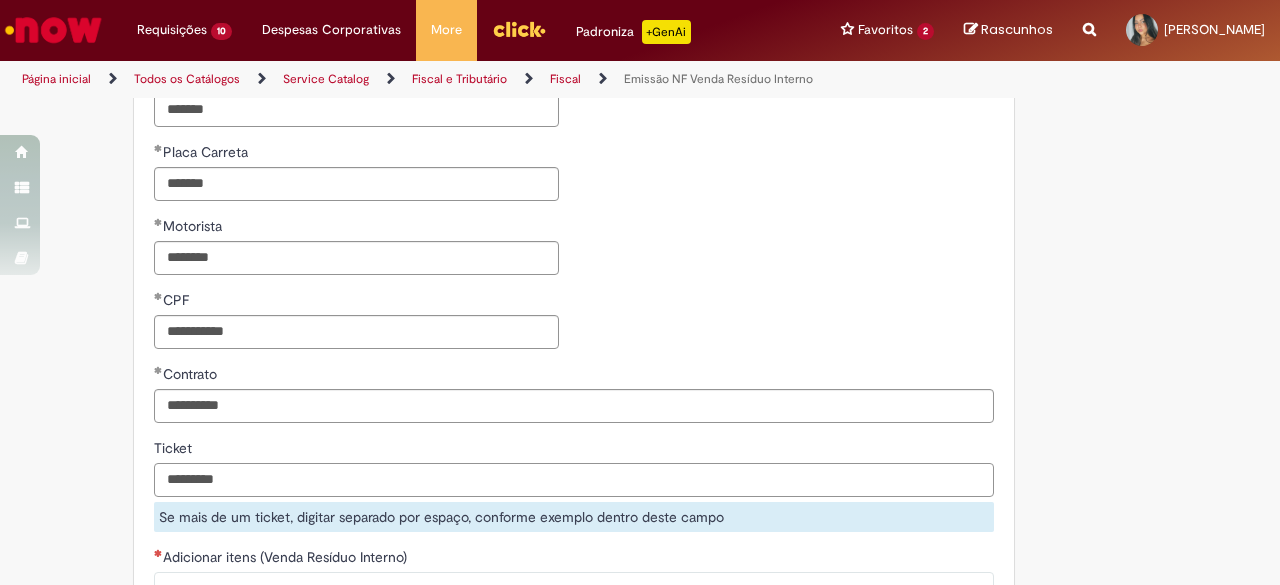 type on "*********" 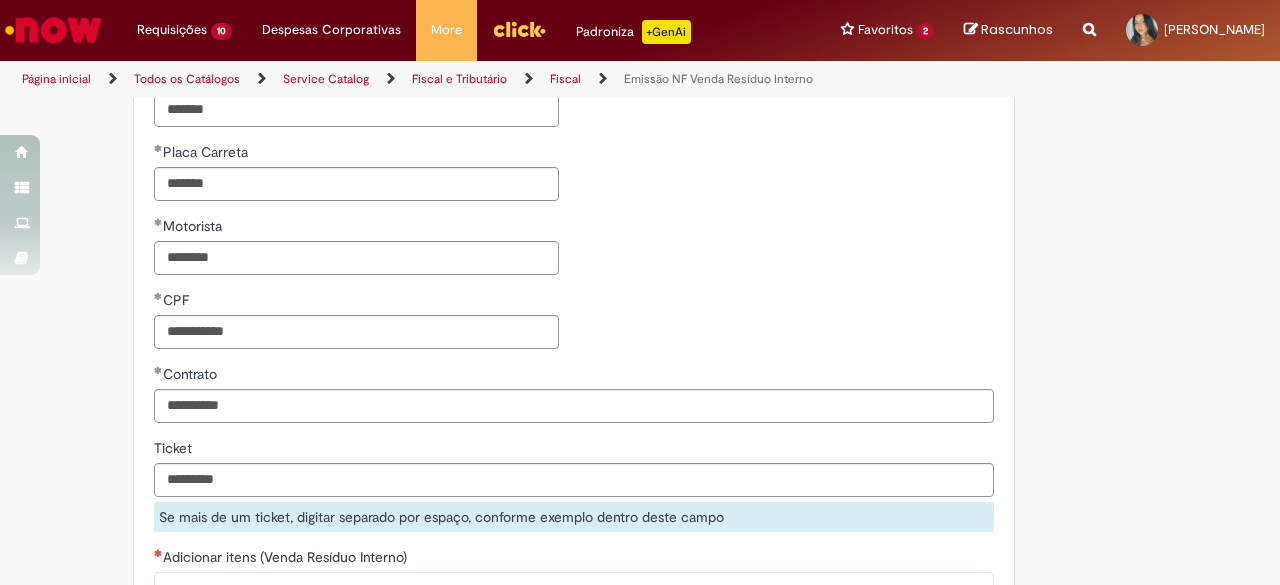 click on "**********" at bounding box center (574, 179) 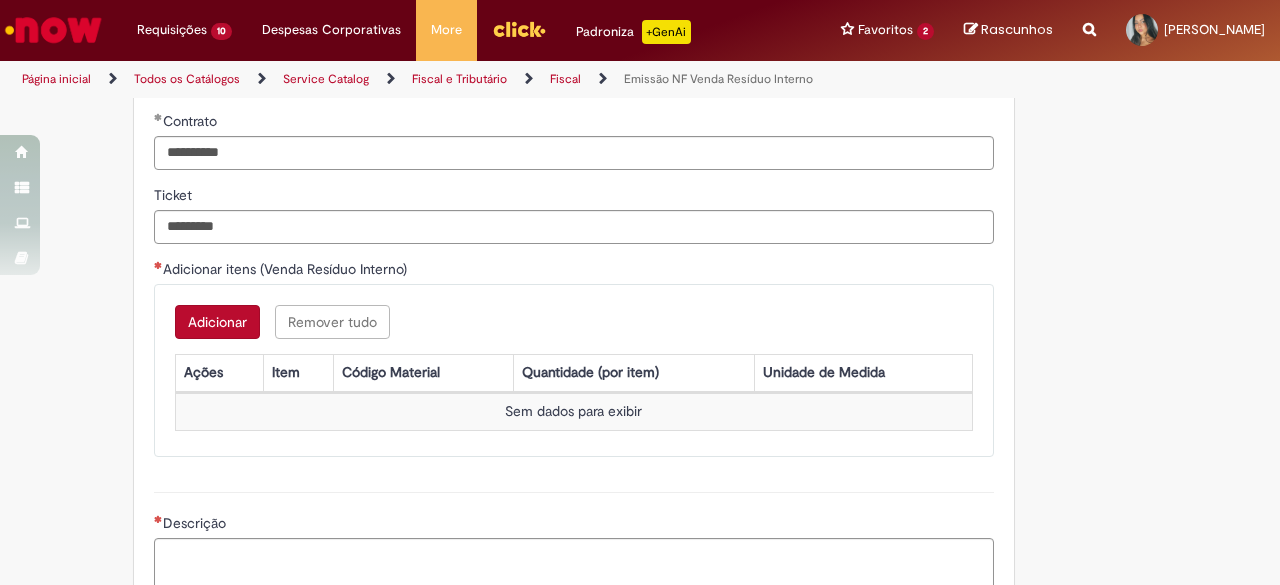 scroll, scrollTop: 1530, scrollLeft: 0, axis: vertical 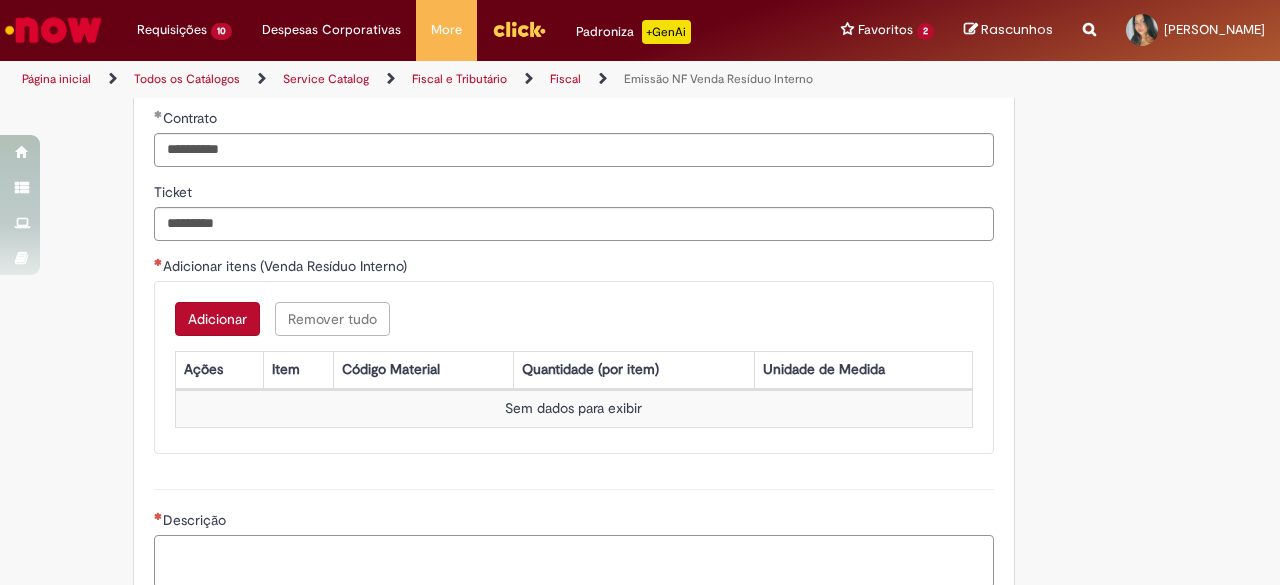 click on "Descrição" at bounding box center [574, 561] 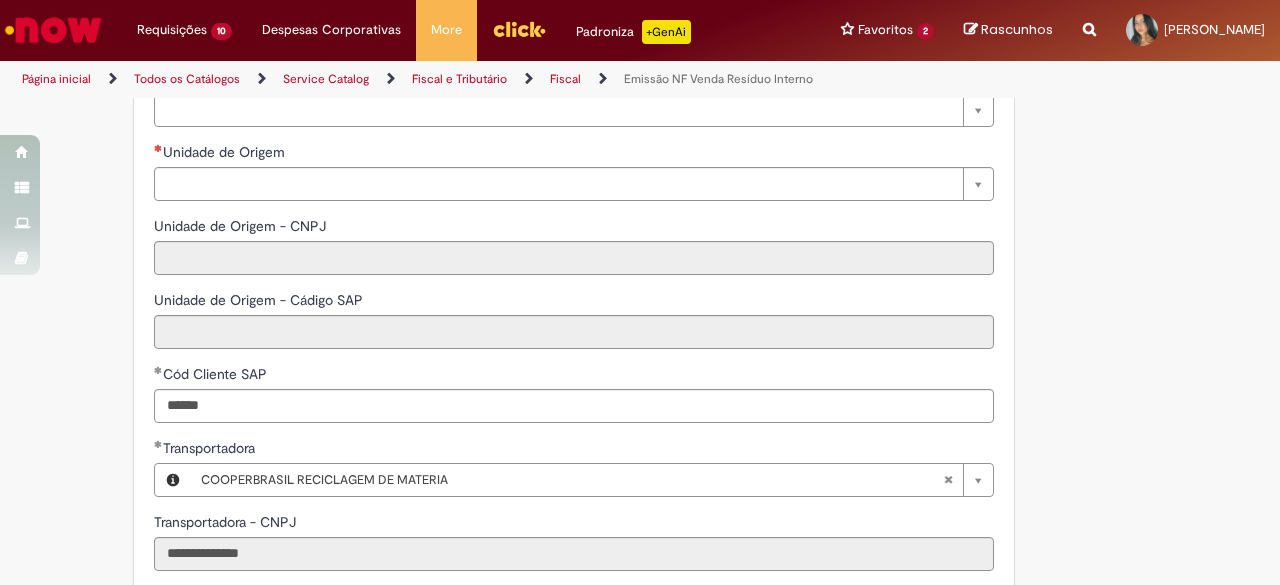 scroll, scrollTop: 416, scrollLeft: 0, axis: vertical 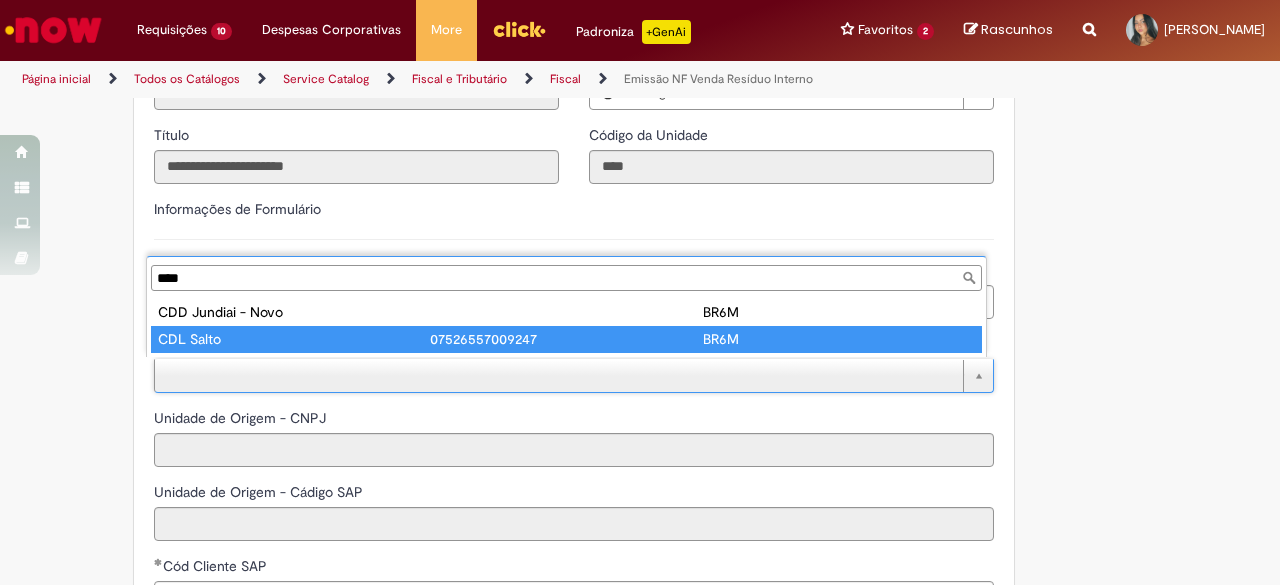 type on "****" 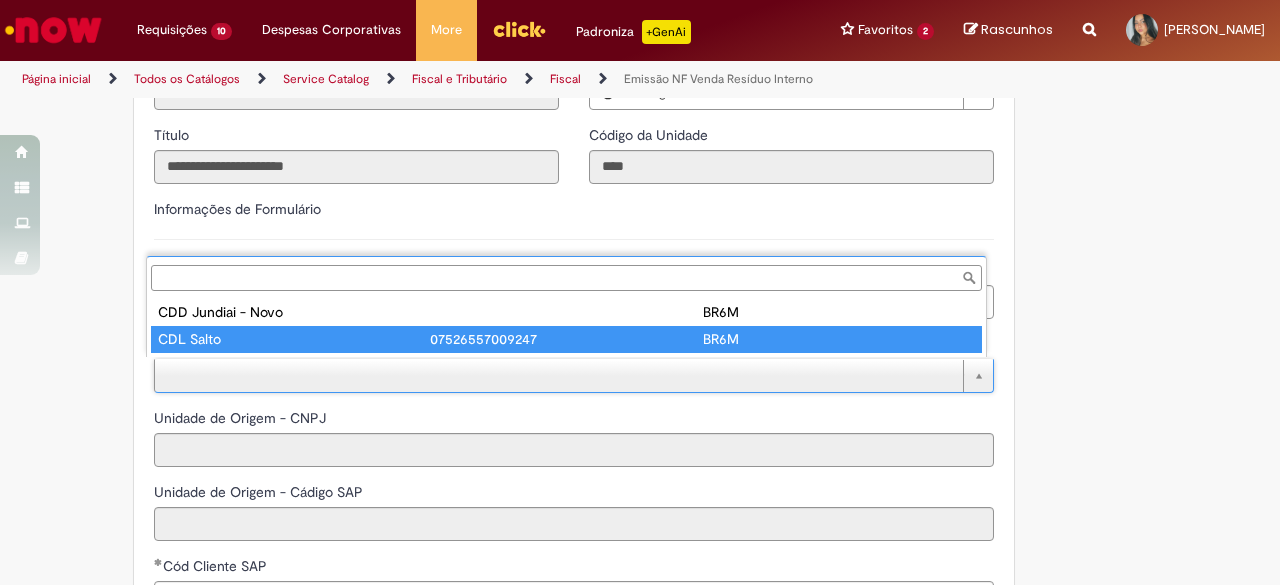 type on "**********" 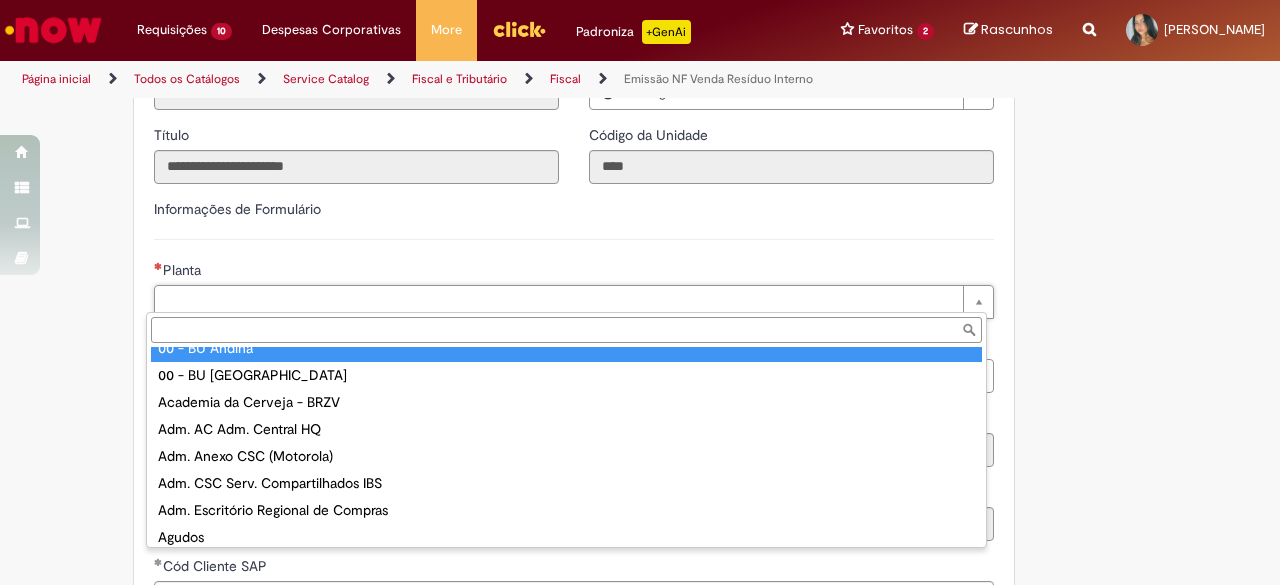 scroll, scrollTop: 0, scrollLeft: 0, axis: both 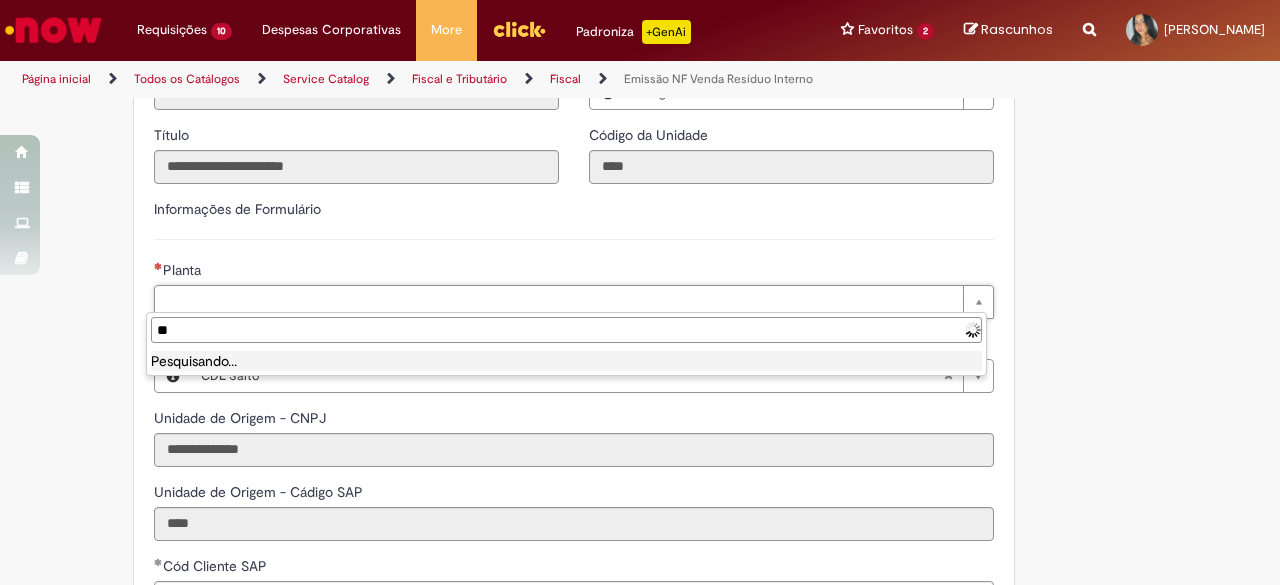 type on "*" 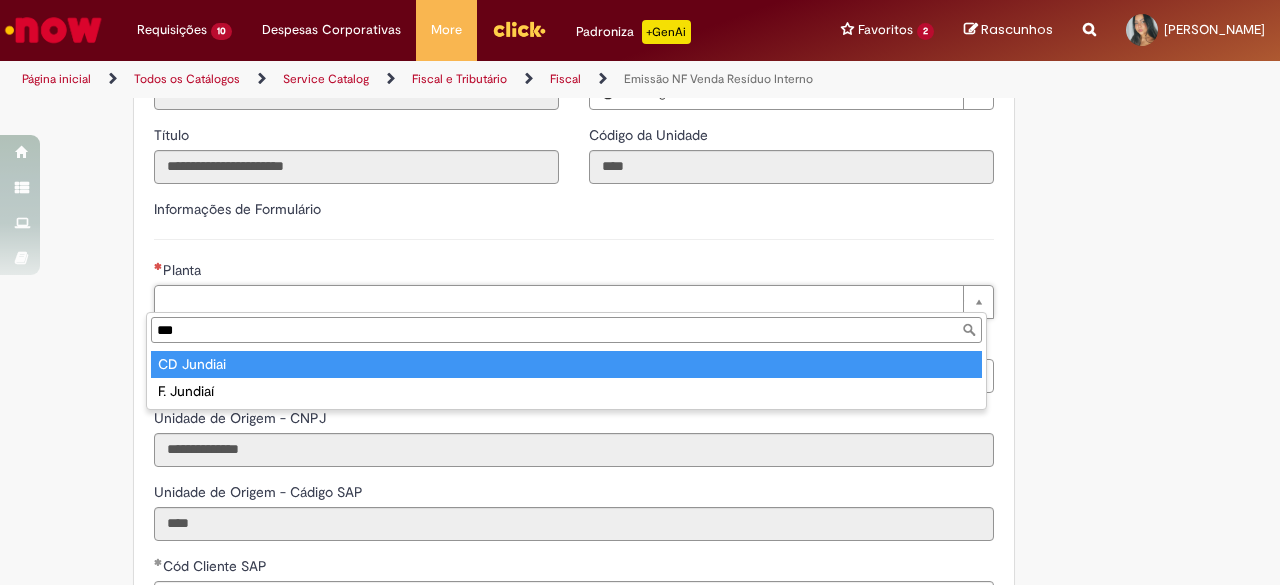 type on "***" 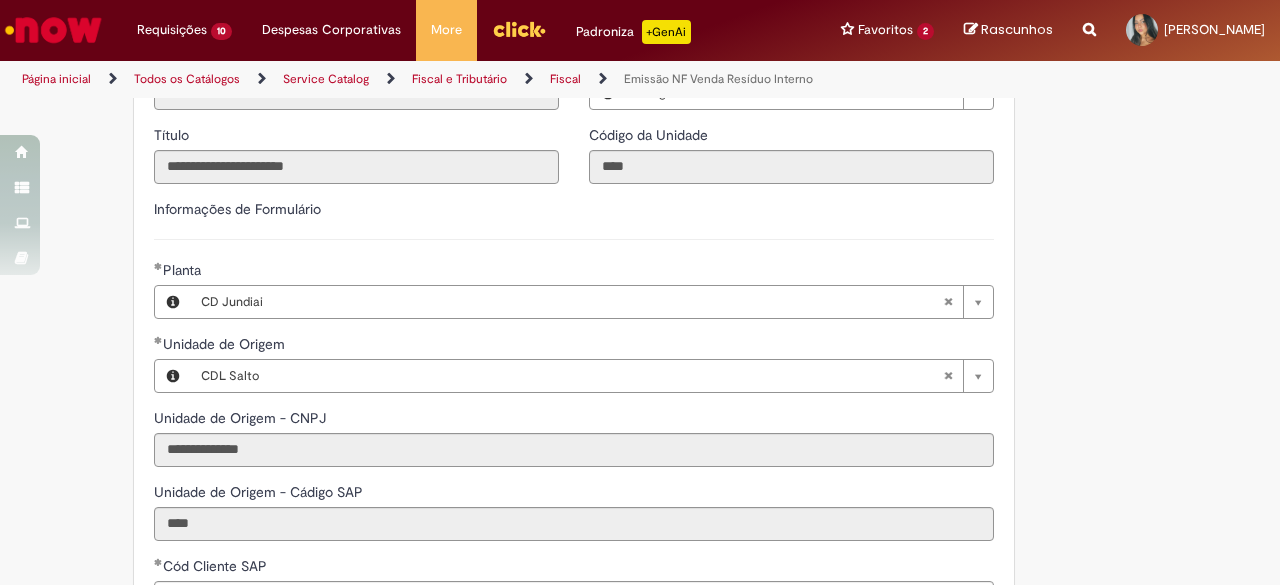 click on "**********" at bounding box center (640, 824) 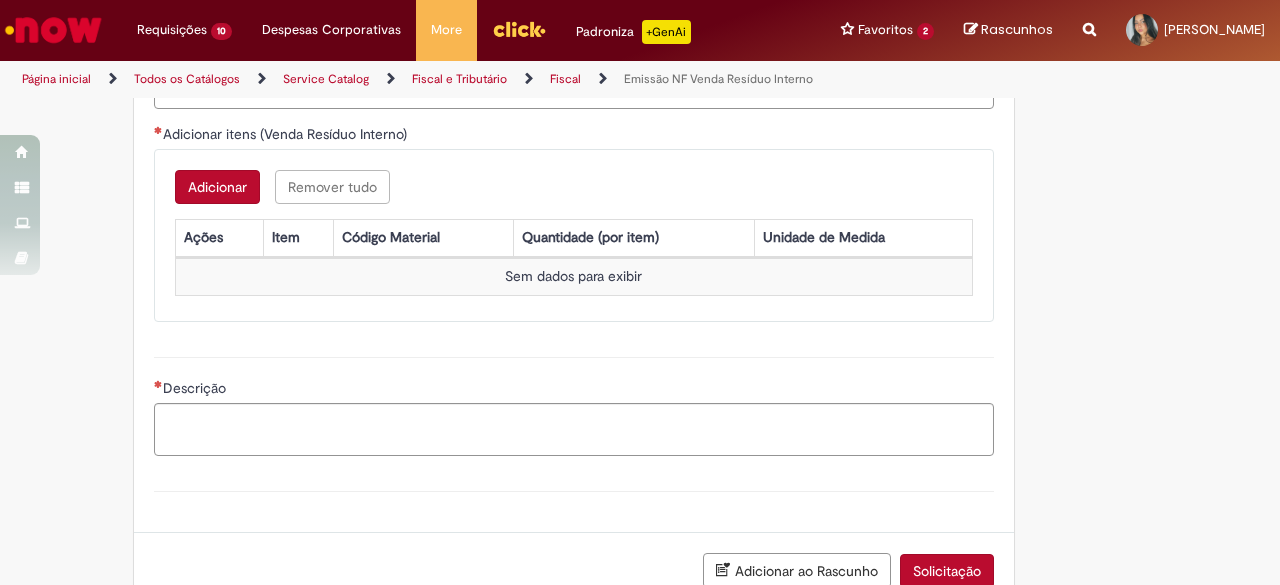 scroll, scrollTop: 1678, scrollLeft: 0, axis: vertical 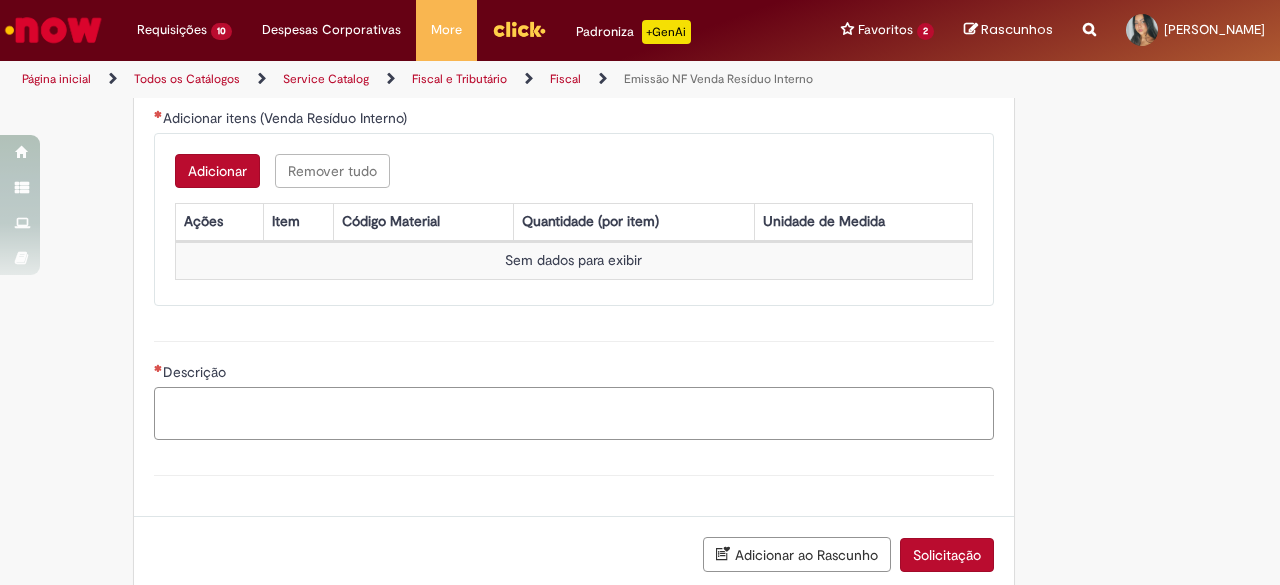 click on "Descrição" at bounding box center [574, 413] 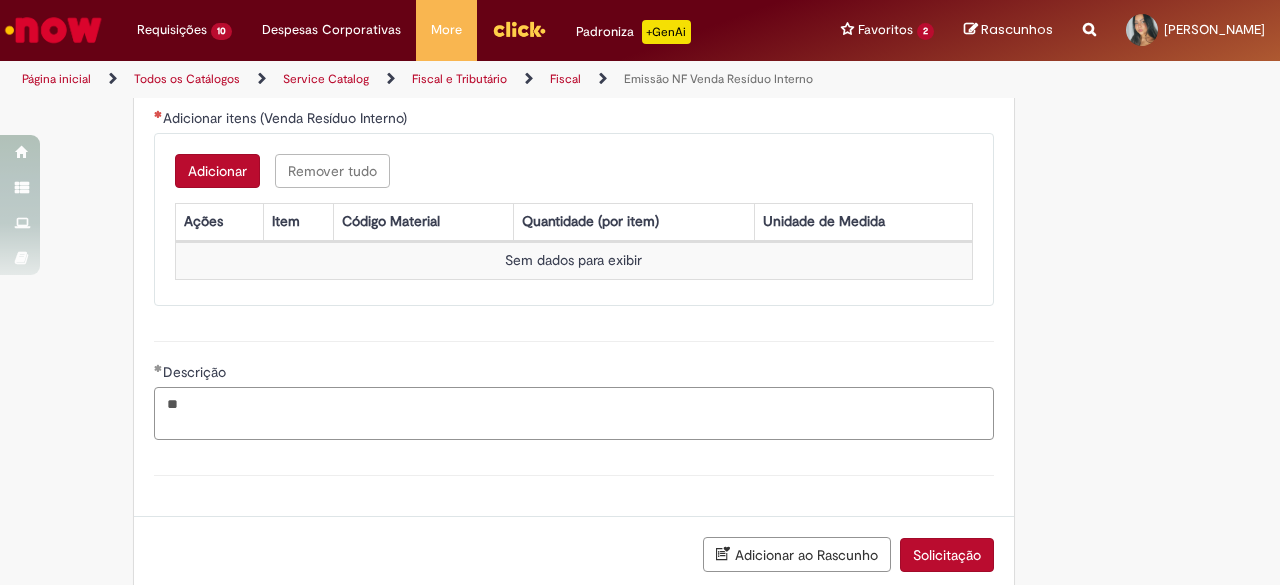 type on "*" 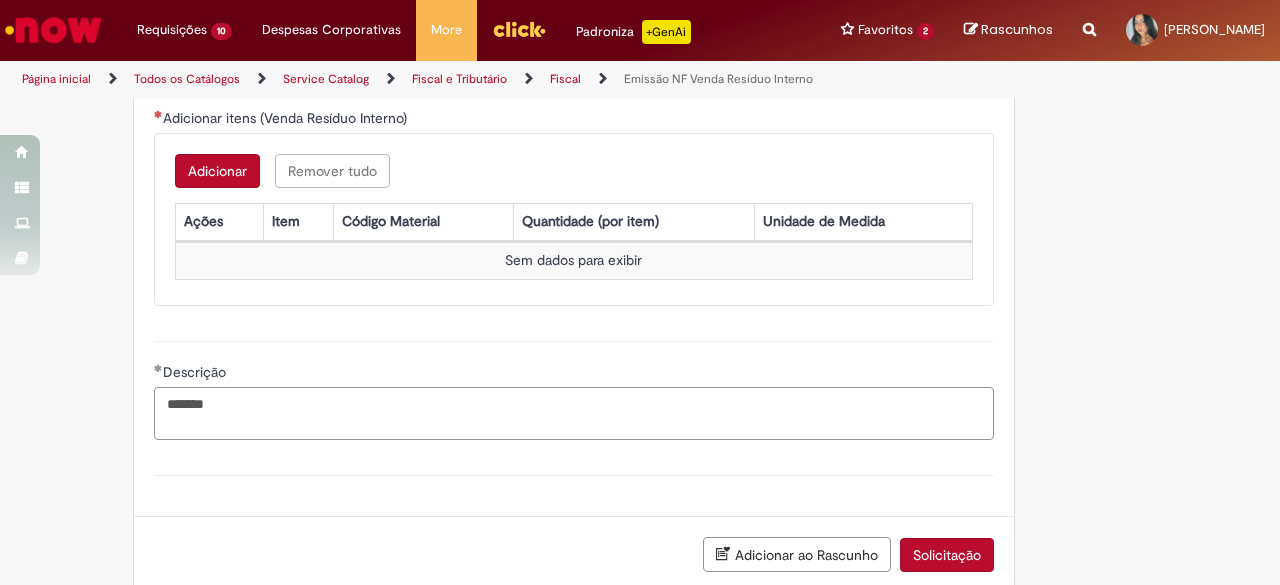 type on "*******" 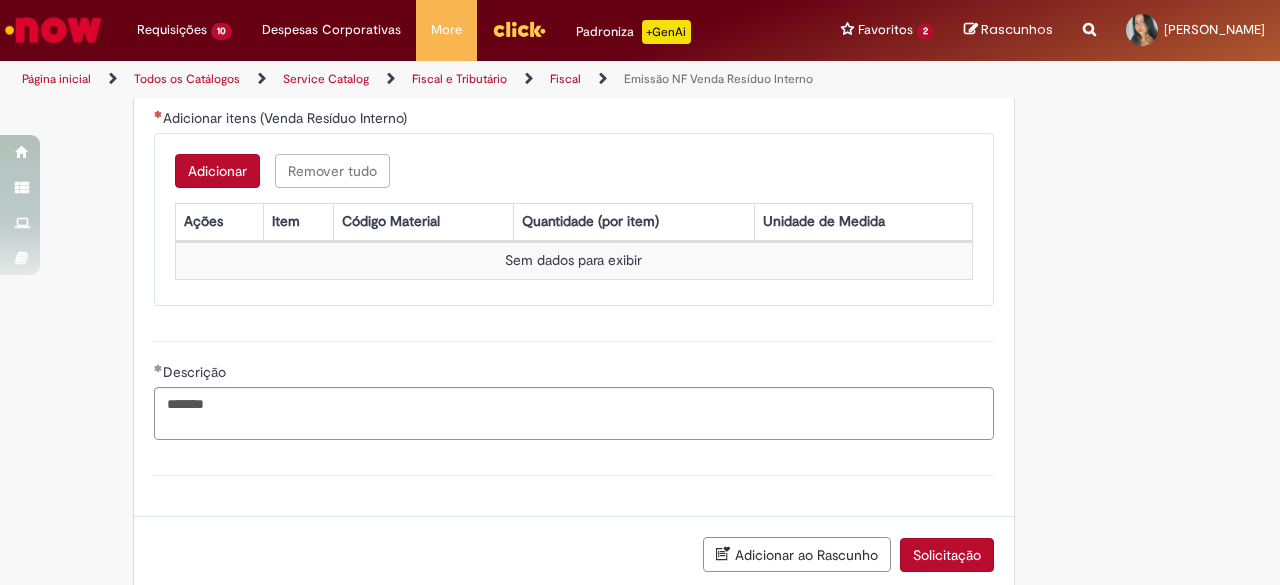 click on "**********" at bounding box center [640, -438] 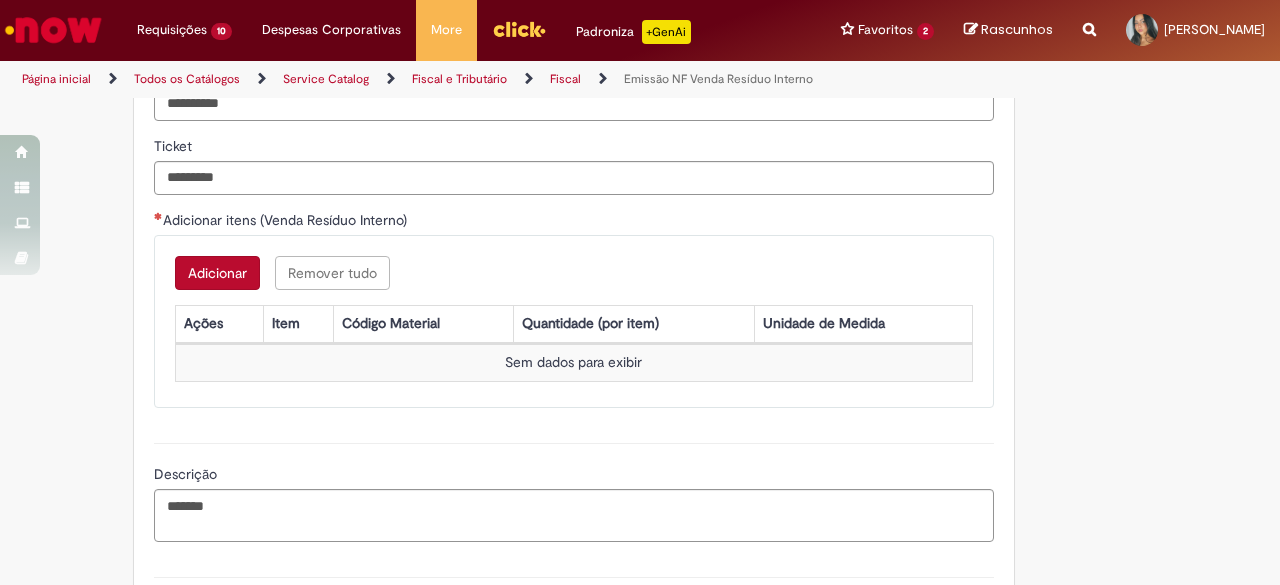 scroll, scrollTop: 1566, scrollLeft: 0, axis: vertical 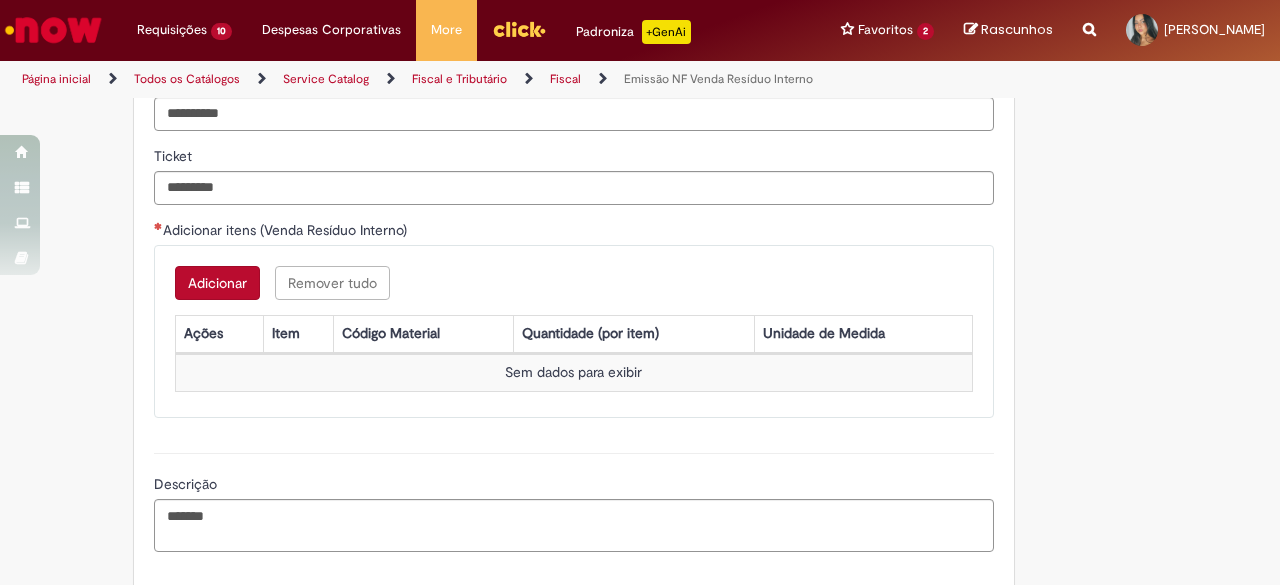 click on "Adicionar" at bounding box center (217, 283) 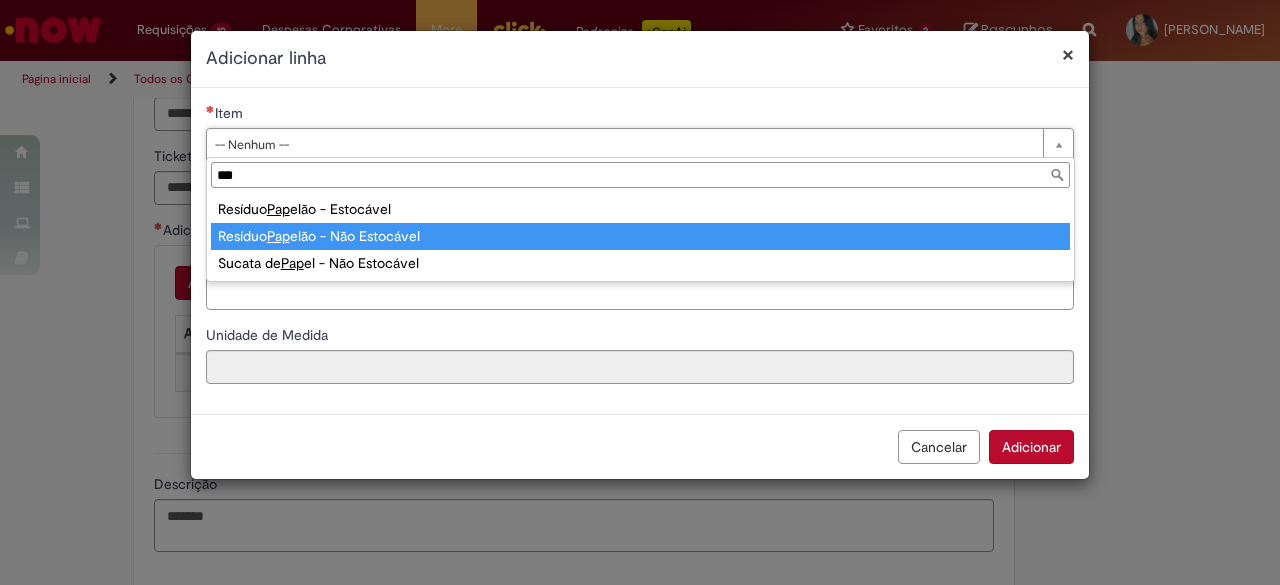 type on "***" 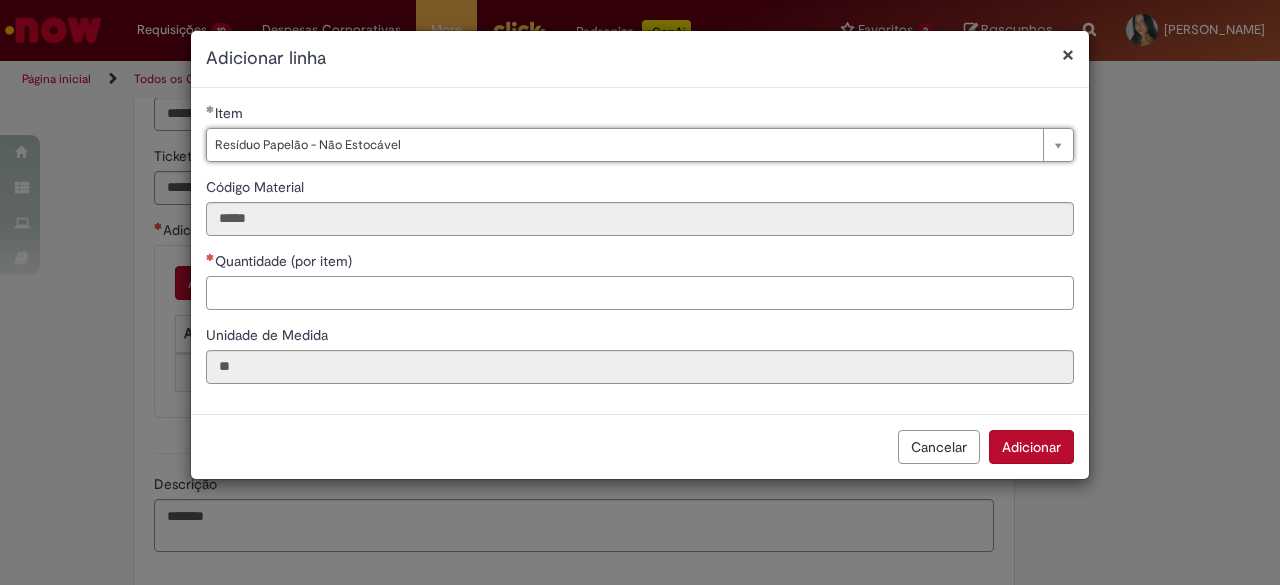 click on "Quantidade (por item)" at bounding box center [640, 293] 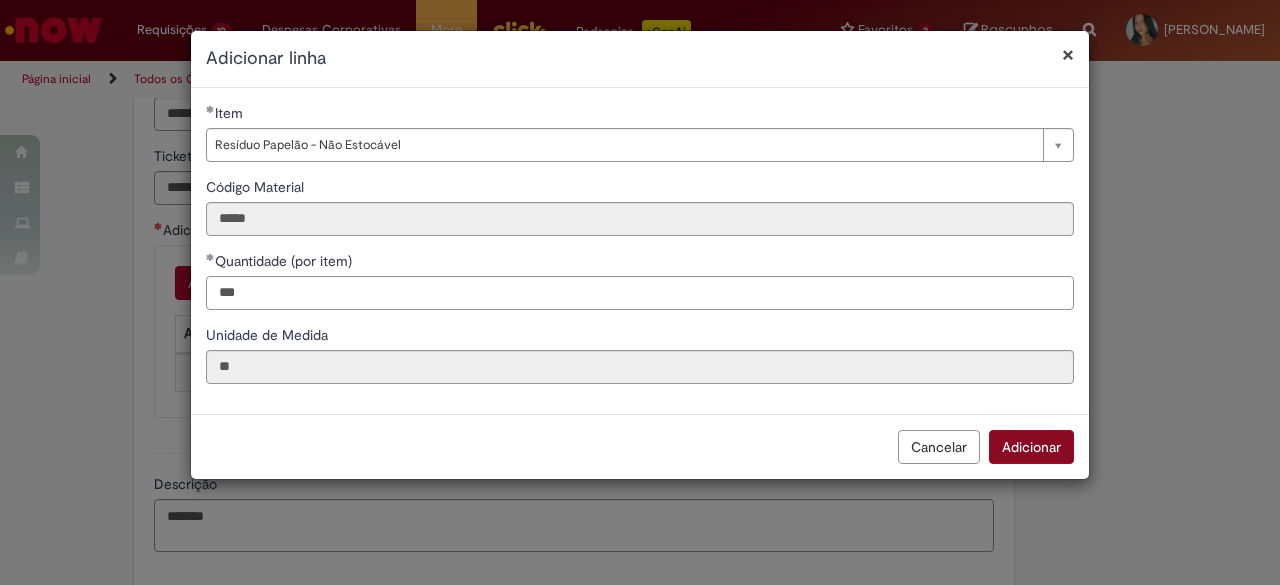type on "***" 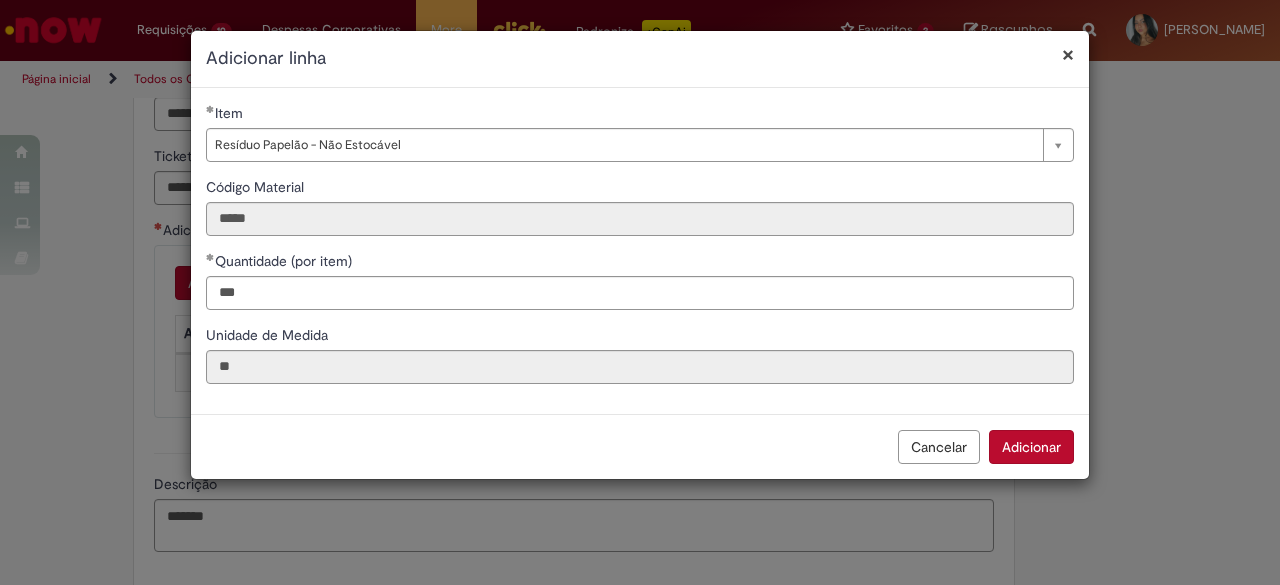 click on "Adicionar" at bounding box center (1031, 447) 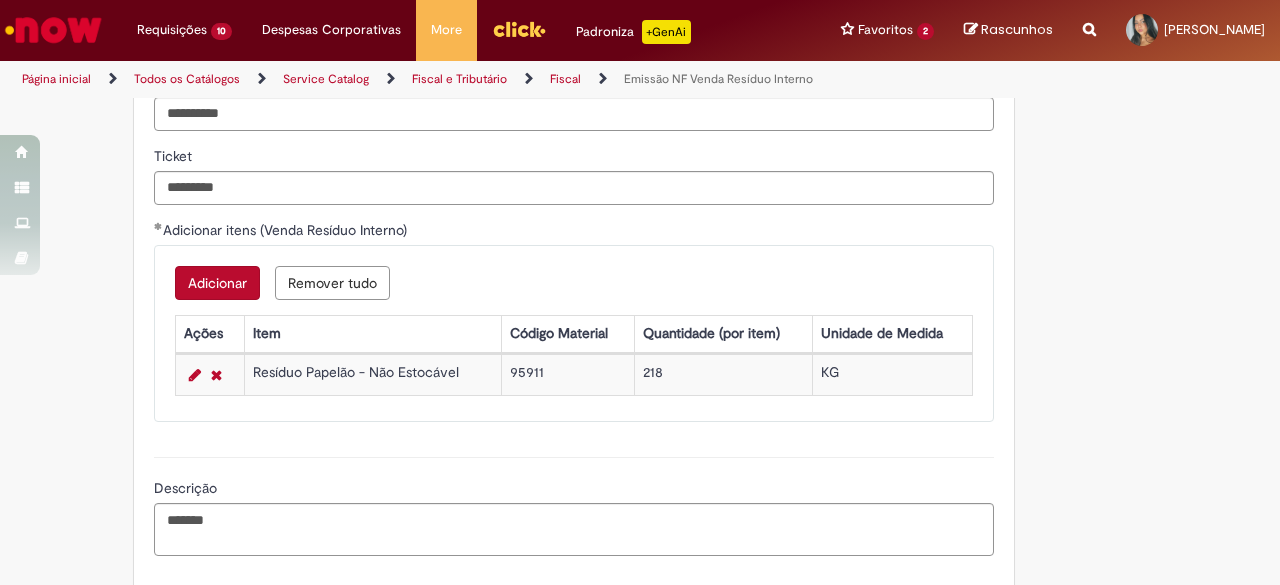 click on "Adicionar" at bounding box center (217, 283) 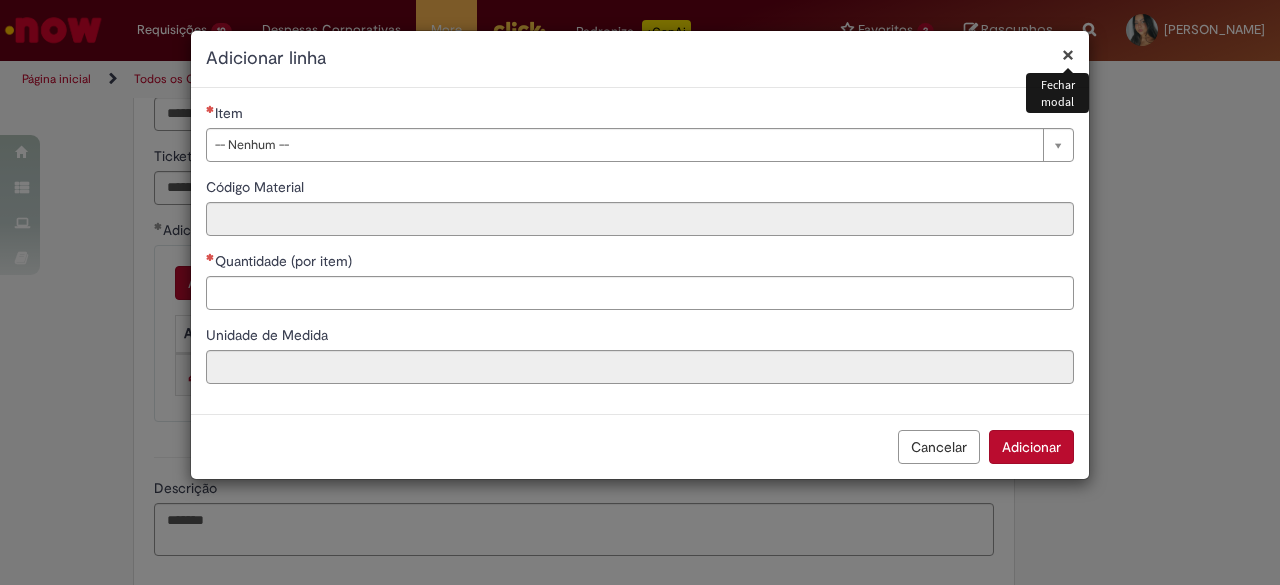 drag, startPoint x: 288, startPoint y: 159, endPoint x: 312, endPoint y: 154, distance: 24.5153 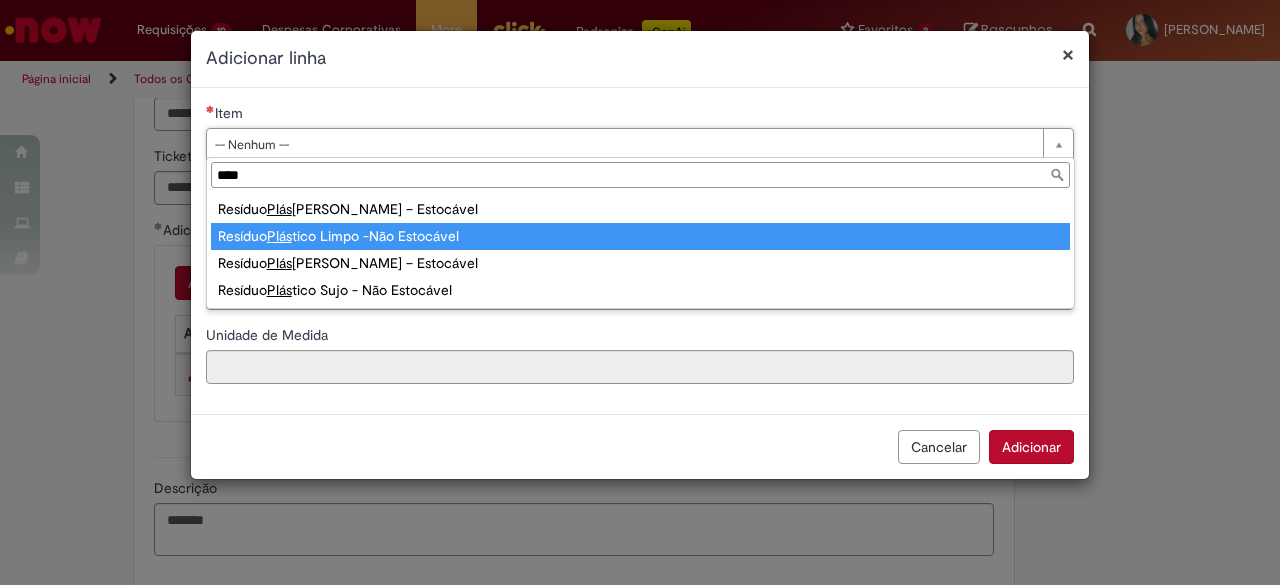type on "****" 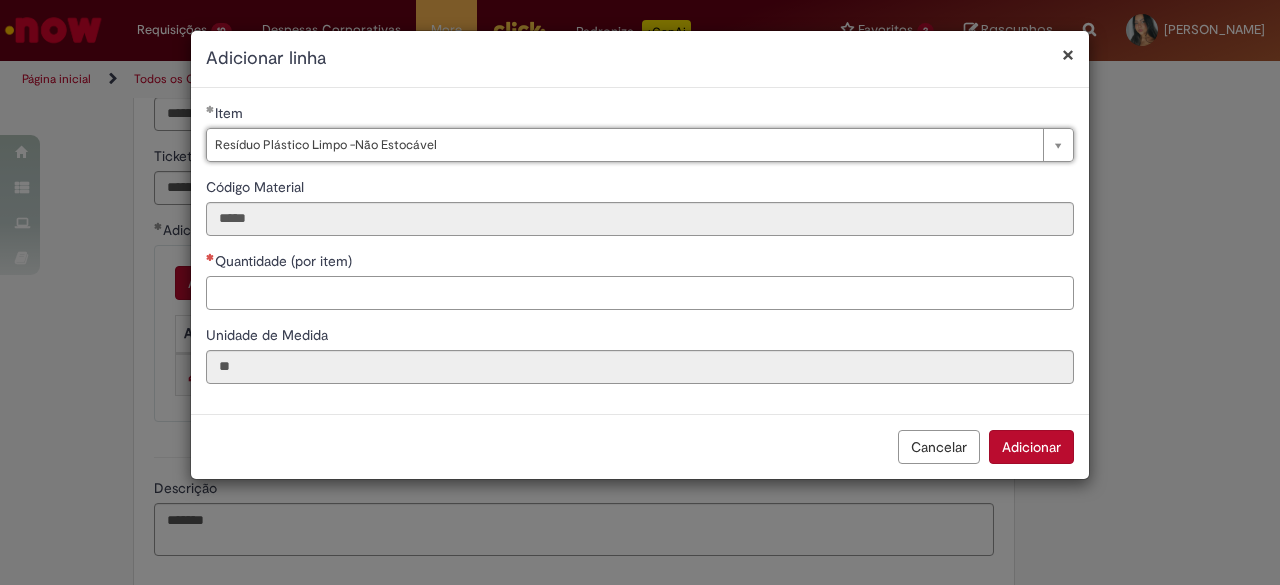 click on "Quantidade (por item)" at bounding box center (640, 293) 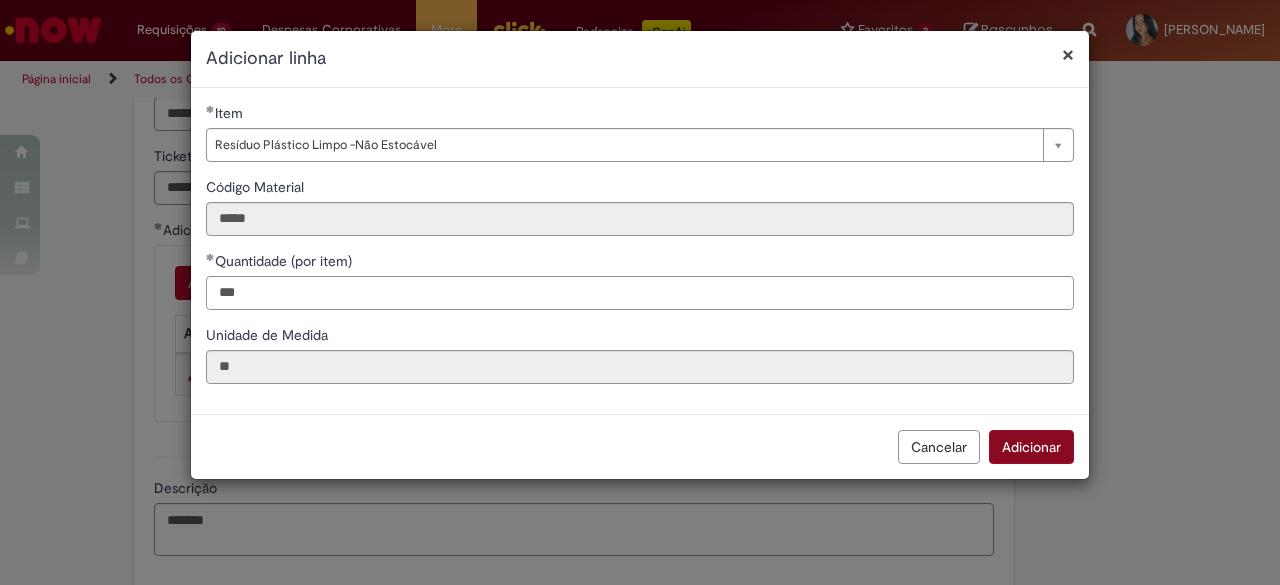 type on "***" 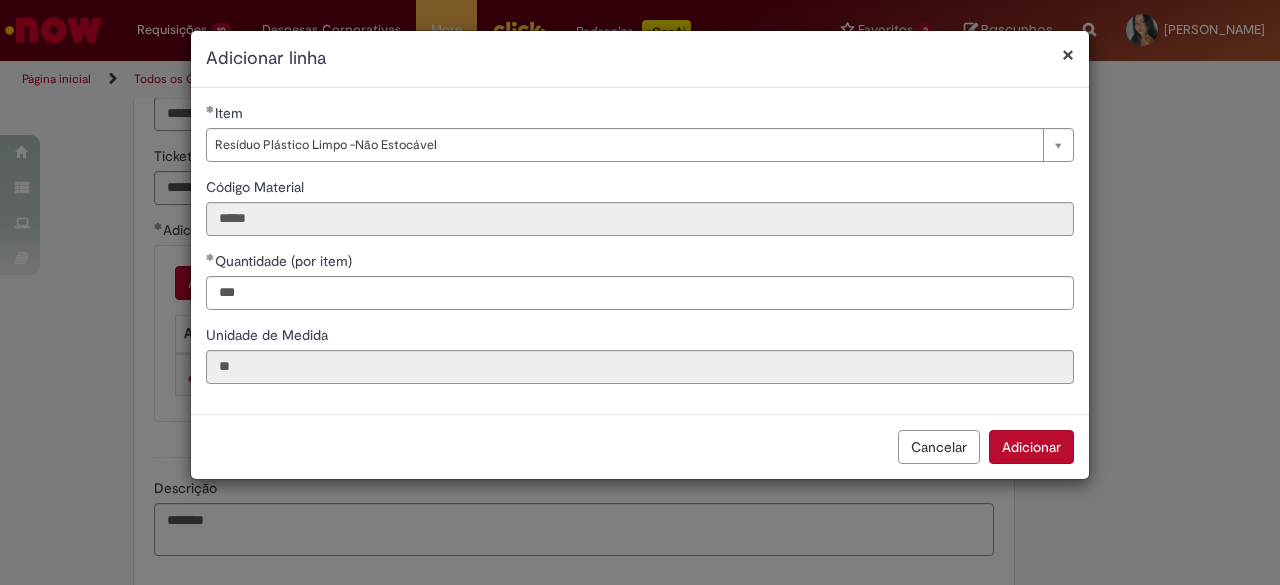 click on "Adicionar" at bounding box center [1031, 447] 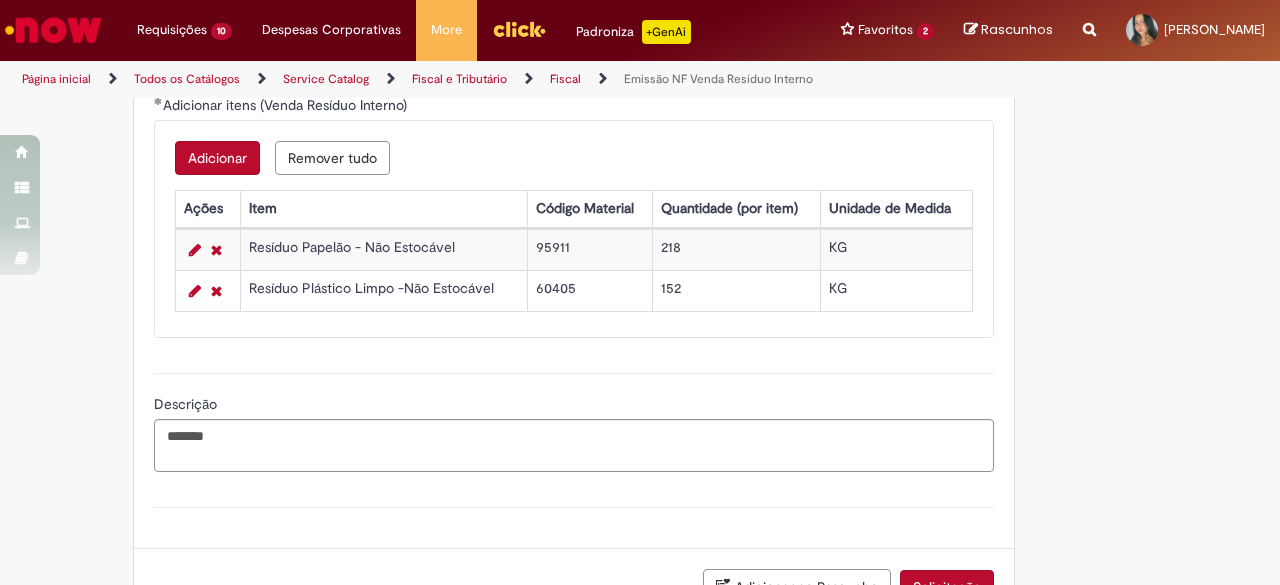 scroll, scrollTop: 1832, scrollLeft: 0, axis: vertical 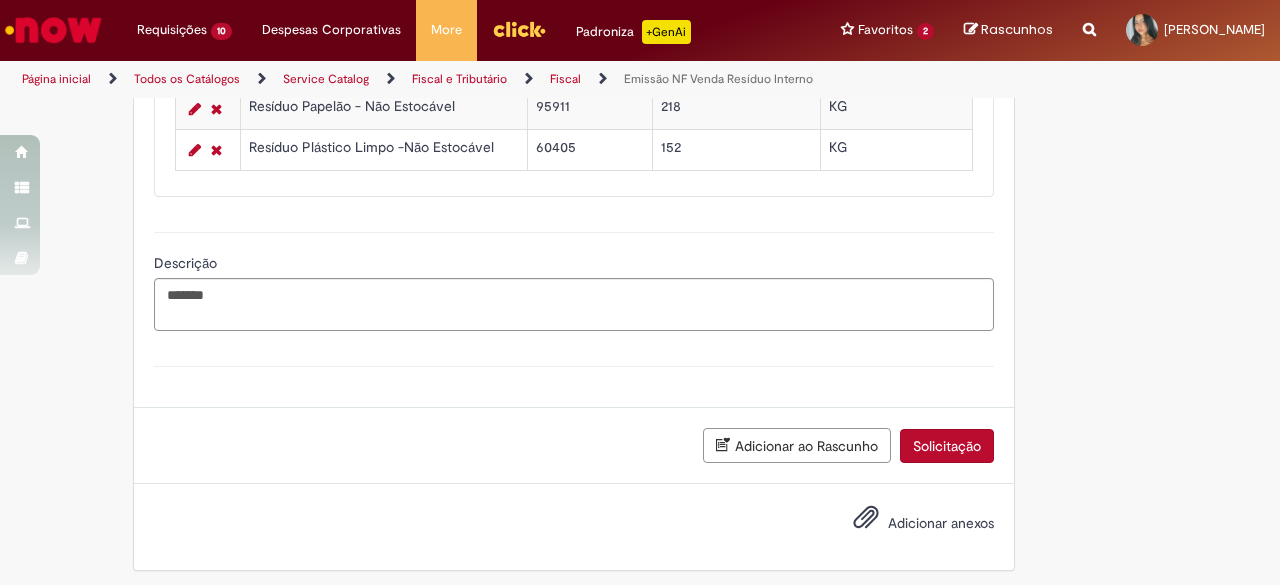click on "Solicitação" at bounding box center [947, 446] 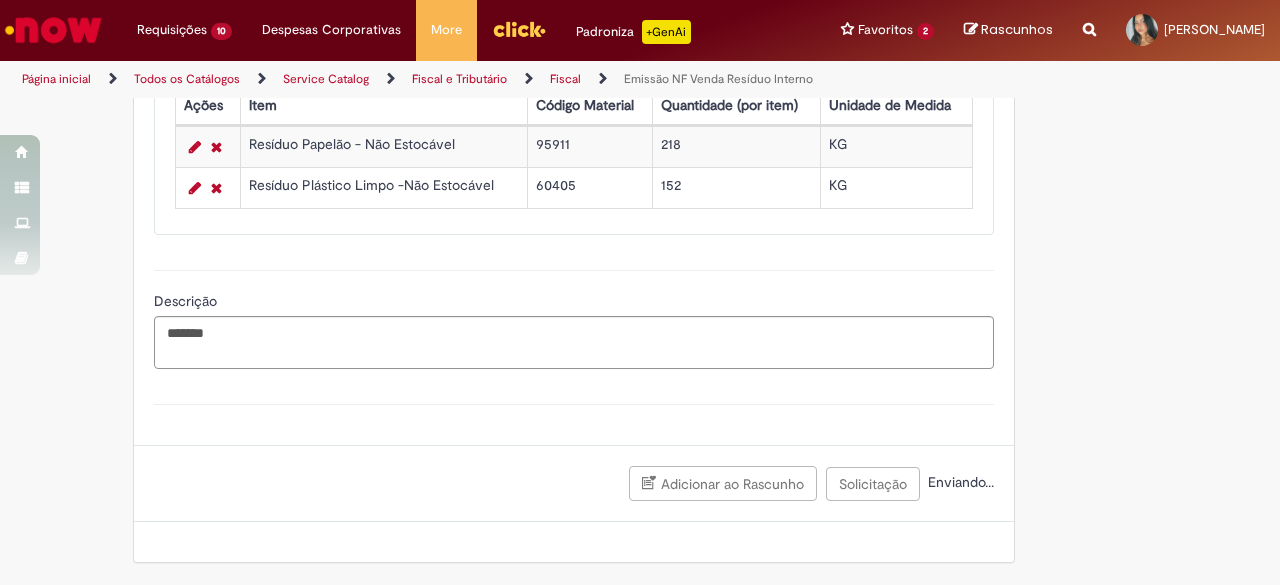 scroll, scrollTop: 1787, scrollLeft: 0, axis: vertical 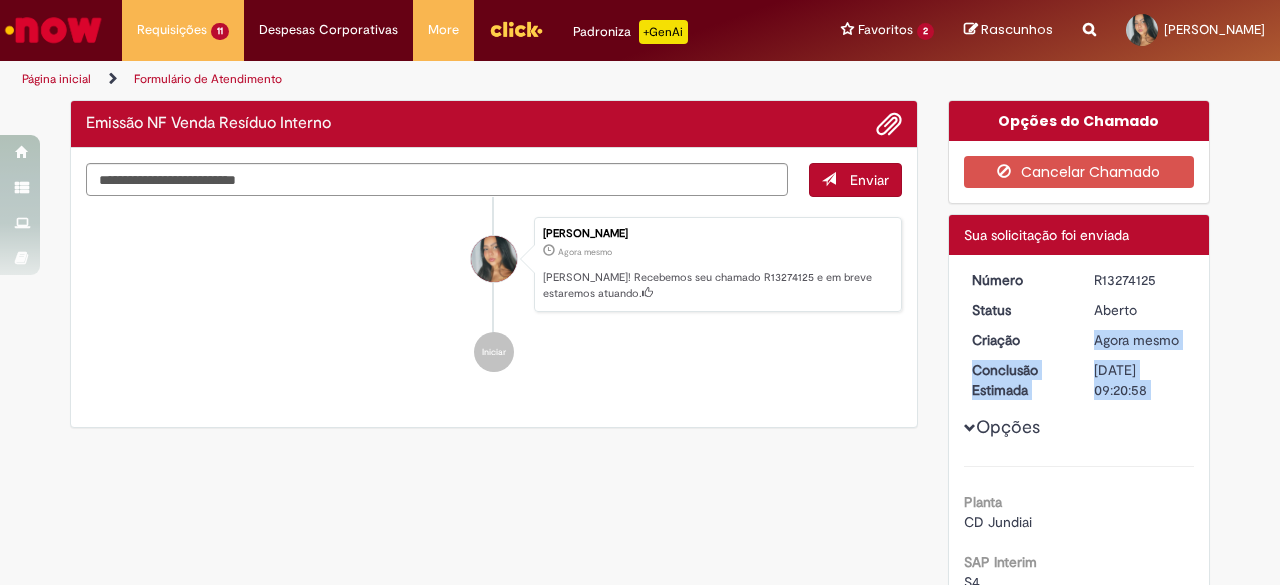 drag, startPoint x: 1084, startPoint y: 331, endPoint x: 1128, endPoint y: 326, distance: 44.28318 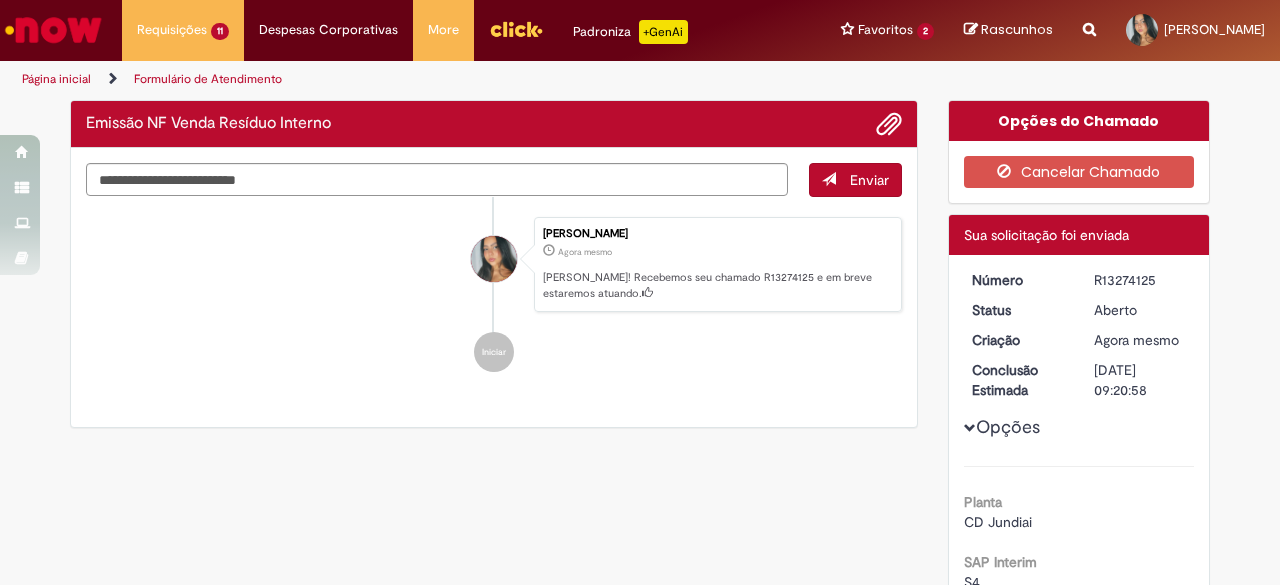 click on "Aberto" at bounding box center (1140, 310) 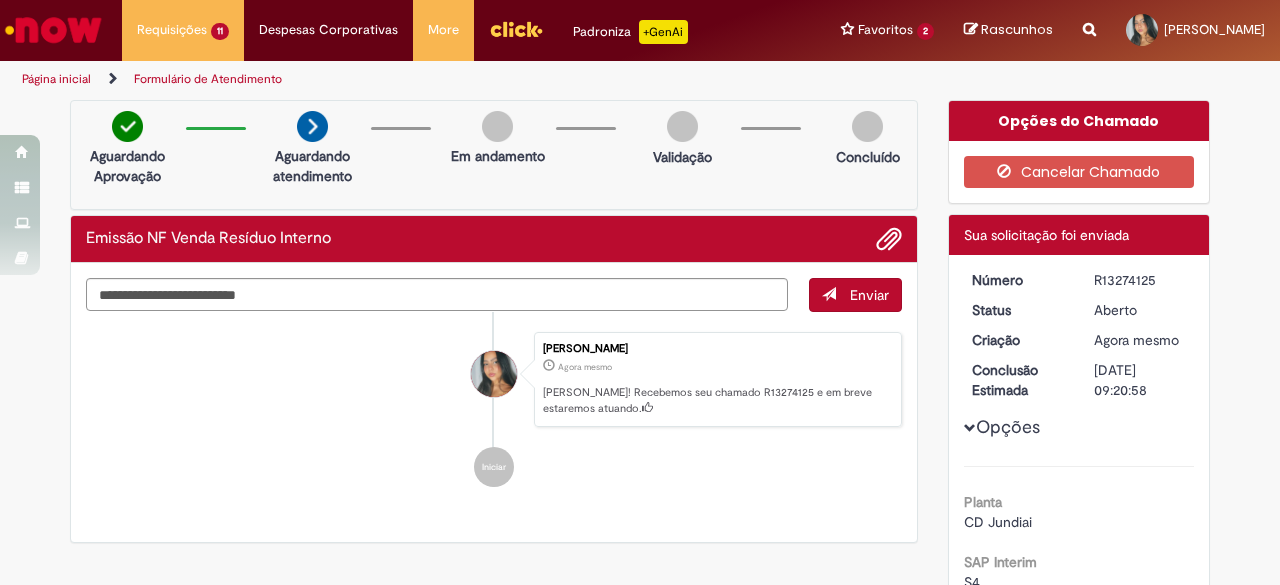 drag, startPoint x: 1162, startPoint y: 285, endPoint x: 1082, endPoint y: 273, distance: 80.895 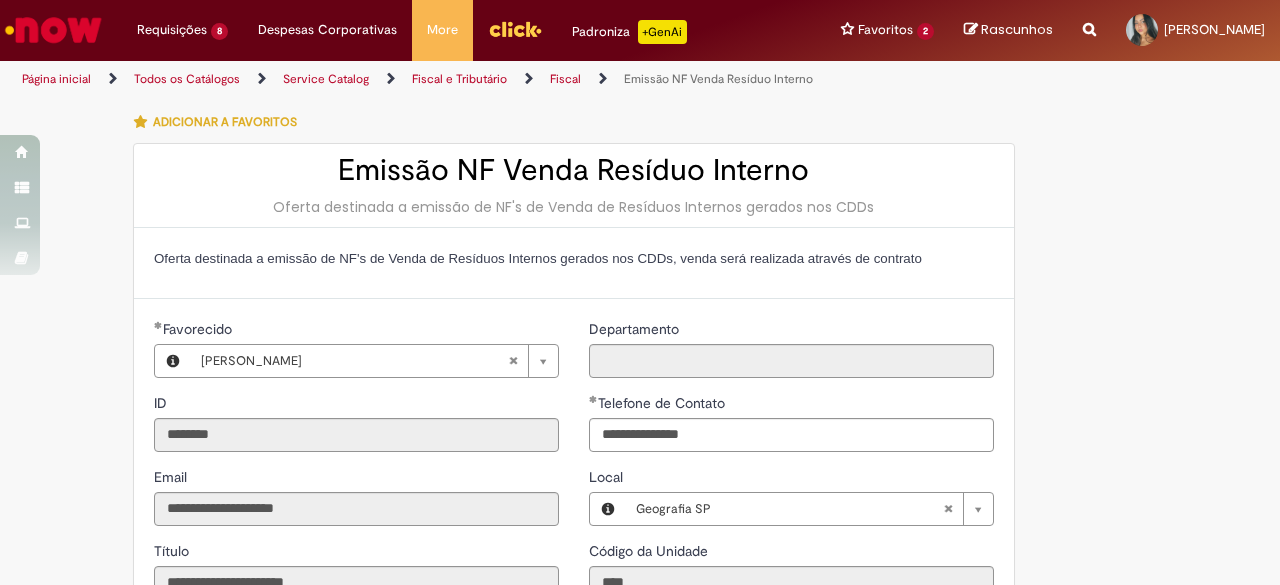 type on "**********" 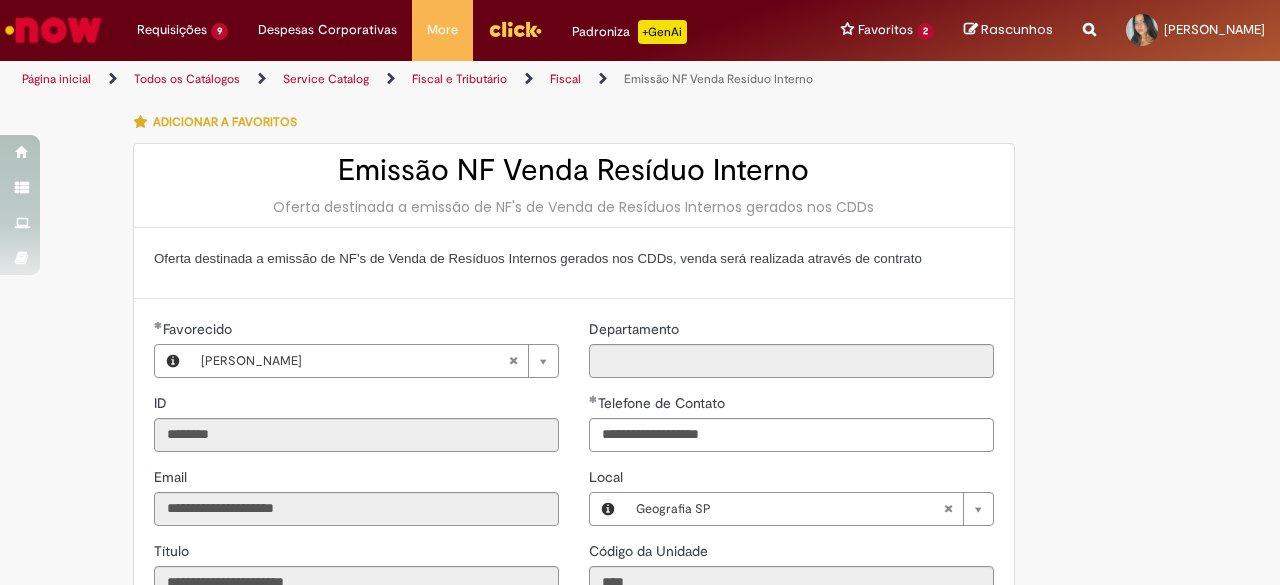 scroll, scrollTop: 0, scrollLeft: 0, axis: both 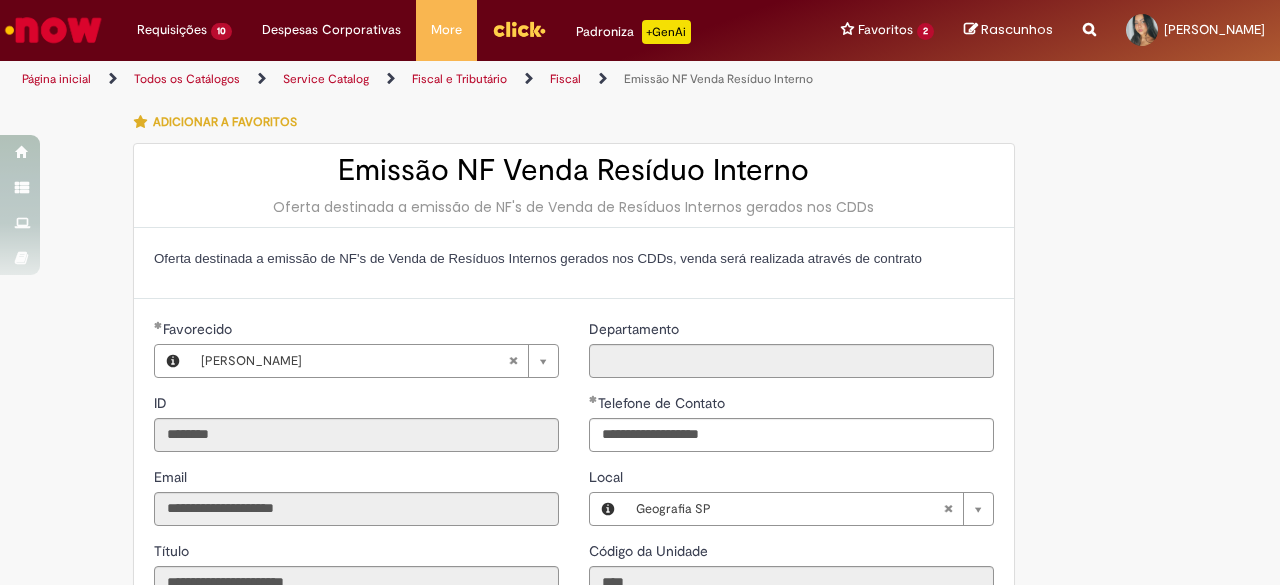 click on "Catalog Item
Tire dúvidas com LupiAssist    +GenAI
Oi! Eu sou LupiAssist, uma Inteligência Artificial Generativa em constante aprendizado   Meu conteúdo é monitorado para trazer uma melhor experiência
Dúvidas comuns:
Só mais um instante, estou consultando nossas bases de conhecimento  e escrevendo a melhor resposta pra você!
Title
Lorem ipsum dolor sit amet    Fazer uma nova pergunta
Gerei esta resposta utilizando IA Generativa em conjunto com os nossos padrões. Em caso de divergência, os documentos oficiais prevalecerão.
Saiba mais em:
Ou ligue para:
E aí, te ajudei?
Sim, obrigado!" at bounding box center [640, 341] 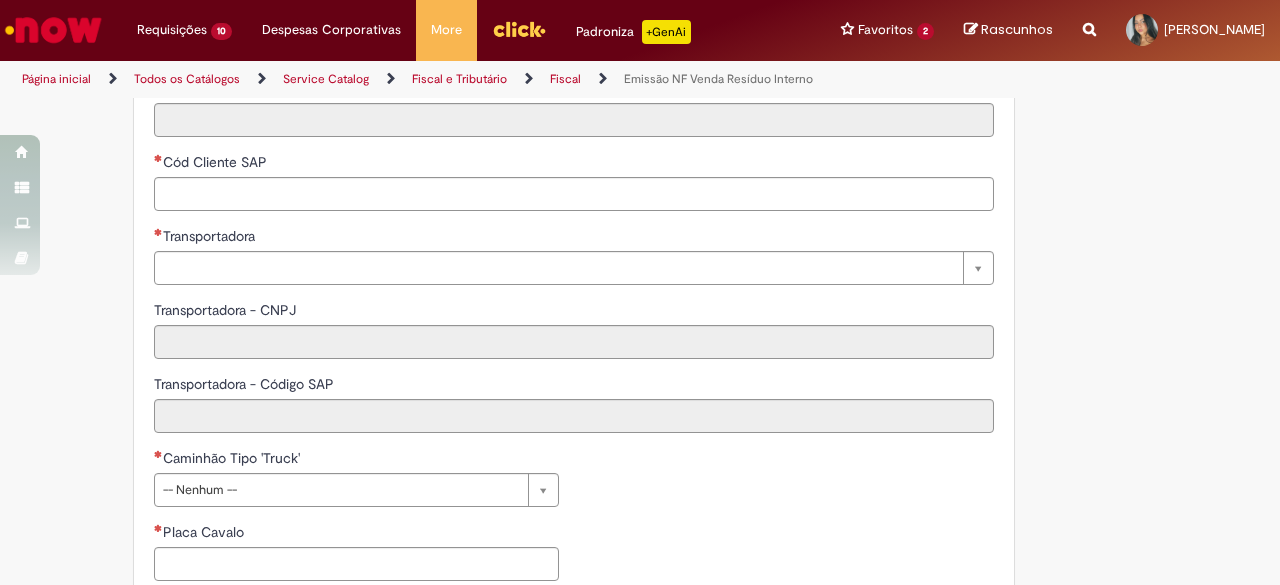 scroll, scrollTop: 740, scrollLeft: 0, axis: vertical 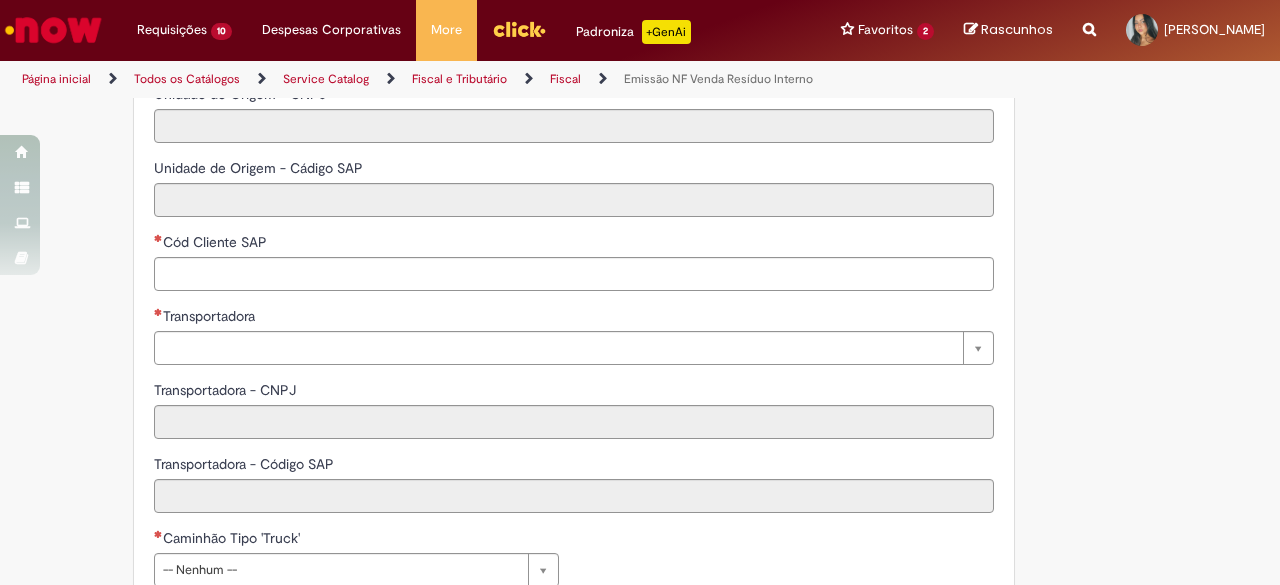 click on "Cód Cliente SAP" at bounding box center (217, 242) 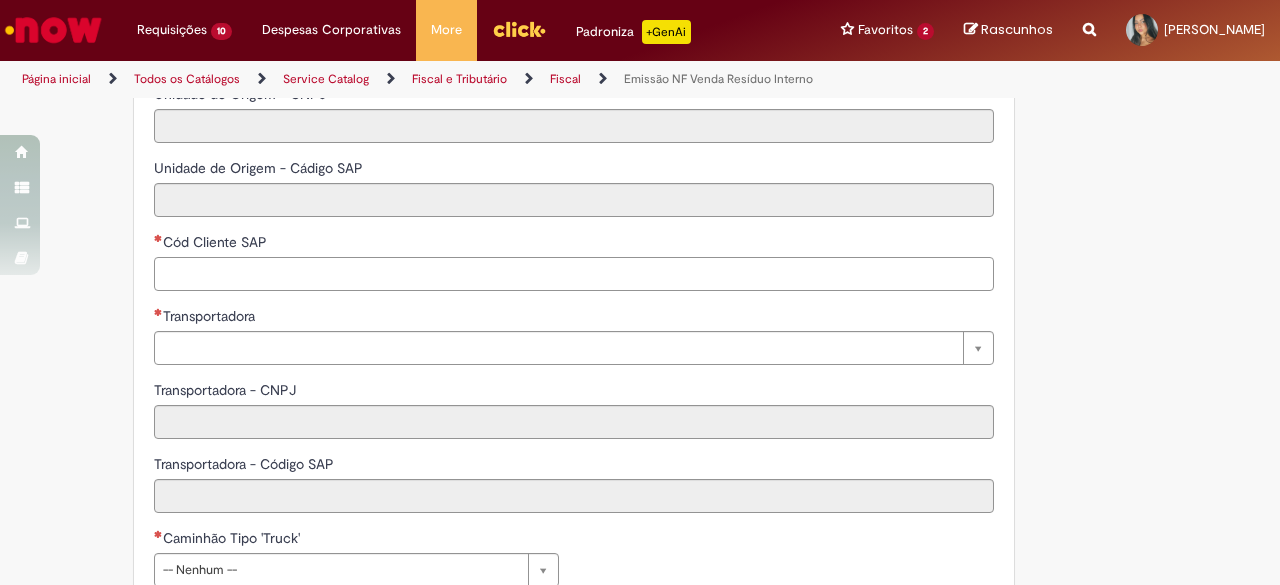 click on "Cód Cliente SAP" at bounding box center (574, 274) 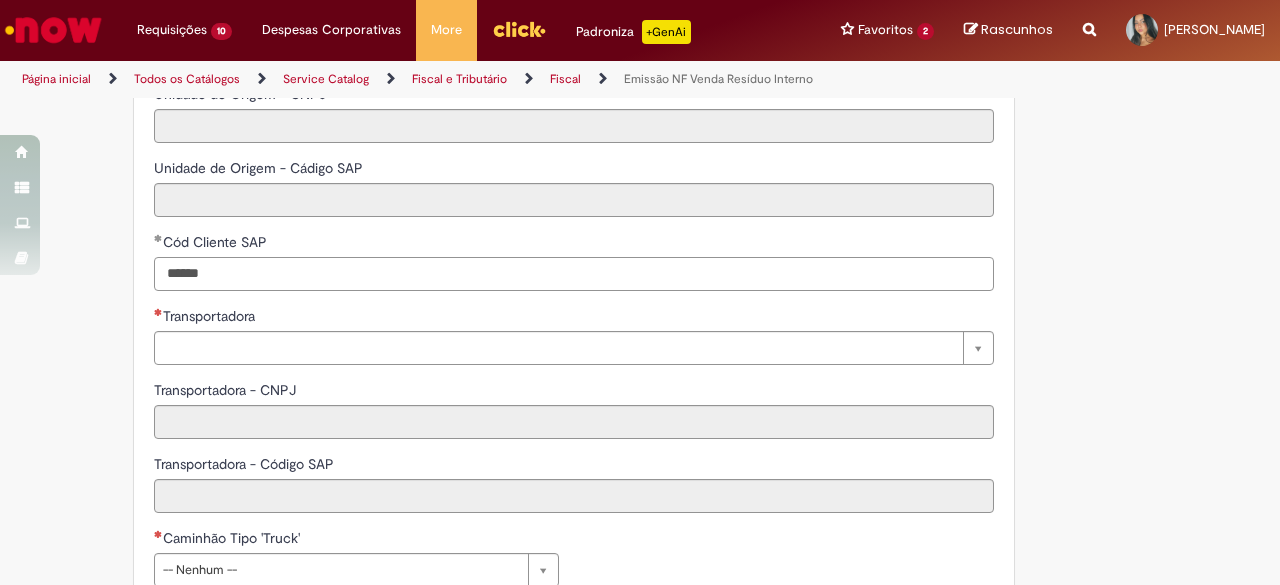 type on "******" 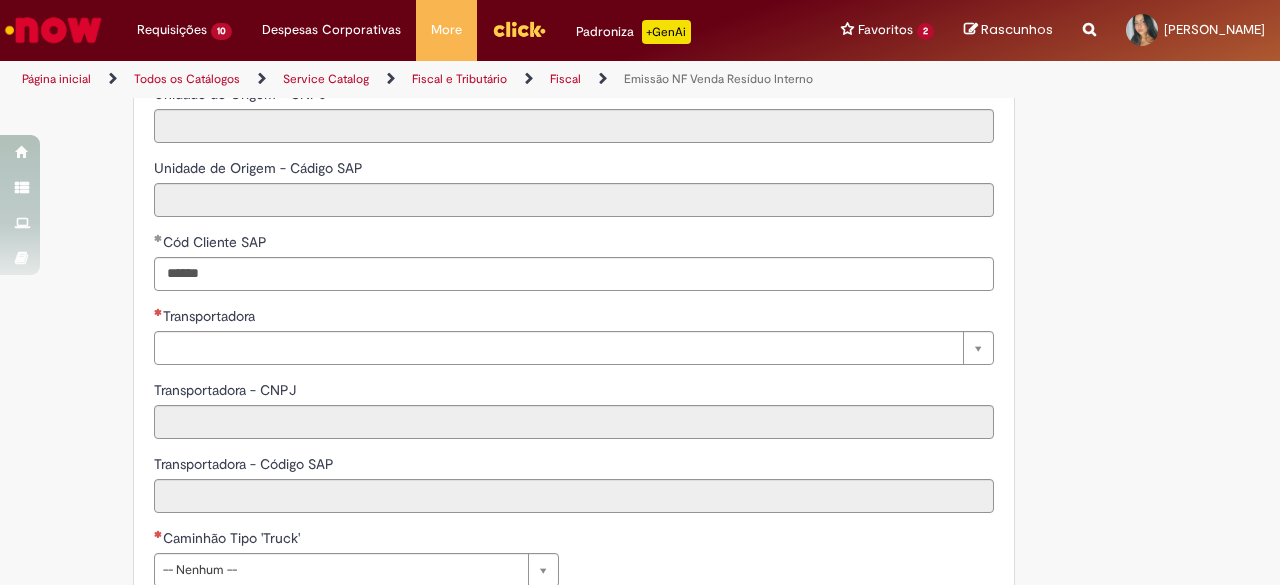 paste on "******" 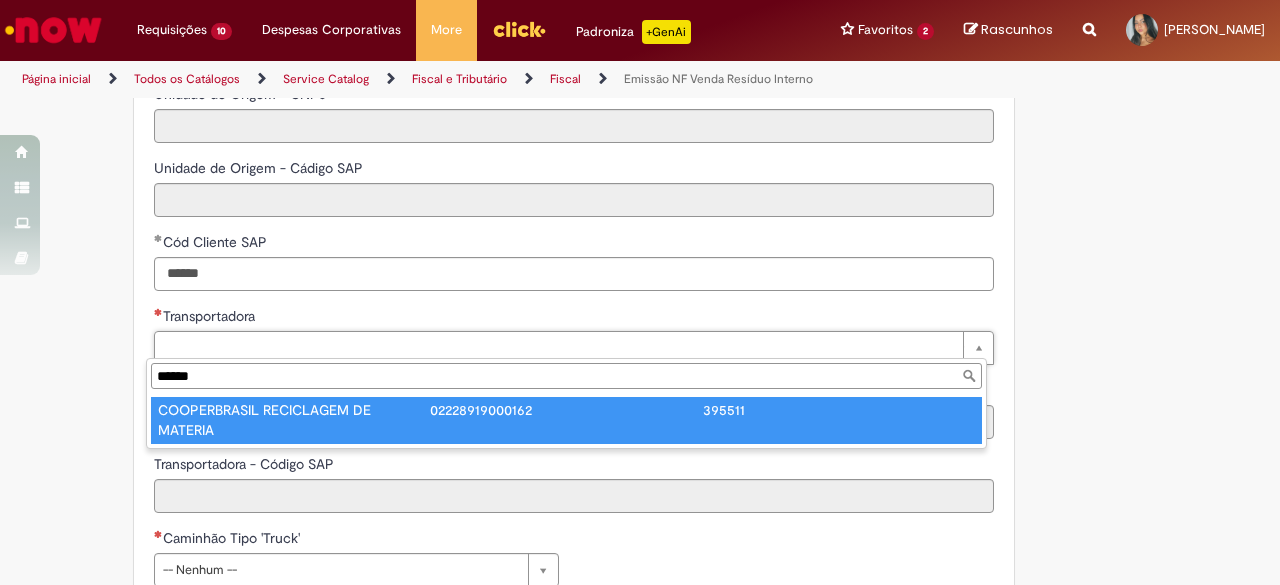 type on "******" 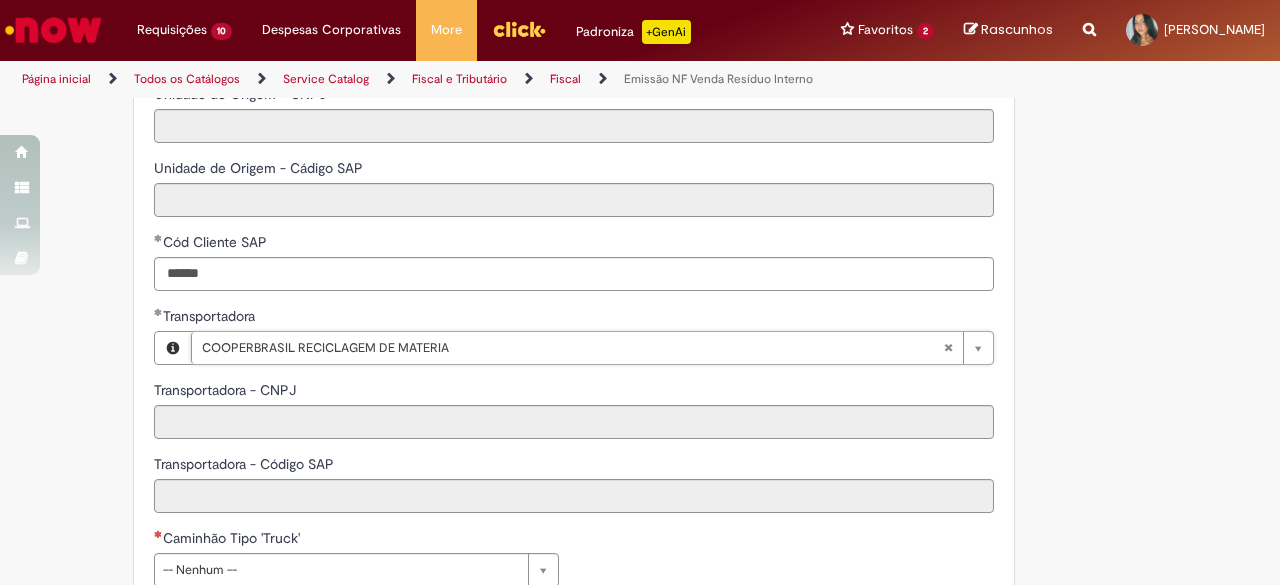 type on "**********" 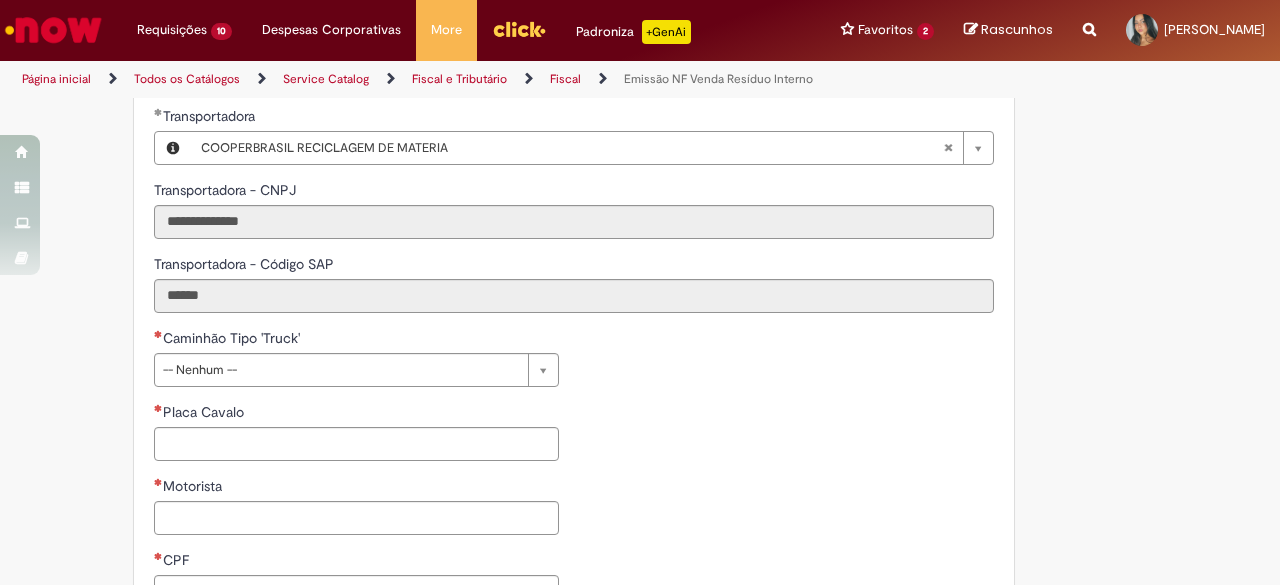 scroll, scrollTop: 944, scrollLeft: 0, axis: vertical 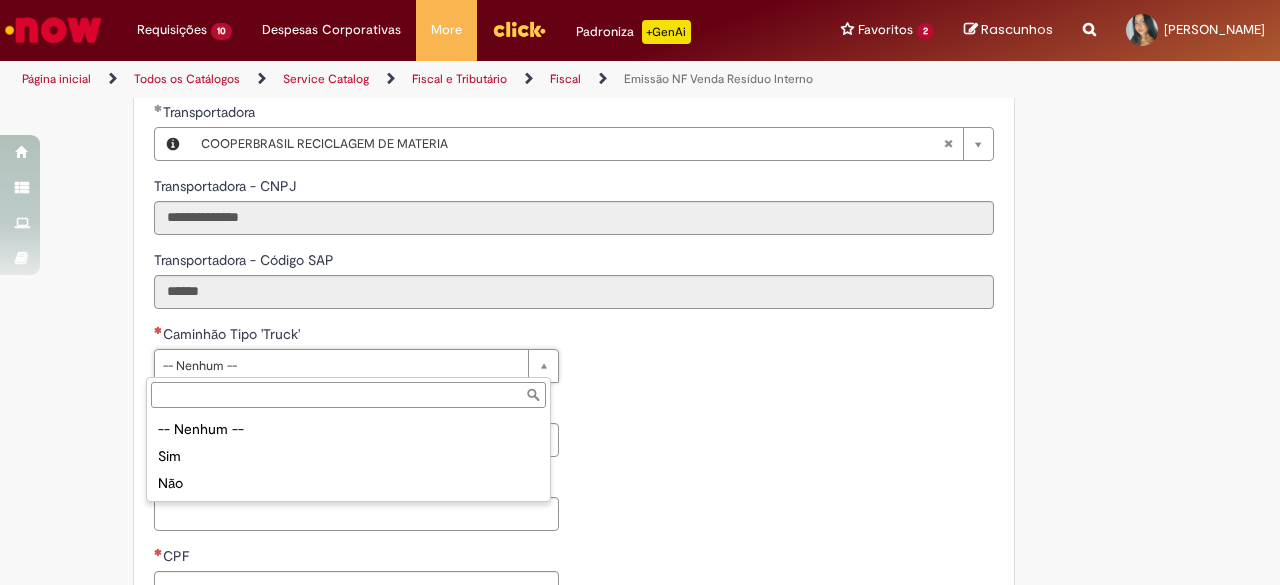 type on "***" 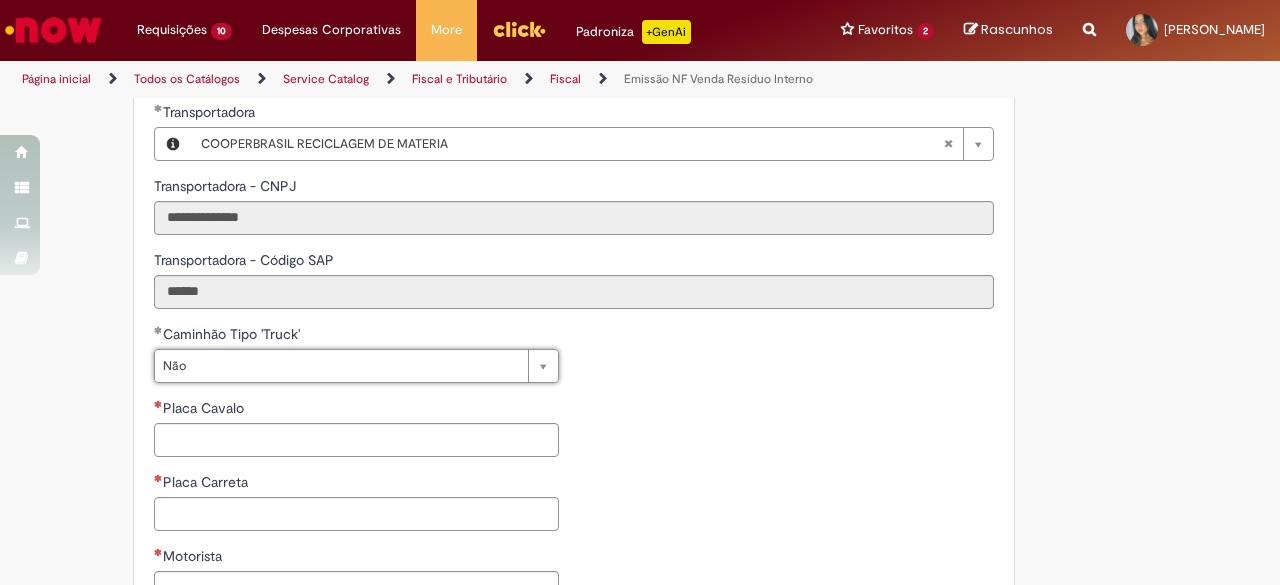 click on "**********" at bounding box center (574, 509) 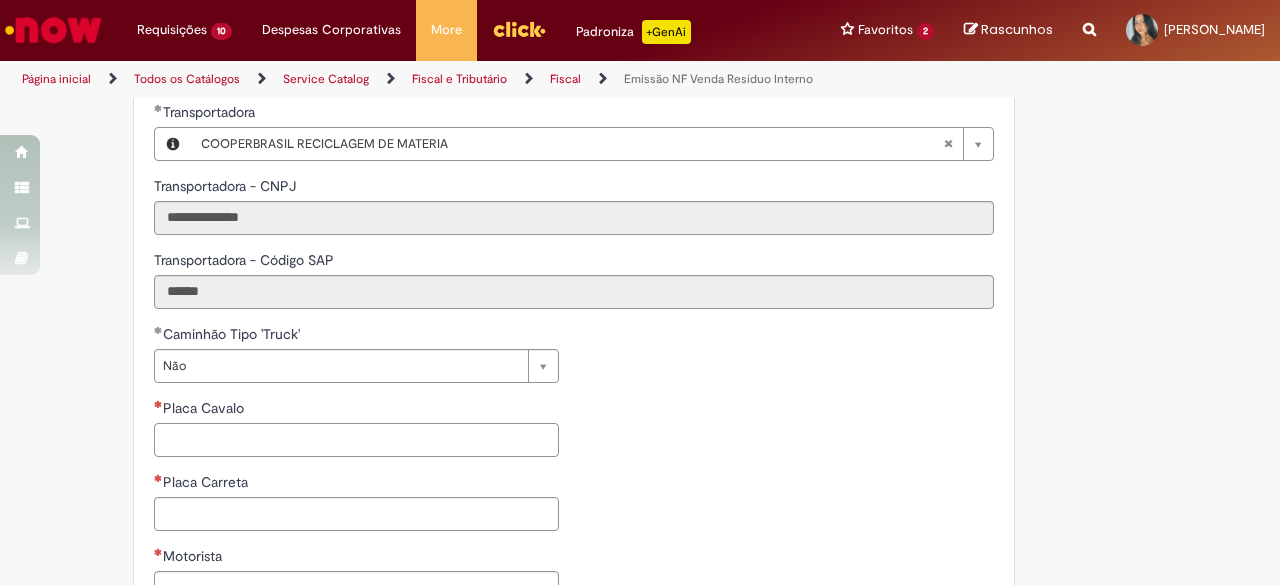 click on "Placa Cavalo" at bounding box center [356, 440] 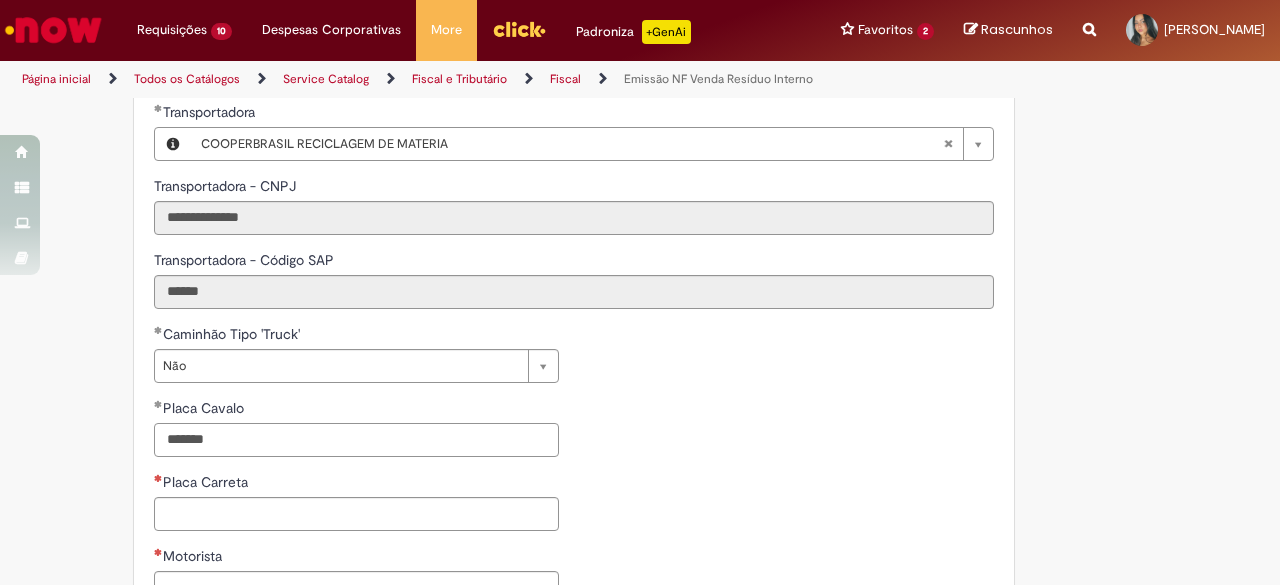 type on "*******" 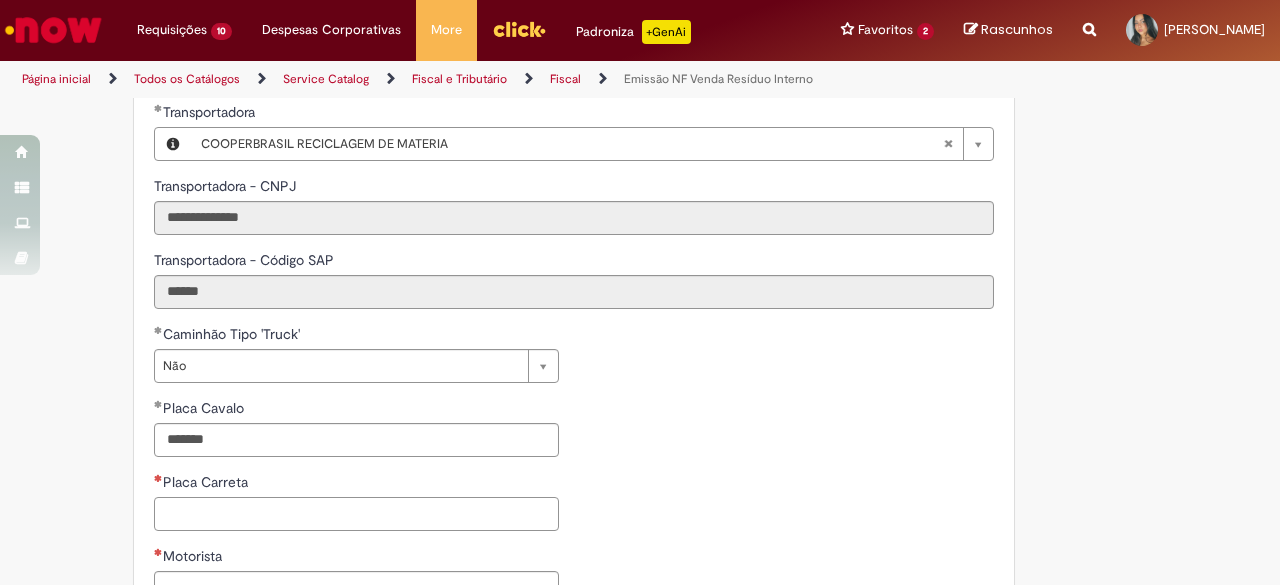 click on "Placa Carreta" at bounding box center [356, 514] 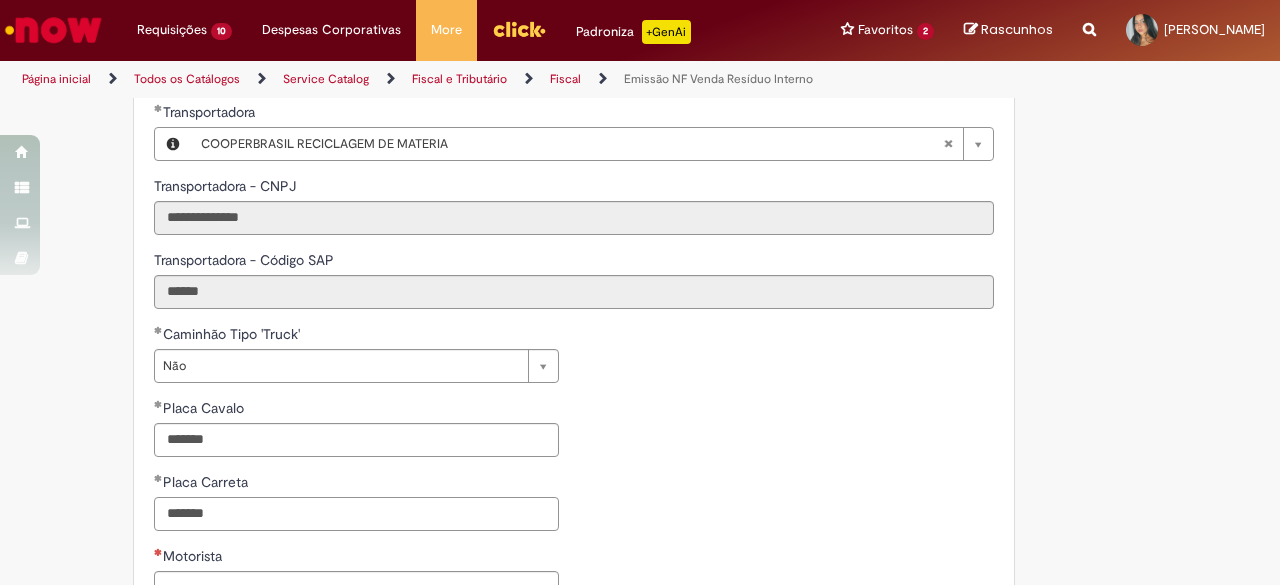 type on "*******" 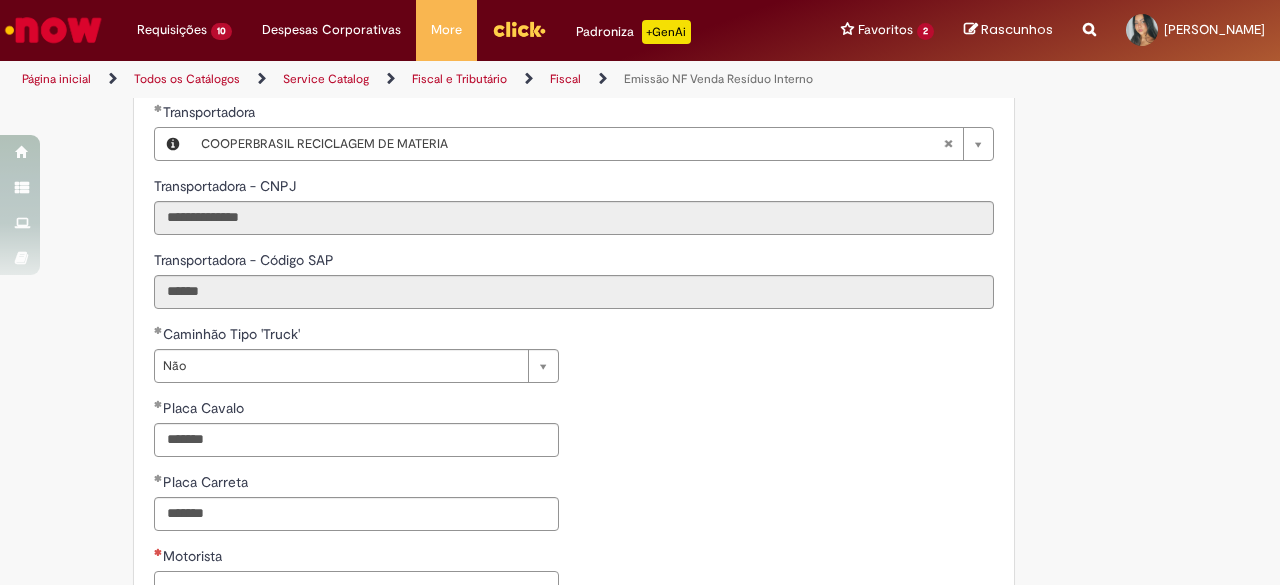 click on "Motorista" at bounding box center [356, 588] 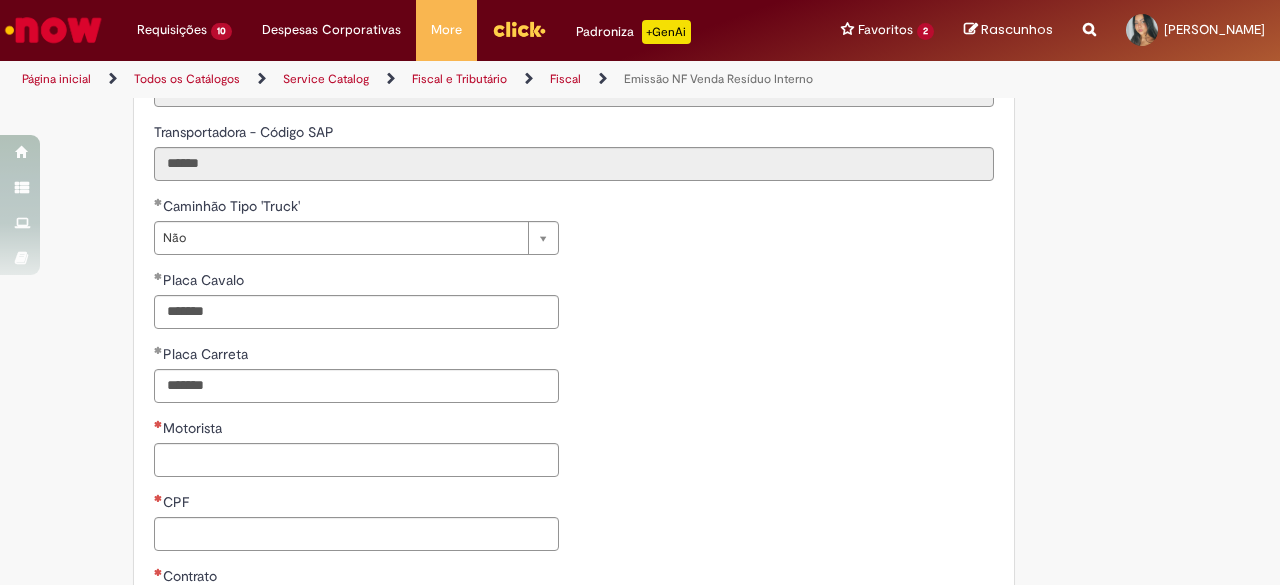 scroll, scrollTop: 1164, scrollLeft: 0, axis: vertical 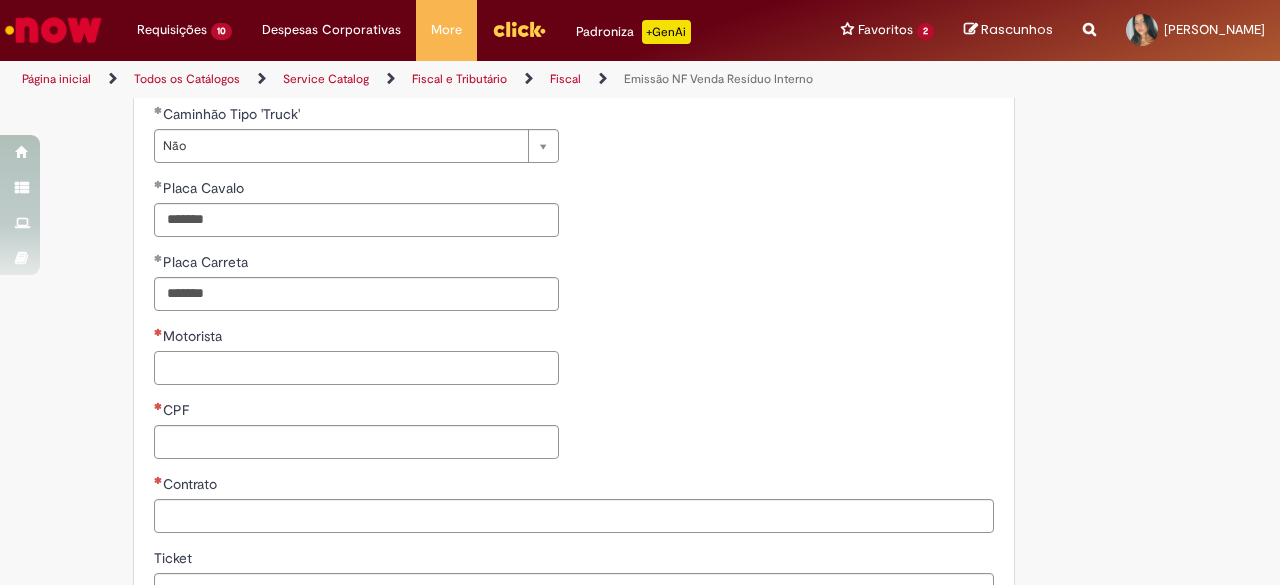 click on "Motorista" at bounding box center [356, 368] 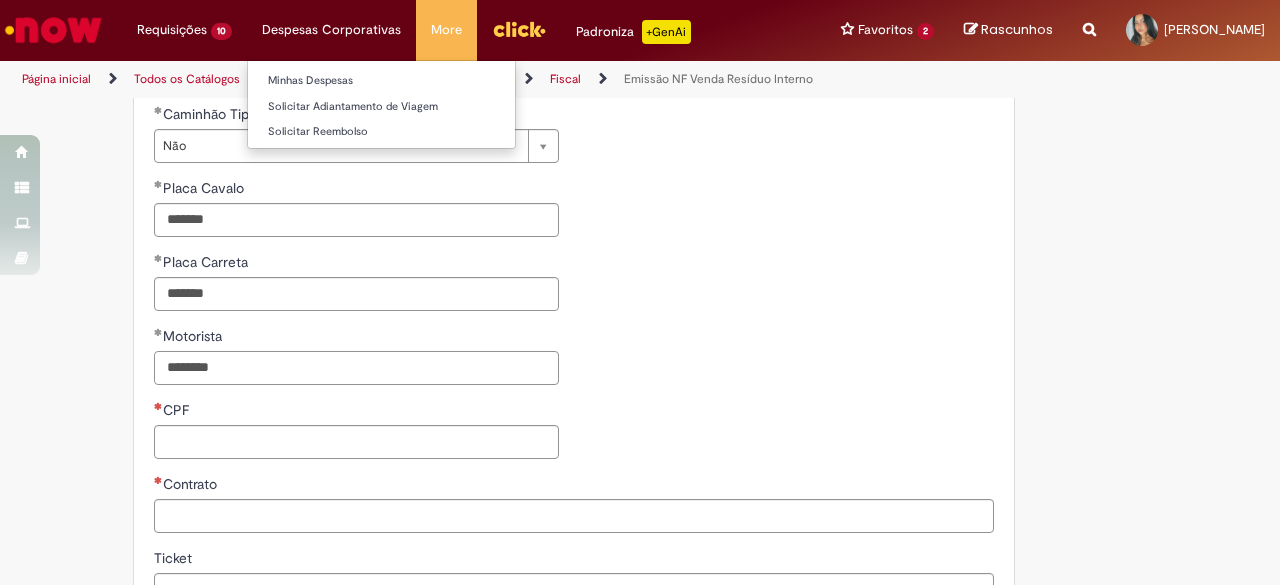 type on "********" 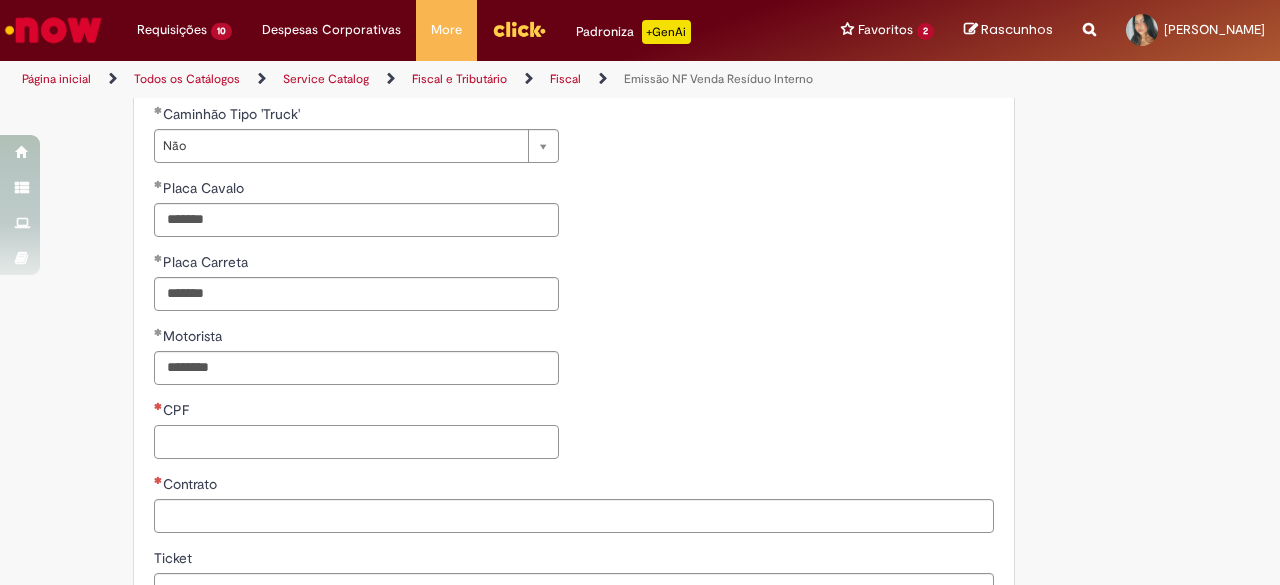 click on "CPF" at bounding box center [356, 442] 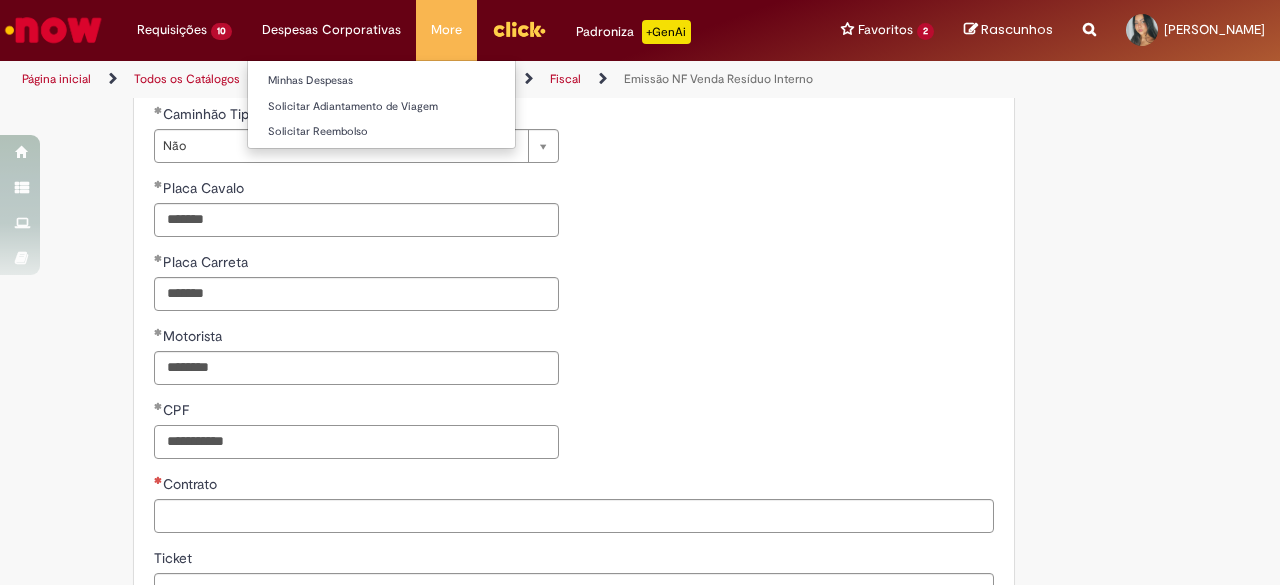 type on "**********" 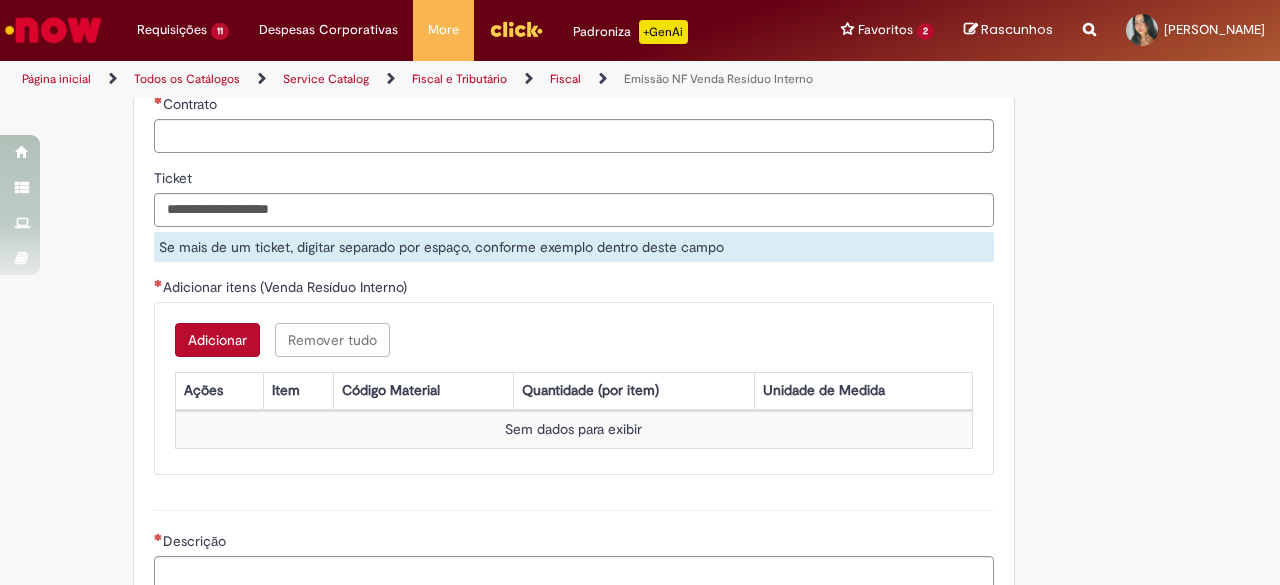 scroll, scrollTop: 1650, scrollLeft: 0, axis: vertical 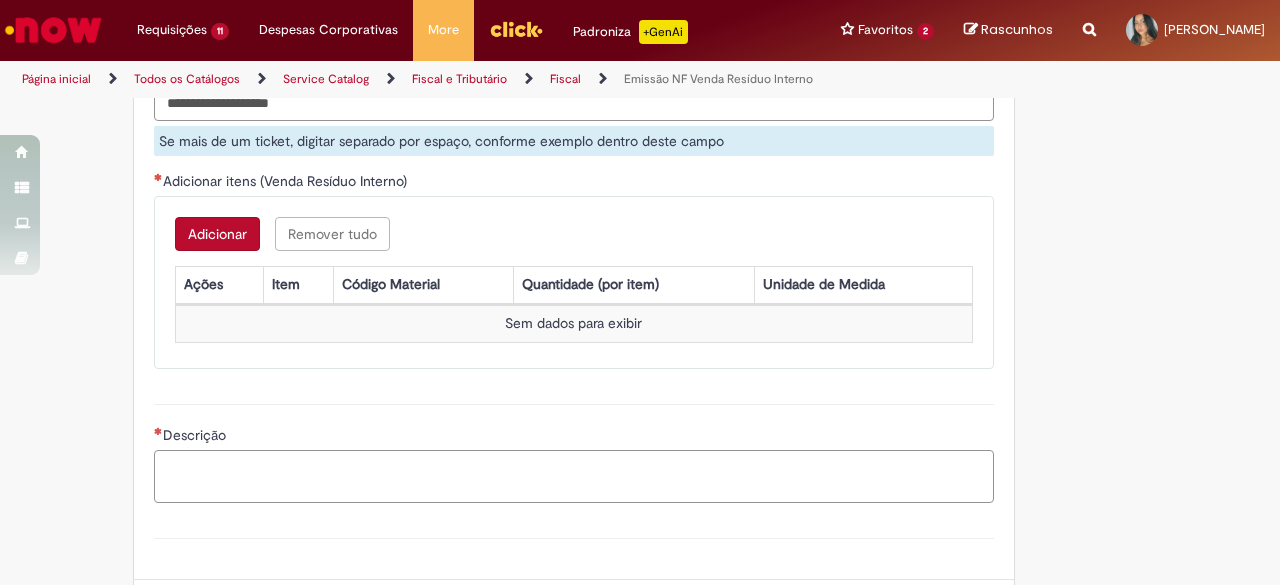 click on "Descrição" at bounding box center [574, 476] 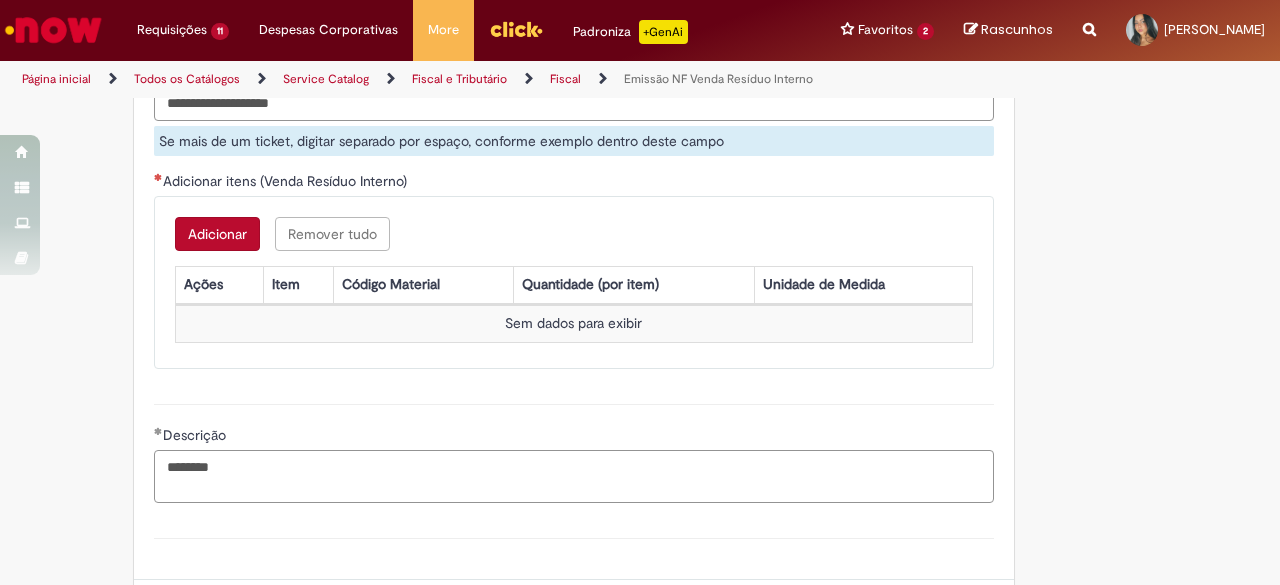 type on "********" 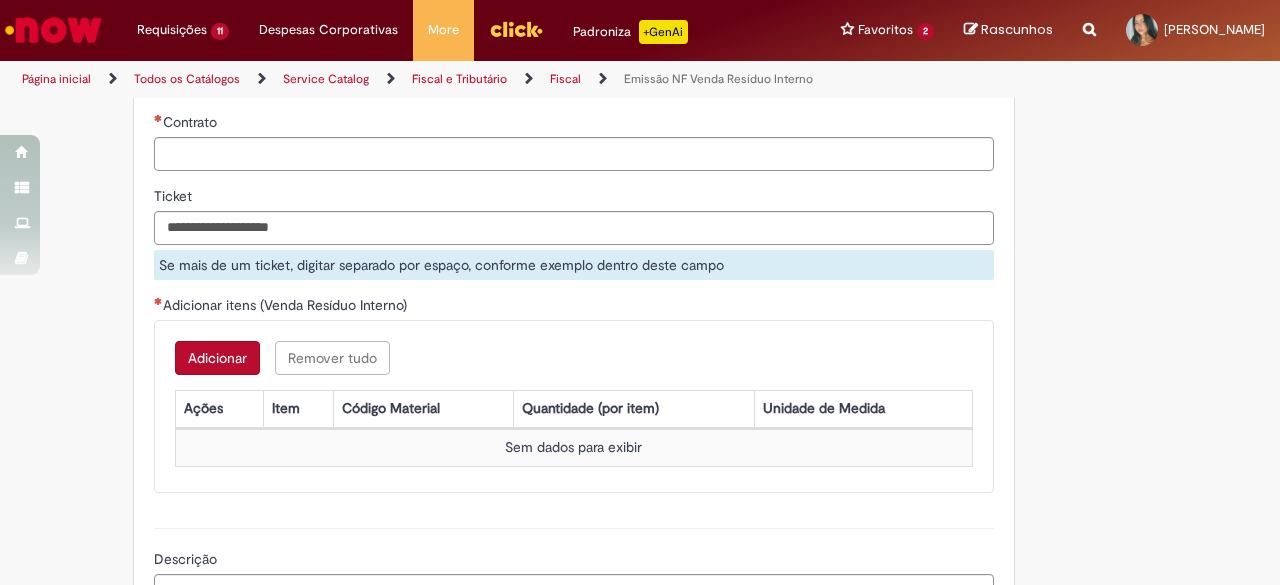 scroll, scrollTop: 1430, scrollLeft: 0, axis: vertical 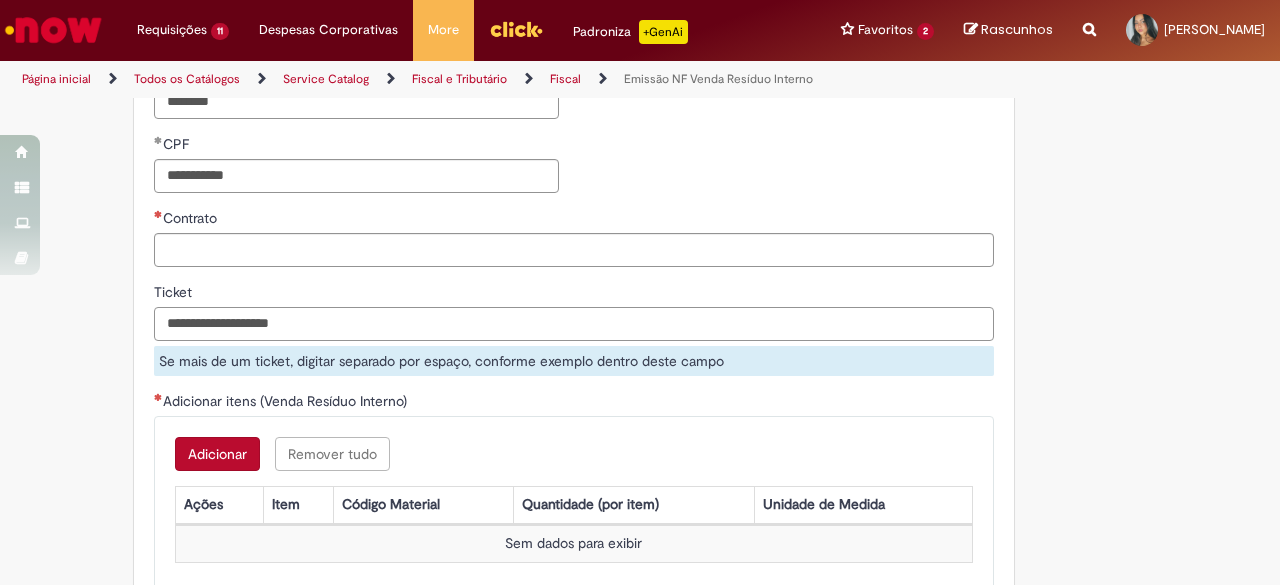 click on "Ticket" at bounding box center (574, 324) 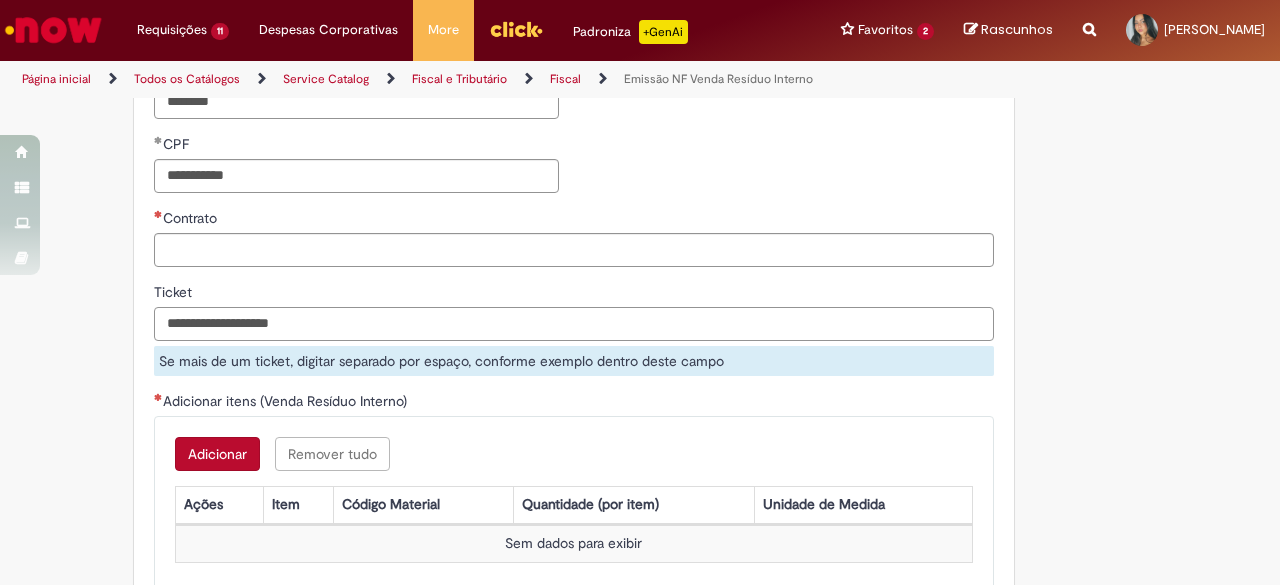 paste on "*********" 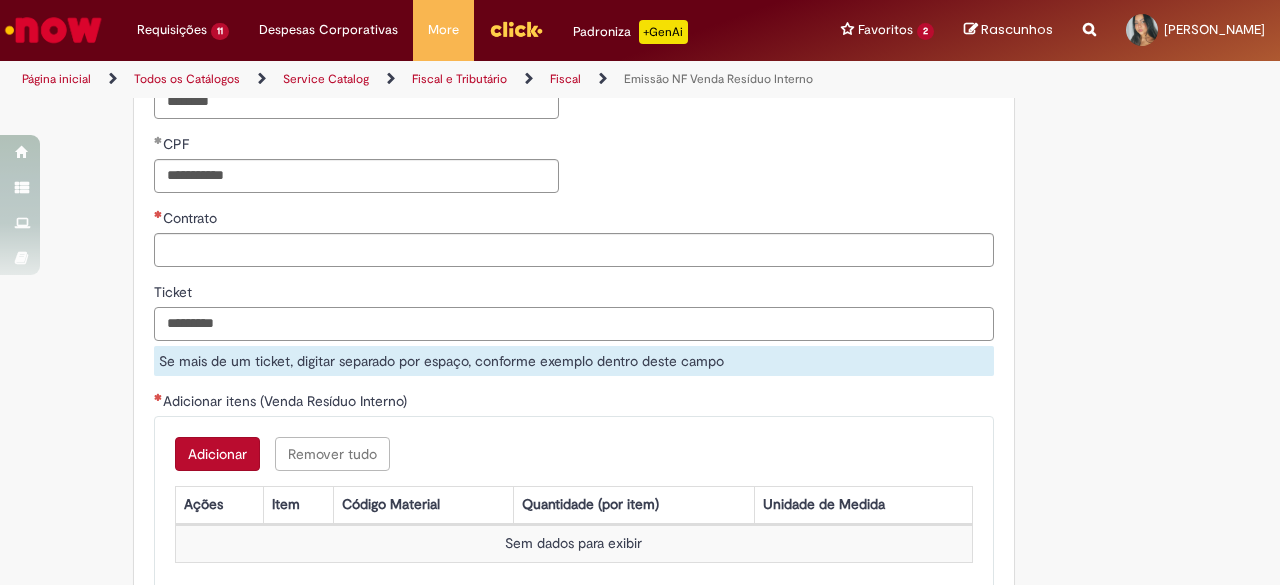 type on "*********" 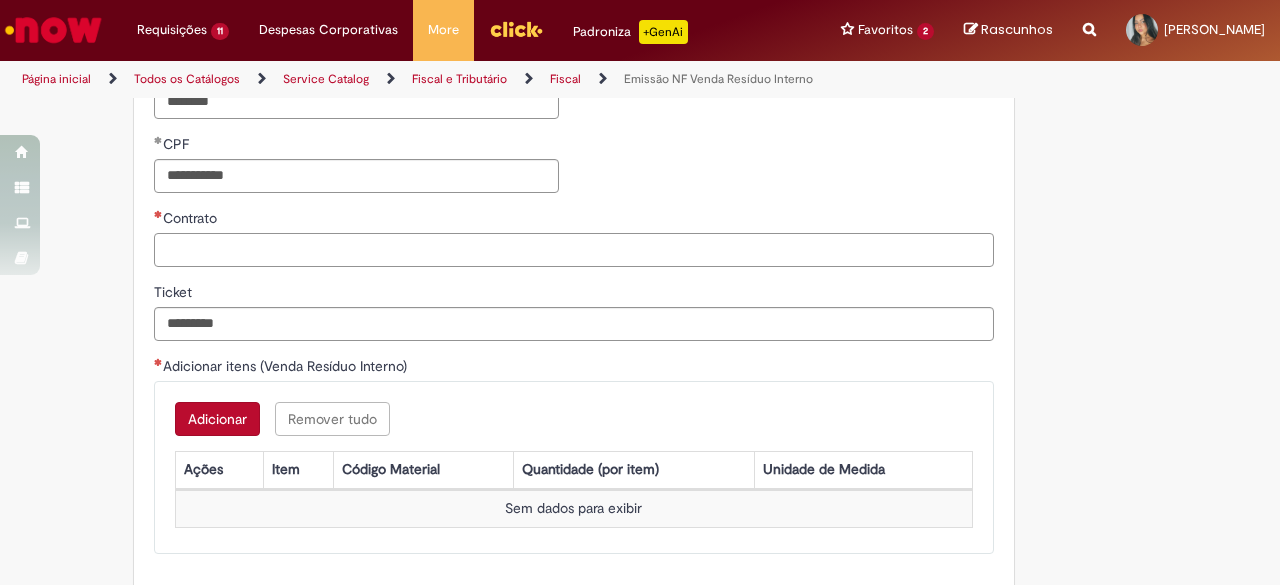click on "Contrato" at bounding box center [574, 250] 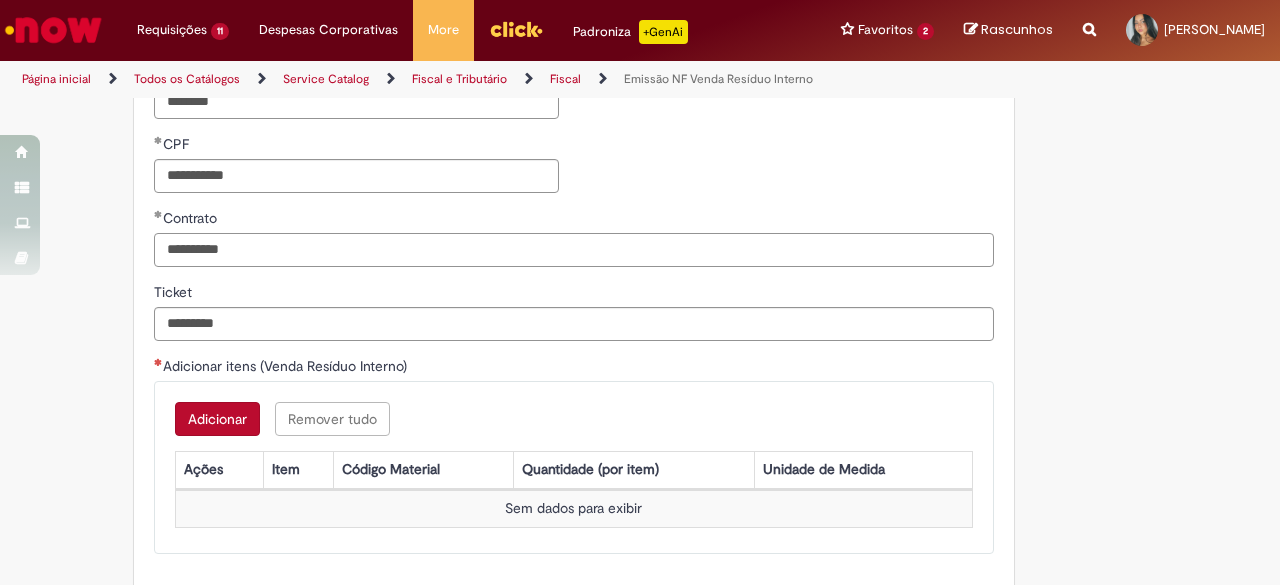 type on "**********" 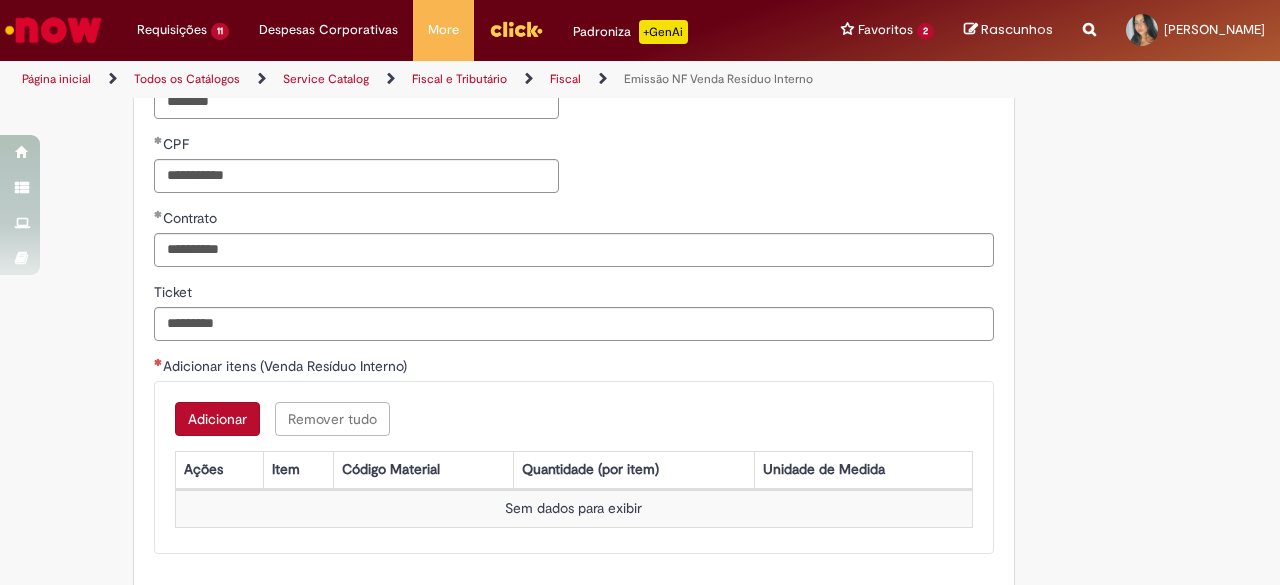 click on "Tire dúvidas com LupiAssist    +GenAI
Oi! Eu sou LupiAssist, uma Inteligência Artificial Generativa em constante aprendizado   Meu conteúdo é monitorado para trazer uma melhor experiência
Dúvidas comuns:
Só mais um instante, estou consultando nossas bases de conhecimento  e escrevendo a melhor resposta pra você!
Title
Lorem ipsum dolor sit amet    Fazer uma nova pergunta
Gerei esta resposta utilizando IA Generativa em conjunto com os nossos padrões. Em caso de divergência, os documentos oficiais prevalecerão.
Saiba mais em:
Ou ligue para:
E aí, te ajudei?
Sim, obrigado!" at bounding box center [640, -190] 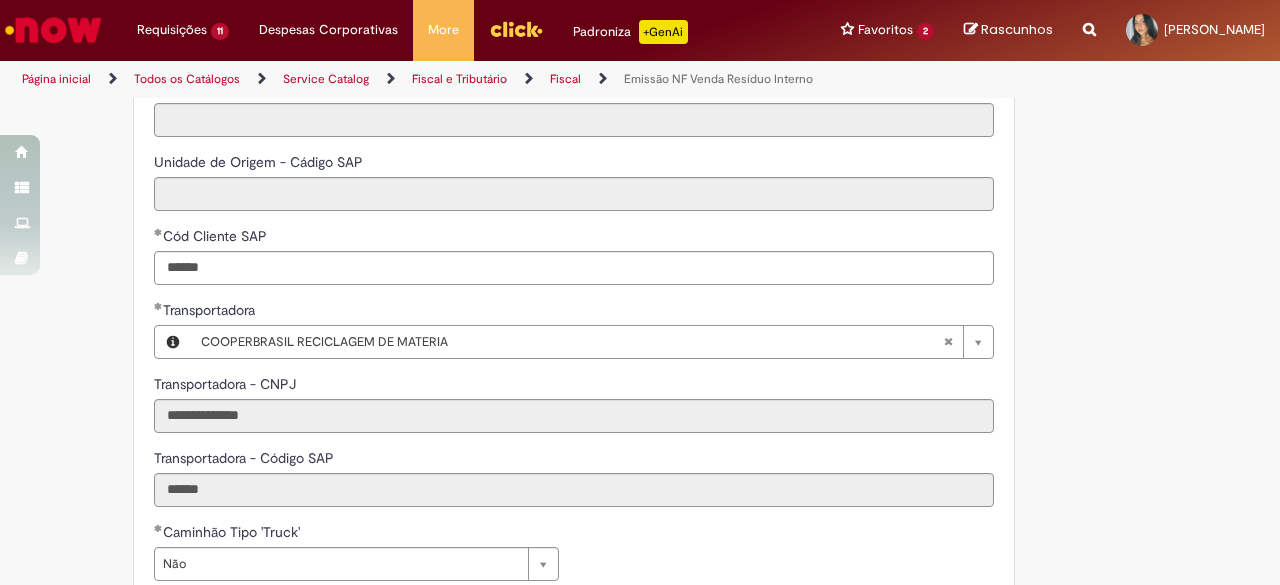 scroll, scrollTop: 574, scrollLeft: 0, axis: vertical 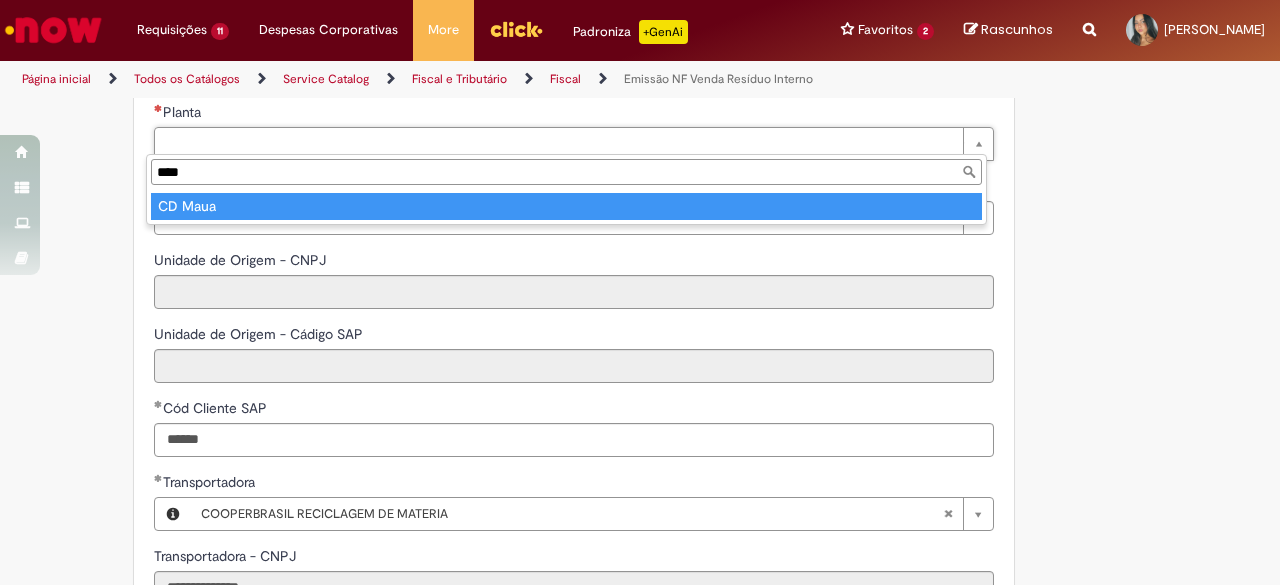 type on "****" 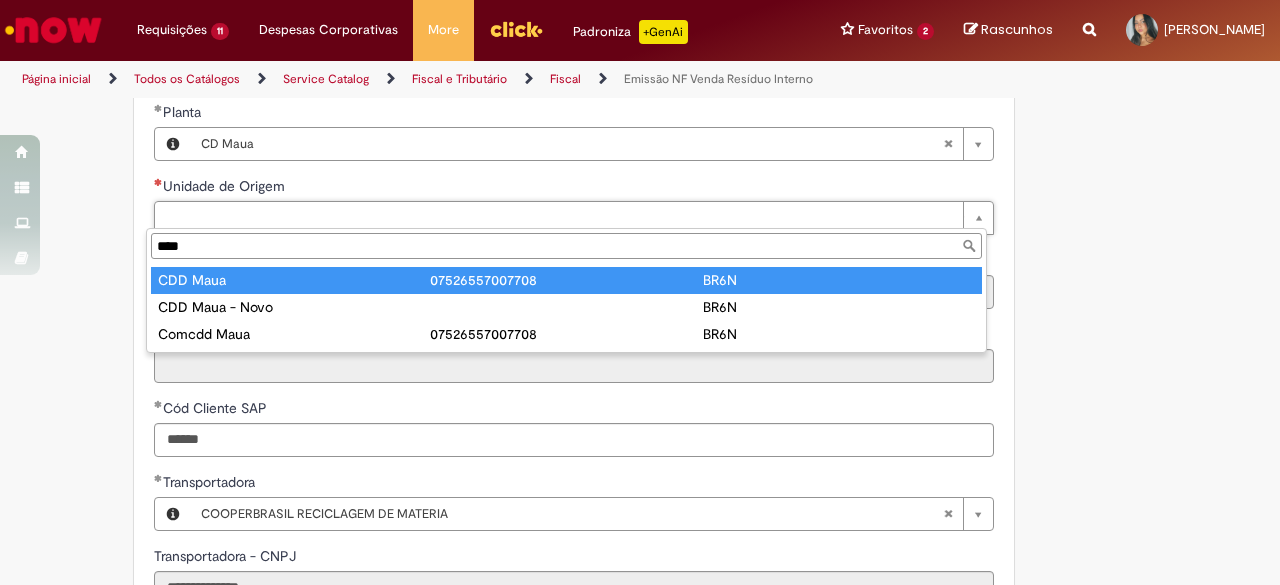 type on "****" 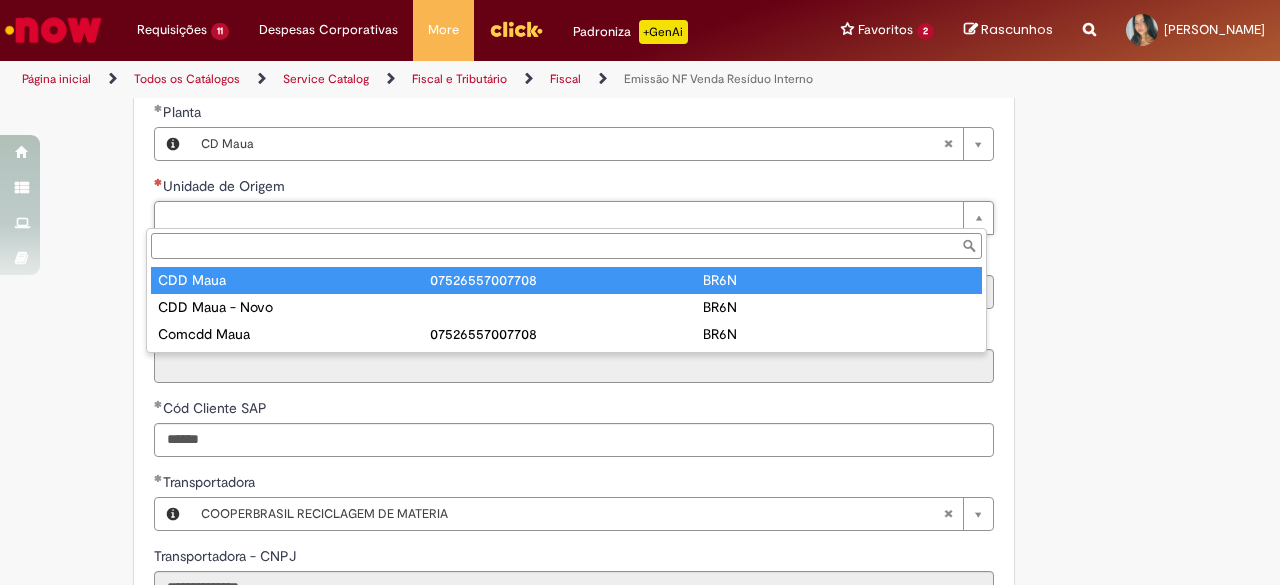 type on "**********" 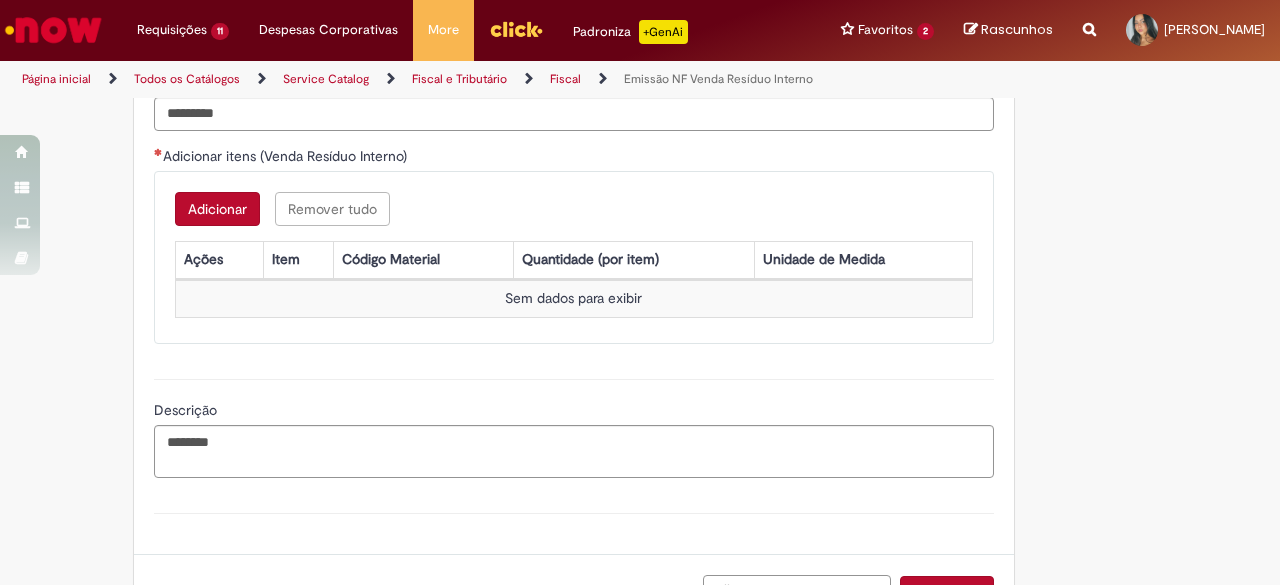 scroll, scrollTop: 1653, scrollLeft: 0, axis: vertical 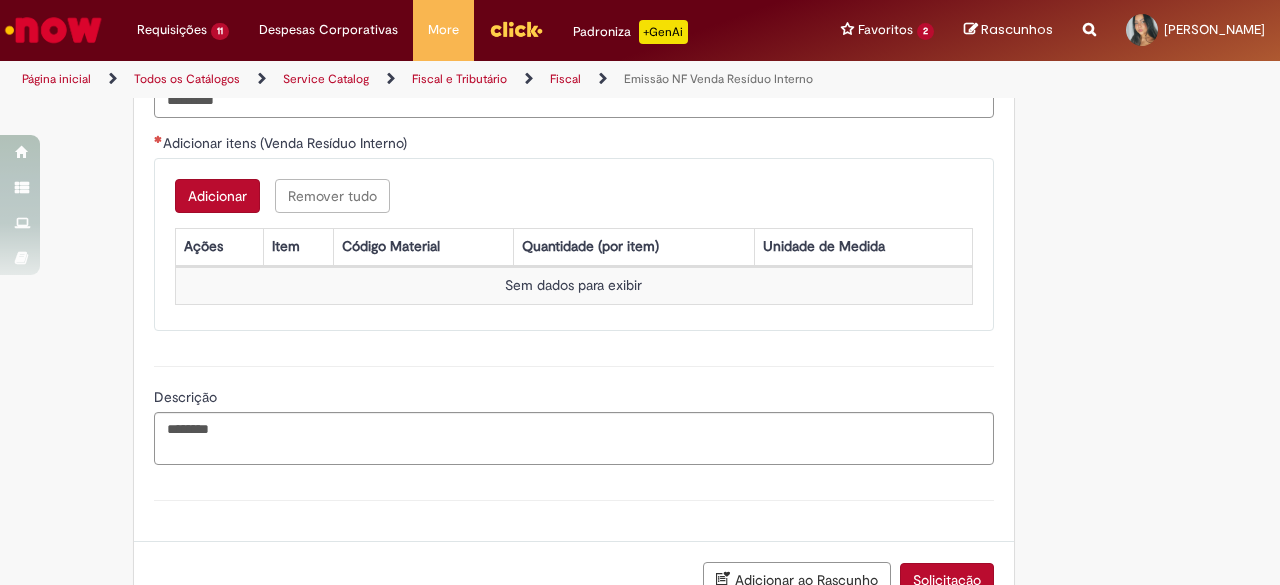 click on "Adicionar" at bounding box center [217, 196] 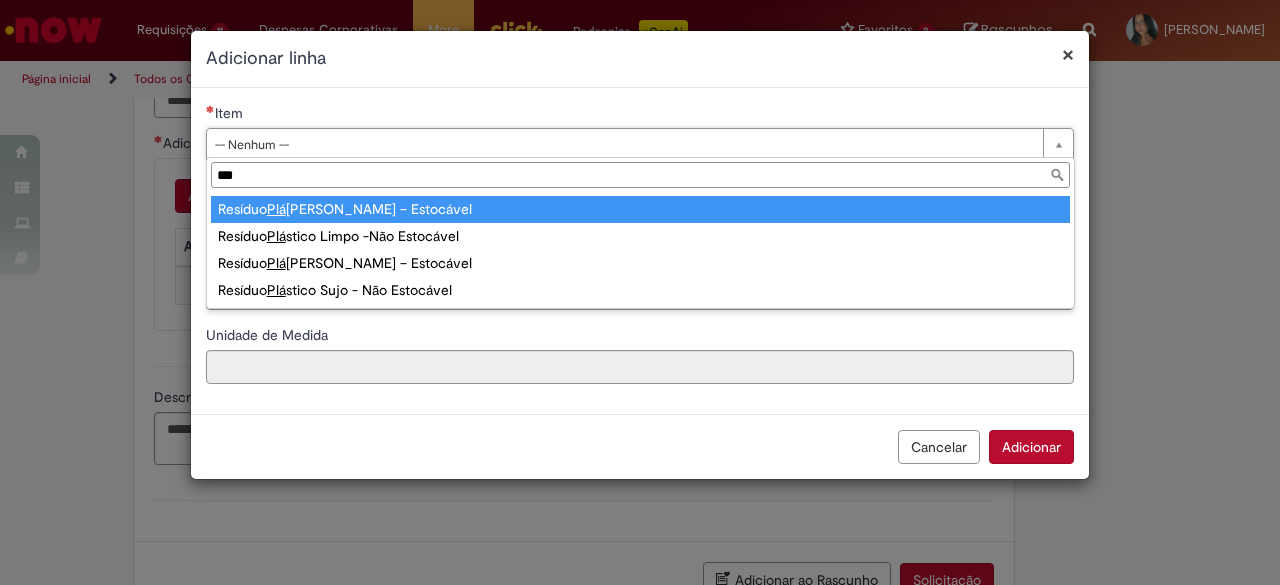 type on "***" 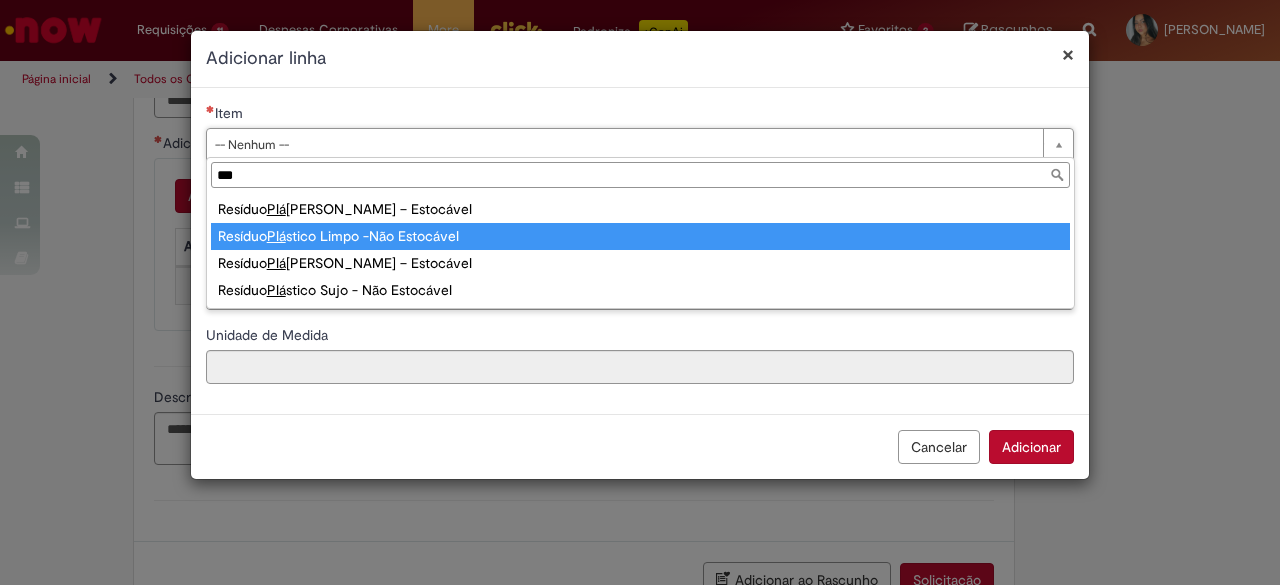 drag, startPoint x: 438, startPoint y: 213, endPoint x: 448, endPoint y: 234, distance: 23.259407 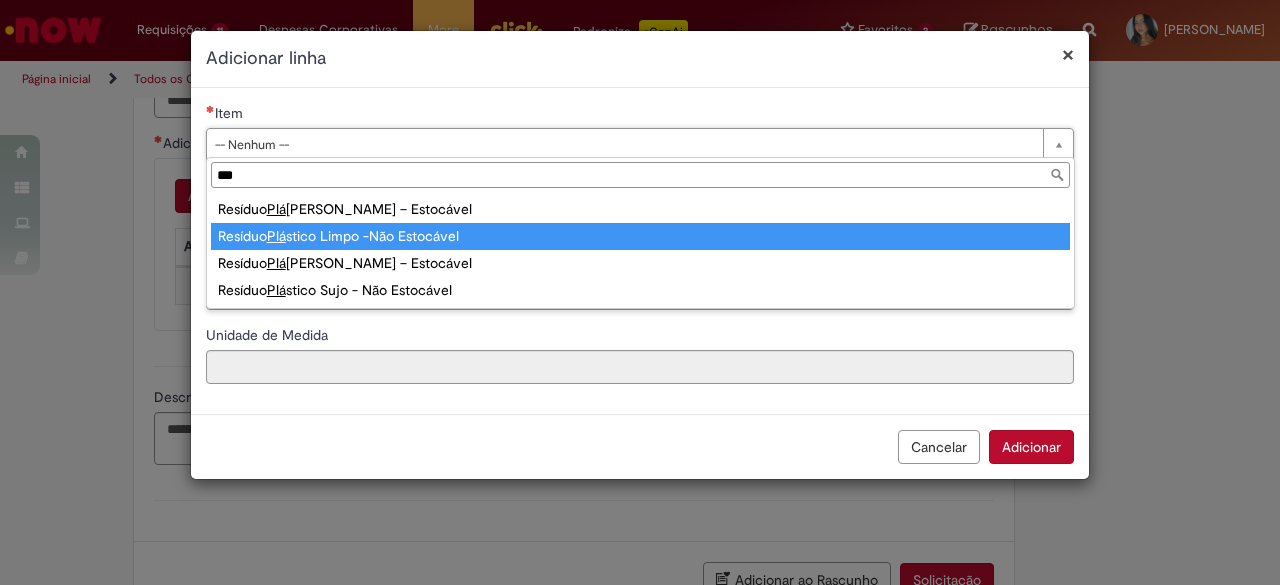 type on "**********" 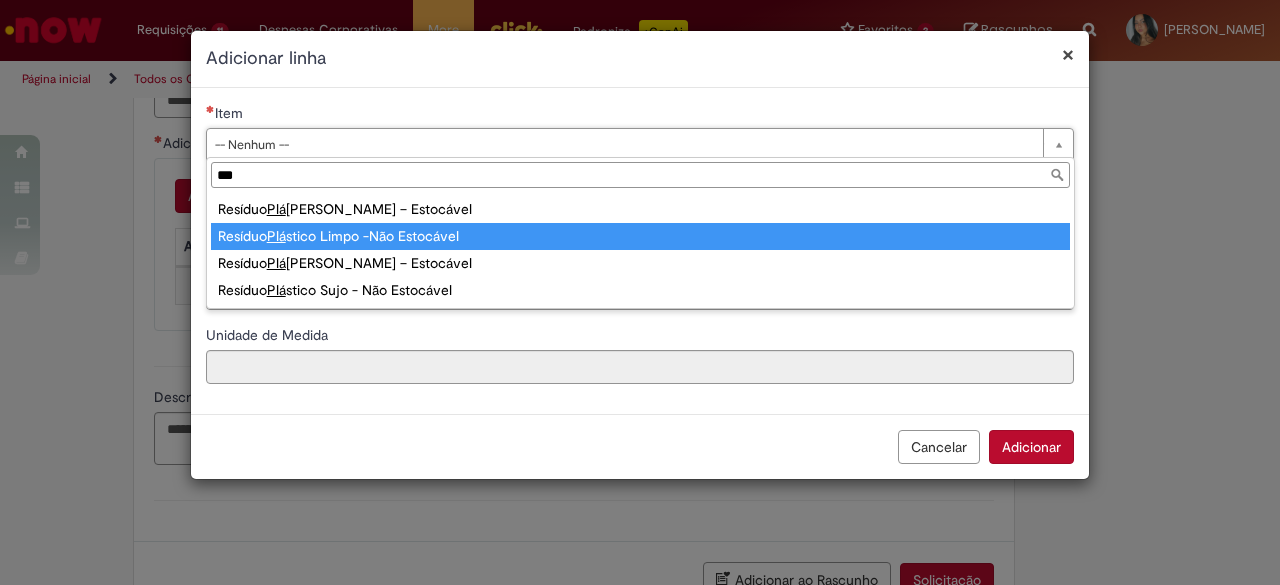 type on "*****" 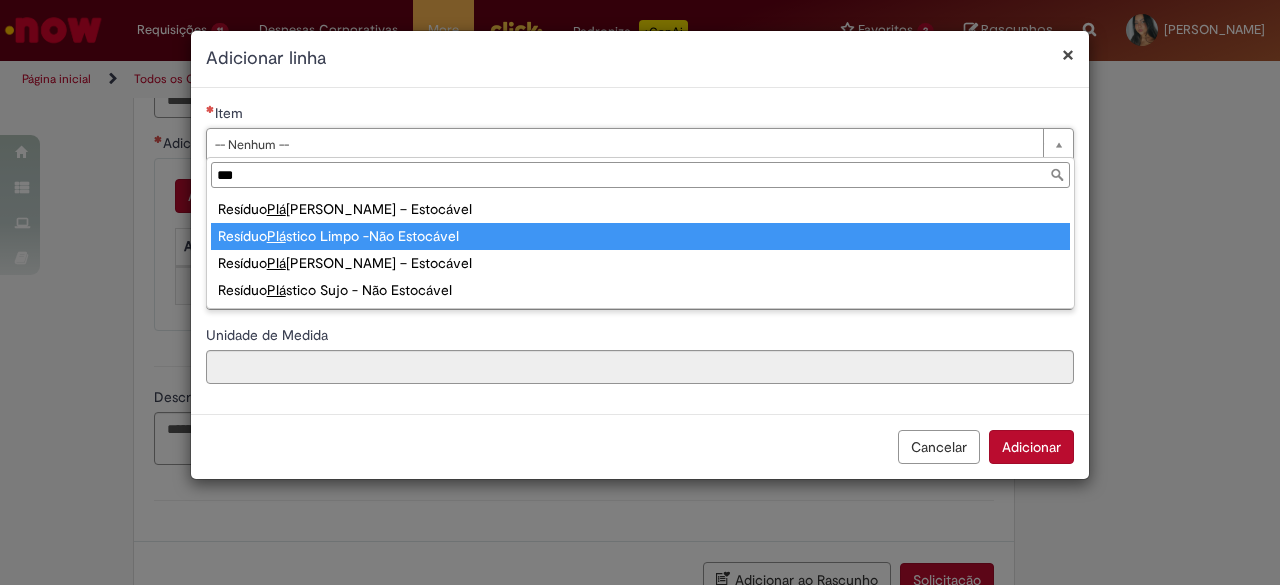 type on "**" 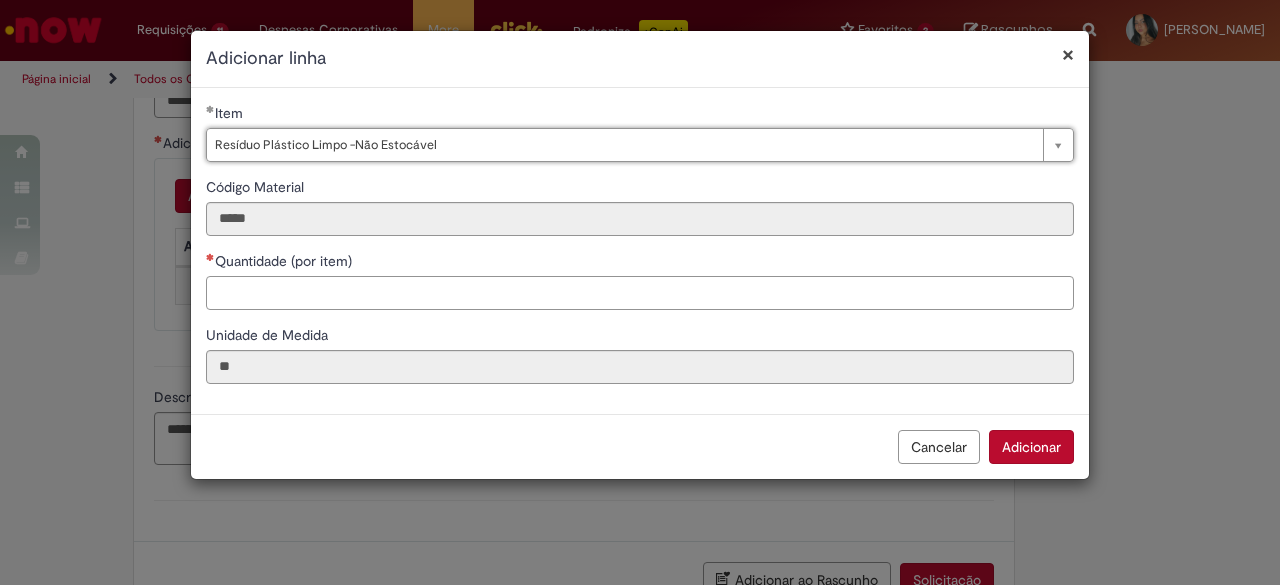 click on "Quantidade (por item)" at bounding box center [640, 293] 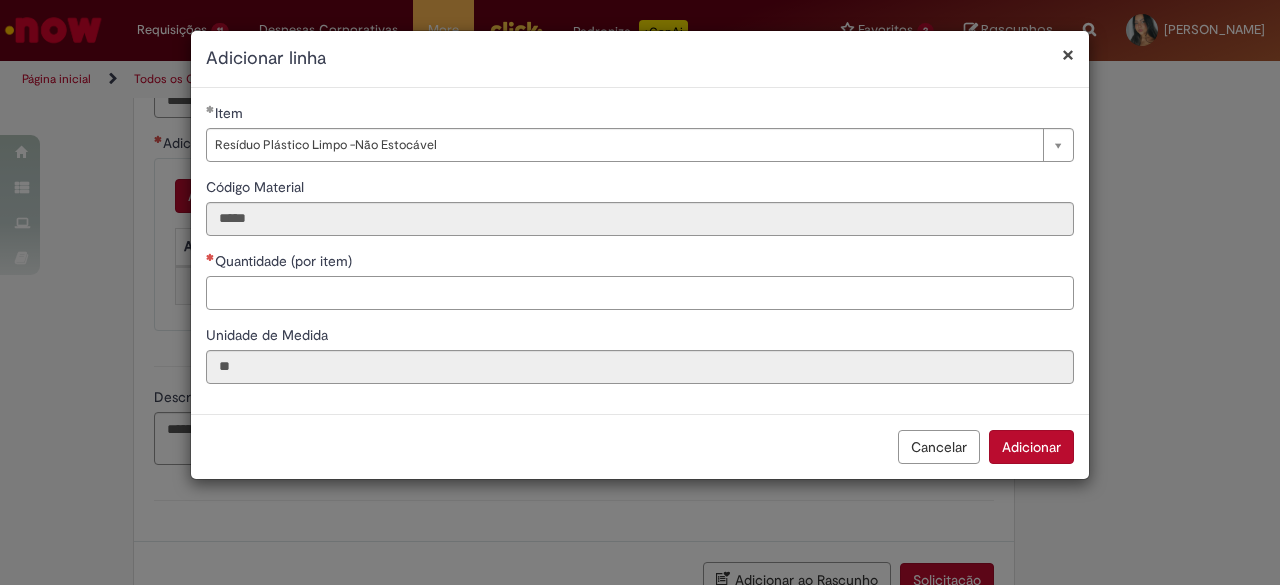 paste on "***" 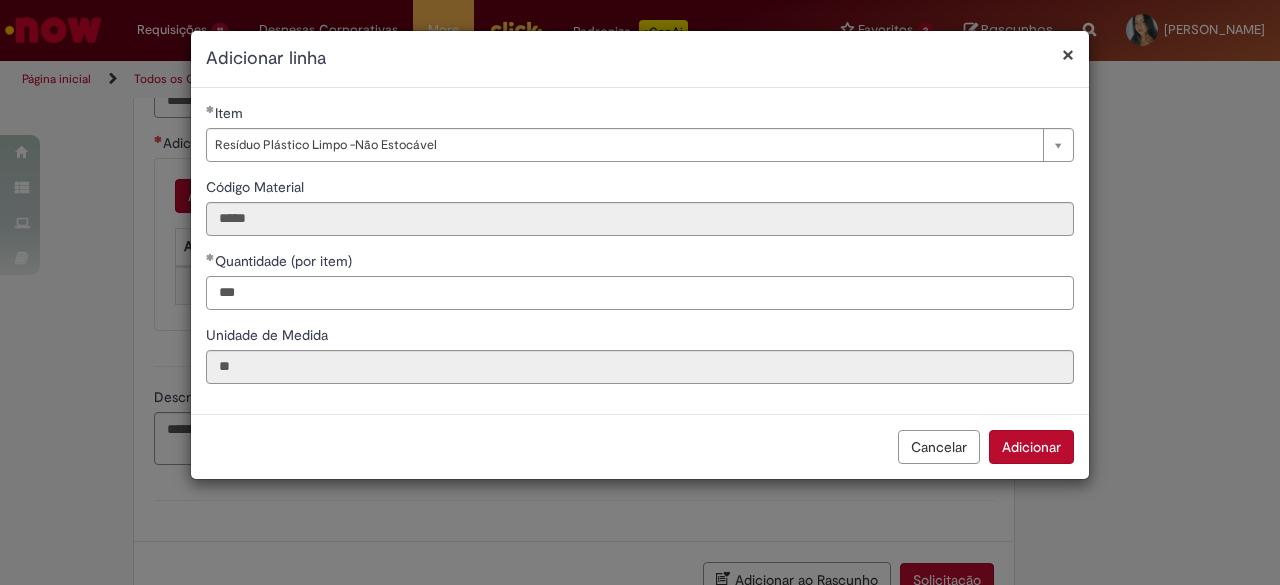 type on "***" 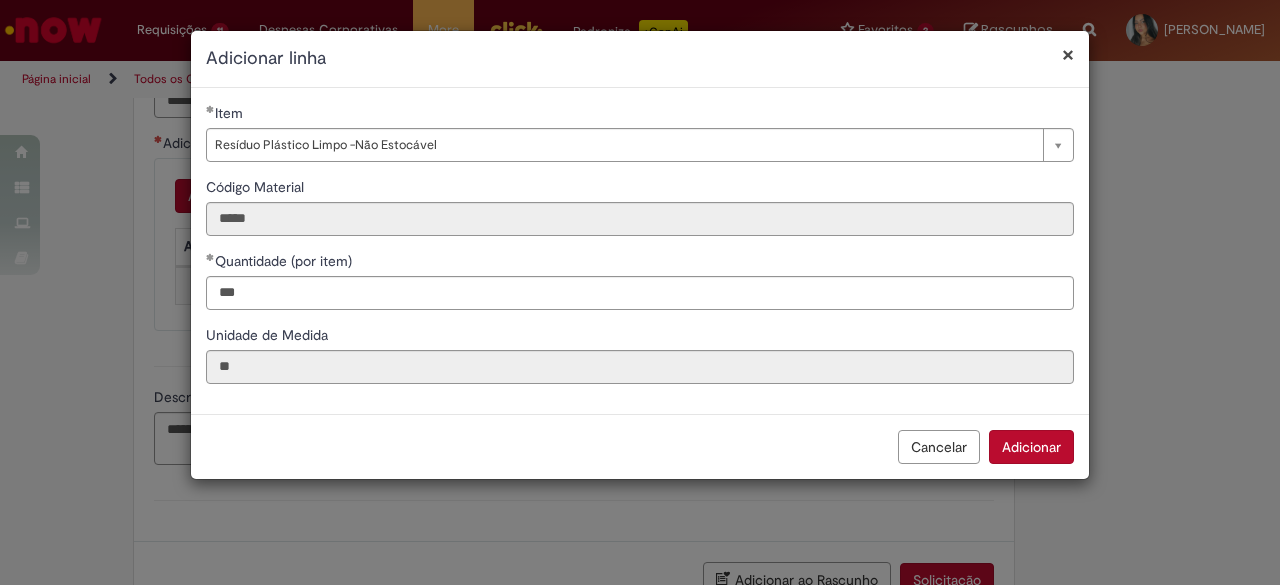 click on "Cancelar   Adicionar" at bounding box center [640, 446] 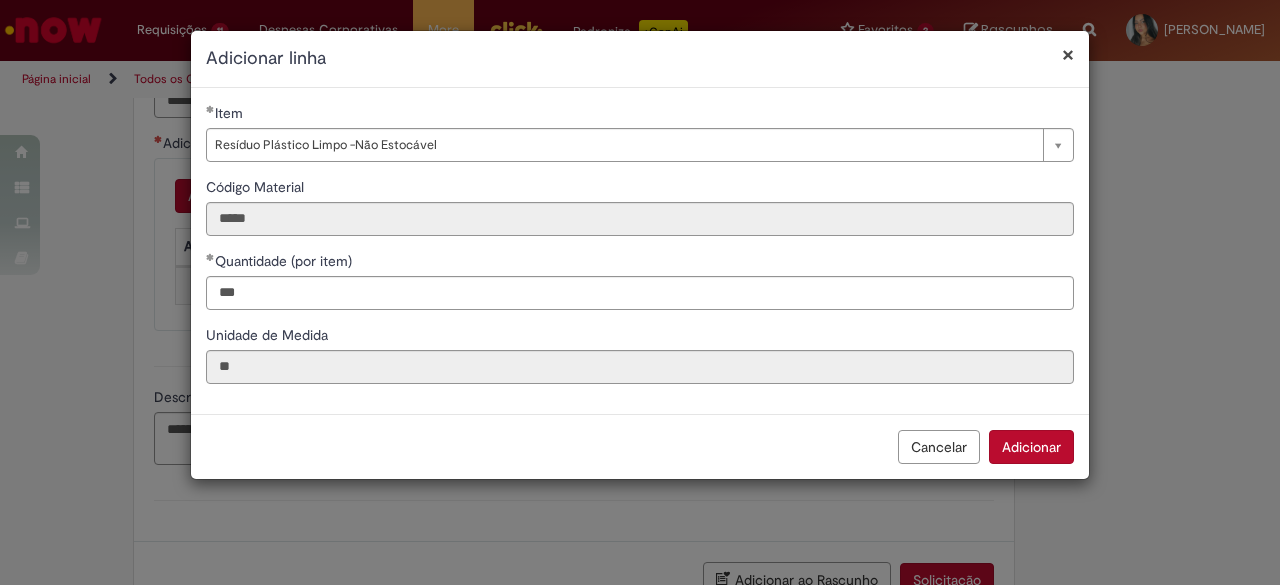 click on "Adicionar" at bounding box center [1031, 447] 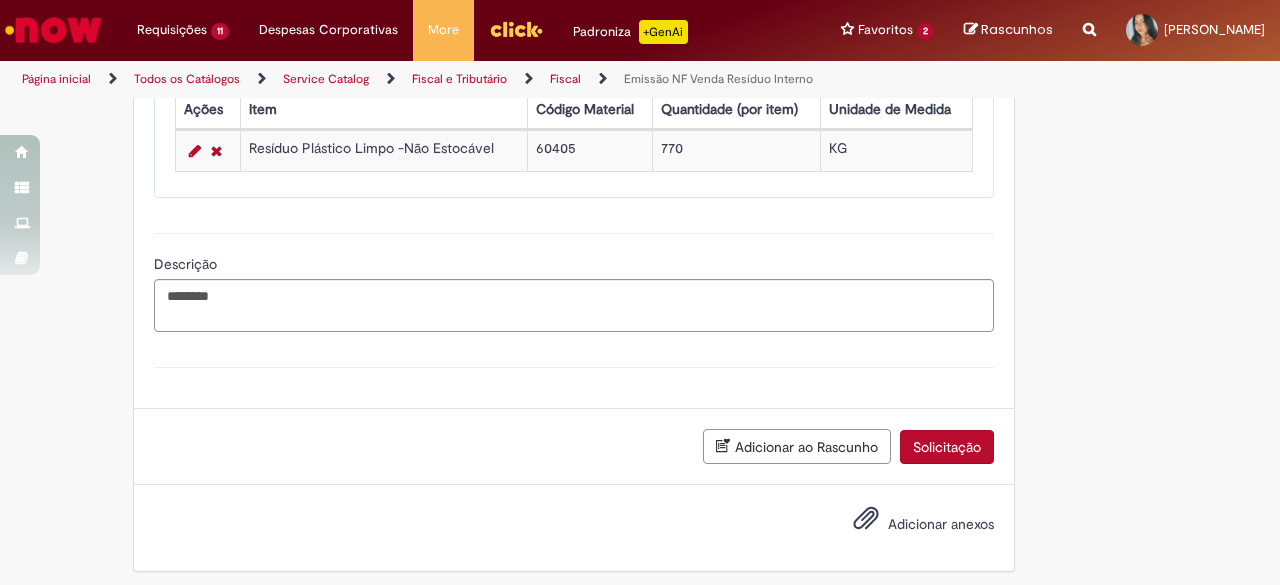 click on "Solicitação" at bounding box center (947, 447) 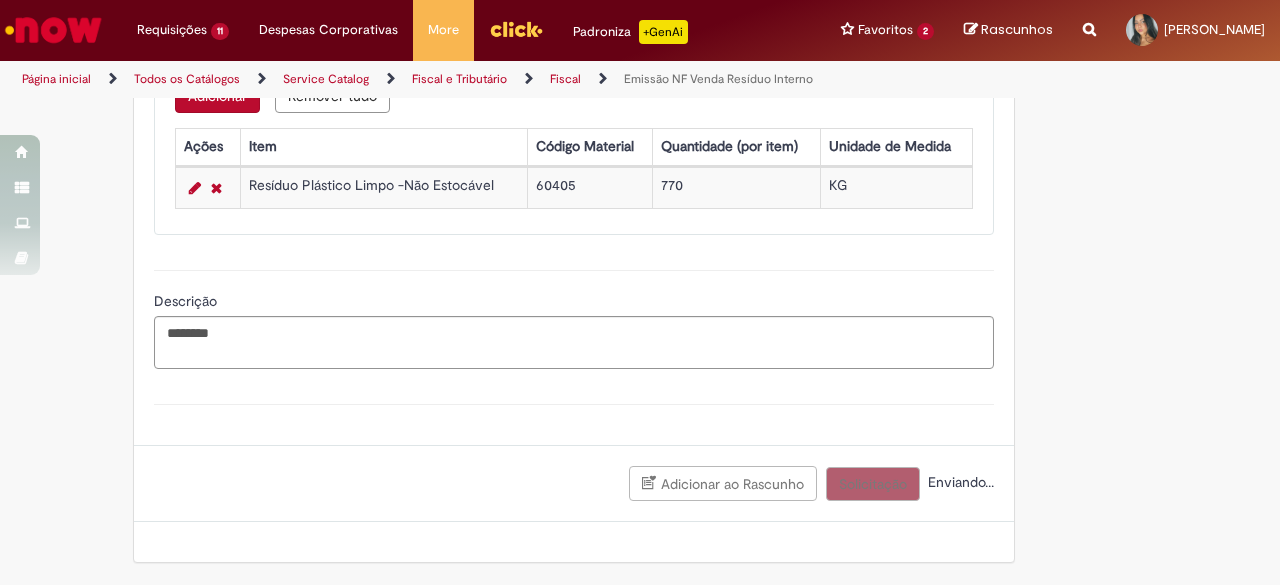 scroll, scrollTop: 1746, scrollLeft: 0, axis: vertical 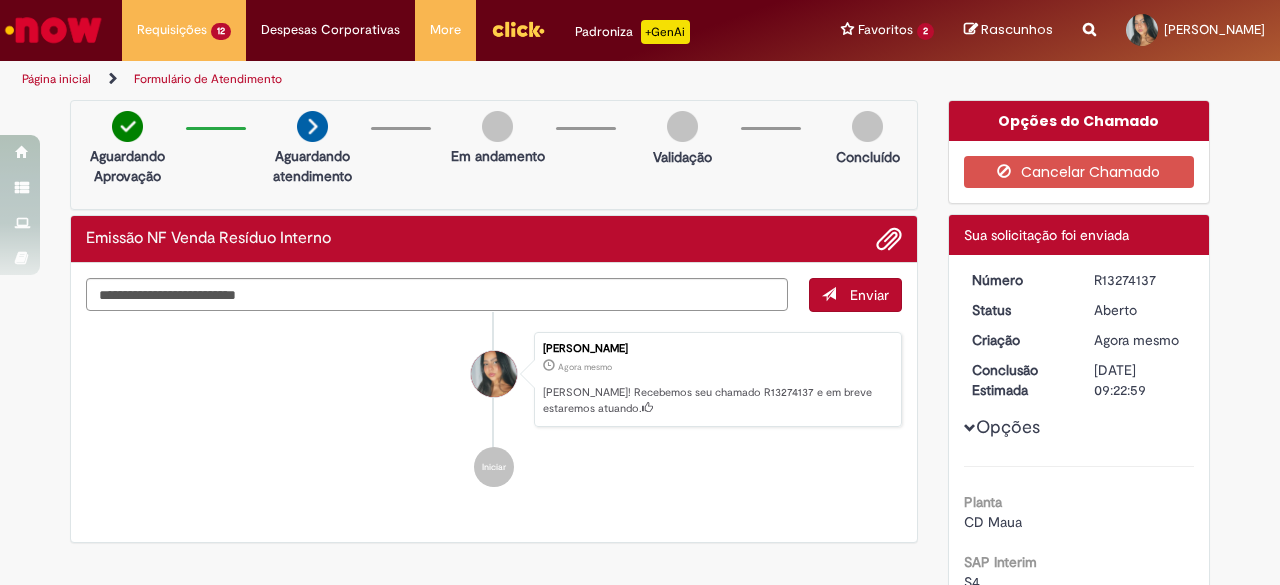 drag, startPoint x: 1128, startPoint y: 279, endPoint x: 1148, endPoint y: 279, distance: 20 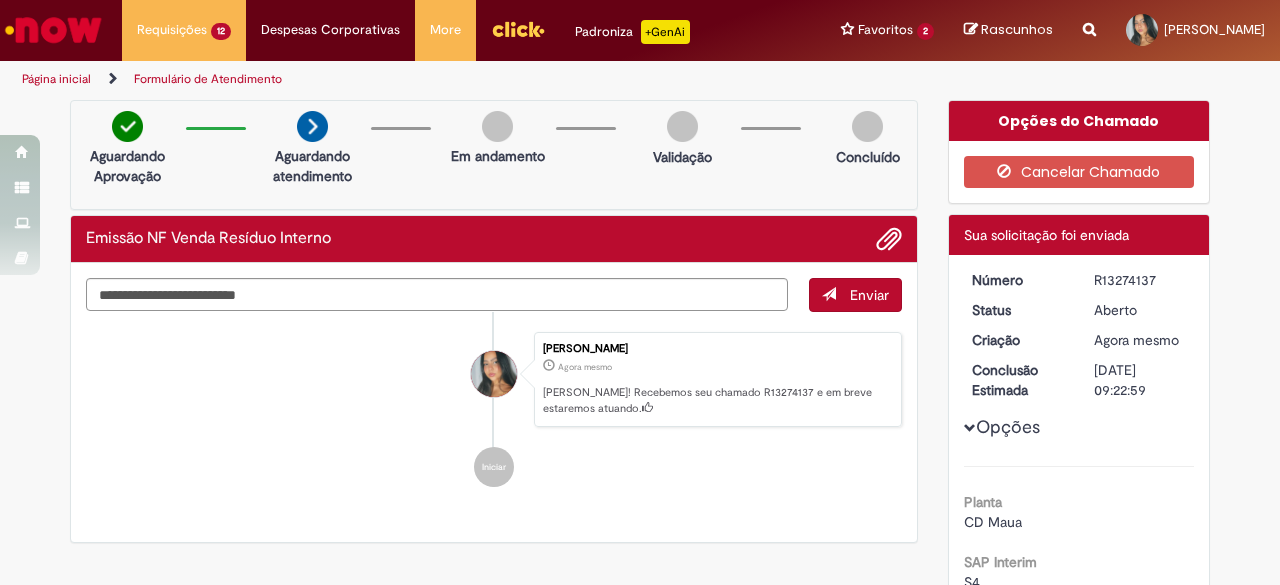copy on "R13274137" 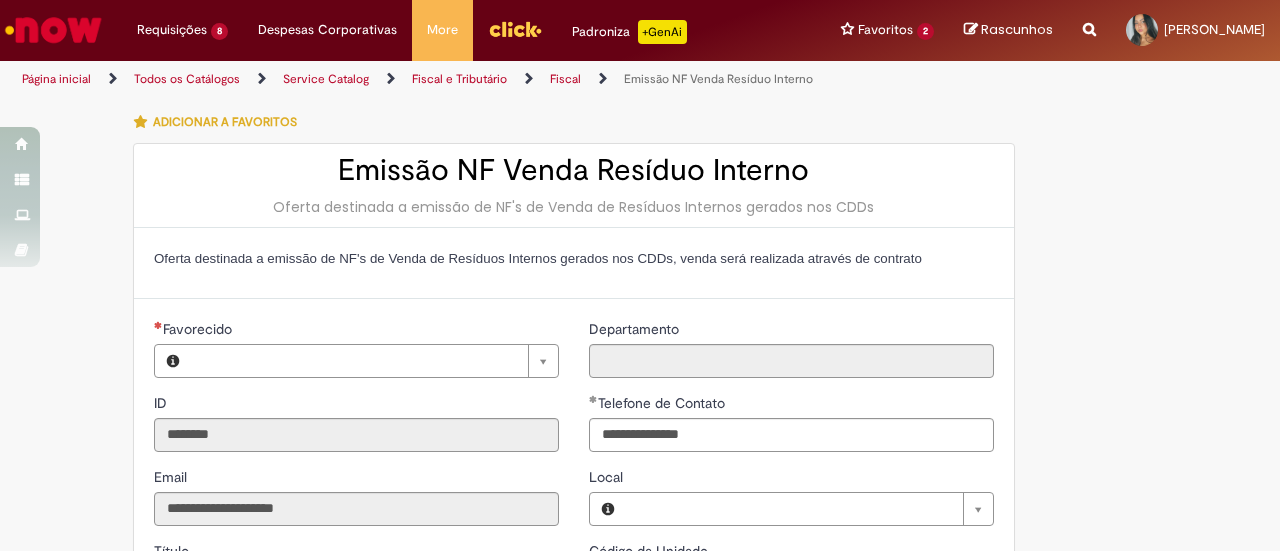 type on "**********" 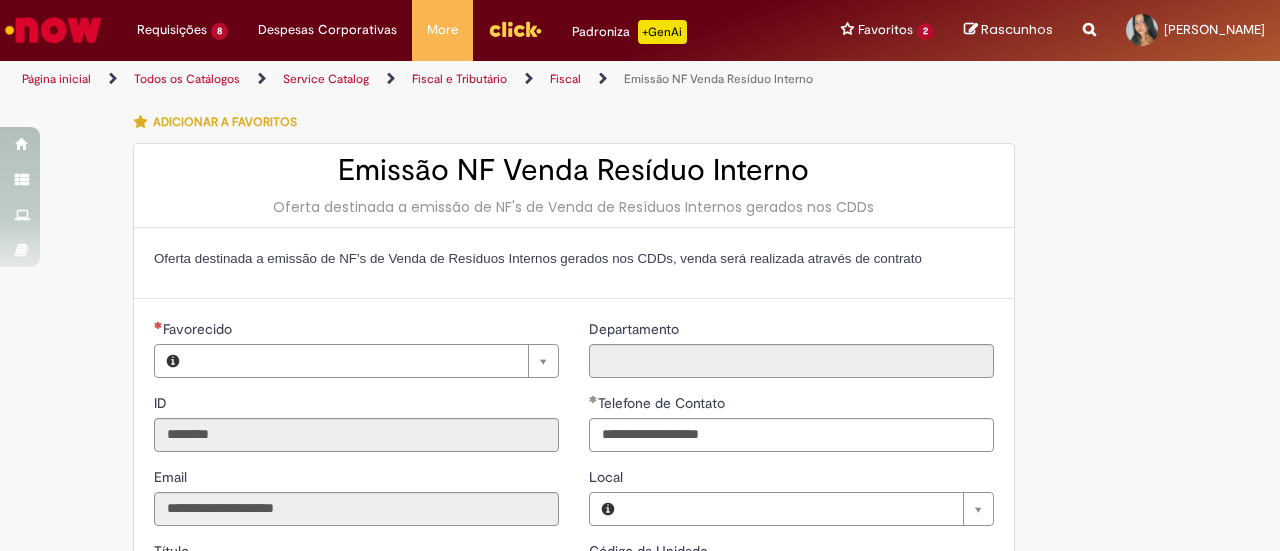 type on "**********" 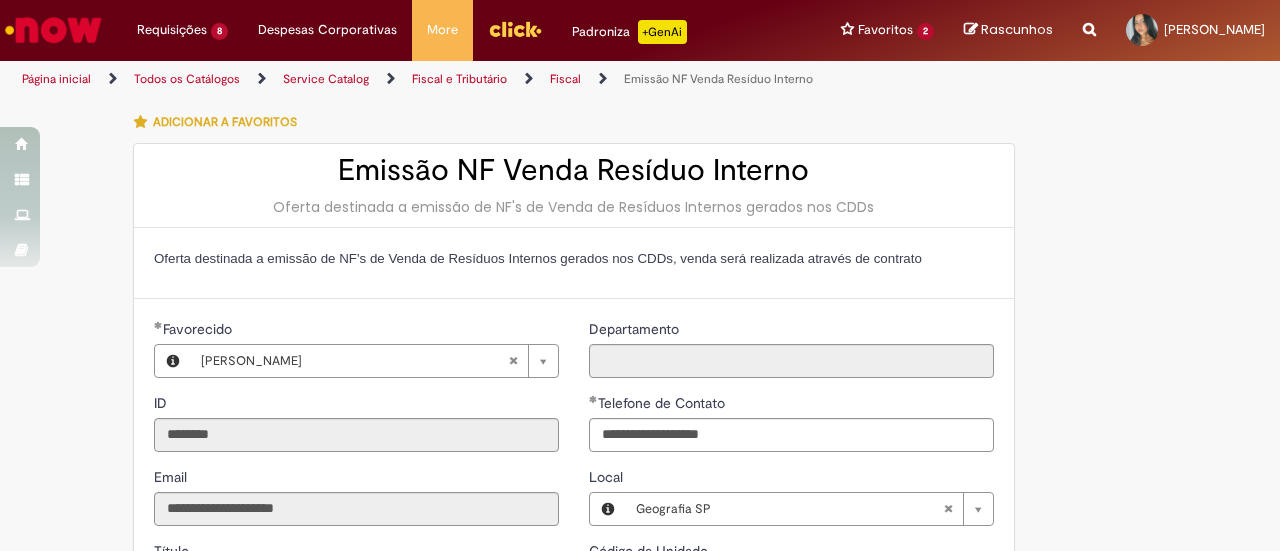 type on "**********" 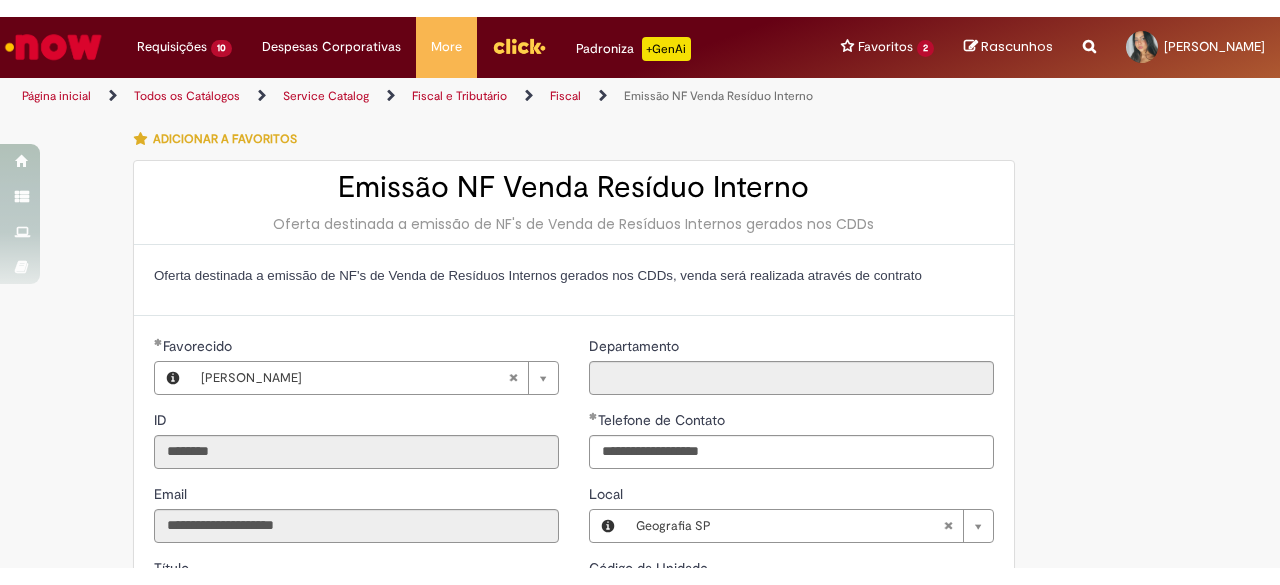 scroll, scrollTop: 0, scrollLeft: 0, axis: both 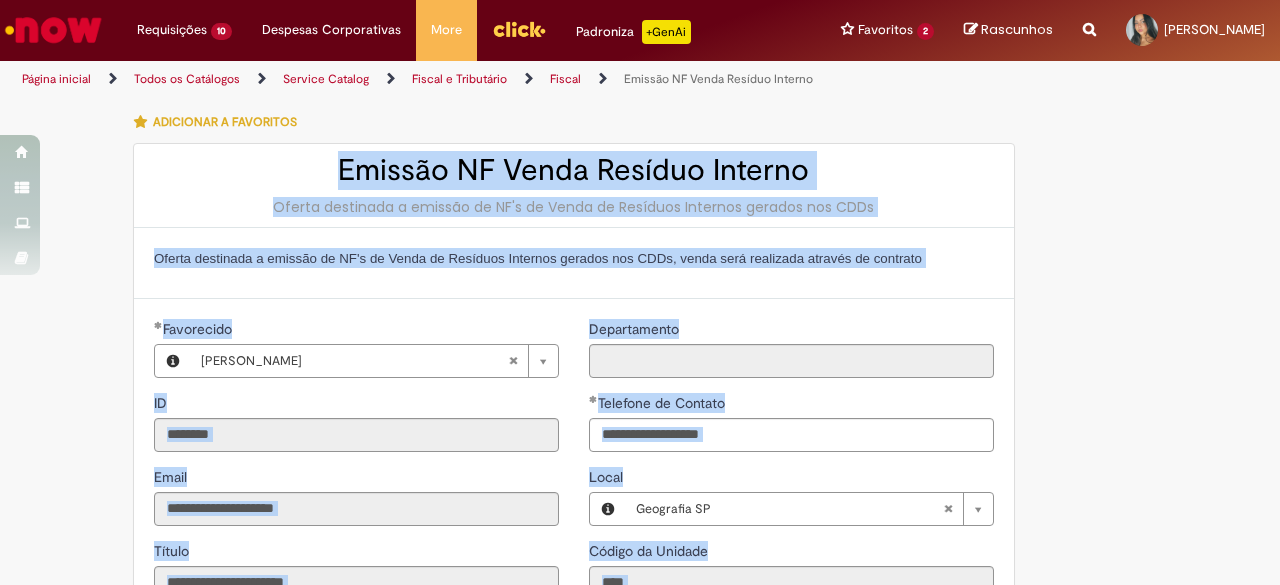 drag, startPoint x: 1279, startPoint y: 76, endPoint x: 1279, endPoint y: 124, distance: 48 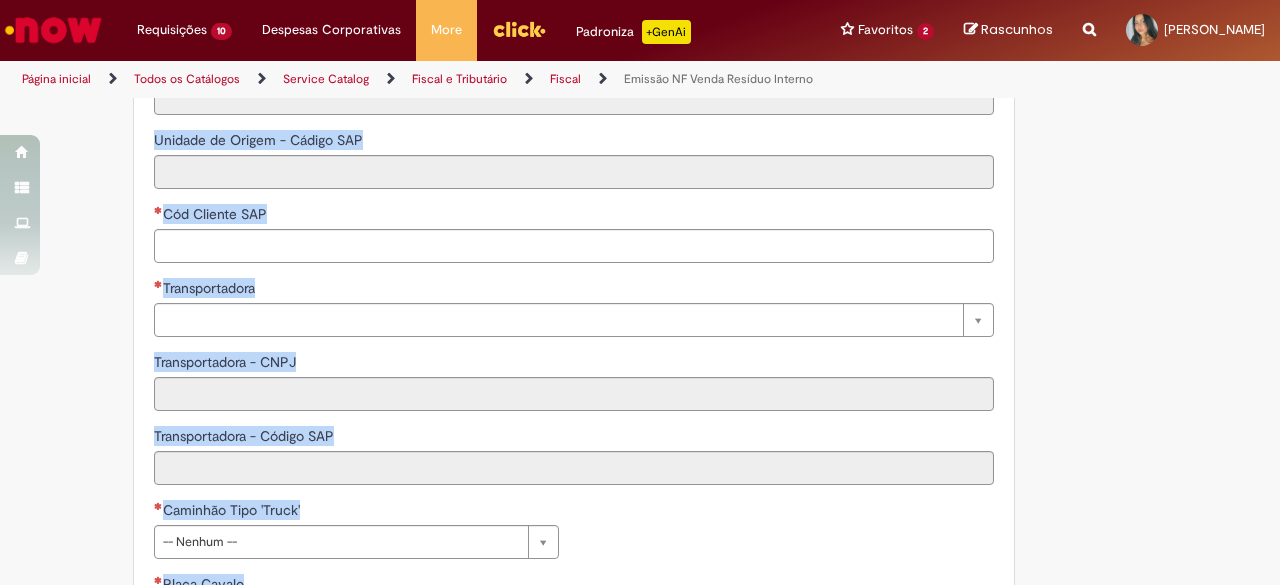 scroll, scrollTop: 814, scrollLeft: 0, axis: vertical 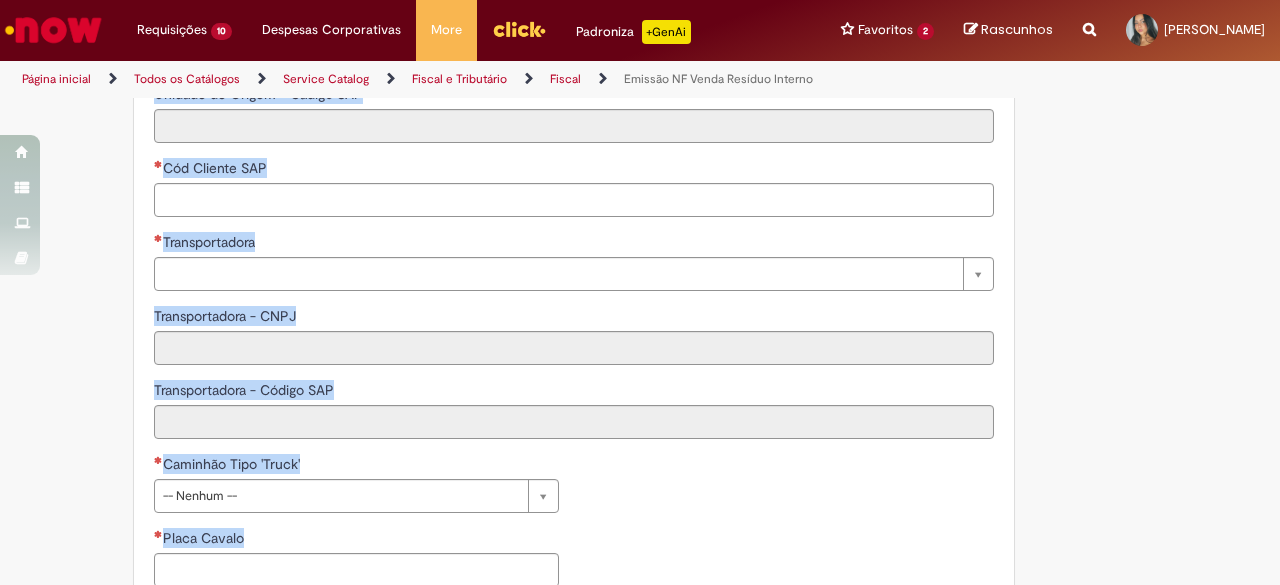 click on "Tire dúvidas com LupiAssist    +GenAI
Oi! Eu sou LupiAssist, uma Inteligência Artificial Generativa em constante aprendizado   Meu conteúdo é monitorado para trazer uma melhor experiência
Dúvidas comuns:
Só mais um instante, estou consultando nossas bases de conhecimento  e escrevendo a melhor resposta pra você!
Title
Lorem ipsum dolor sit amet    Fazer uma nova pergunta
Gerei esta resposta utilizando IA Generativa em conjunto com os nossos padrões. Em caso de divergência, os documentos oficiais prevalecerão.
Saiba mais em:
Ou ligue para:
E aí, te ajudei?
Sim, obrigado!" at bounding box center [640, 407] 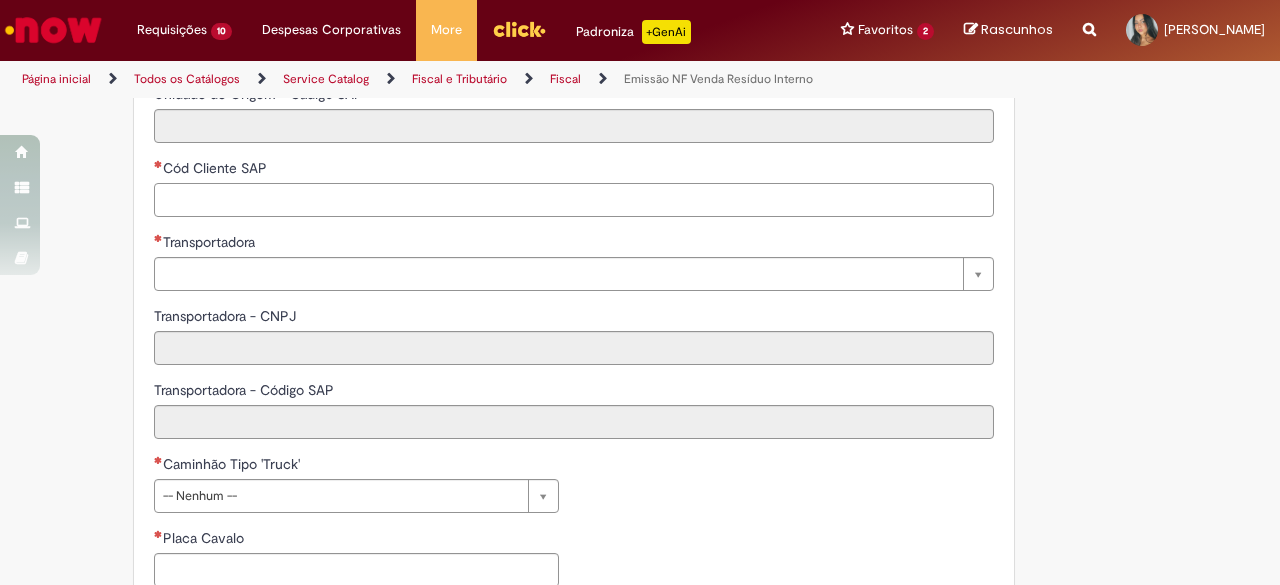 click on "Cód Cliente SAP" at bounding box center [574, 200] 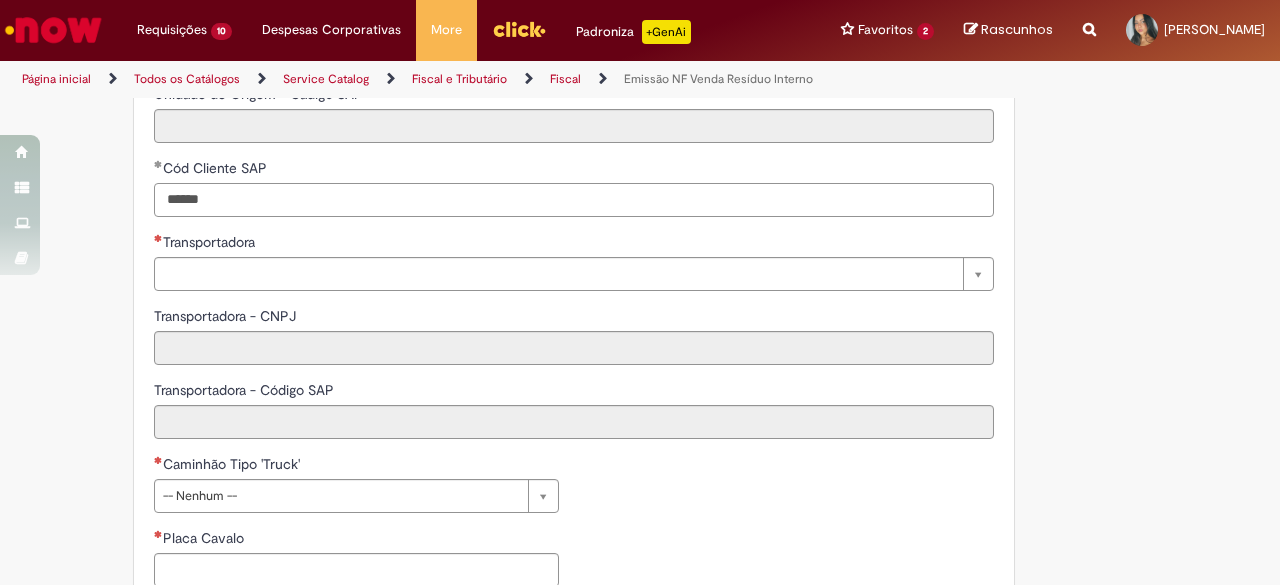 type on "******" 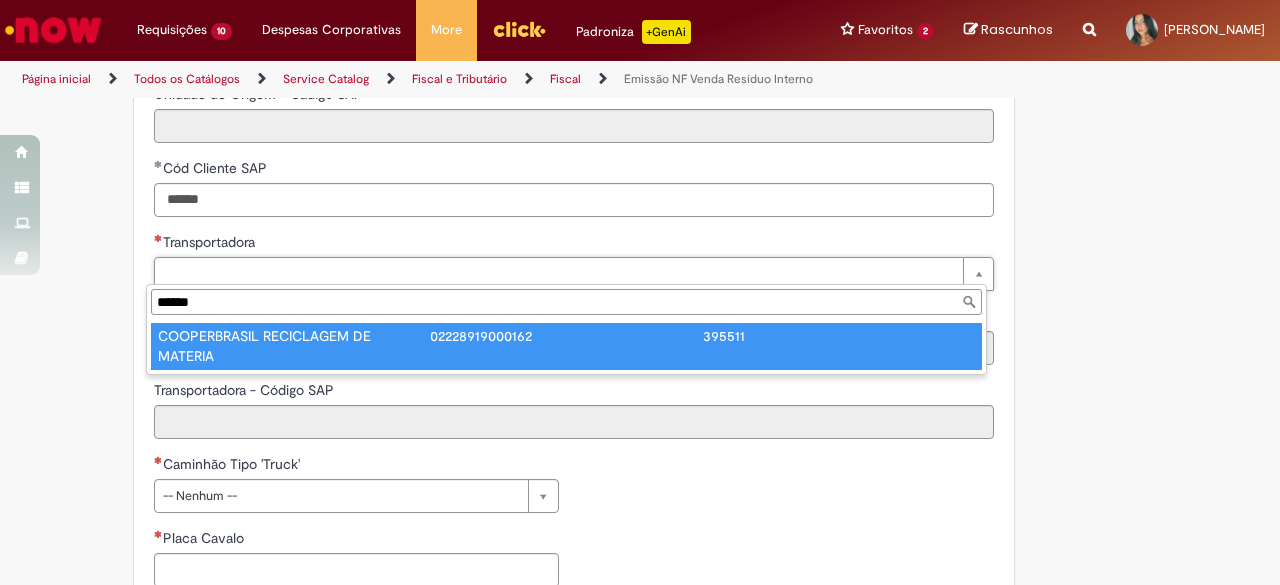 type on "******" 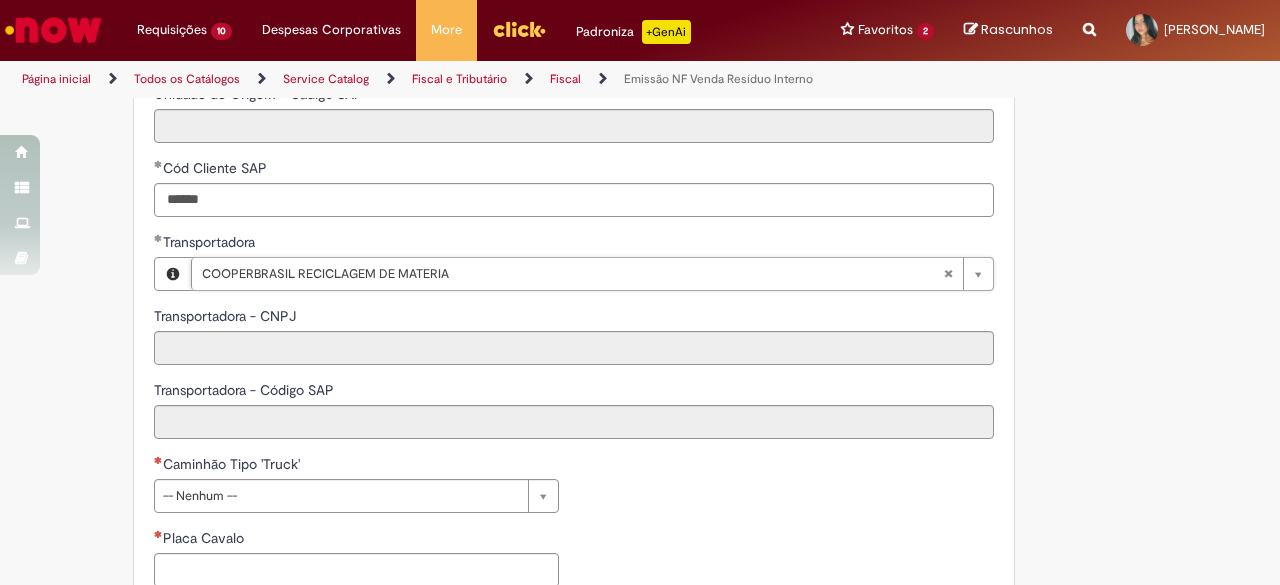type on "**********" 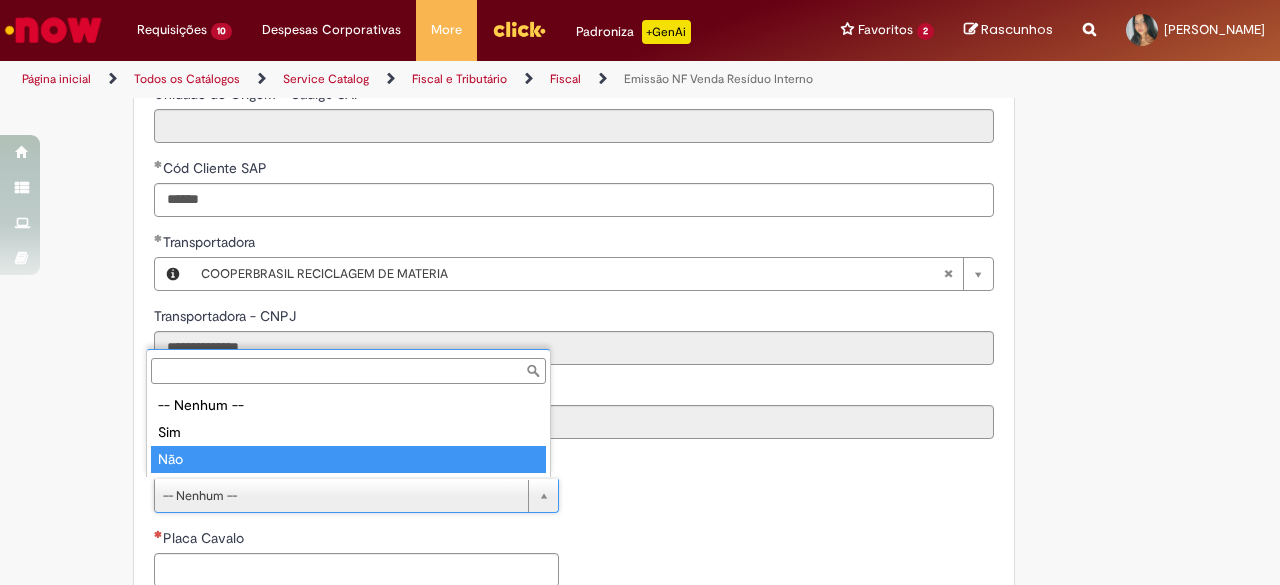 type on "***" 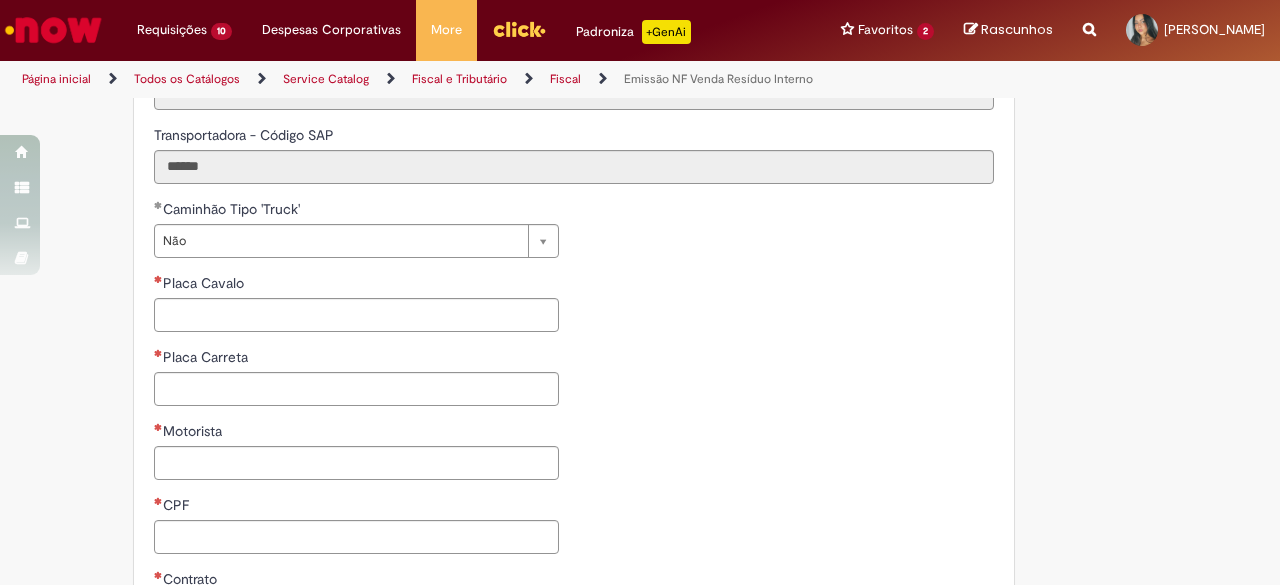 scroll, scrollTop: 1164, scrollLeft: 0, axis: vertical 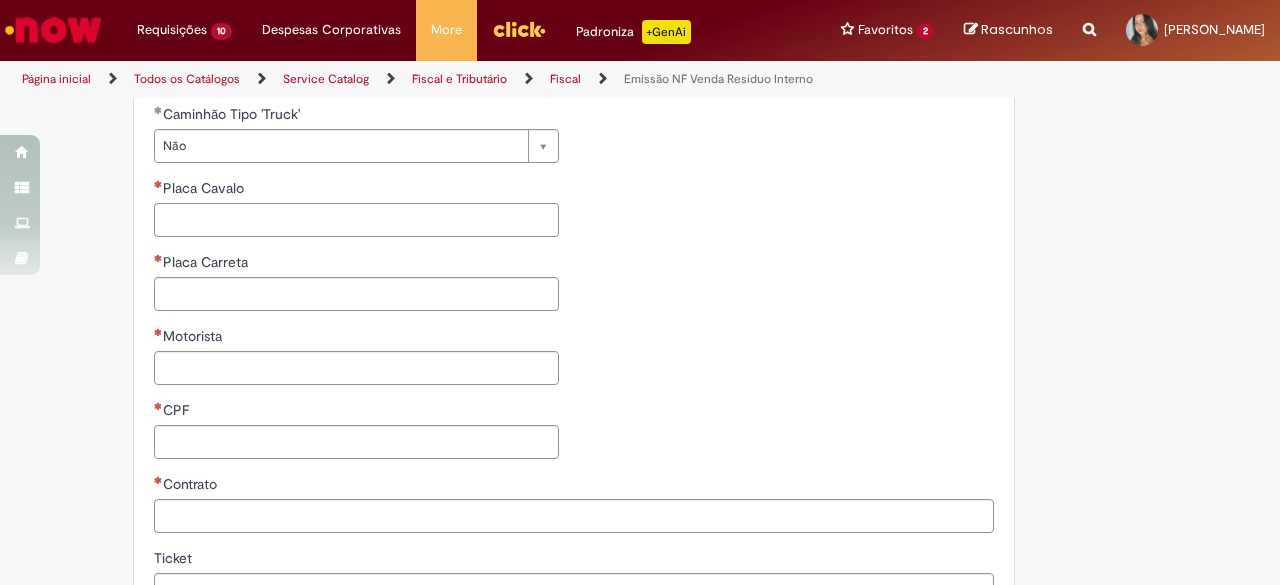 click on "Placa Cavalo" at bounding box center (356, 220) 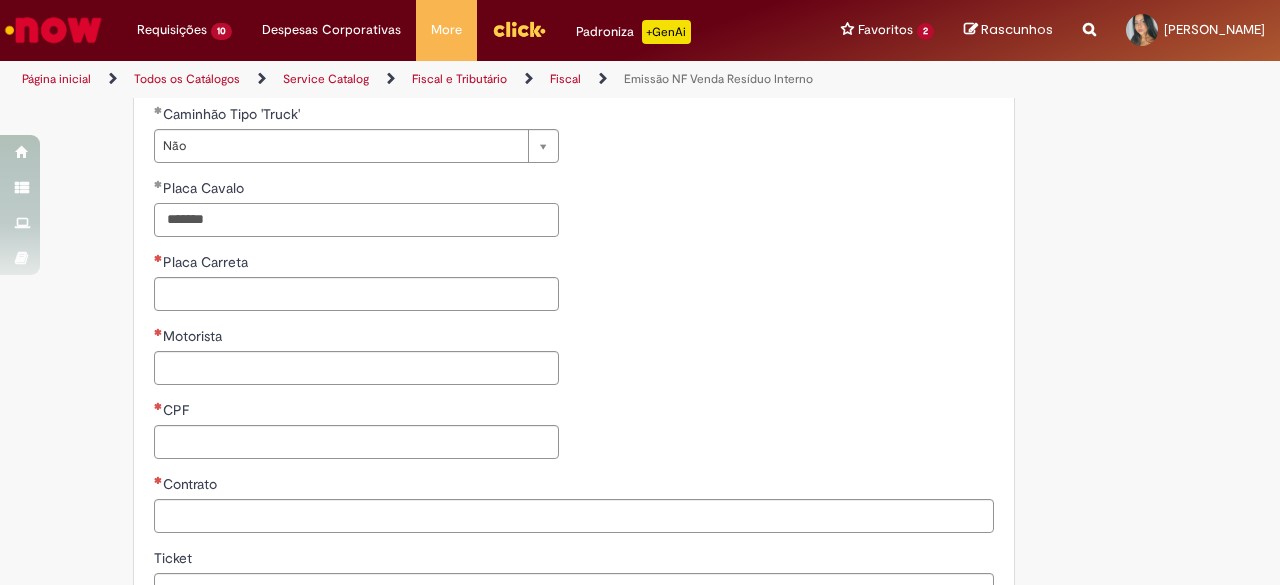 type on "*******" 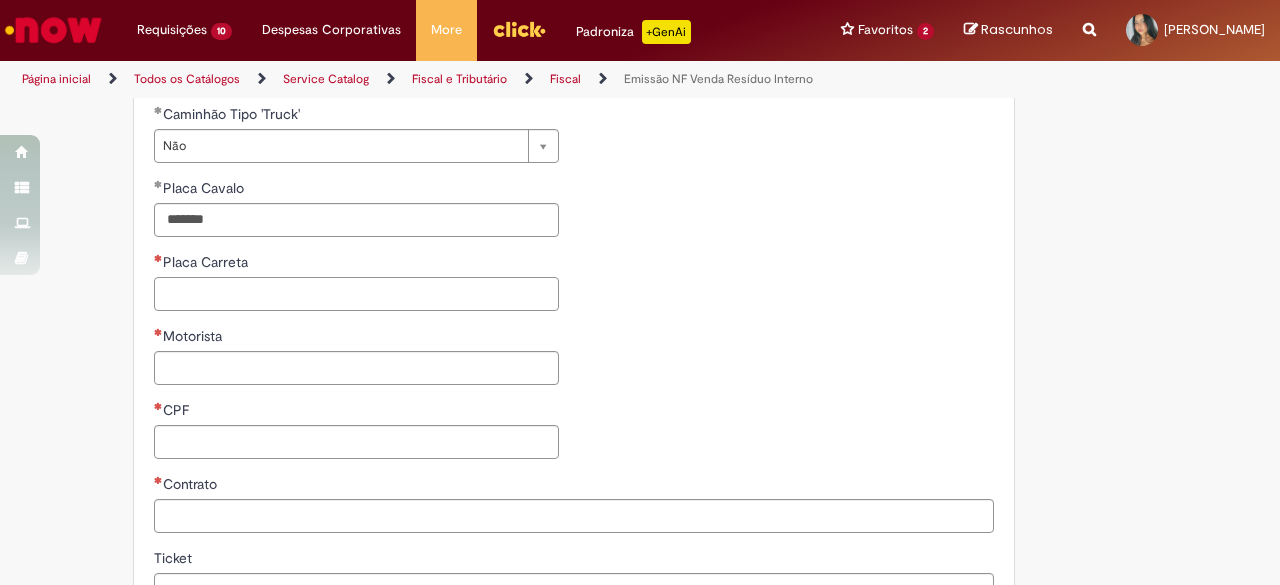 click on "Placa Carreta" at bounding box center [356, 294] 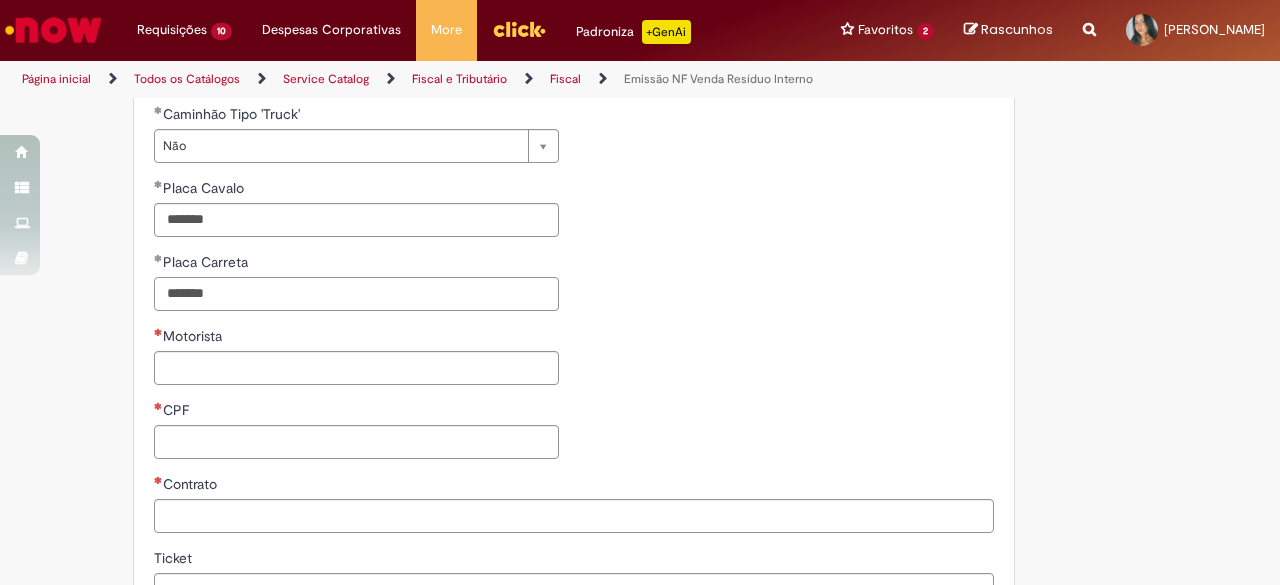 type on "*******" 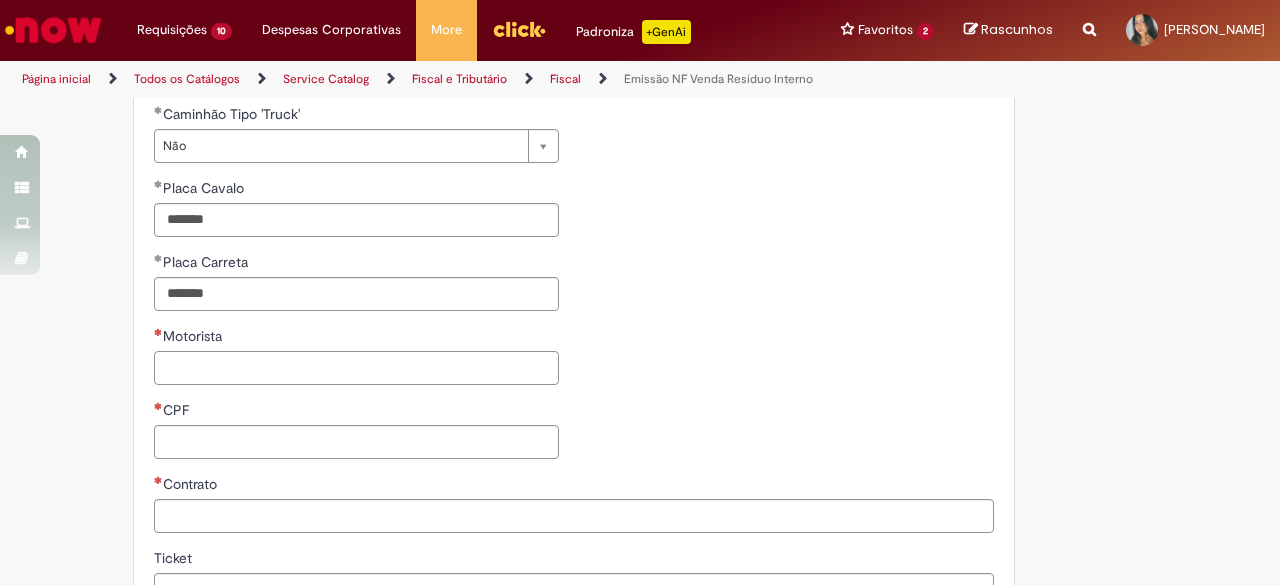 click on "Motorista" at bounding box center [356, 368] 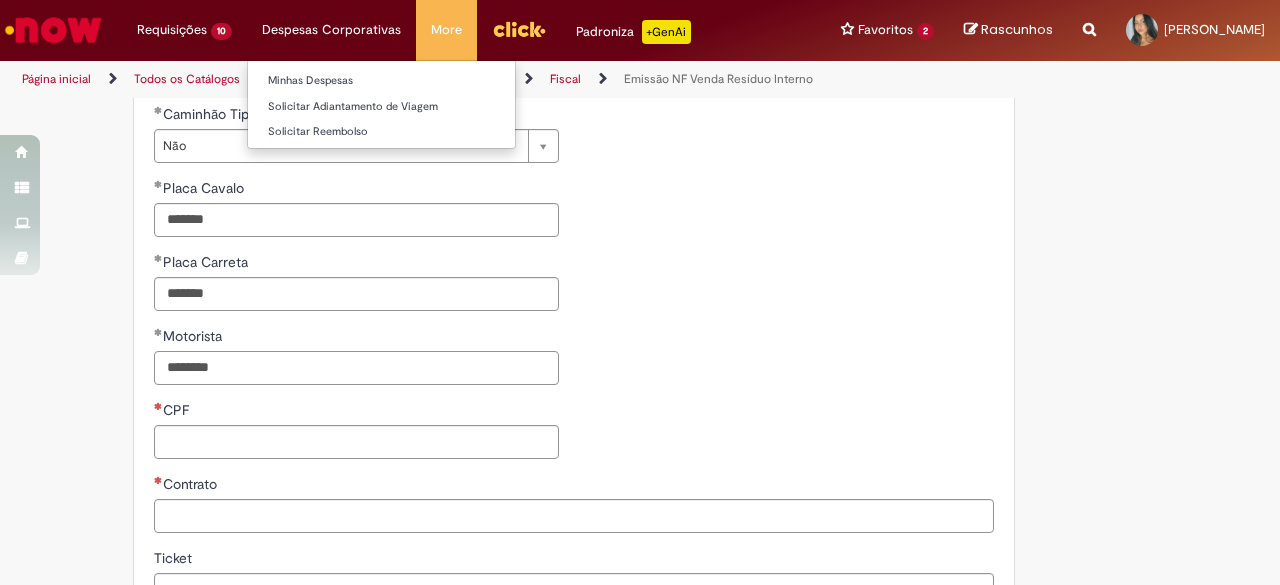 type on "********" 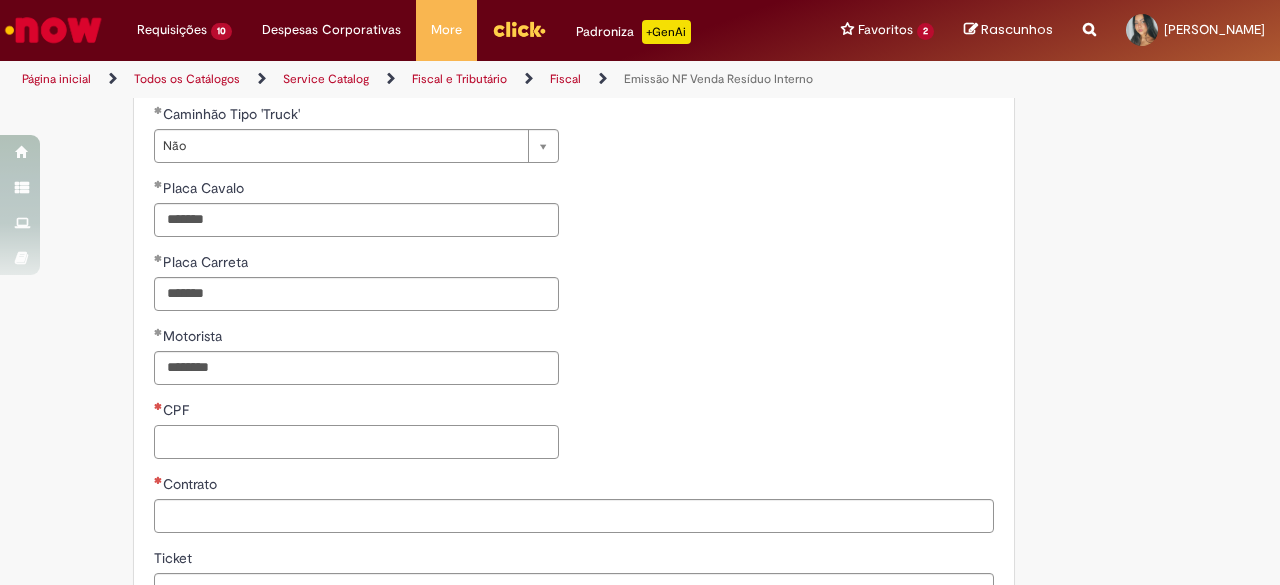 click on "CPF" at bounding box center [356, 442] 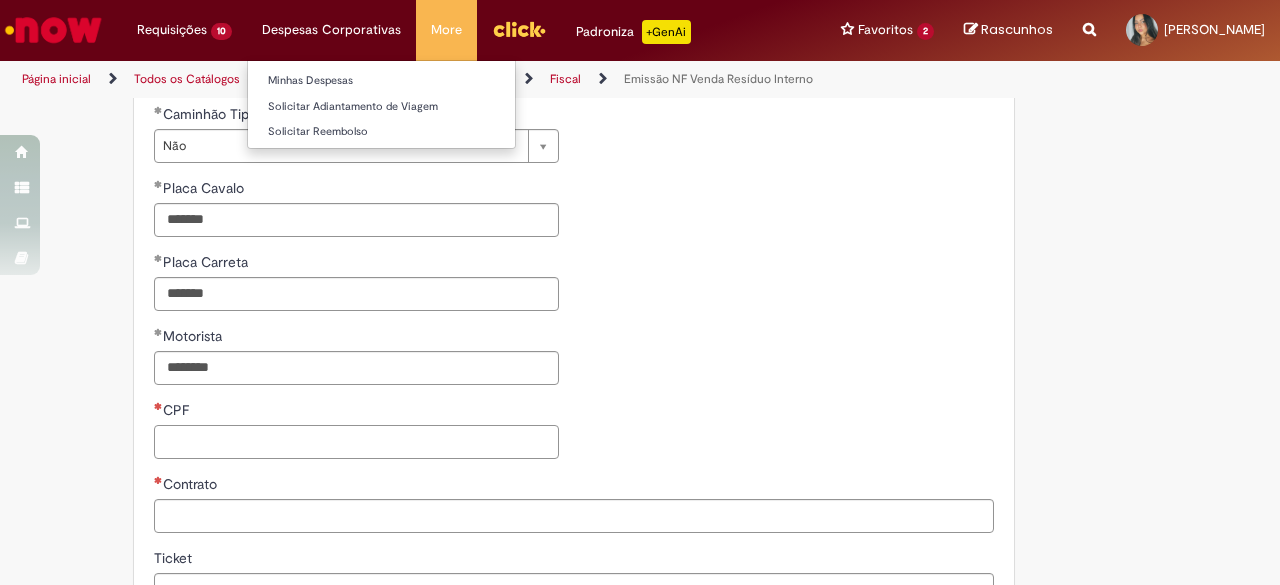 paste on "**********" 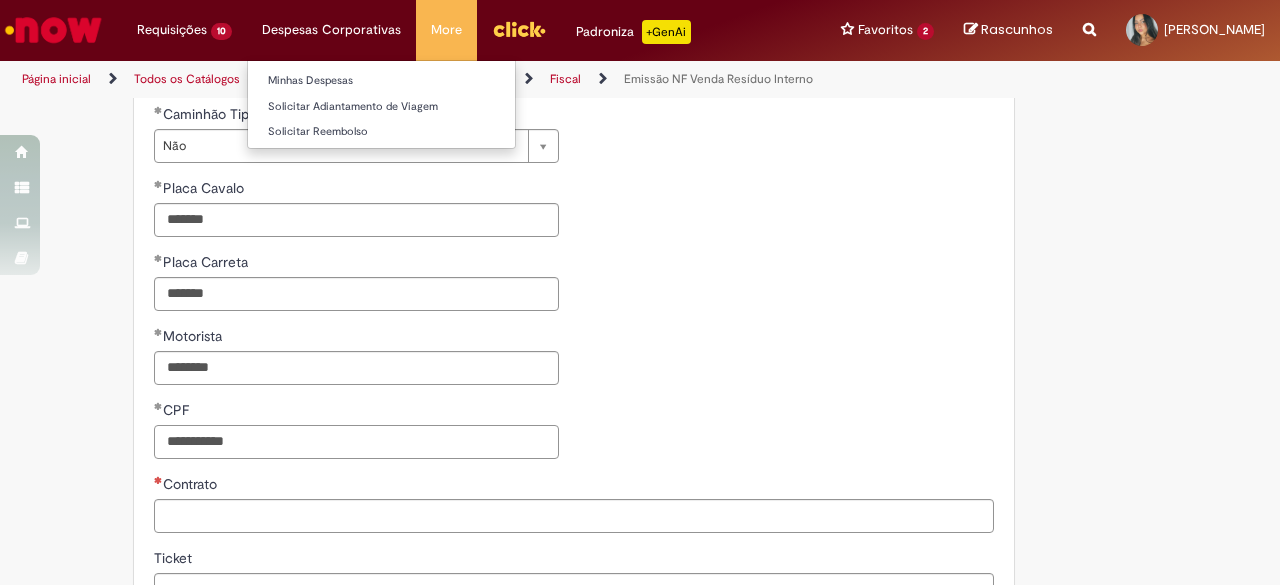 type on "**********" 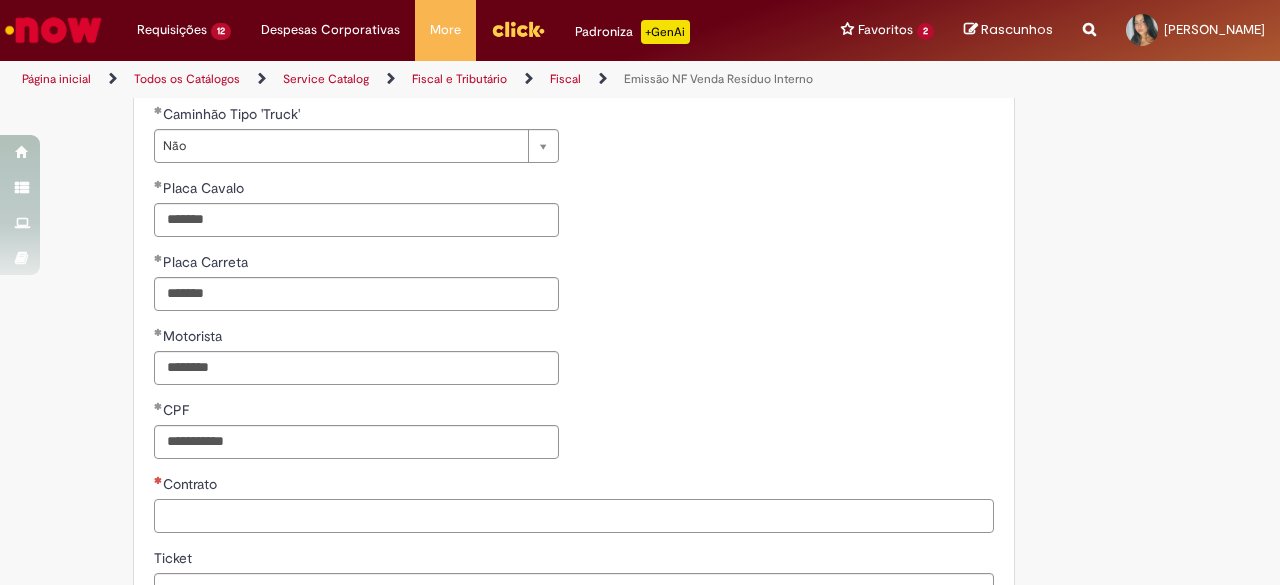 click on "Contrato" at bounding box center (574, 516) 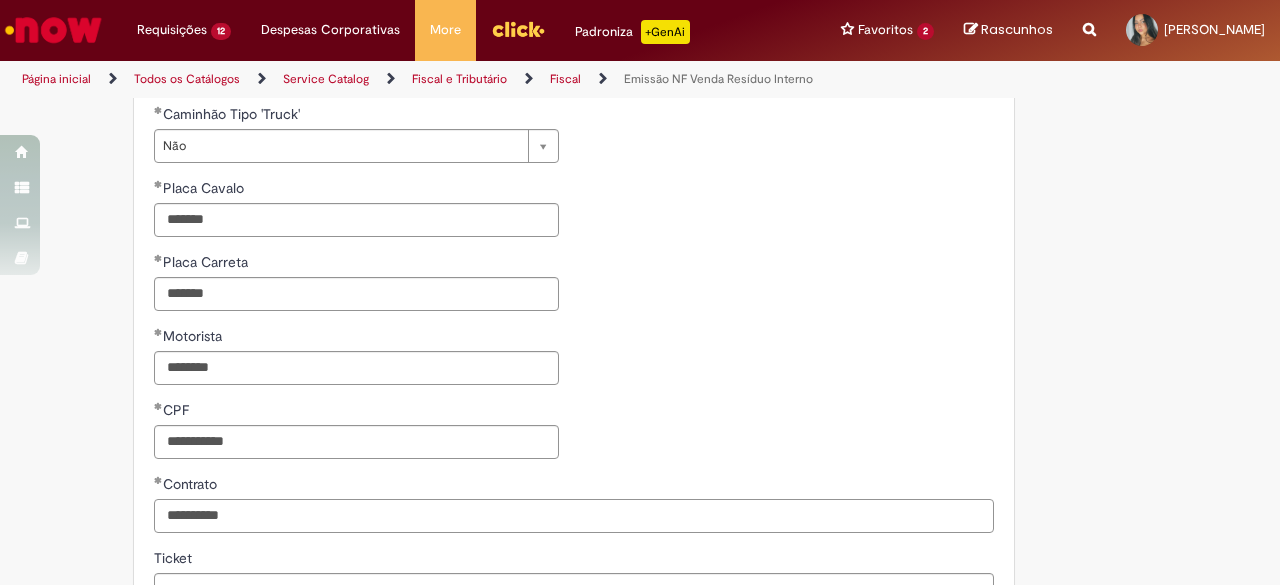 type on "**********" 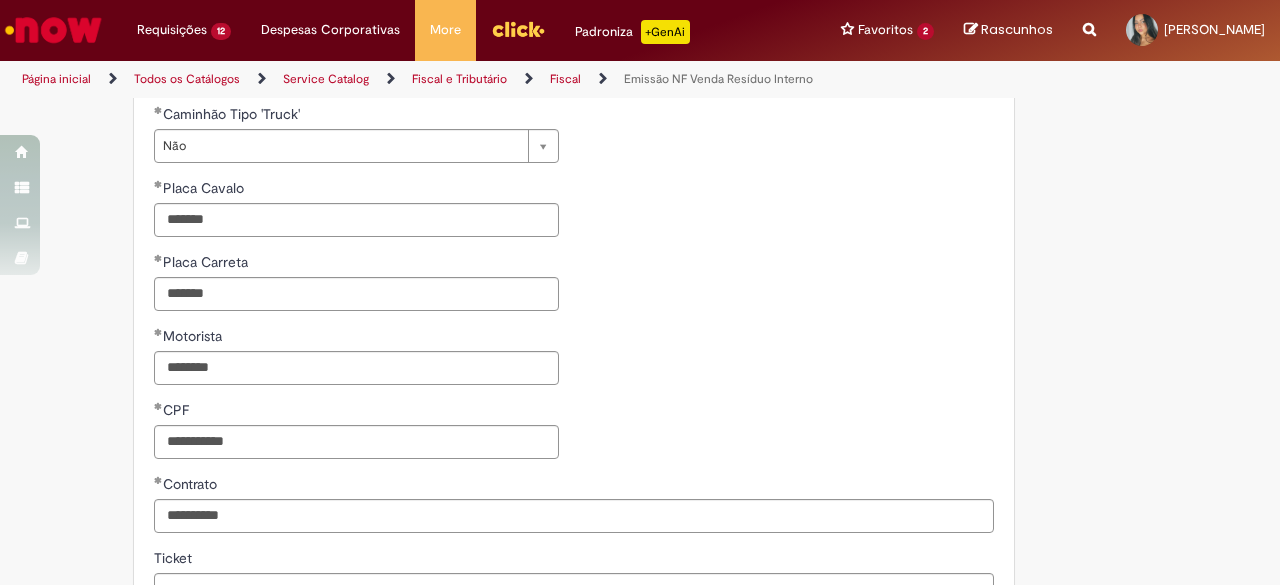 scroll, scrollTop: 1402, scrollLeft: 0, axis: vertical 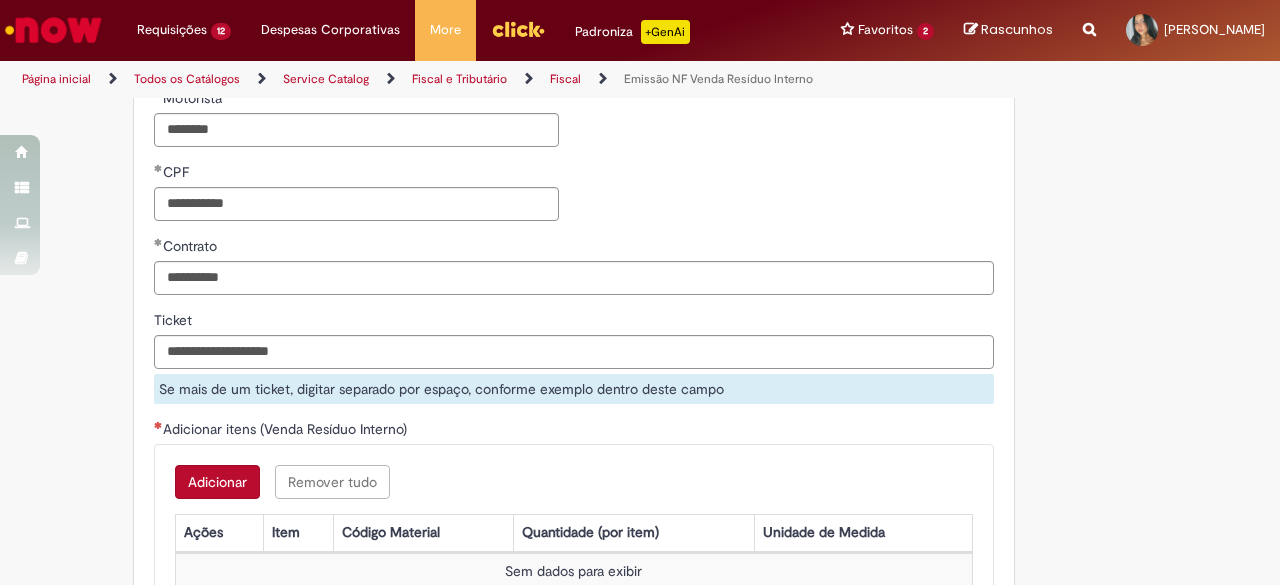 click on "Ticket Se mais de um ticket, digitar separado por espaço, conforme exemplo dentro deste campo" at bounding box center [574, 357] 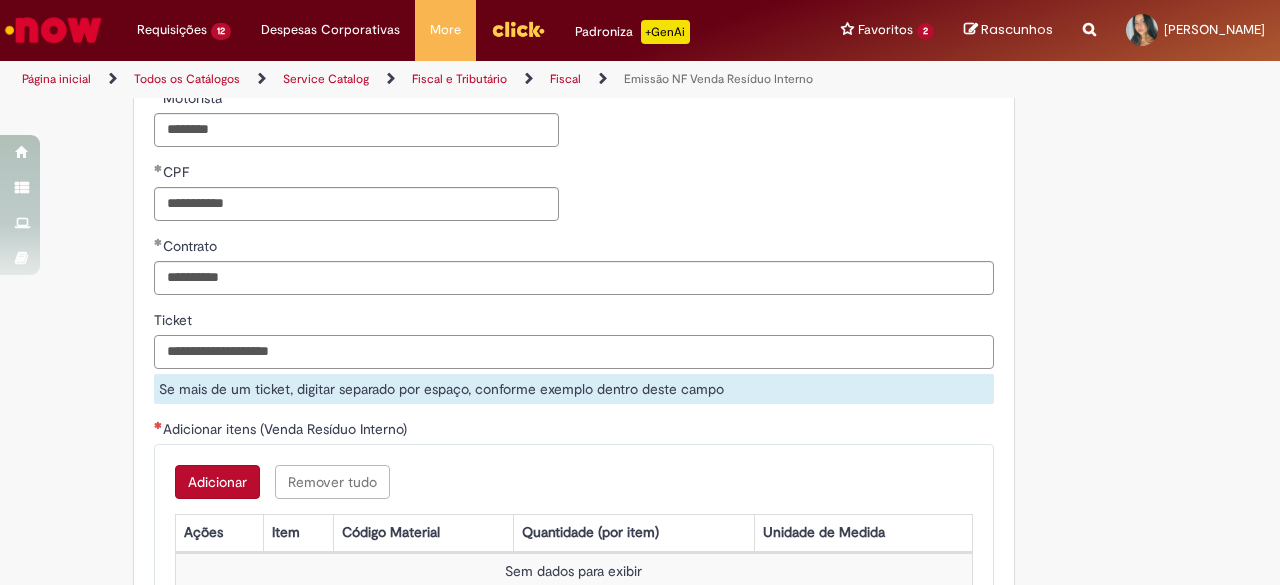 click on "Ticket" at bounding box center (574, 352) 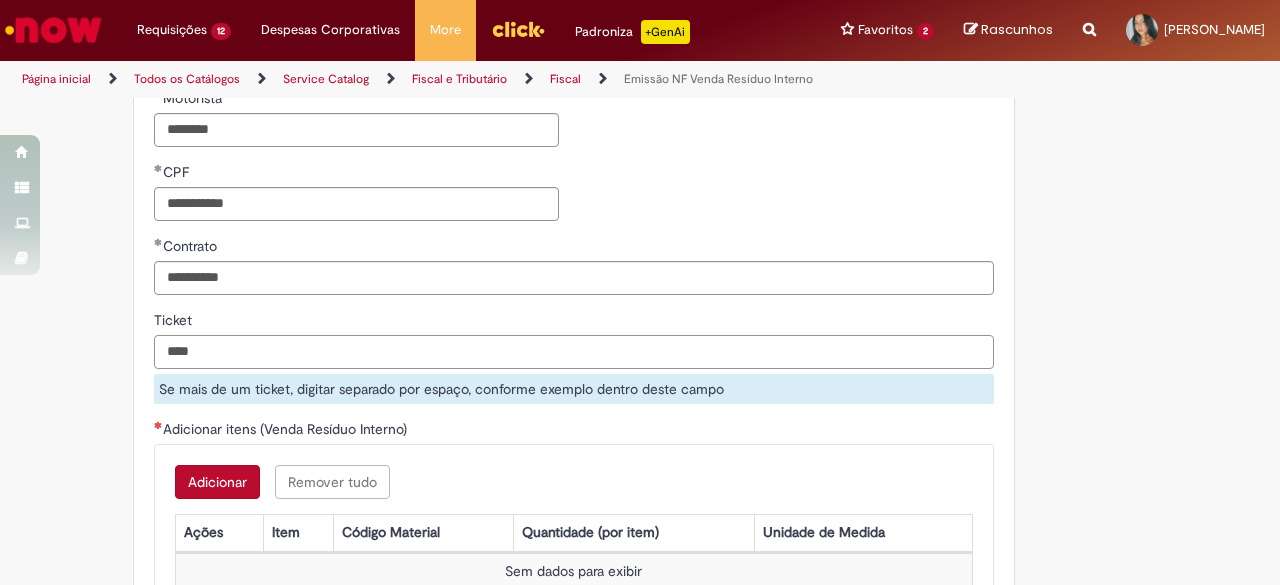 type on "****" 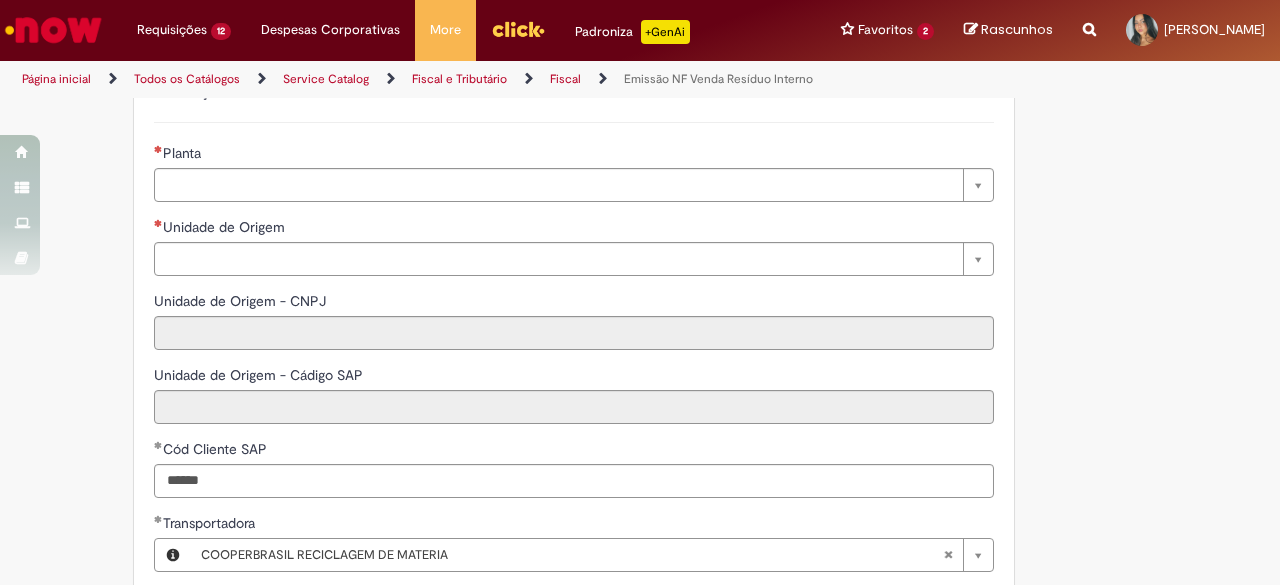 scroll, scrollTop: 536, scrollLeft: 0, axis: vertical 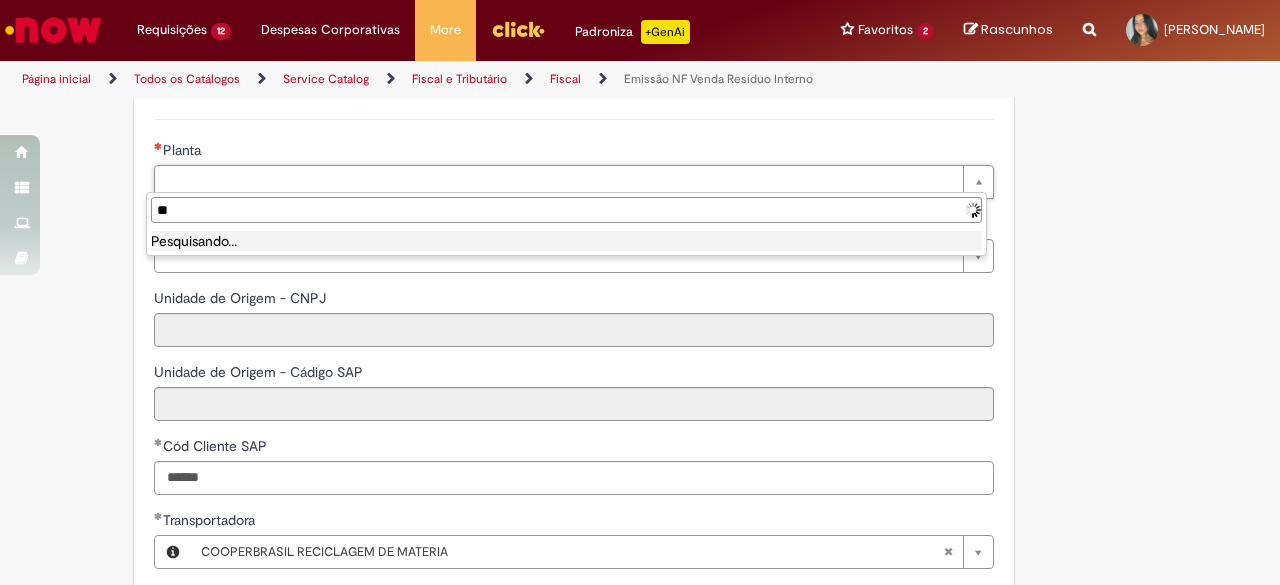 type on "*" 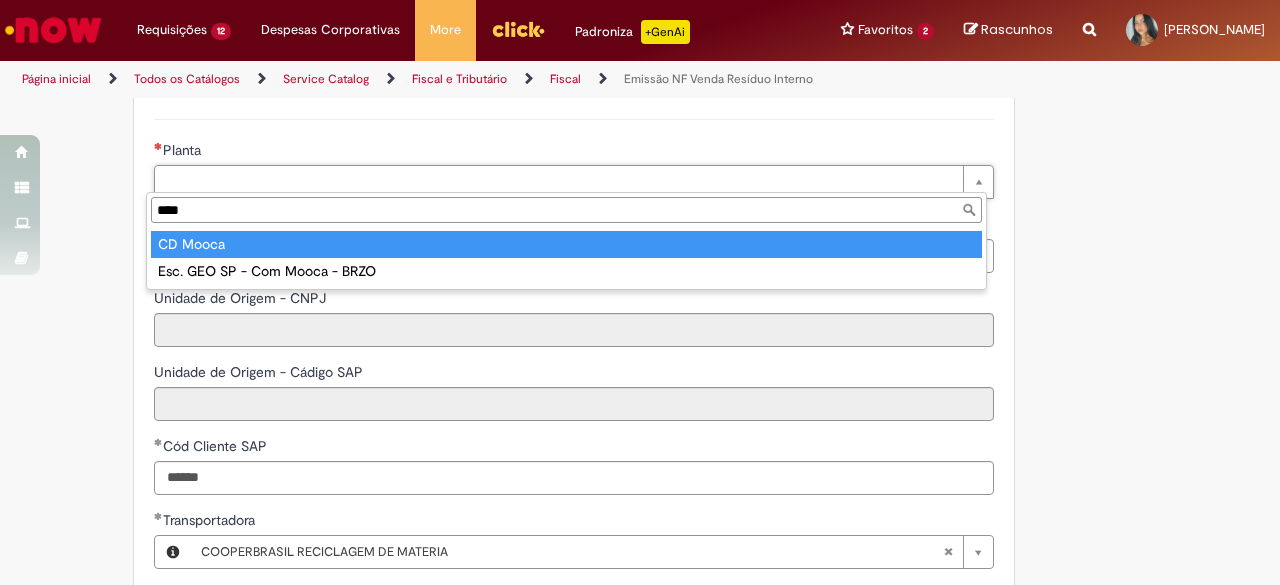 type on "****" 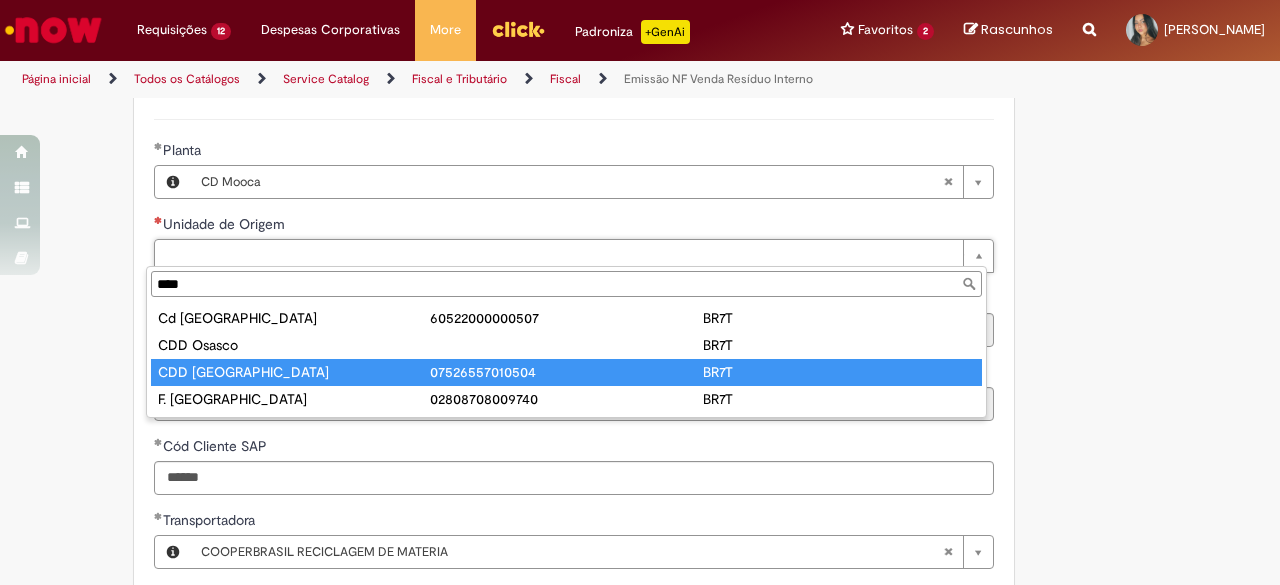 type on "****" 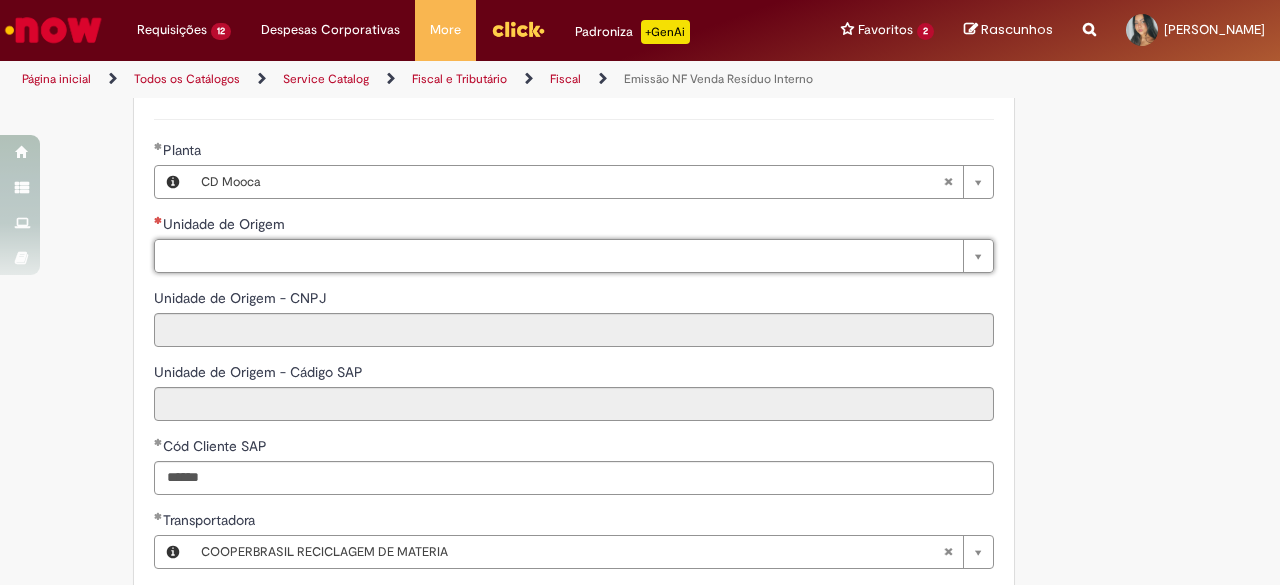 drag, startPoint x: 1272, startPoint y: 291, endPoint x: 1279, endPoint y: 348, distance: 57.428215 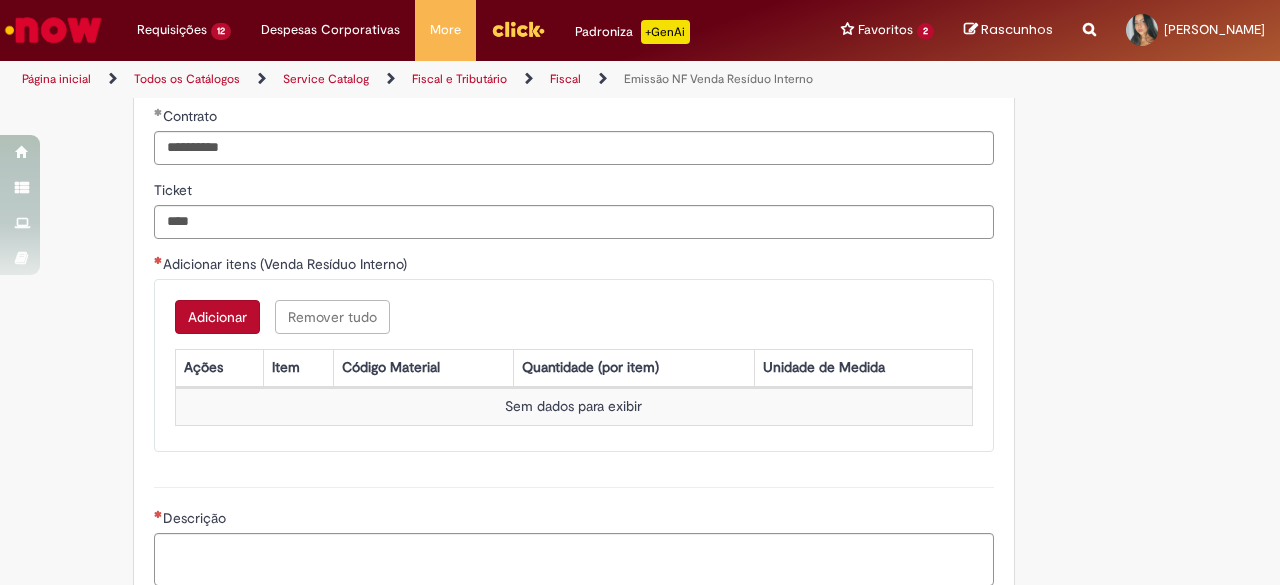 scroll, scrollTop: 1536, scrollLeft: 0, axis: vertical 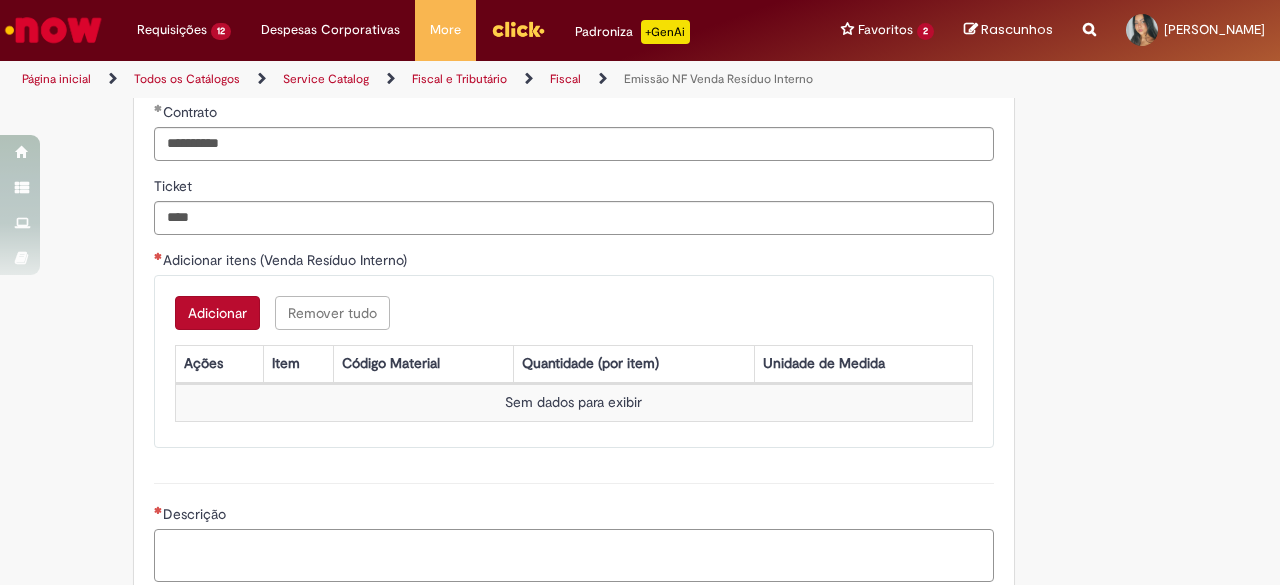 click on "Descrição" at bounding box center (574, 555) 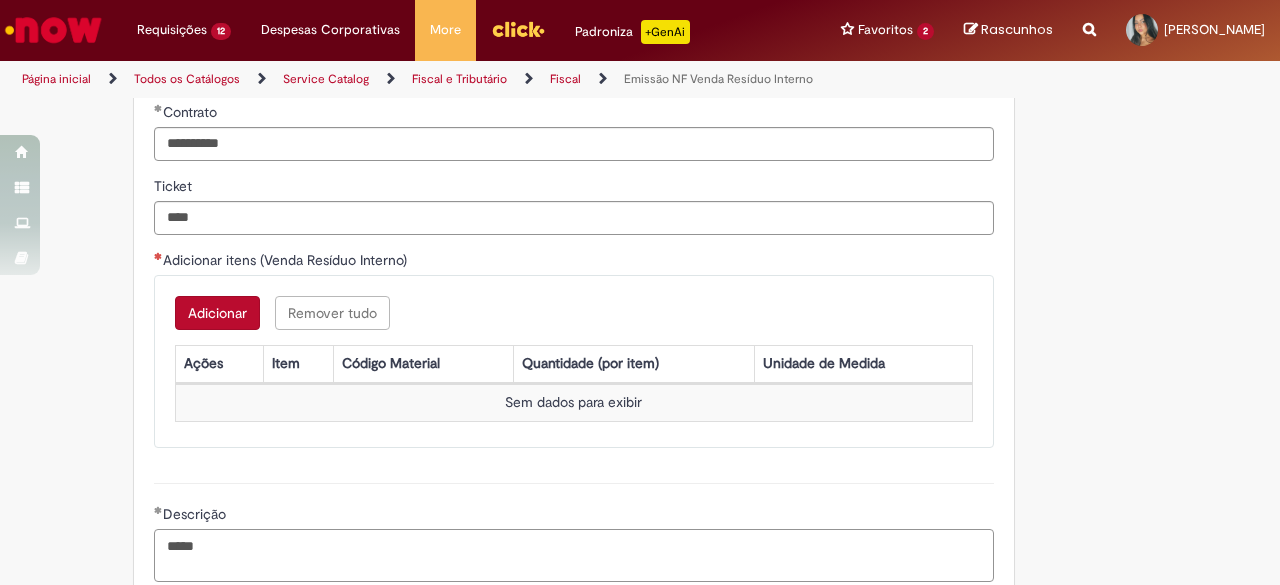 drag, startPoint x: 188, startPoint y: 534, endPoint x: 79, endPoint y: 549, distance: 110.02727 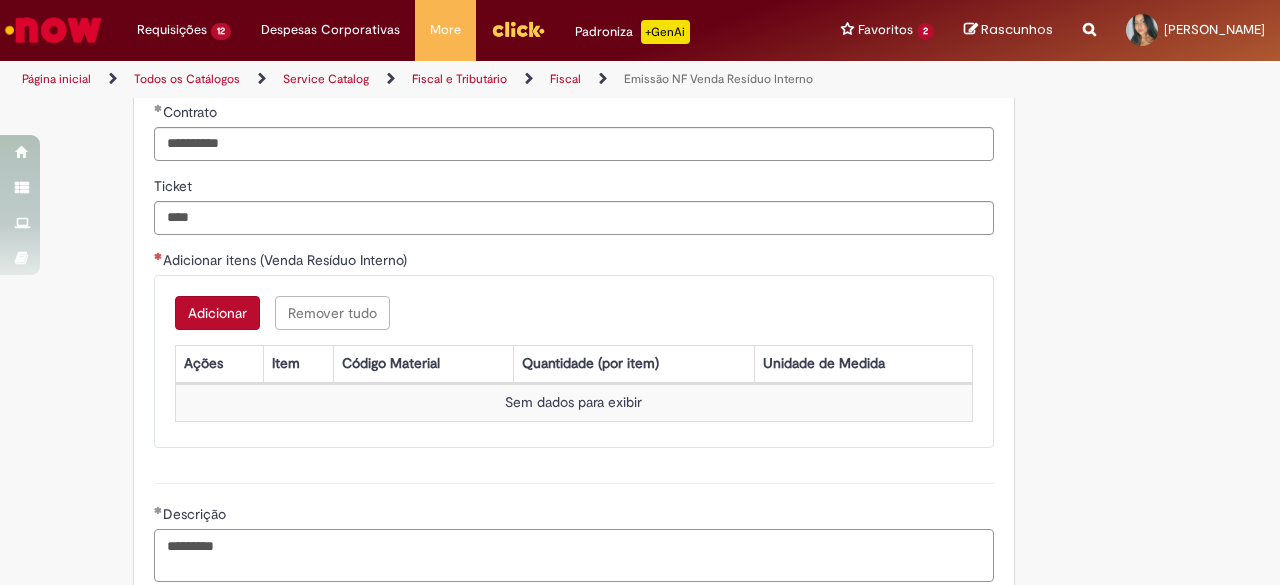 type on "********" 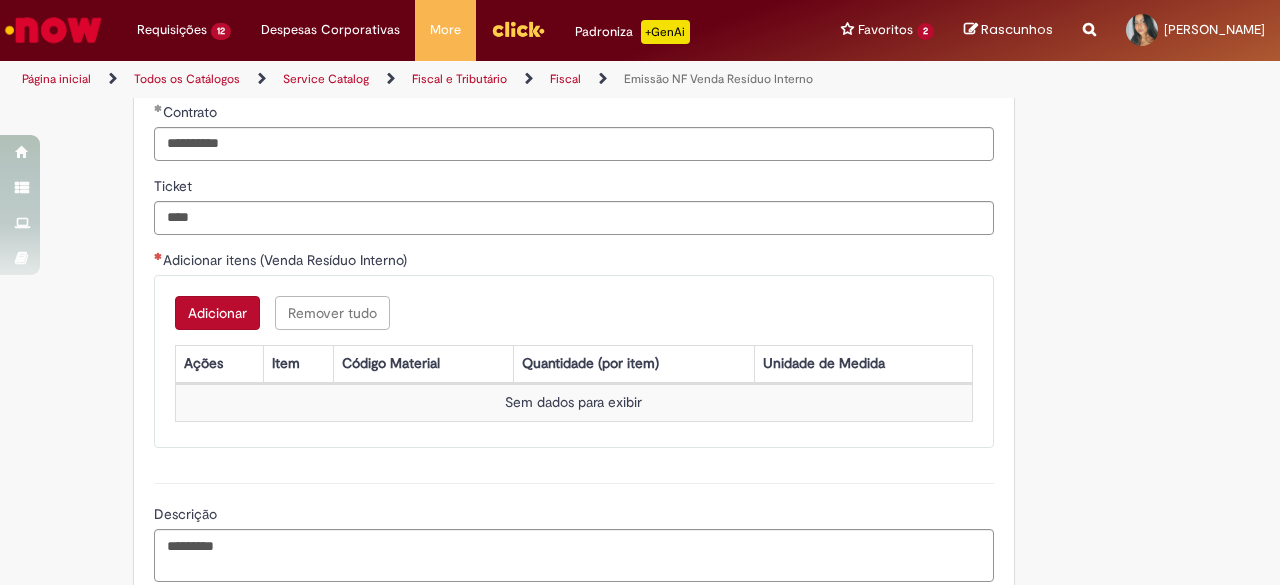 drag, startPoint x: 528, startPoint y: 453, endPoint x: 511, endPoint y: 445, distance: 18.788294 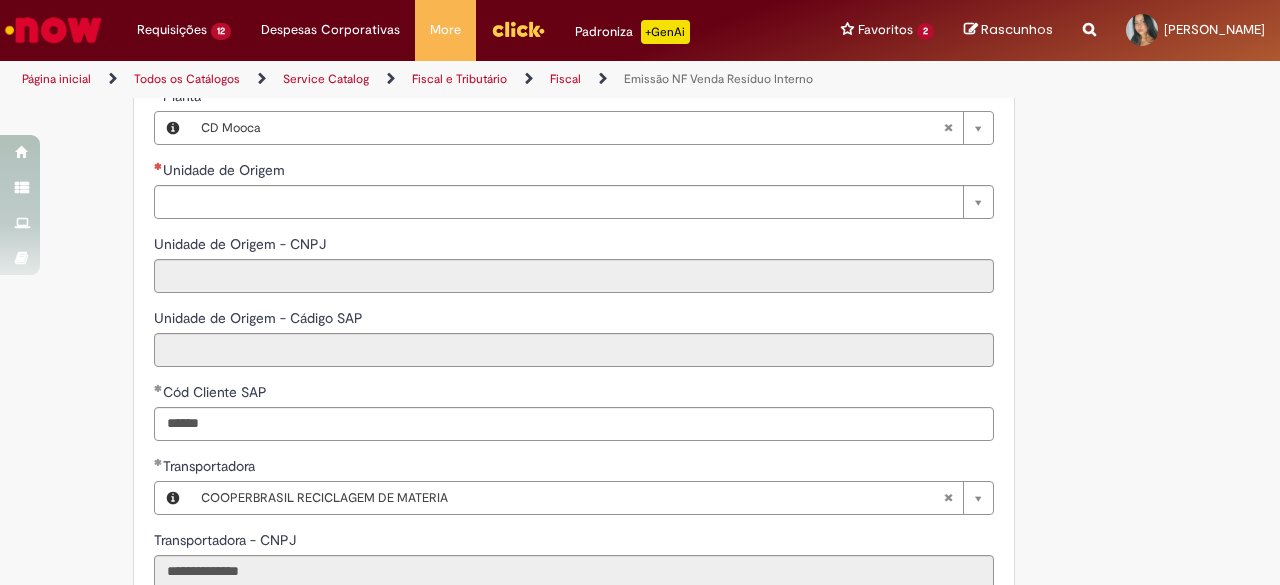scroll, scrollTop: 482, scrollLeft: 0, axis: vertical 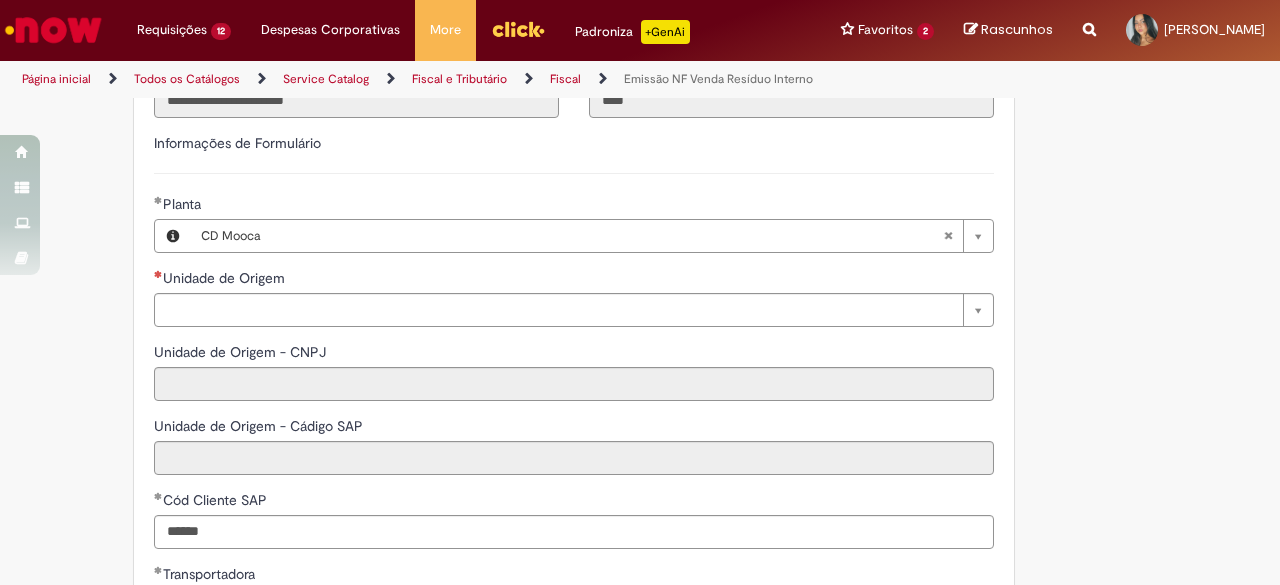 click on "**********" at bounding box center [574, 459] 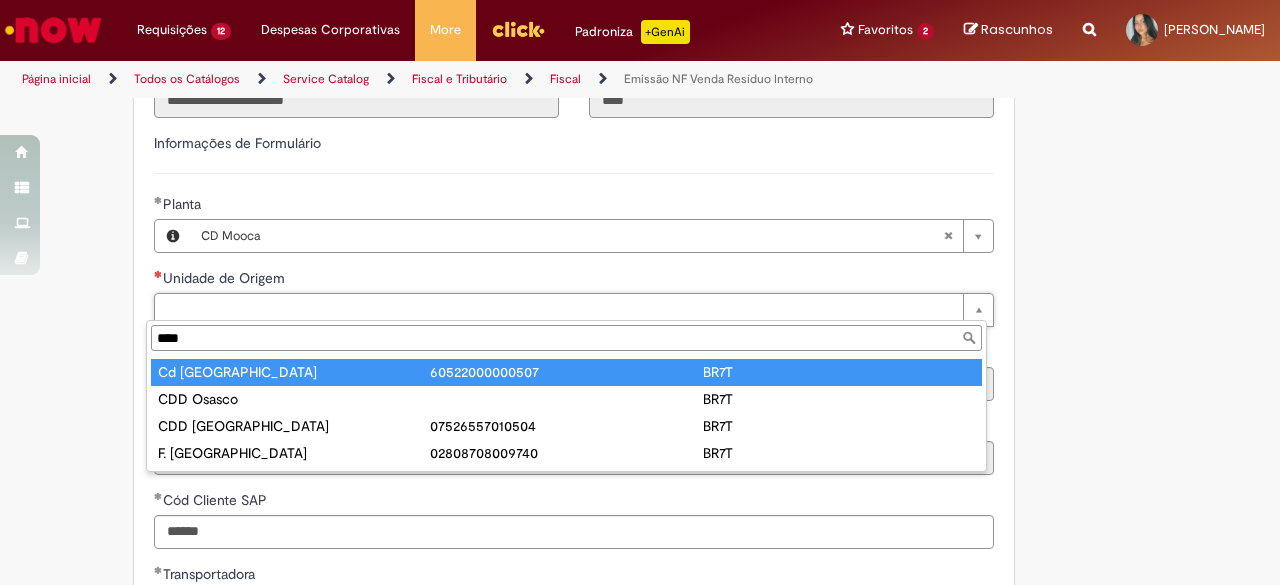 type on "****" 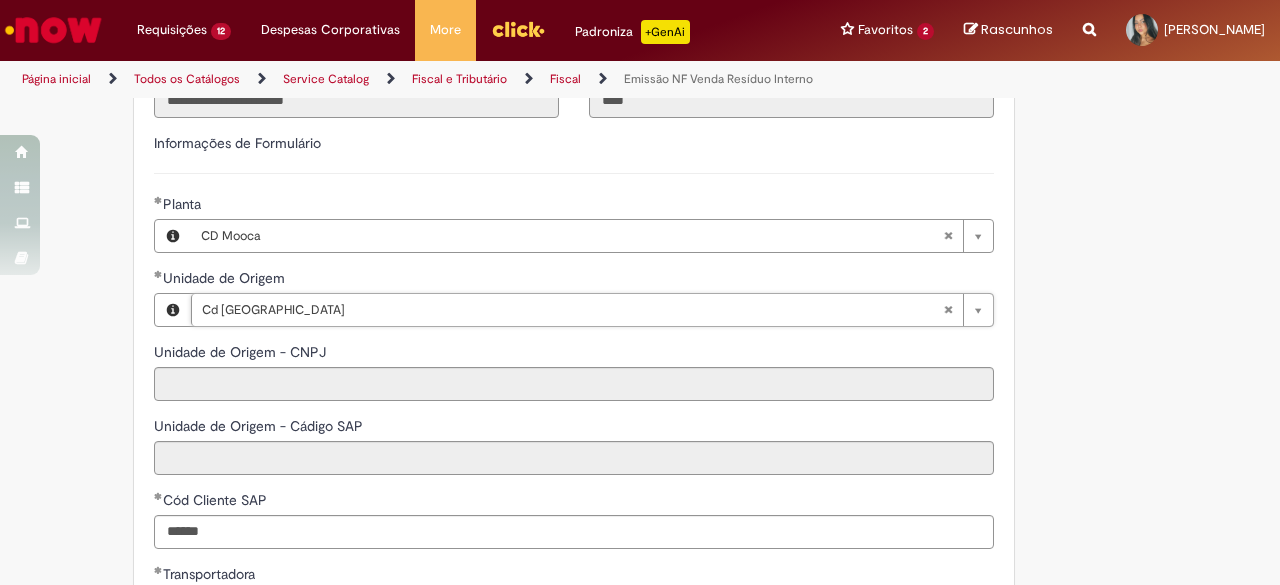 type on "**********" 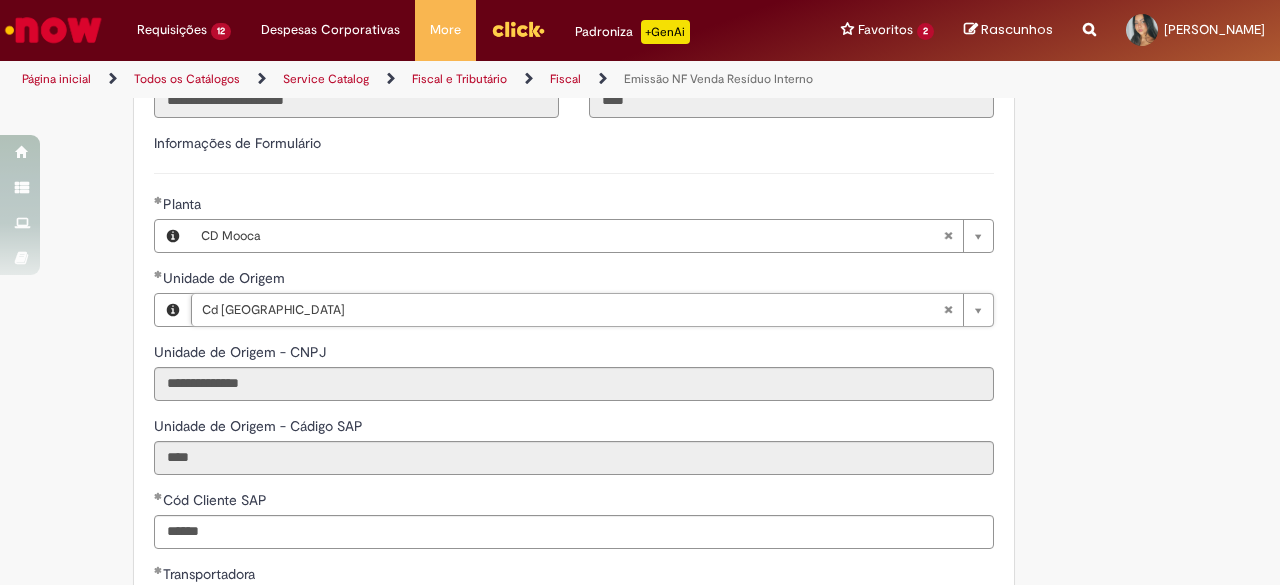 click on "**********" at bounding box center (640, 758) 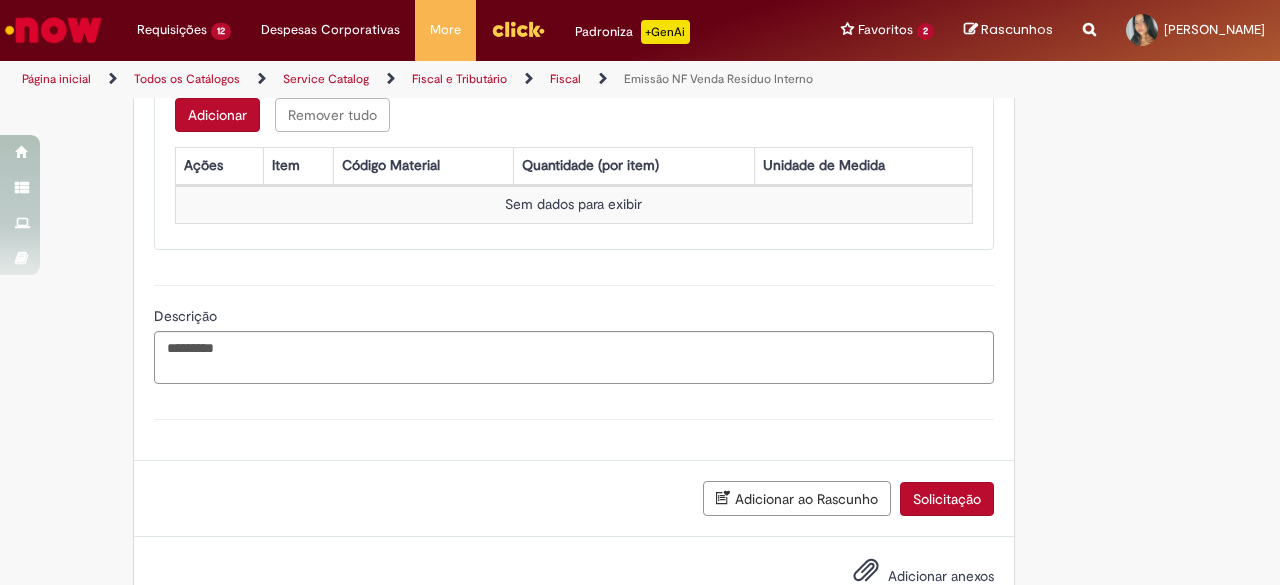 scroll, scrollTop: 1559, scrollLeft: 0, axis: vertical 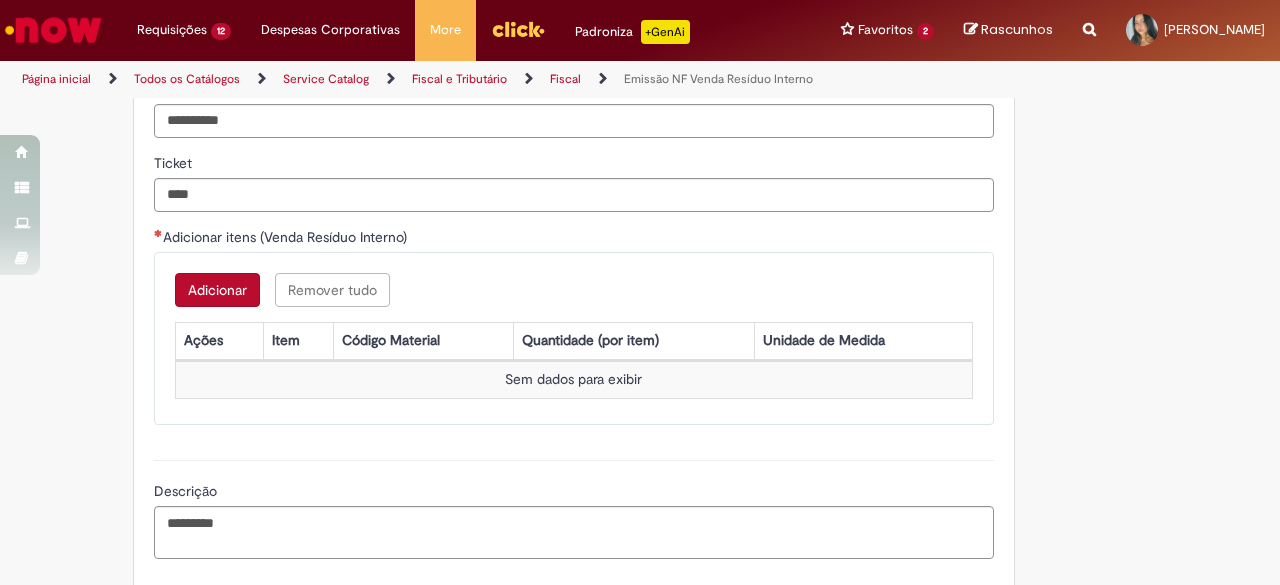 click on "Adicionar" at bounding box center [217, 290] 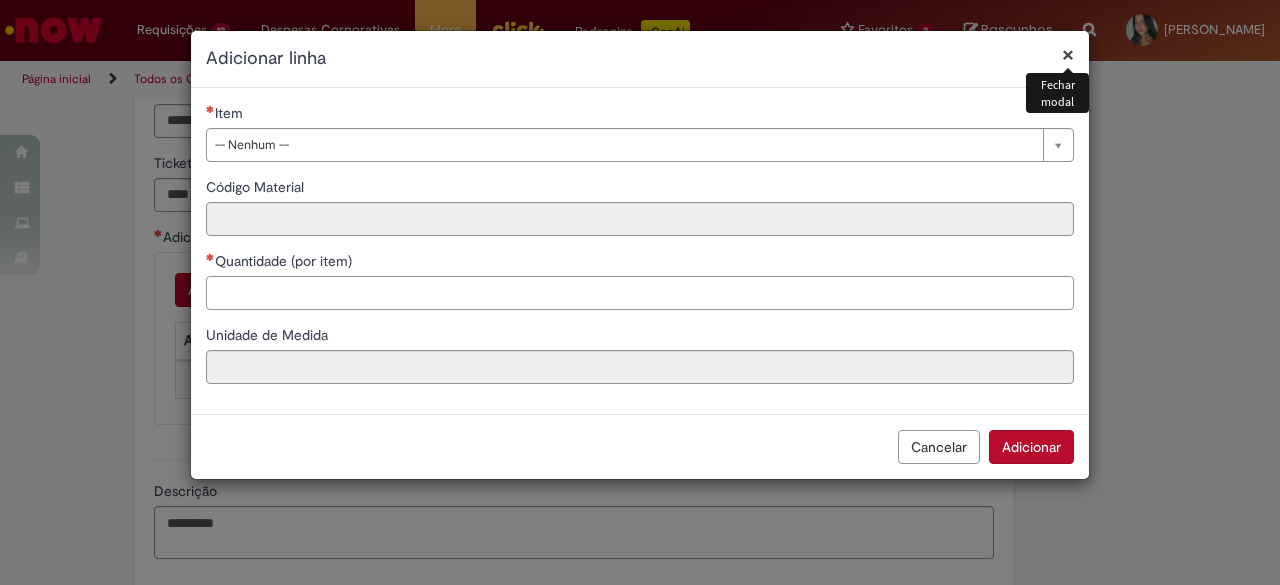 click on "Quantidade (por item)" at bounding box center (640, 293) 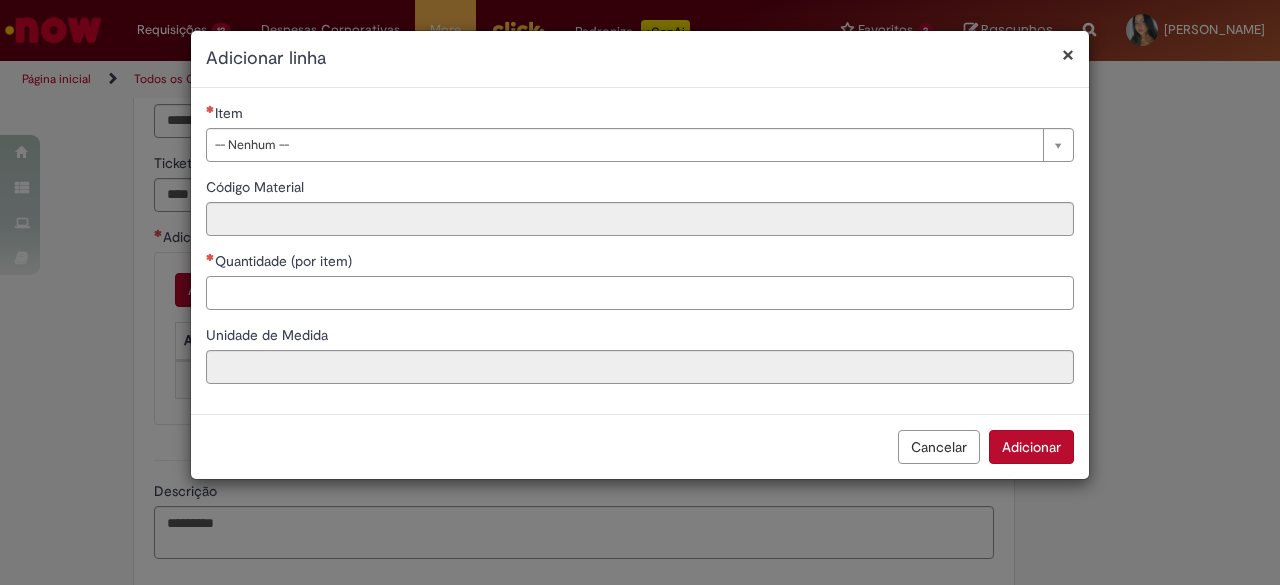 paste on "***" 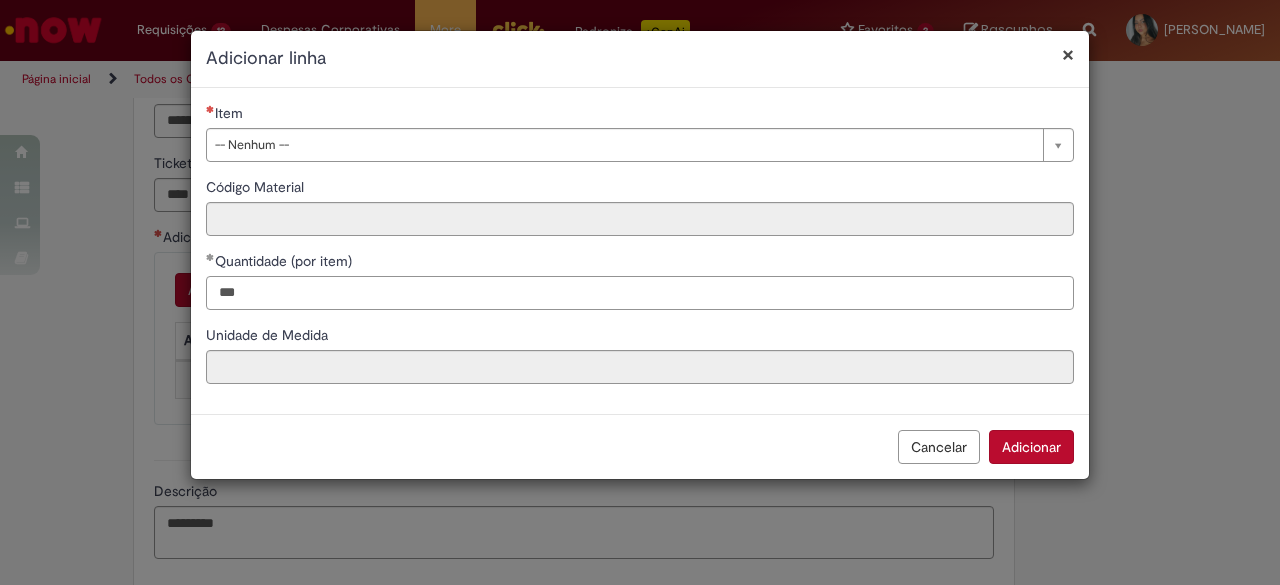 type on "***" 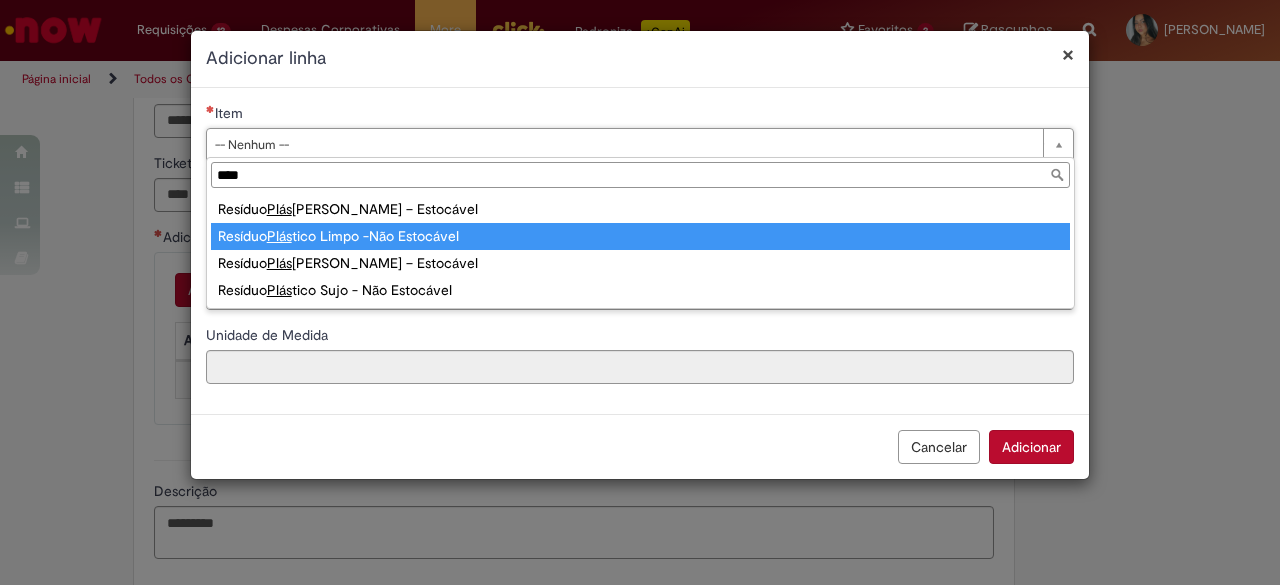 type on "****" 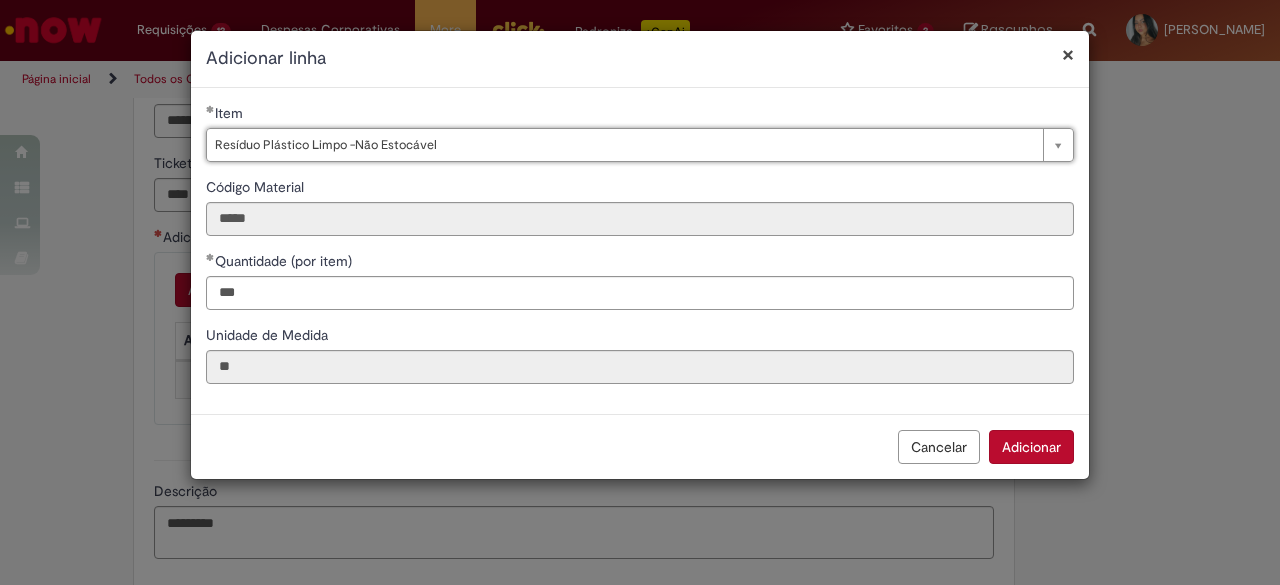 click on "Adicionar" at bounding box center [1031, 447] 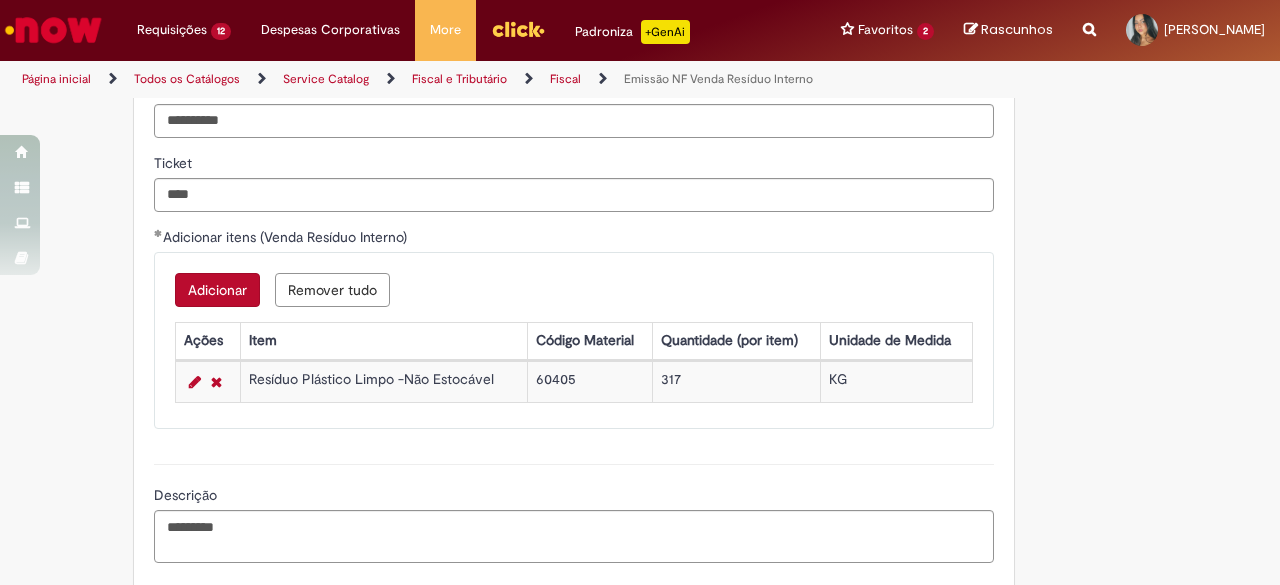 scroll, scrollTop: 1792, scrollLeft: 0, axis: vertical 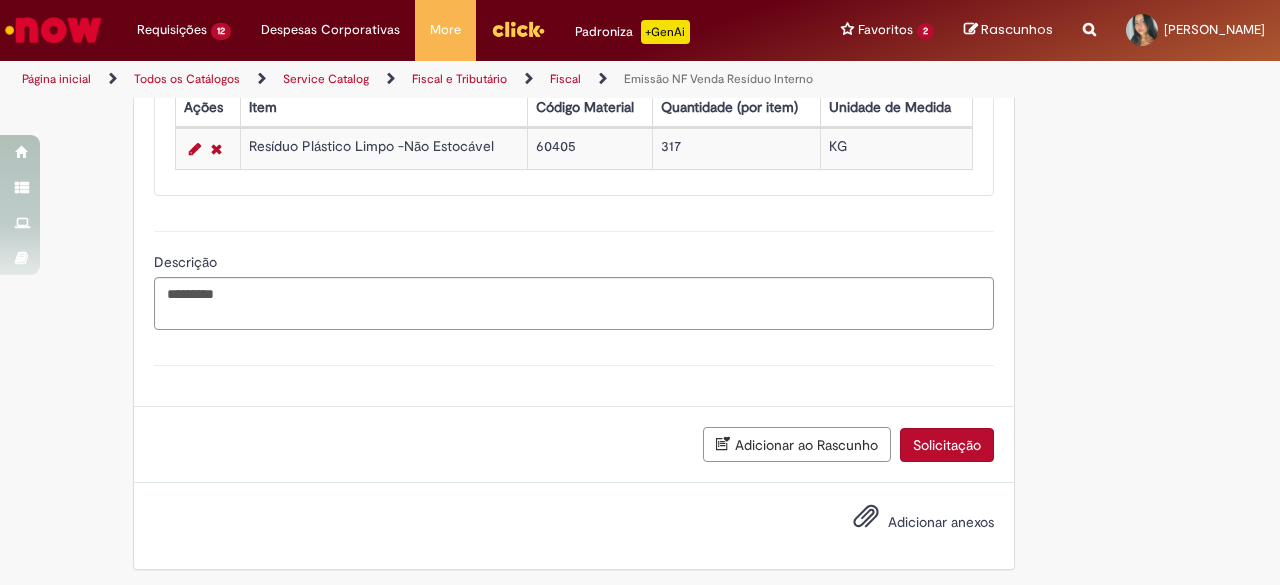 click on "Solicitação" at bounding box center (947, 445) 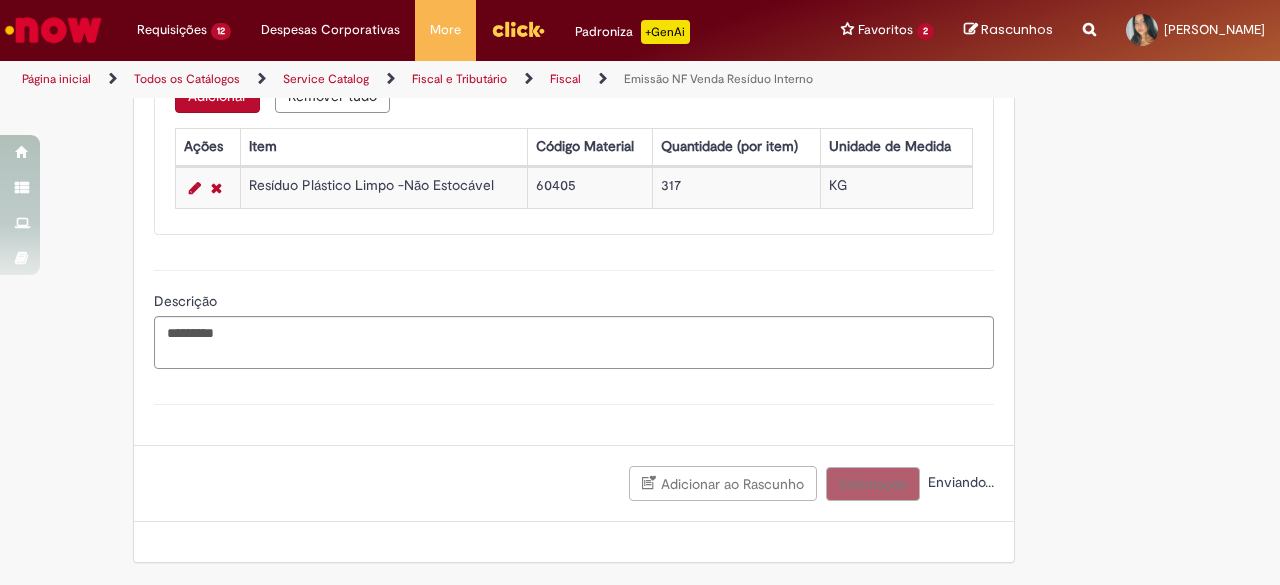 scroll, scrollTop: 1746, scrollLeft: 0, axis: vertical 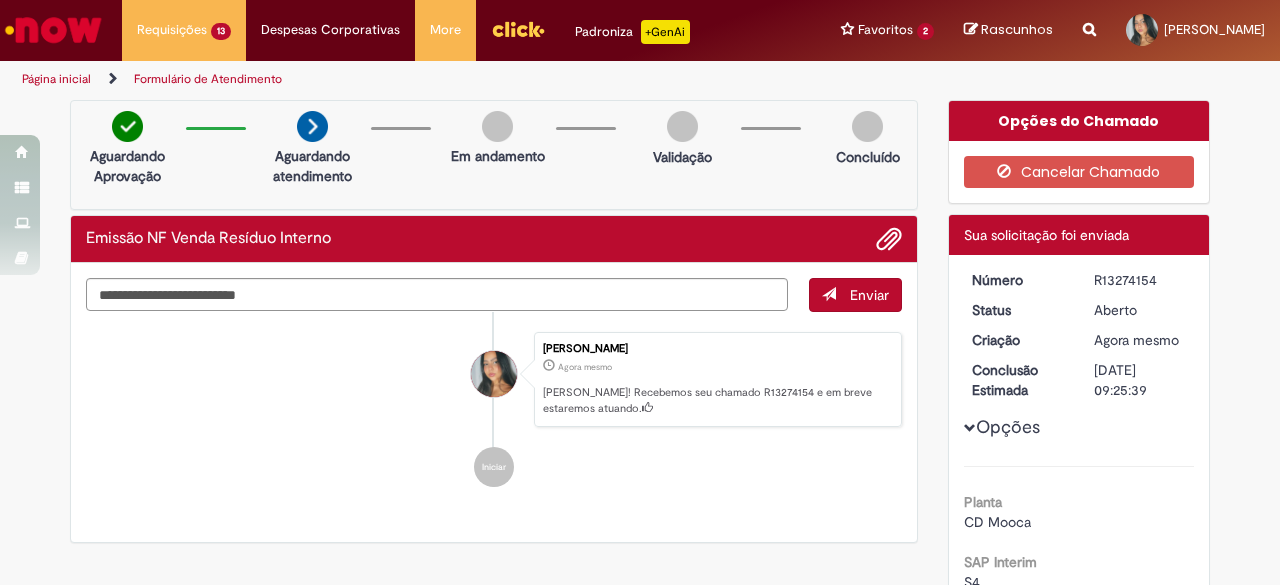 drag, startPoint x: 1088, startPoint y: 279, endPoint x: 1163, endPoint y: 277, distance: 75.026665 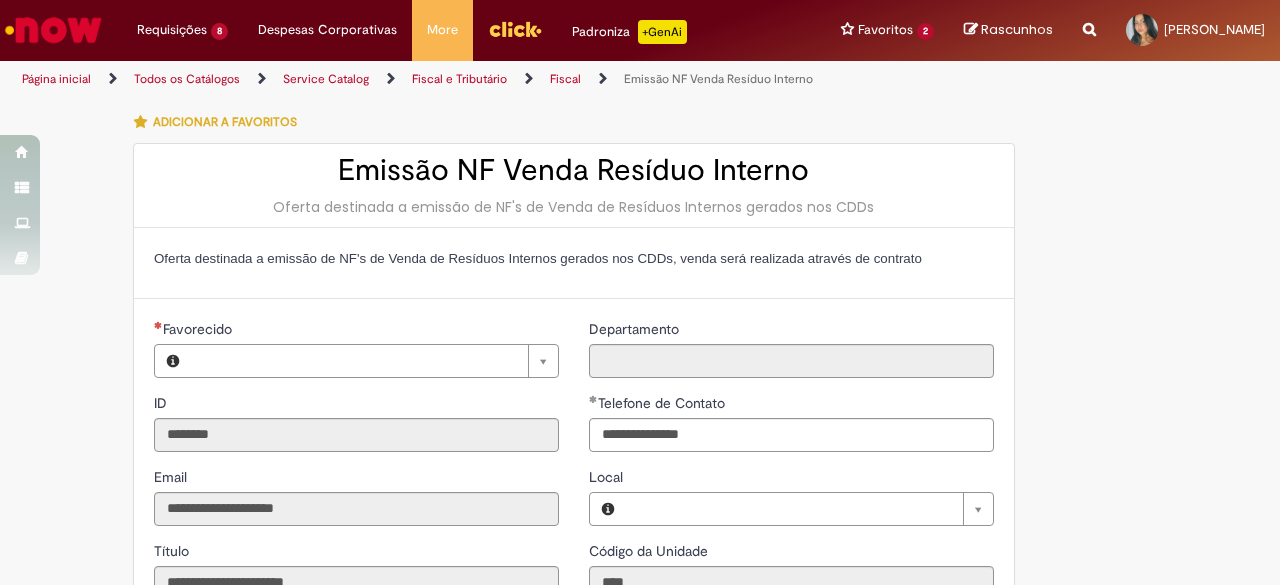 type on "**********" 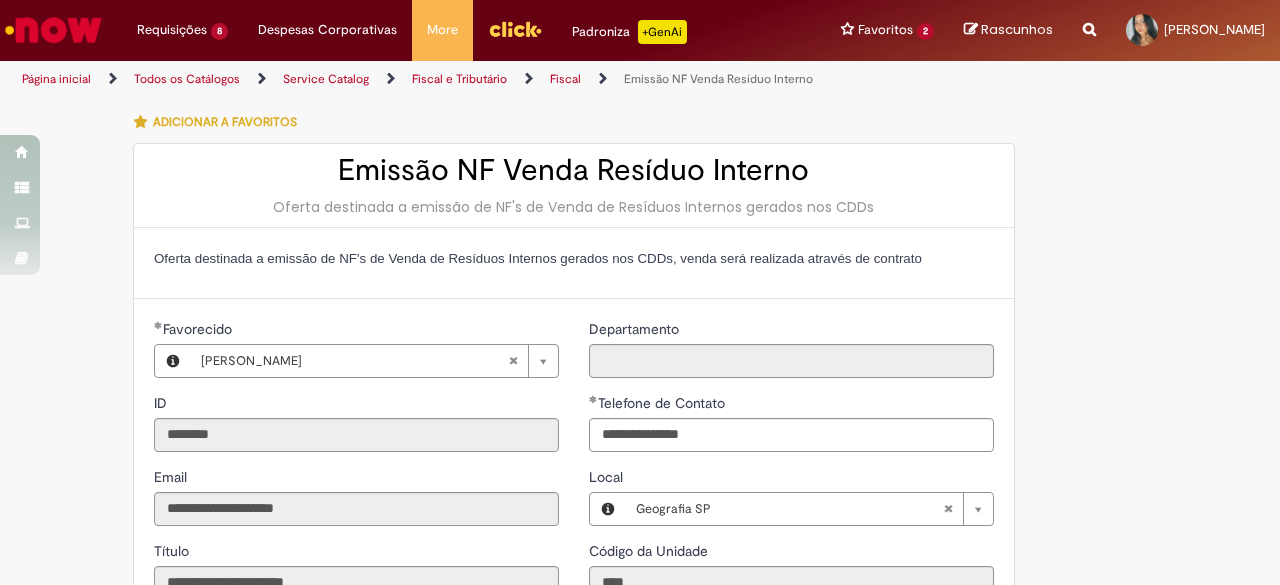 type on "**********" 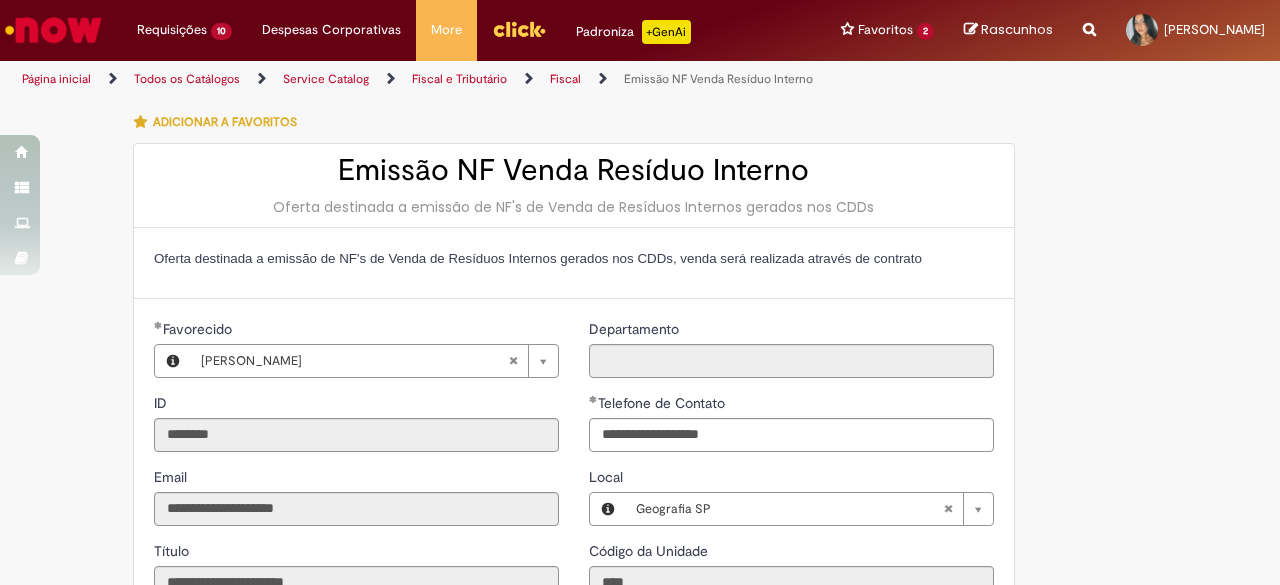 scroll, scrollTop: 0, scrollLeft: 0, axis: both 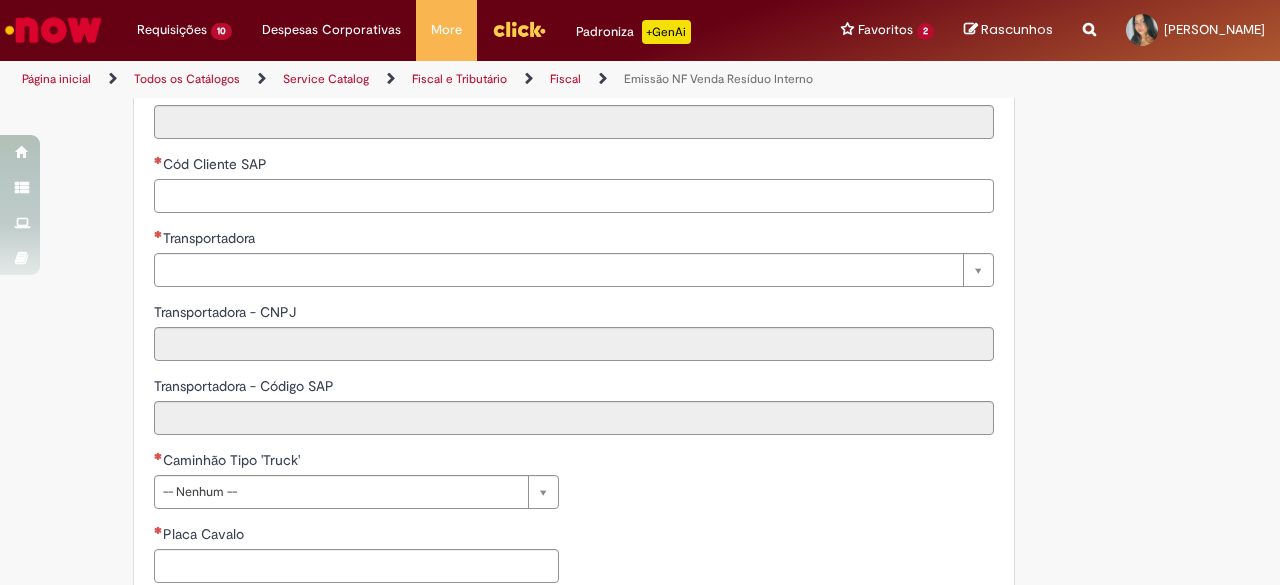 click on "Cód Cliente SAP" at bounding box center [574, 196] 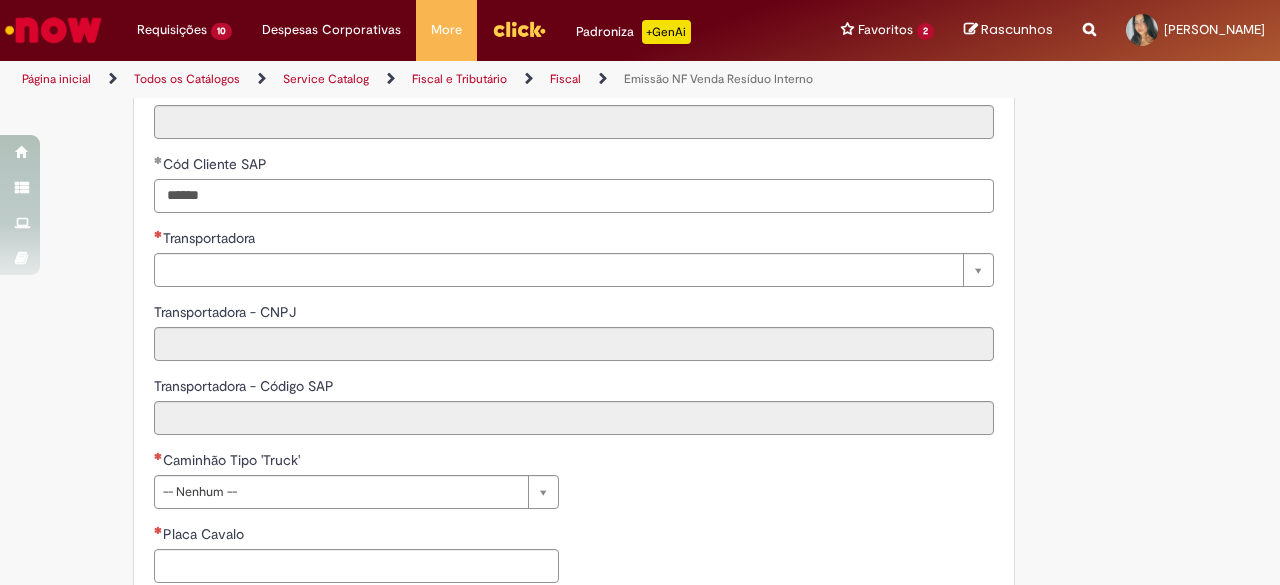 type on "******" 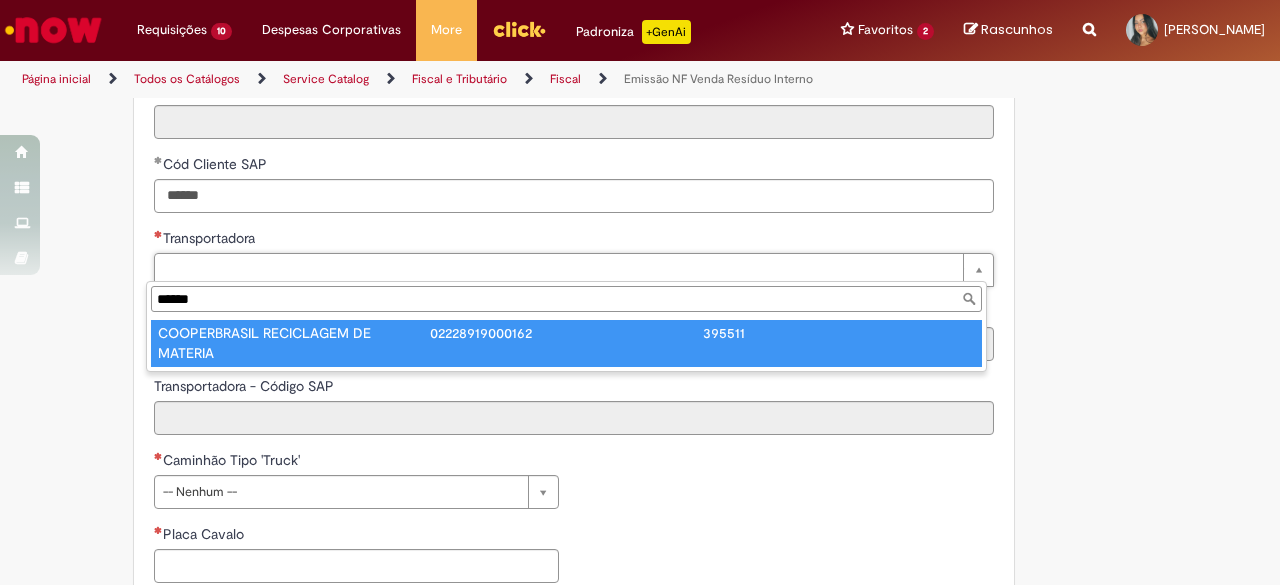 type on "******" 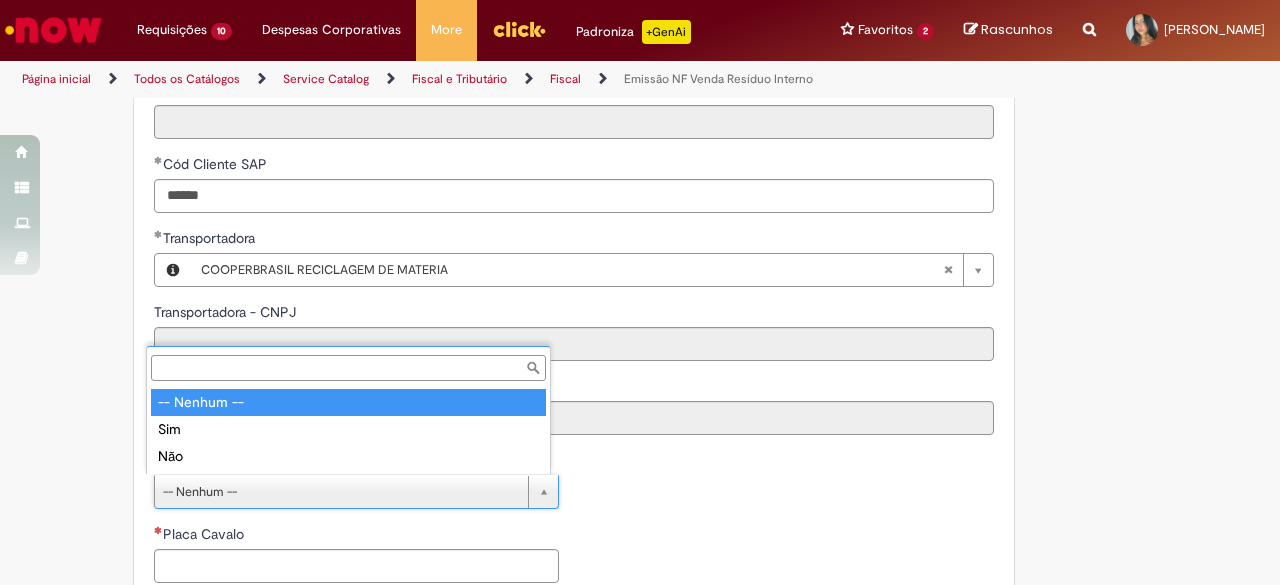 type on "**********" 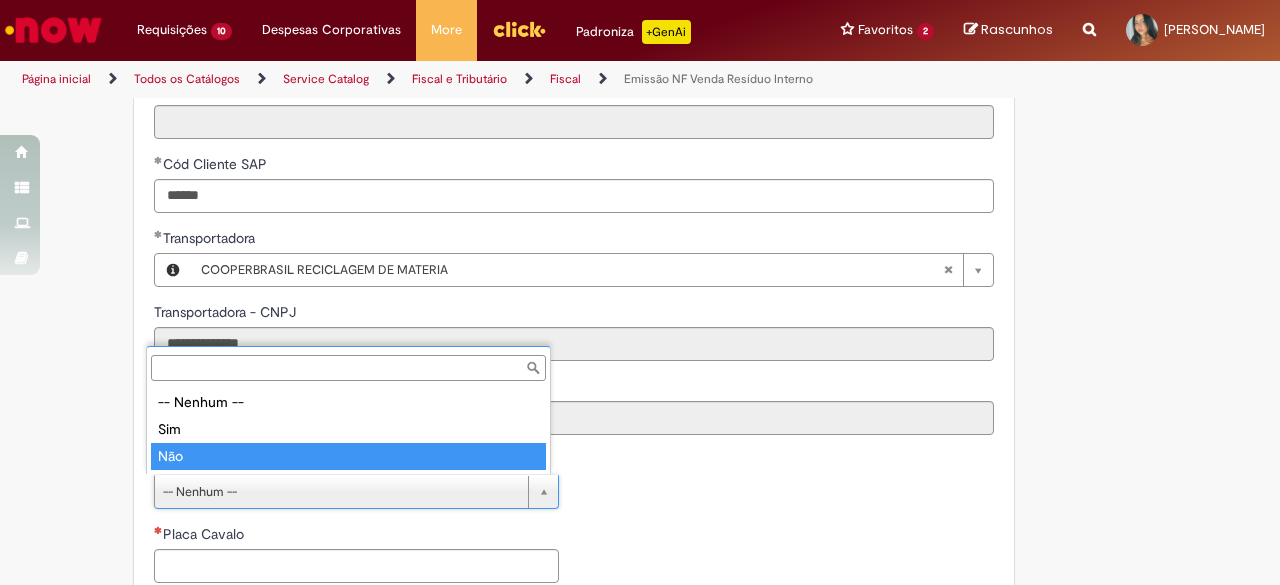 type on "***" 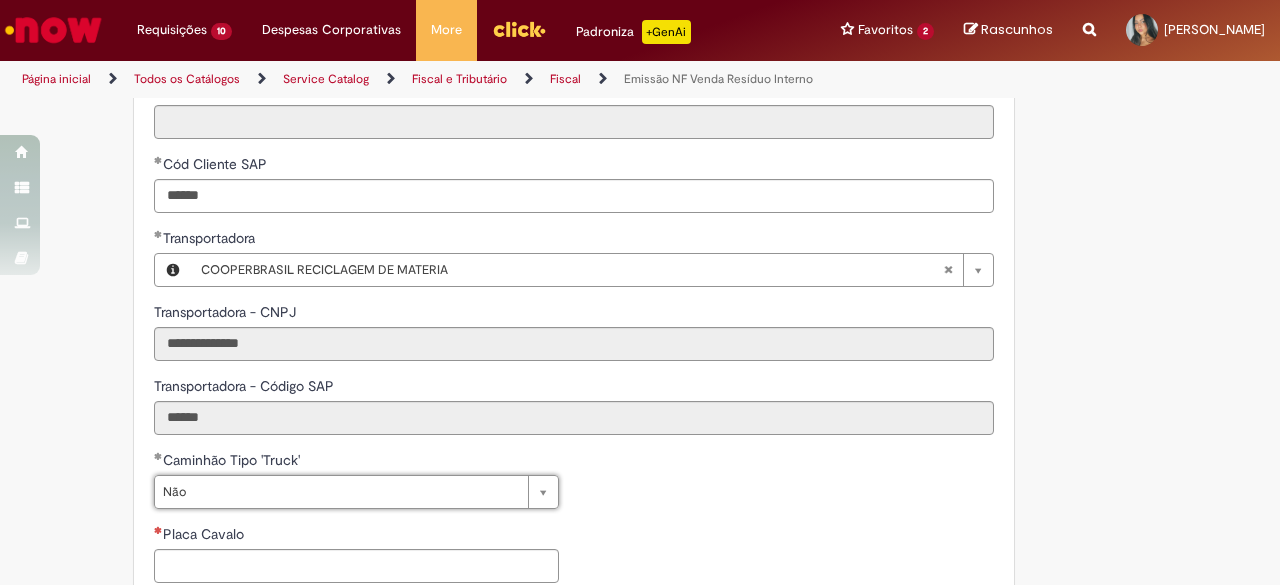 click on "**********" at bounding box center (574, 635) 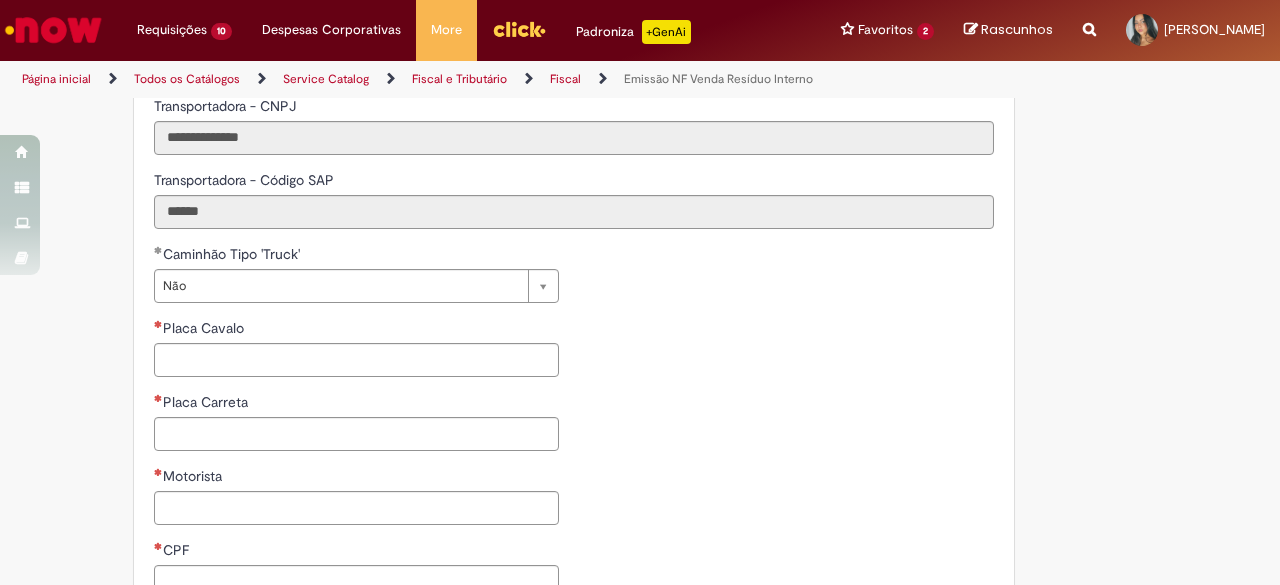 scroll, scrollTop: 1038, scrollLeft: 0, axis: vertical 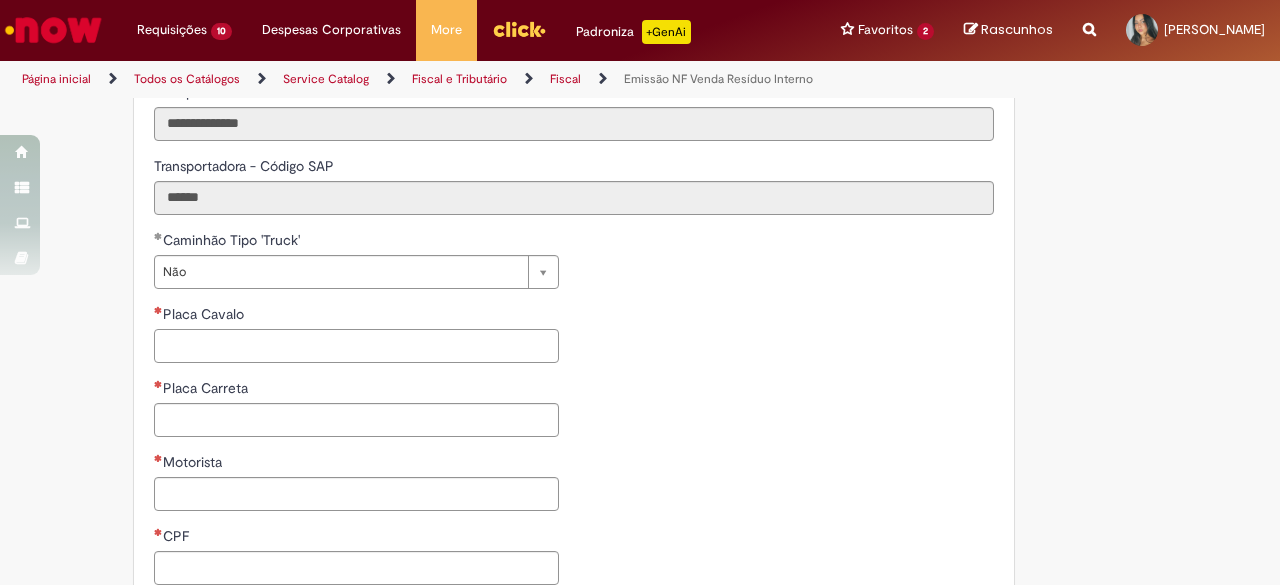 click on "Placa Cavalo" at bounding box center (356, 346) 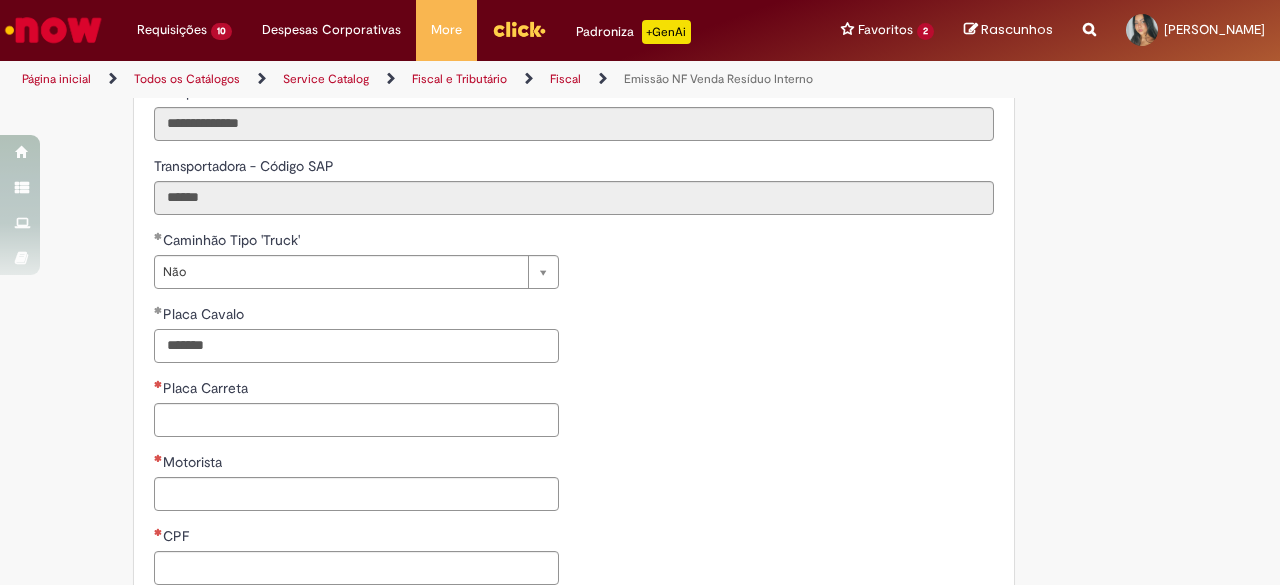 type on "*******" 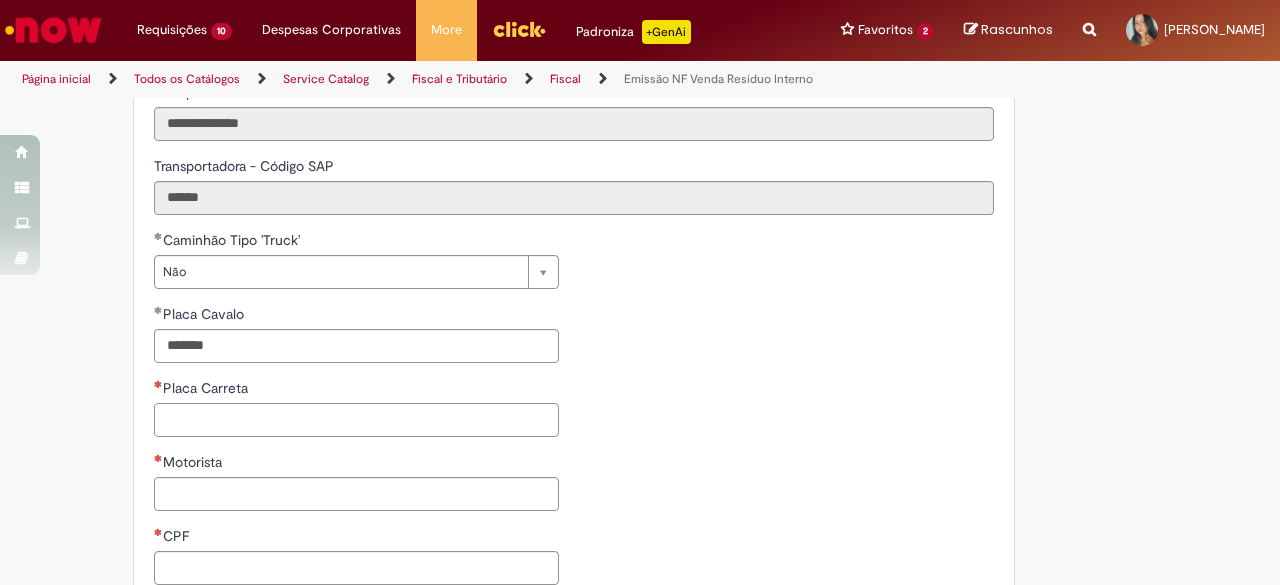click on "Placa Carreta" at bounding box center [356, 420] 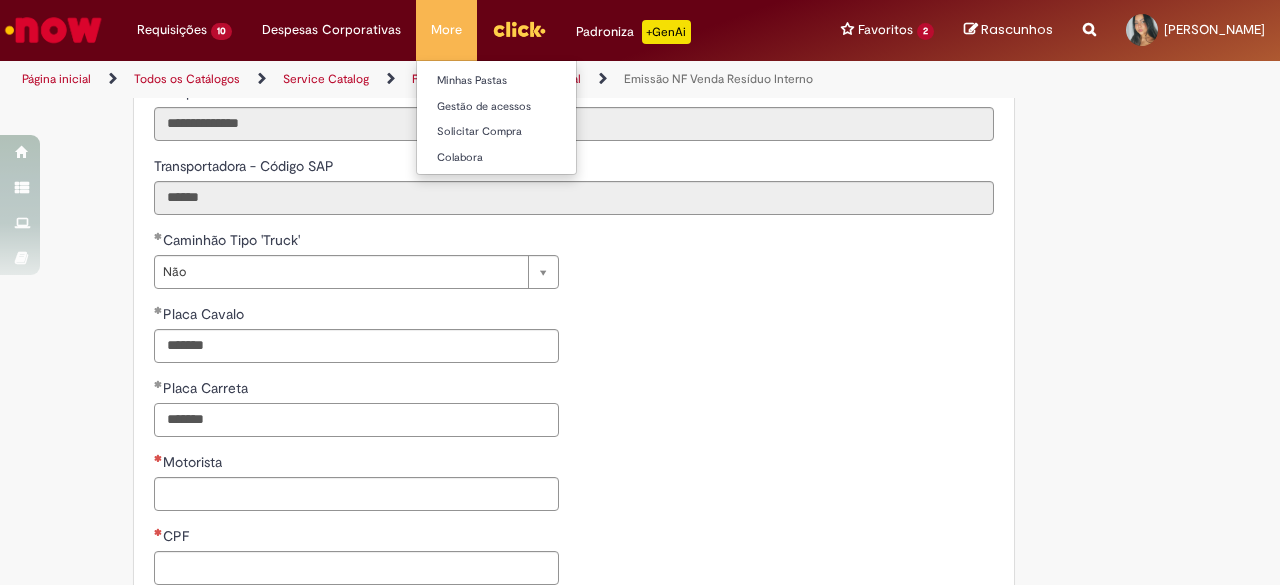 type on "*******" 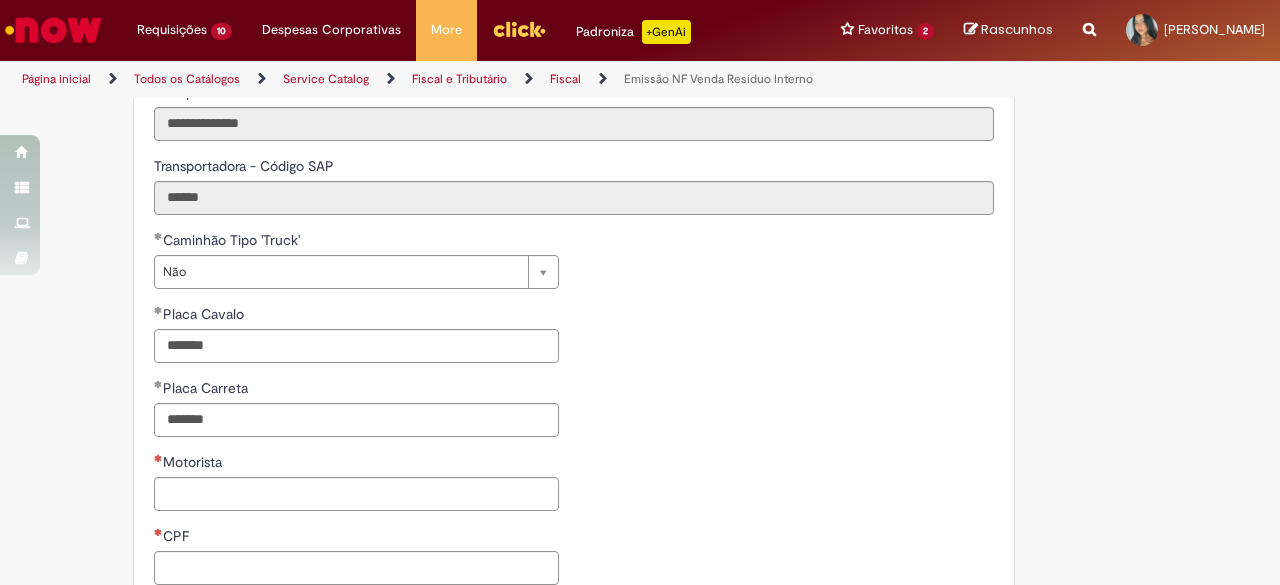 click on "Motorista" at bounding box center [356, 464] 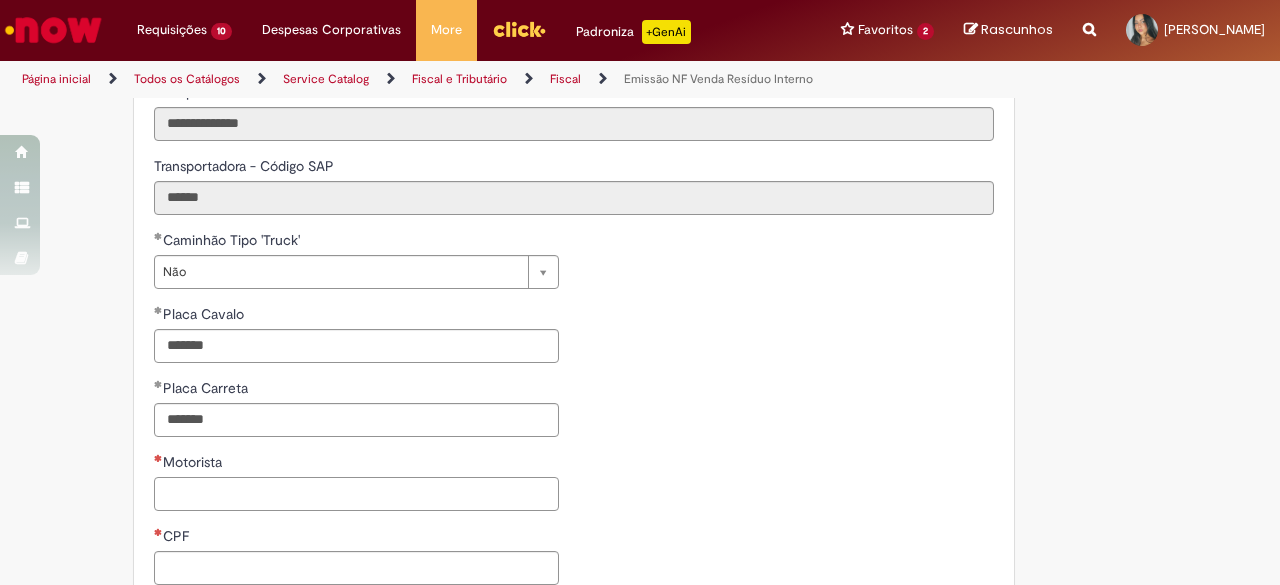 click on "Motorista" at bounding box center (356, 494) 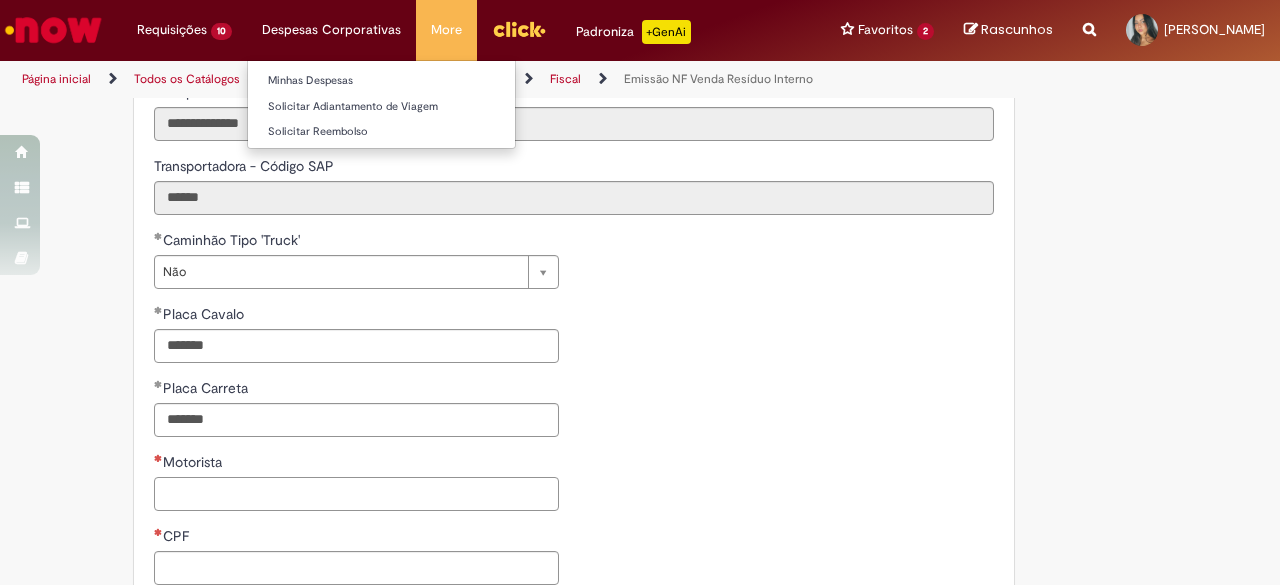 paste on "********" 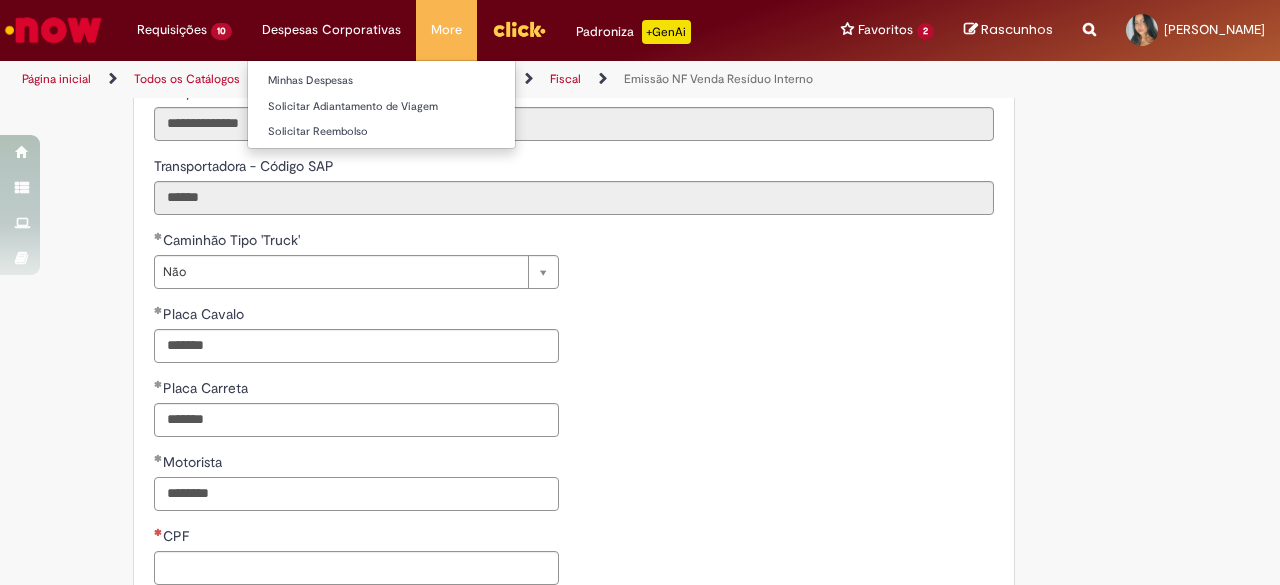 type on "********" 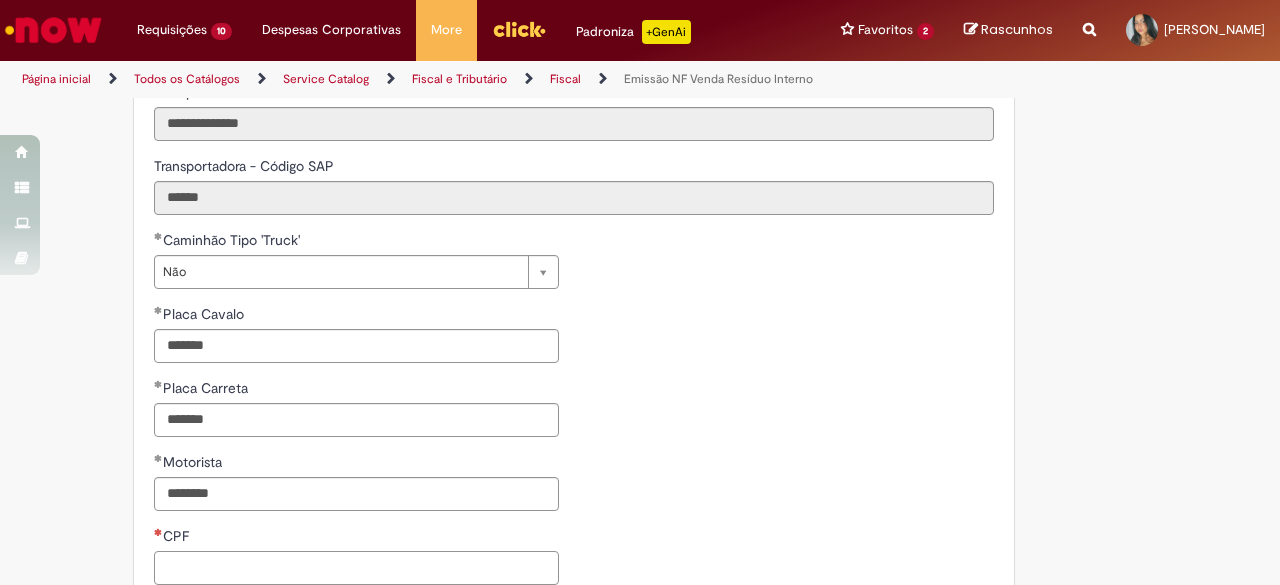 click on "CPF" at bounding box center [356, 568] 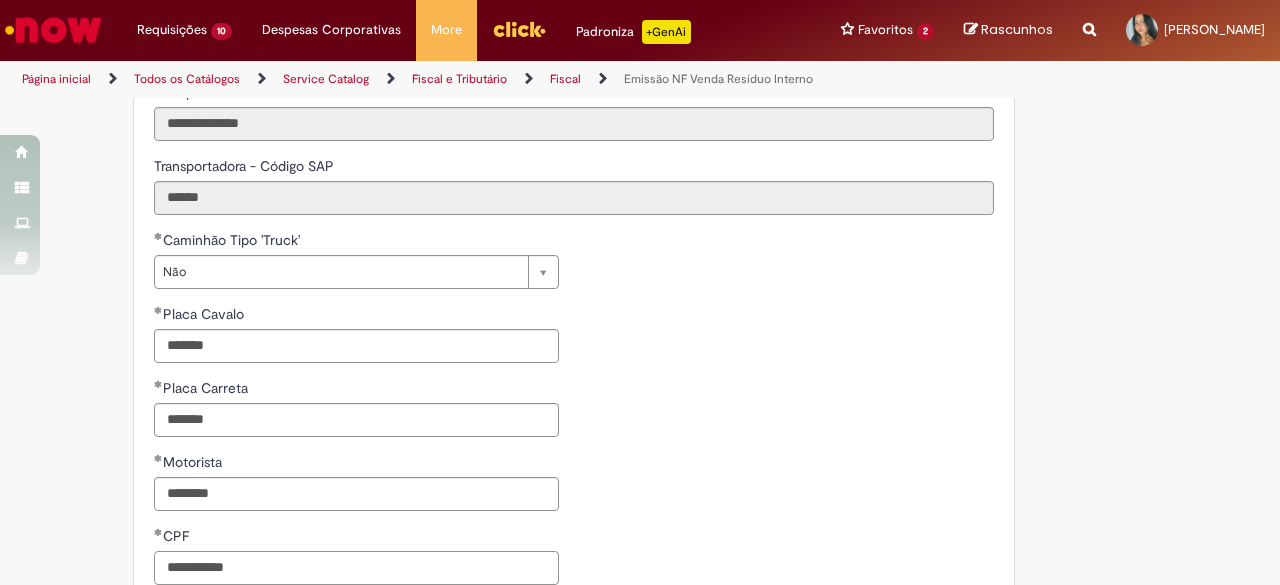 type on "**********" 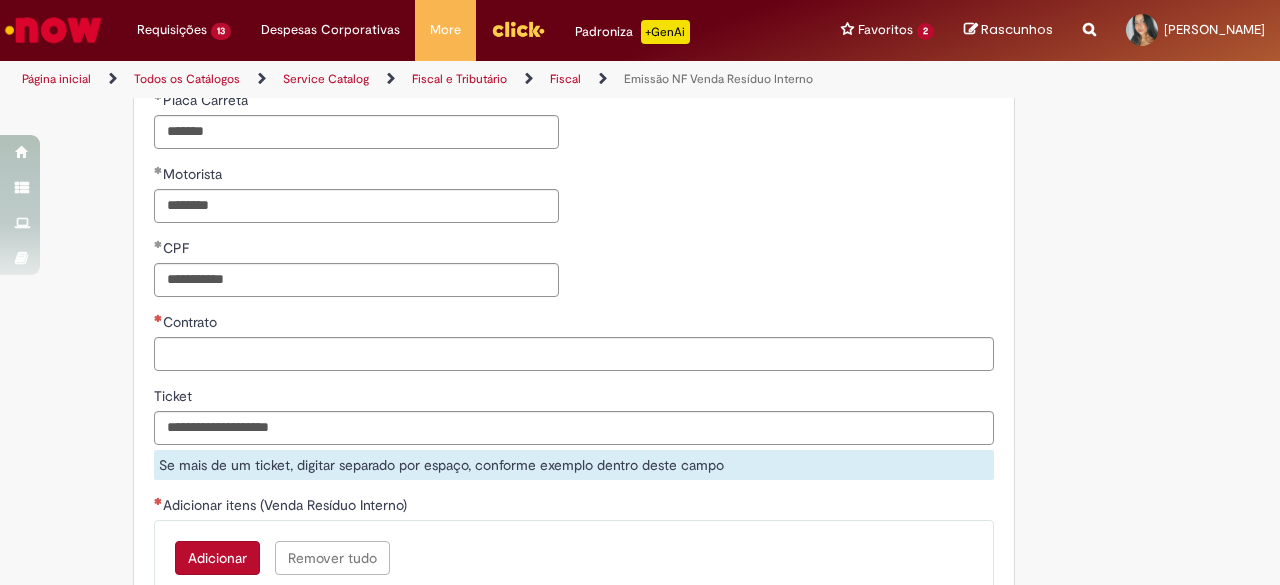 scroll, scrollTop: 1306, scrollLeft: 0, axis: vertical 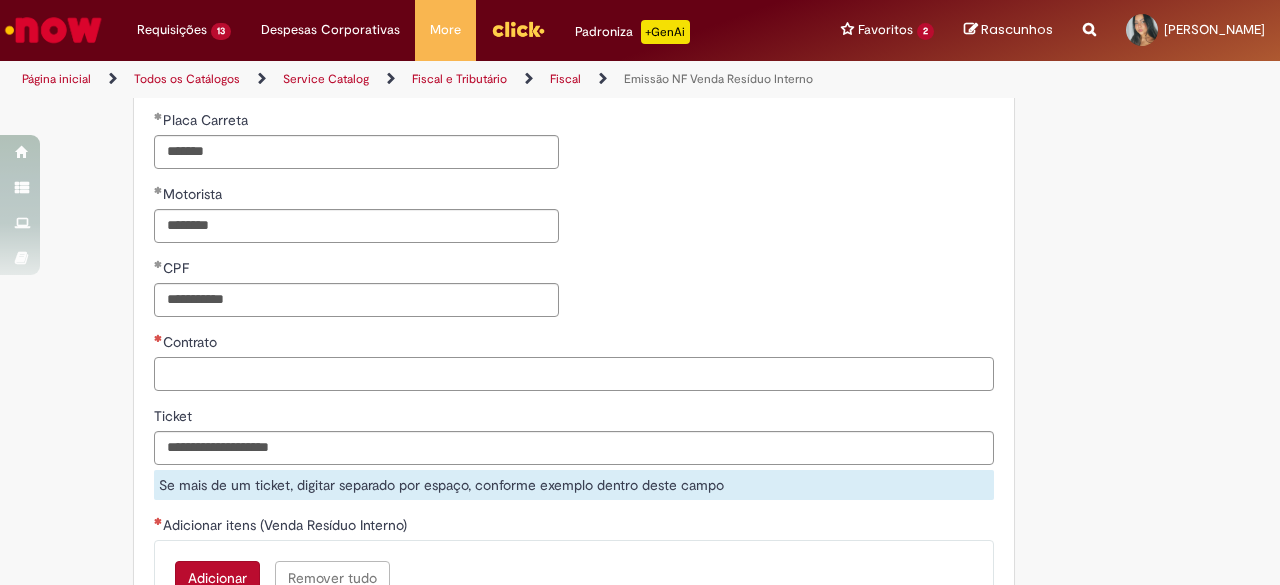 click on "Contrato" at bounding box center [574, 374] 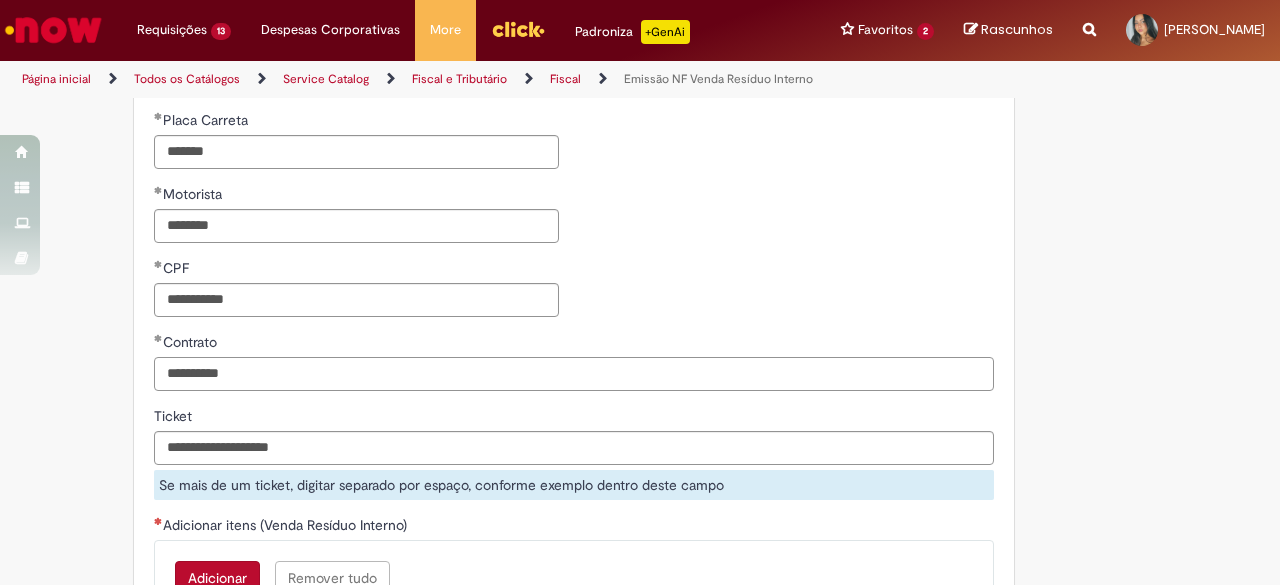 type on "**********" 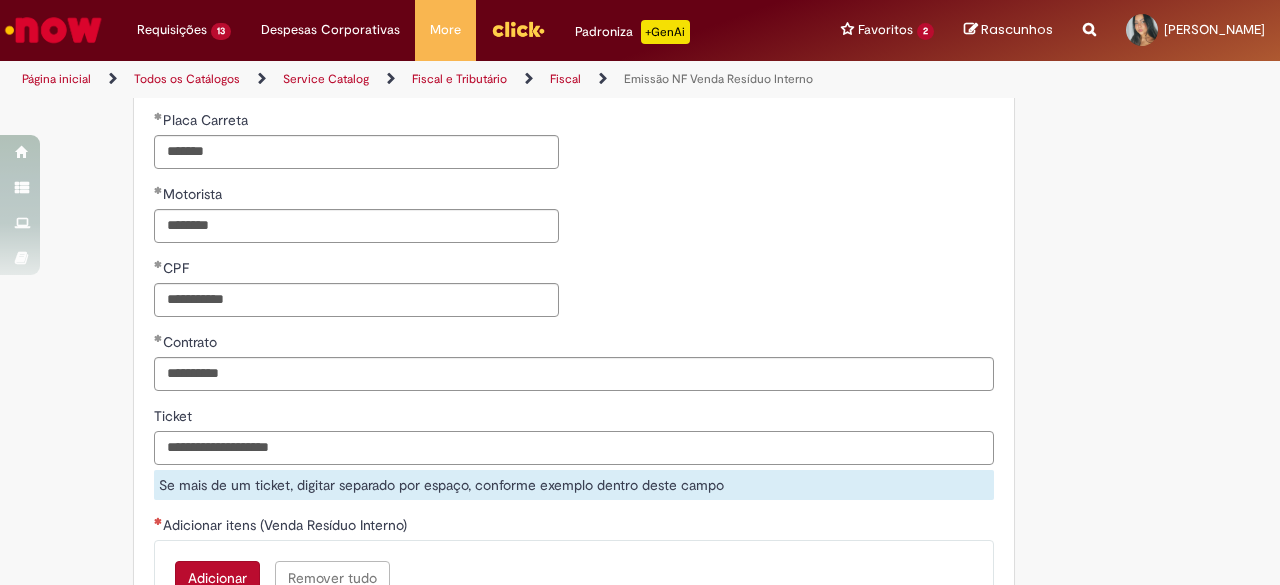 click on "Ticket" at bounding box center (574, 448) 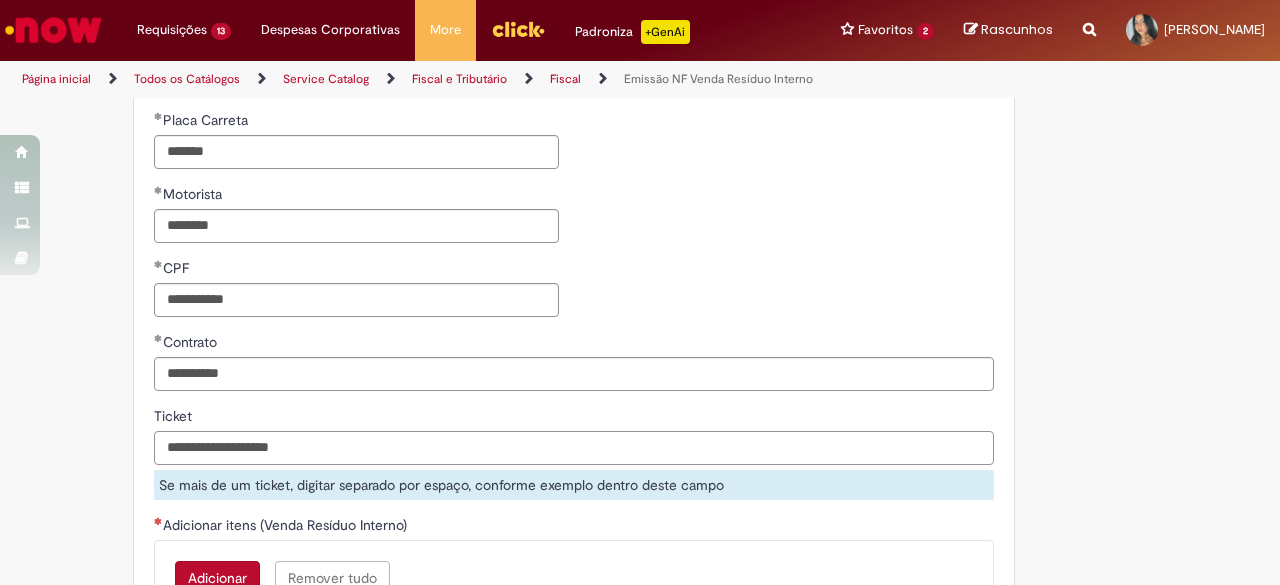 paste on "*********" 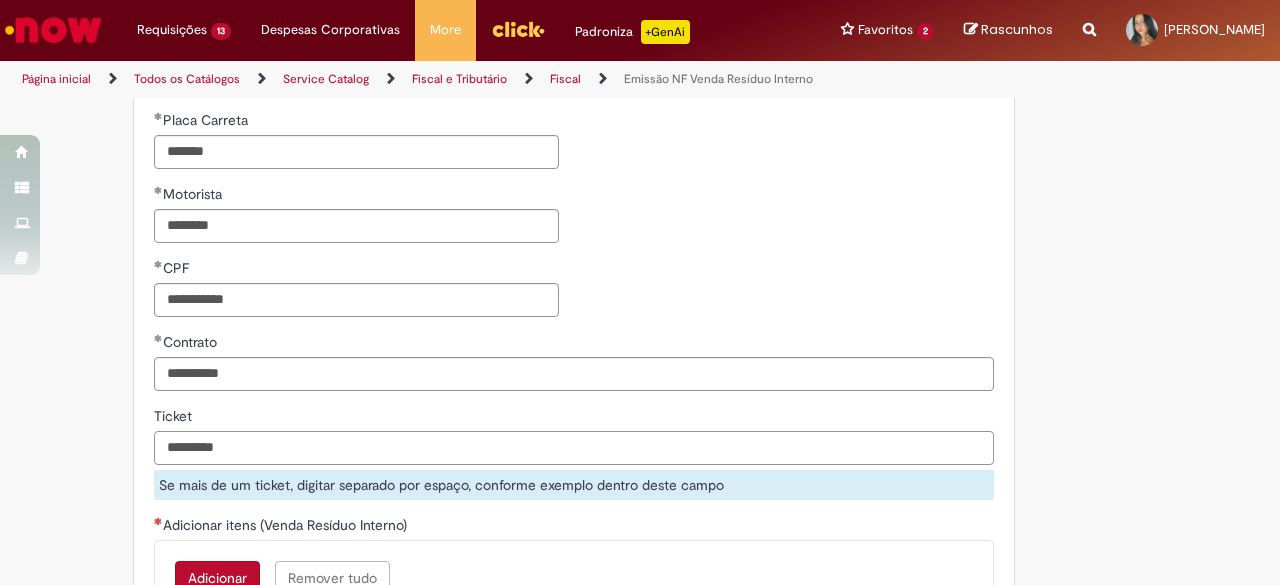 type on "*********" 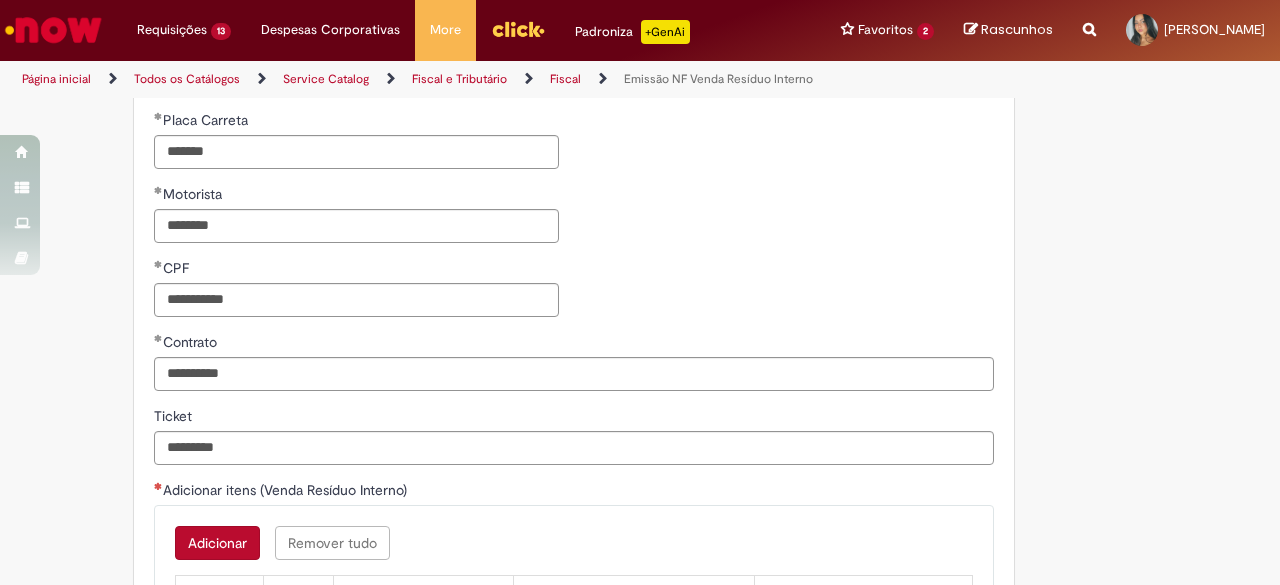 click on "**********" at bounding box center [574, 147] 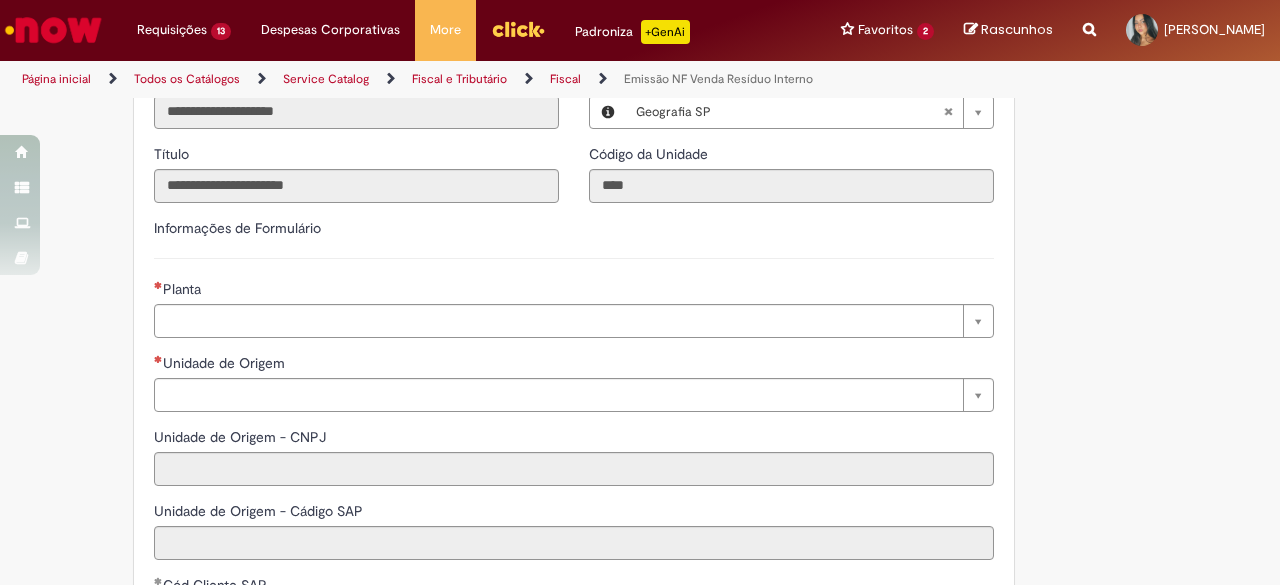 scroll, scrollTop: 390, scrollLeft: 0, axis: vertical 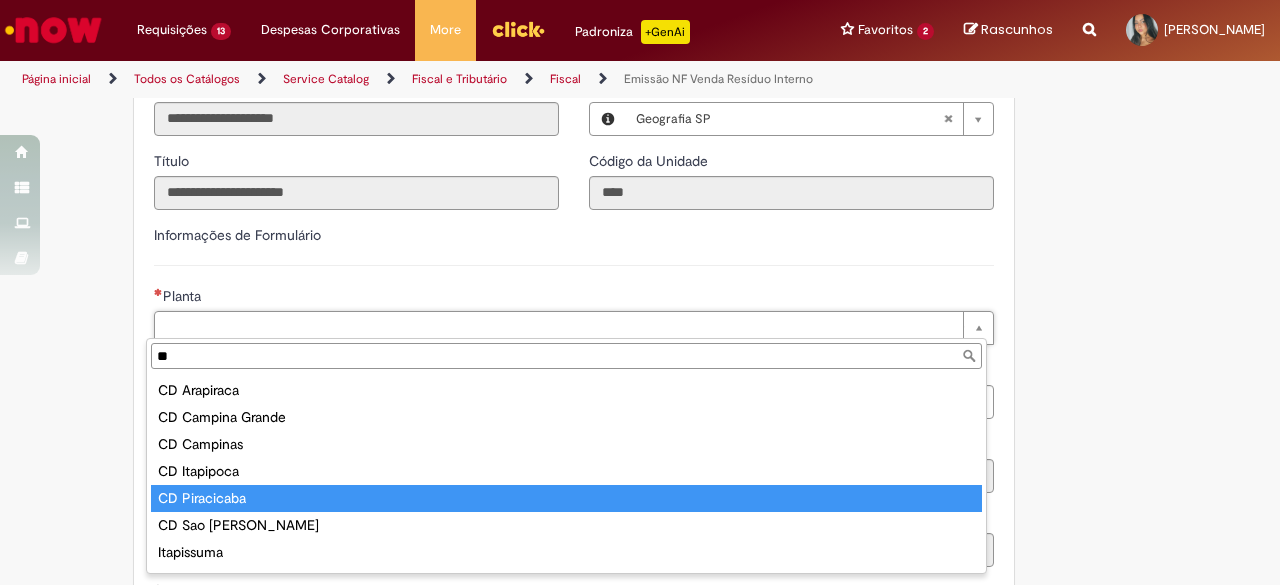type on "**" 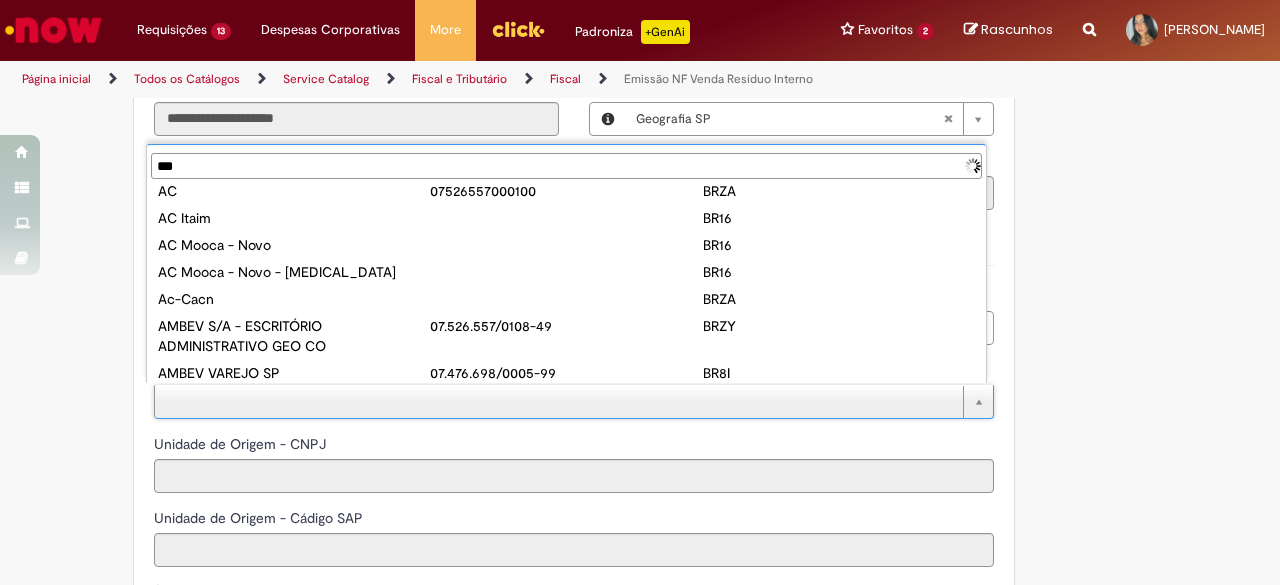 scroll, scrollTop: 0, scrollLeft: 0, axis: both 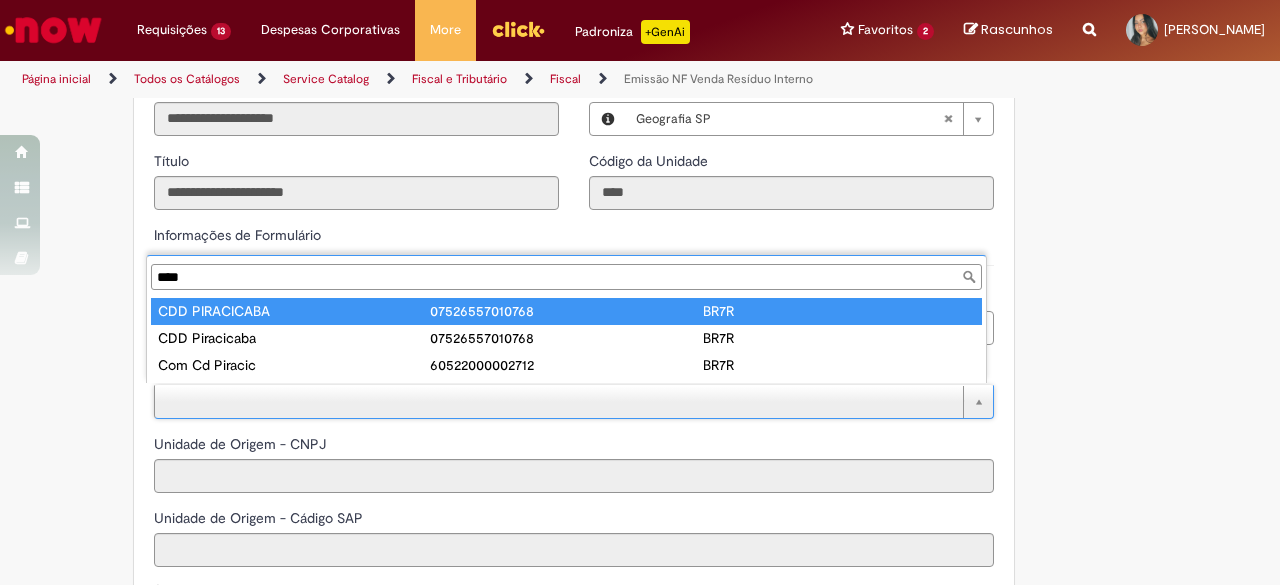type on "****" 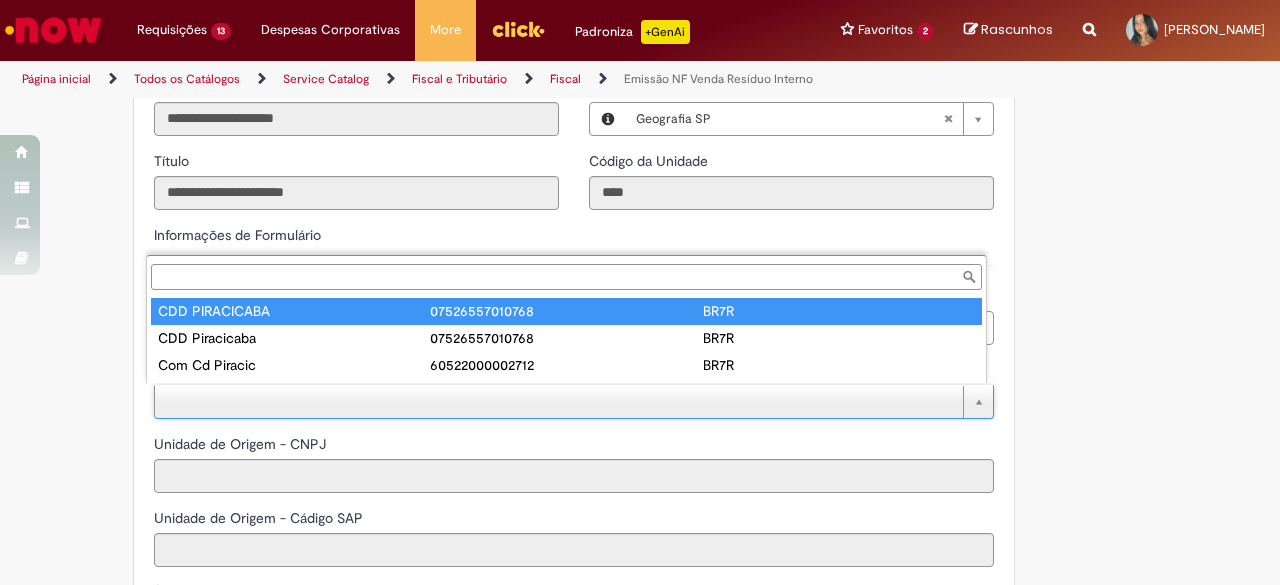 type on "**********" 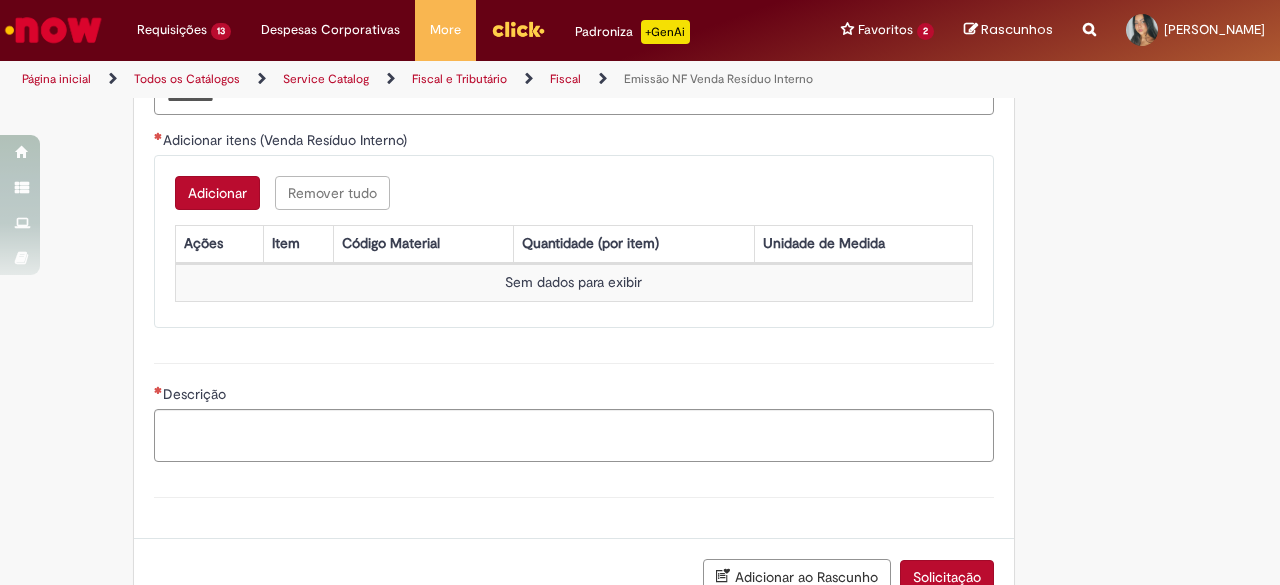 scroll, scrollTop: 1699, scrollLeft: 0, axis: vertical 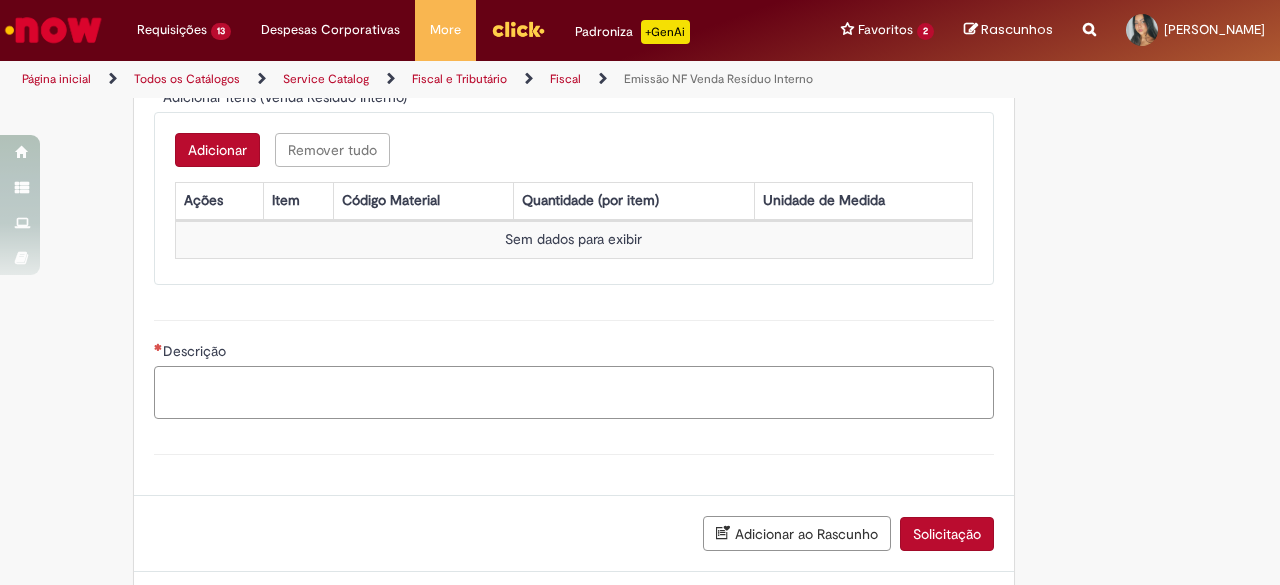 click on "Descrição" at bounding box center (574, 392) 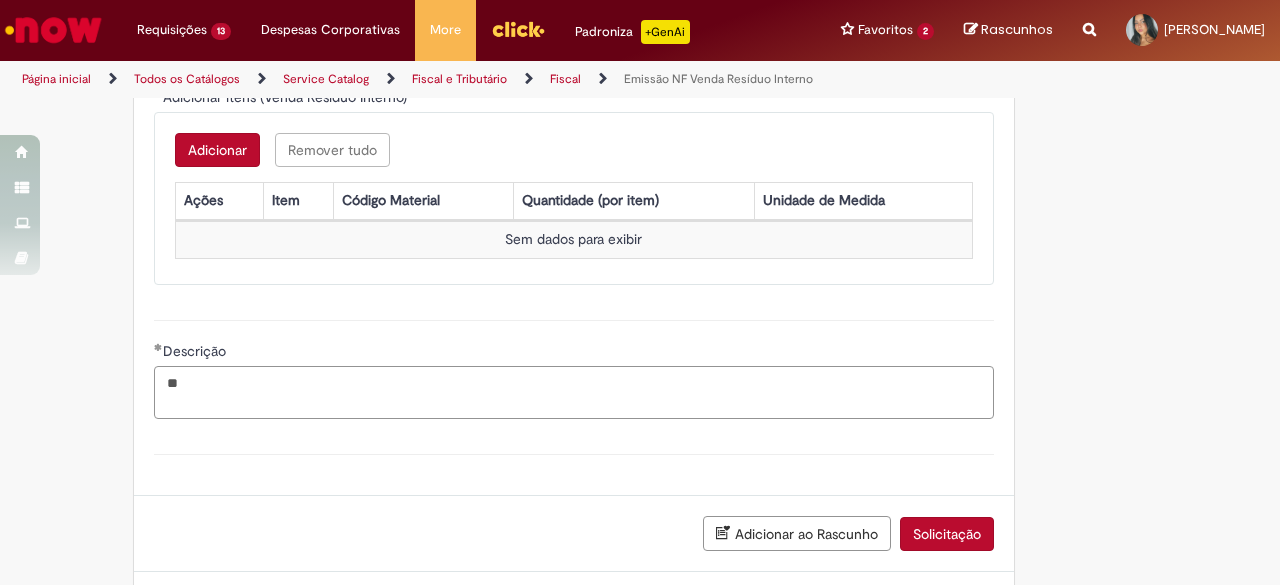 type on "*" 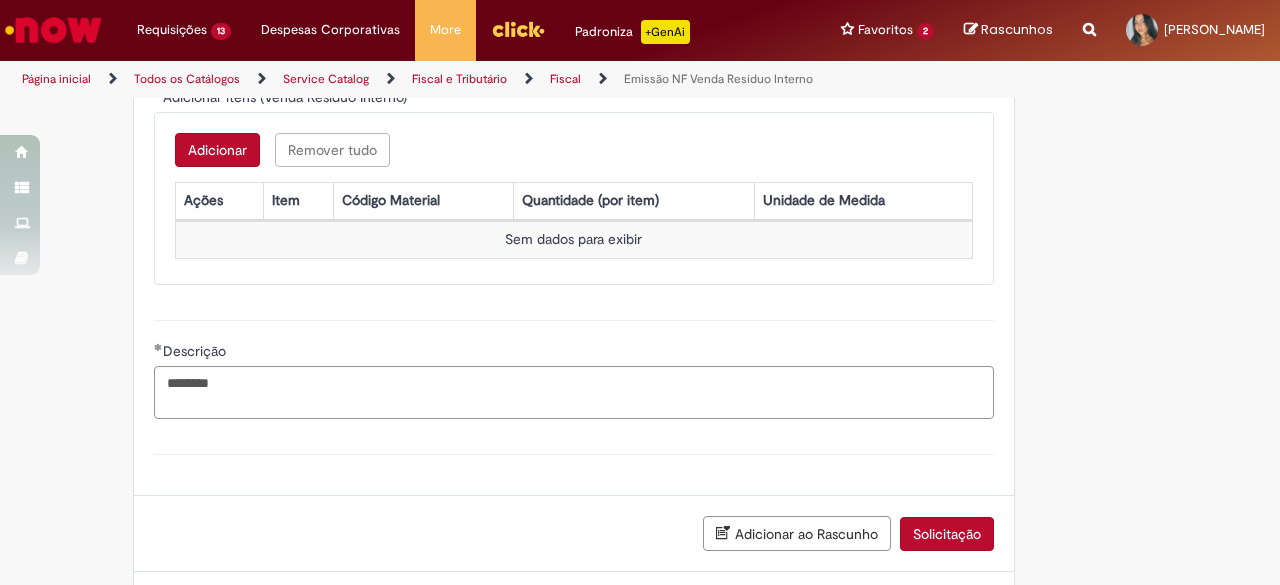 type on "********" 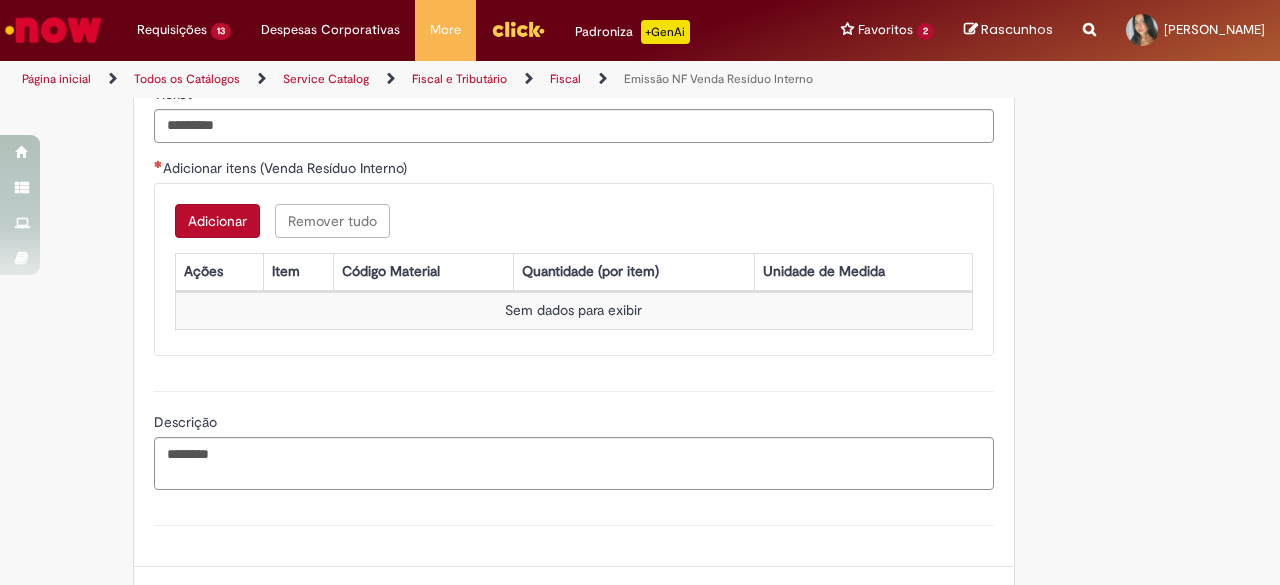 scroll, scrollTop: 1648, scrollLeft: 0, axis: vertical 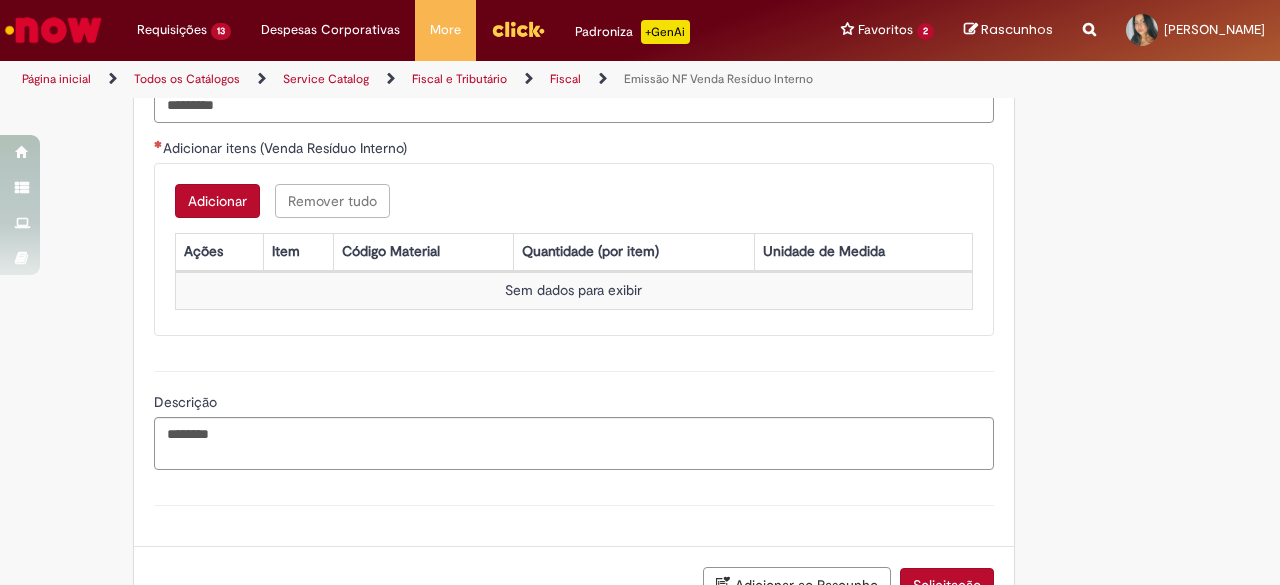 click on "Adicionar" at bounding box center [217, 201] 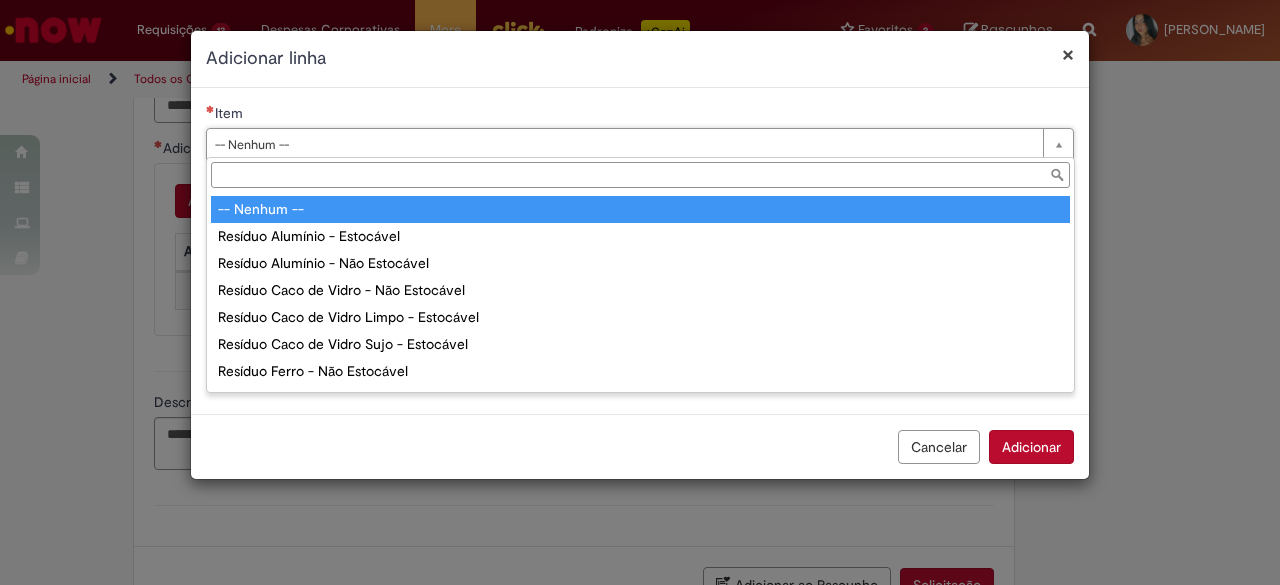 drag, startPoint x: 544, startPoint y: 137, endPoint x: 534, endPoint y: 147, distance: 14.142136 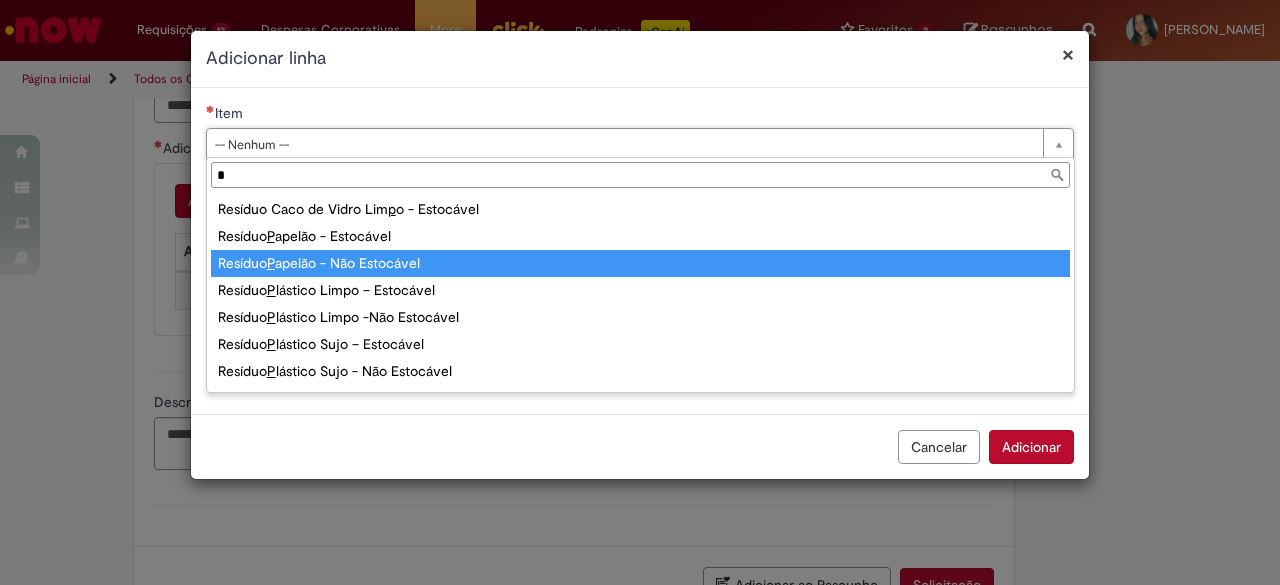 type on "*" 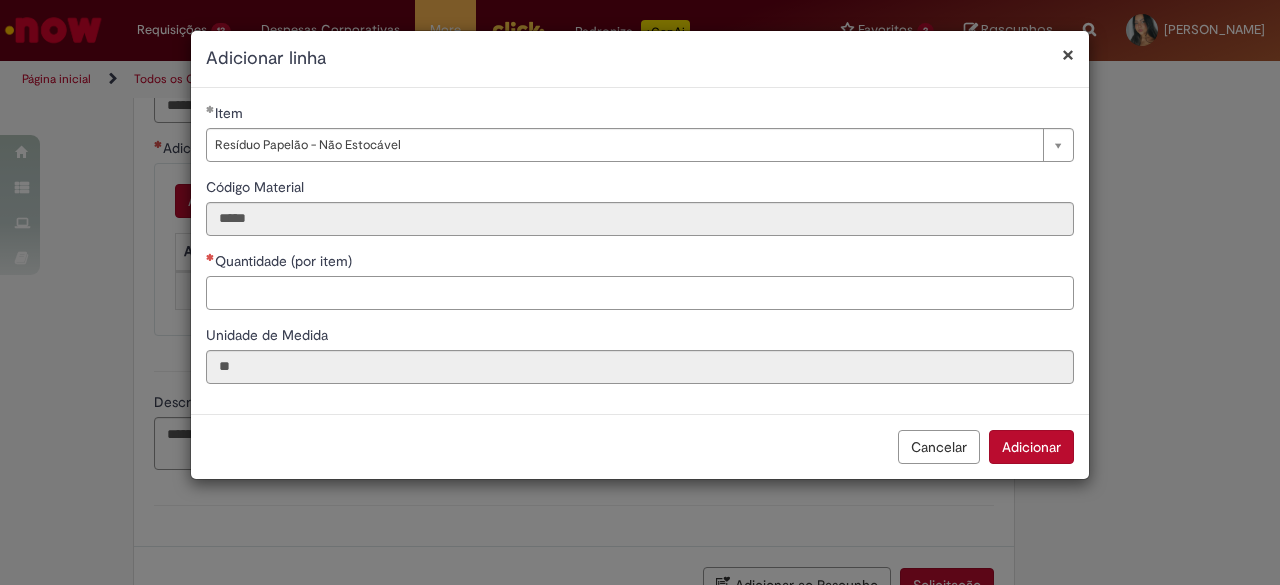 click on "Quantidade (por item)" at bounding box center (640, 293) 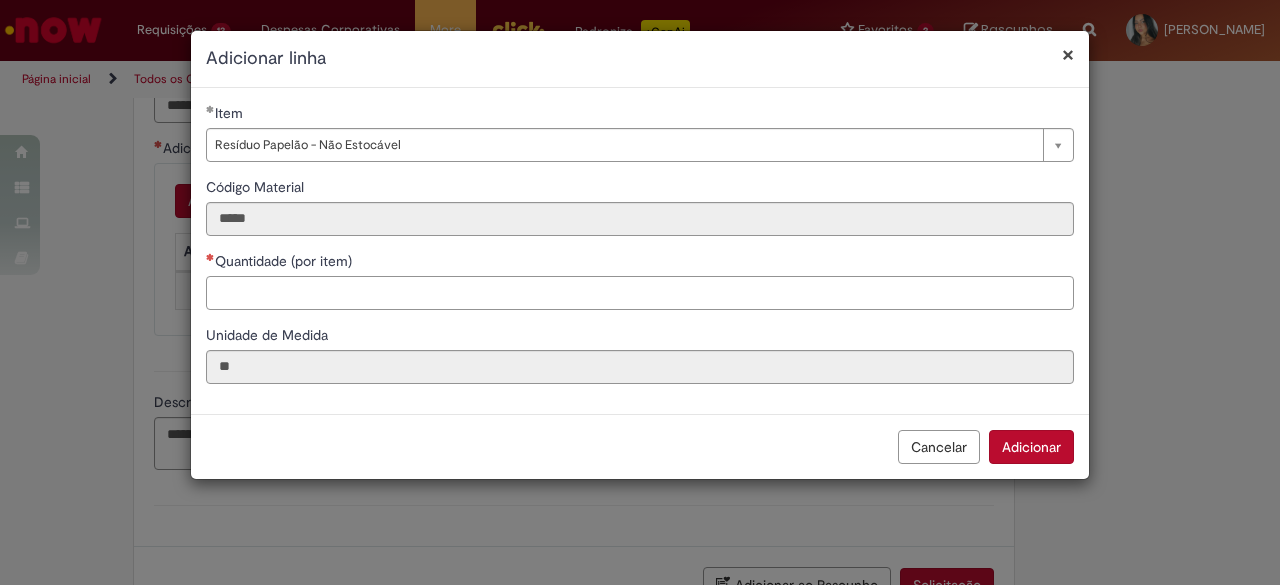 click on "Quantidade (por item)" at bounding box center (640, 293) 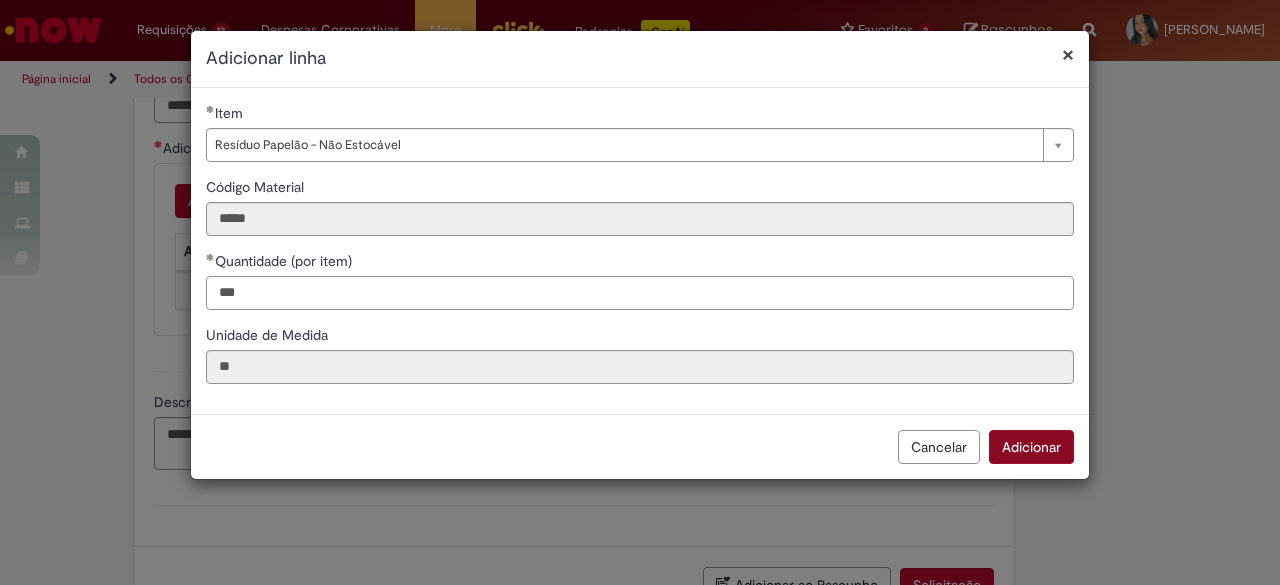 type on "***" 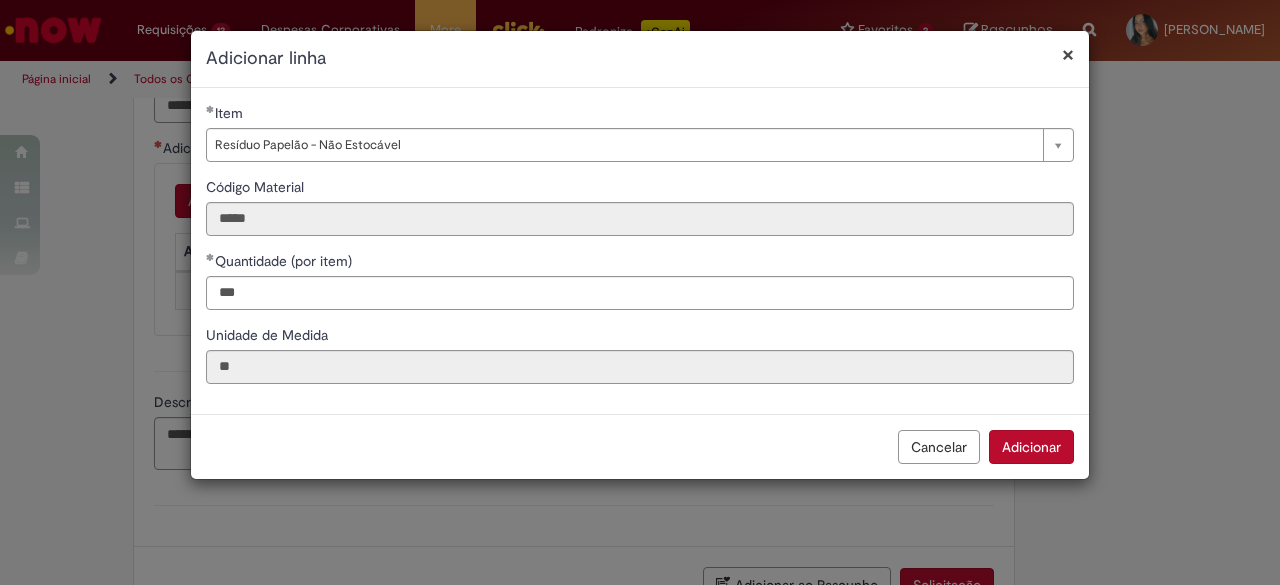 click on "Adicionar" at bounding box center (1031, 447) 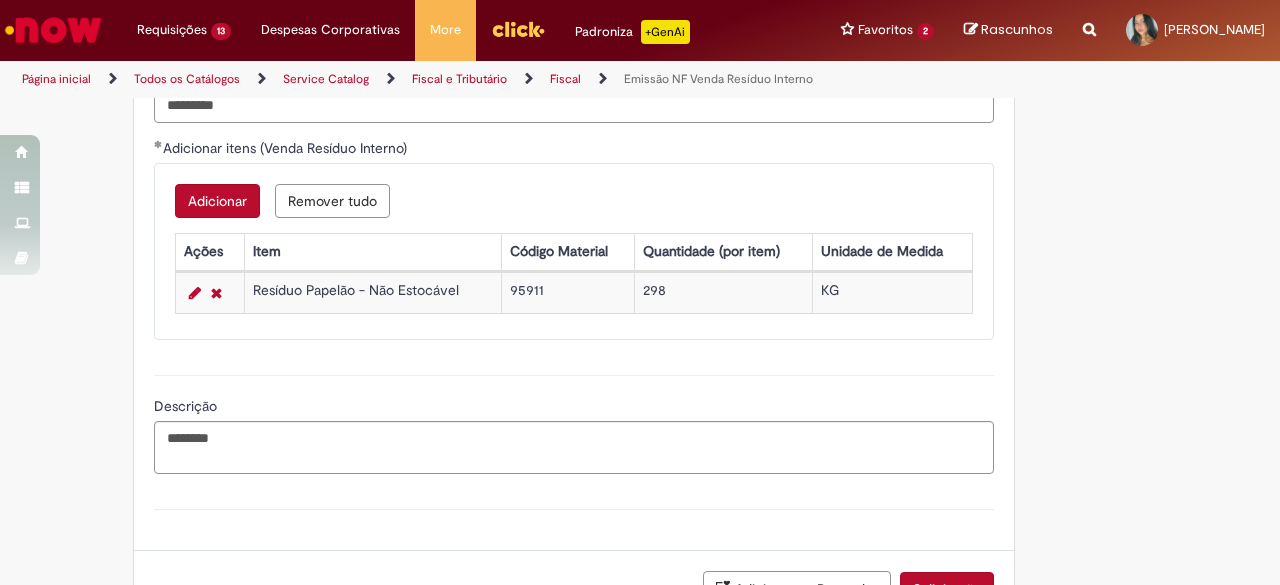 click on "Adicionar" at bounding box center [217, 201] 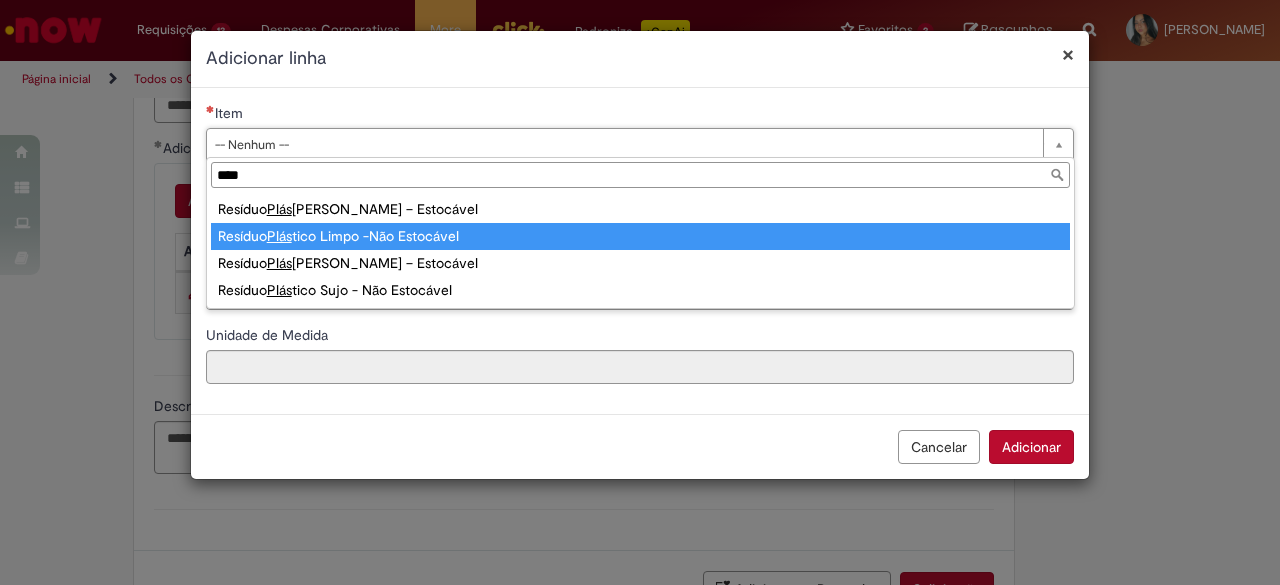 type on "****" 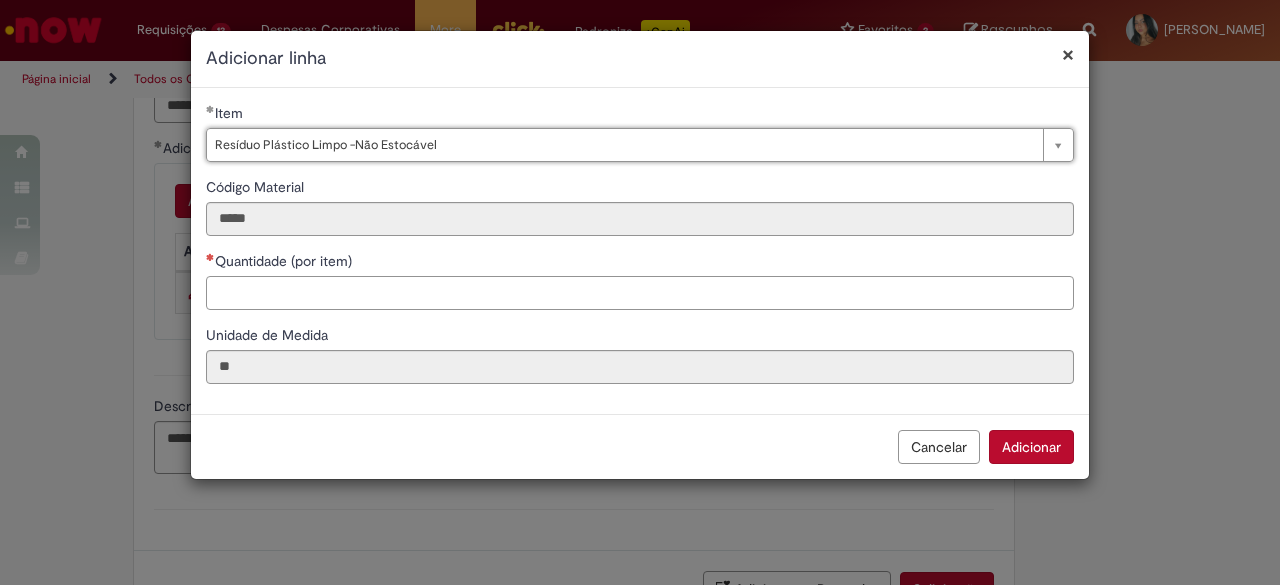 click on "Quantidade (por item)" at bounding box center (640, 293) 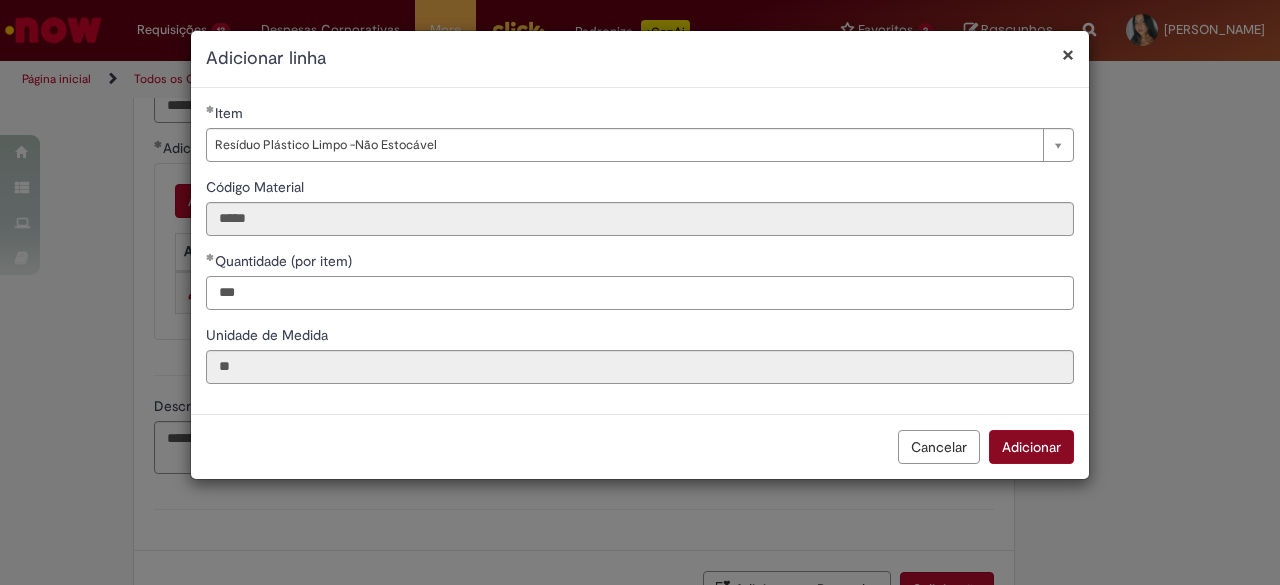 type on "***" 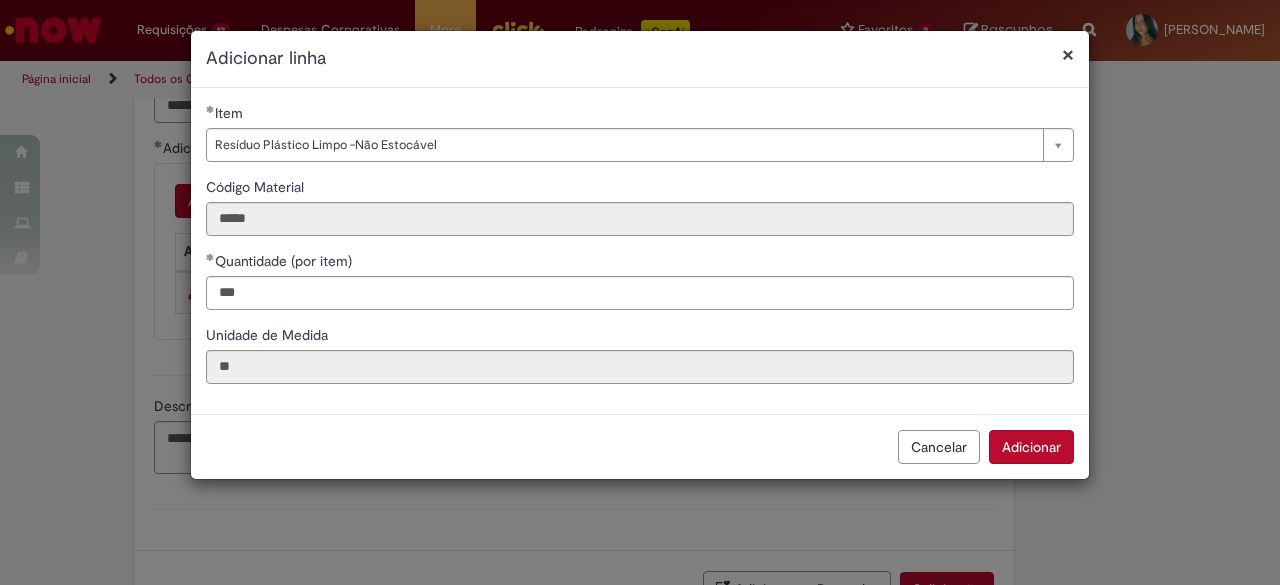 click on "Adicionar" at bounding box center (1031, 447) 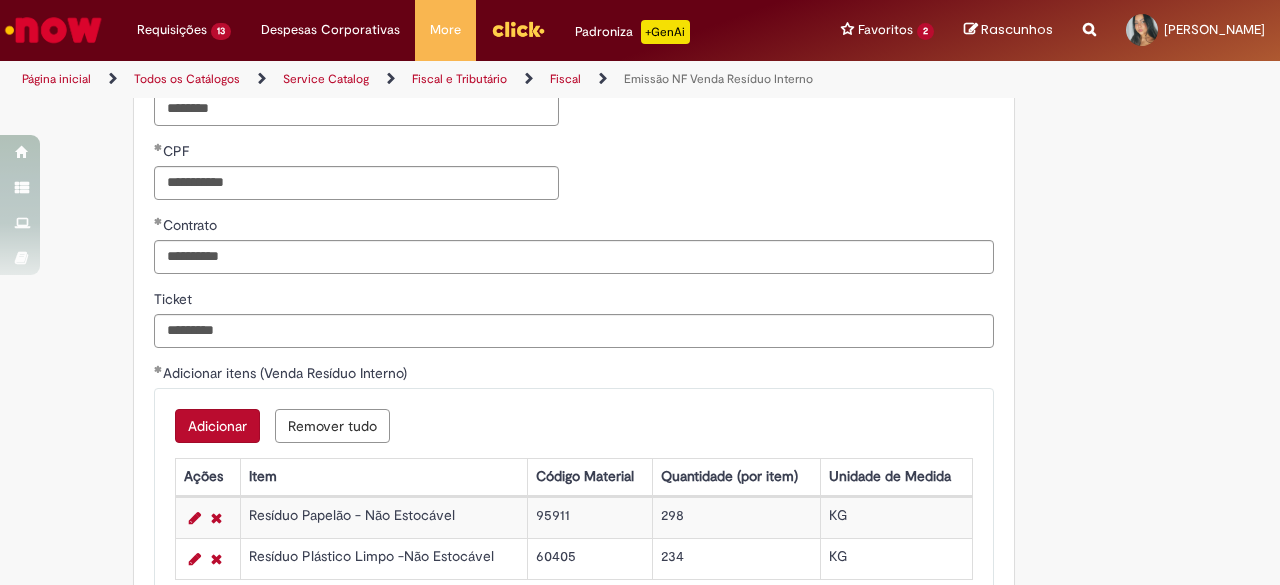 scroll, scrollTop: 1832, scrollLeft: 0, axis: vertical 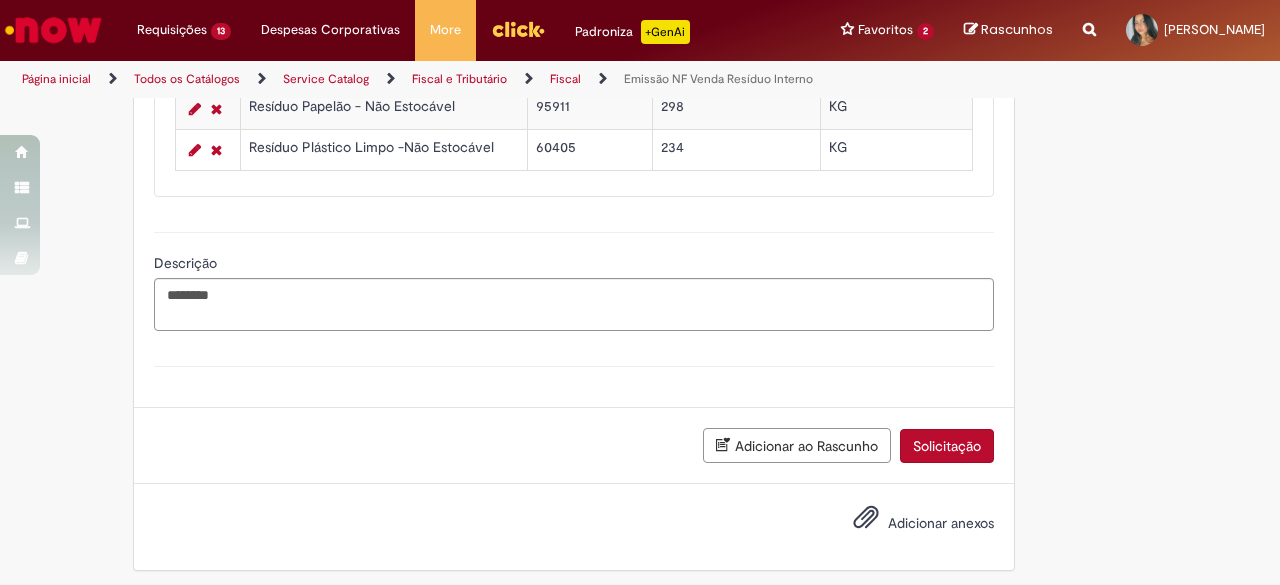 click on "Solicitação" at bounding box center [947, 446] 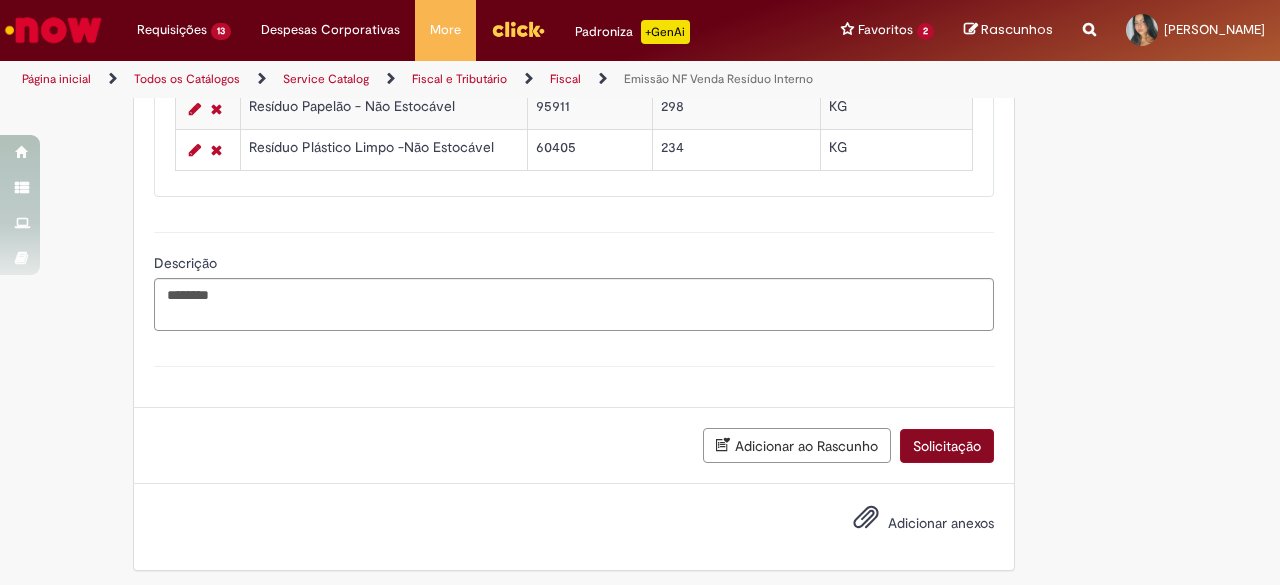 scroll, scrollTop: 1787, scrollLeft: 0, axis: vertical 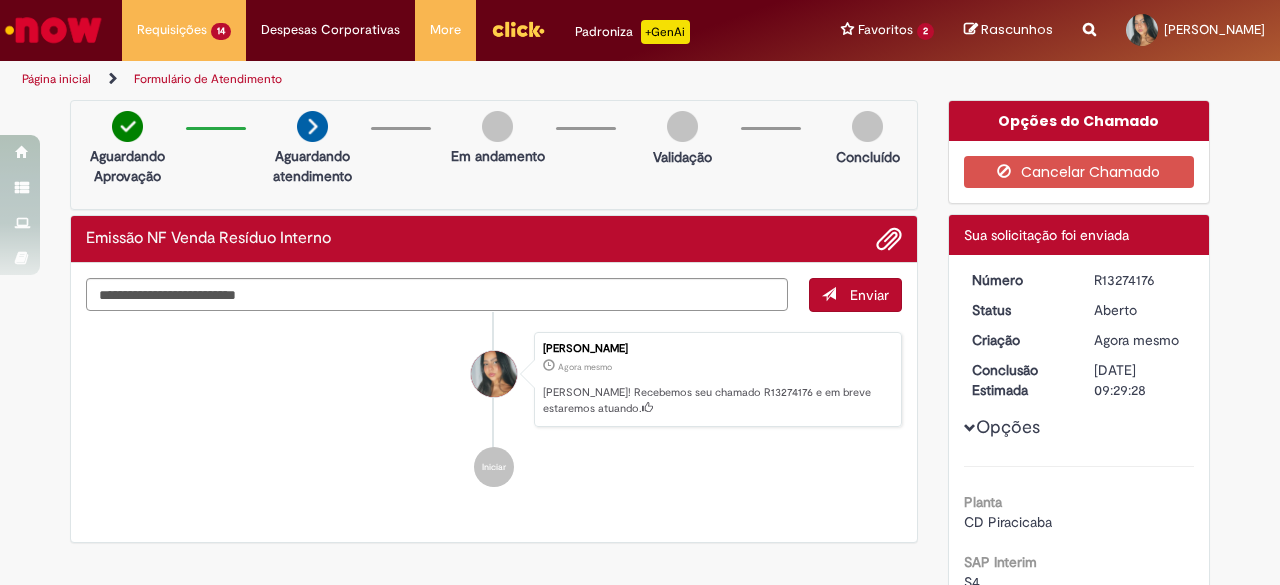 drag, startPoint x: 1086, startPoint y: 281, endPoint x: 1157, endPoint y: 279, distance: 71.02816 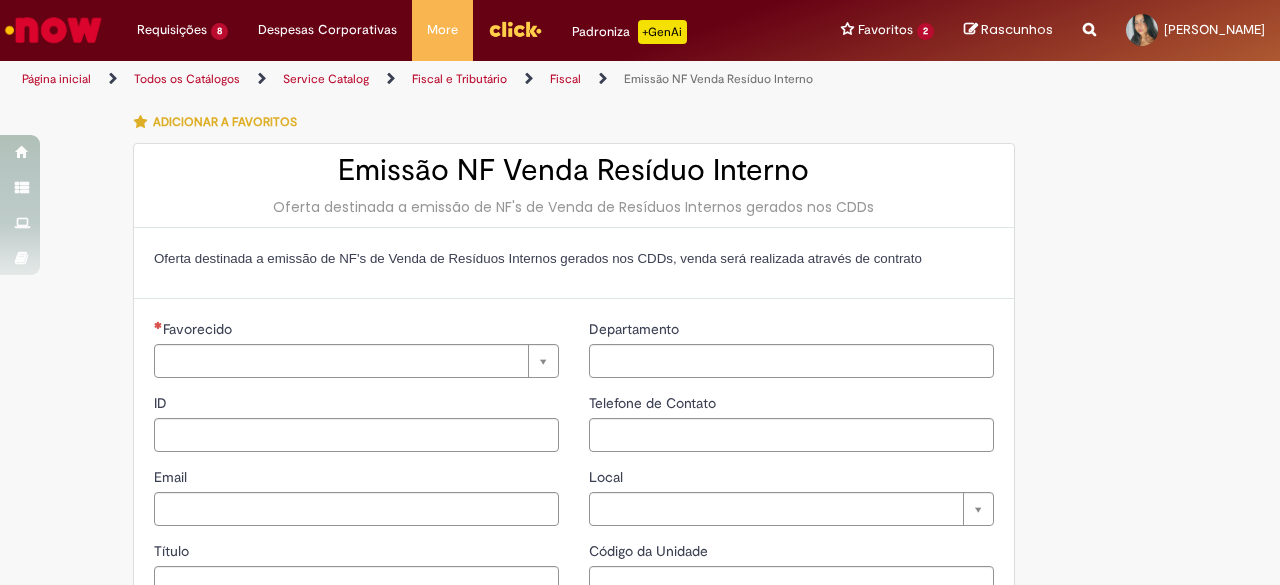 type on "********" 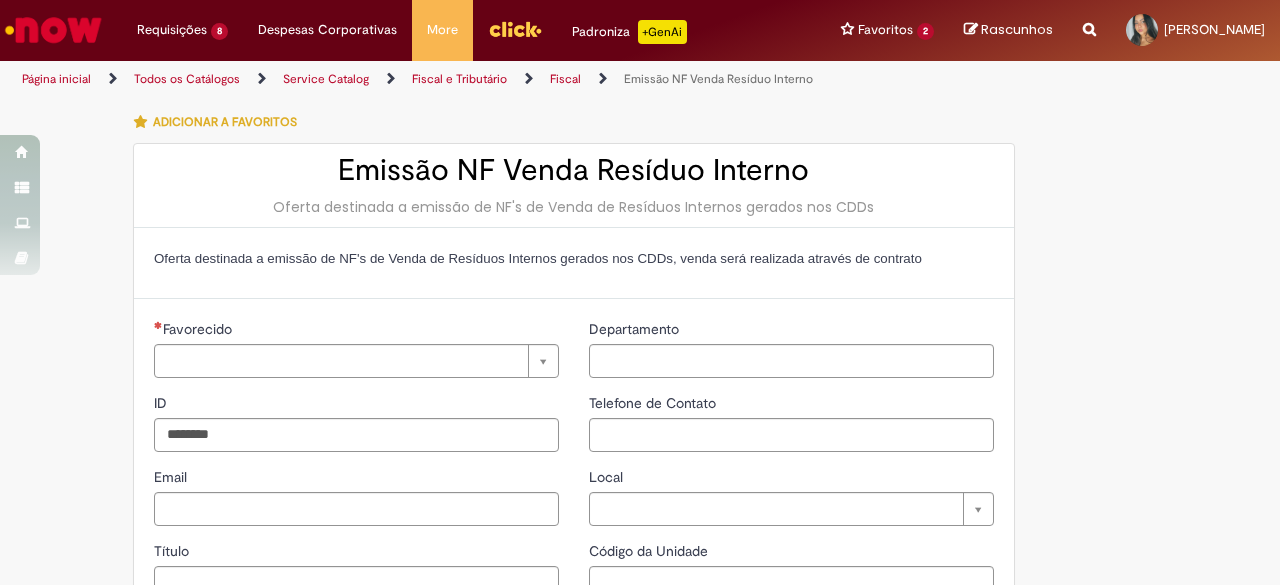 type on "**********" 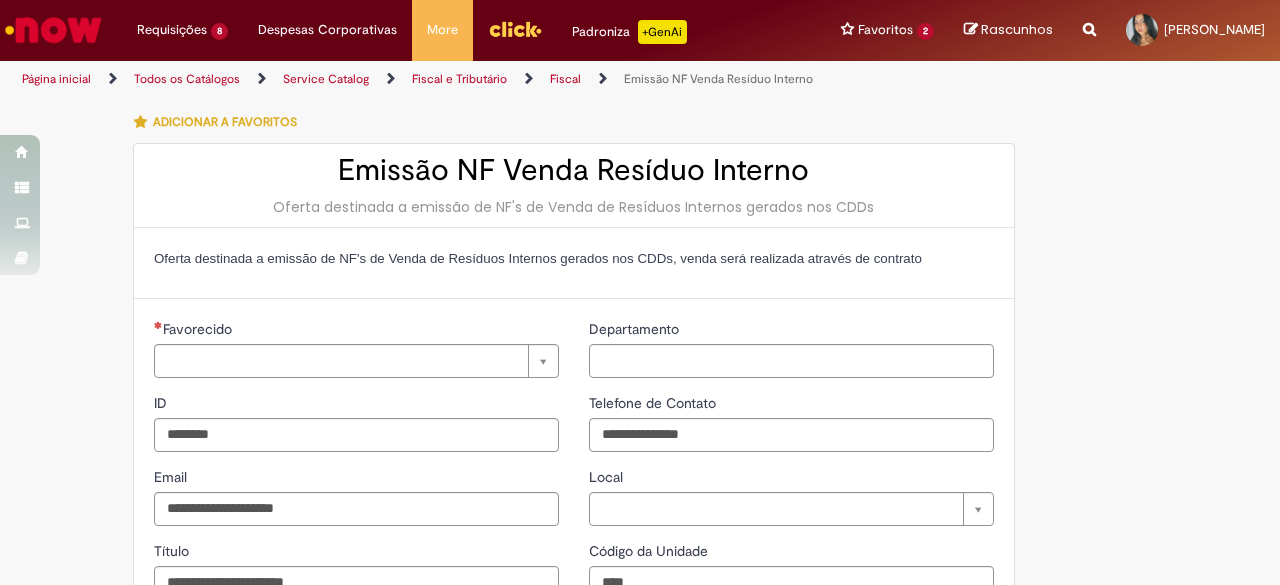 type on "**********" 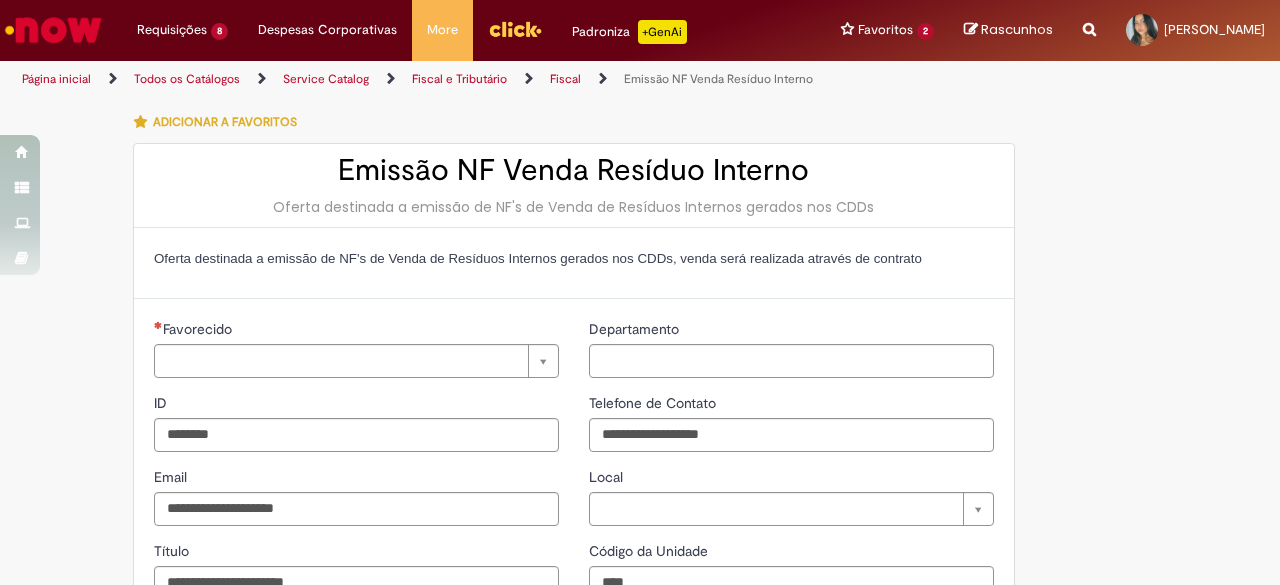 type on "**********" 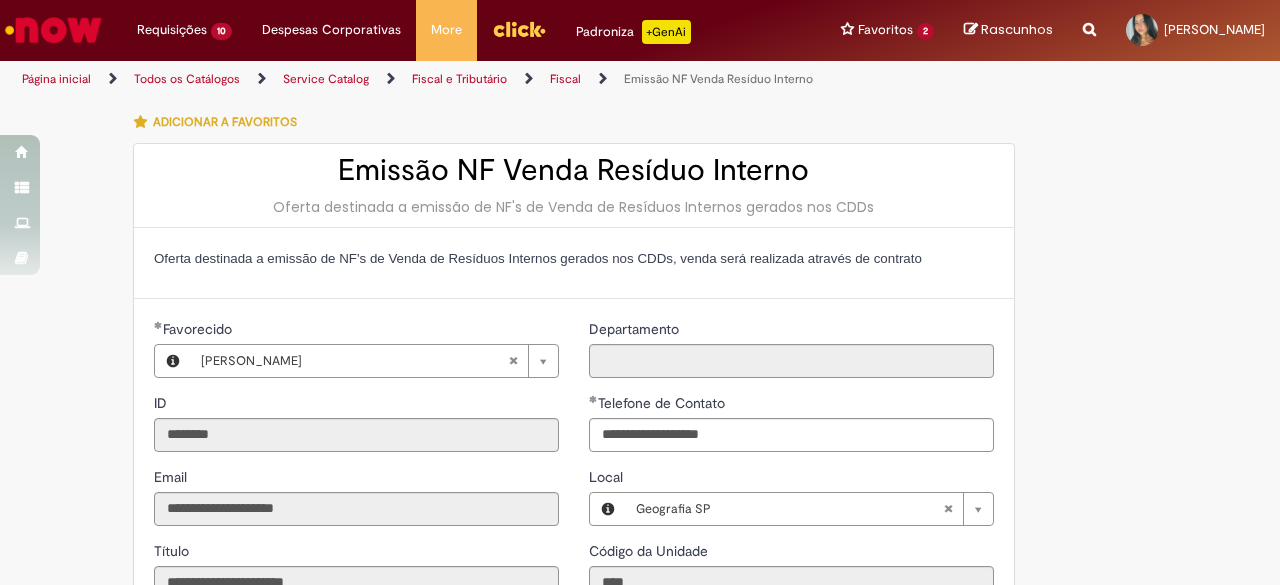 scroll, scrollTop: 0, scrollLeft: 0, axis: both 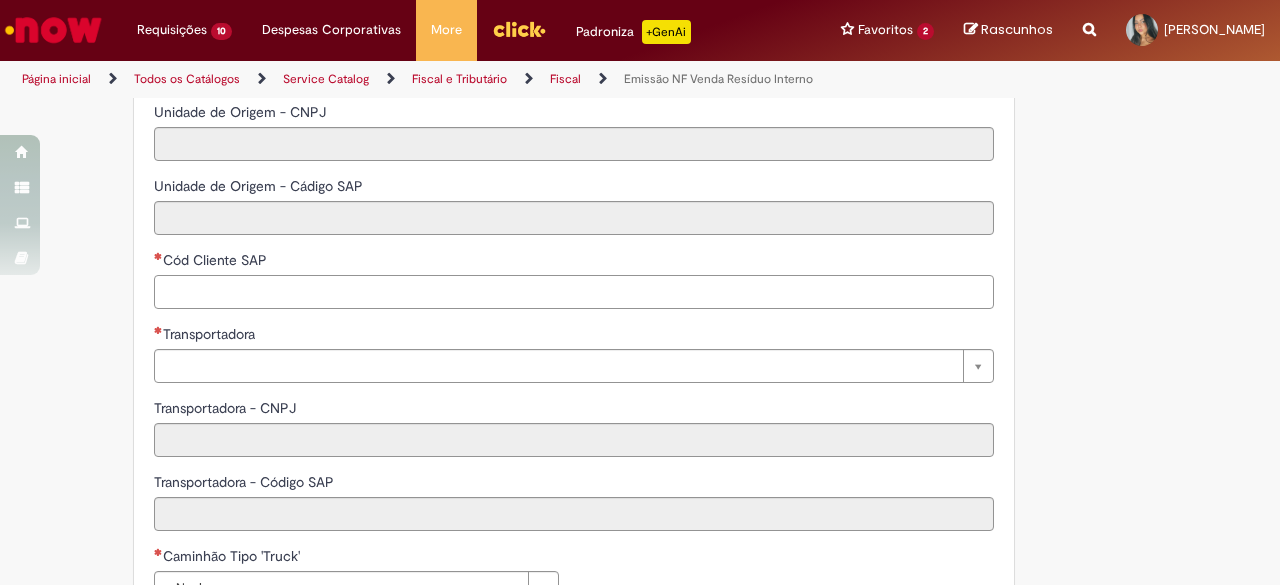 click on "Cód Cliente SAP" at bounding box center [574, 292] 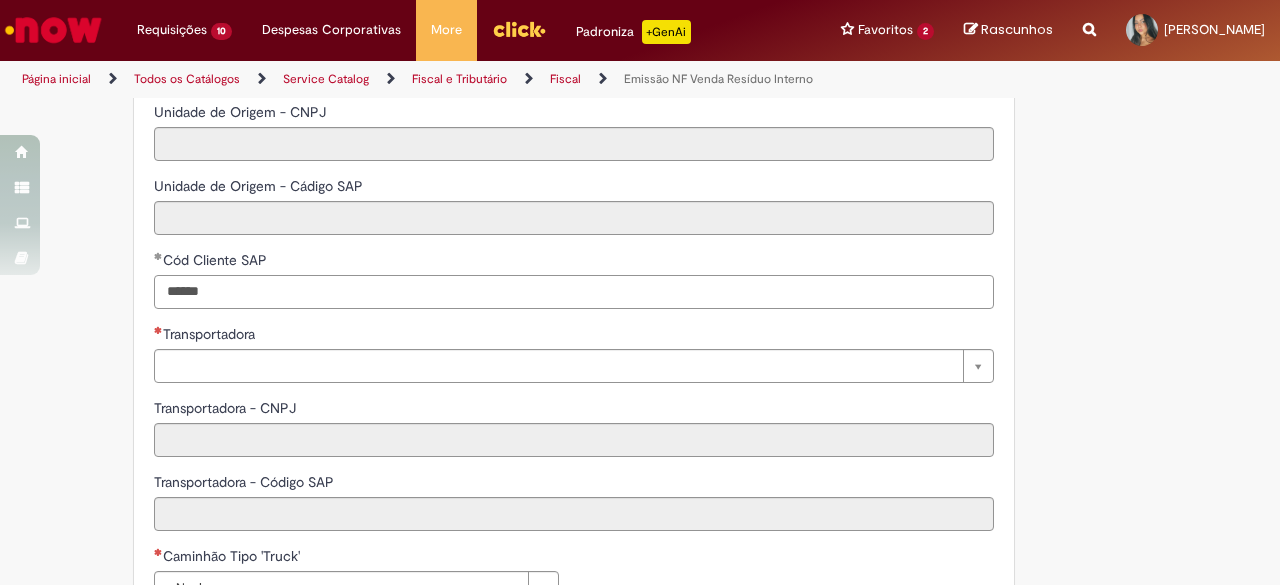 type on "******" 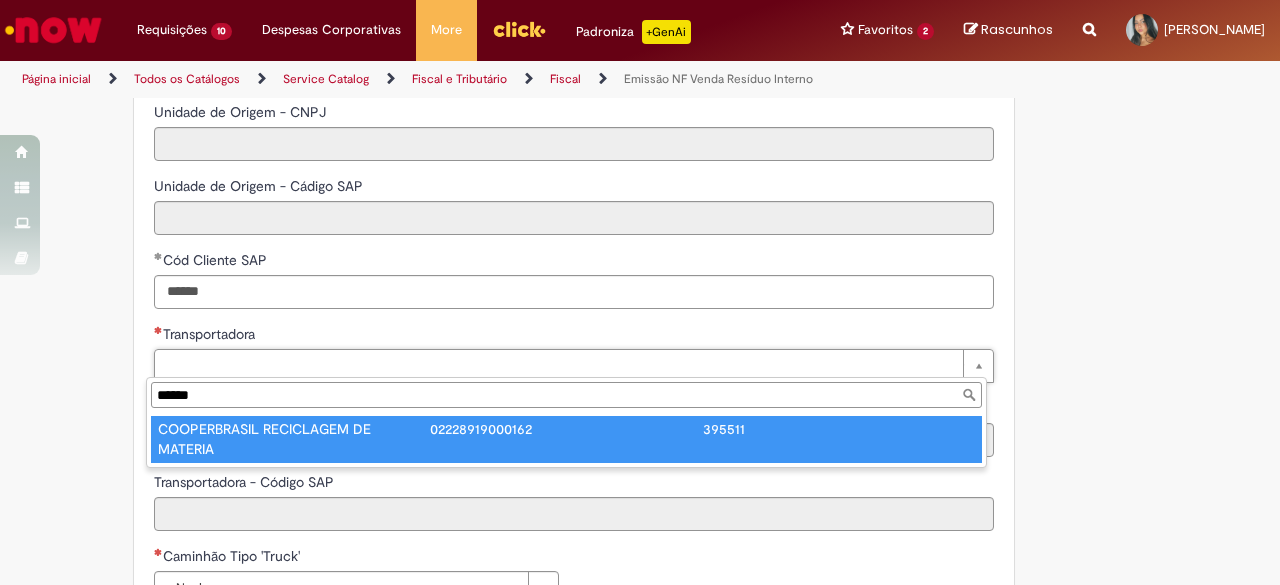 type on "******" 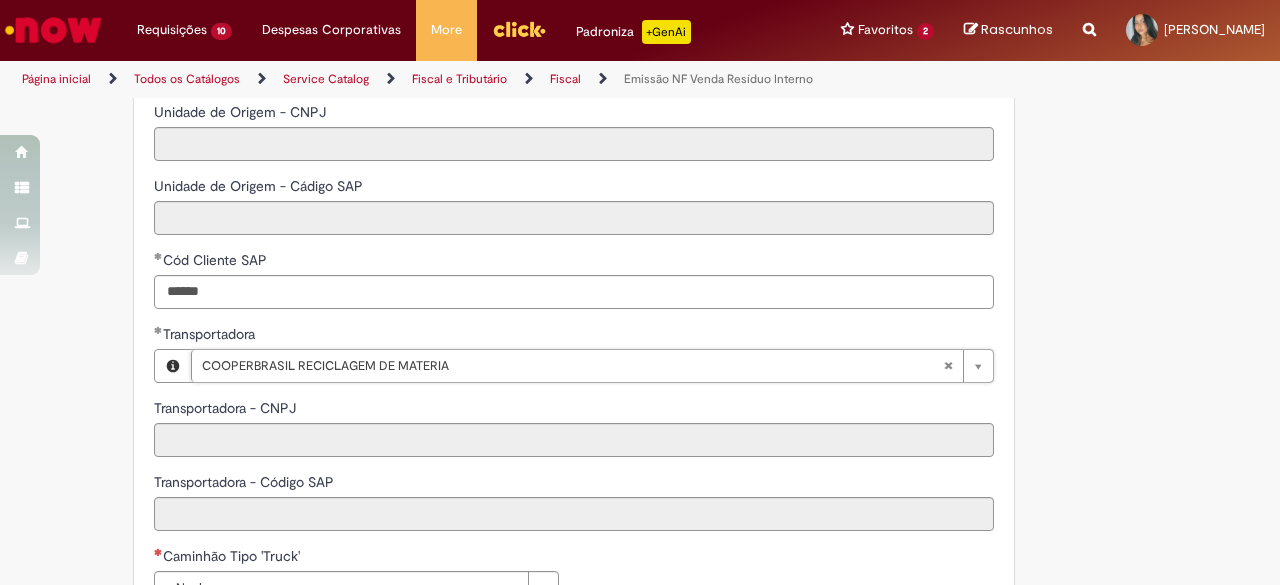 type on "**********" 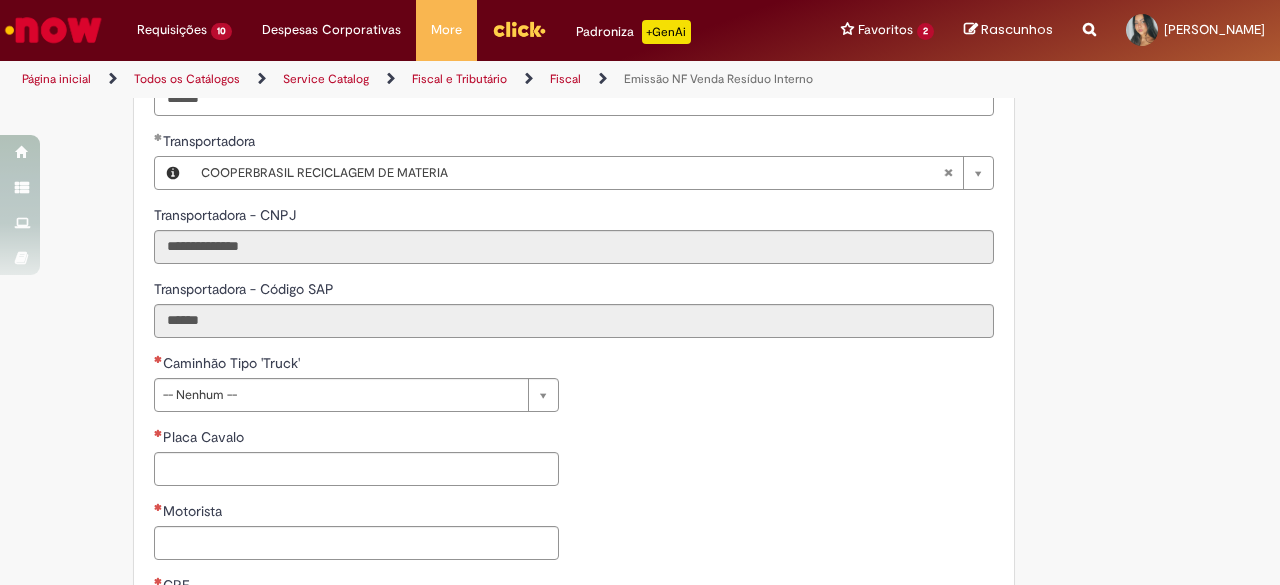 scroll, scrollTop: 922, scrollLeft: 0, axis: vertical 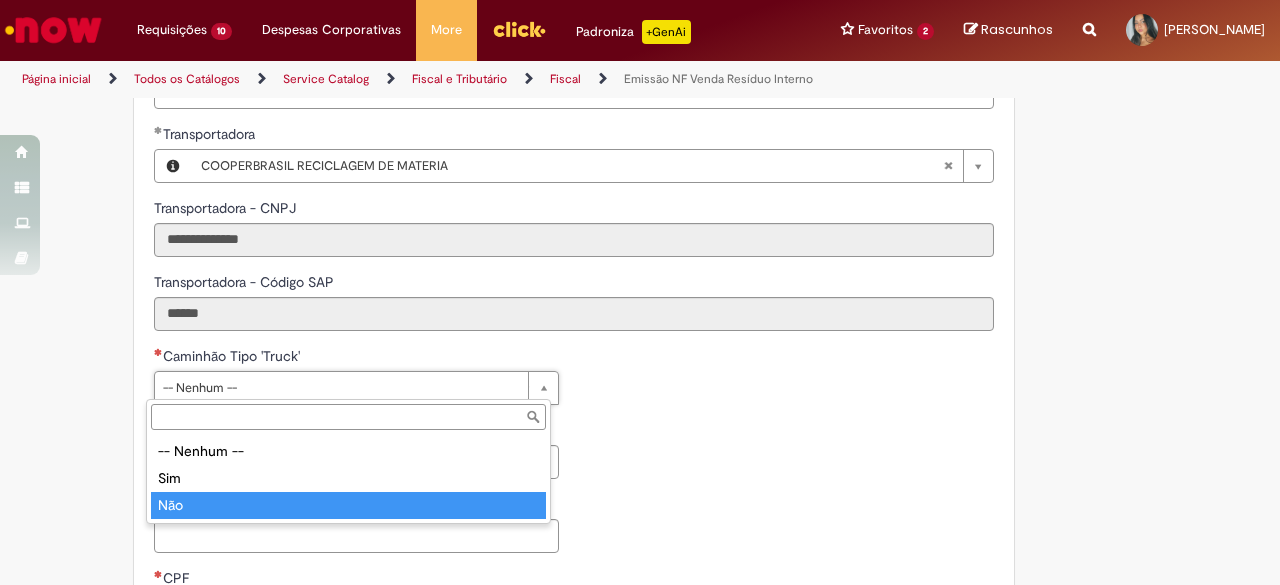 type on "***" 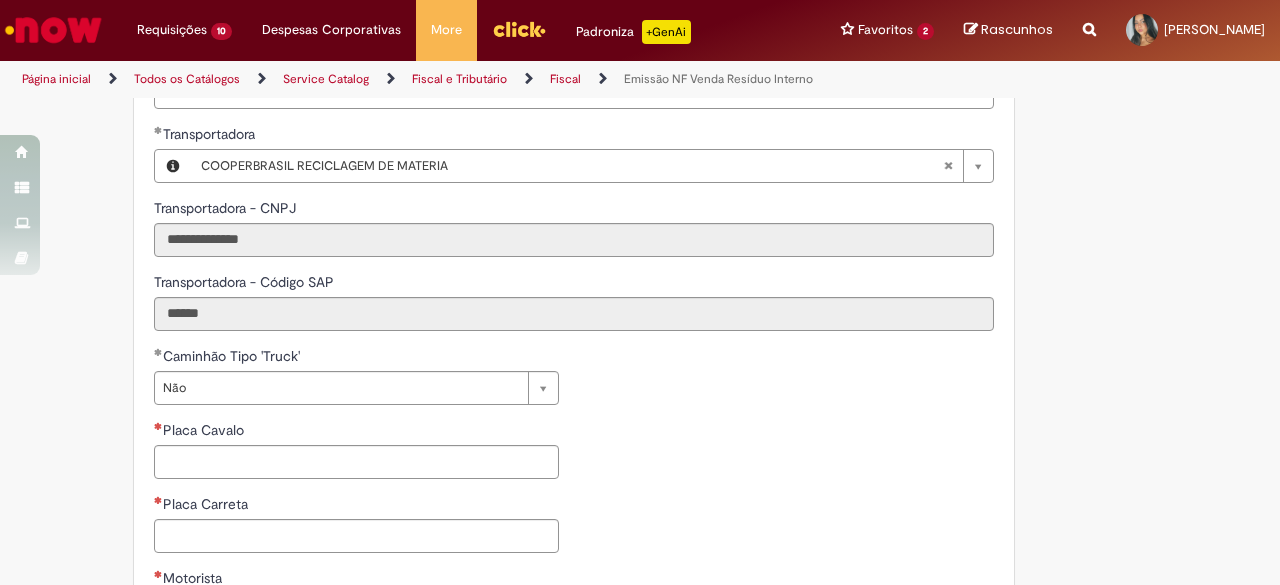 click on "**********" at bounding box center (574, 531) 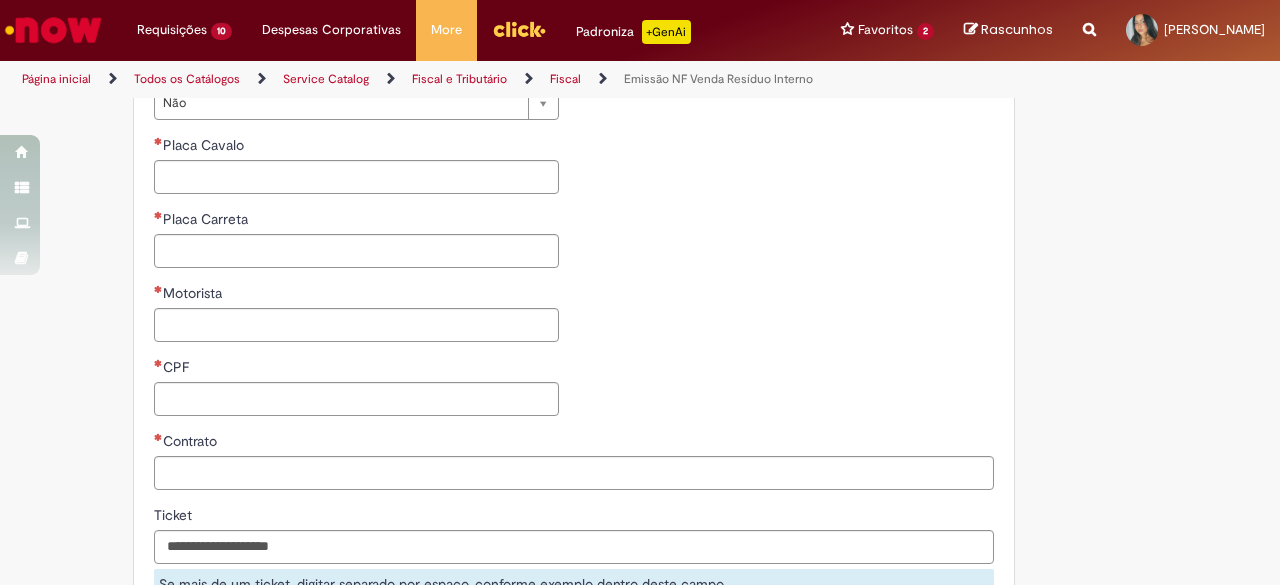 scroll, scrollTop: 1241, scrollLeft: 0, axis: vertical 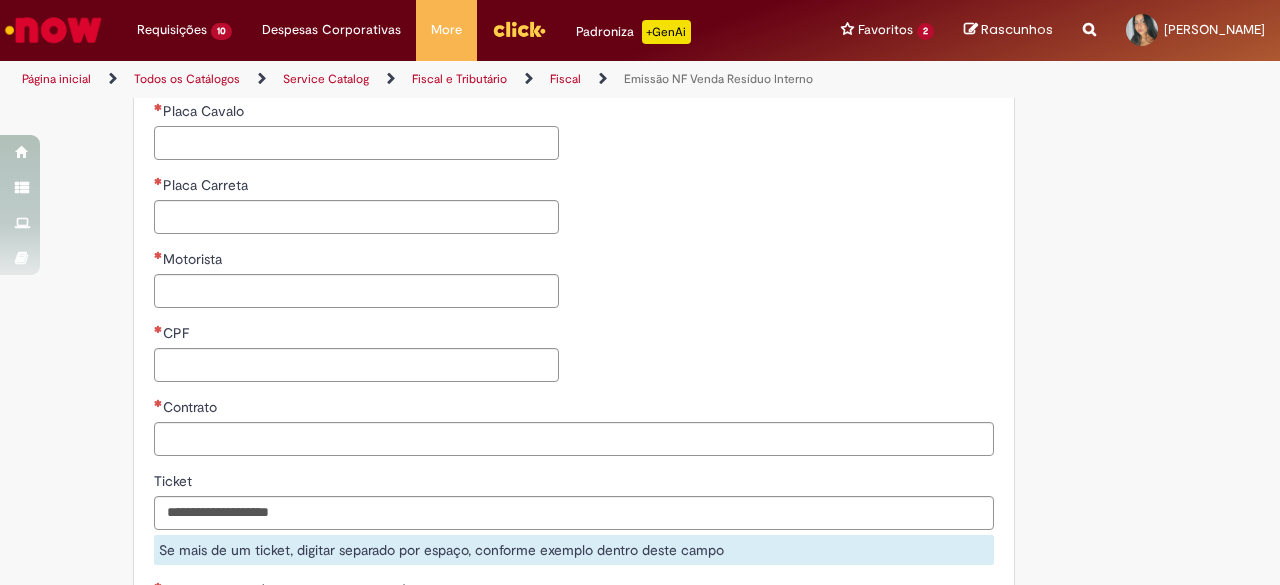 click on "Placa Cavalo" at bounding box center [356, 143] 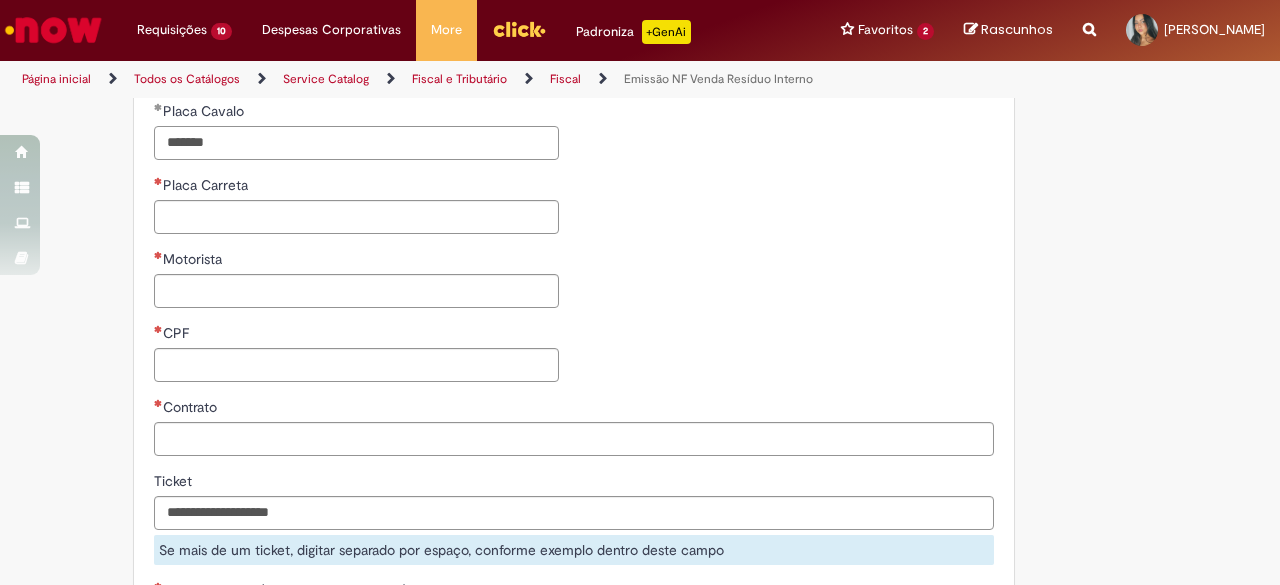 type on "*******" 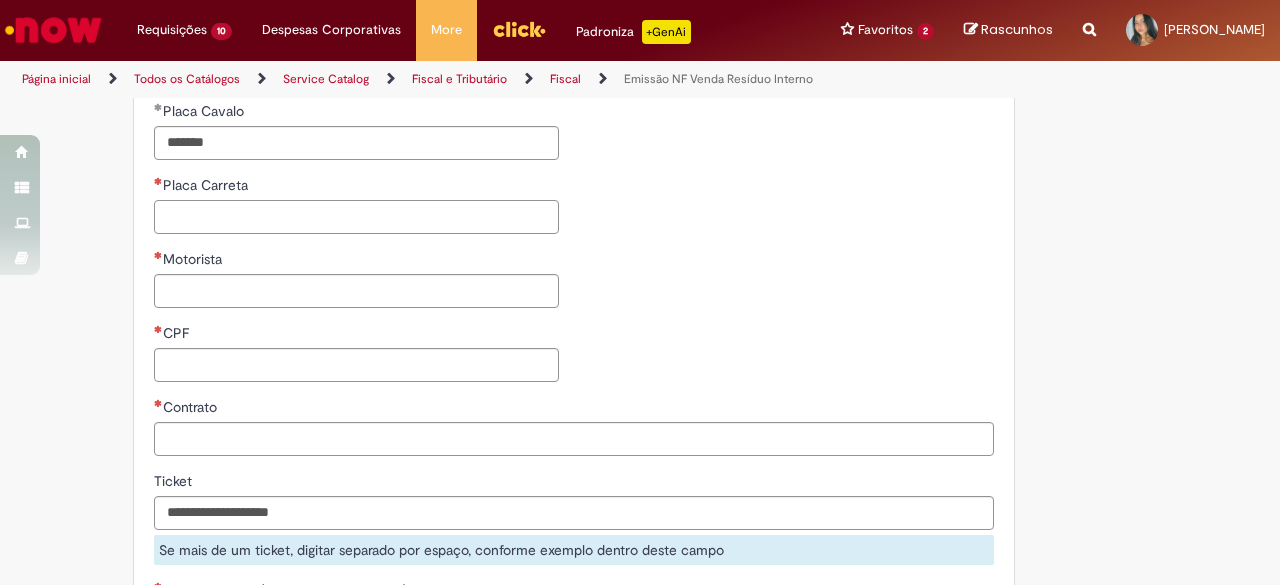 click on "Placa Carreta" at bounding box center [356, 217] 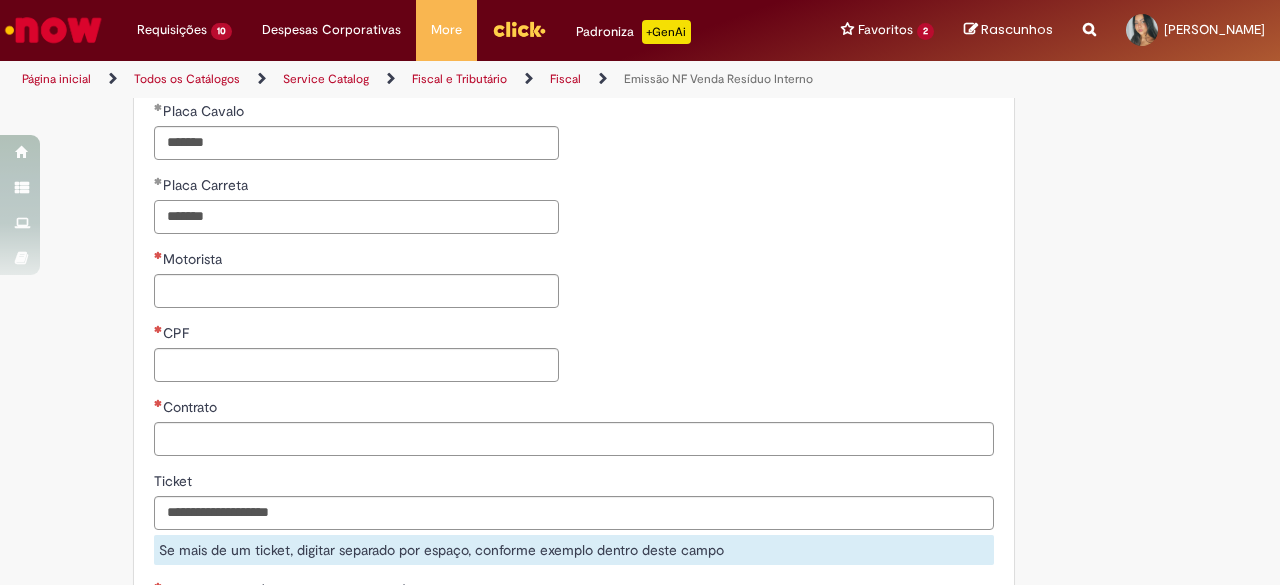 type on "*******" 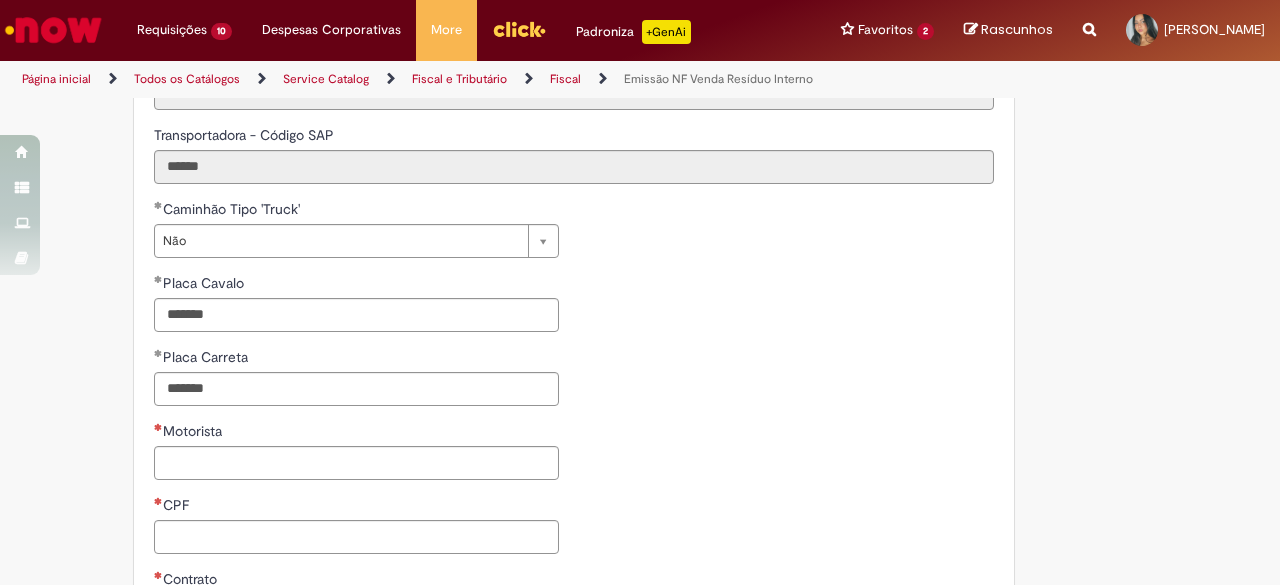 scroll, scrollTop: 1004, scrollLeft: 0, axis: vertical 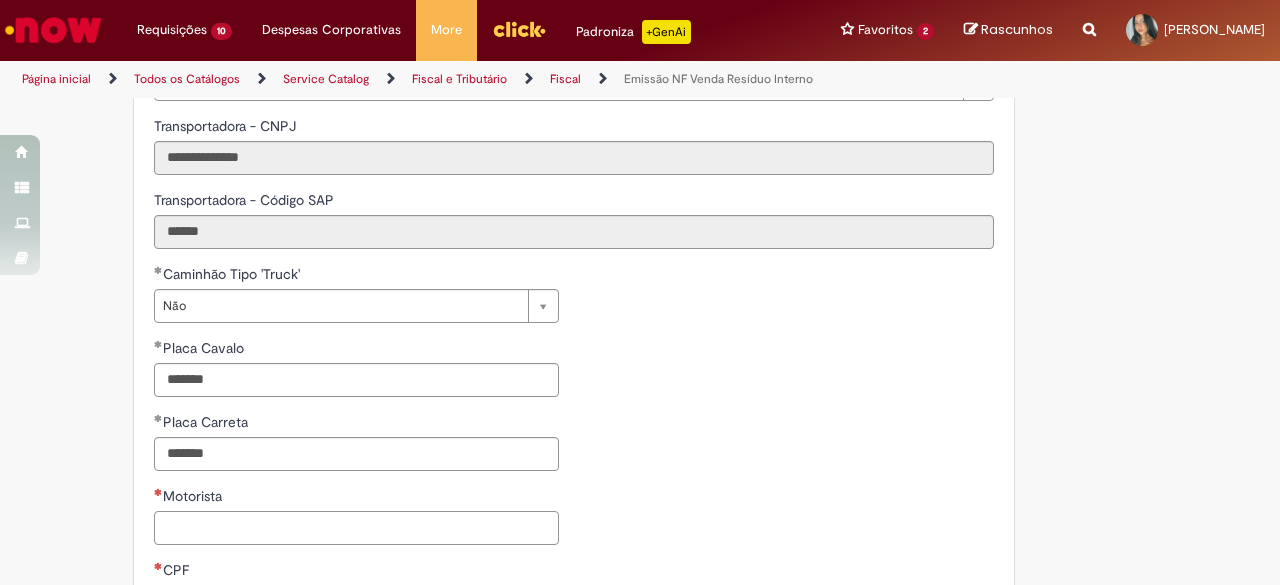 click on "Motorista" at bounding box center (356, 528) 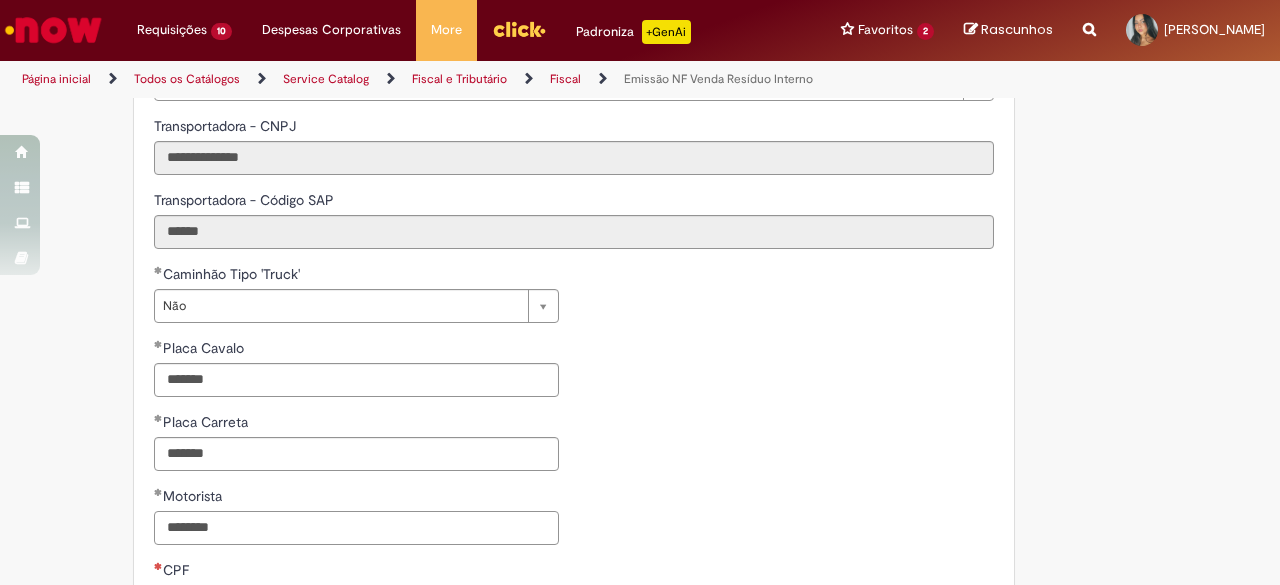 type on "********" 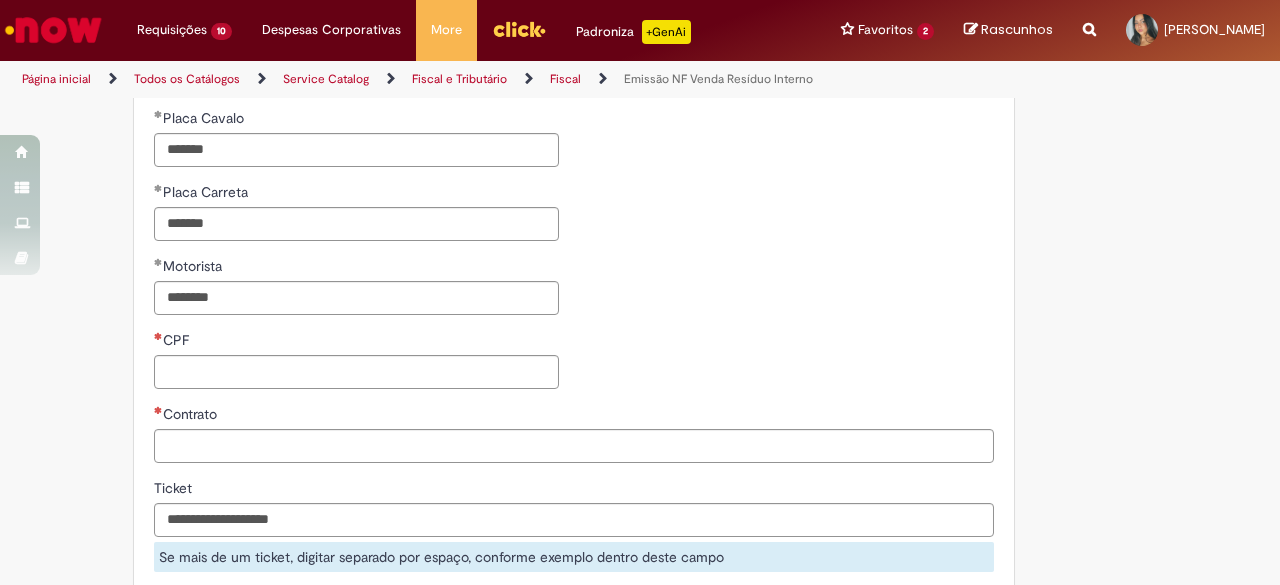 scroll, scrollTop: 1248, scrollLeft: 0, axis: vertical 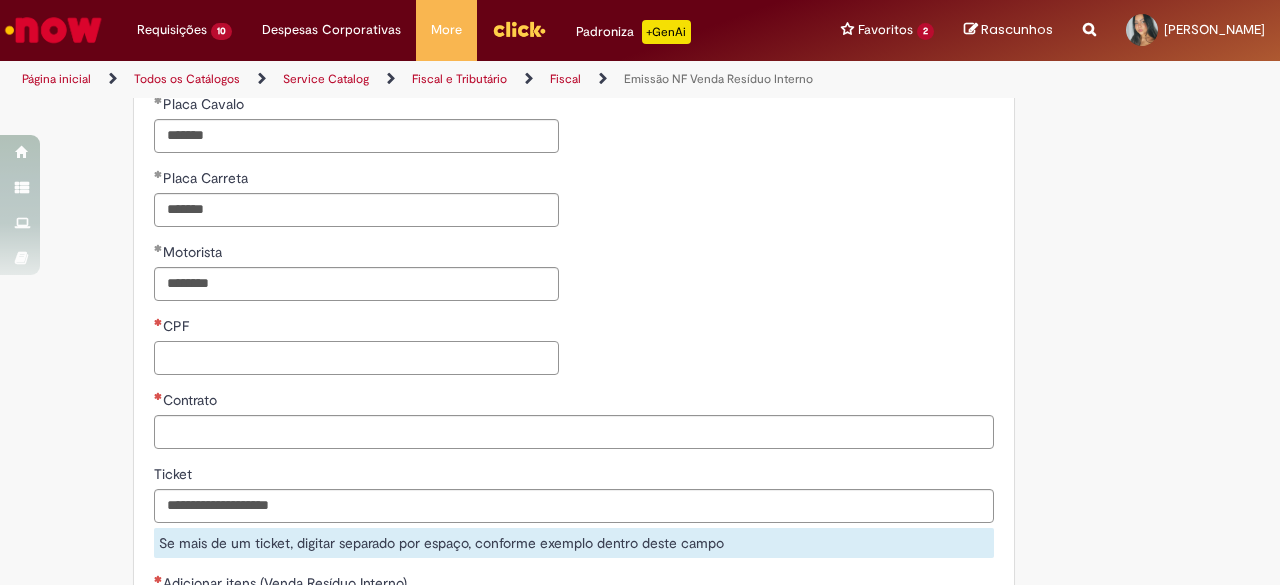 click on "CPF" at bounding box center (356, 358) 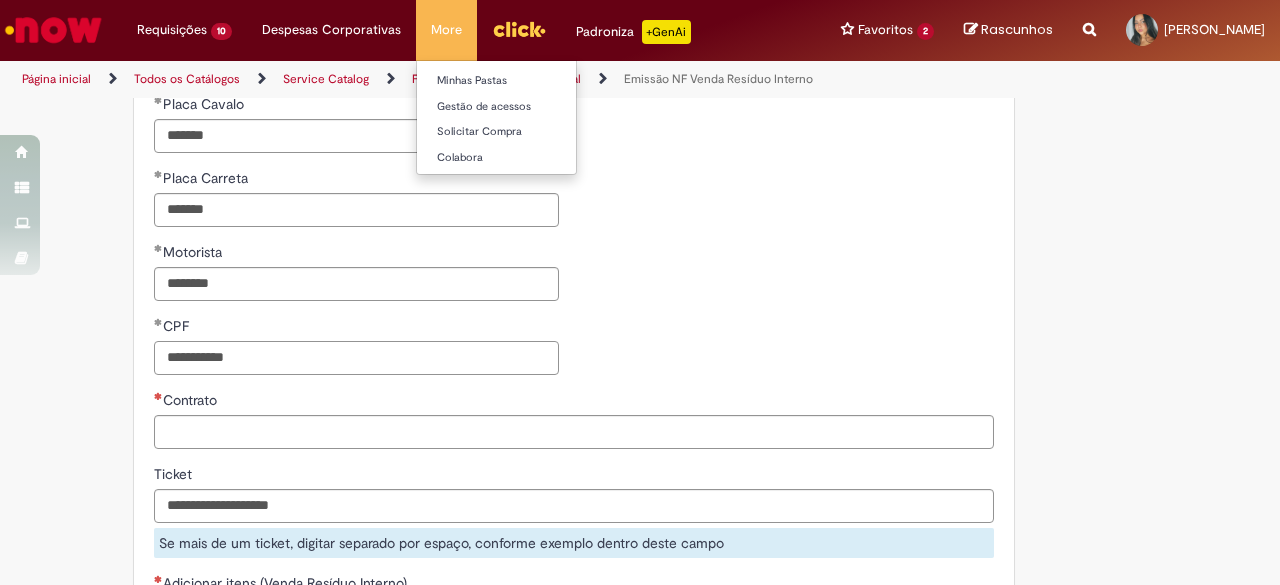 type on "**********" 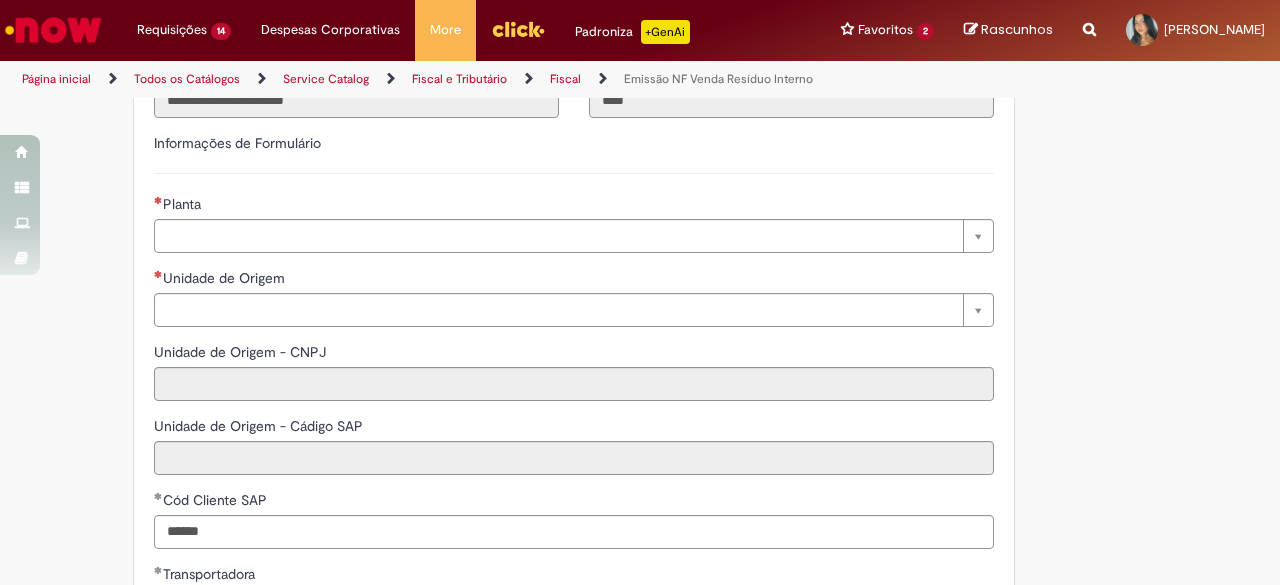 scroll, scrollTop: 461, scrollLeft: 0, axis: vertical 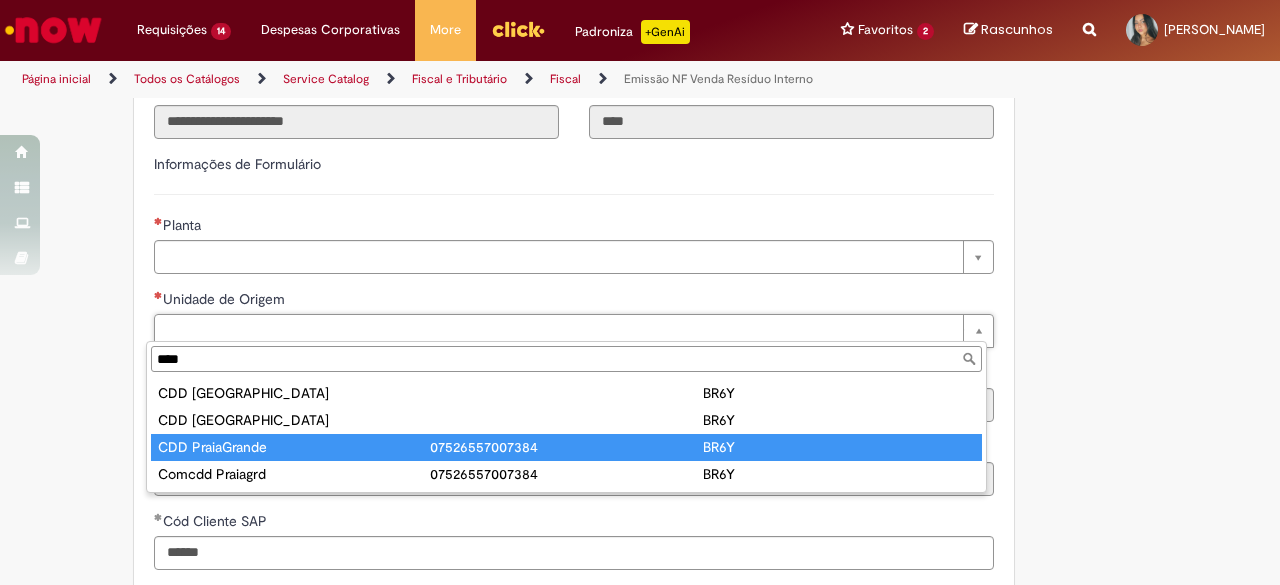 type on "****" 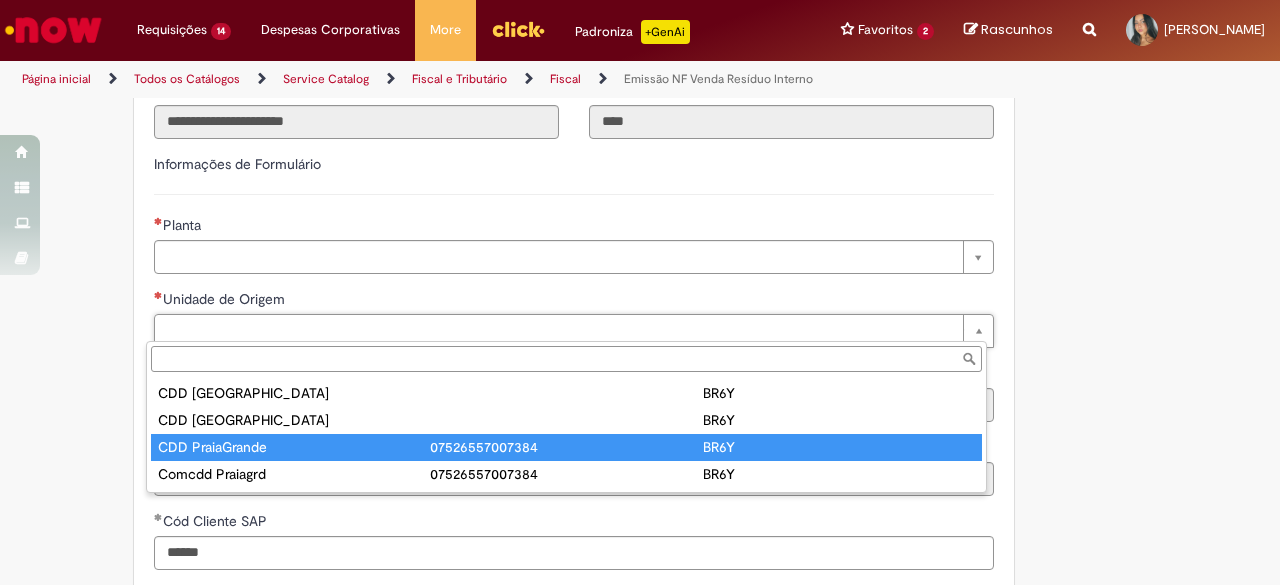 type on "**********" 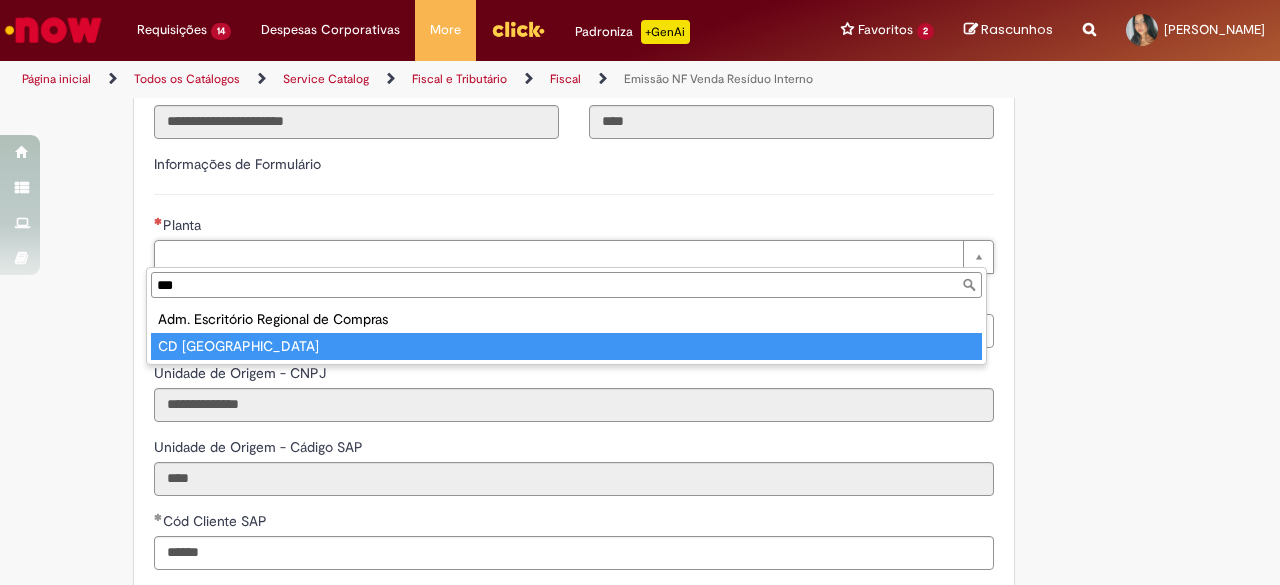 type on "***" 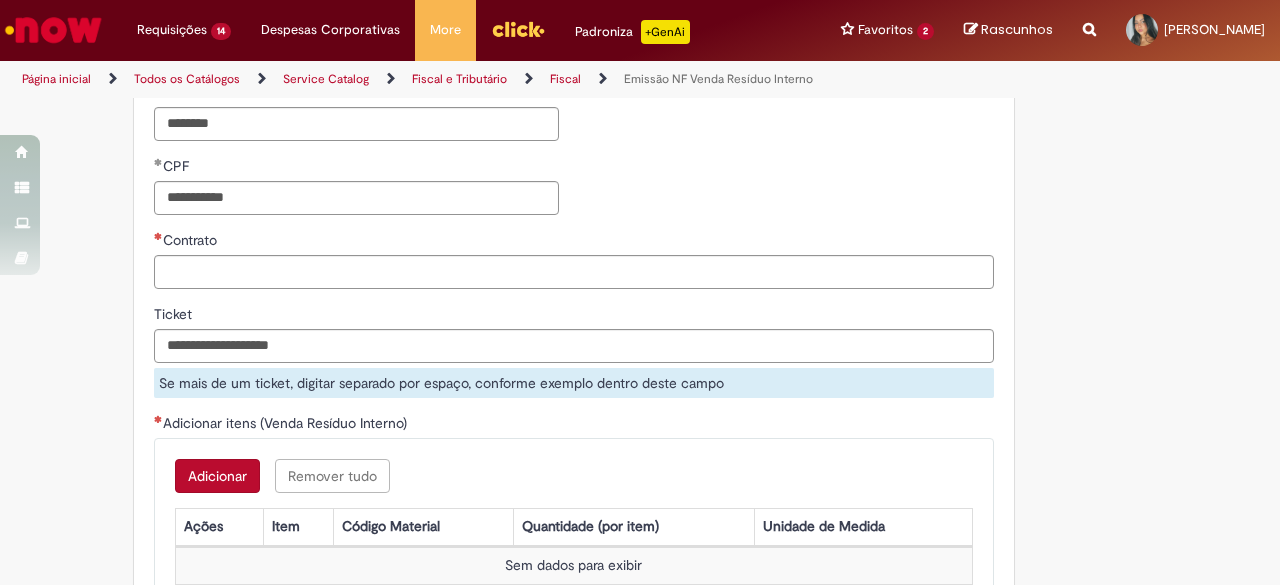 scroll, scrollTop: 1418, scrollLeft: 0, axis: vertical 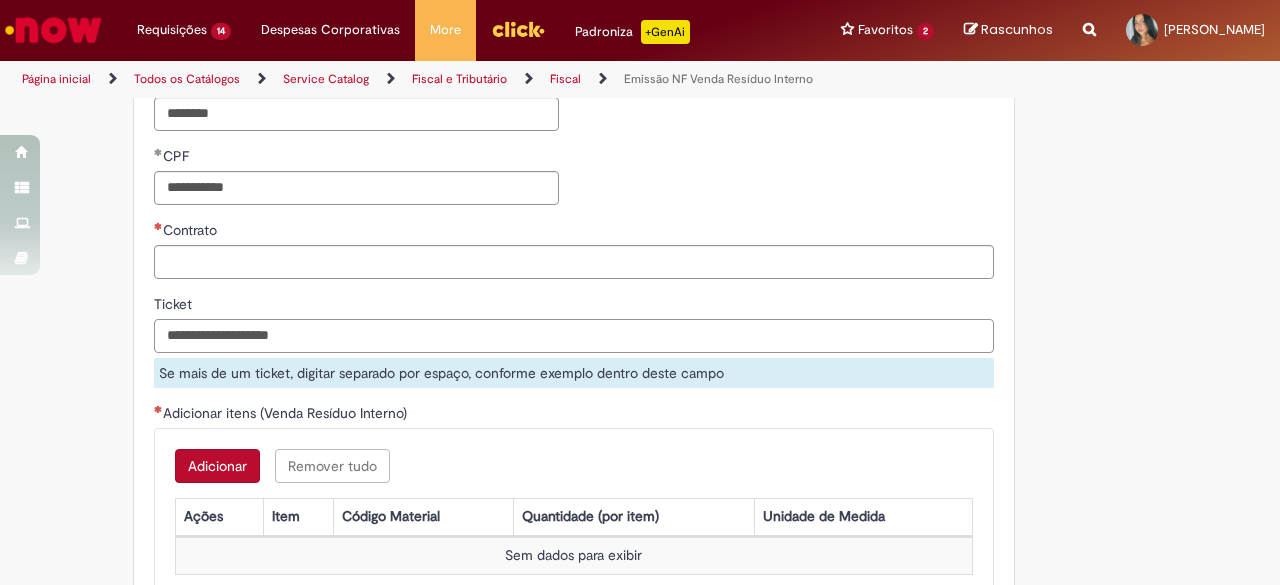 click on "Ticket" at bounding box center (574, 336) 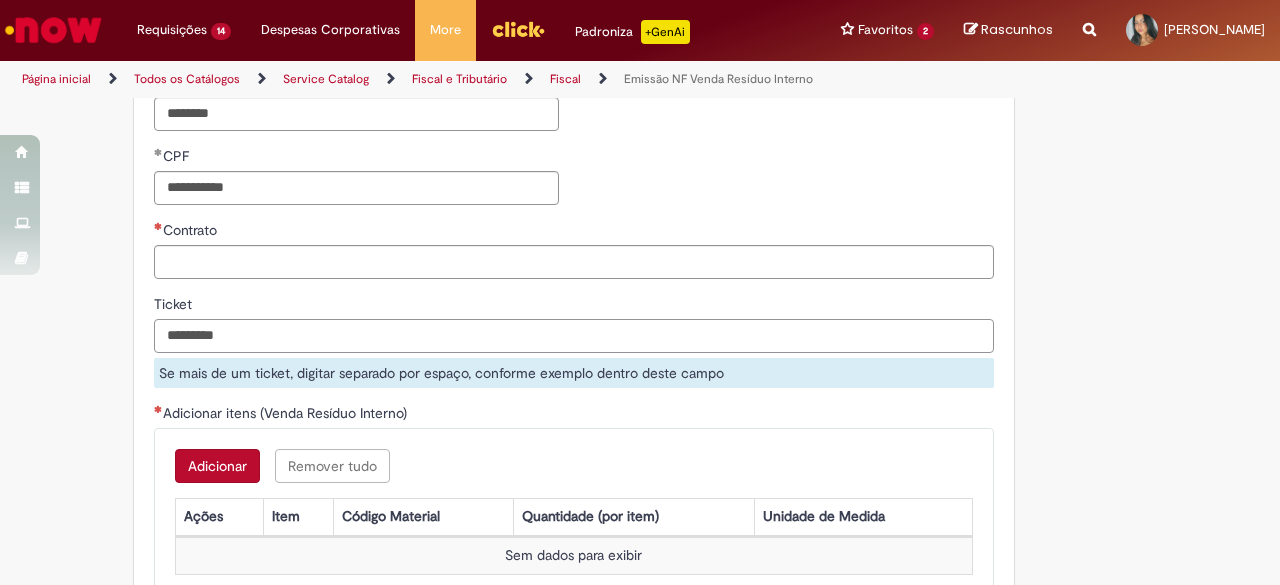 type on "*********" 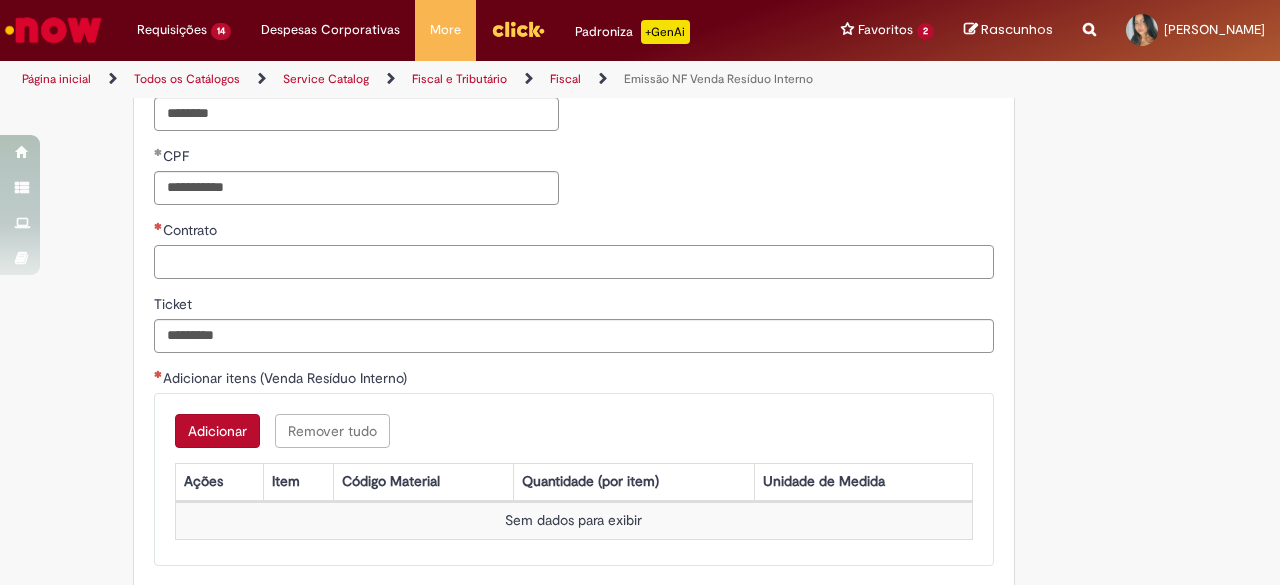 click on "Contrato" at bounding box center (574, 262) 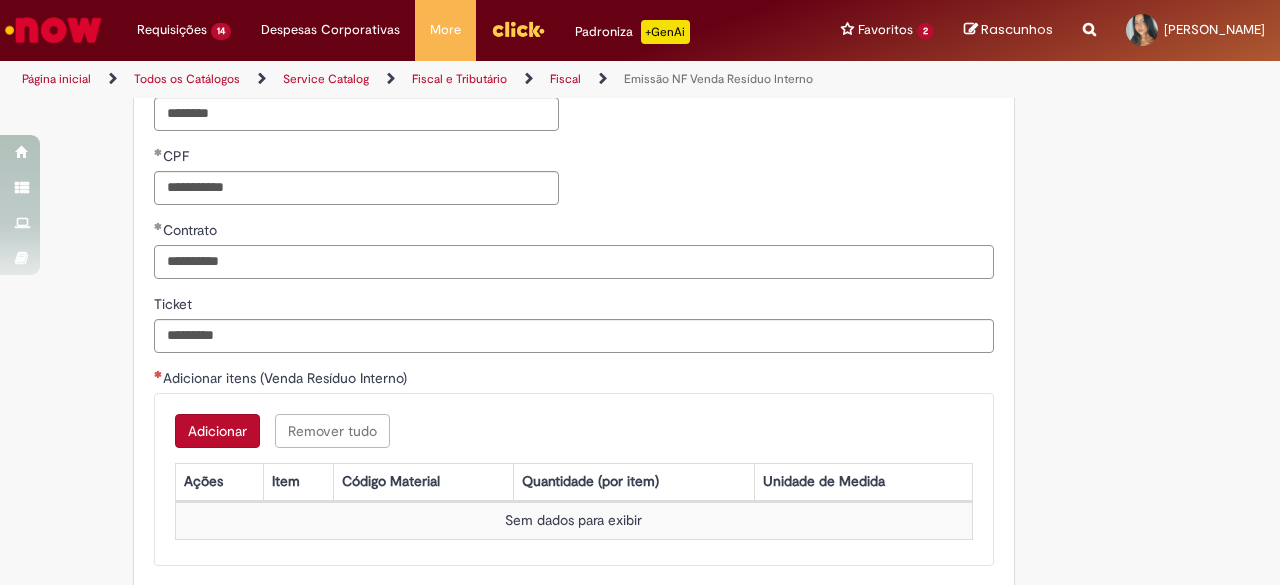 type on "**********" 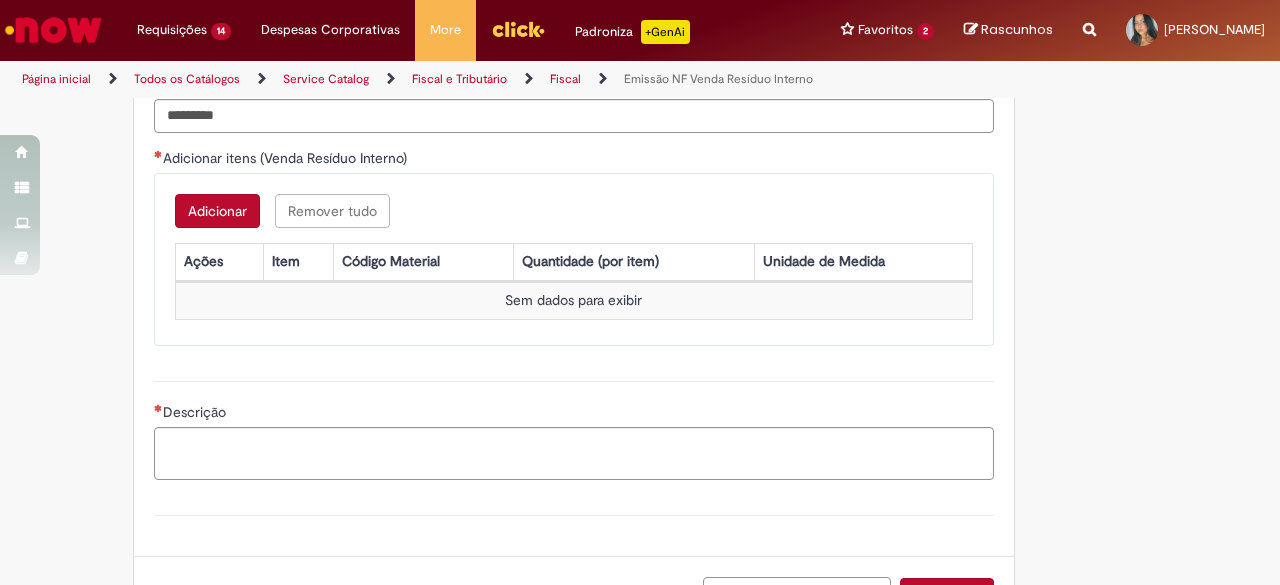 scroll, scrollTop: 1655, scrollLeft: 0, axis: vertical 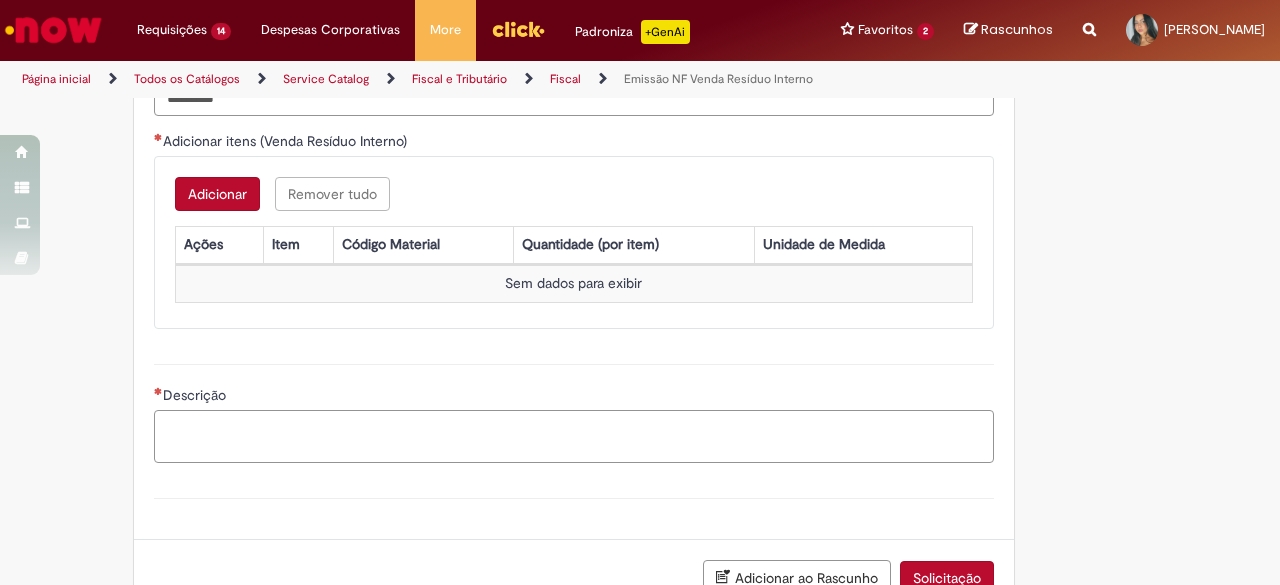click on "Descrição" at bounding box center (574, 436) 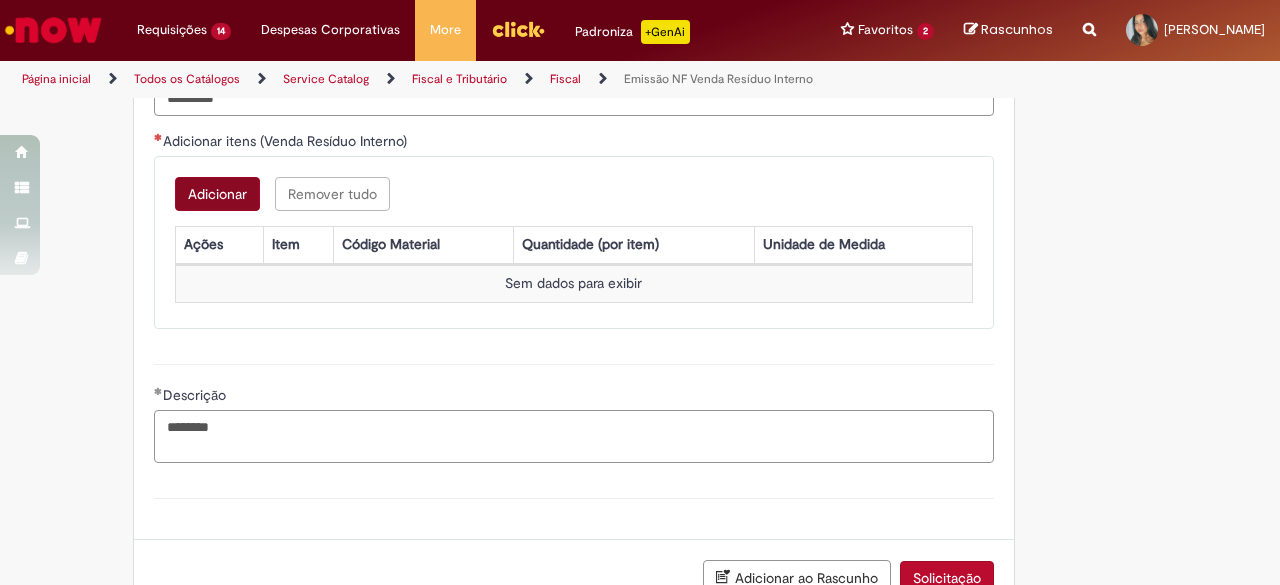 type on "********" 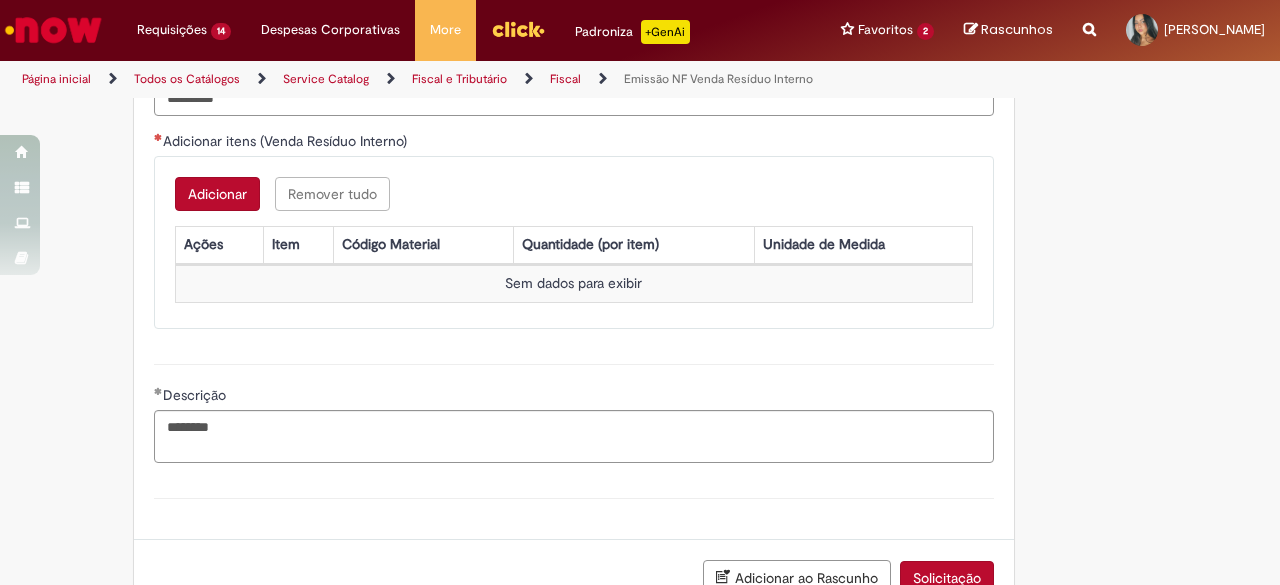 click on "Adicionar" at bounding box center [217, 194] 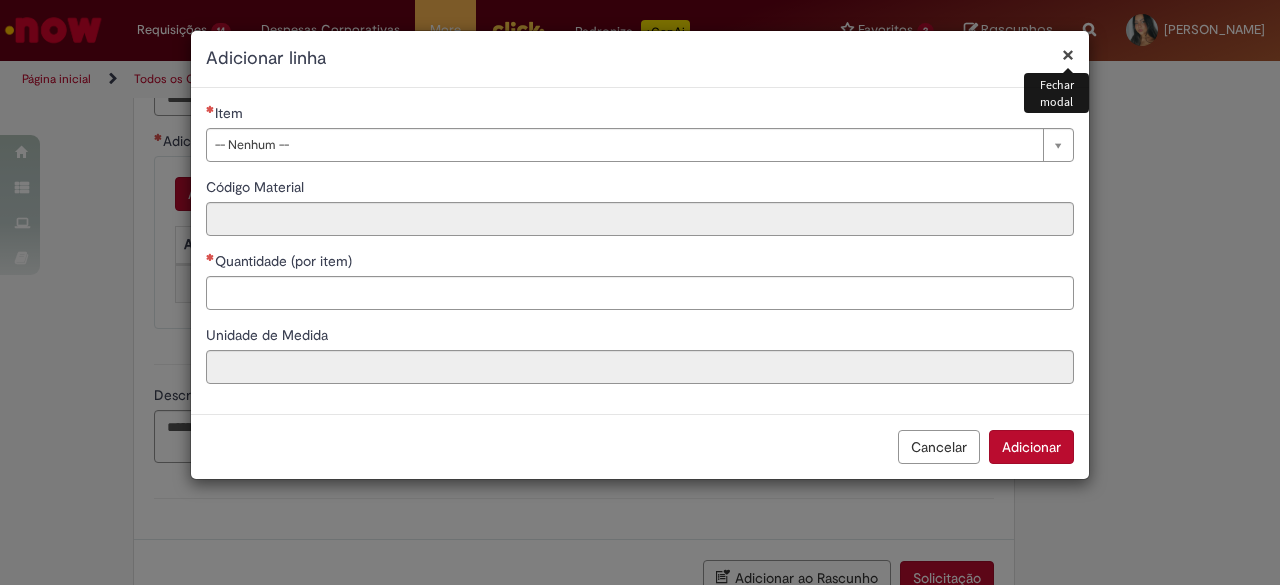 click on "**********" at bounding box center (640, 251) 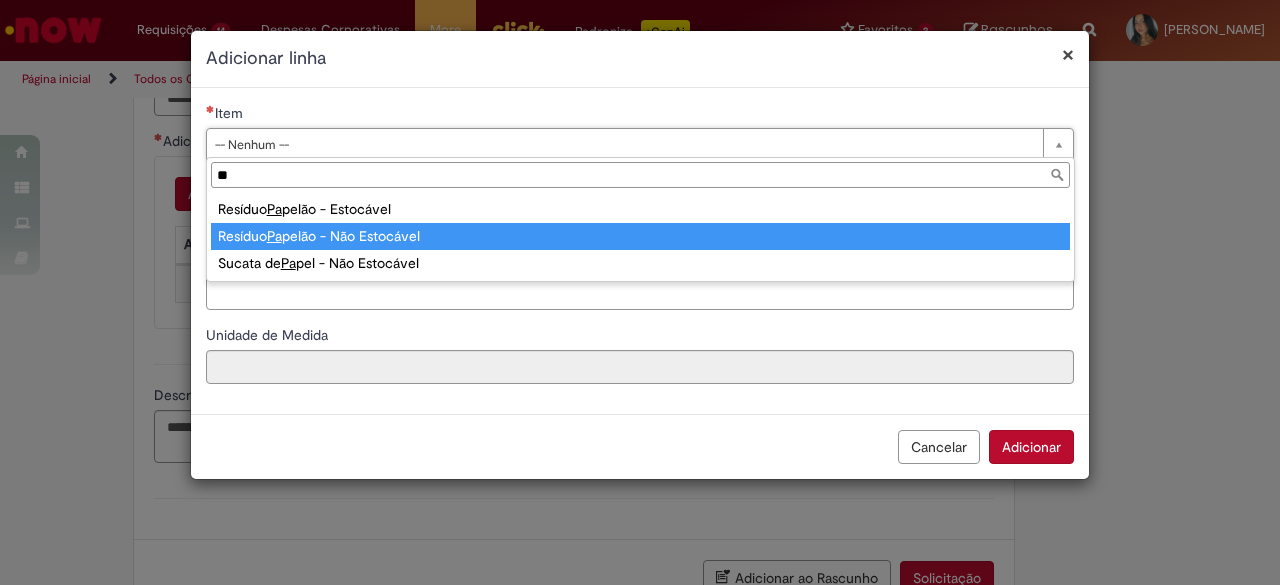 type on "**" 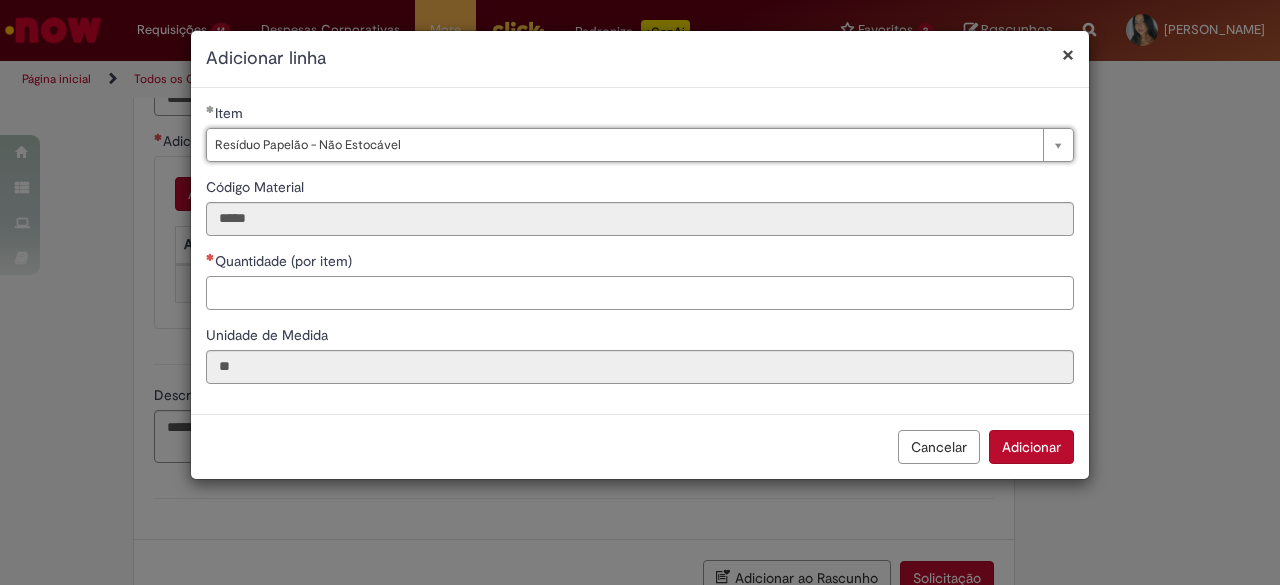 click on "Quantidade (por item)" at bounding box center [640, 293] 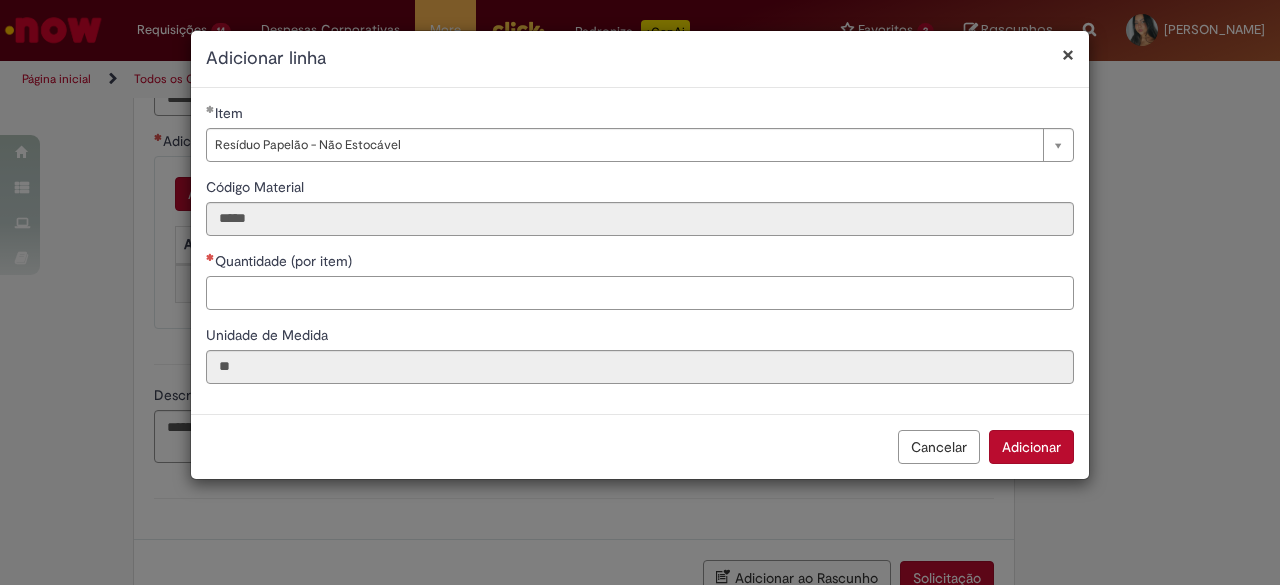 type on "*" 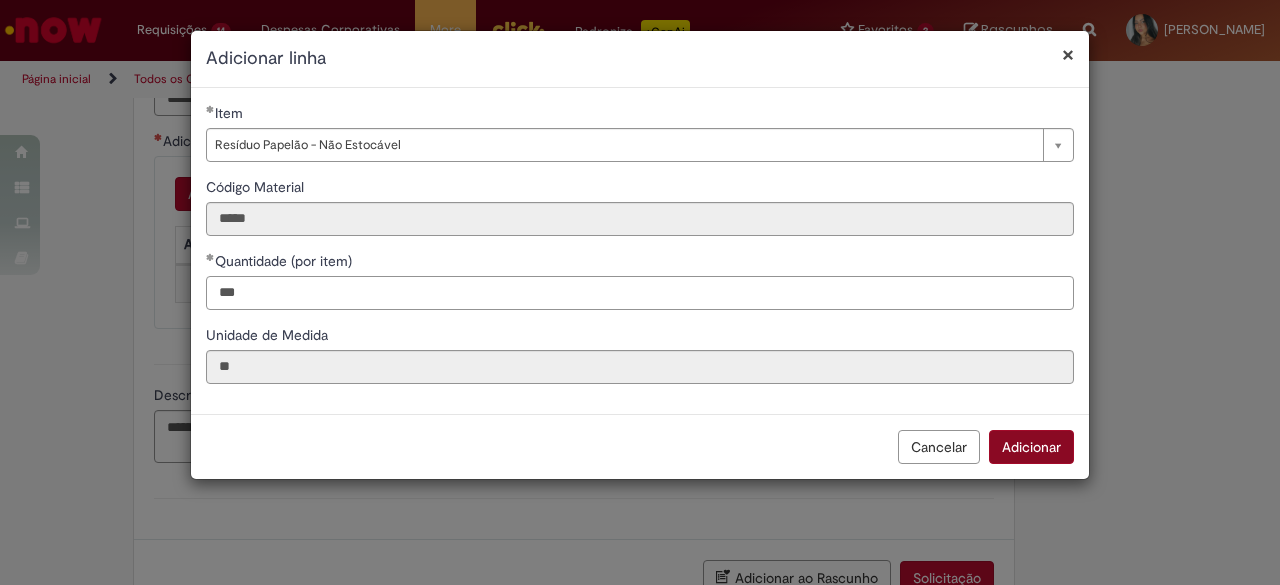 type on "***" 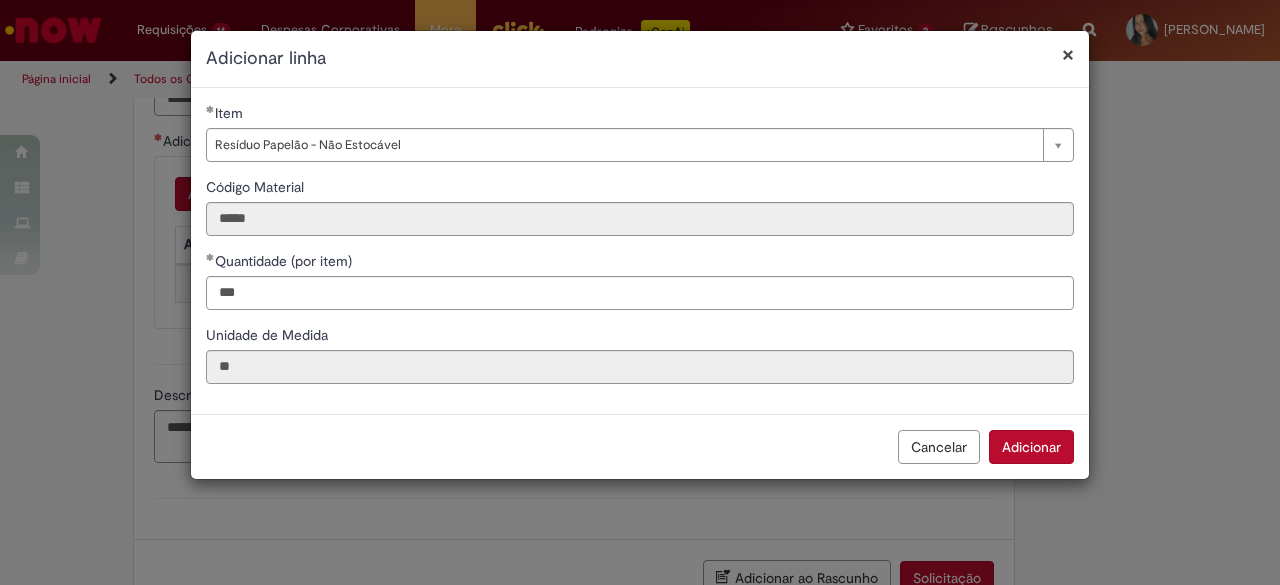 click on "Adicionar" at bounding box center (1031, 447) 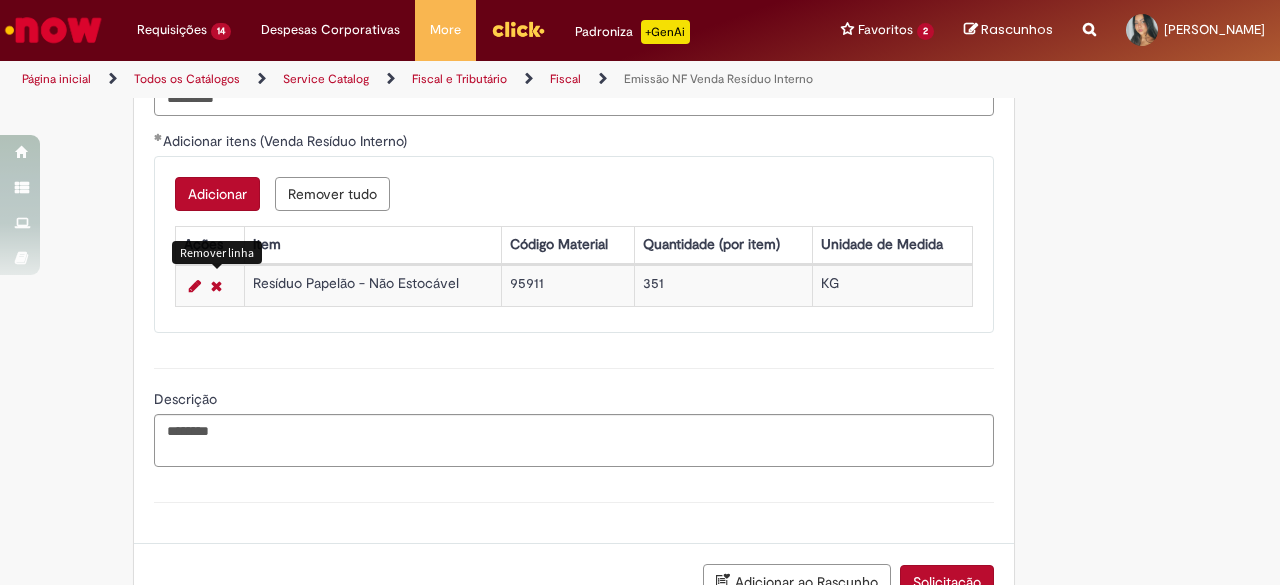 click on "Adicionar" at bounding box center (217, 194) 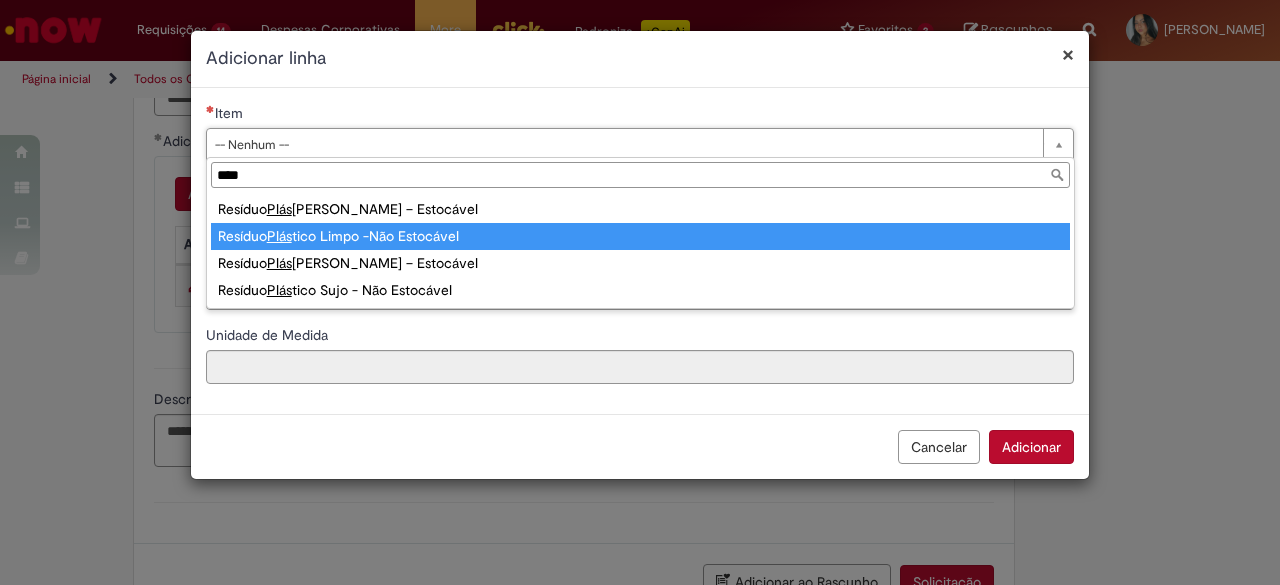 type on "****" 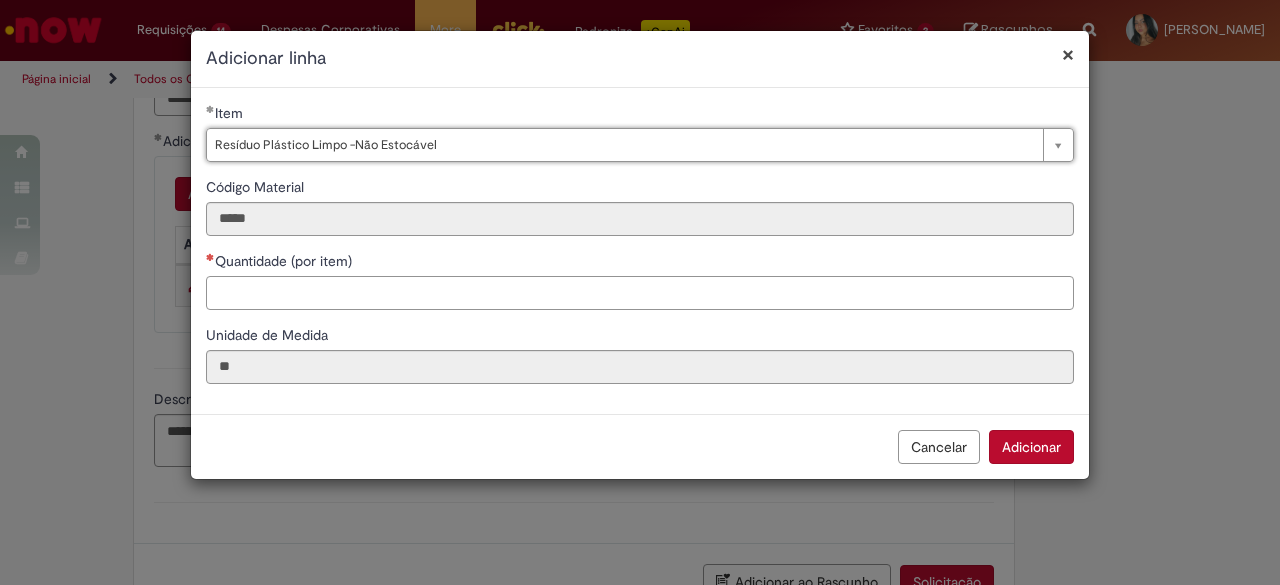 click on "Quantidade (por item)" at bounding box center [640, 293] 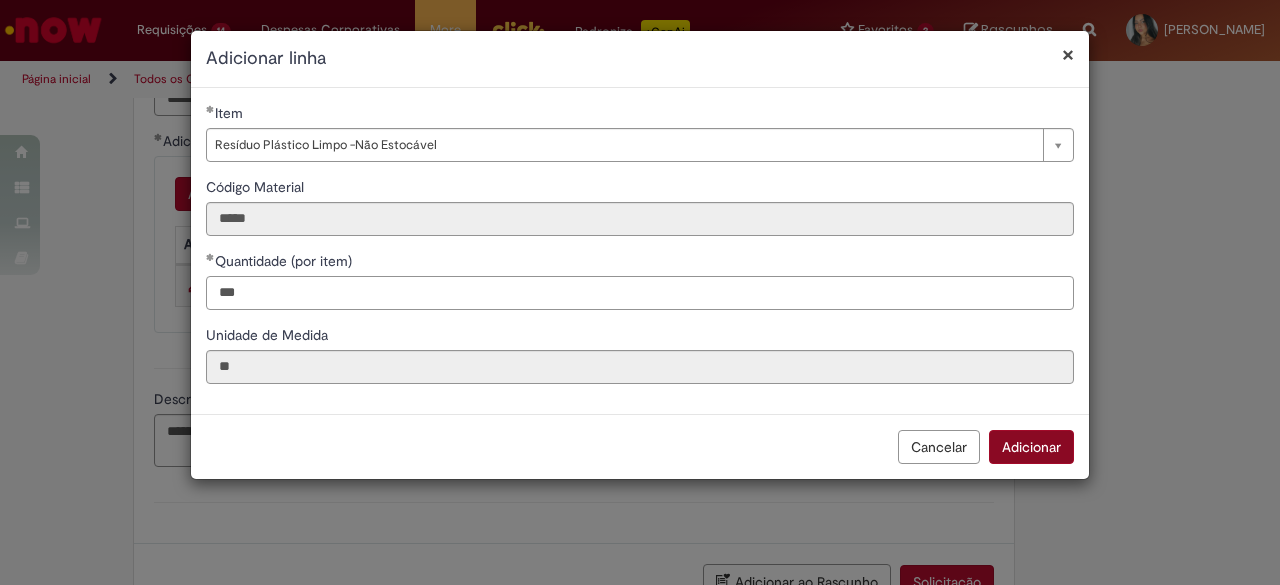 type on "***" 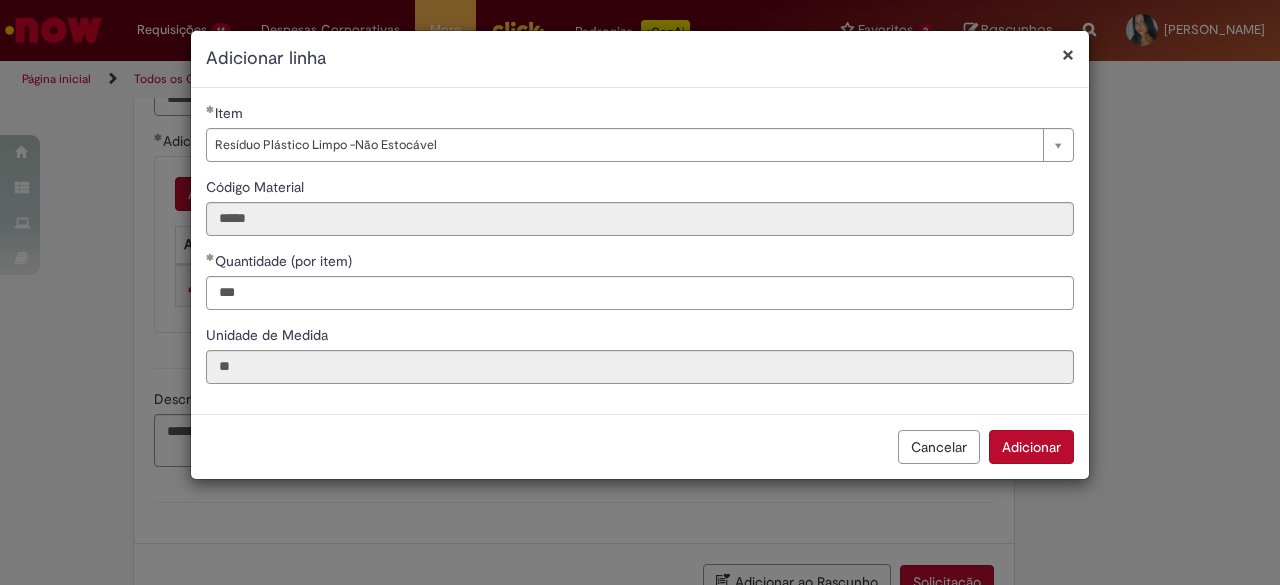 click on "Adicionar" at bounding box center (1031, 447) 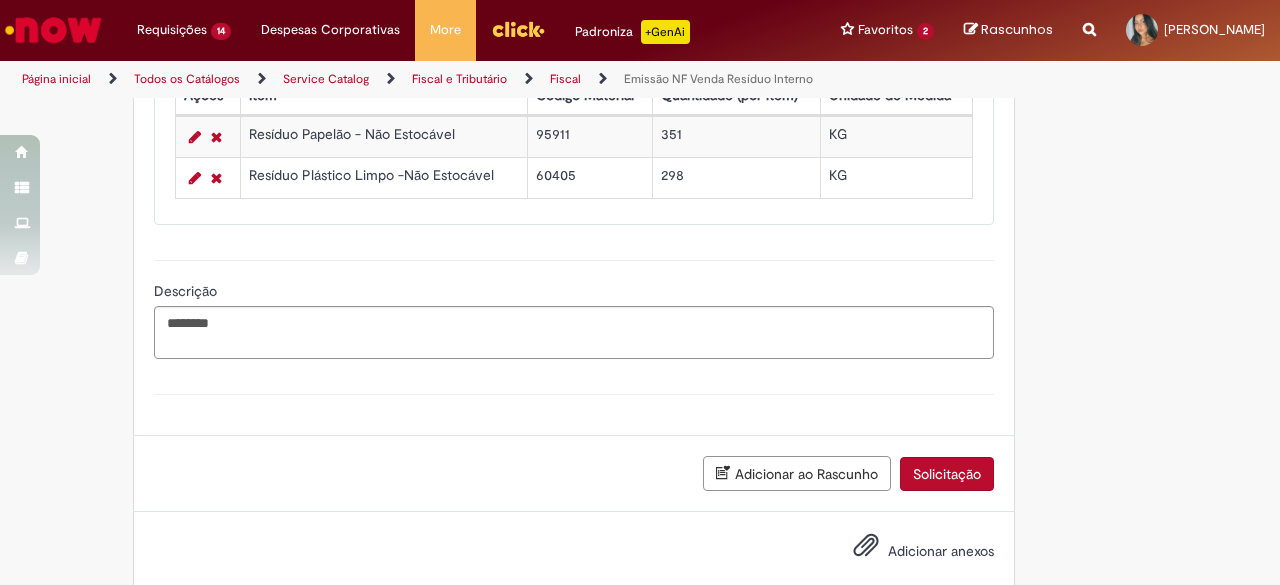 scroll, scrollTop: 1832, scrollLeft: 0, axis: vertical 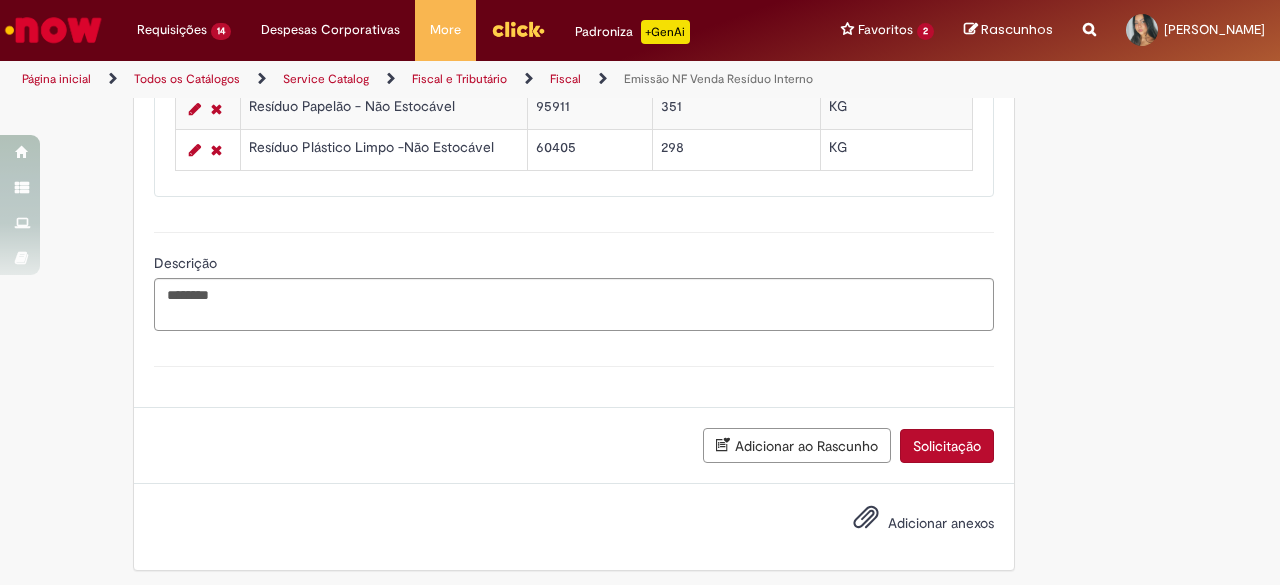 click on "Solicitação" at bounding box center [947, 446] 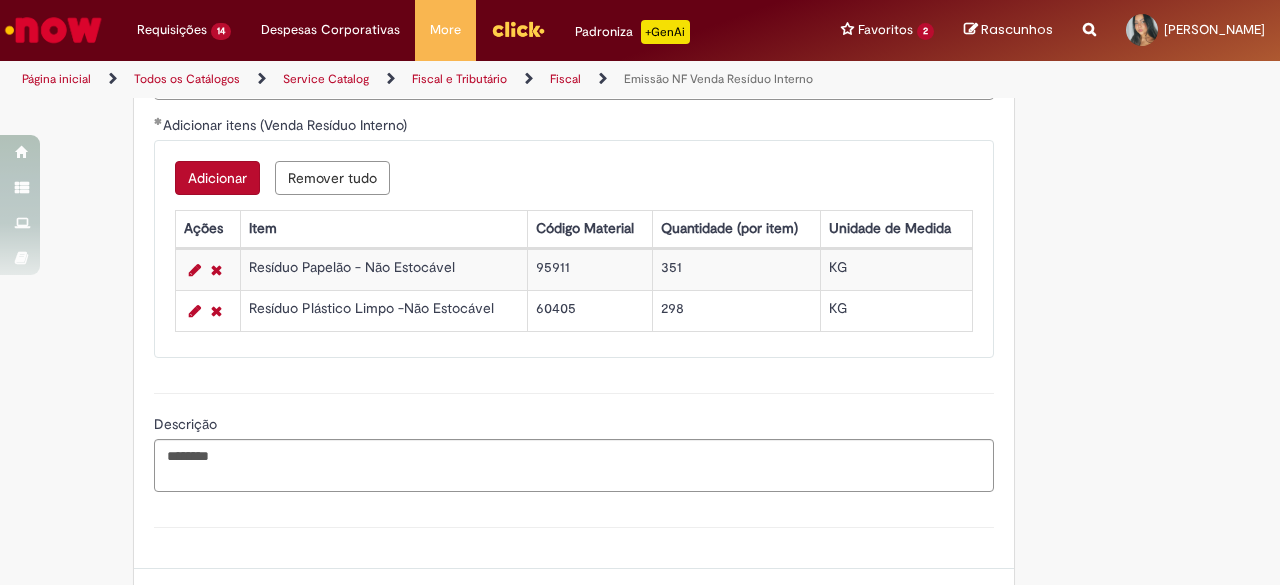scroll, scrollTop: 1787, scrollLeft: 0, axis: vertical 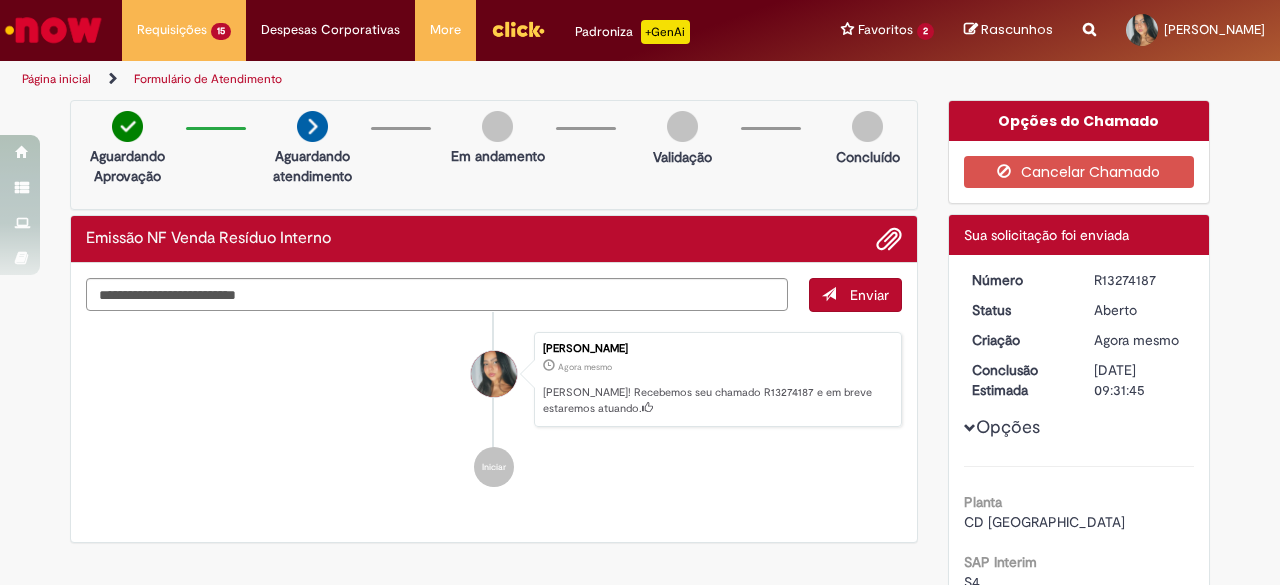 drag, startPoint x: 1090, startPoint y: 275, endPoint x: 1152, endPoint y: 277, distance: 62.03225 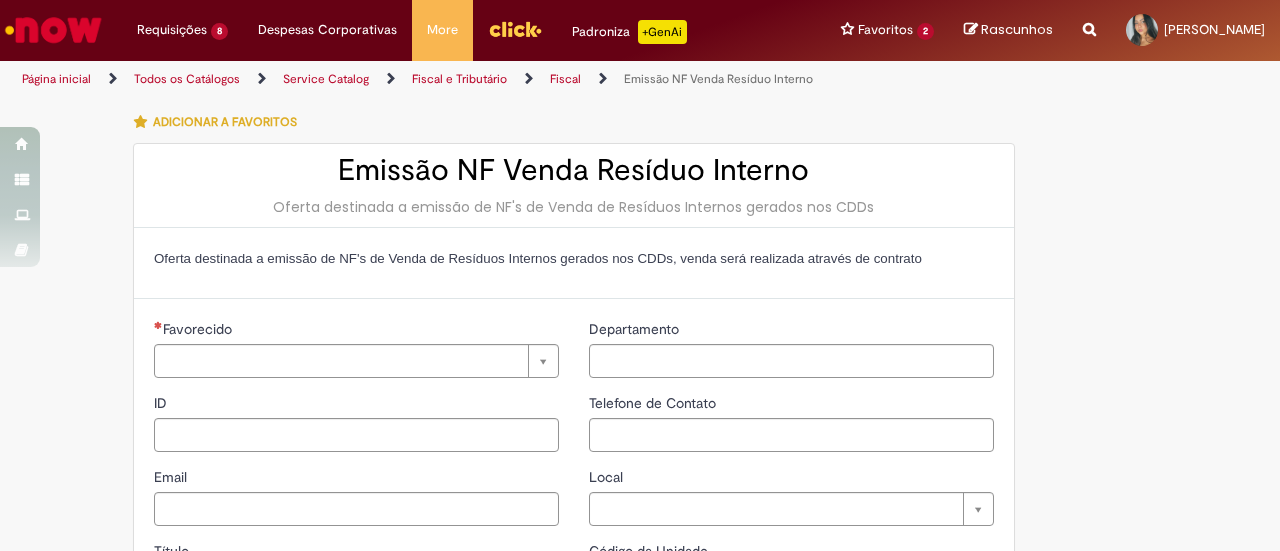 type on "********" 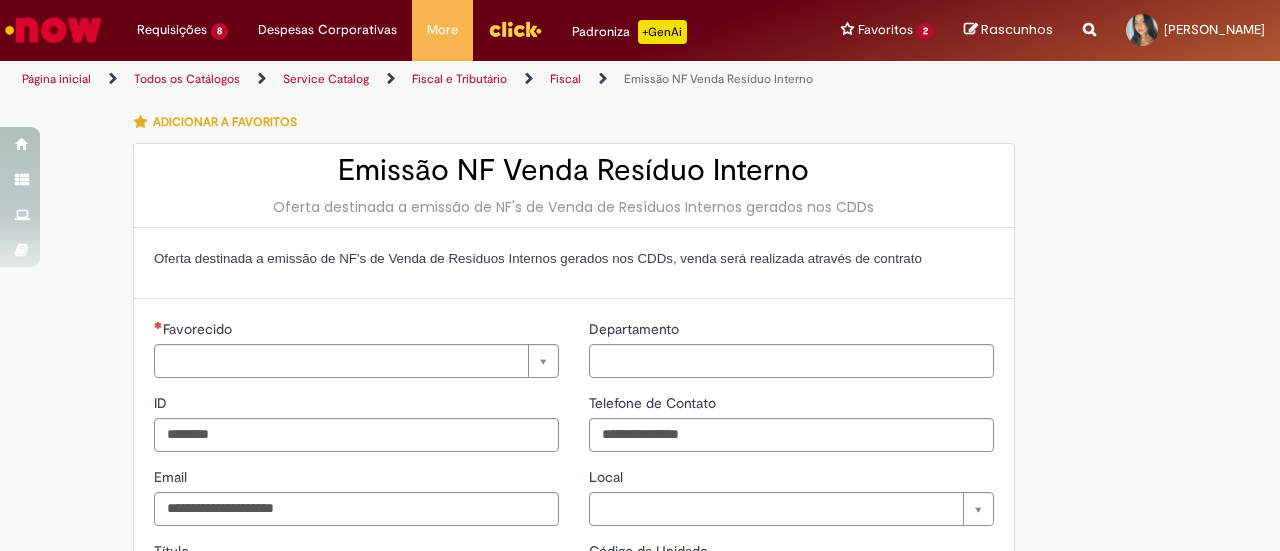type on "**********" 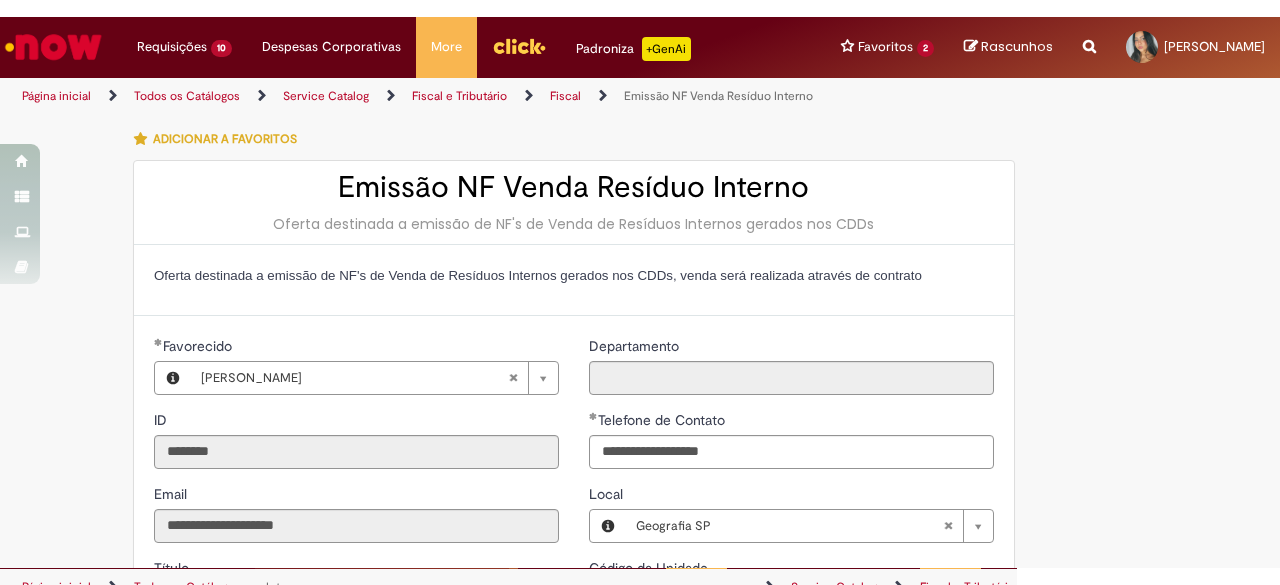 scroll, scrollTop: 0, scrollLeft: 0, axis: both 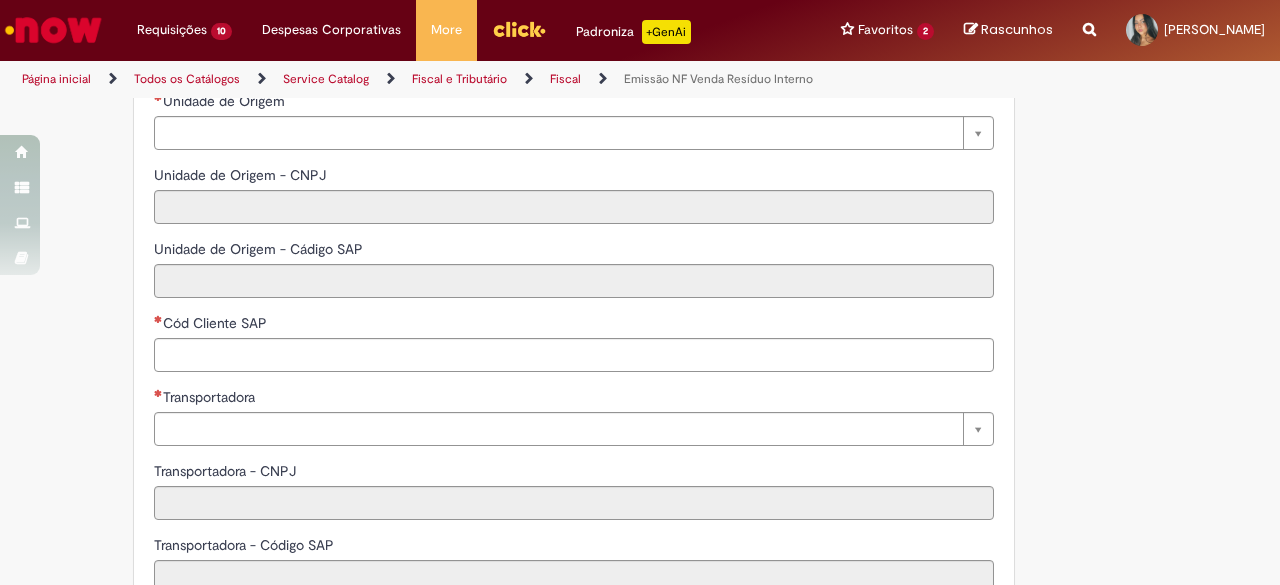 click on "Cód Cliente SAP" at bounding box center (574, 325) 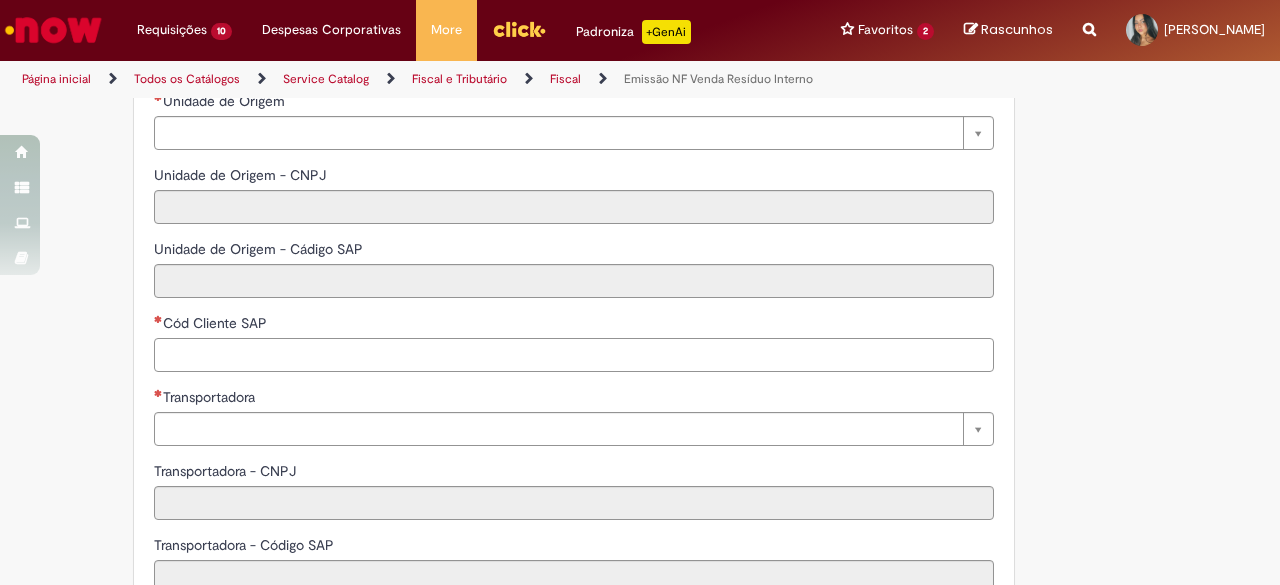 click on "Cód Cliente SAP" at bounding box center (574, 355) 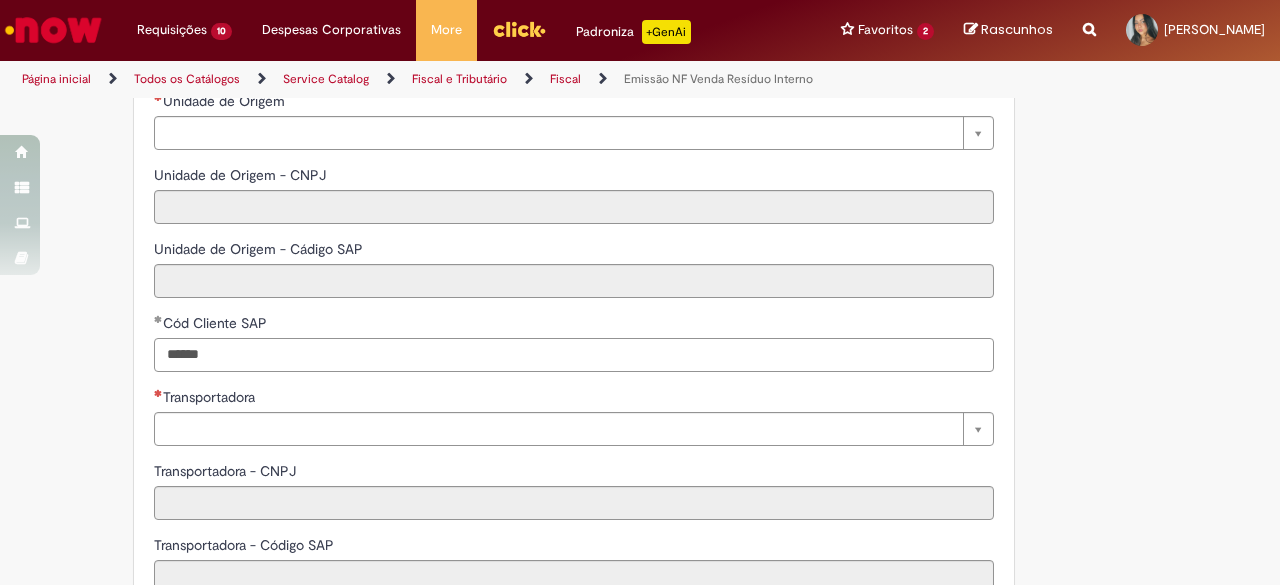type on "******" 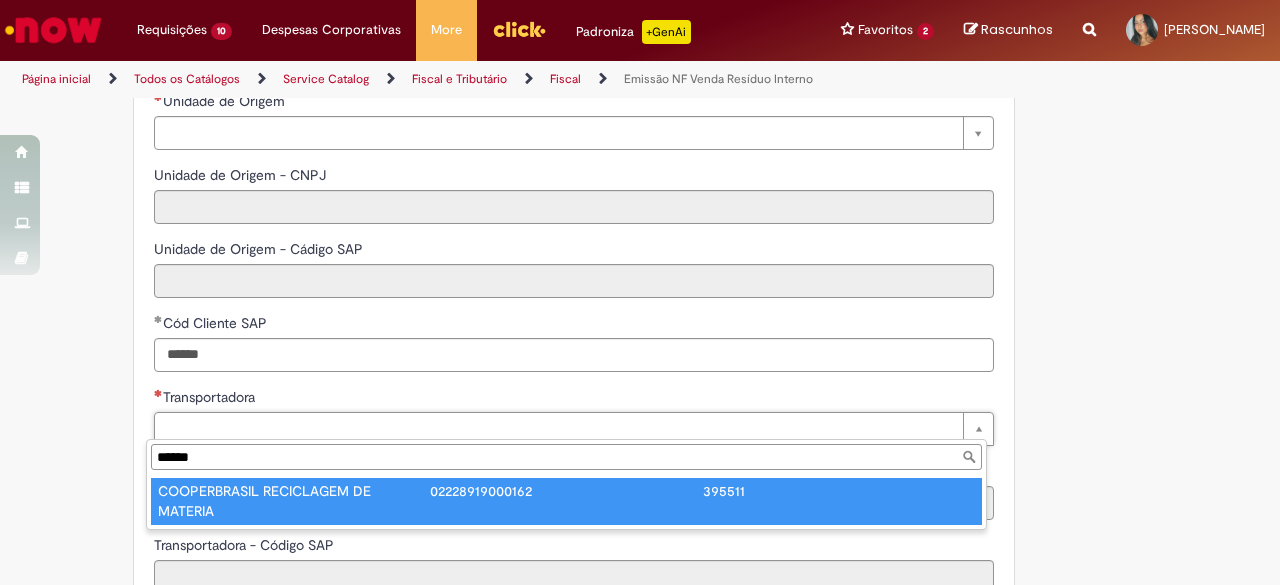 type on "******" 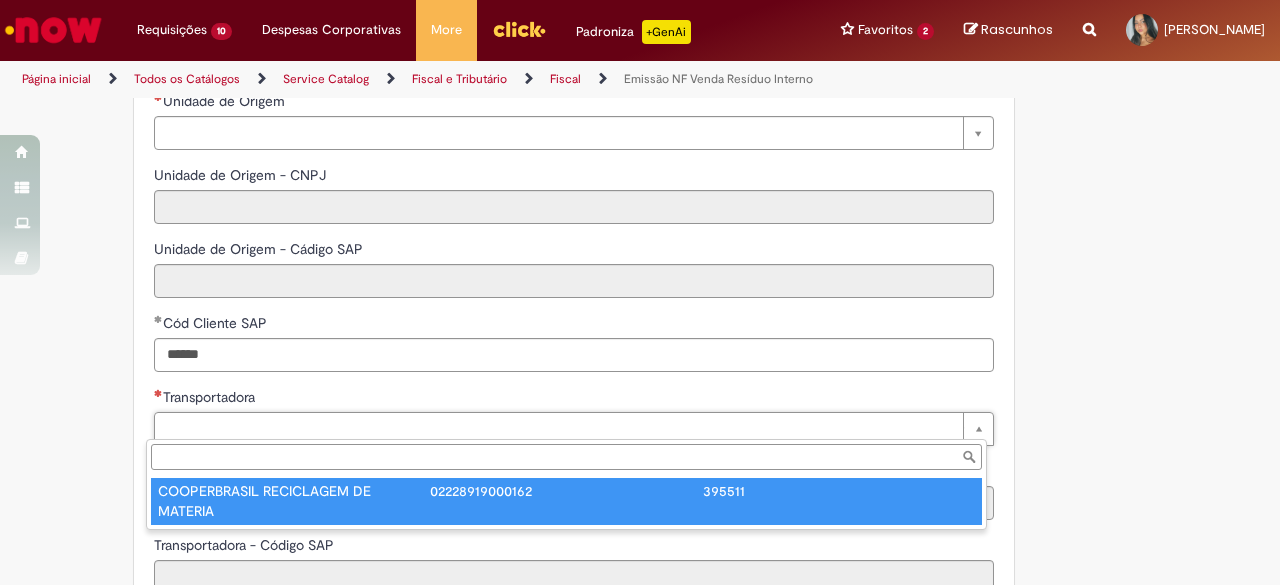 type on "**********" 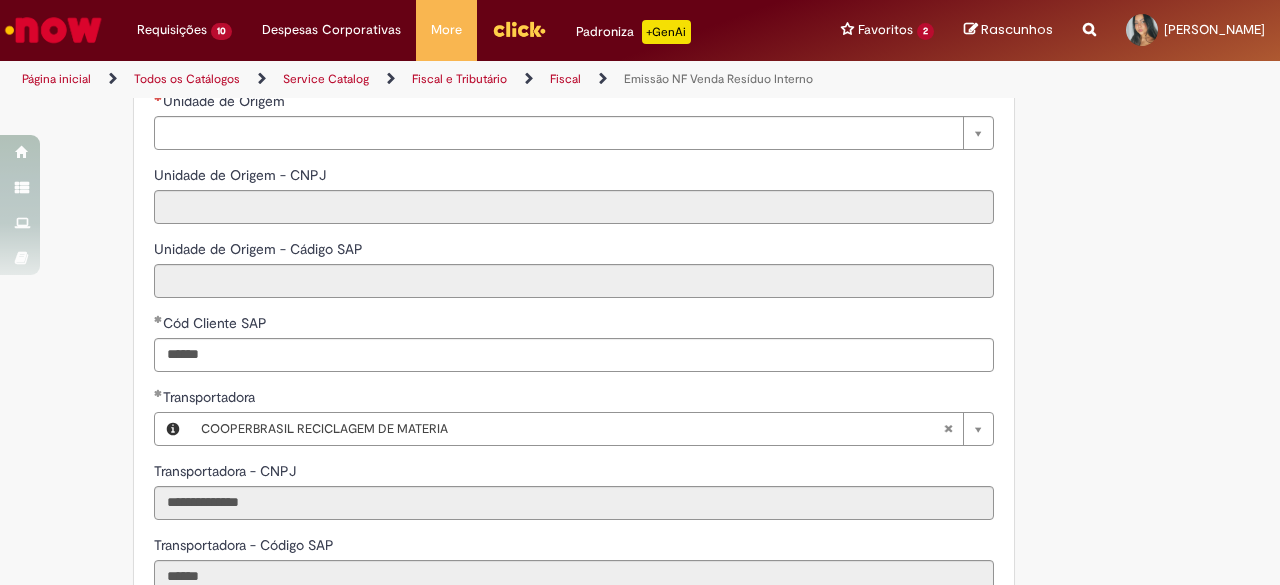 drag, startPoint x: 1269, startPoint y: 279, endPoint x: 1279, endPoint y: 301, distance: 24.166092 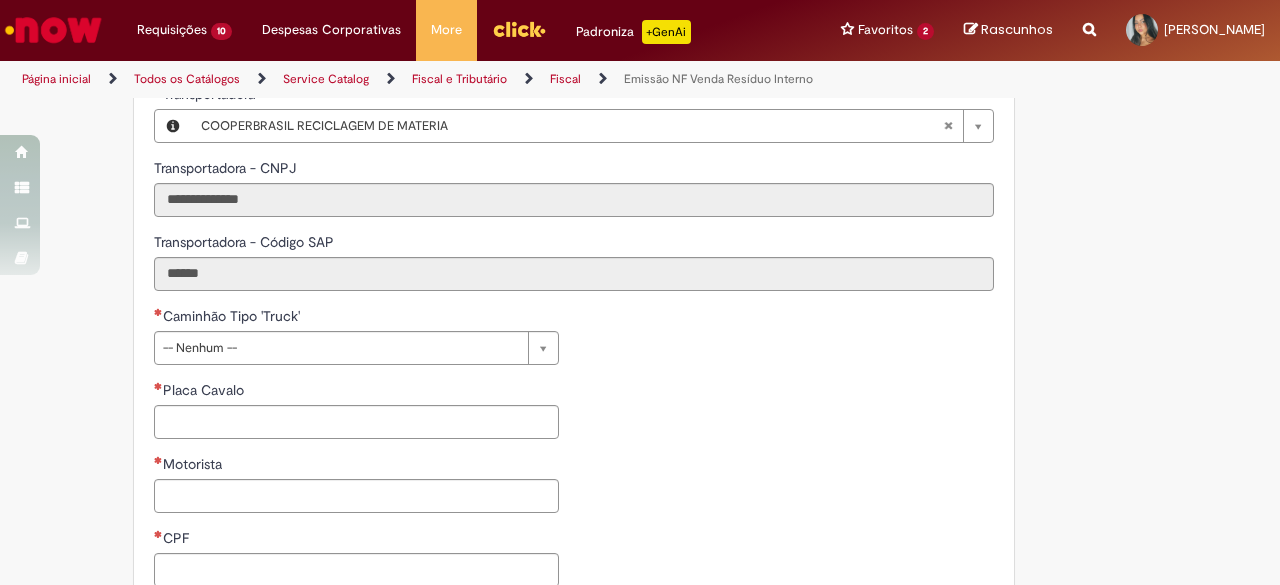 scroll, scrollTop: 985, scrollLeft: 0, axis: vertical 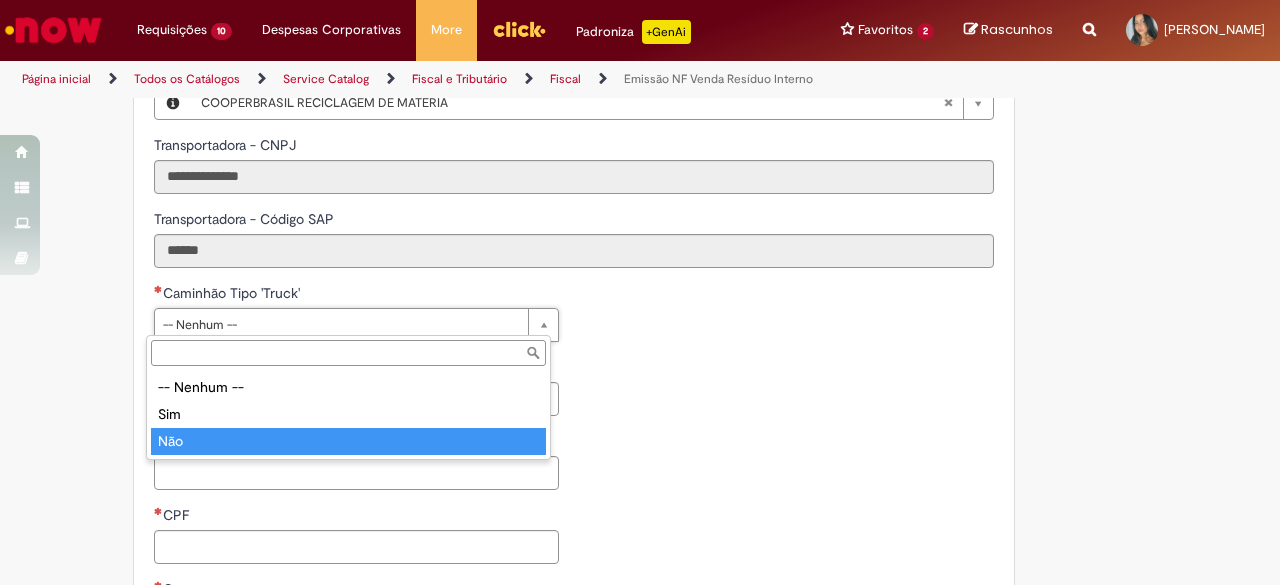 type on "***" 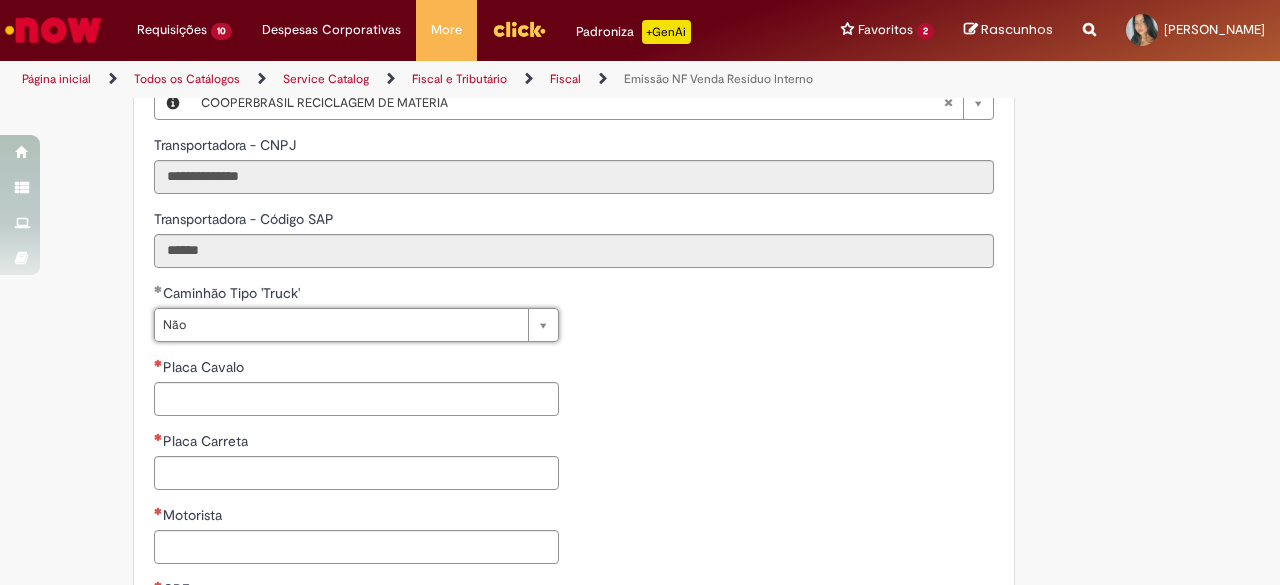 click on "**********" at bounding box center (574, 468) 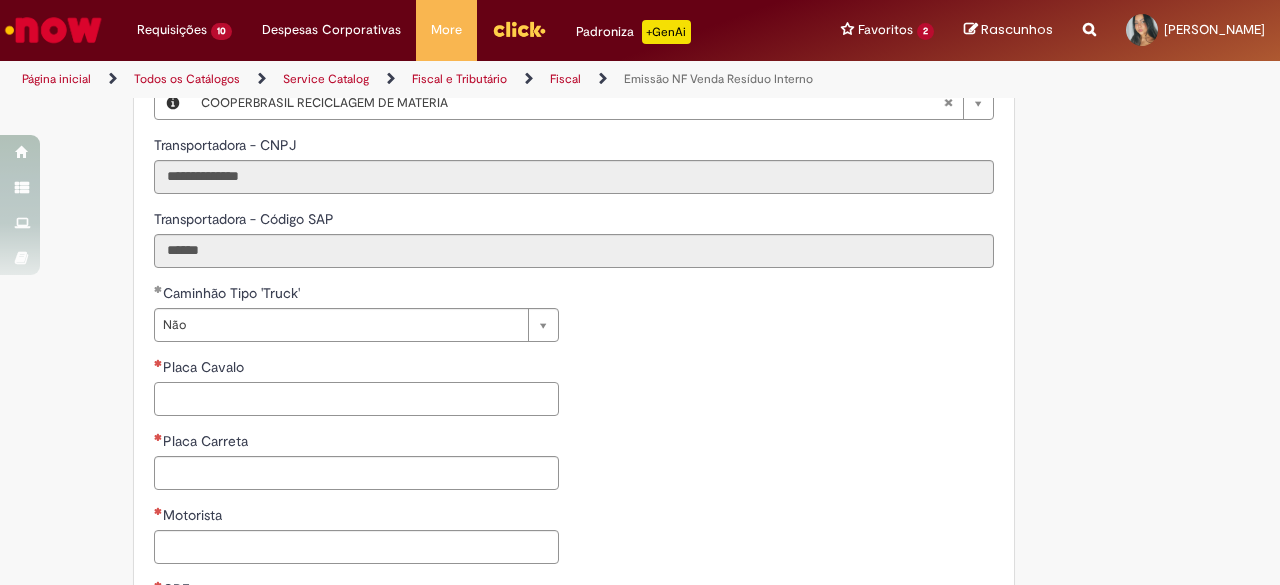 click on "Placa Cavalo" at bounding box center [356, 399] 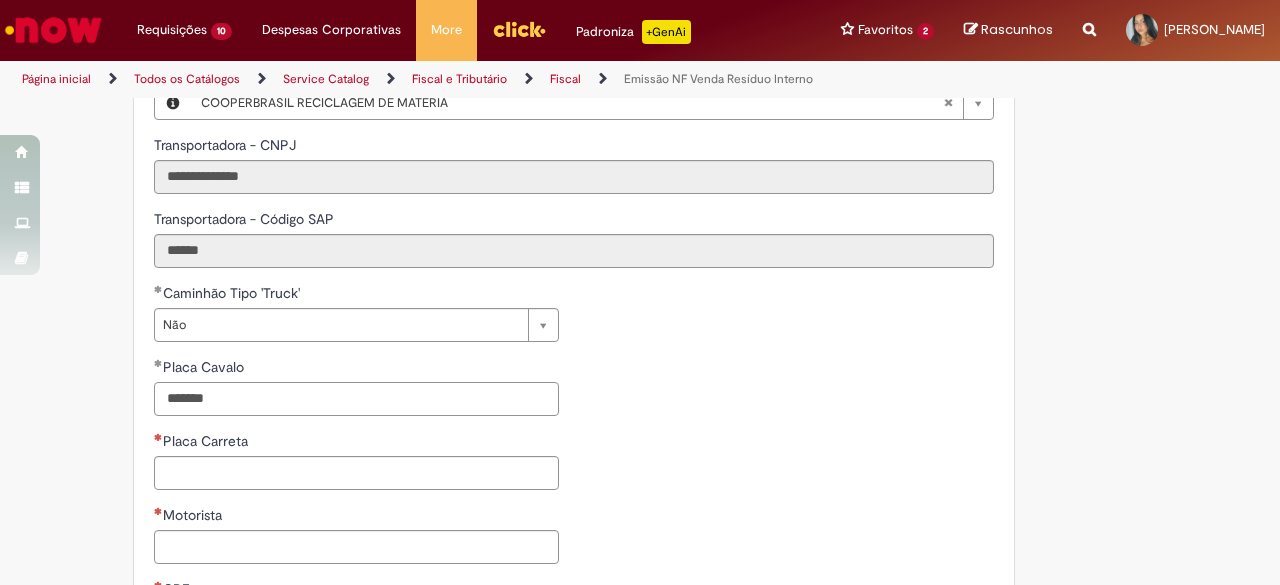 type on "*******" 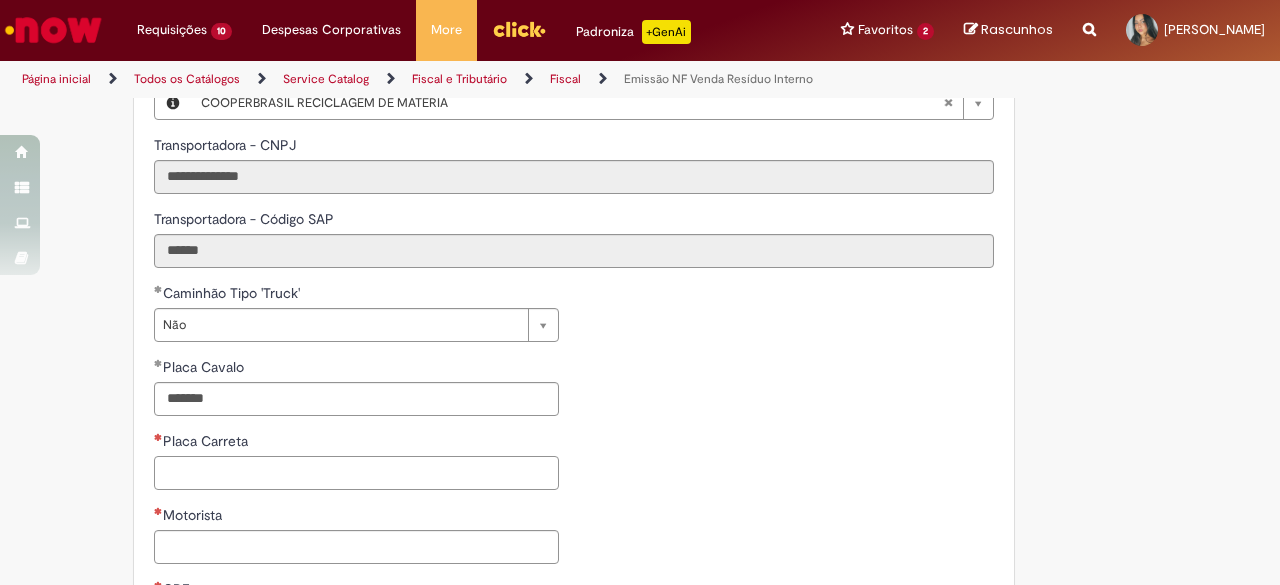 click on "Placa Carreta" at bounding box center [356, 473] 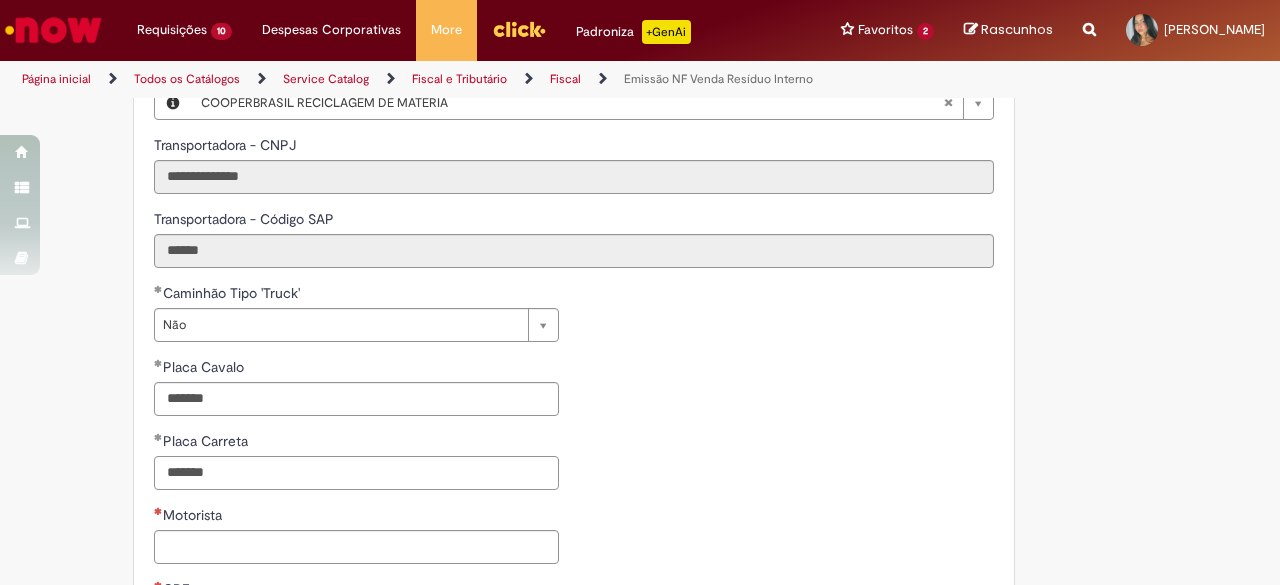 type on "*******" 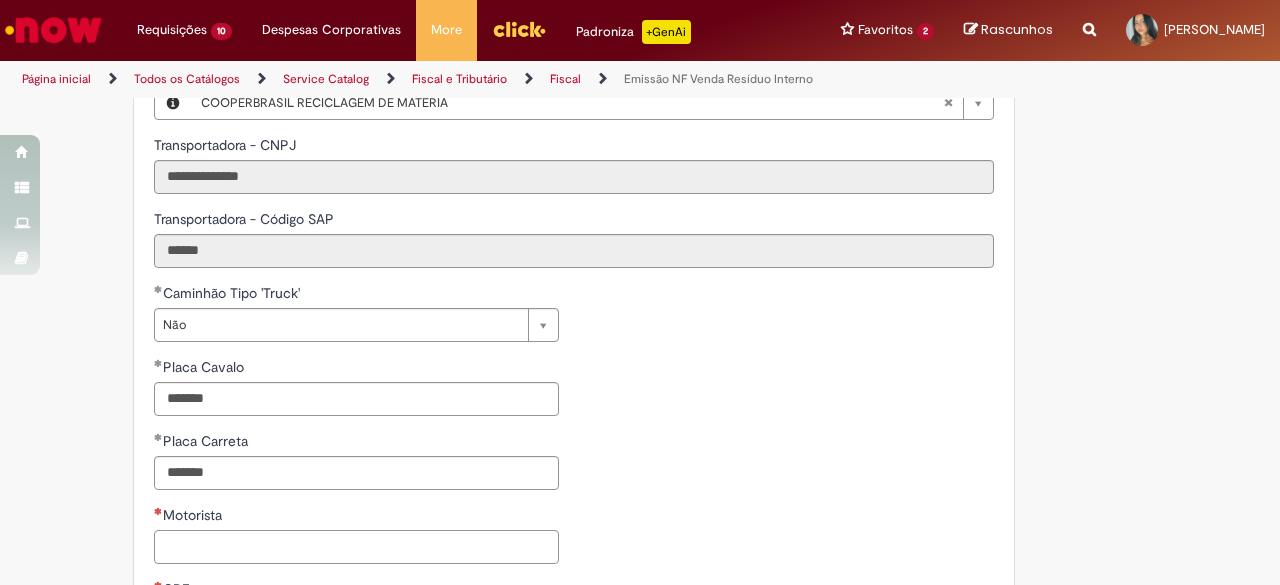 click on "Motorista" at bounding box center (356, 547) 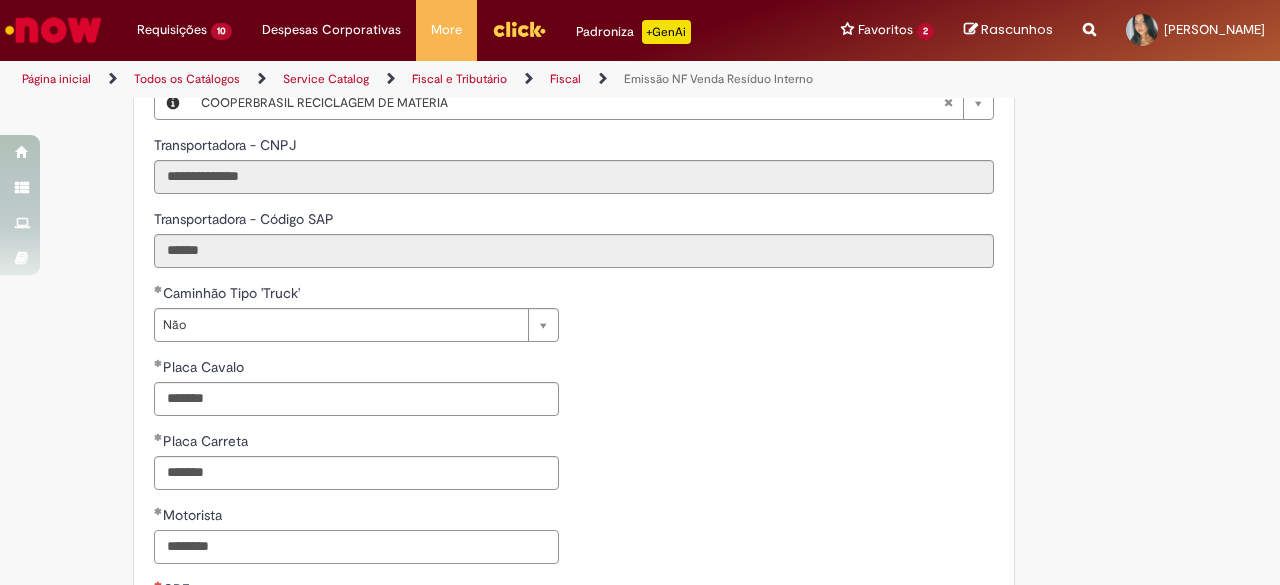 type on "********" 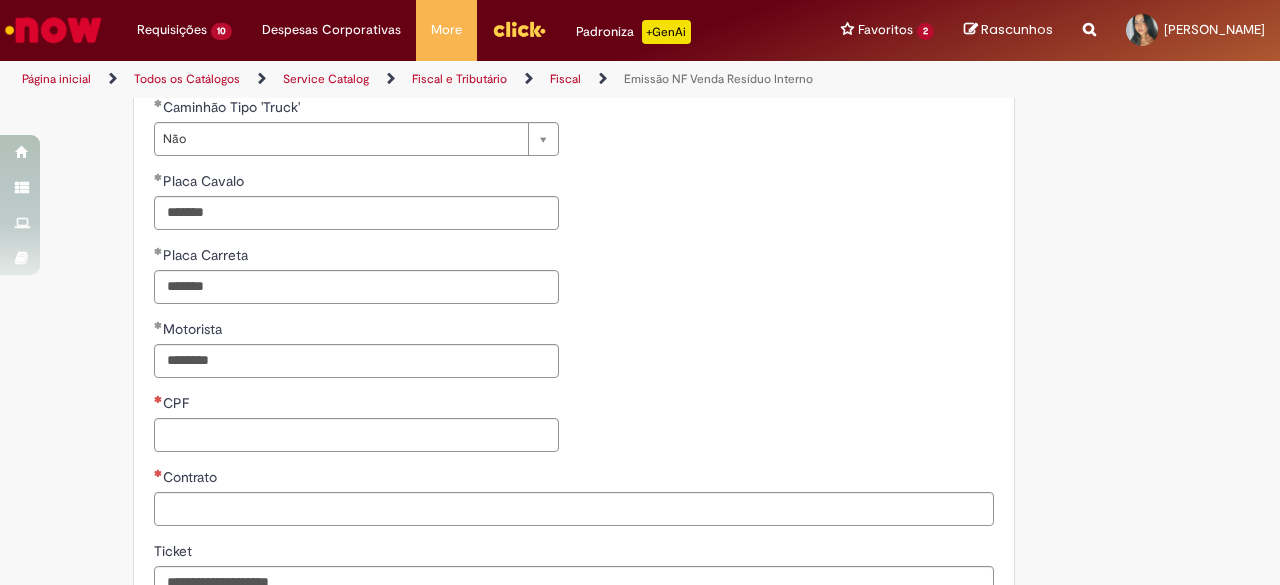 scroll, scrollTop: 1178, scrollLeft: 0, axis: vertical 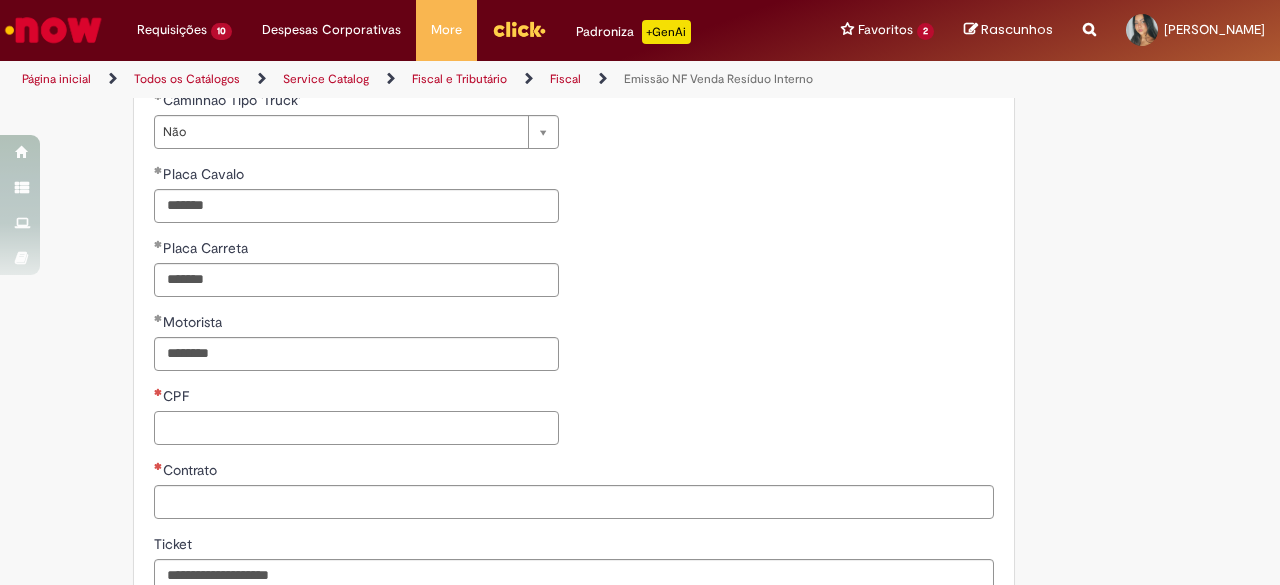 click on "CPF" at bounding box center [356, 428] 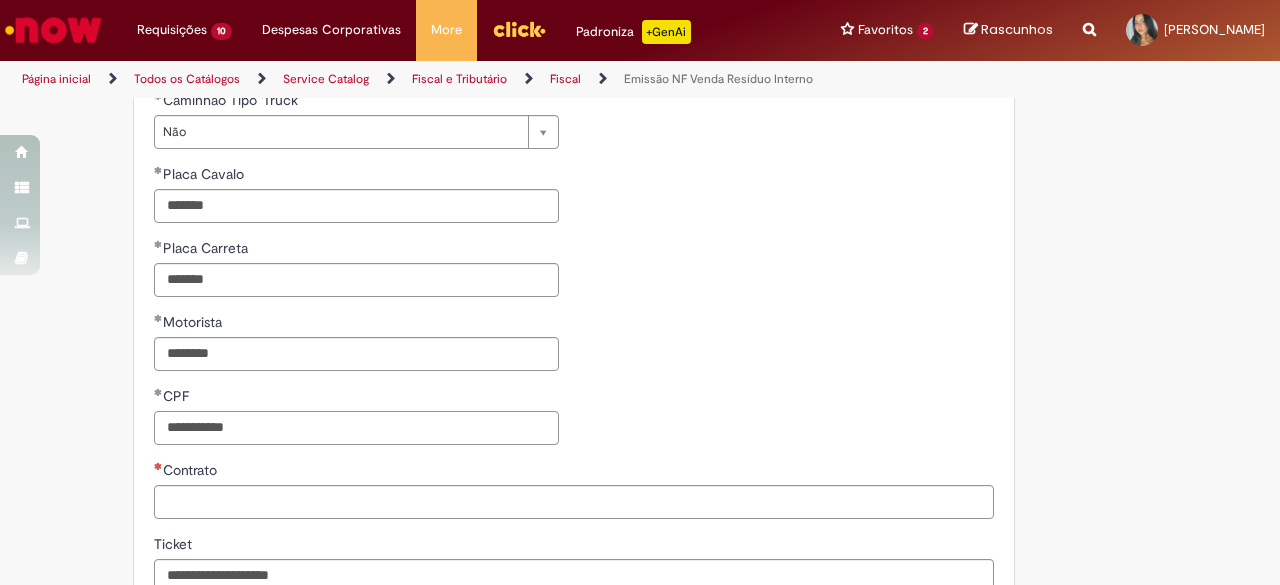 type on "**********" 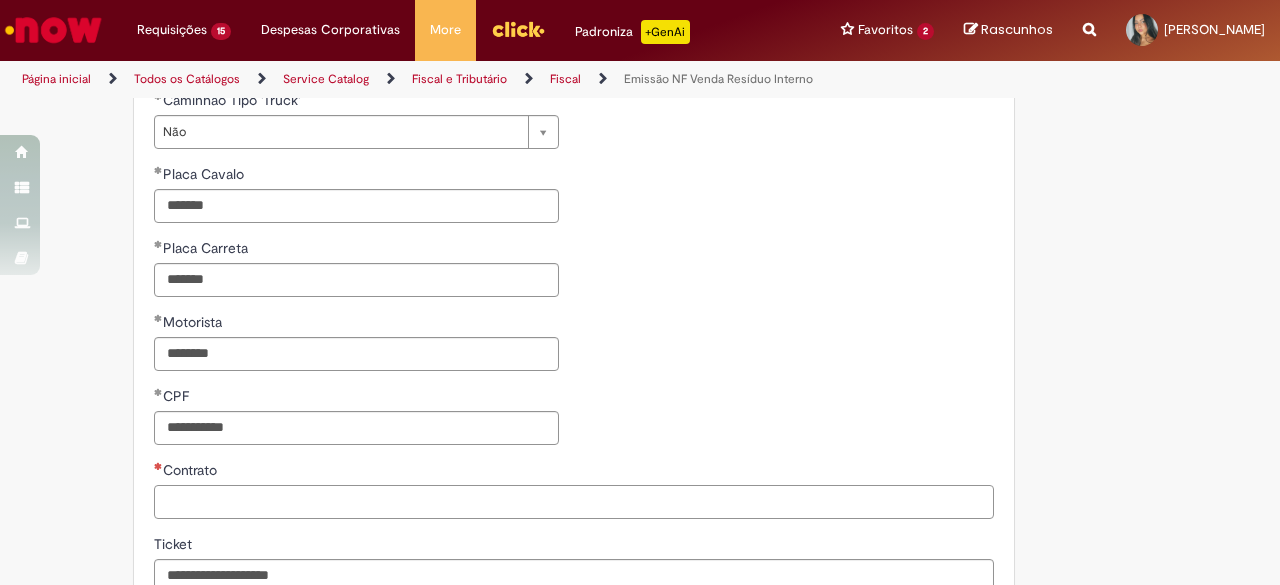 click on "Contrato" at bounding box center (574, 502) 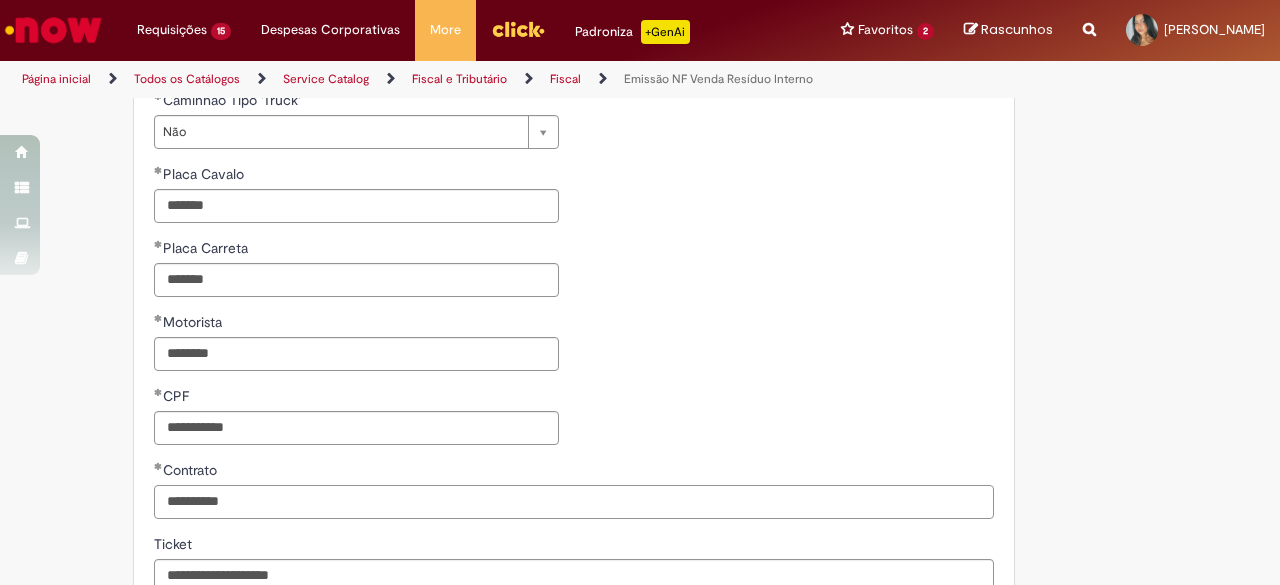 type on "**********" 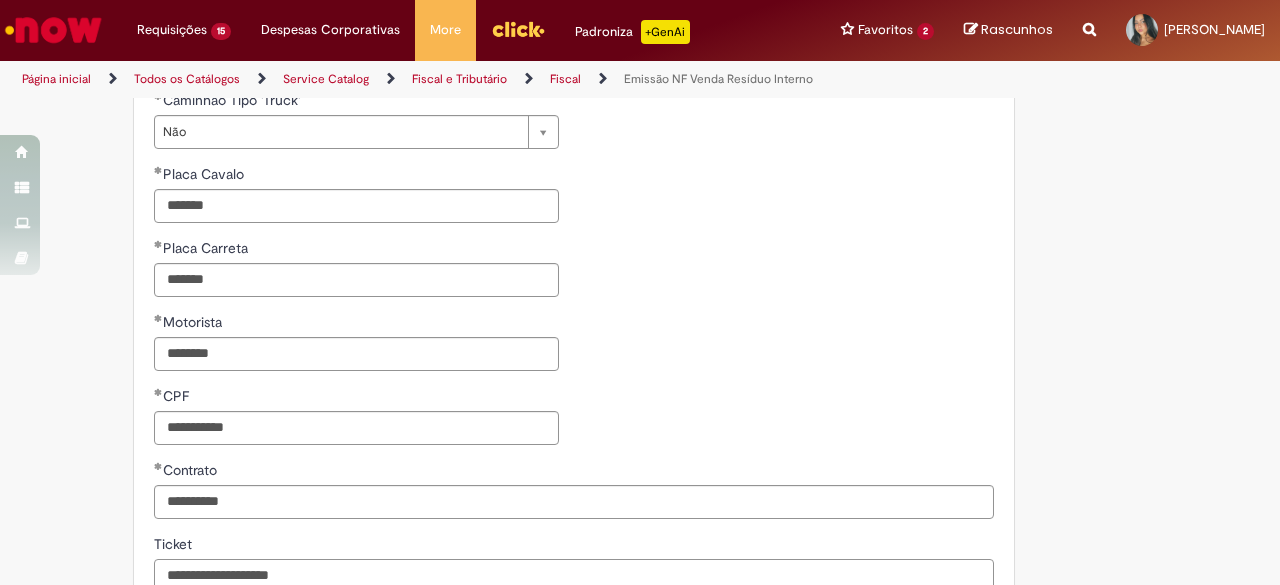 click on "Ticket" at bounding box center (574, 576) 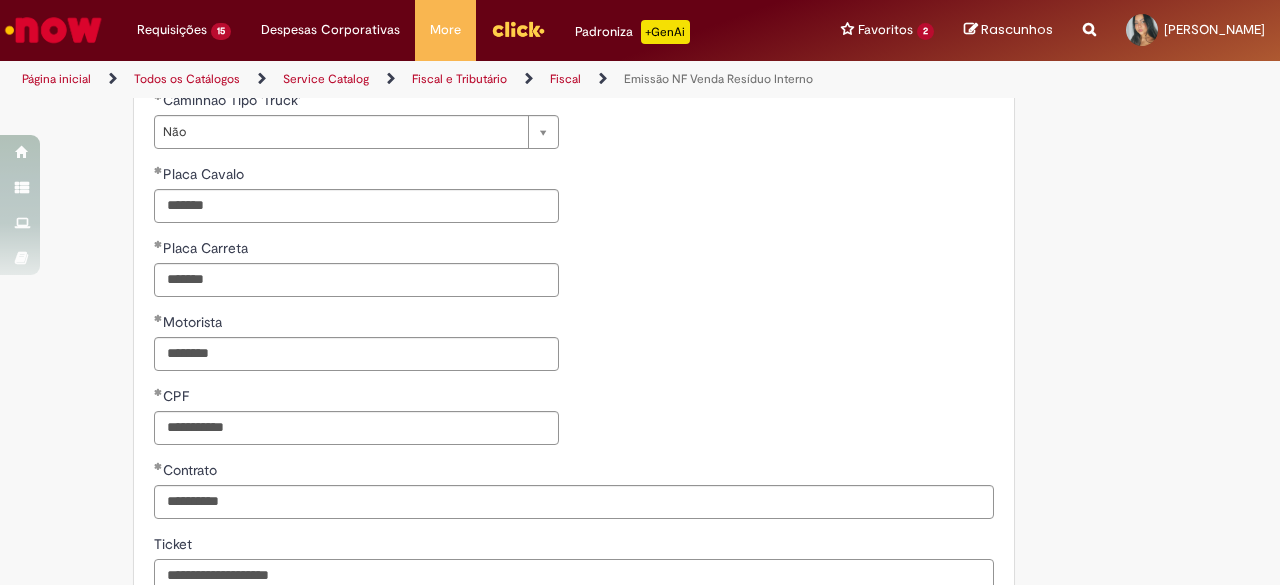 paste on "*********" 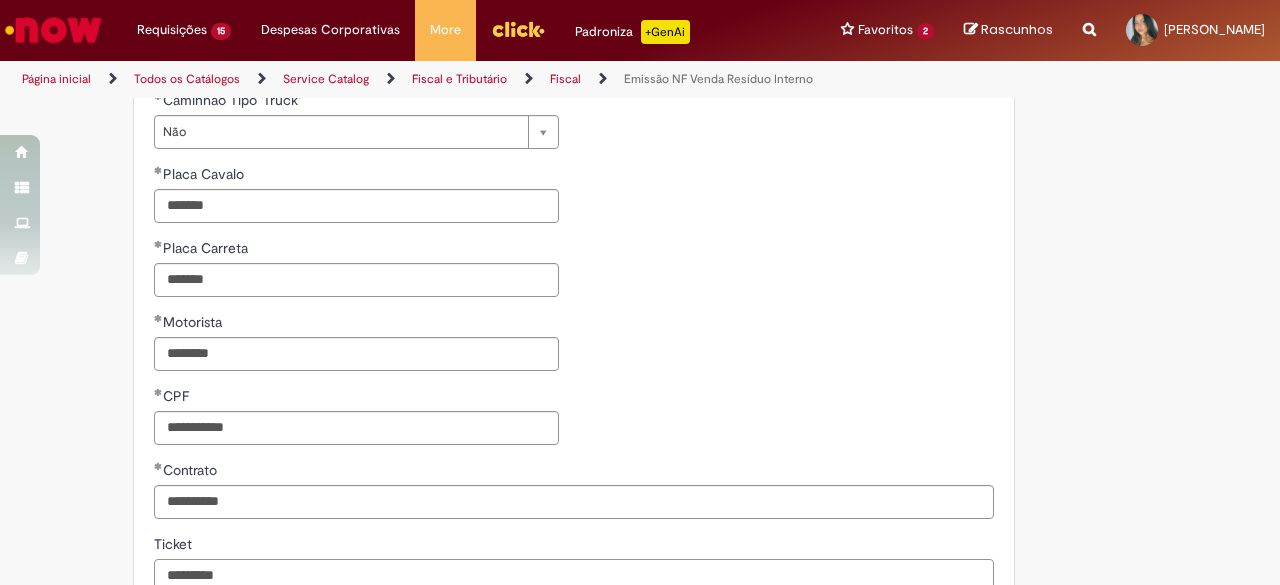 type on "*********" 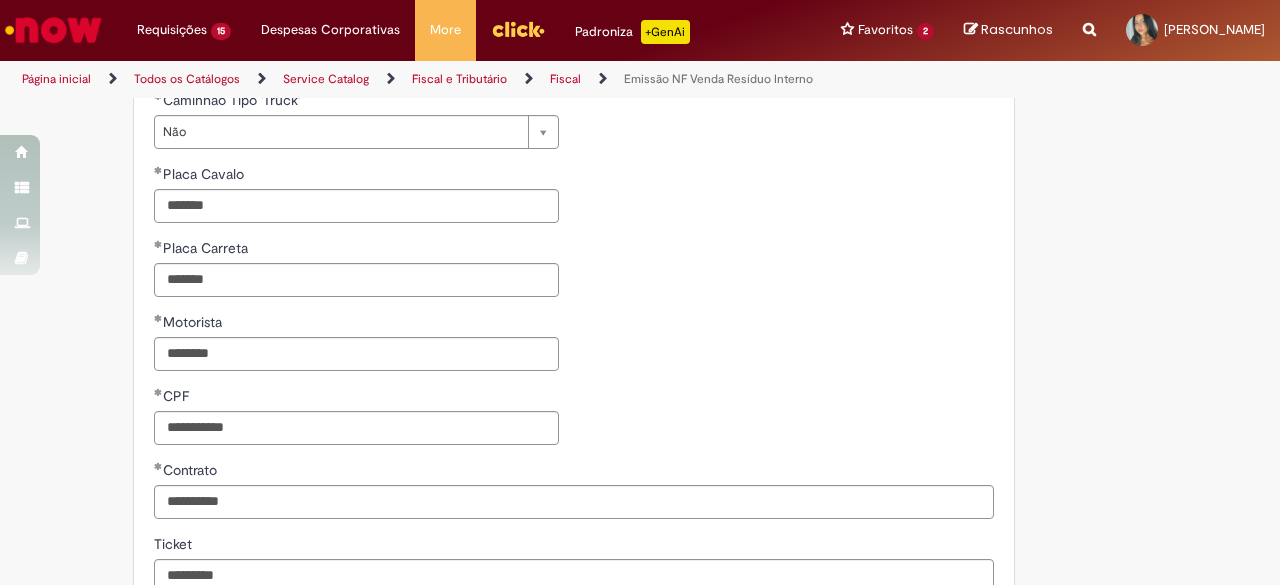 click on "**********" at bounding box center (574, 275) 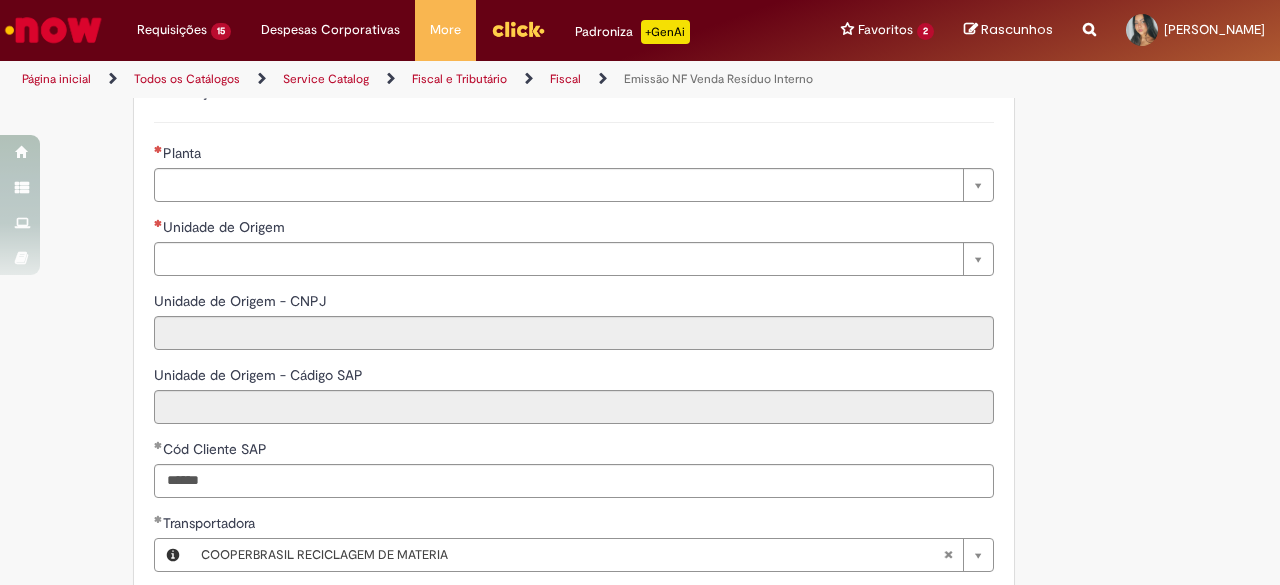 scroll, scrollTop: 526, scrollLeft: 0, axis: vertical 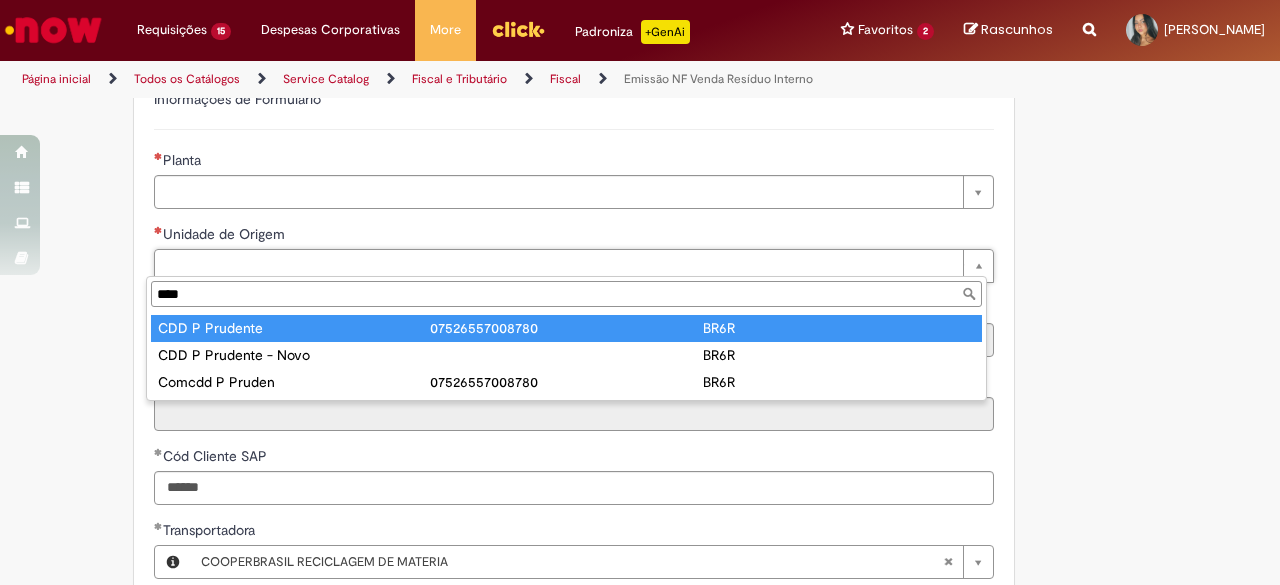 type on "****" 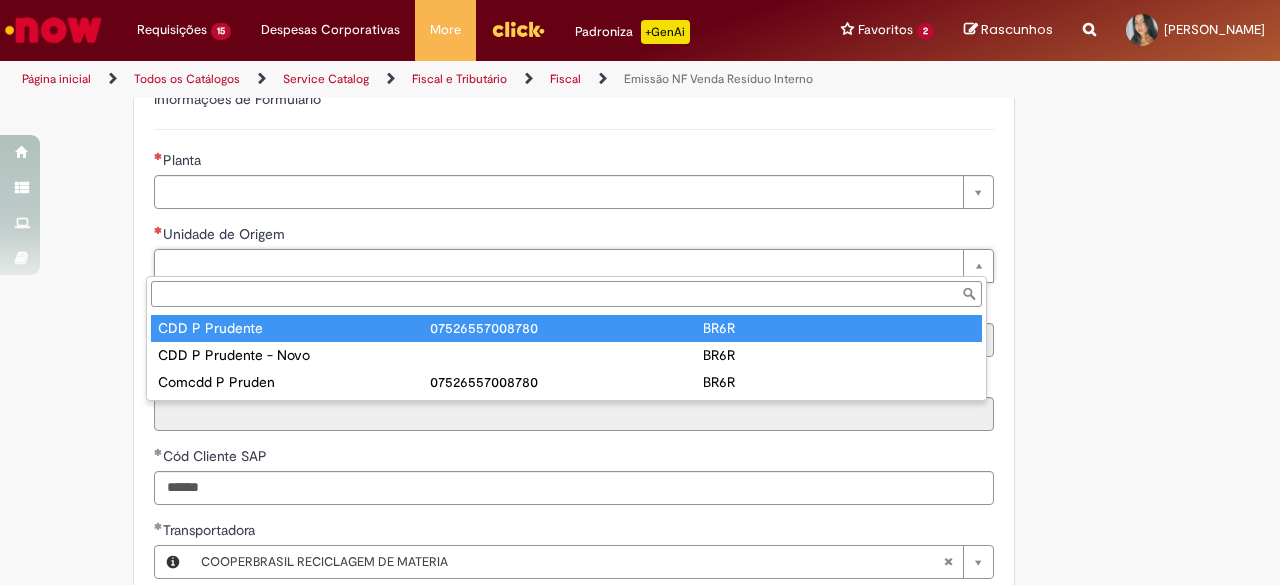 type on "**********" 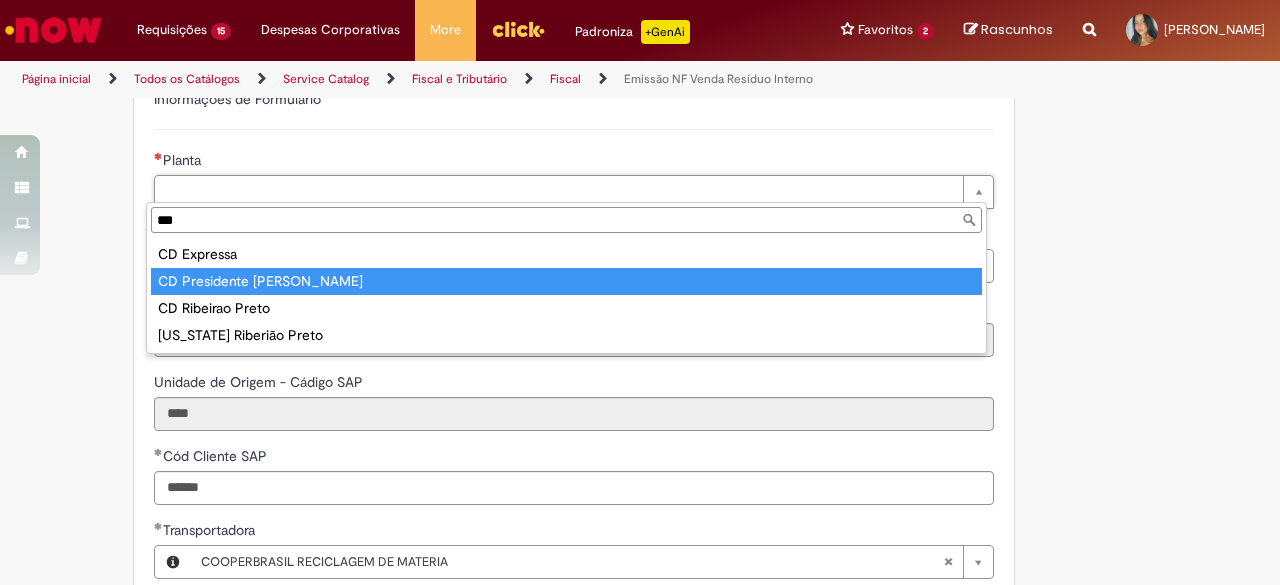 type on "***" 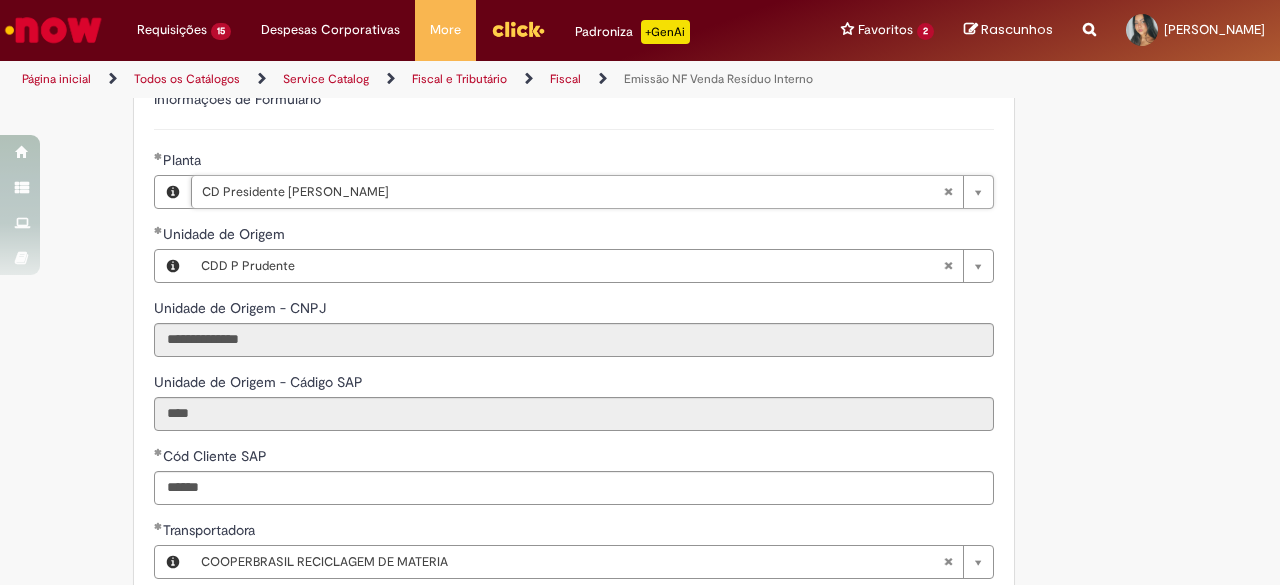 click on "**********" at bounding box center (640, 714) 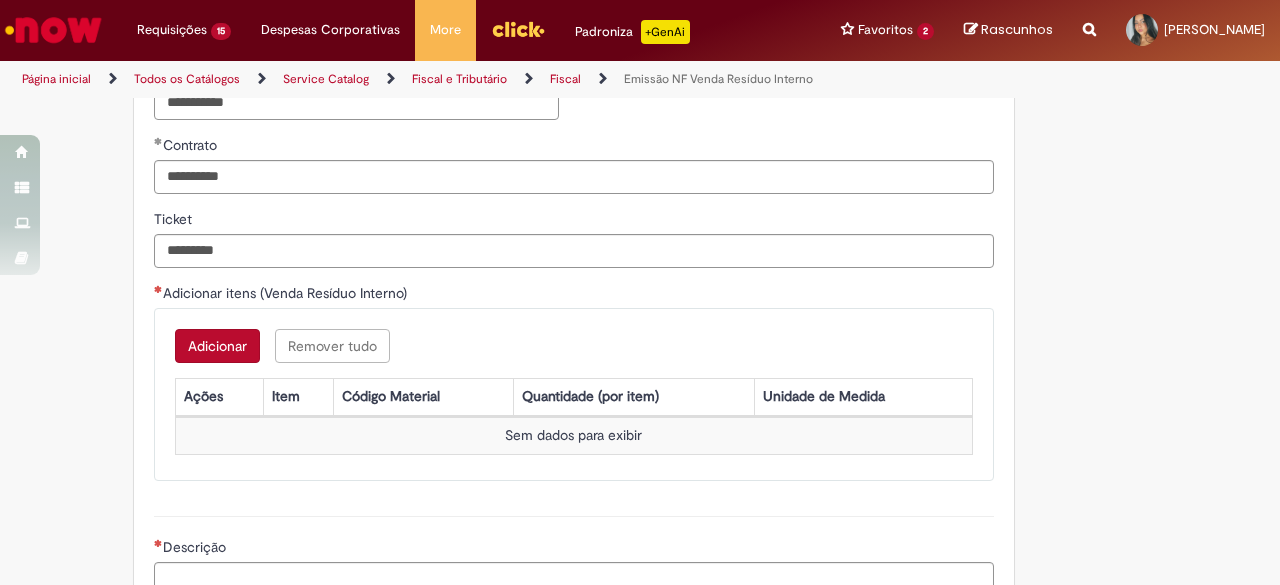 scroll, scrollTop: 1668, scrollLeft: 0, axis: vertical 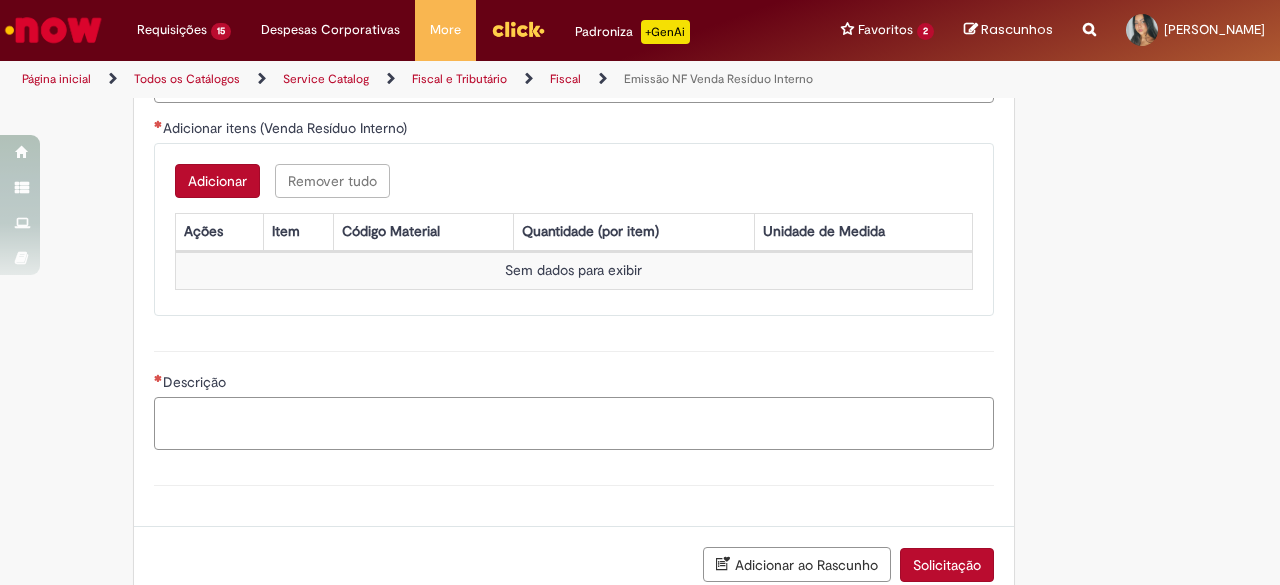 click on "Descrição" at bounding box center [574, 423] 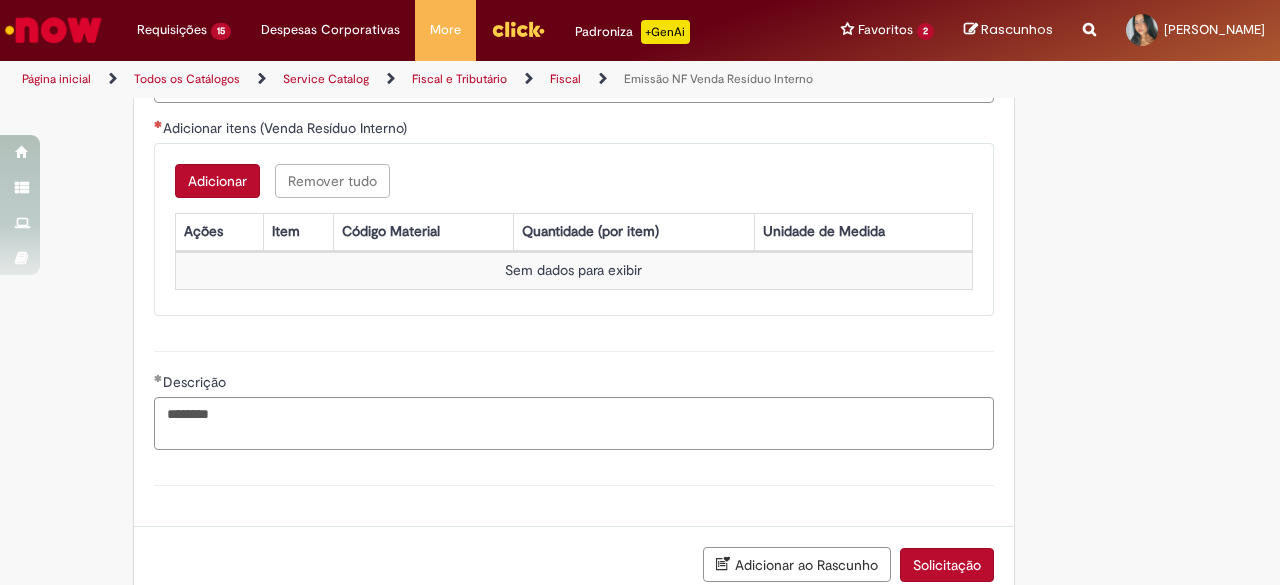 type on "********" 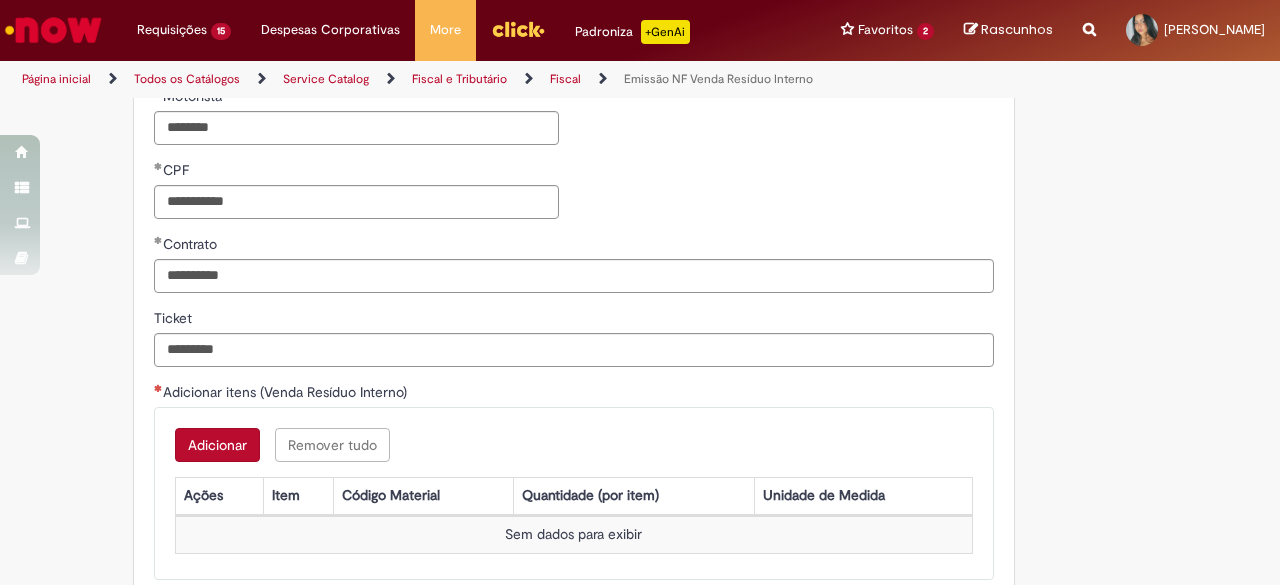 scroll, scrollTop: 1626, scrollLeft: 0, axis: vertical 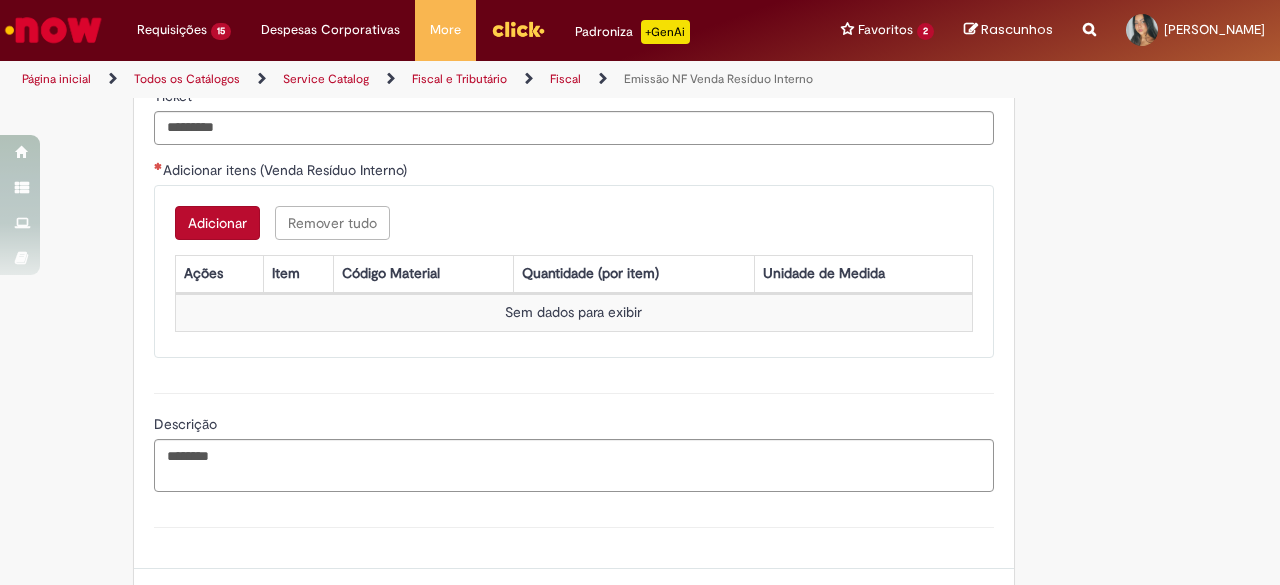 click on "Adicionar Remover tudo Adicionar itens (Venda Resíduo Interno) Ações Item Código Material Quantidade (por item) Unidade de Medida Sem dados para exibir" at bounding box center (574, 271) 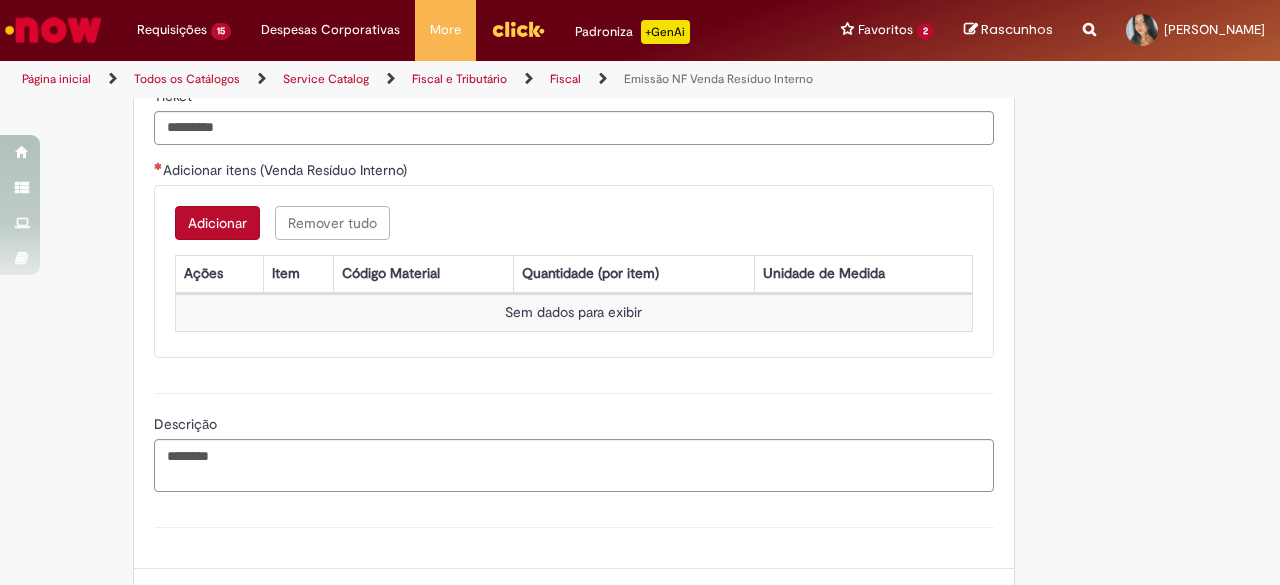 click on "Adicionar" at bounding box center (217, 223) 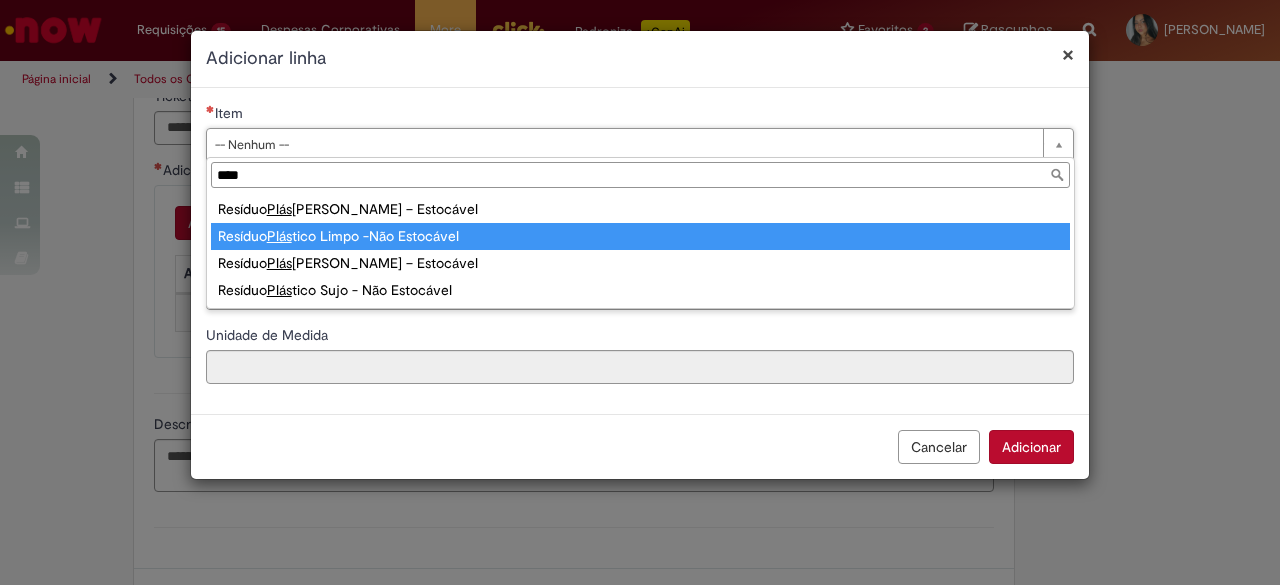 type on "****" 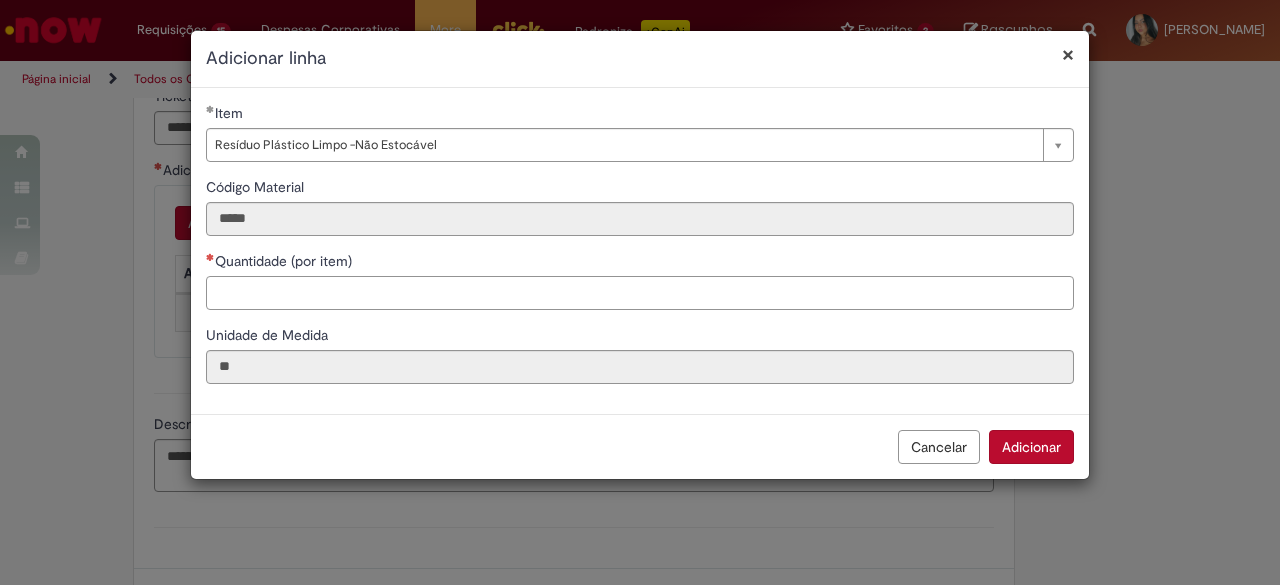 click on "Quantidade (por item)" at bounding box center (640, 293) 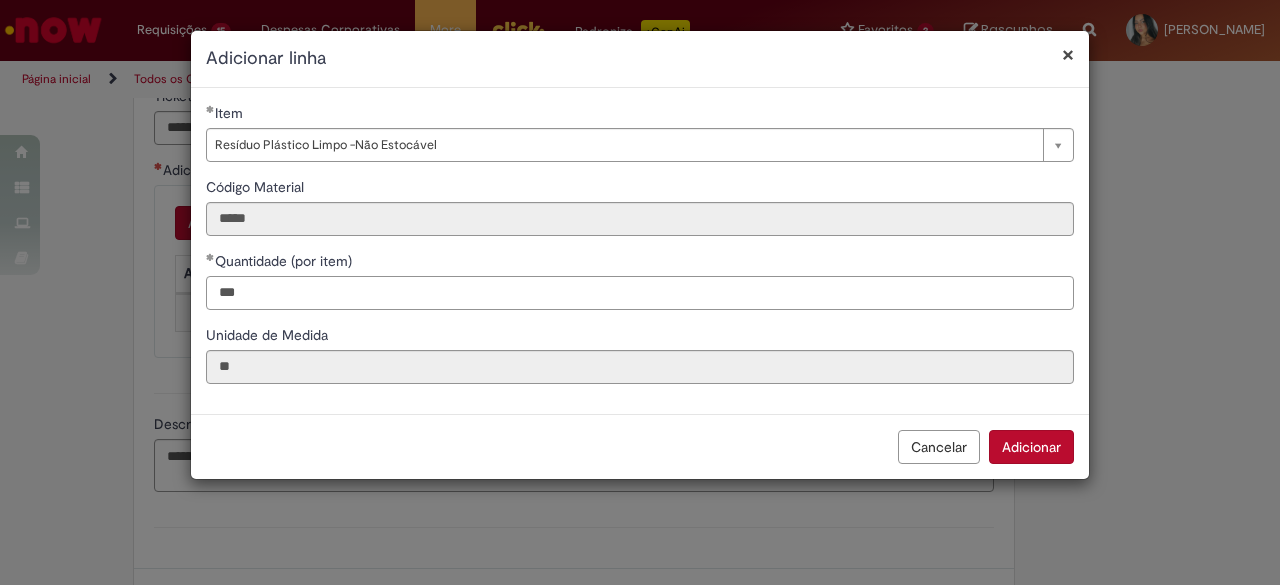 type on "***" 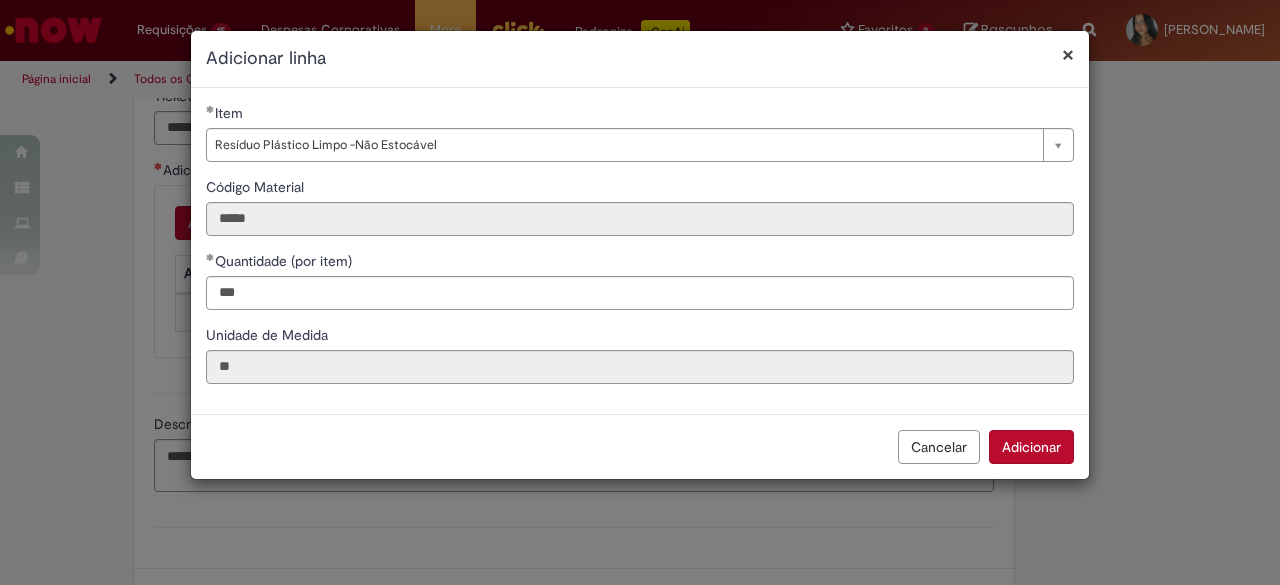 click on "Cancelar   Adicionar" at bounding box center (640, 446) 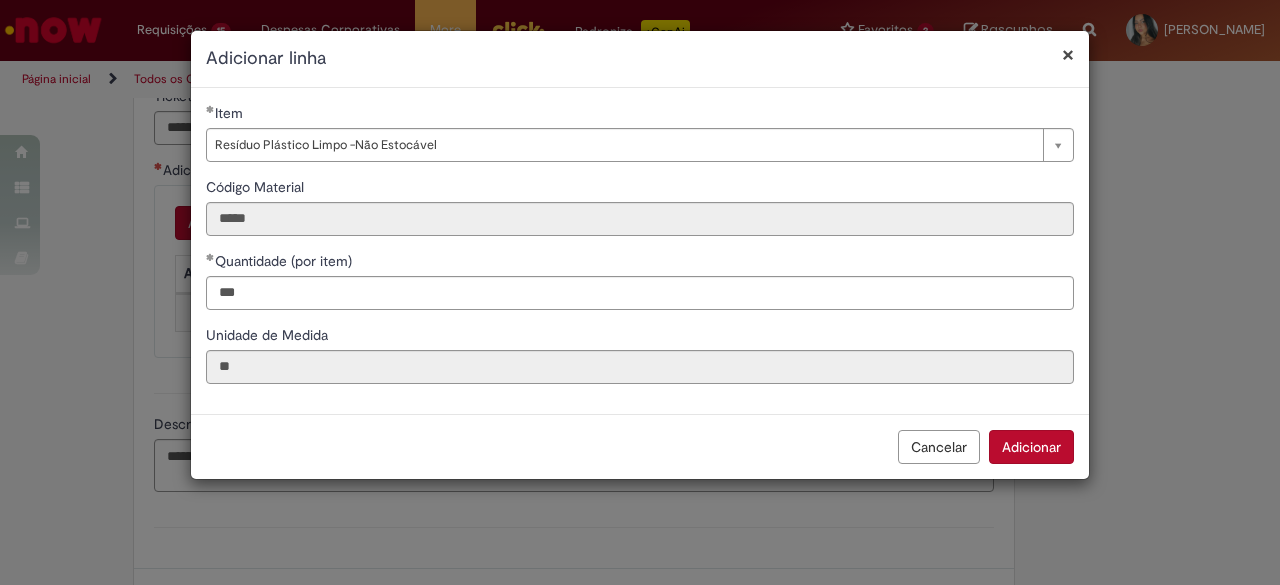click on "Adicionar" at bounding box center (1031, 447) 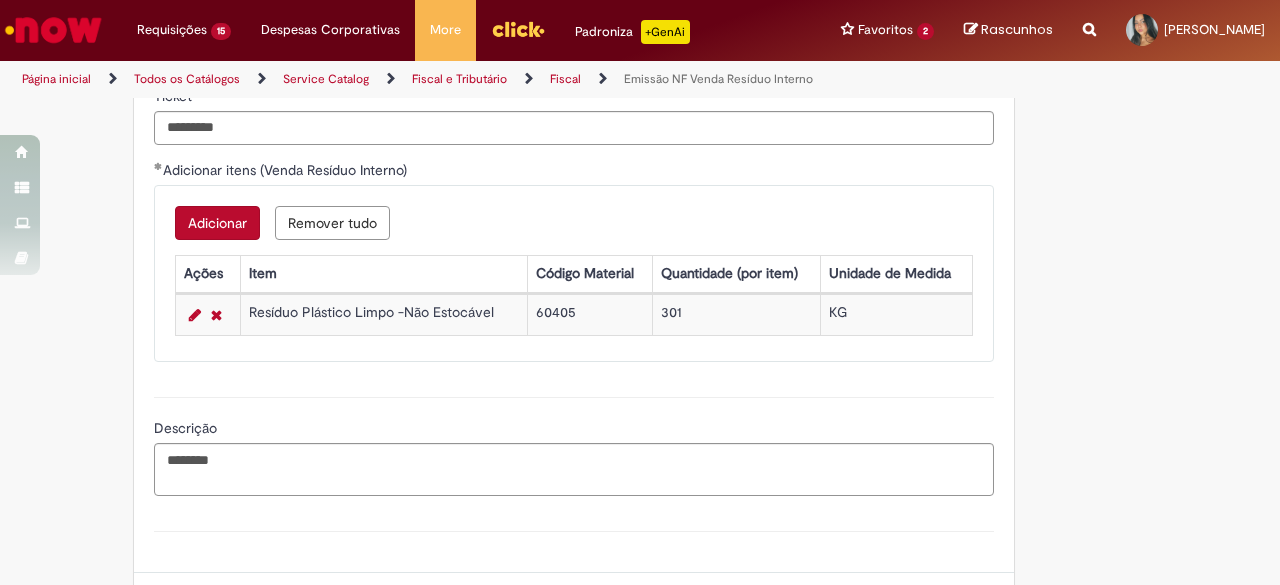 click on "Adicionar" at bounding box center (217, 223) 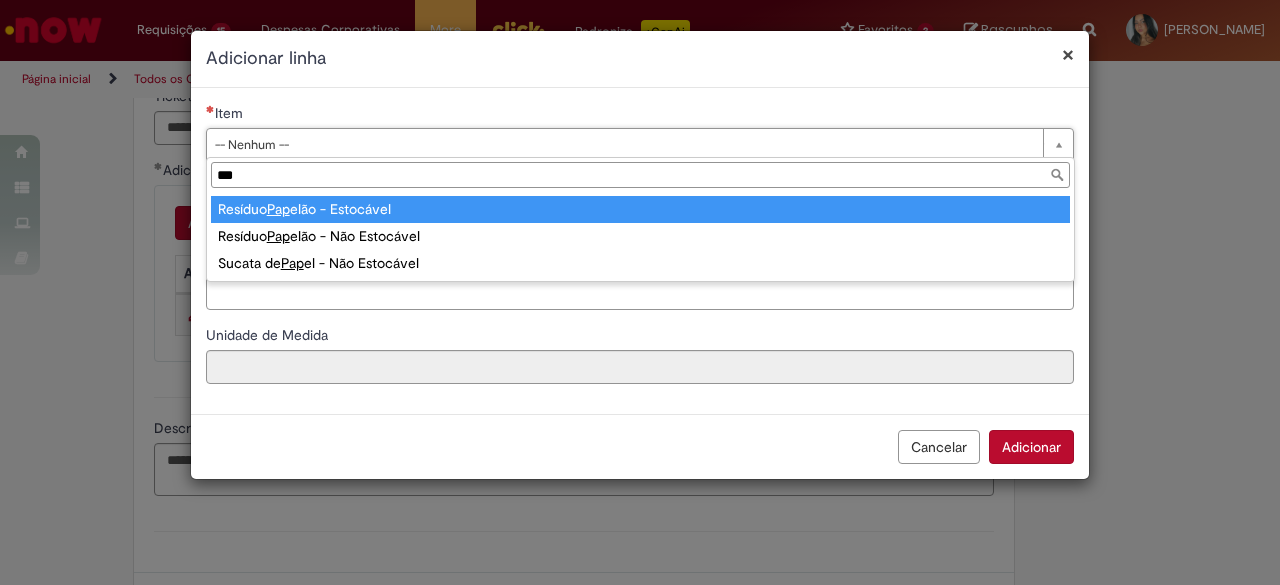 type on "***" 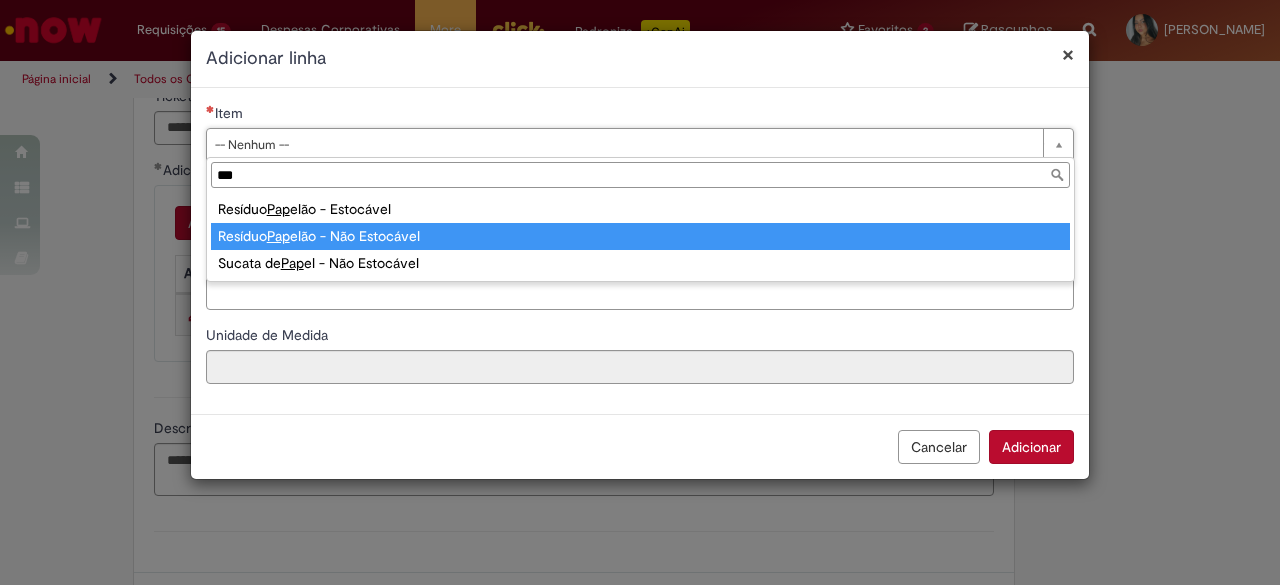 type on "**********" 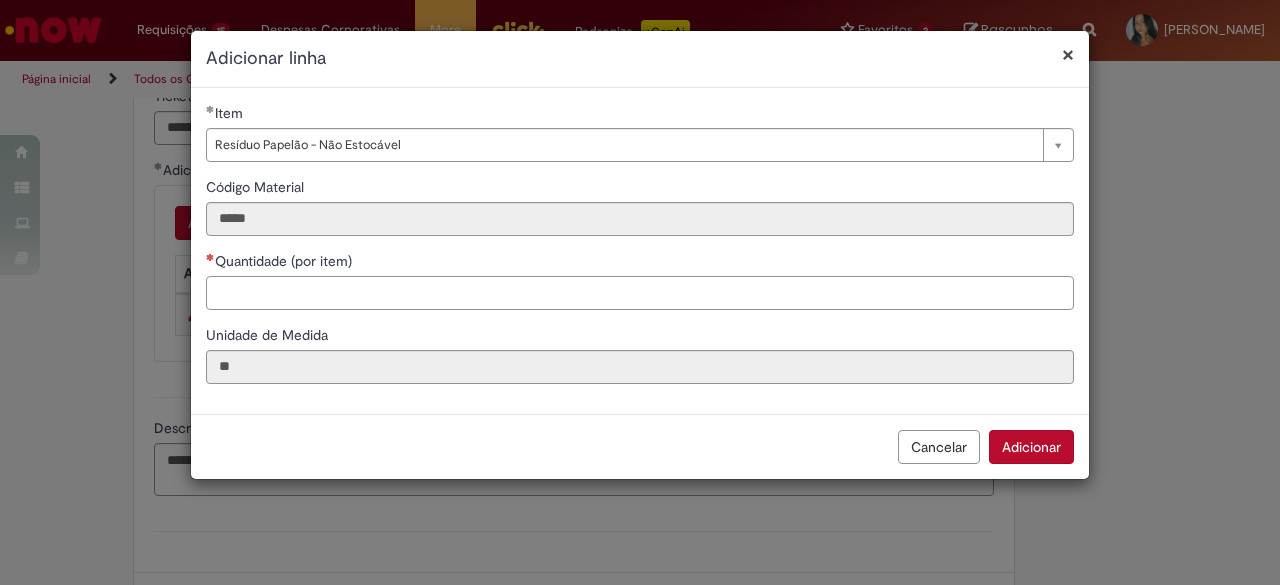 click on "Quantidade (por item)" at bounding box center [640, 293] 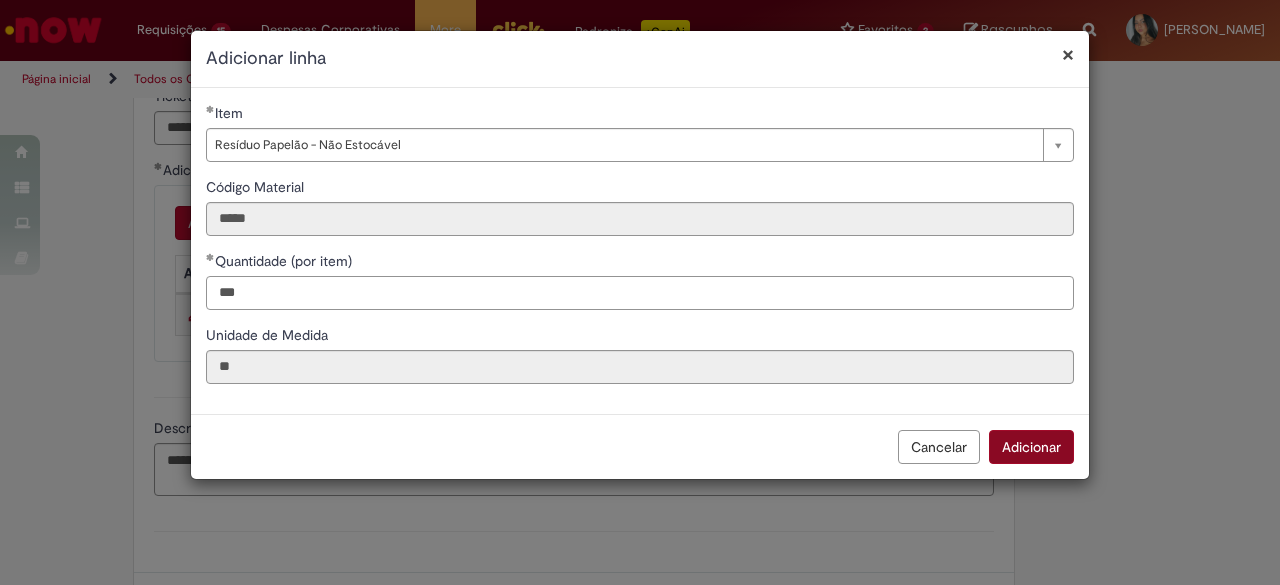 type on "***" 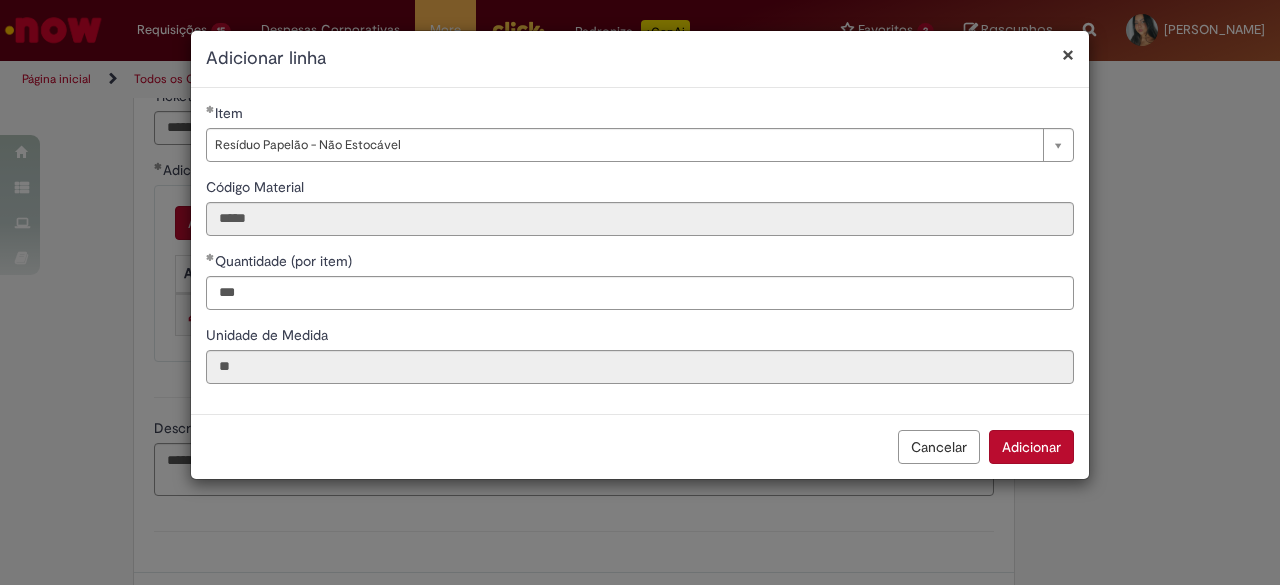 click on "Adicionar" at bounding box center (1031, 447) 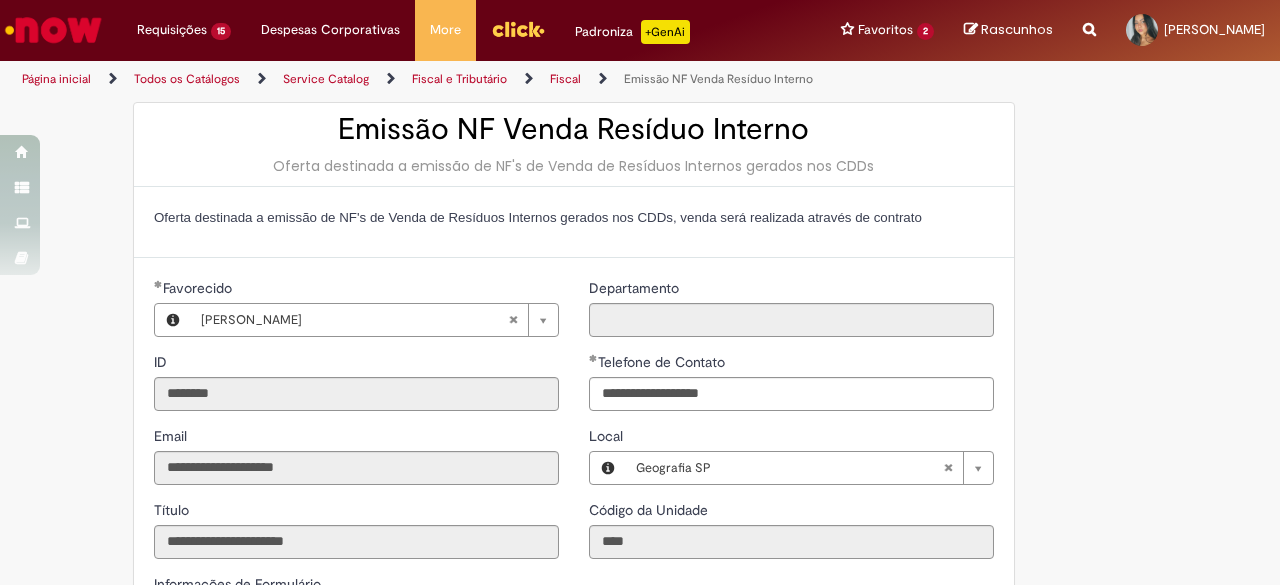 scroll, scrollTop: 0, scrollLeft: 0, axis: both 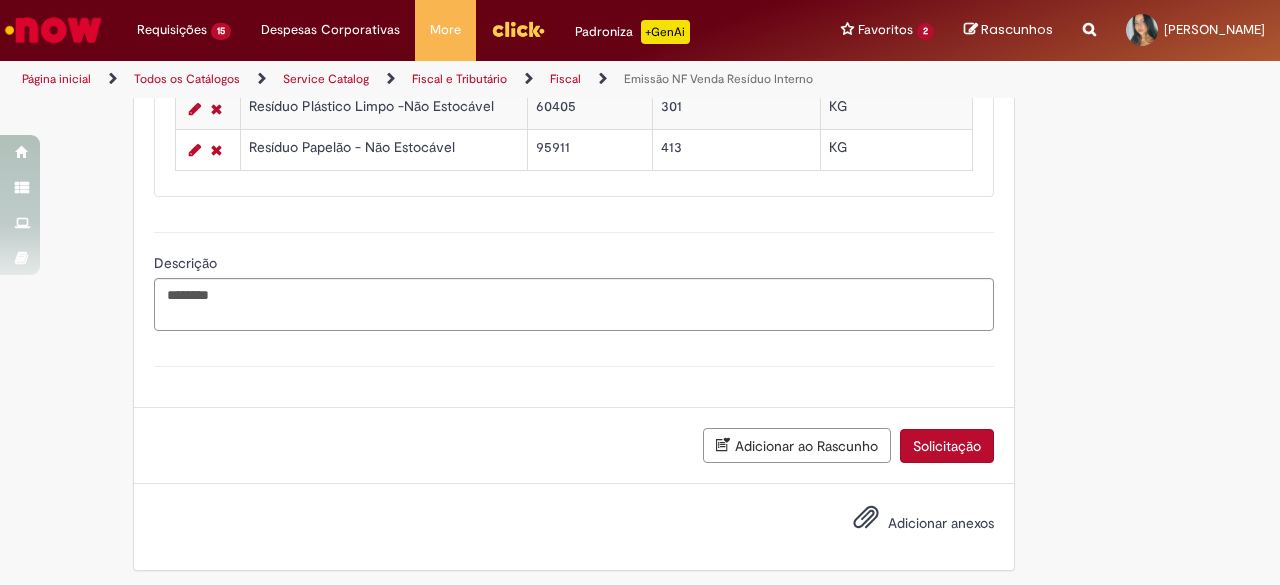 click on "Solicitação" at bounding box center (947, 446) 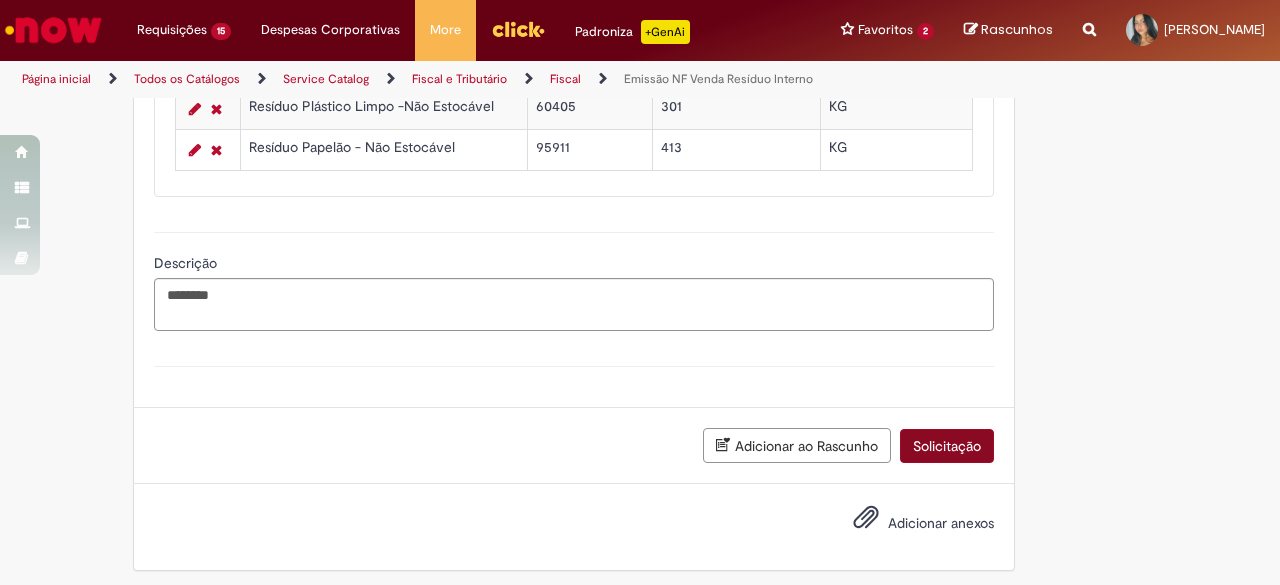 scroll, scrollTop: 1787, scrollLeft: 0, axis: vertical 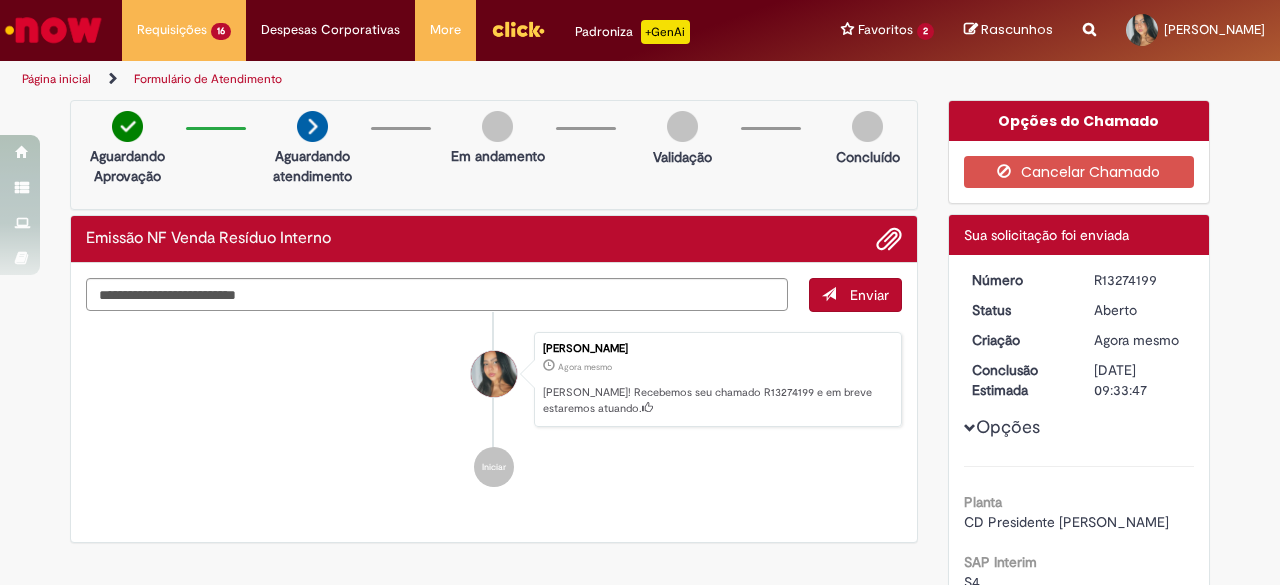 drag, startPoint x: 1077, startPoint y: 274, endPoint x: 1169, endPoint y: 269, distance: 92.13577 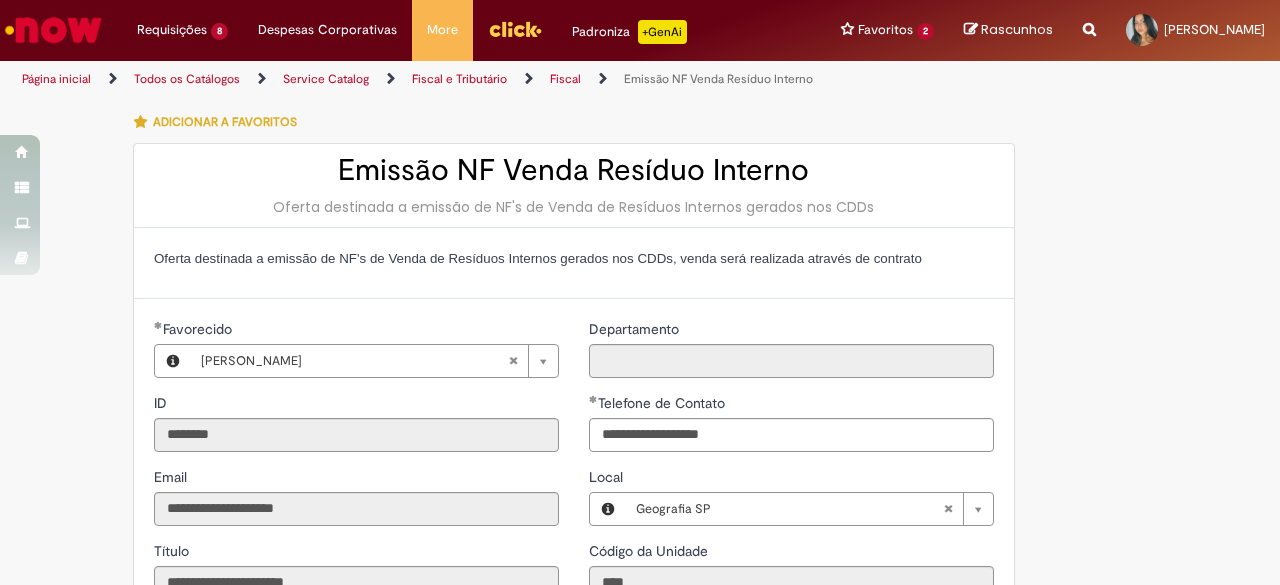 select on "**" 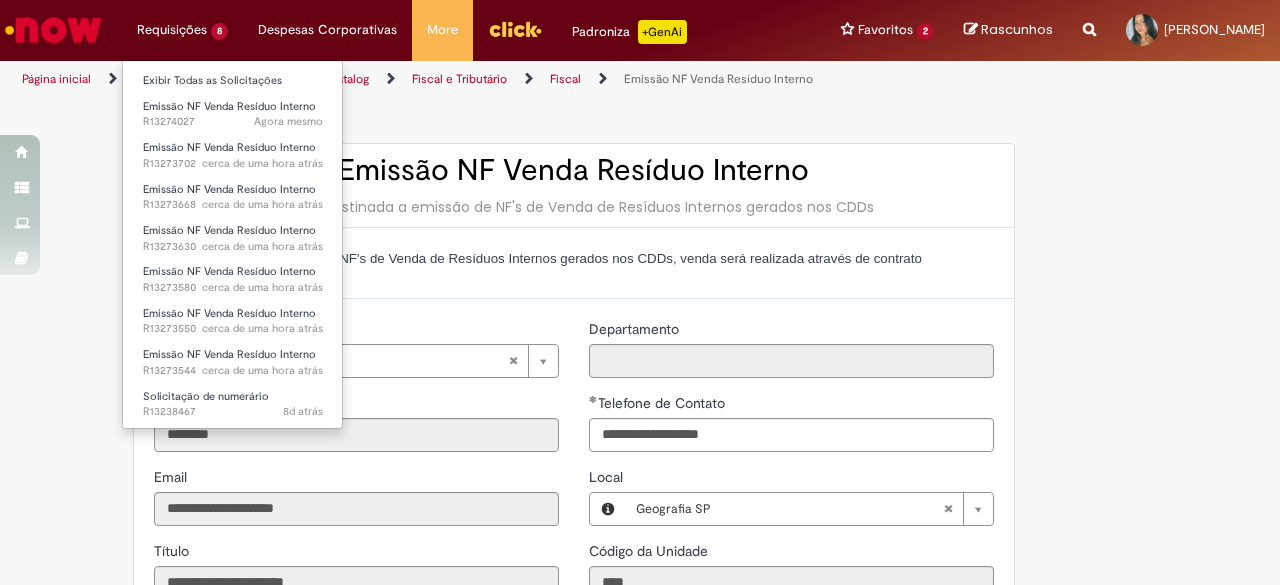 scroll, scrollTop: 0, scrollLeft: 0, axis: both 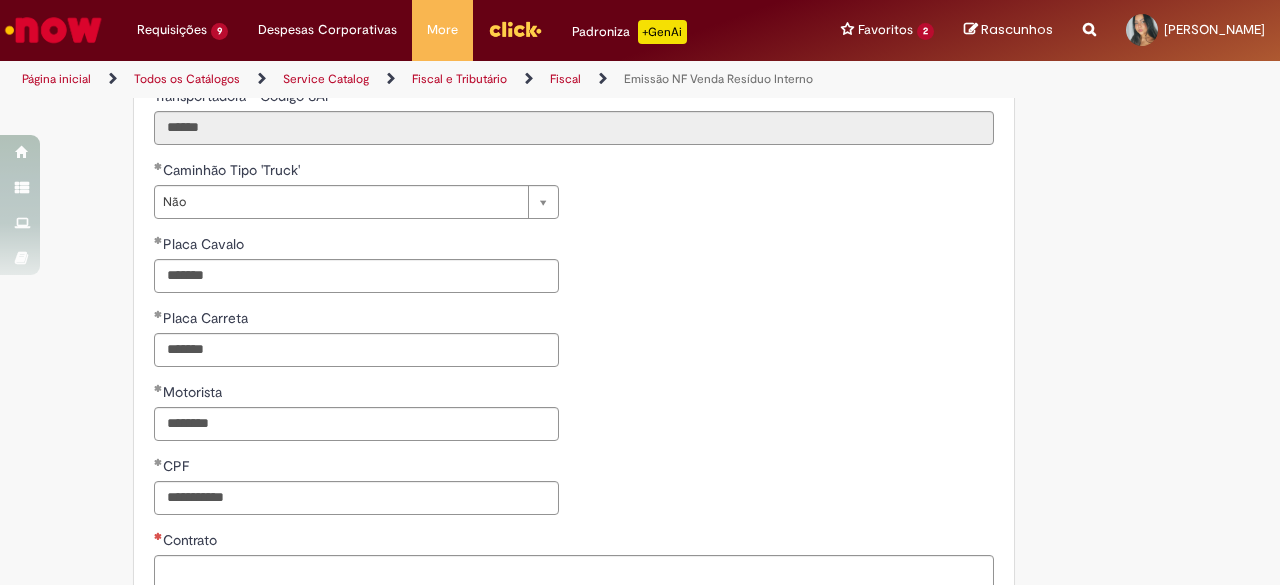 drag, startPoint x: 920, startPoint y: 329, endPoint x: 950, endPoint y: 319, distance: 31.622776 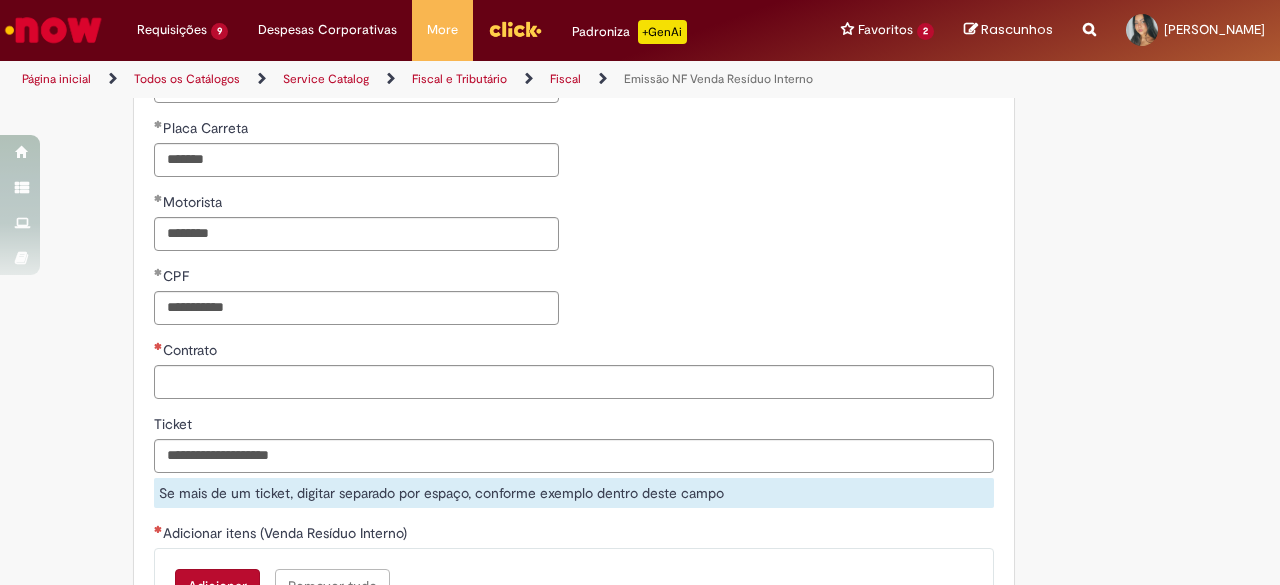 scroll, scrollTop: 1314, scrollLeft: 0, axis: vertical 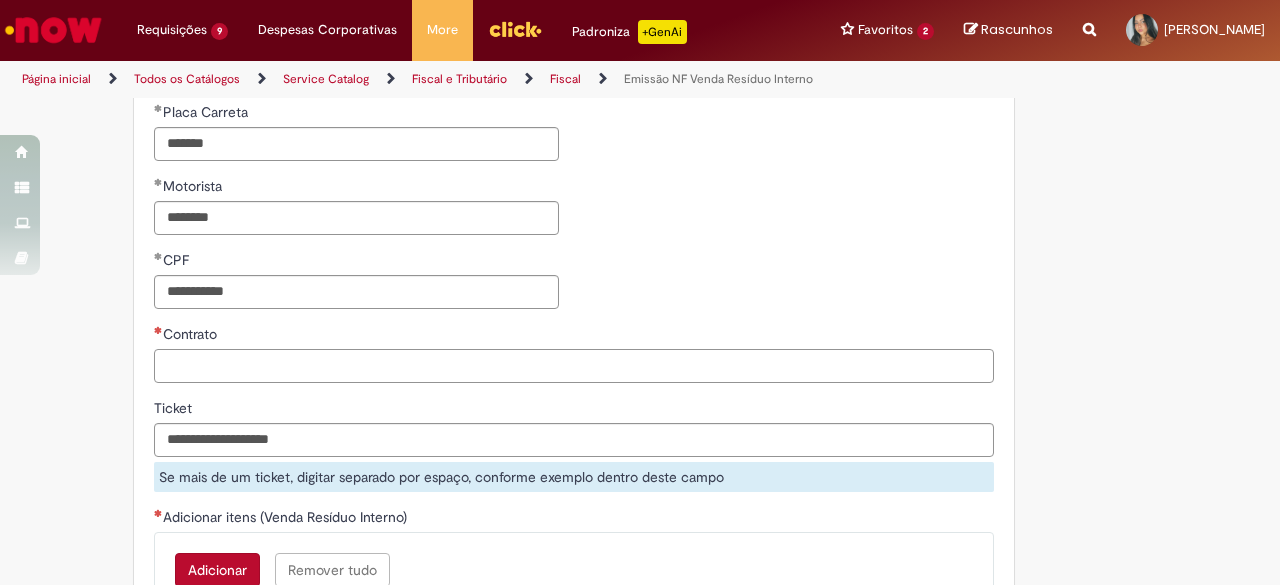 click on "Contrato" at bounding box center (574, 366) 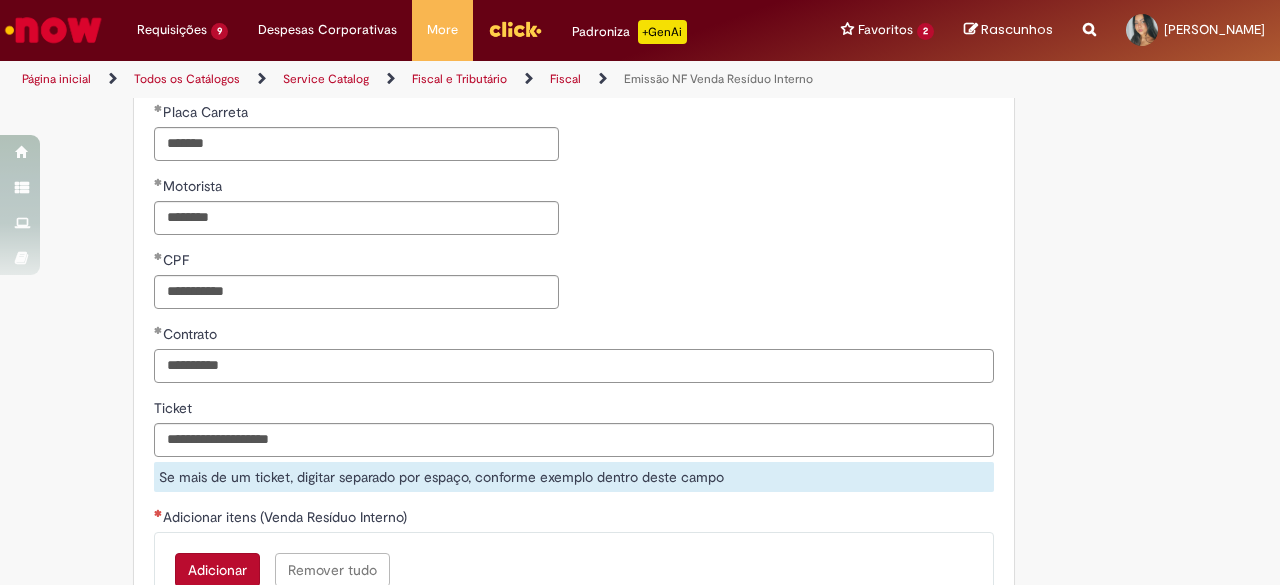 type on "**********" 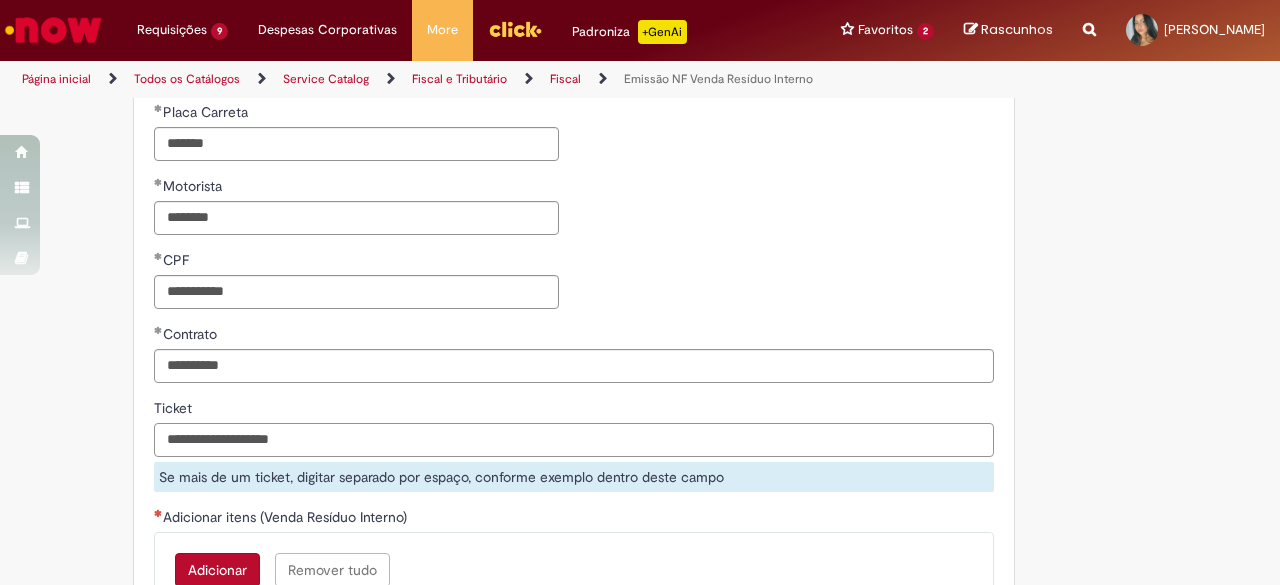click on "Ticket" at bounding box center (574, 440) 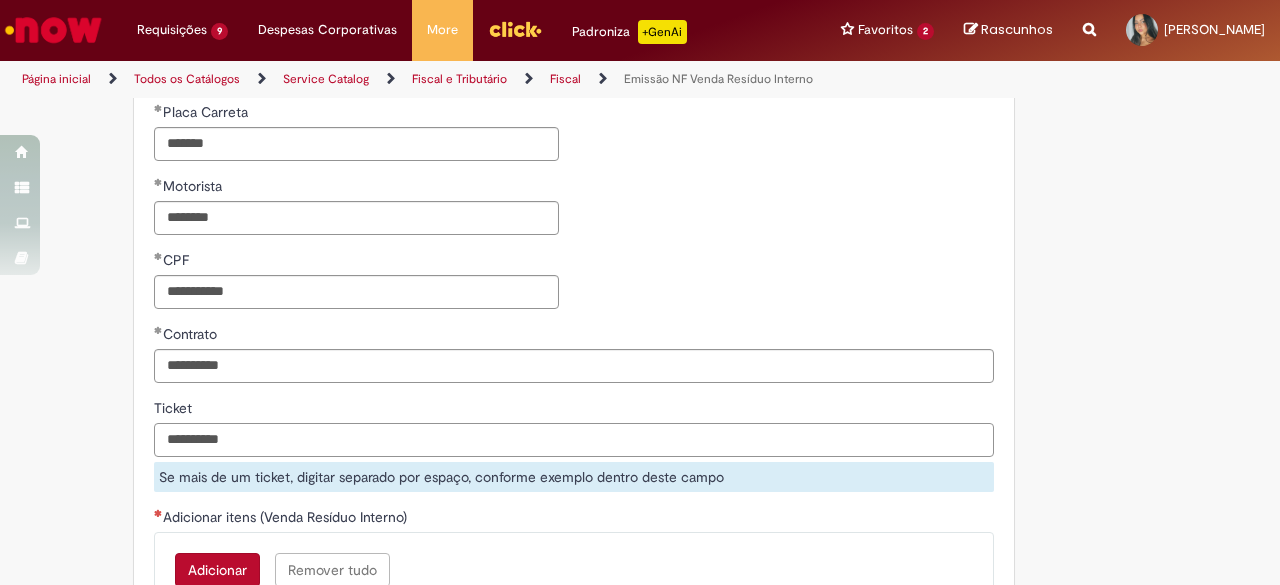 drag, startPoint x: 284, startPoint y: 443, endPoint x: 110, endPoint y: 450, distance: 174.14075 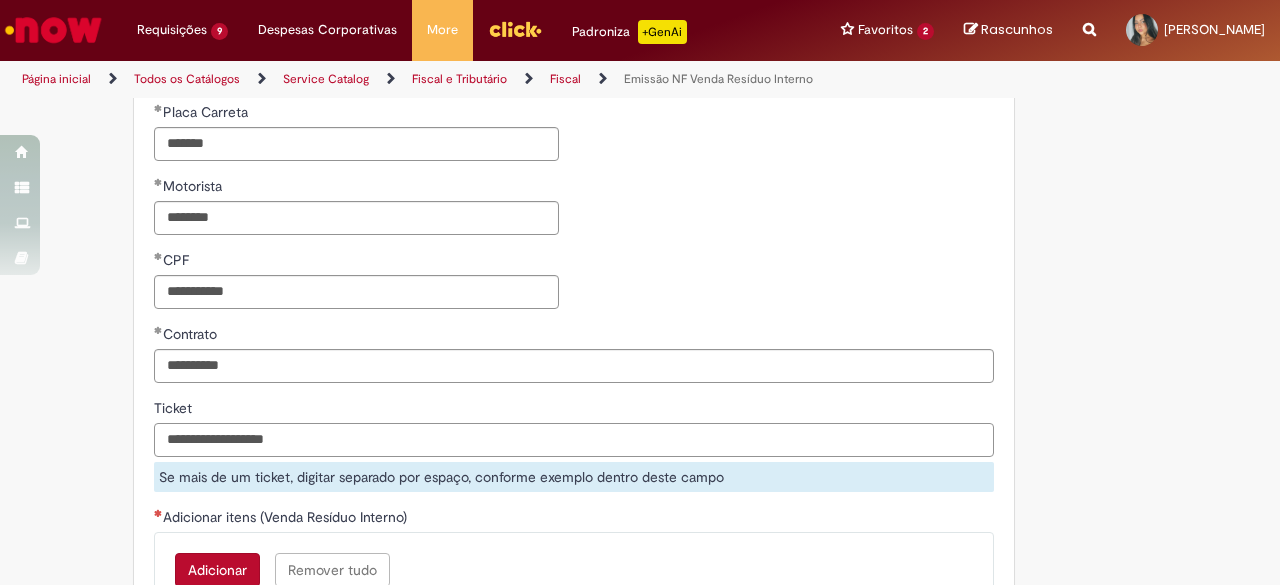type on "**********" 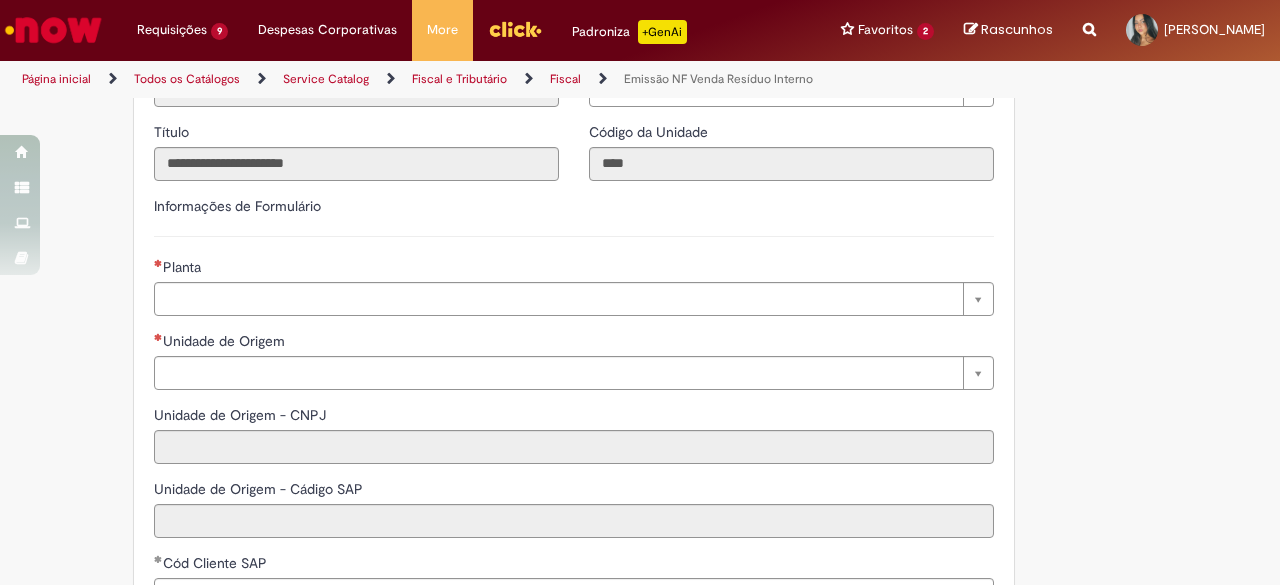 scroll, scrollTop: 409, scrollLeft: 0, axis: vertical 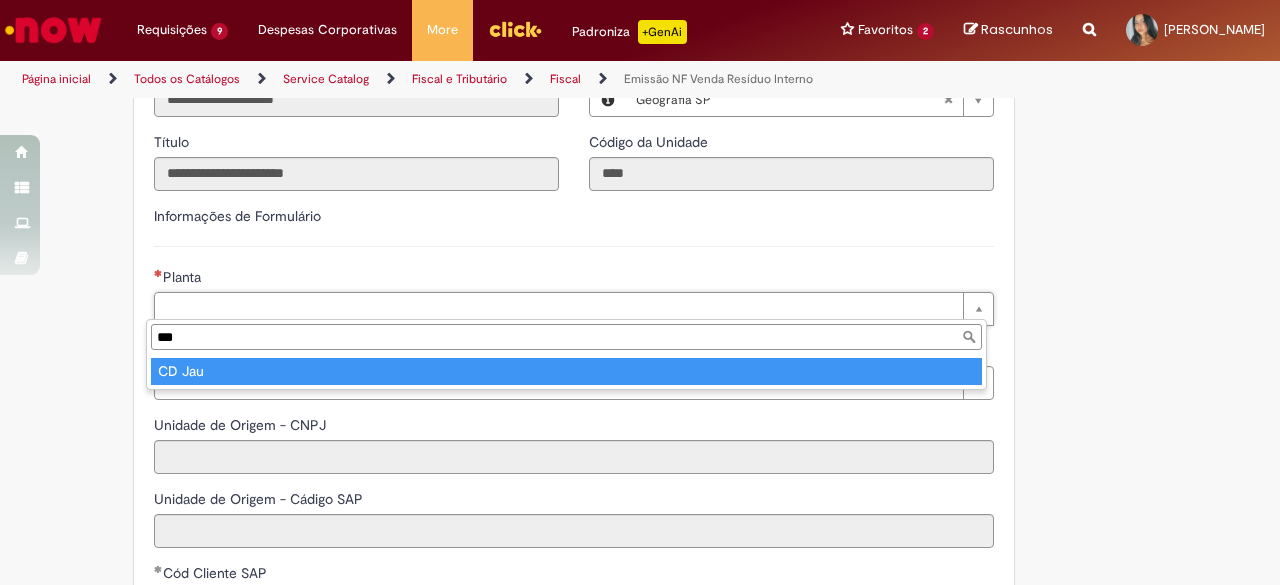 type on "***" 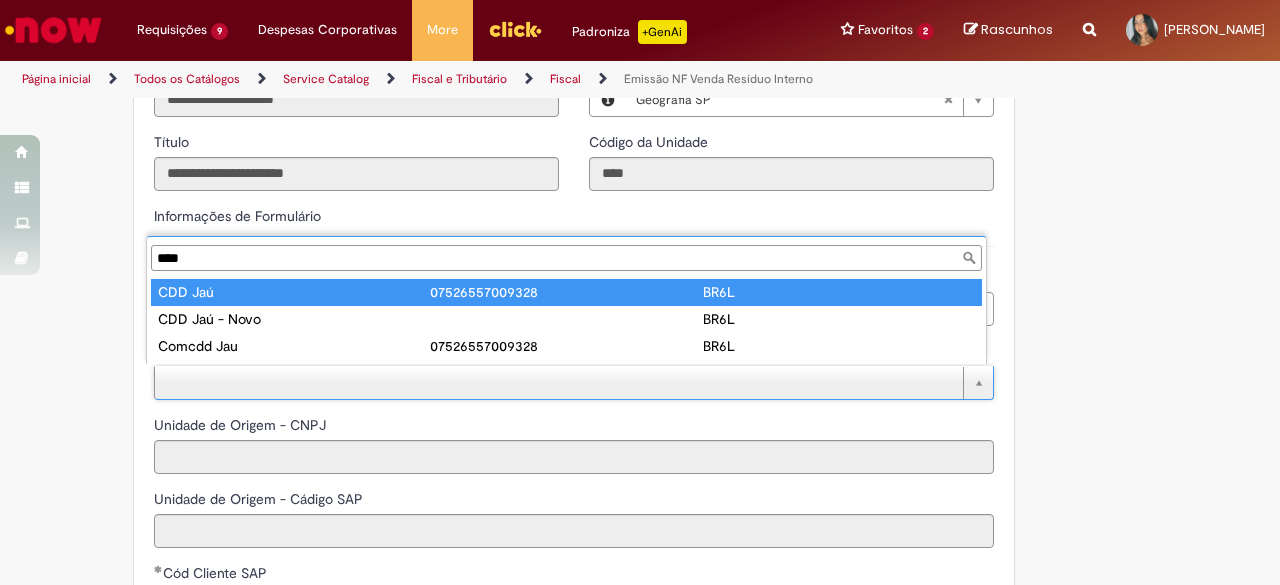 type on "****" 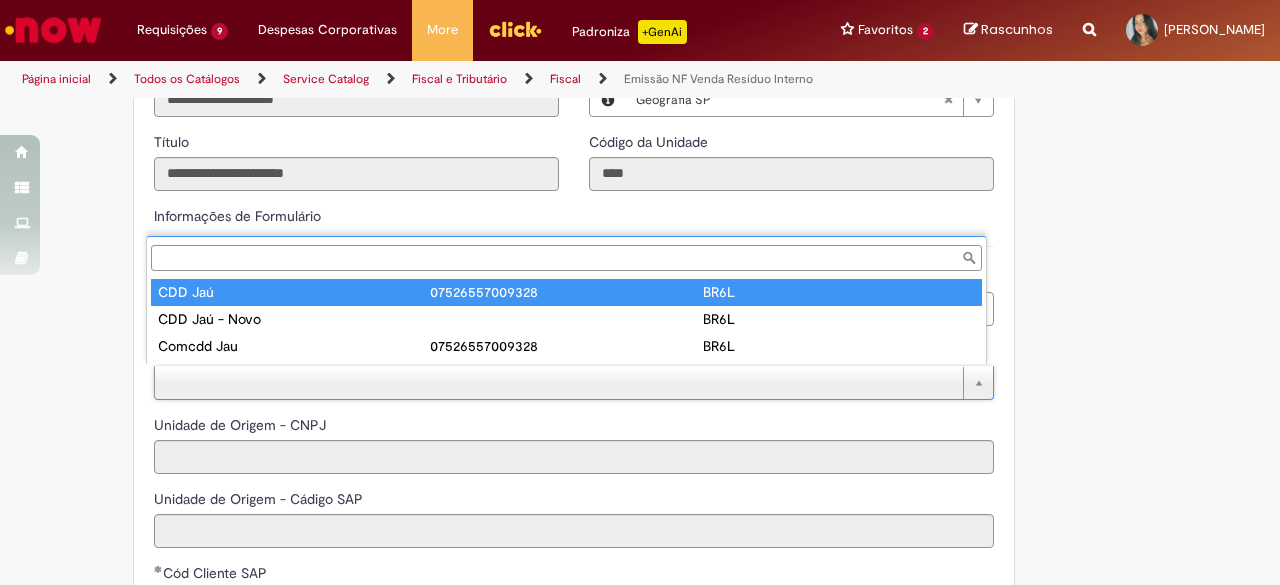 type on "**********" 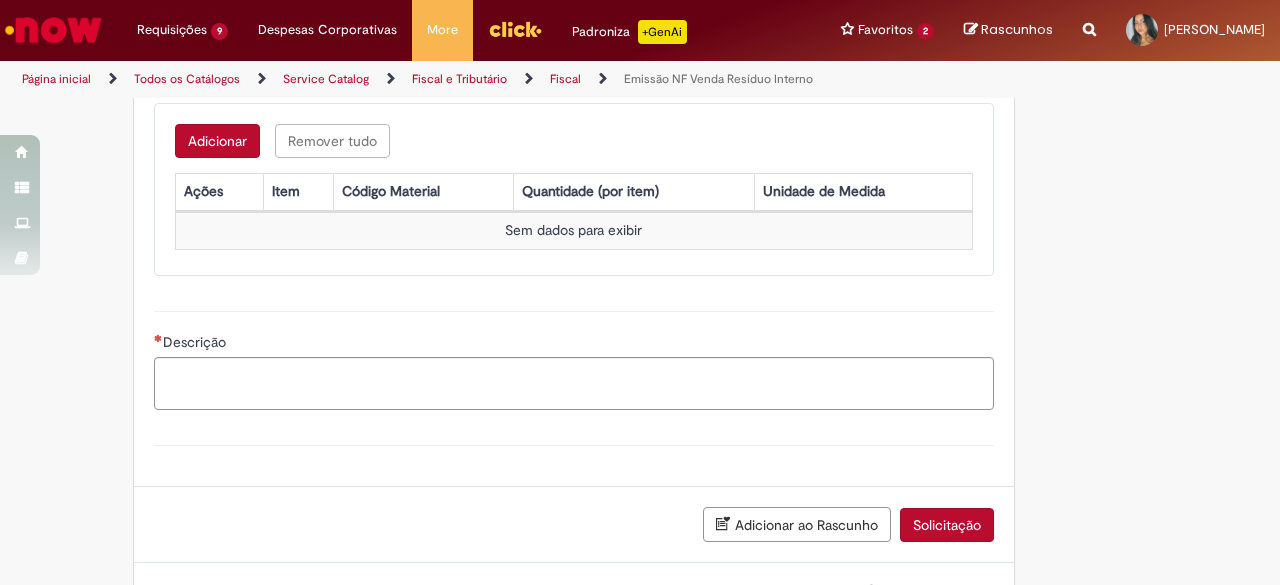 scroll, scrollTop: 1788, scrollLeft: 0, axis: vertical 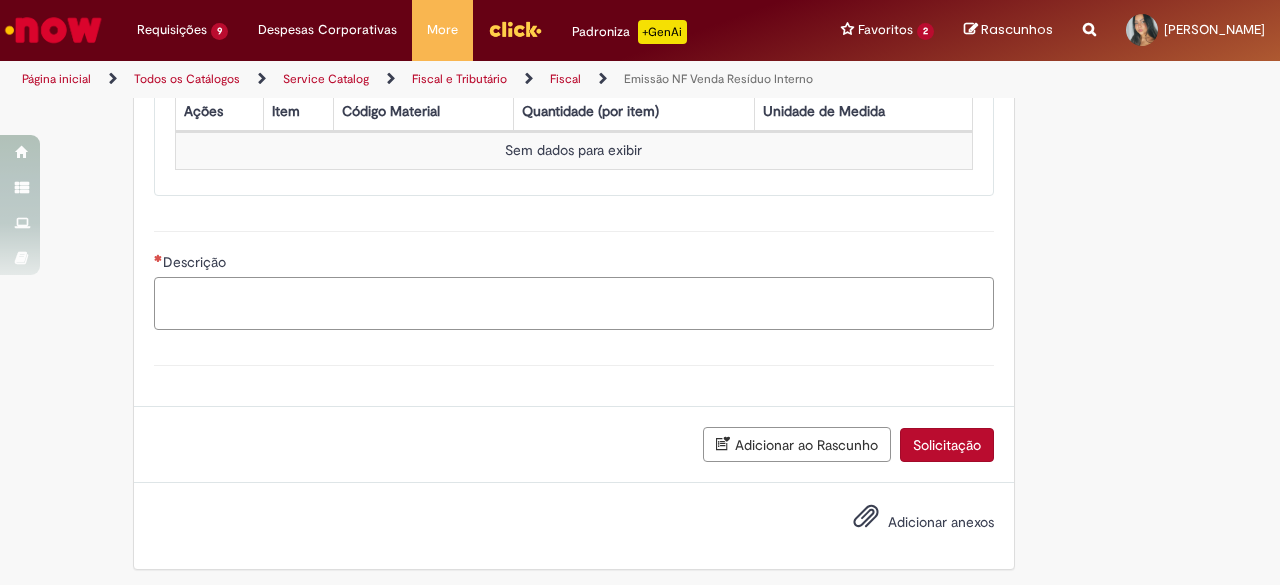 click on "Descrição" at bounding box center (574, 303) 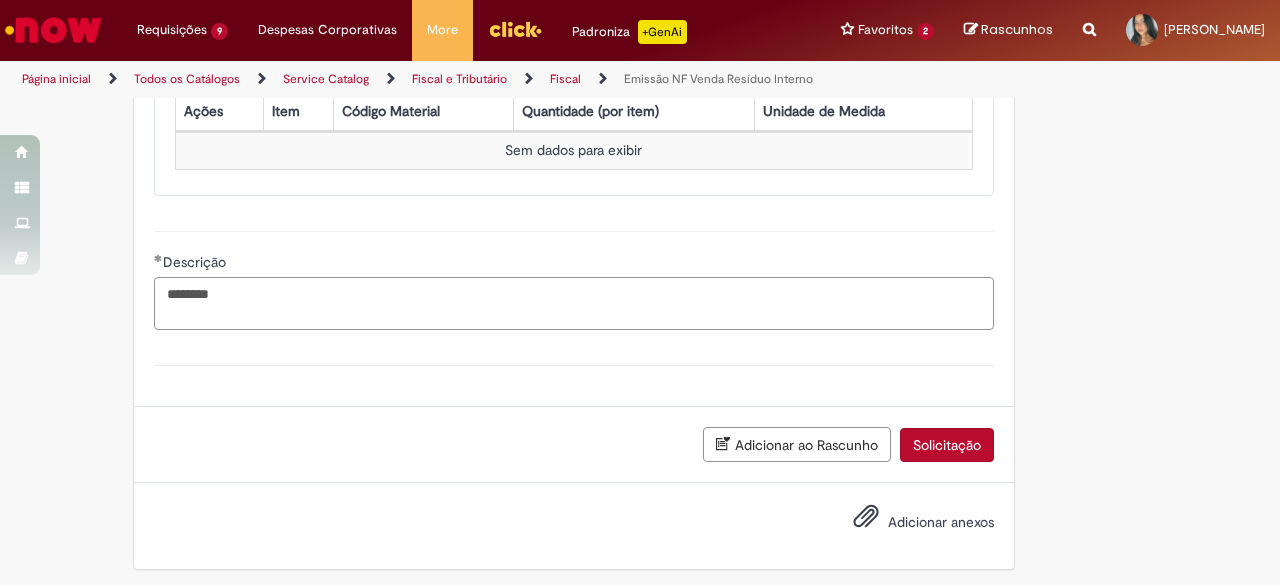 type on "********" 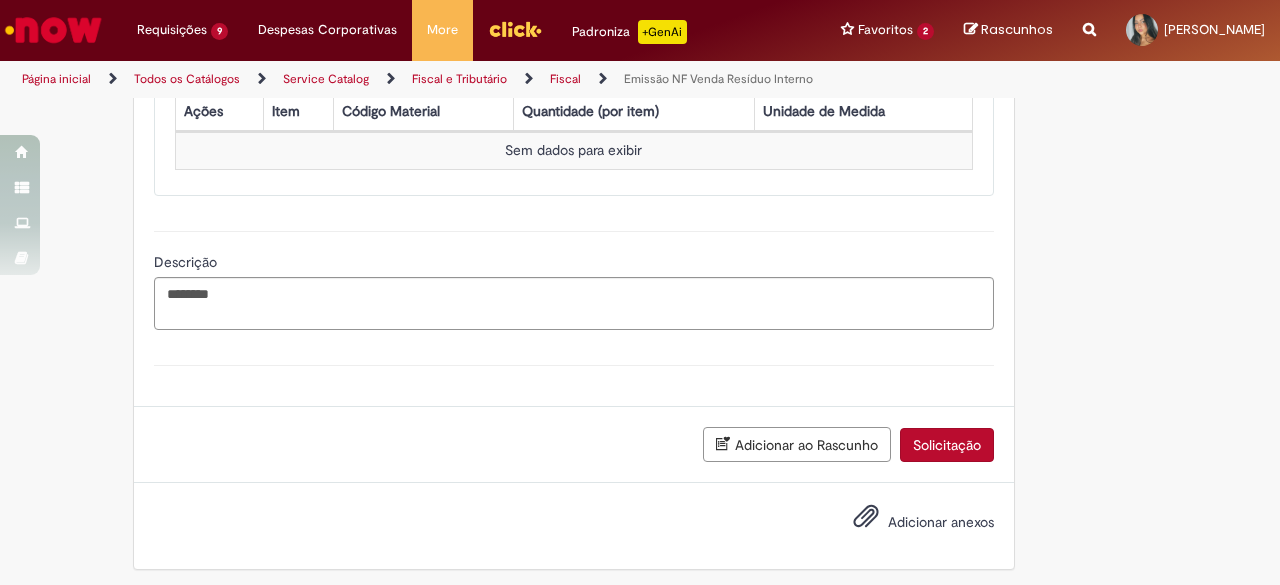 click on "**********" at bounding box center (640, -548) 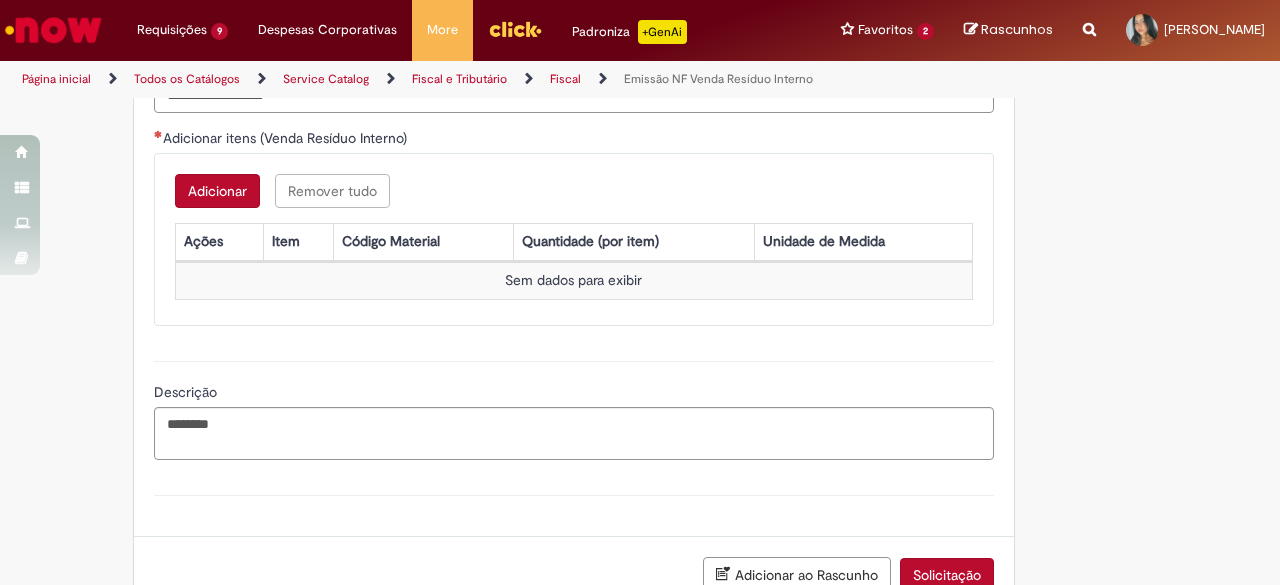 scroll, scrollTop: 1464, scrollLeft: 0, axis: vertical 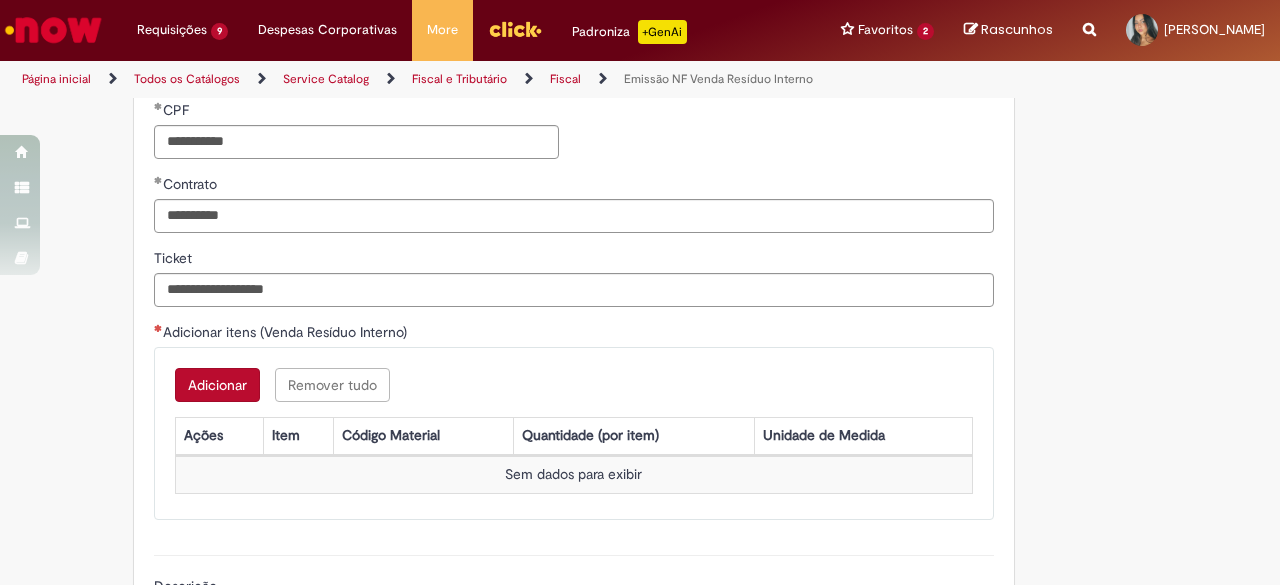 click on "Adicionar" at bounding box center (217, 385) 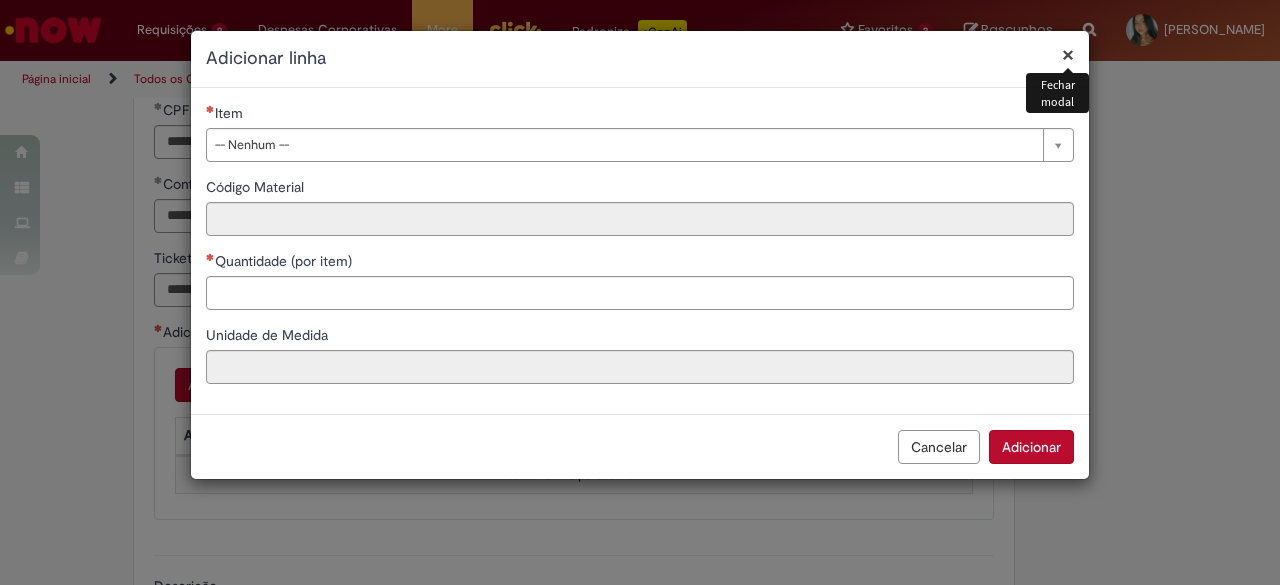 click on "Quantidade (por item)" at bounding box center (640, 263) 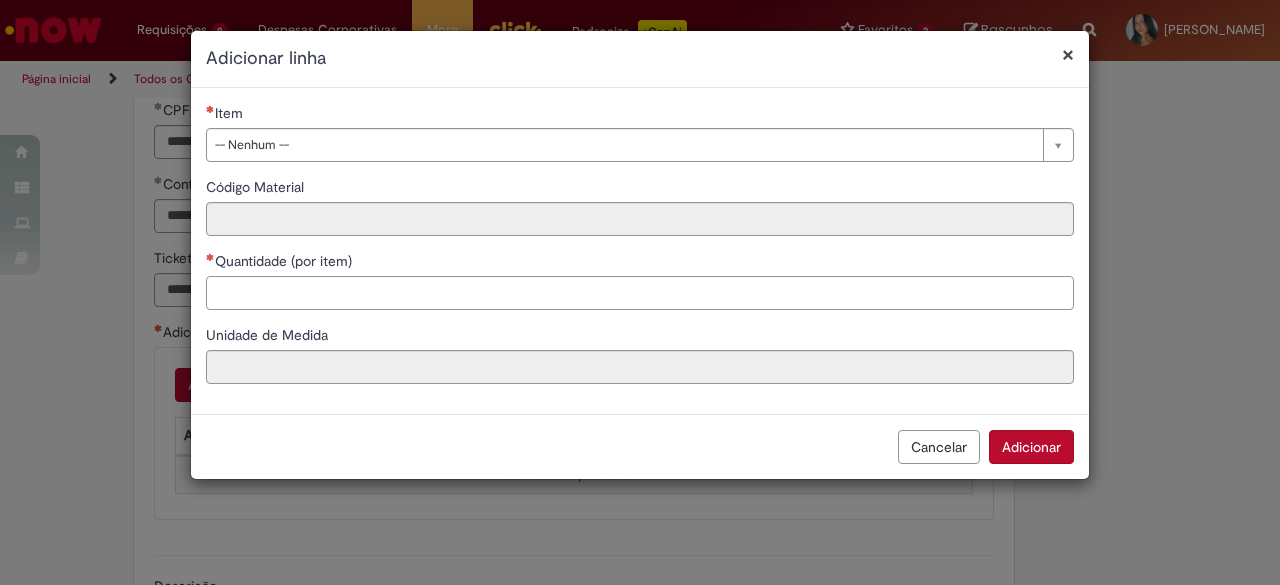 click on "Quantidade (por item)" at bounding box center [640, 293] 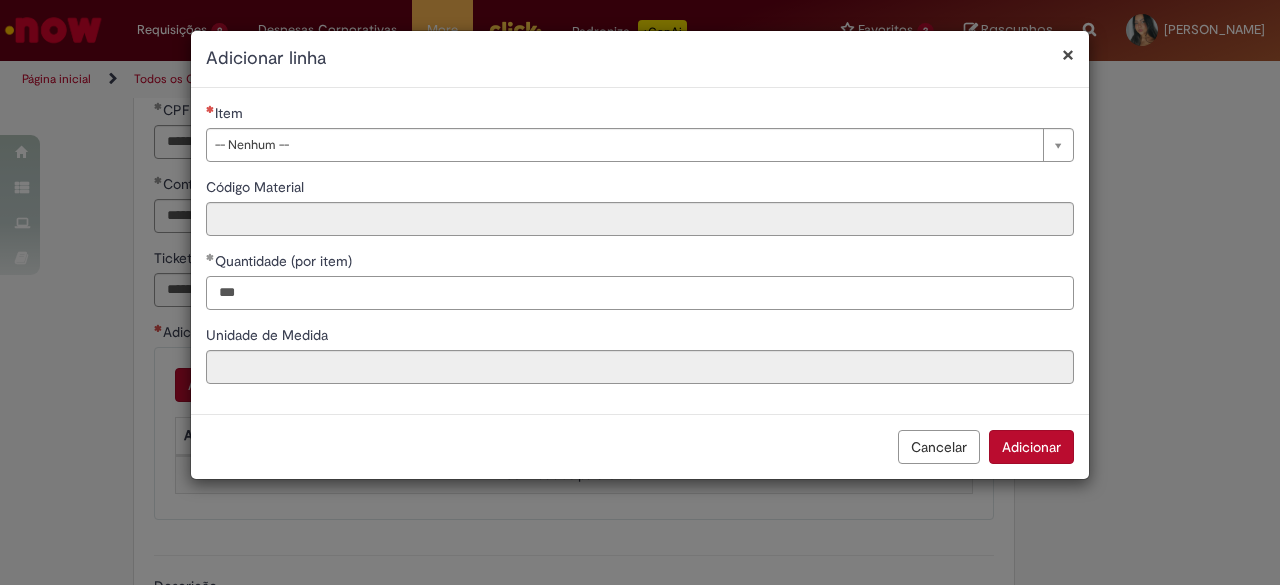 type on "***" 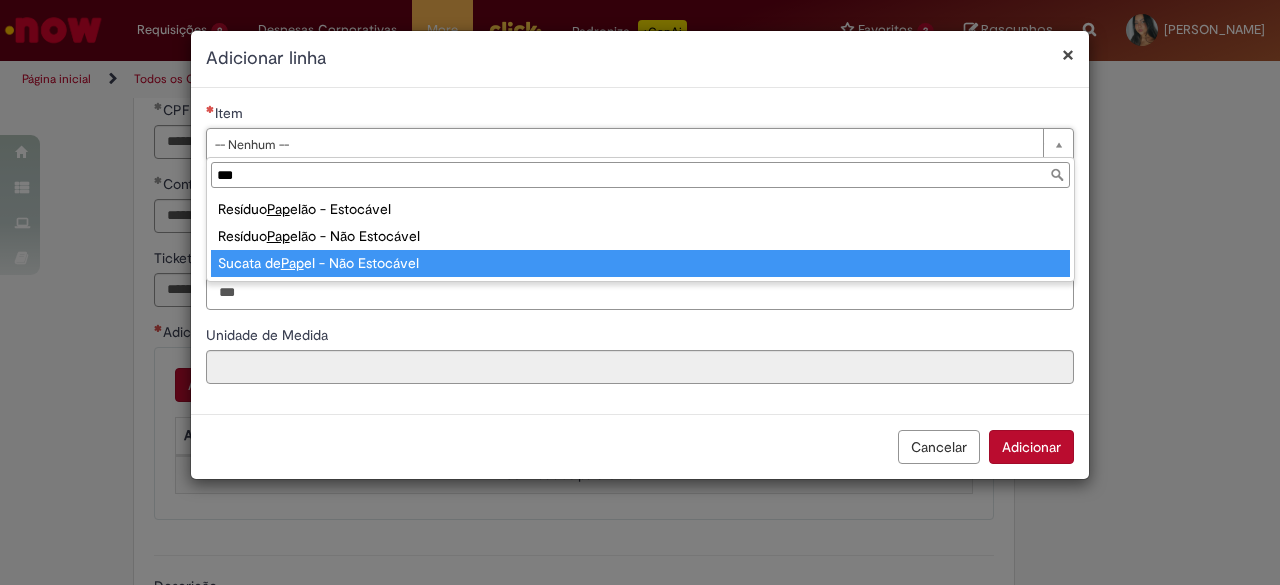 type on "***" 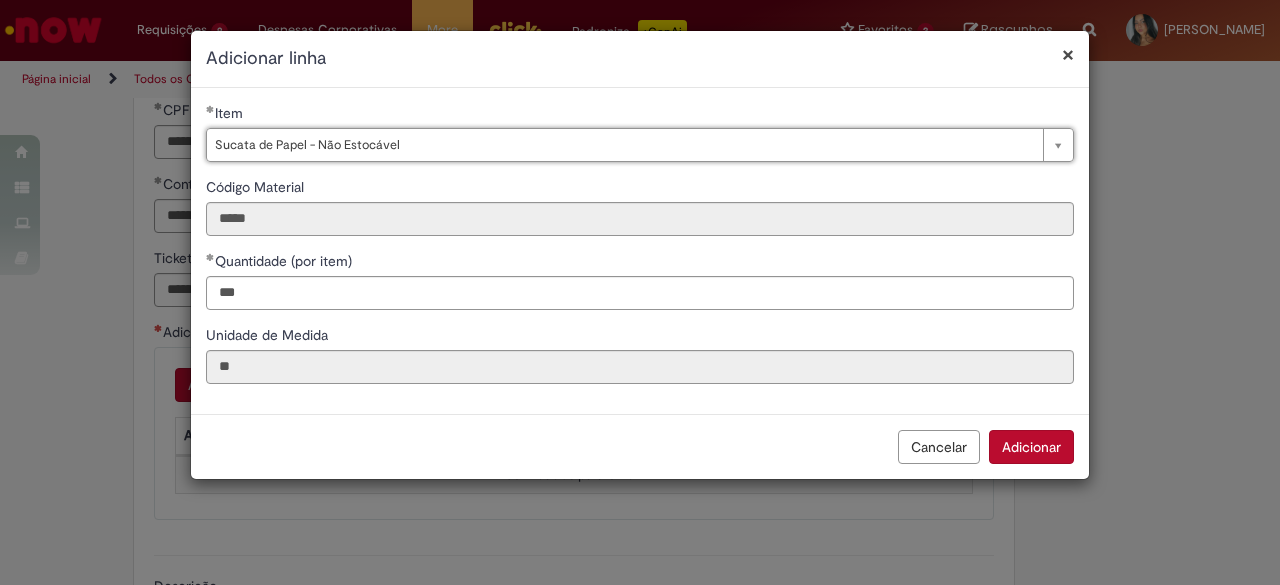 type 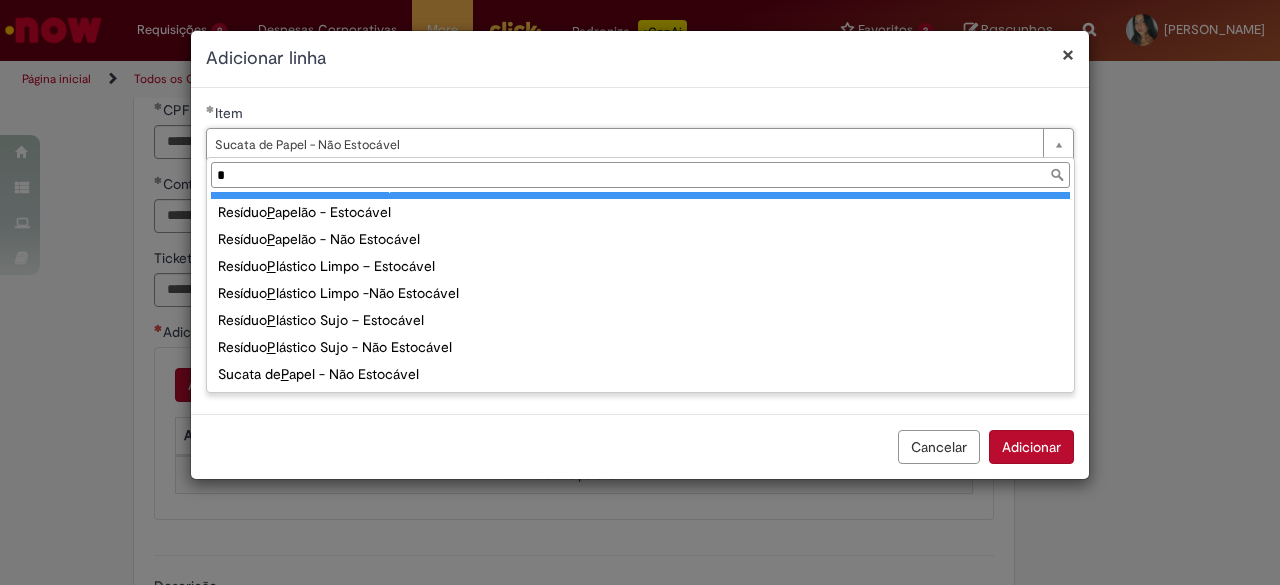 scroll, scrollTop: 0, scrollLeft: 0, axis: both 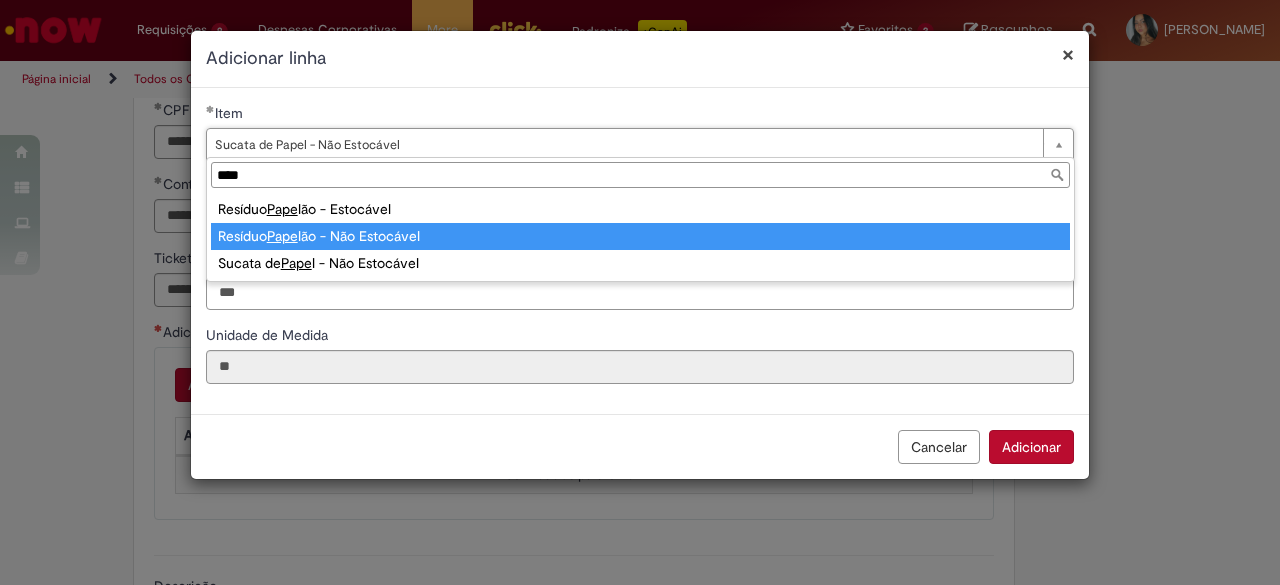 type on "****" 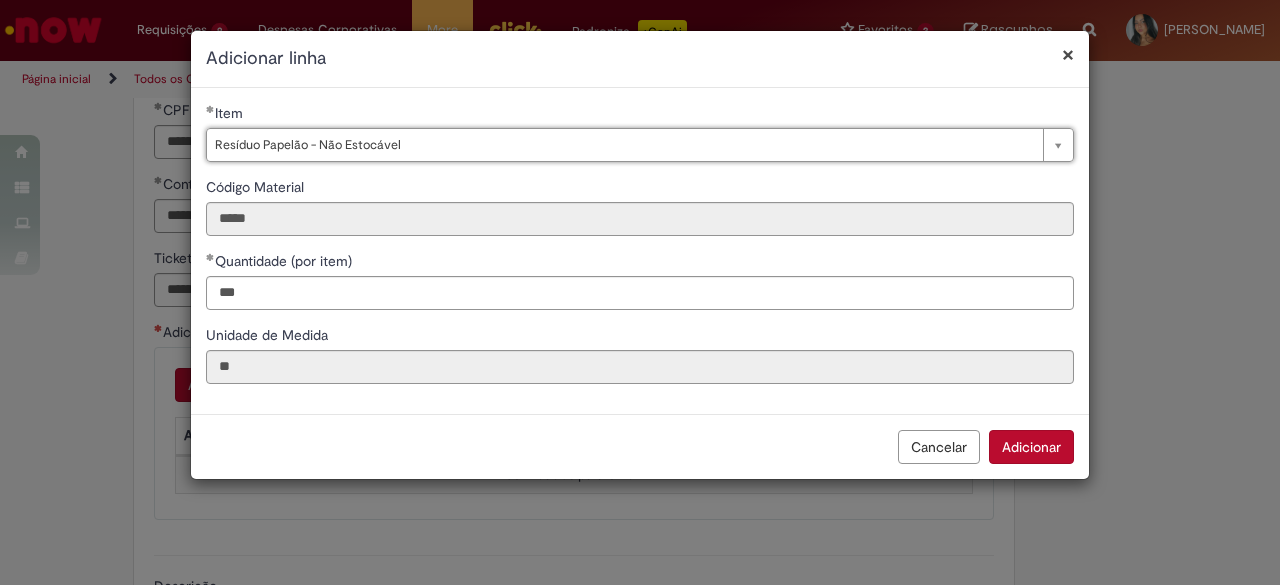 scroll, scrollTop: 0, scrollLeft: 201, axis: horizontal 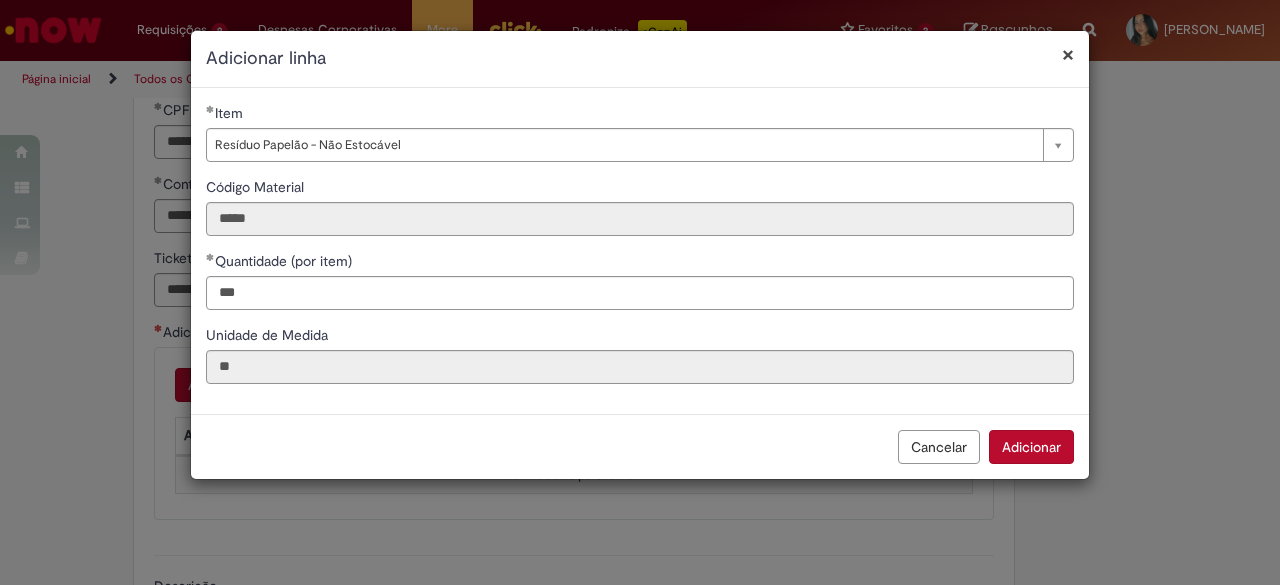 click on "Adicionar" at bounding box center (1031, 447) 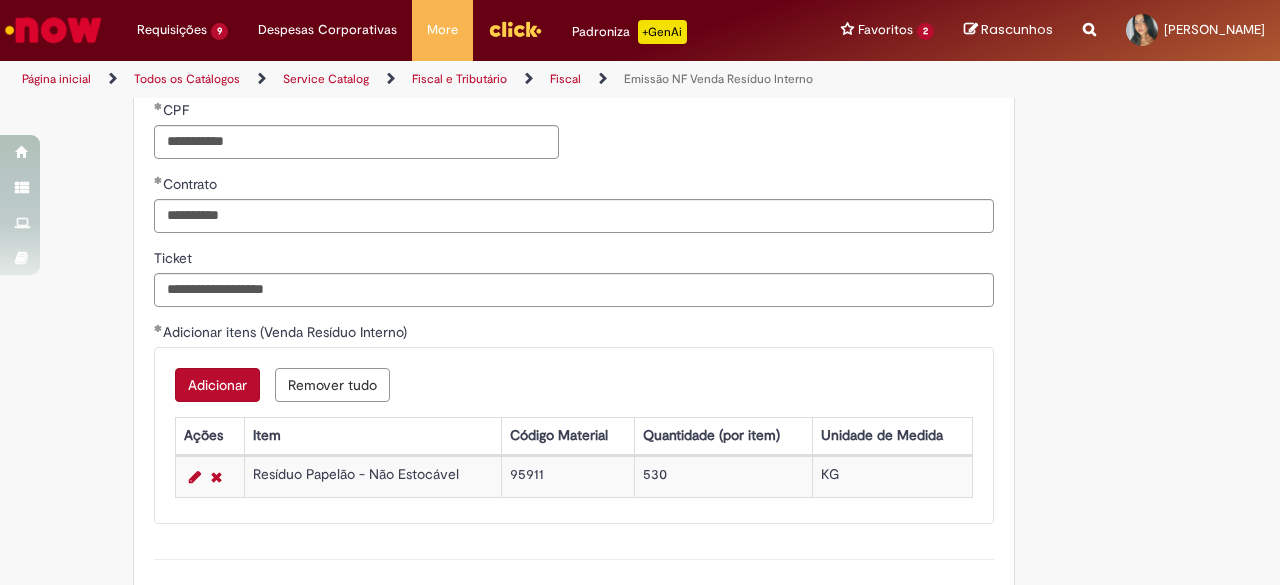 click on "Adicionar" at bounding box center [217, 385] 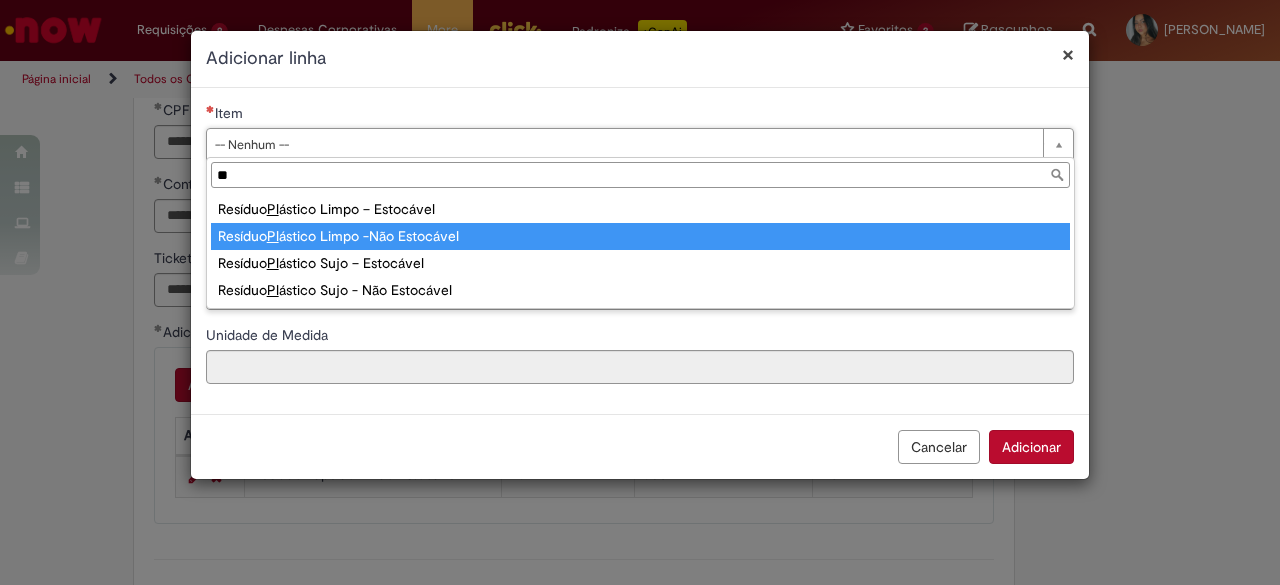 type on "**" 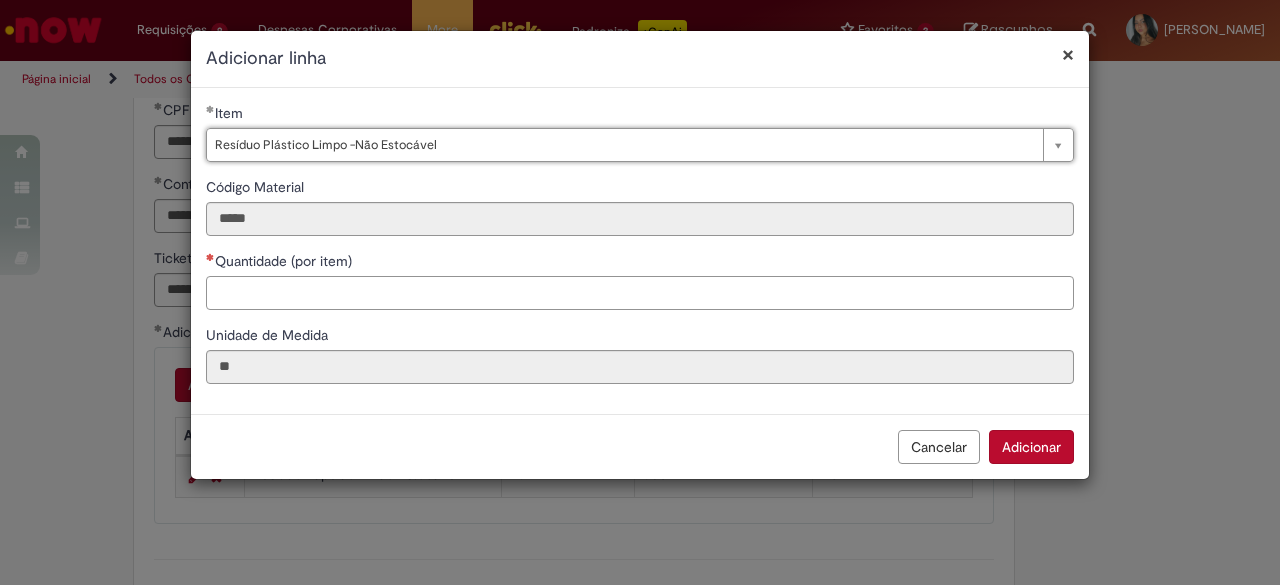 click on "Quantidade (por item)" at bounding box center [640, 293] 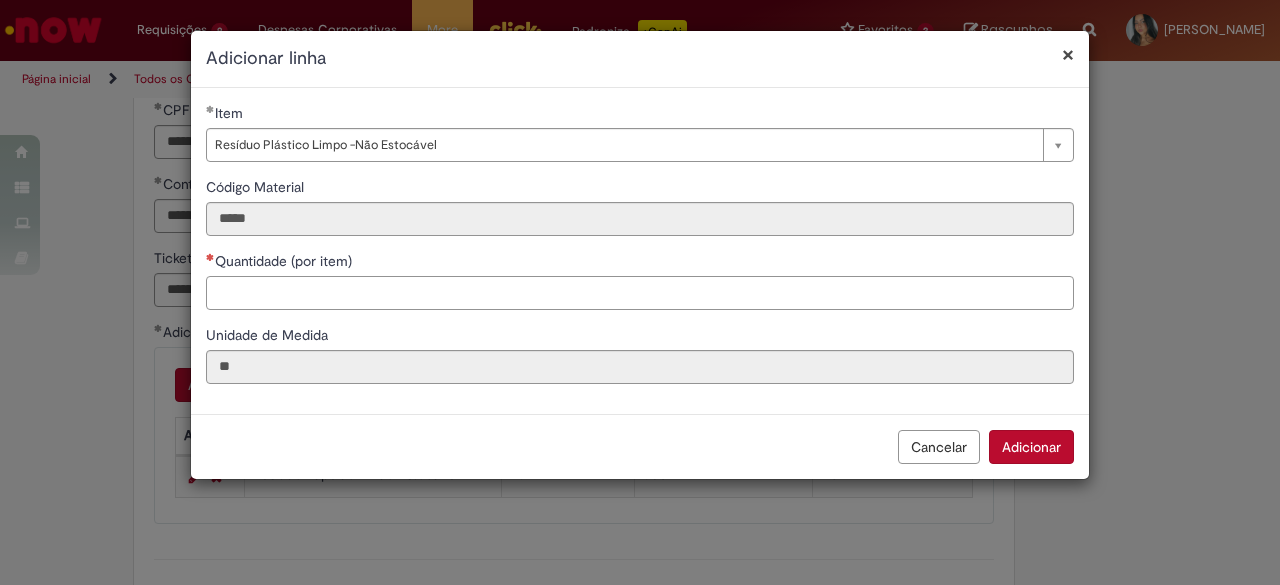 paste on "***" 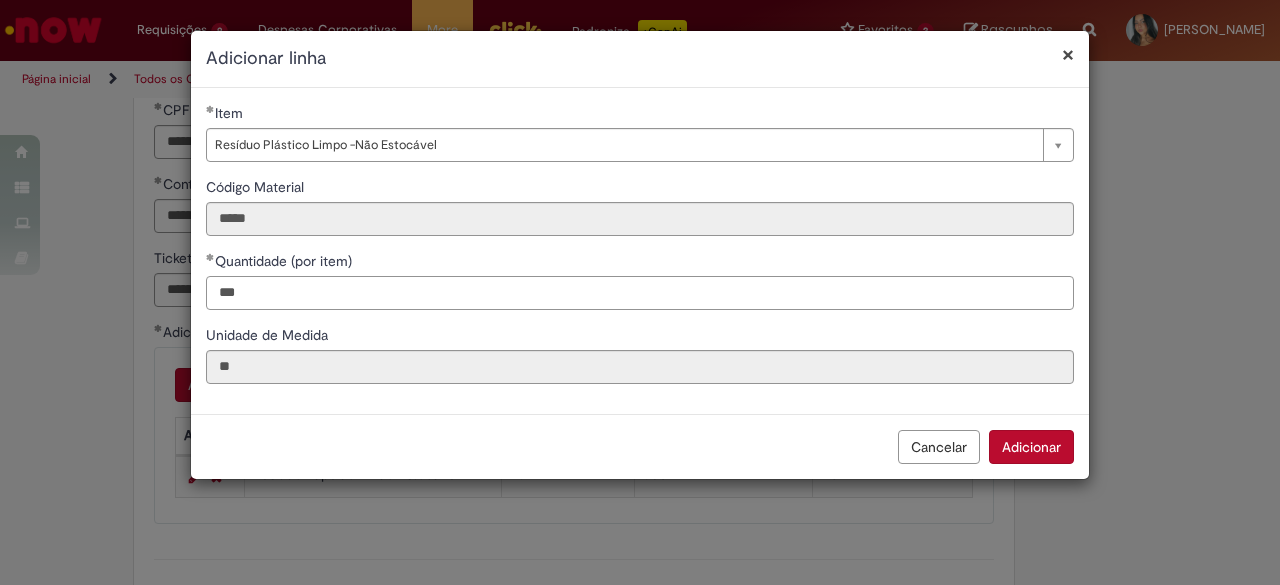 type on "***" 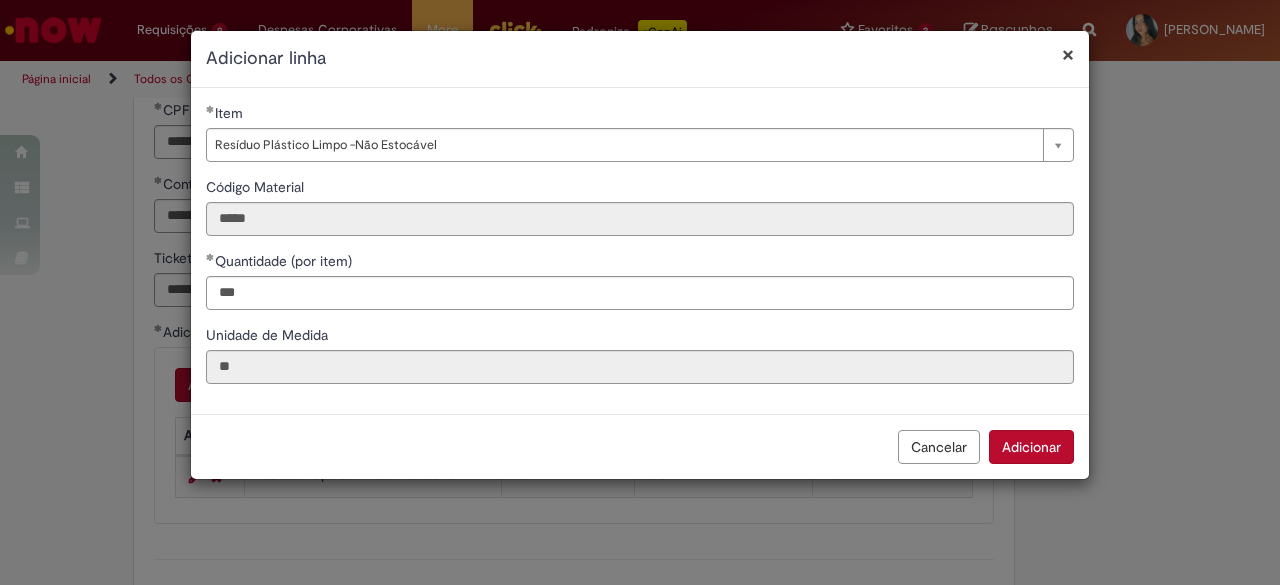 click on "Adicionar" at bounding box center [1031, 447] 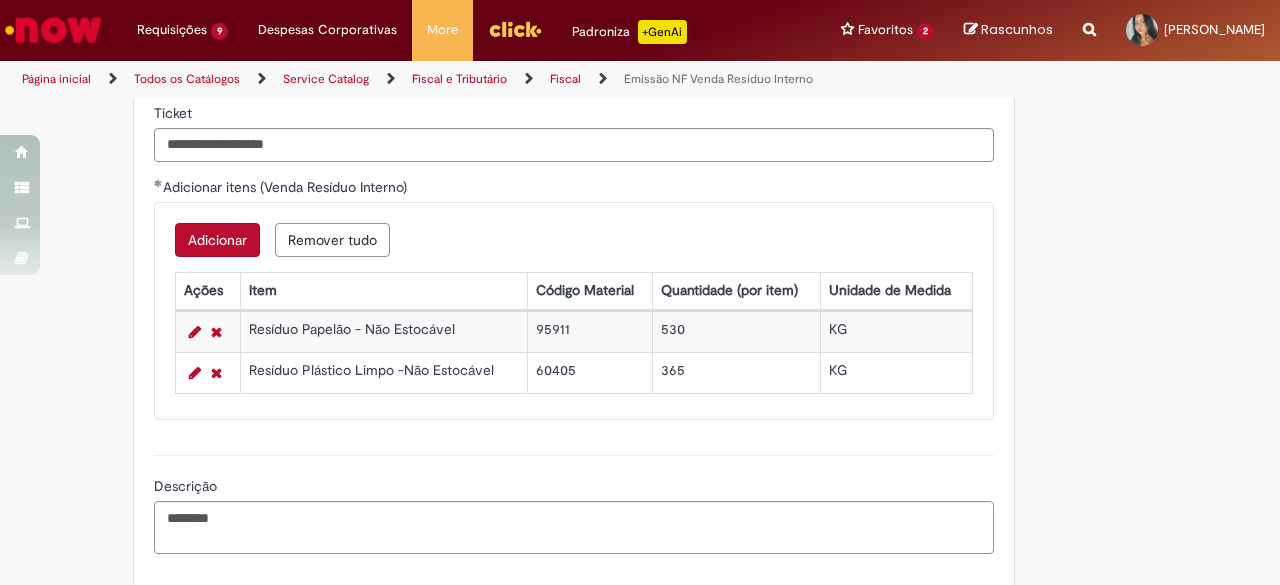 scroll, scrollTop: 1722, scrollLeft: 0, axis: vertical 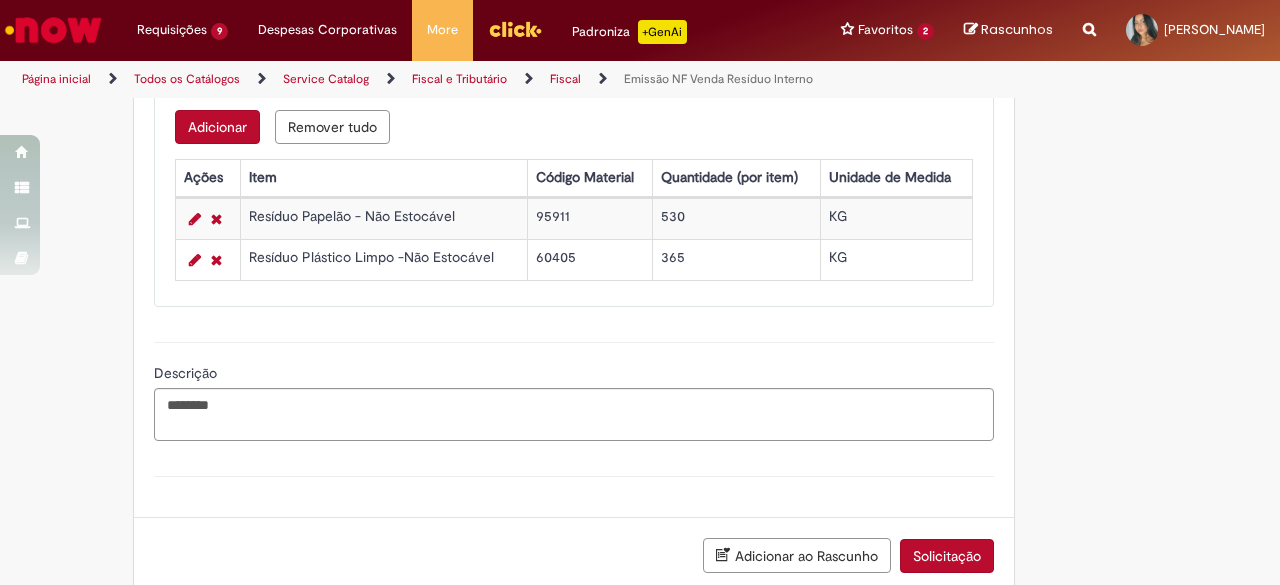 click on "Solicitação" at bounding box center [947, 556] 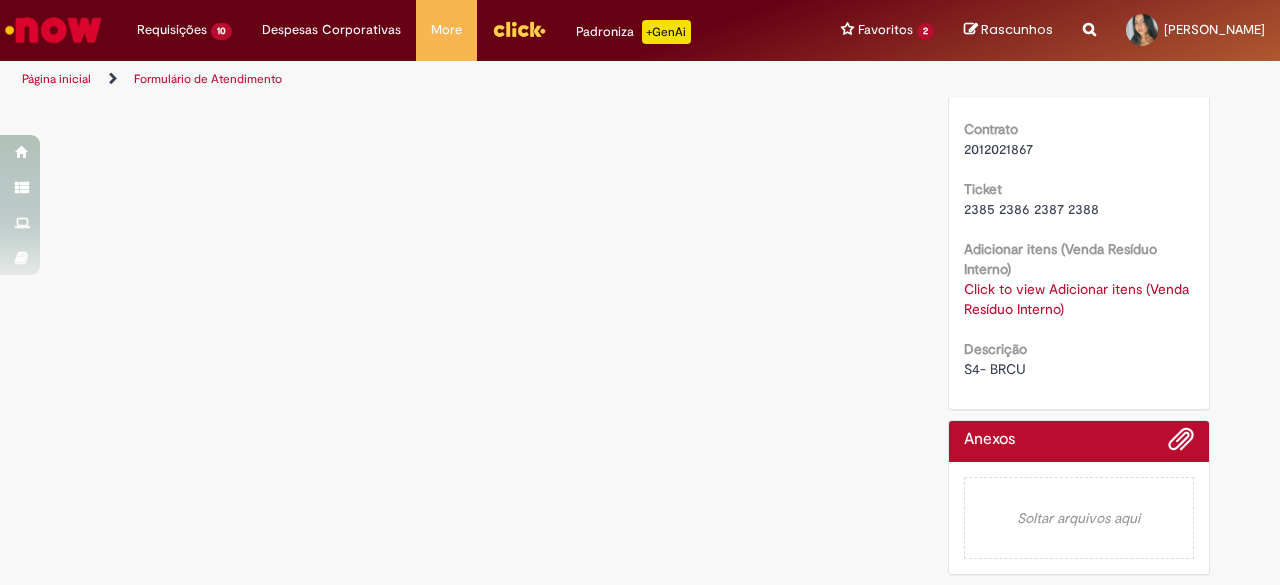 scroll, scrollTop: 0, scrollLeft: 0, axis: both 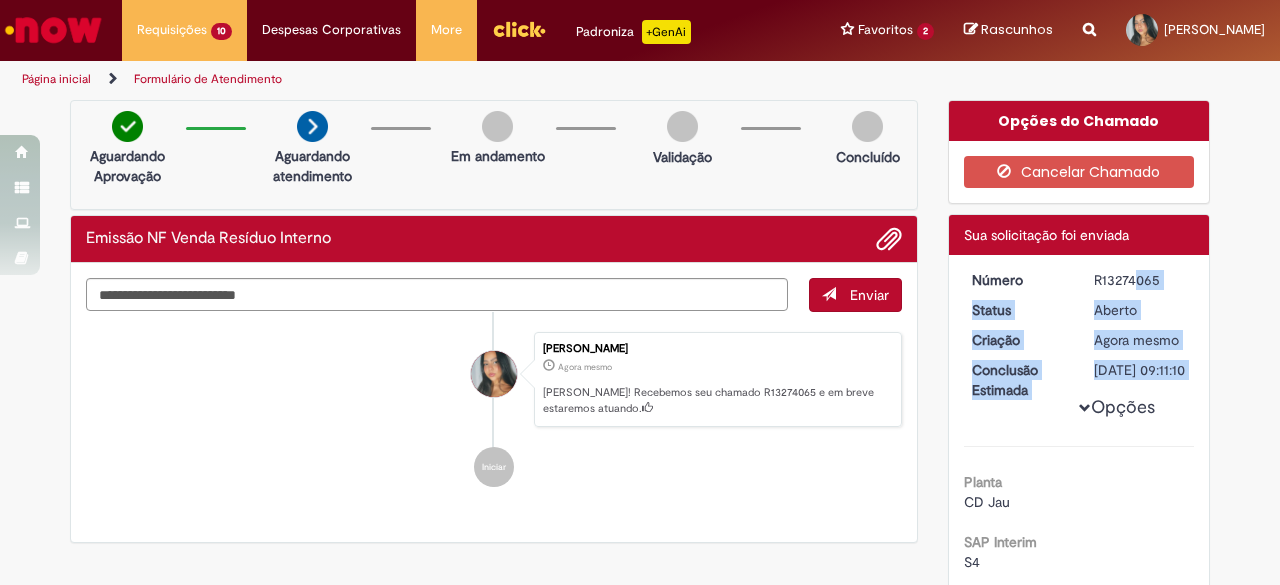 drag, startPoint x: 1082, startPoint y: 281, endPoint x: 1166, endPoint y: 267, distance: 85.158676 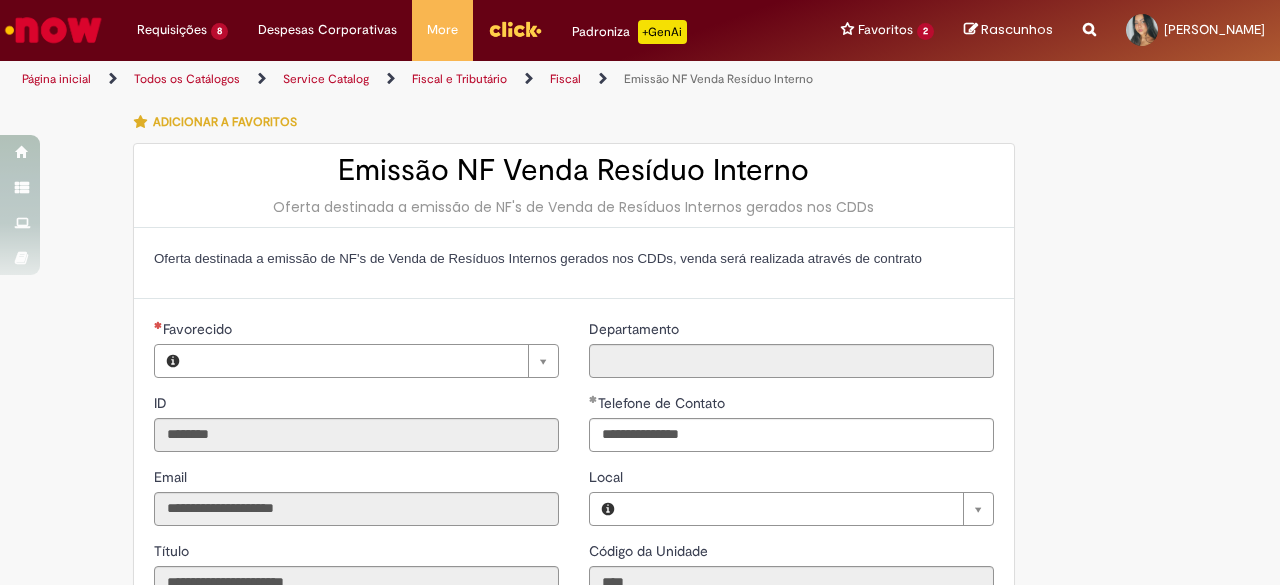 type on "**********" 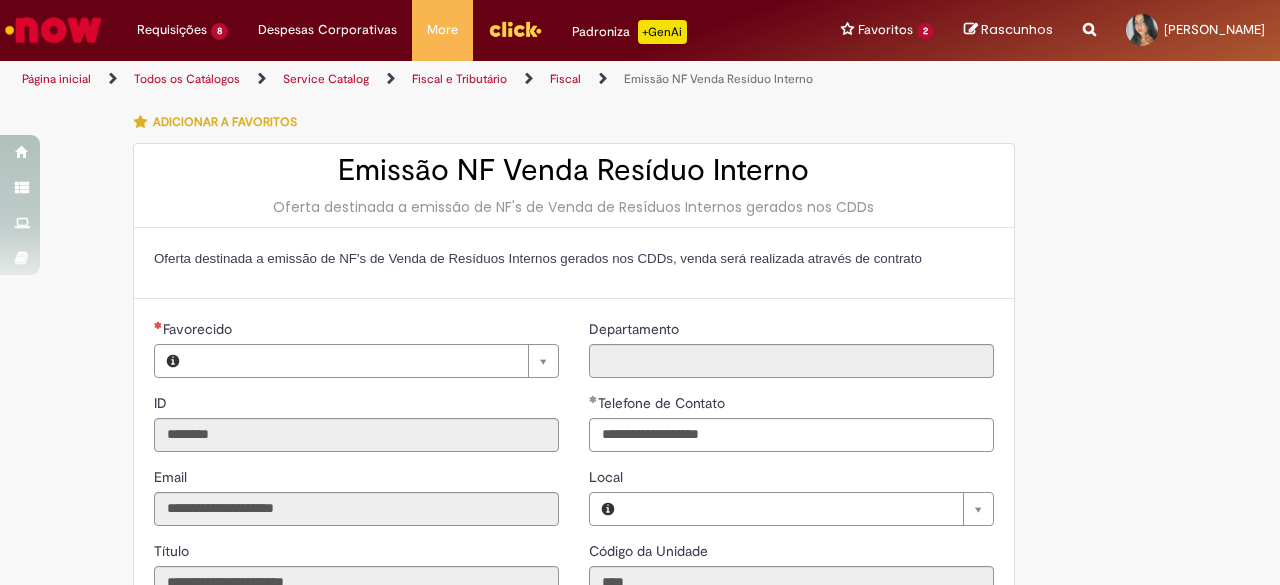 type on "**********" 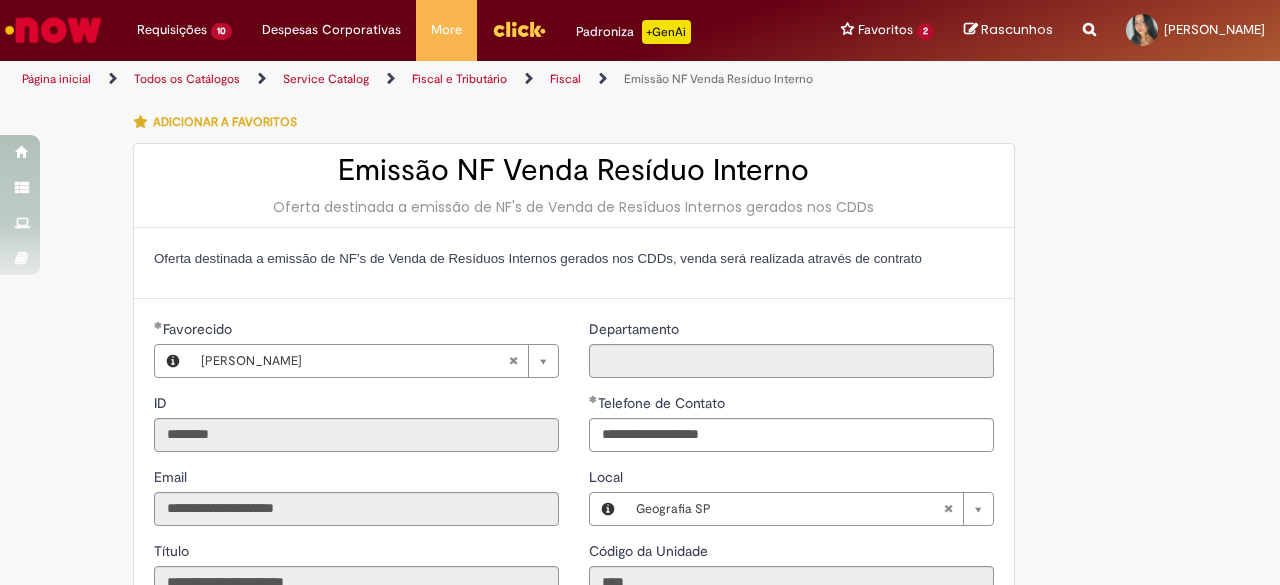 scroll, scrollTop: 0, scrollLeft: 0, axis: both 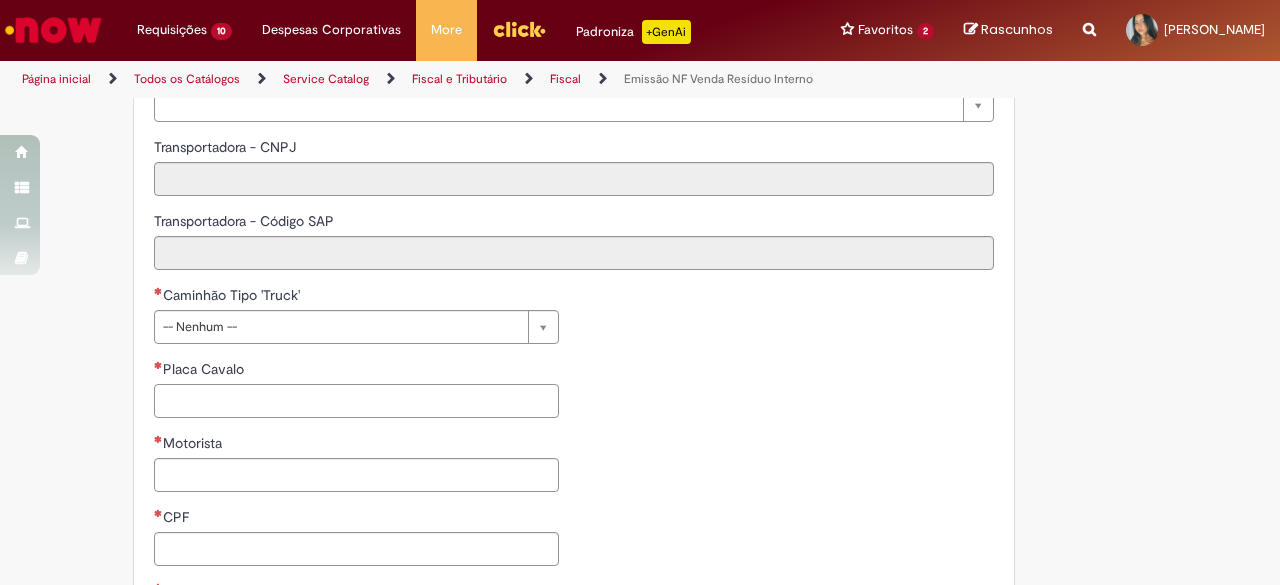 click on "Placa Cavalo" at bounding box center (356, 401) 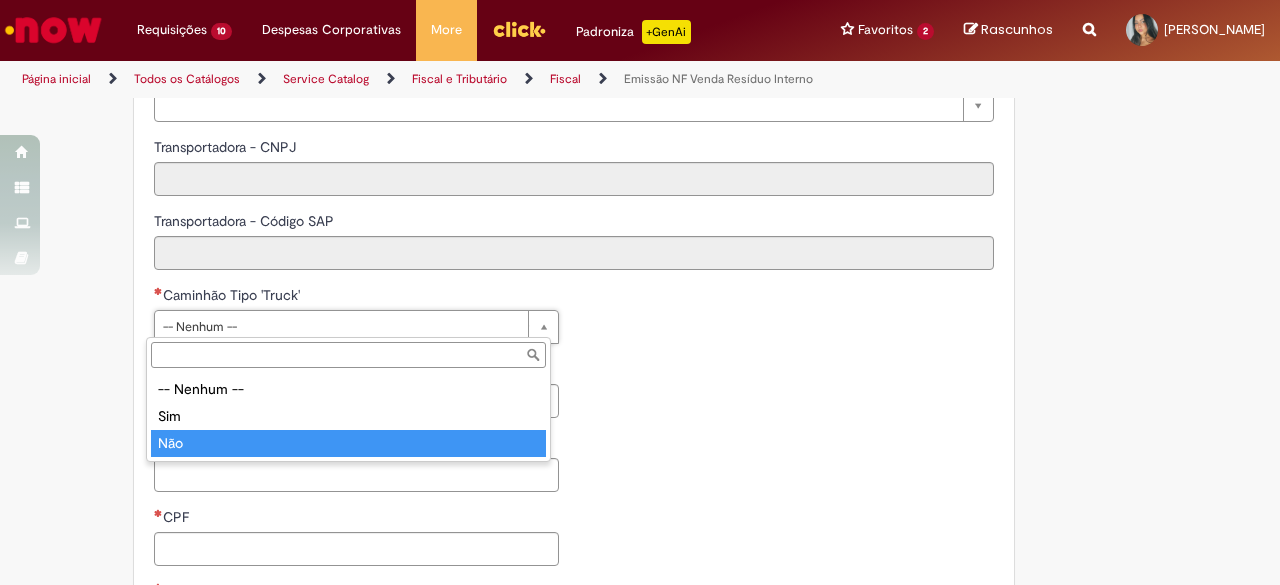 type on "***" 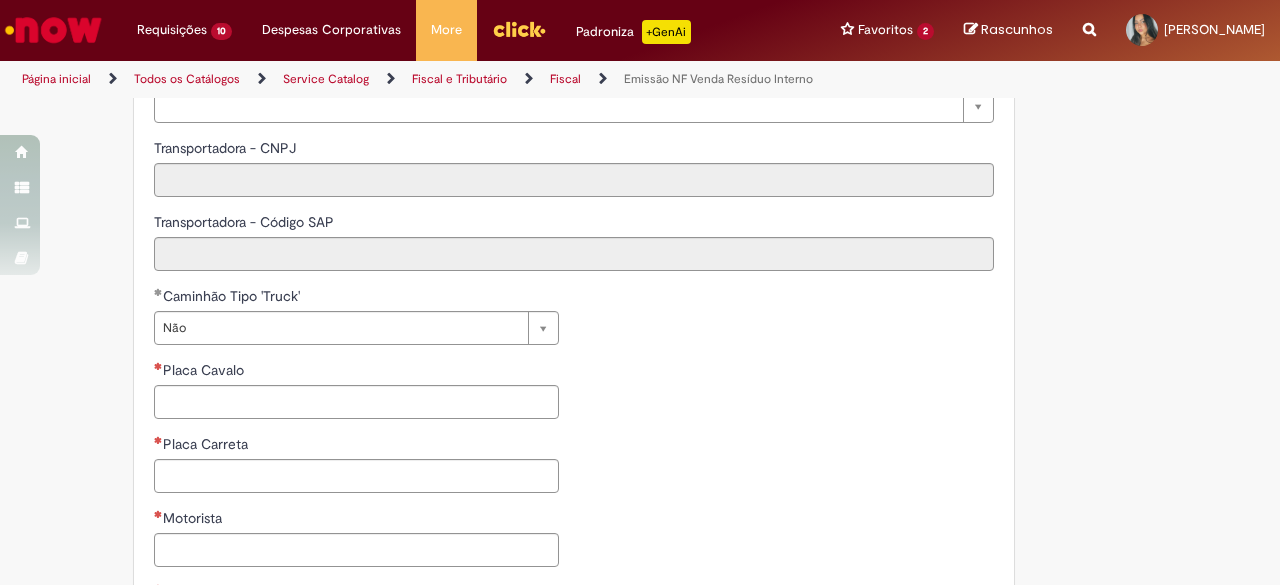 scroll, scrollTop: 927, scrollLeft: 0, axis: vertical 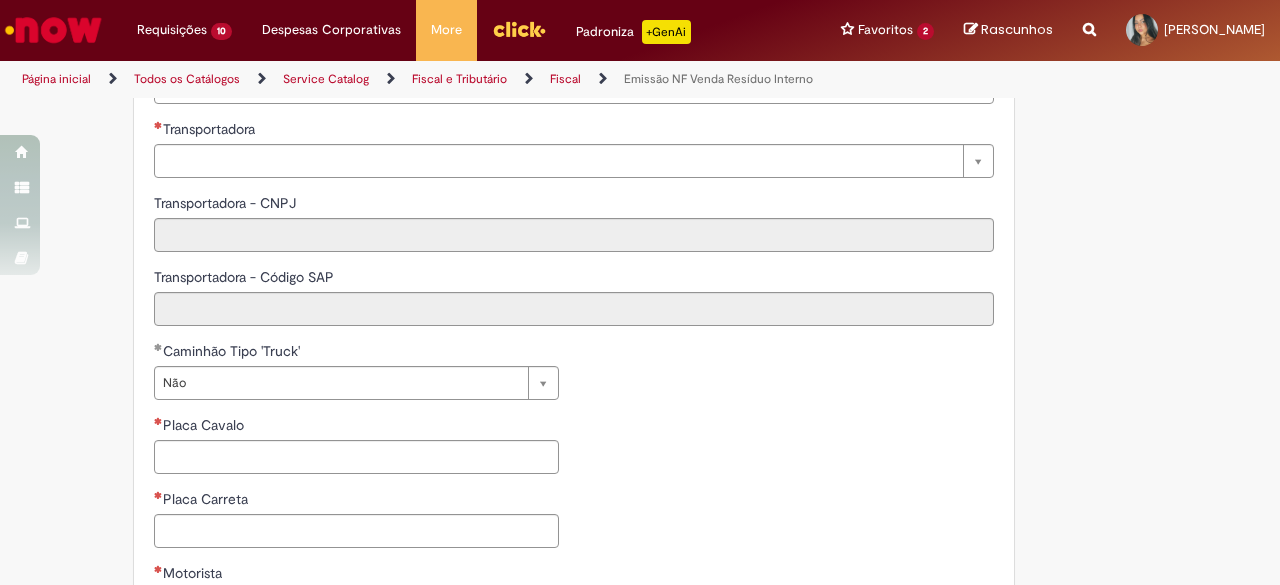click on "Transportadora" at bounding box center (574, 131) 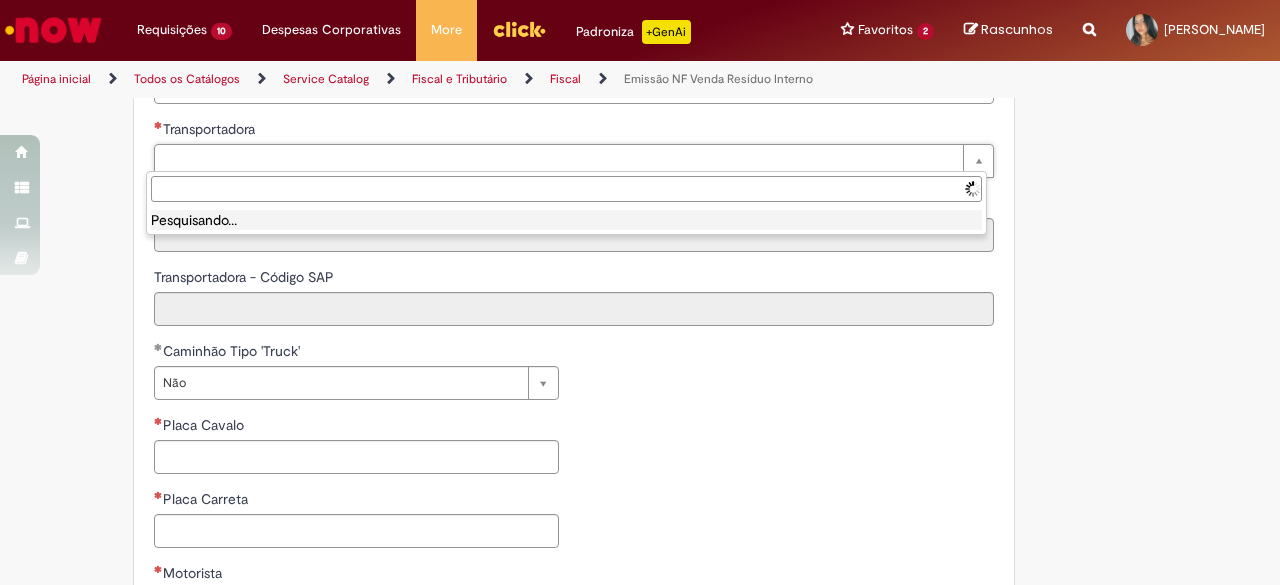 type on "******" 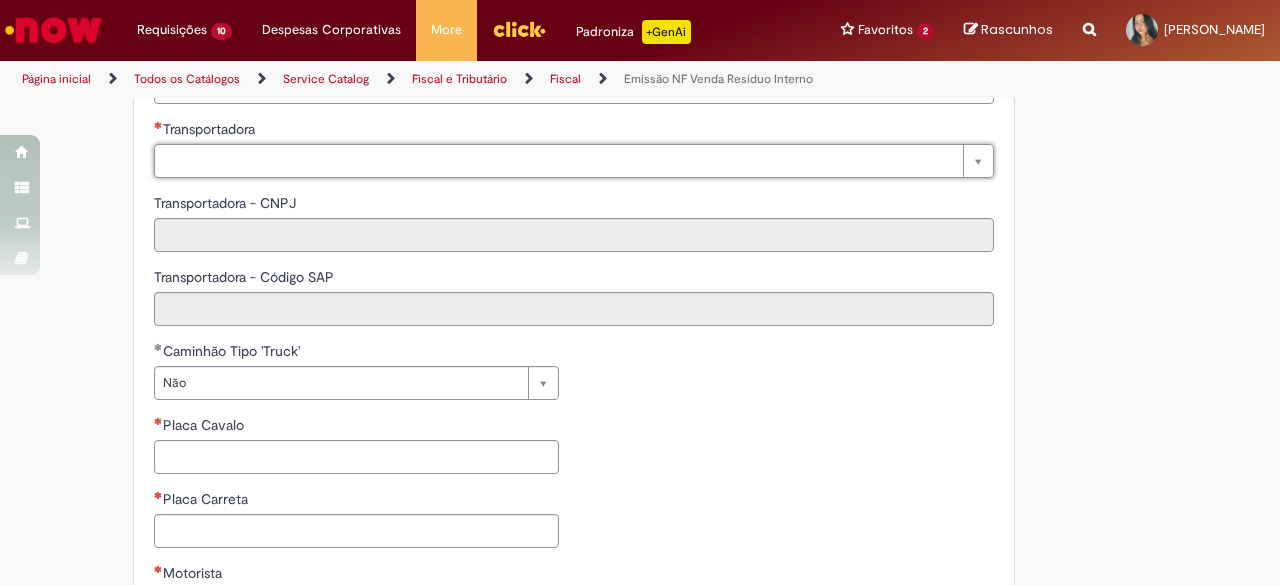 drag, startPoint x: 1279, startPoint y: 349, endPoint x: 1279, endPoint y: 318, distance: 31 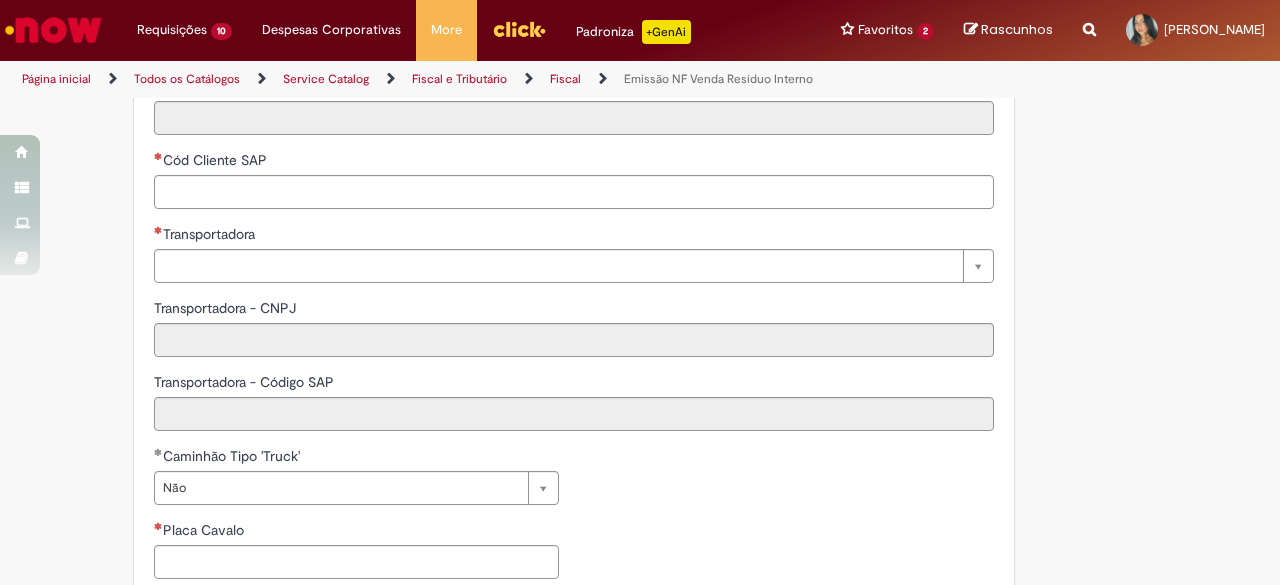 scroll, scrollTop: 809, scrollLeft: 0, axis: vertical 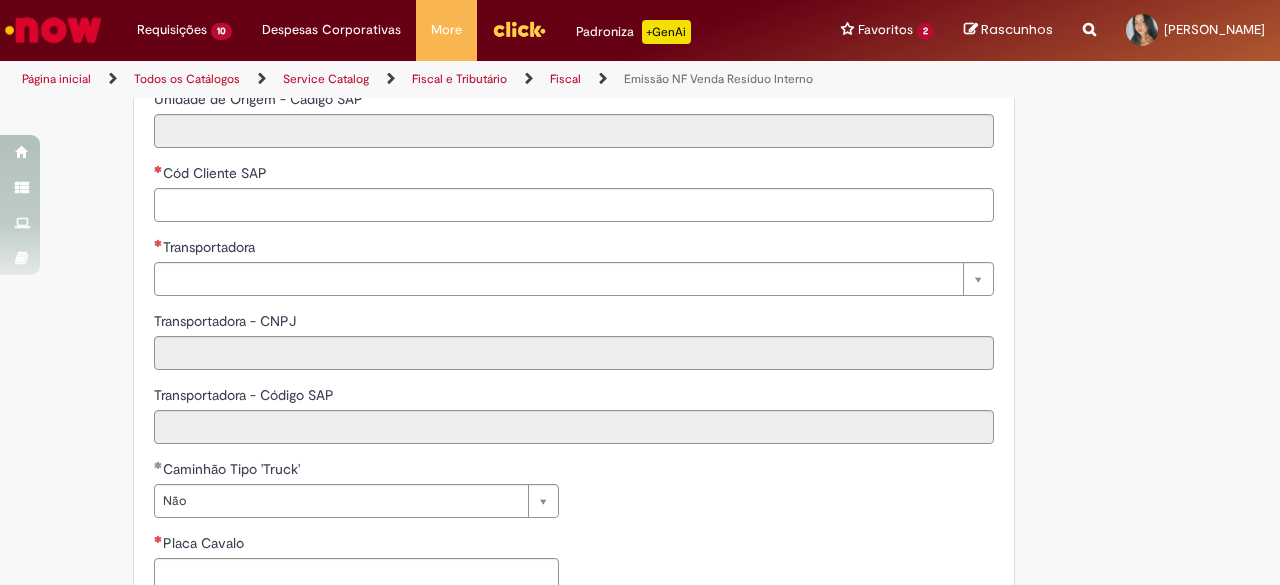 drag, startPoint x: 404, startPoint y: 240, endPoint x: 398, endPoint y: 230, distance: 11.661903 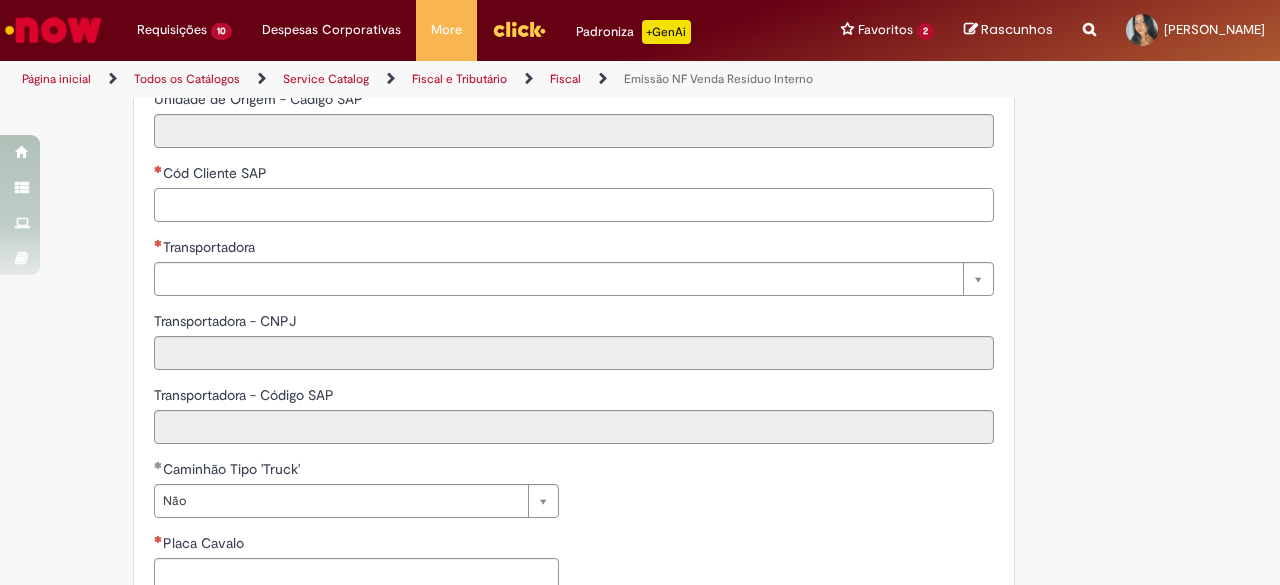 click on "Cód Cliente SAP" at bounding box center (574, 205) 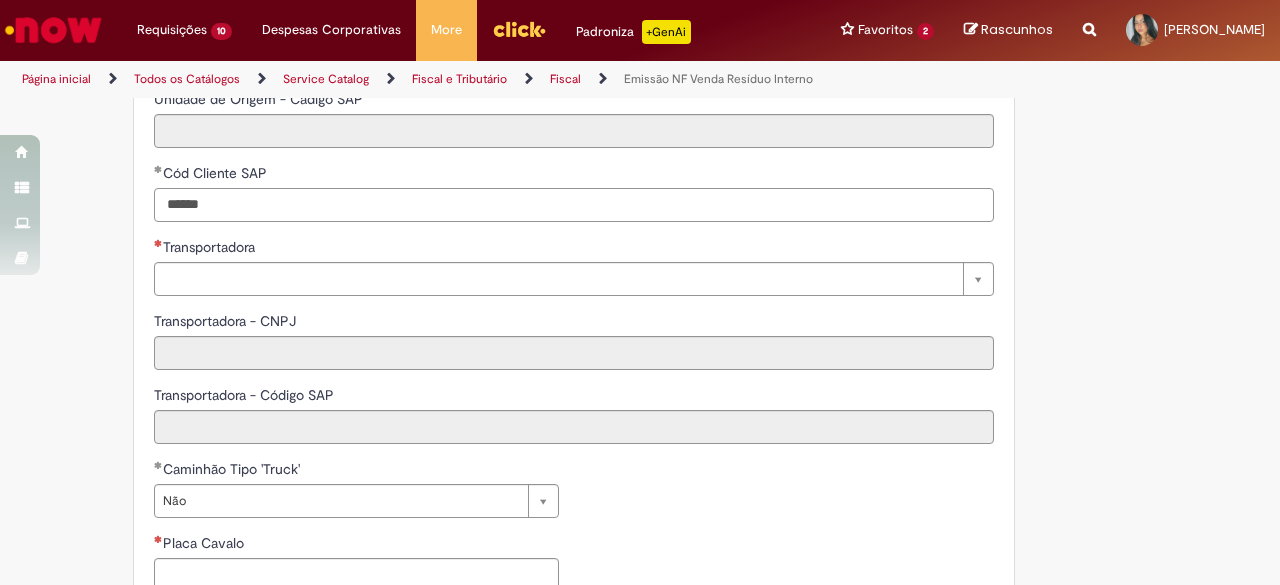 type on "******" 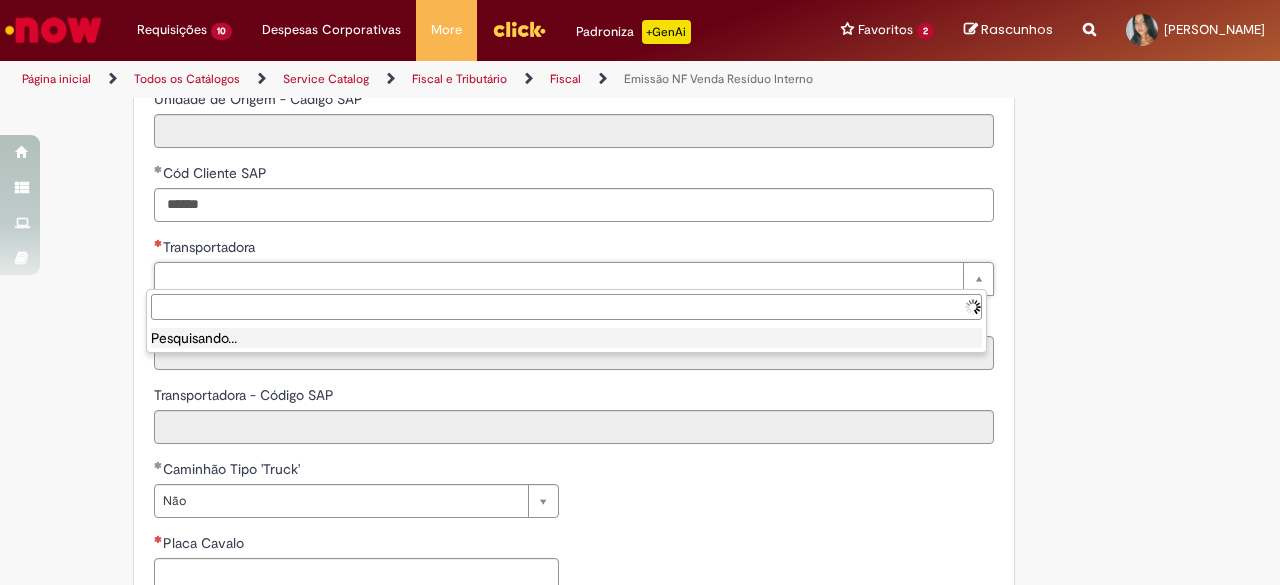 paste on "******" 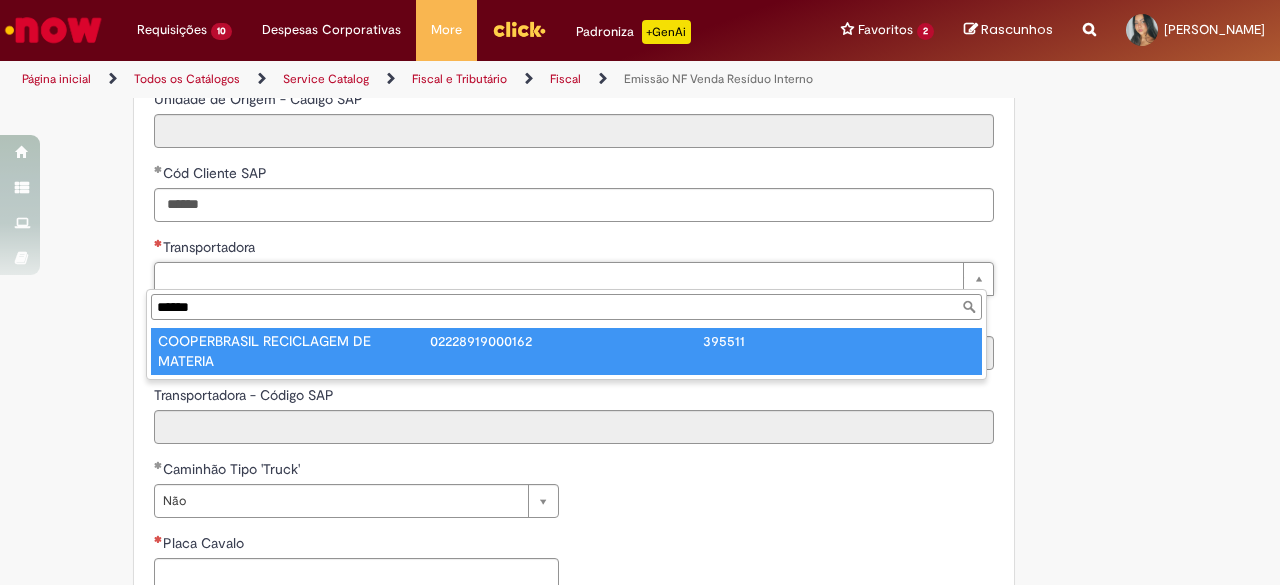 type on "******" 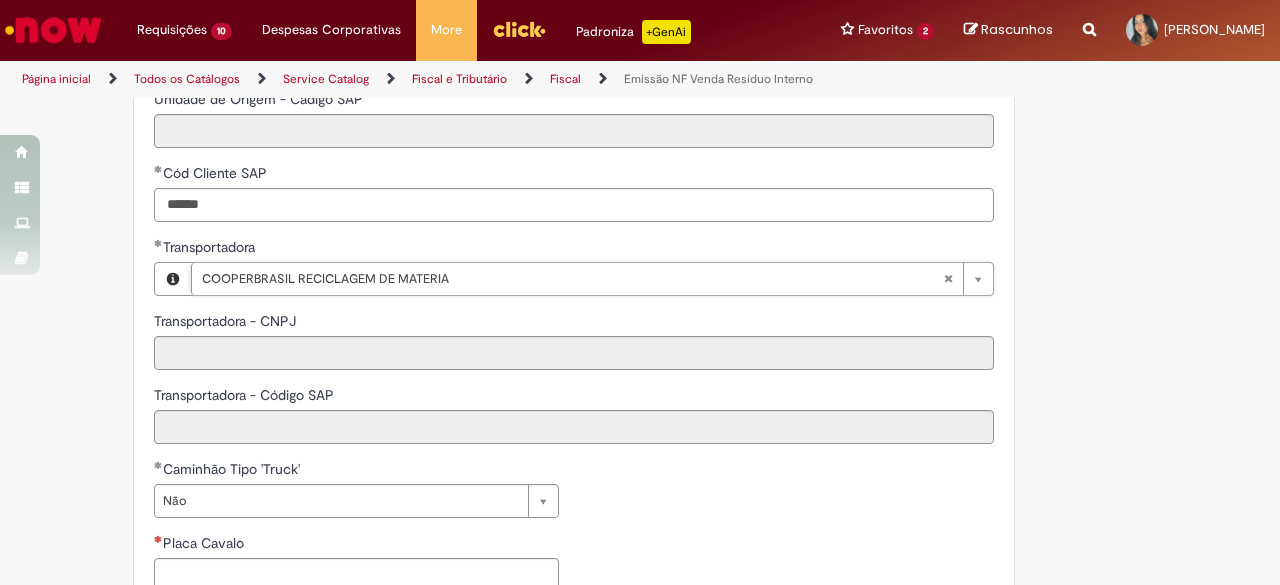 type on "**********" 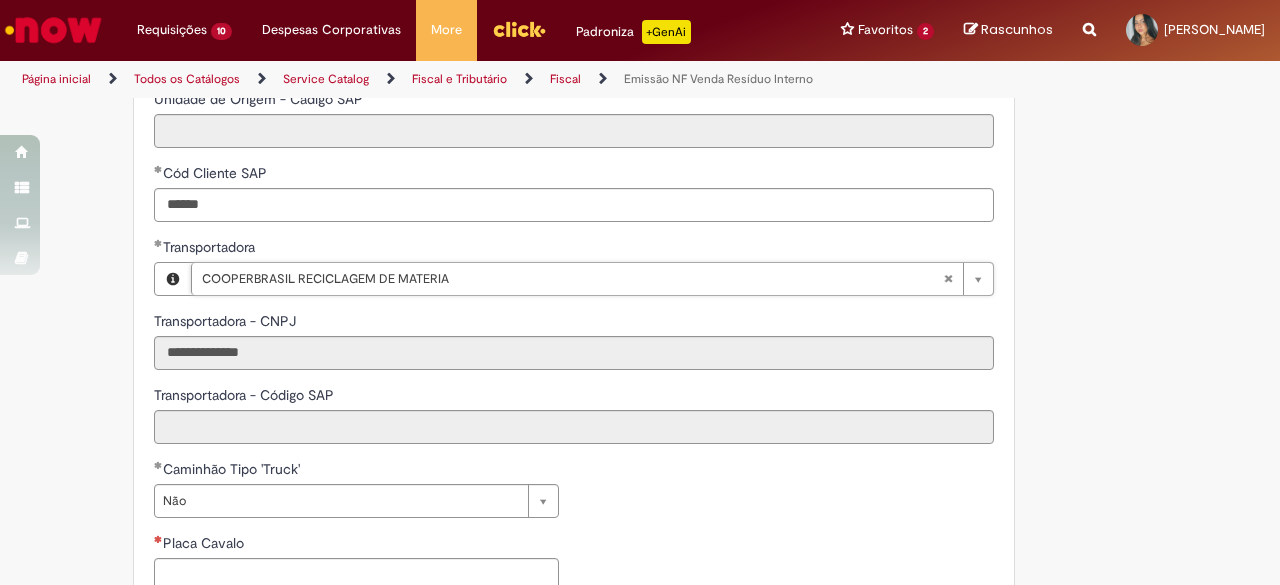 type on "******" 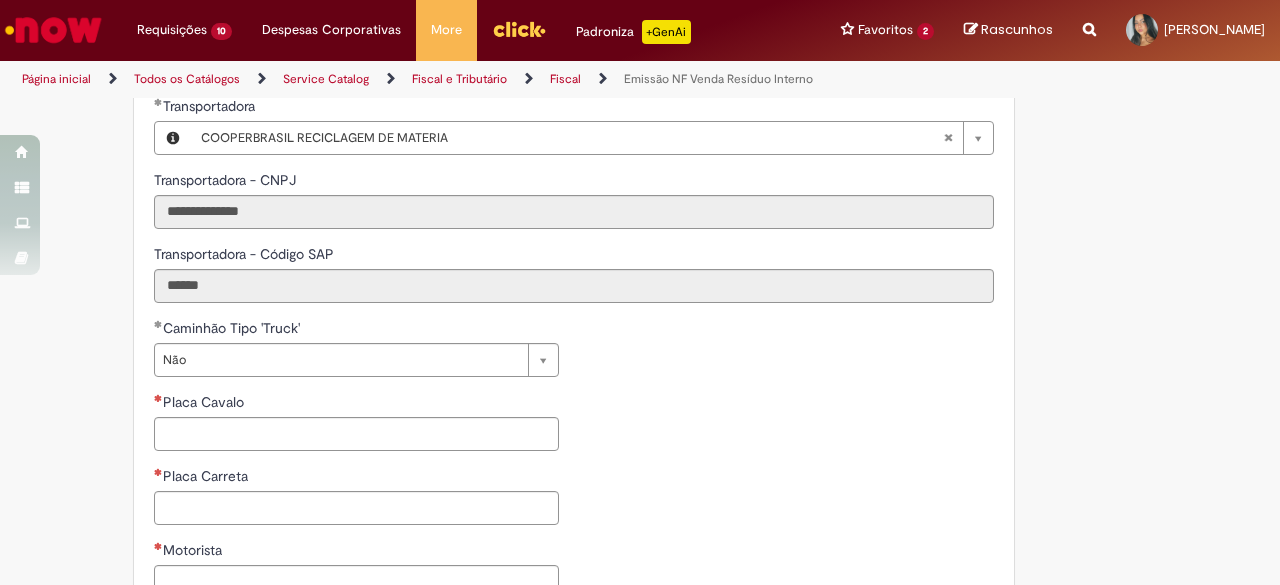 scroll, scrollTop: 998, scrollLeft: 0, axis: vertical 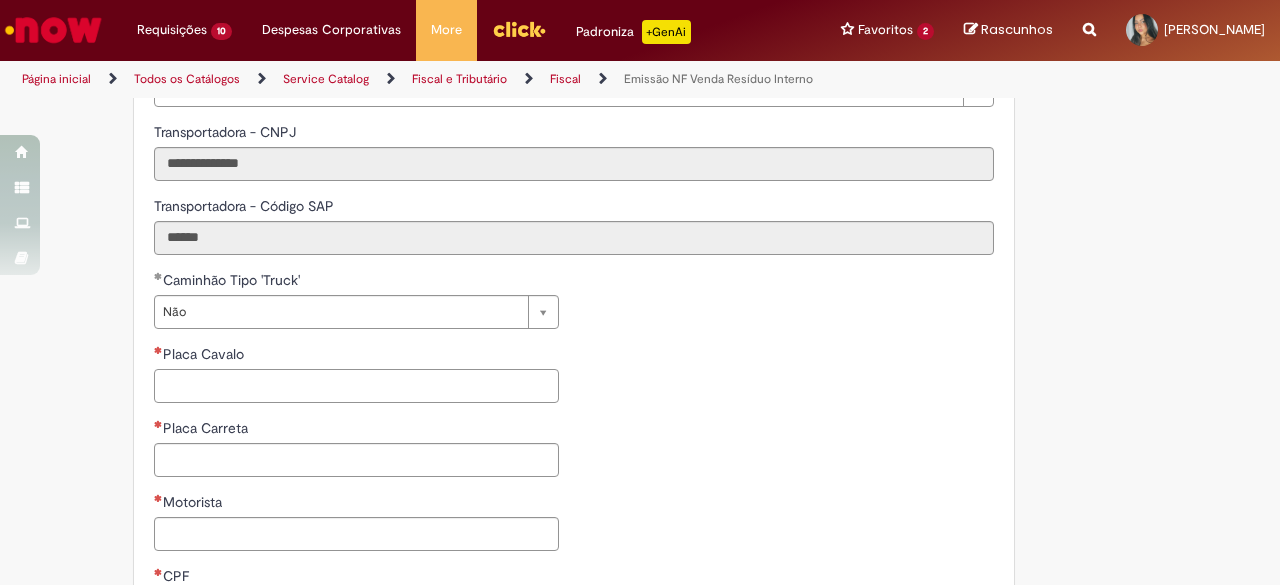 click on "Placa Cavalo" at bounding box center [356, 386] 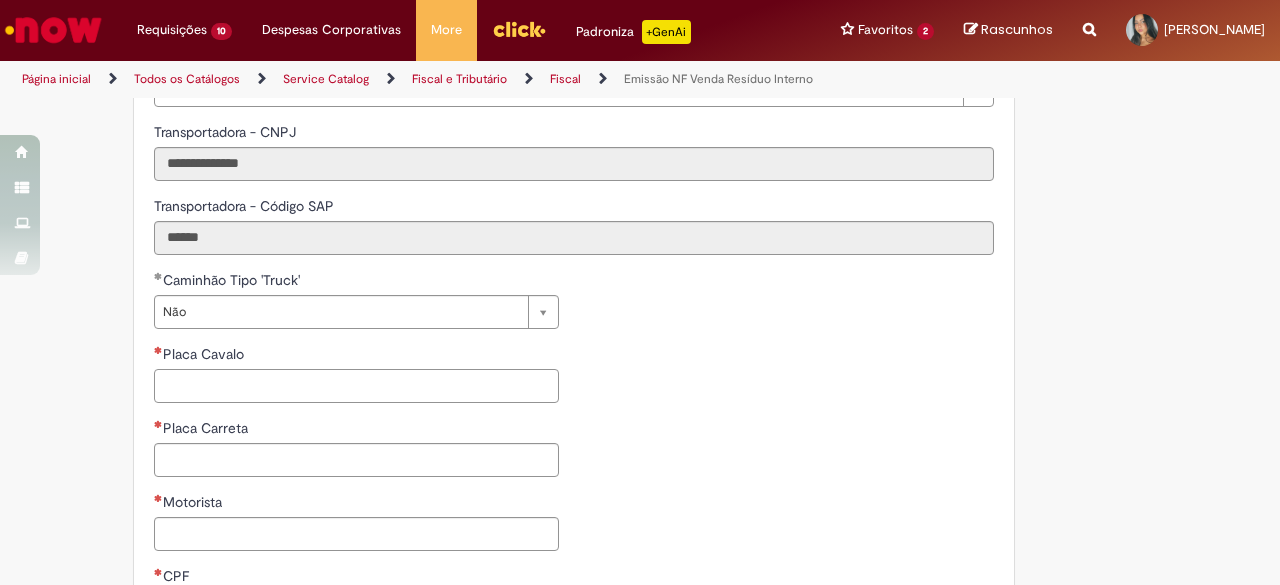 paste on "*******" 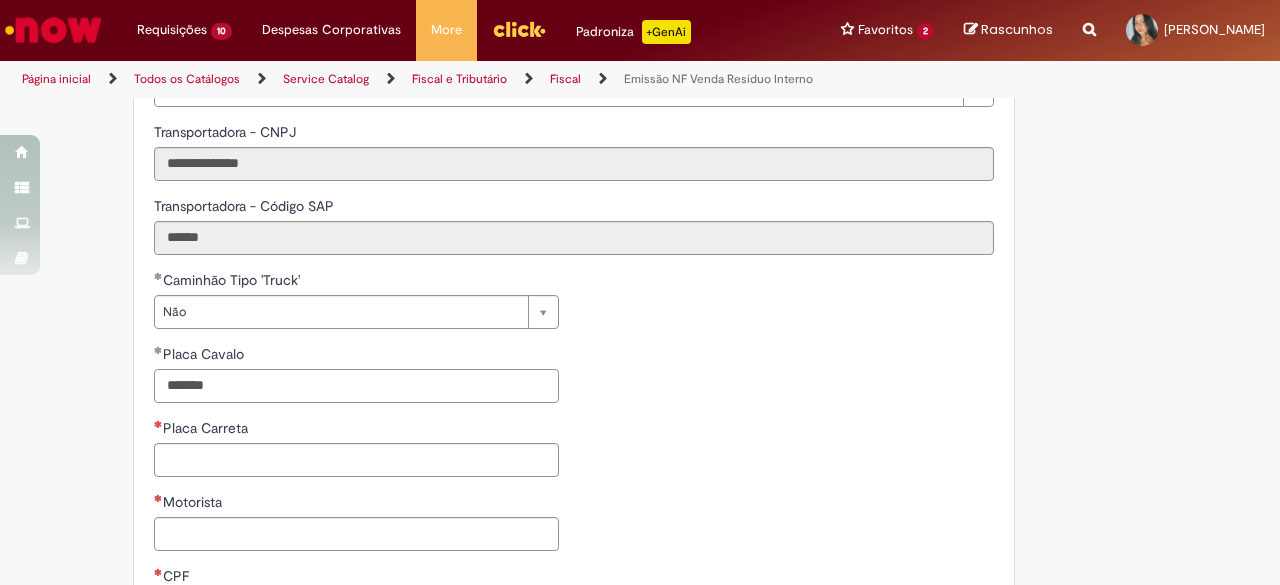 type on "*******" 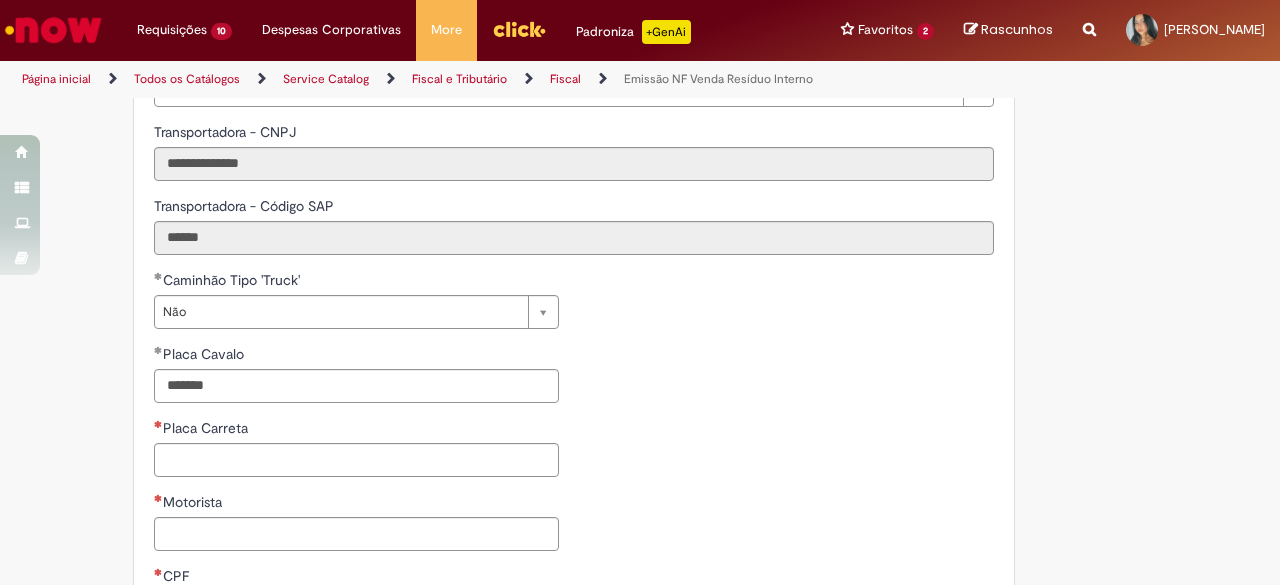 click on "Placa Carreta" at bounding box center (356, 430) 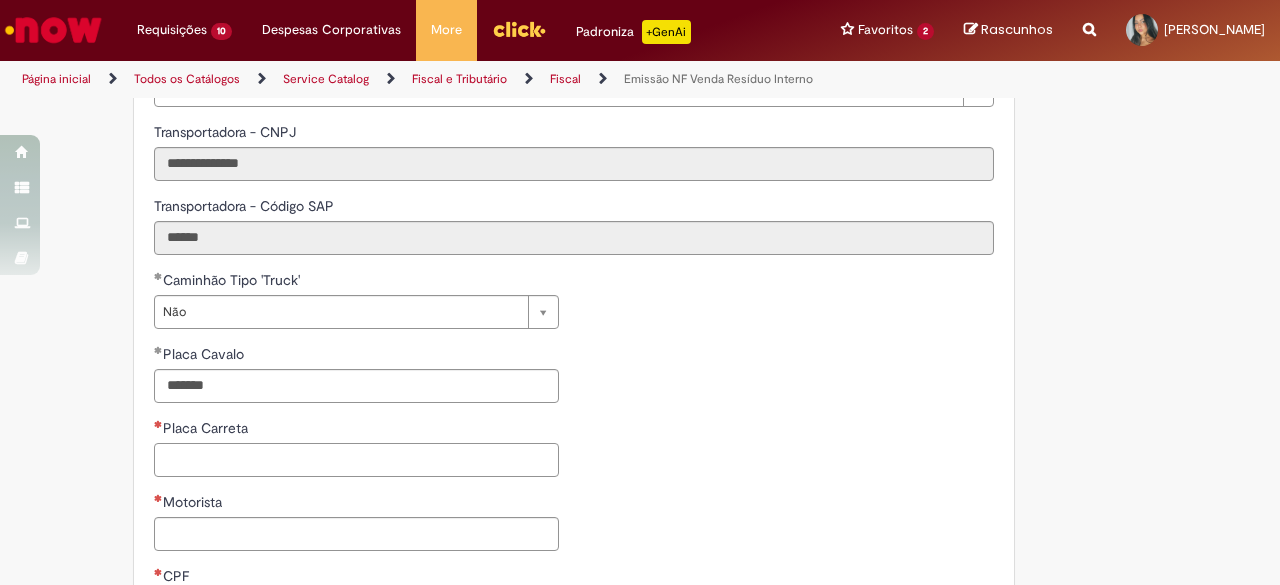 click on "Placa Carreta" at bounding box center (356, 460) 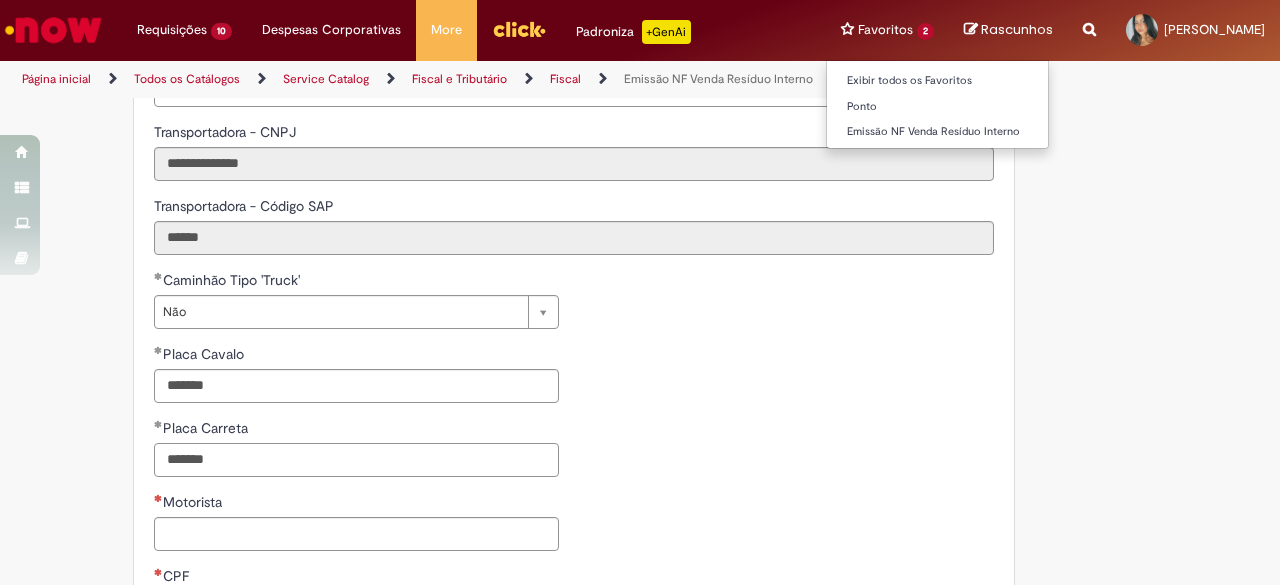 type on "*******" 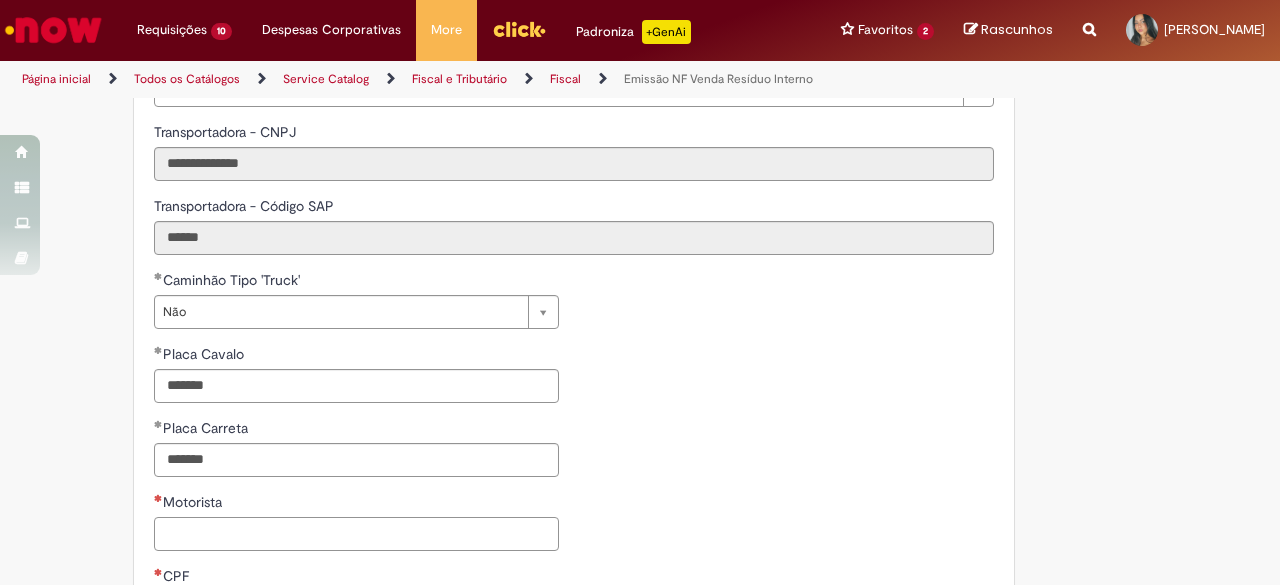 click on "Motorista" at bounding box center (356, 534) 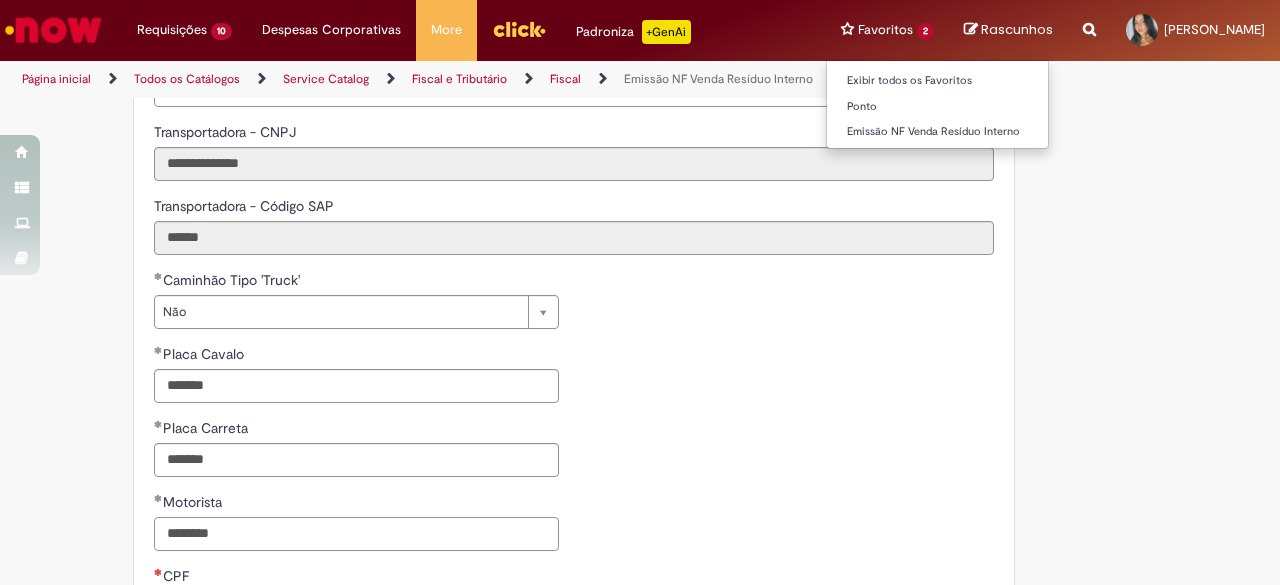type on "********" 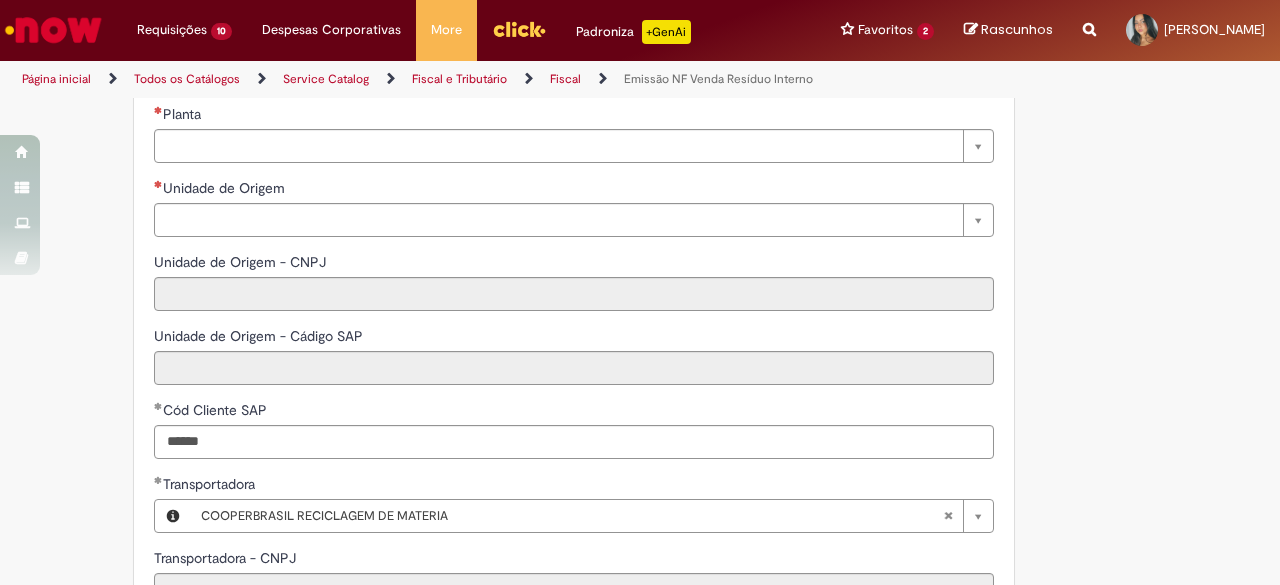 scroll, scrollTop: 1192, scrollLeft: 0, axis: vertical 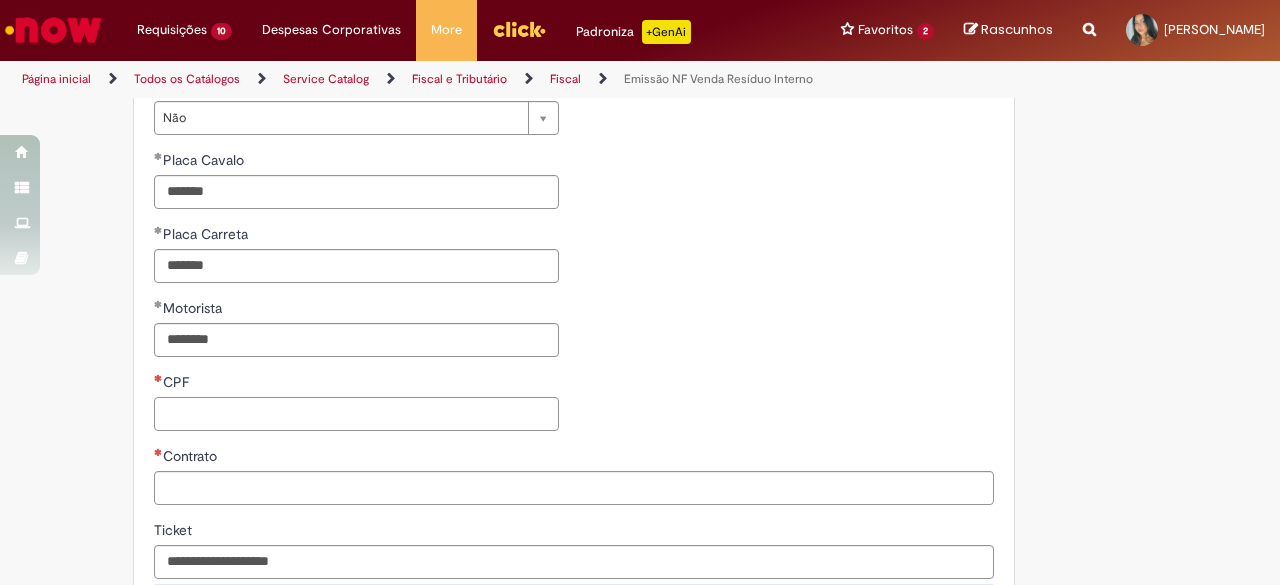 click on "CPF" at bounding box center (356, 414) 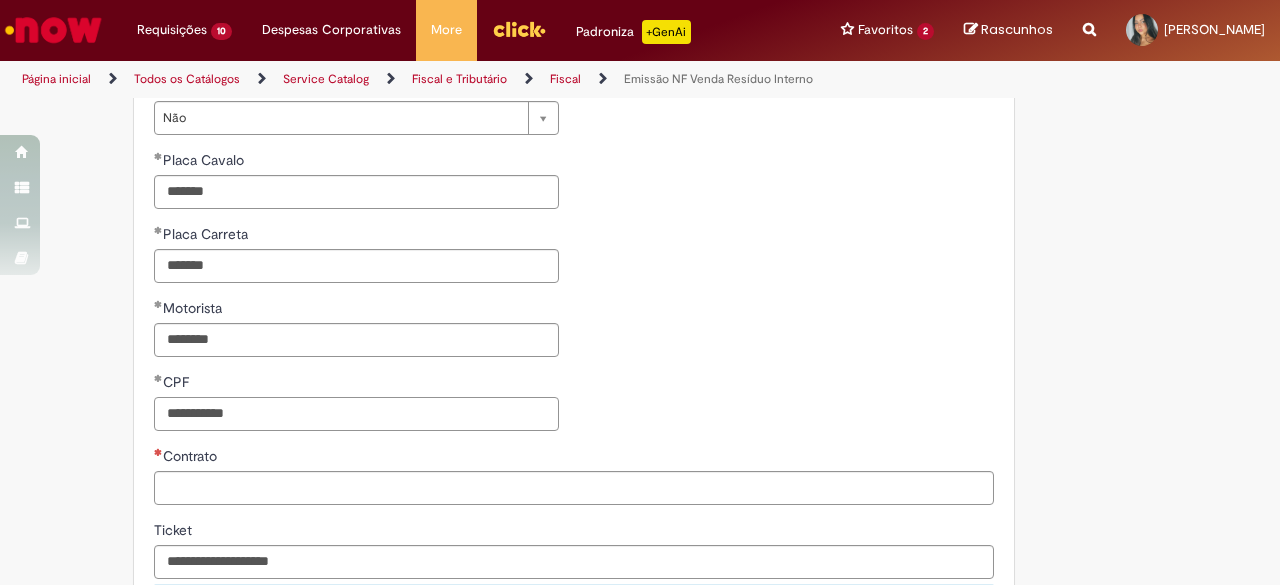 type on "**********" 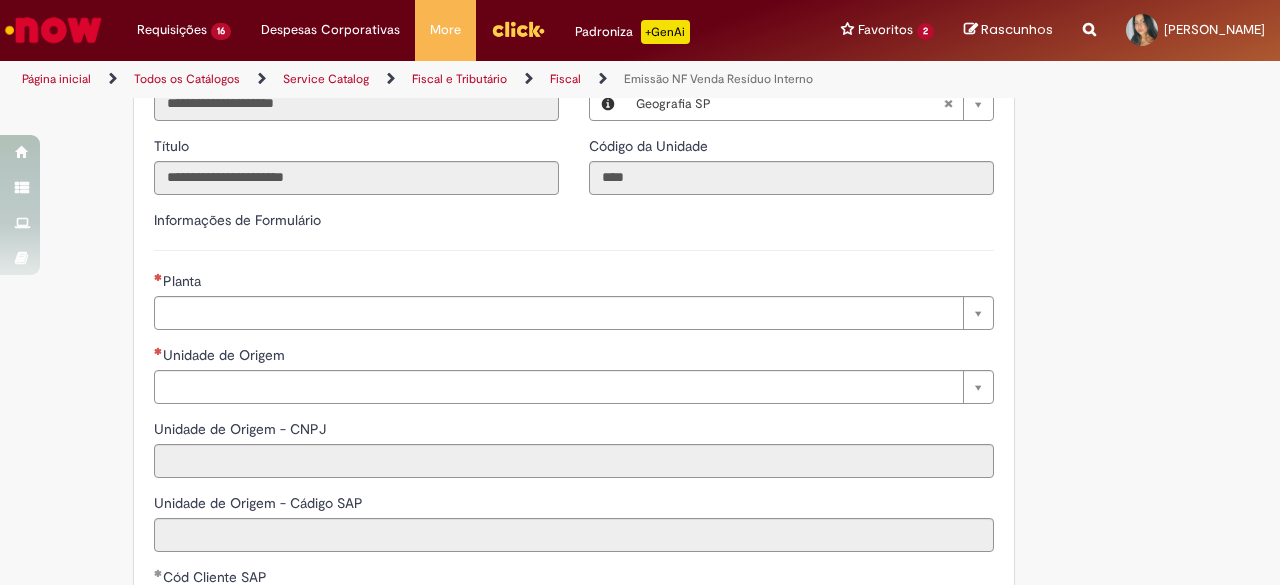scroll, scrollTop: 395, scrollLeft: 0, axis: vertical 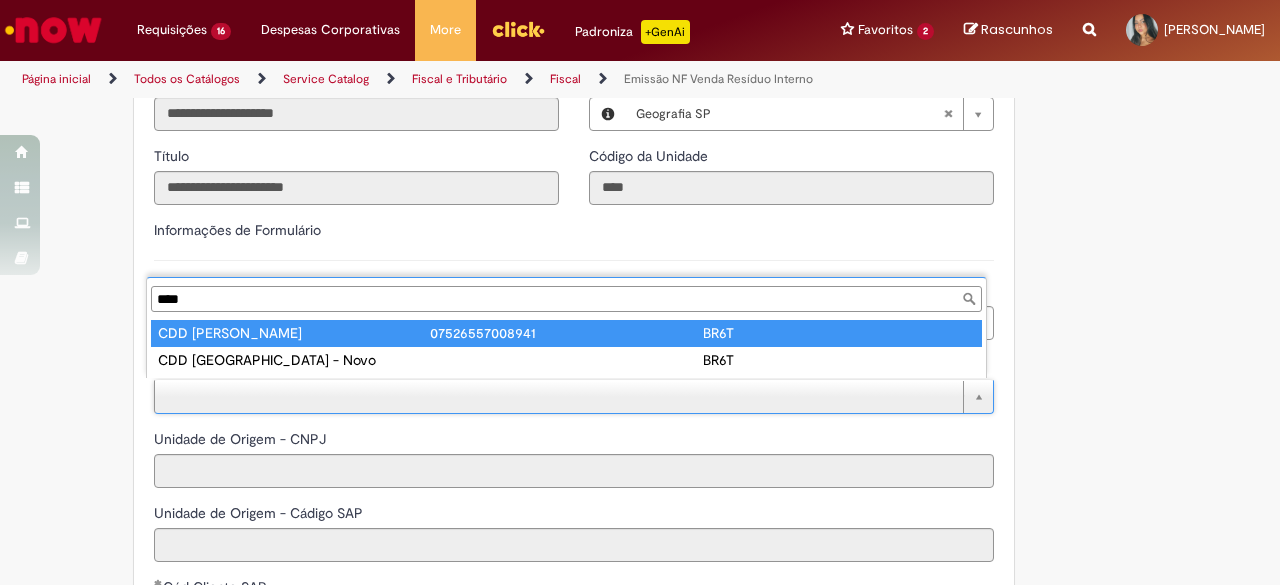 type on "****" 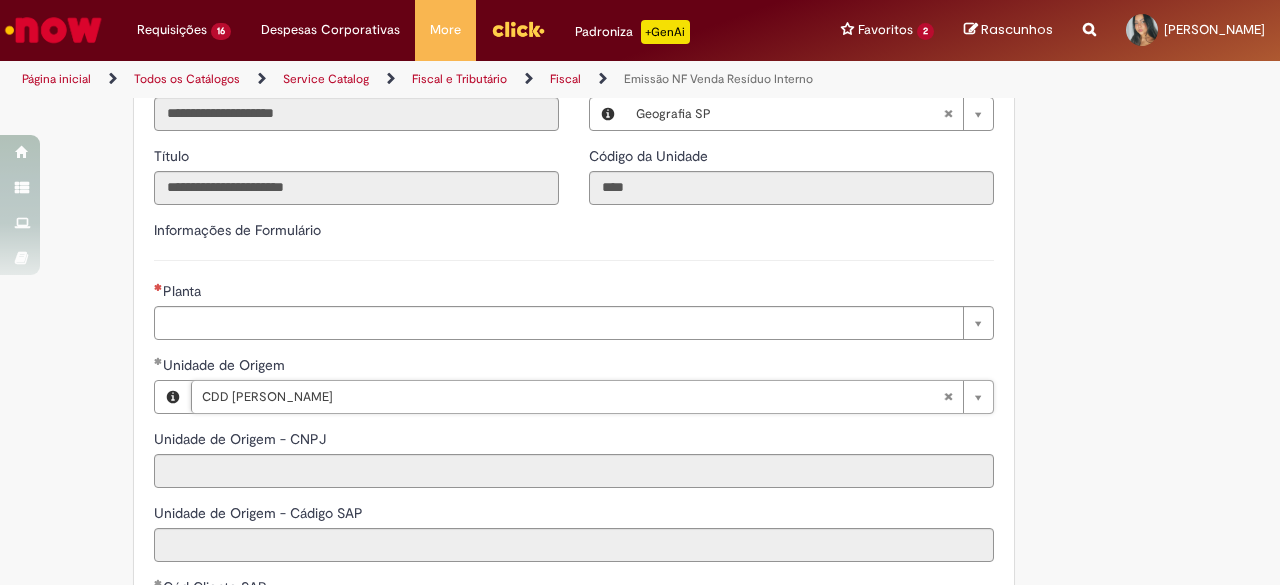 type on "**********" 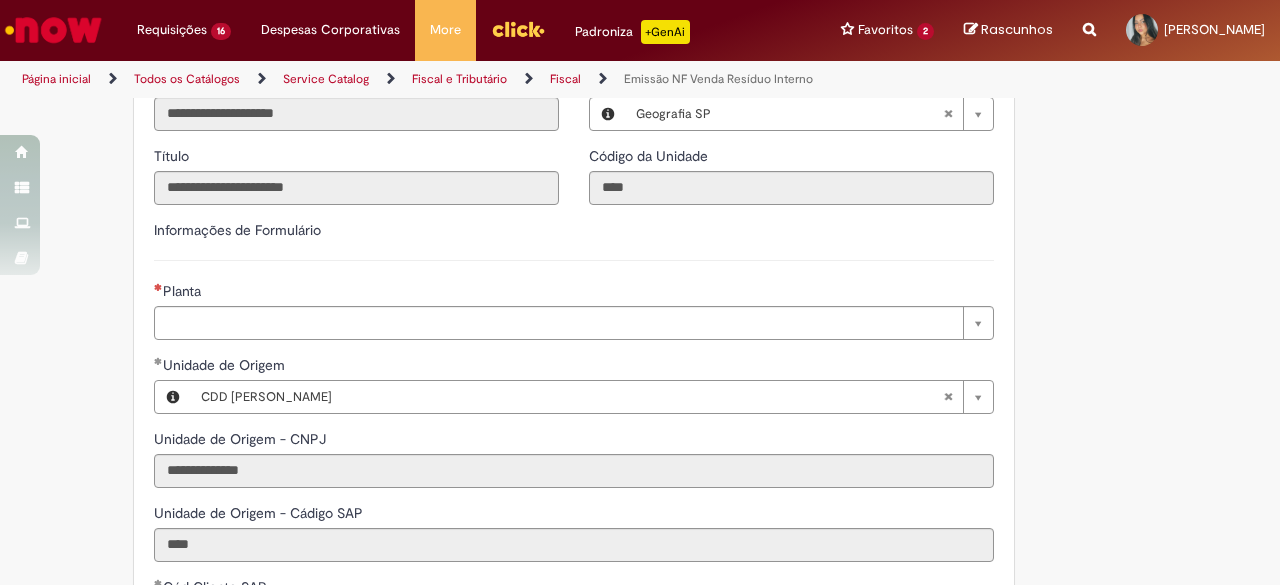 click on "**********" at bounding box center [574, 546] 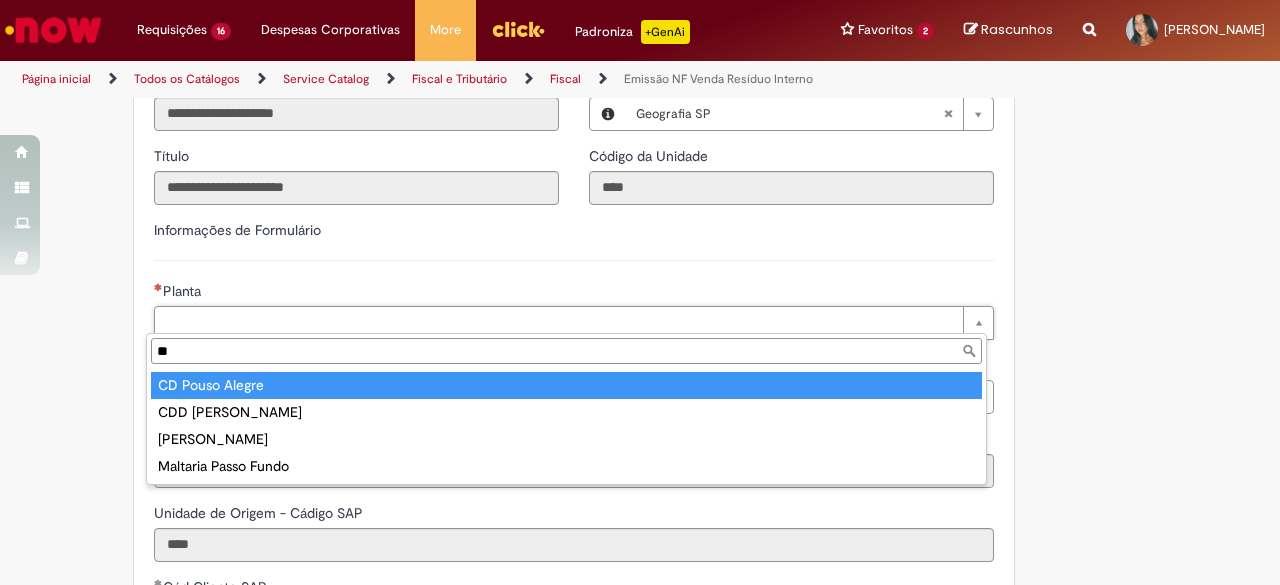 type on "*" 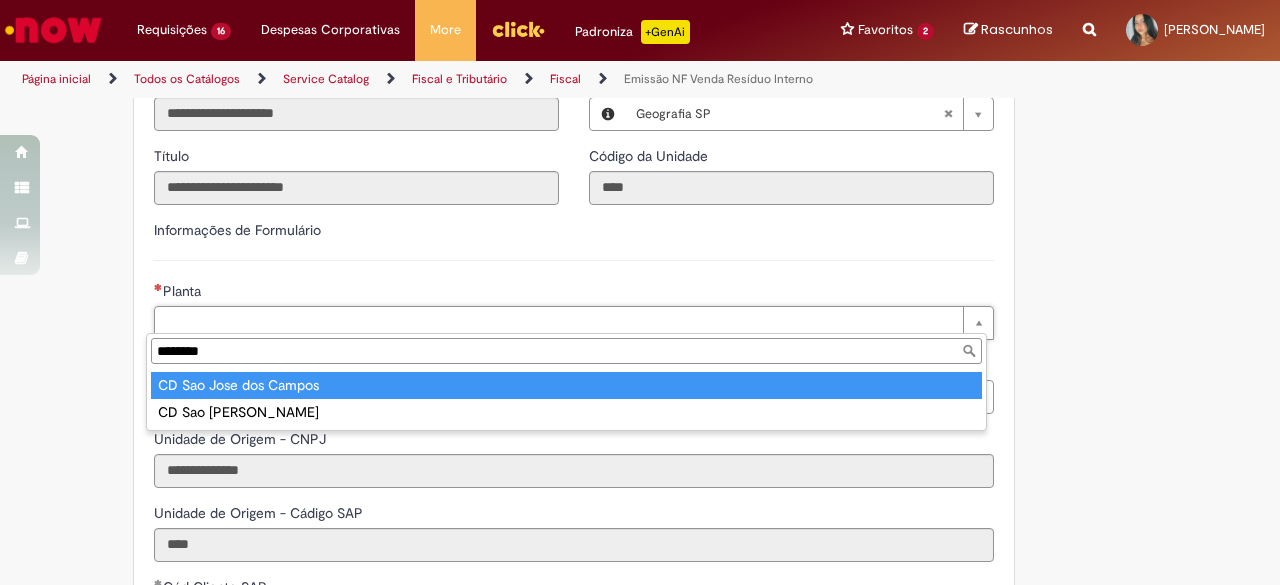 type on "********" 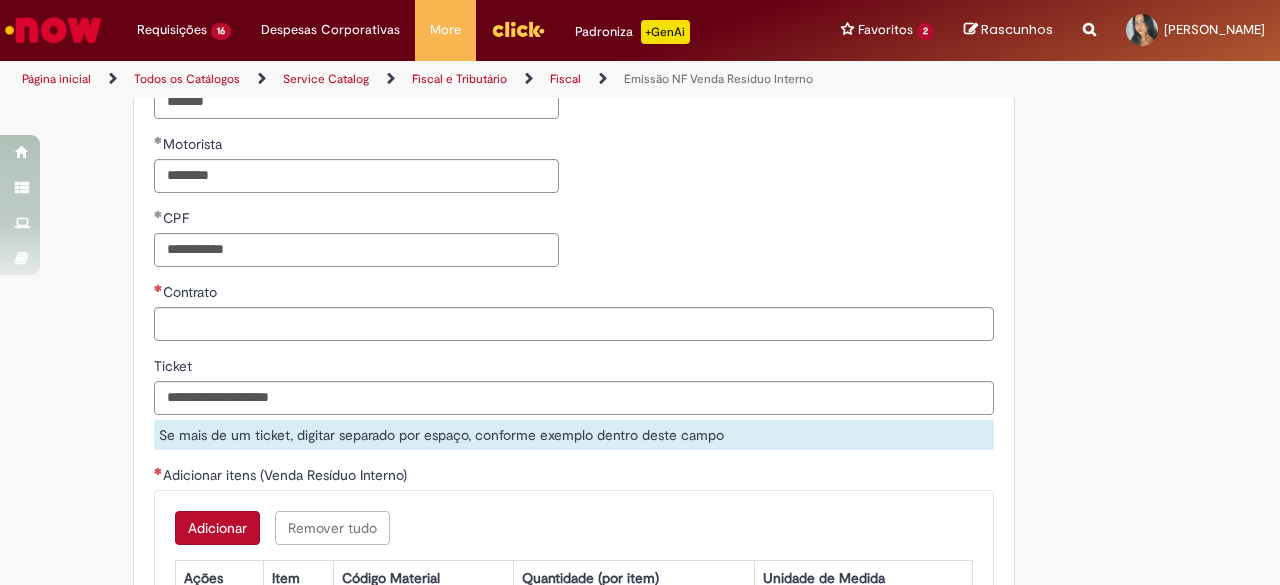 scroll, scrollTop: 1339, scrollLeft: 0, axis: vertical 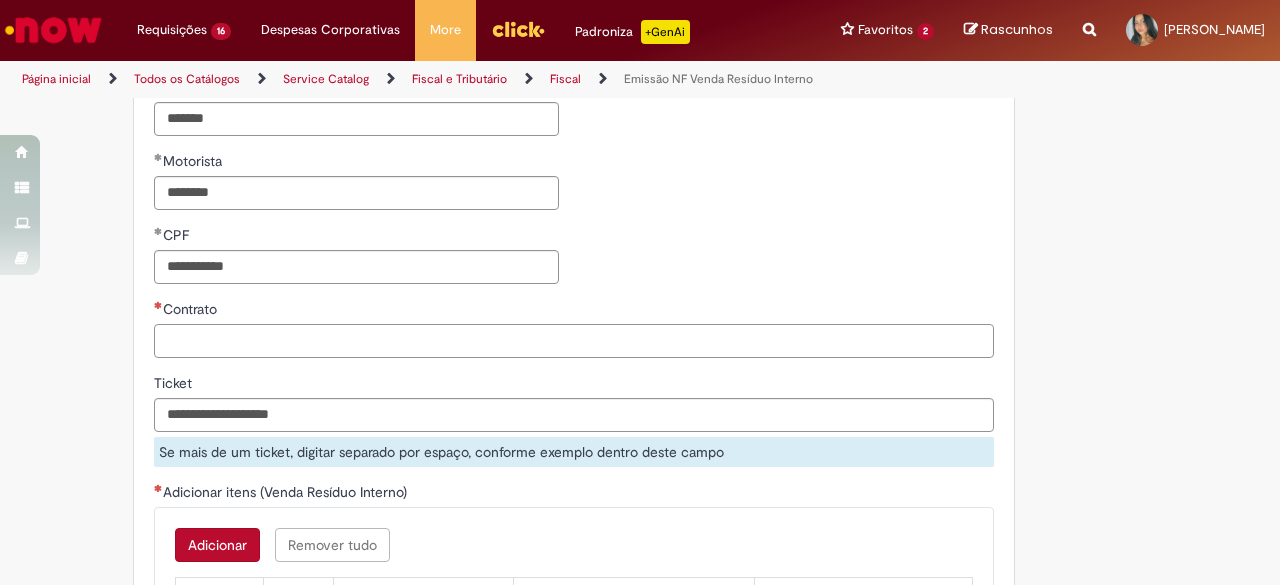 click on "Contrato" at bounding box center (574, 341) 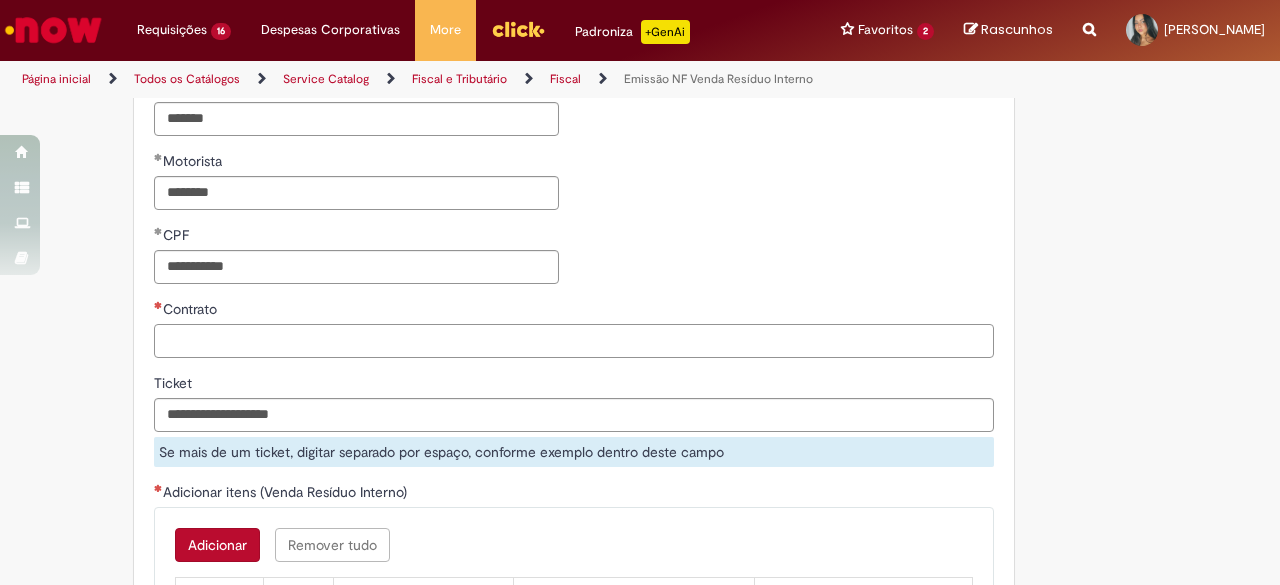 paste on "**********" 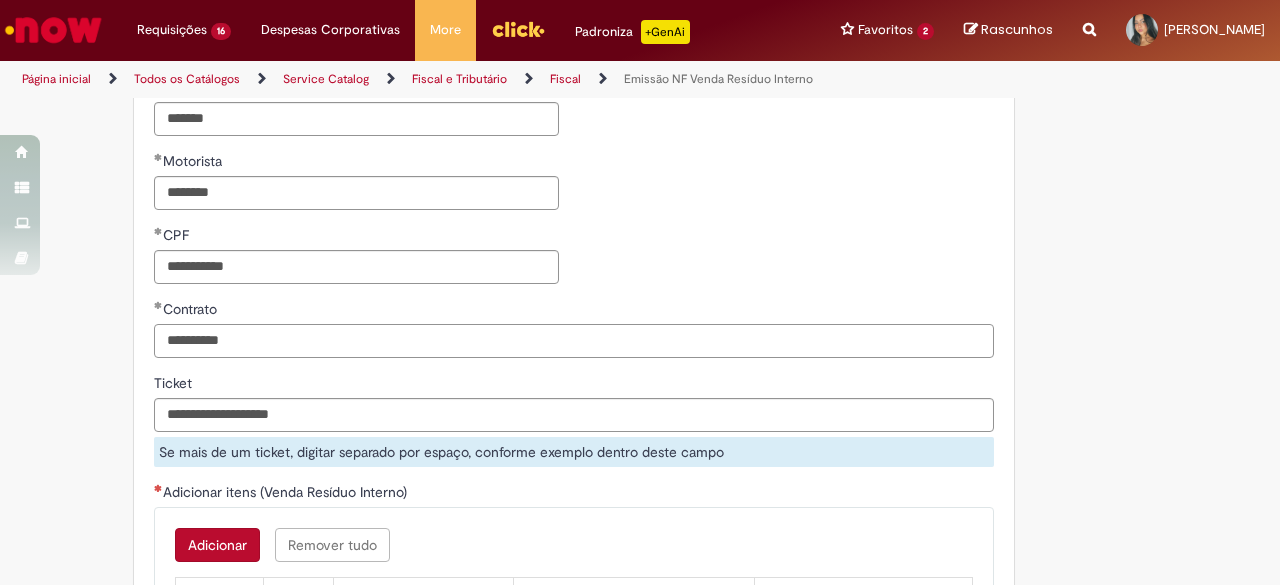 type on "**********" 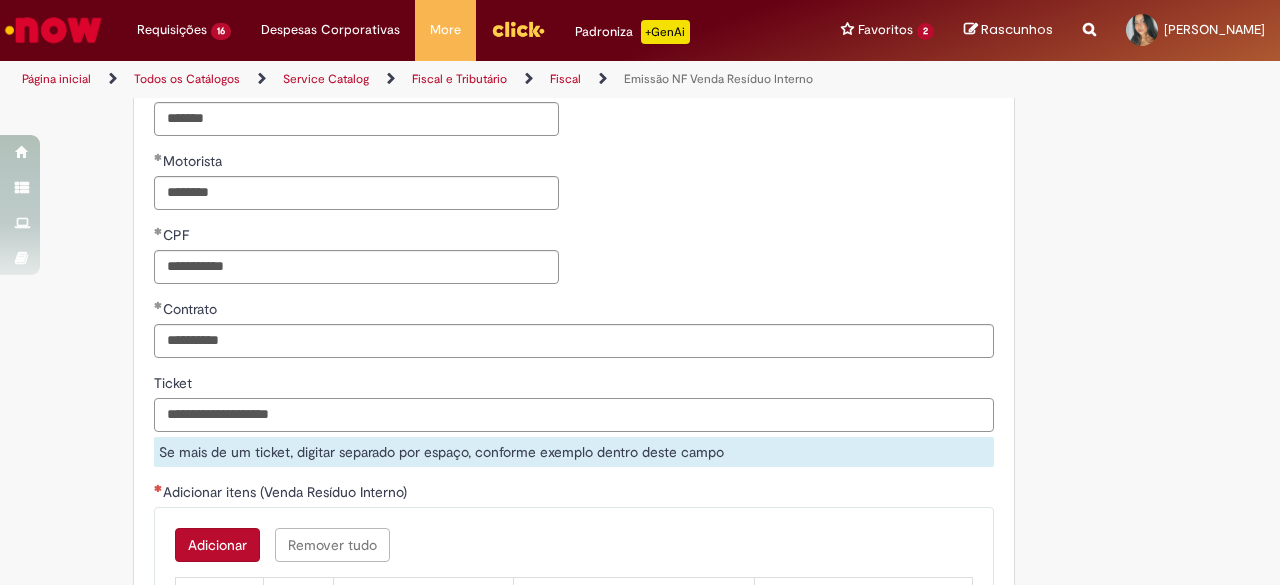 click on "Ticket" at bounding box center [574, 415] 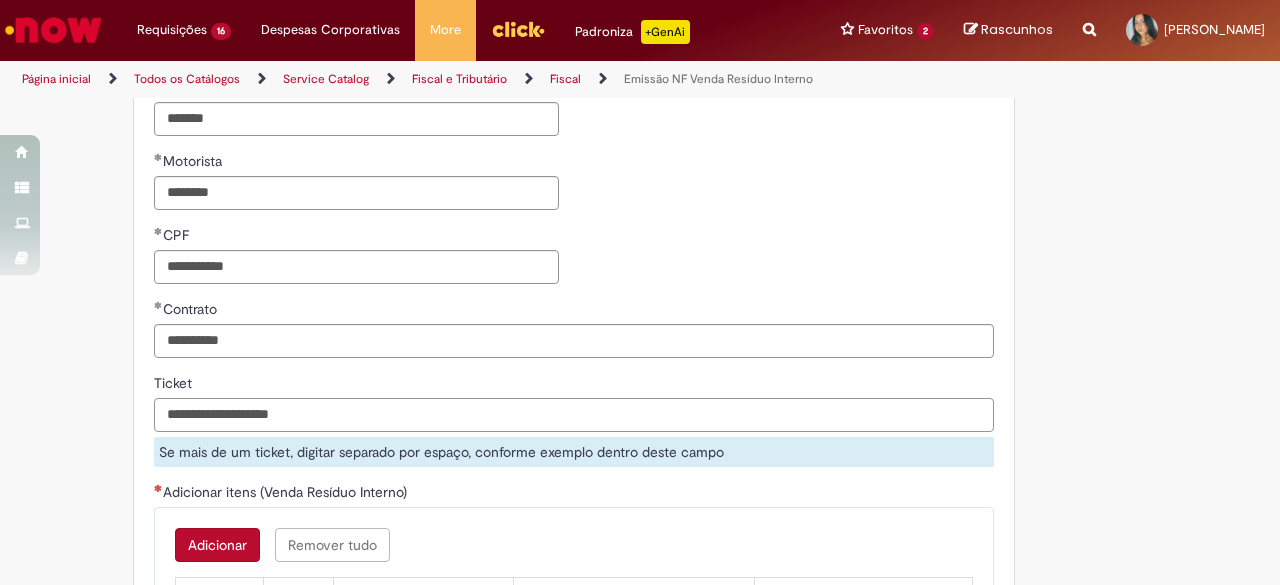 paste on "*********" 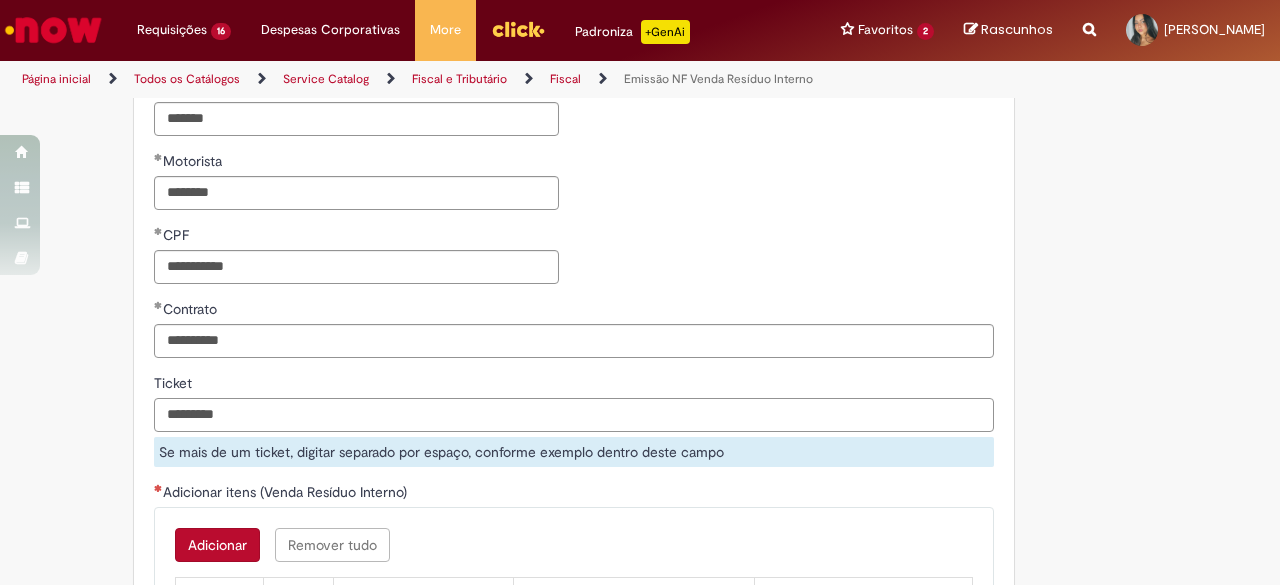 type on "*********" 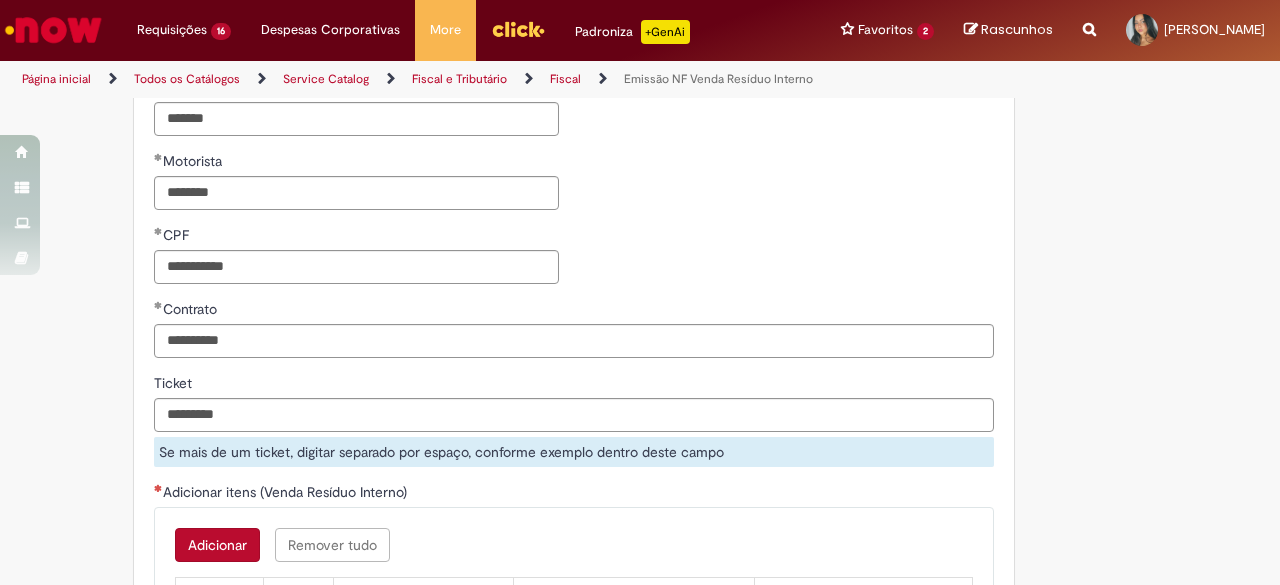 click on "**********" at bounding box center (640, -82) 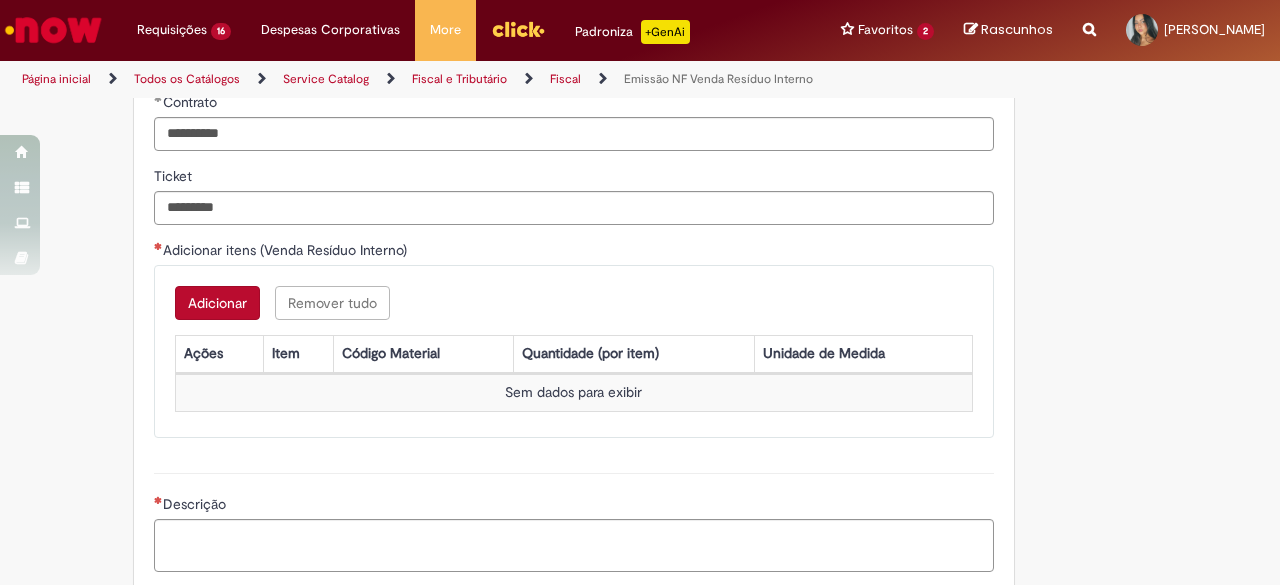 scroll, scrollTop: 1616, scrollLeft: 0, axis: vertical 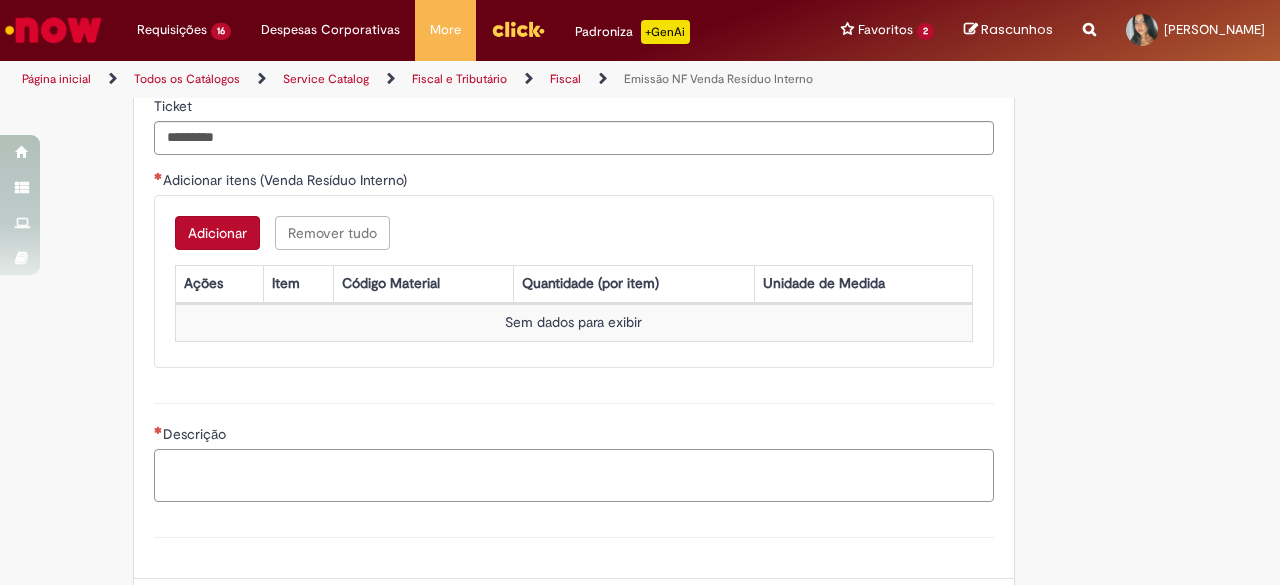 click on "Descrição" at bounding box center [574, 475] 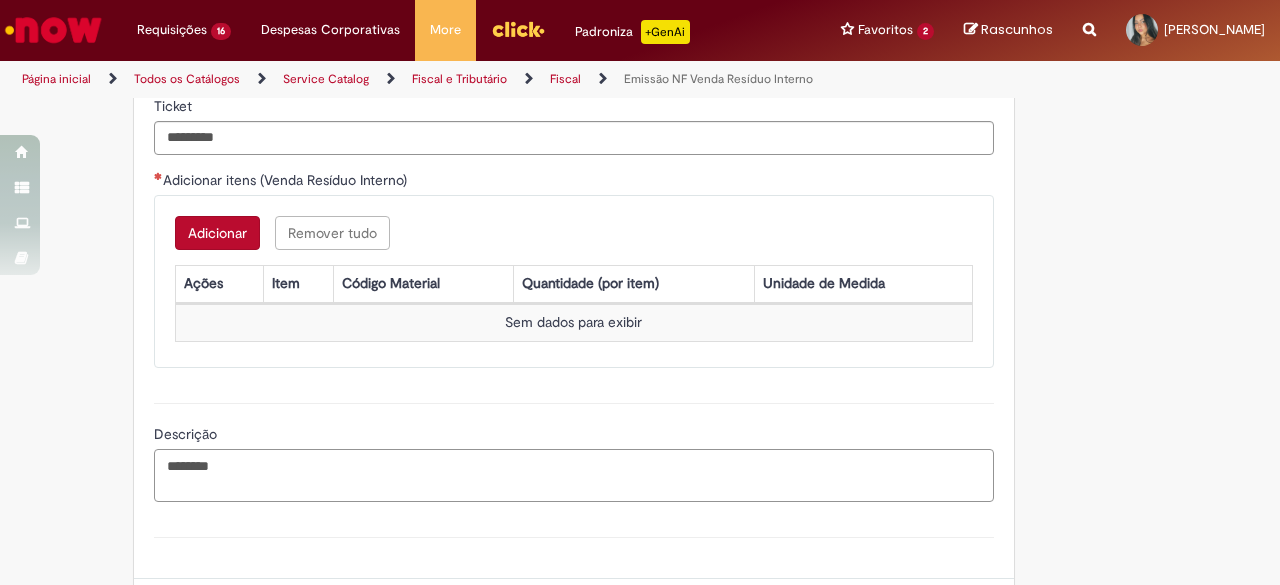 type on "********" 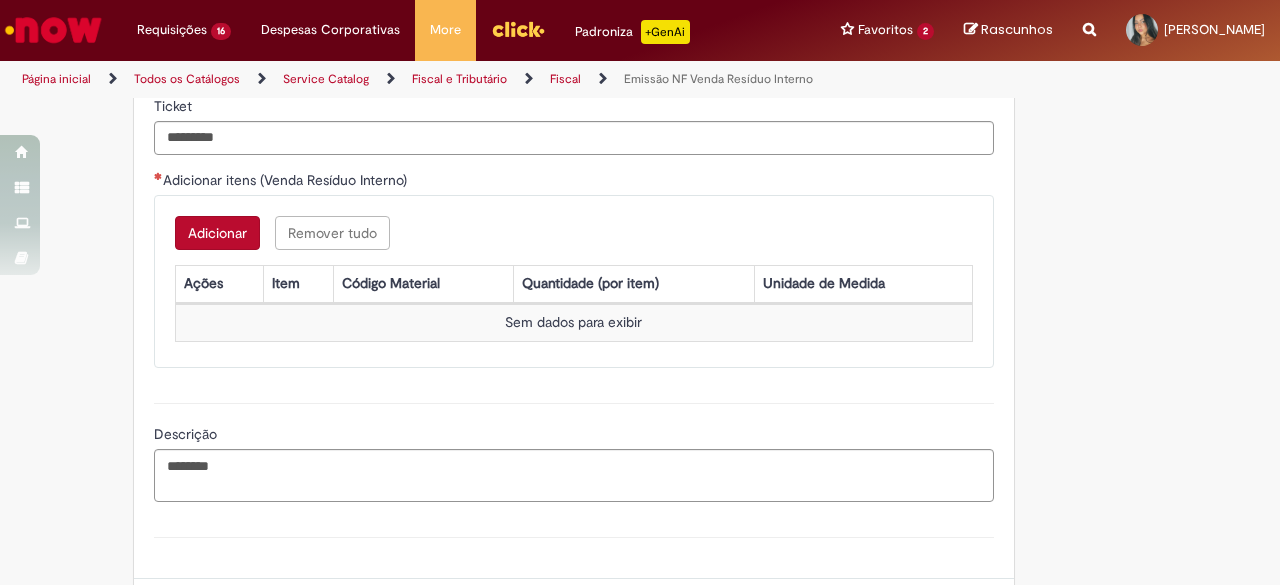 click on "Descrição ********" at bounding box center (574, 450) 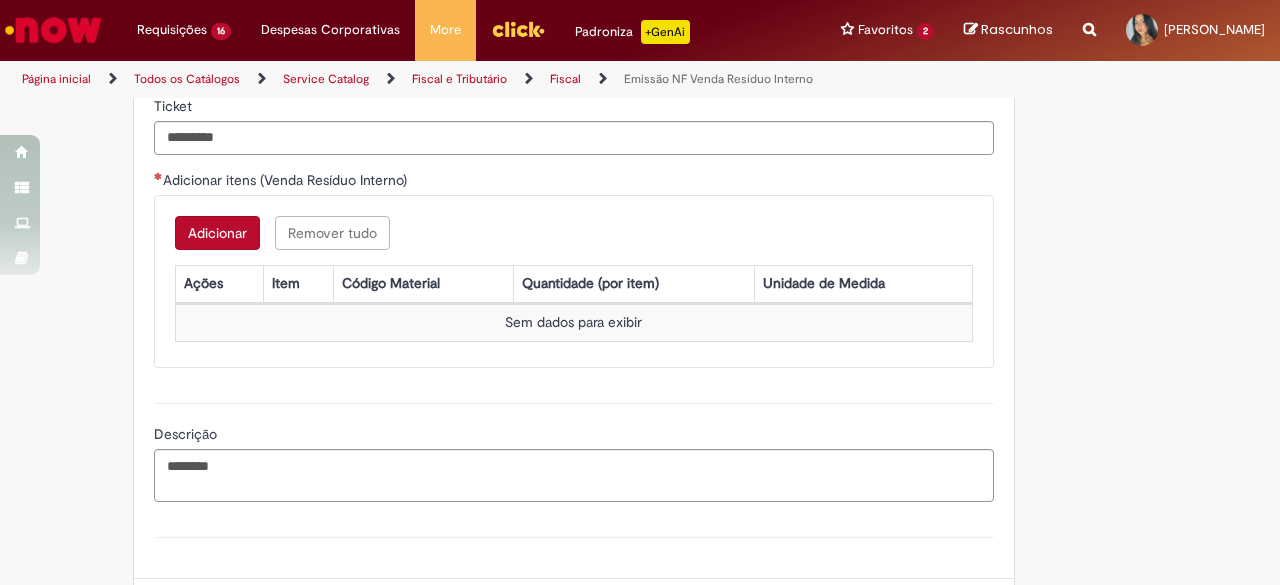 click on "Adicionar" at bounding box center [217, 233] 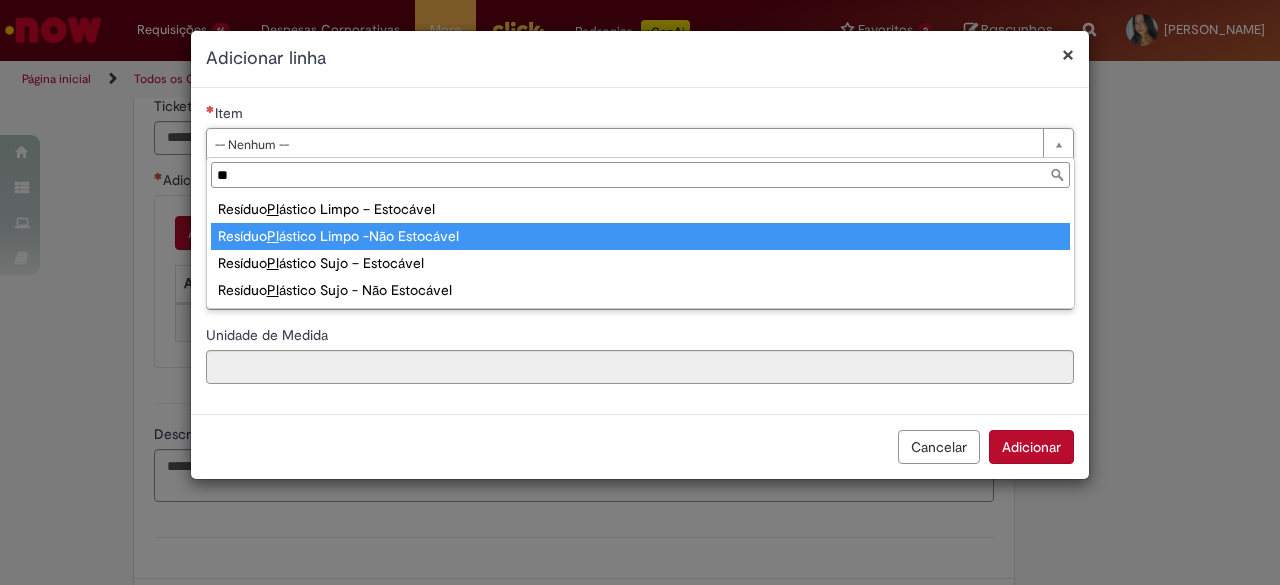 type on "**" 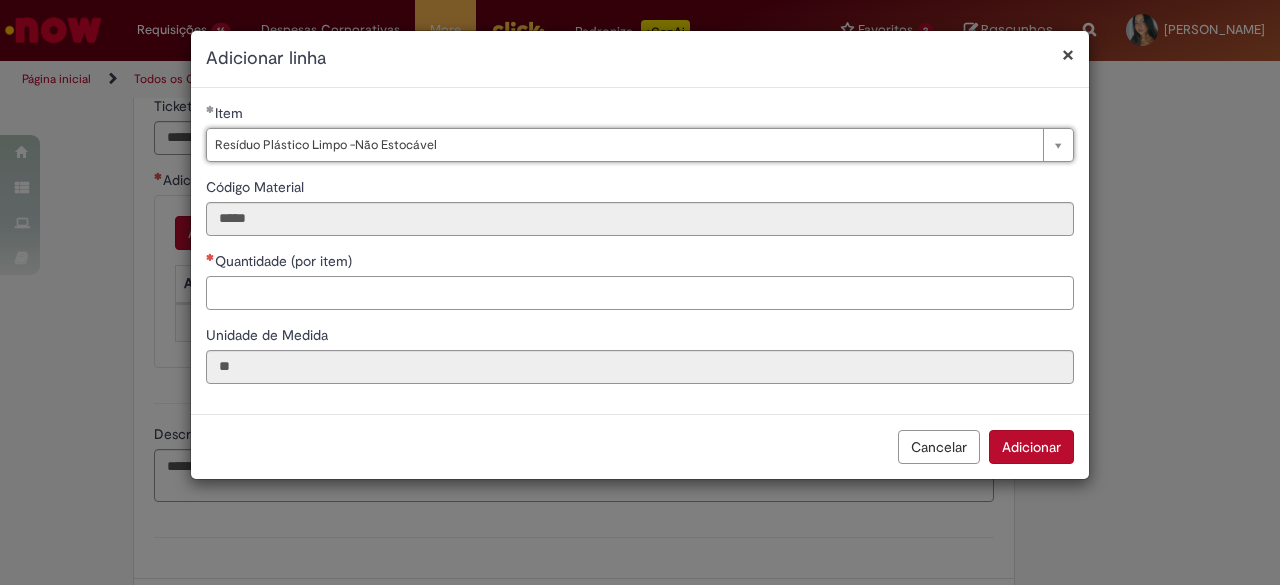 click on "Quantidade (por item)" at bounding box center (640, 293) 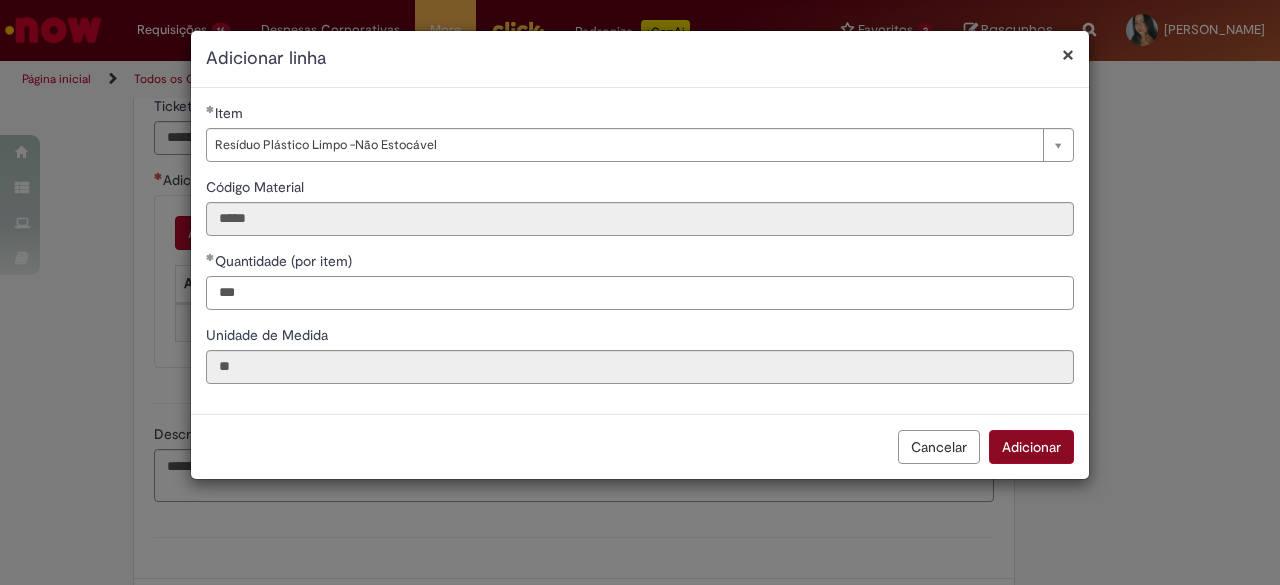 type on "***" 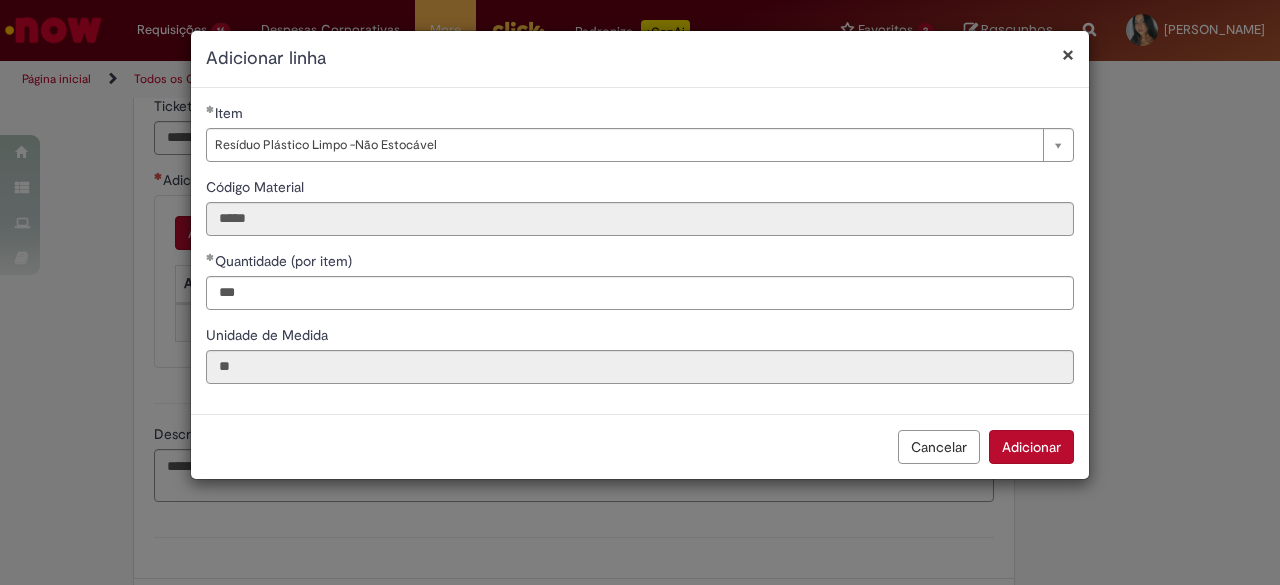 click on "Adicionar" at bounding box center (1031, 447) 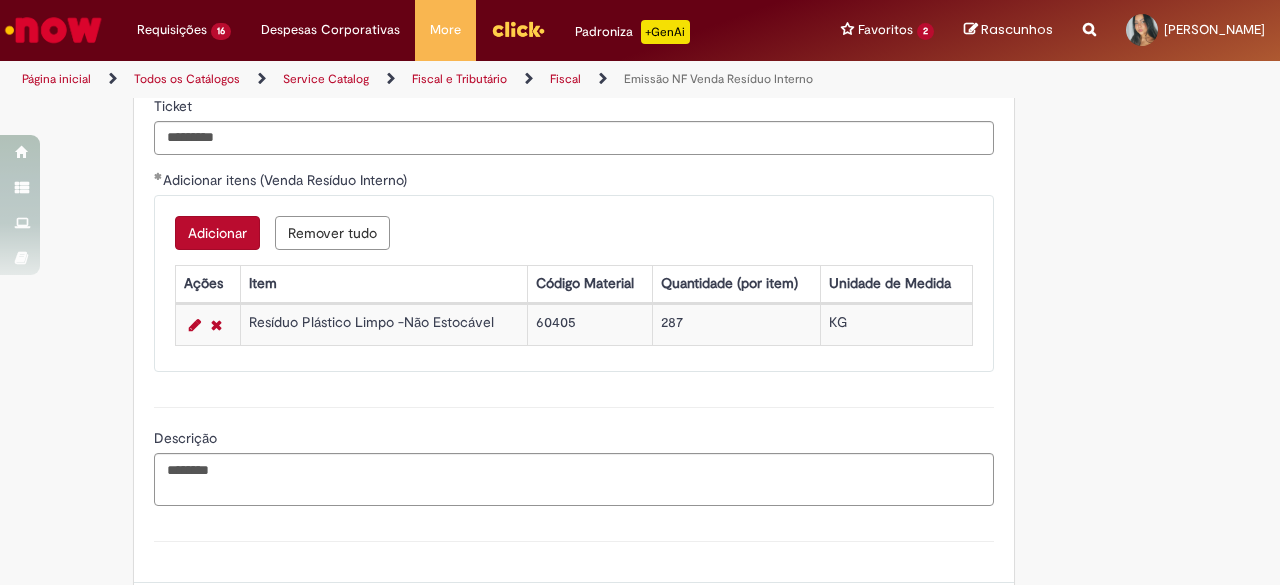 click on "Adicionar" at bounding box center (217, 233) 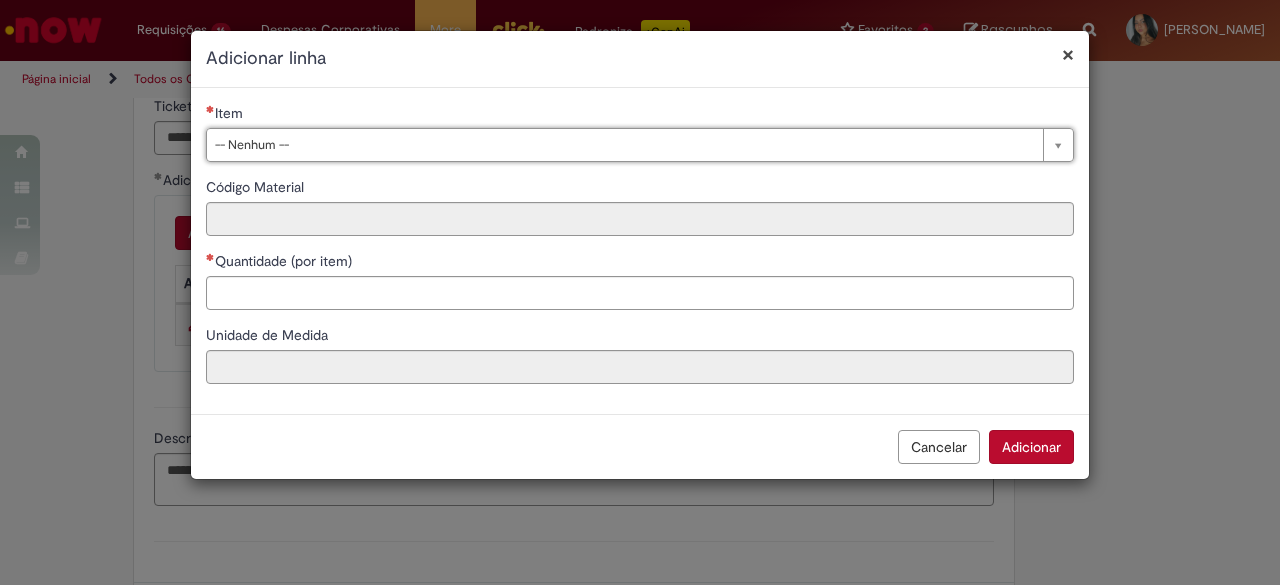 drag, startPoint x: 527, startPoint y: 59, endPoint x: 560, endPoint y: 187, distance: 132.18547 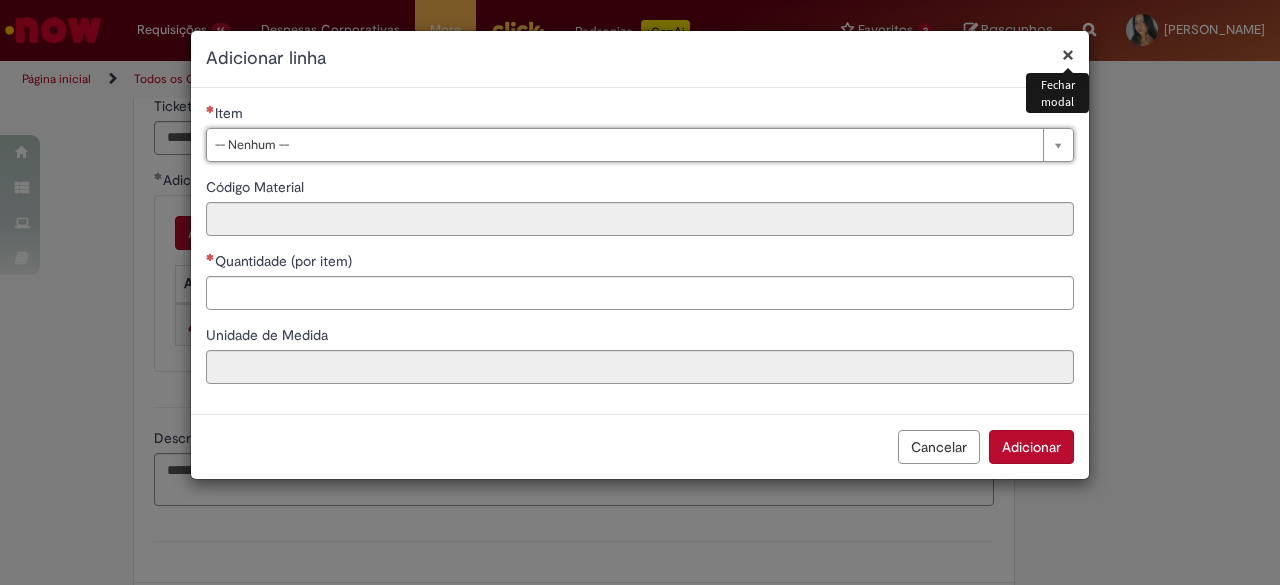 click on "×" at bounding box center [1068, 54] 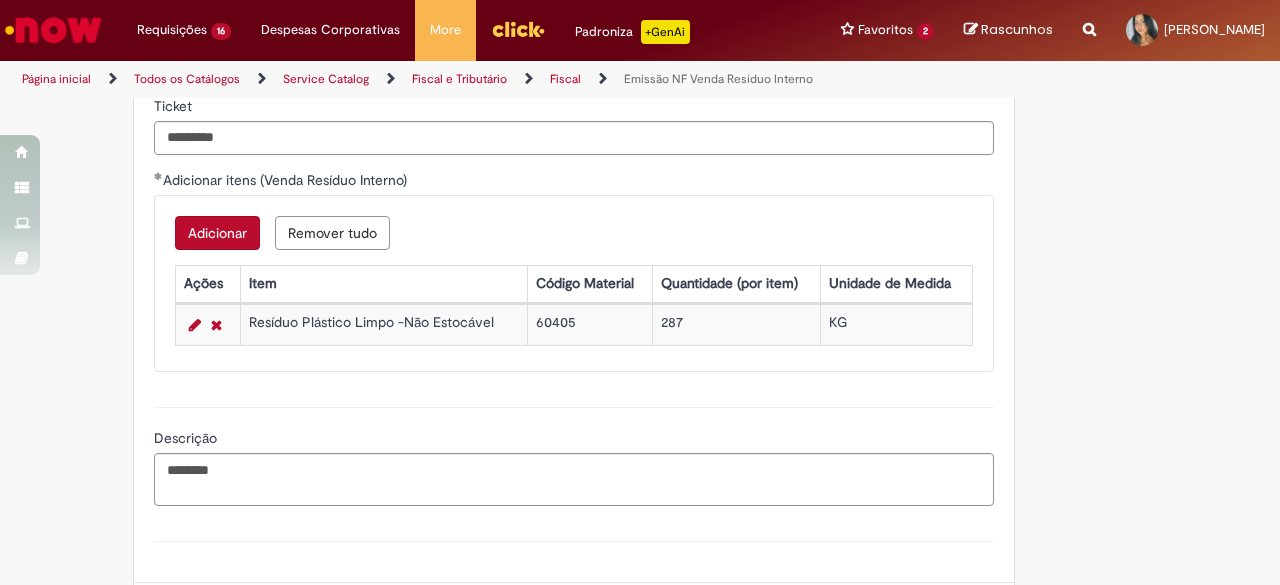 click on "Adicionar" at bounding box center (217, 233) 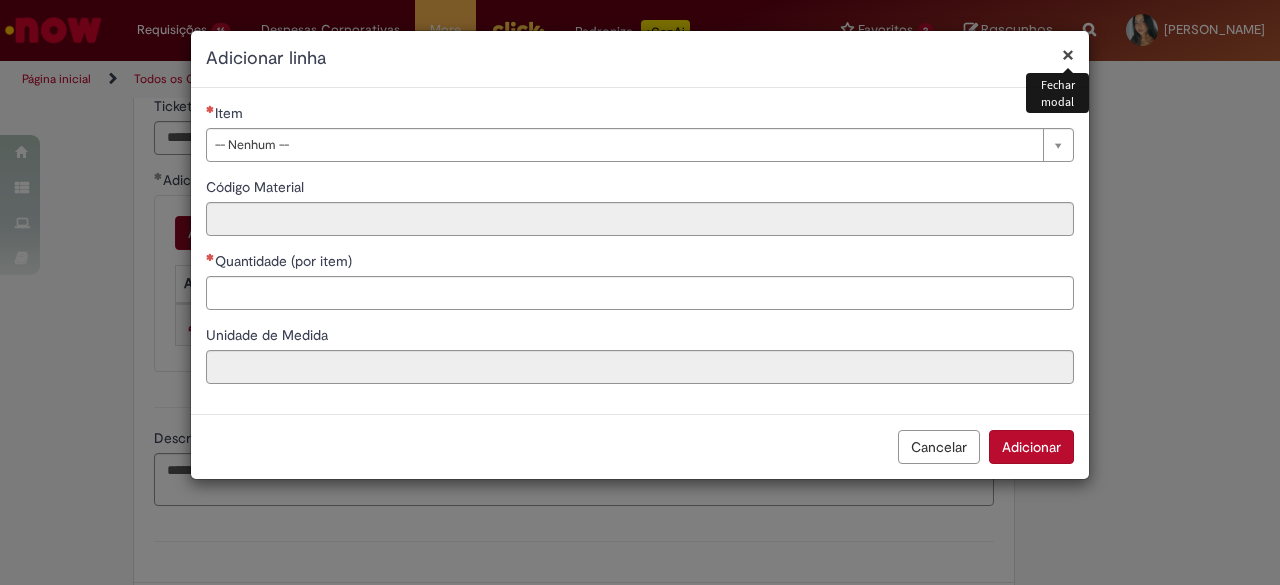 type 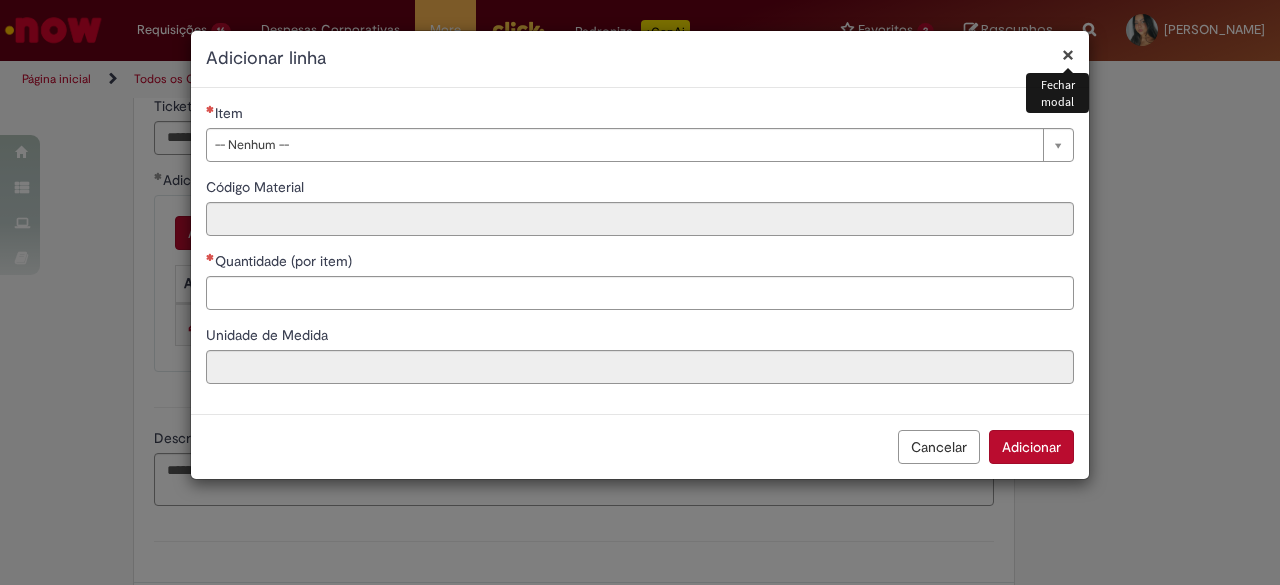 click on "**********" at bounding box center (640, 251) 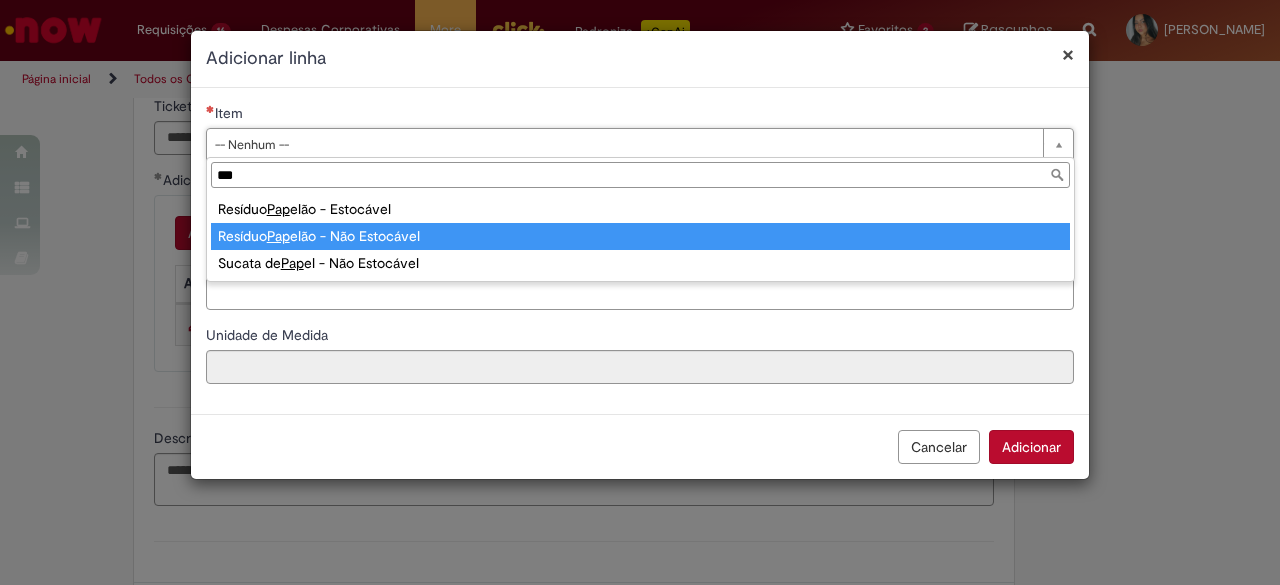type on "***" 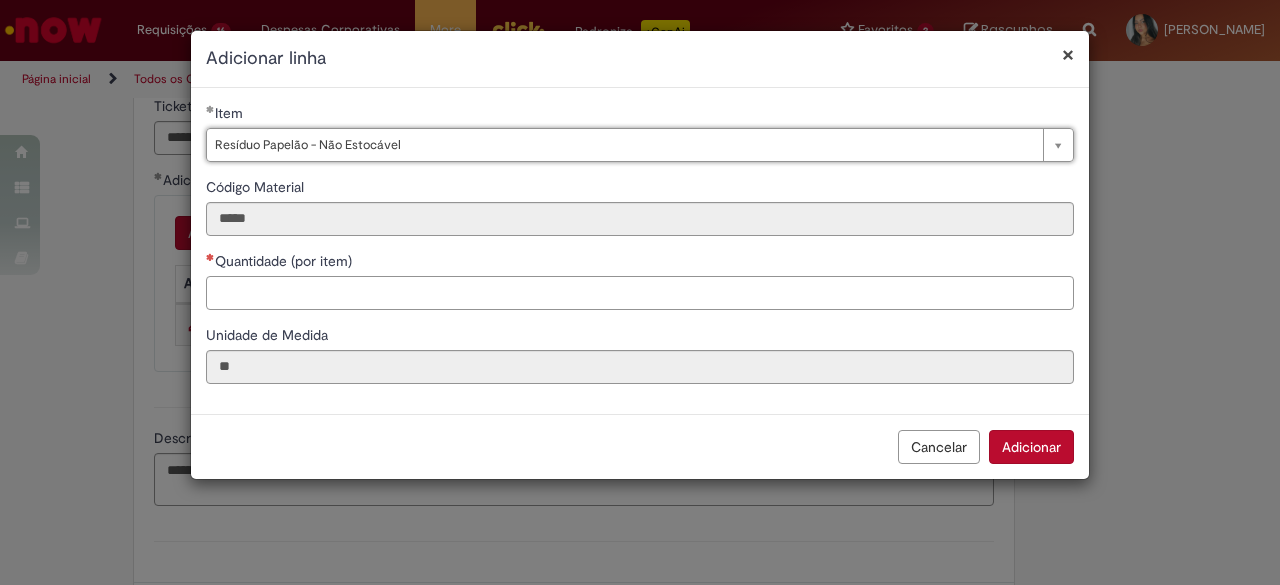 click on "Quantidade (por item)" at bounding box center (640, 293) 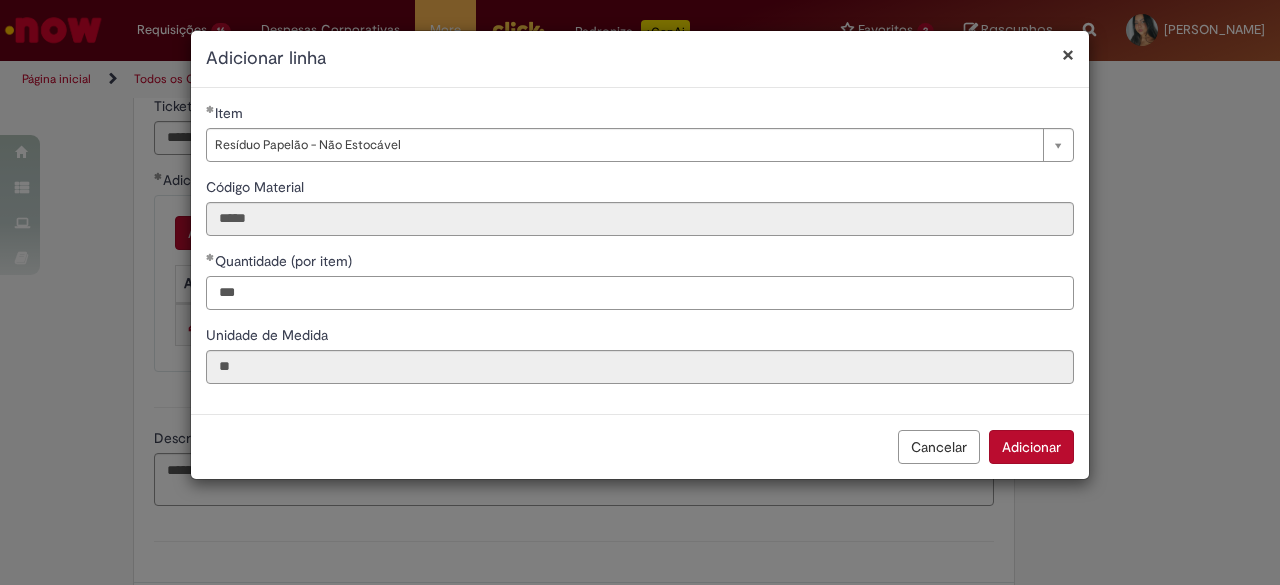 type on "***" 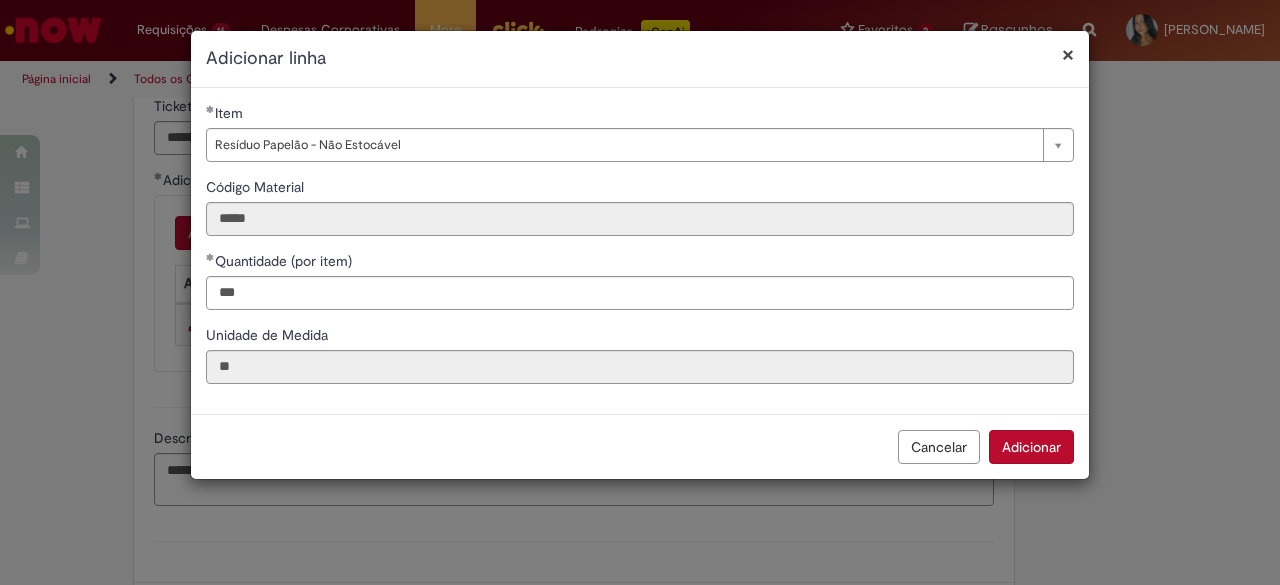 click on "Adicionar" at bounding box center [1031, 447] 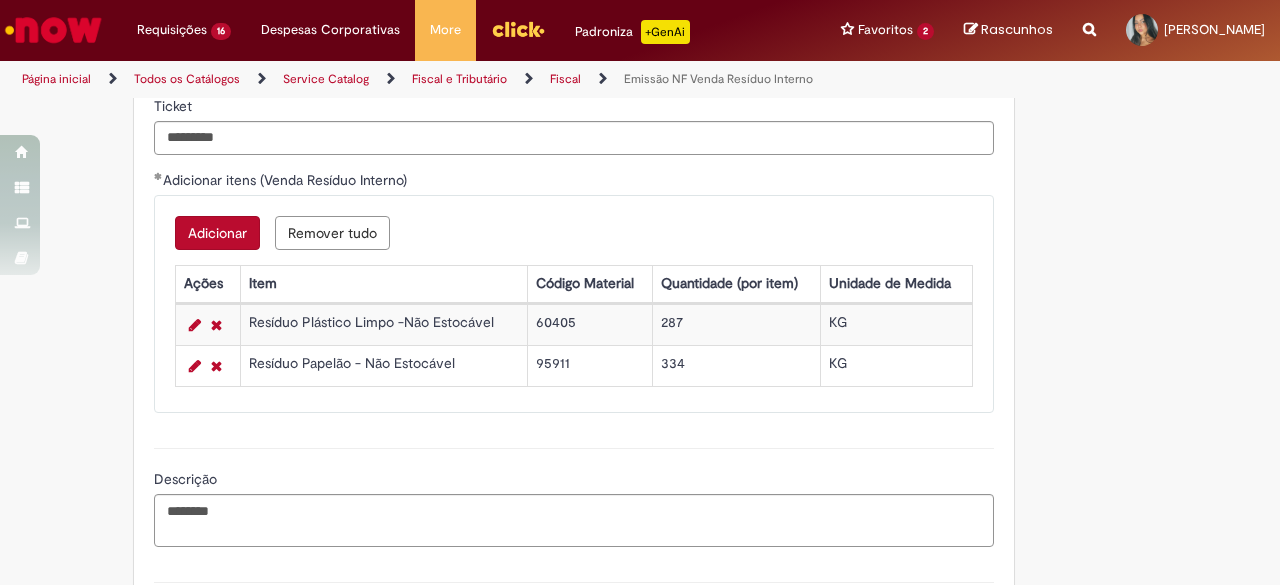 drag, startPoint x: 1226, startPoint y: 467, endPoint x: 1234, endPoint y: 489, distance: 23.409399 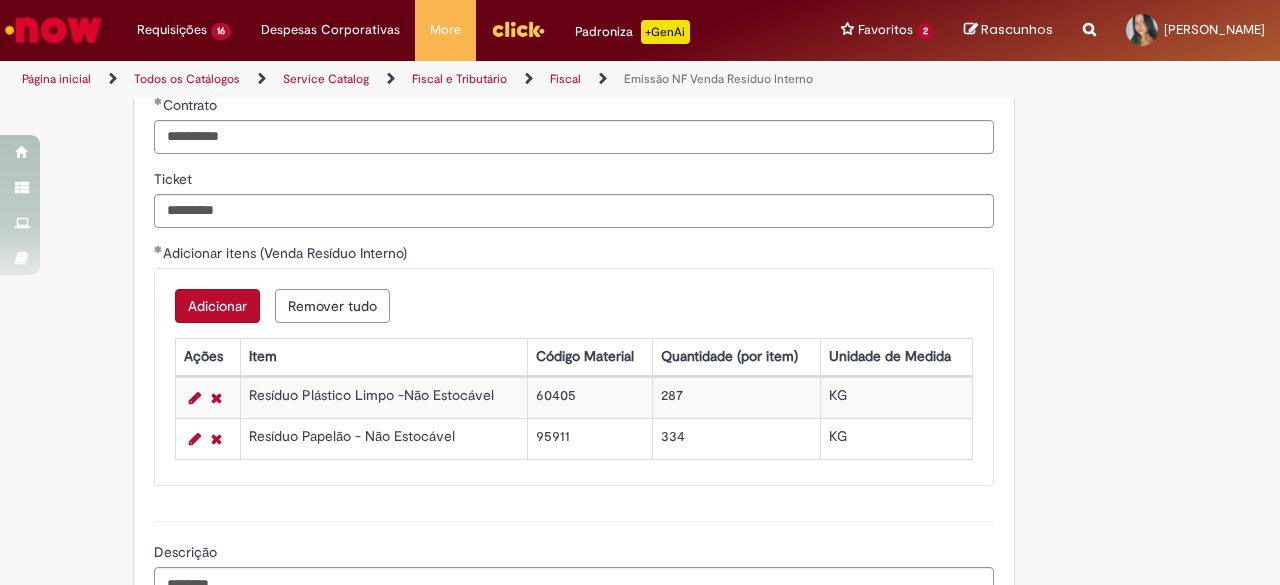 scroll, scrollTop: 1832, scrollLeft: 0, axis: vertical 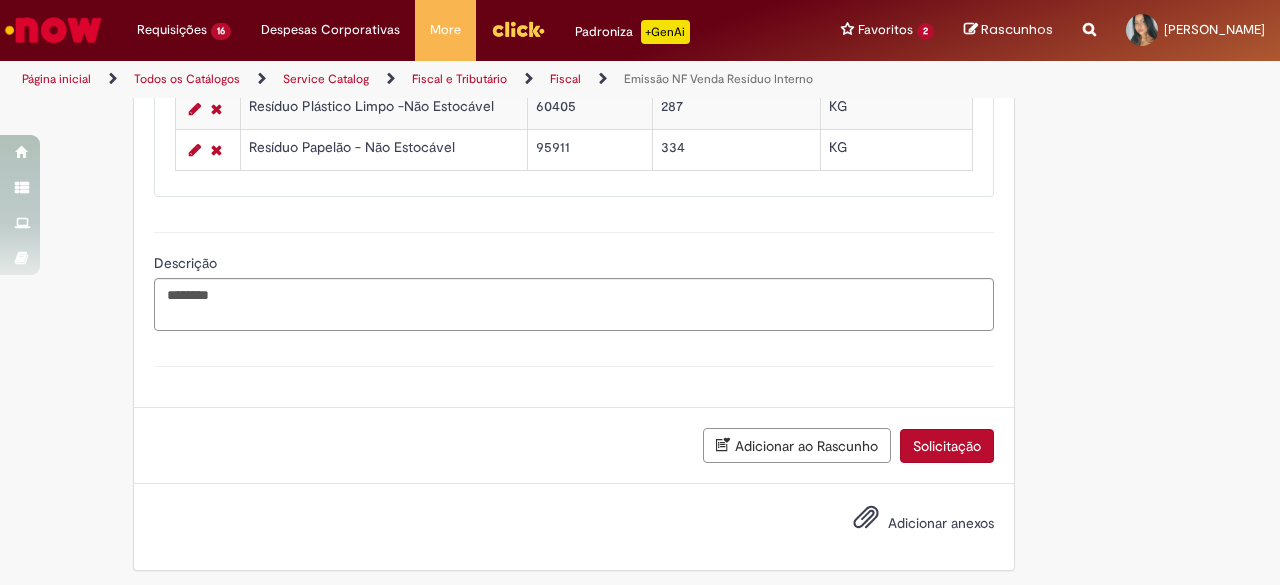 click on "Solicitação" at bounding box center (947, 446) 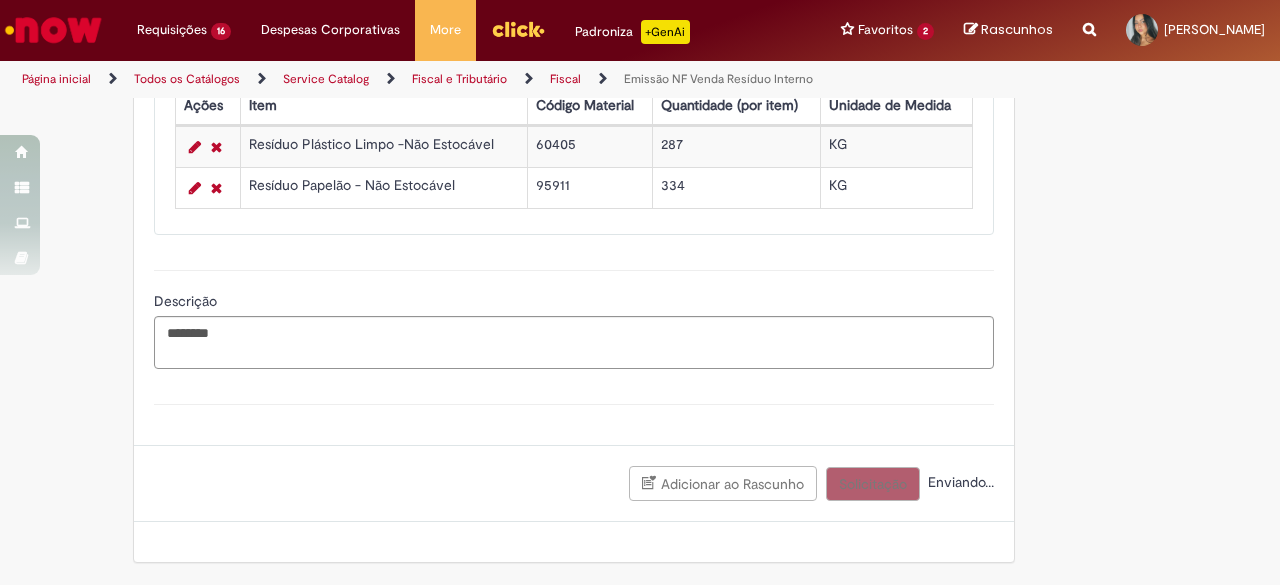 scroll, scrollTop: 1787, scrollLeft: 0, axis: vertical 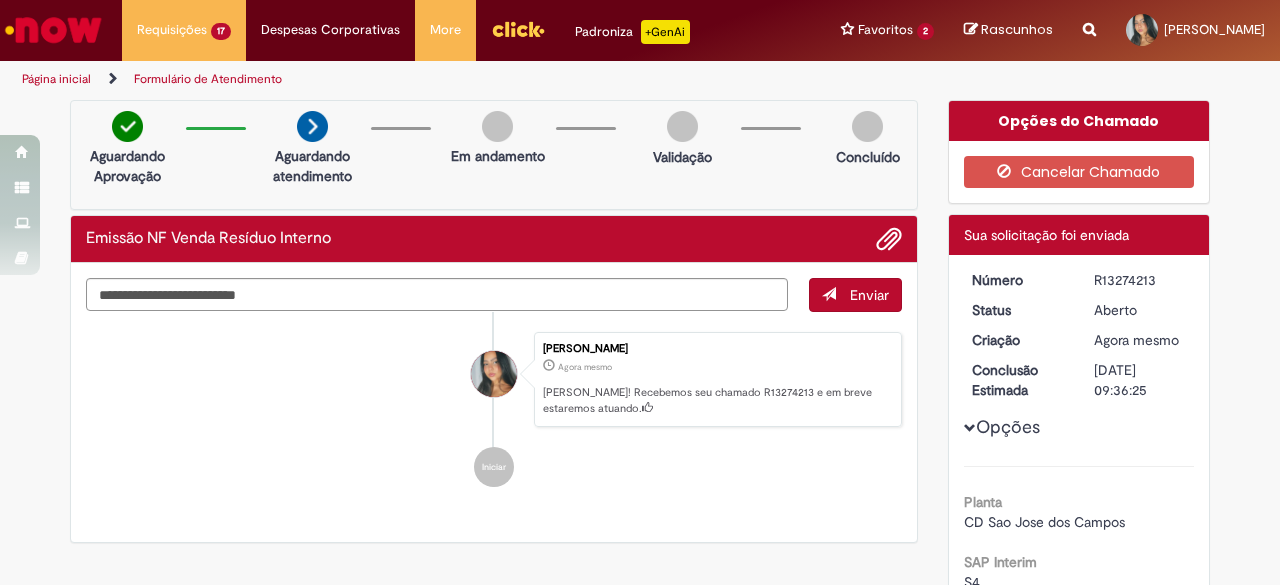 drag, startPoint x: 1085, startPoint y: 273, endPoint x: 1125, endPoint y: 287, distance: 42.379242 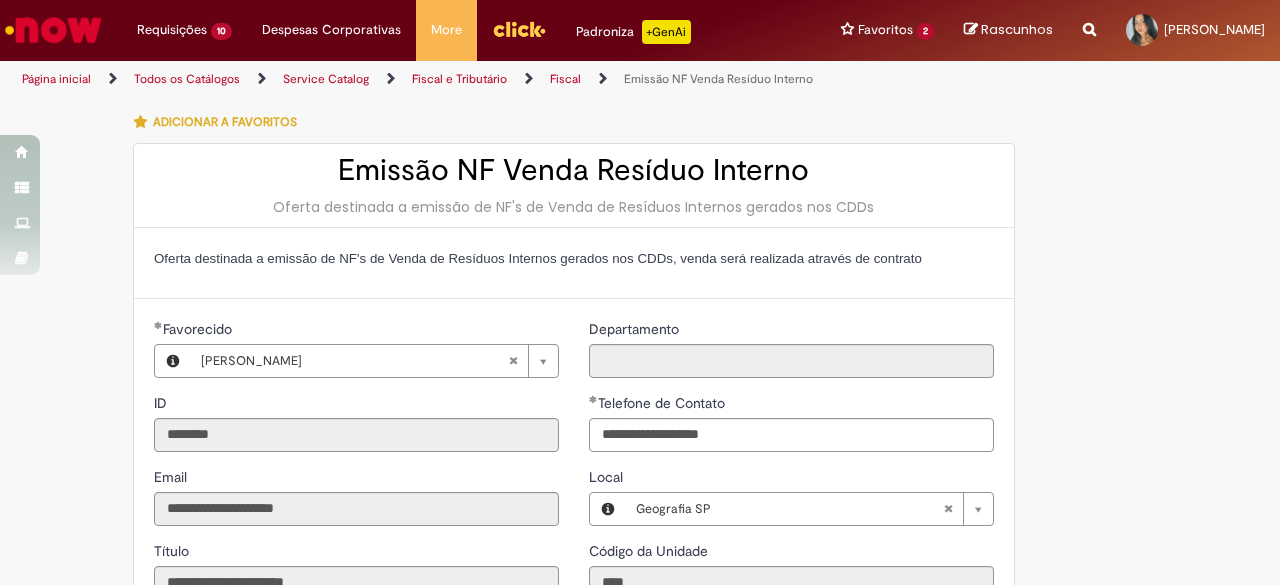 scroll, scrollTop: 0, scrollLeft: 0, axis: both 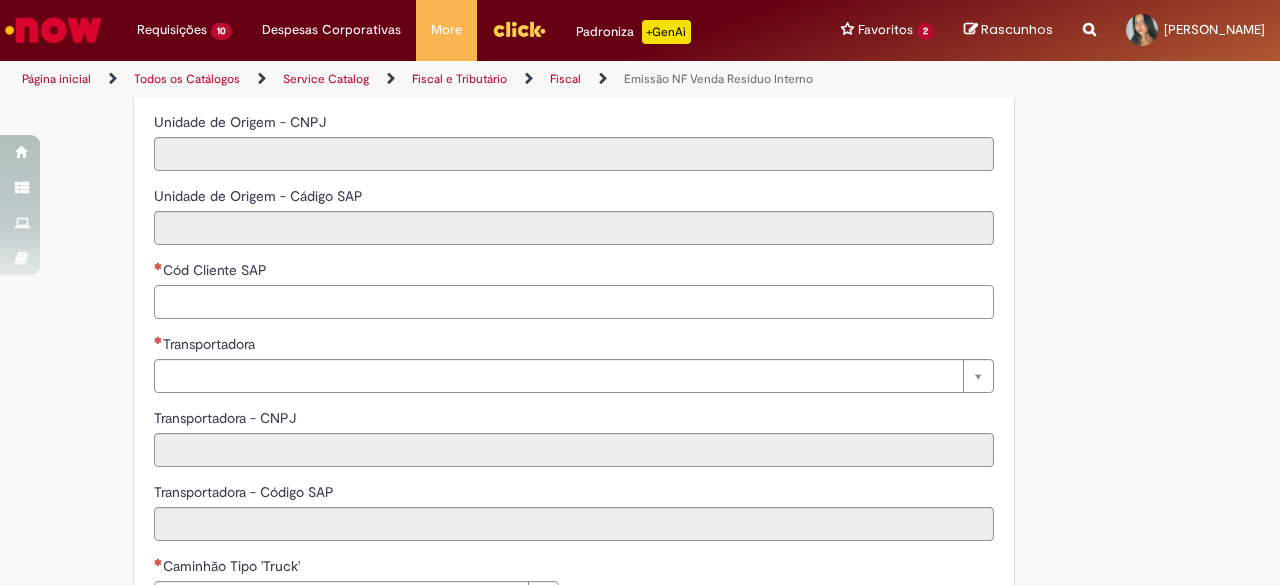 click on "Cód Cliente SAP" at bounding box center (574, 302) 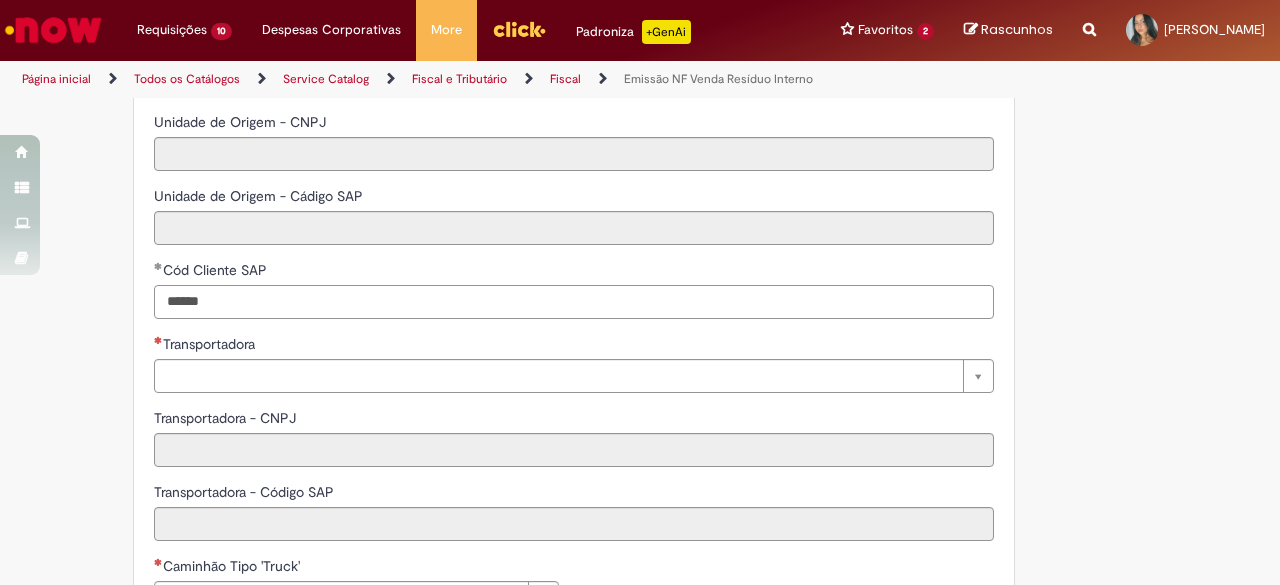 type on "******" 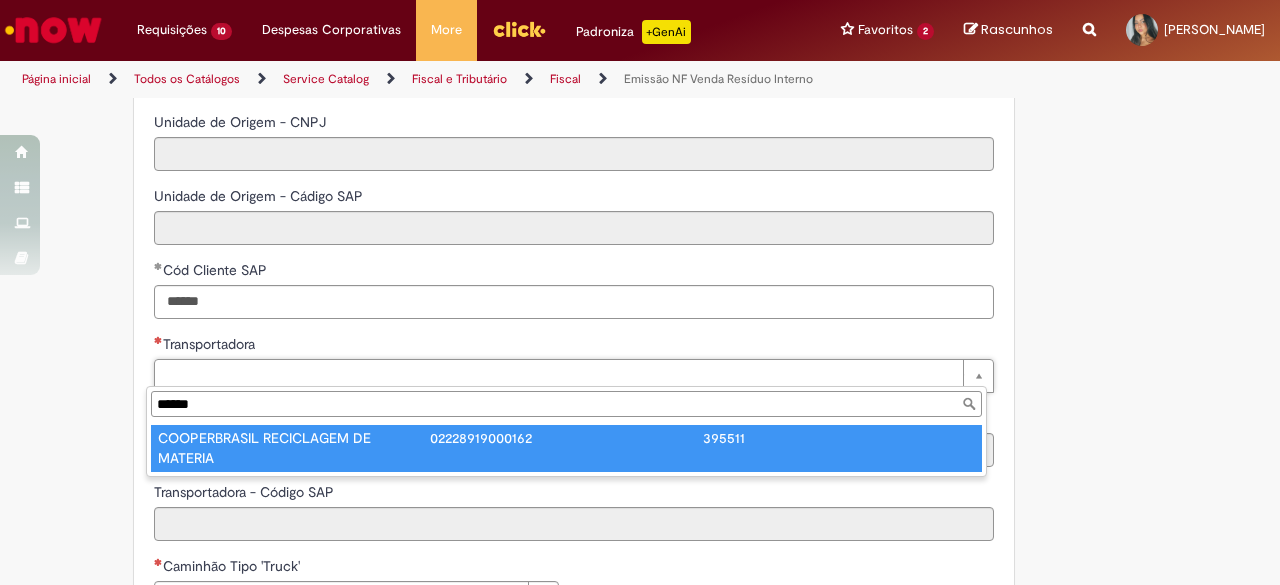 type on "******" 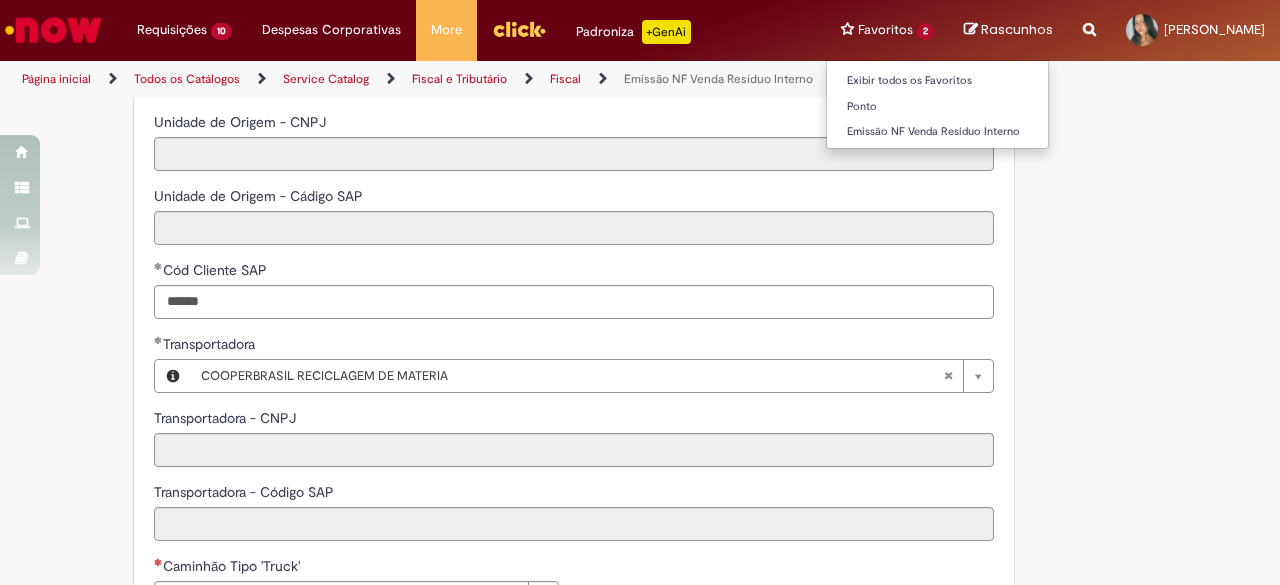 type on "**********" 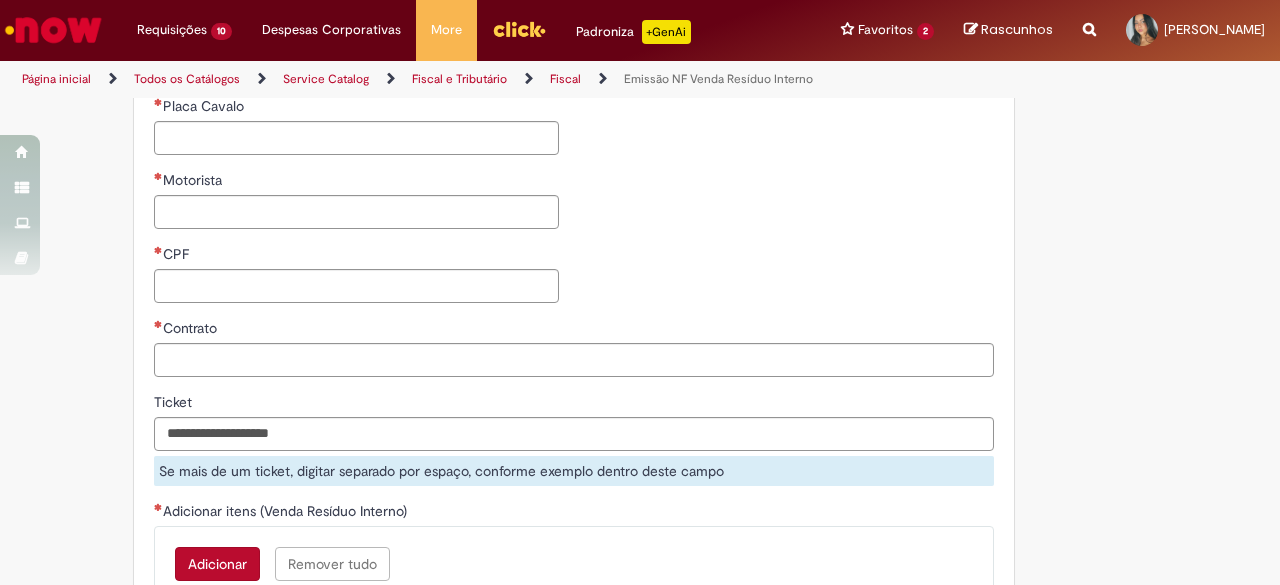 scroll, scrollTop: 1173, scrollLeft: 0, axis: vertical 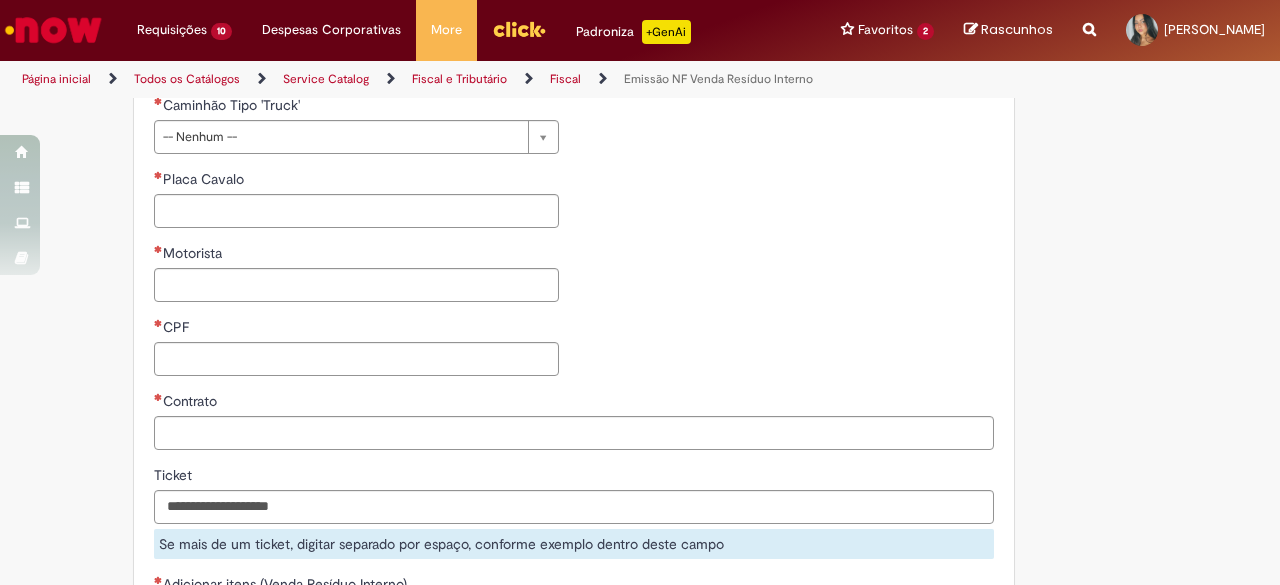 click on "Placa Cavalo" at bounding box center [205, 179] 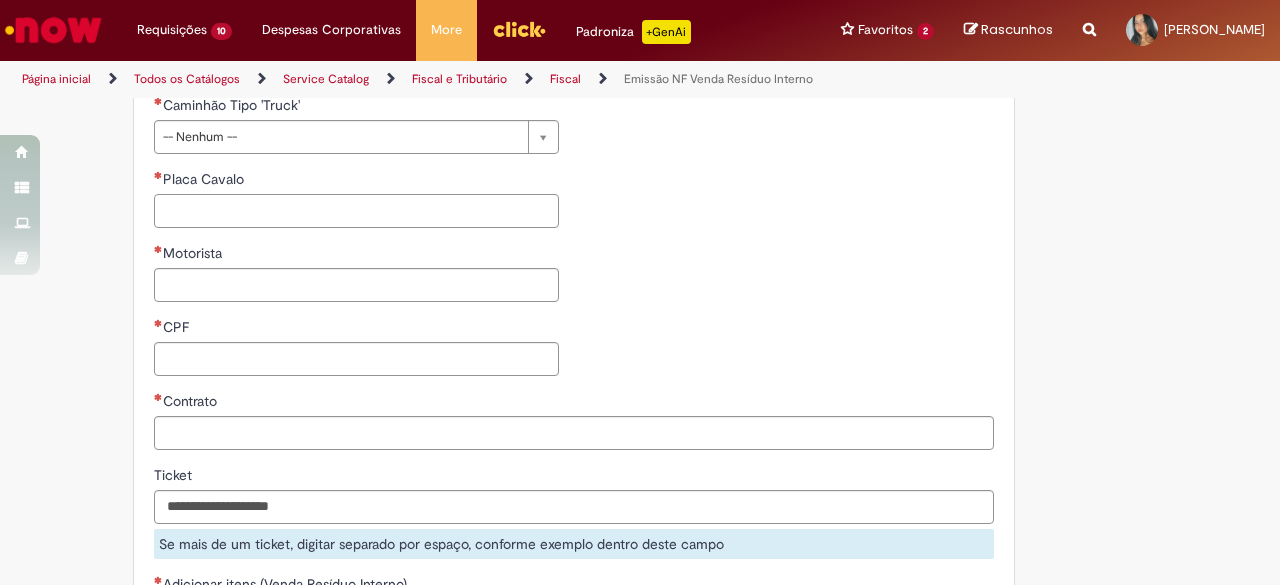 click on "Placa Cavalo" at bounding box center [356, 211] 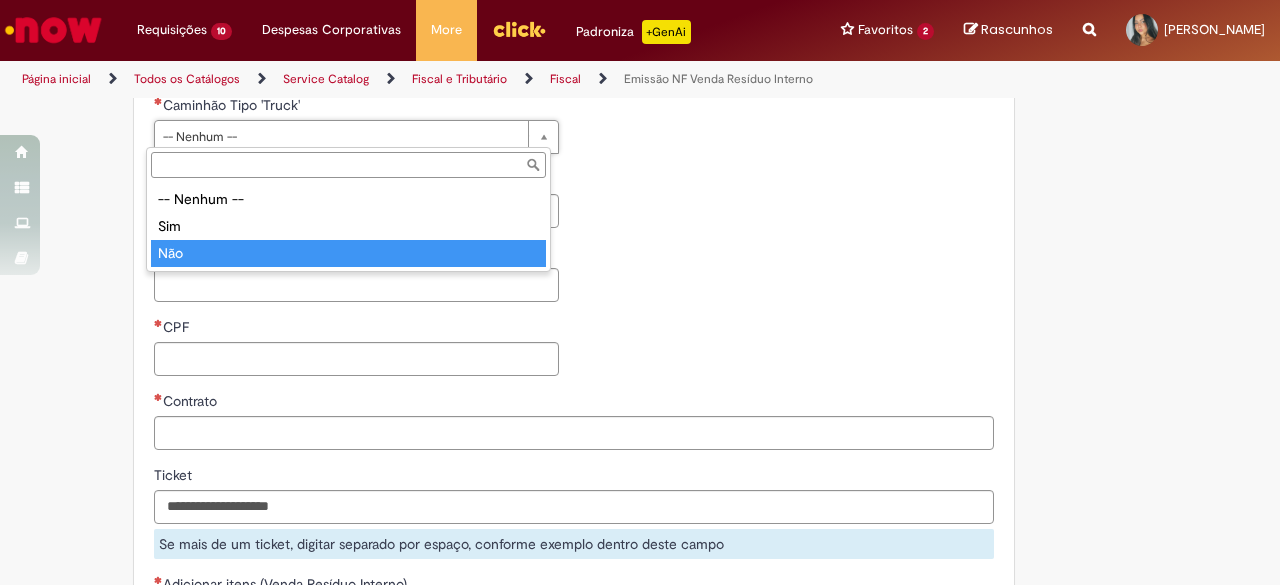 type on "***" 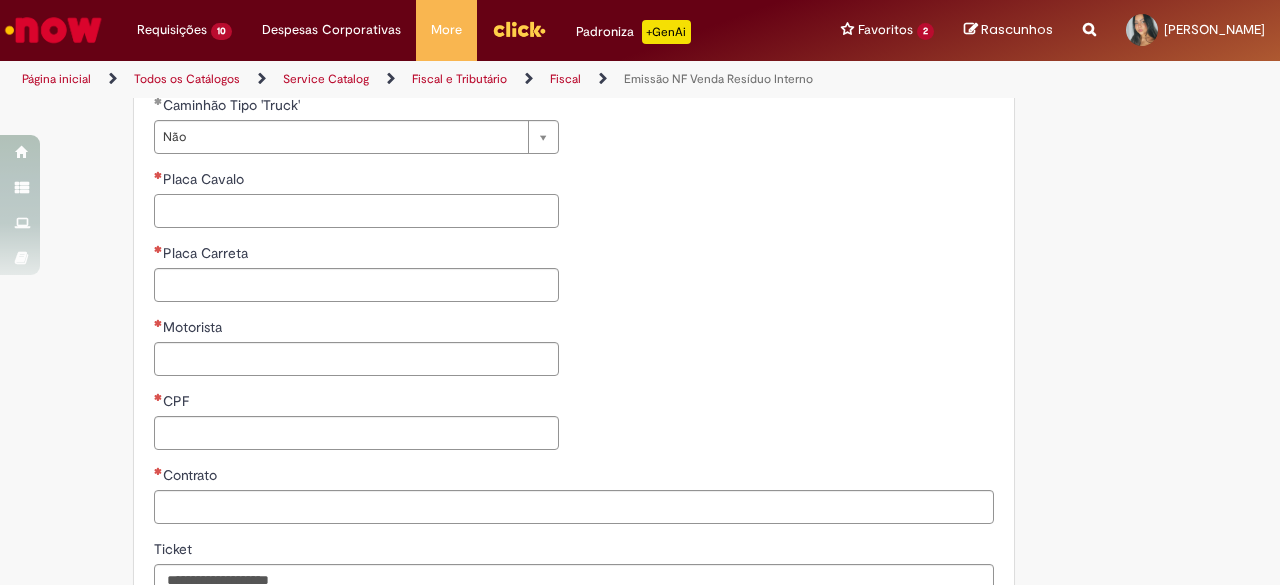 click on "Placa Cavalo" at bounding box center (356, 211) 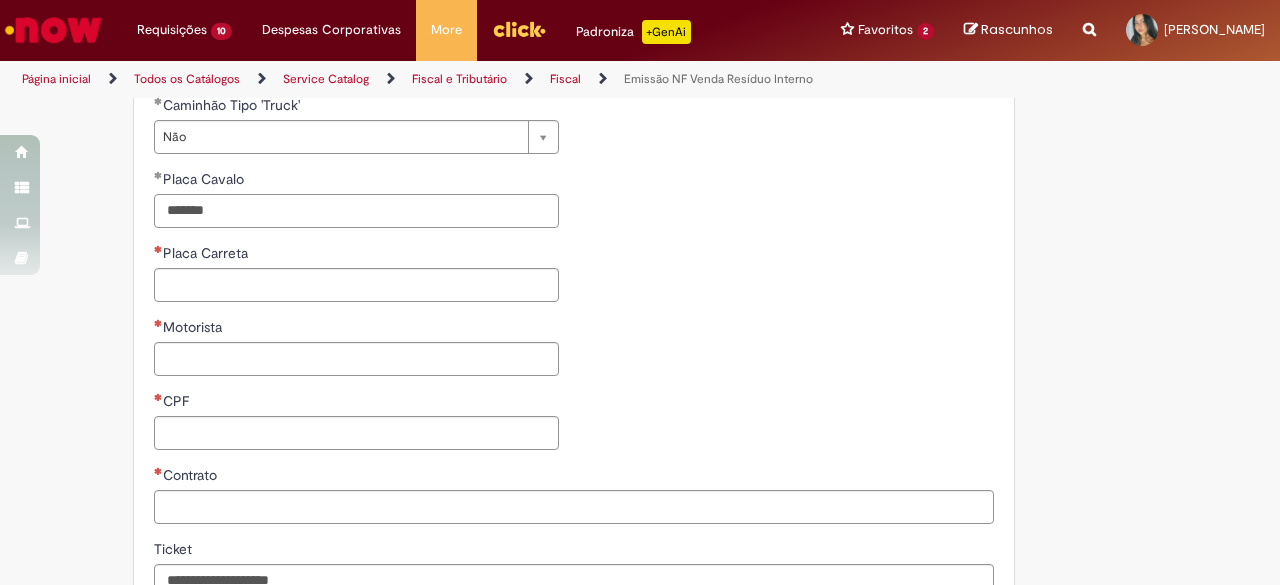 type on "*******" 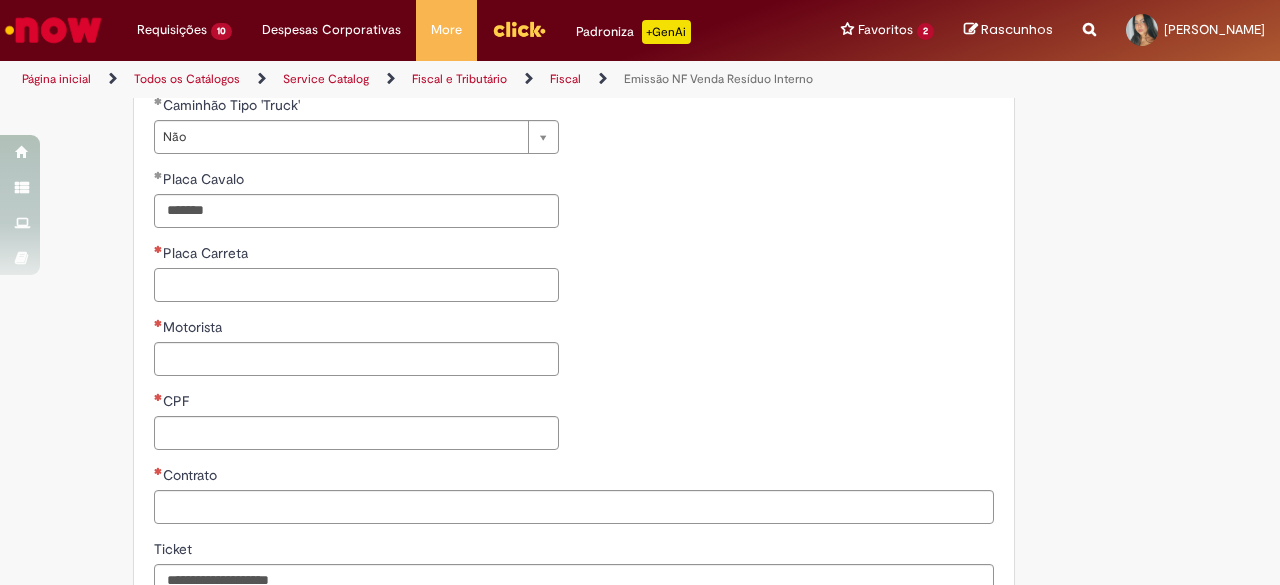 click on "Placa Carreta" at bounding box center [356, 285] 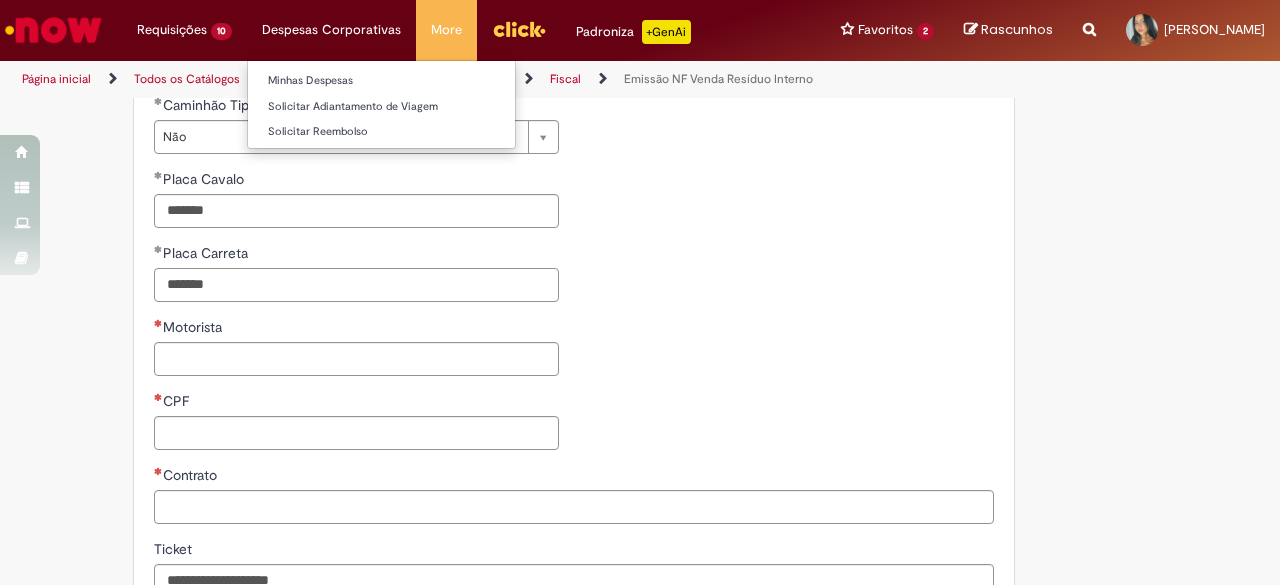 type on "*******" 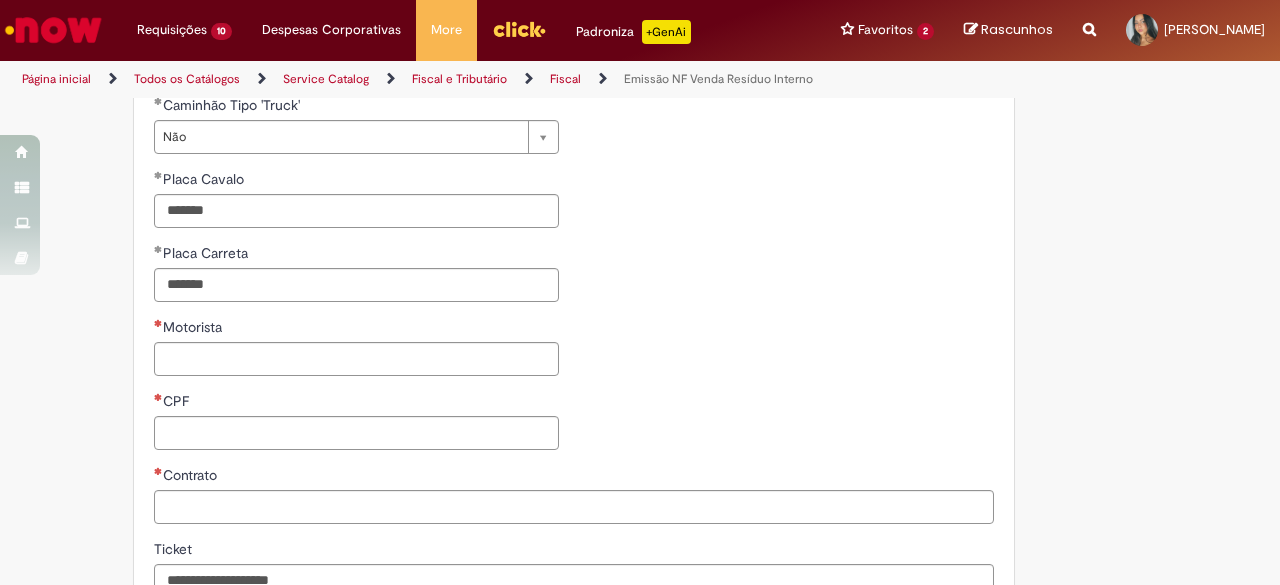 click on "**********" at bounding box center [356, 280] 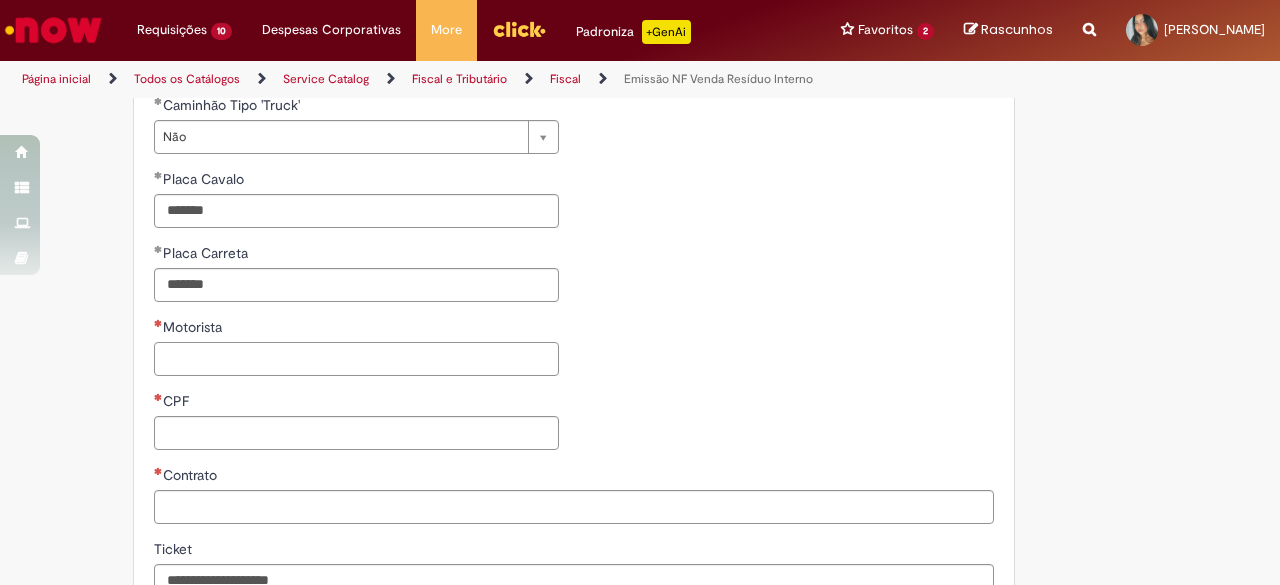 click on "Motorista" at bounding box center [356, 359] 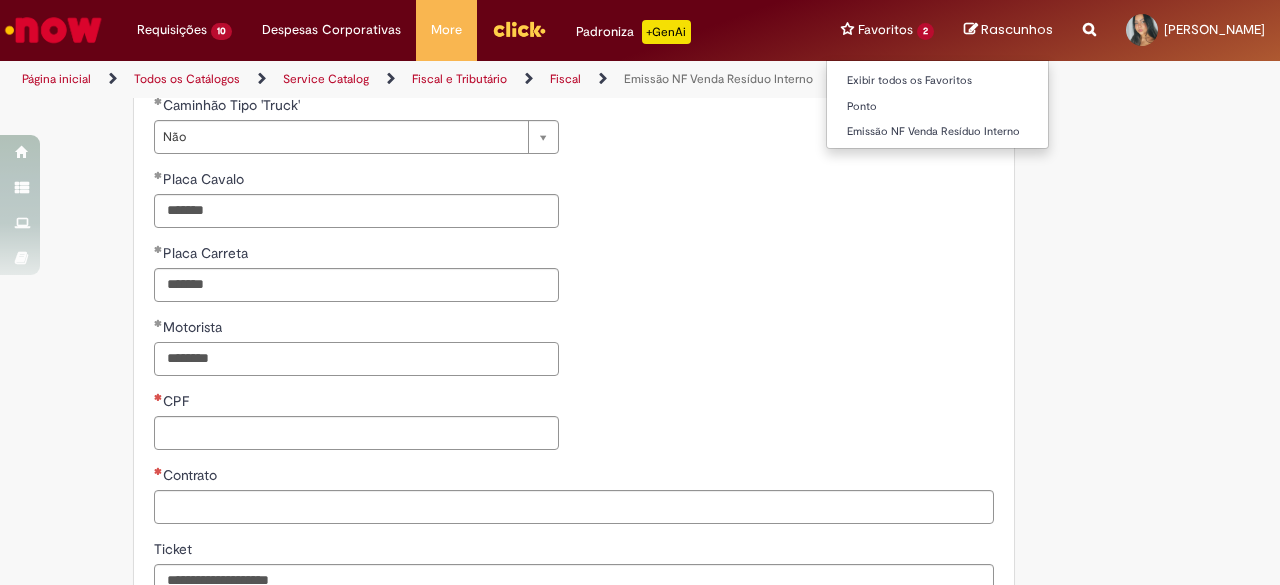 type on "********" 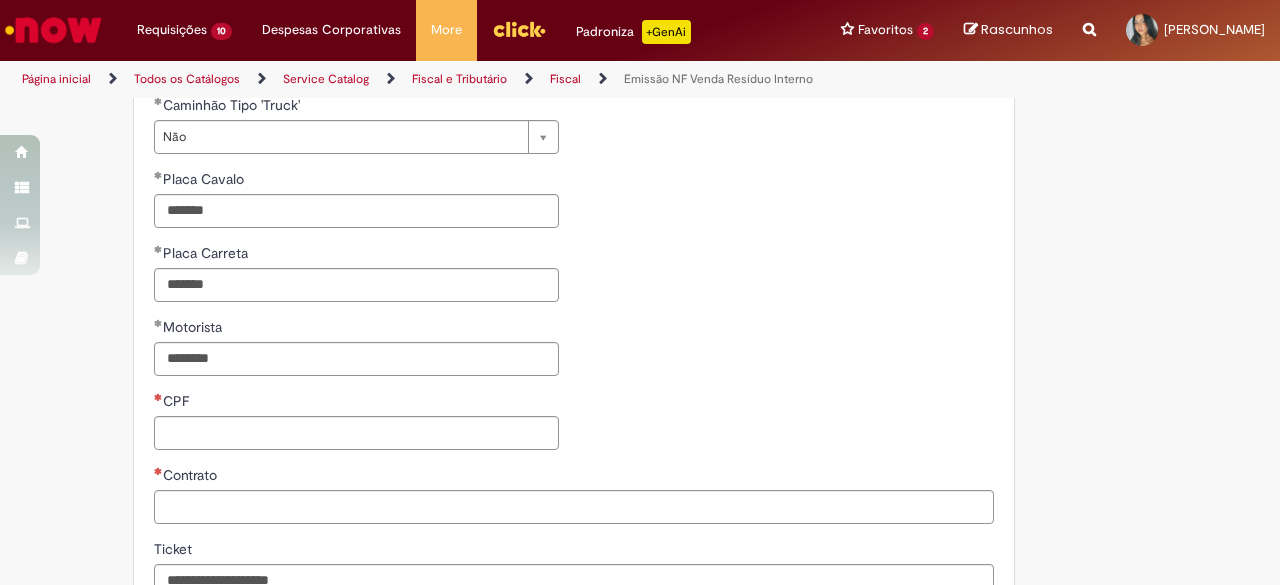 click on "**********" at bounding box center (356, 280) 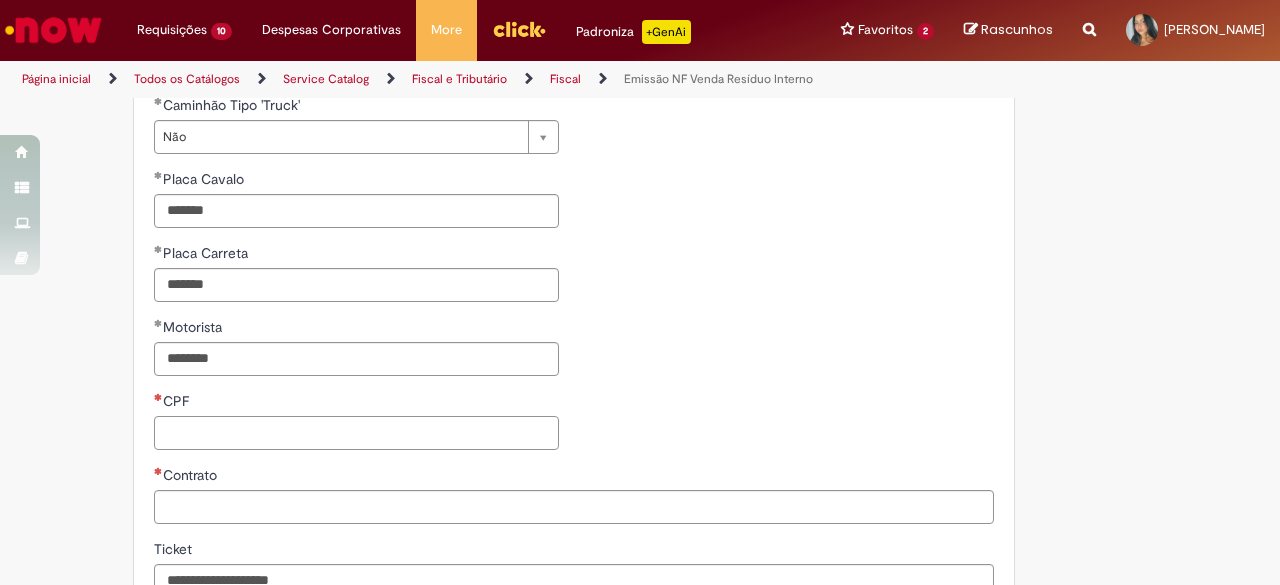 click on "CPF" at bounding box center (356, 433) 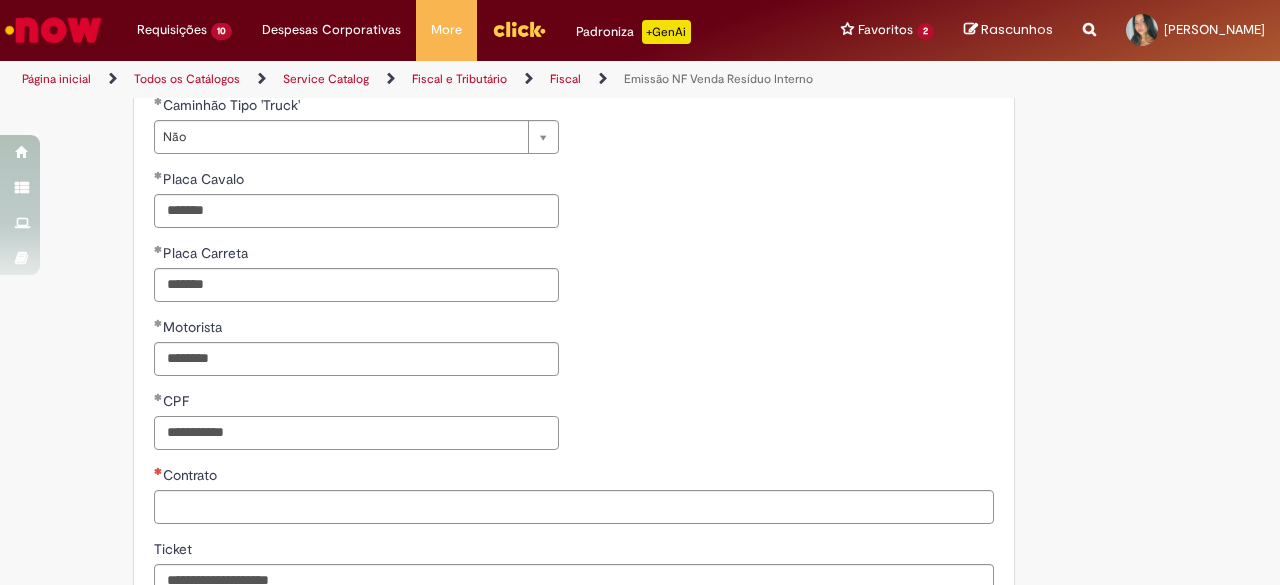 type on "**********" 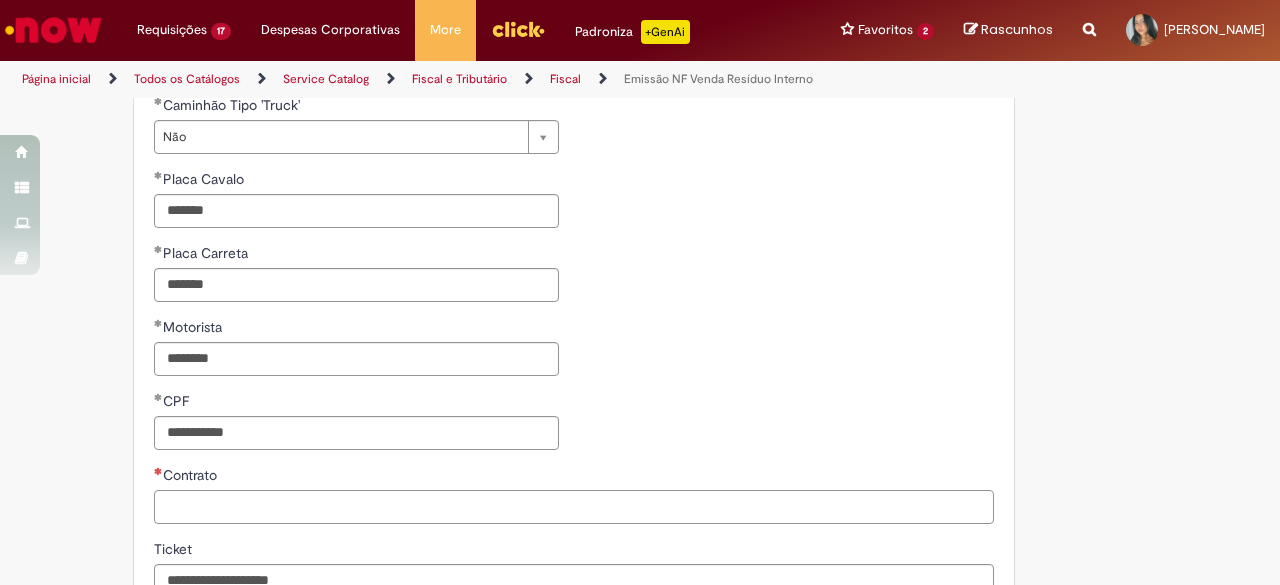 click on "Contrato" at bounding box center (574, 507) 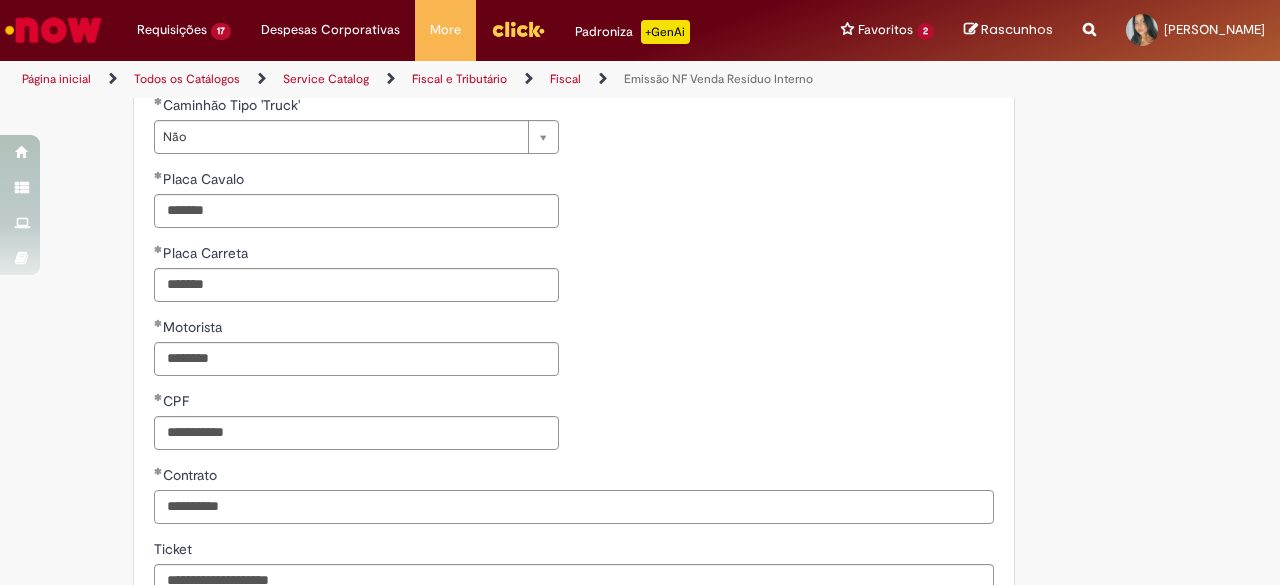 type on "**********" 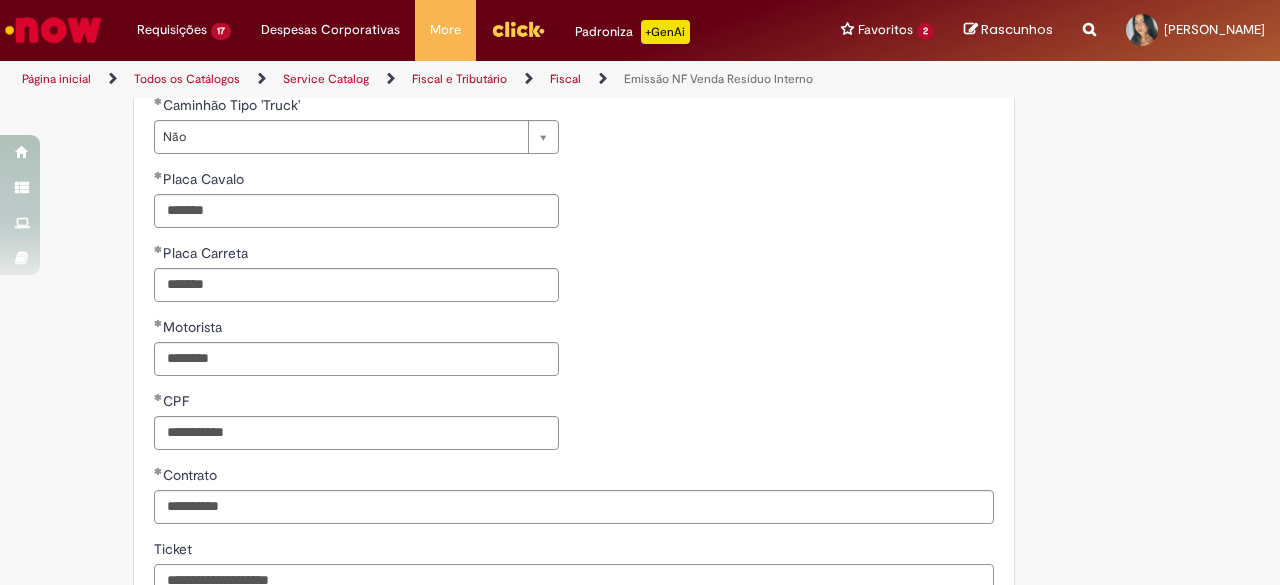 click on "Ticket" at bounding box center (574, 581) 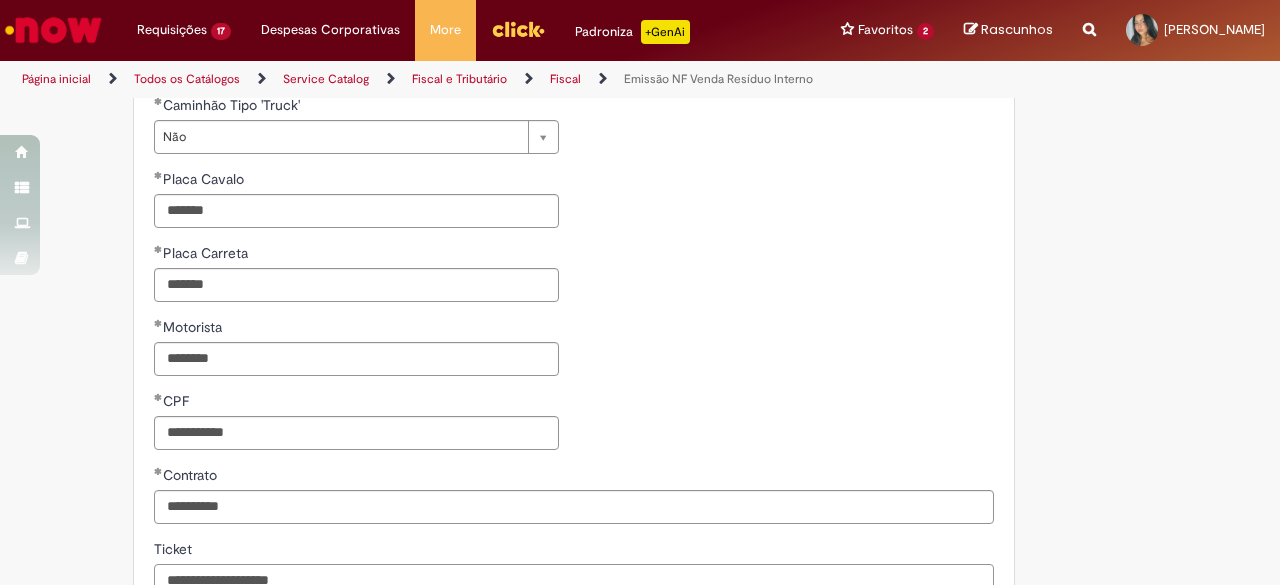 paste on "*********" 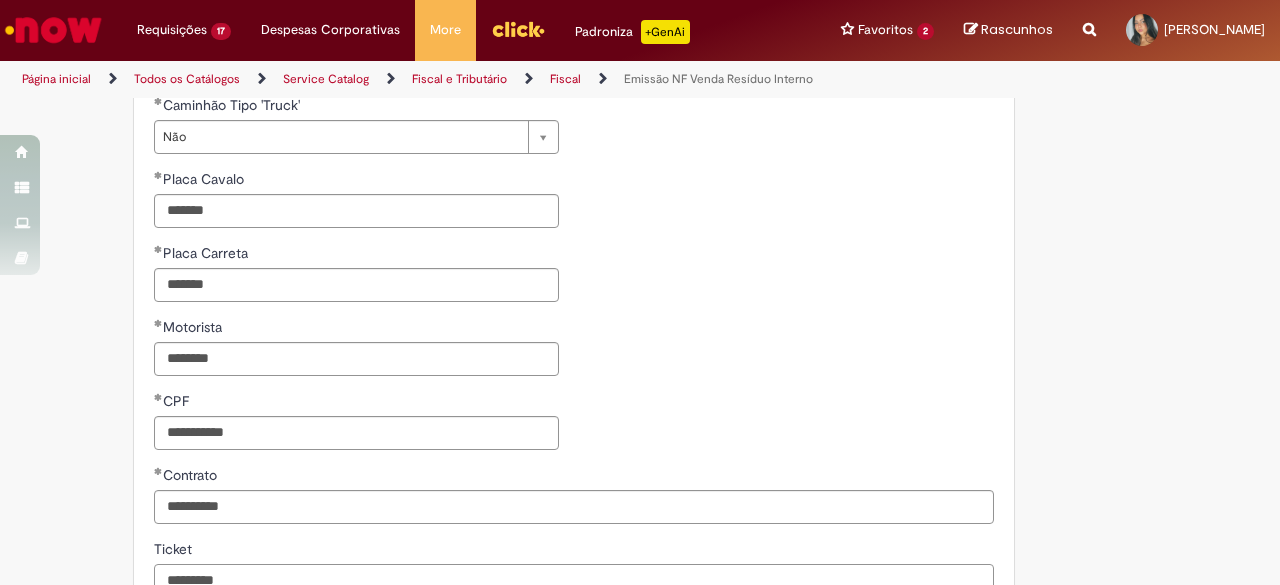 scroll, scrollTop: 1175, scrollLeft: 0, axis: vertical 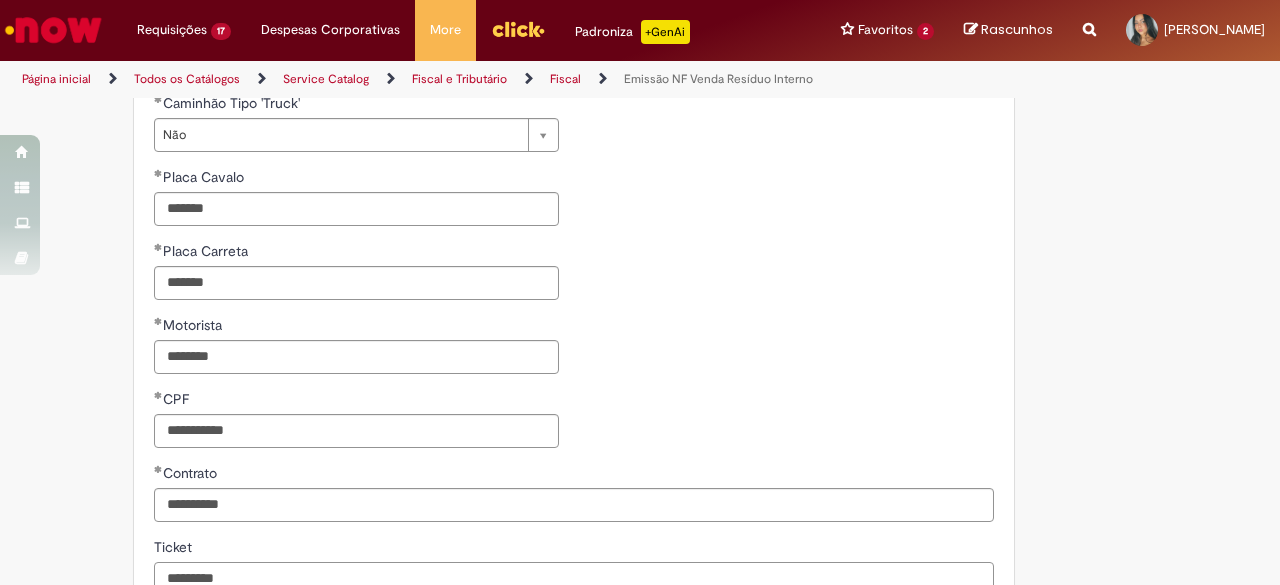 type on "*********" 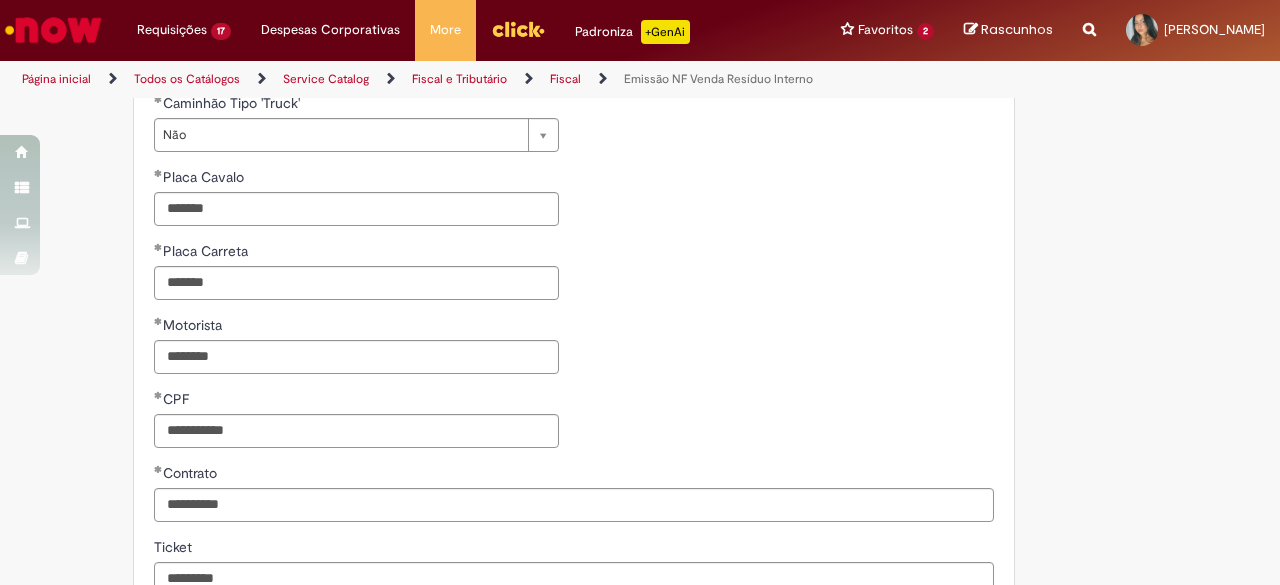 click on "**********" at bounding box center (574, 278) 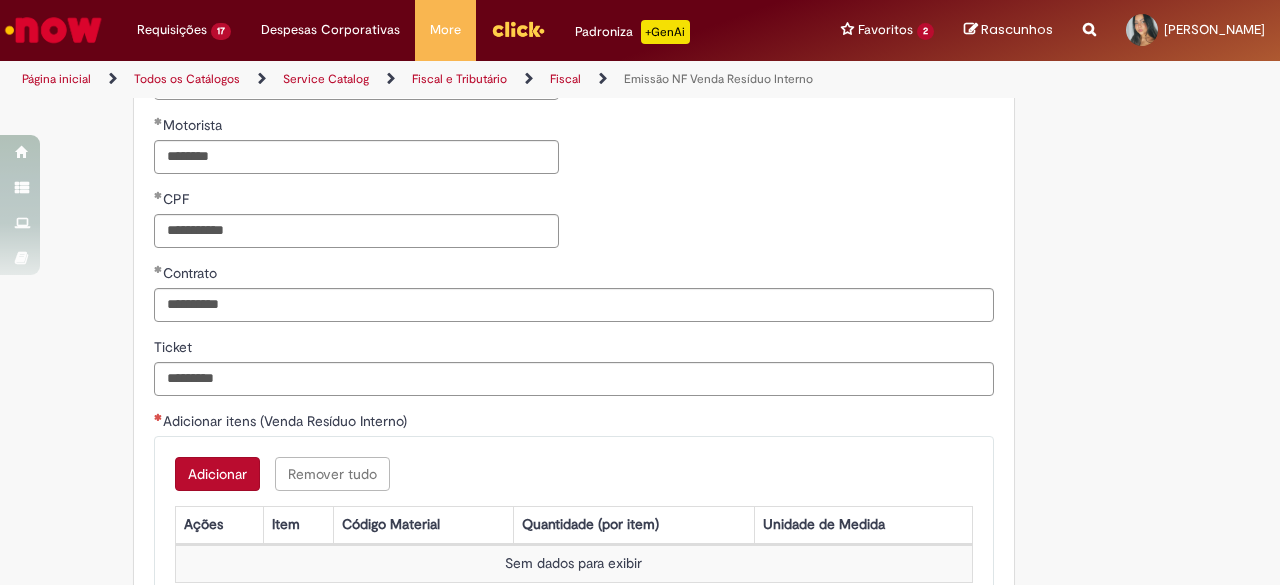 scroll, scrollTop: 1422, scrollLeft: 0, axis: vertical 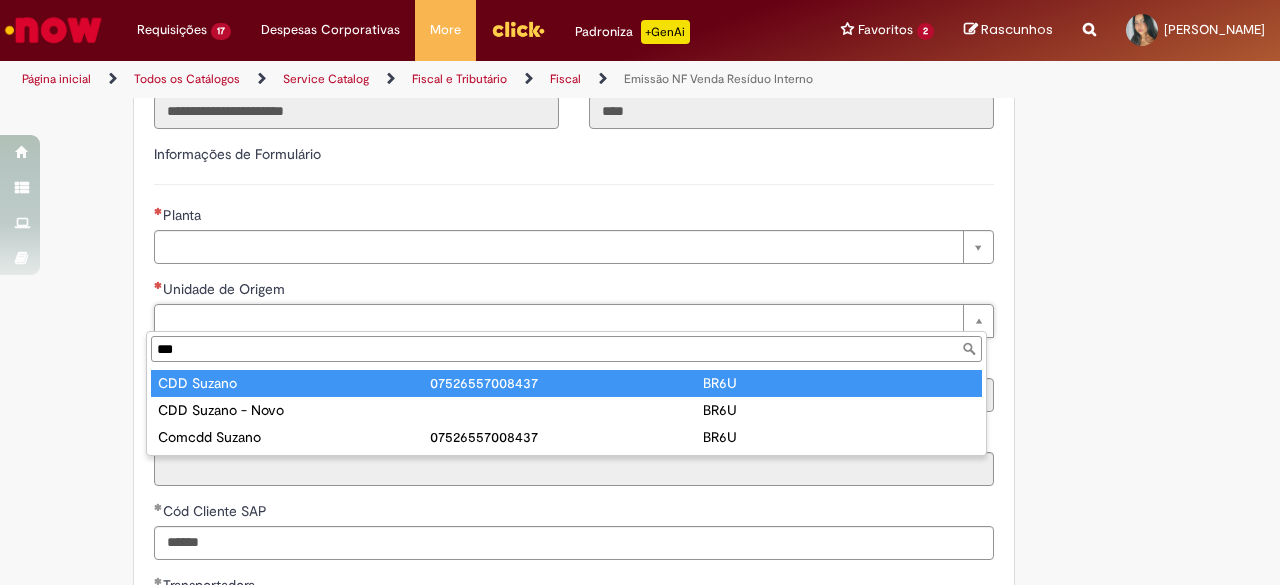 type on "***" 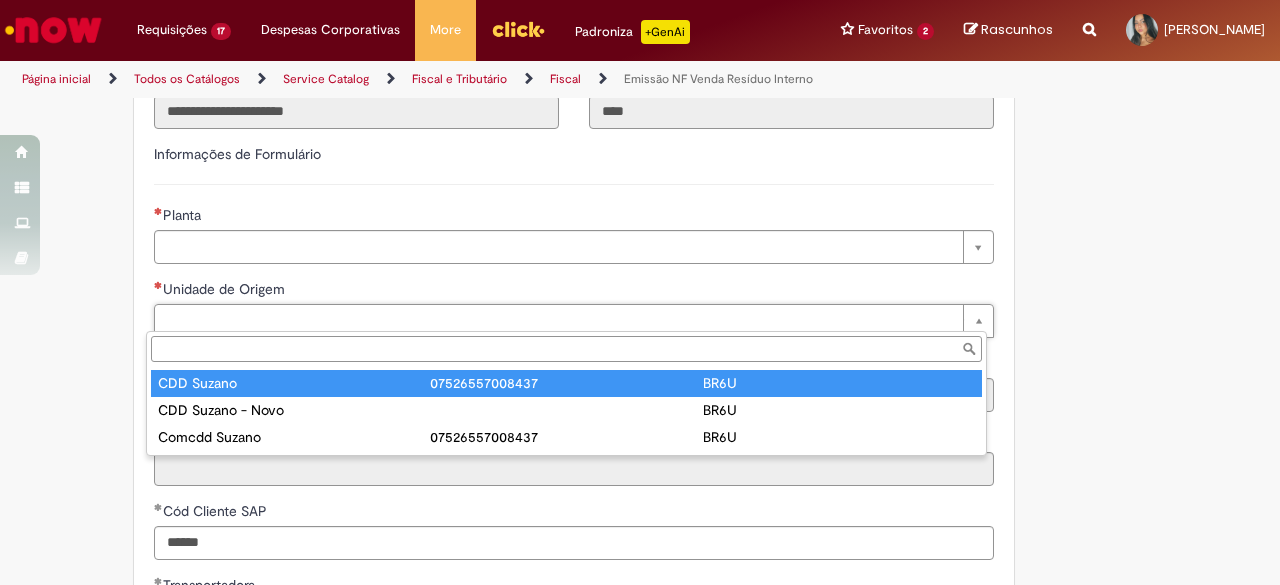 type on "**********" 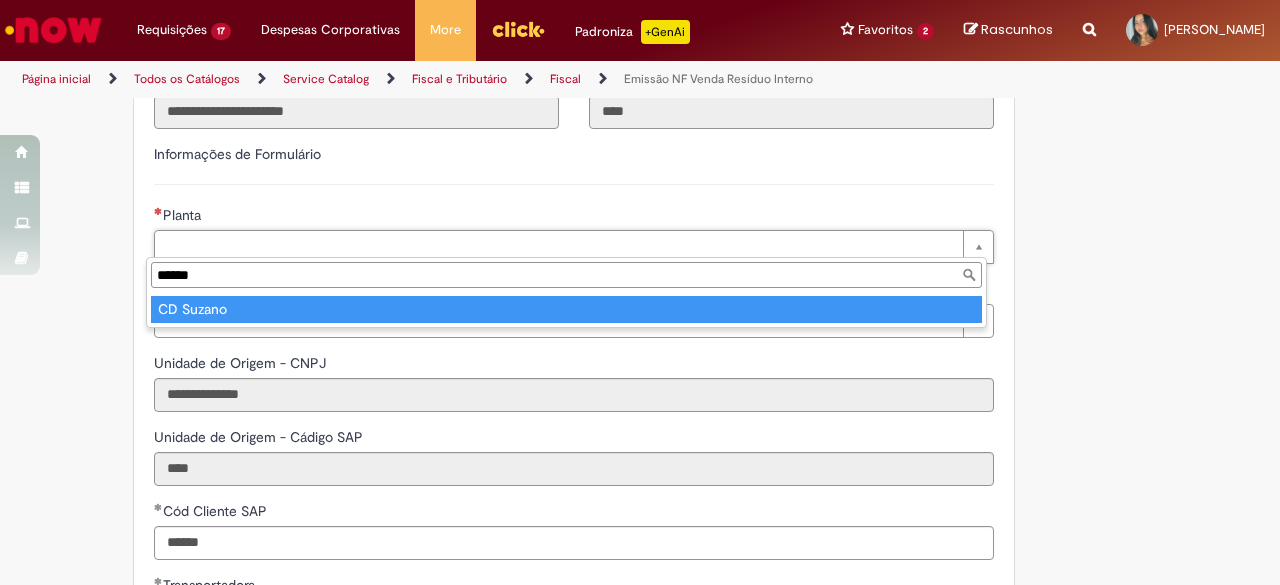 type on "******" 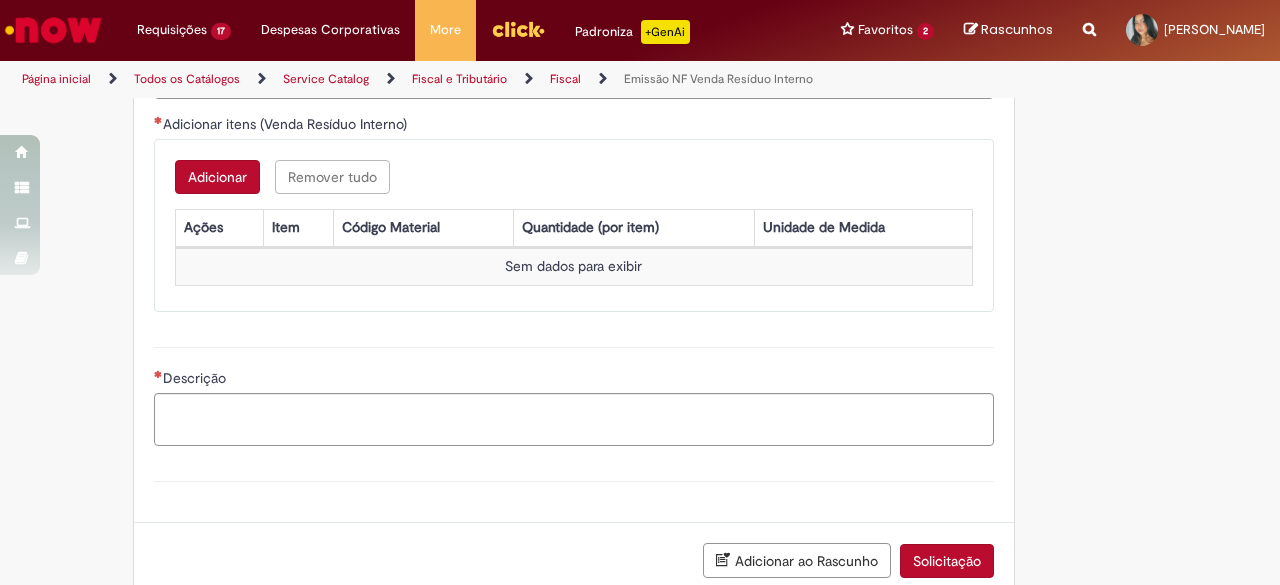 scroll, scrollTop: 1690, scrollLeft: 0, axis: vertical 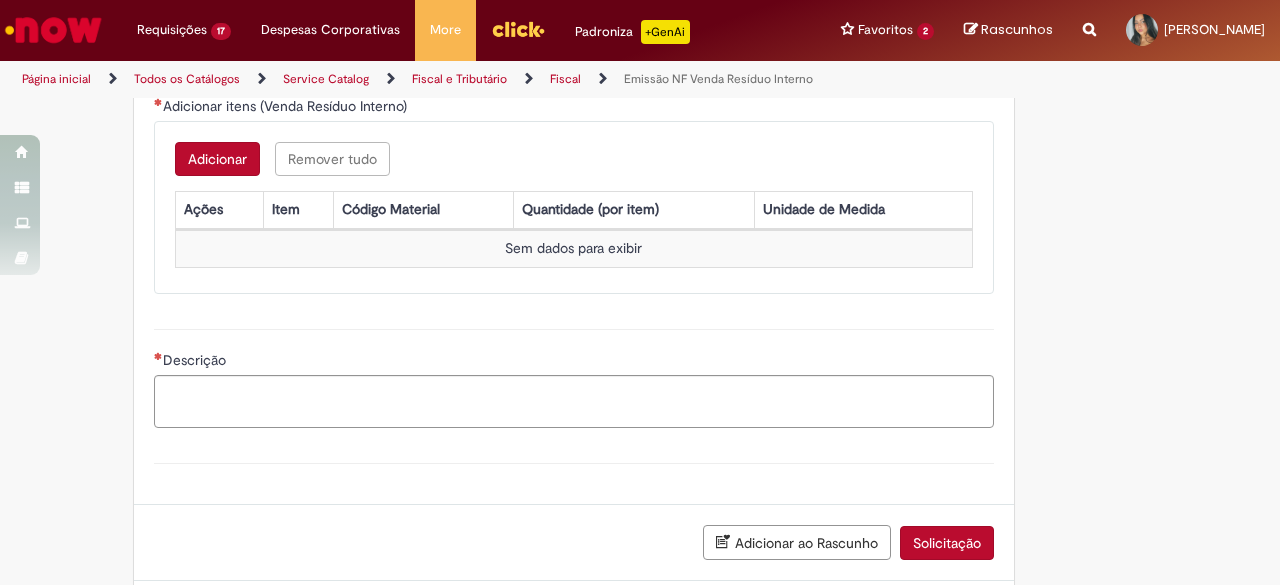 click on "Anexo(s)" at bounding box center (574, 463) 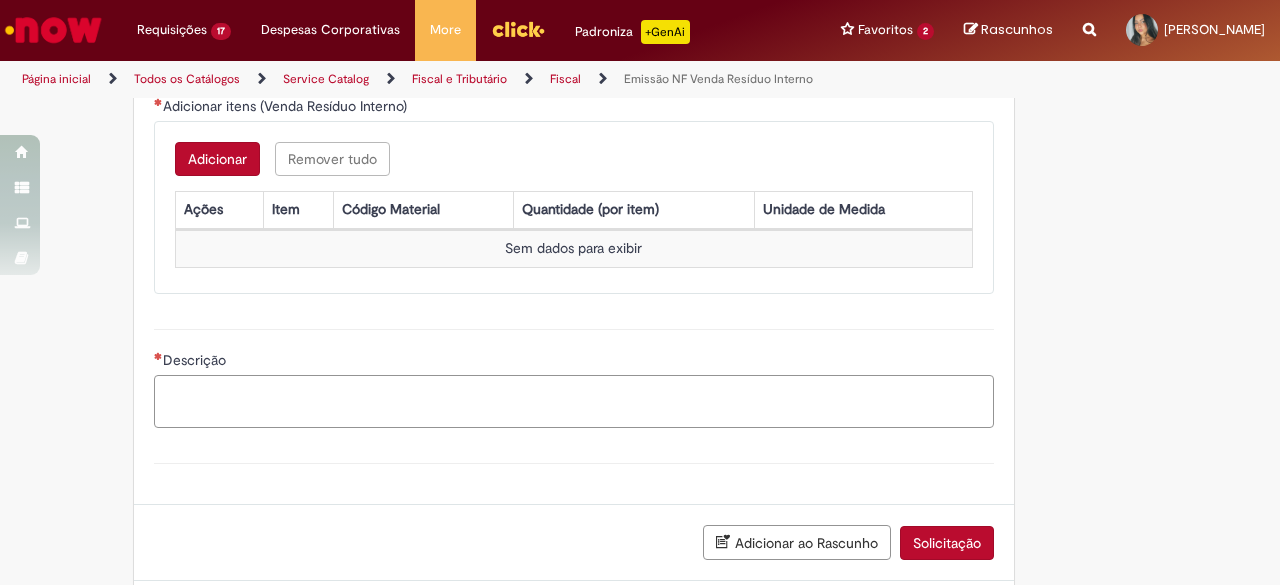 click on "Descrição" at bounding box center (574, 401) 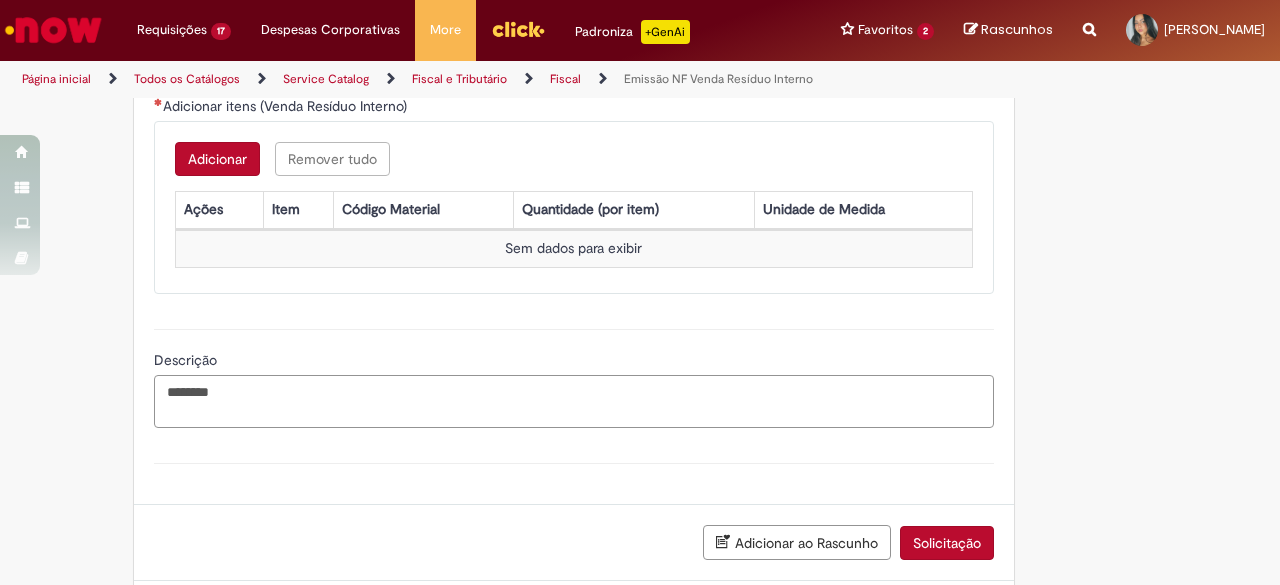 type on "********" 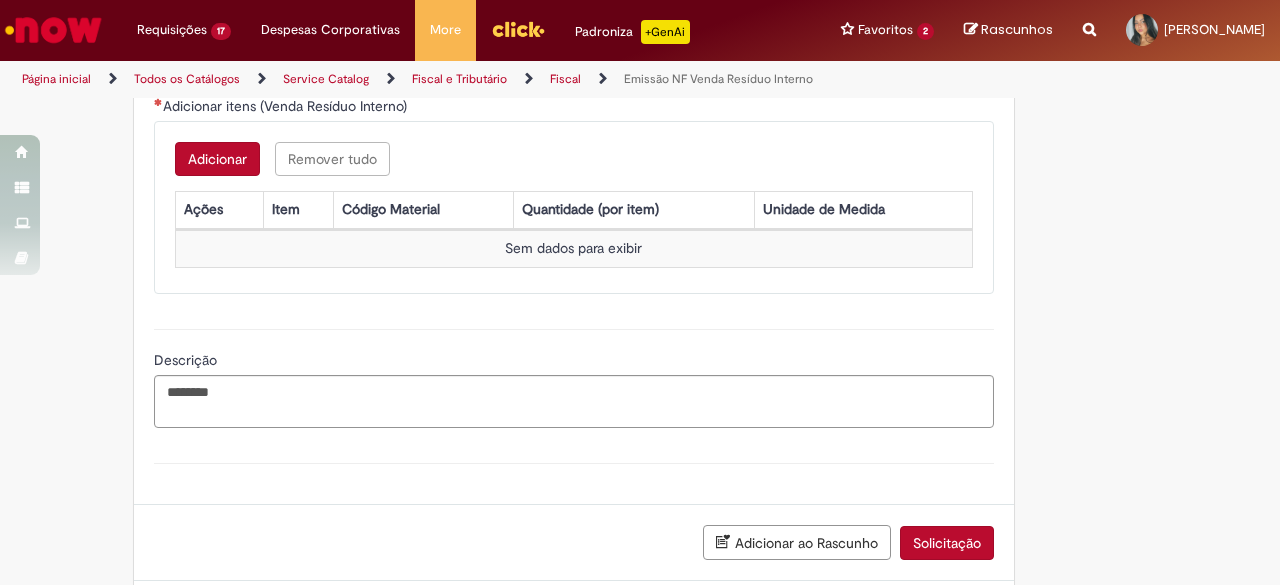 drag, startPoint x: 1030, startPoint y: 380, endPoint x: 1001, endPoint y: 377, distance: 29.15476 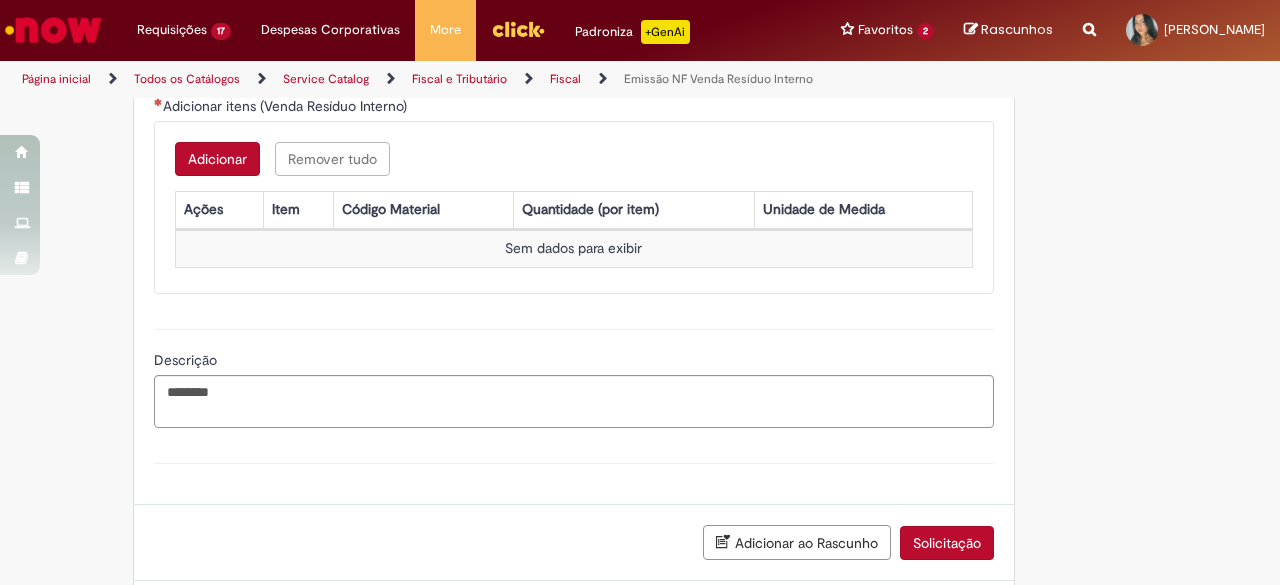 click on "Adicionar" at bounding box center [217, 159] 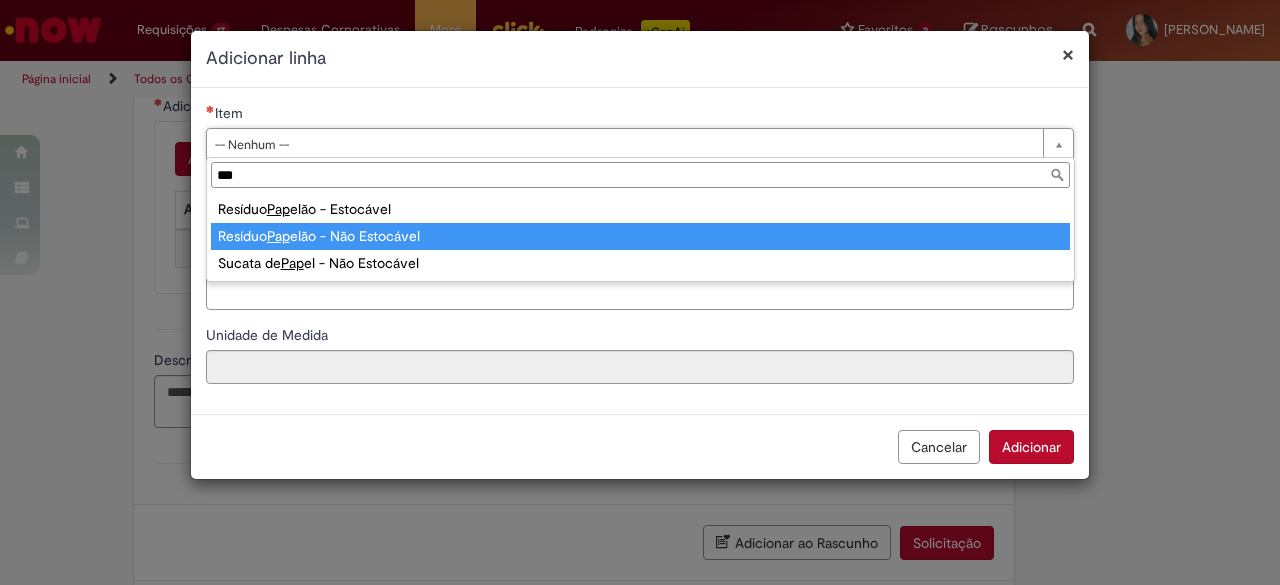type on "***" 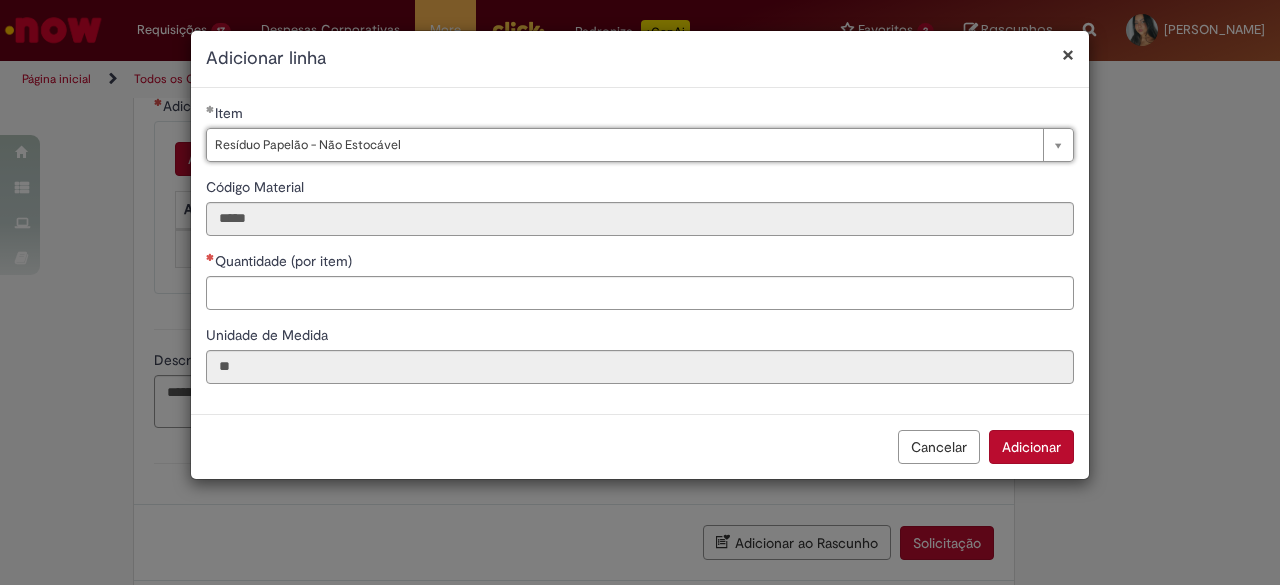 click on "Quantidade (por item)" at bounding box center (640, 263) 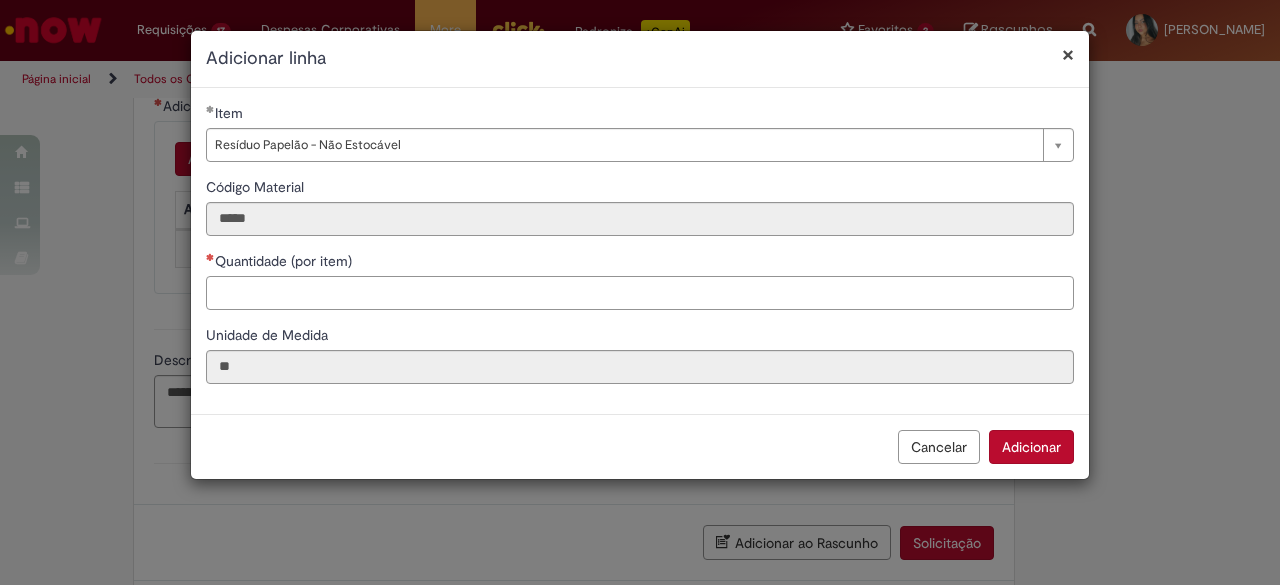 click on "Quantidade (por item)" at bounding box center [640, 293] 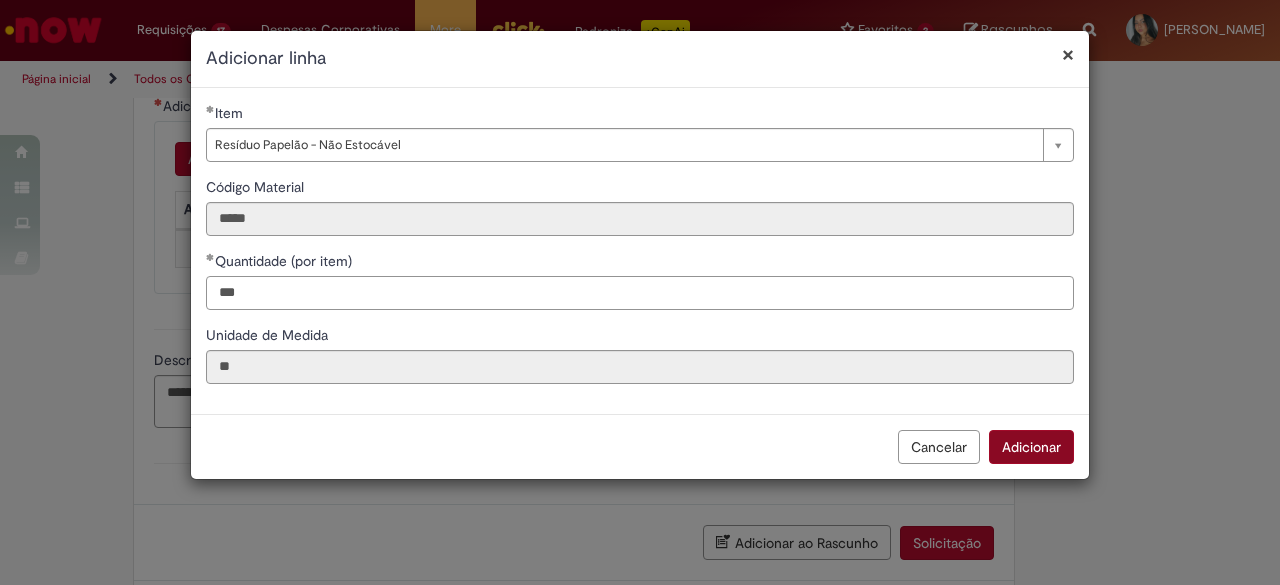 type on "***" 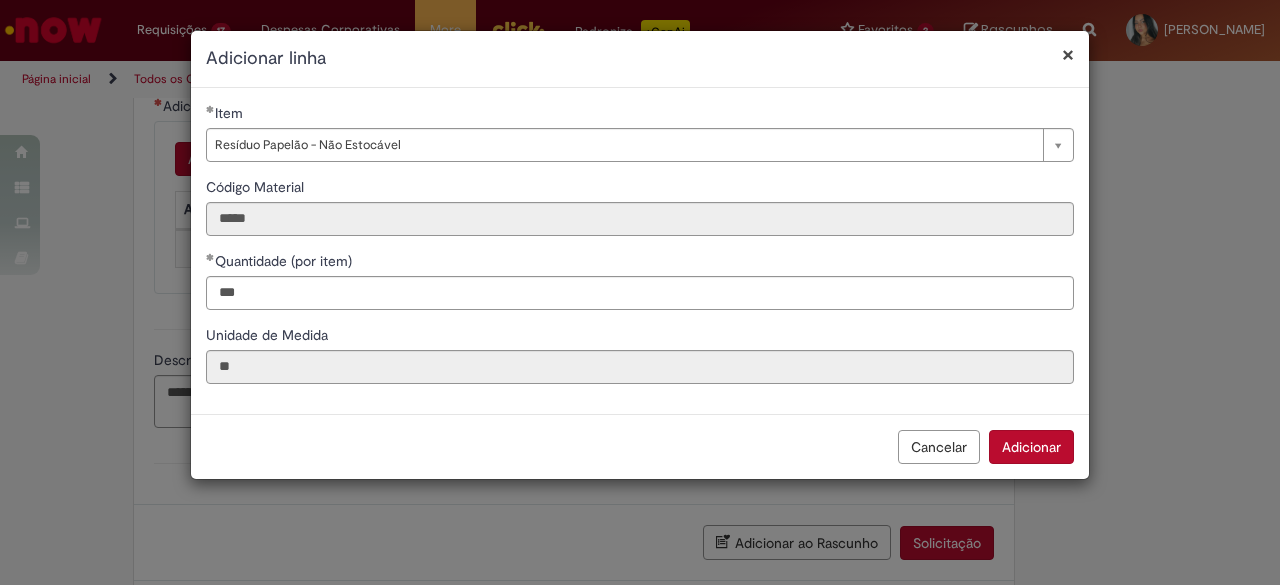 click on "Adicionar" at bounding box center [1031, 447] 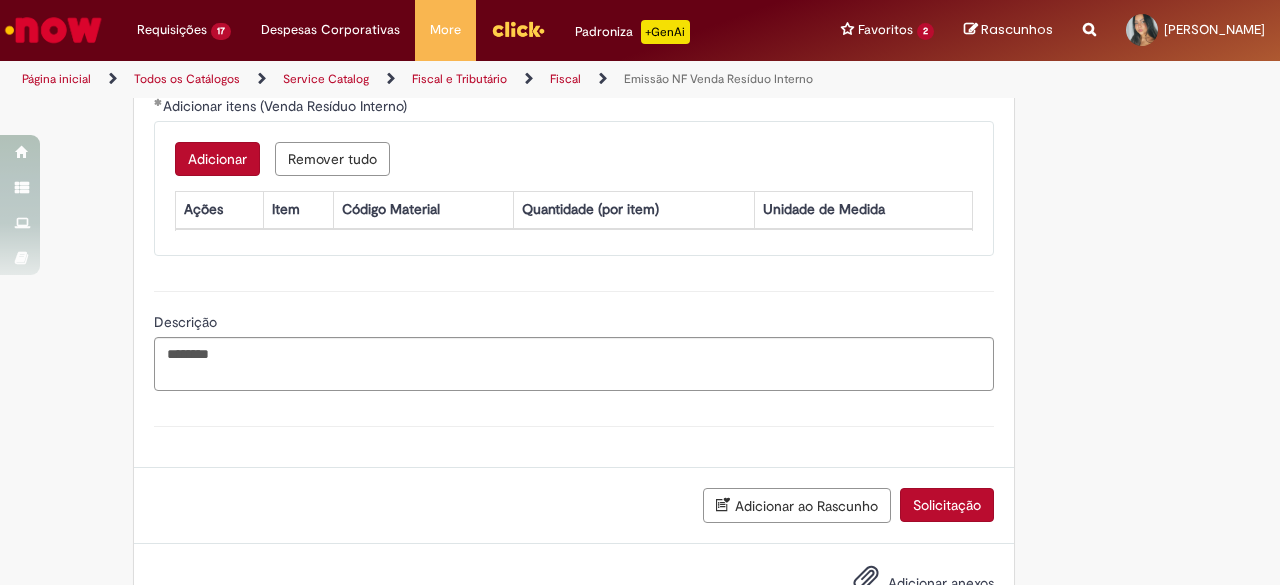 click on "Adicionar" at bounding box center (217, 159) 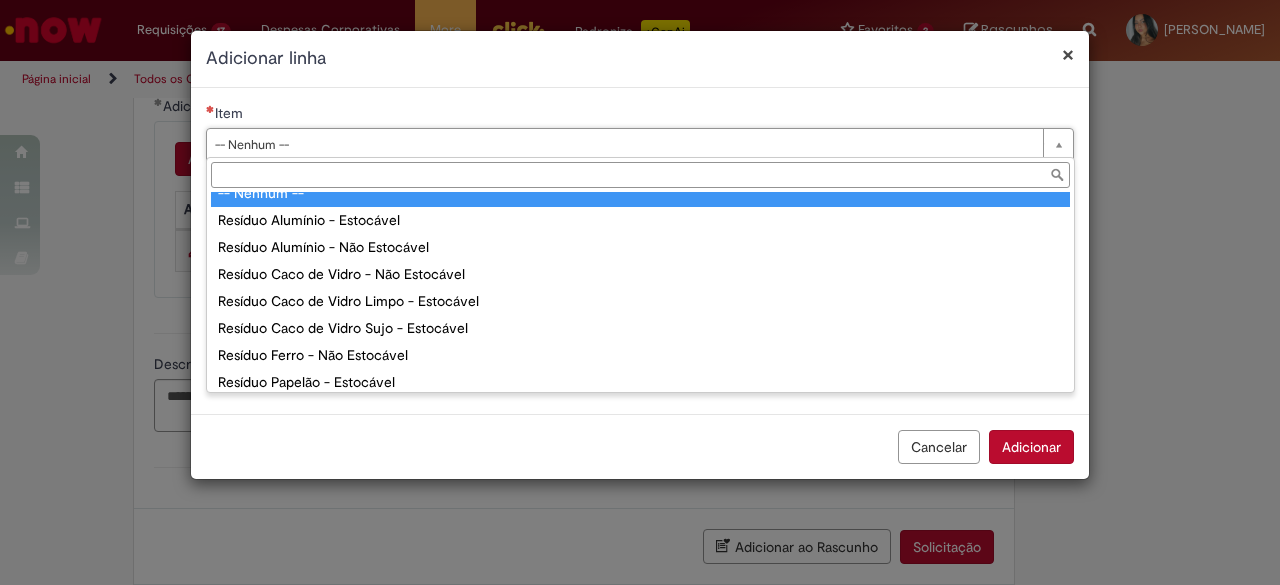 scroll, scrollTop: 0, scrollLeft: 0, axis: both 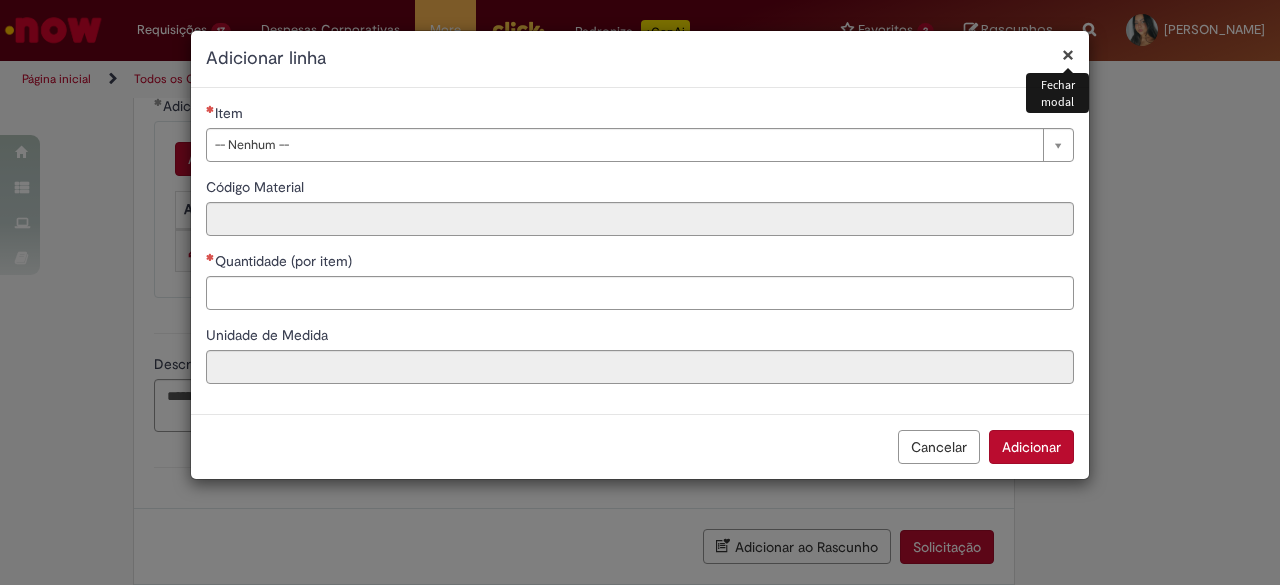 click on "×" at bounding box center (1068, 54) 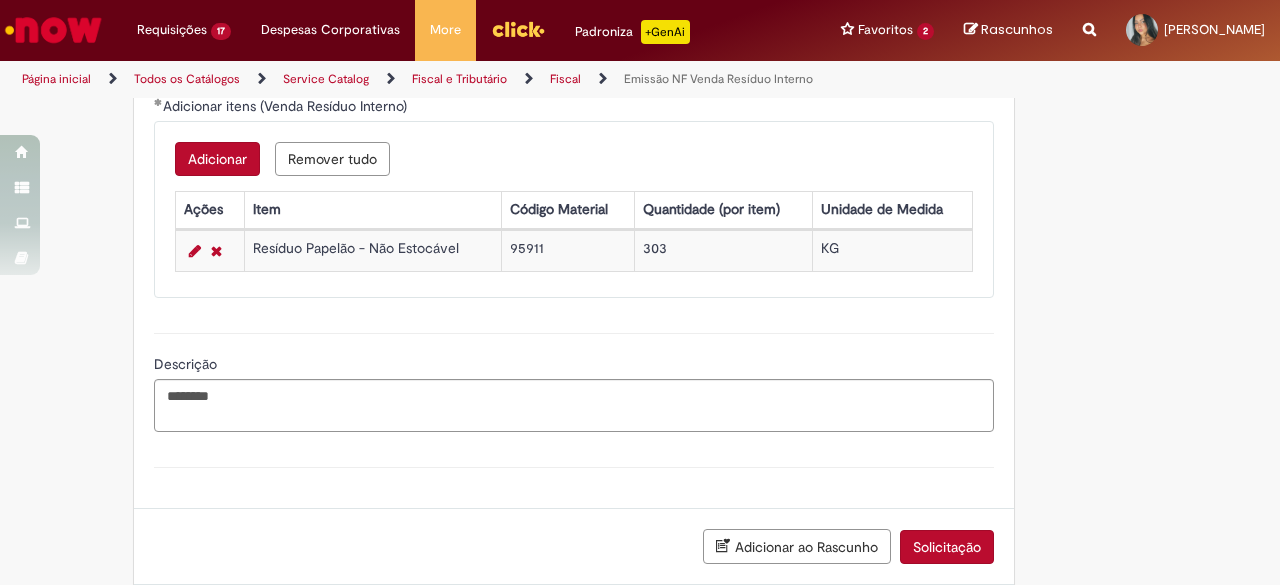 click on "Adicionar" at bounding box center [217, 159] 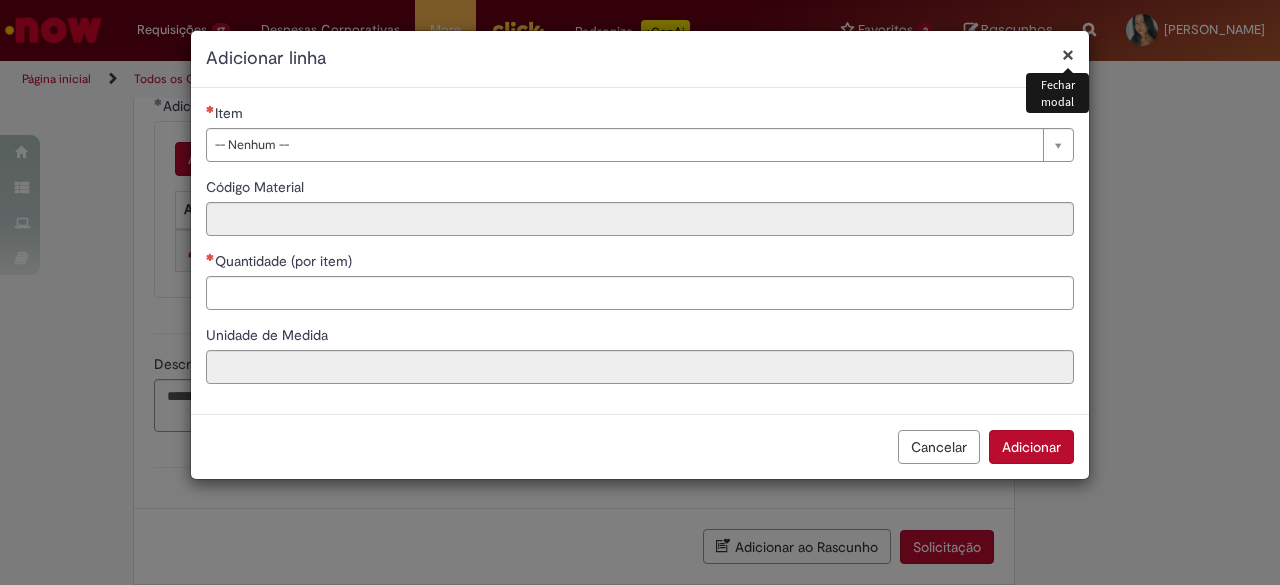 drag, startPoint x: 361, startPoint y: 162, endPoint x: 361, endPoint y: 148, distance: 14 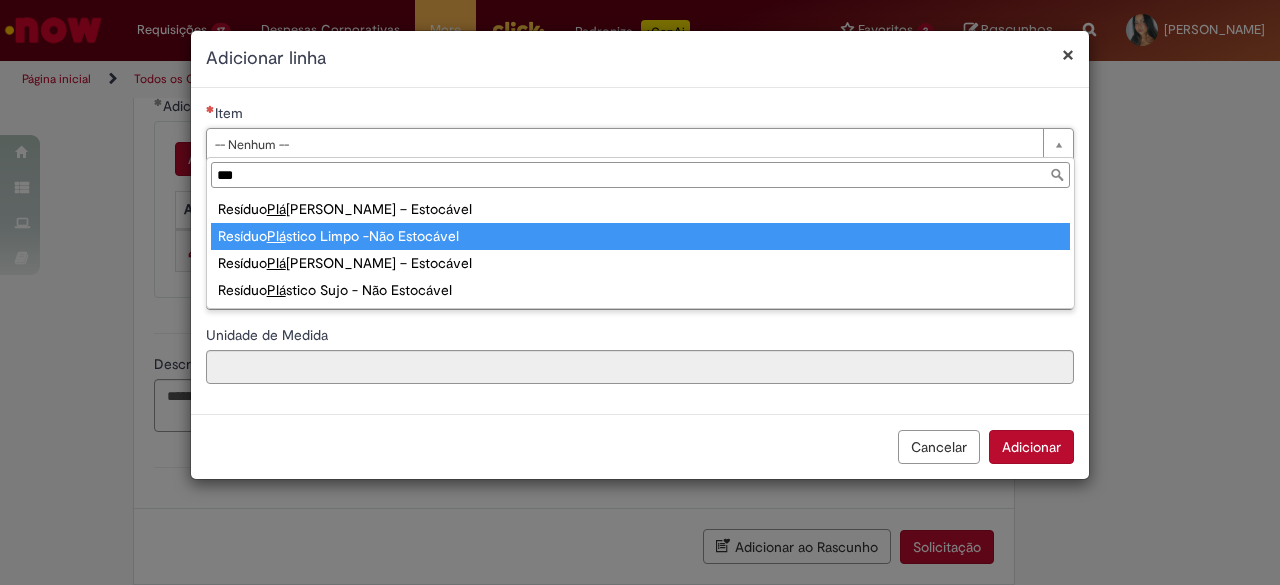 type on "***" 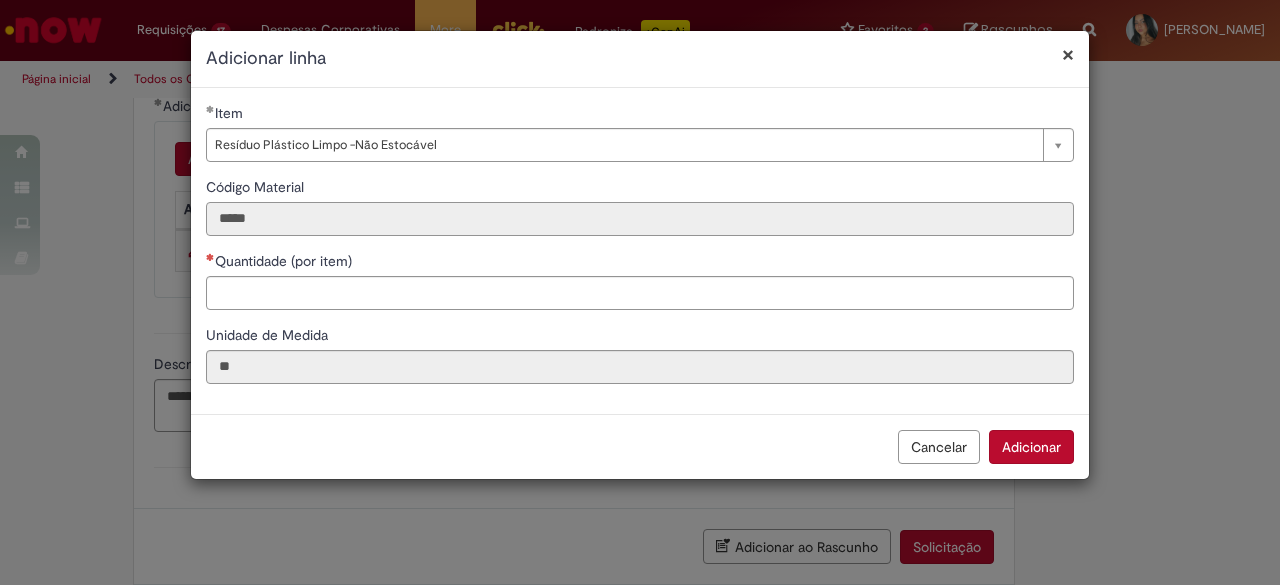 click on "*****" at bounding box center [640, 219] 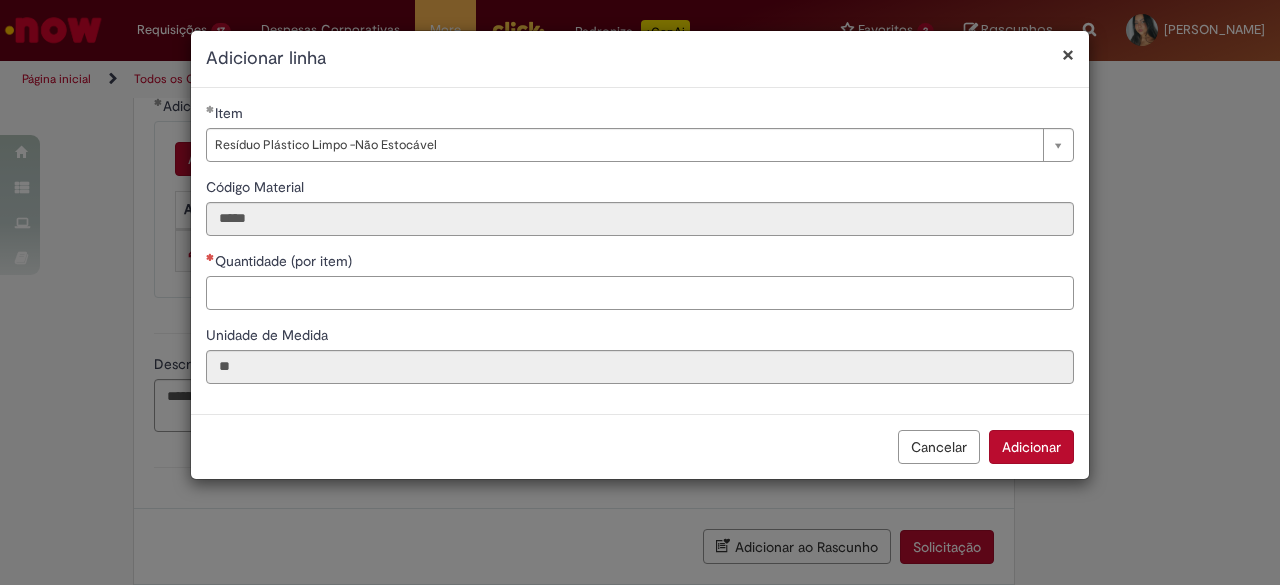 click on "Quantidade (por item)" at bounding box center (640, 293) 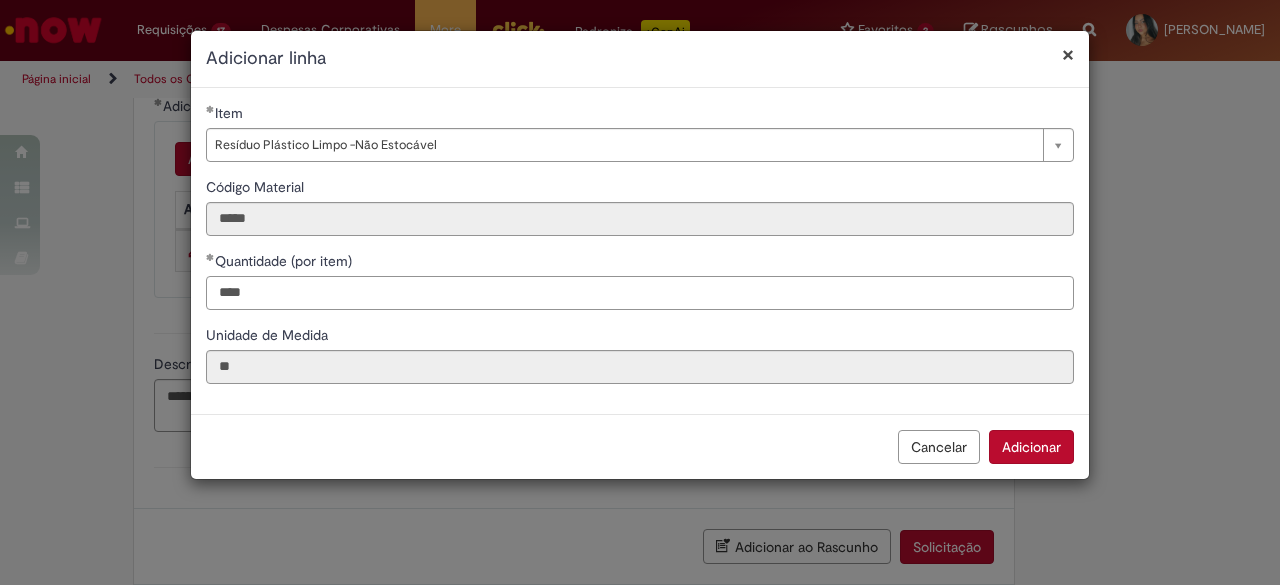 drag, startPoint x: 412, startPoint y: 304, endPoint x: 104, endPoint y: 317, distance: 308.27423 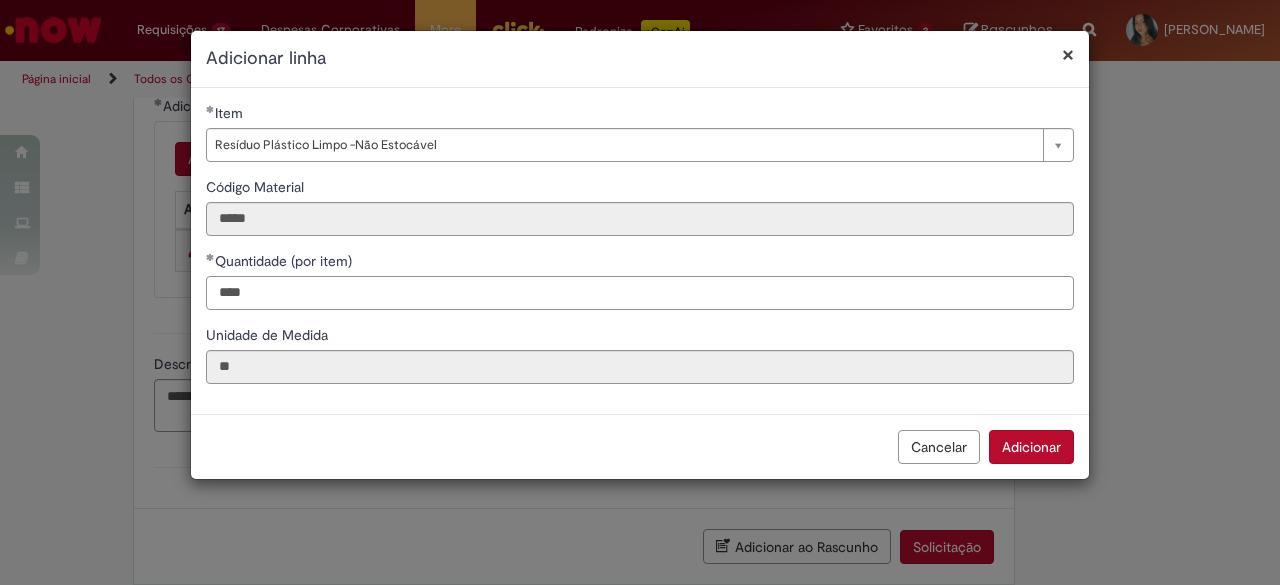 type on "***" 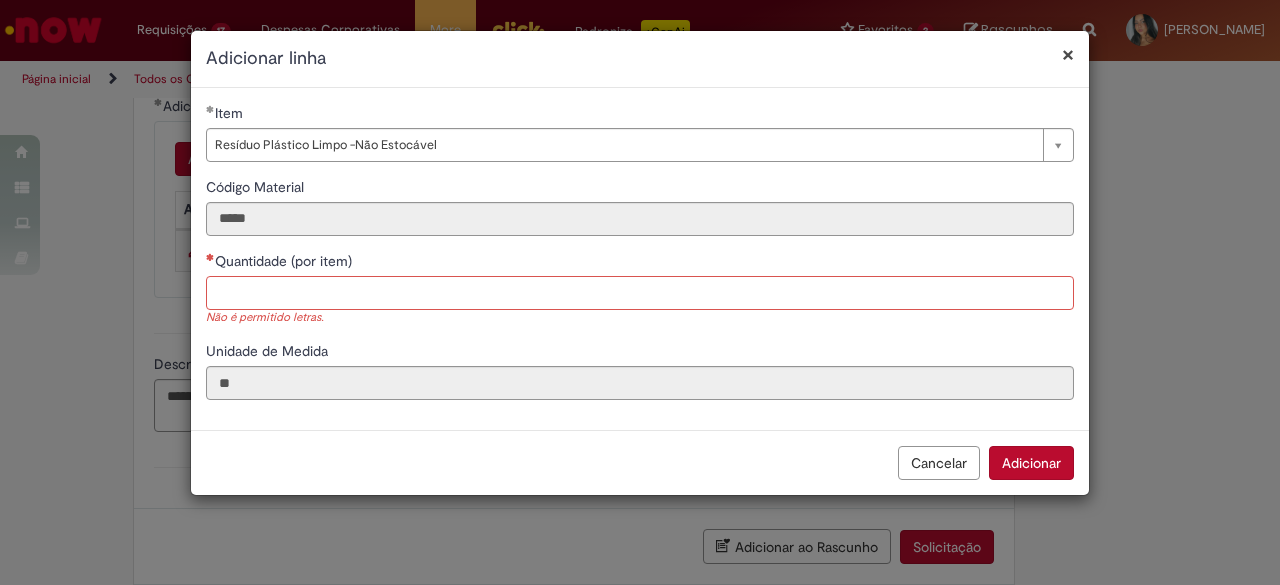 click on "Quantidade (por item)" at bounding box center [640, 293] 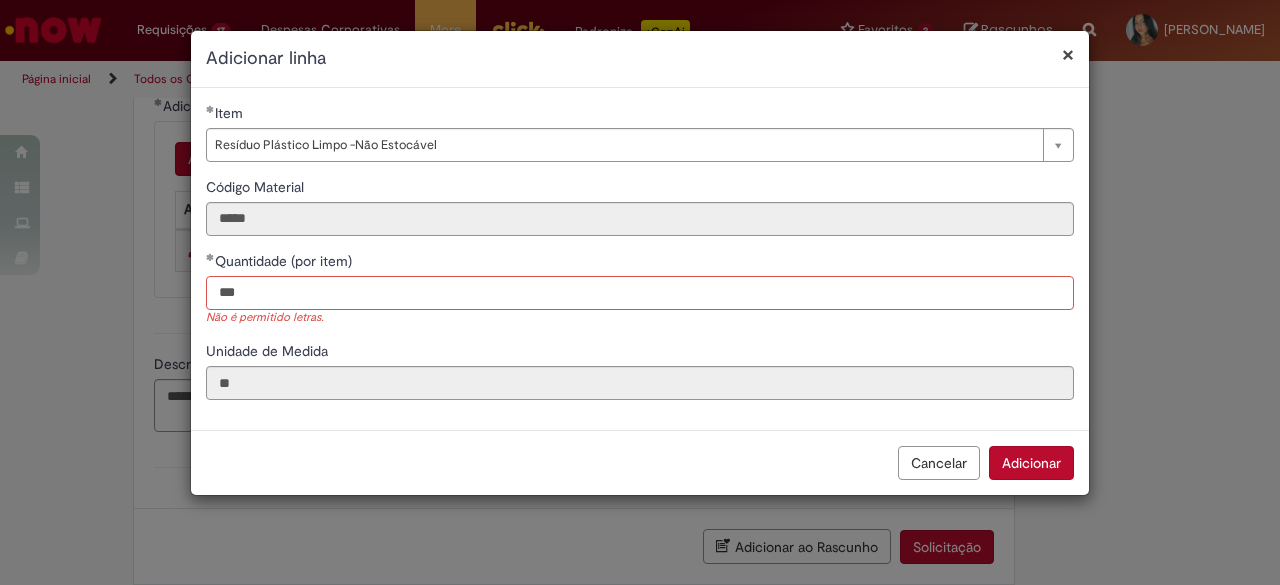 type on "***" 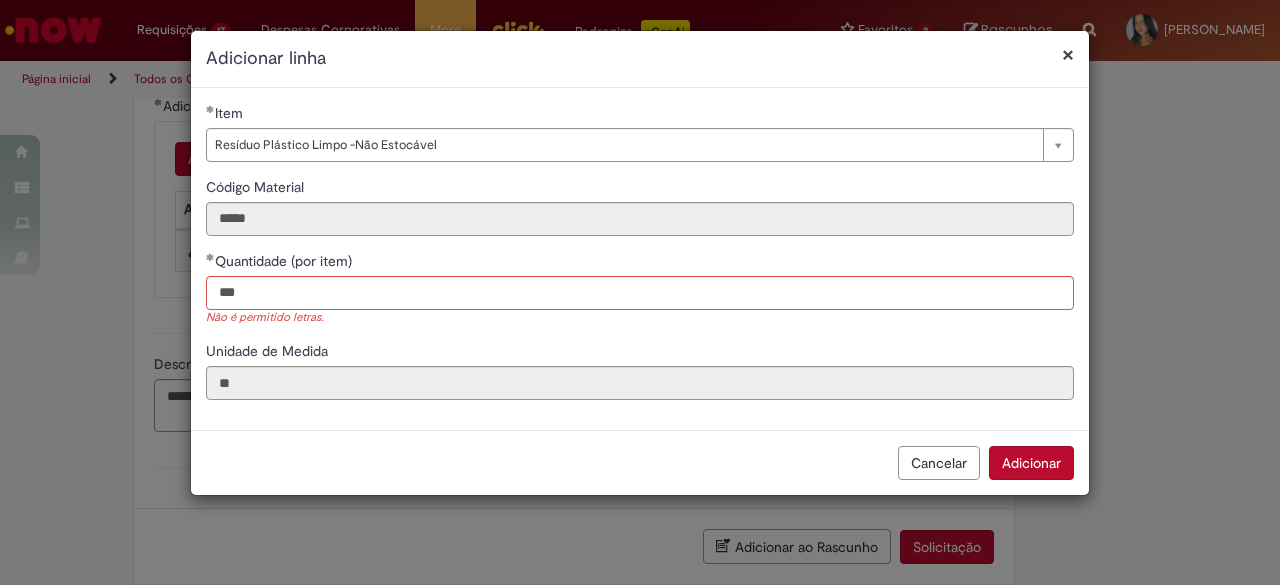 click on "Cancelar   Adicionar" at bounding box center (640, 462) 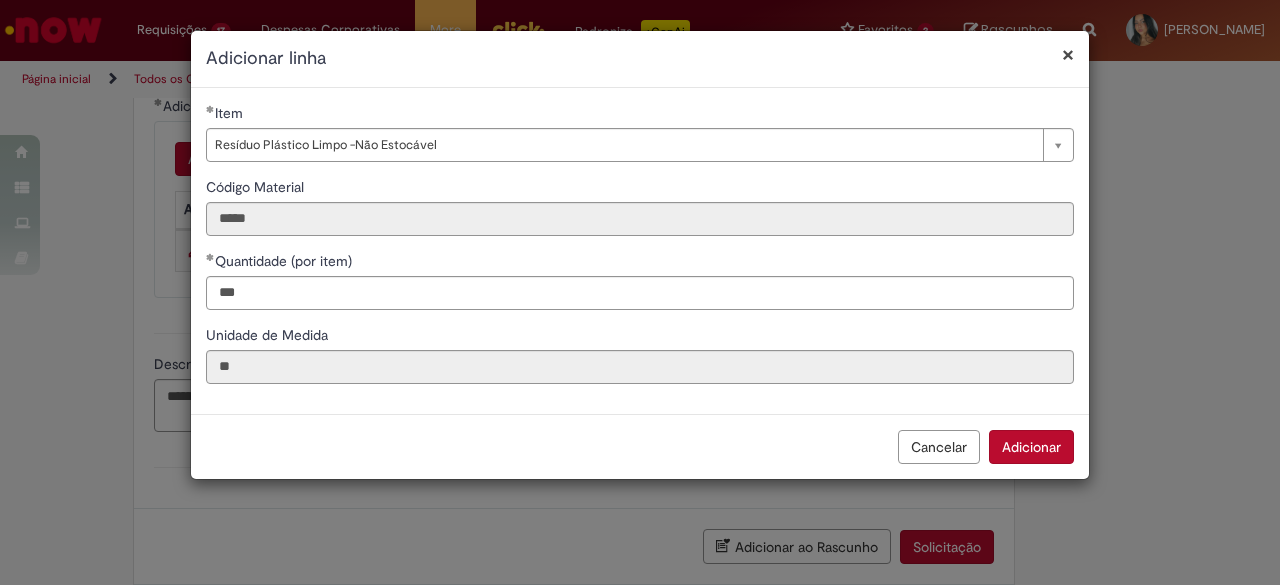 click on "Adicionar" at bounding box center (1031, 447) 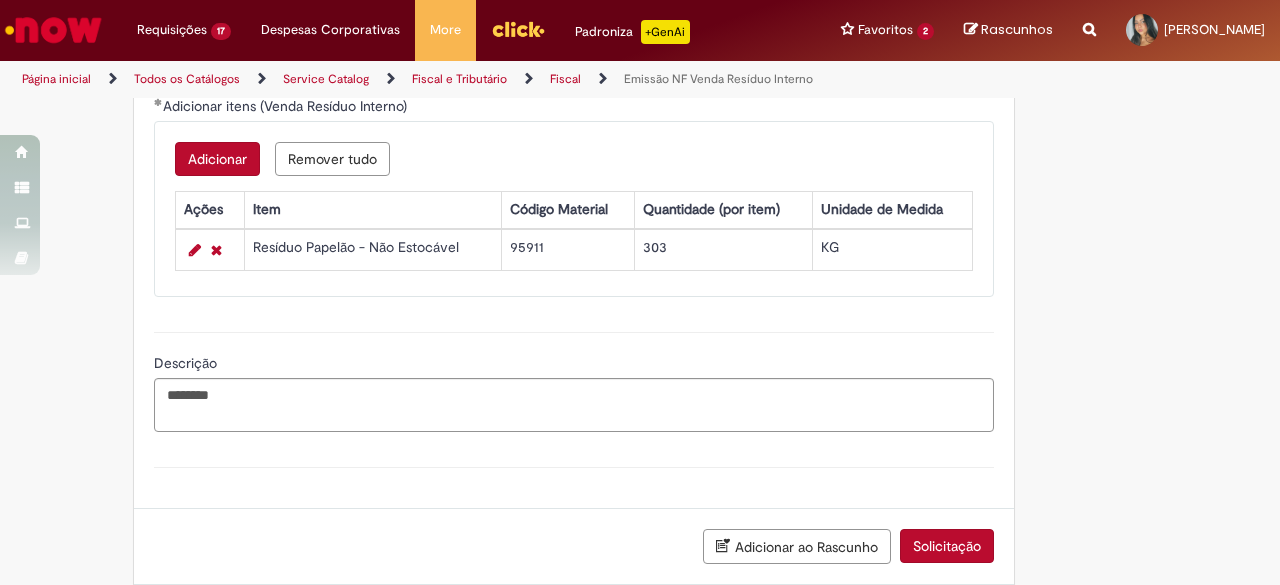 click on "Adicionar Remover tudo Adicionar itens (Venda Resíduo Interno) Ações Item Código Material Quantidade (por item) Unidade de Medida Resíduo Papelão - Não Estocável 95911 303 KG" at bounding box center [574, 209] 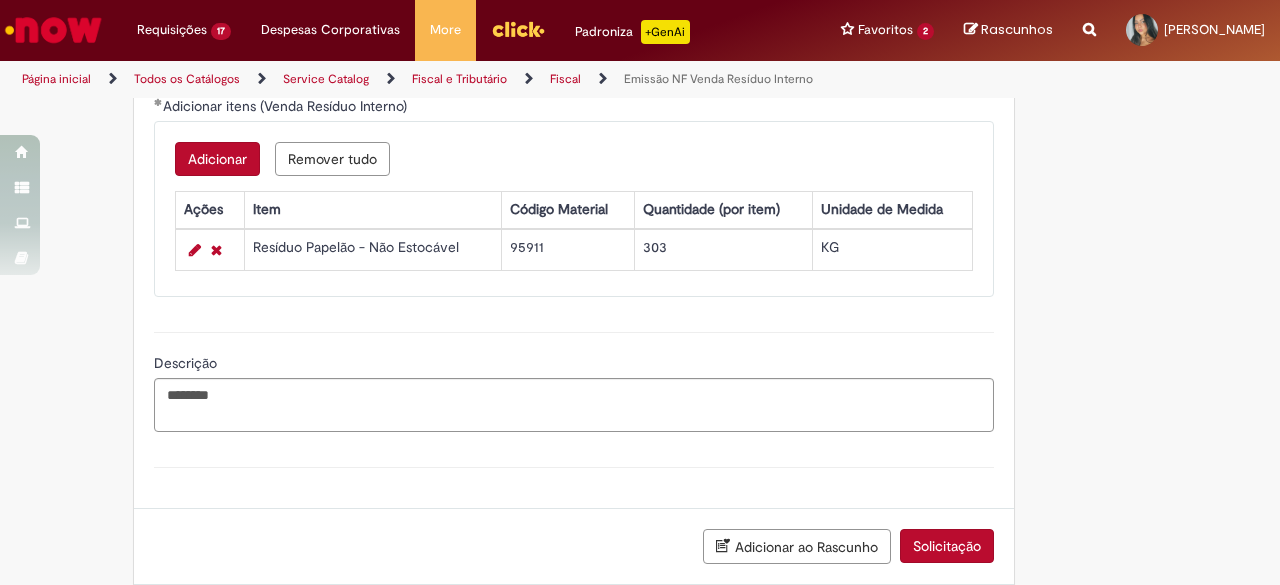 click on "Adicionar" at bounding box center [217, 159] 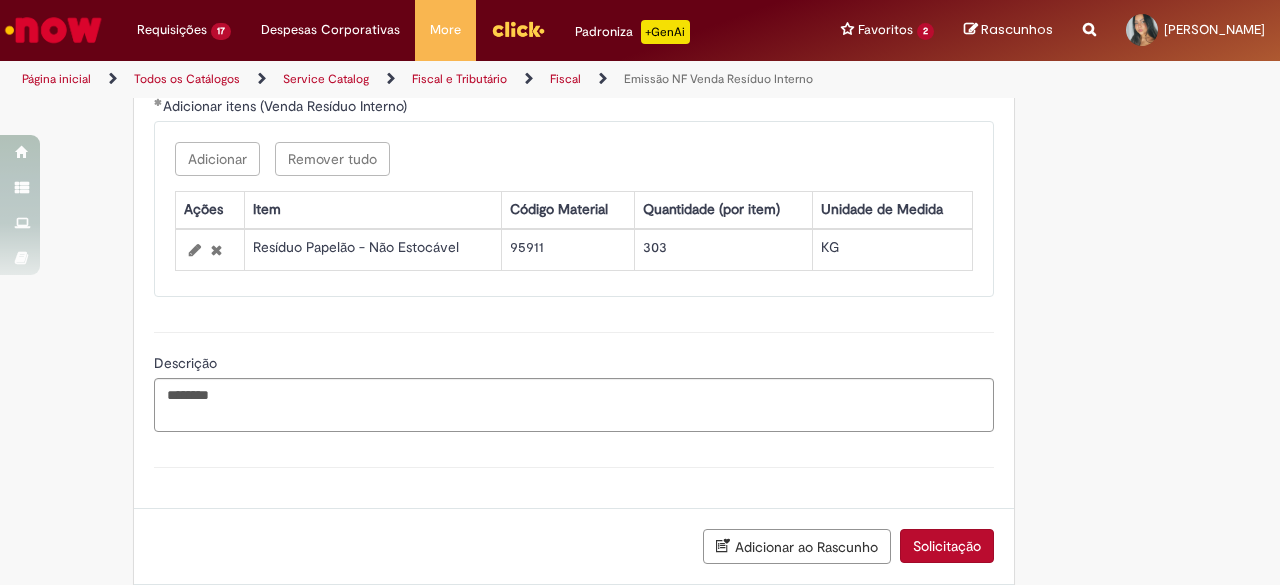 click on "Tire dúvidas com LupiAssist    +GenAI
Oi! Eu sou LupiAssist, uma Inteligência Artificial Generativa em constante aprendizado   Meu conteúdo é monitorado para trazer uma melhor experiência
Dúvidas comuns:
Só mais um instante, estou consultando nossas bases de conhecimento  e escrevendo a melhor resposta pra você!
Title
Lorem ipsum dolor sit amet    Fazer uma nova pergunta
Gerei esta resposta utilizando IA Generativa em conjunto com os nossos padrões. Em caso de divergência, os documentos oficiais prevalecerão.
Saiba mais em:
Ou ligue para:
E aí, te ajudei?
Sim, obrigado!" at bounding box center (640, -448) 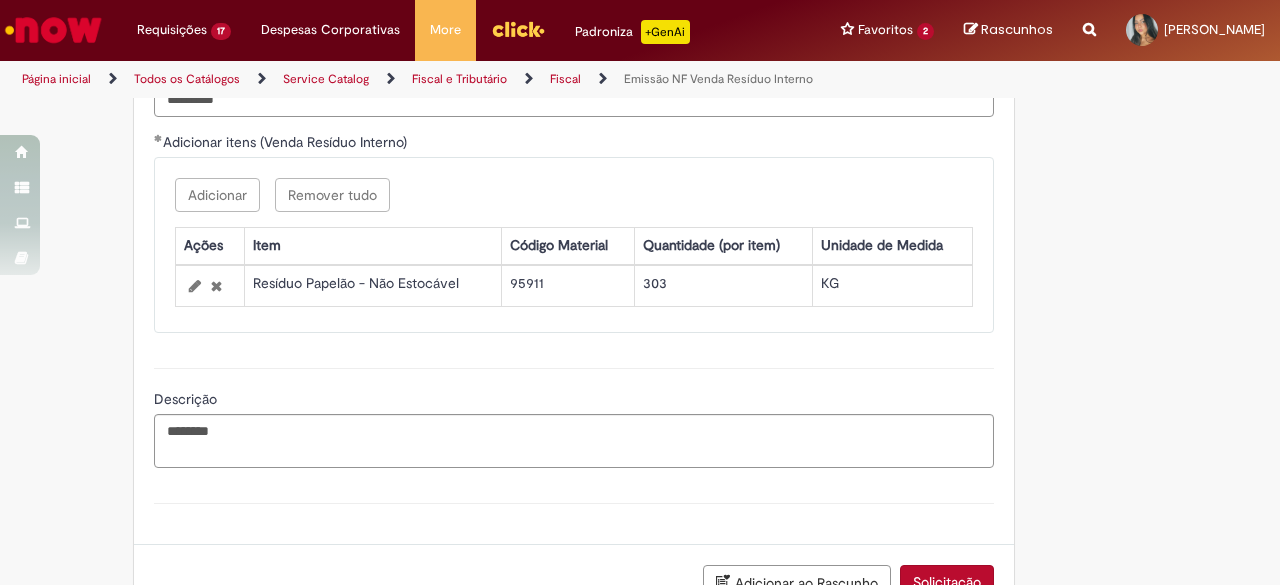 scroll, scrollTop: 1614, scrollLeft: 0, axis: vertical 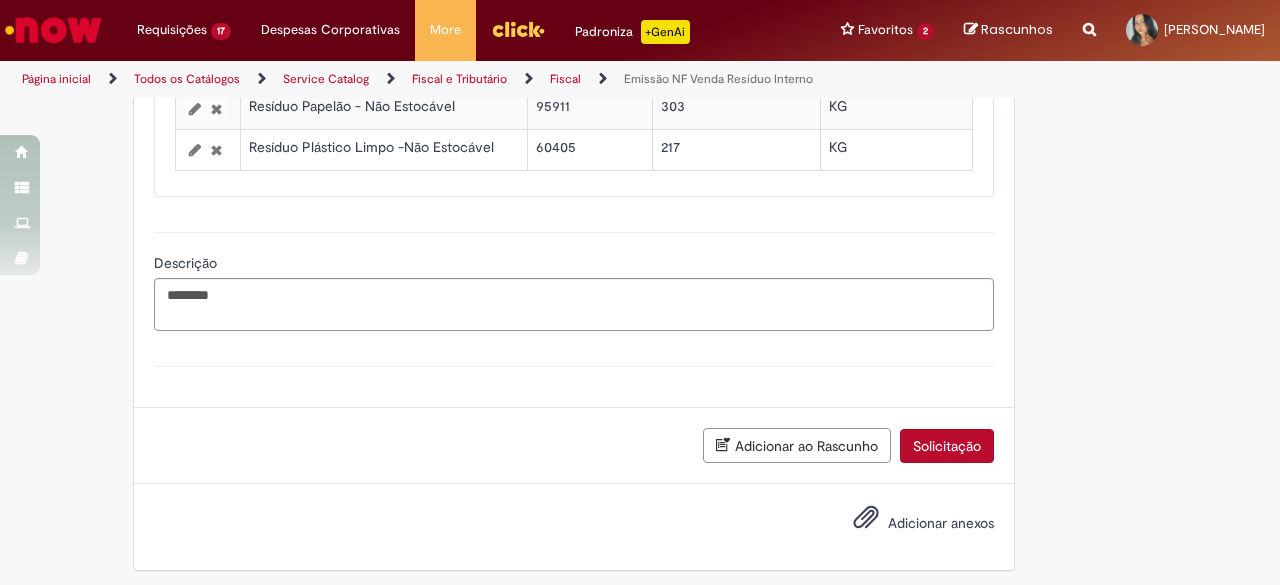 click on "Solicitação" at bounding box center (947, 446) 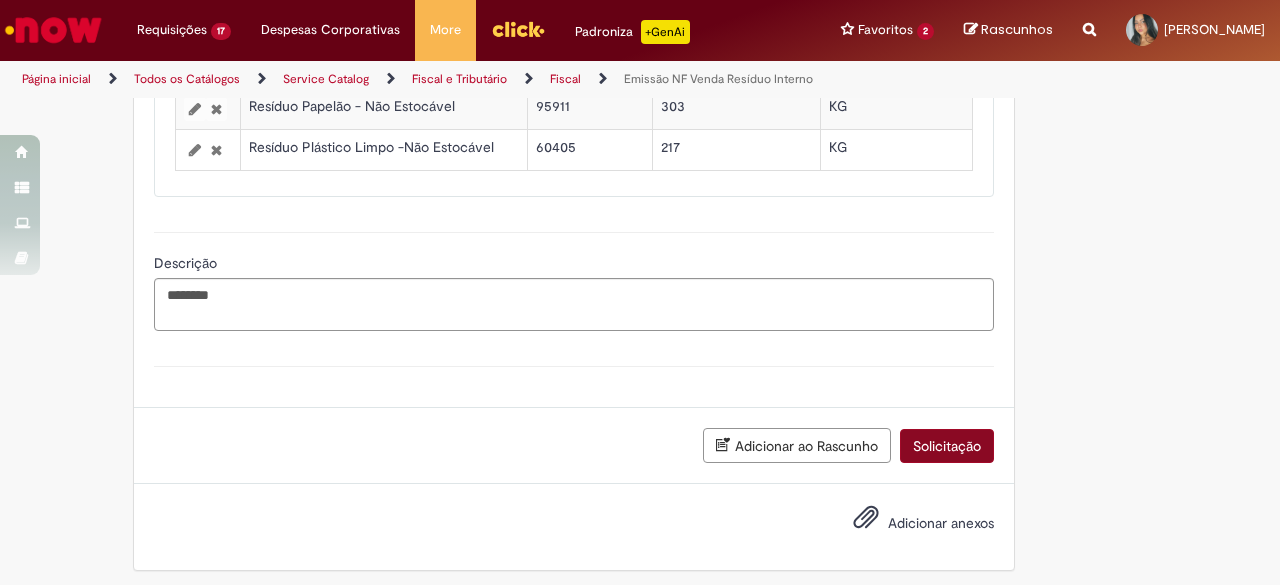 scroll, scrollTop: 1787, scrollLeft: 0, axis: vertical 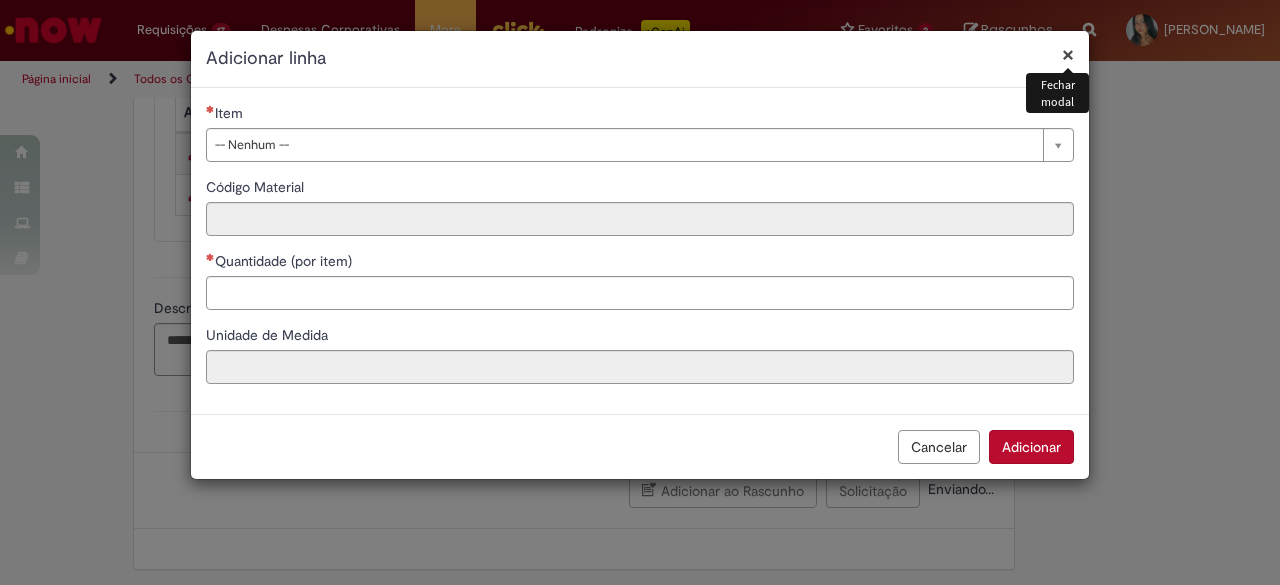 click on "×" at bounding box center (1068, 54) 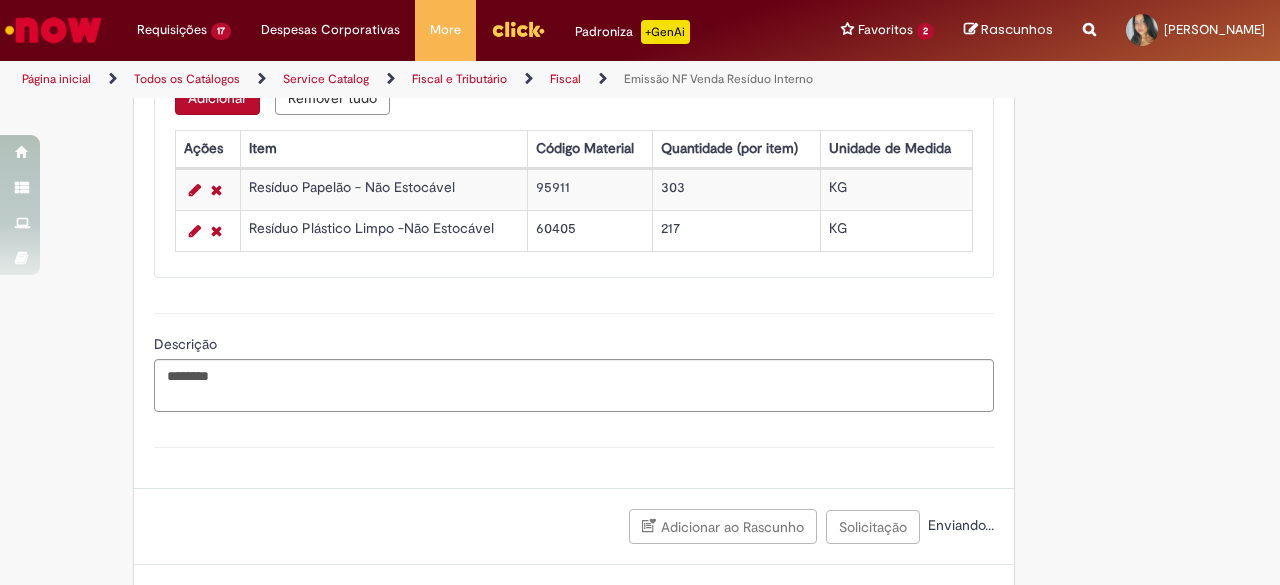 scroll, scrollTop: 1787, scrollLeft: 0, axis: vertical 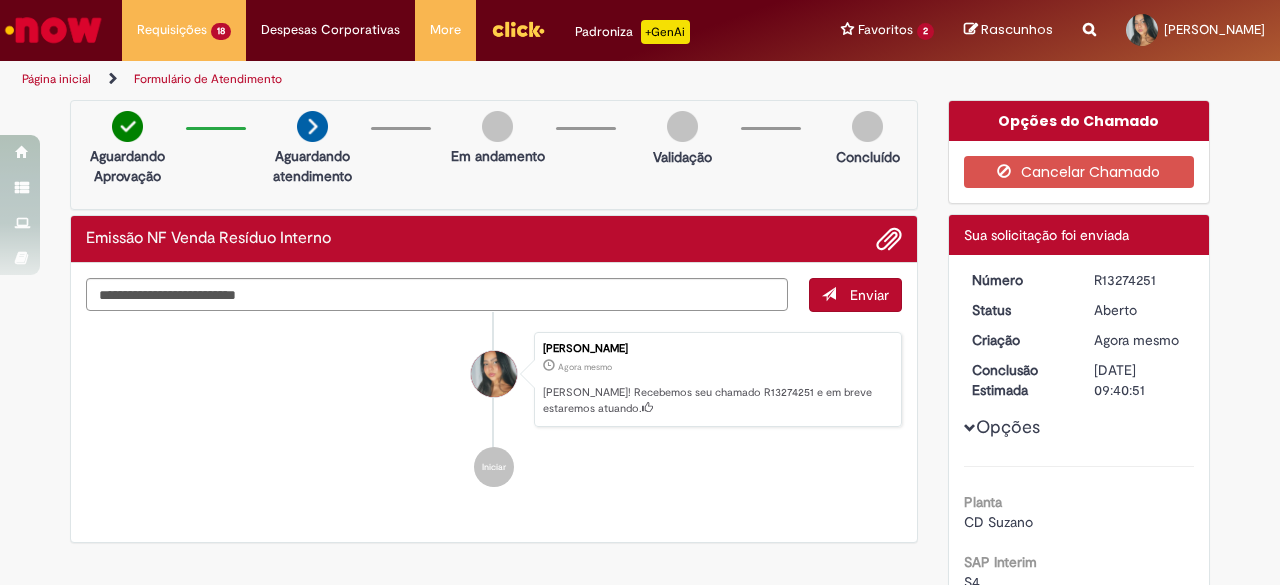 drag, startPoint x: 1088, startPoint y: 281, endPoint x: 1153, endPoint y: 269, distance: 66.09841 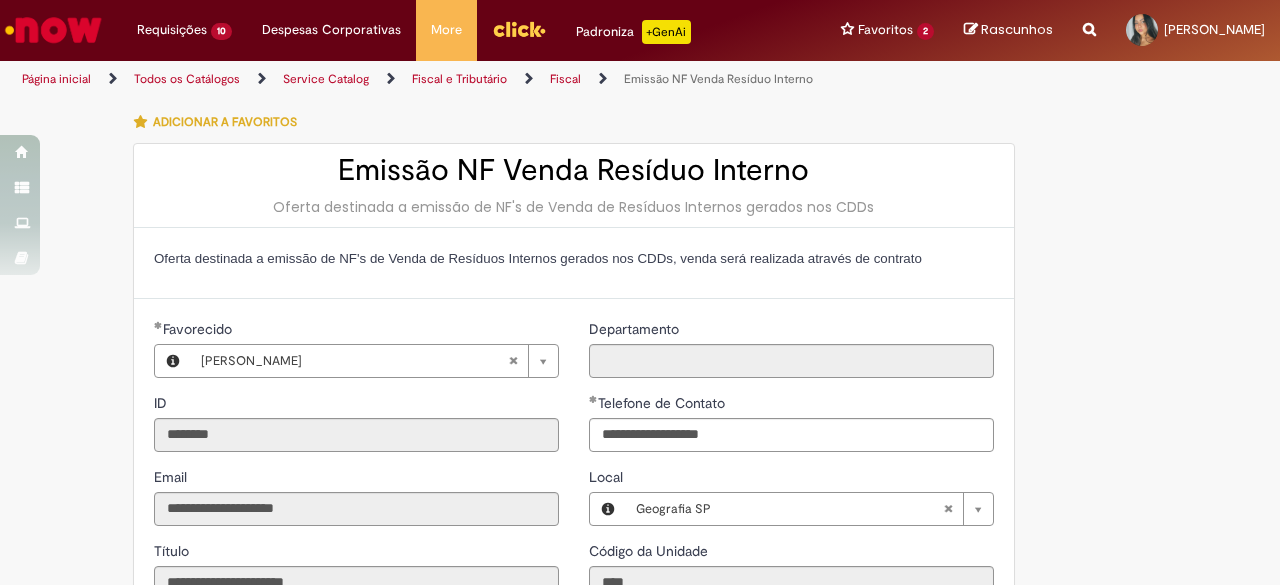 scroll, scrollTop: 0, scrollLeft: 0, axis: both 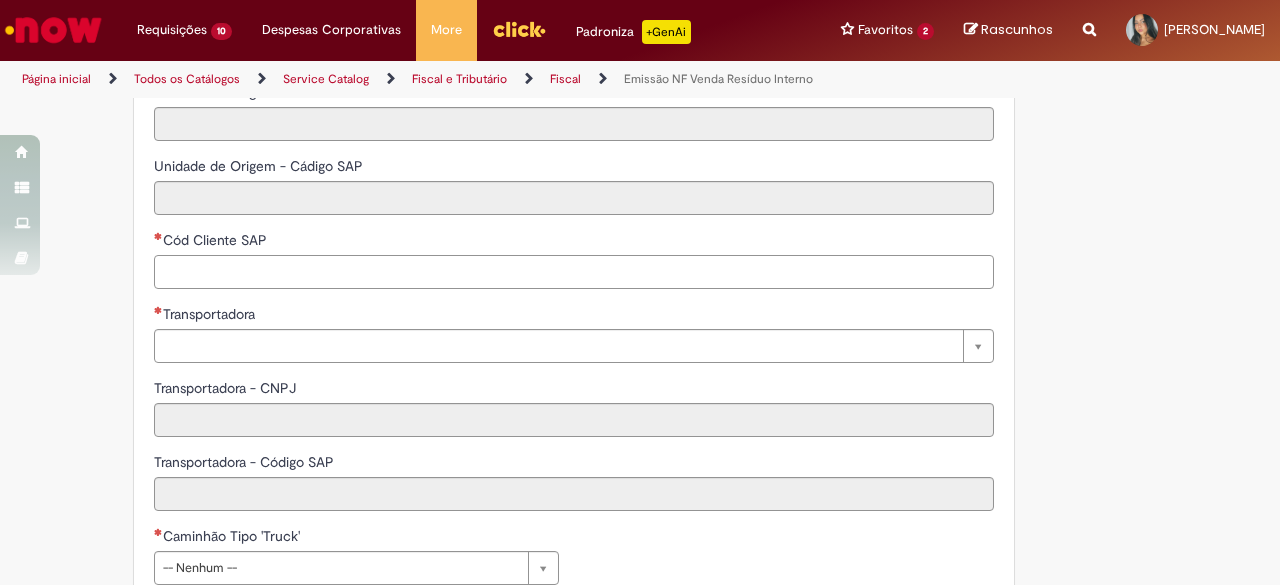 click on "Cód Cliente SAP" at bounding box center [574, 272] 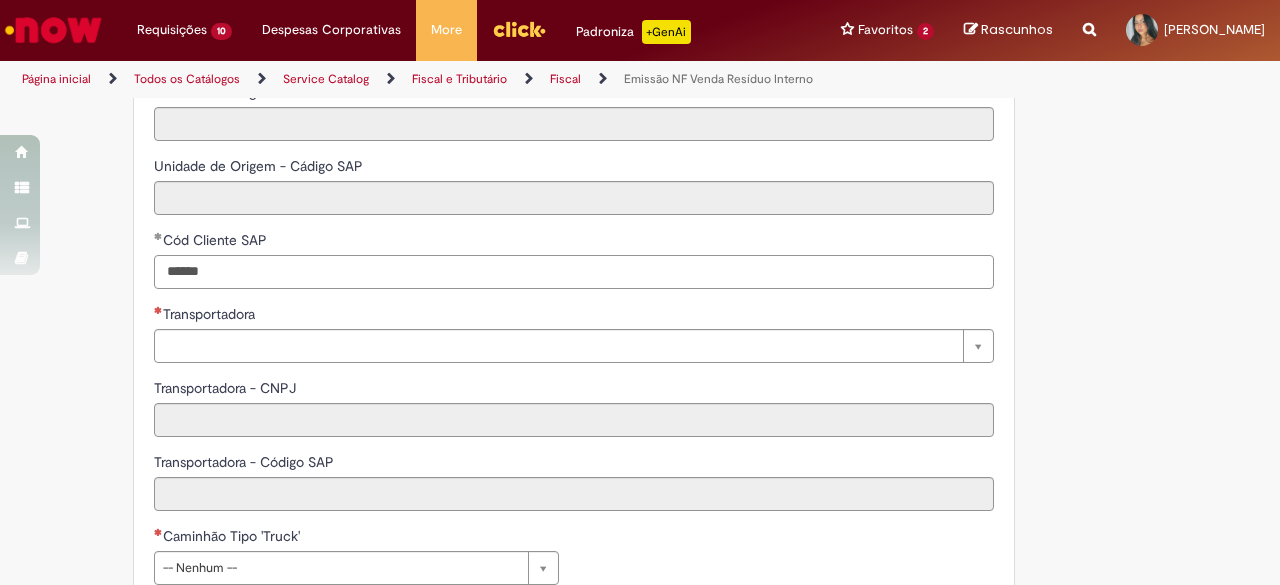 type on "******" 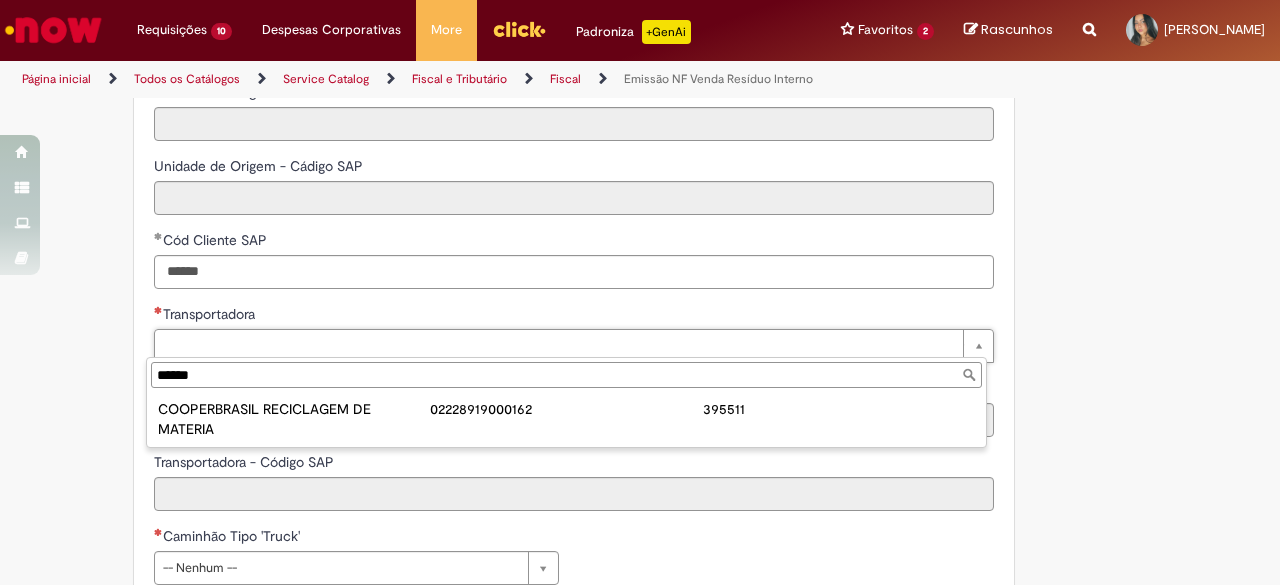 type on "******" 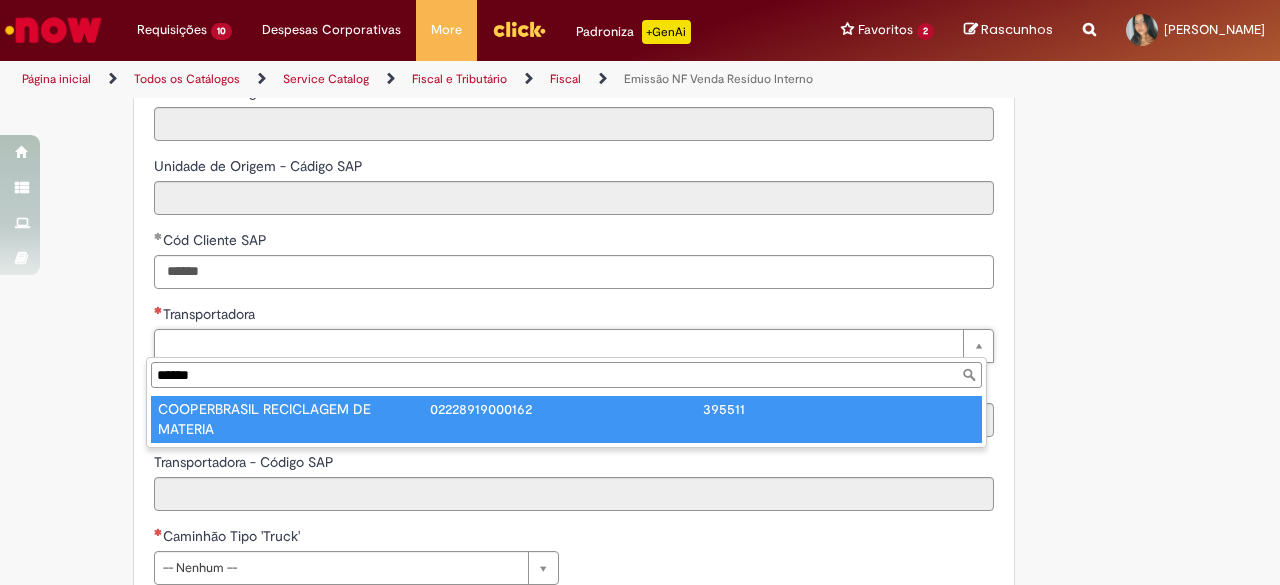 type on "**********" 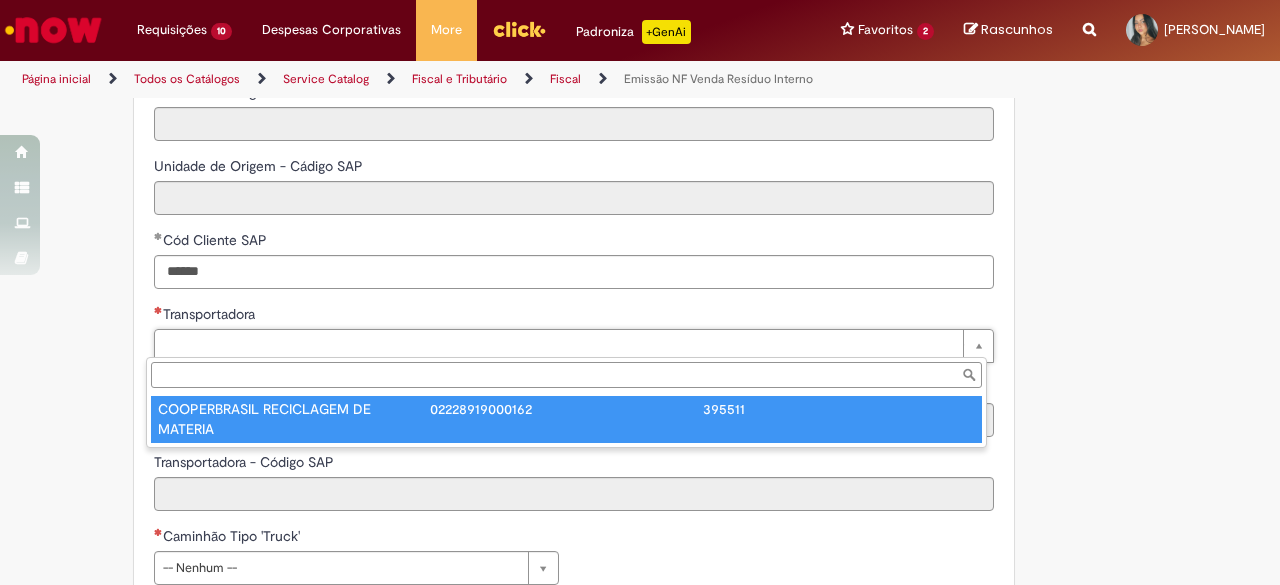 type on "**********" 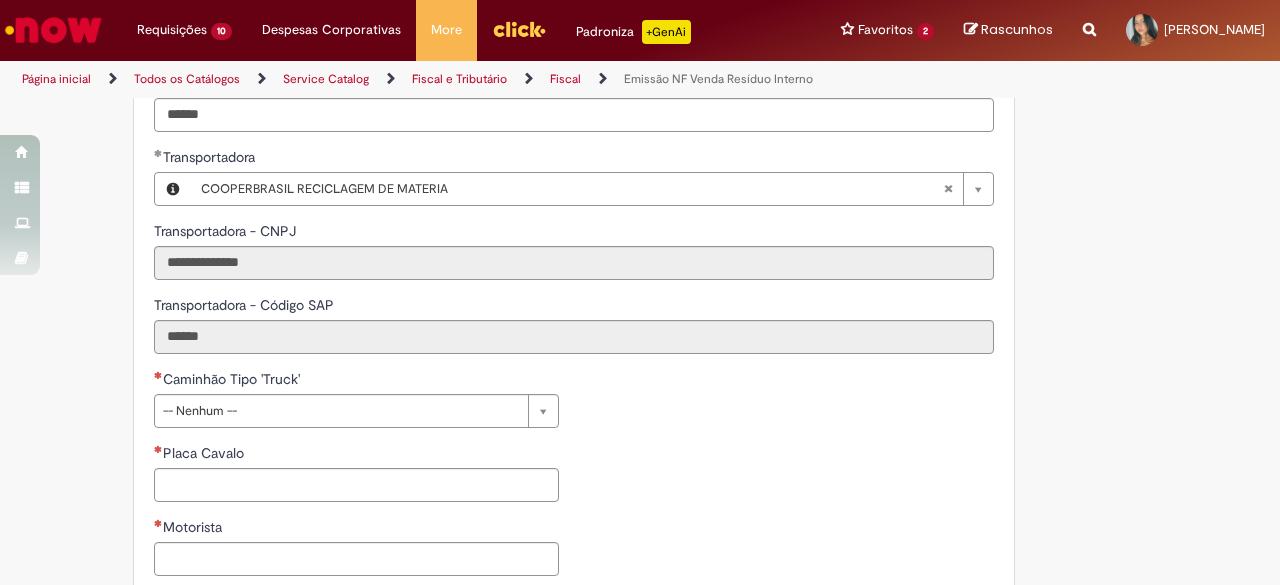 scroll, scrollTop: 938, scrollLeft: 0, axis: vertical 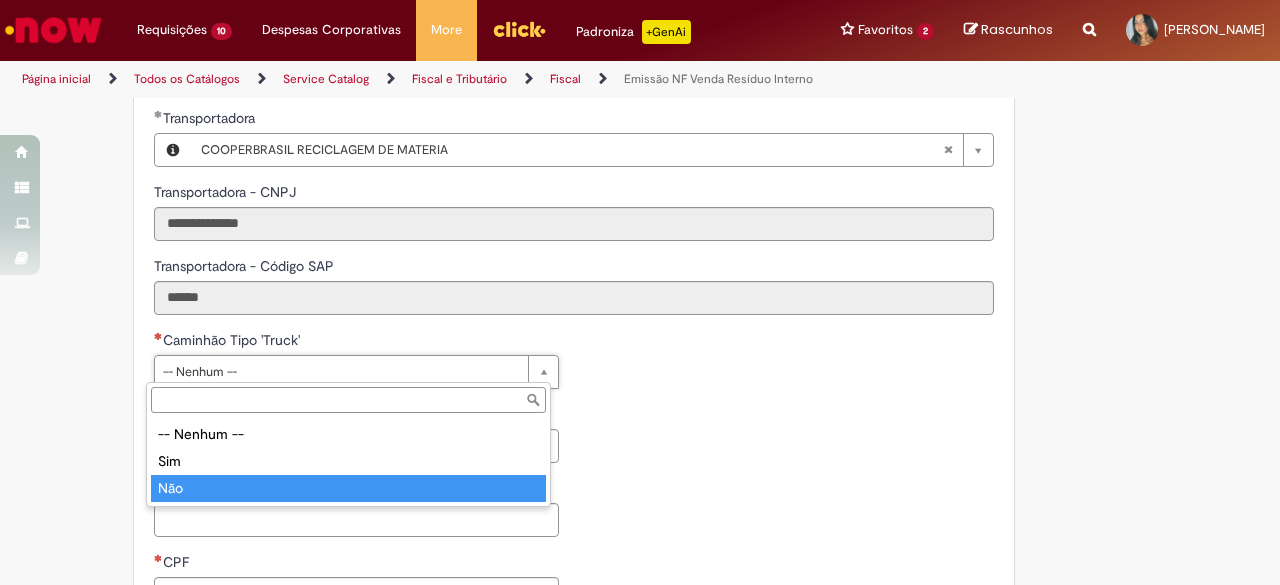 type on "***" 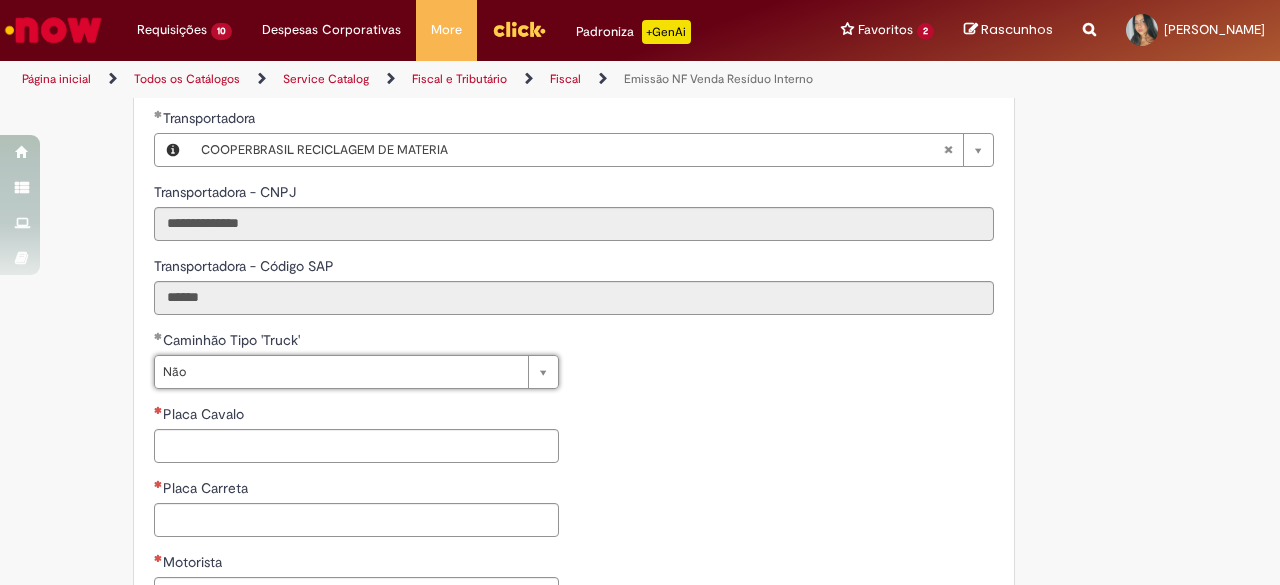 click on "**********" at bounding box center [574, 515] 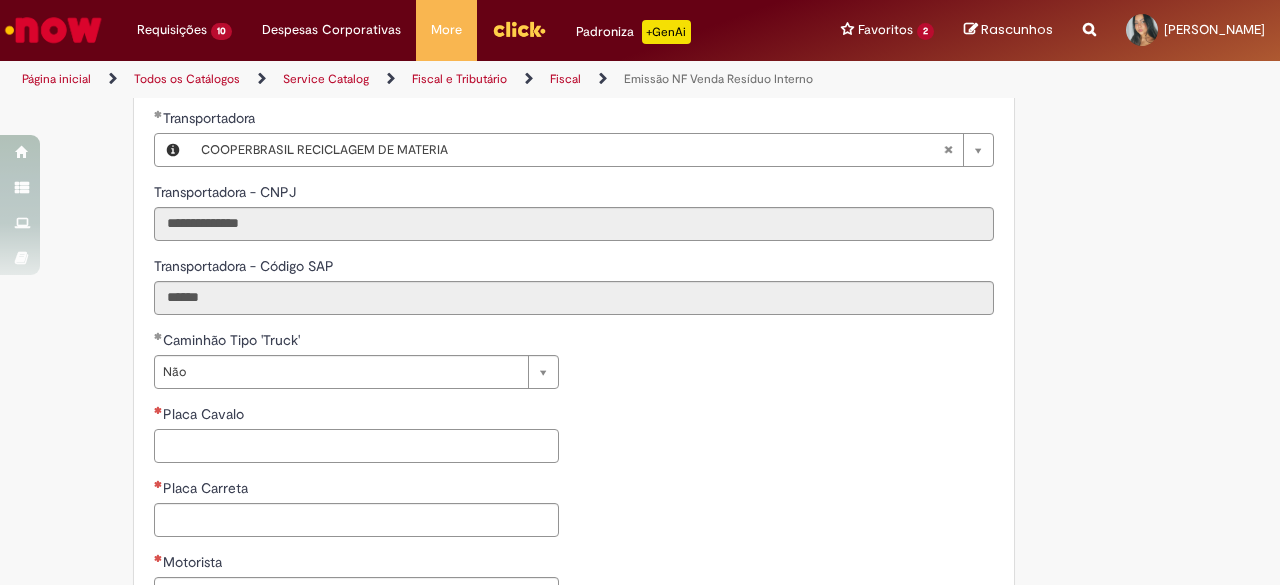 click on "Placa Cavalo" at bounding box center (356, 446) 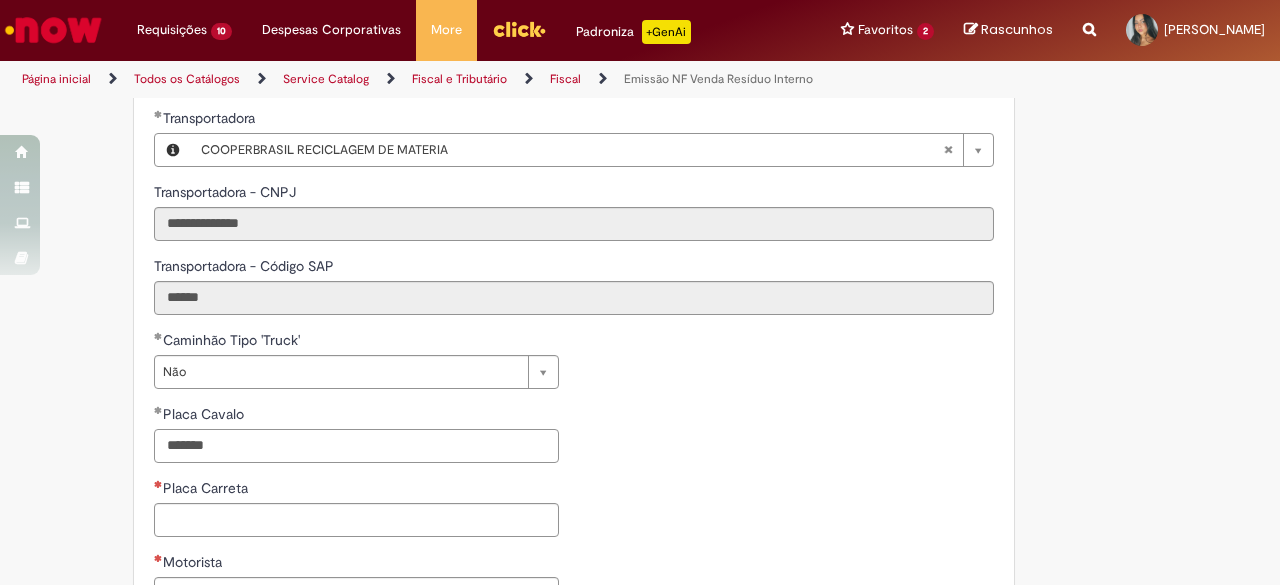 type on "*******" 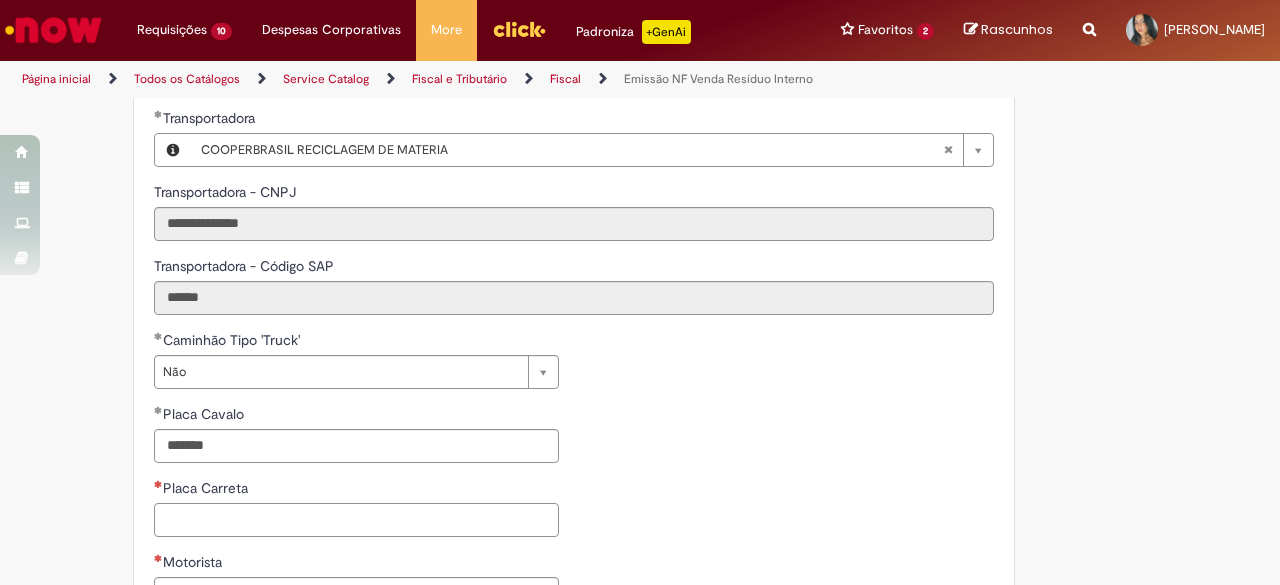 click on "Placa Carreta" at bounding box center (356, 520) 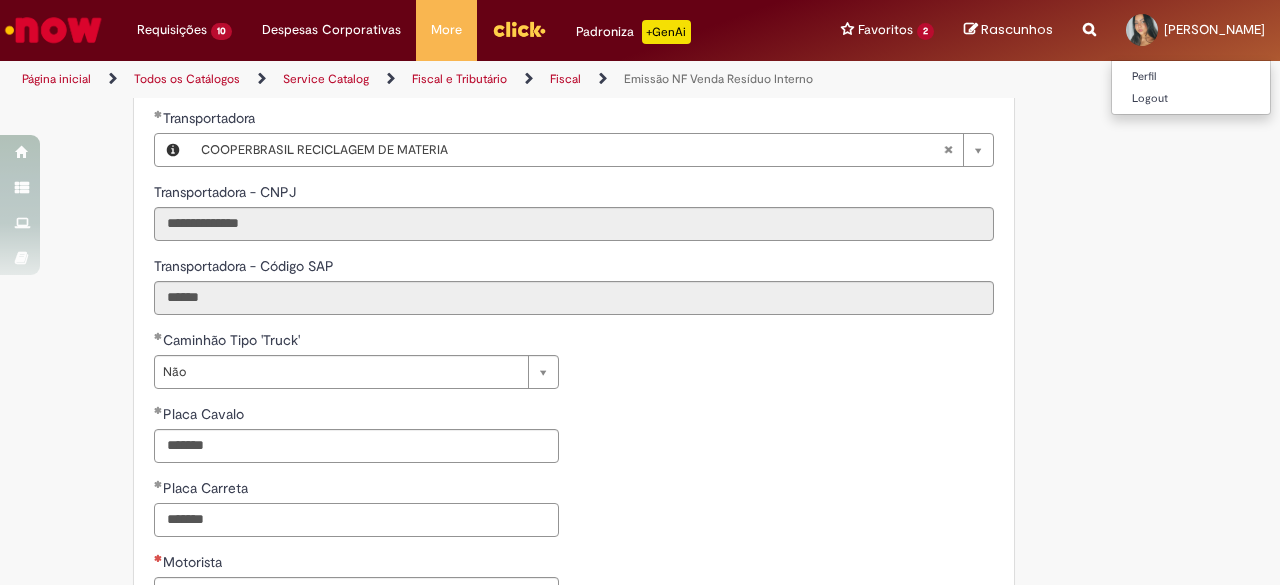 type on "*******" 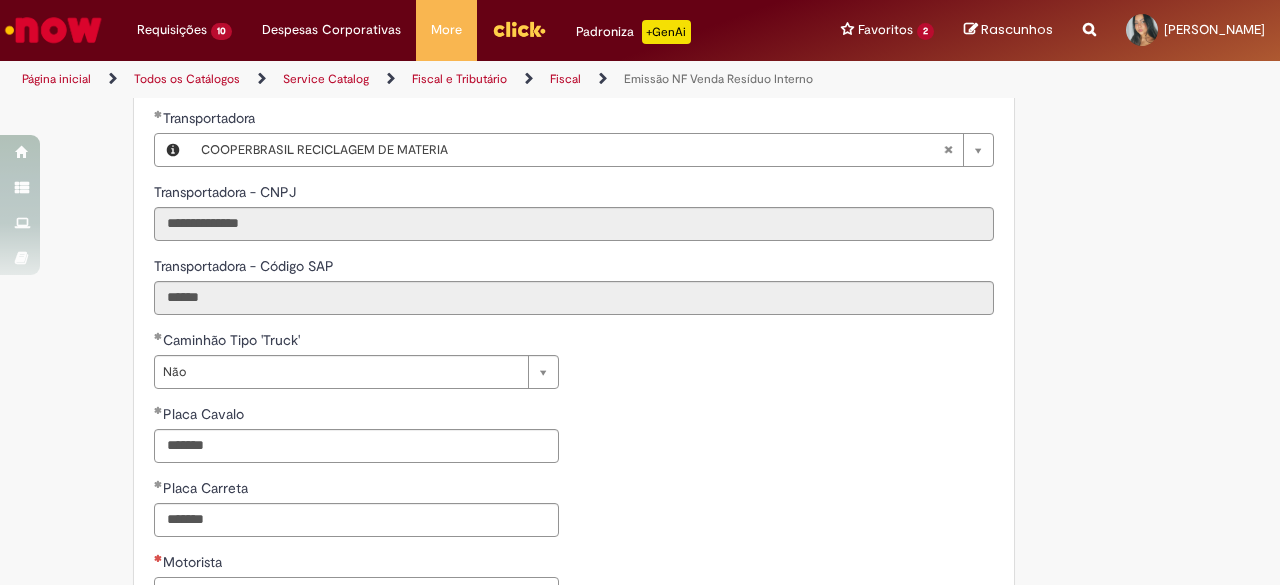click on "Motorista" at bounding box center [356, 594] 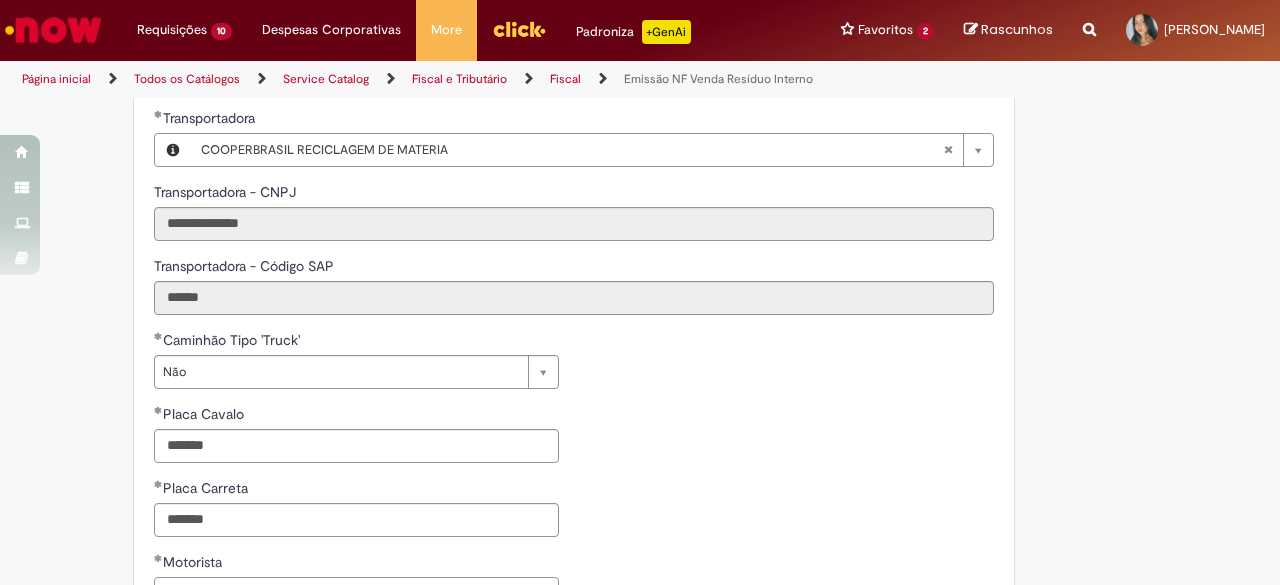 scroll, scrollTop: 953, scrollLeft: 0, axis: vertical 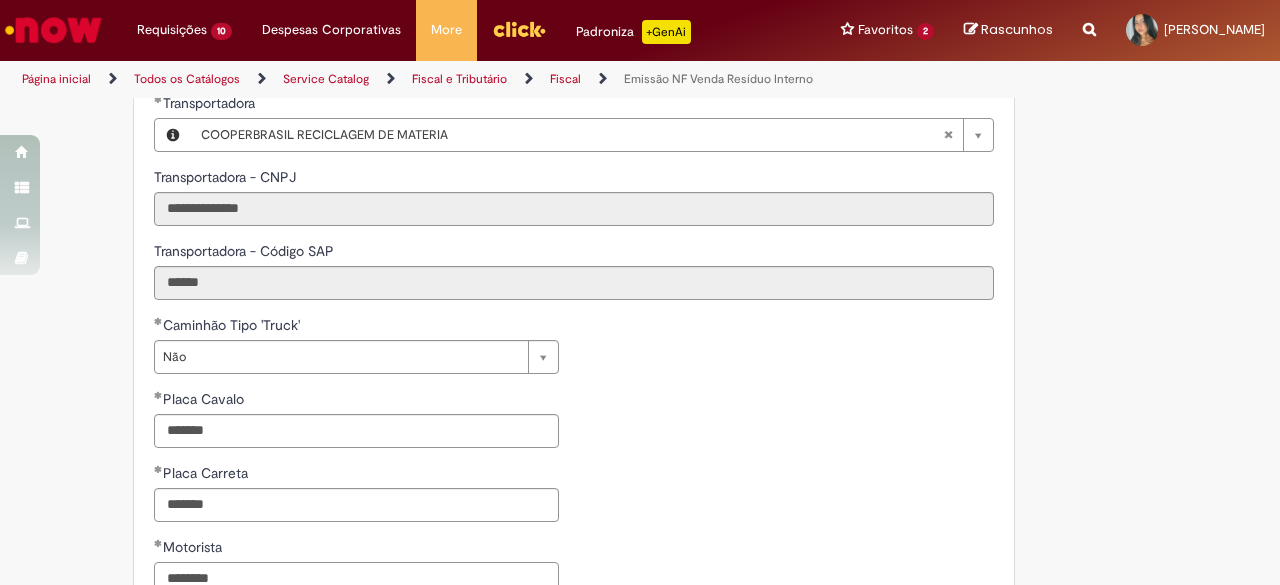 type on "********" 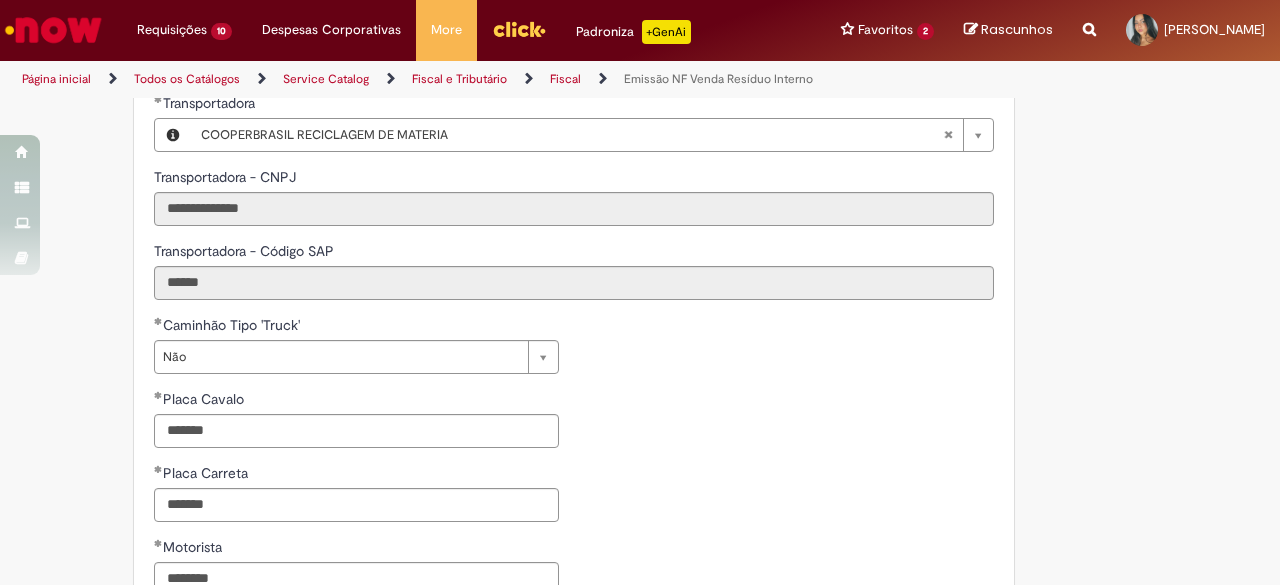 drag, startPoint x: 1264, startPoint y: 315, endPoint x: 1254, endPoint y: 352, distance: 38.327538 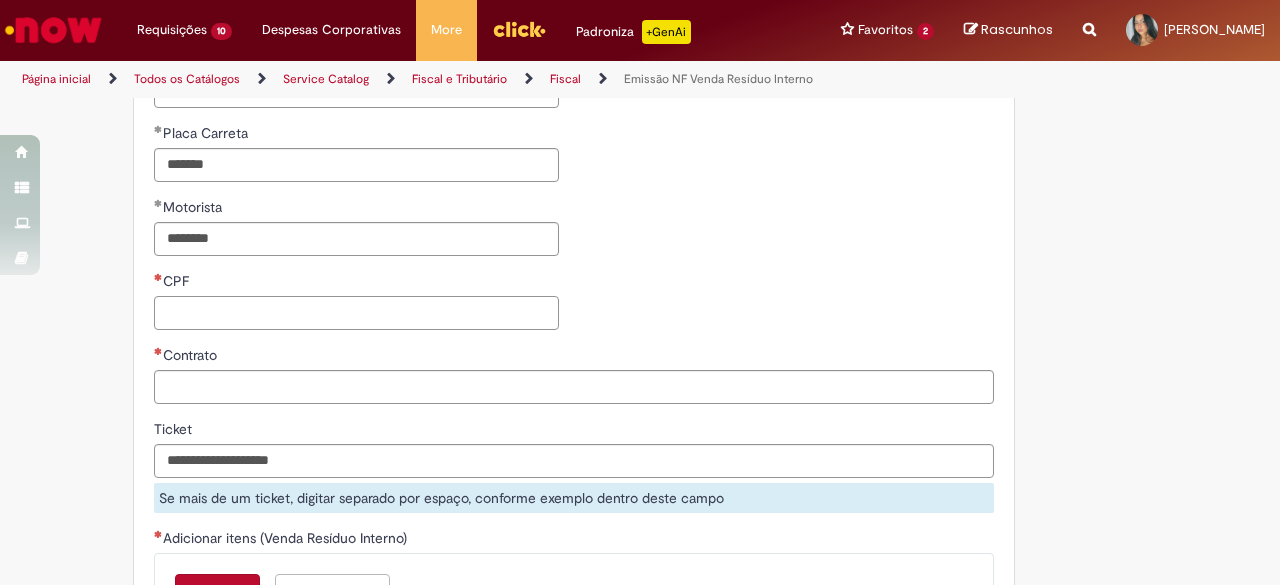 click on "CPF" at bounding box center (356, 313) 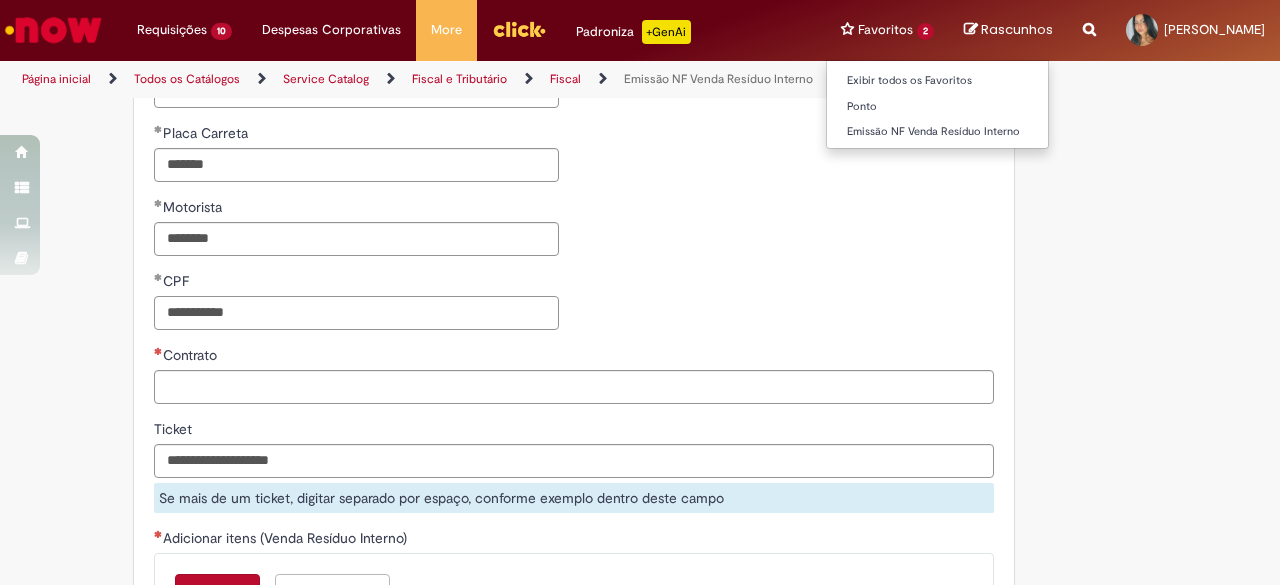 type on "**********" 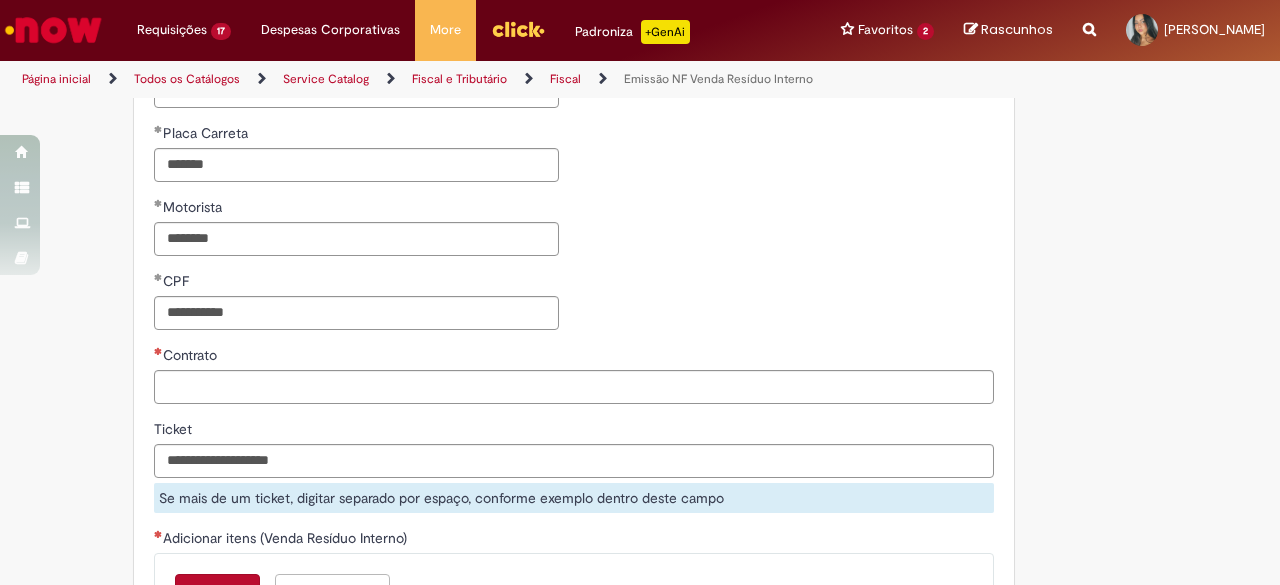 scroll, scrollTop: 1581, scrollLeft: 0, axis: vertical 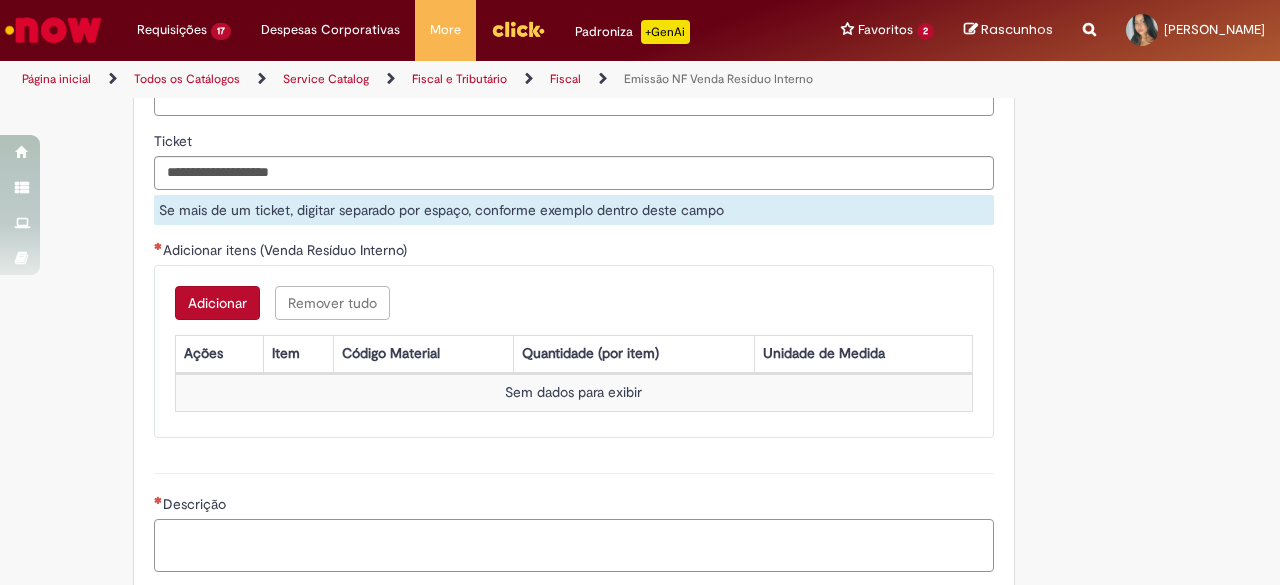 click on "Descrição" at bounding box center (574, 545) 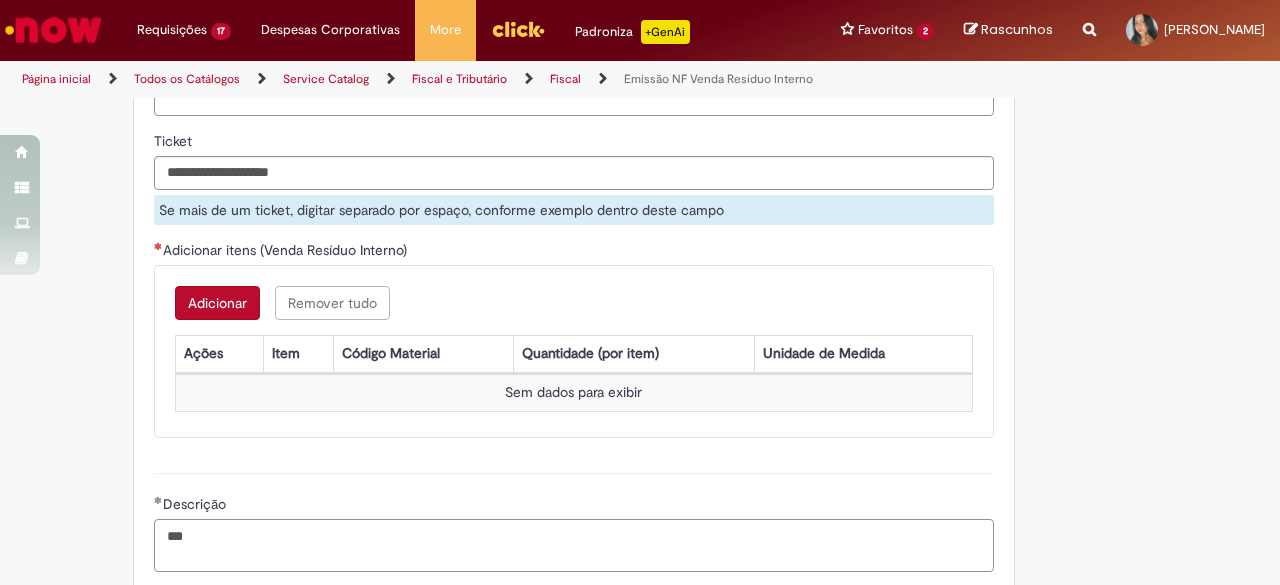 drag, startPoint x: 277, startPoint y: 535, endPoint x: 99, endPoint y: 527, distance: 178.17969 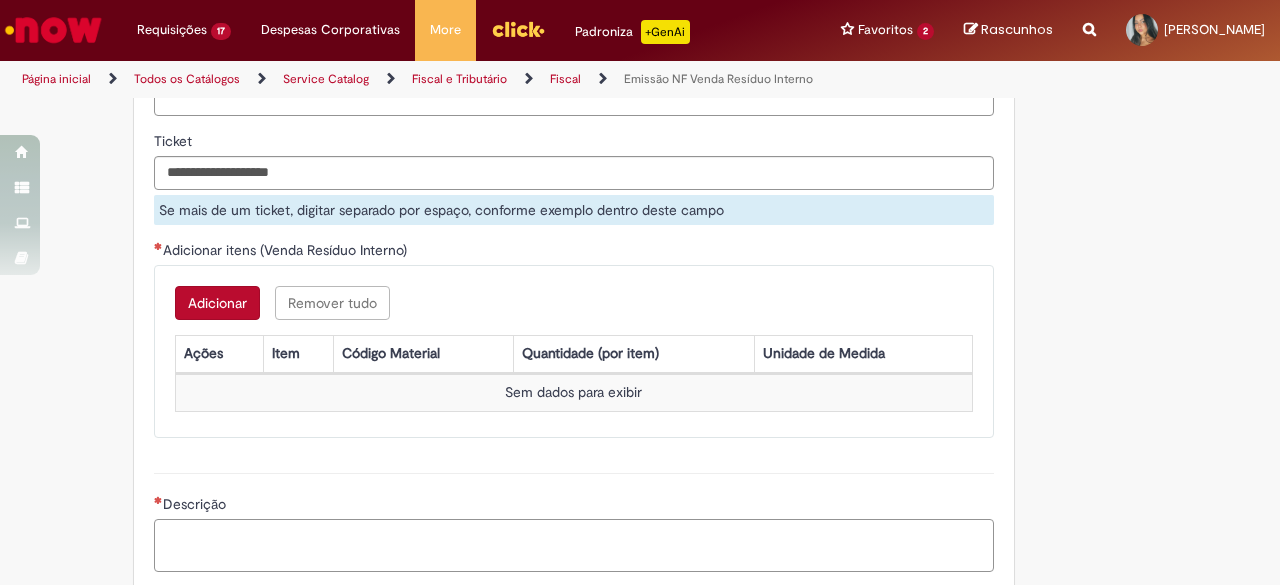 paste on "*******" 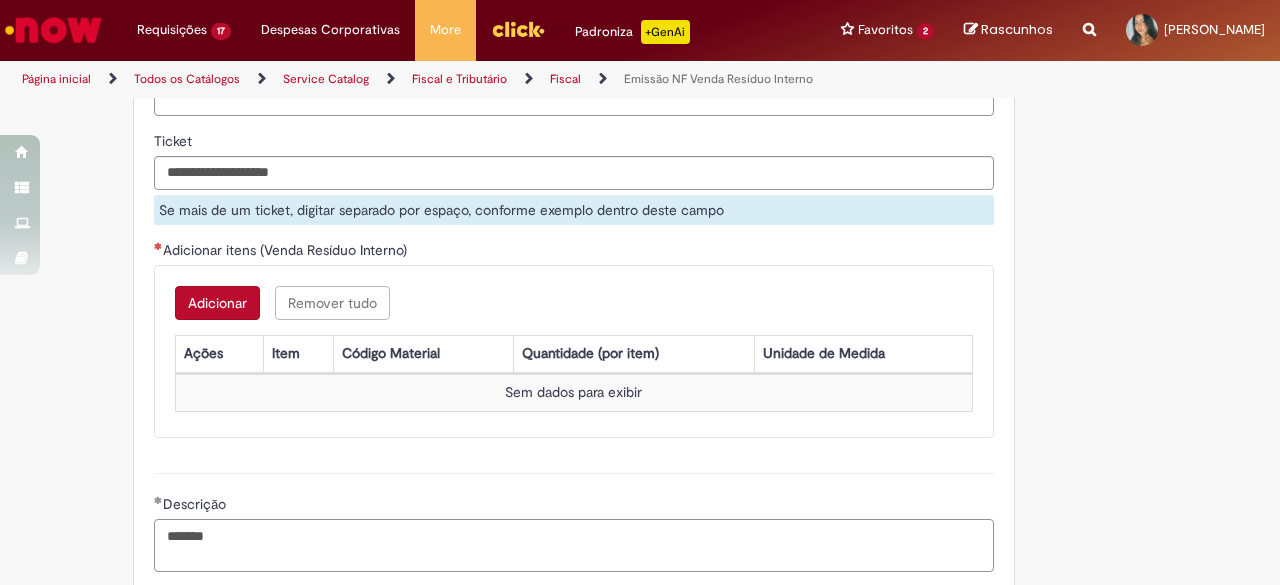 type on "*******" 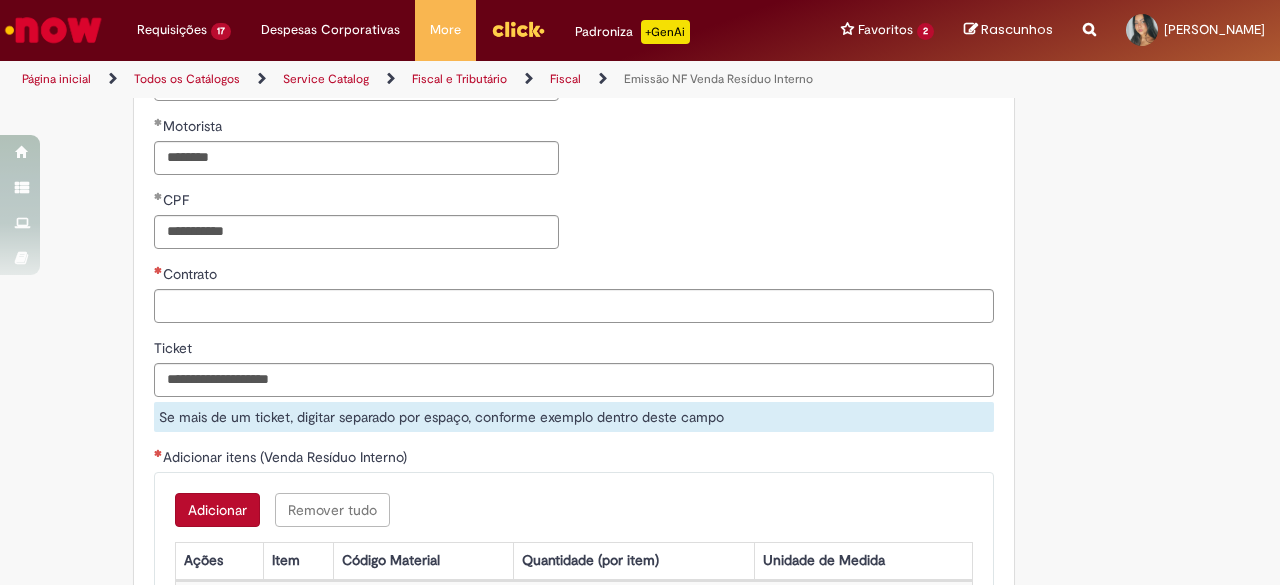 scroll, scrollTop: 1313, scrollLeft: 0, axis: vertical 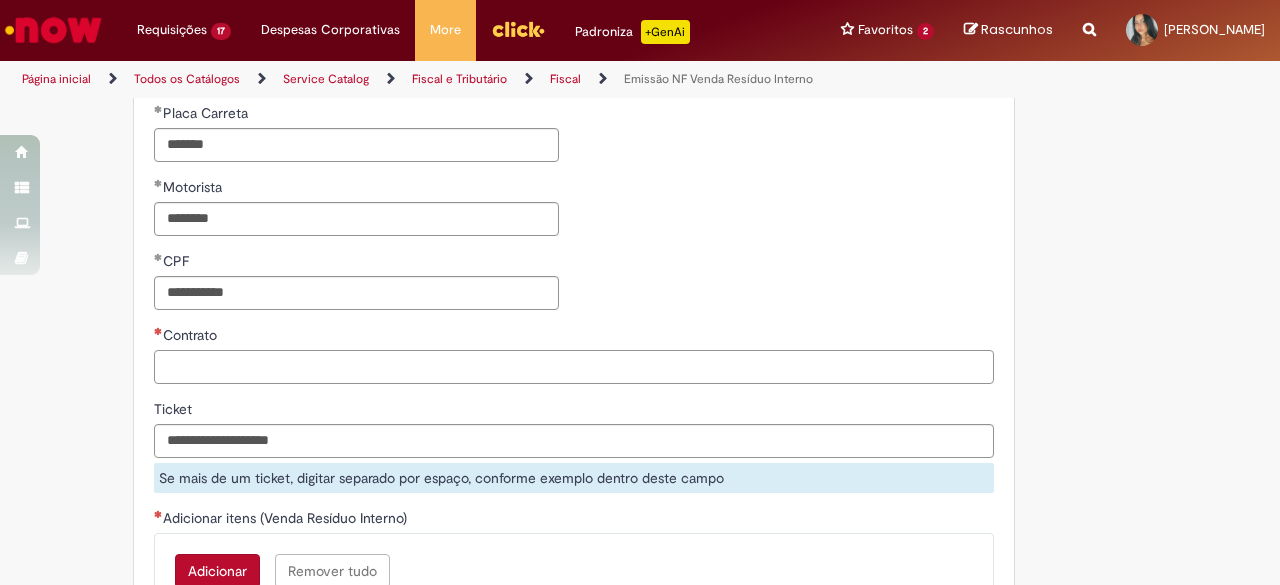 click on "Contrato" at bounding box center [574, 367] 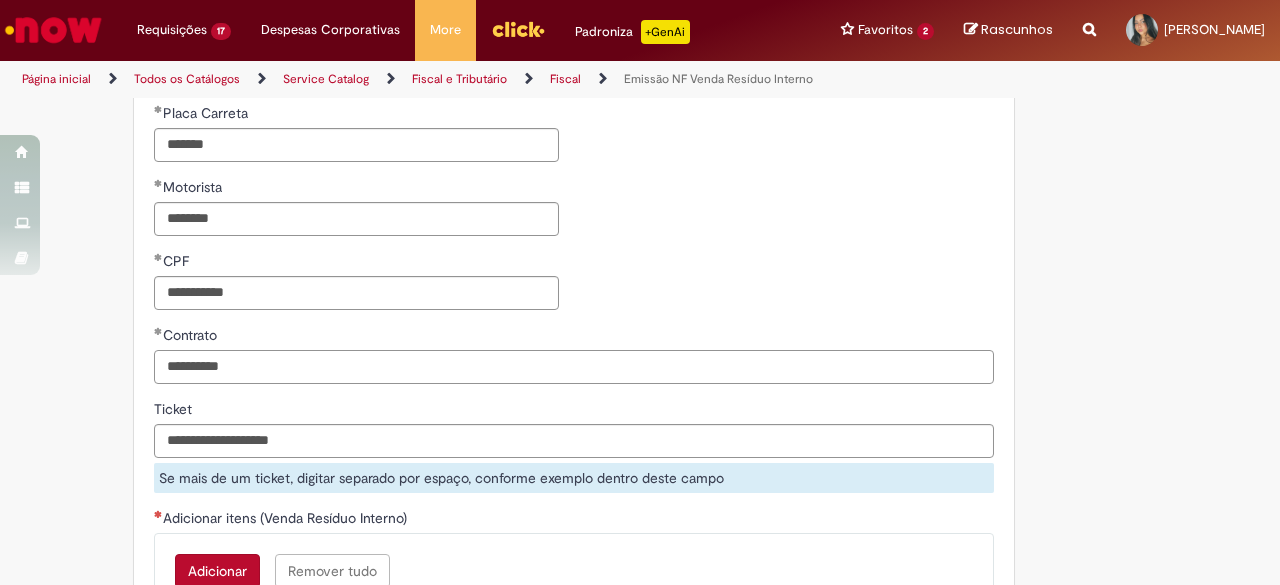 type on "**********" 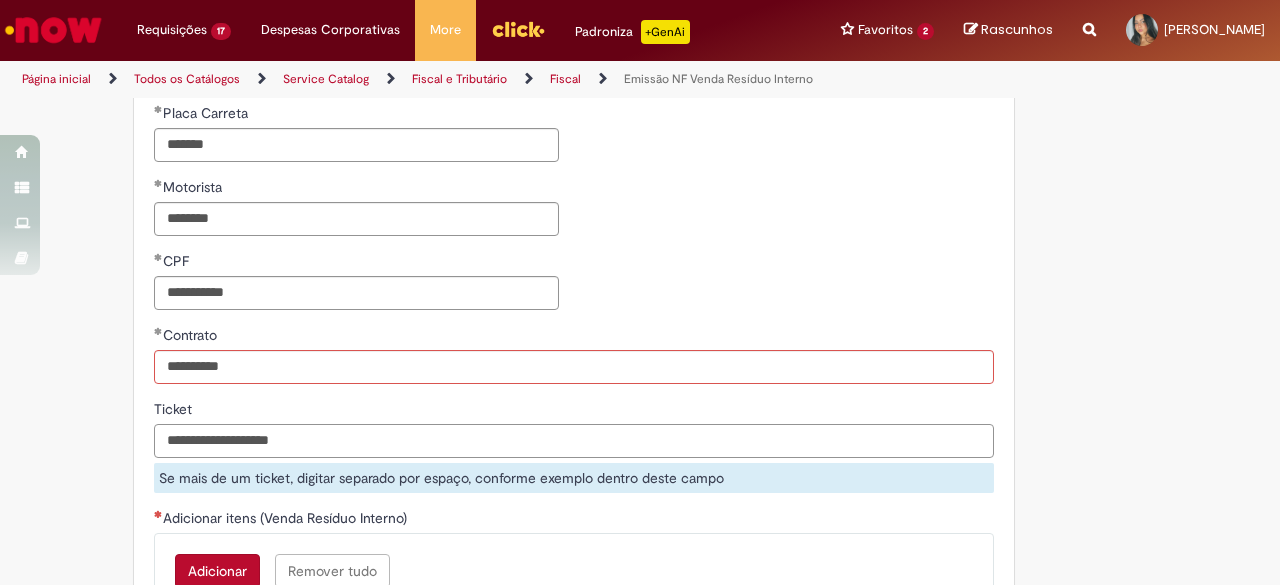 click on "Ticket" at bounding box center [574, 441] 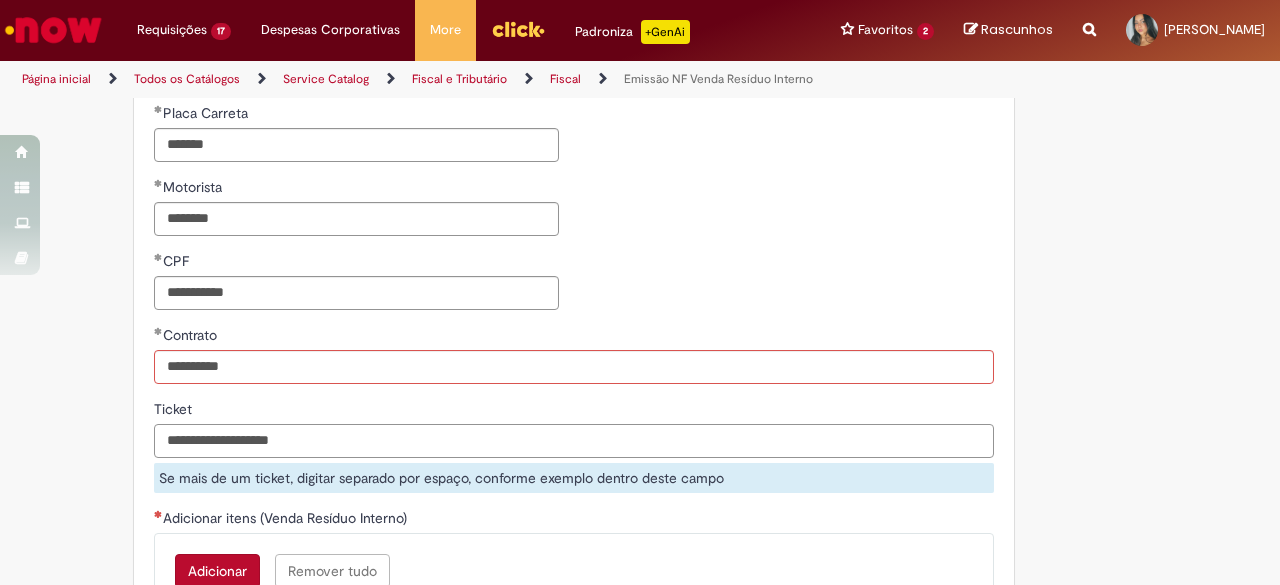 paste on "****" 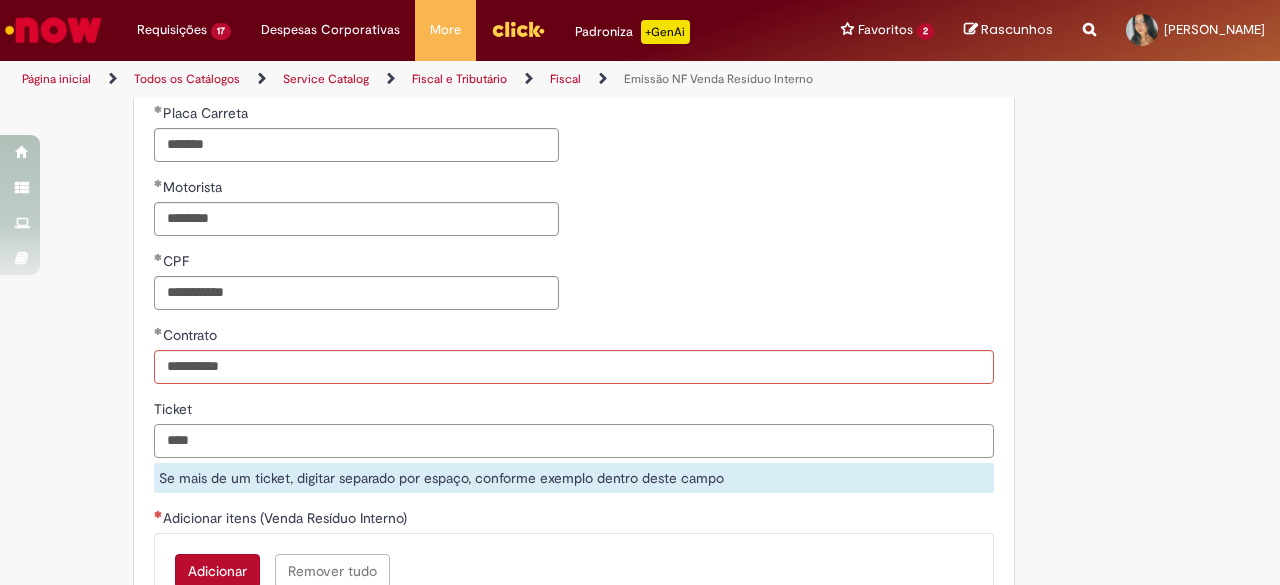 type on "****" 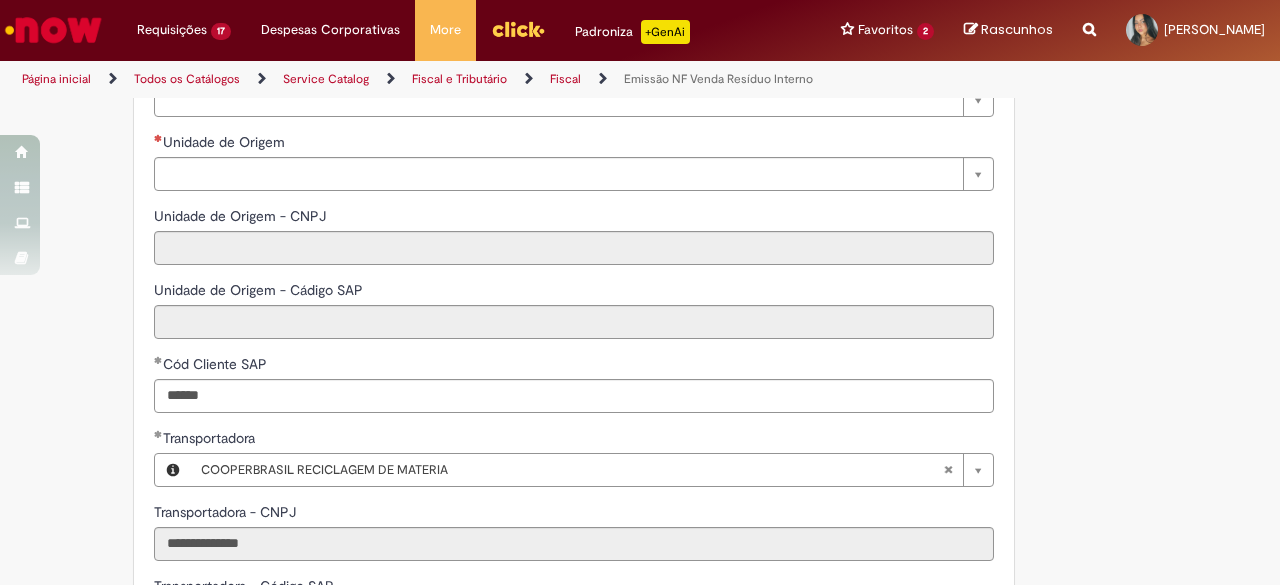 scroll, scrollTop: 490, scrollLeft: 0, axis: vertical 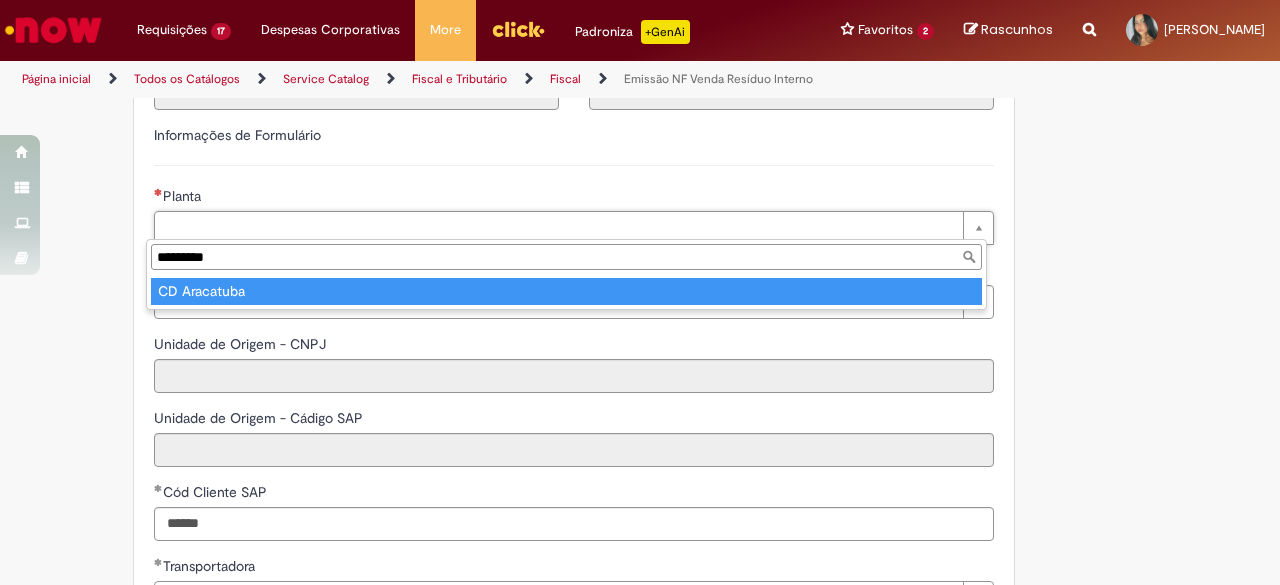 type on "*********" 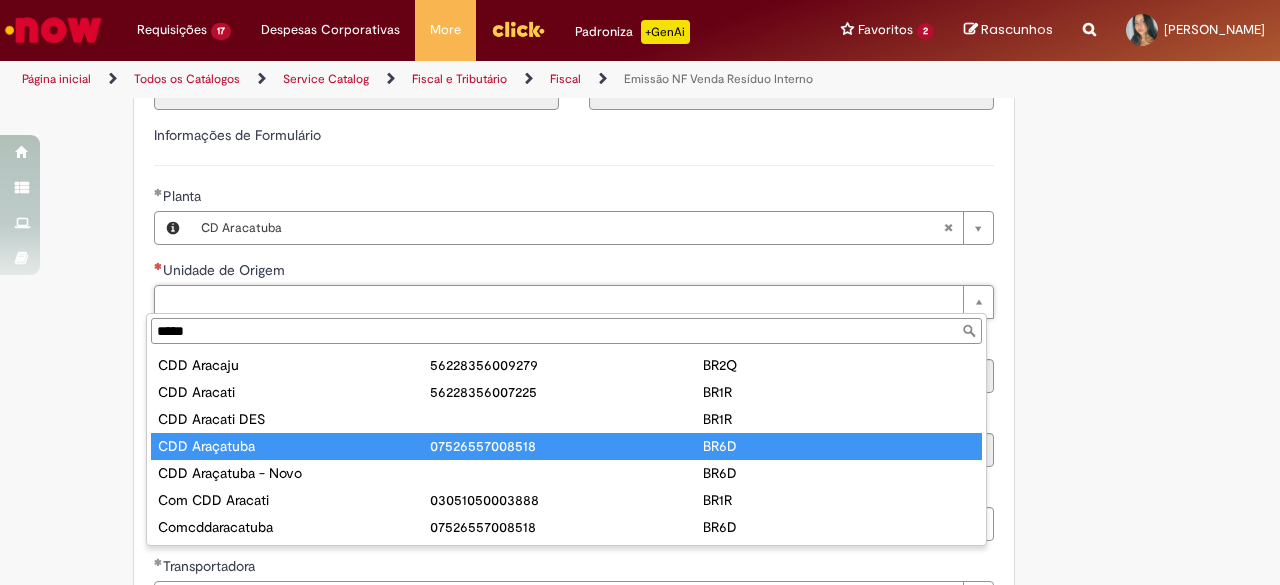 type on "*****" 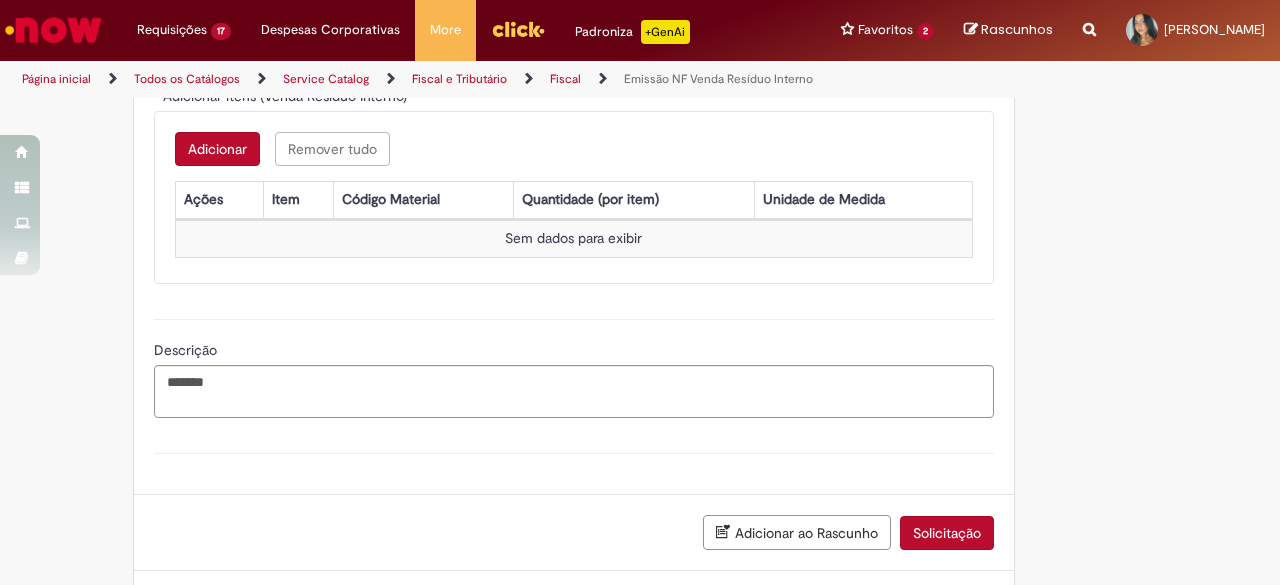 scroll, scrollTop: 1703, scrollLeft: 0, axis: vertical 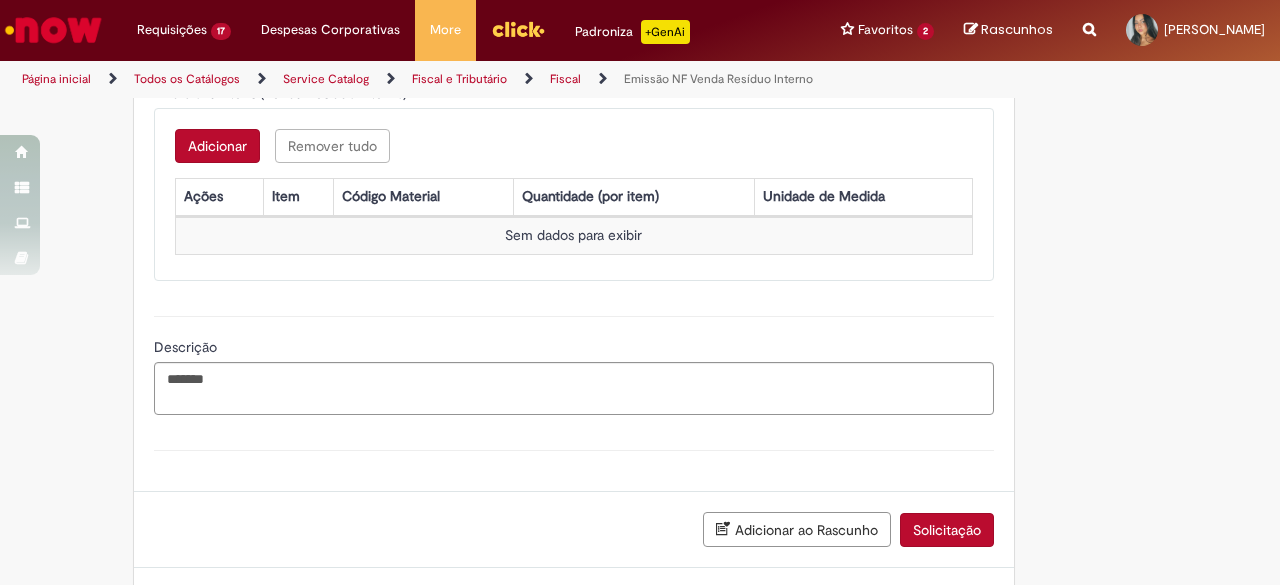 click on "Adicionar Remover tudo Adicionar itens (Venda Resíduo Interno) Ações Item Código Material Quantidade (por item) Unidade de Medida Sem dados para exibir" at bounding box center [574, 194] 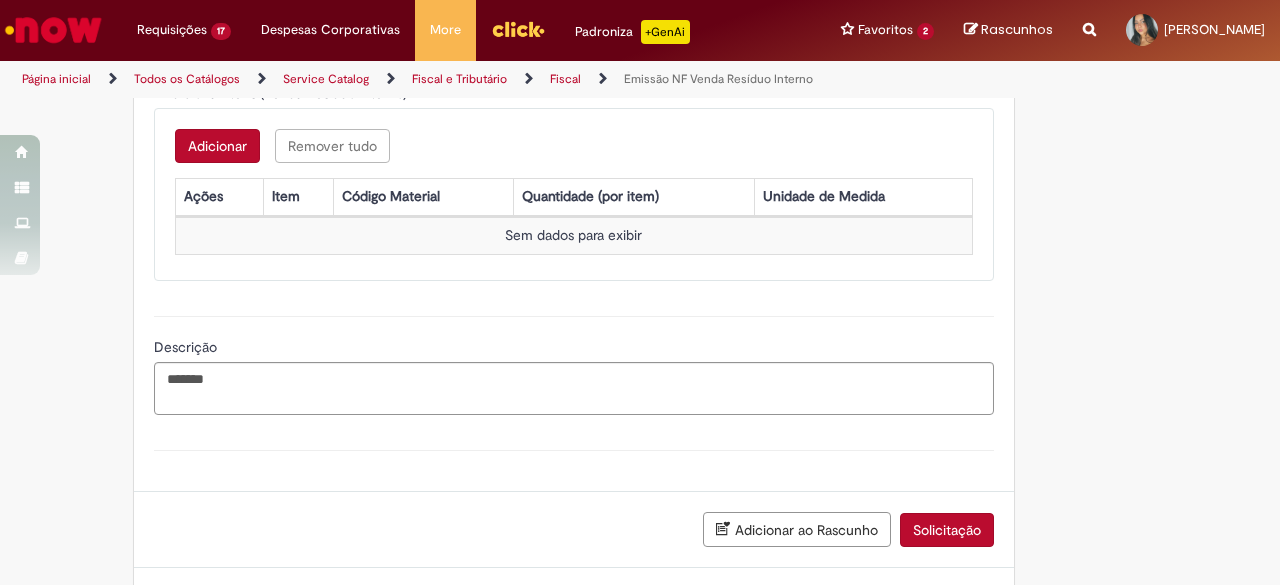 click on "Adicionar" at bounding box center (217, 146) 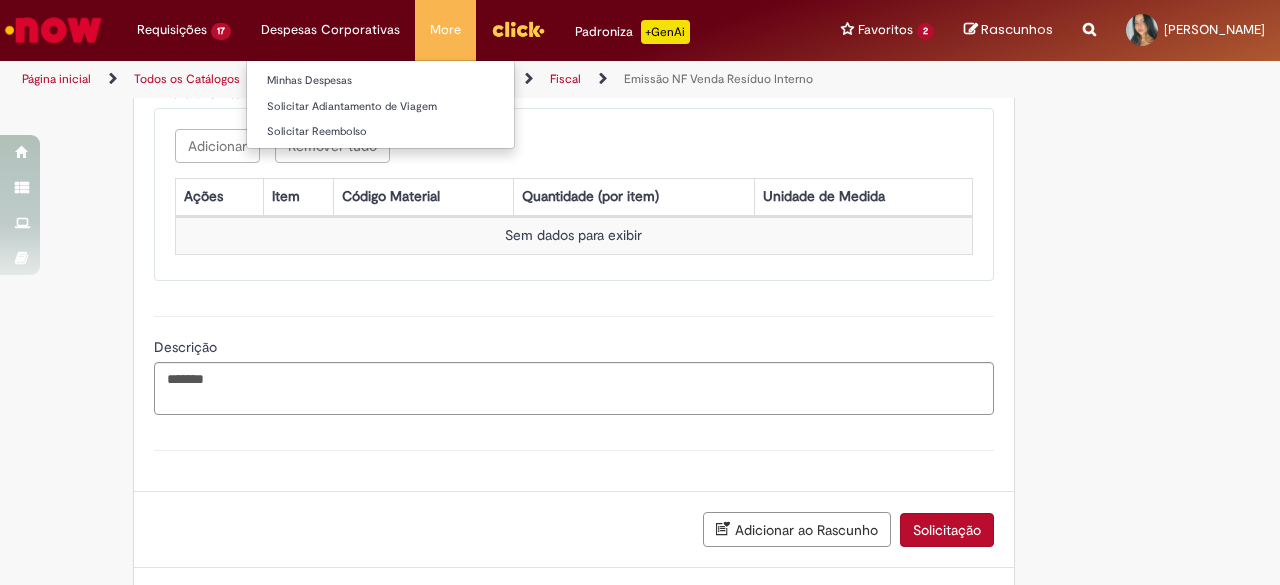 type on "**********" 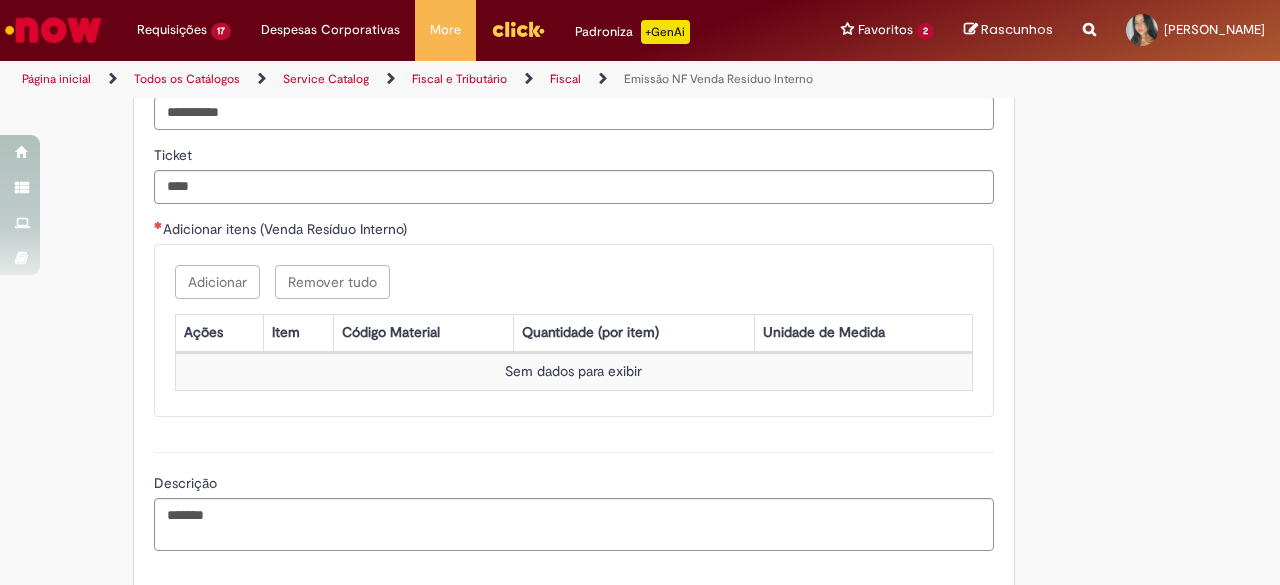 scroll, scrollTop: 1510, scrollLeft: 0, axis: vertical 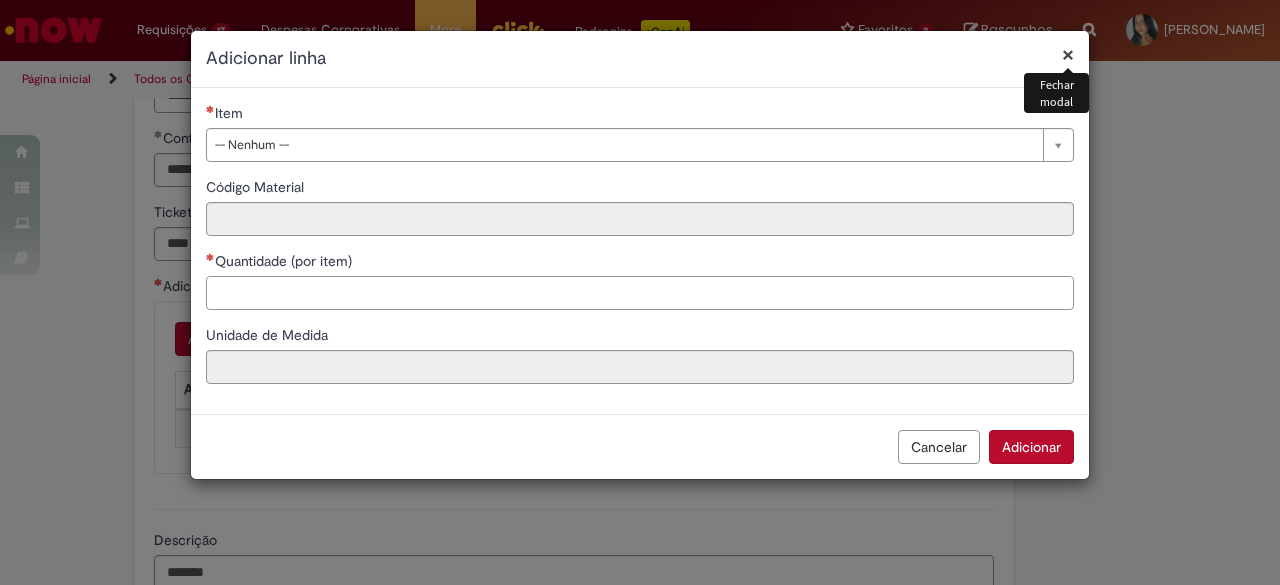 click on "Quantidade (por item)" at bounding box center (640, 293) 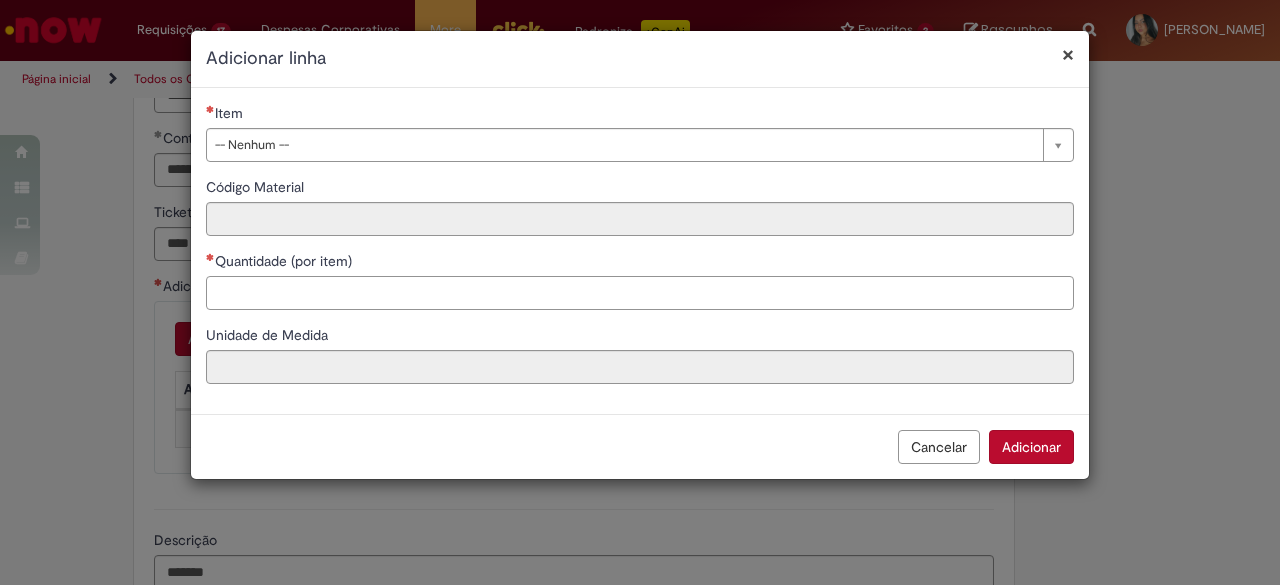 paste on "***" 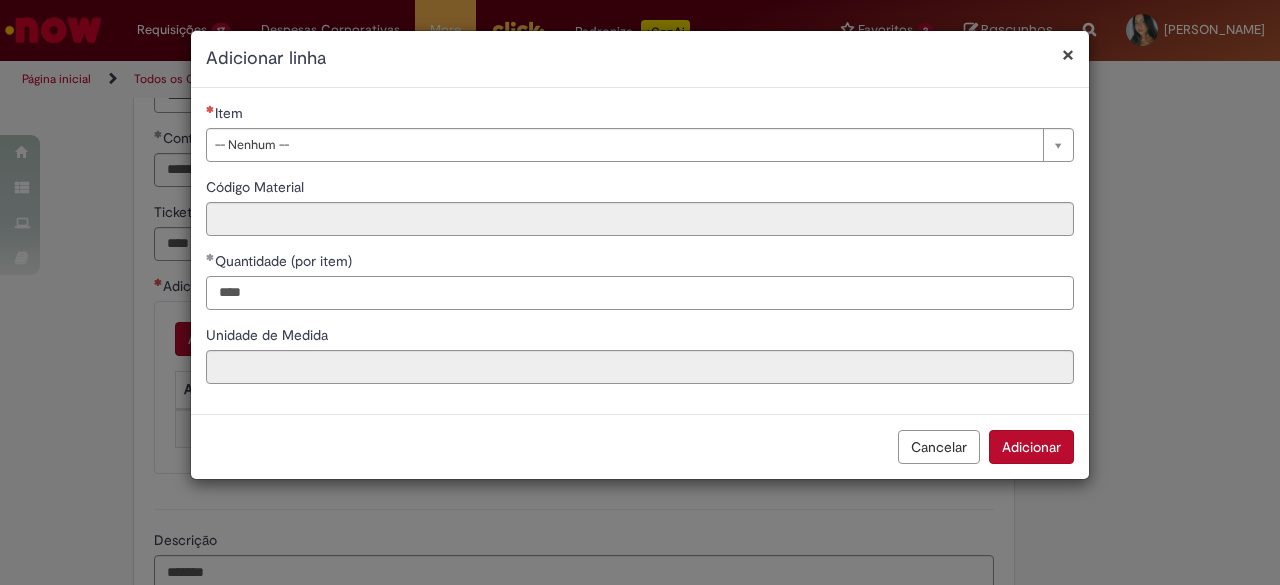 drag, startPoint x: 246, startPoint y: 291, endPoint x: 98, endPoint y: 282, distance: 148.27339 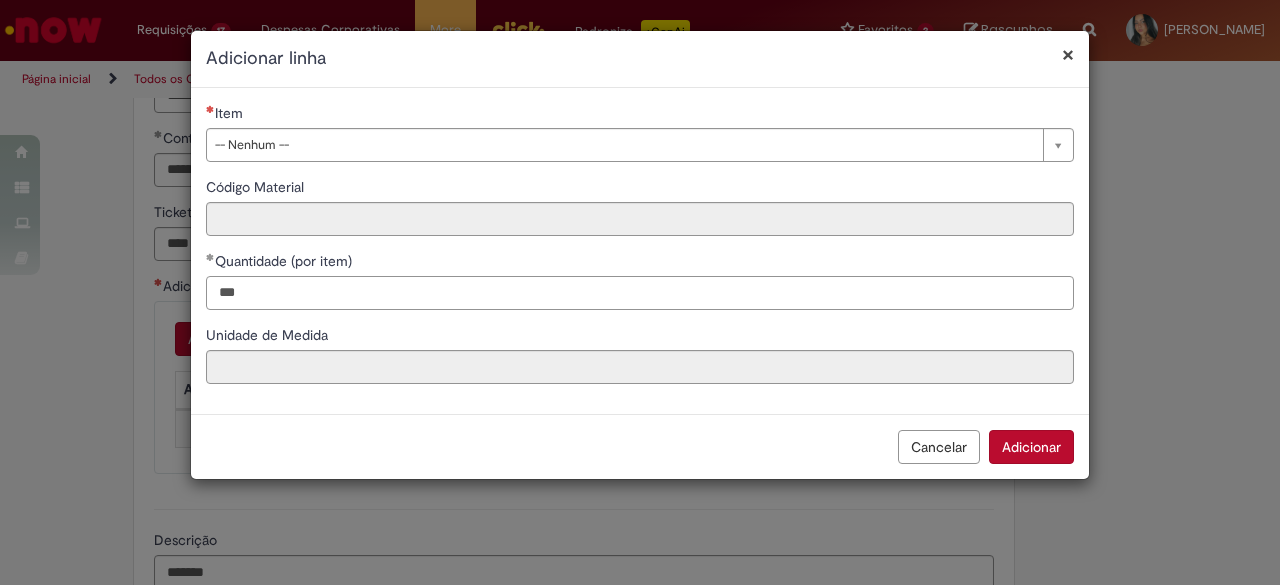 type on "***" 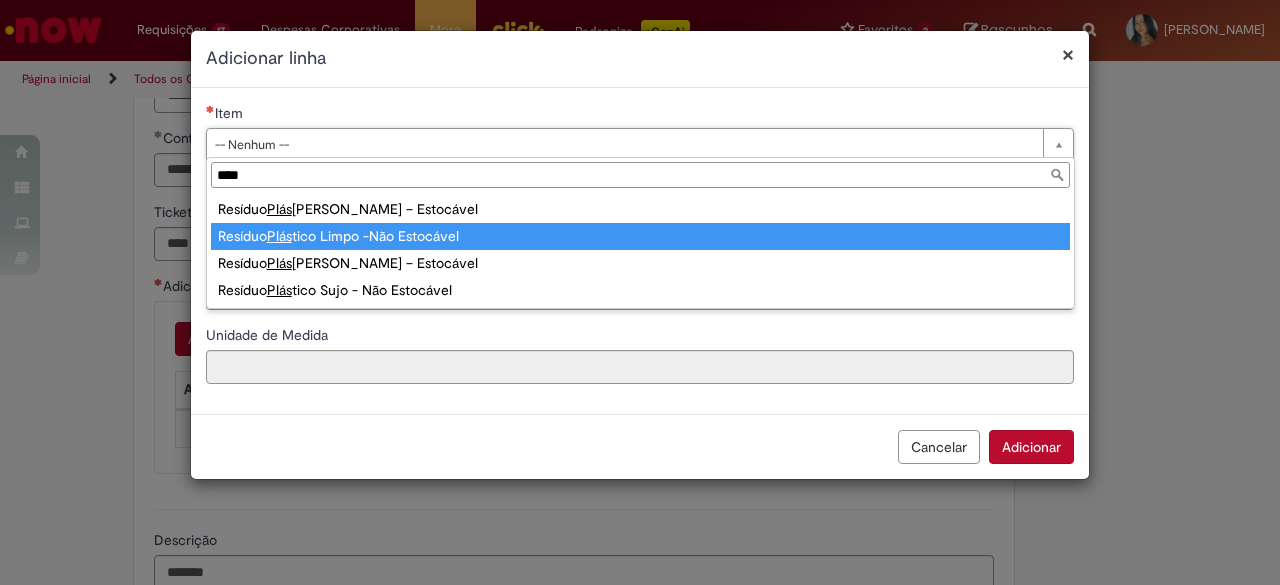 type on "****" 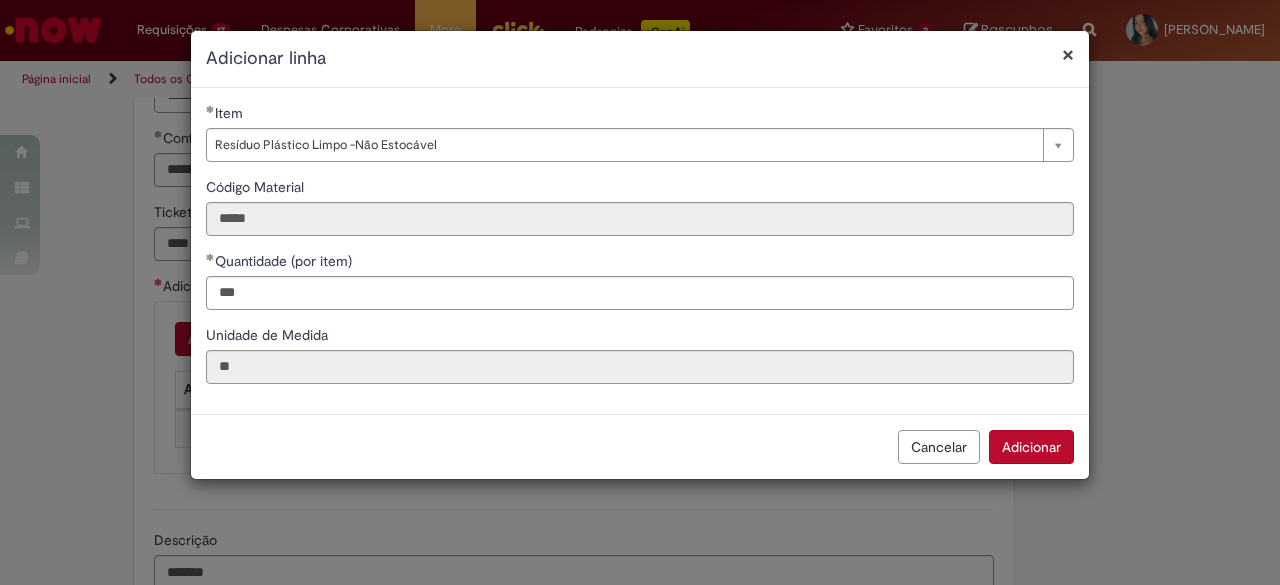 click on "Adicionar" at bounding box center [1031, 447] 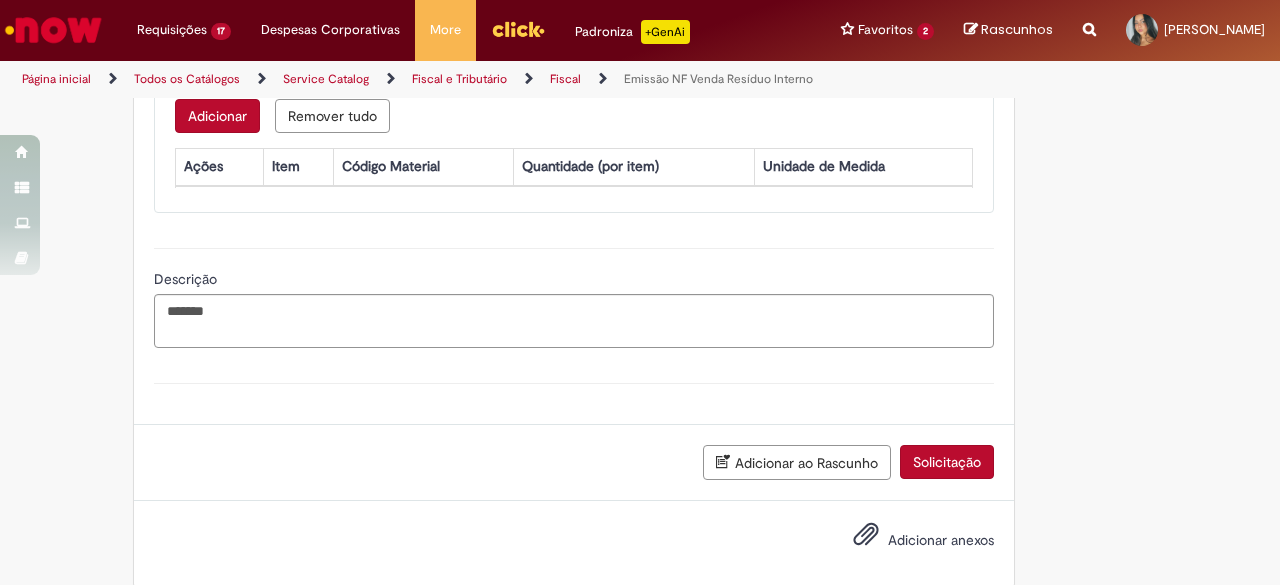 scroll, scrollTop: 1746, scrollLeft: 0, axis: vertical 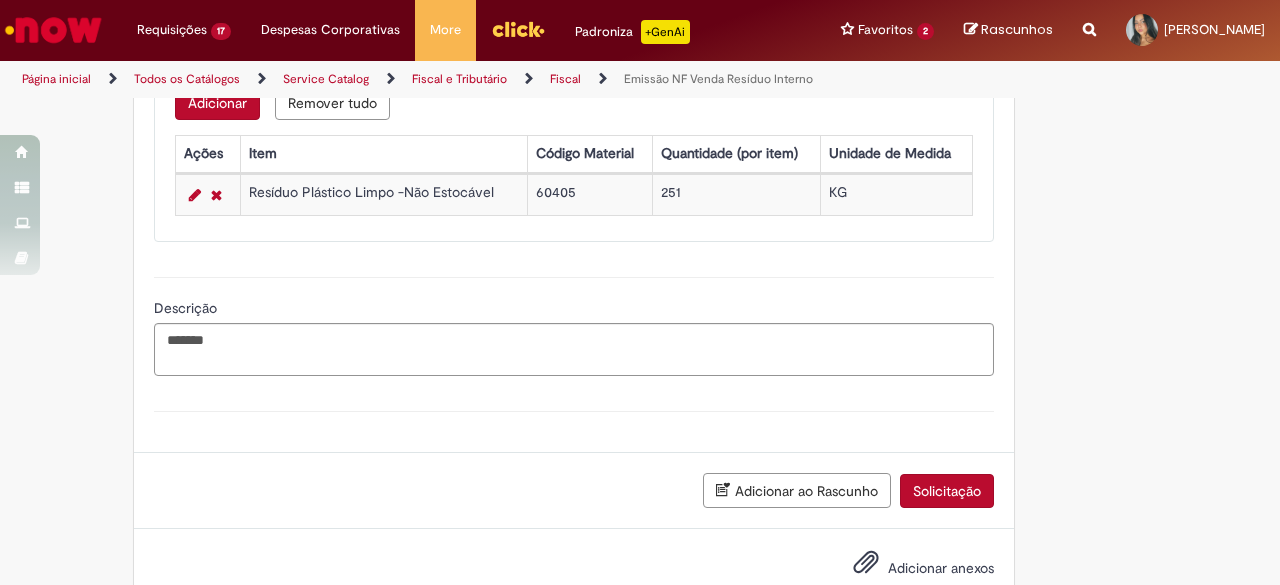 click on "Solicitação" at bounding box center (947, 491) 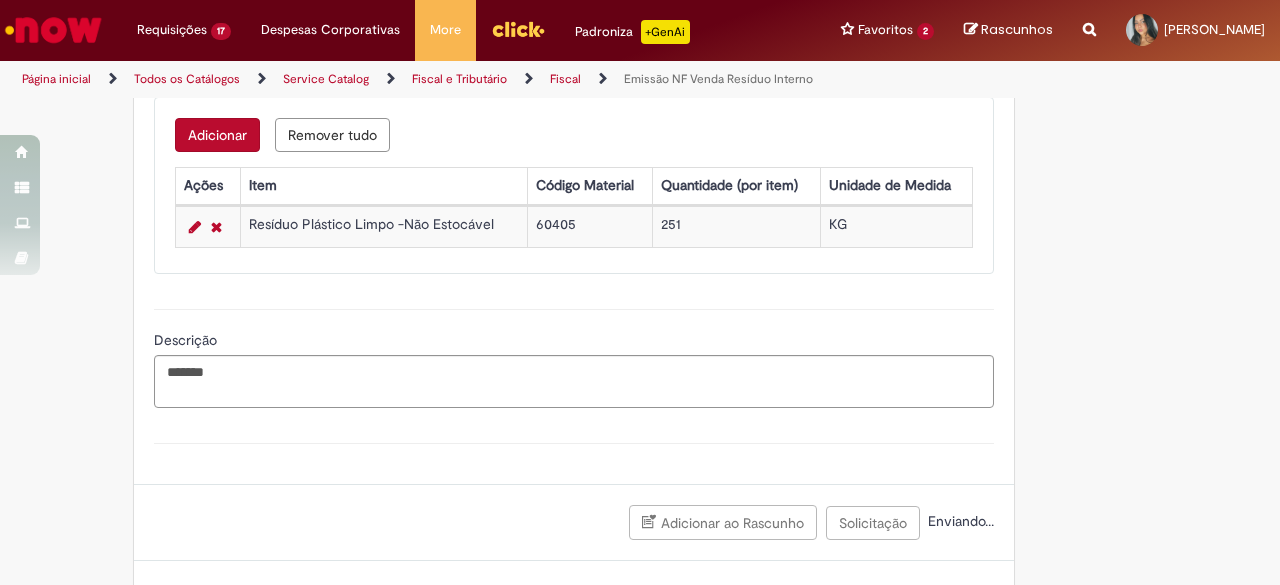 scroll, scrollTop: 1738, scrollLeft: 0, axis: vertical 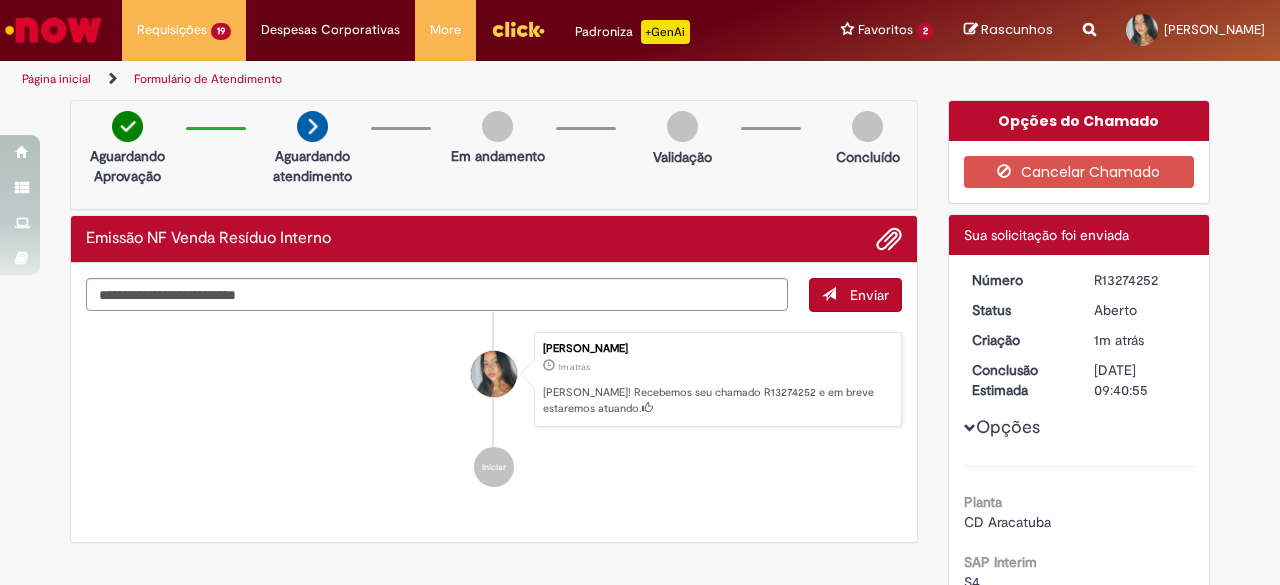 drag, startPoint x: 1087, startPoint y: 277, endPoint x: 1158, endPoint y: 276, distance: 71.00704 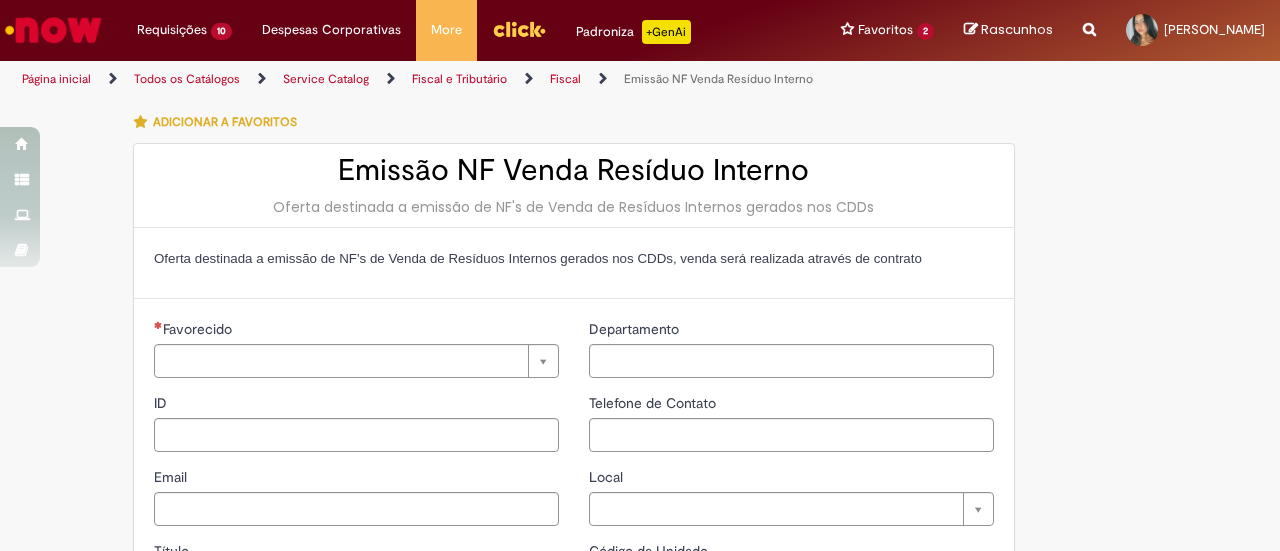 type on "********" 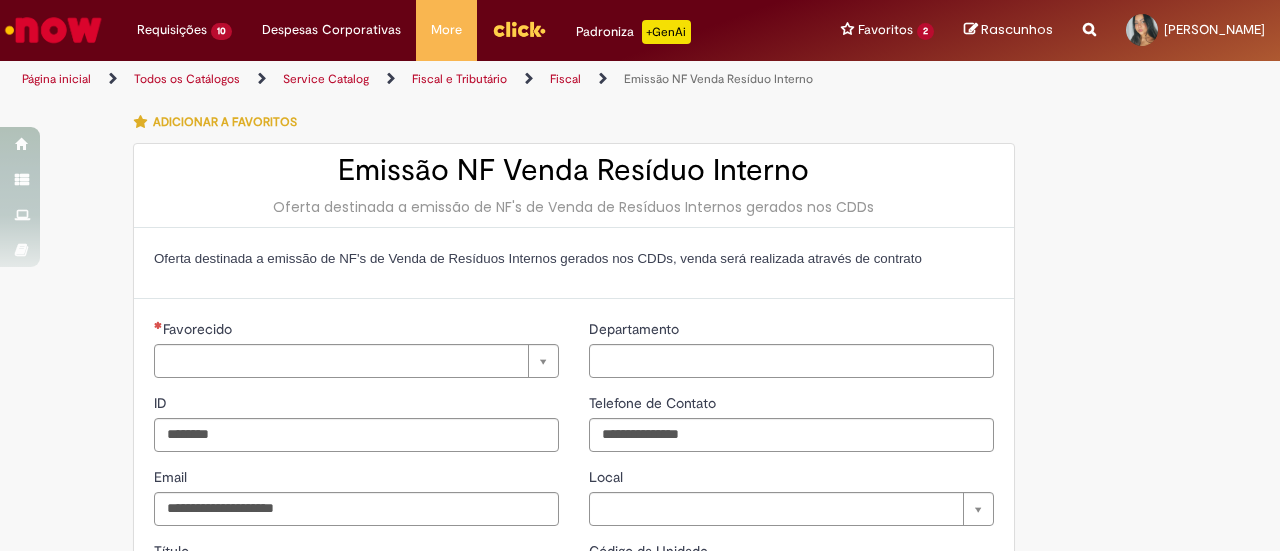 type on "**********" 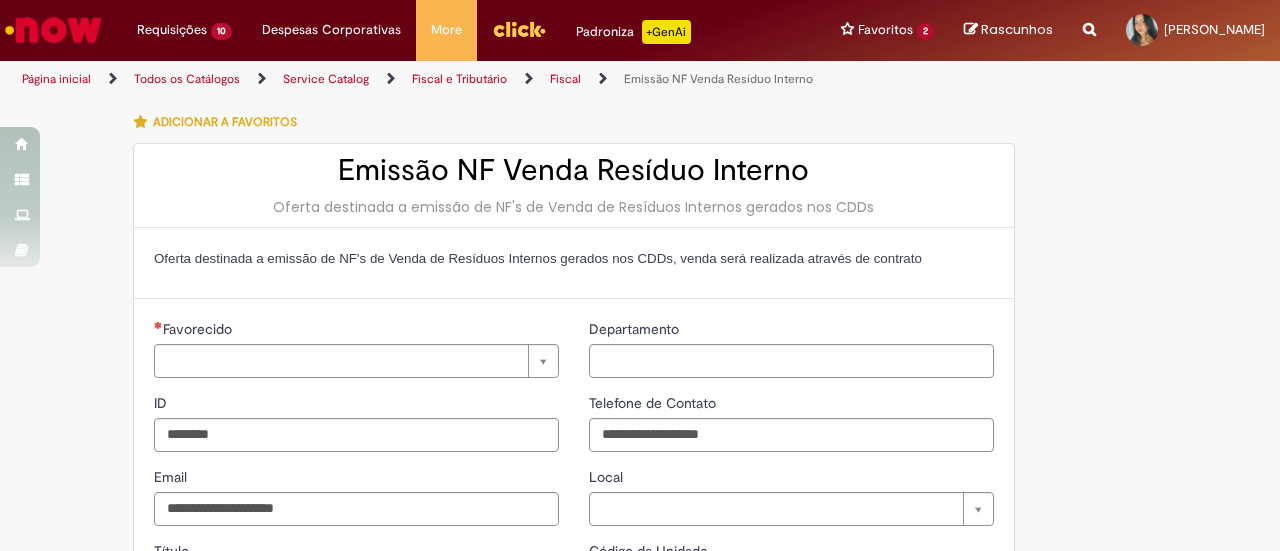 type on "**********" 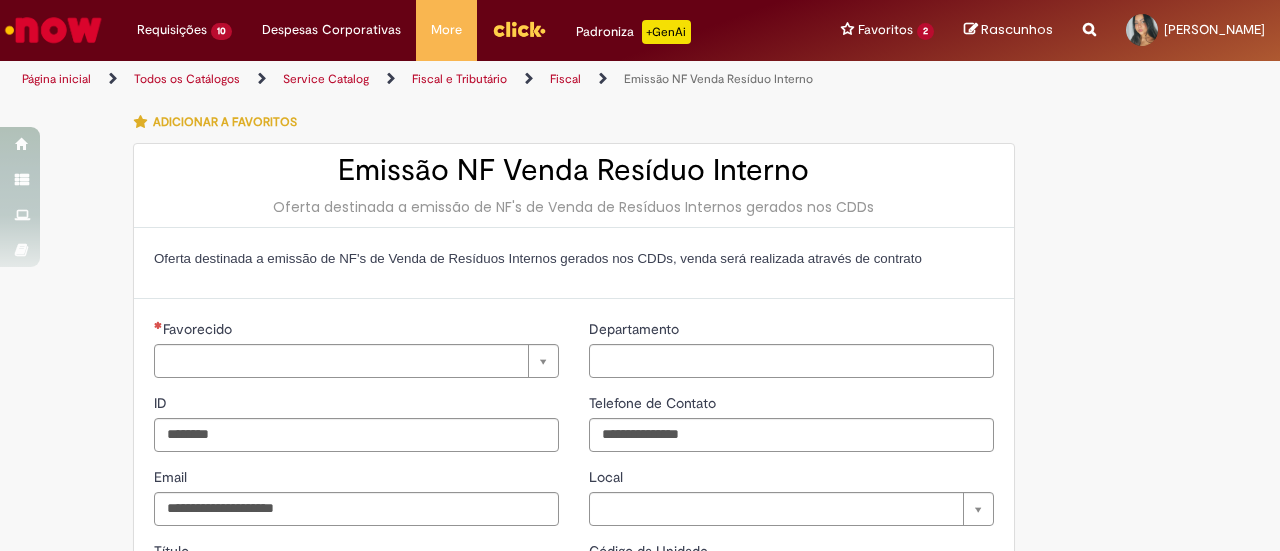 type on "**********" 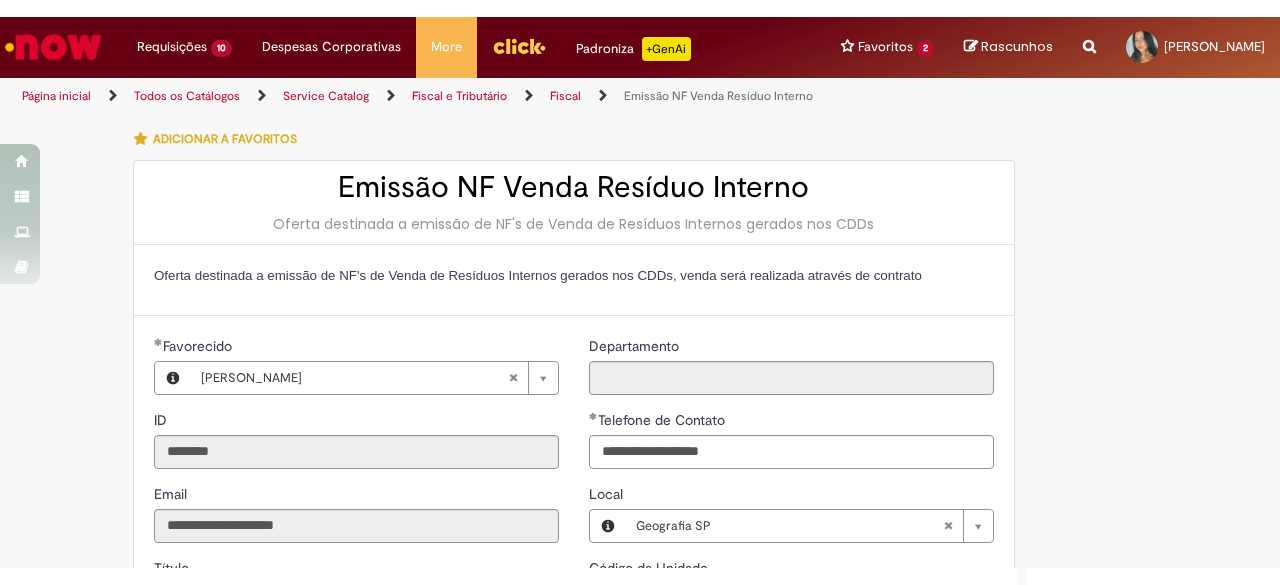 scroll, scrollTop: 0, scrollLeft: 0, axis: both 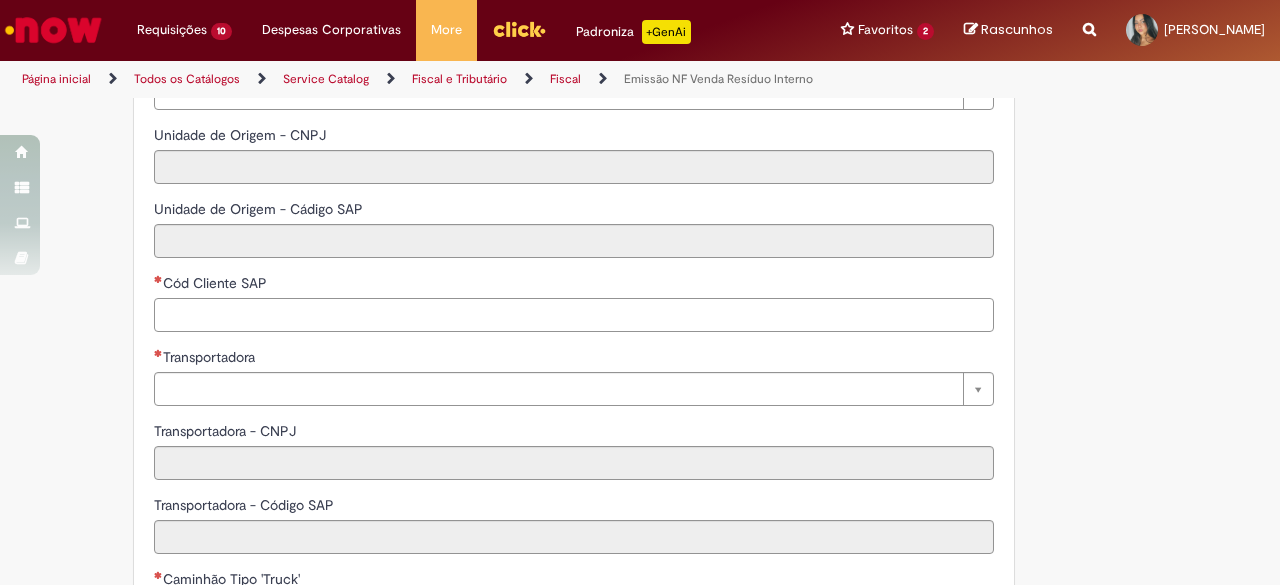 click on "Cód Cliente SAP" at bounding box center [574, 315] 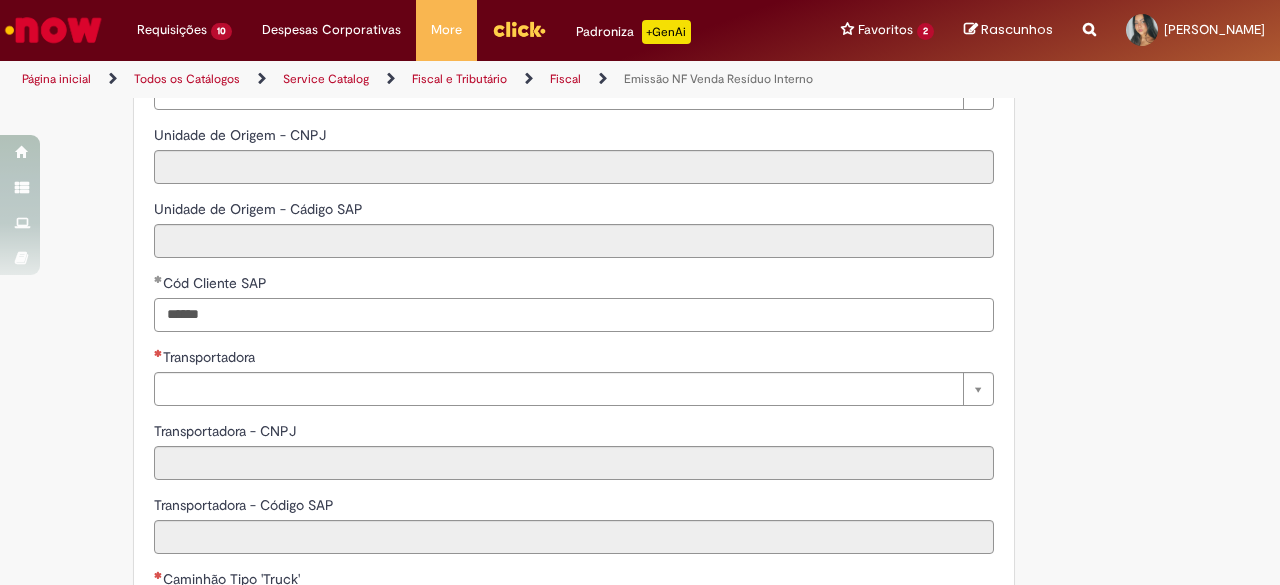 type on "******" 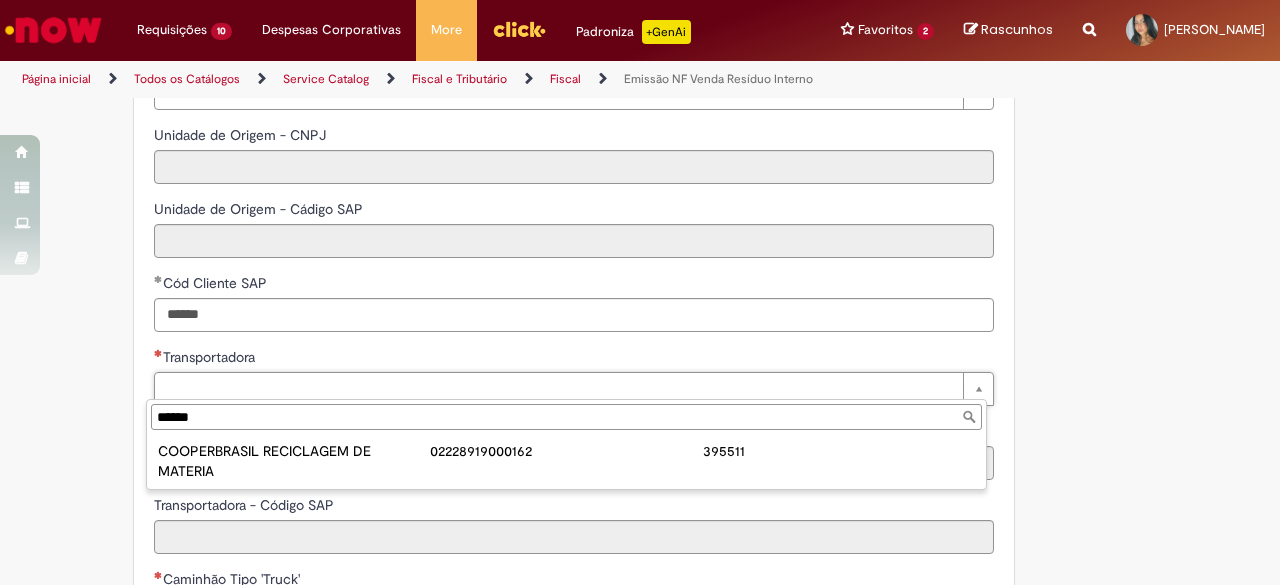 type on "******" 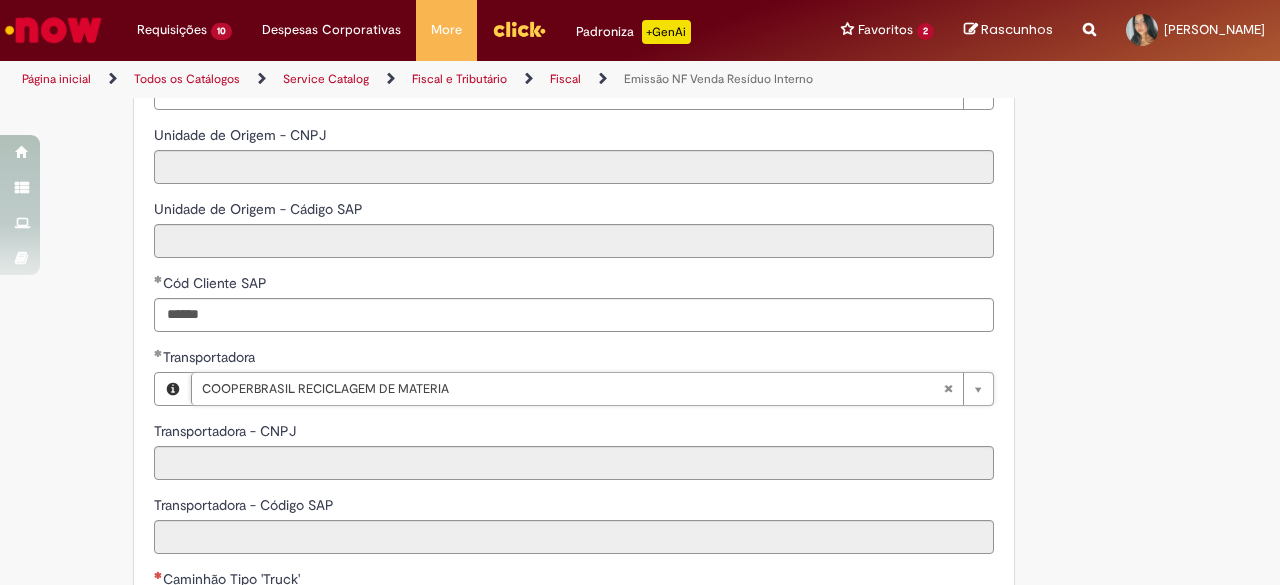 type on "**********" 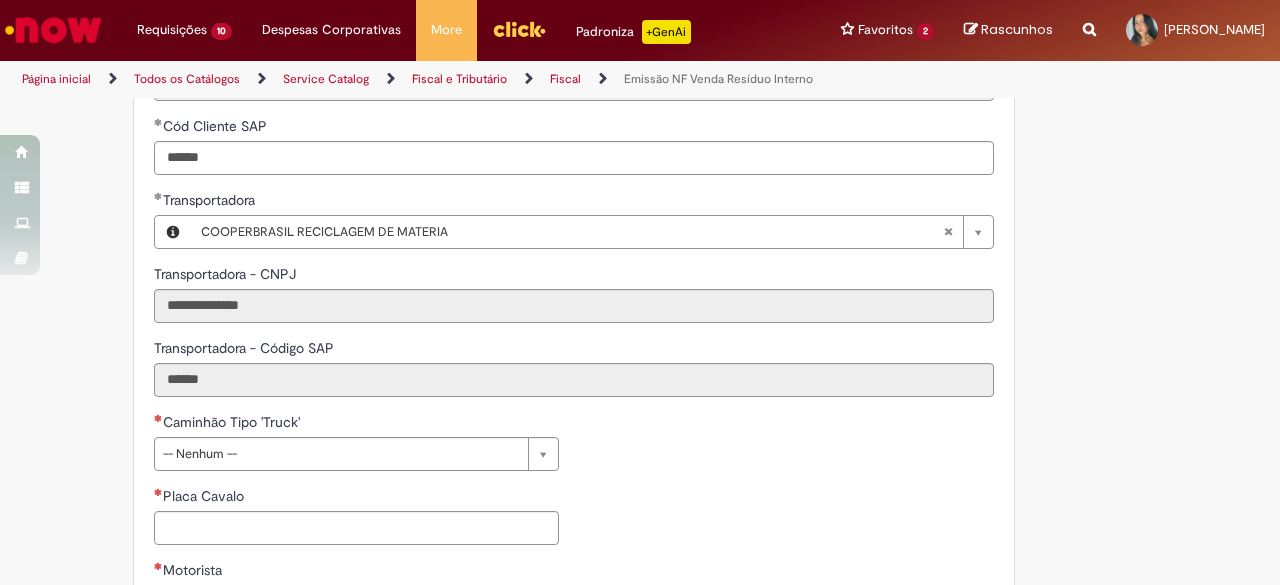 scroll, scrollTop: 935, scrollLeft: 0, axis: vertical 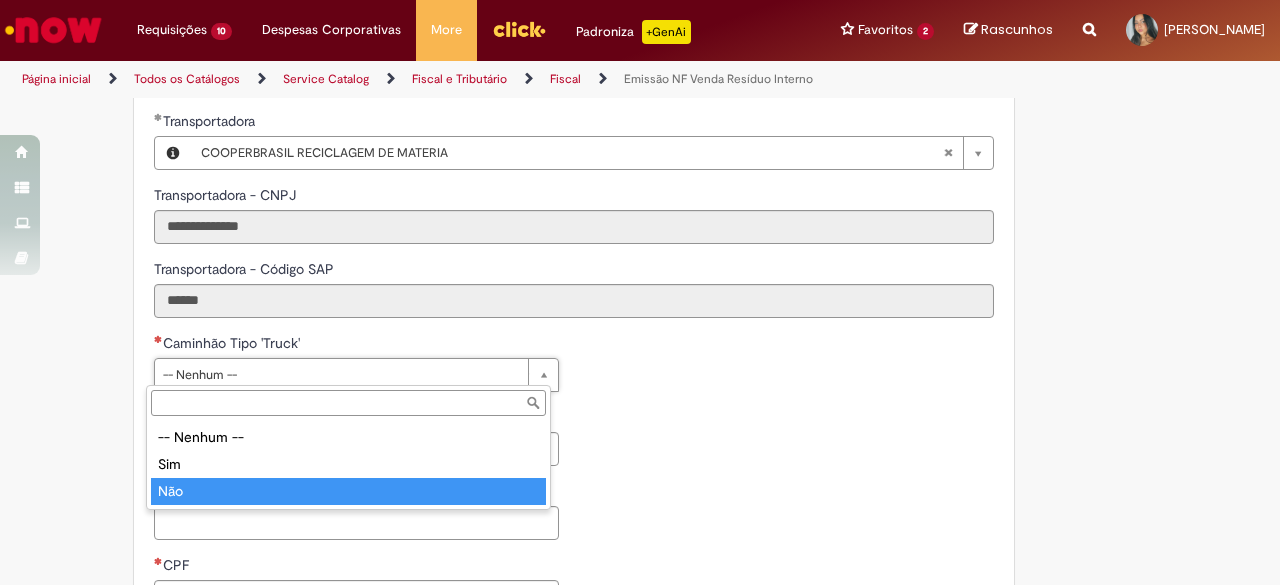 type on "***" 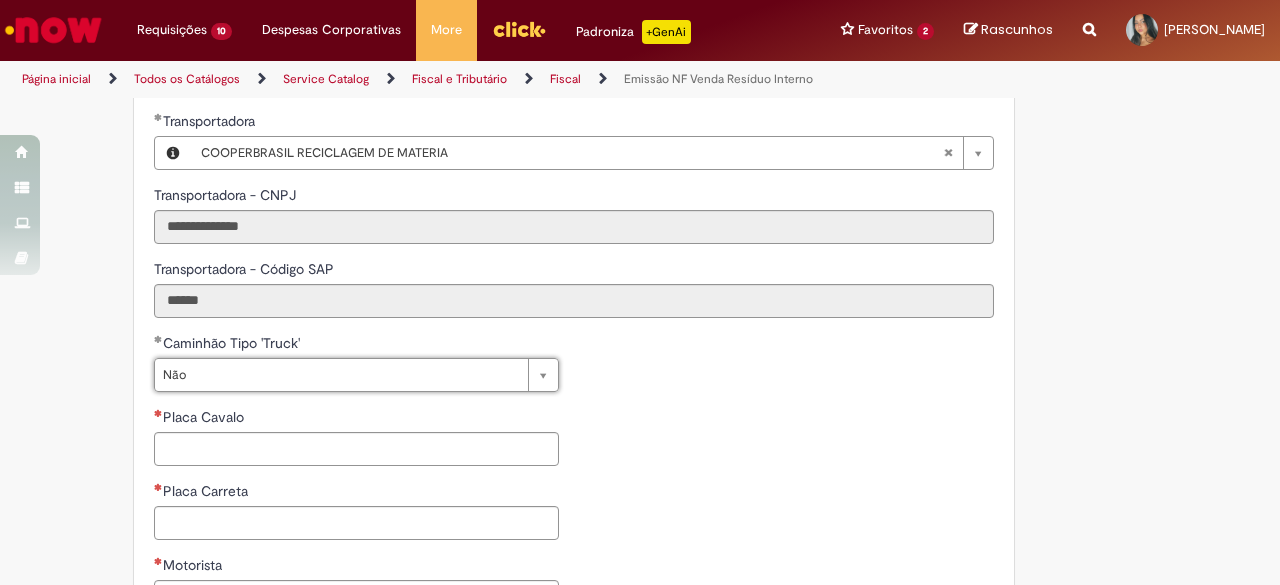click on "**********" at bounding box center [574, 518] 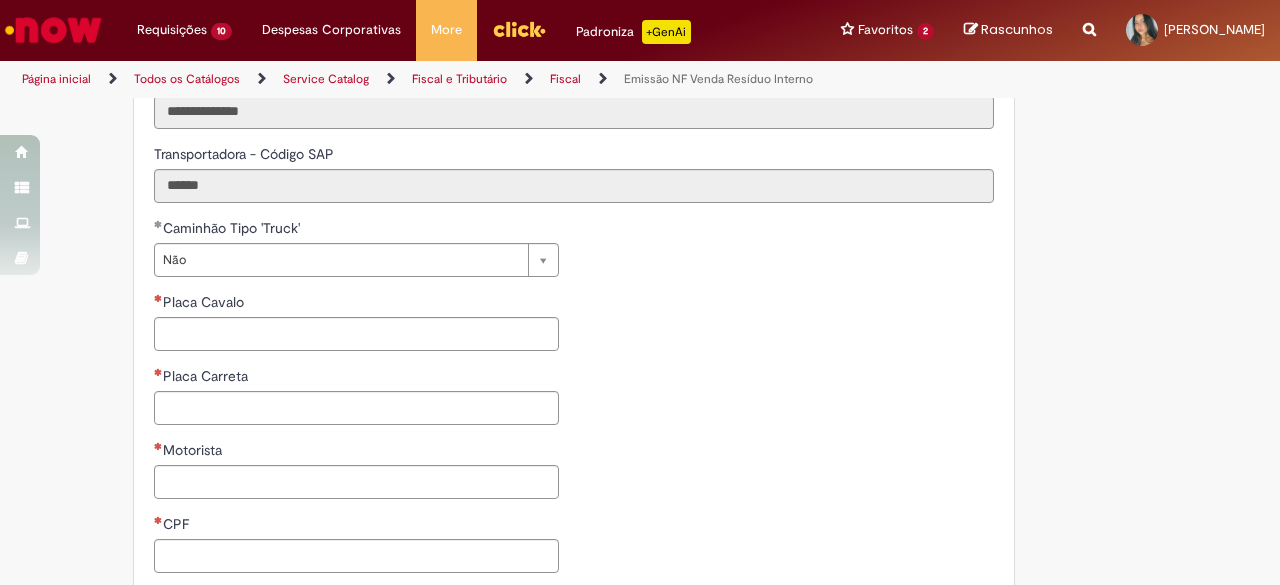scroll, scrollTop: 1053, scrollLeft: 0, axis: vertical 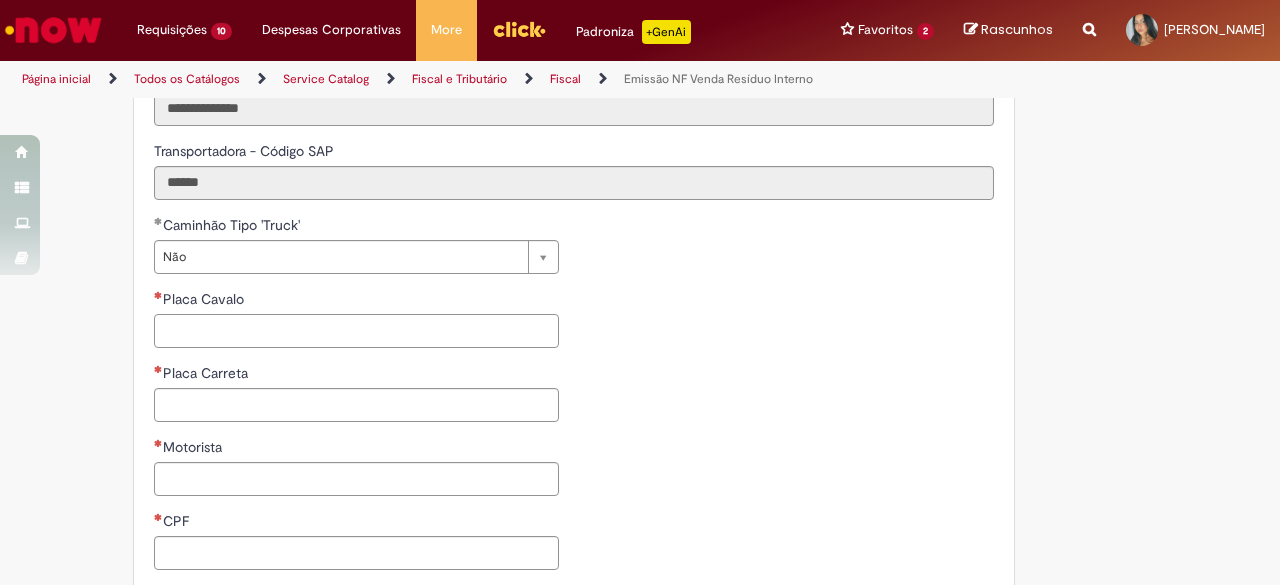 click on "Placa Cavalo" at bounding box center [356, 331] 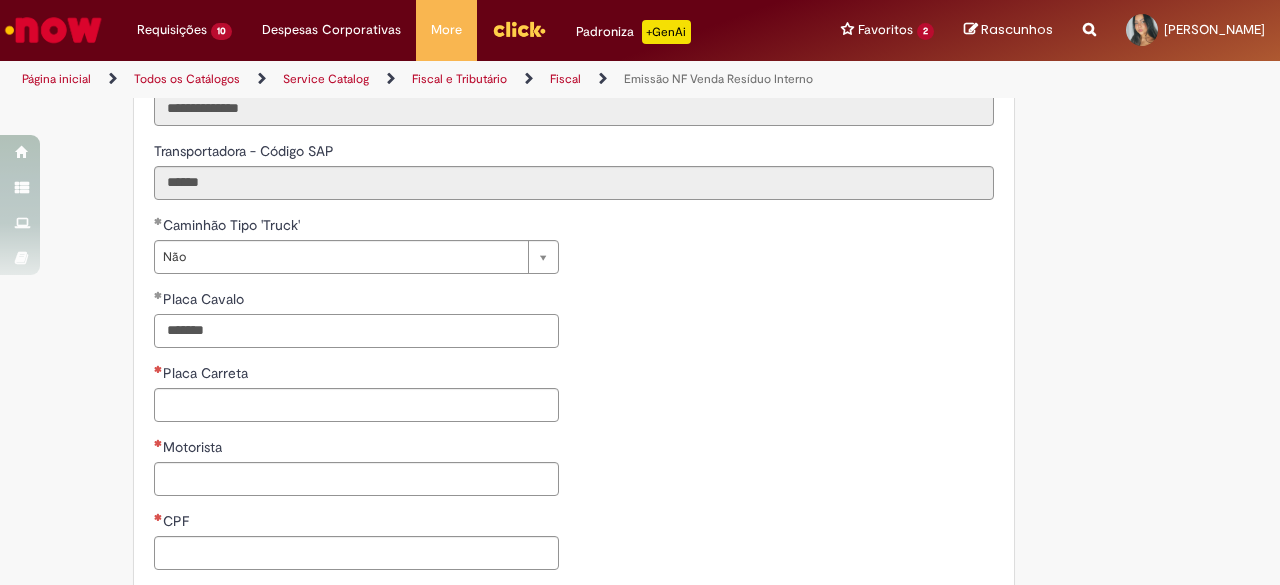 type on "*******" 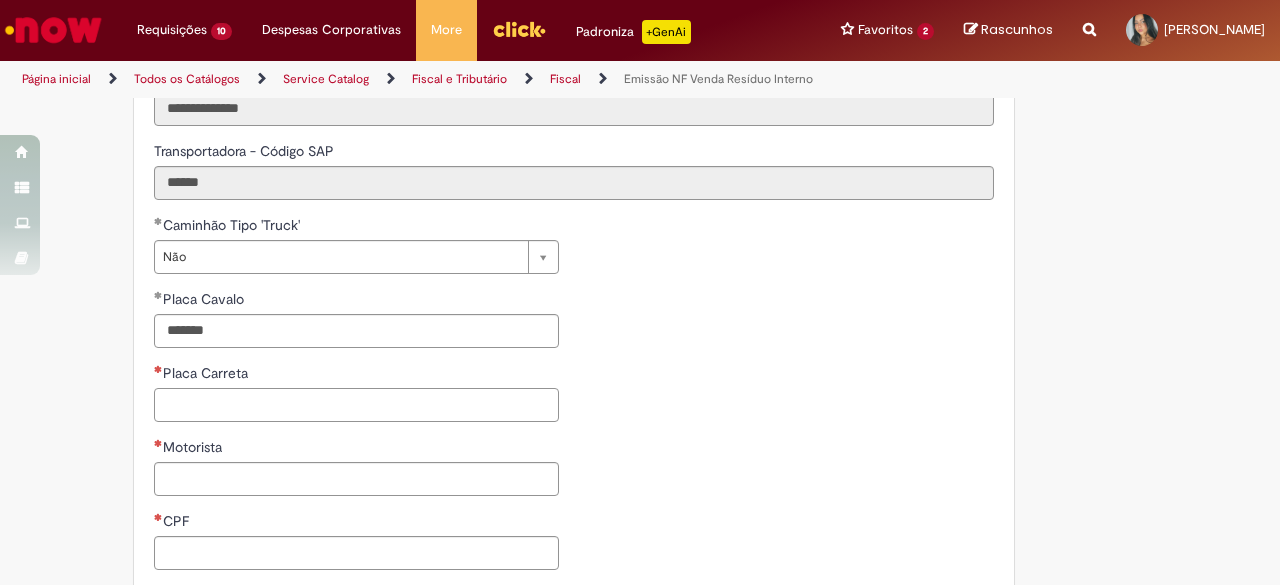 paste on "*******" 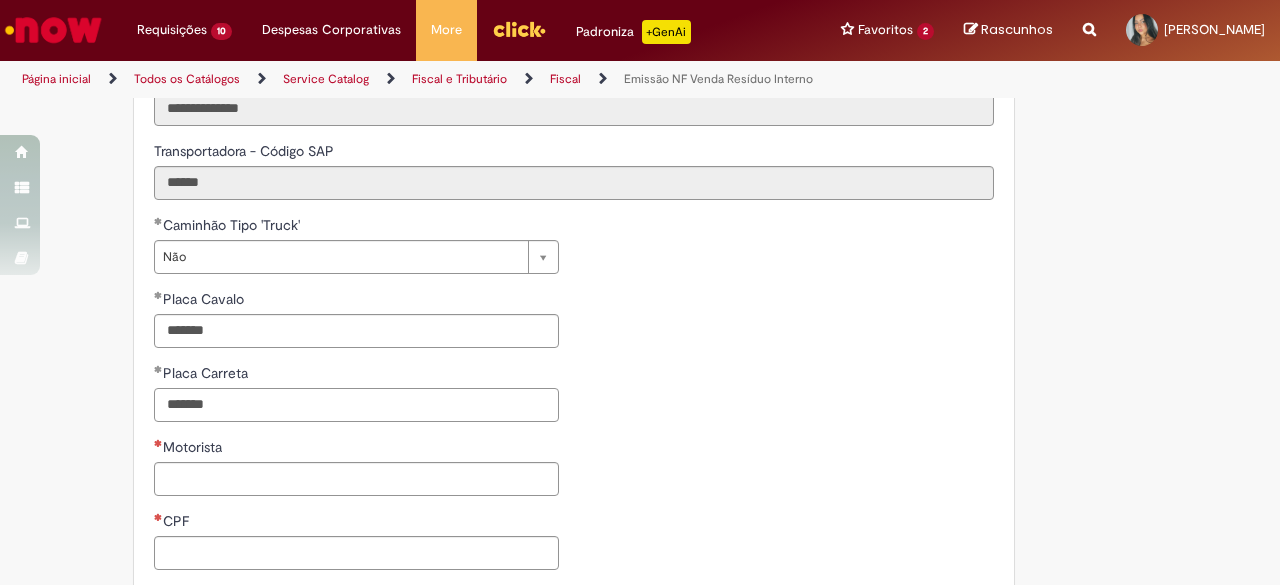 type on "*******" 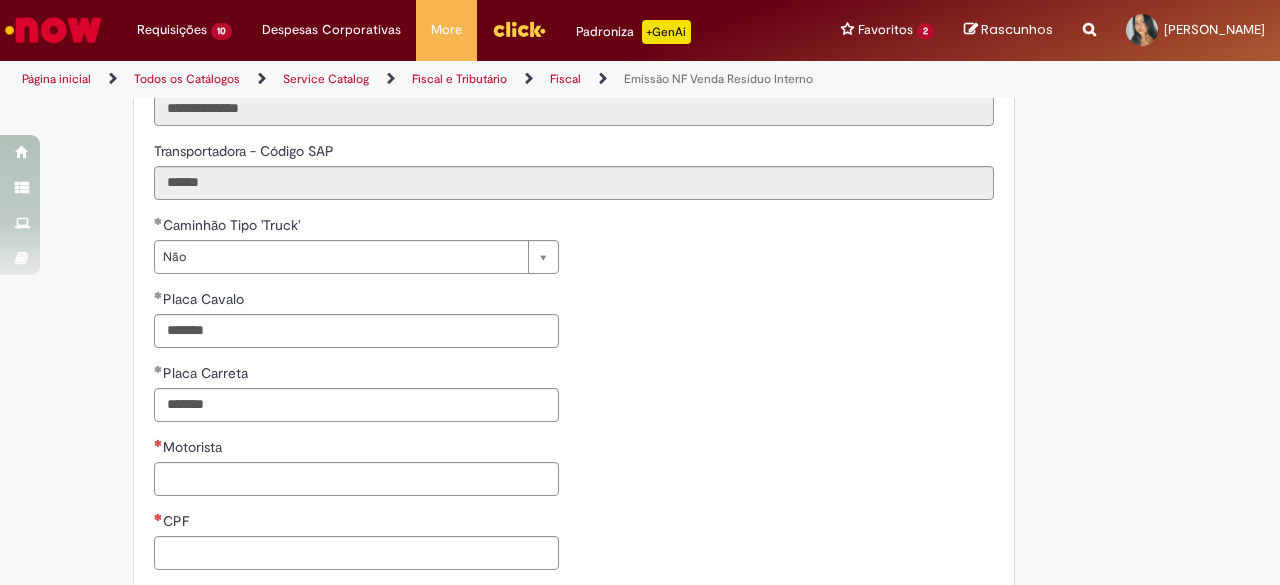 click on "Motorista" at bounding box center [356, 449] 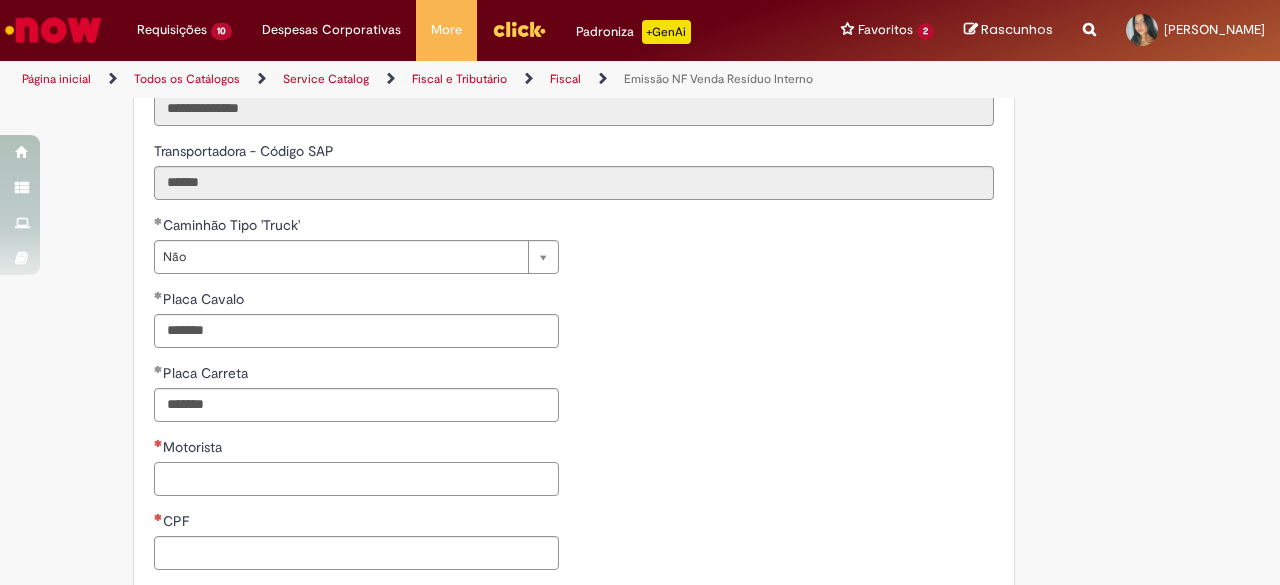 click on "Motorista" at bounding box center [356, 479] 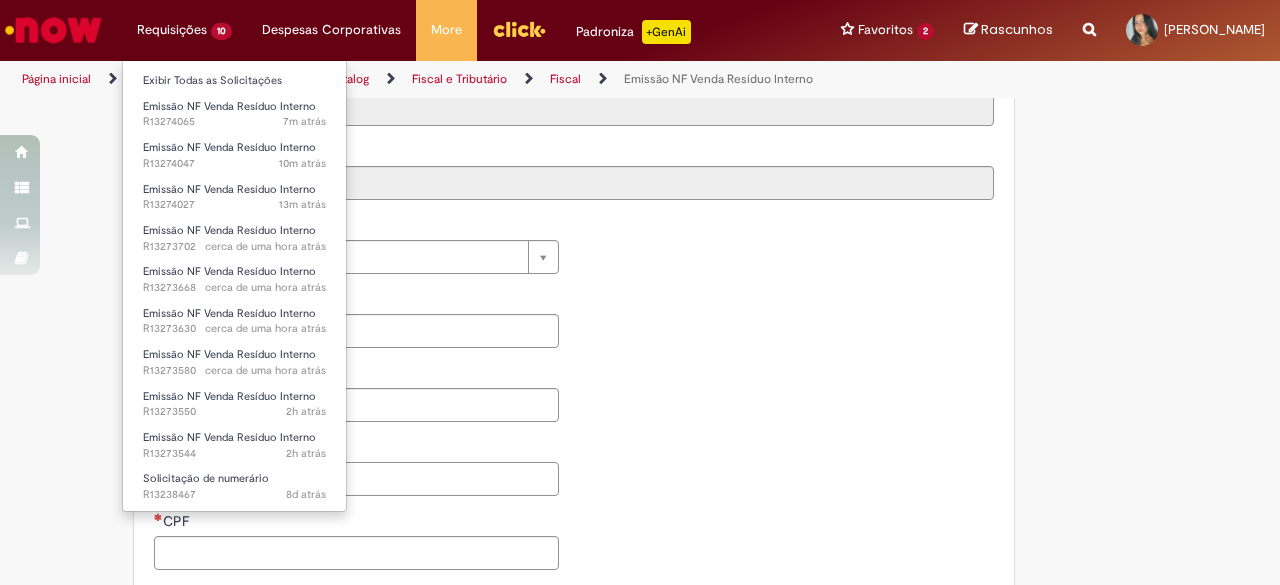 type on "********" 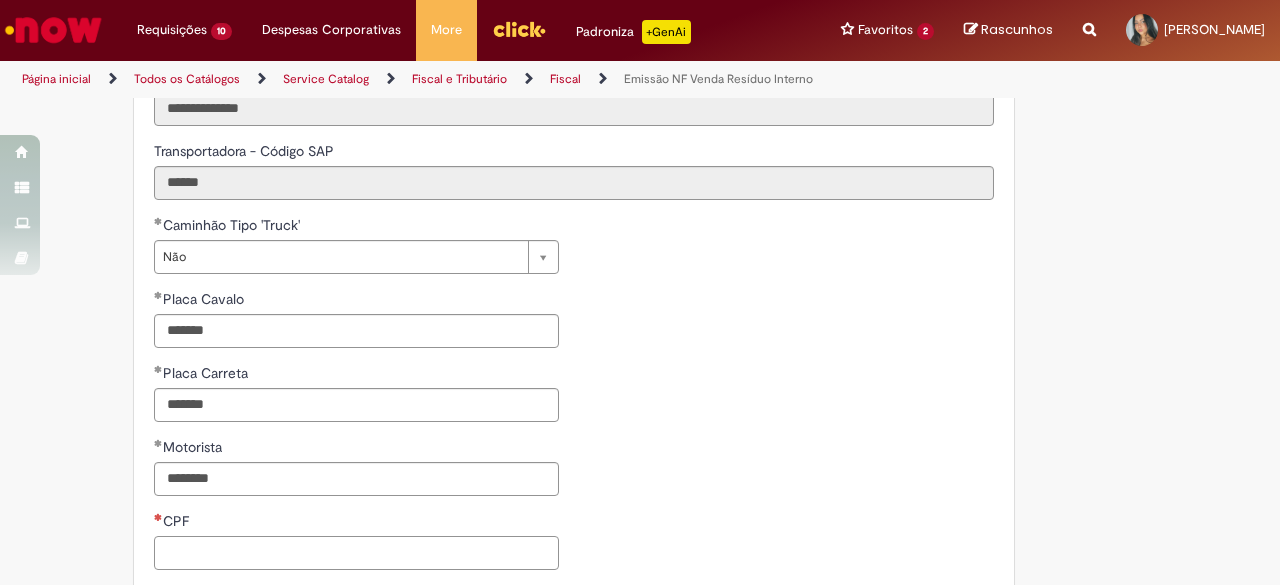 click on "CPF" at bounding box center [356, 553] 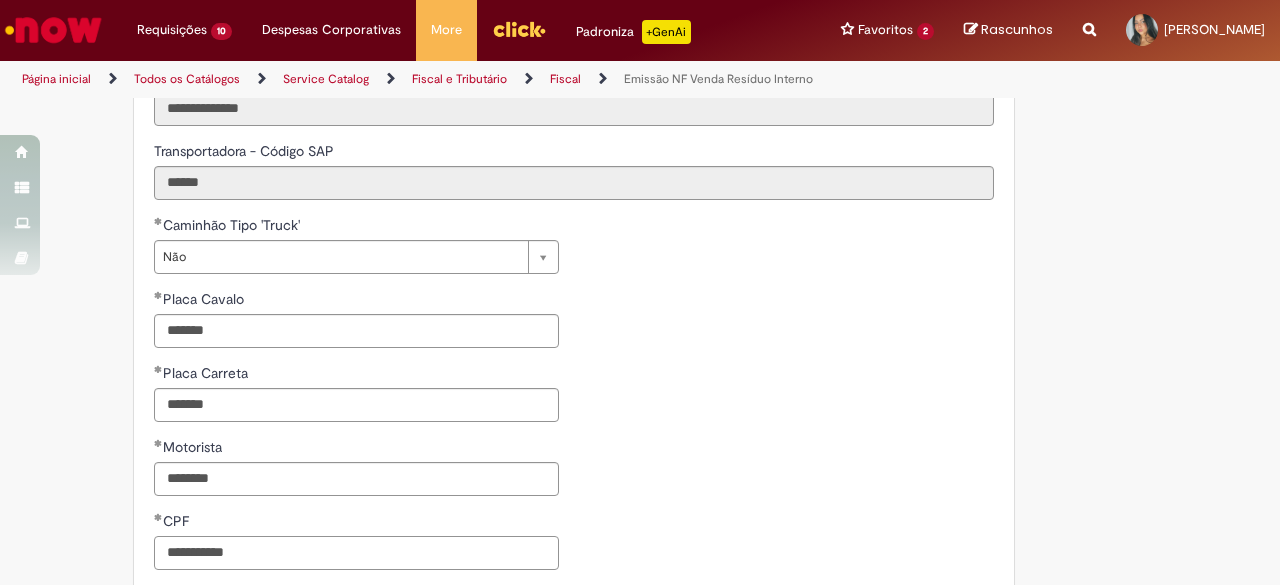 type on "**********" 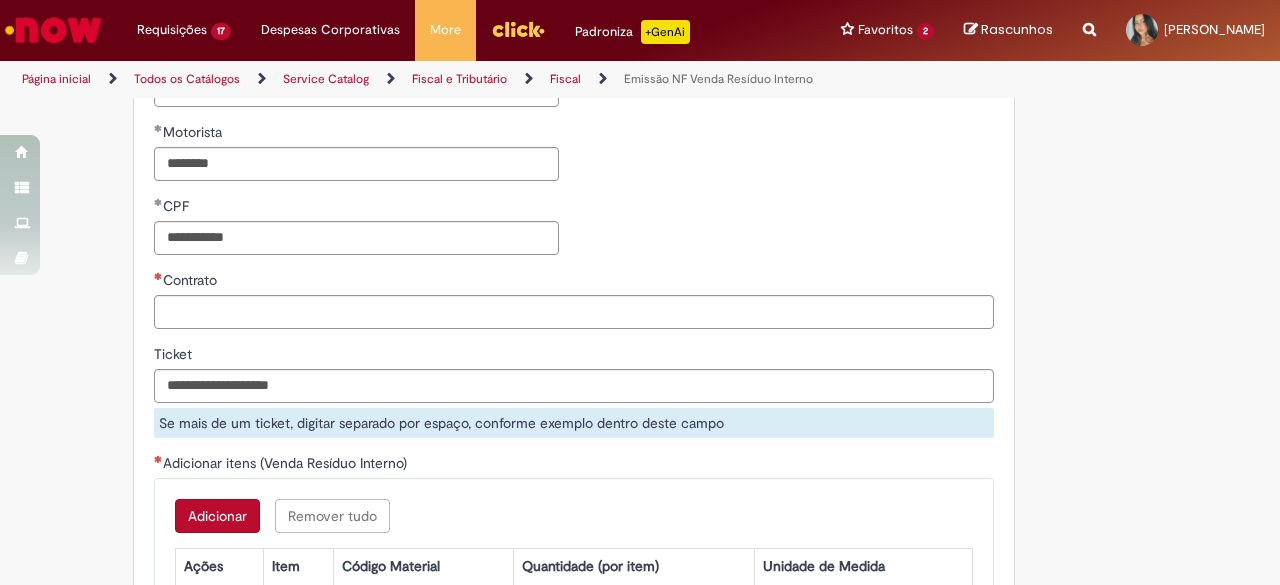 scroll, scrollTop: 1348, scrollLeft: 0, axis: vertical 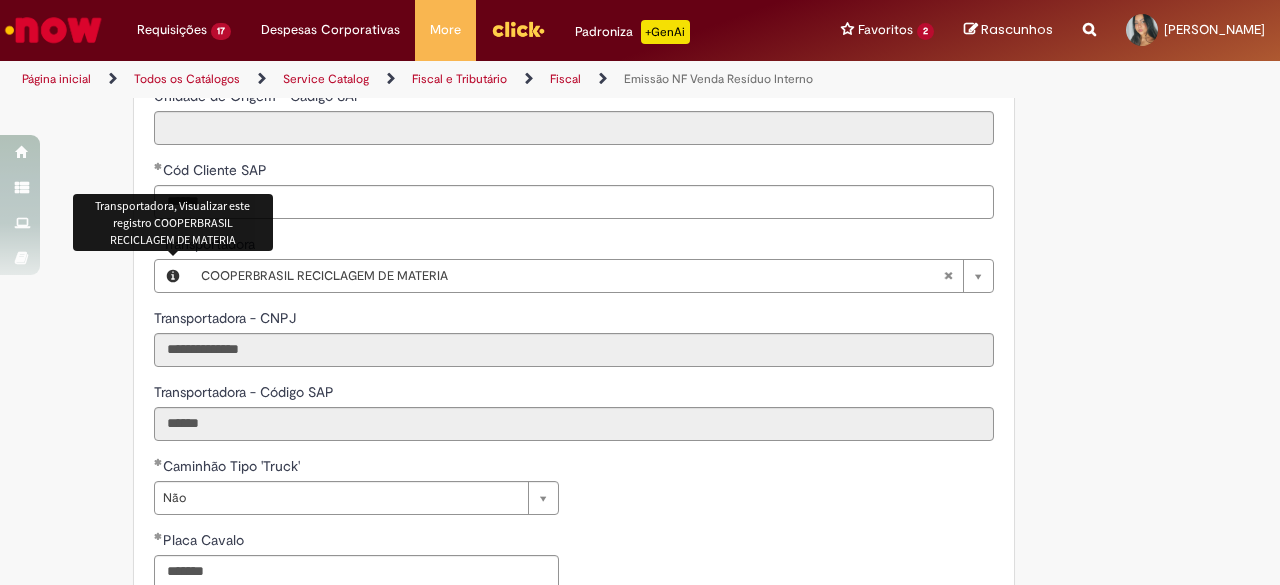 click on "Transportadora, Visualizar este registro COOPERBRASIL RECICLAGEM DE MATERIA" at bounding box center [173, 222] 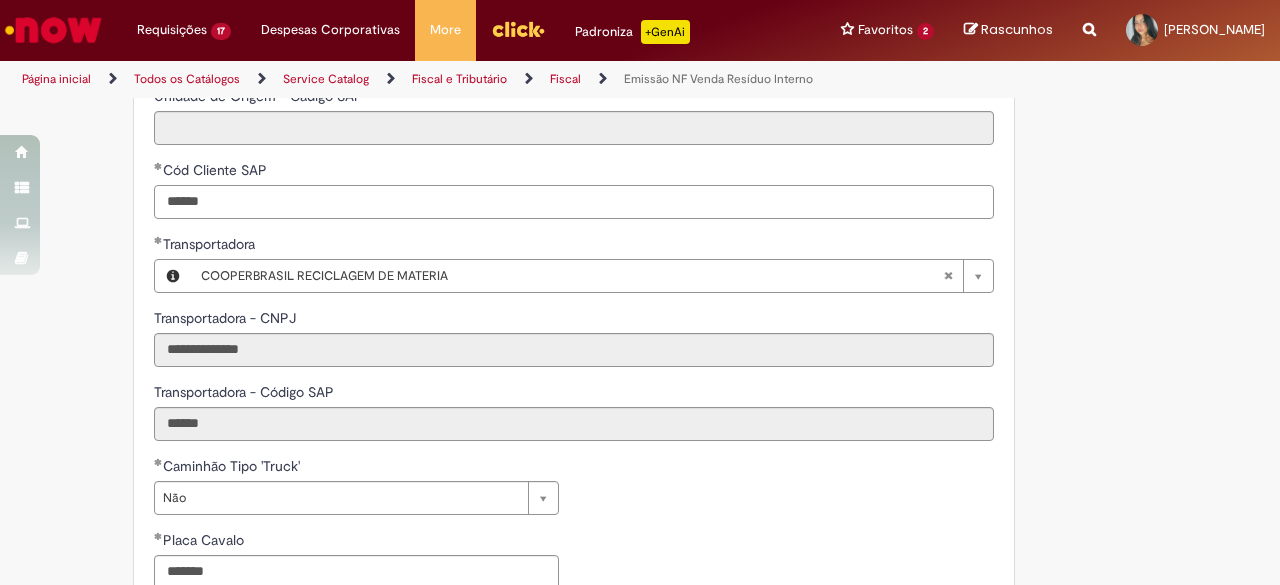 drag, startPoint x: 299, startPoint y: 211, endPoint x: 118, endPoint y: 219, distance: 181.17671 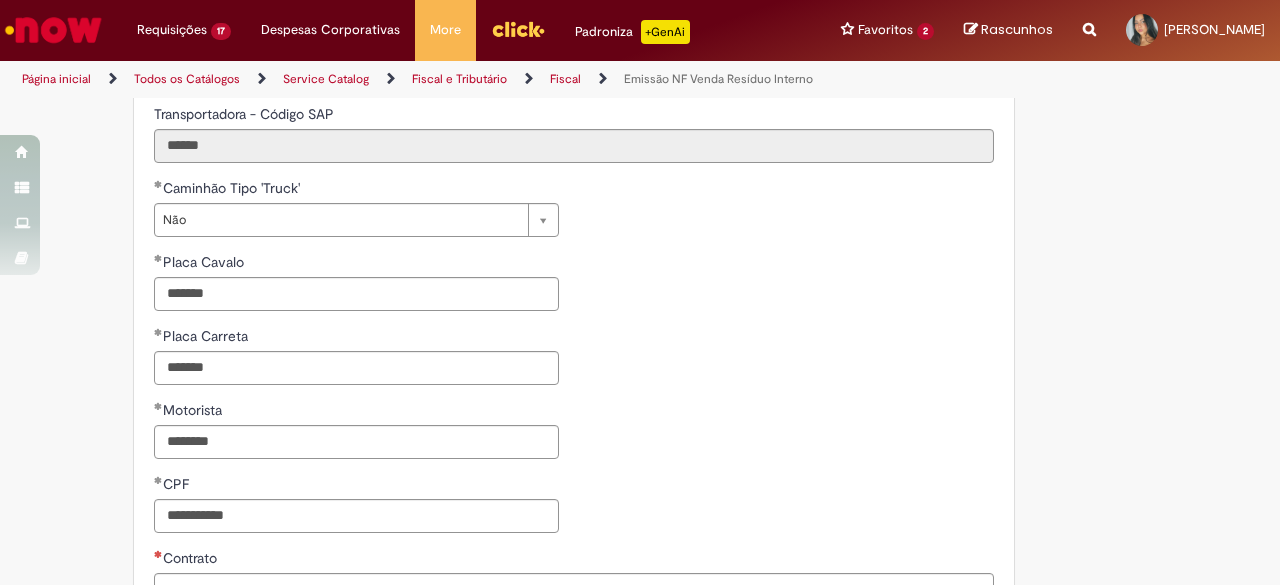 scroll, scrollTop: 1100, scrollLeft: 0, axis: vertical 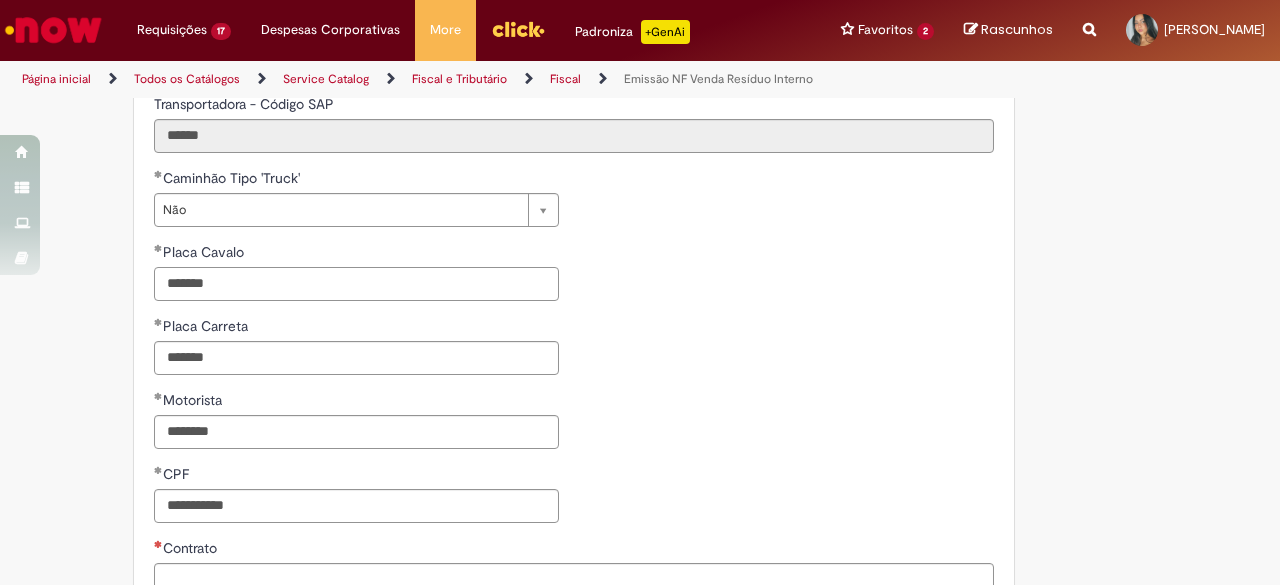 drag, startPoint x: 280, startPoint y: 297, endPoint x: 22, endPoint y: 304, distance: 258.09494 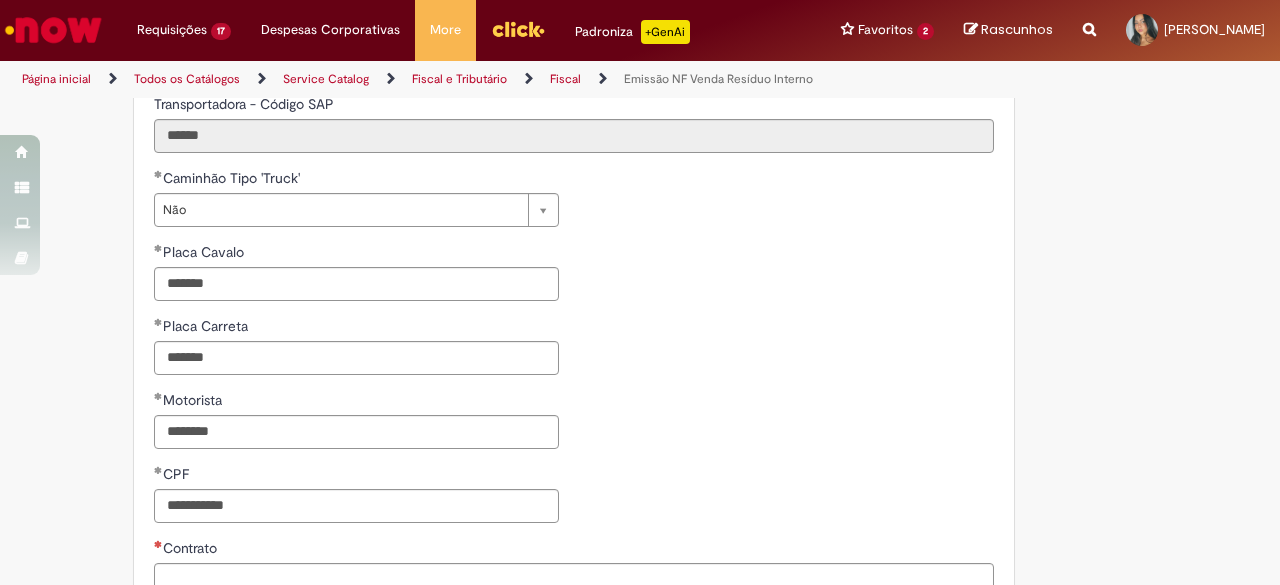drag, startPoint x: 206, startPoint y: 425, endPoint x: 190, endPoint y: 427, distance: 16.124516 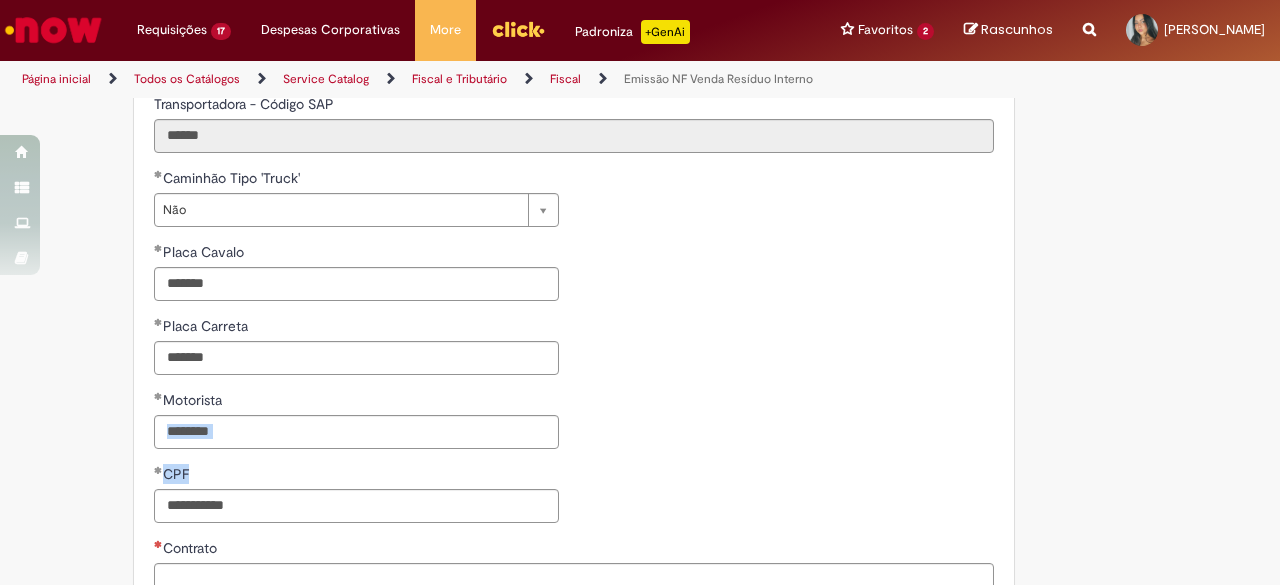 drag, startPoint x: 240, startPoint y: 441, endPoint x: 209, endPoint y: 437, distance: 31.257 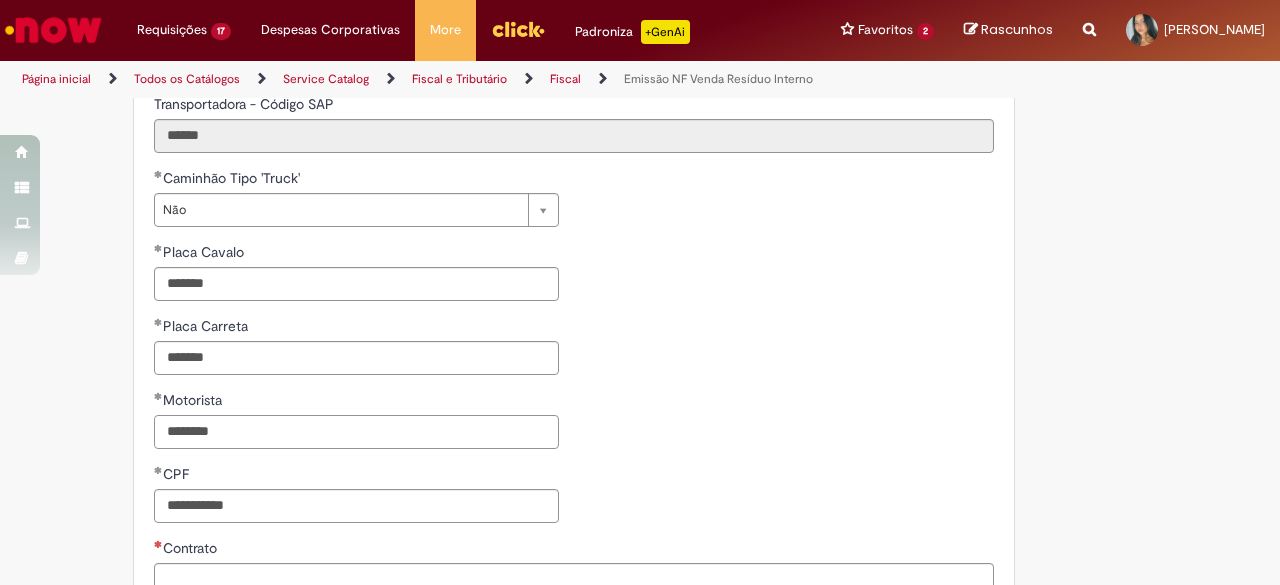 drag, startPoint x: 244, startPoint y: 432, endPoint x: 90, endPoint y: 407, distance: 156.01602 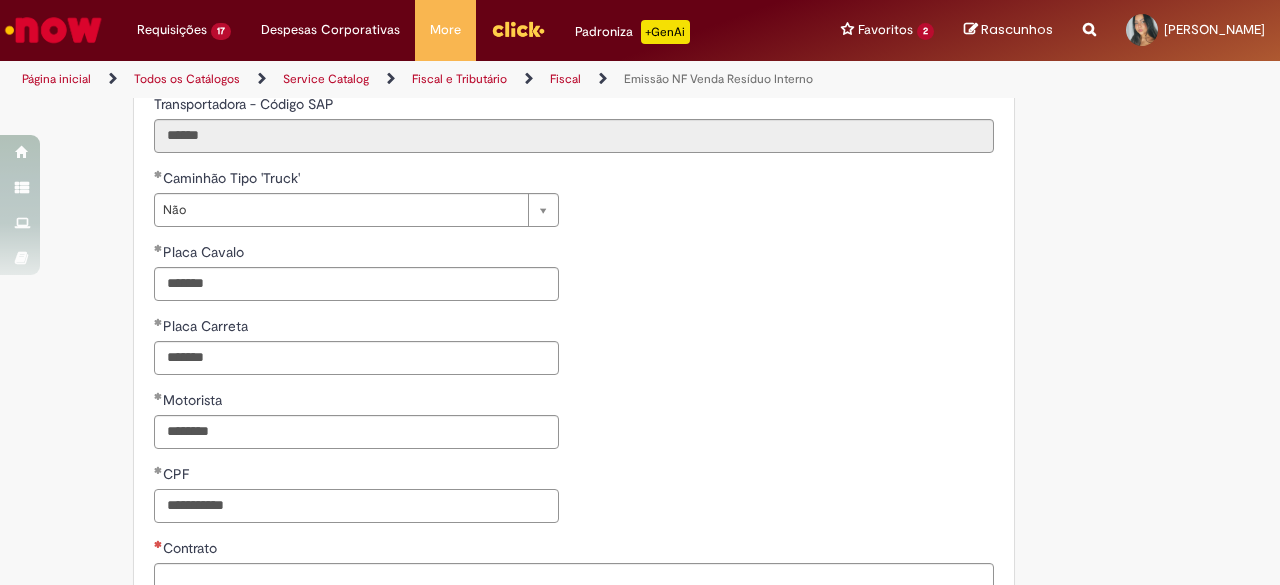 drag, startPoint x: 264, startPoint y: 495, endPoint x: 114, endPoint y: 501, distance: 150.11995 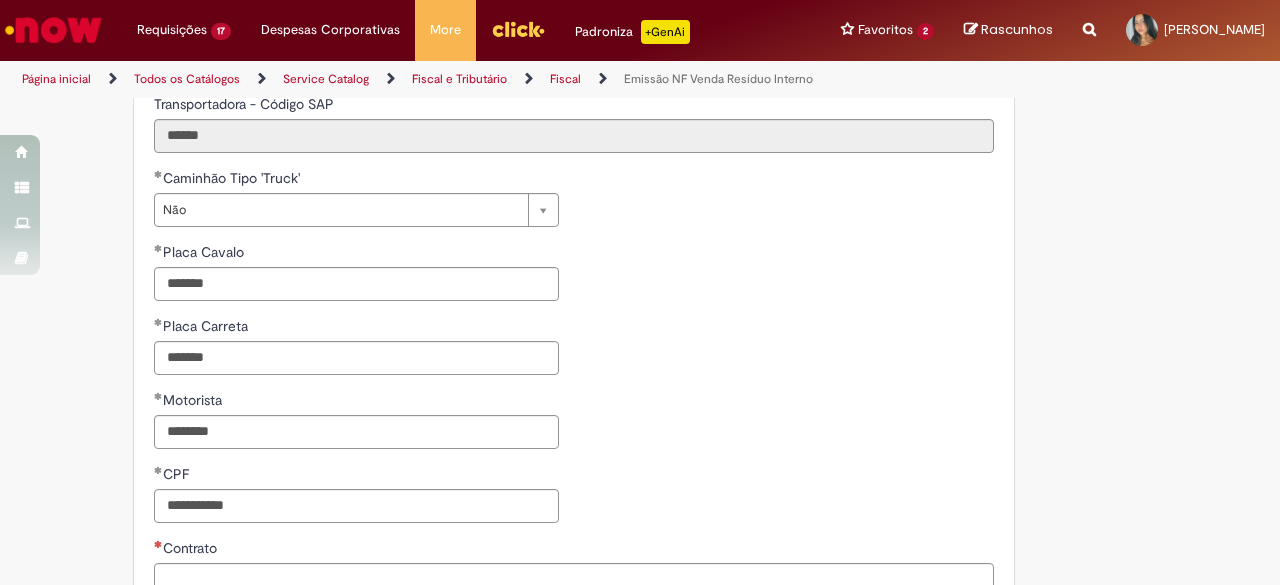 click on "**********" at bounding box center (574, 353) 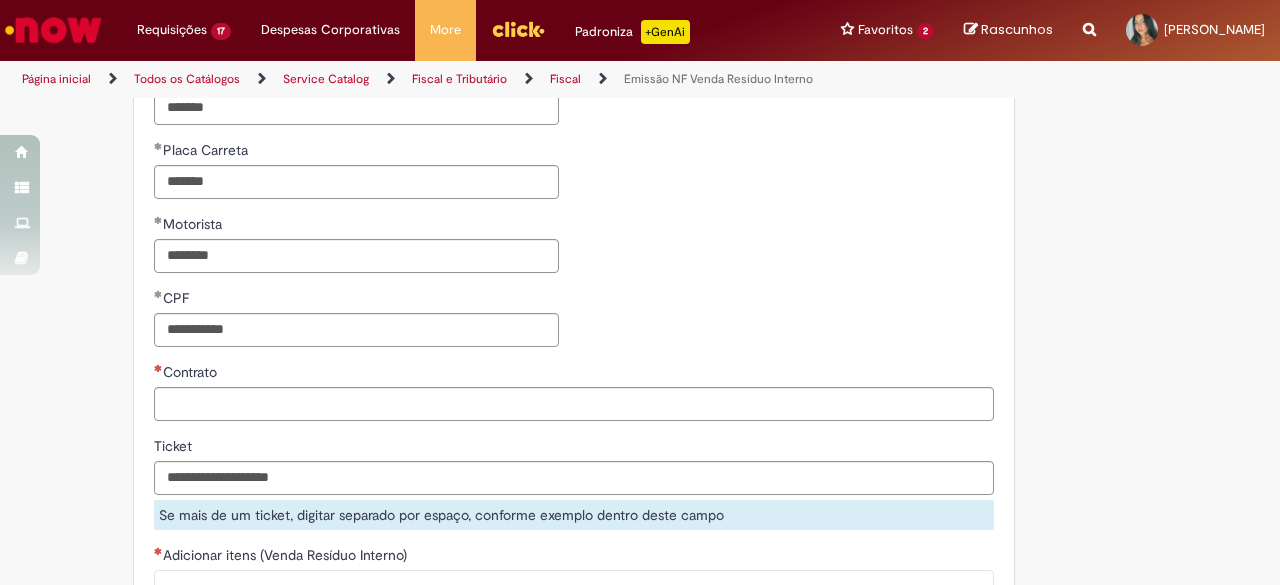 scroll, scrollTop: 1416, scrollLeft: 0, axis: vertical 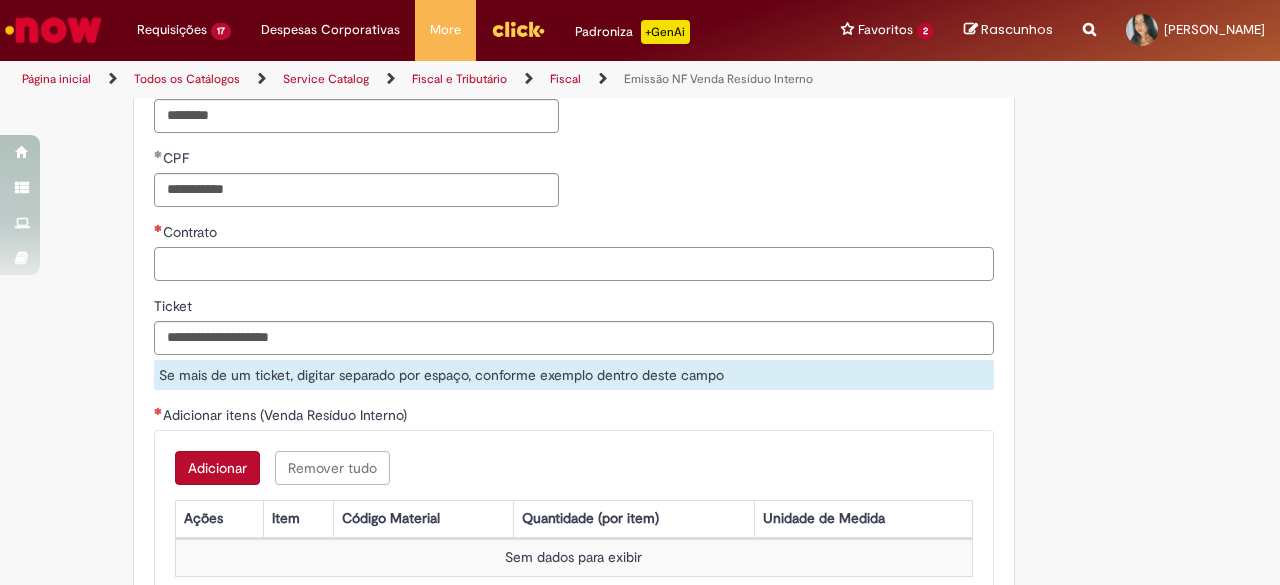 click on "Contrato" at bounding box center (574, 264) 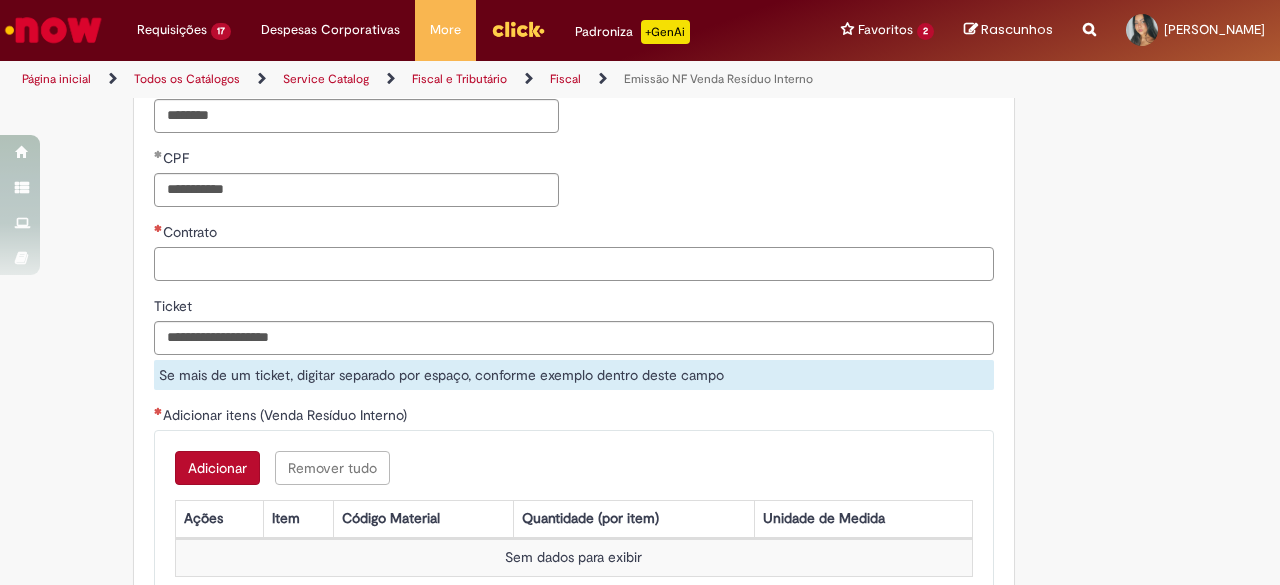paste on "**********" 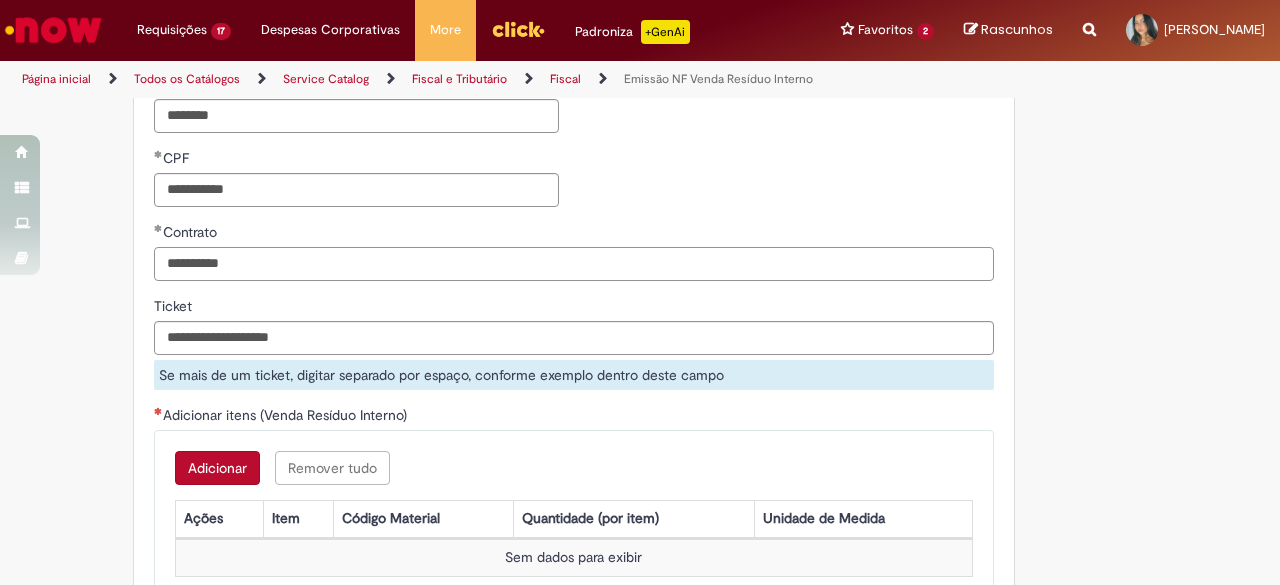 type on "**********" 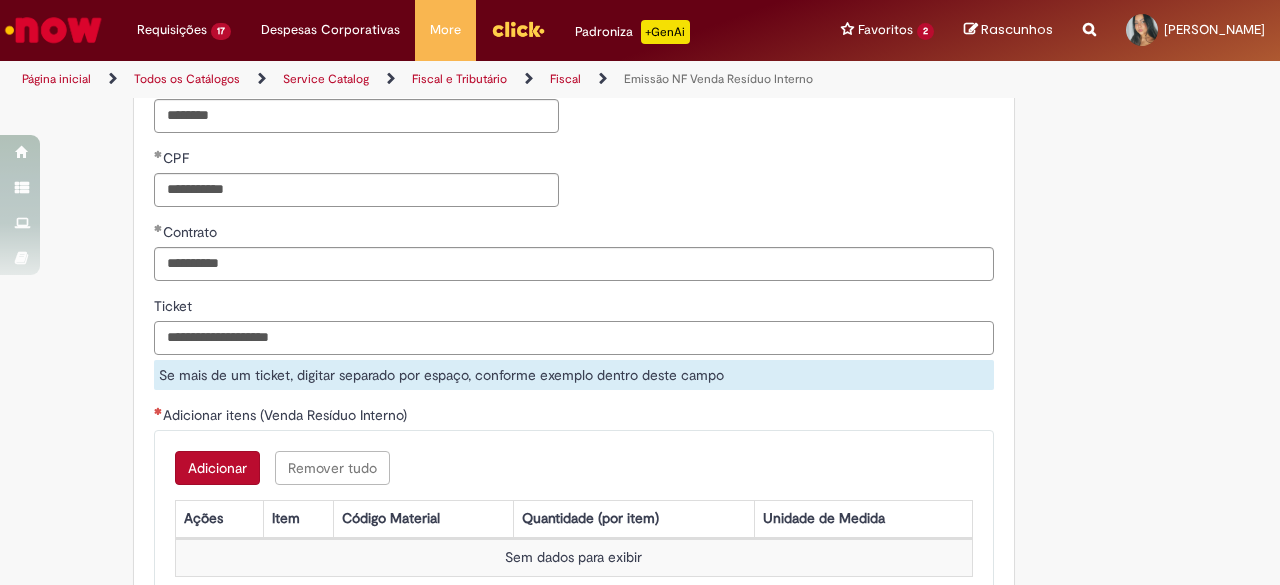 click on "Ticket" at bounding box center (574, 338) 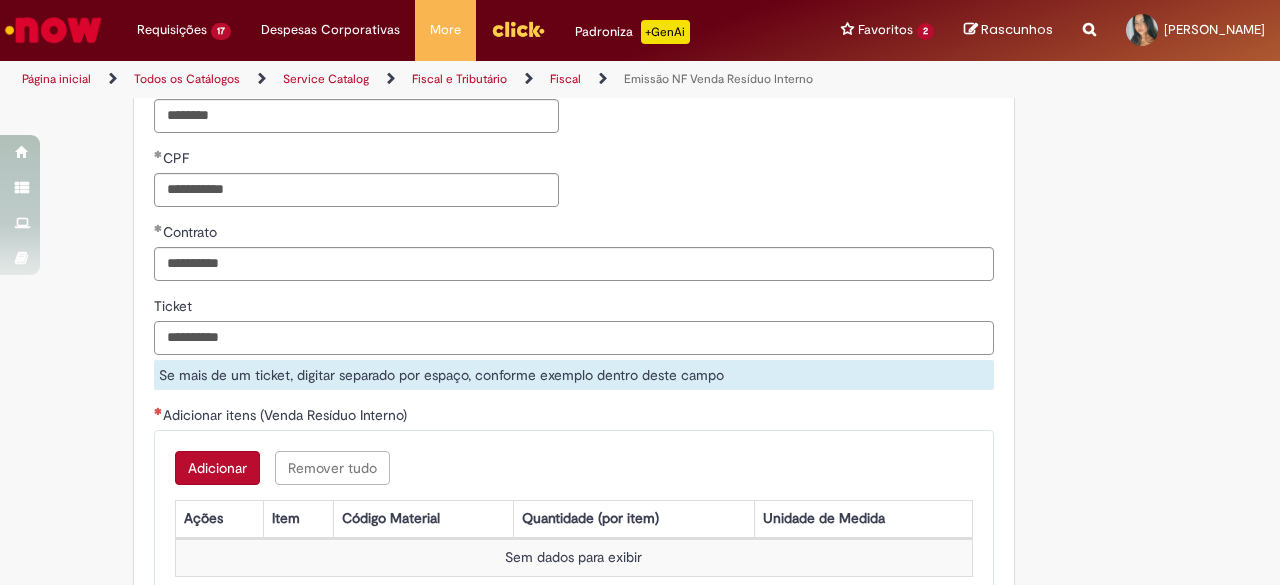 drag, startPoint x: 202, startPoint y: 335, endPoint x: 115, endPoint y: 313, distance: 89.73851 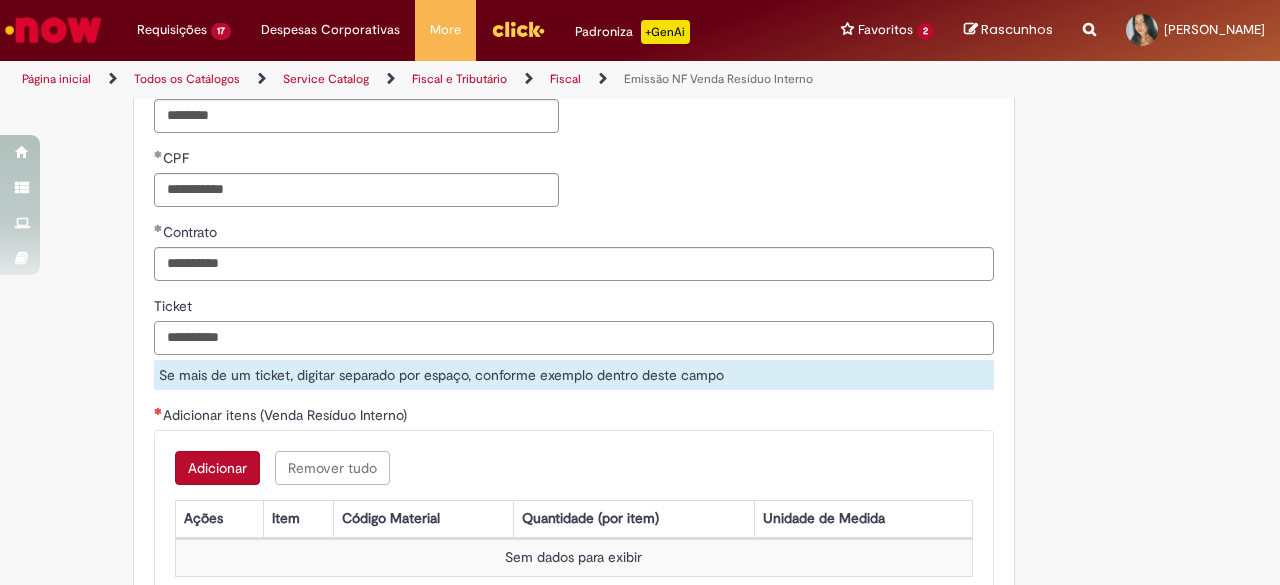 paste 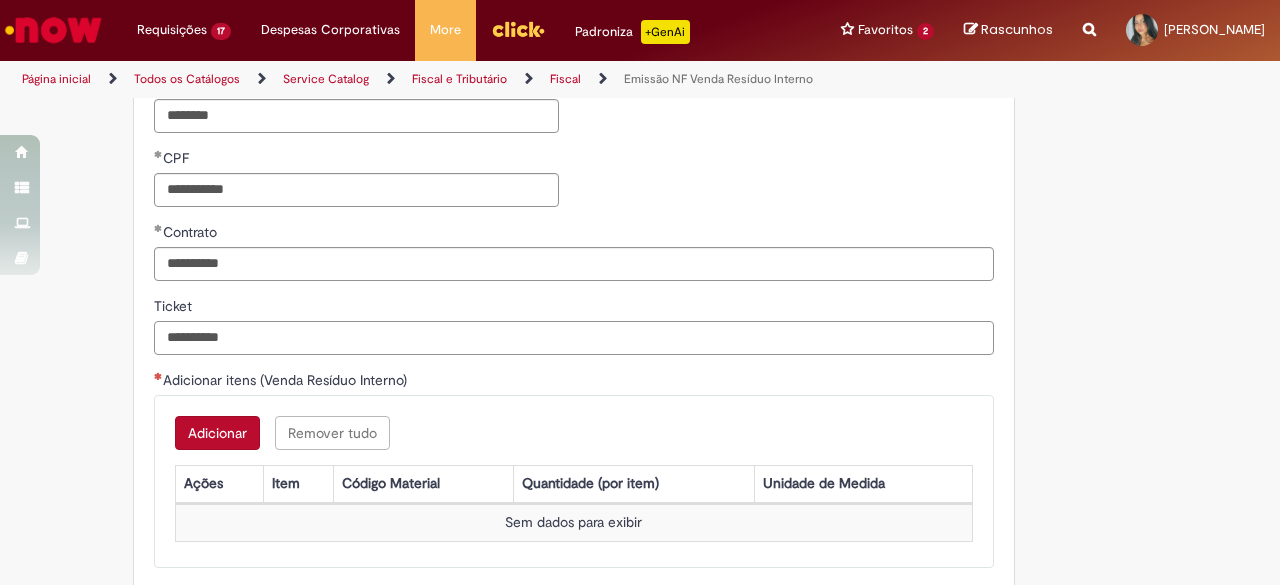 paste 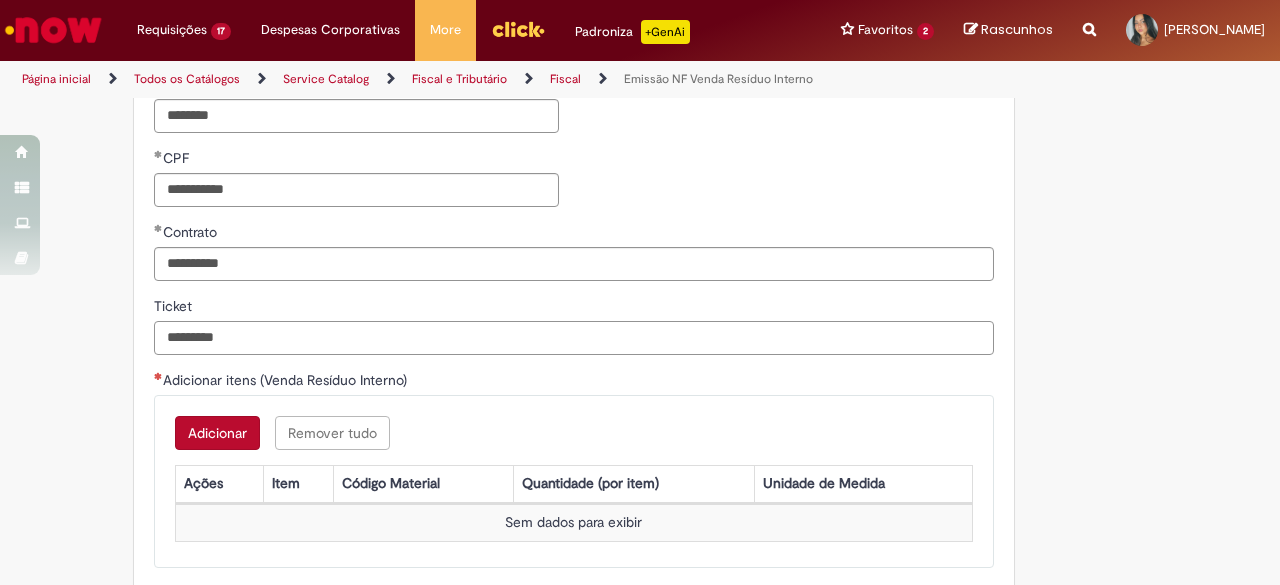 type on "*********" 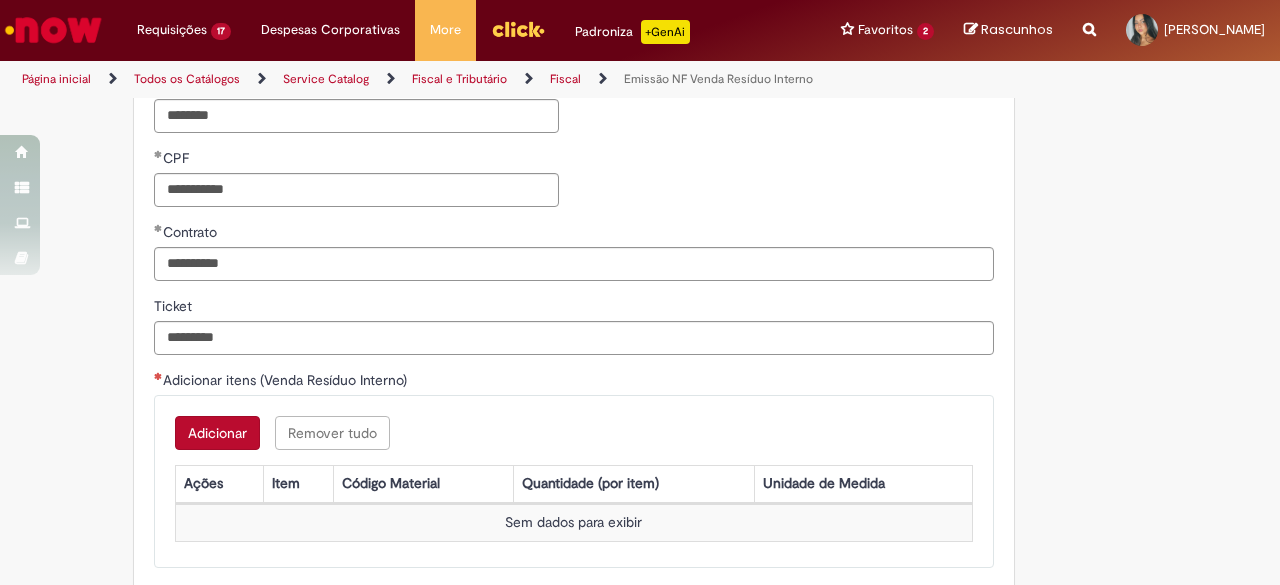 drag, startPoint x: 1100, startPoint y: 303, endPoint x: 1193, endPoint y: 360, distance: 109.07796 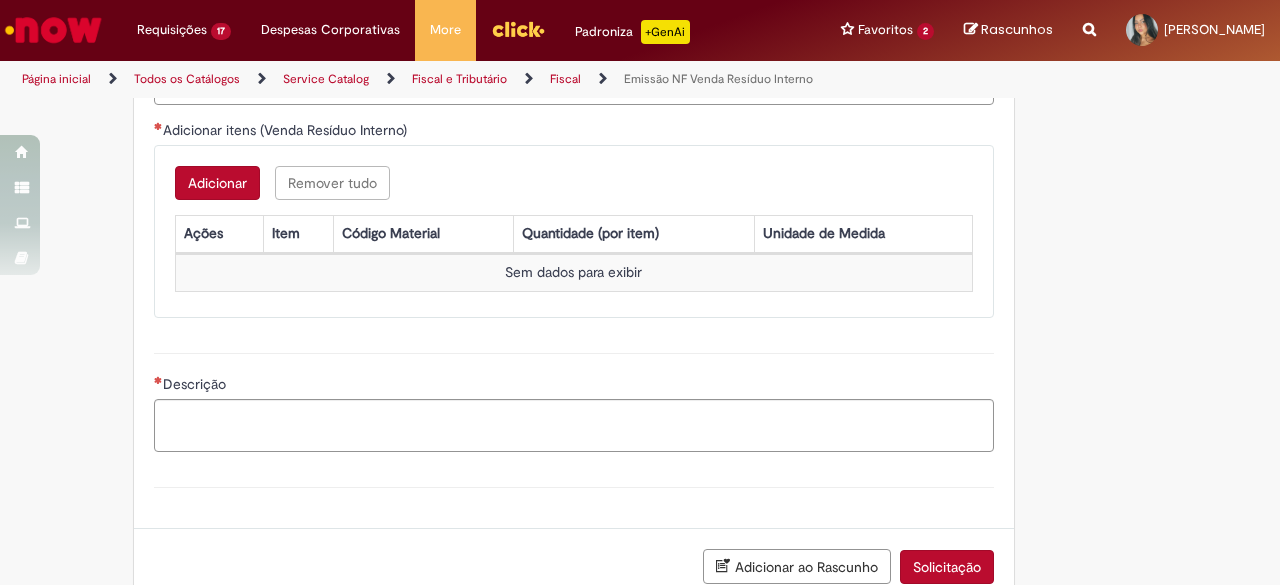 scroll, scrollTop: 1670, scrollLeft: 0, axis: vertical 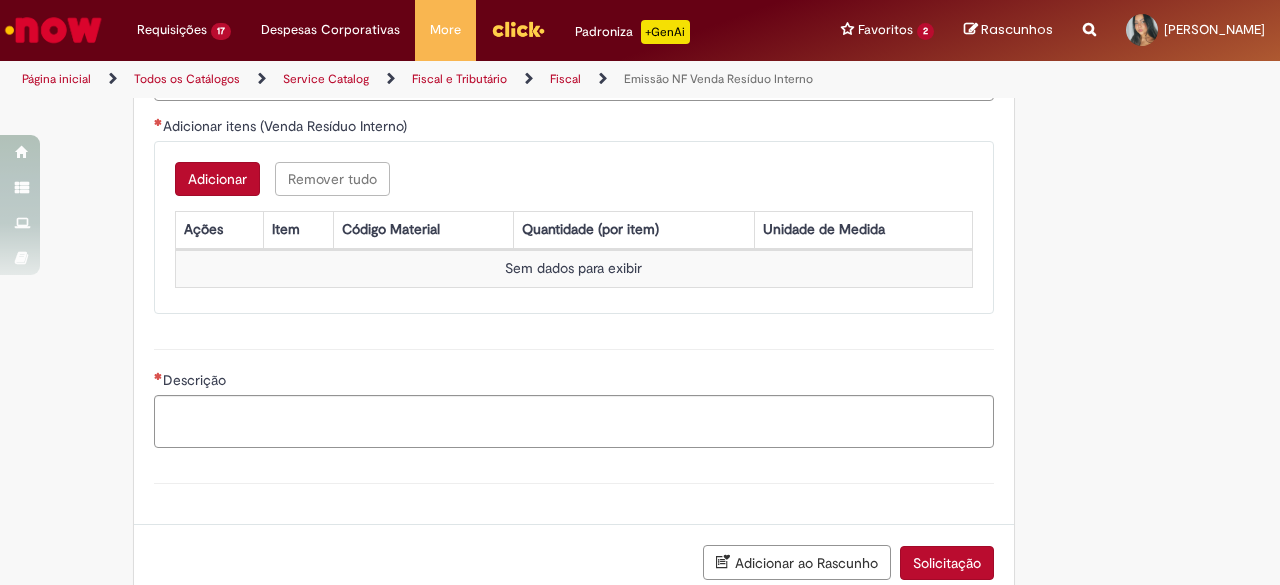 click on "Adicionar" at bounding box center [217, 179] 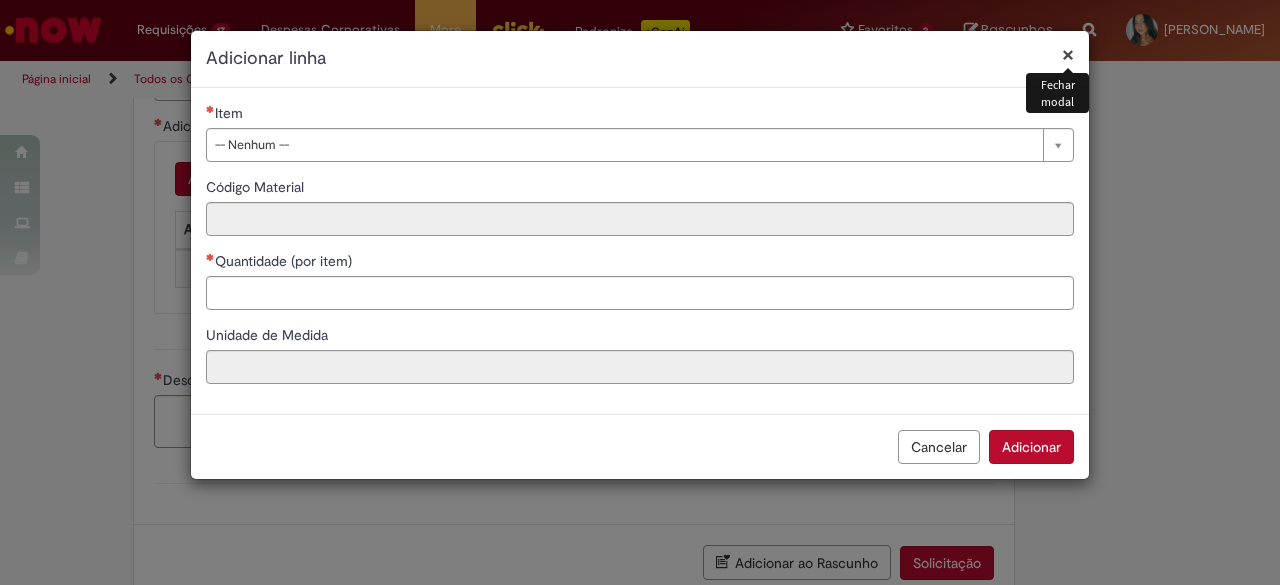 type 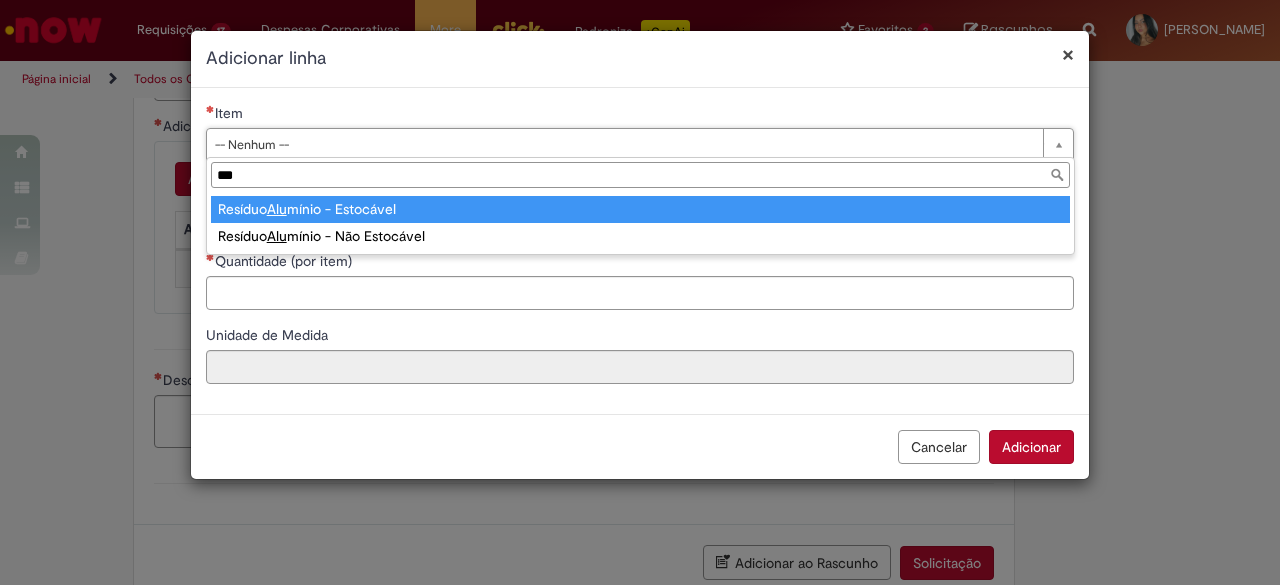 type on "***" 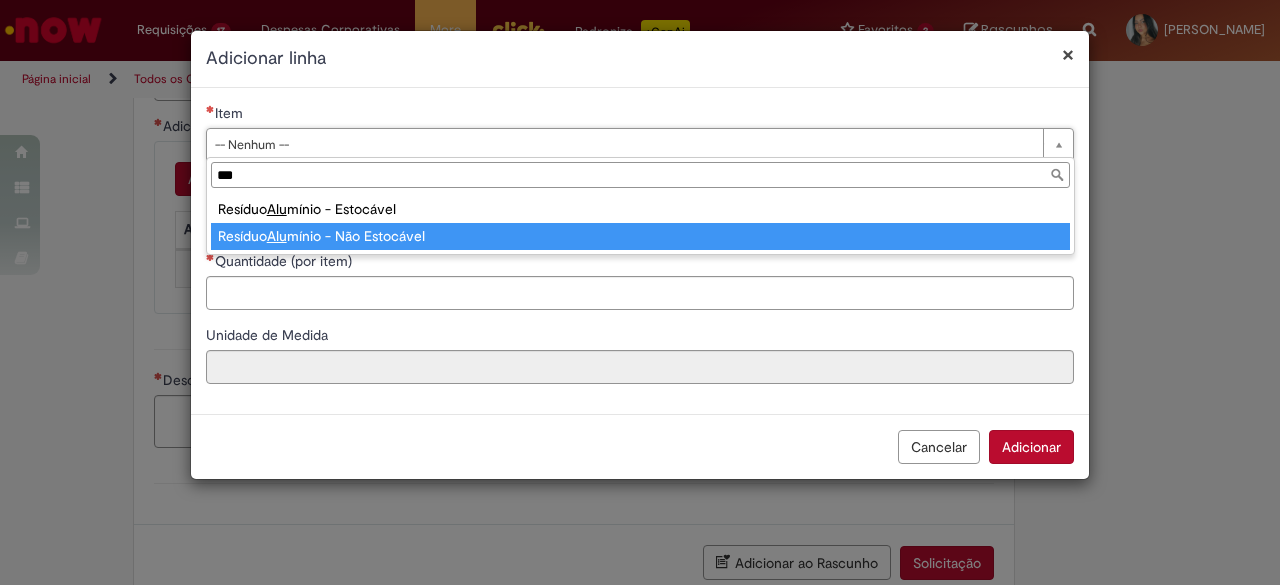 drag, startPoint x: 430, startPoint y: 201, endPoint x: 432, endPoint y: 236, distance: 35.057095 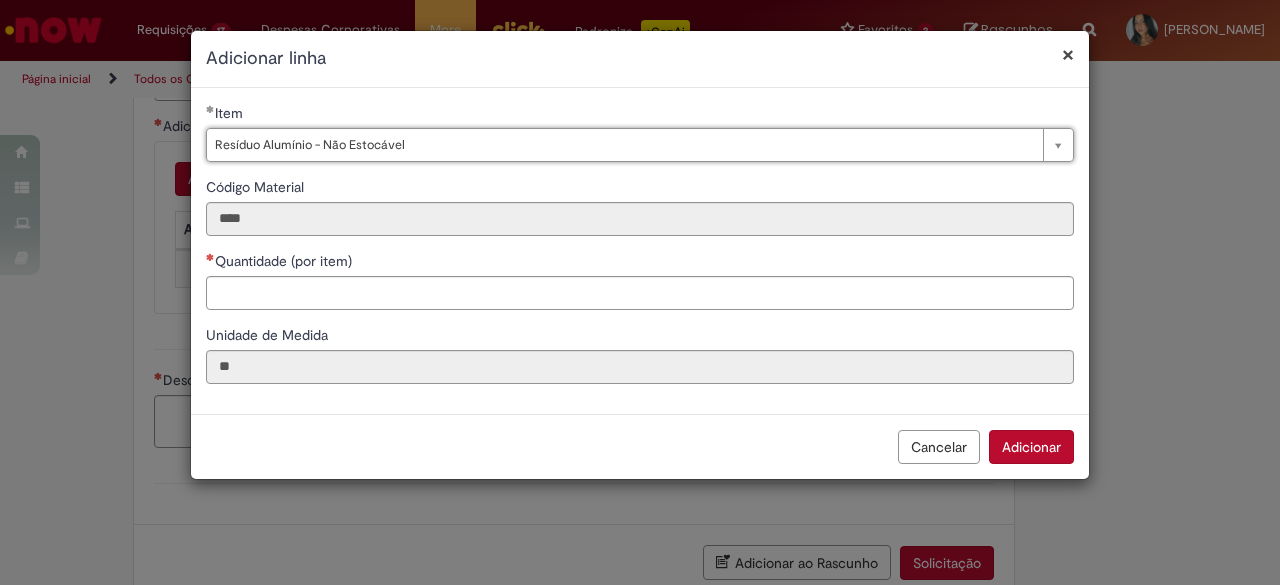 click on "Quantidade (por item)" at bounding box center (640, 263) 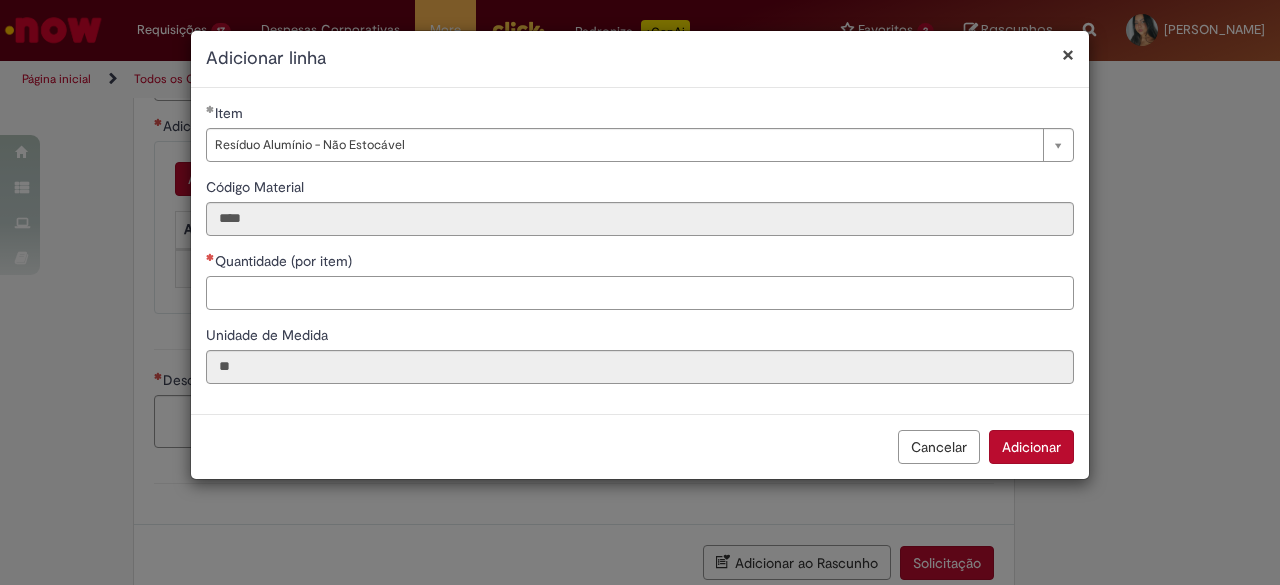 click on "Quantidade (por item)" at bounding box center [640, 293] 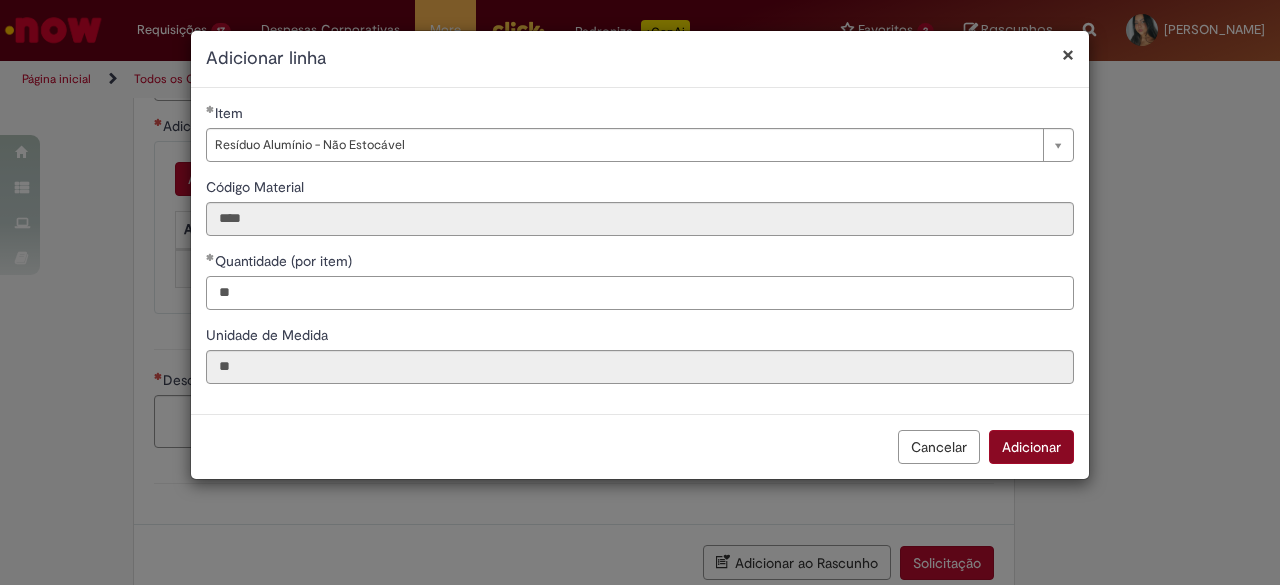 type on "**" 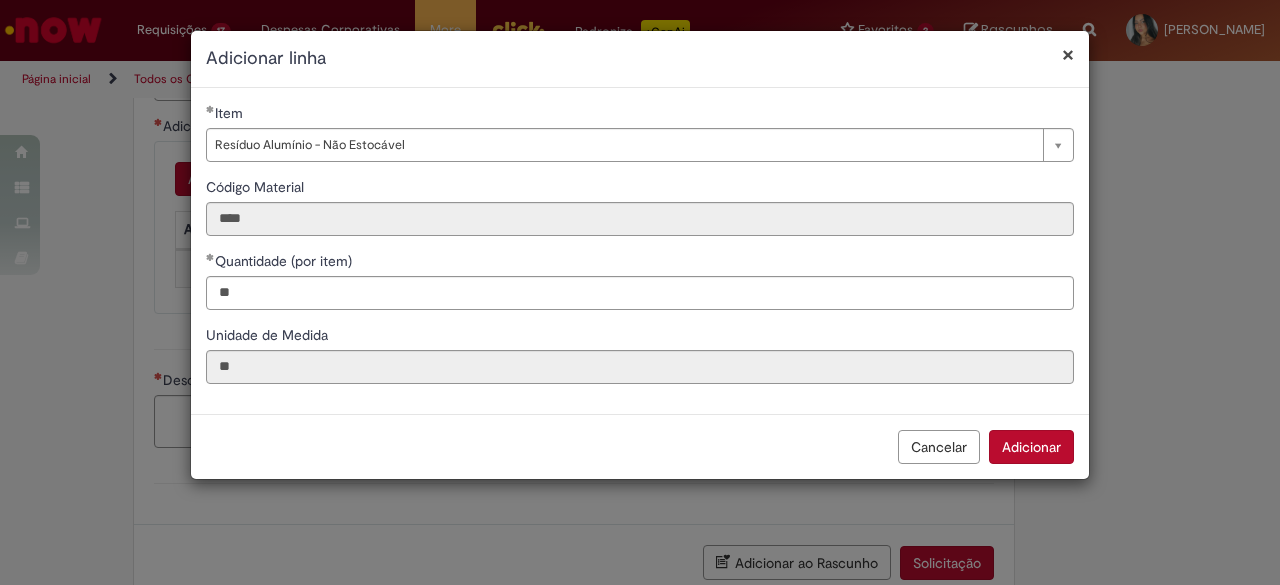 click on "Adicionar" at bounding box center [1031, 447] 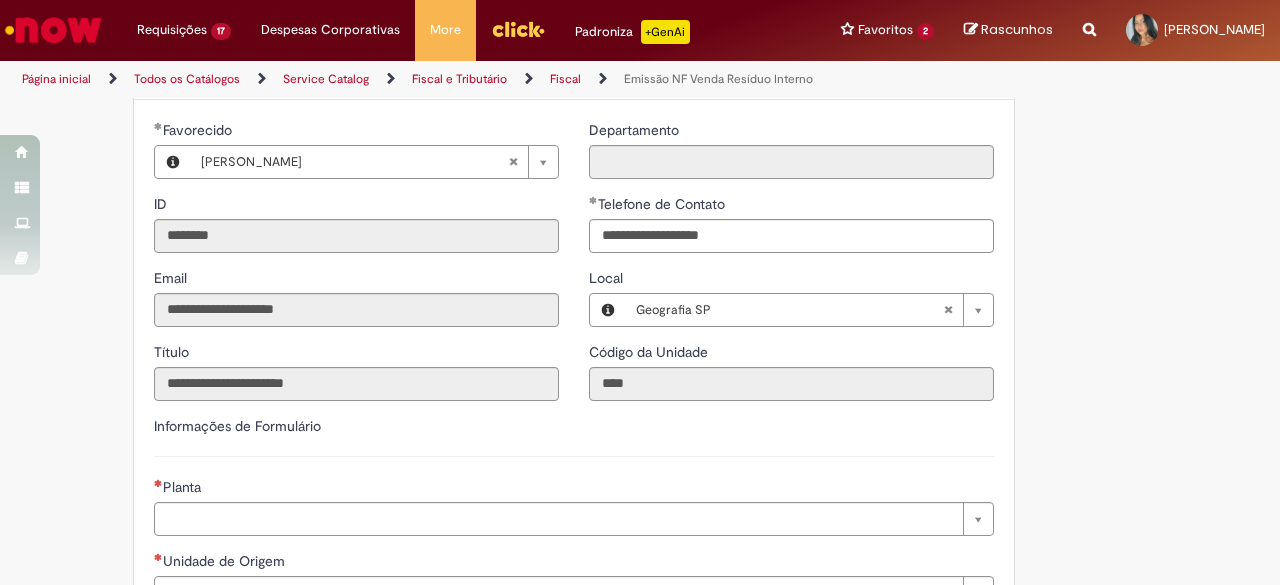 scroll, scrollTop: 186, scrollLeft: 0, axis: vertical 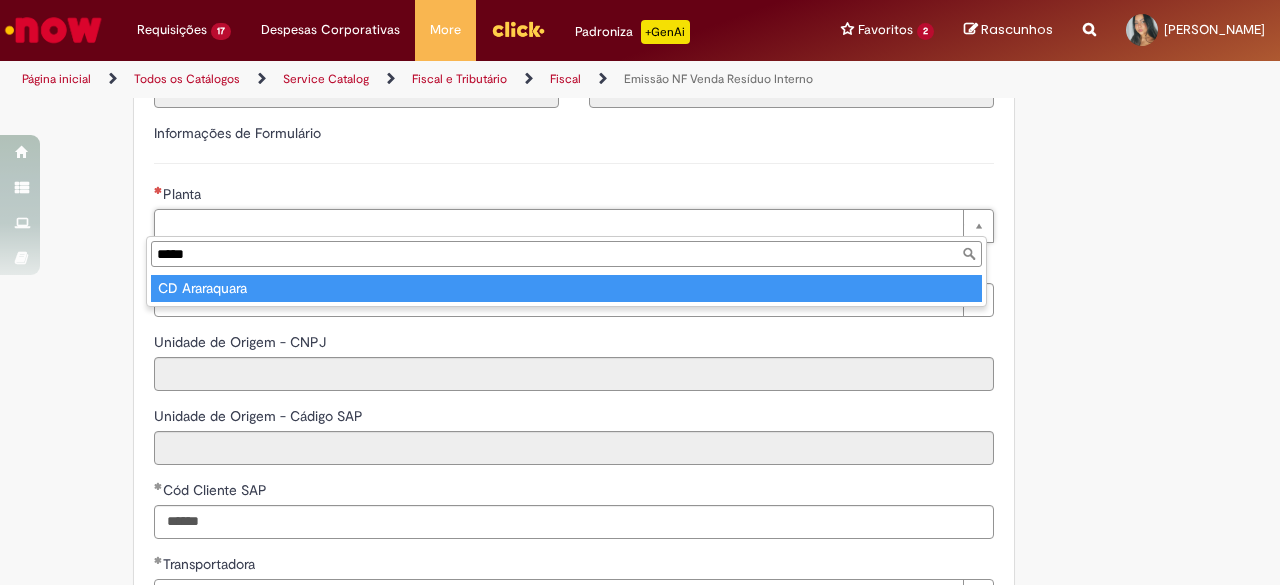 type on "*****" 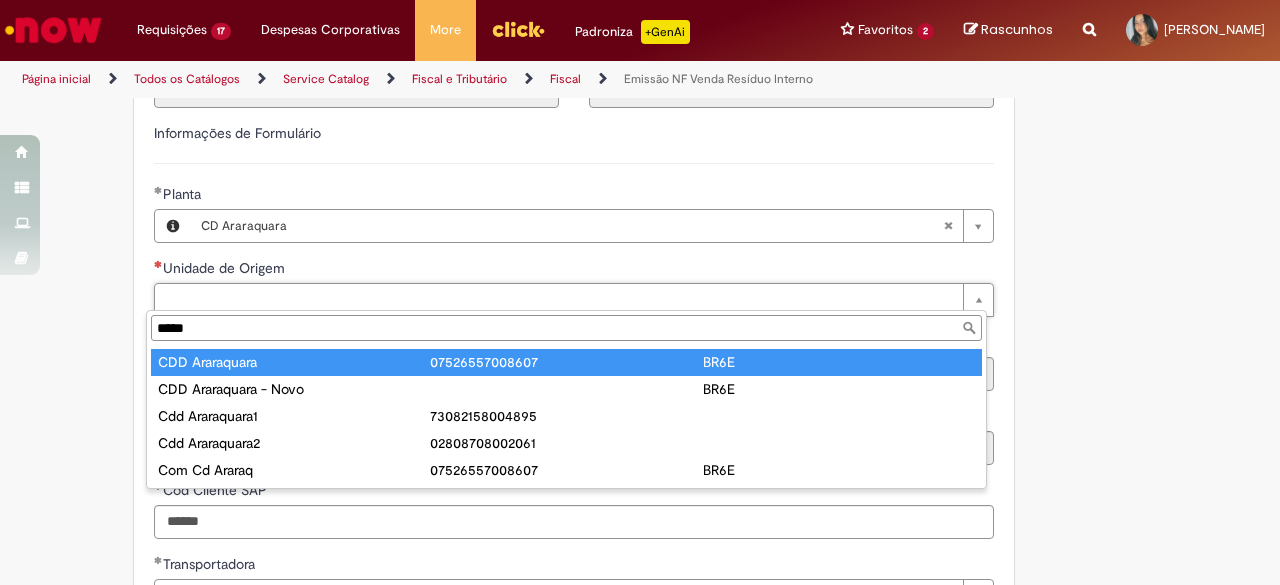 type on "*****" 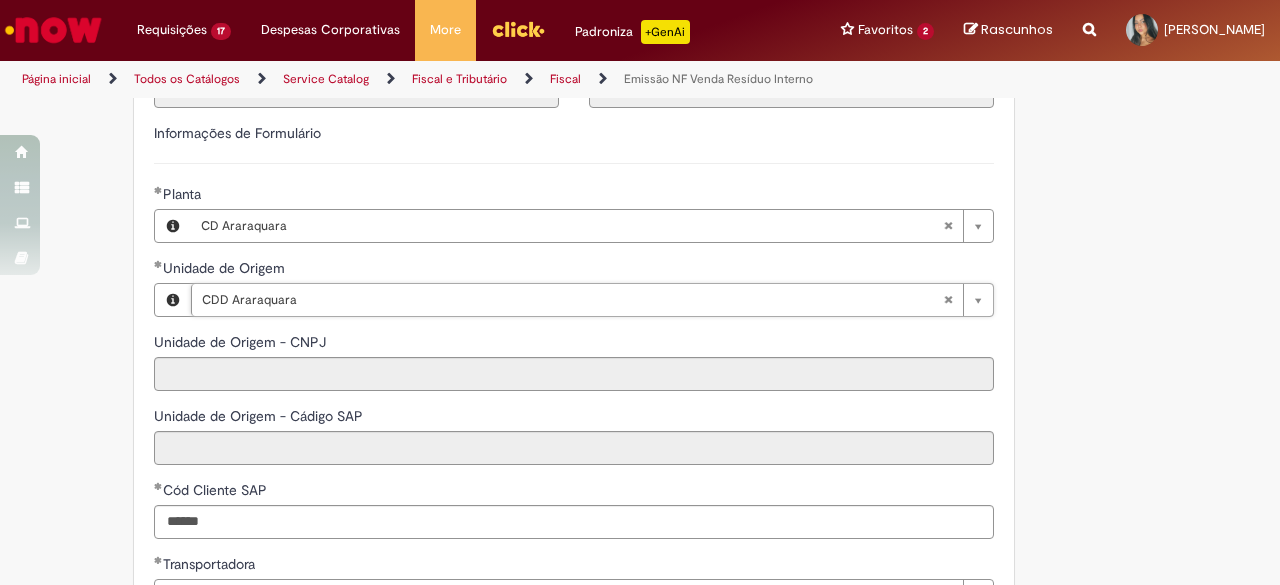 type on "**********" 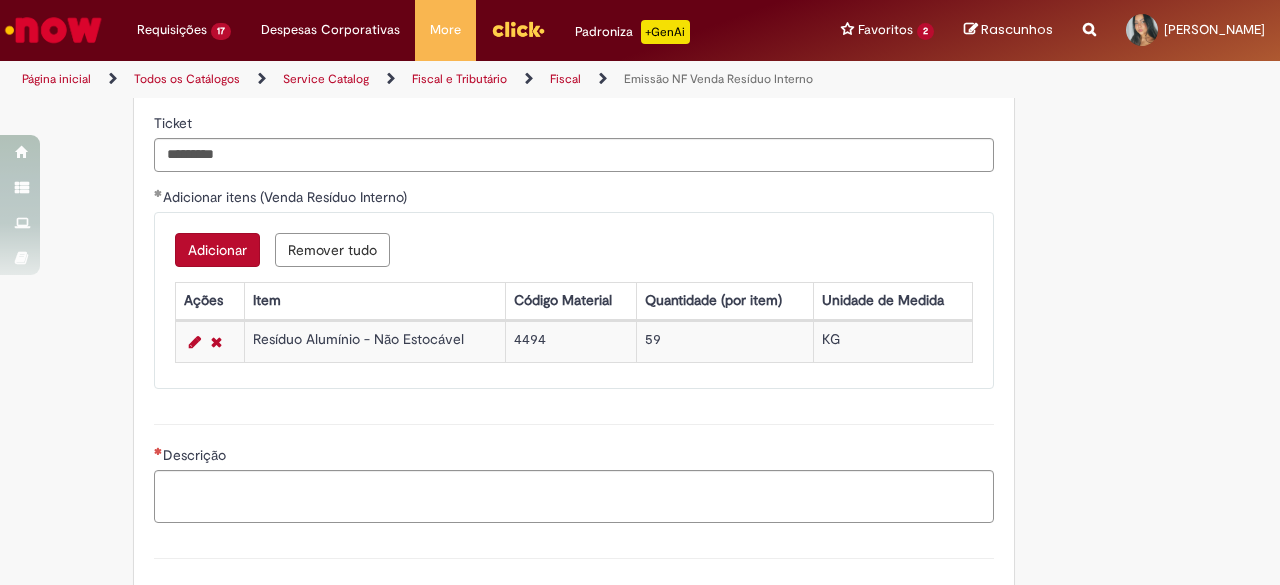 scroll, scrollTop: 1727, scrollLeft: 0, axis: vertical 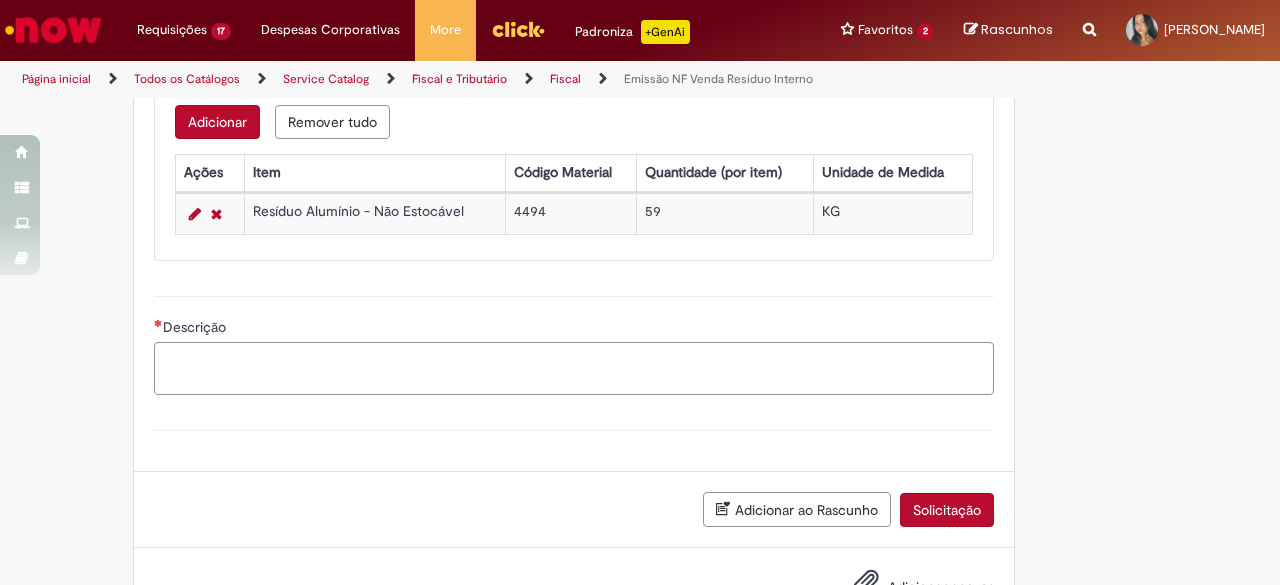 click on "Descrição" at bounding box center [574, 368] 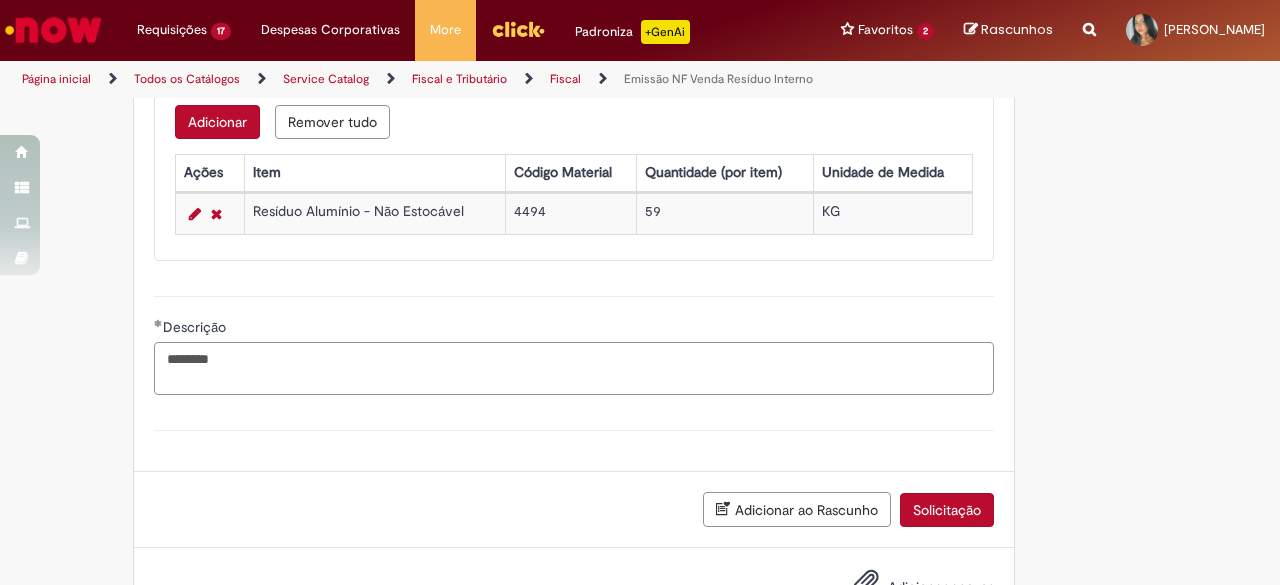 type on "********" 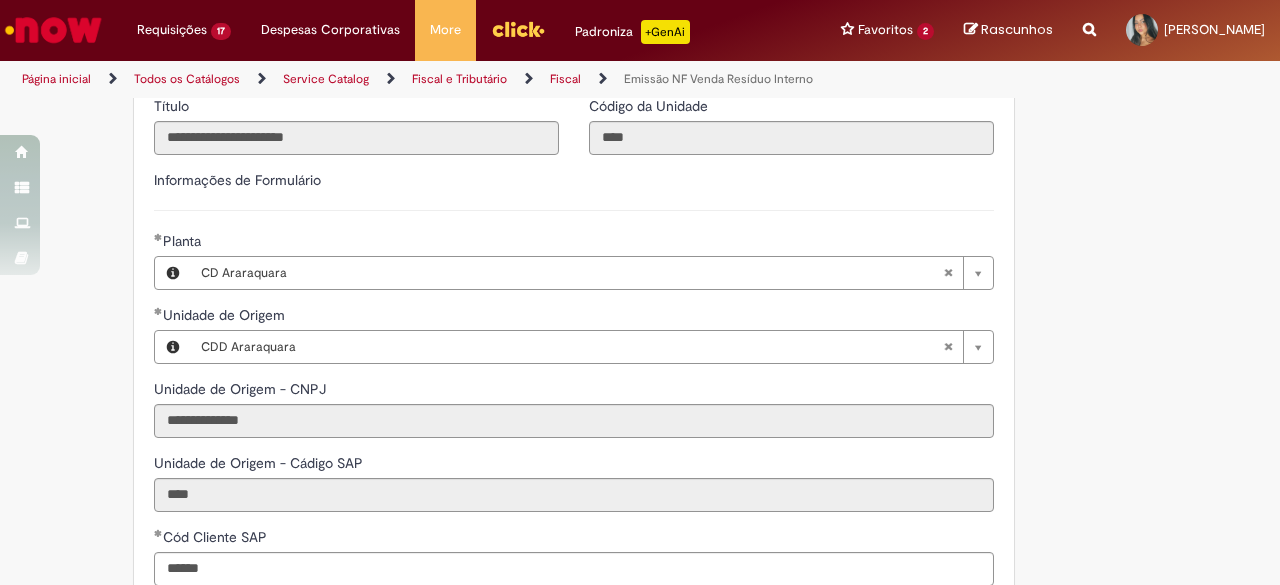 scroll, scrollTop: 1792, scrollLeft: 0, axis: vertical 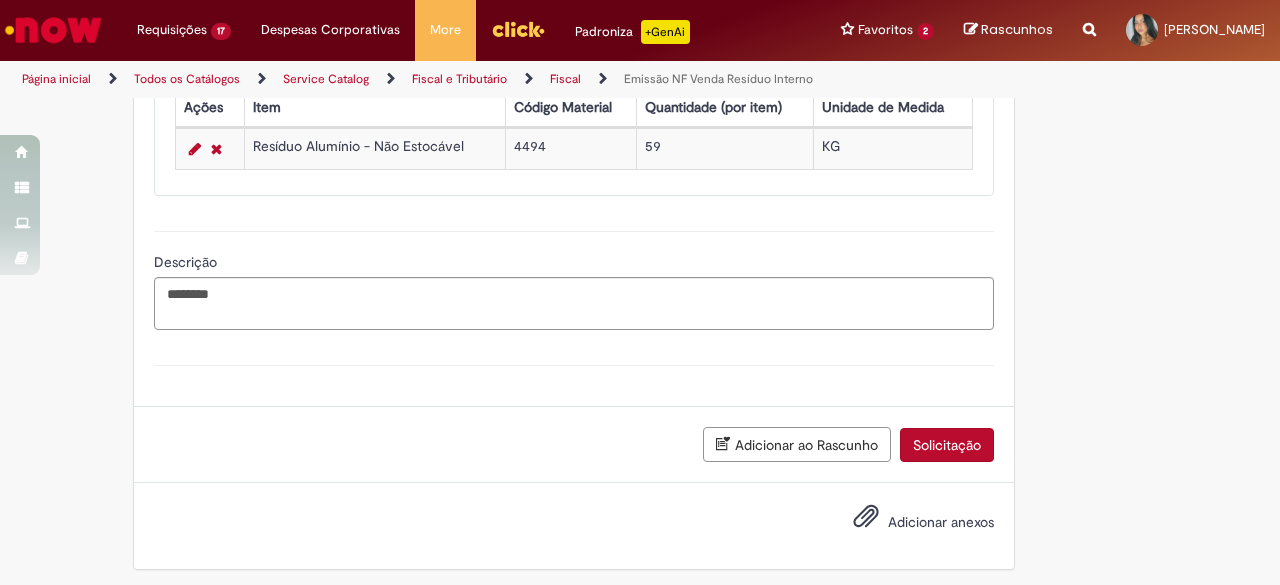 click on "Solicitação" at bounding box center (947, 445) 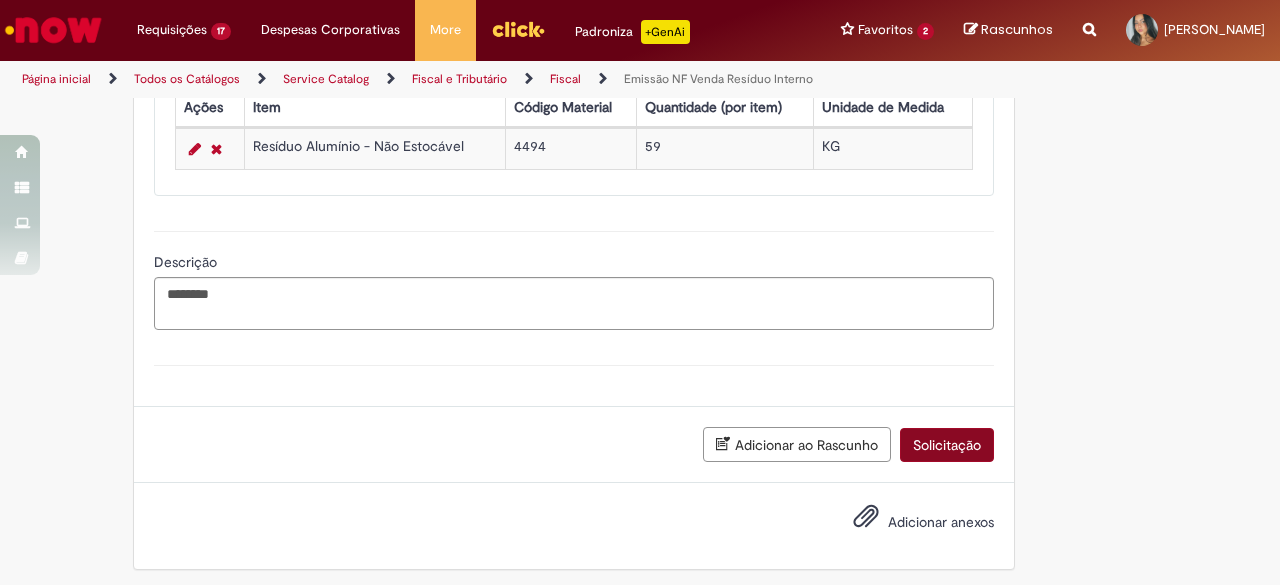 scroll, scrollTop: 1746, scrollLeft: 0, axis: vertical 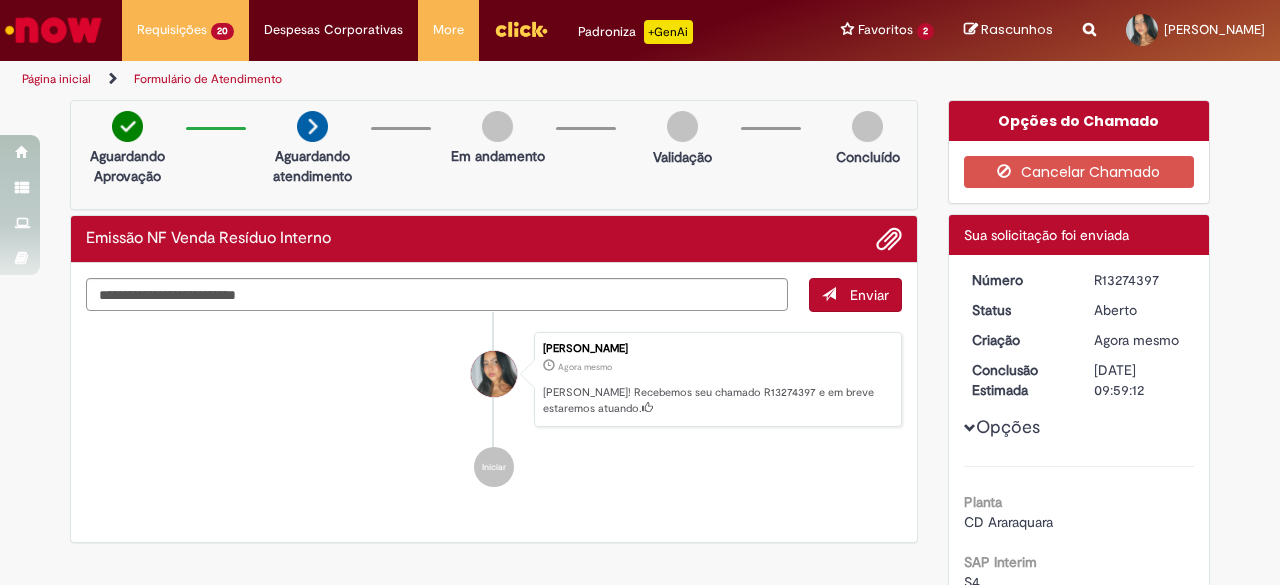 drag, startPoint x: 1086, startPoint y: 276, endPoint x: 1164, endPoint y: 271, distance: 78.160095 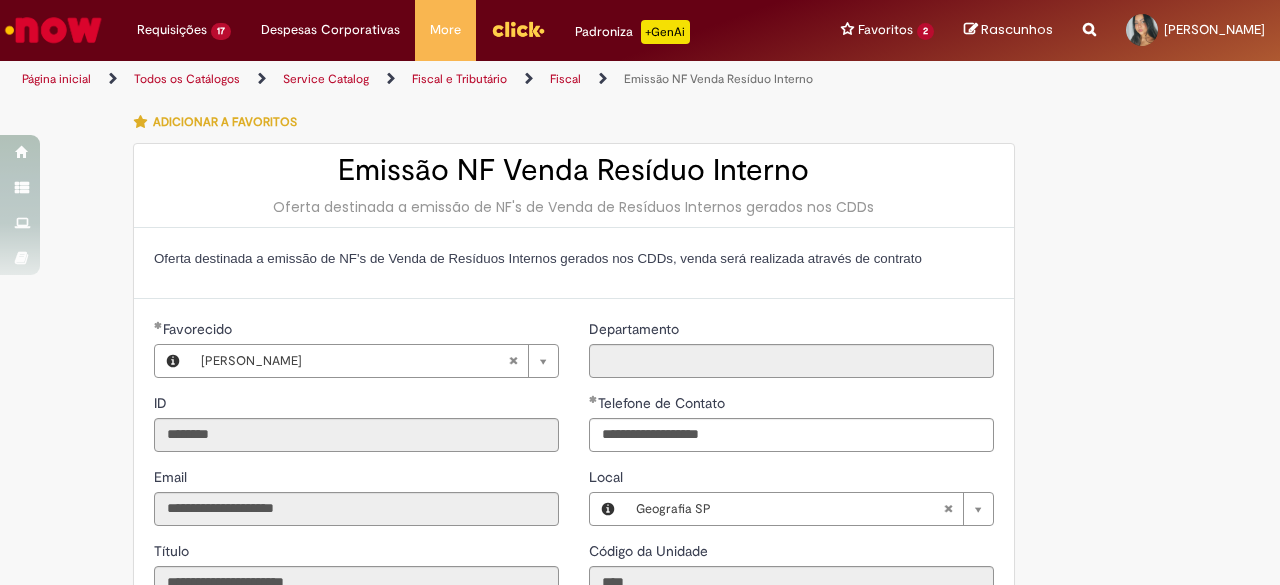 select on "**" 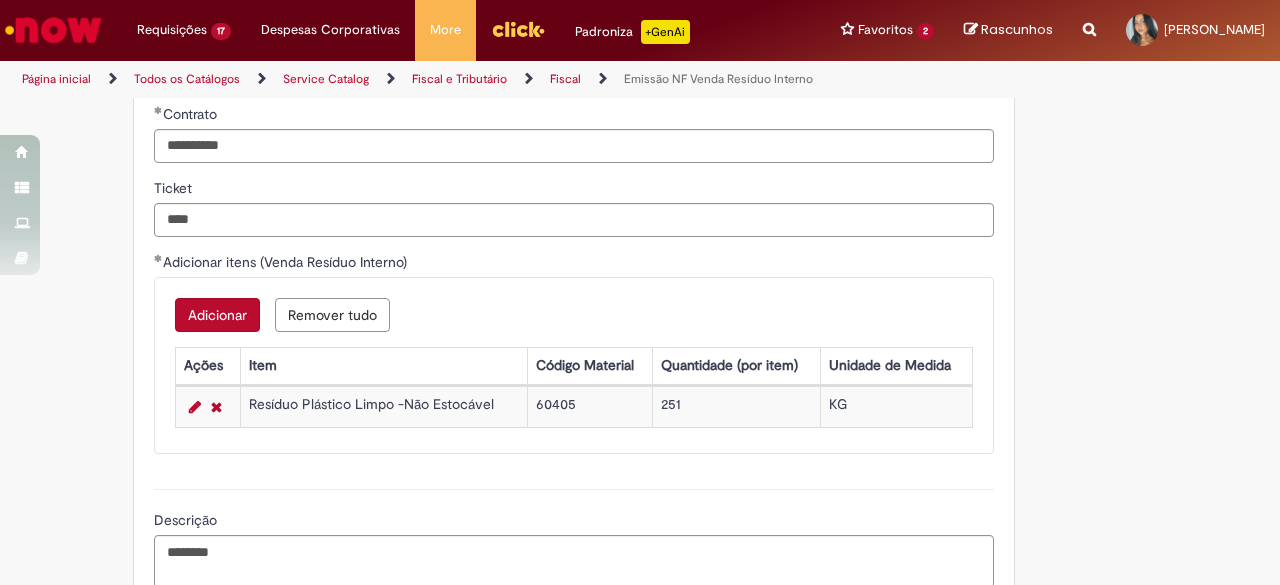 click on "**********" at bounding box center [574, 286] 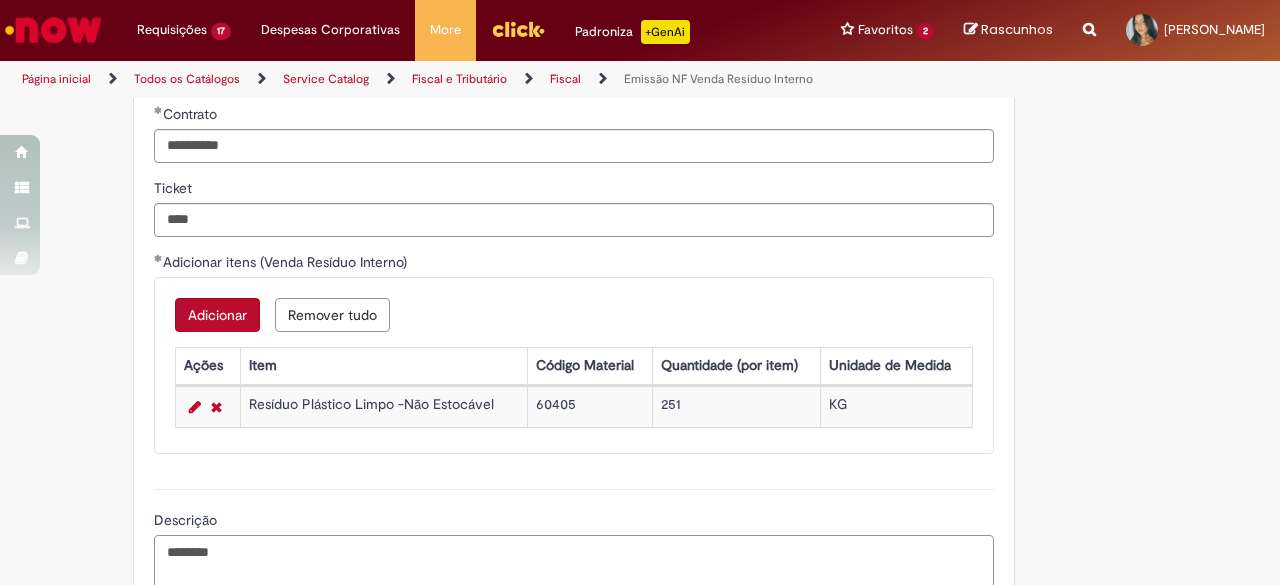 drag, startPoint x: 229, startPoint y: 548, endPoint x: 114, endPoint y: 535, distance: 115.73245 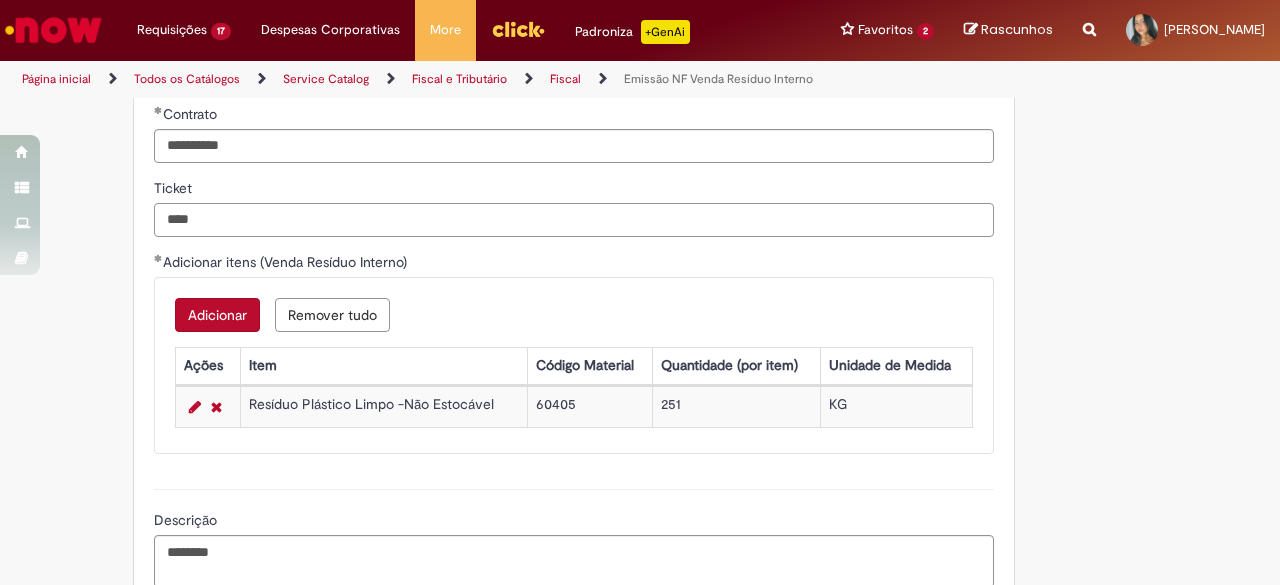 drag, startPoint x: 256, startPoint y: 212, endPoint x: 94, endPoint y: 240, distance: 164.40195 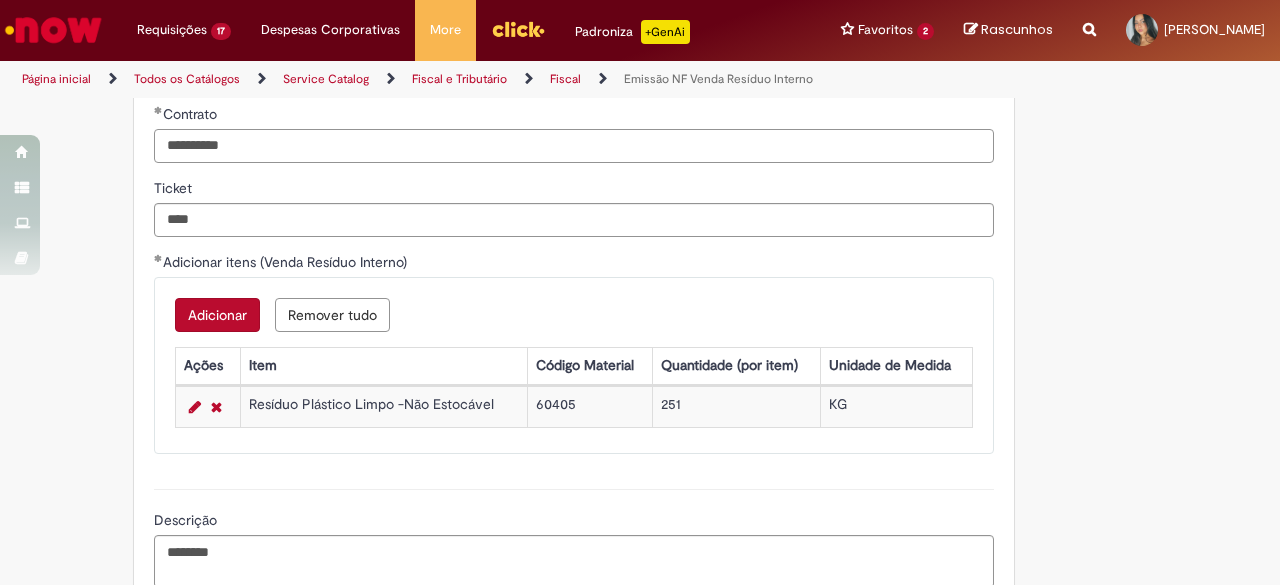 drag, startPoint x: 274, startPoint y: 131, endPoint x: 64, endPoint y: 144, distance: 210.402 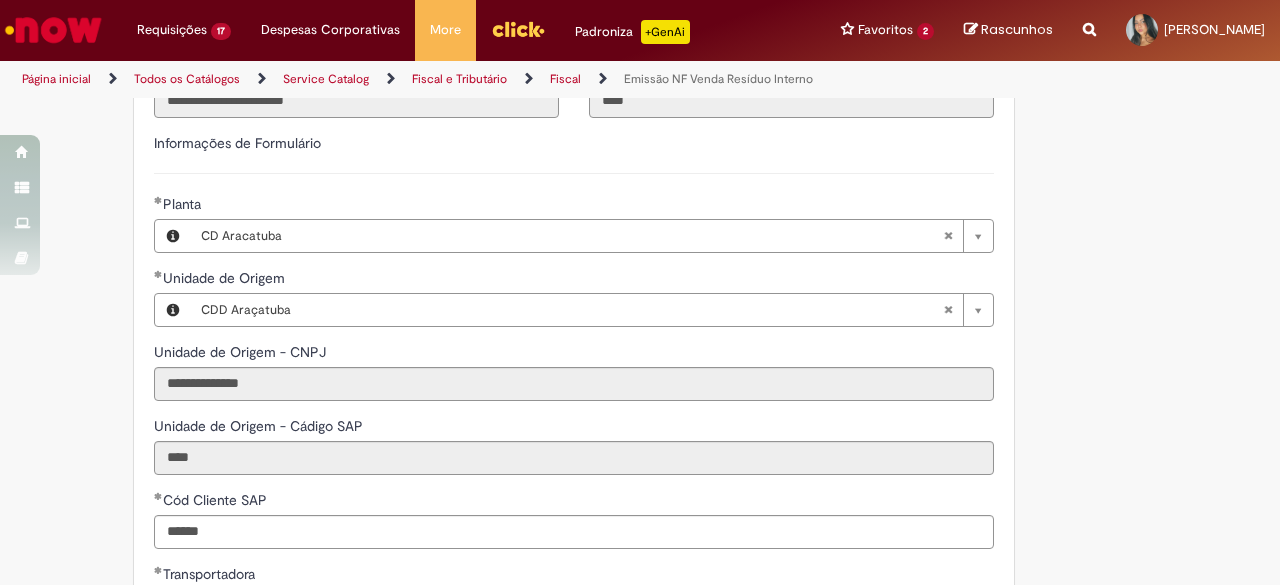 scroll, scrollTop: 475, scrollLeft: 0, axis: vertical 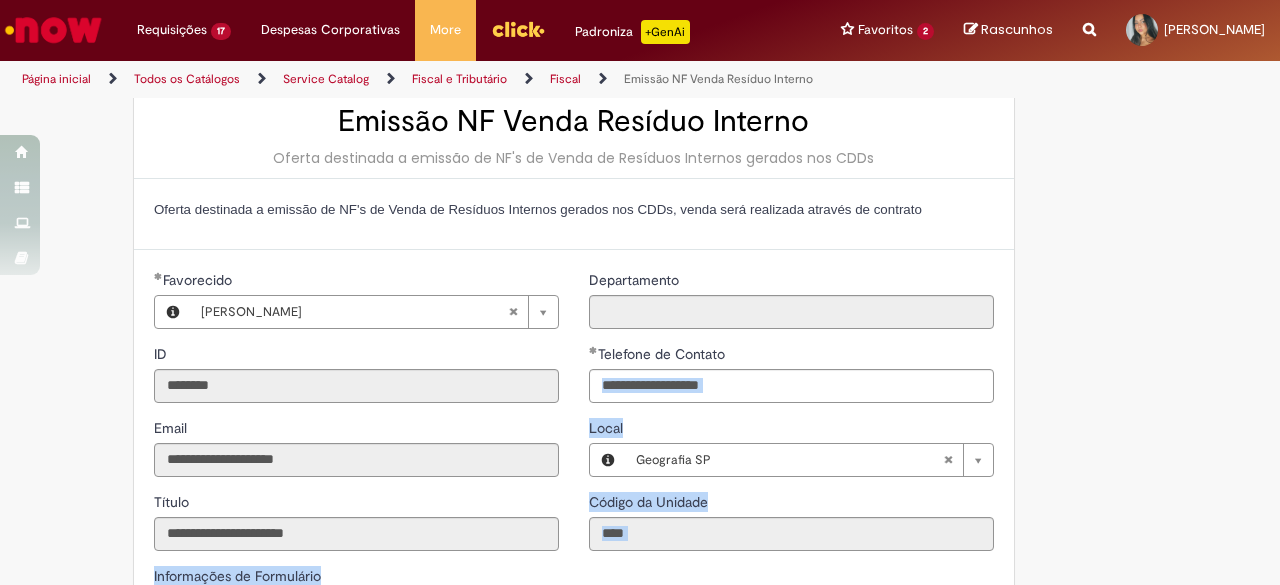 drag, startPoint x: 1272, startPoint y: 226, endPoint x: 1268, endPoint y: 191, distance: 35.22783 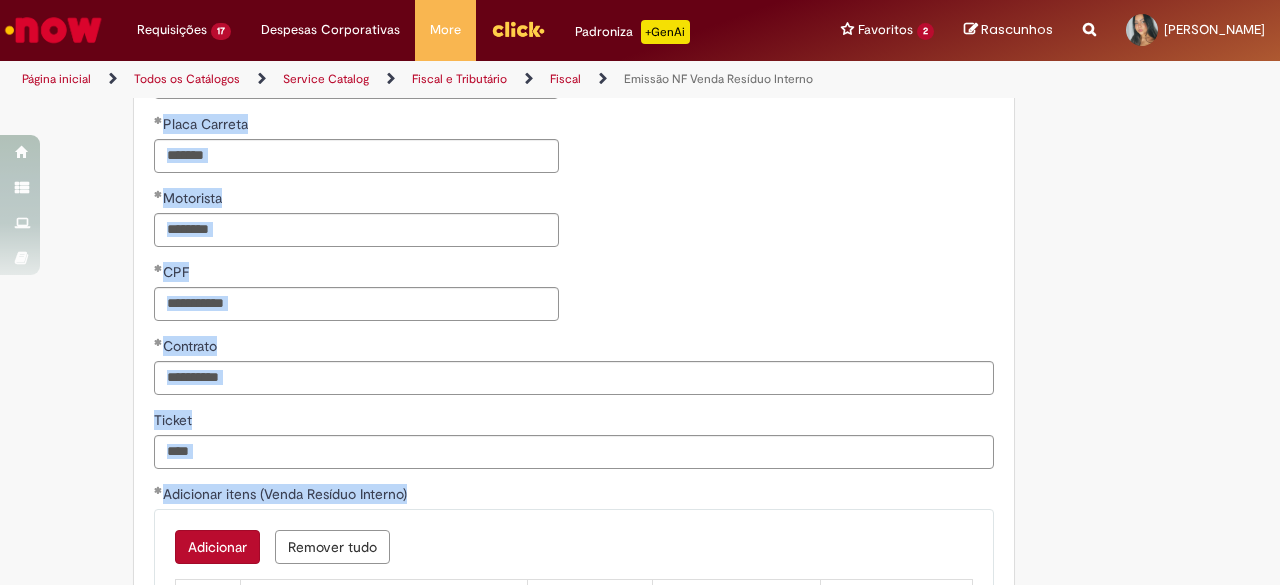click on "**********" at bounding box center (640, -84) 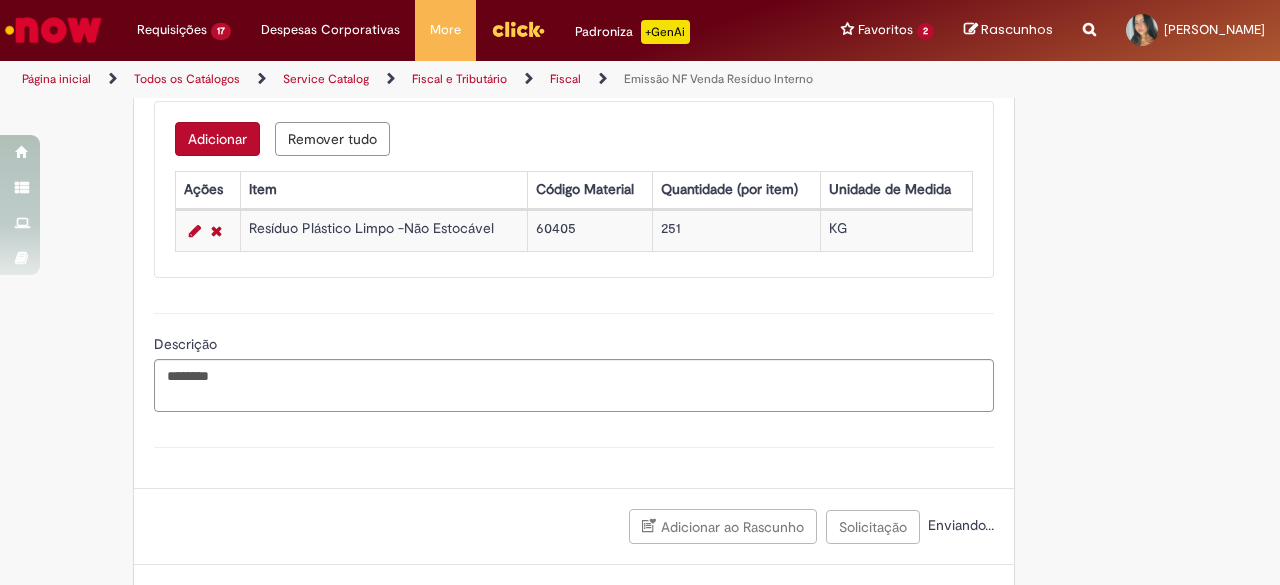 scroll, scrollTop: 1584, scrollLeft: 0, axis: vertical 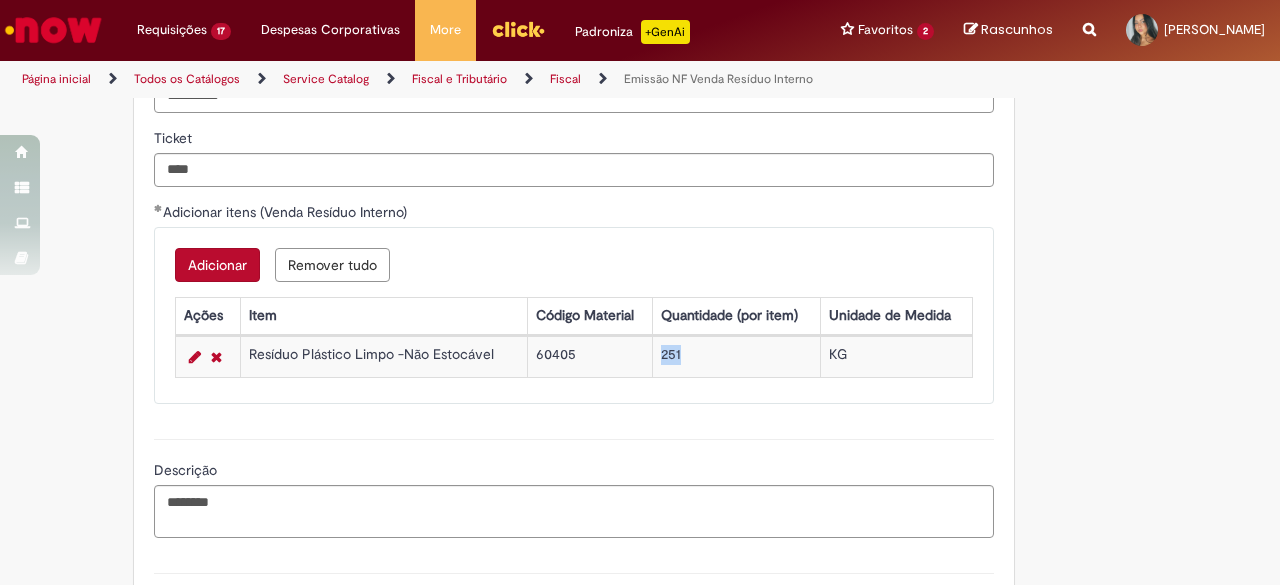 drag, startPoint x: 683, startPoint y: 346, endPoint x: 639, endPoint y: 347, distance: 44.011364 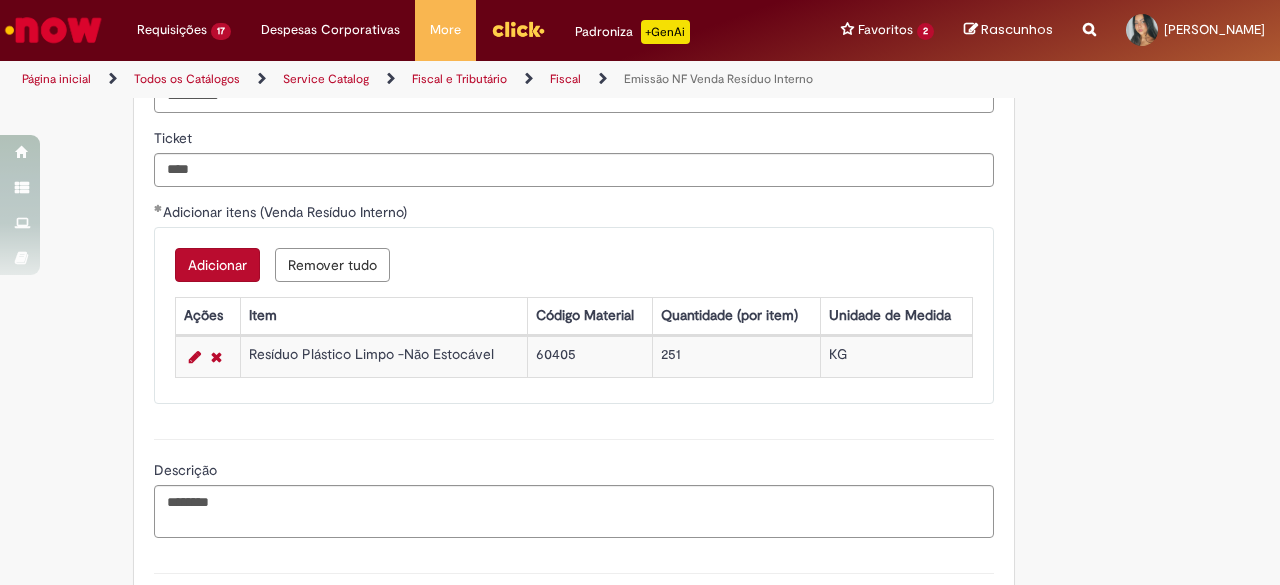 click on "Tire dúvidas com LupiAssist    +GenAI
Oi! Eu sou LupiAssist, uma Inteligência Artificial Generativa em constante aprendizado   Meu conteúdo é monitorado para trazer uma melhor experiência
Dúvidas comuns:
Só mais um instante, estou consultando nossas bases de conhecimento  e escrevendo a melhor resposta pra você!
Title
Lorem ipsum dolor sit amet    Fazer uma nova pergunta
Gerei esta resposta utilizando IA Generativa em conjunto com os nossos padrões. Em caso de divergência, os documentos oficiais prevalecerão.
Saiba mais em:
Ou ligue para:
E aí, te ajudei?
Sim, obrigado!" at bounding box center (640, -365) 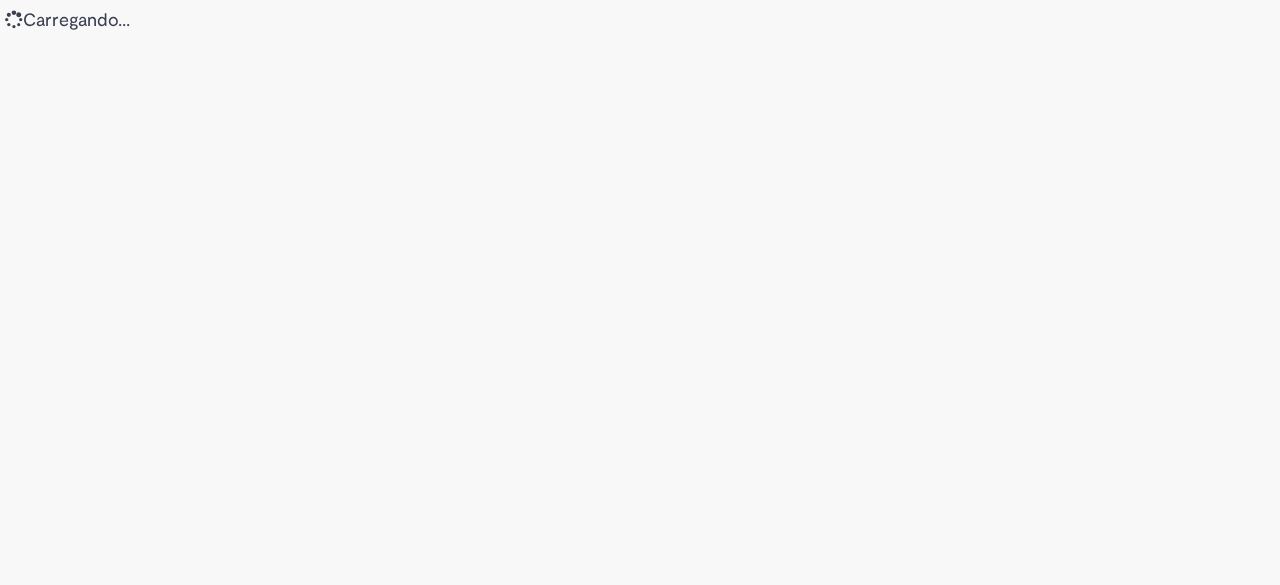 scroll, scrollTop: 0, scrollLeft: 0, axis: both 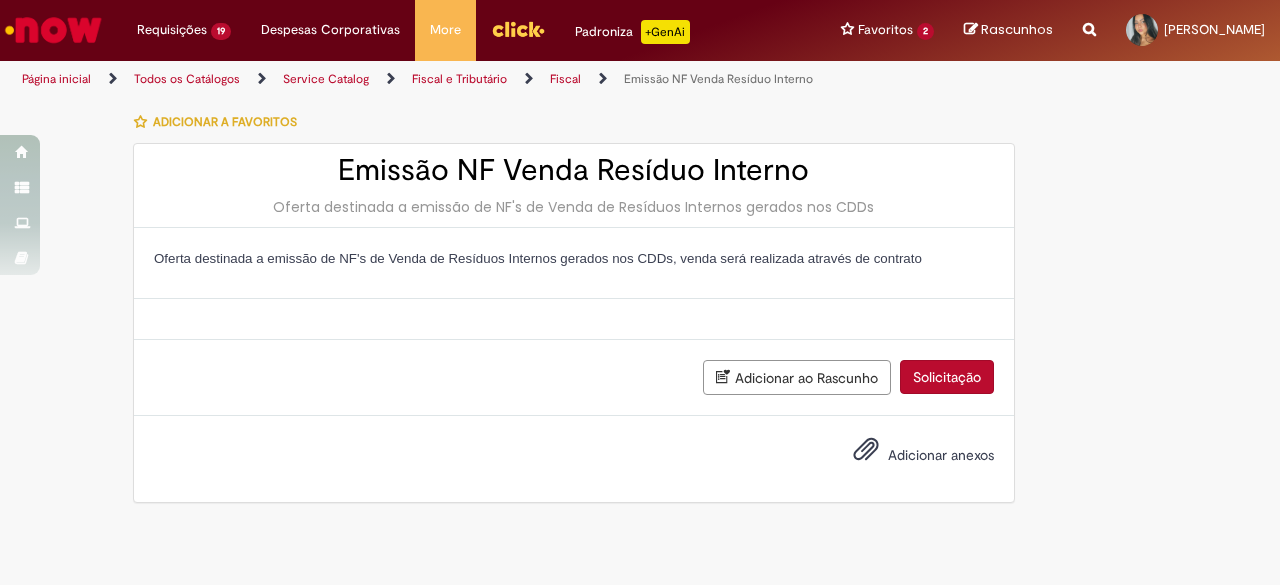 click on "Adicionar a Favoritos
Emissão NF Venda Resíduo Interno
Oferta destinada a emissão de NF's de Venda de Resíduos Internos gerados nos CDDs
Oferta destinada a emissão de NF's de Venda de Resíduos Internos gerados nos CDDs, venda será realizada através de contrato
Adicionar ao Rascunho        Solicitação
Adicionar anexos
Adicionar ao Rascunho
Solicitação" at bounding box center (640, 312) 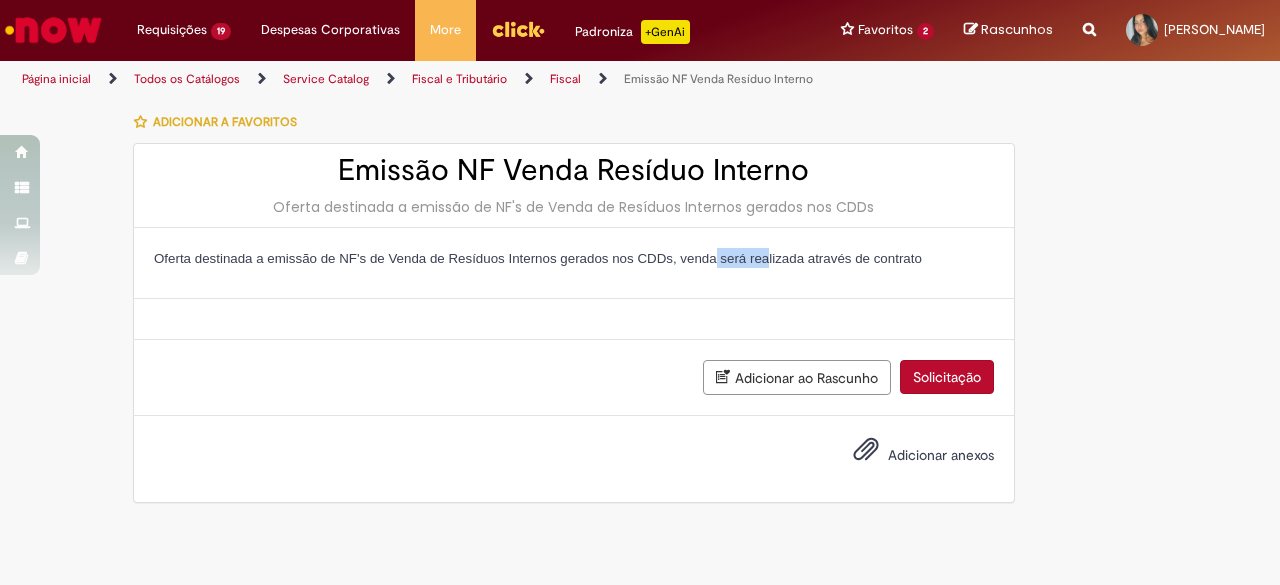 drag, startPoint x: 717, startPoint y: 251, endPoint x: 766, endPoint y: 270, distance: 52.554733 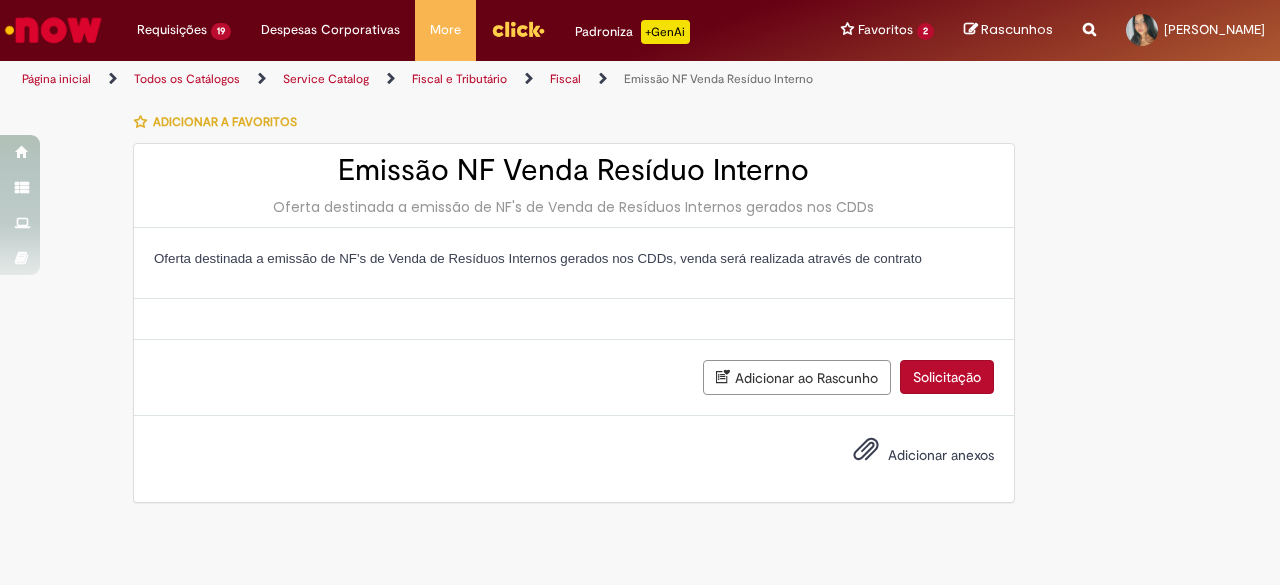 drag, startPoint x: 798, startPoint y: 259, endPoint x: 908, endPoint y: 262, distance: 110.0409 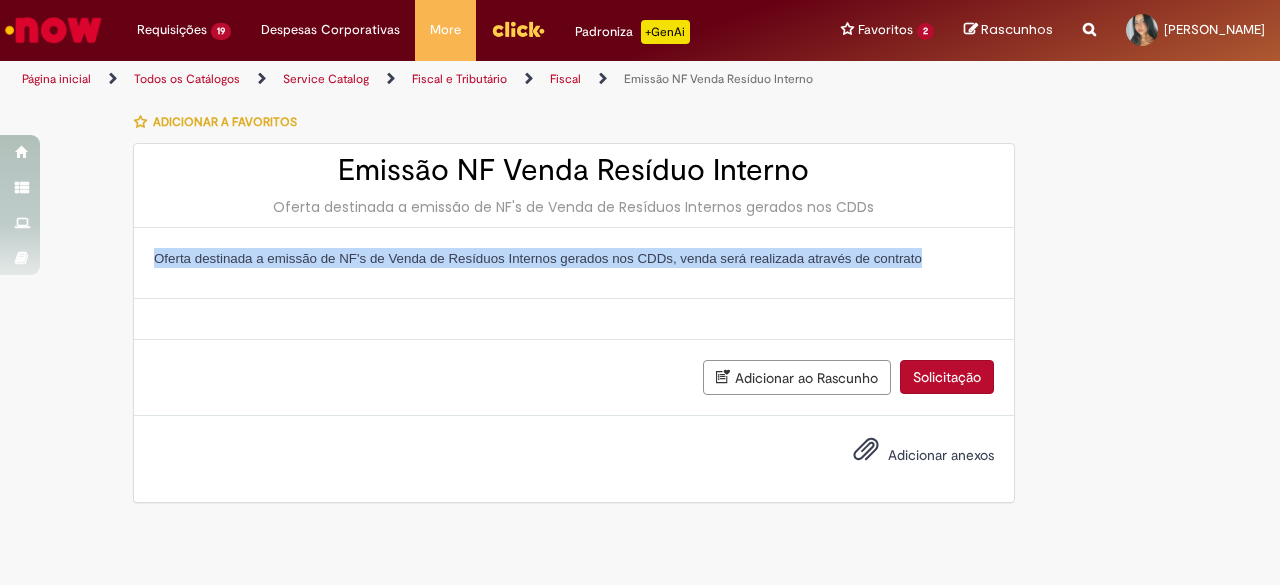 drag, startPoint x: 921, startPoint y: 267, endPoint x: 356, endPoint y: 279, distance: 565.12744 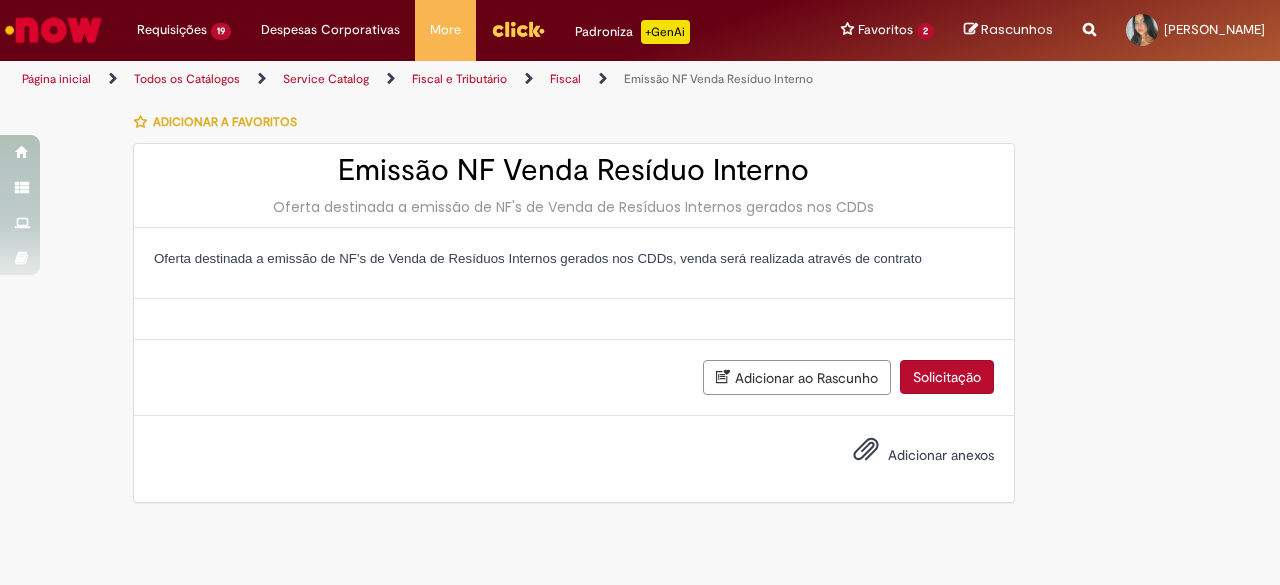 click on "Emissão NF Venda Resíduo Interno
Oferta destinada a emissão de NF's de Venda de Resíduos Internos gerados nos CDDs" at bounding box center (574, 186) 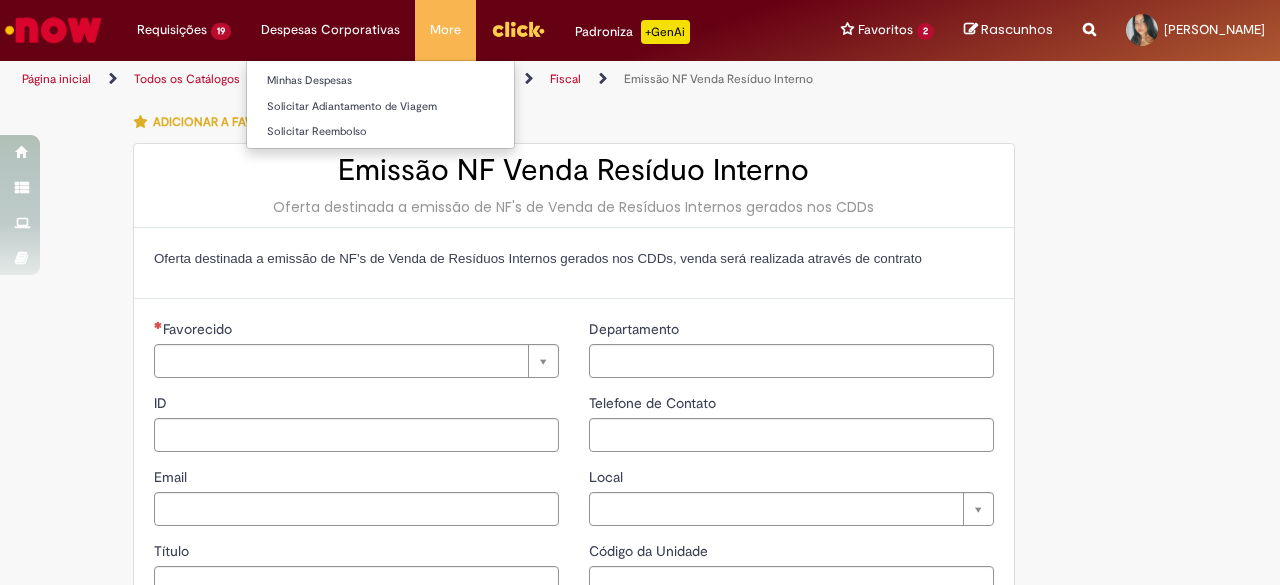 type on "********" 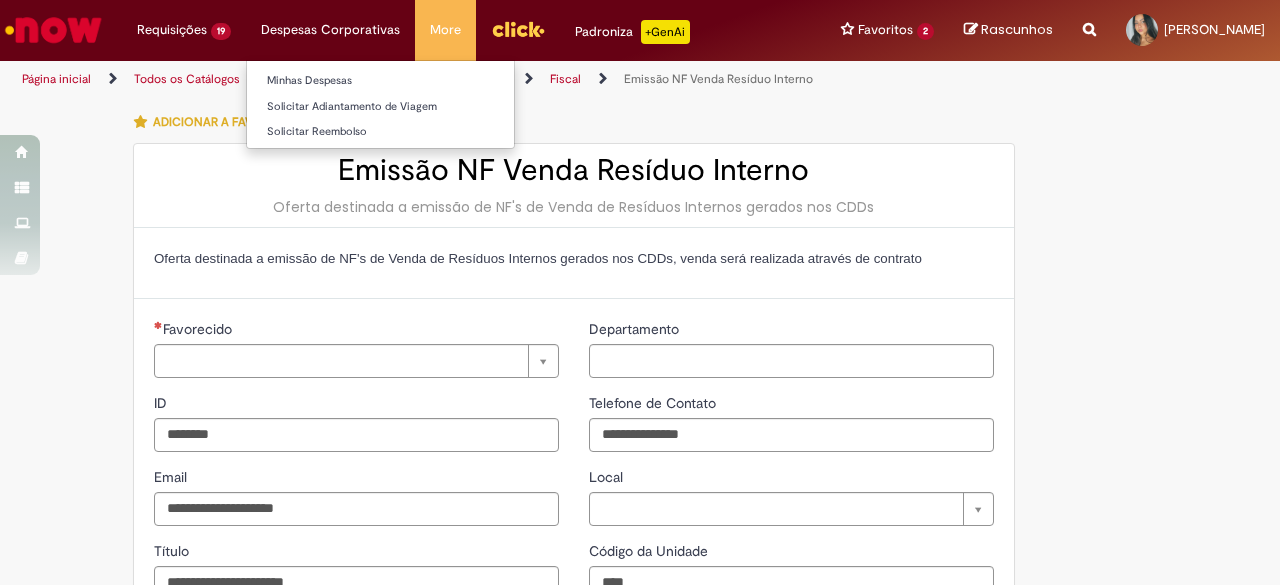 type on "**********" 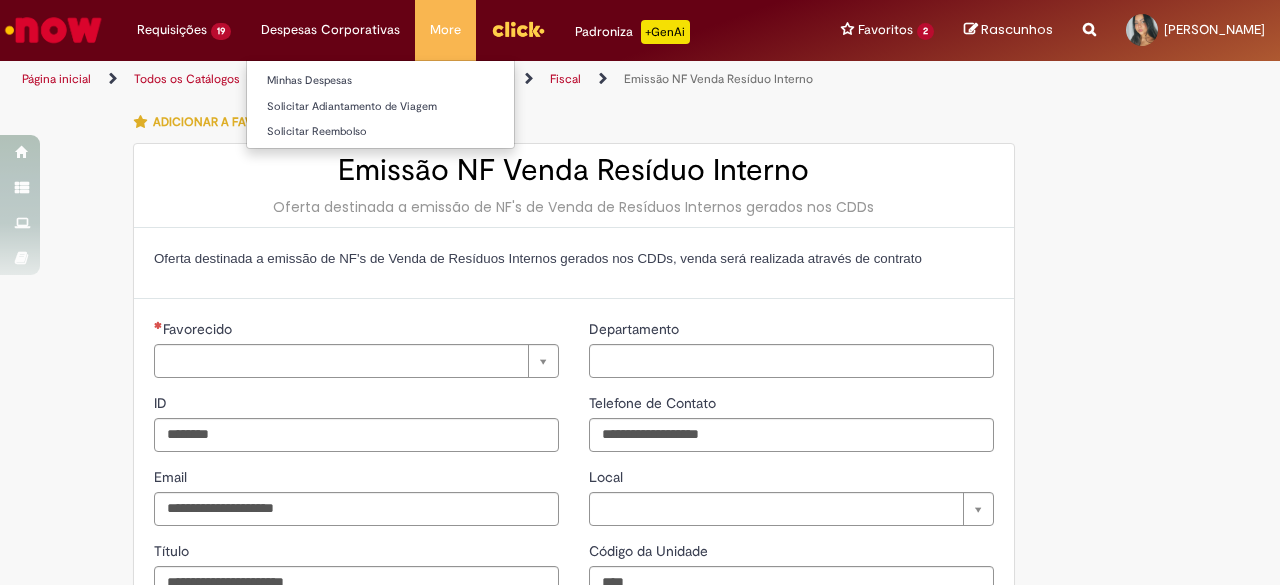type on "**********" 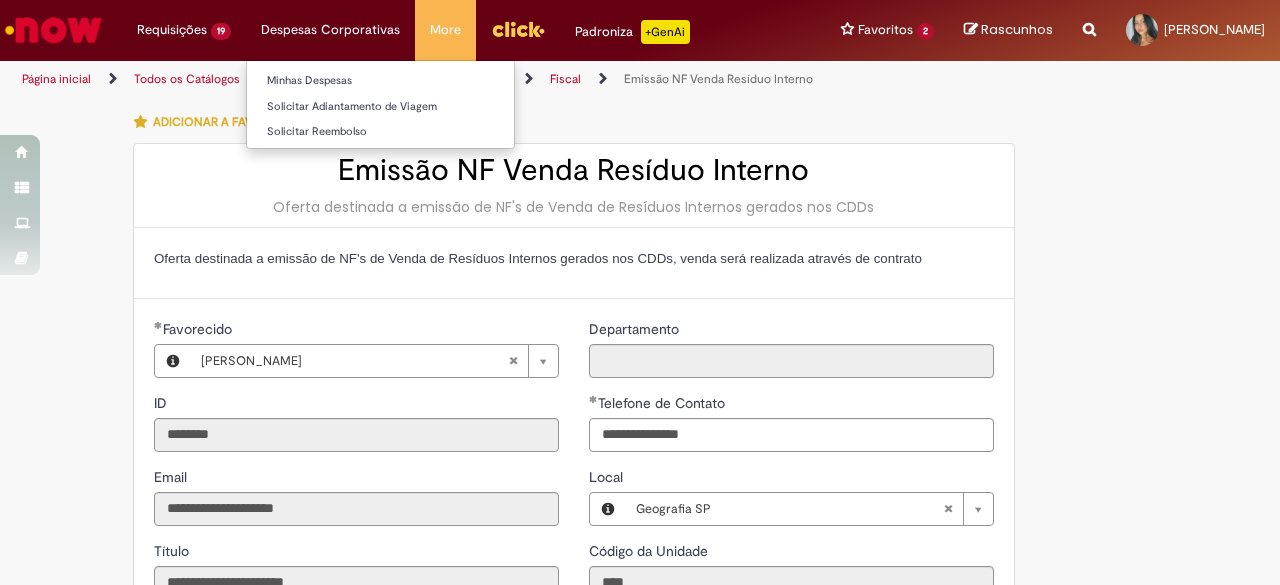 type on "**********" 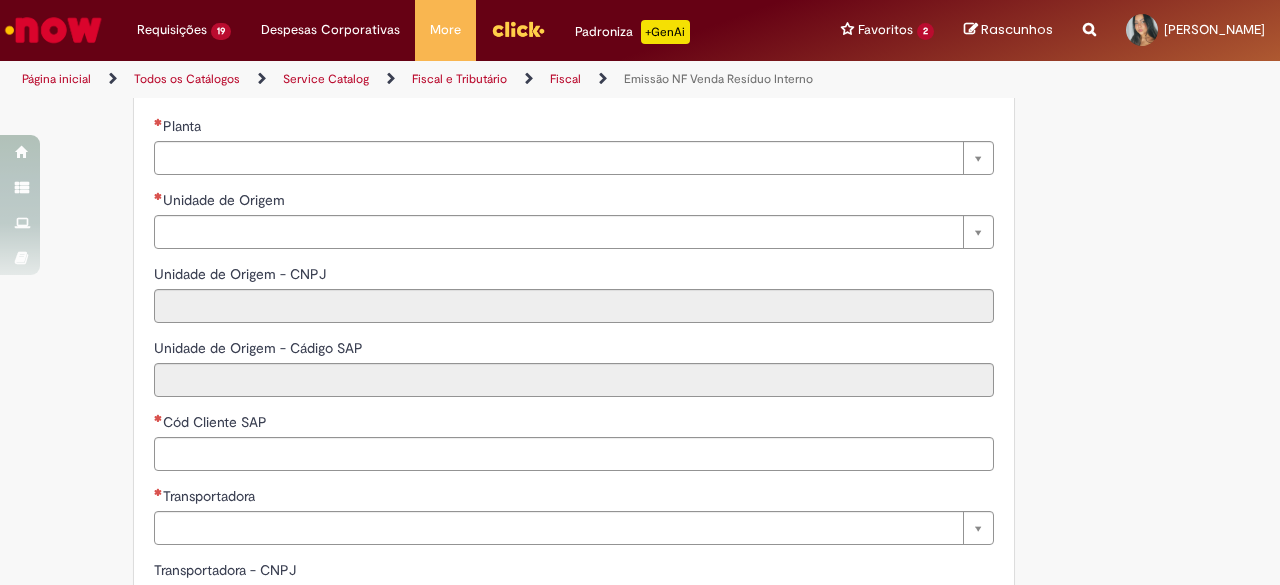 scroll, scrollTop: 0, scrollLeft: 0, axis: both 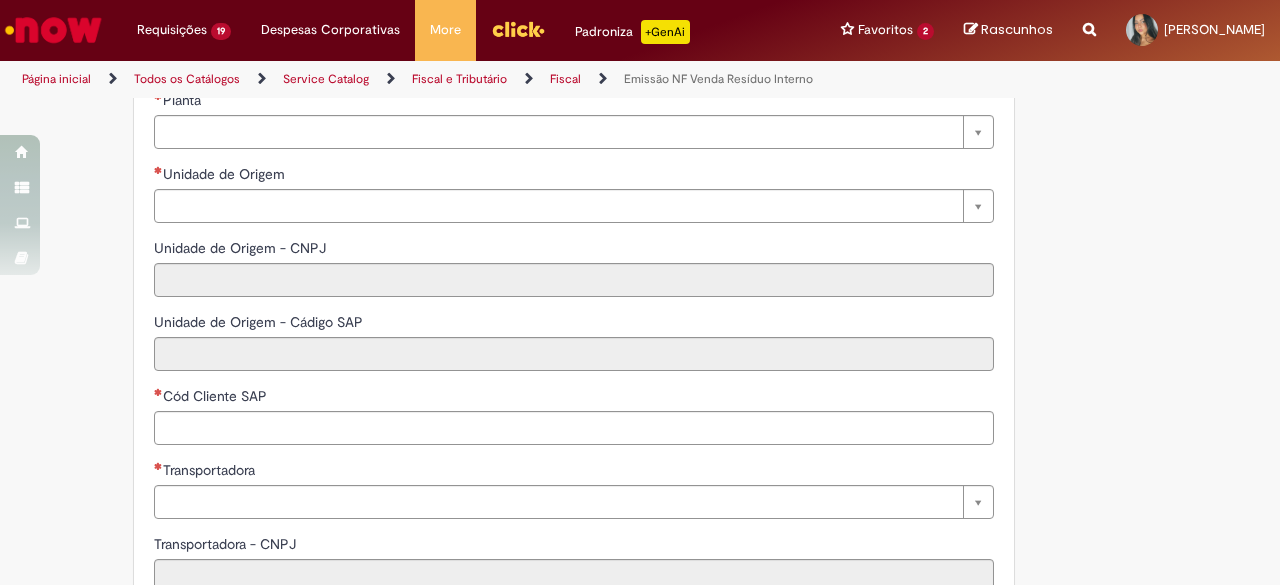 click on "Unidade de Origem" at bounding box center [574, 176] 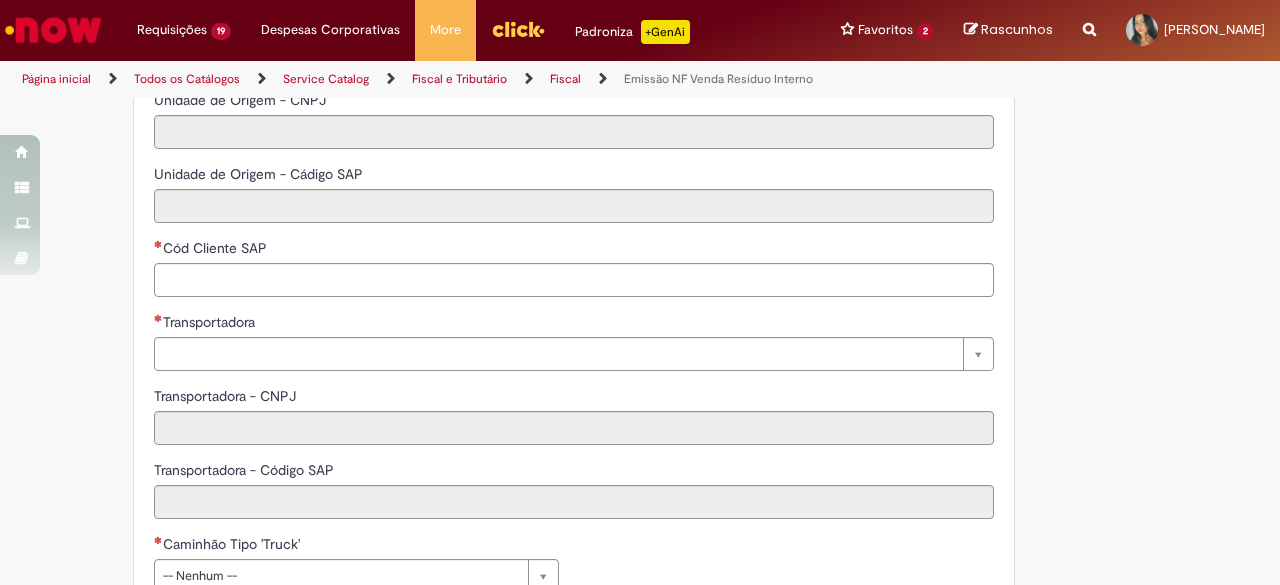 scroll, scrollTop: 747, scrollLeft: 0, axis: vertical 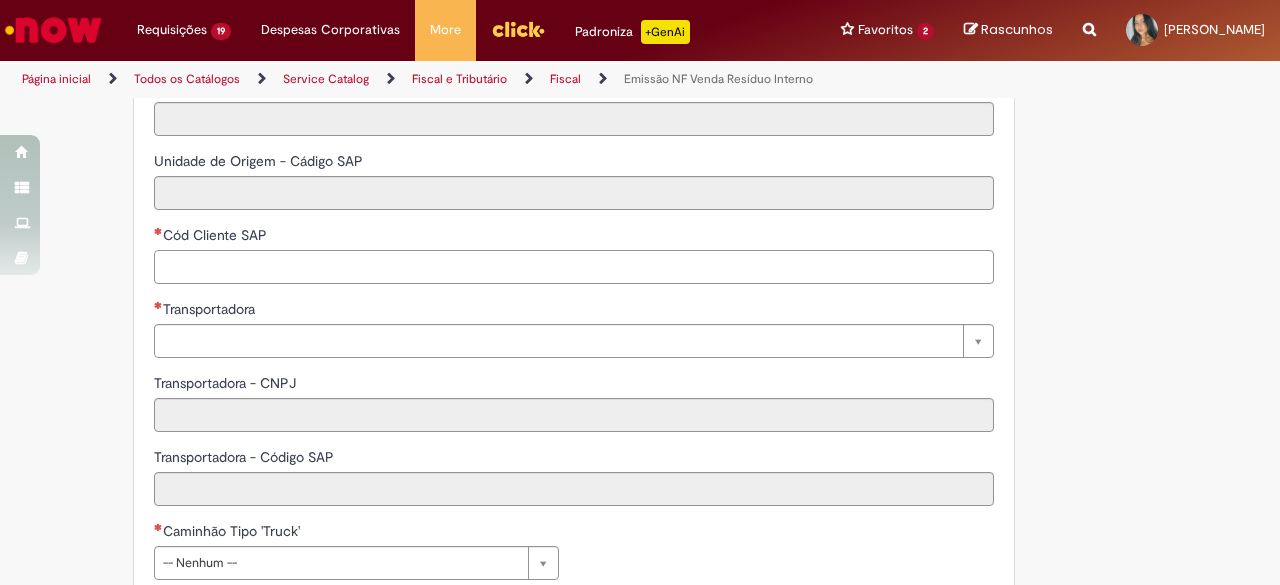 click on "Cód Cliente SAP" at bounding box center [574, 267] 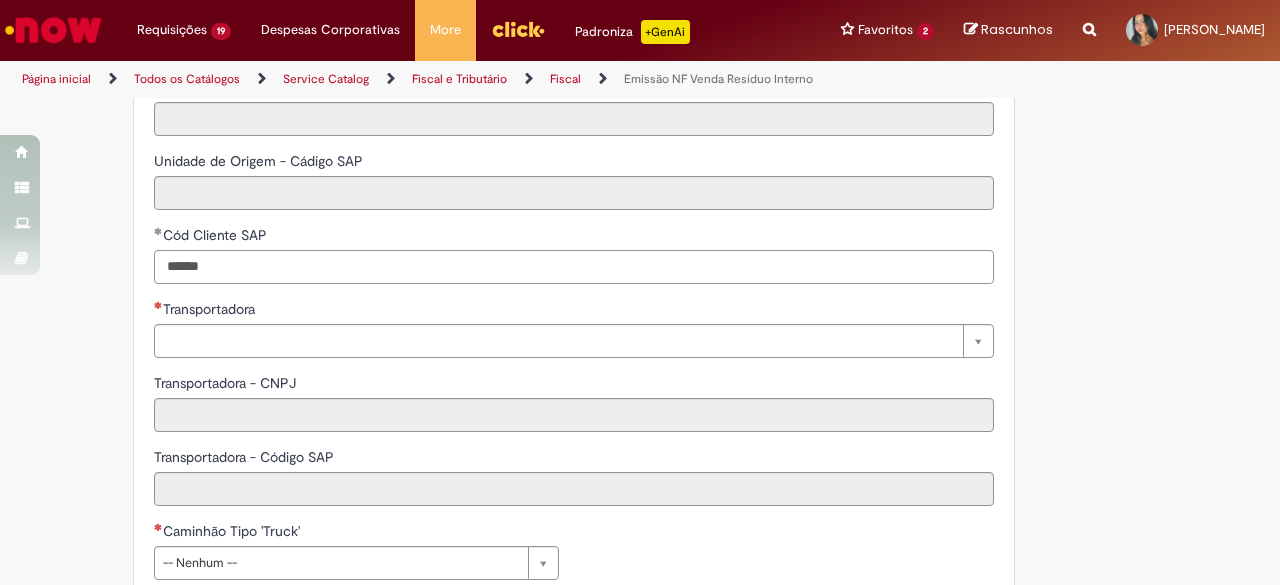 type on "******" 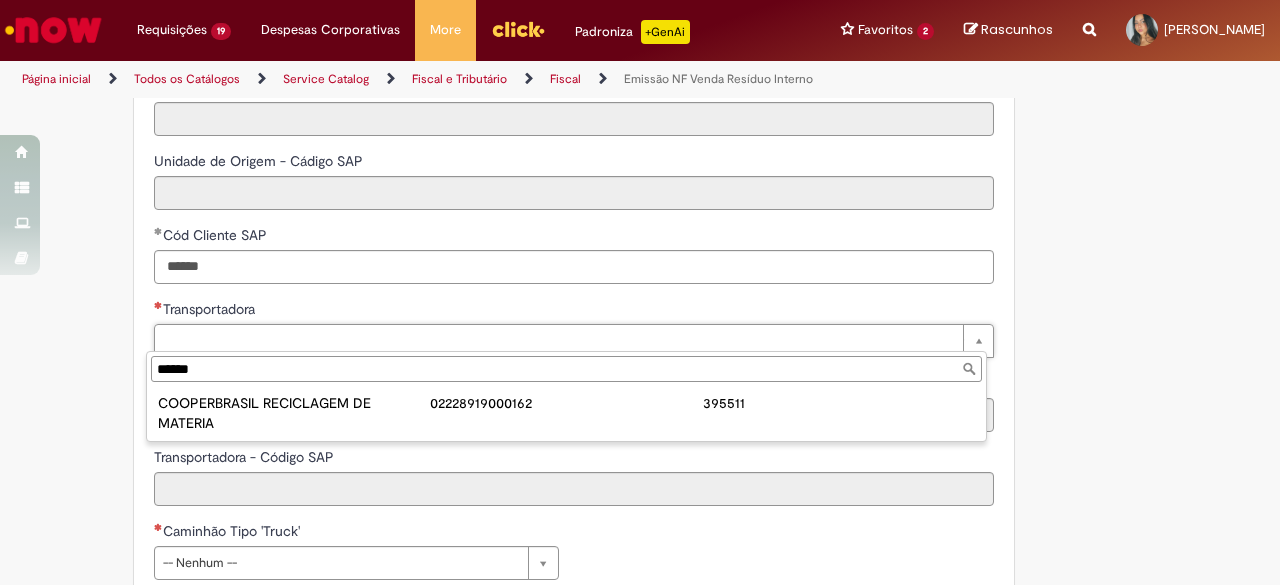 type on "******" 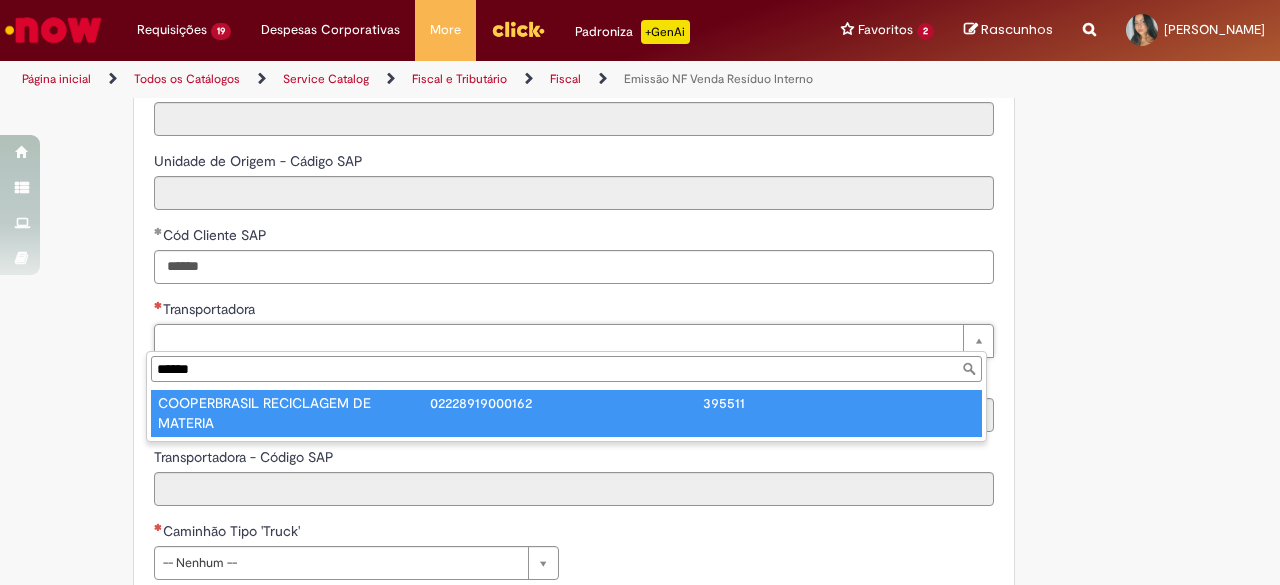 type on "**********" 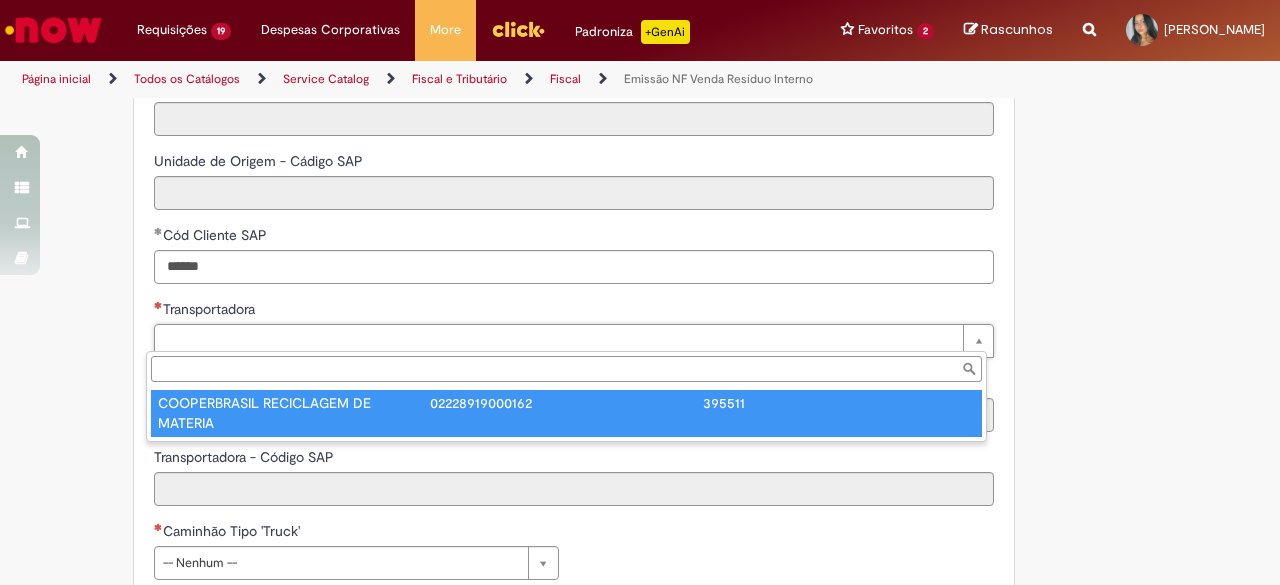 type on "**********" 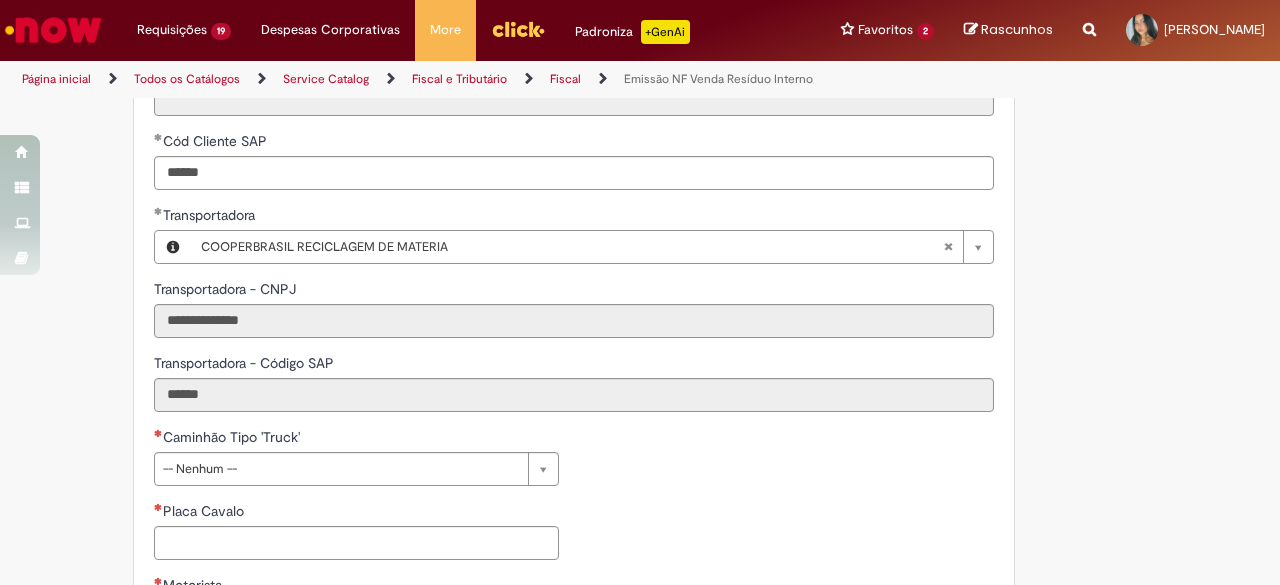 scroll, scrollTop: 871, scrollLeft: 0, axis: vertical 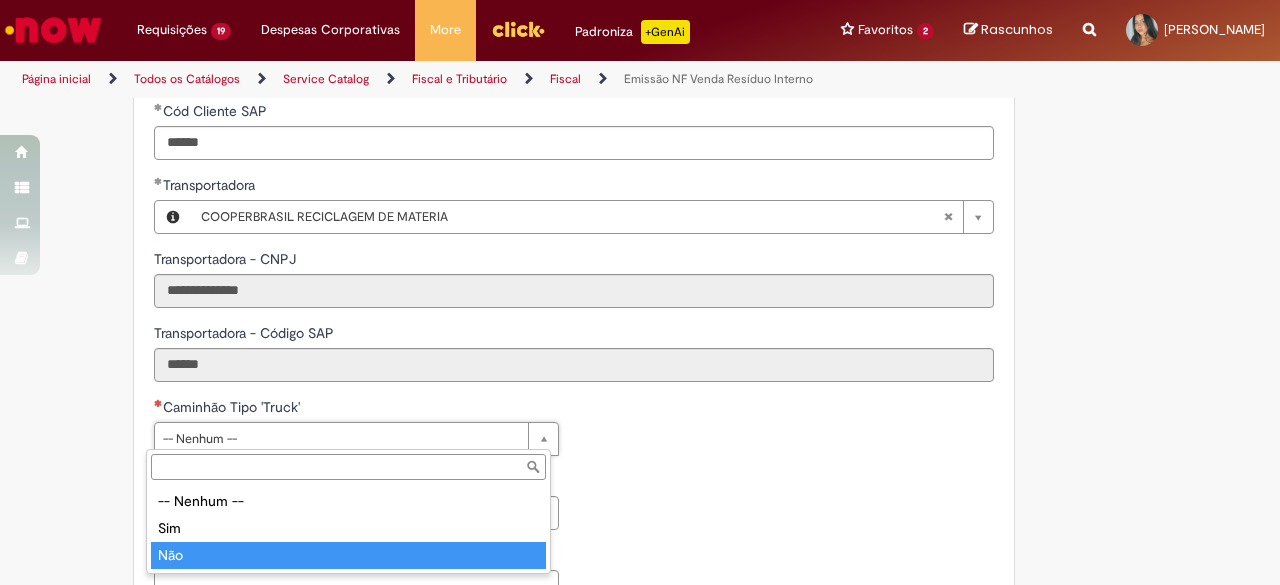 type on "***" 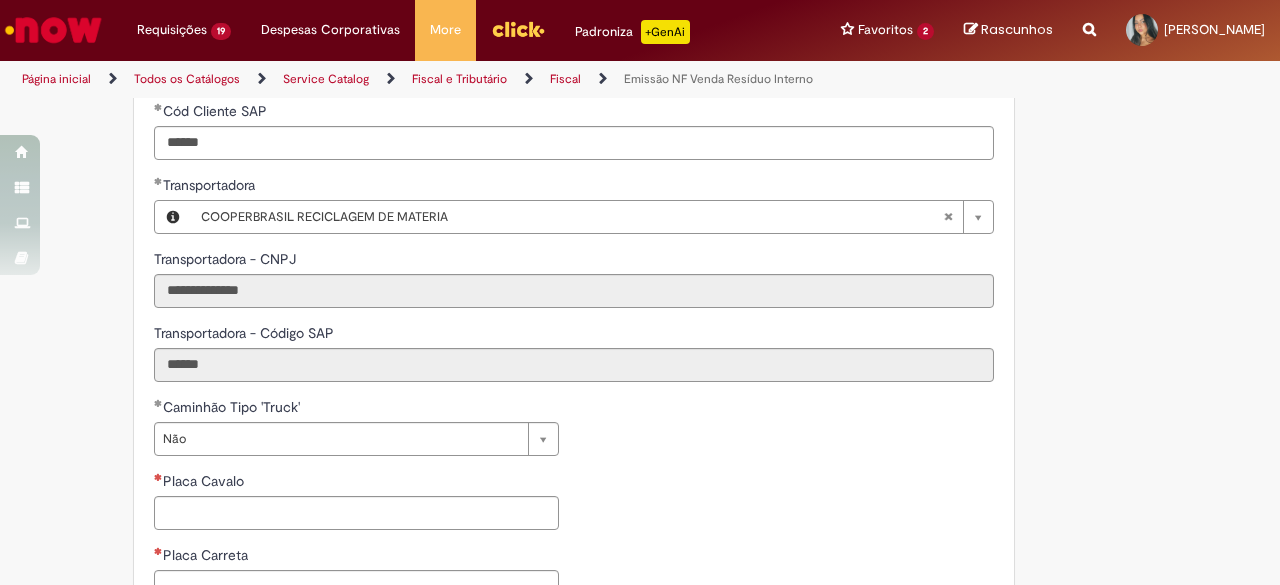 click on "**********" at bounding box center (574, 582) 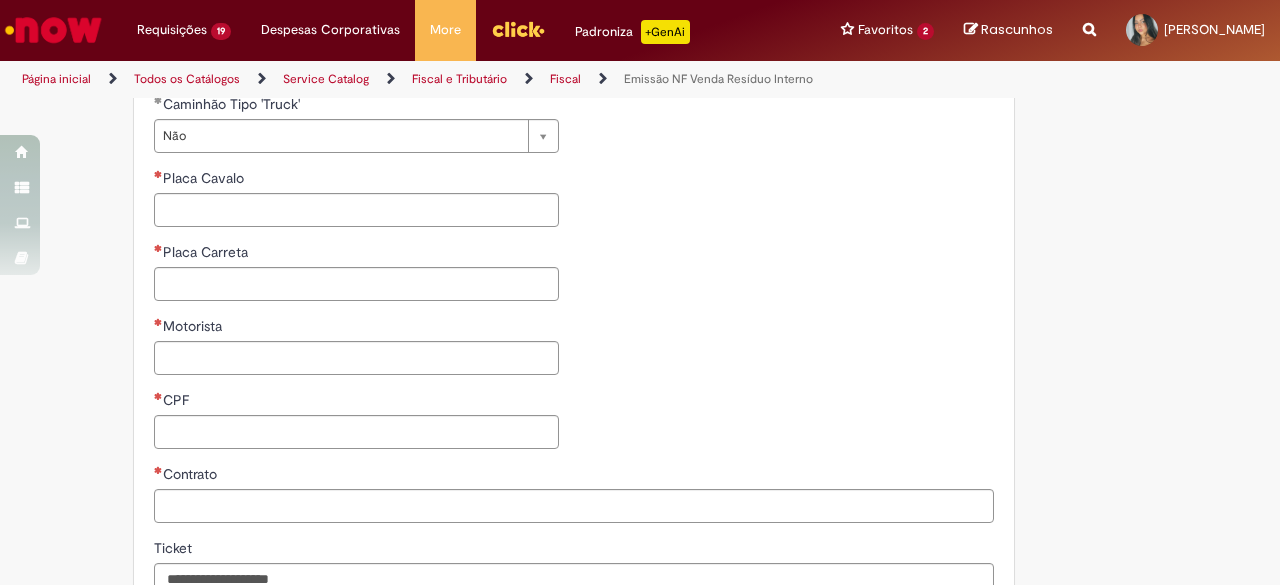 scroll, scrollTop: 1105, scrollLeft: 0, axis: vertical 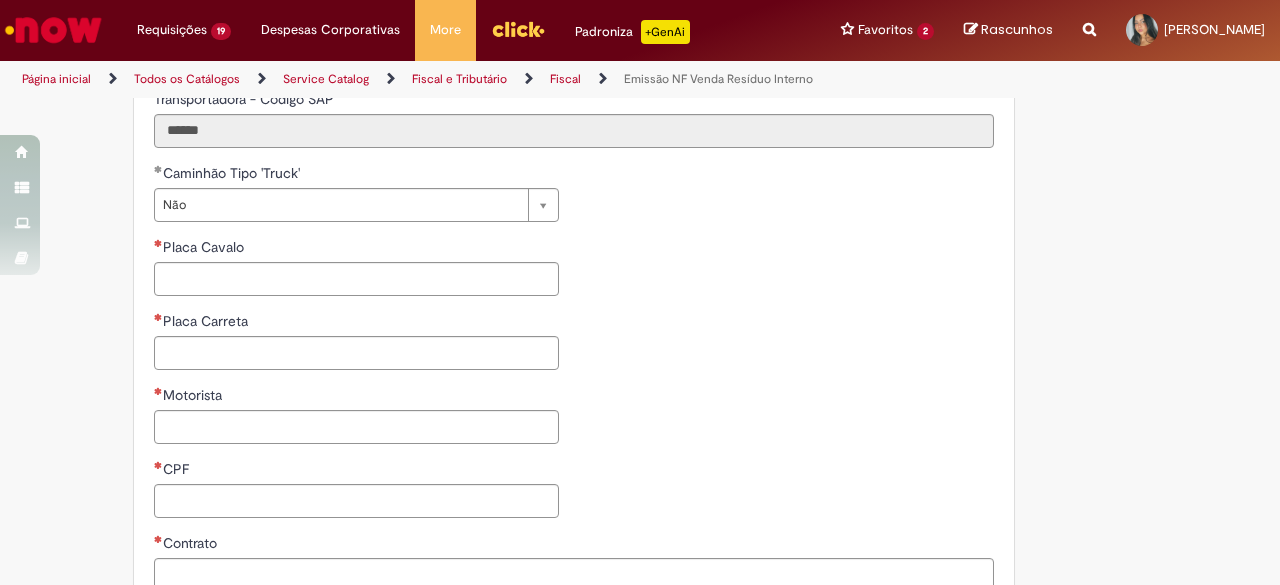 click on "Placa Cavalo" at bounding box center (205, 247) 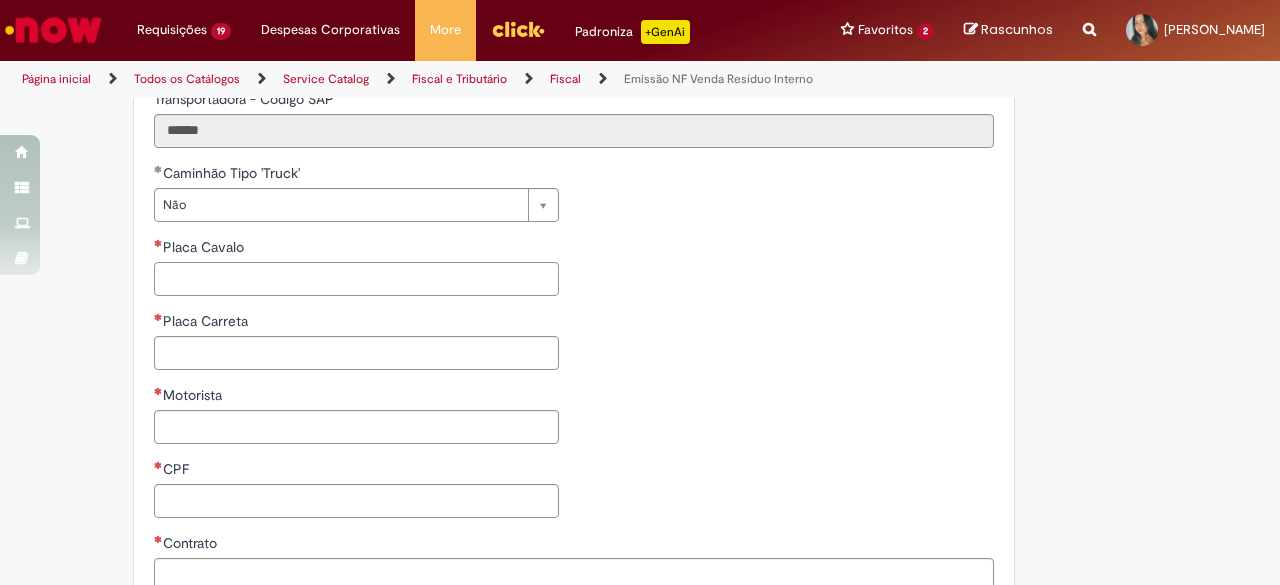 click on "Placa Cavalo" at bounding box center [356, 279] 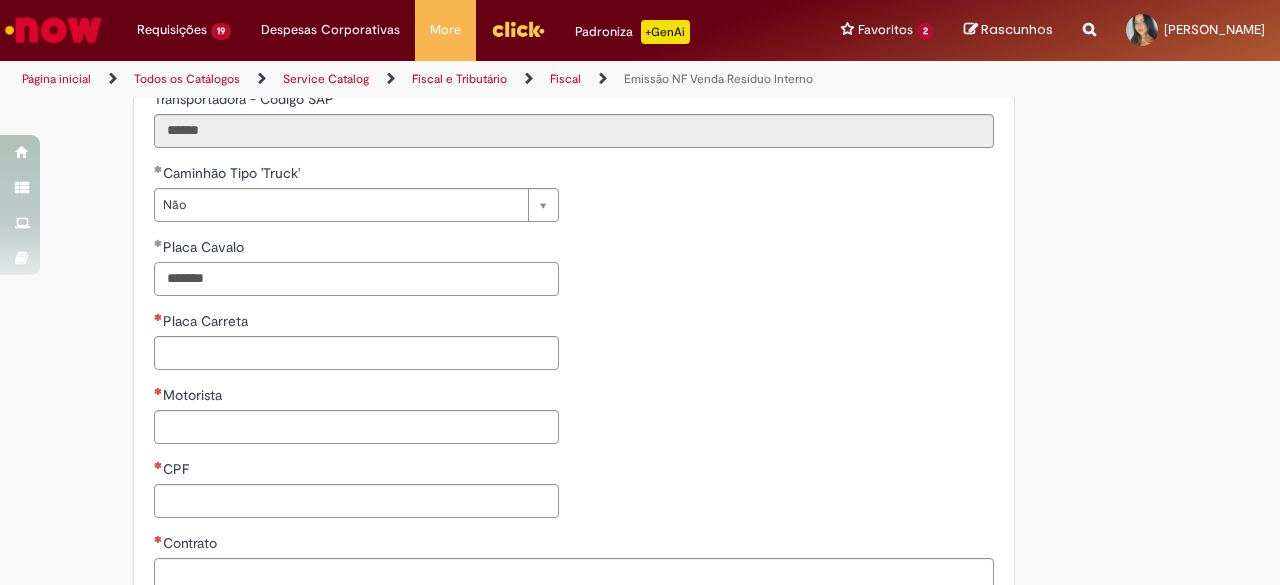 type on "*******" 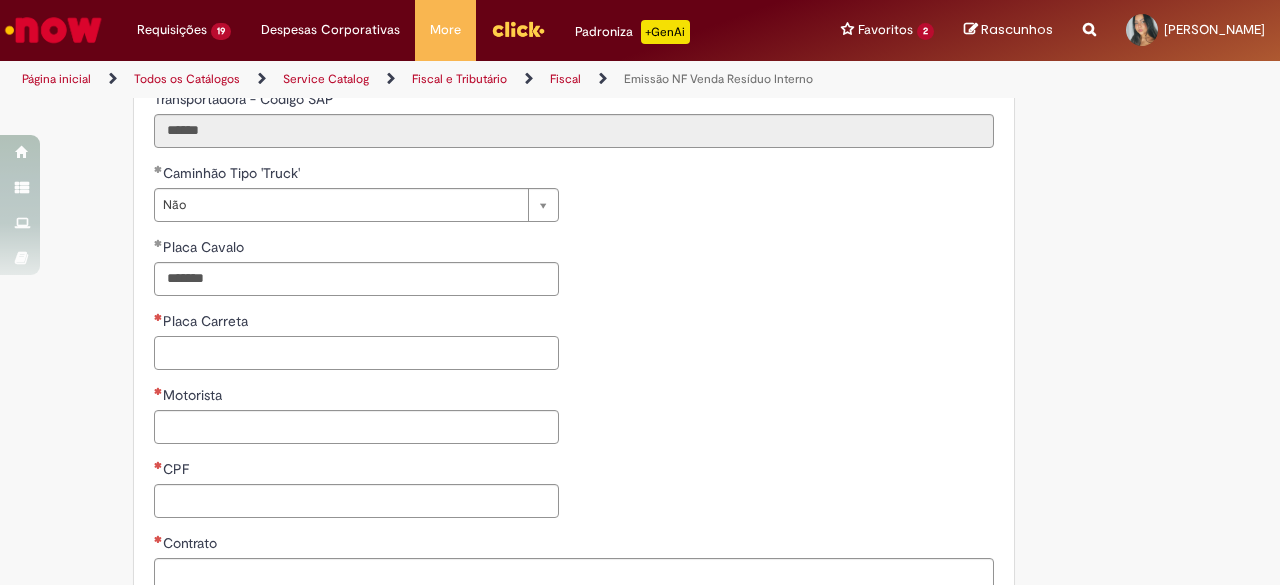 click on "Placa Carreta" at bounding box center [356, 353] 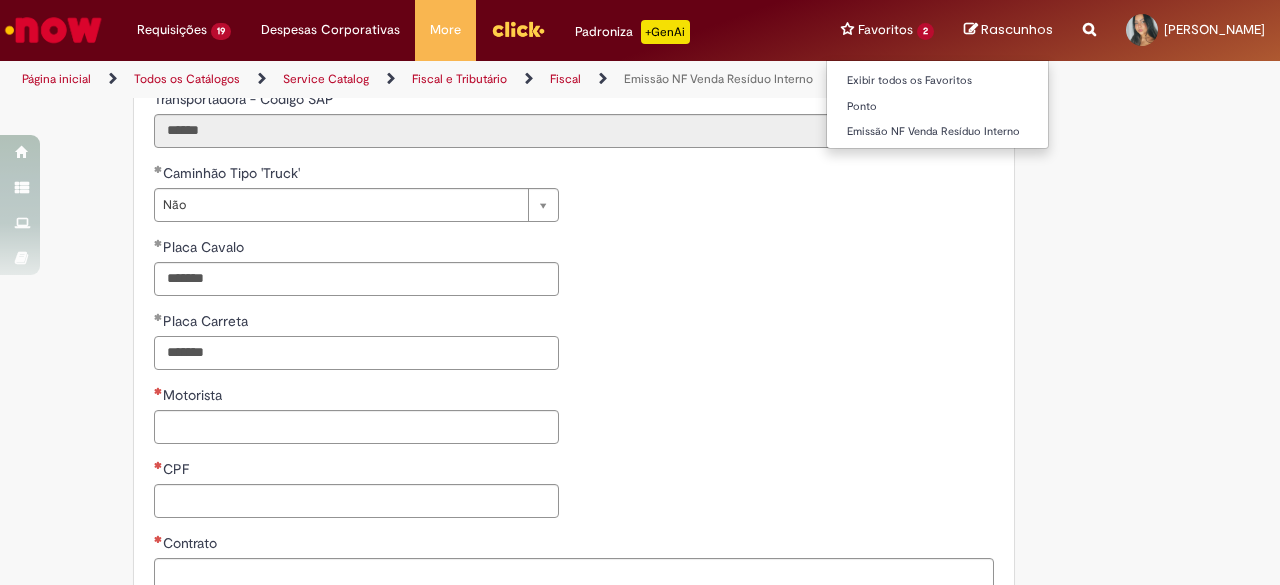 type on "*******" 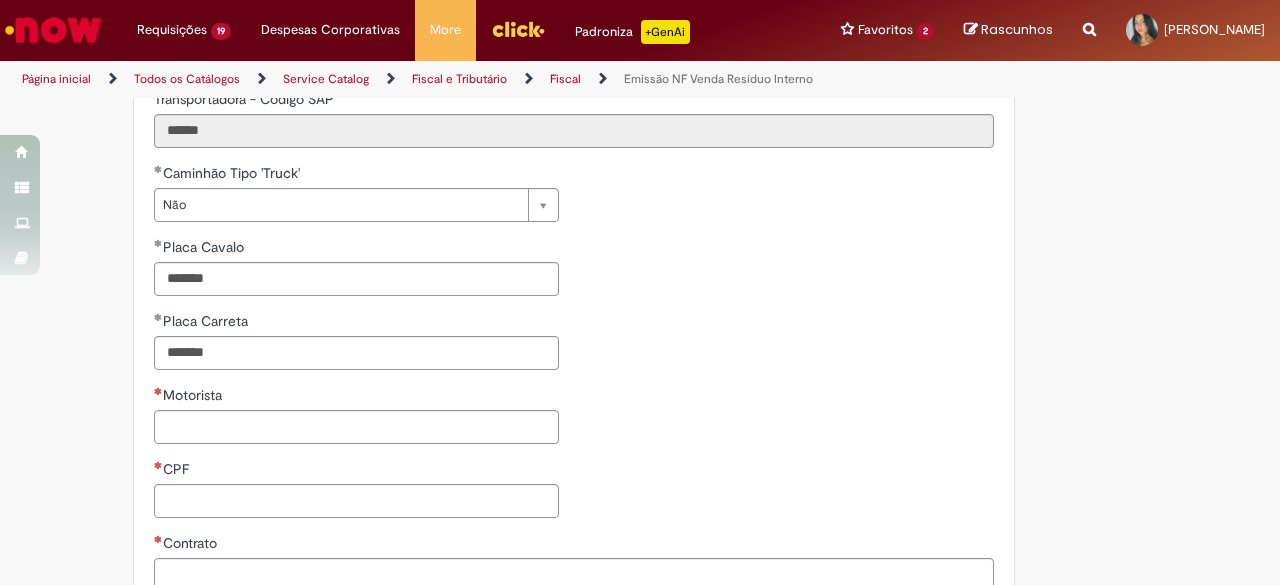 click on "Placa Cavalo" at bounding box center (356, 249) 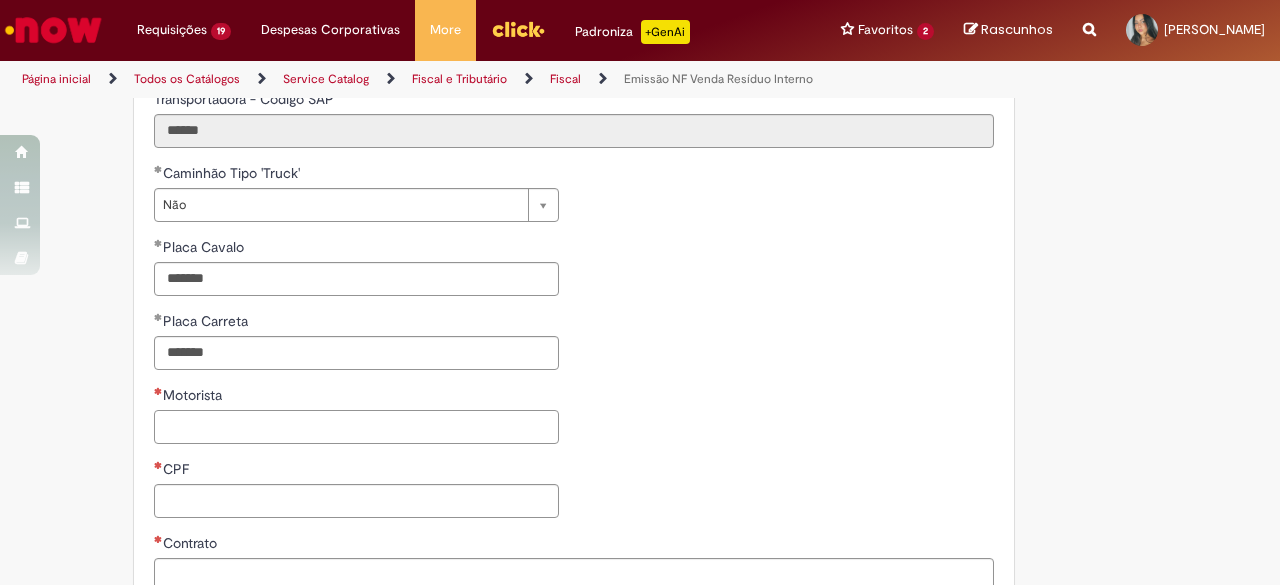 click on "Motorista" at bounding box center [356, 427] 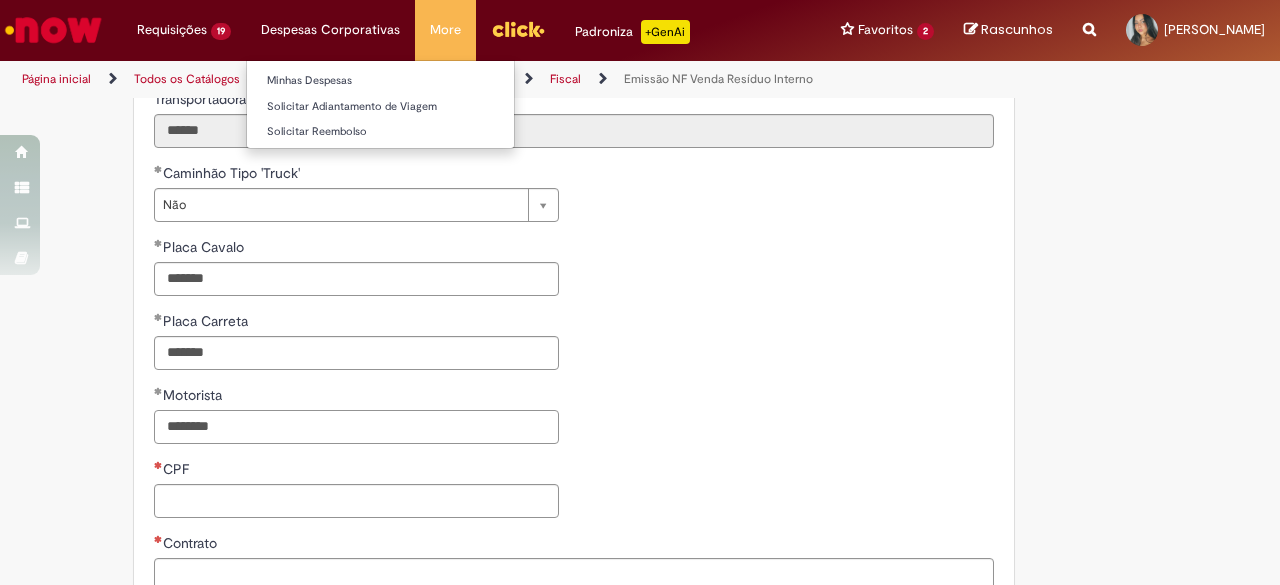 type on "********" 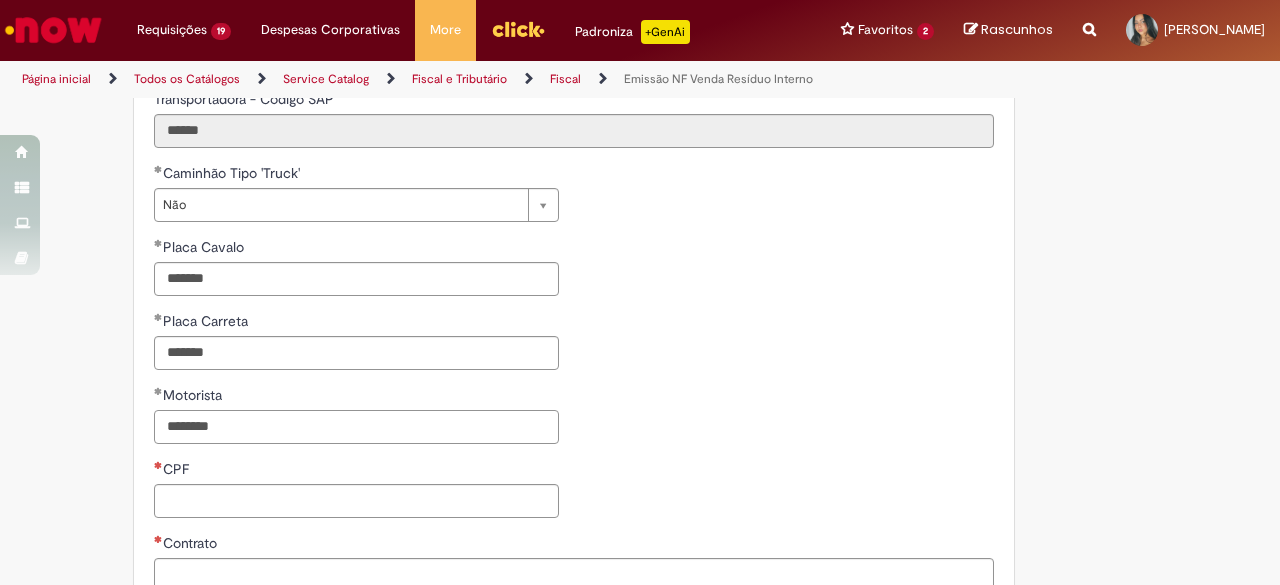 click on "********" at bounding box center [356, 427] 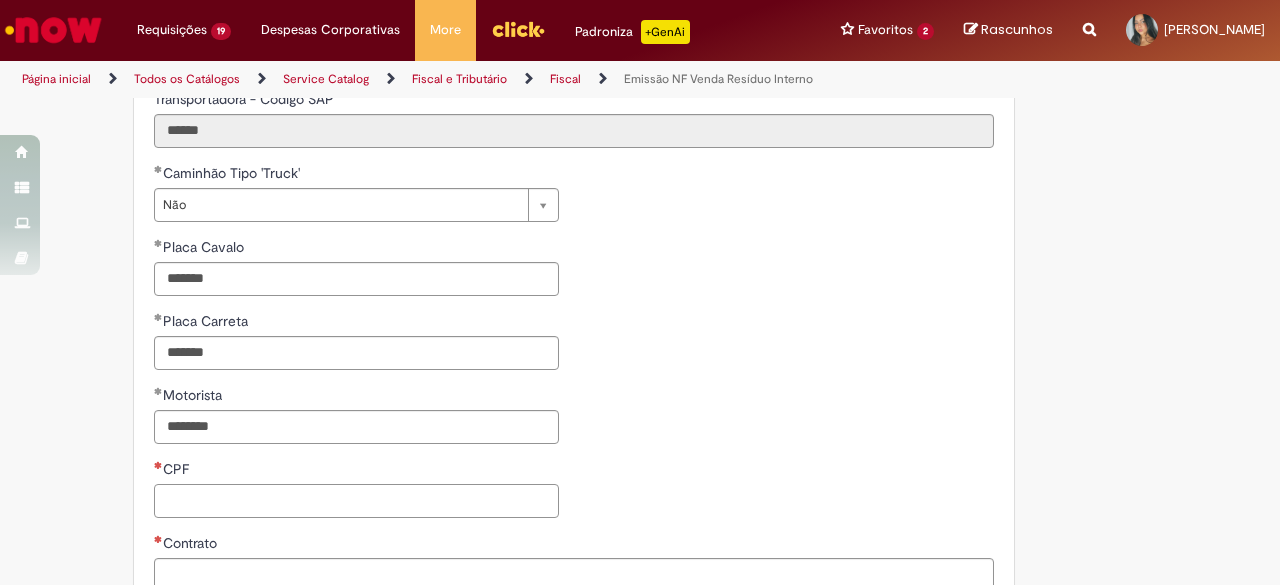 click on "CPF" at bounding box center [356, 501] 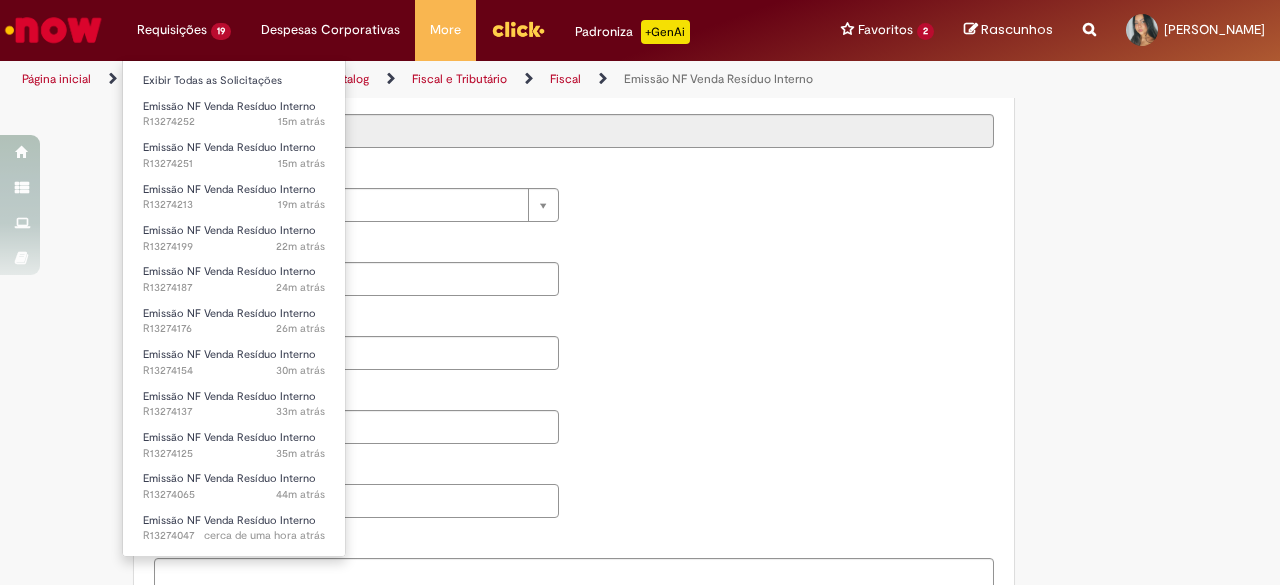 type on "**********" 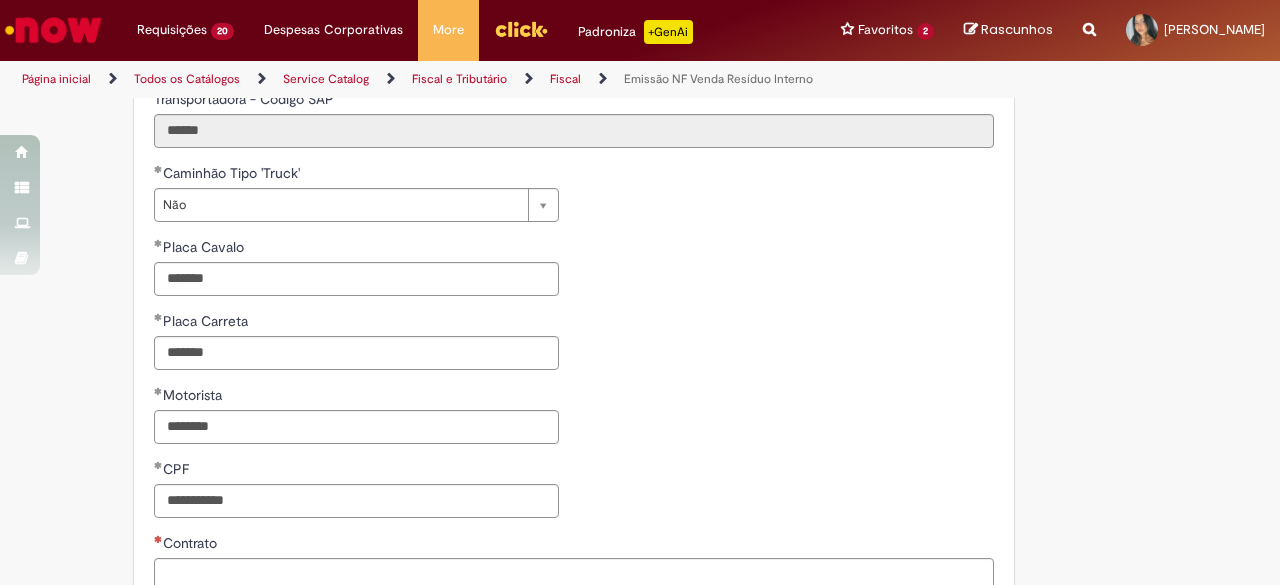 scroll, scrollTop: 1366, scrollLeft: 0, axis: vertical 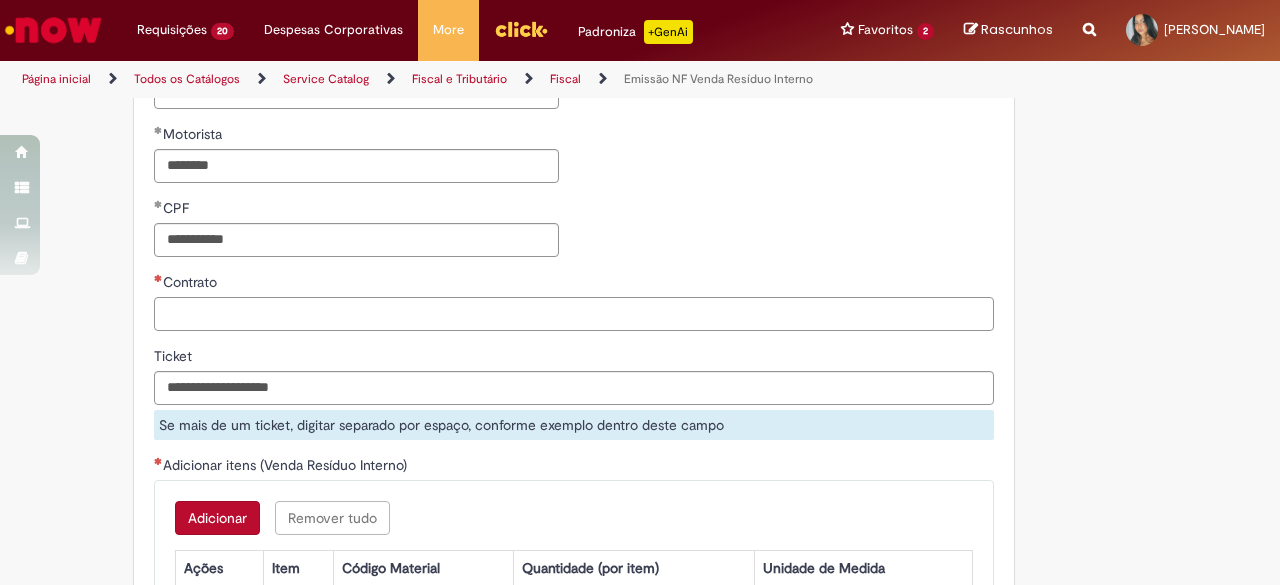 click on "Contrato" at bounding box center (574, 314) 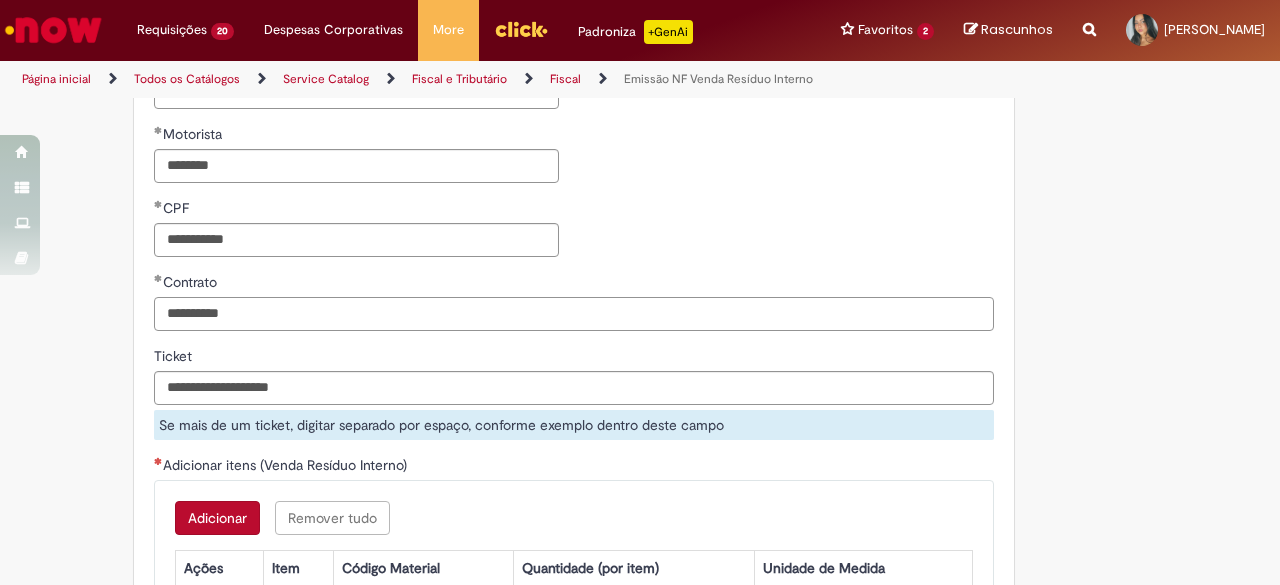 type on "**********" 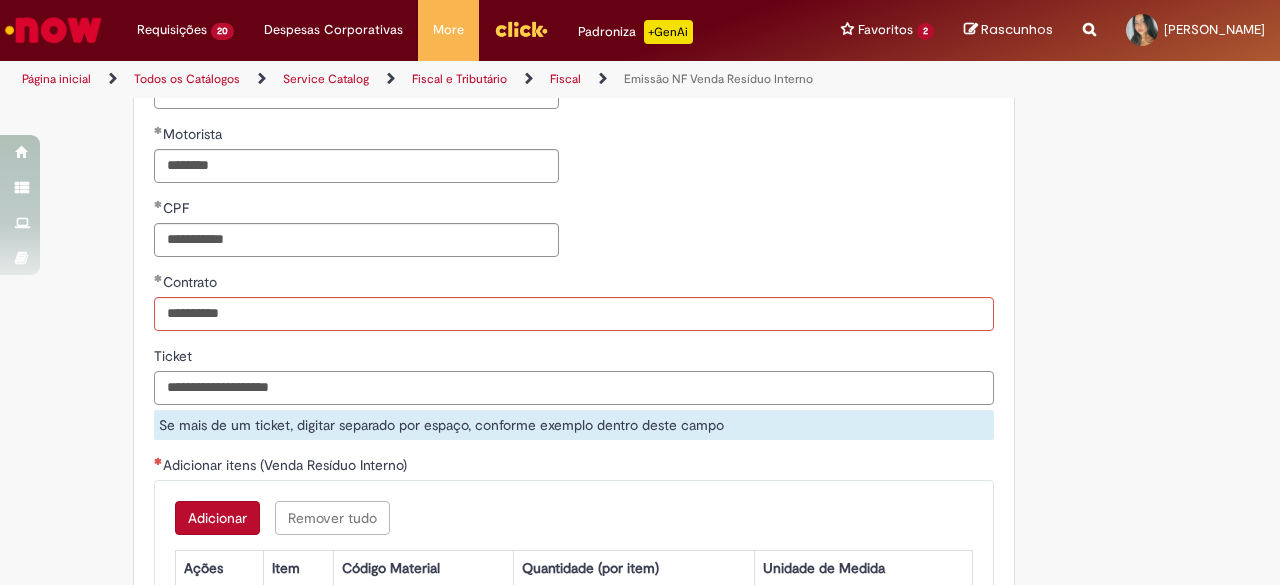 click on "Ticket" at bounding box center [574, 388] 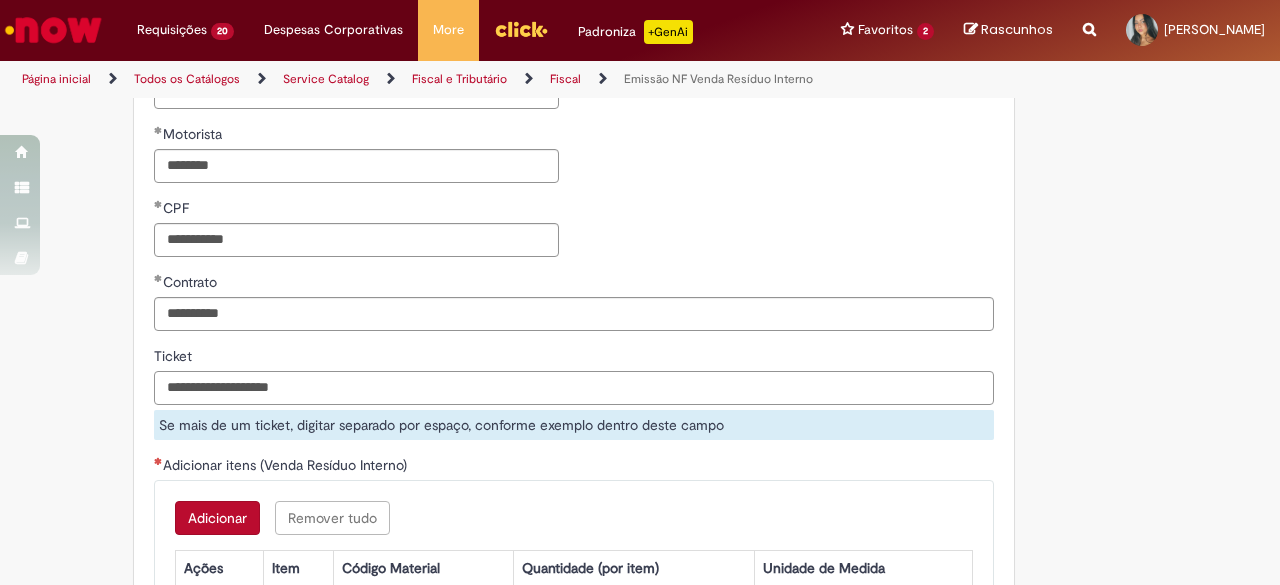 paste on "*********" 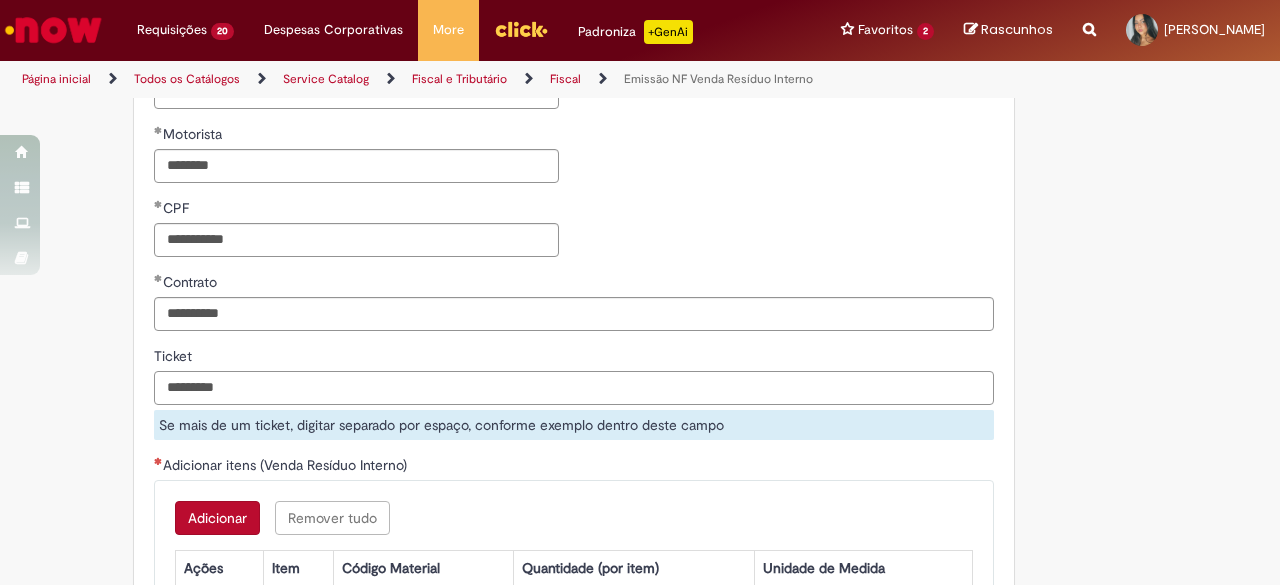 type on "*********" 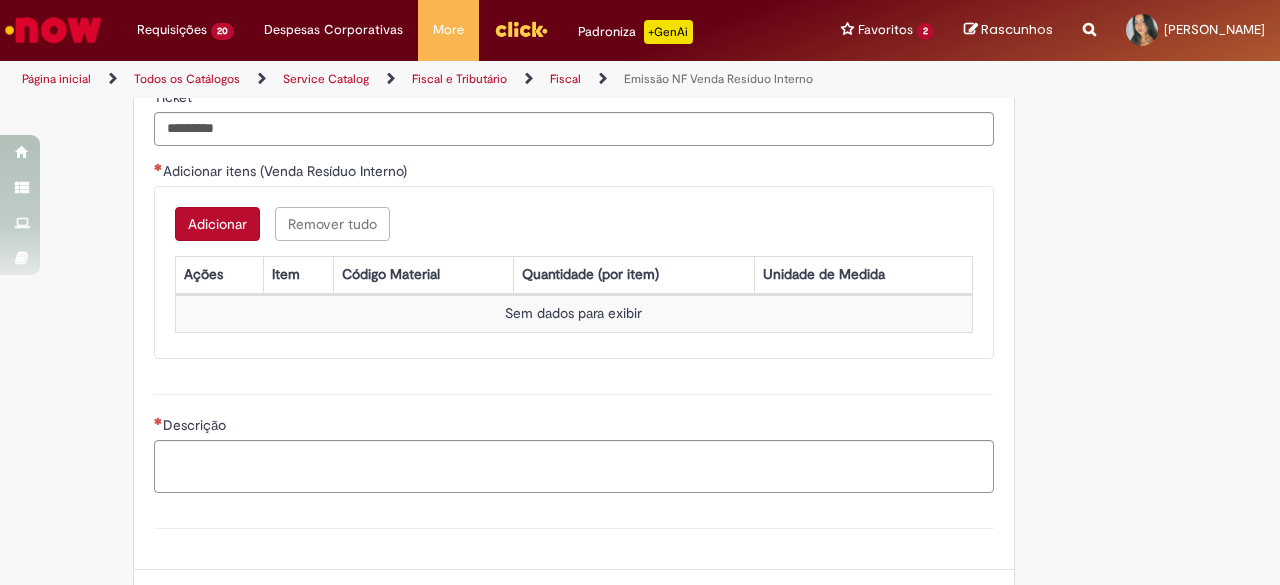 scroll, scrollTop: 1635, scrollLeft: 0, axis: vertical 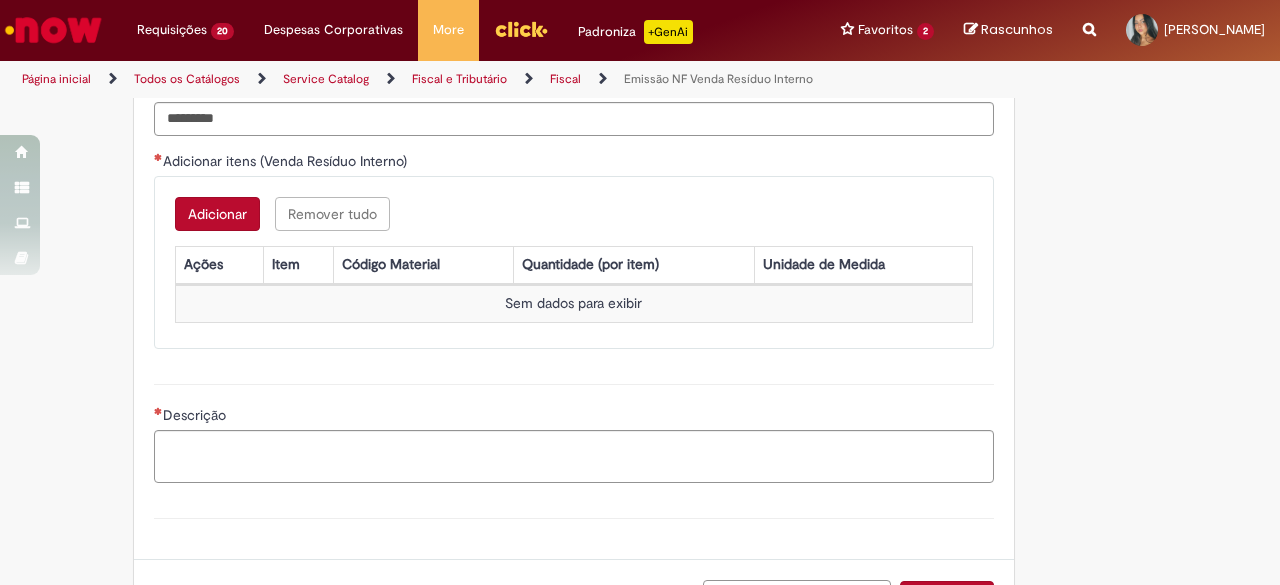 click on "Adicionar" at bounding box center [217, 214] 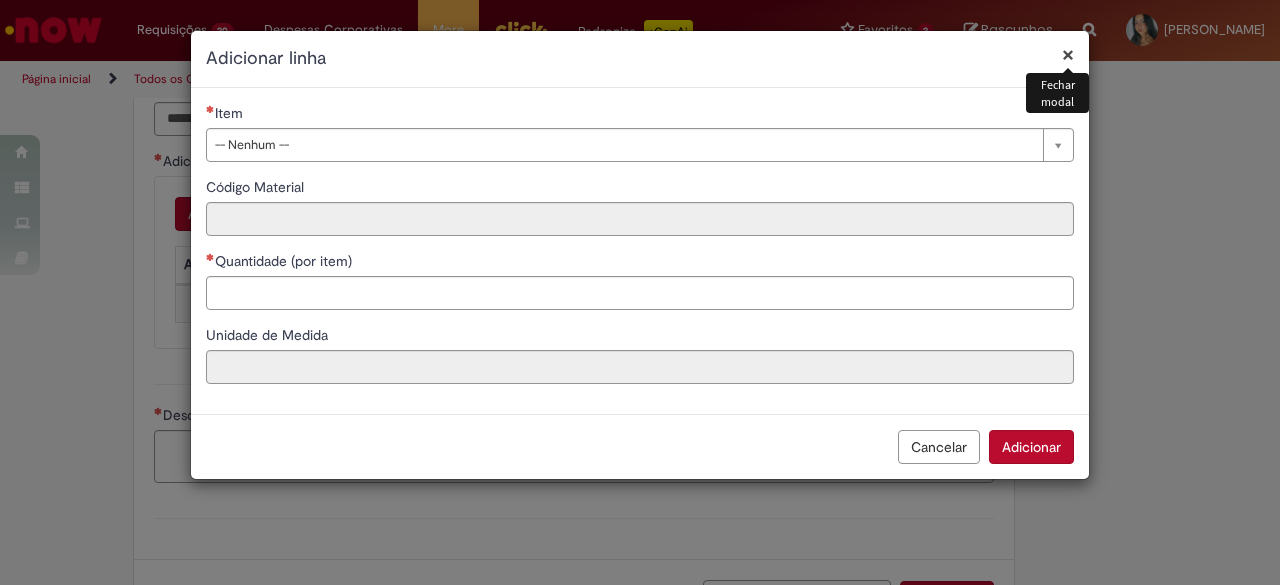 type 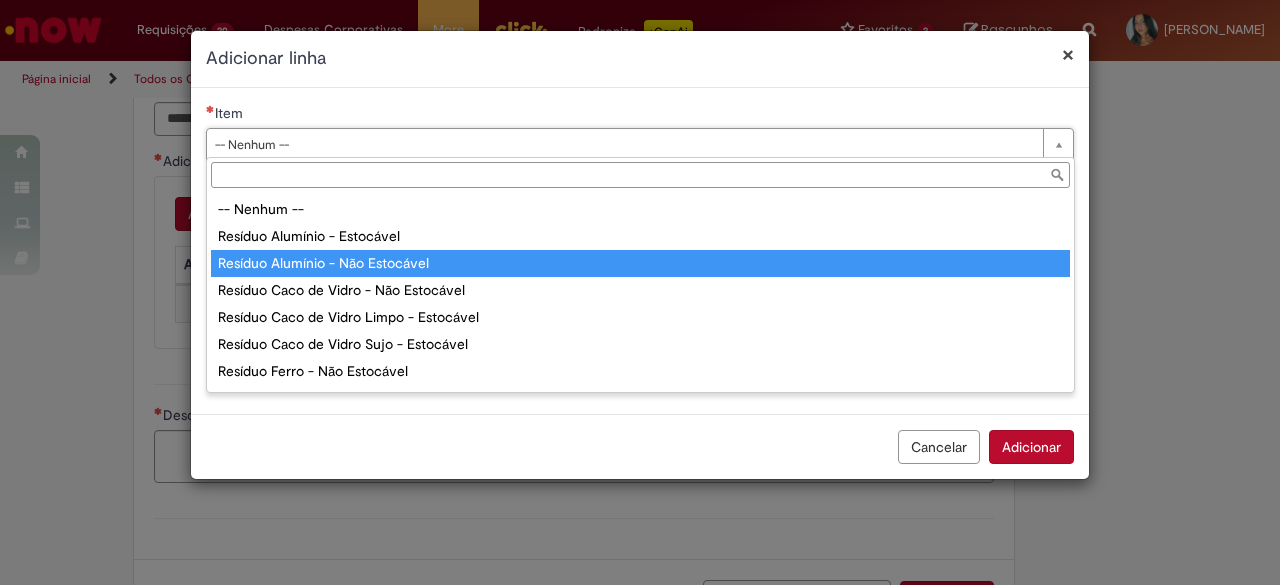 type on "**********" 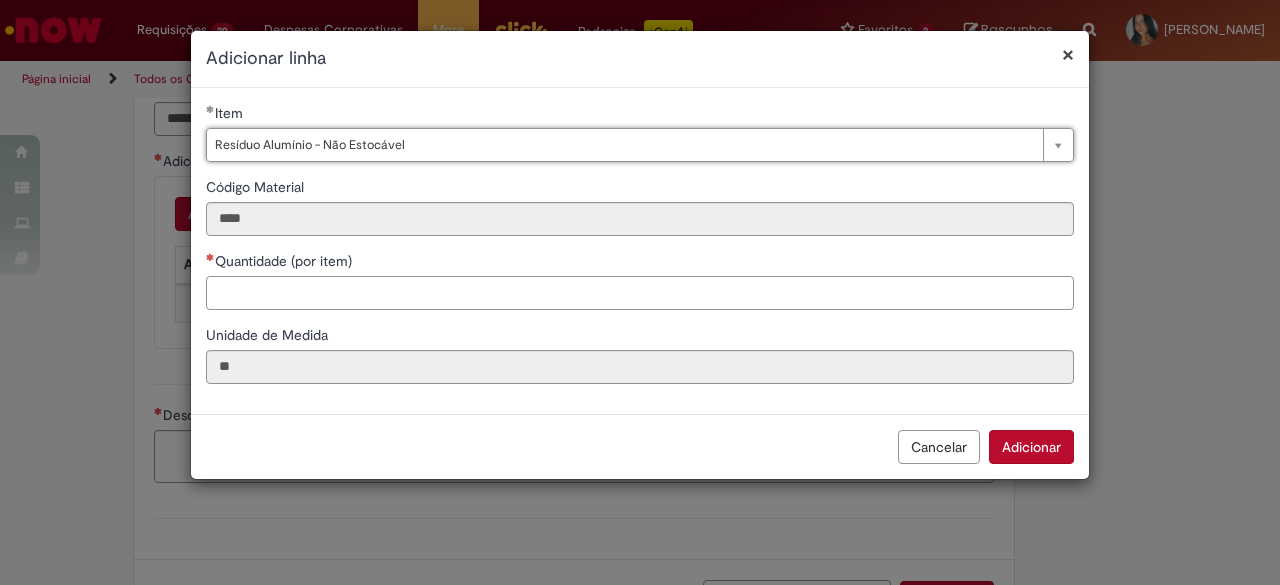 click on "Quantidade (por item)" at bounding box center [640, 293] 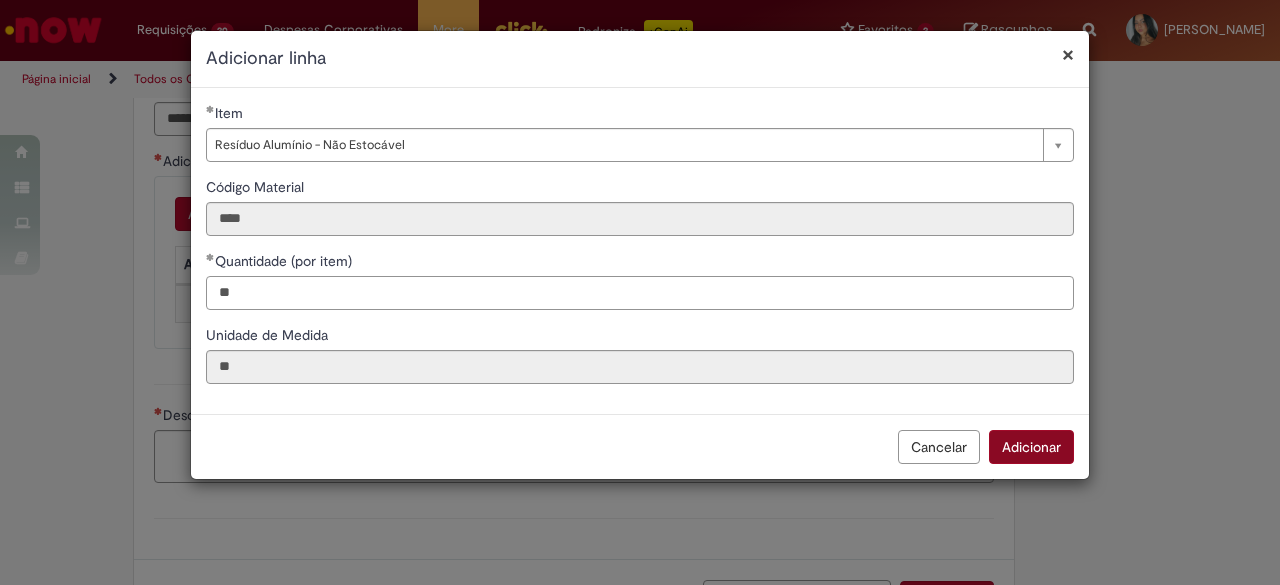 type on "**" 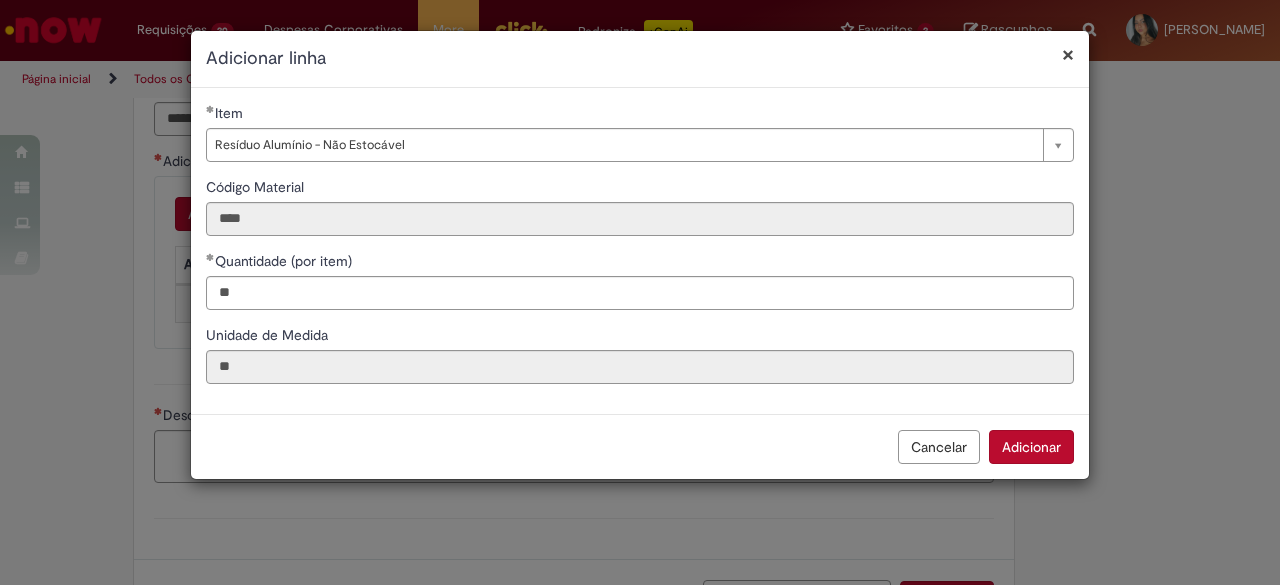 click on "Adicionar" at bounding box center [1031, 447] 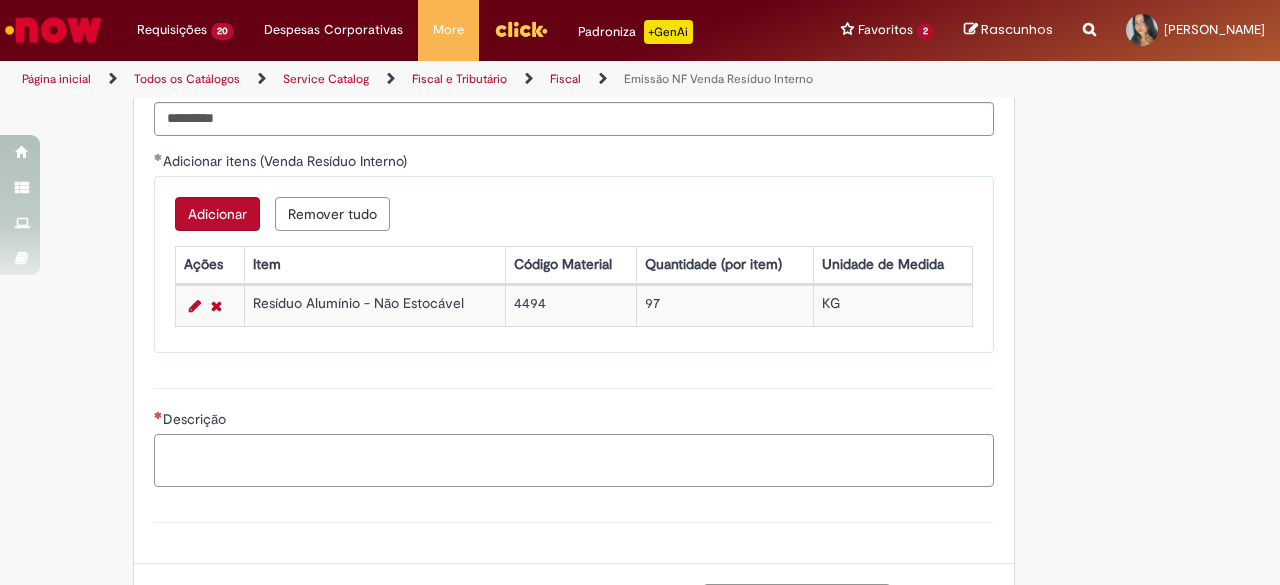 click on "Descrição" at bounding box center [574, 460] 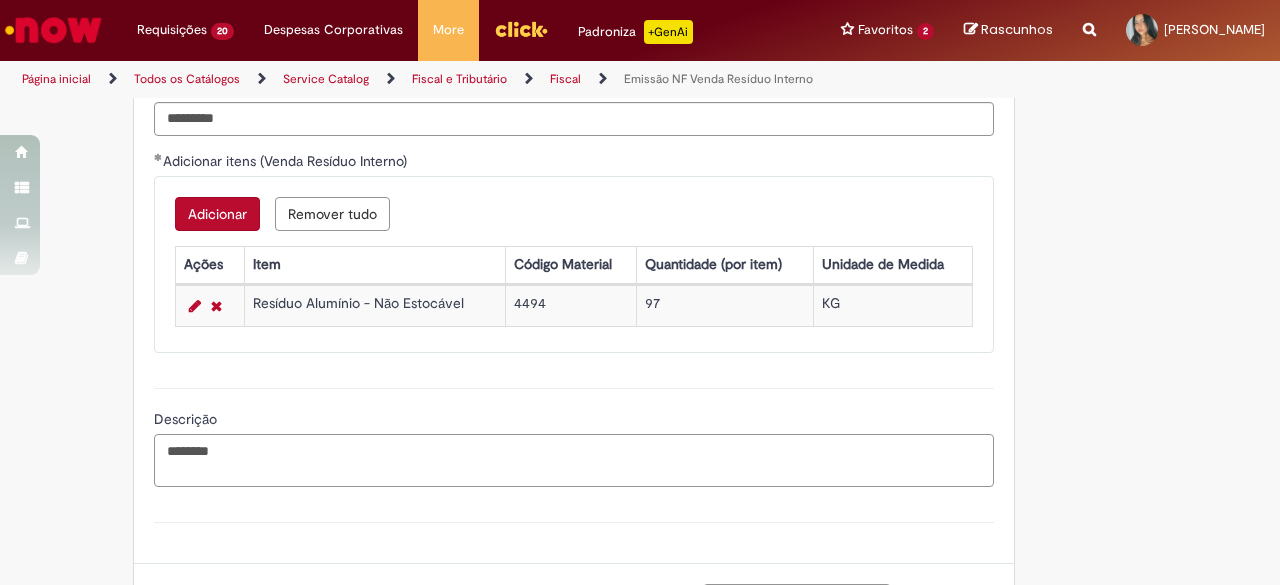 type on "********" 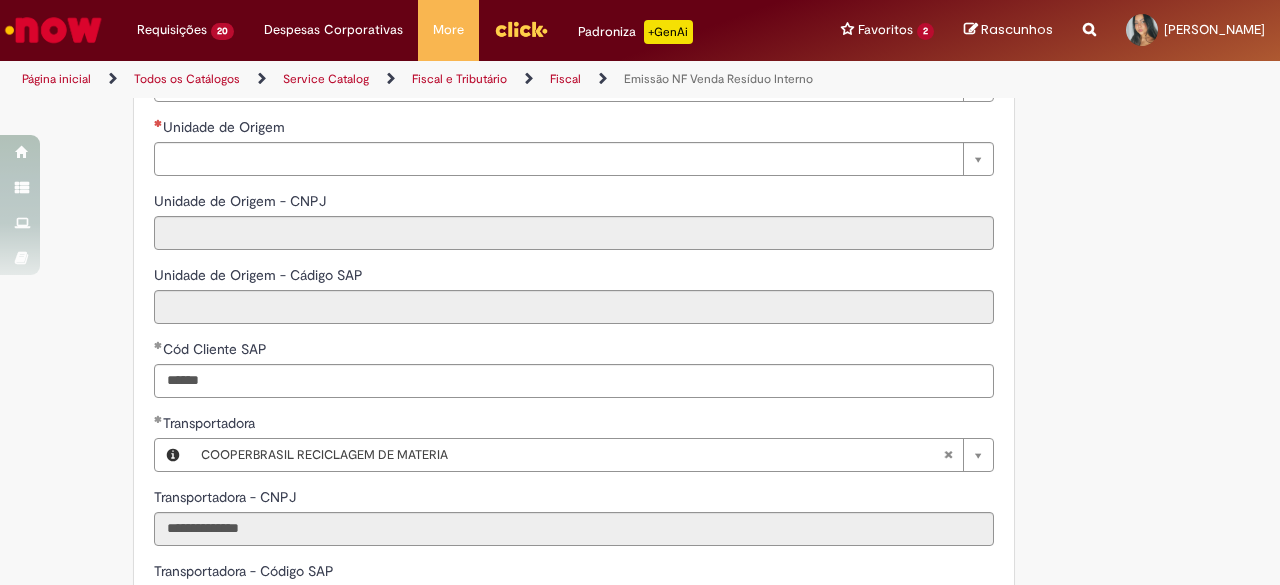 scroll, scrollTop: 586, scrollLeft: 0, axis: vertical 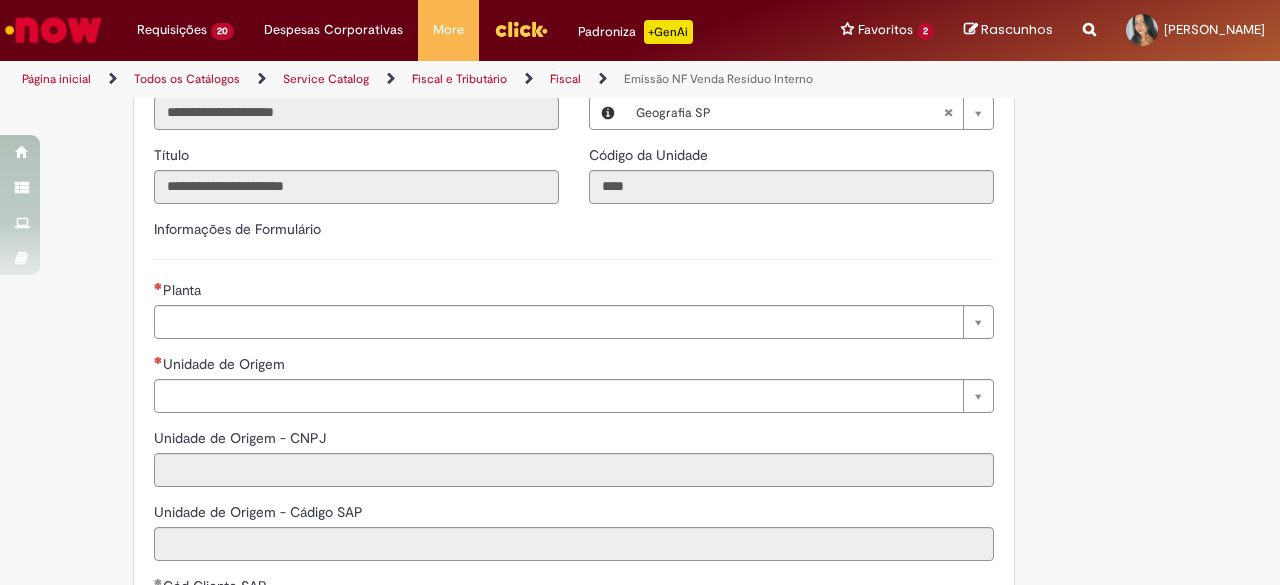 click on "Planta" at bounding box center [574, 292] 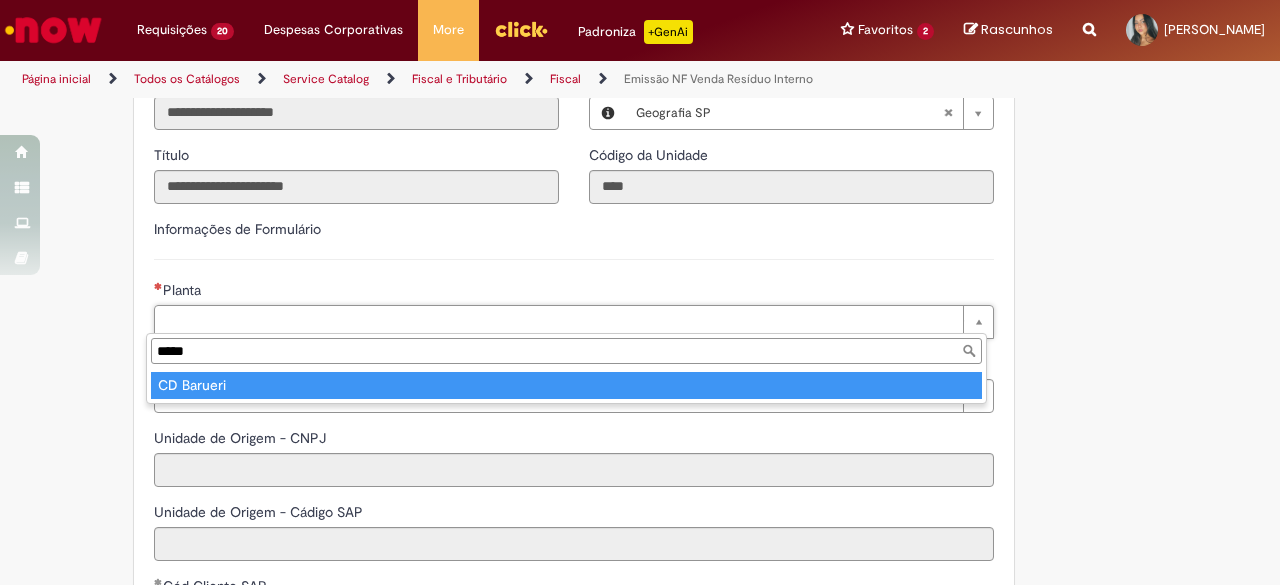 type on "*****" 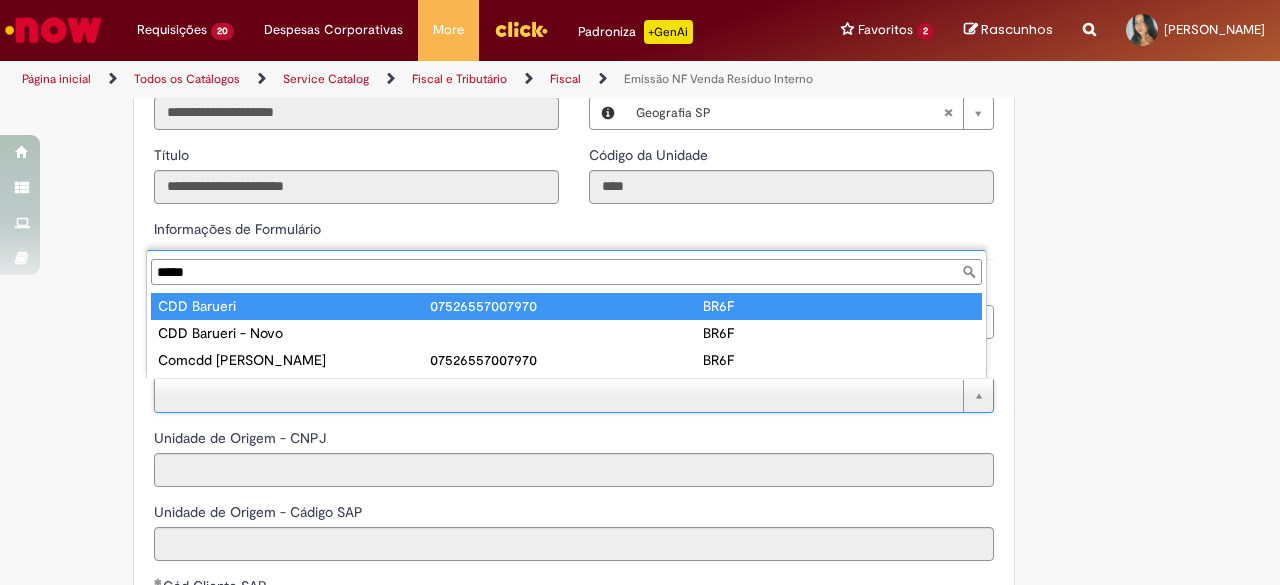type on "*****" 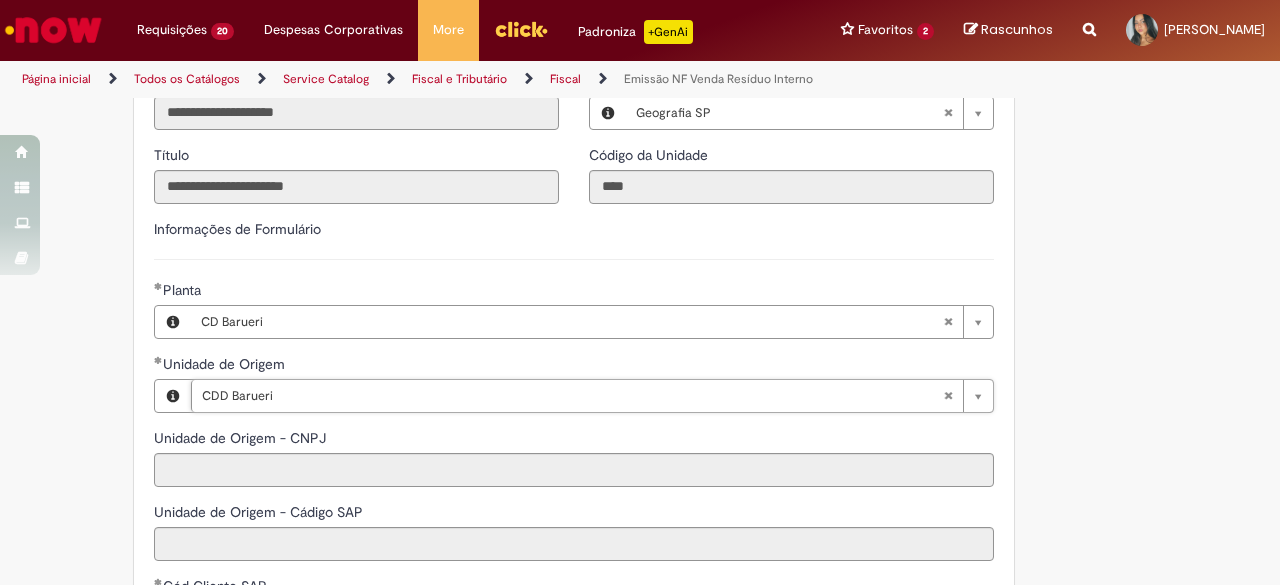 type on "**********" 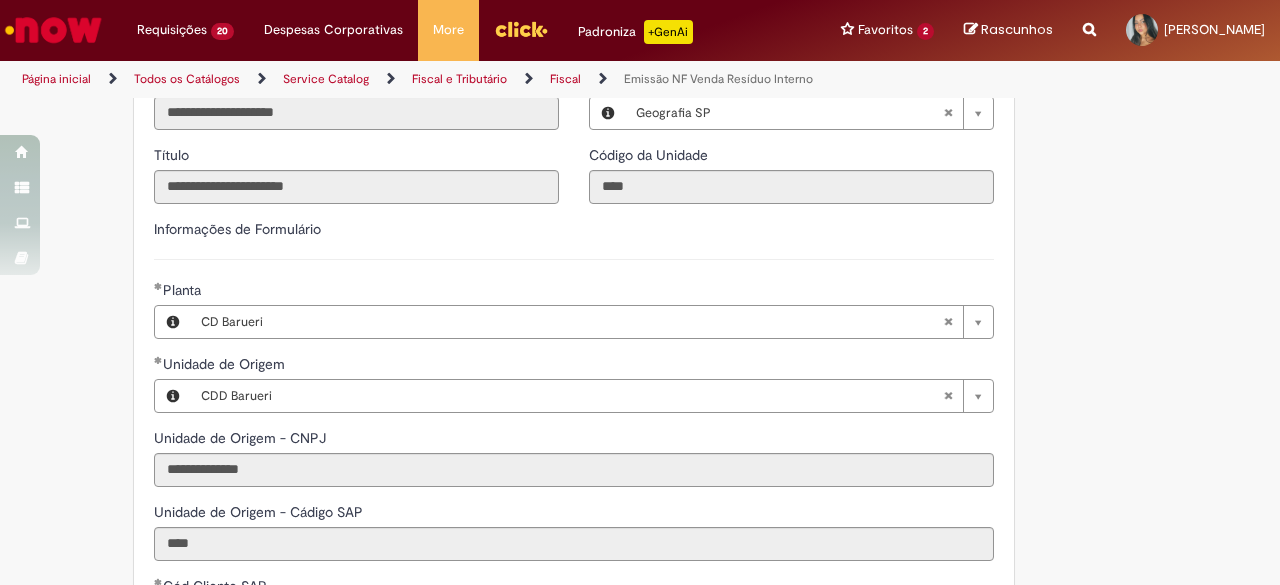 click on "**********" at bounding box center (640, 846) 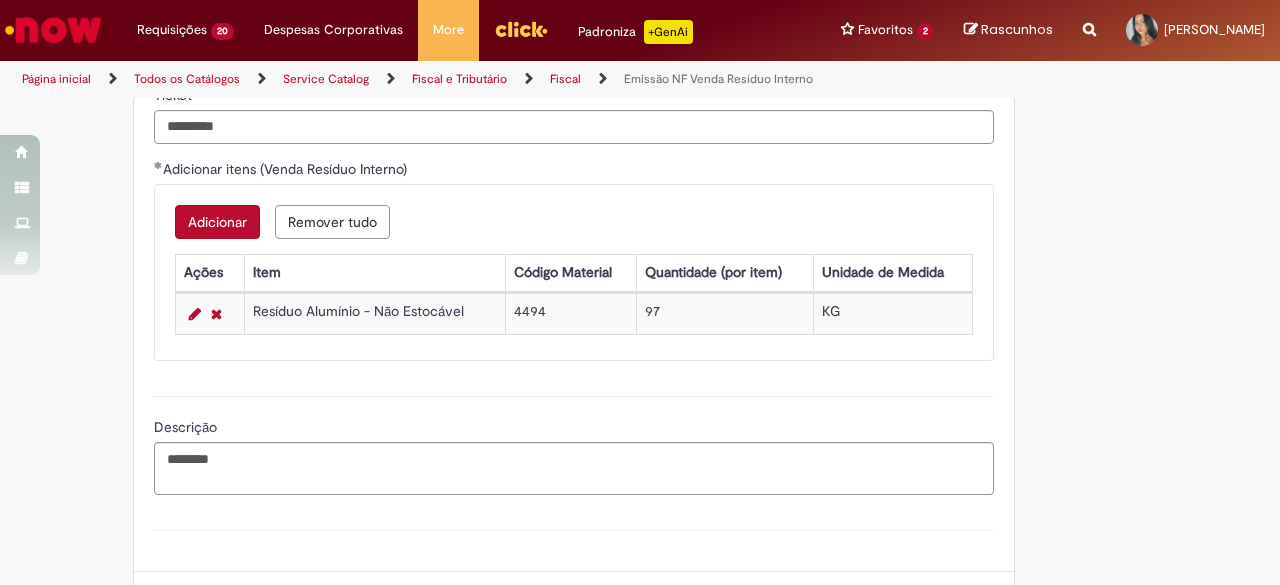 scroll, scrollTop: 1792, scrollLeft: 0, axis: vertical 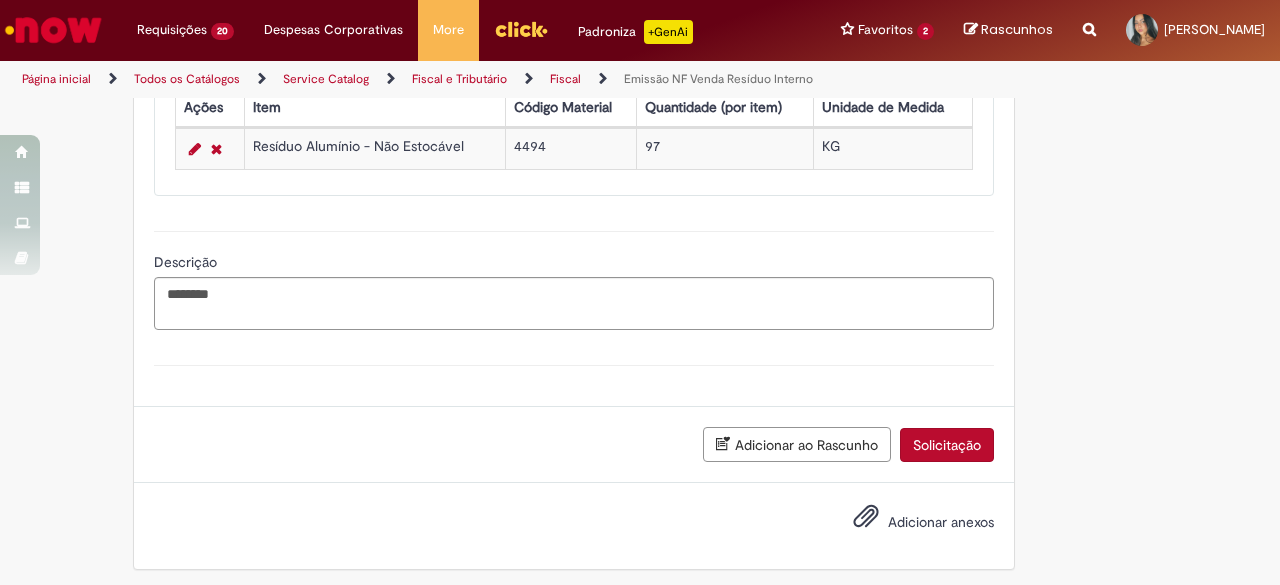 click on "Solicitação" at bounding box center (947, 445) 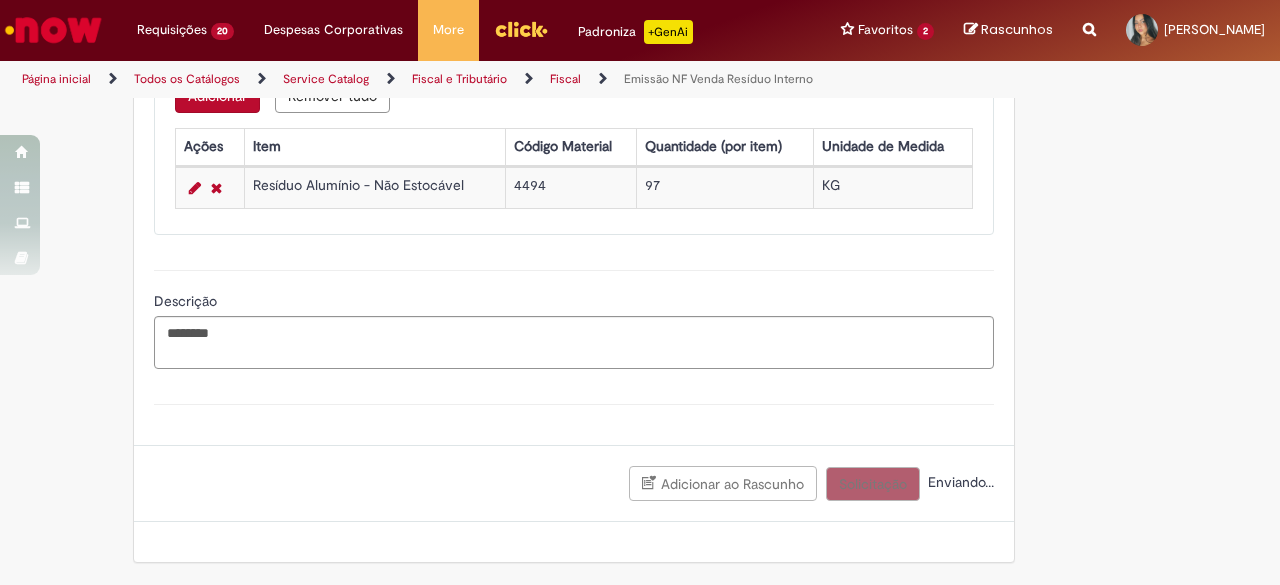 scroll, scrollTop: 1746, scrollLeft: 0, axis: vertical 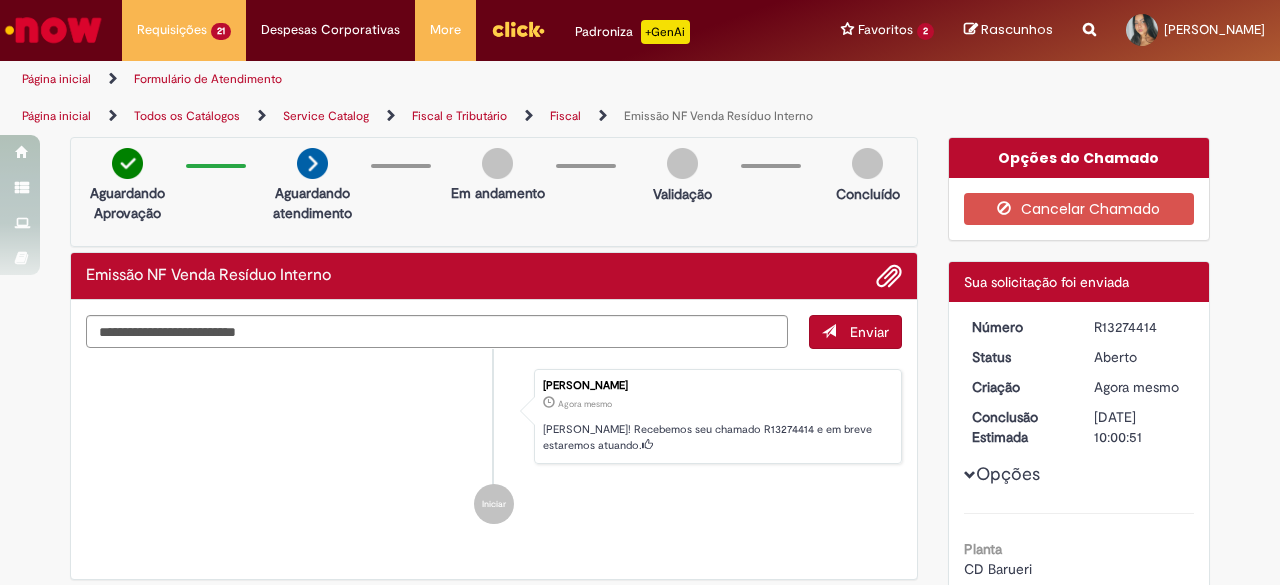 drag, startPoint x: 1098, startPoint y: 321, endPoint x: 1150, endPoint y: 321, distance: 52 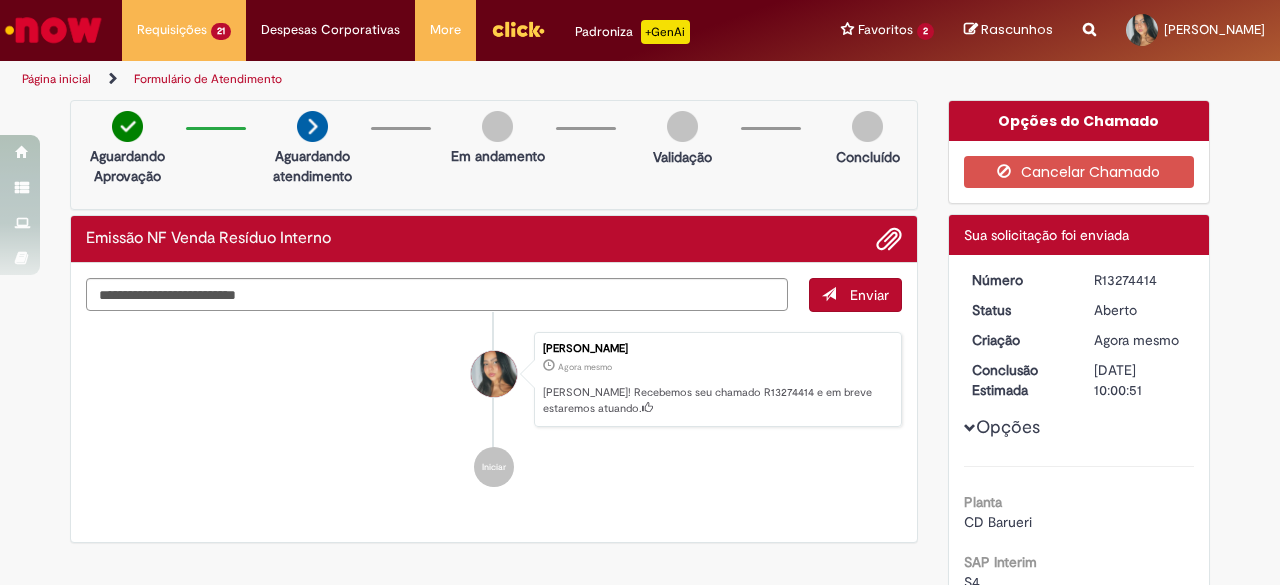 drag, startPoint x: 1138, startPoint y: 321, endPoint x: 1170, endPoint y: 285, distance: 48.166378 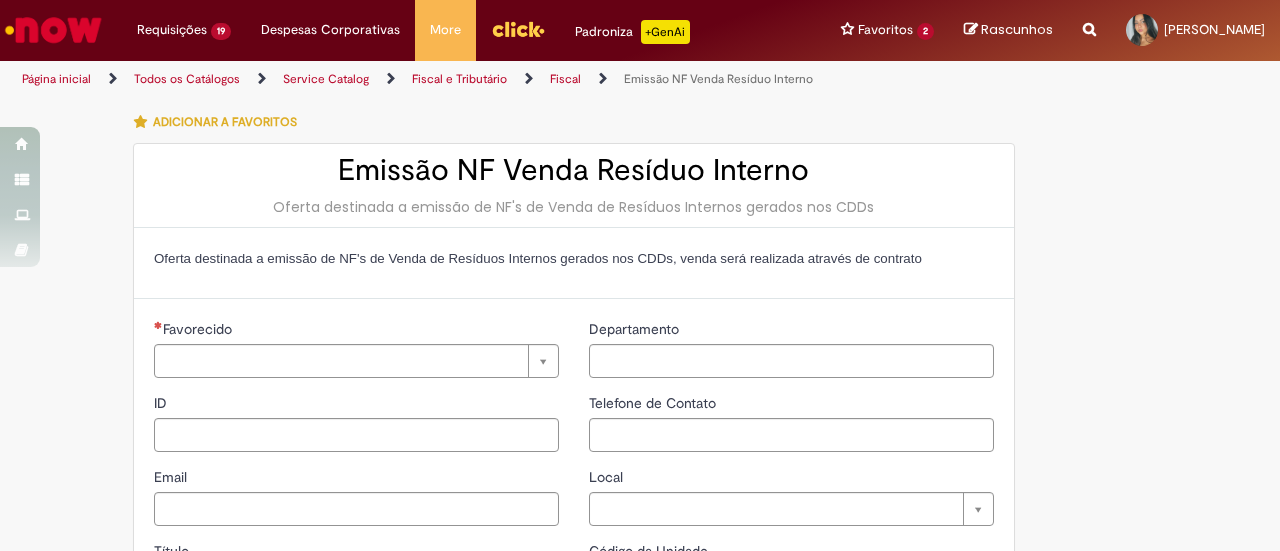 type on "********" 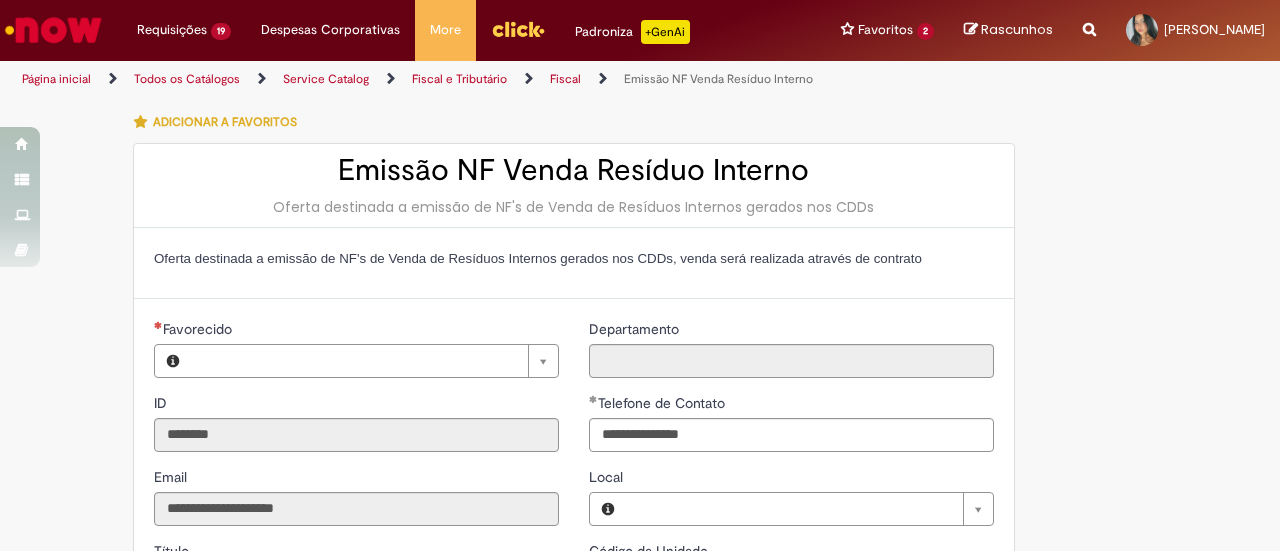 type on "**********" 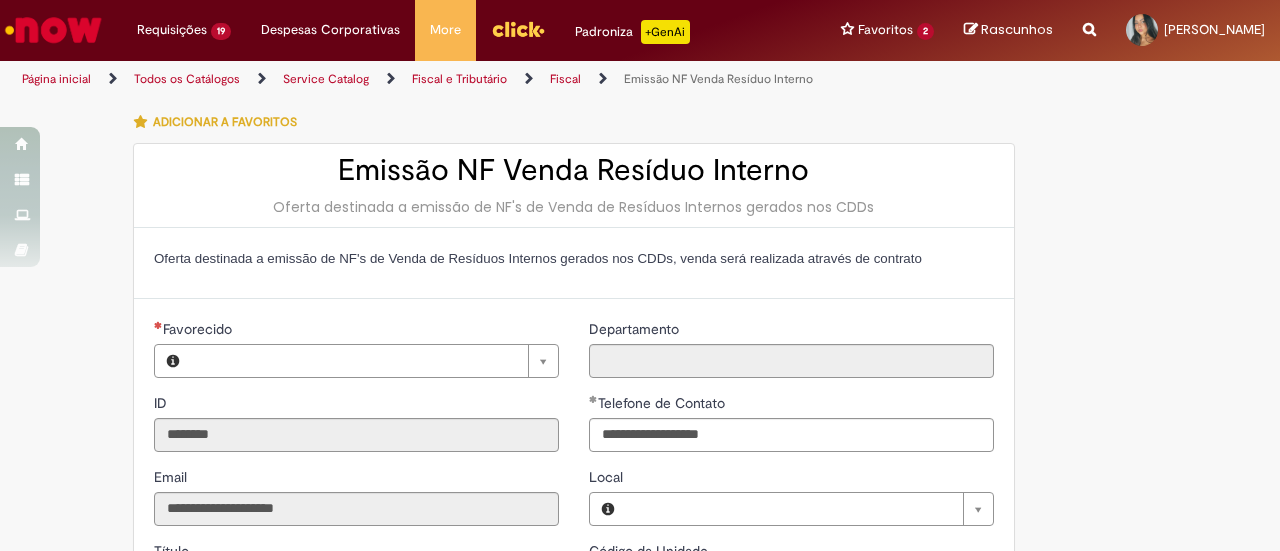type on "**********" 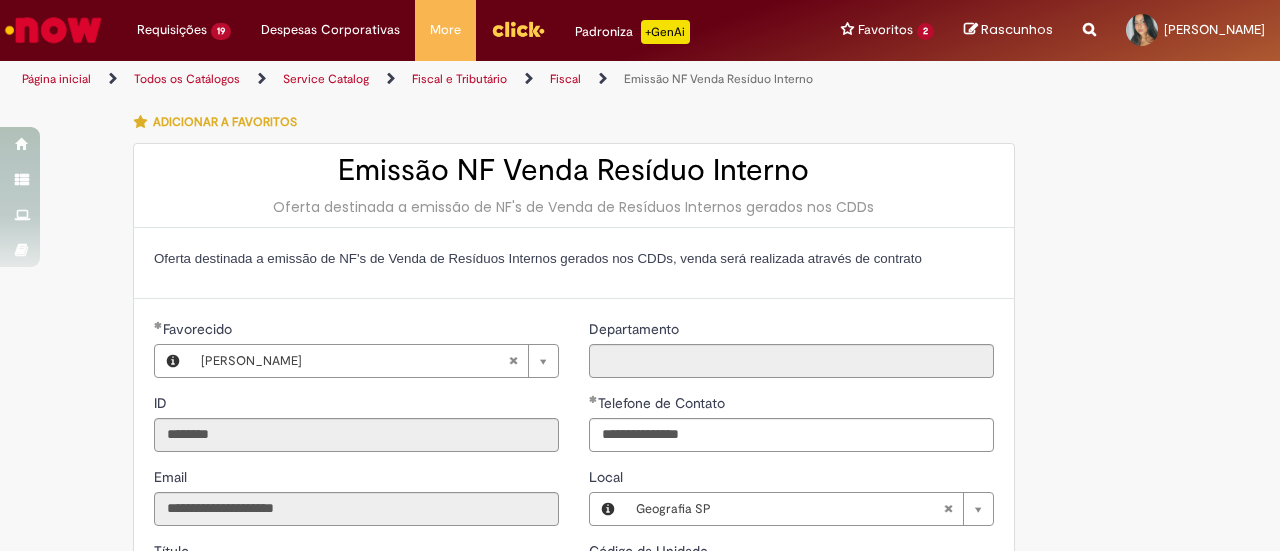 type on "**********" 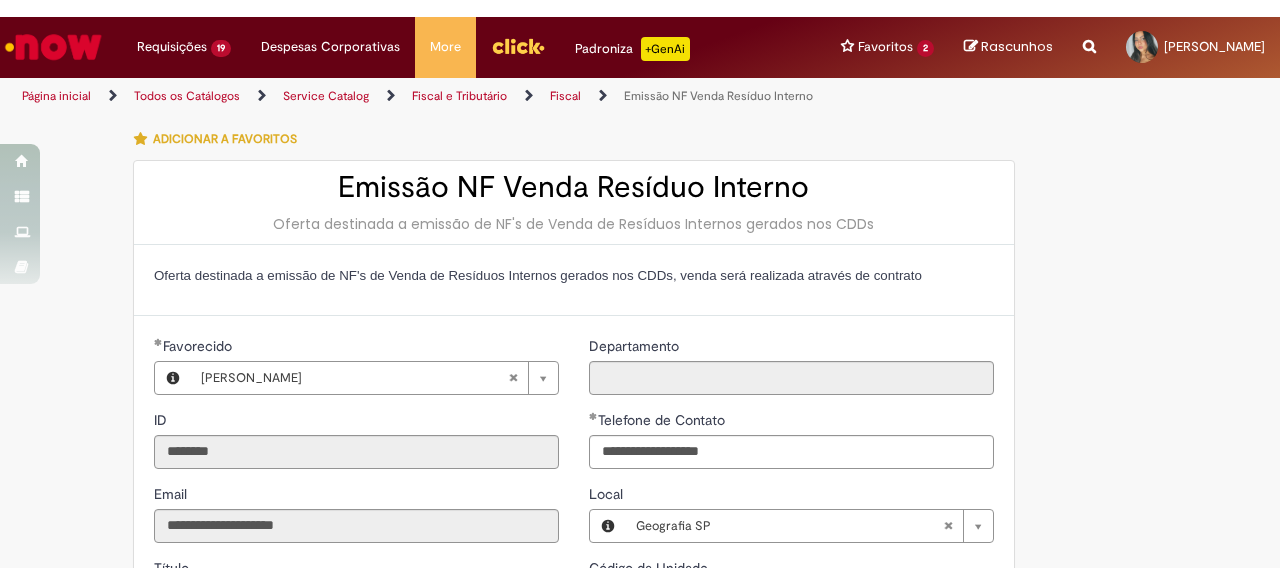 scroll, scrollTop: 0, scrollLeft: 0, axis: both 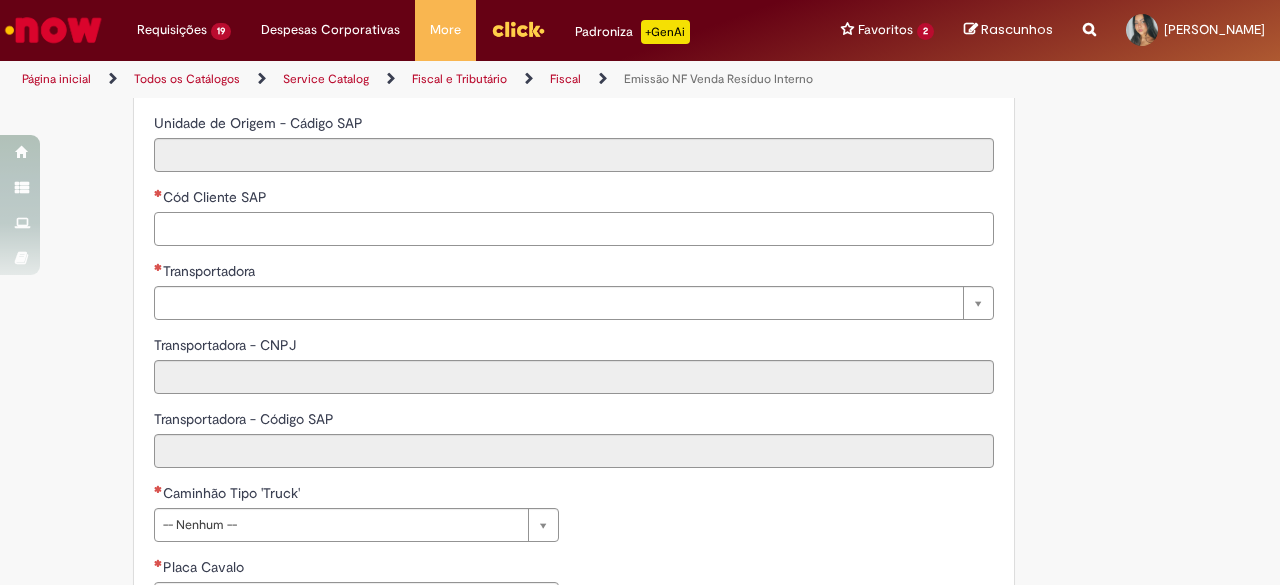 click on "Cód Cliente SAP" at bounding box center [574, 229] 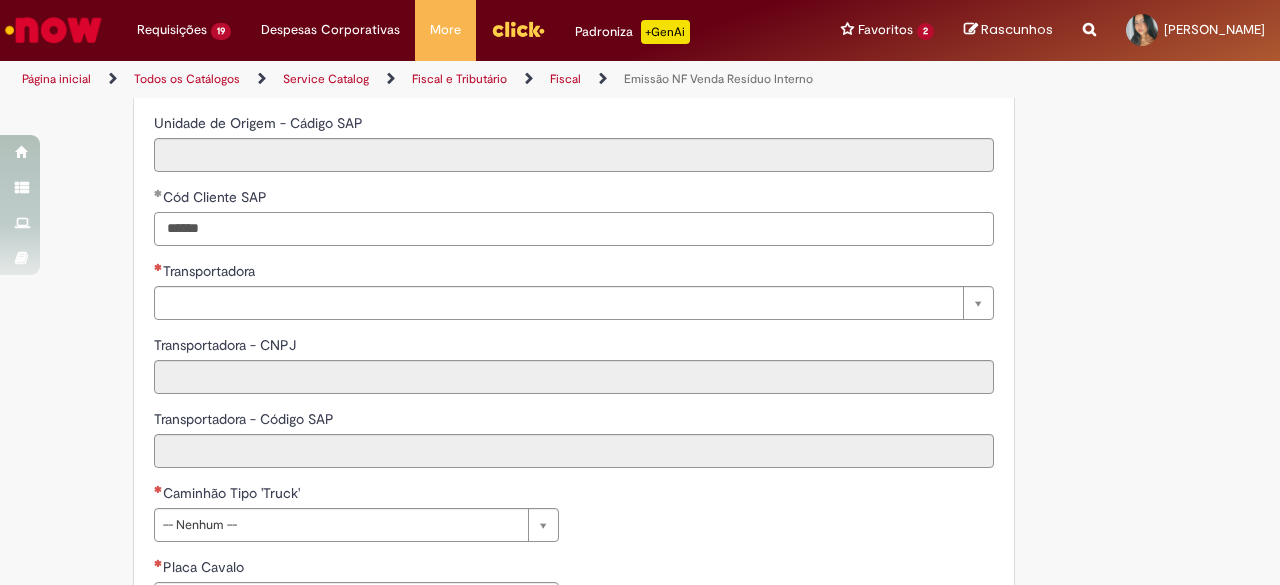 type on "******" 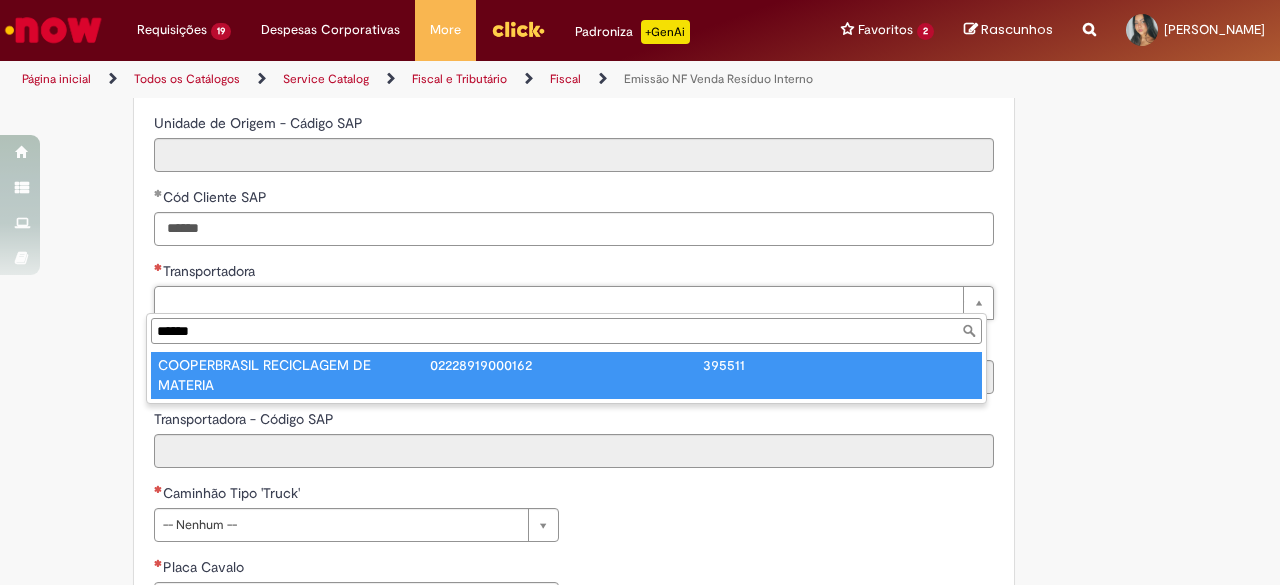 type on "******" 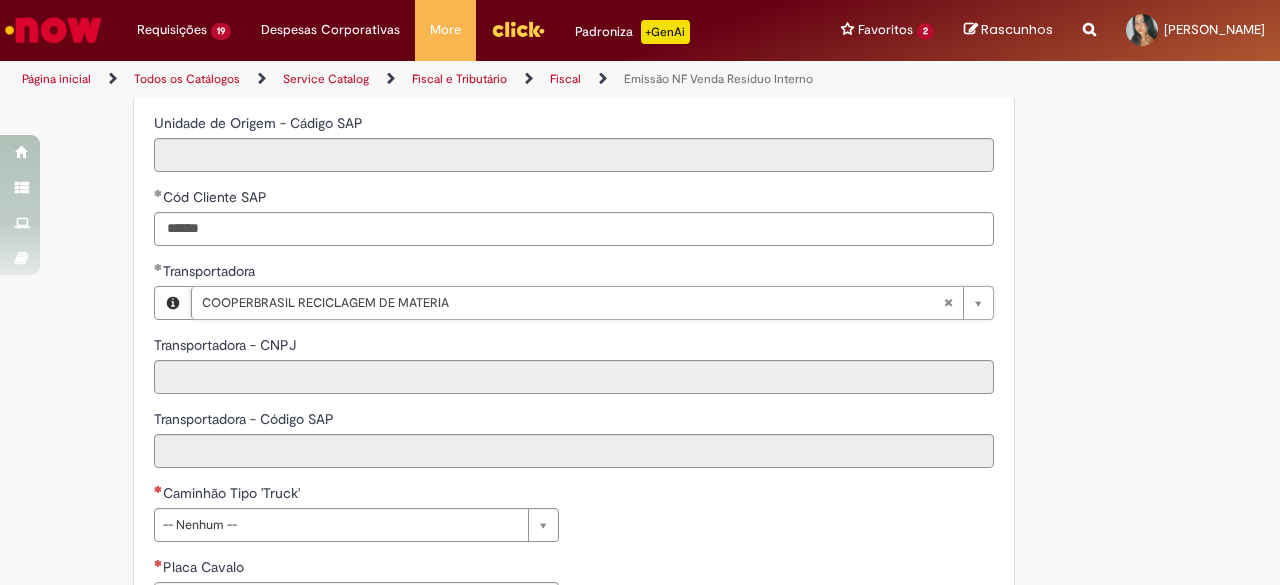type on "**********" 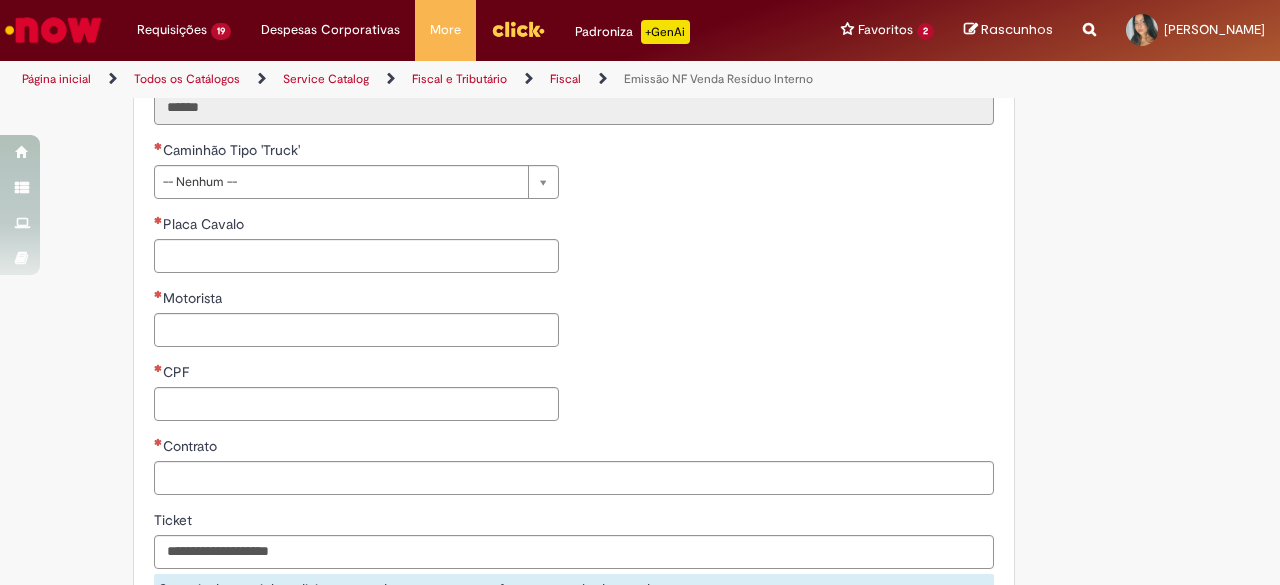 scroll, scrollTop: 1115, scrollLeft: 0, axis: vertical 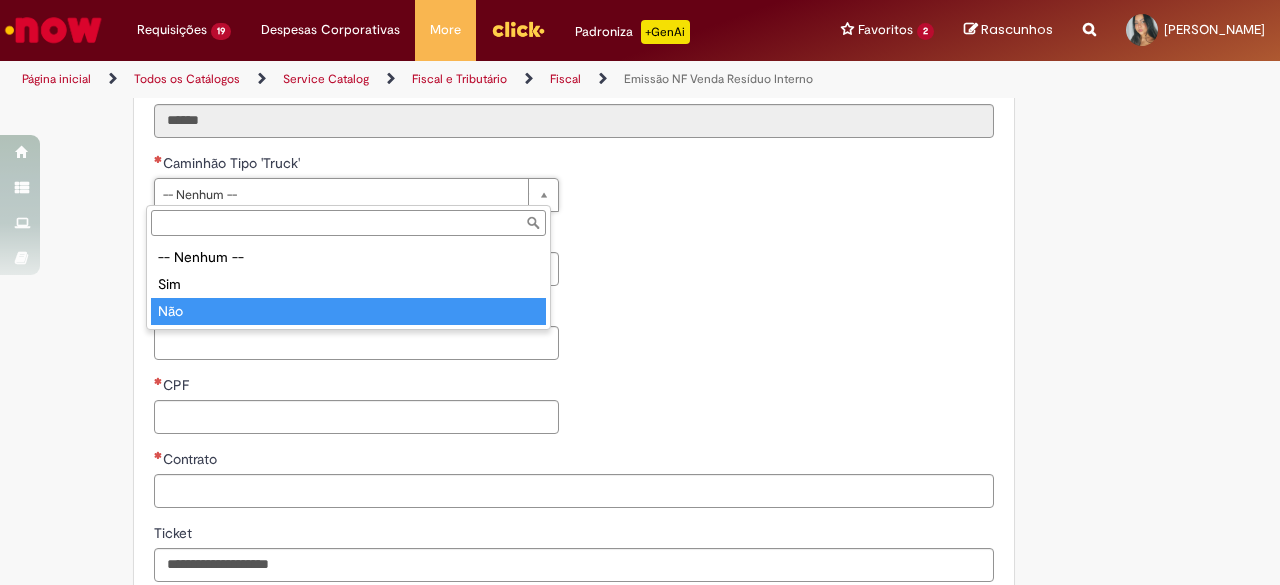 type on "***" 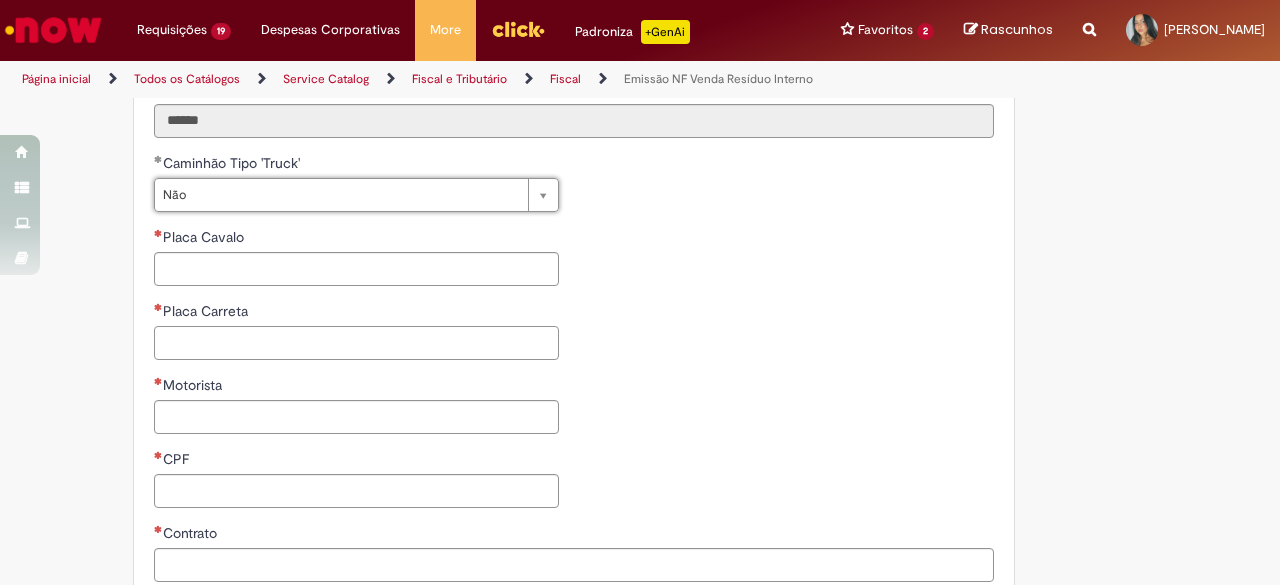 click on "Placa Carreta" at bounding box center [356, 343] 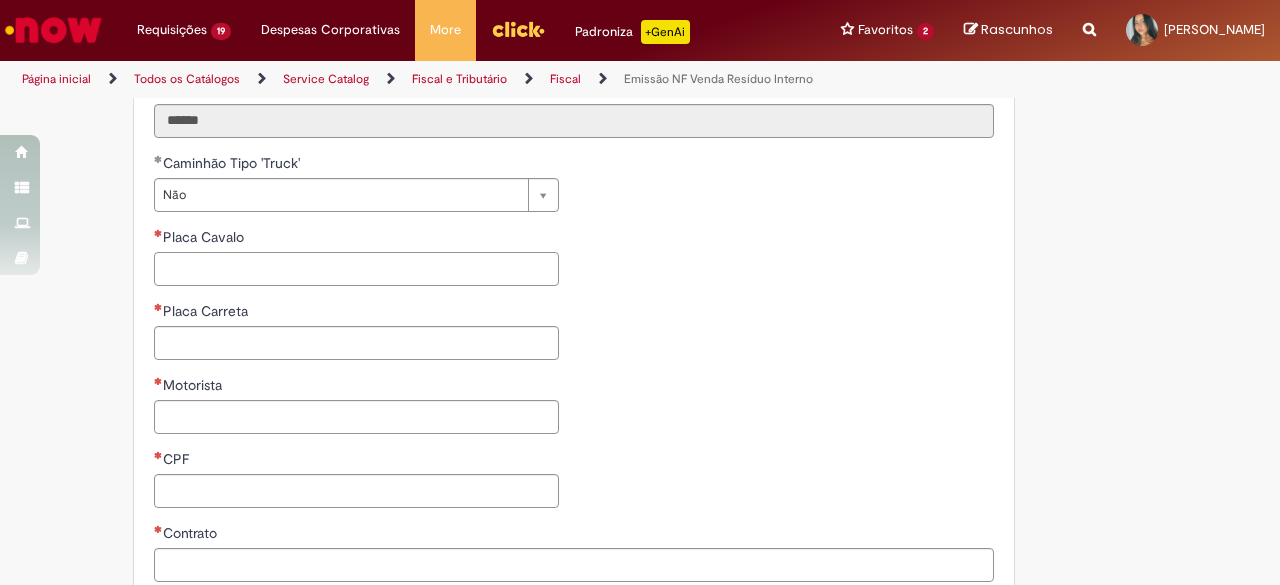 click on "Placa Cavalo" at bounding box center [356, 269] 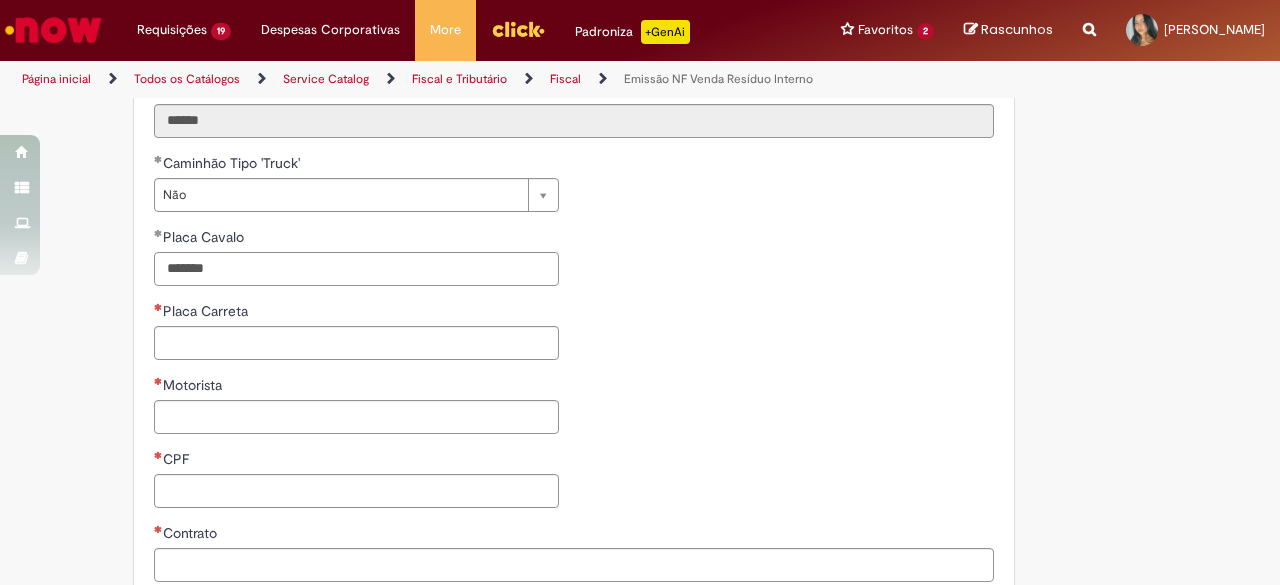 type on "*******" 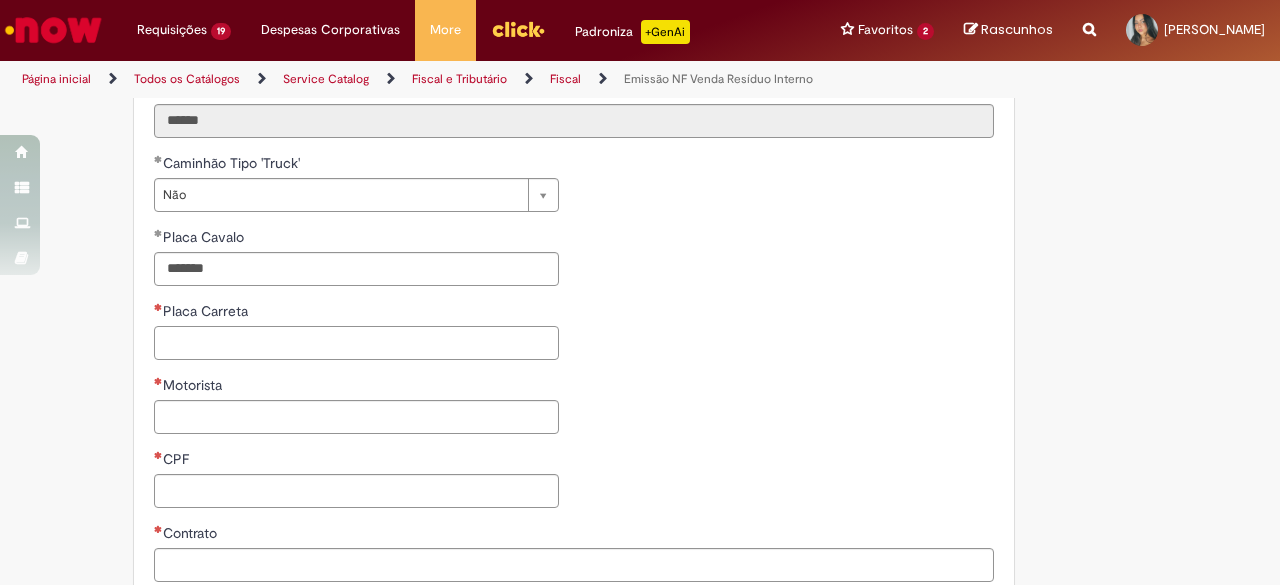 paste on "*******" 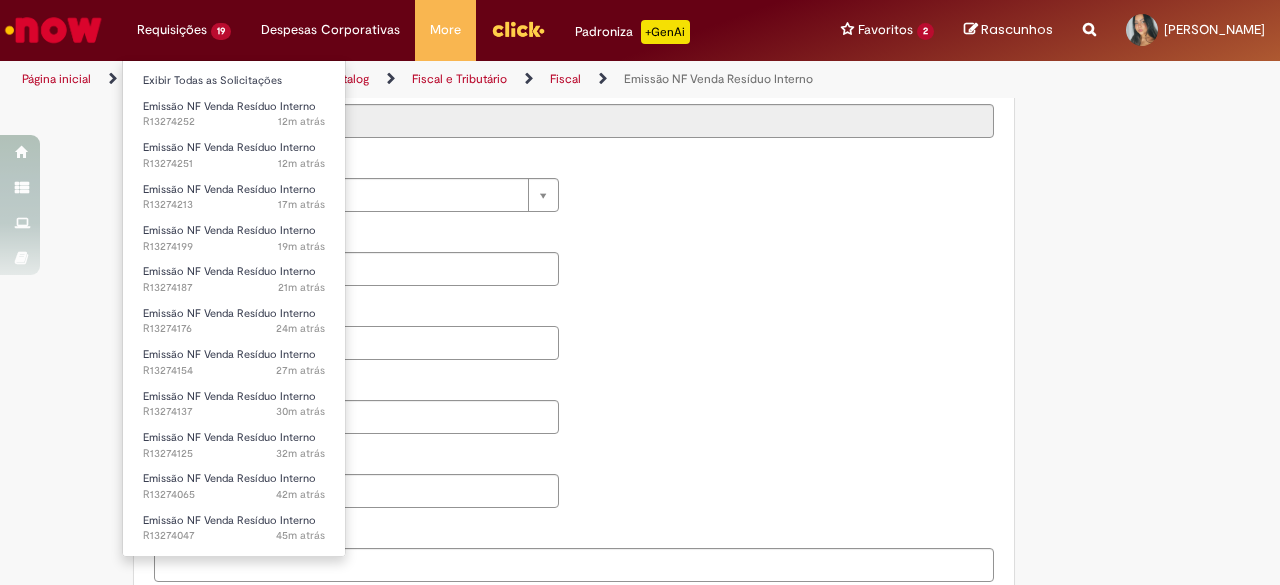 type on "*******" 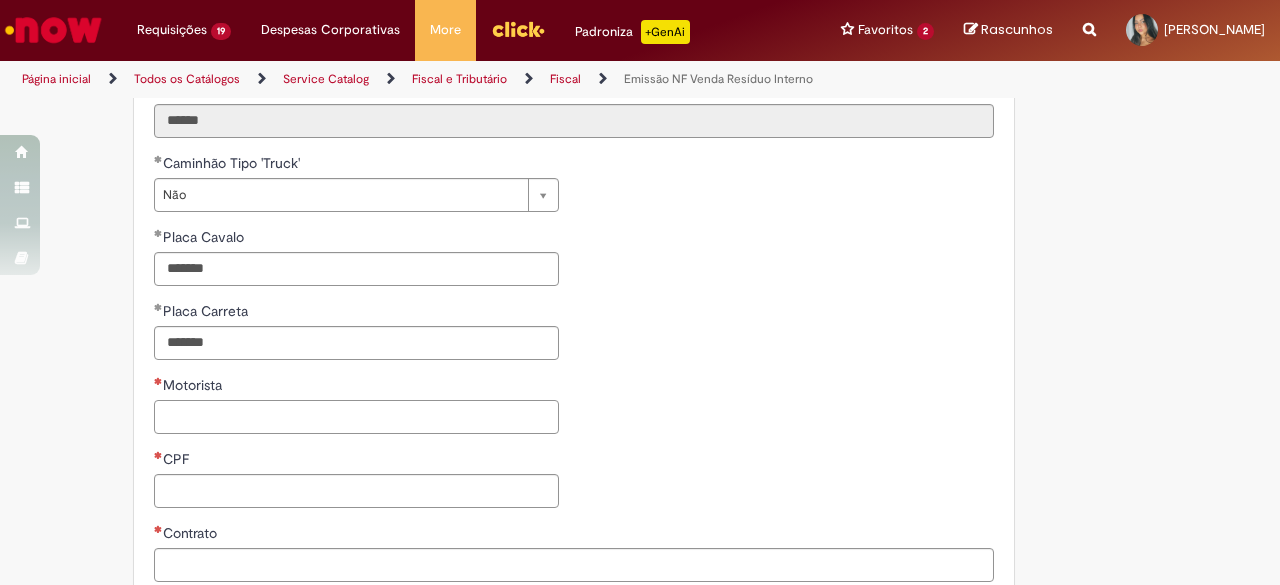 click on "Motorista" at bounding box center [356, 417] 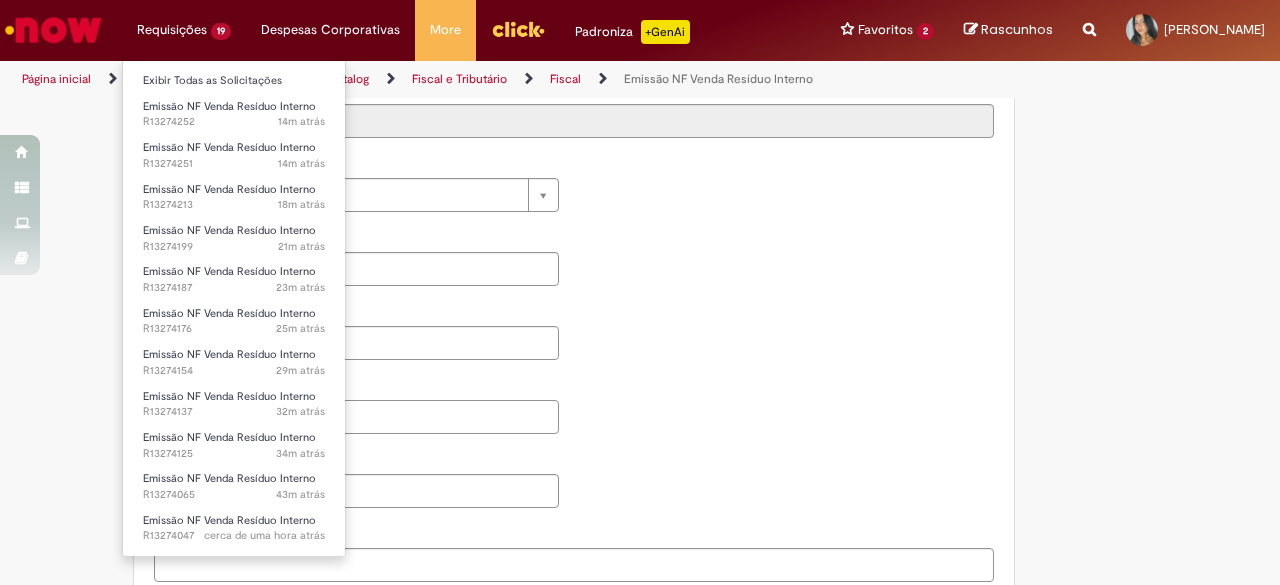 type on "********" 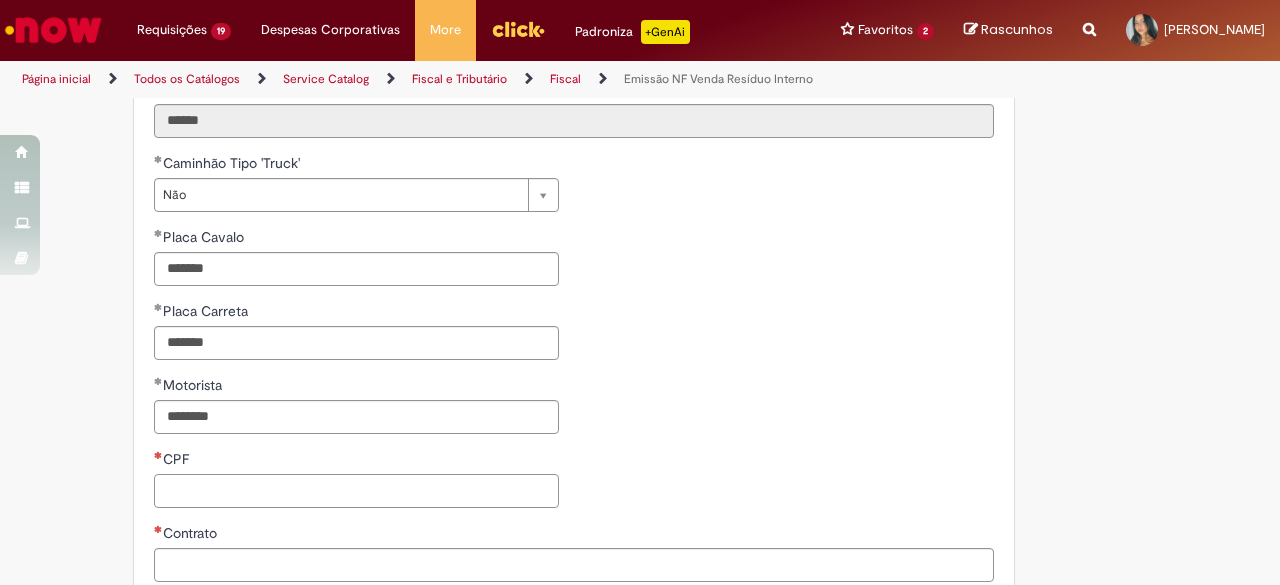 click on "CPF" at bounding box center (356, 491) 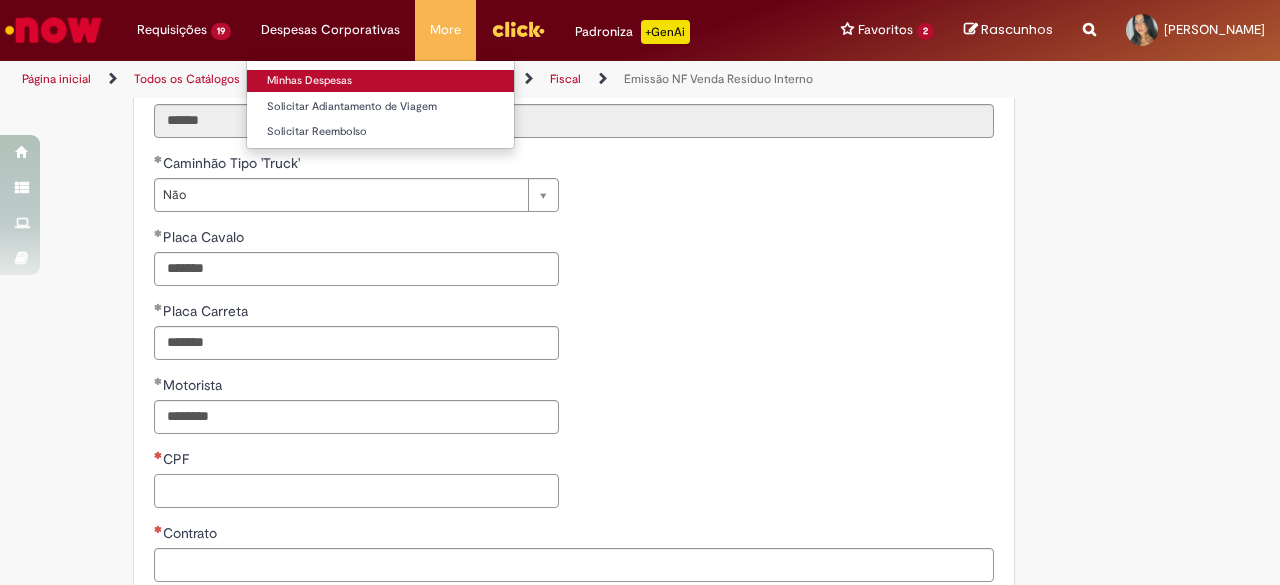 paste on "**********" 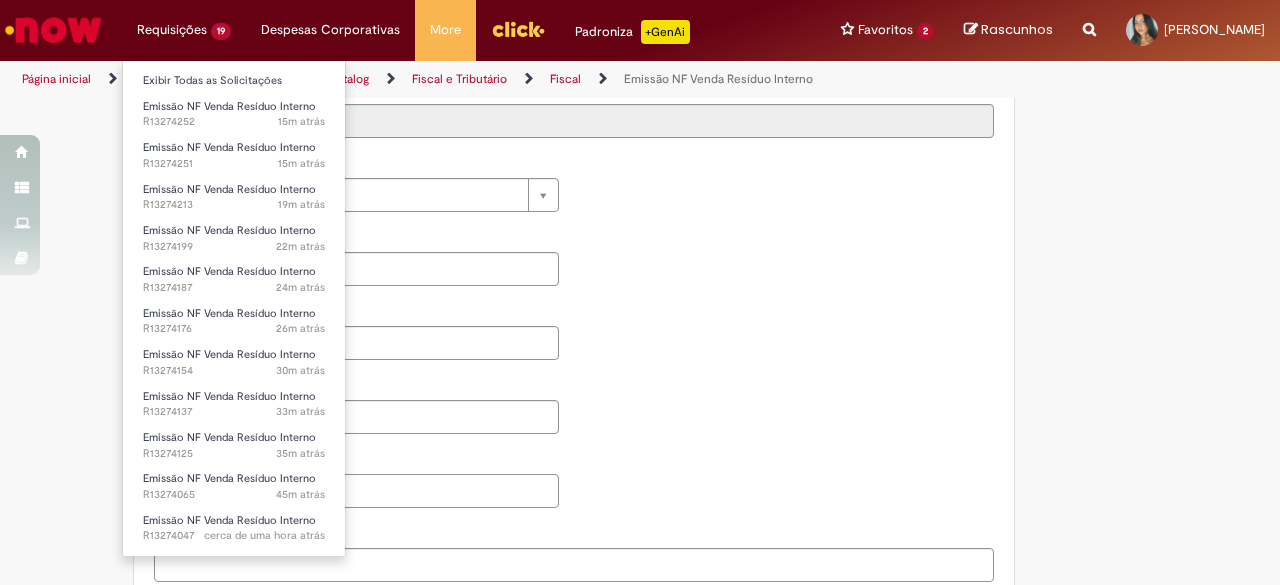 type on "**********" 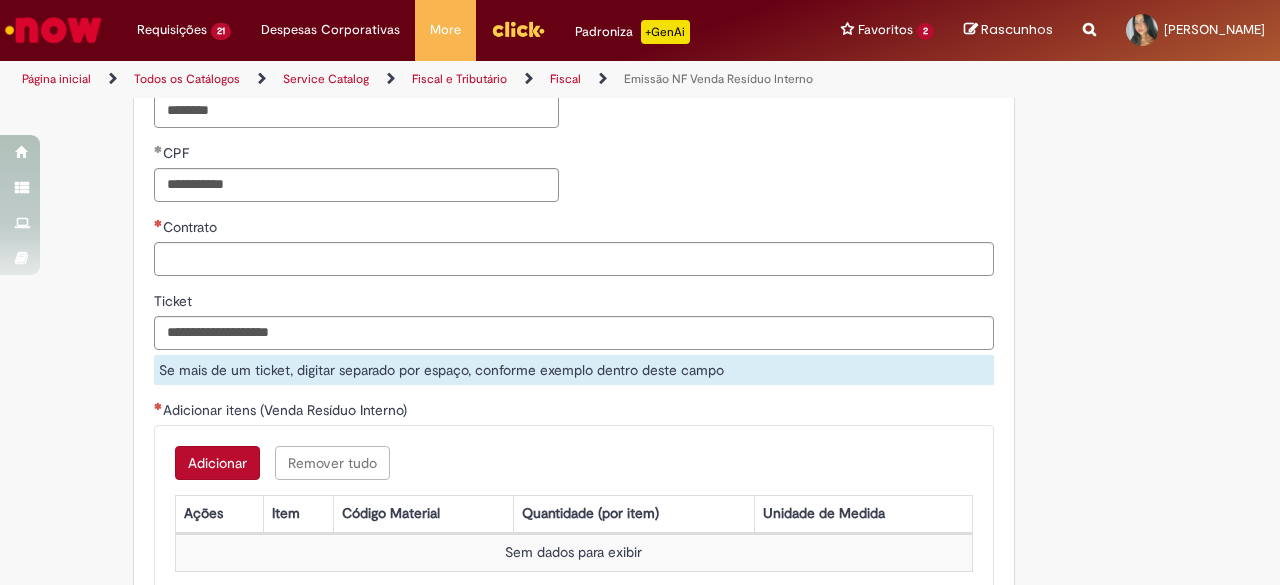 scroll, scrollTop: 1438, scrollLeft: 0, axis: vertical 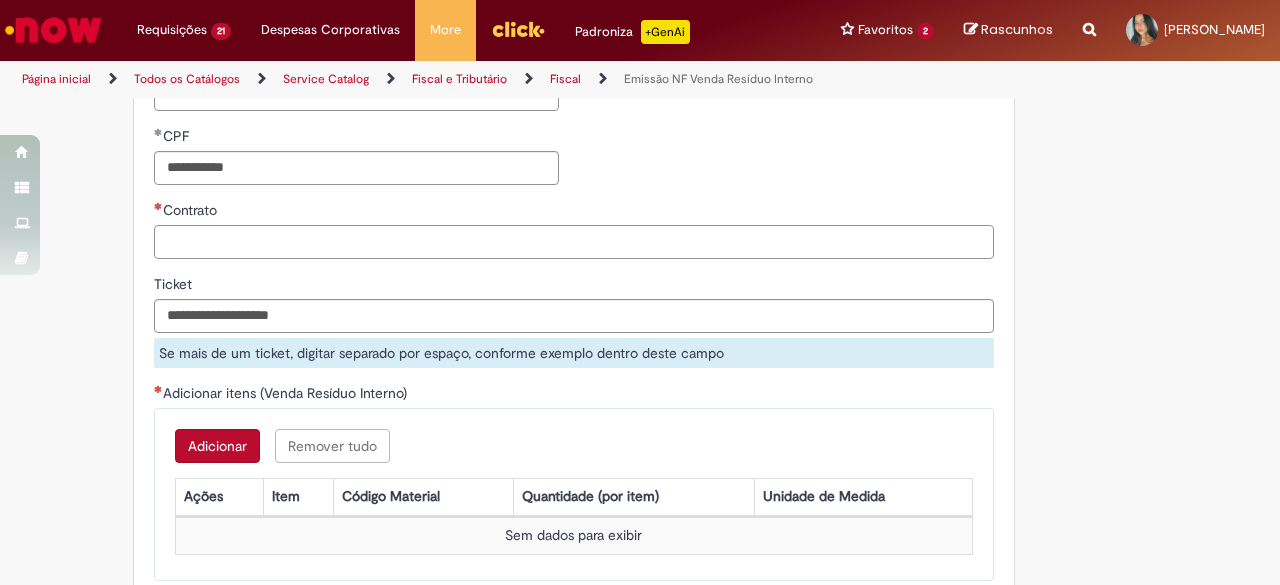click on "Contrato" at bounding box center (574, 242) 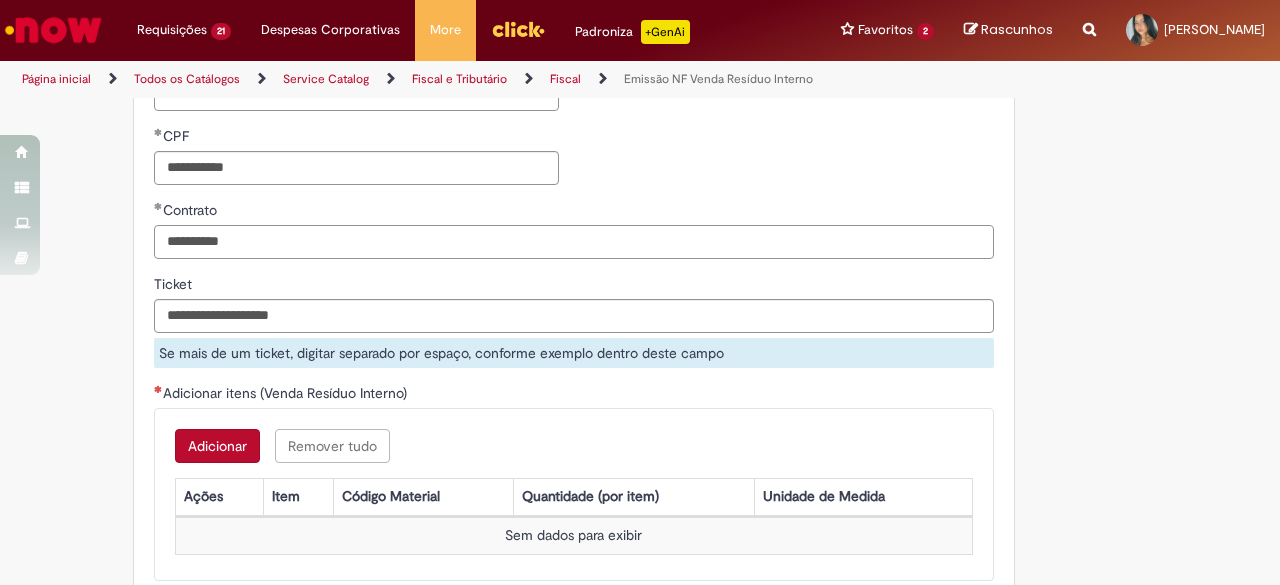 type on "**********" 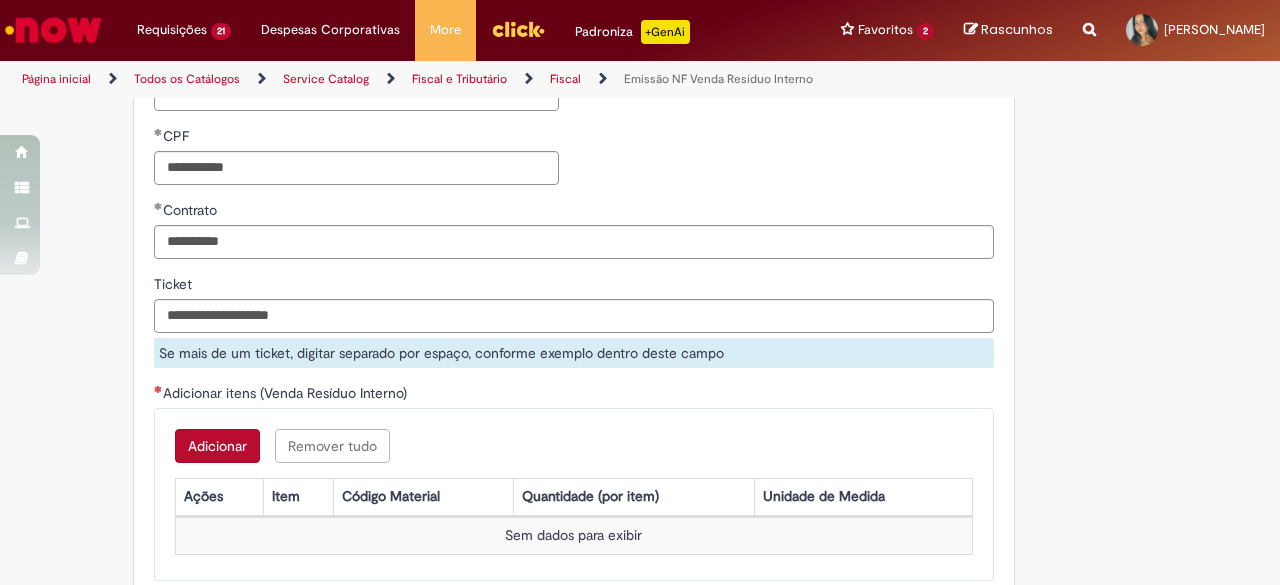 click on "Ticket" at bounding box center [574, 286] 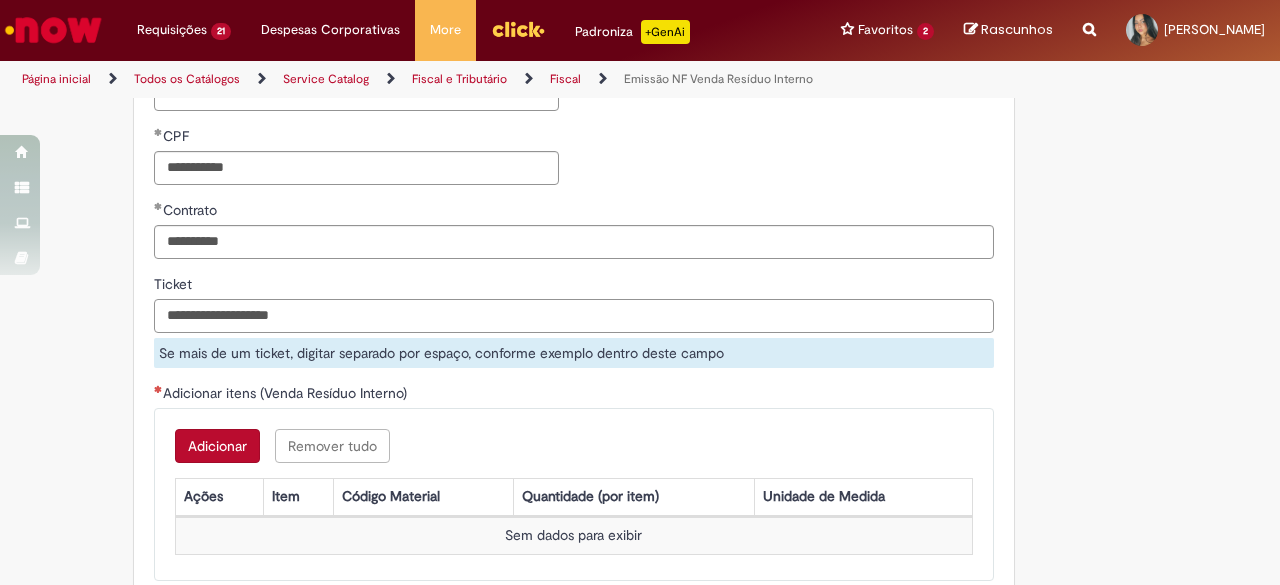 click on "Ticket" at bounding box center (574, 316) 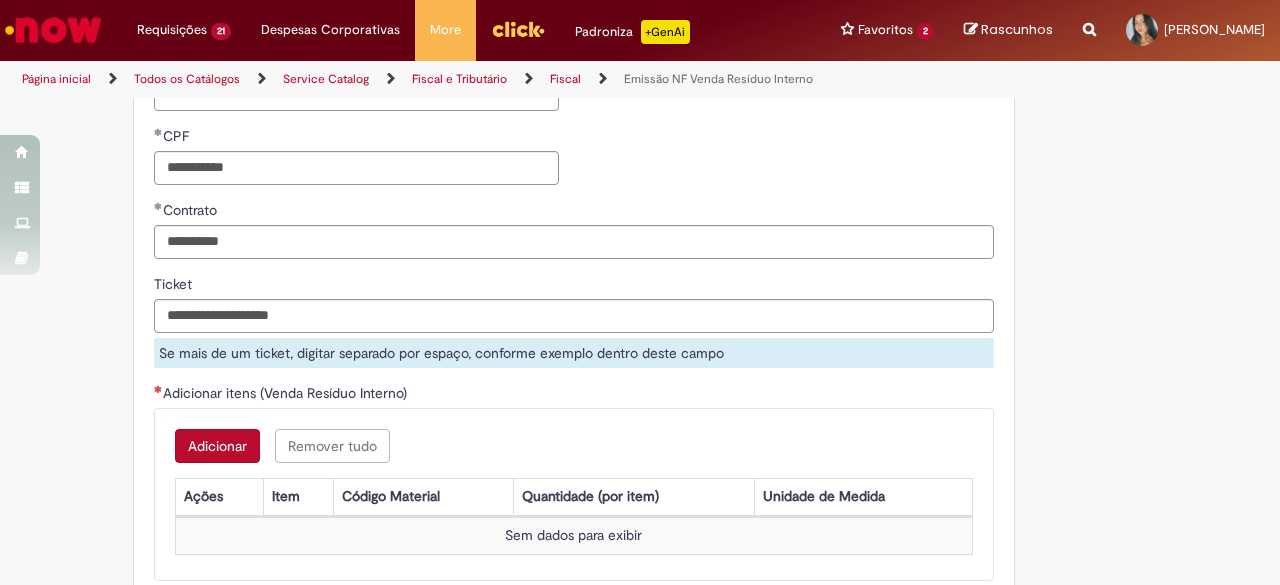 click on "Ticket" at bounding box center [574, 286] 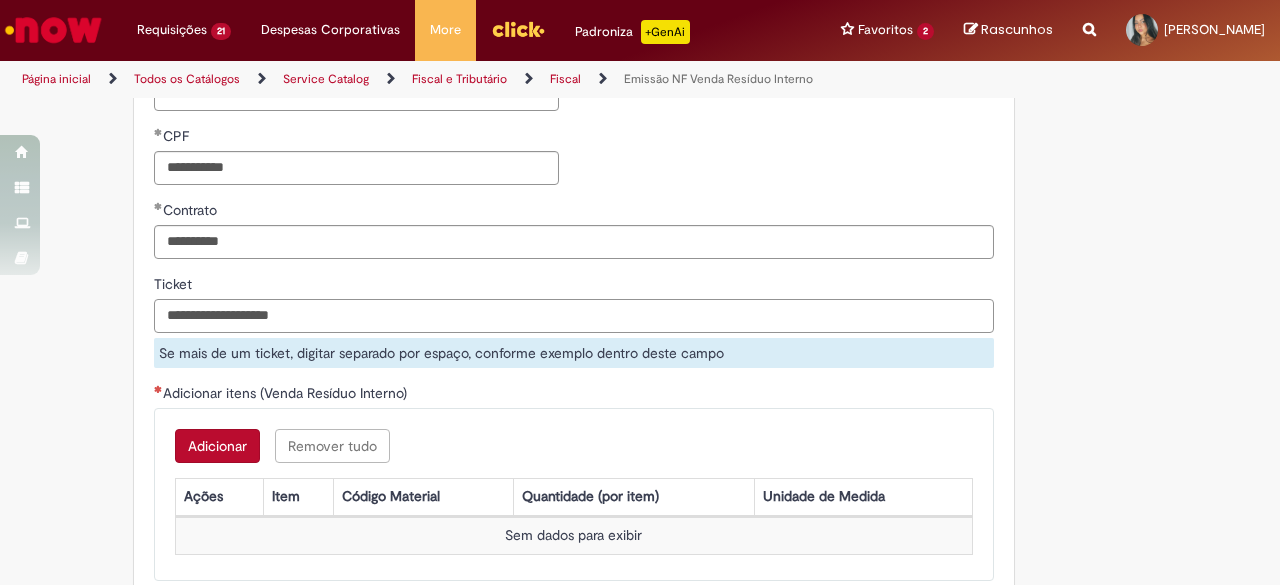 click on "Ticket" at bounding box center (574, 316) 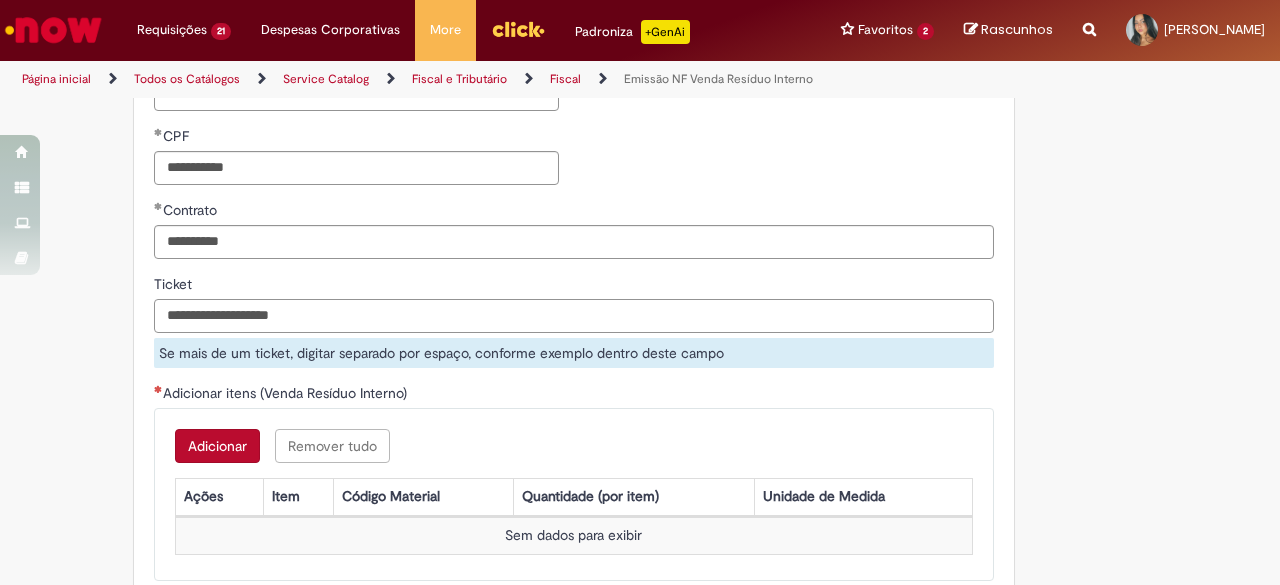 paste on "*********" 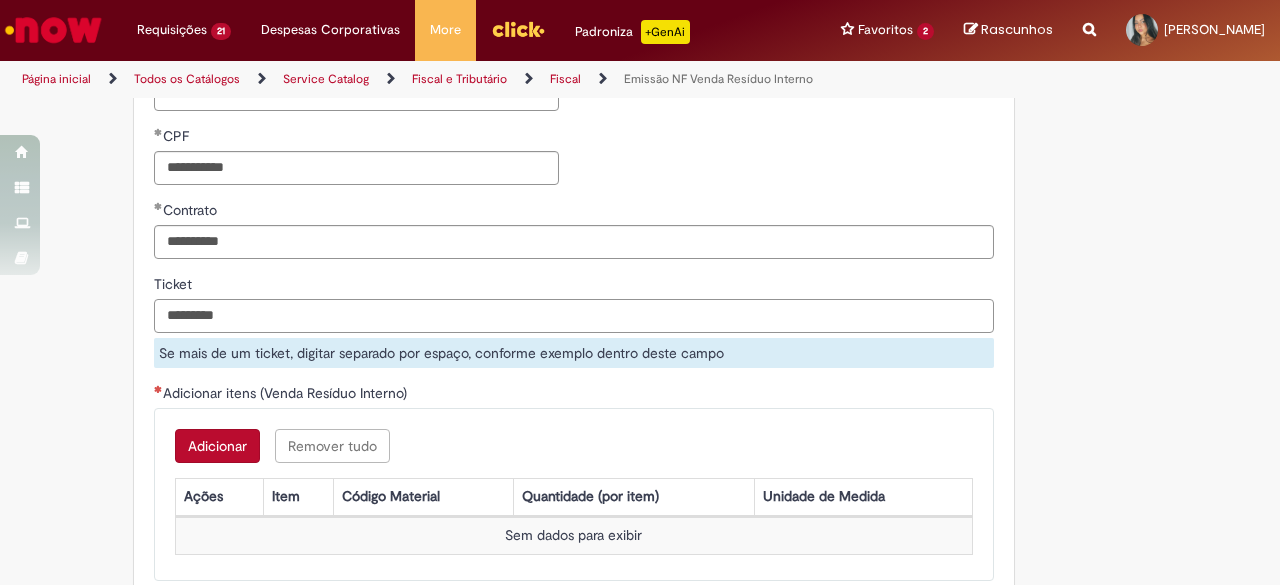 type on "*********" 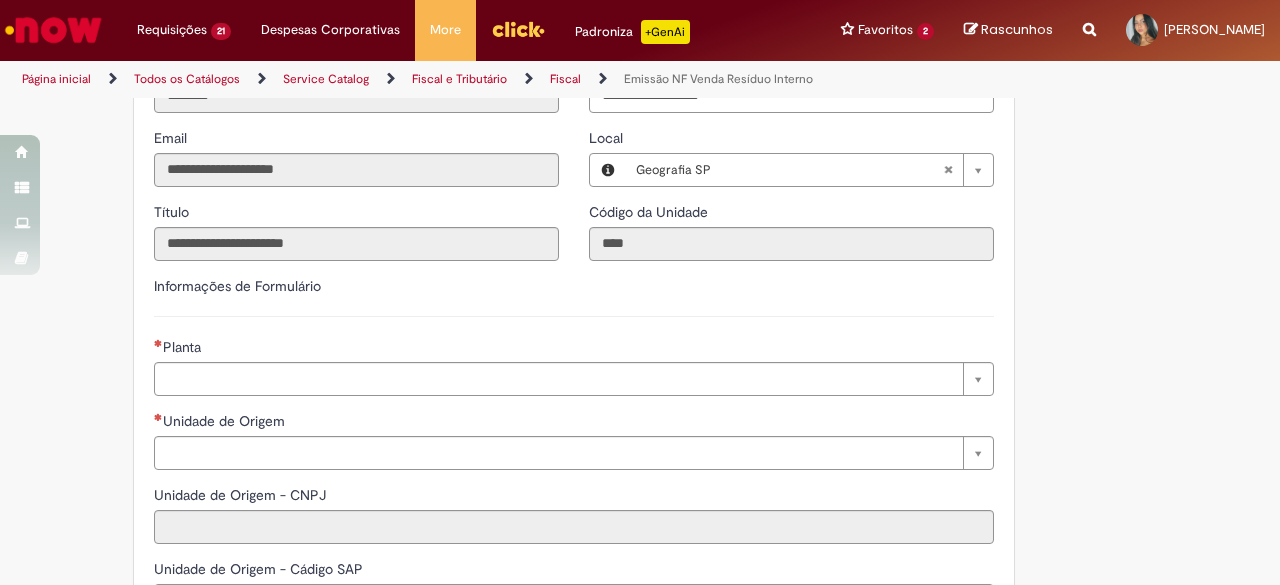 scroll, scrollTop: 336, scrollLeft: 0, axis: vertical 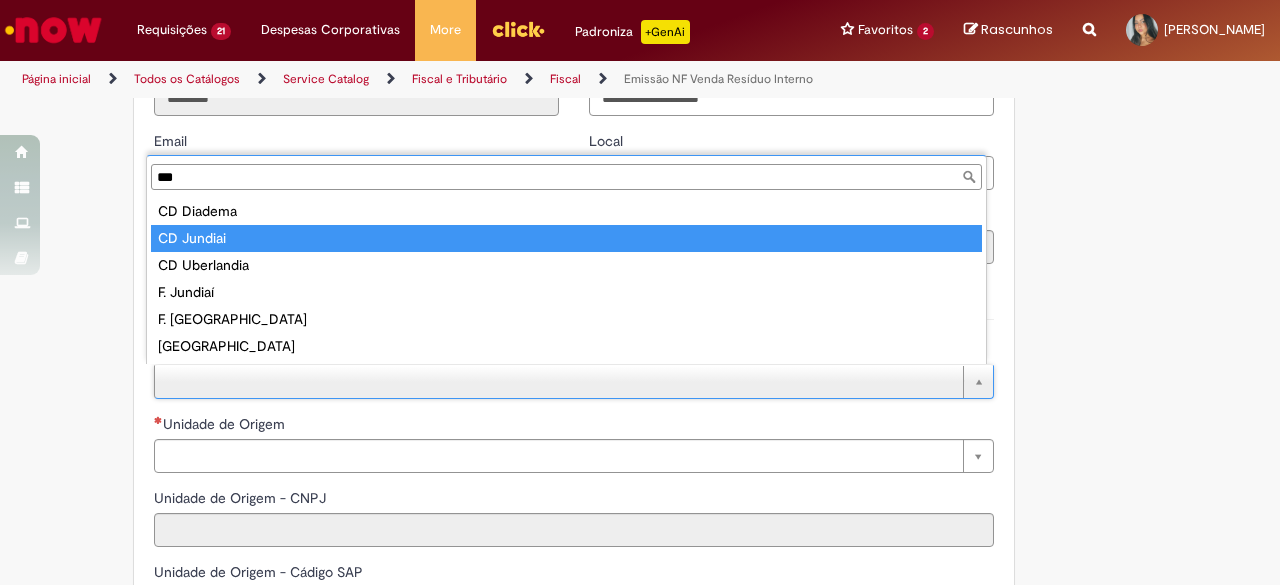 type on "***" 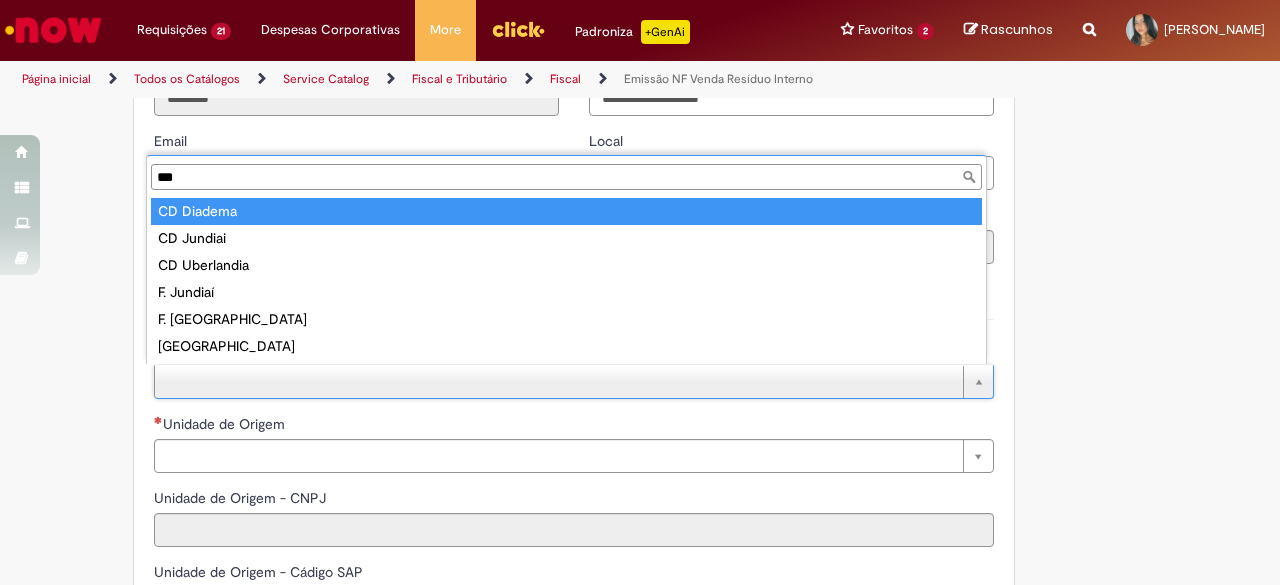 type on "**********" 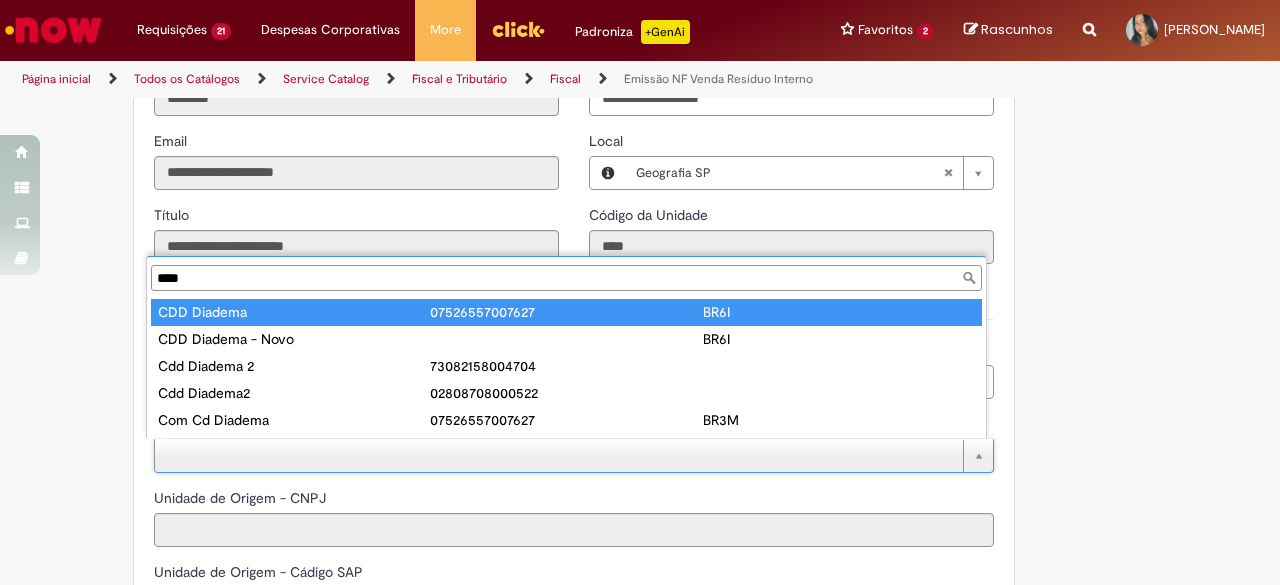 type on "****" 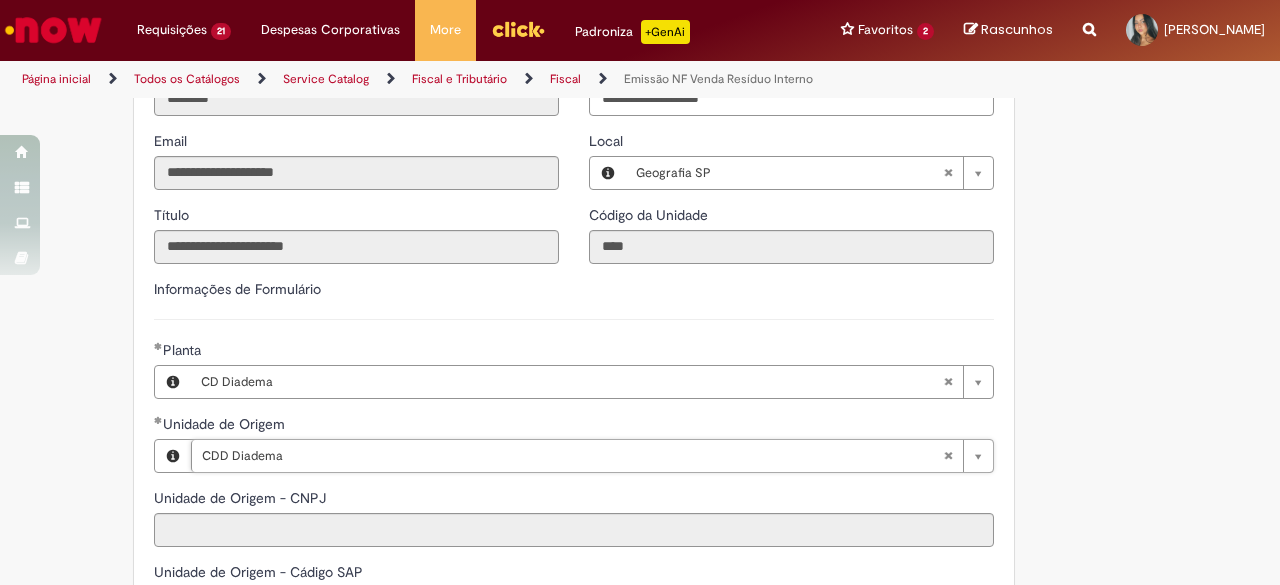 type on "**********" 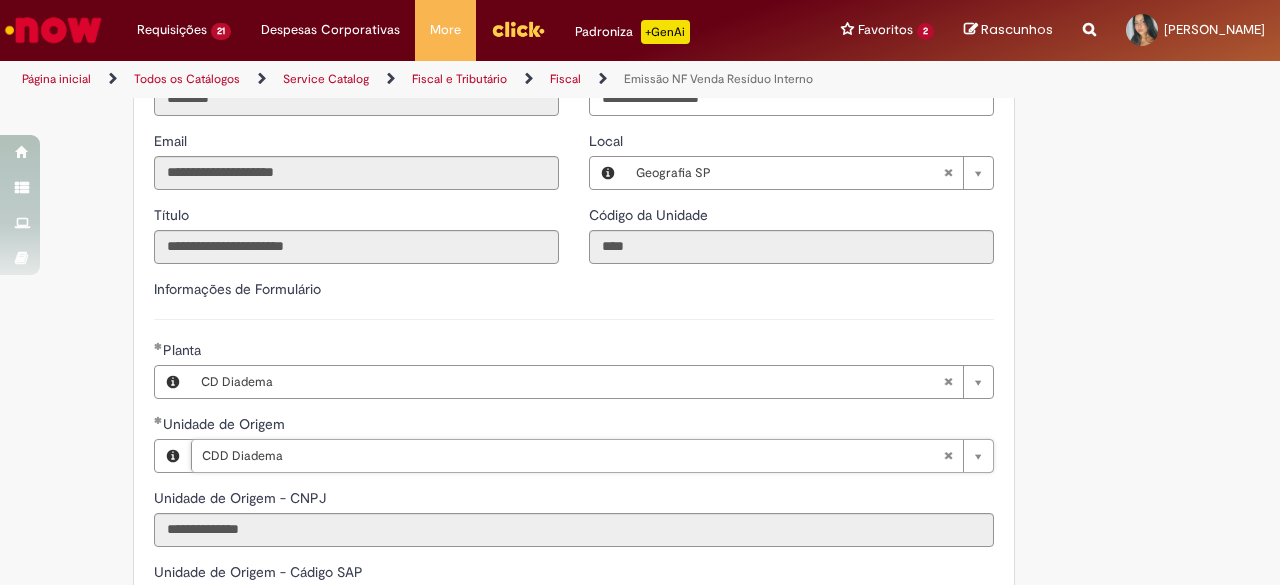type on "****" 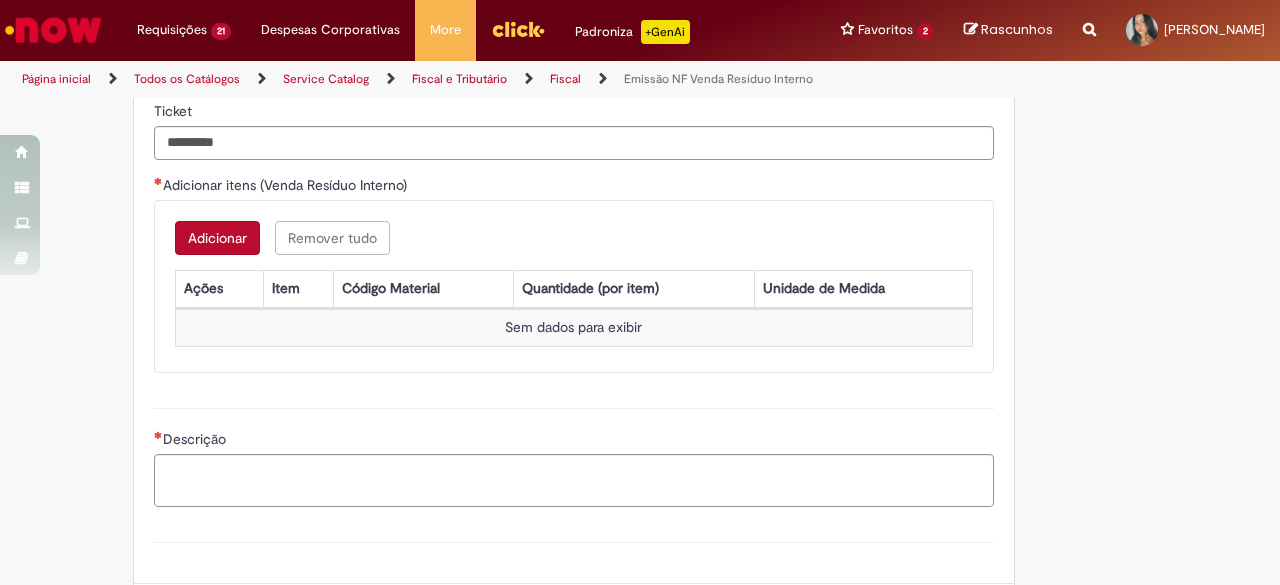 scroll, scrollTop: 1638, scrollLeft: 0, axis: vertical 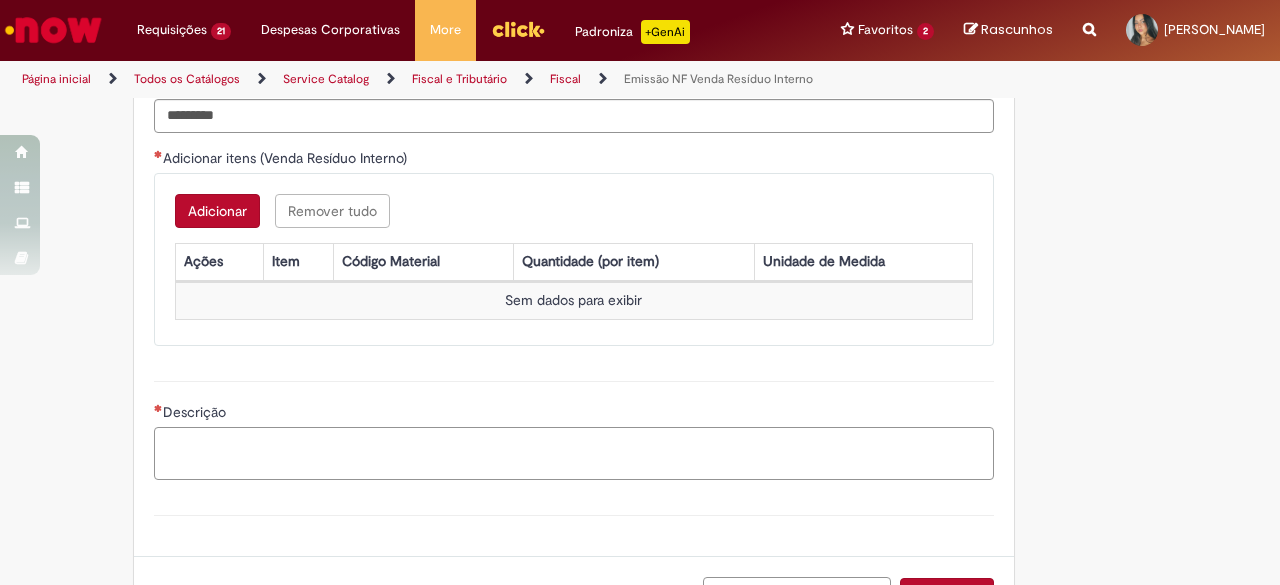 click on "Descrição" at bounding box center [574, 453] 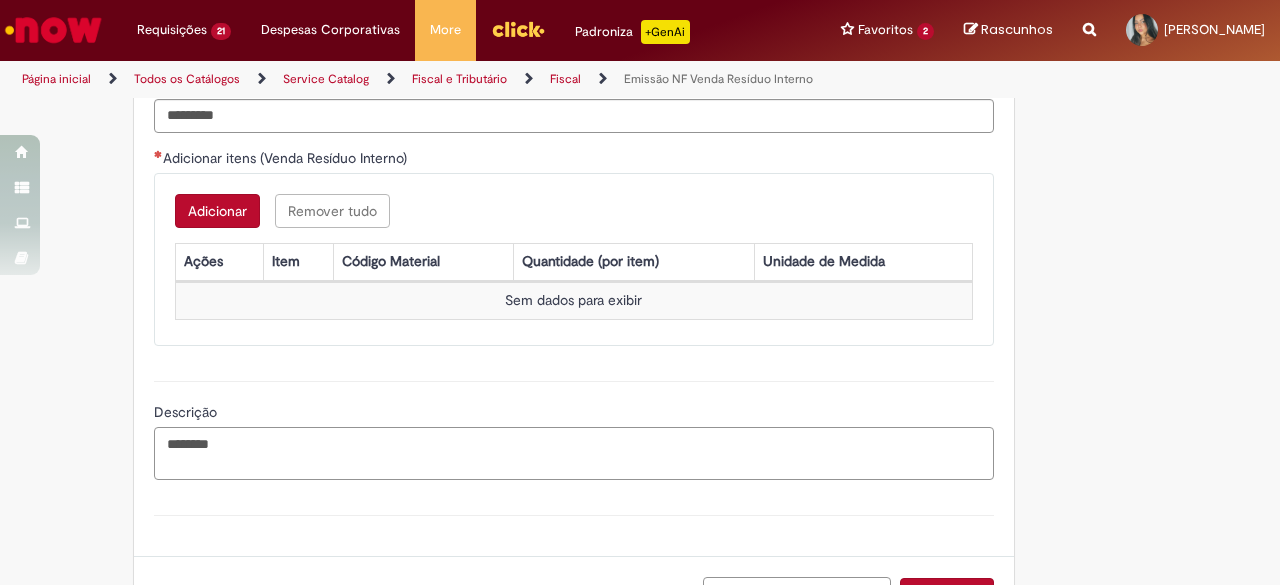 type on "********" 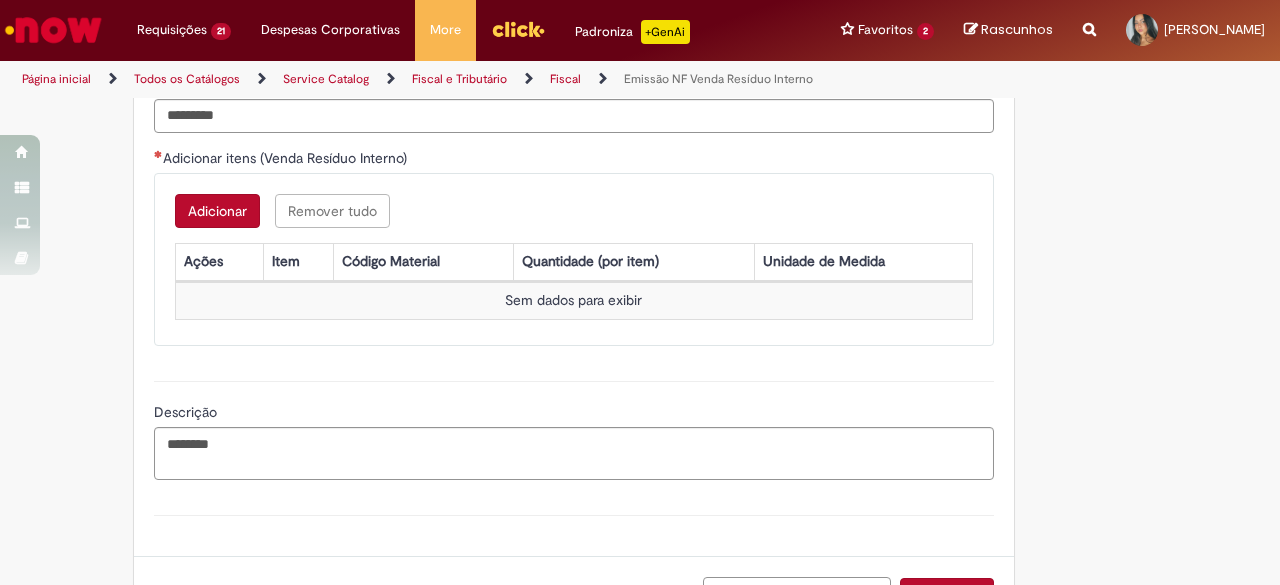 click on "Adicionar" at bounding box center (217, 211) 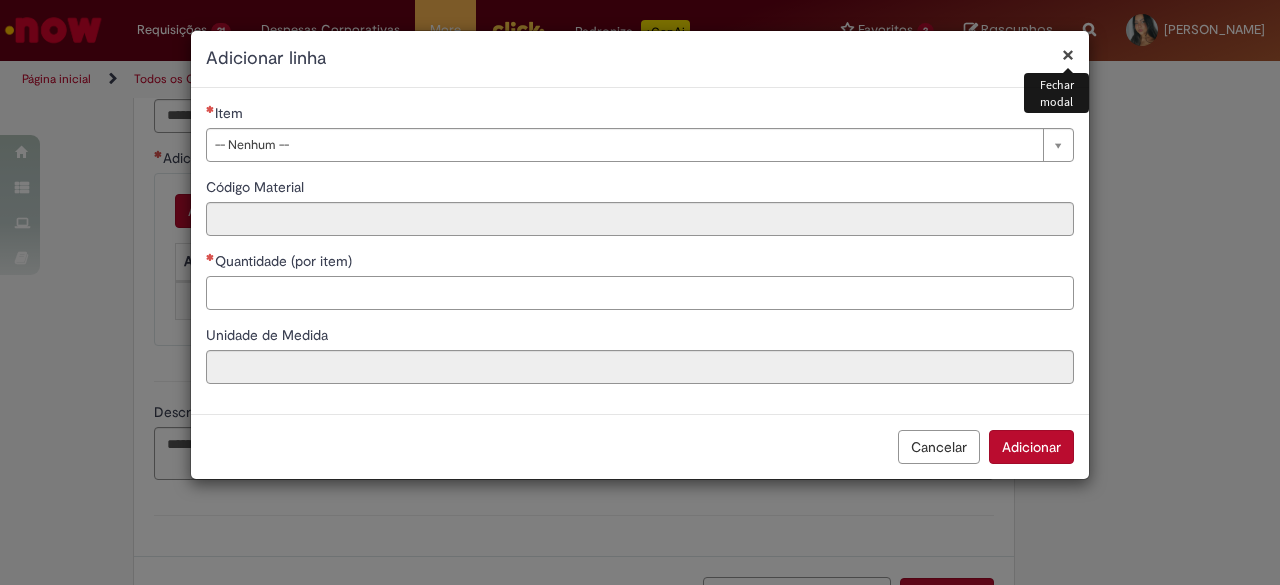 click on "Quantidade (por item)" at bounding box center (640, 293) 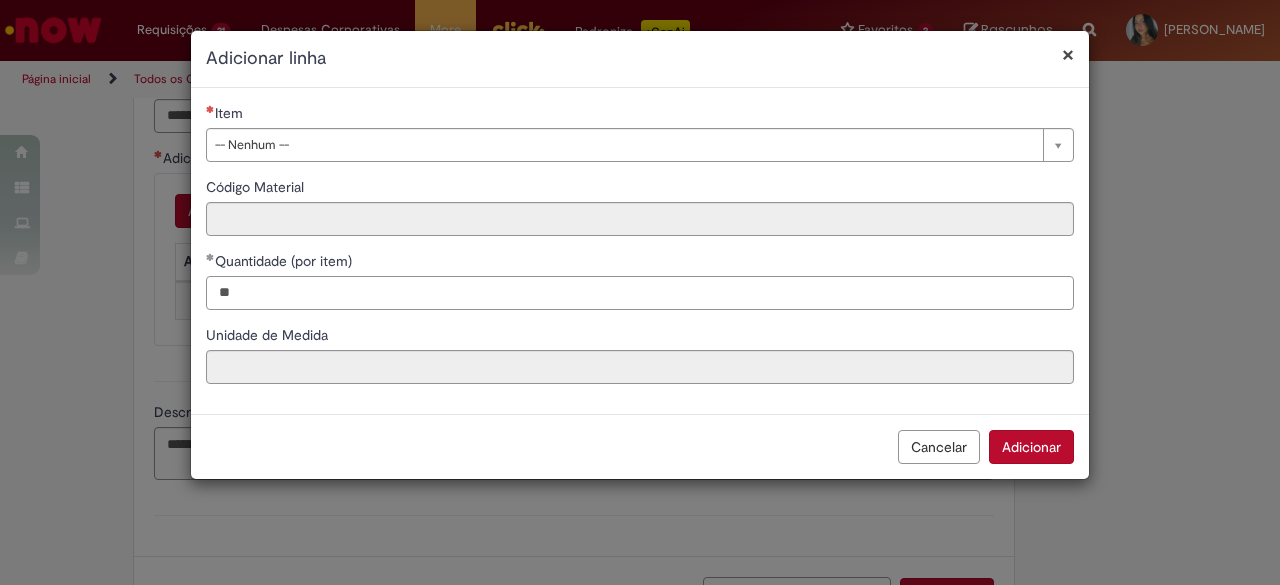 type on "**" 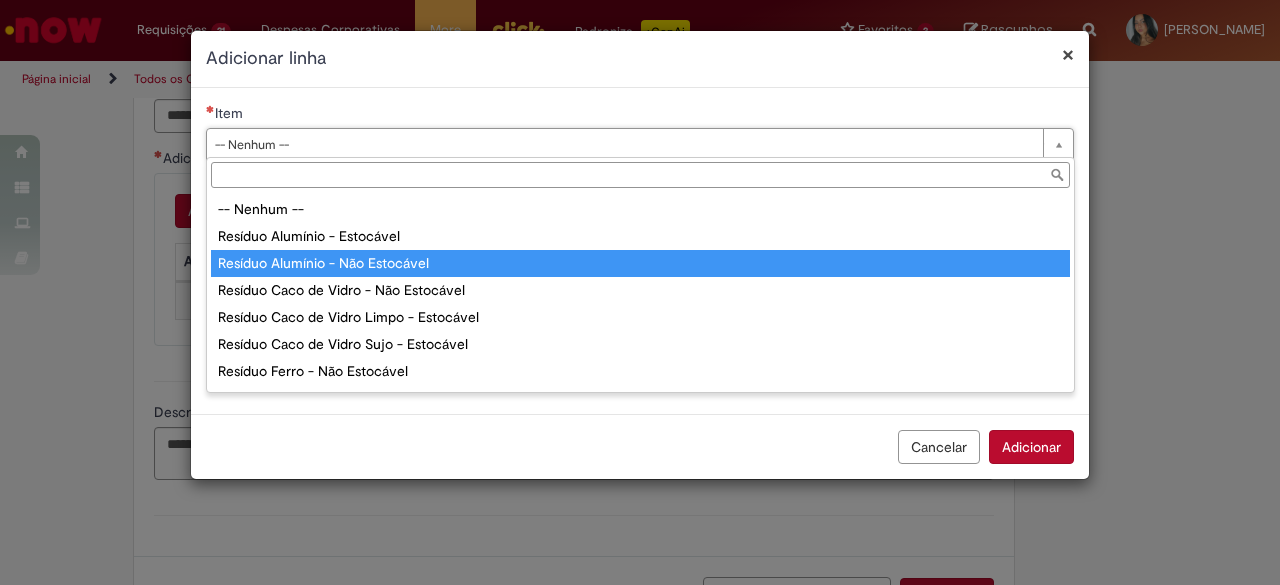 type on "**********" 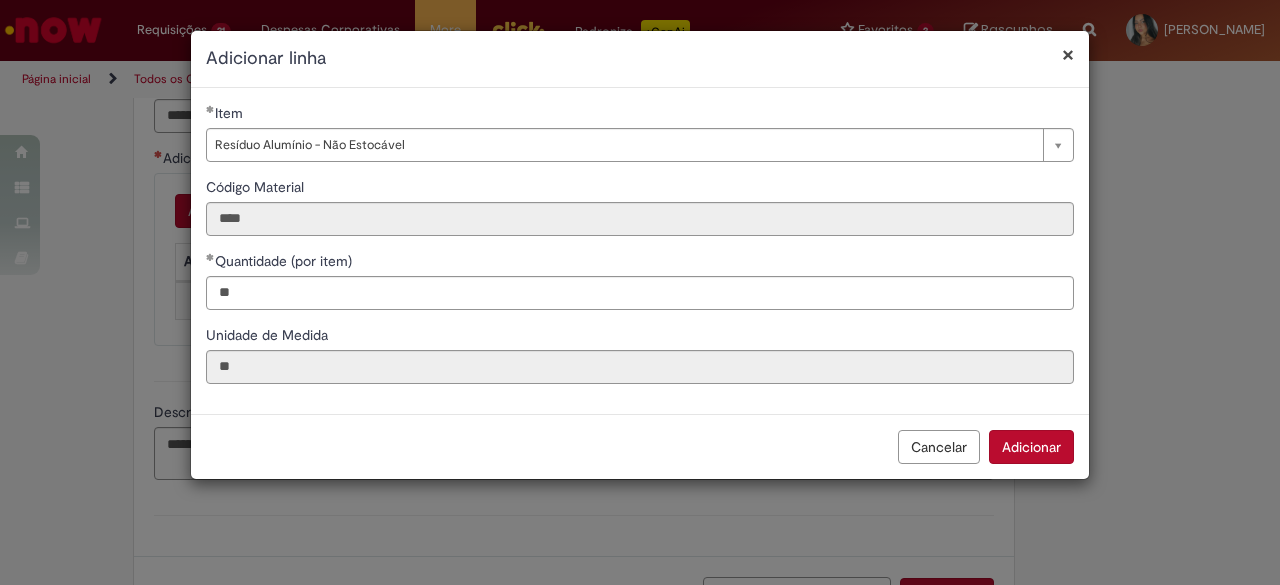 click on "Adicionar" at bounding box center (1031, 447) 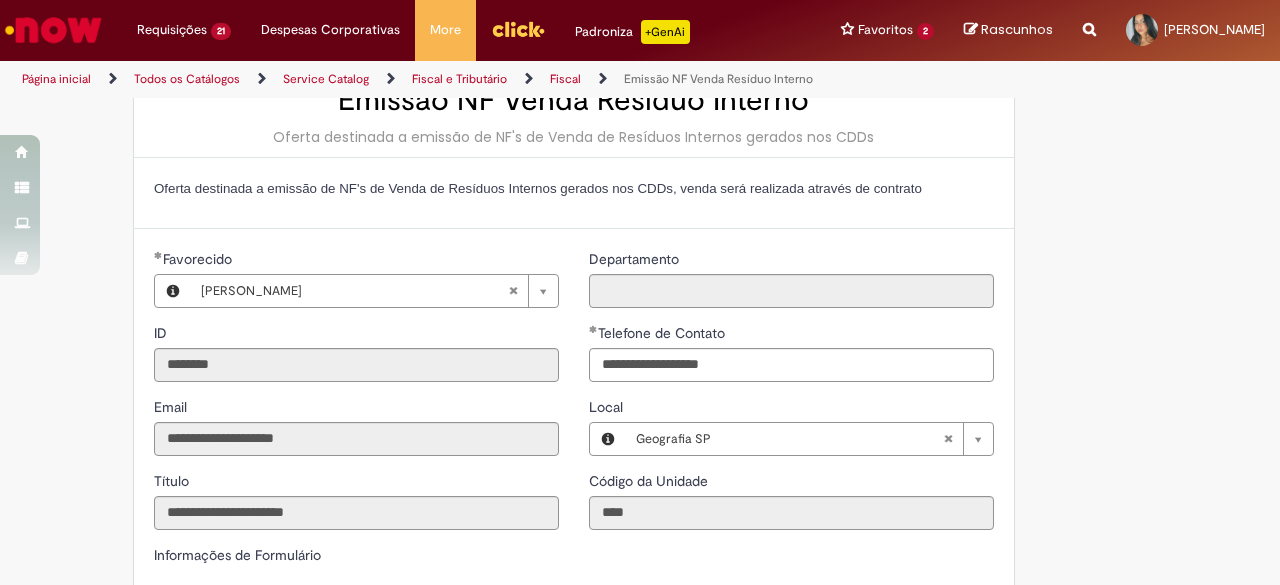 scroll, scrollTop: 0, scrollLeft: 0, axis: both 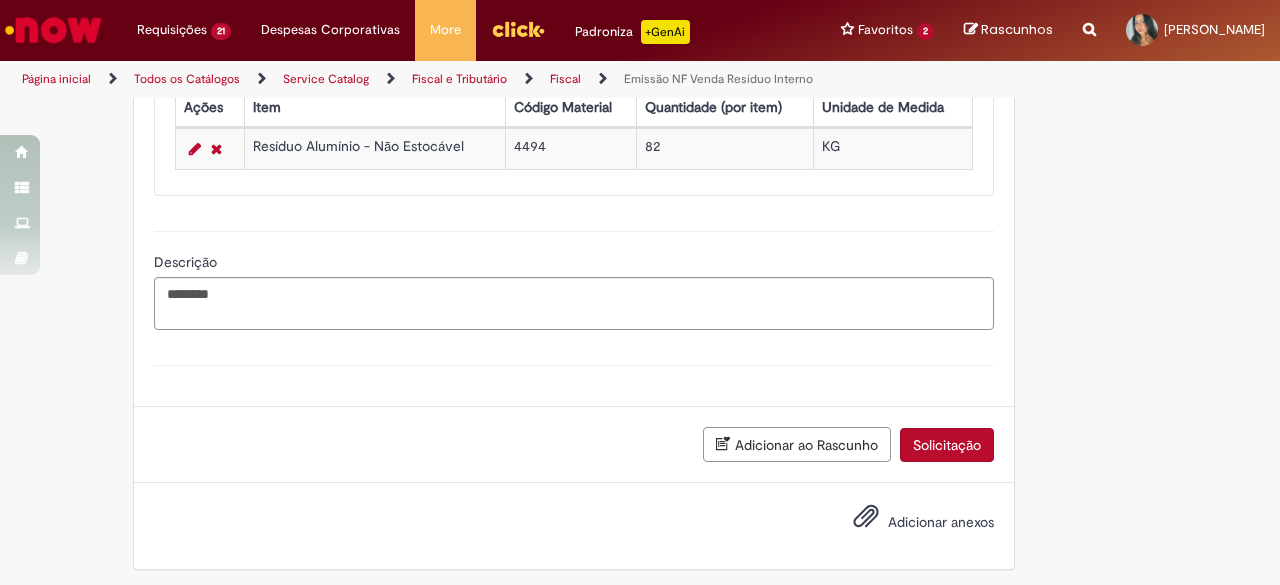 click on "Solicitação" at bounding box center [947, 445] 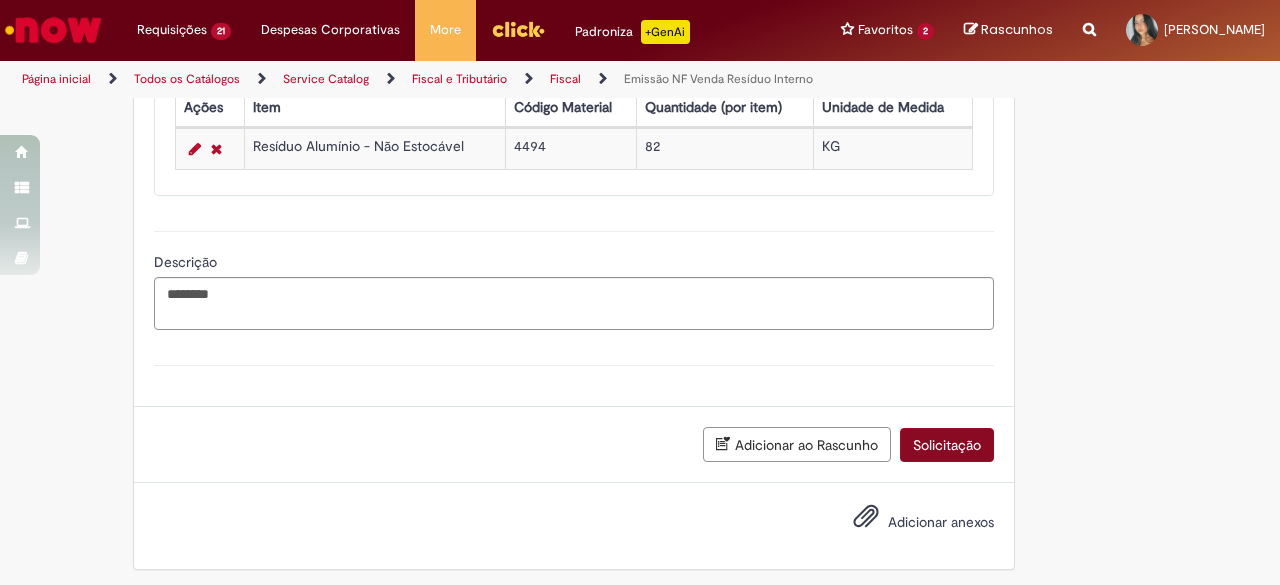 scroll, scrollTop: 1746, scrollLeft: 0, axis: vertical 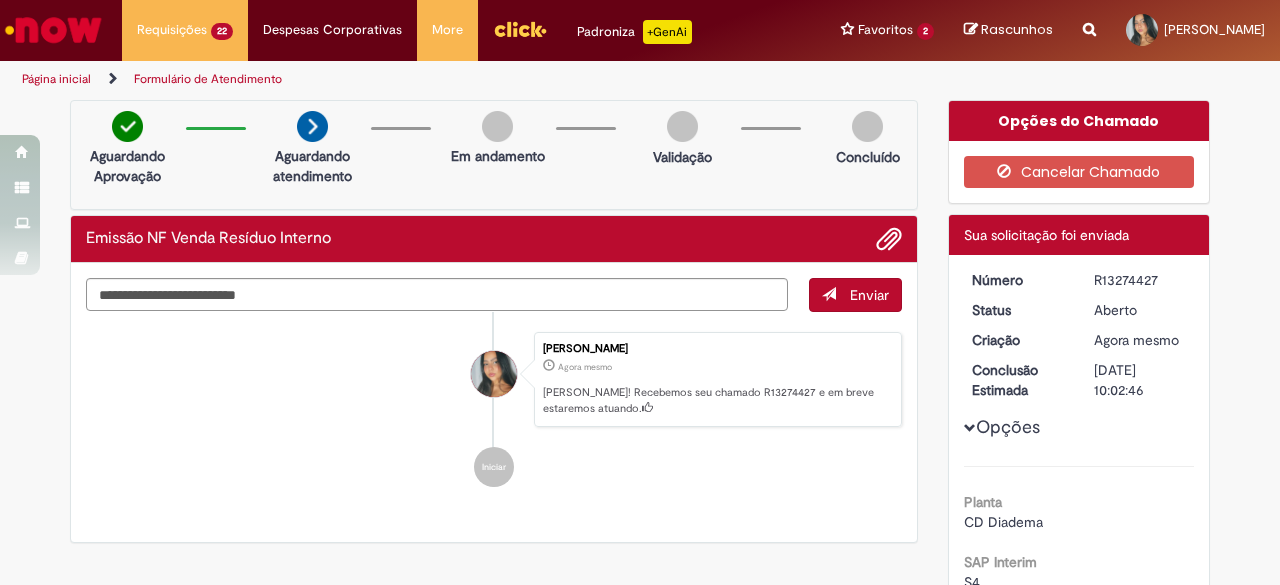 drag, startPoint x: 1086, startPoint y: 277, endPoint x: 1156, endPoint y: 279, distance: 70.028564 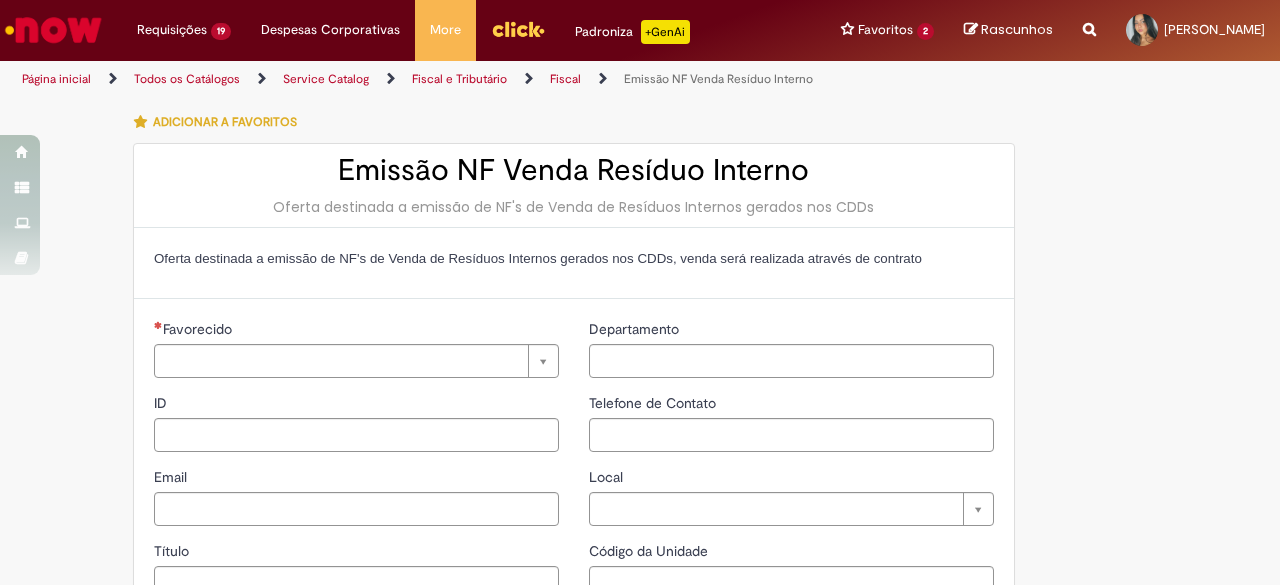 type on "********" 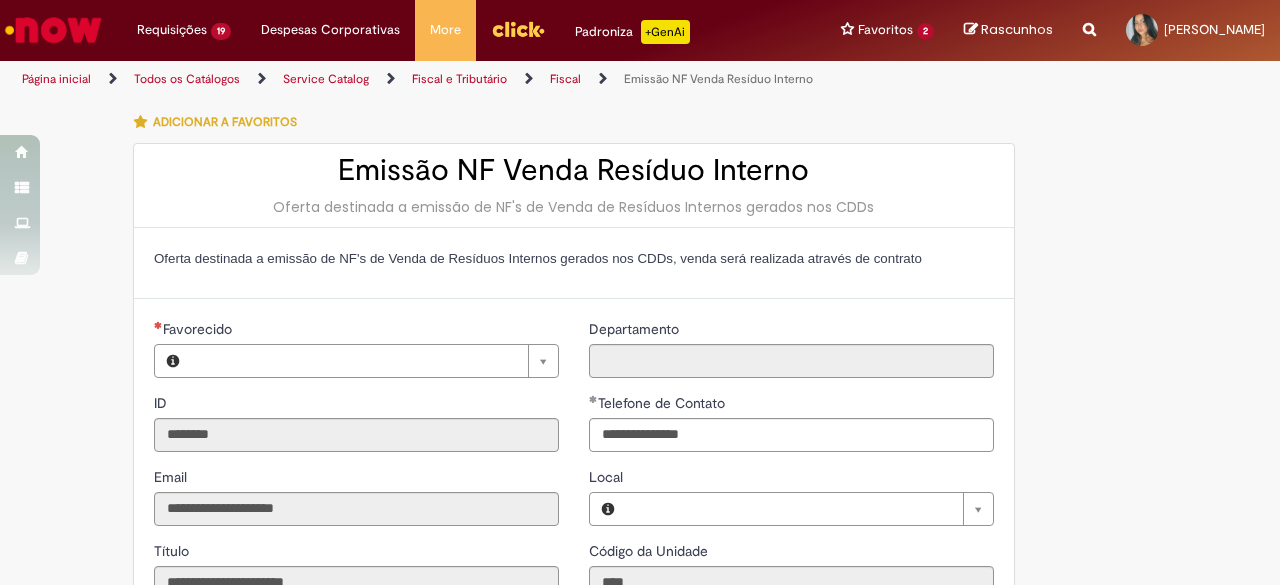 type on "**********" 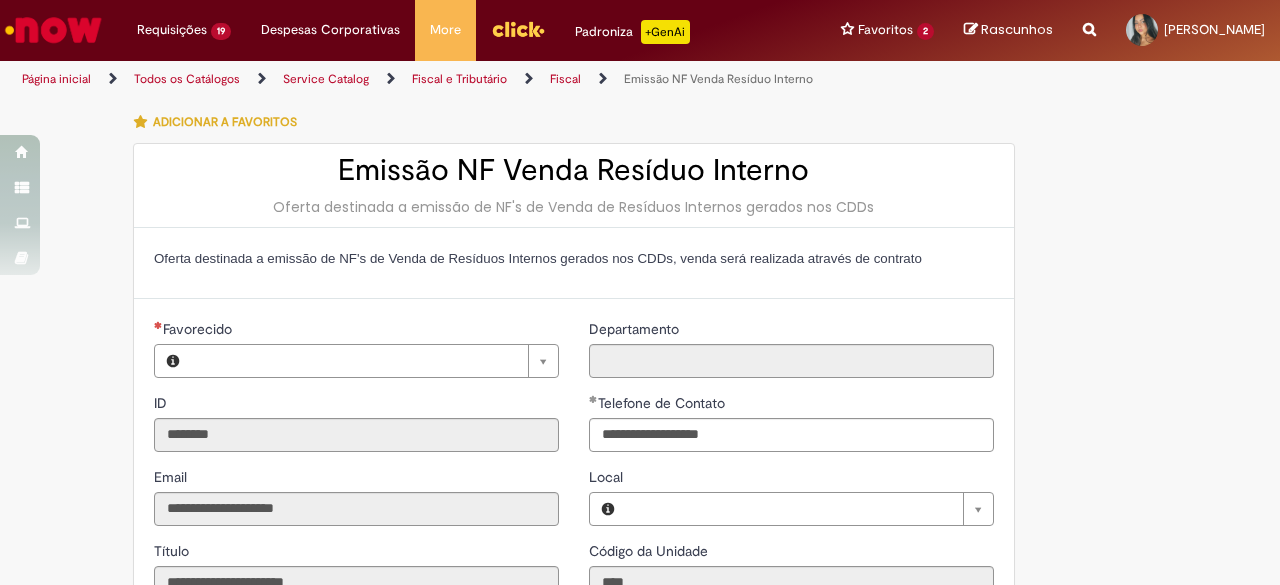 type on "**********" 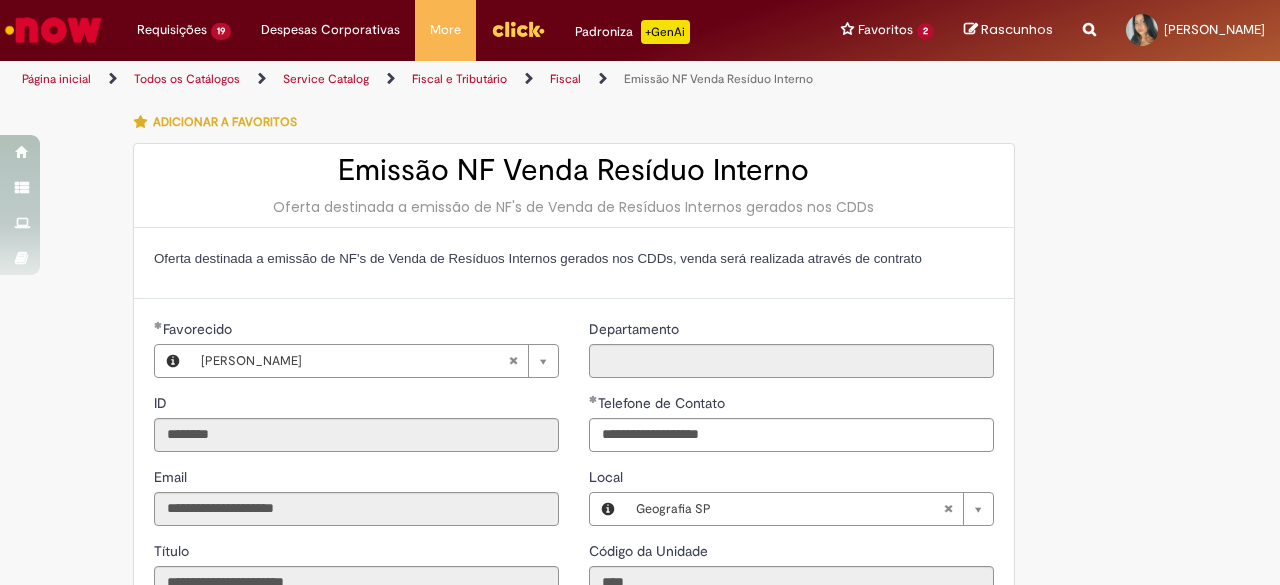 type on "**********" 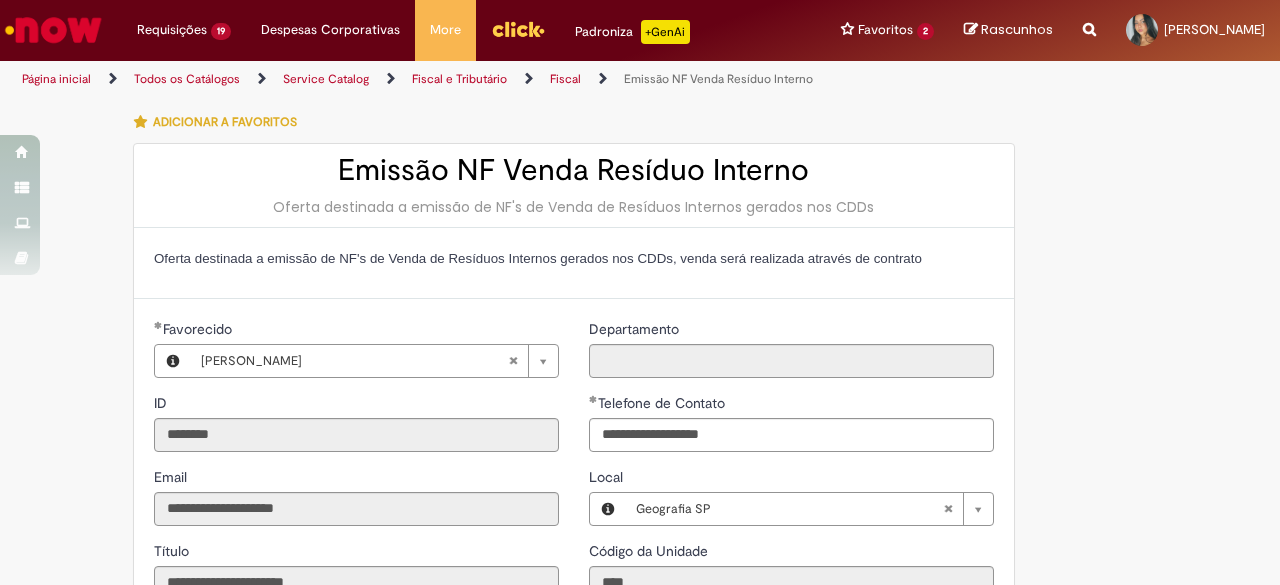 scroll, scrollTop: 0, scrollLeft: 0, axis: both 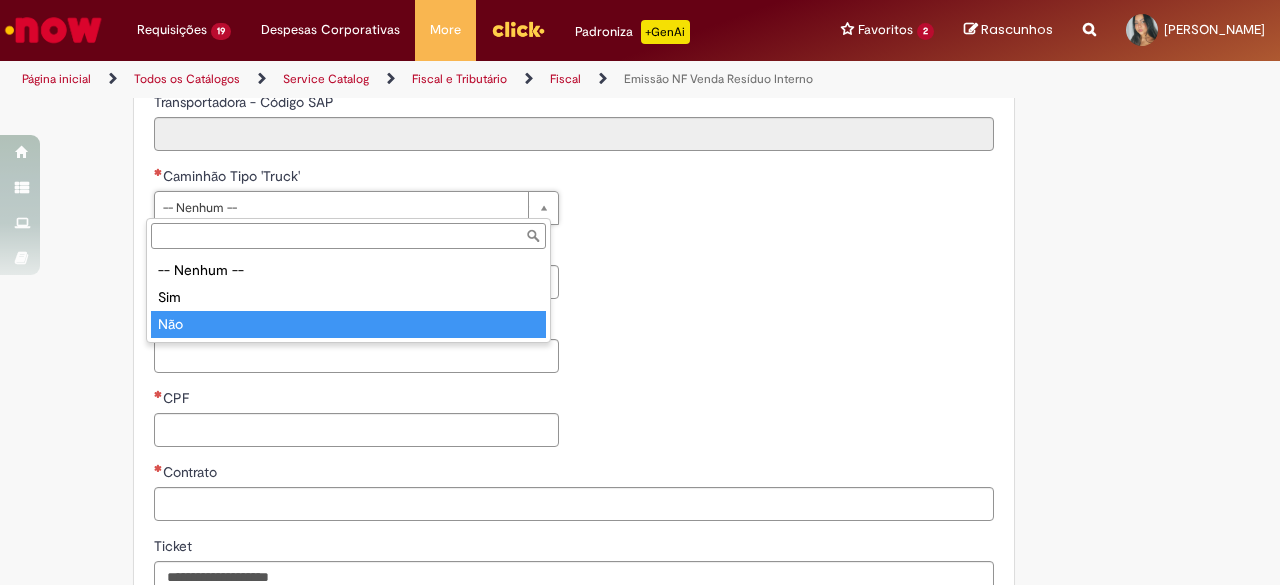 type on "***" 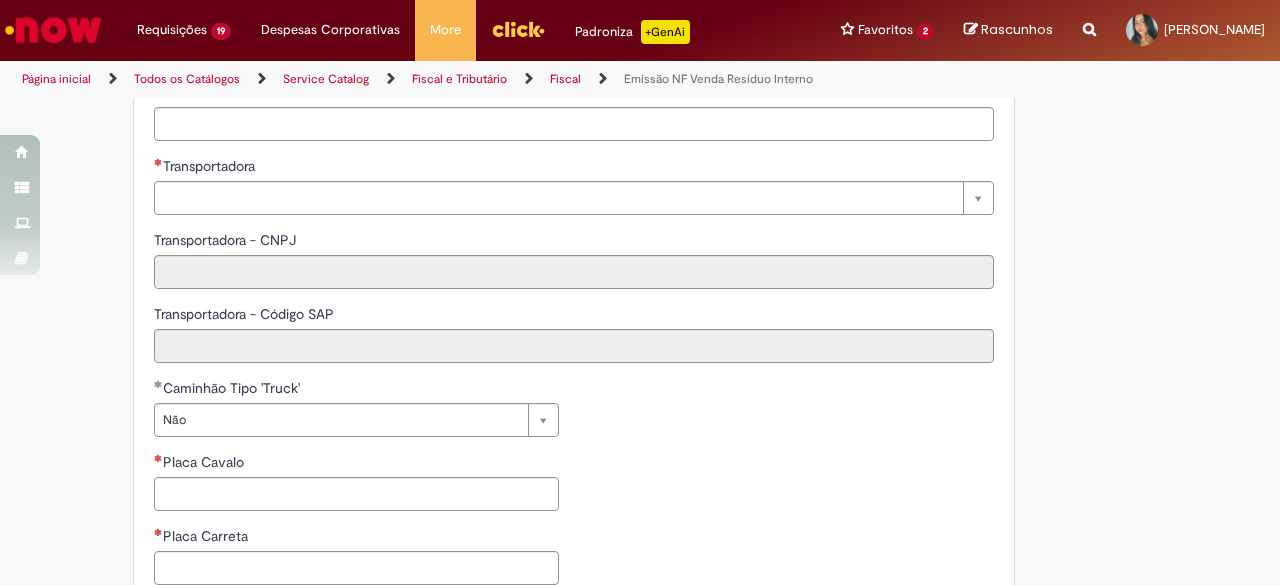 scroll, scrollTop: 839, scrollLeft: 0, axis: vertical 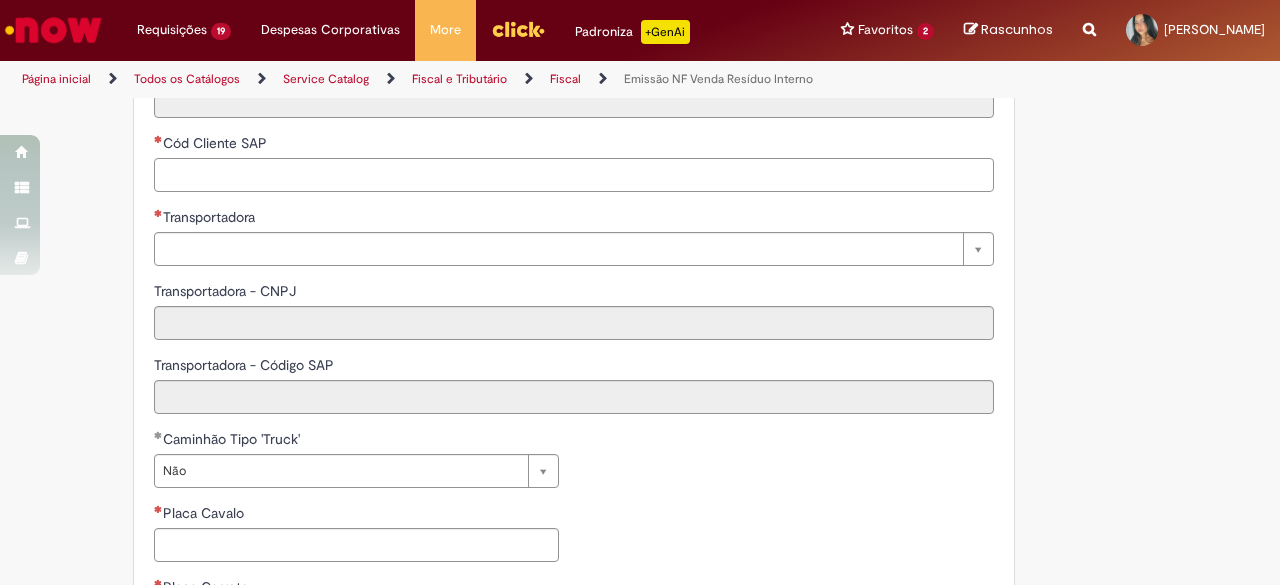 click on "Cód Cliente SAP" at bounding box center (574, 175) 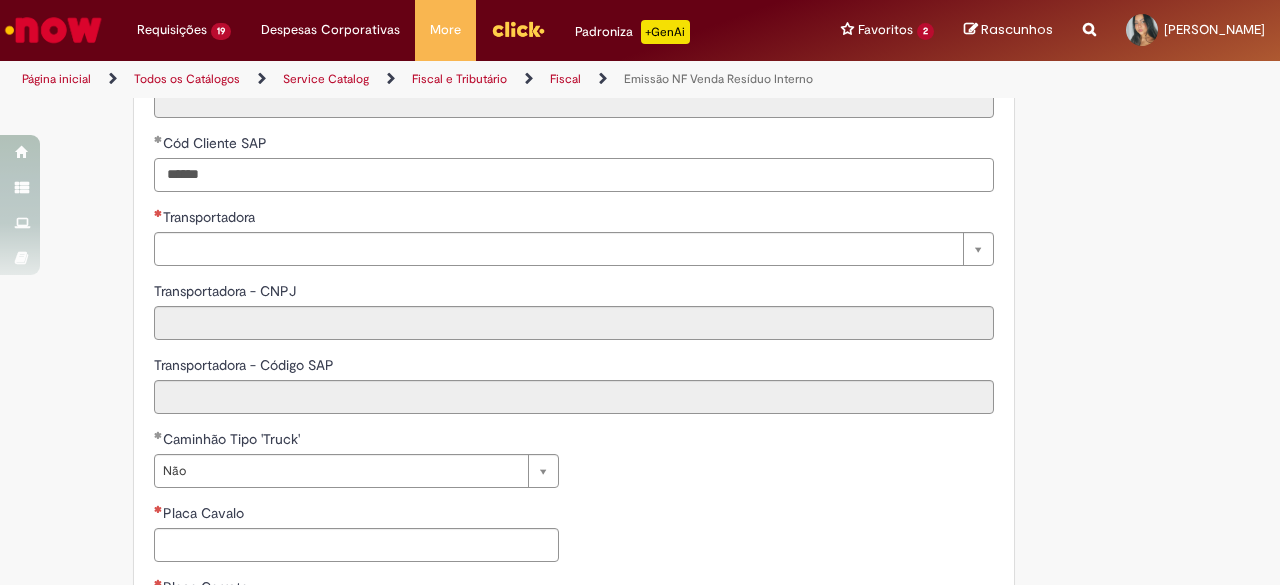 type on "******" 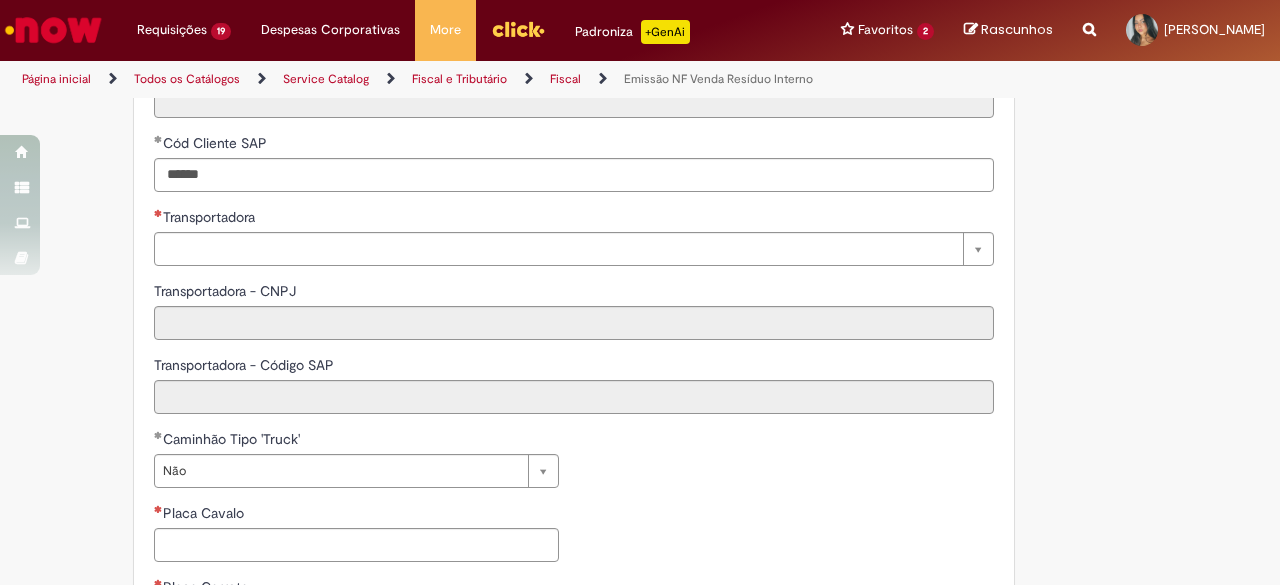 paste on "******" 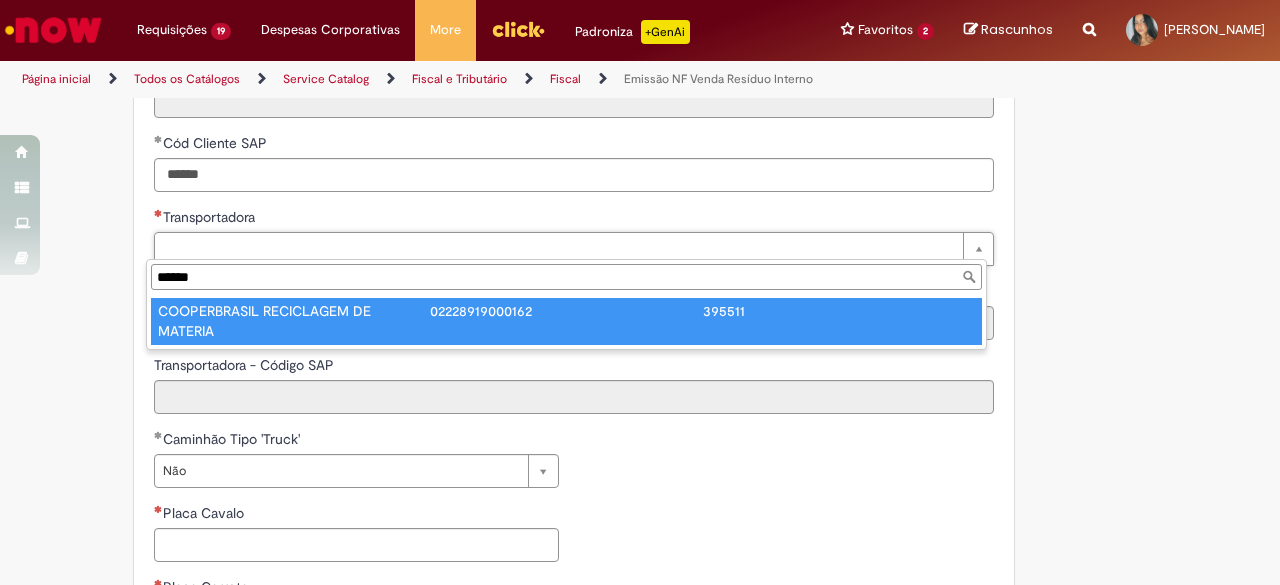 type on "******" 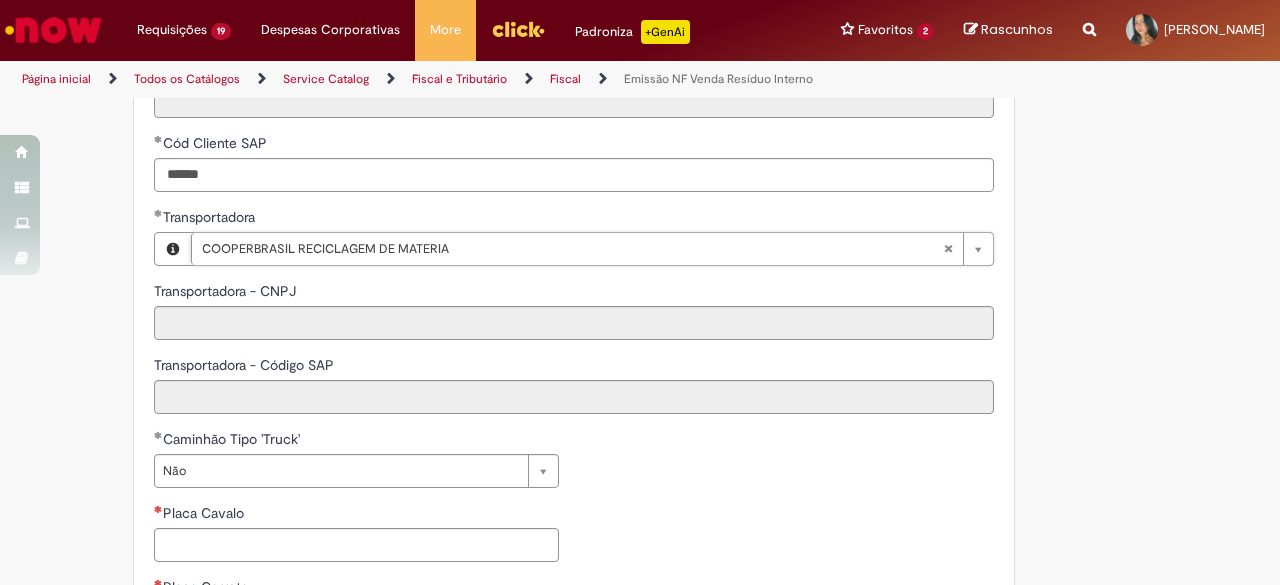 type on "**********" 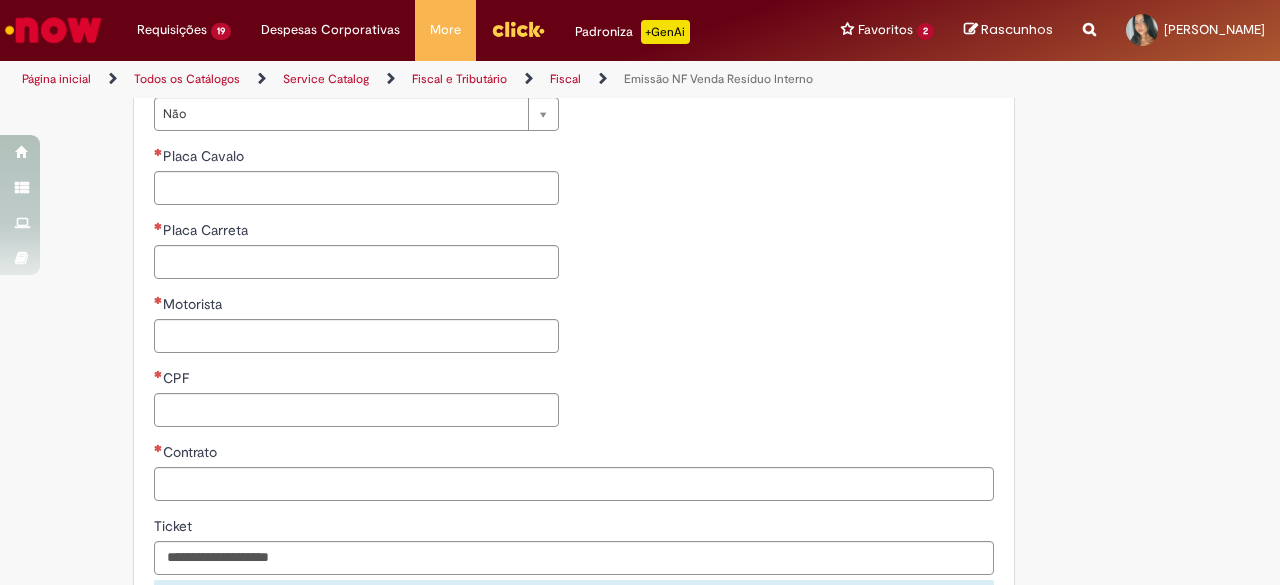 scroll, scrollTop: 1247, scrollLeft: 0, axis: vertical 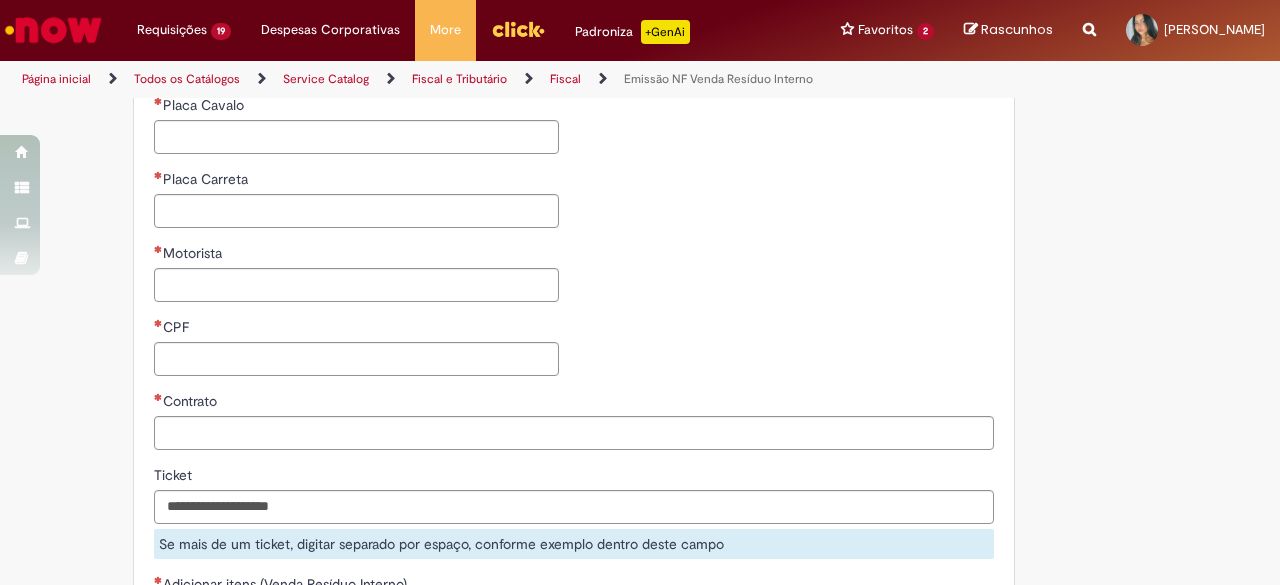 drag, startPoint x: 267, startPoint y: 115, endPoint x: 264, endPoint y: 133, distance: 18.248287 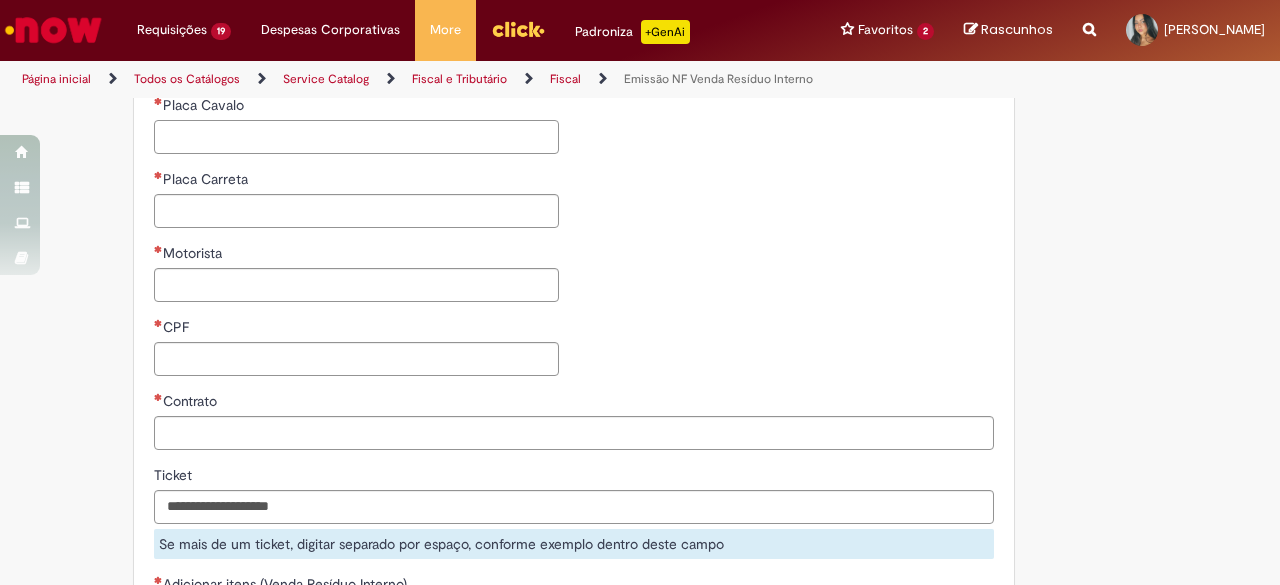 click on "Placa Cavalo" at bounding box center [356, 137] 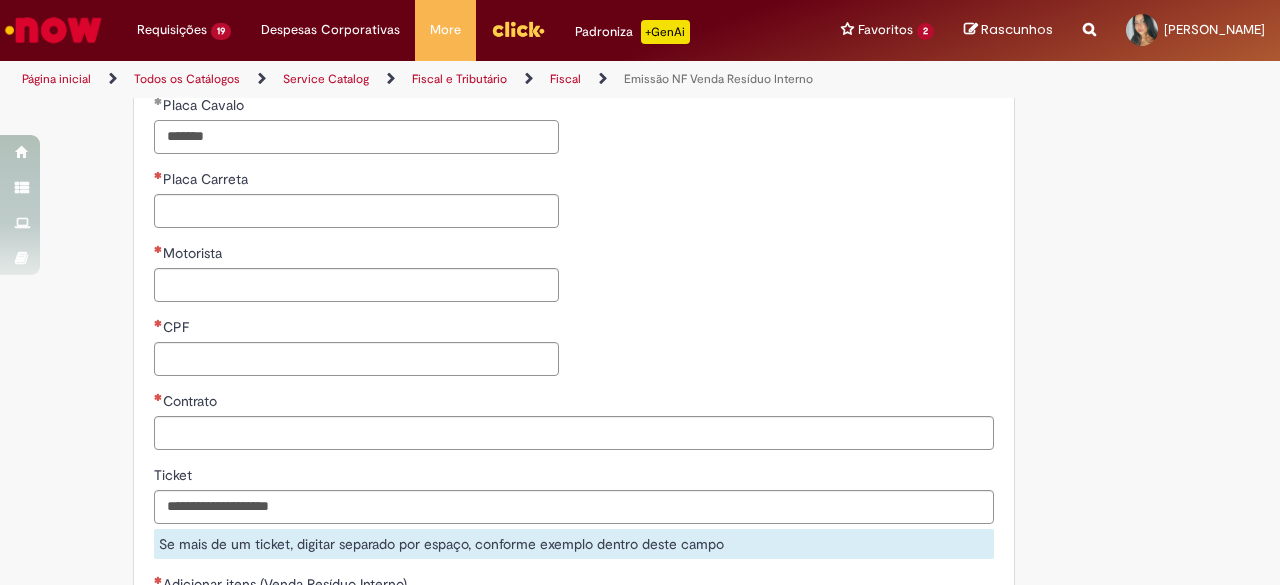 type on "*******" 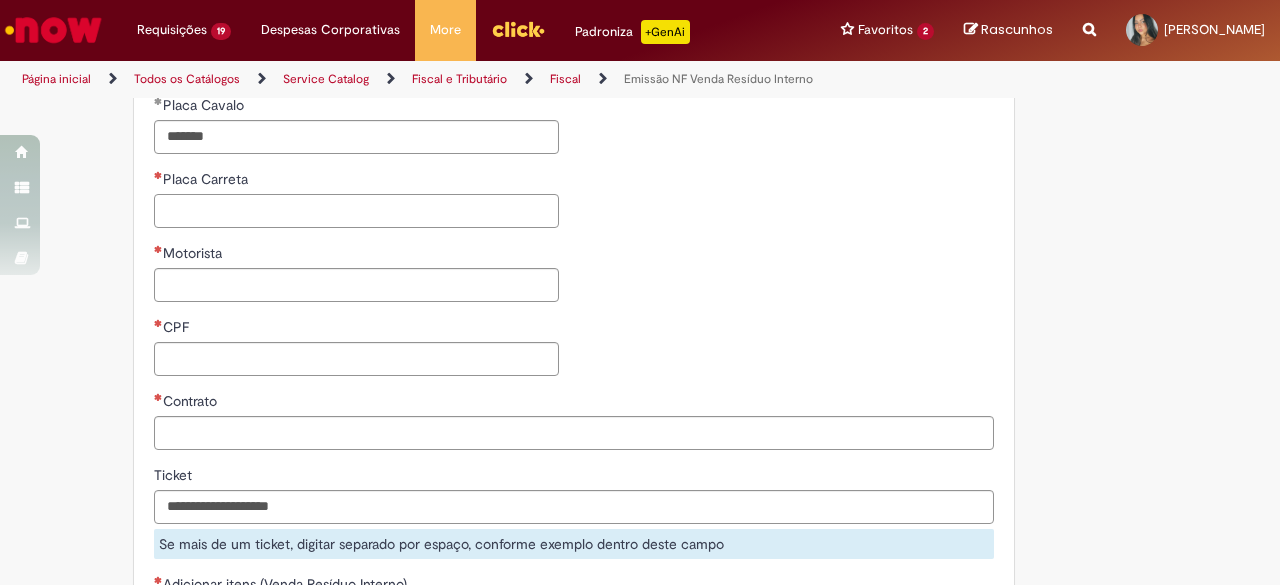 paste on "*******" 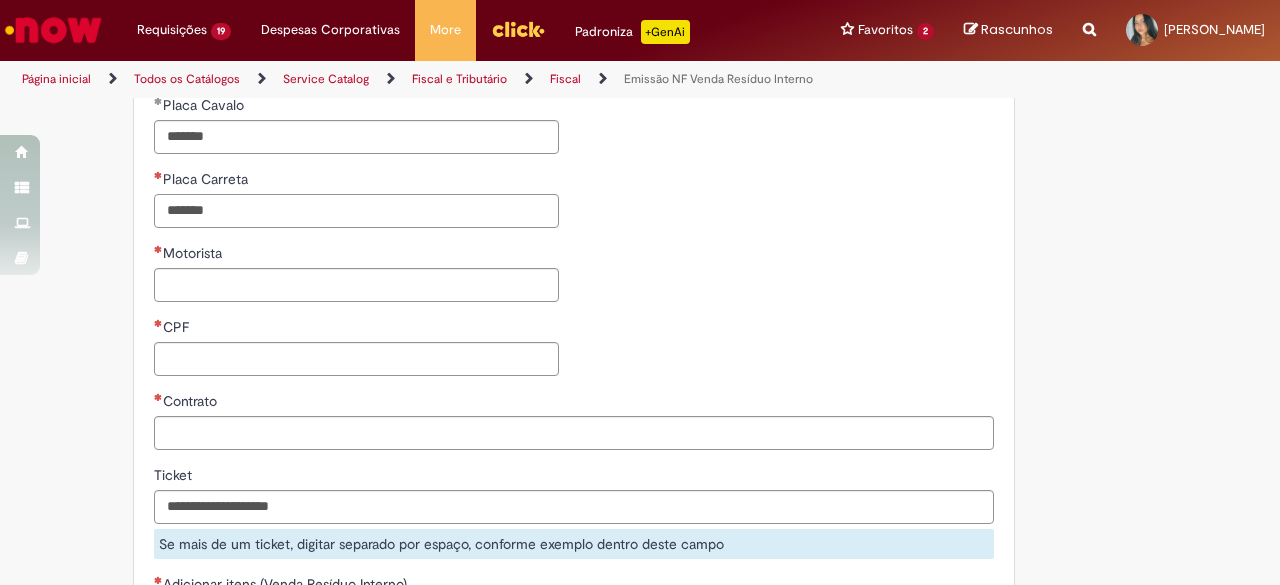 click on "*******" at bounding box center (356, 211) 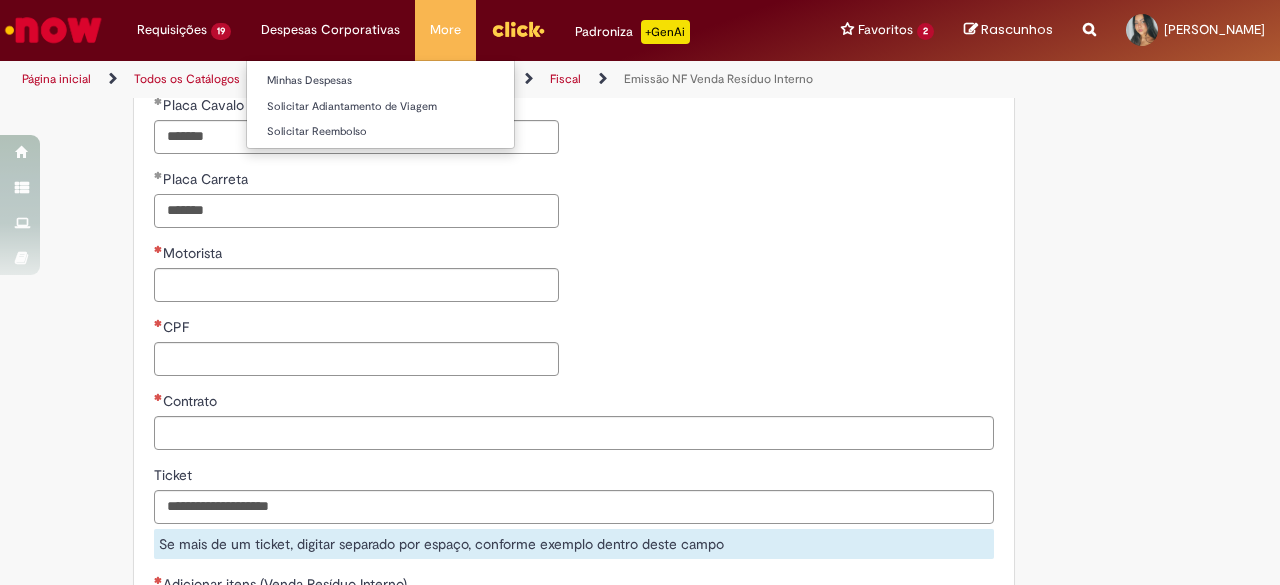 type on "*******" 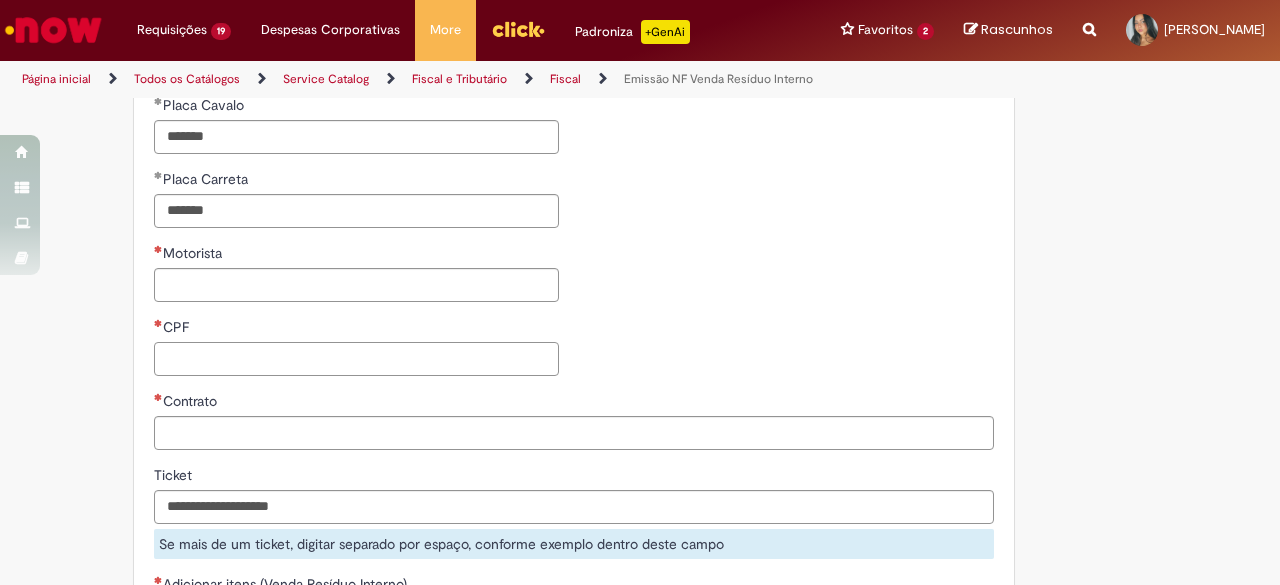 click on "CPF" at bounding box center (356, 359) 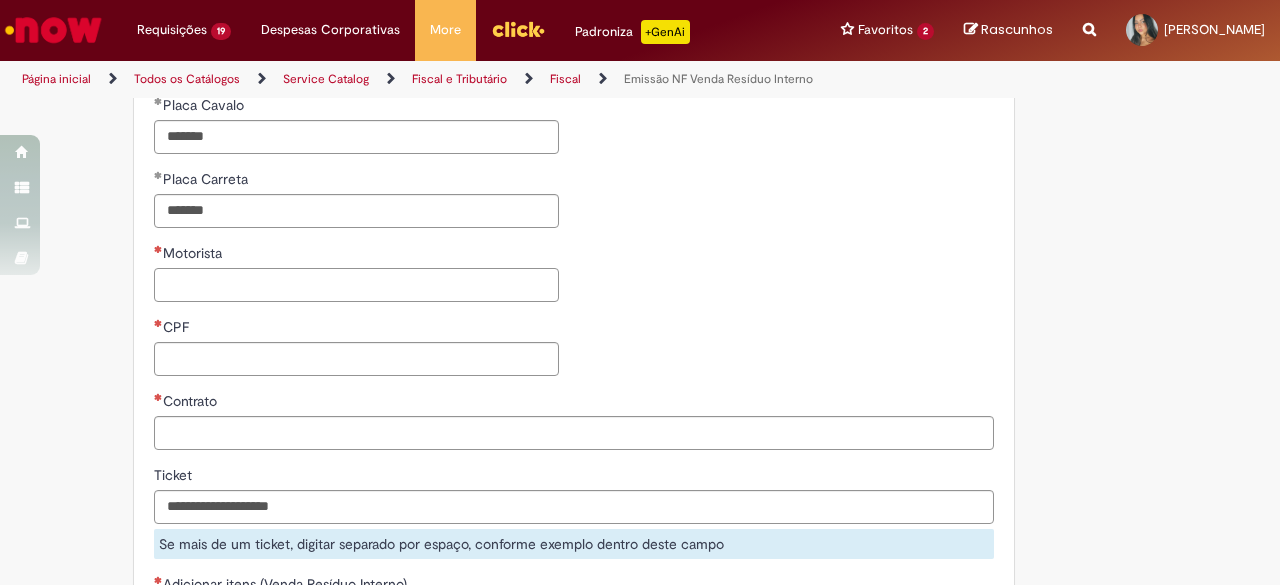 click on "Motorista" at bounding box center [356, 285] 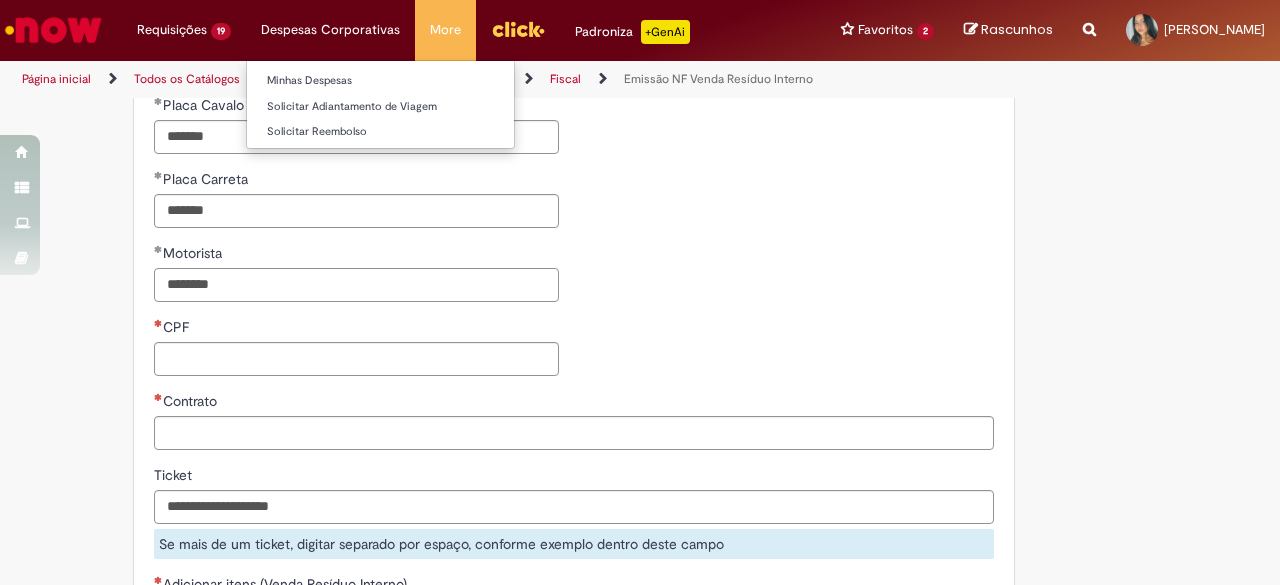 type on "********" 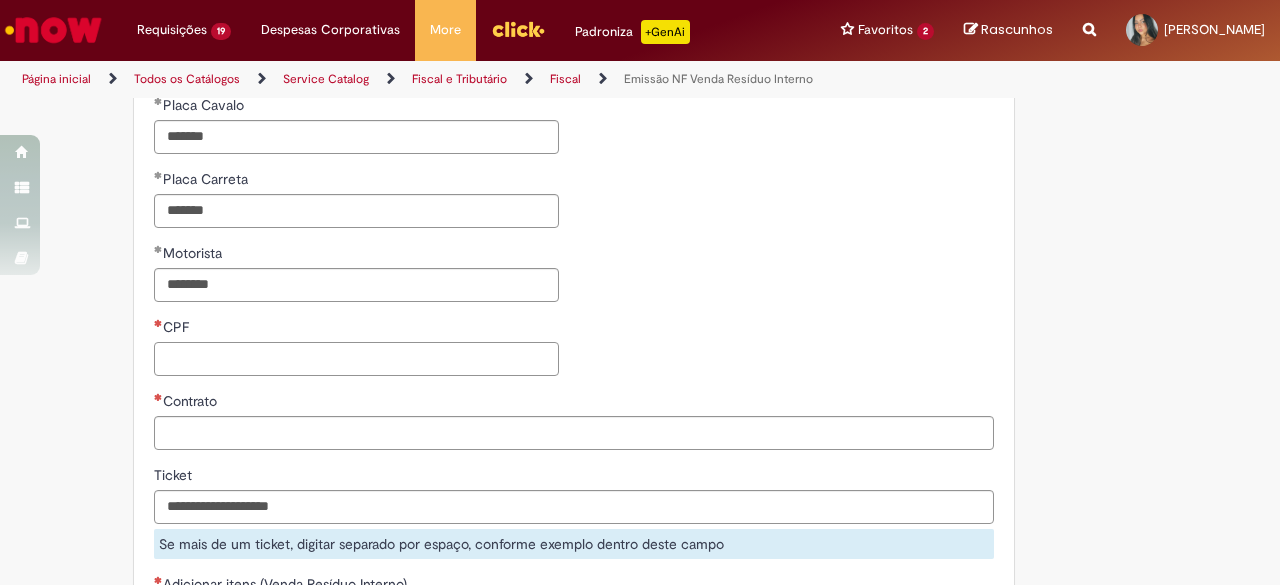 click on "CPF" at bounding box center (356, 359) 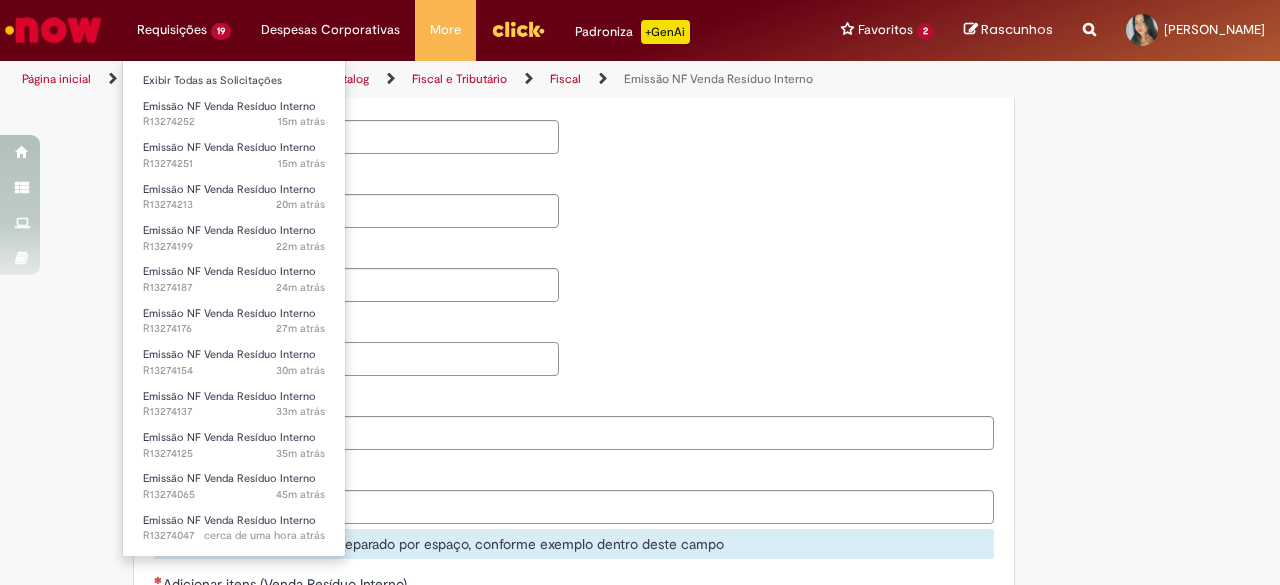 paste on "**********" 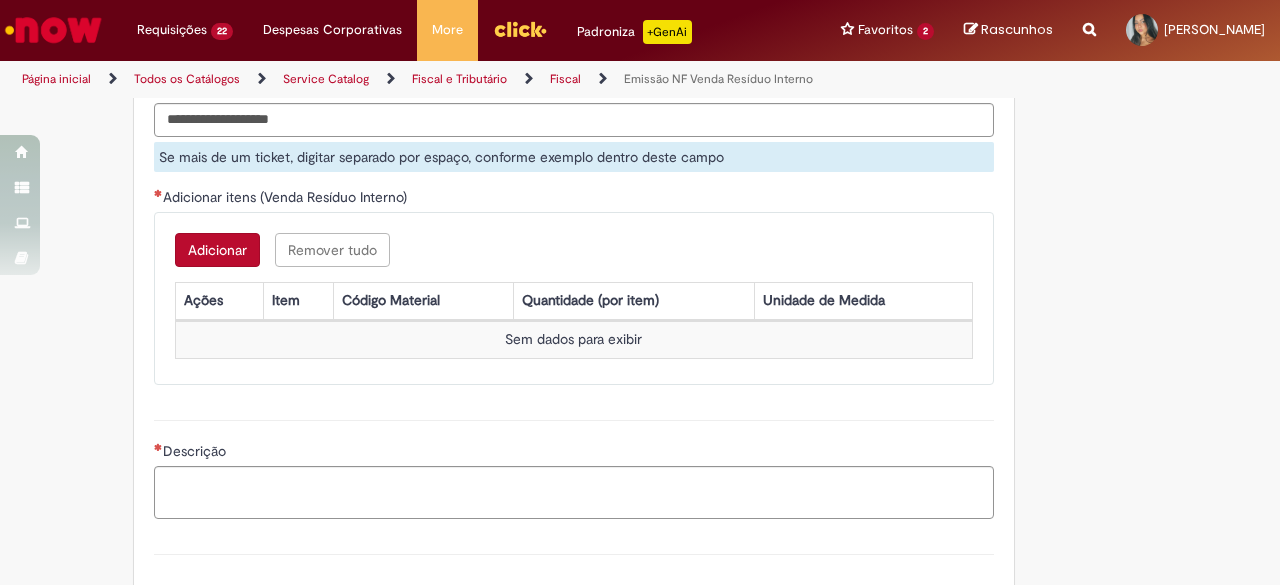 scroll, scrollTop: 1645, scrollLeft: 0, axis: vertical 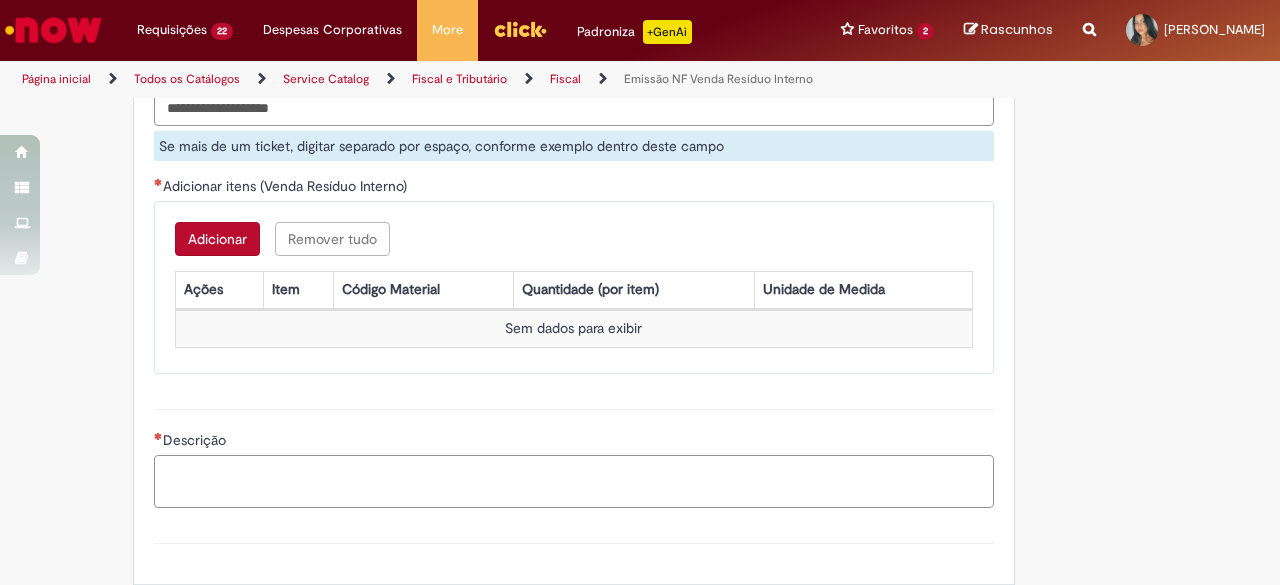 click on "Descrição" at bounding box center [574, 481] 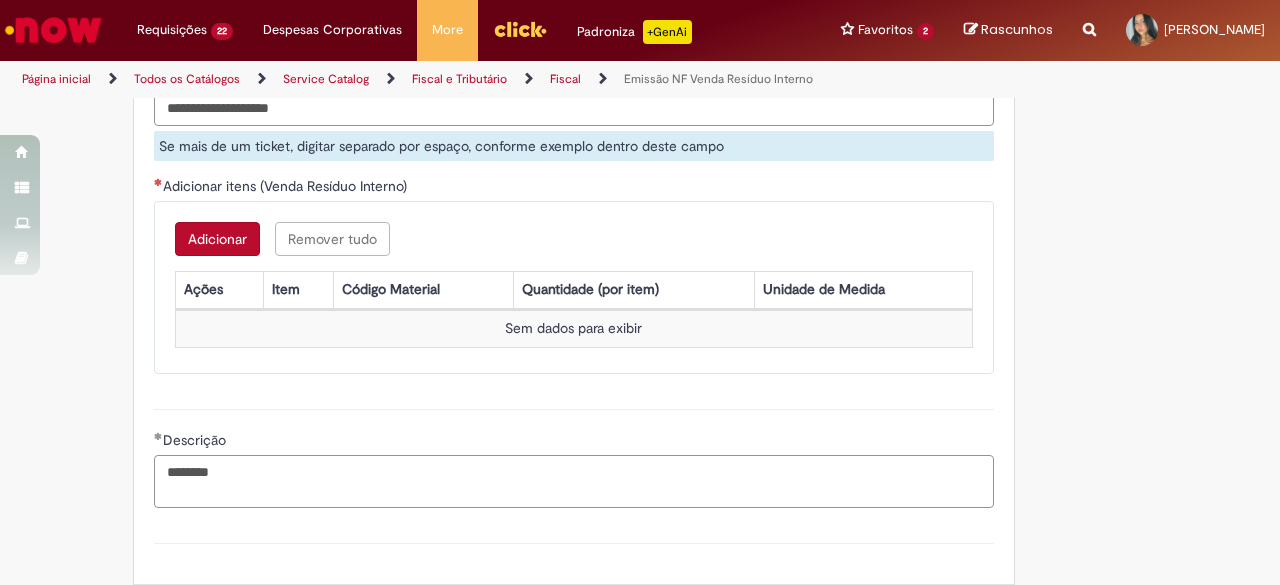 type on "********" 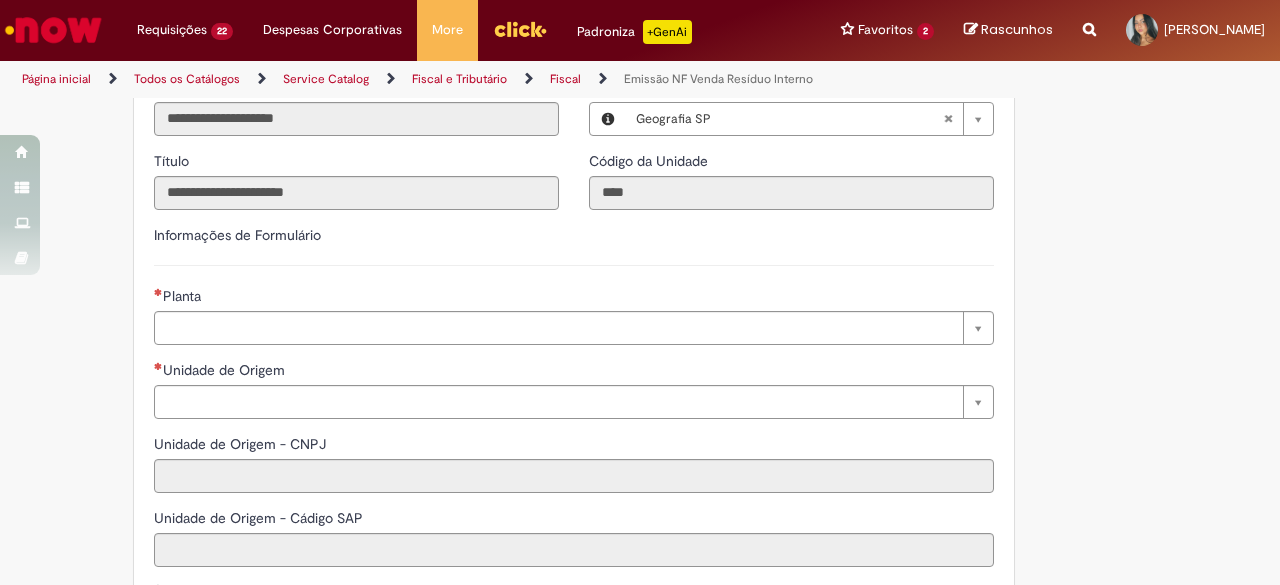 scroll, scrollTop: 366, scrollLeft: 0, axis: vertical 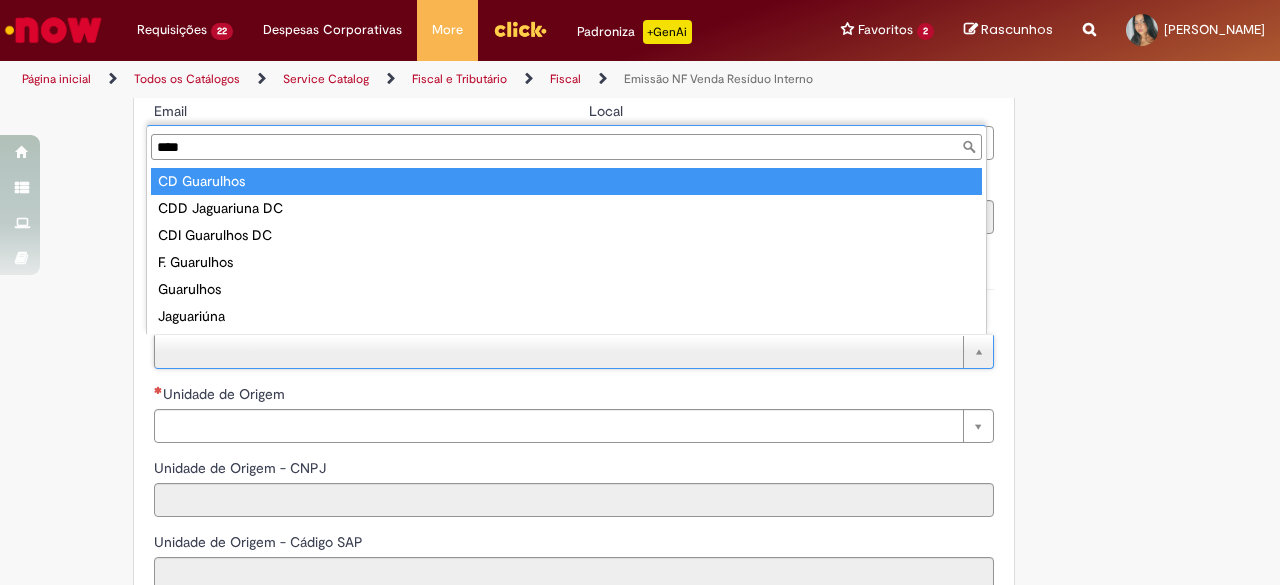 type on "****" 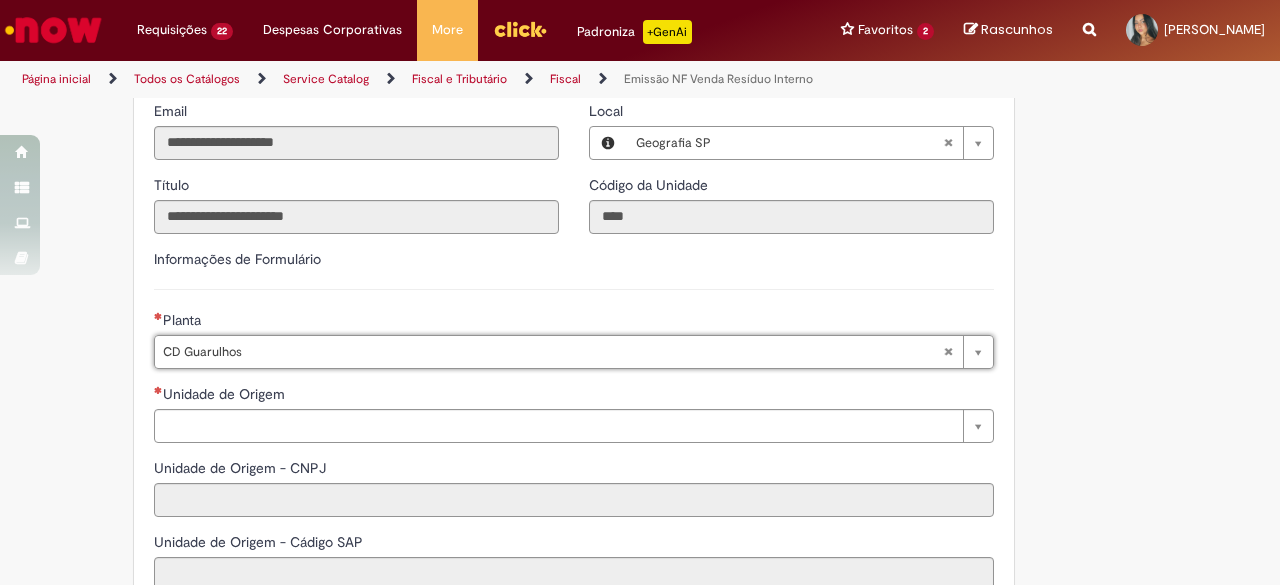 type on "**********" 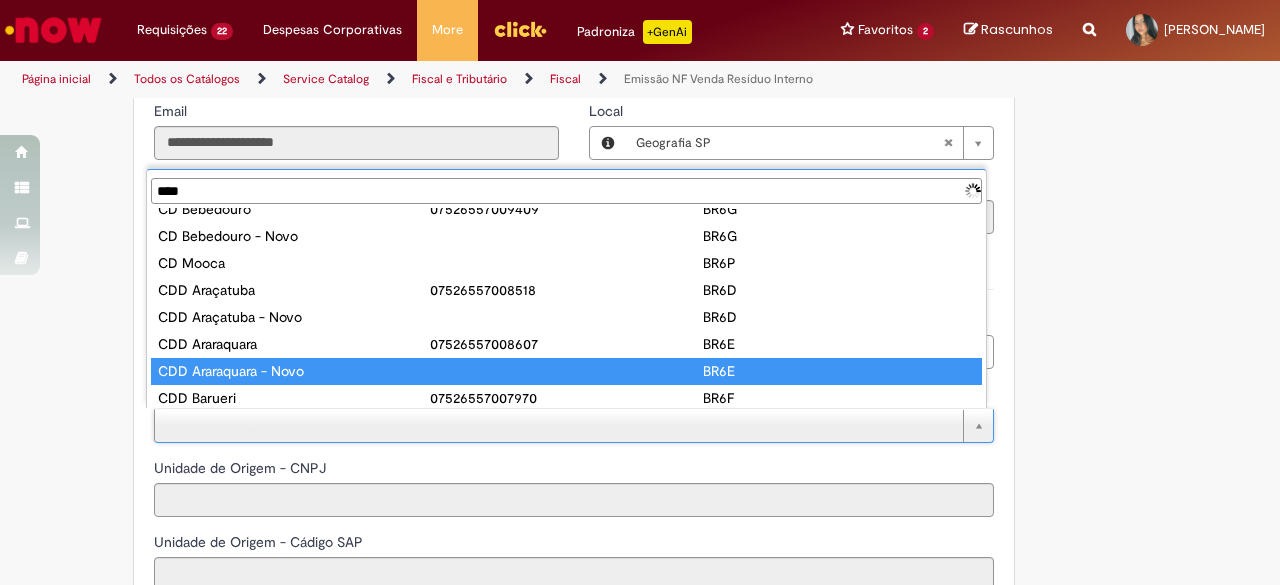 scroll, scrollTop: 0, scrollLeft: 0, axis: both 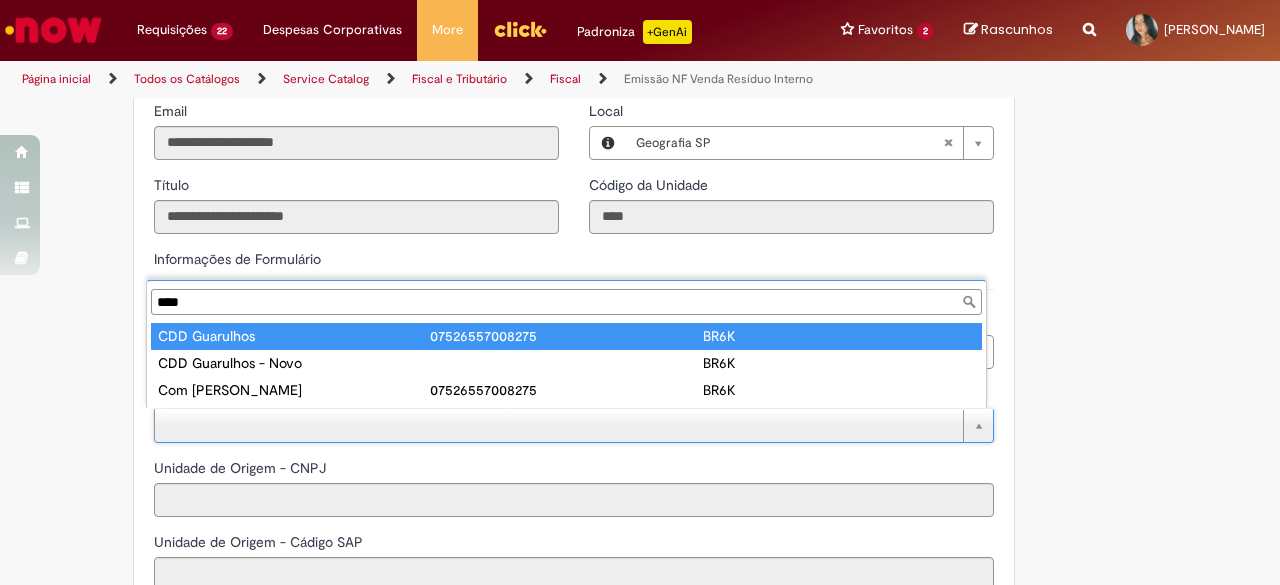 type on "****" 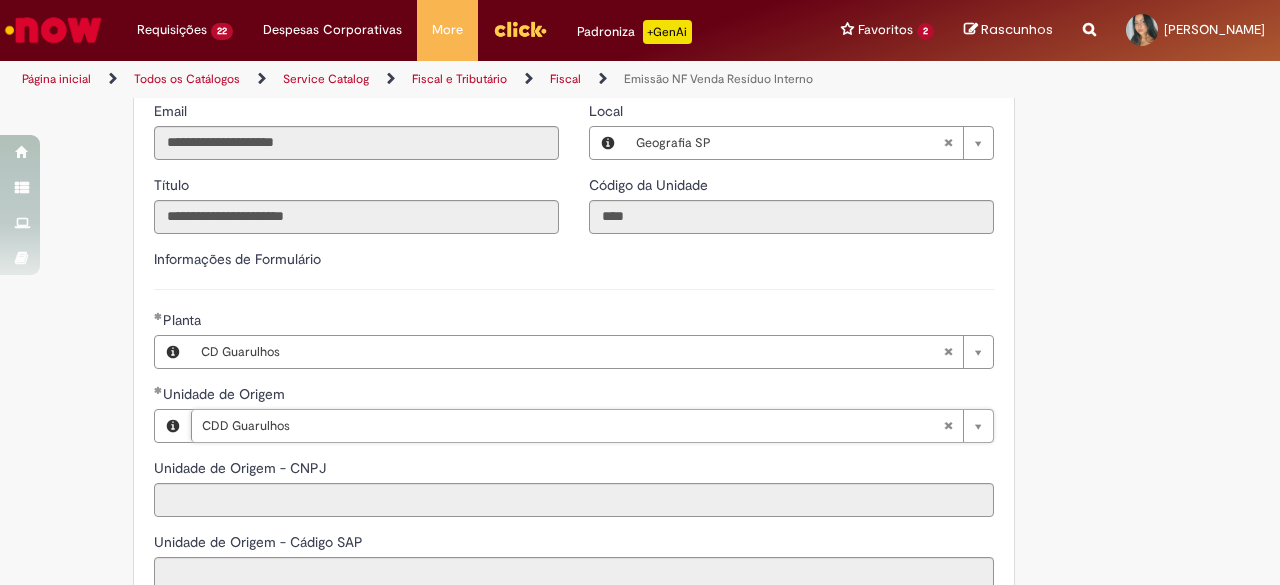 type on "**********" 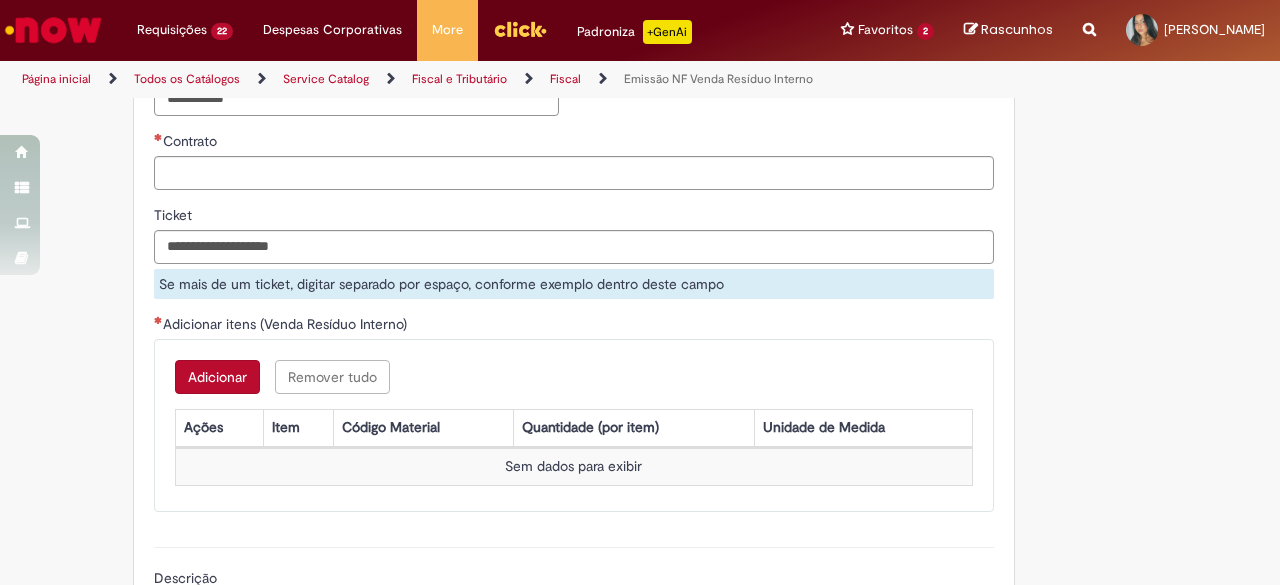 scroll, scrollTop: 1490, scrollLeft: 0, axis: vertical 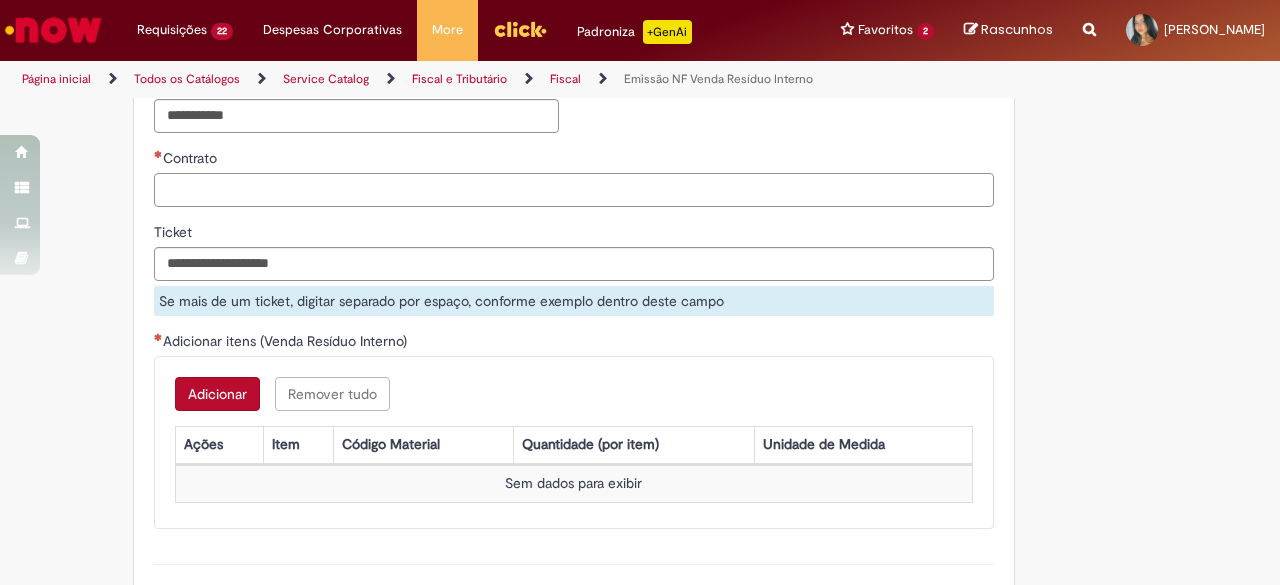 click on "Contrato" at bounding box center [574, 190] 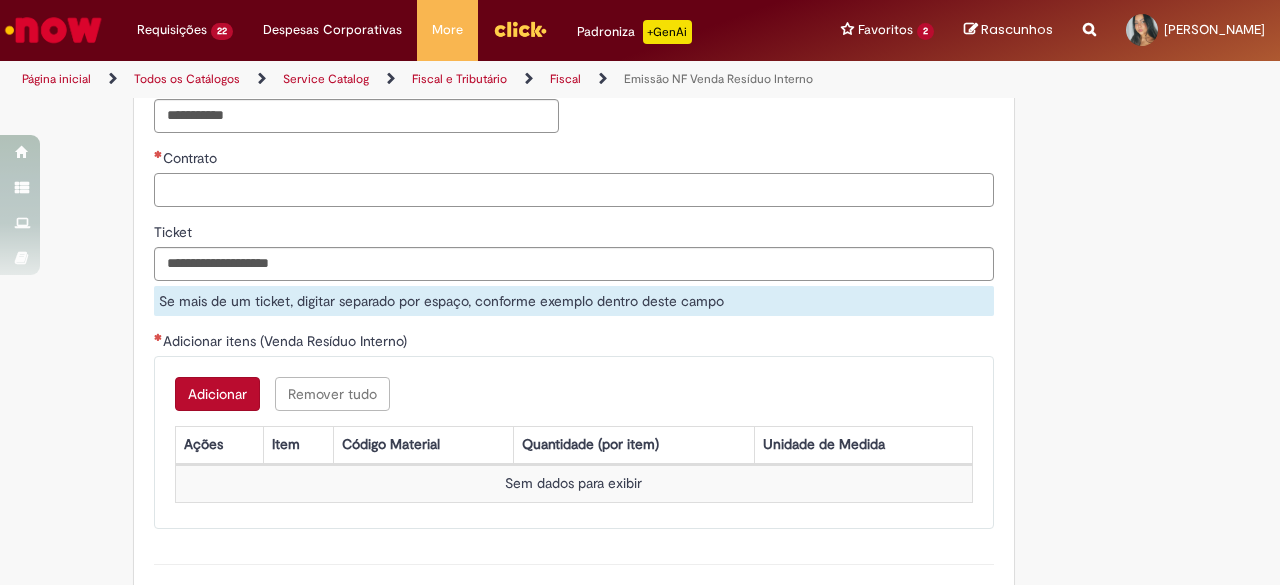 paste on "**********" 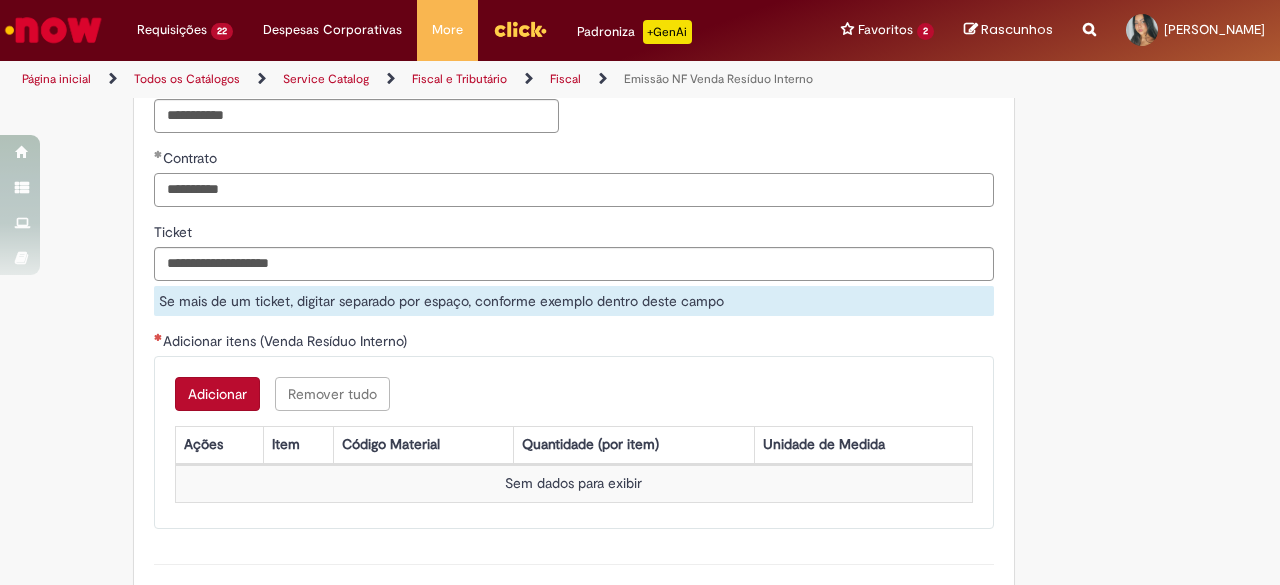 type on "**********" 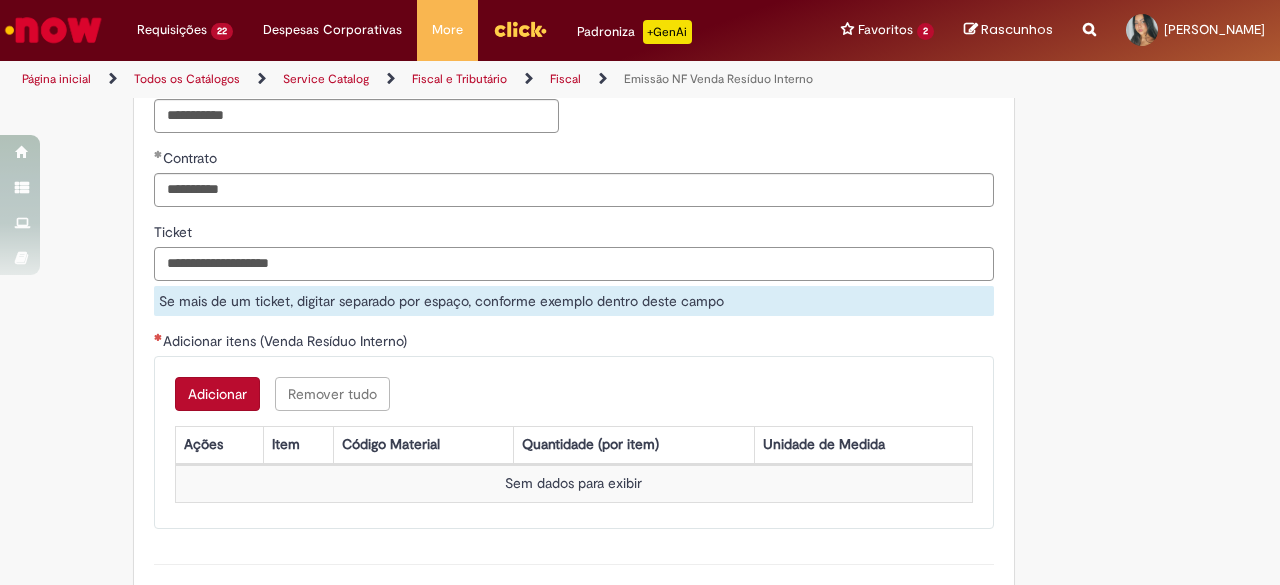 click on "Ticket" at bounding box center (574, 264) 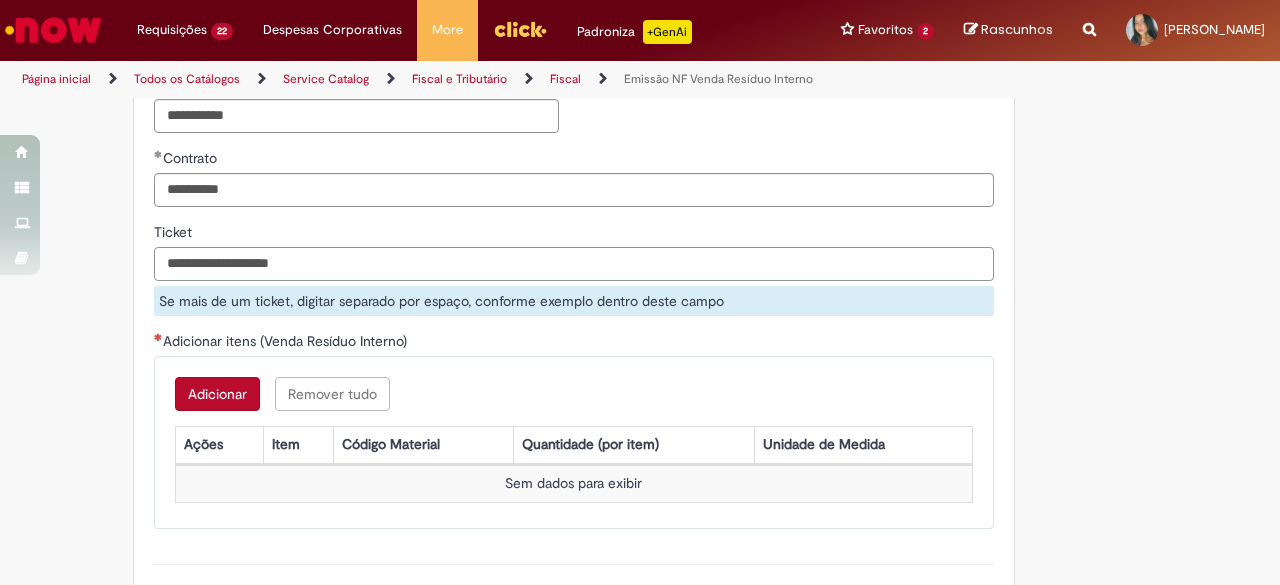 click on "Ticket" at bounding box center [574, 264] 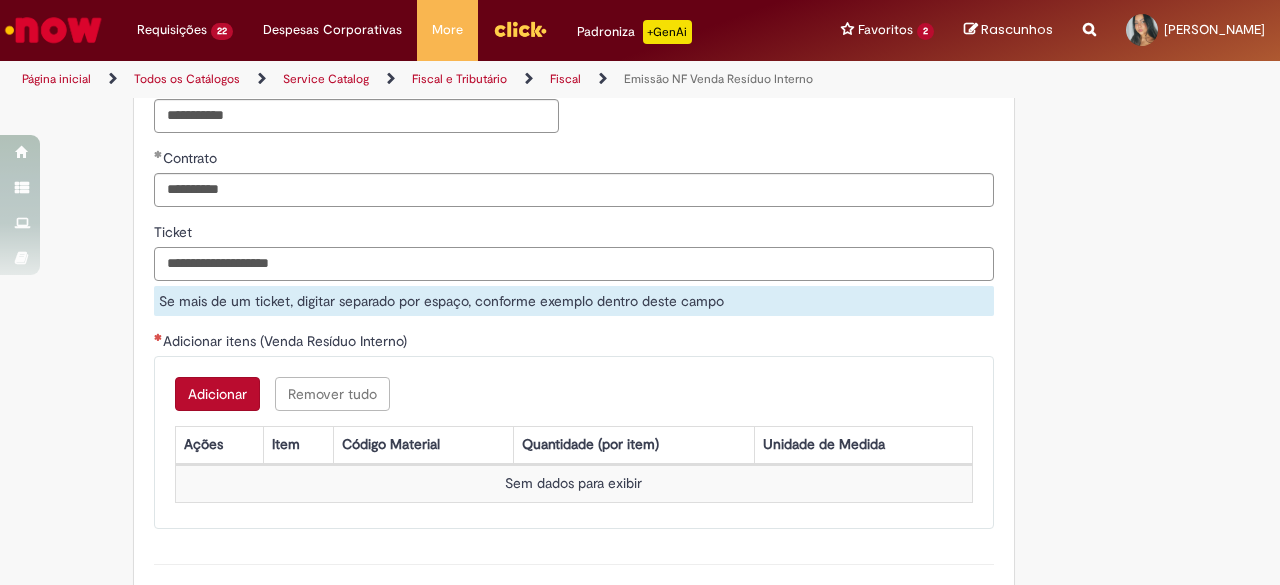 paste on "*********" 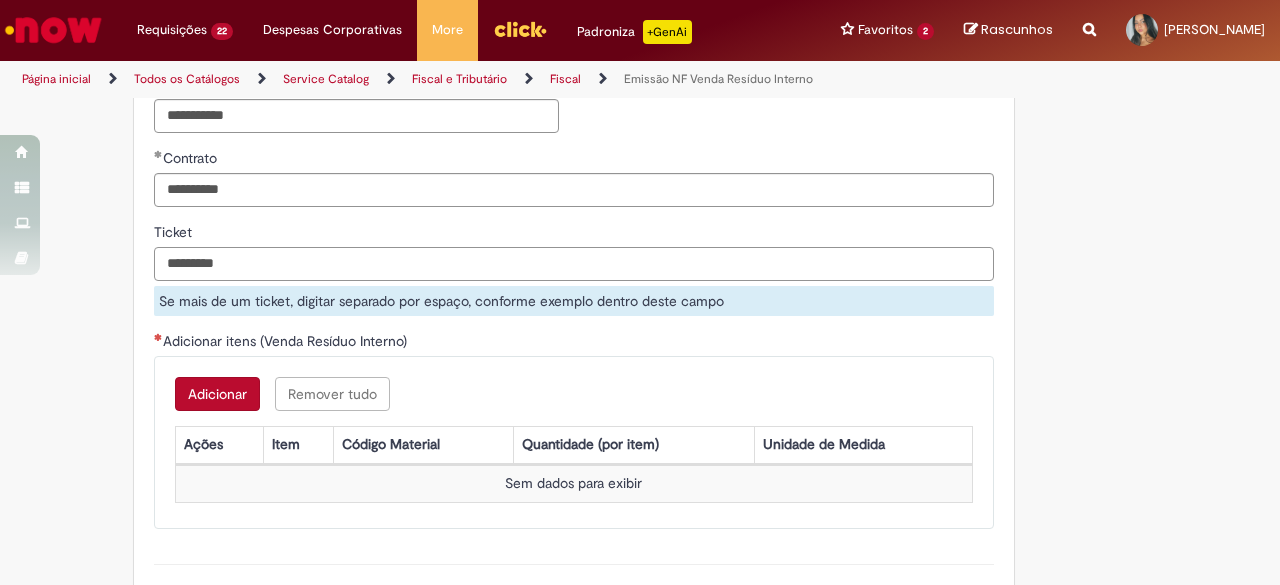type on "*********" 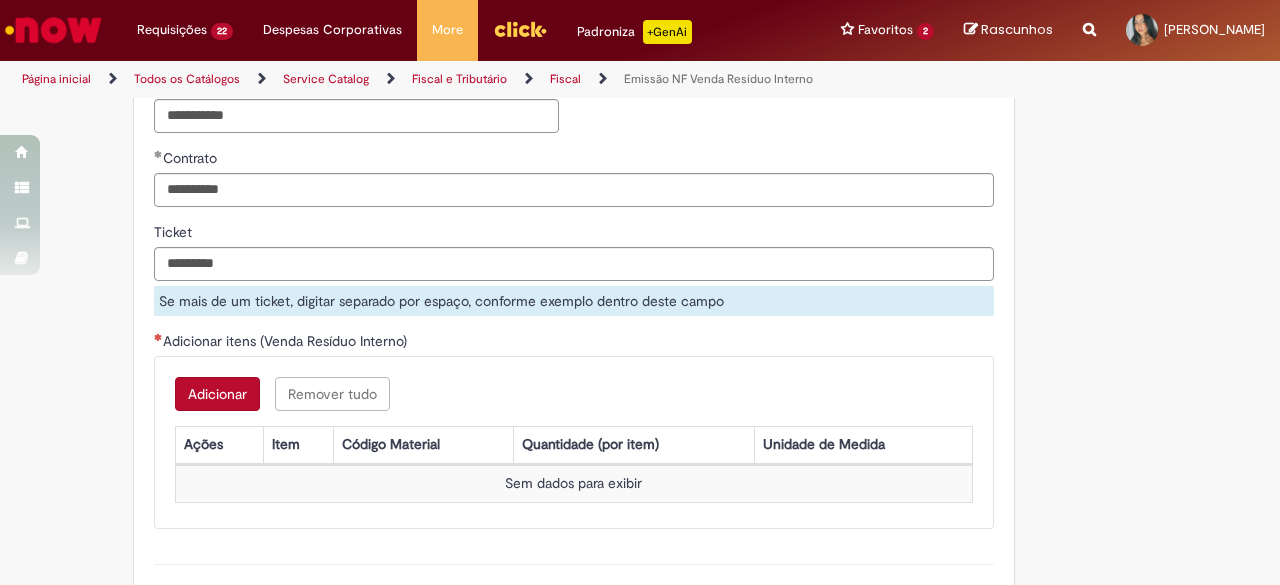 click on "**********" at bounding box center (640, -233) 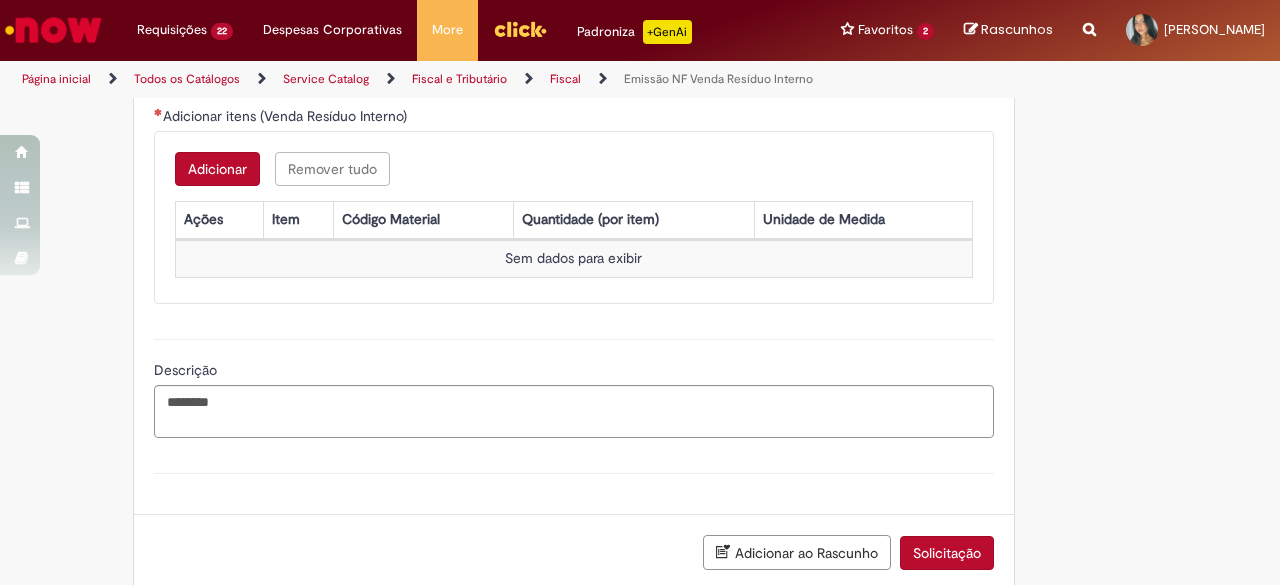 scroll, scrollTop: 1697, scrollLeft: 0, axis: vertical 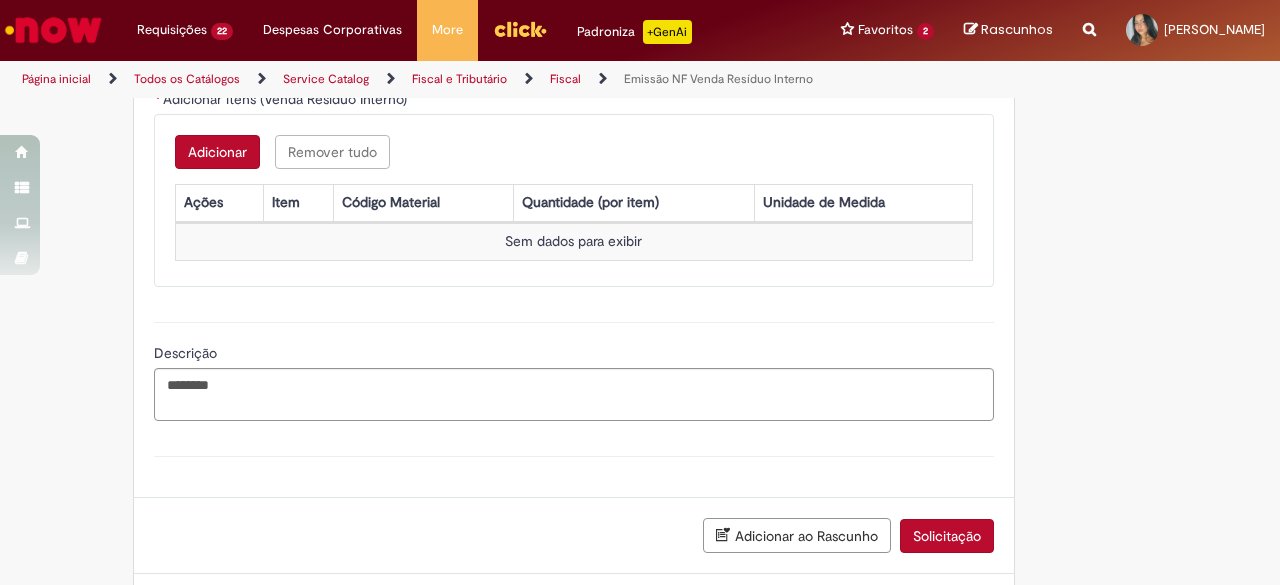 click on "Adicionar" at bounding box center (217, 152) 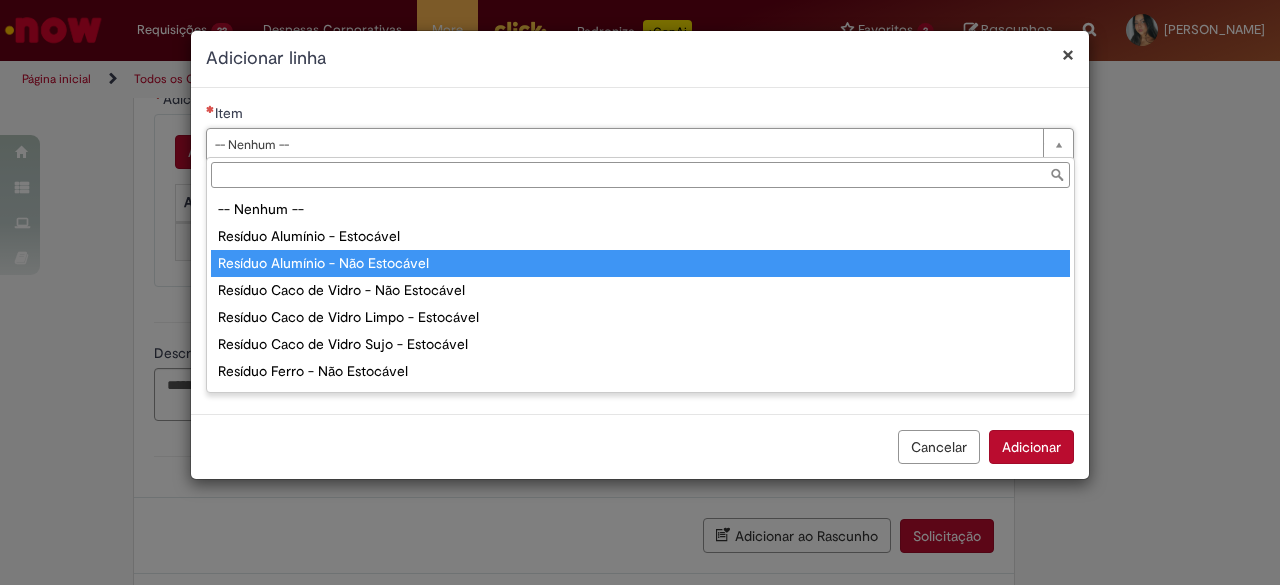 type on "**********" 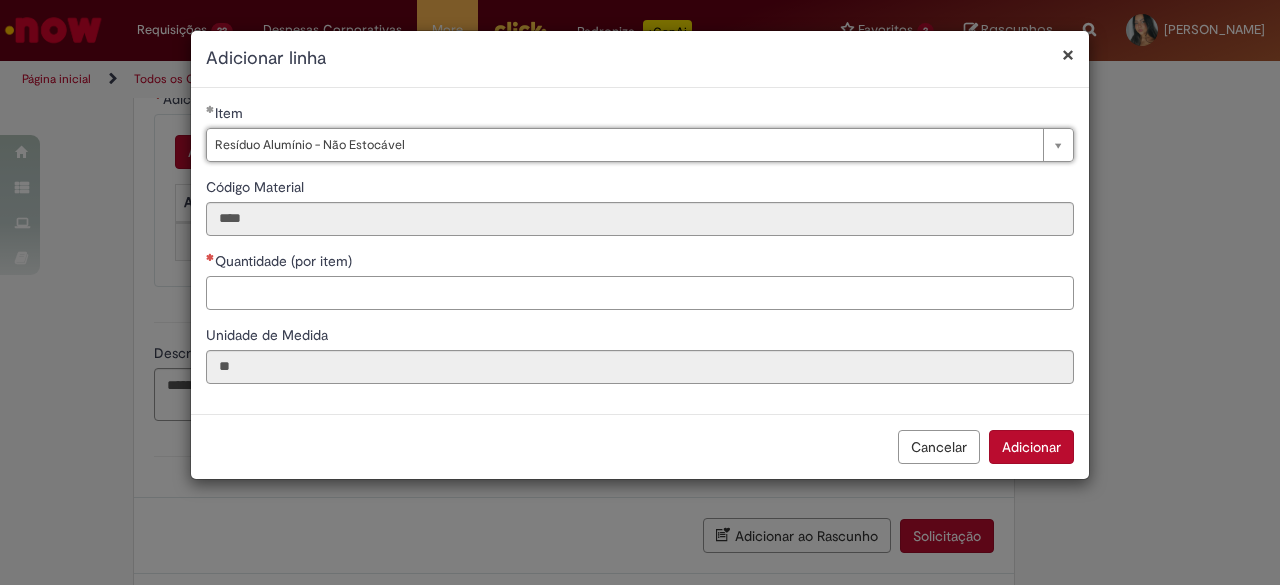 click on "Quantidade (por item)" at bounding box center (640, 293) 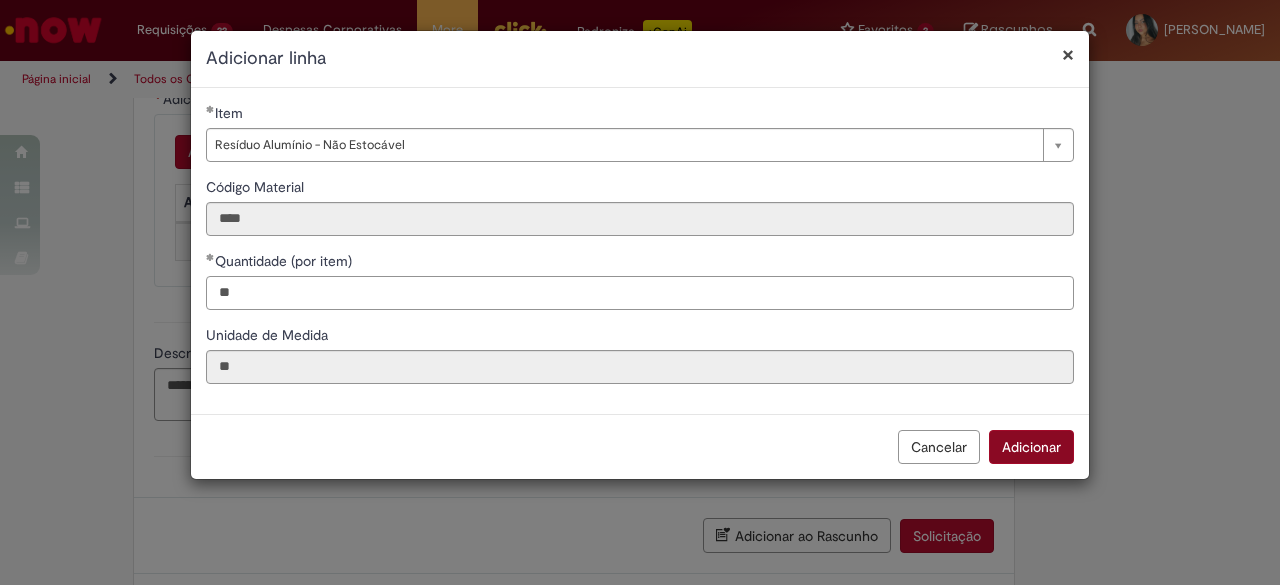 type on "**" 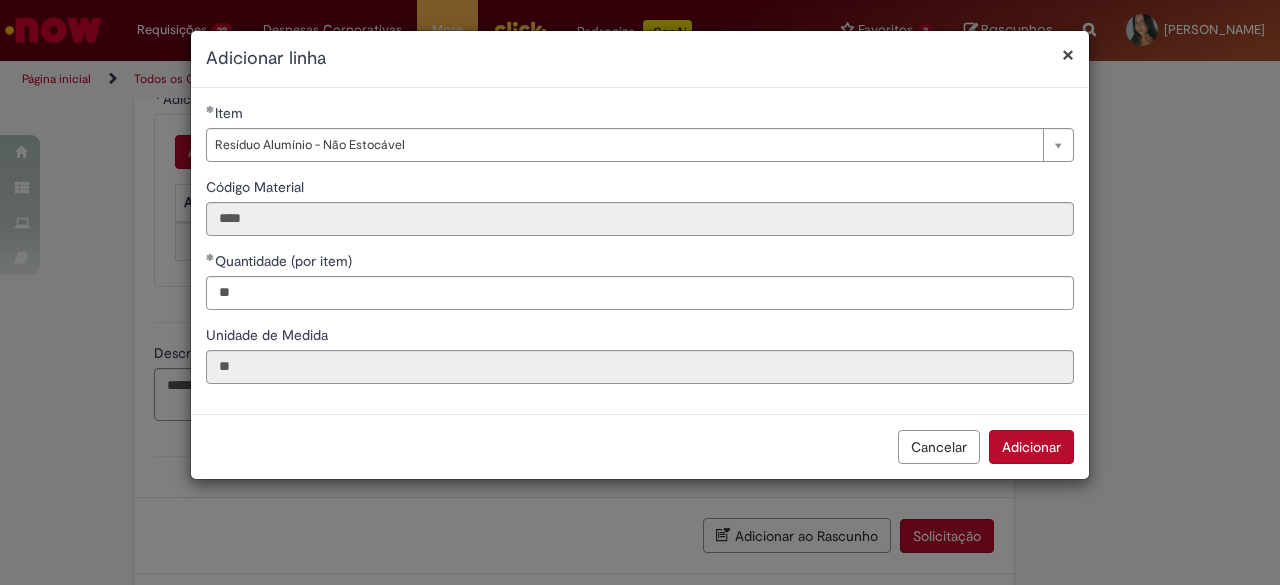 click on "Adicionar" at bounding box center [1031, 447] 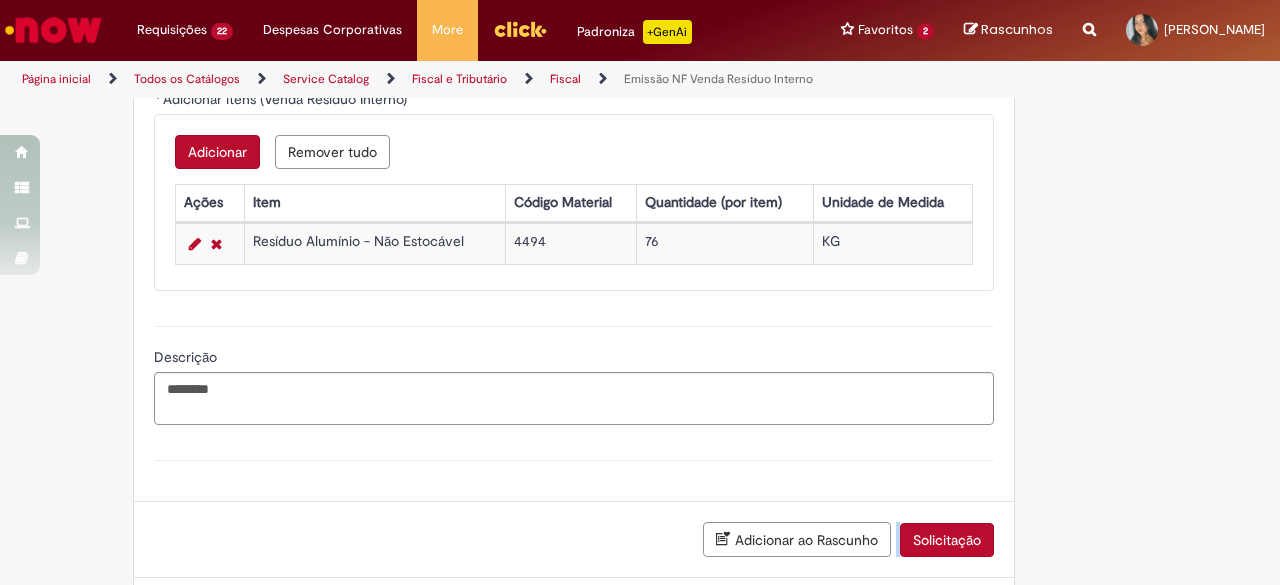 drag, startPoint x: 1262, startPoint y: 479, endPoint x: 1279, endPoint y: 509, distance: 34.48188 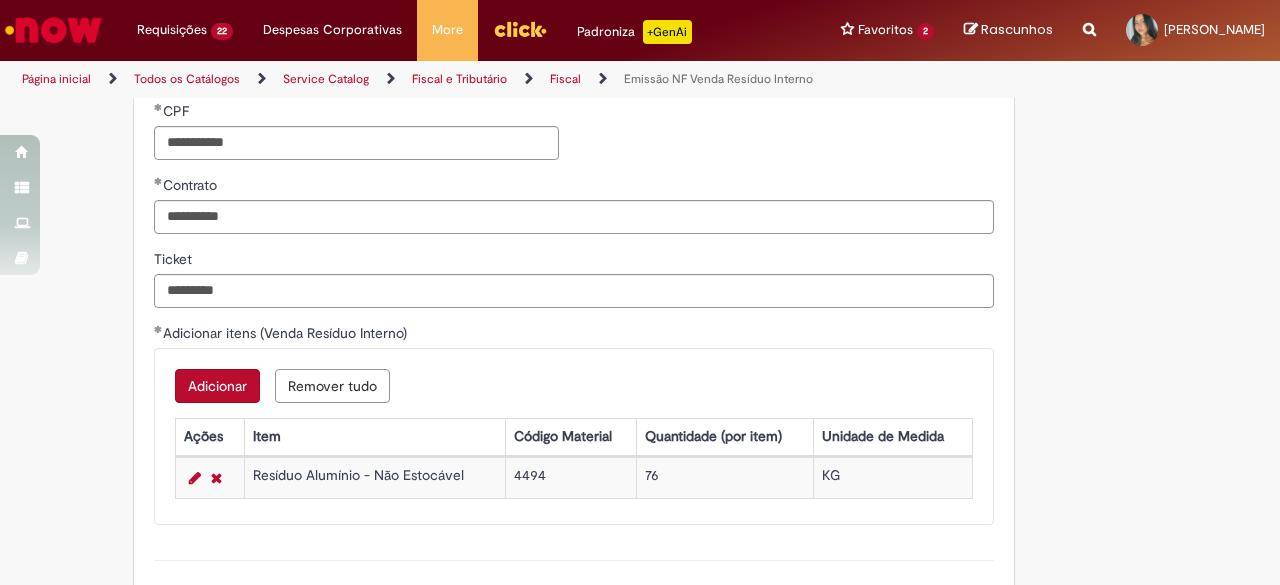 scroll, scrollTop: 1792, scrollLeft: 0, axis: vertical 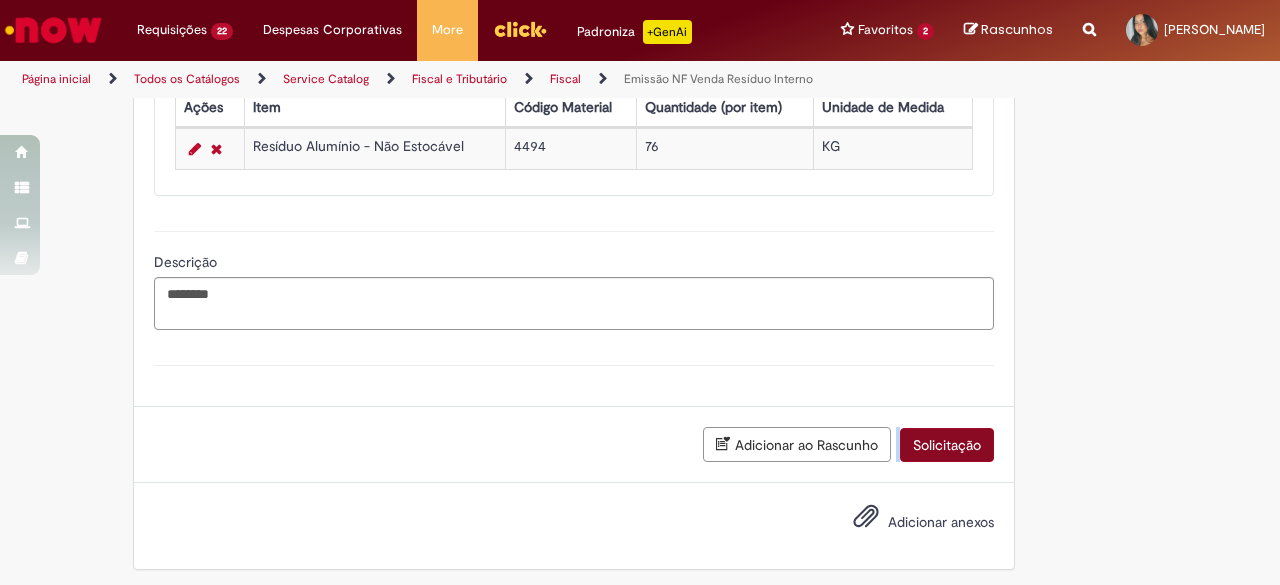 click on "Solicitação" at bounding box center [947, 445] 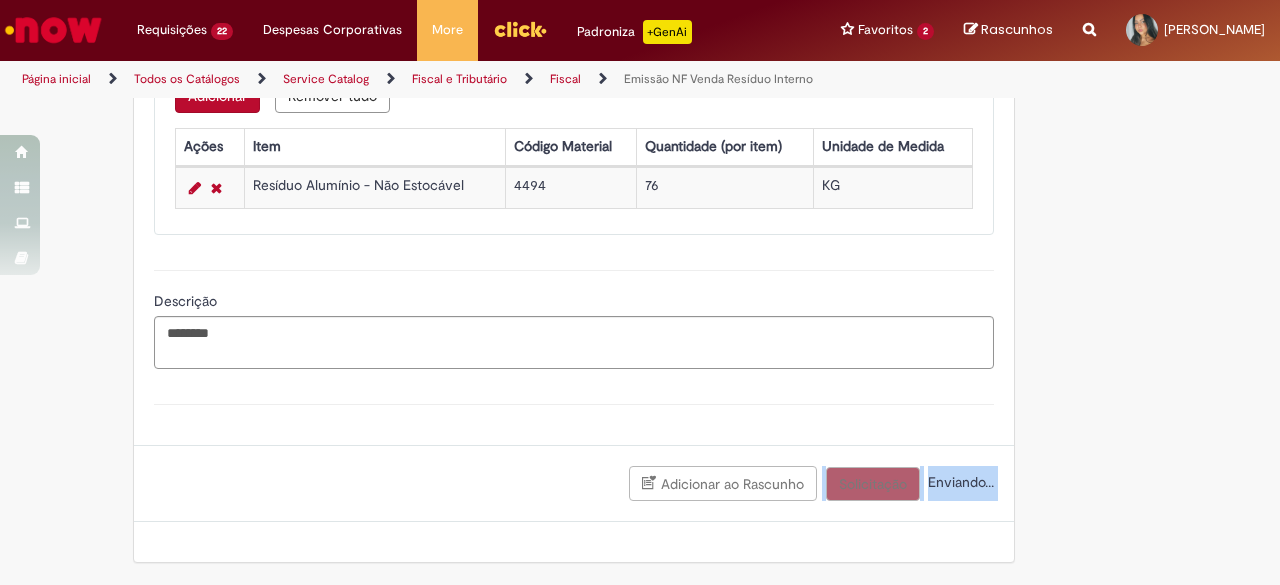 scroll, scrollTop: 1746, scrollLeft: 0, axis: vertical 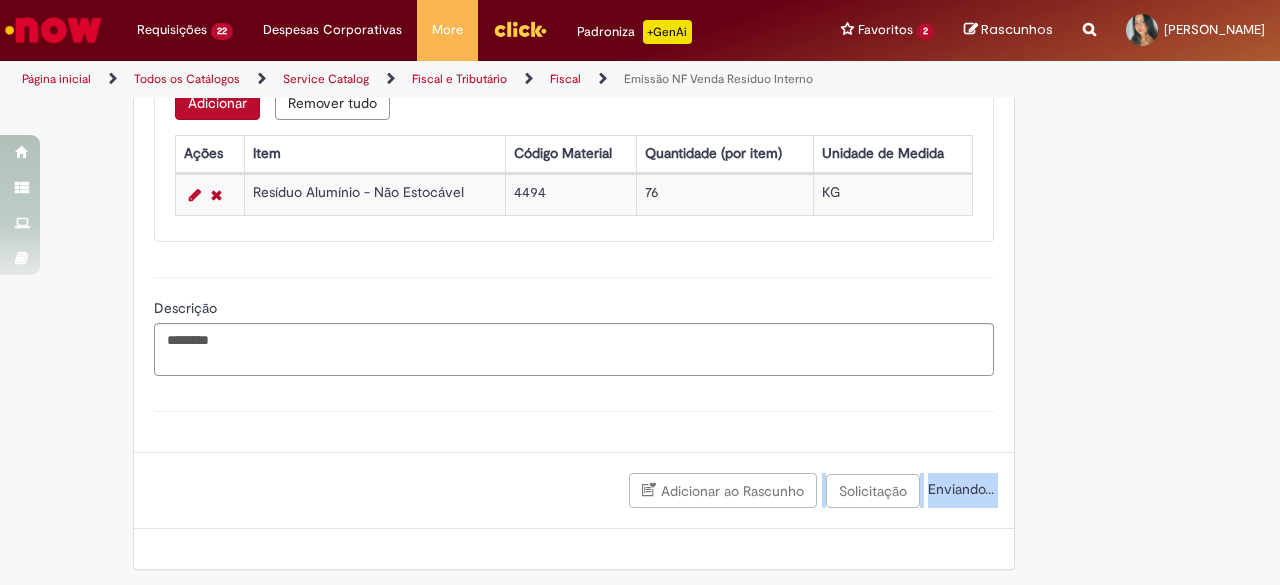 click on "Anexo(s)" at bounding box center [574, 411] 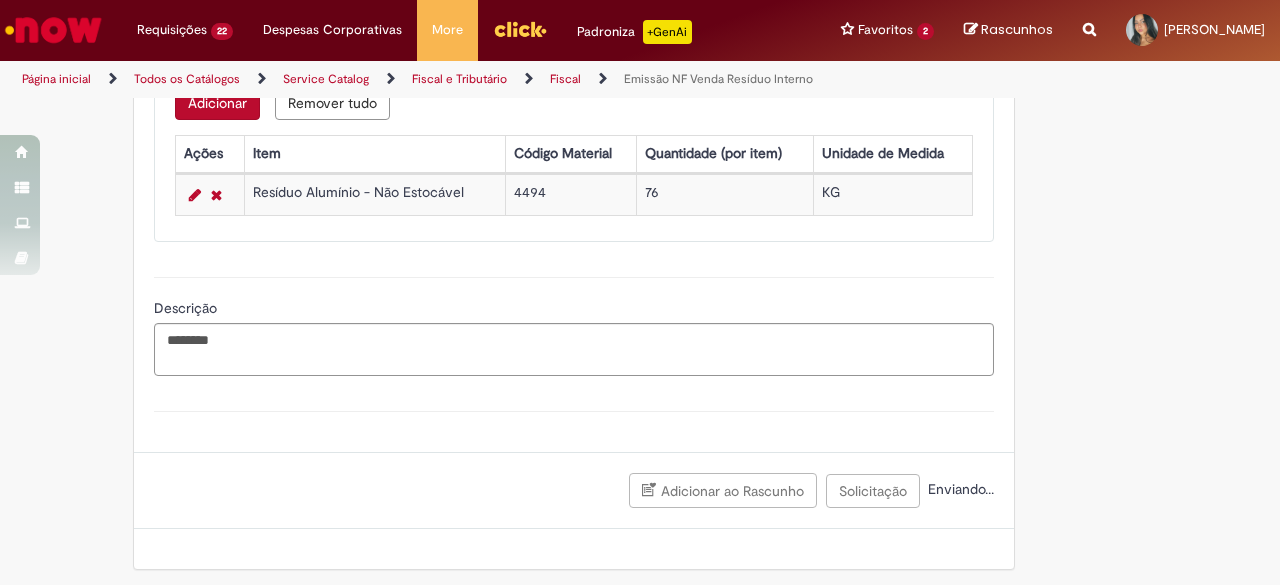 scroll, scrollTop: 1678, scrollLeft: 0, axis: vertical 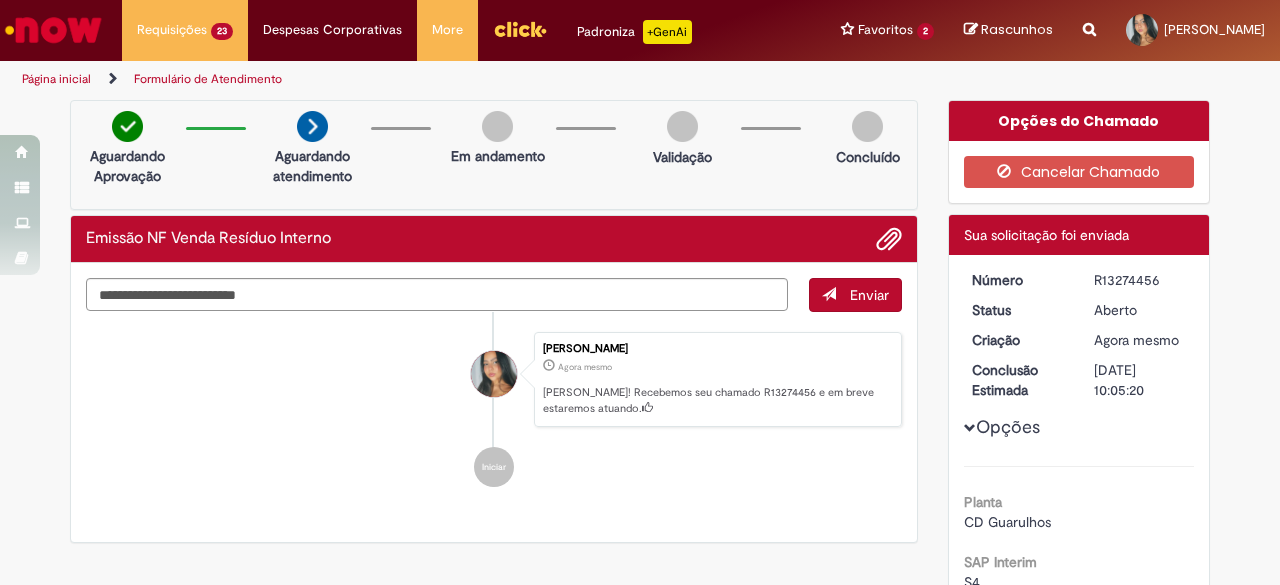 drag, startPoint x: 1090, startPoint y: 278, endPoint x: 1178, endPoint y: 281, distance: 88.051125 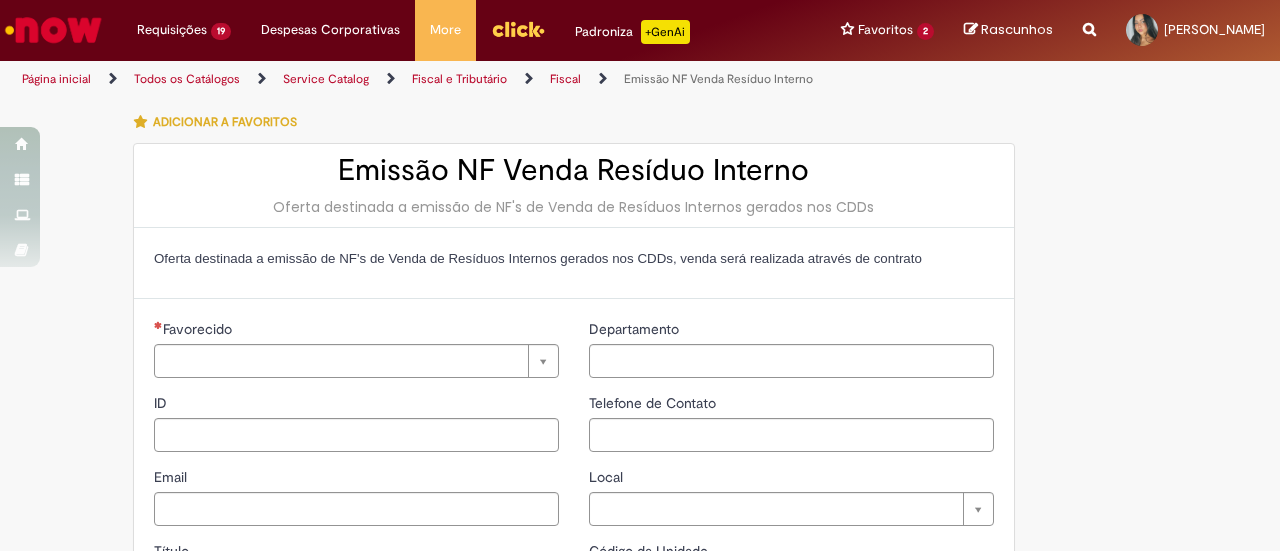 type on "********" 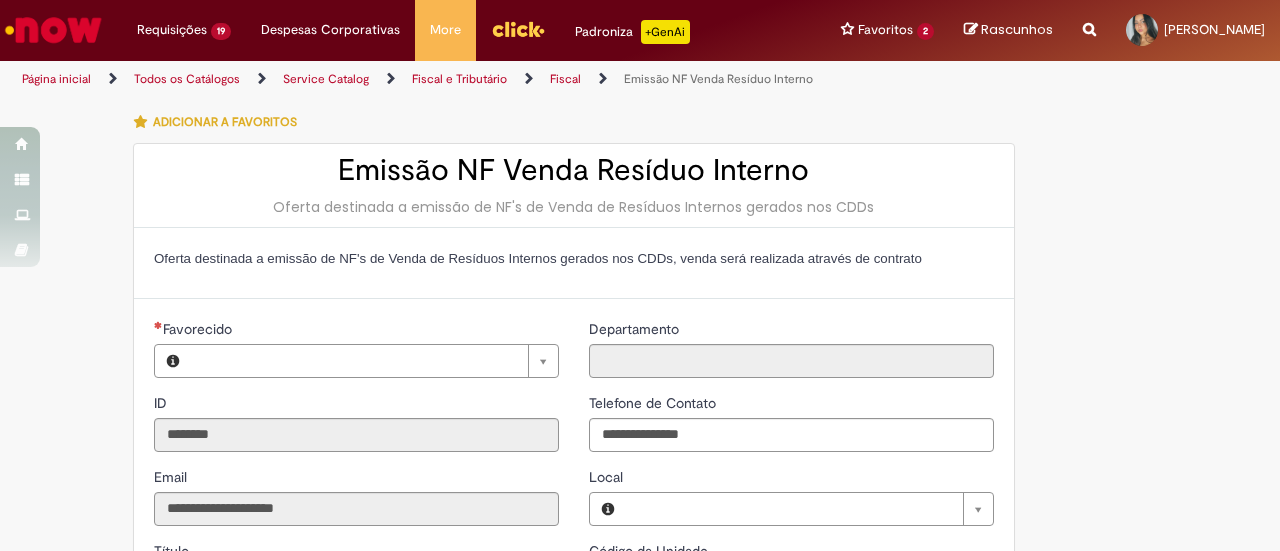 type on "**********" 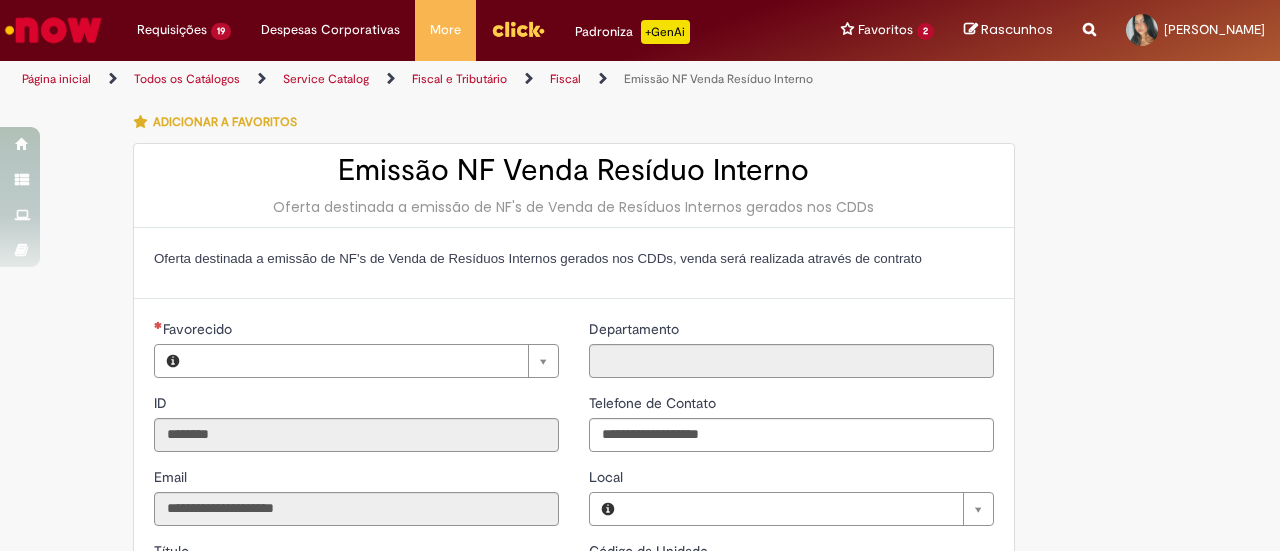 type on "**********" 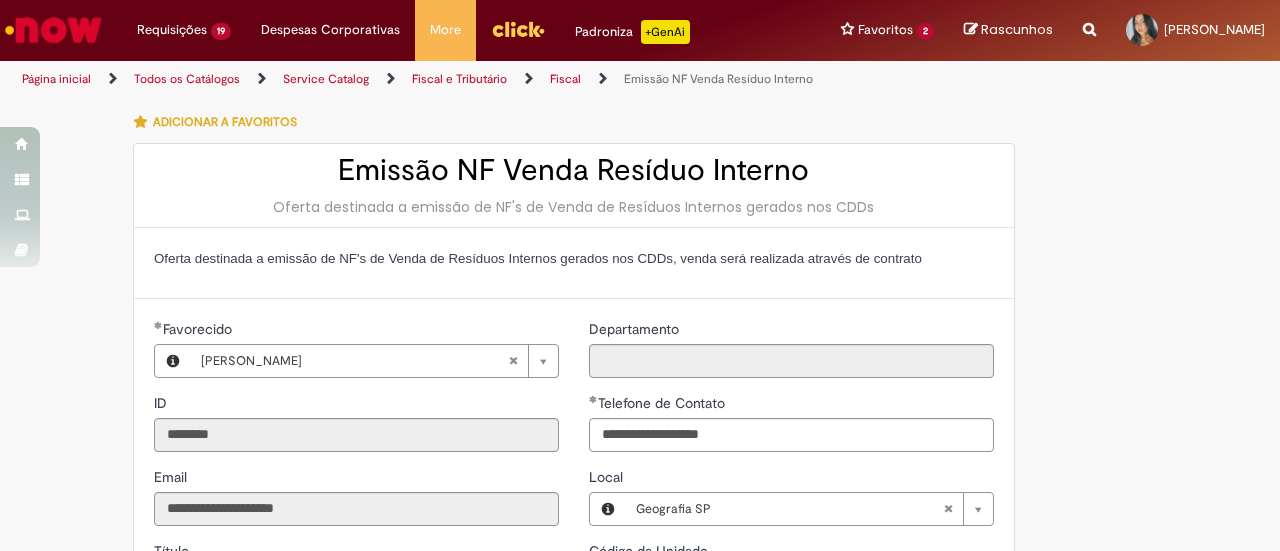 type on "**********" 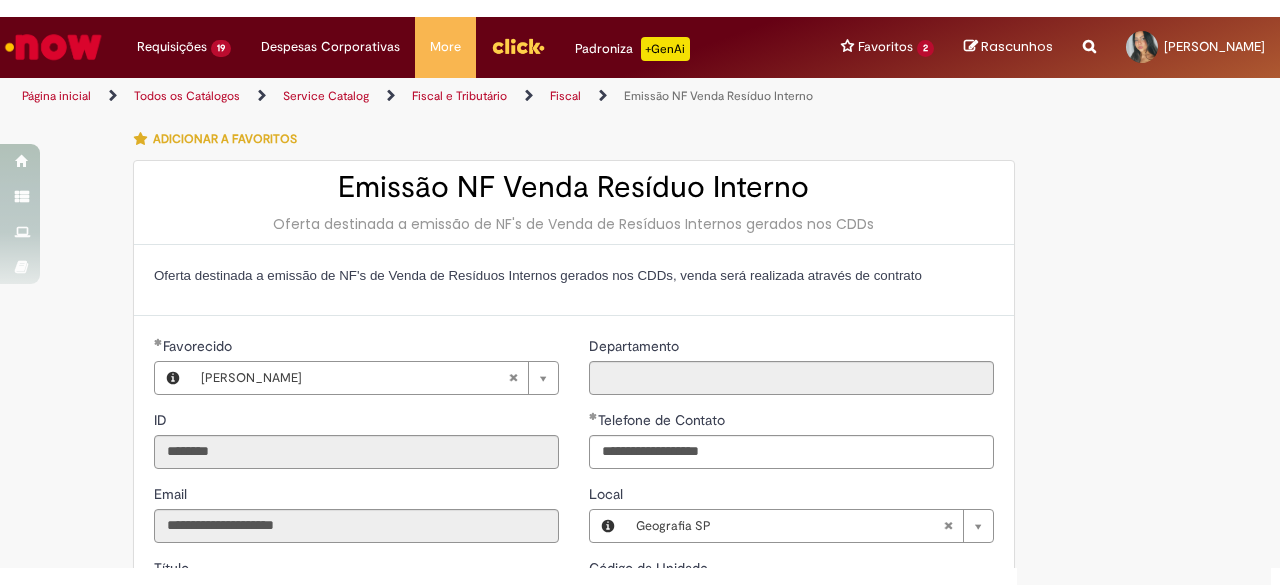 scroll, scrollTop: 0, scrollLeft: 0, axis: both 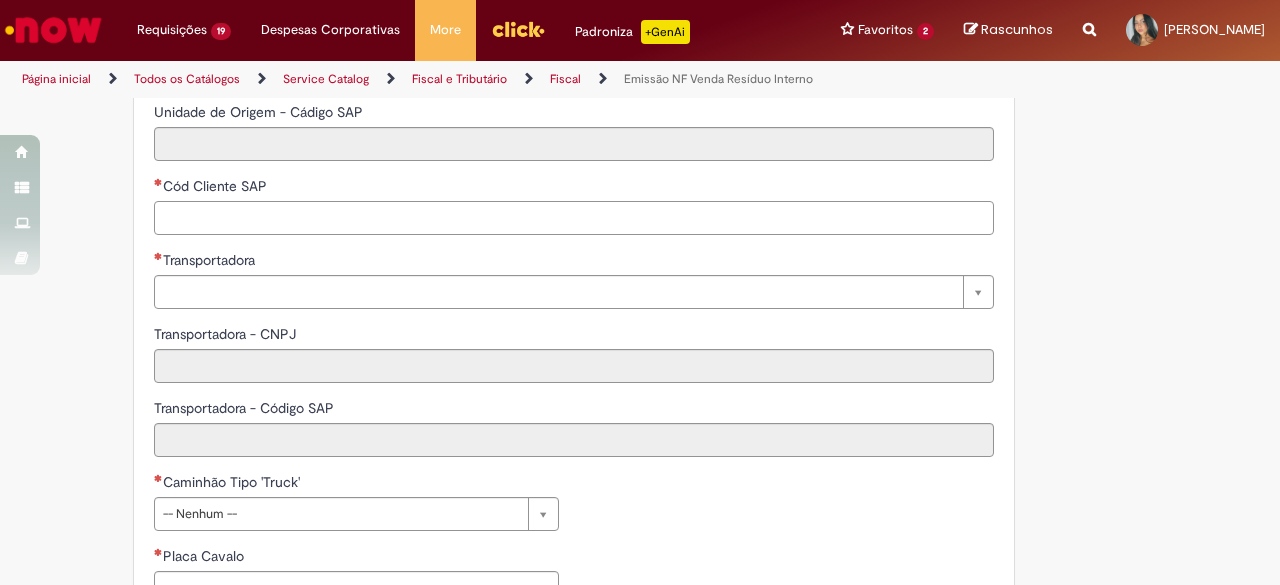 click on "Cód Cliente SAP" at bounding box center [574, 218] 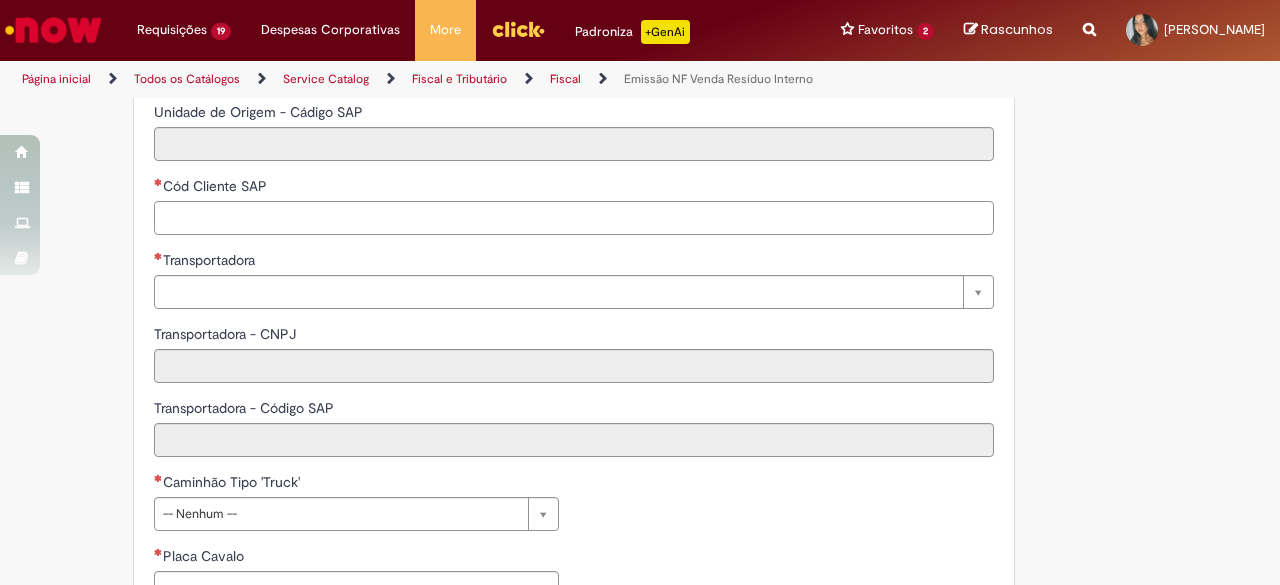 paste on "******" 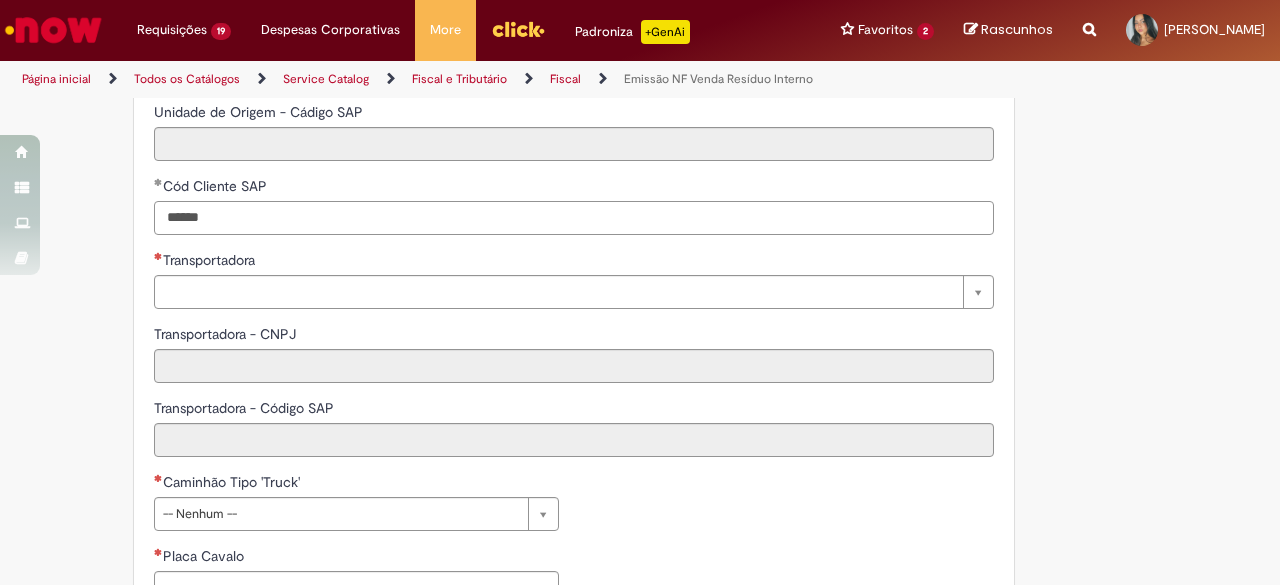 type on "******" 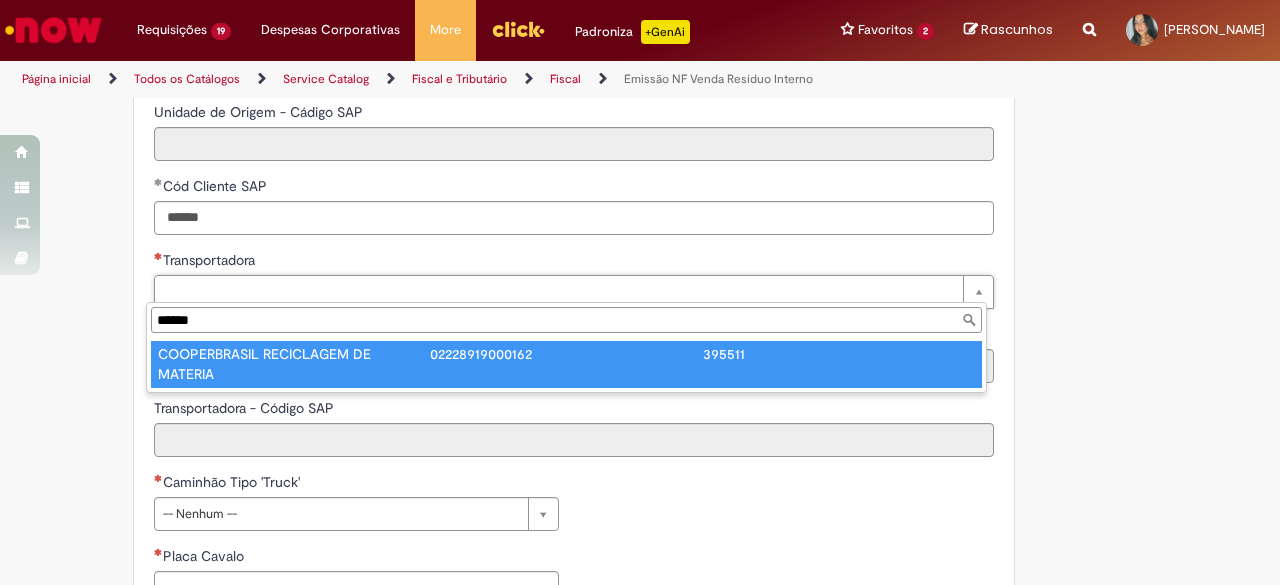type on "******" 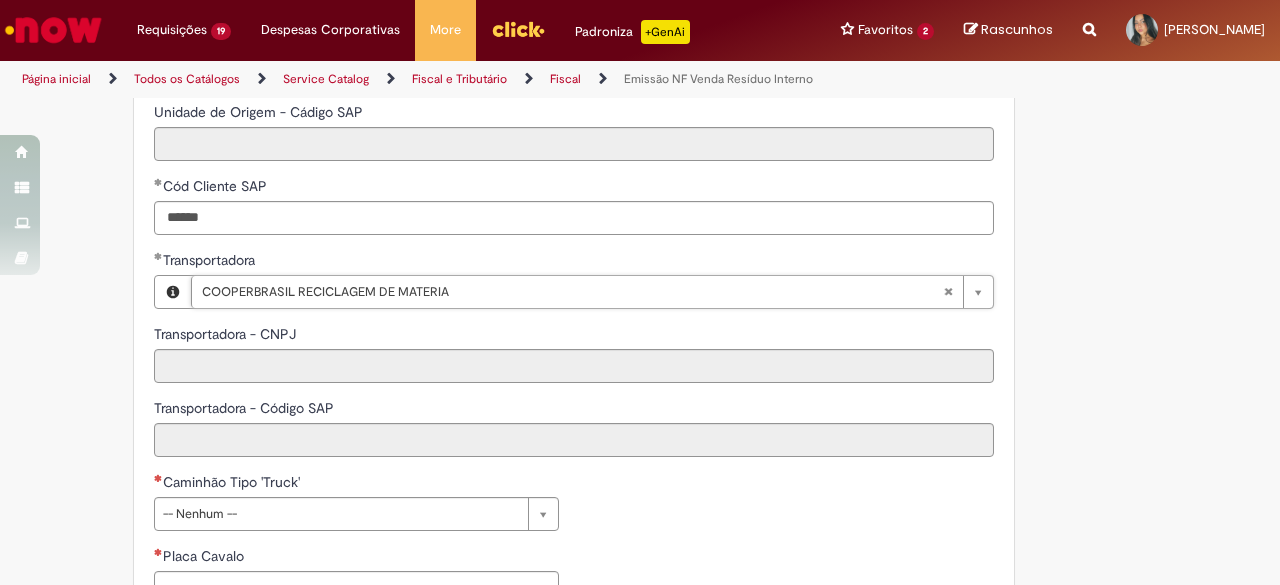 type on "**********" 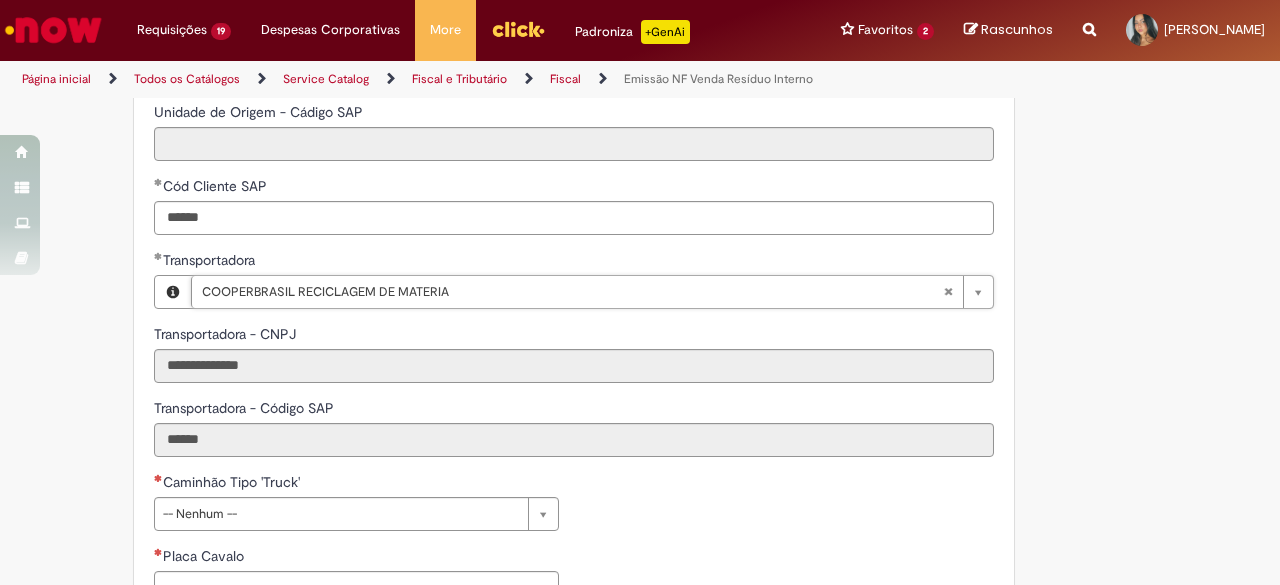 drag, startPoint x: 1186, startPoint y: 333, endPoint x: 1208, endPoint y: 325, distance: 23.409399 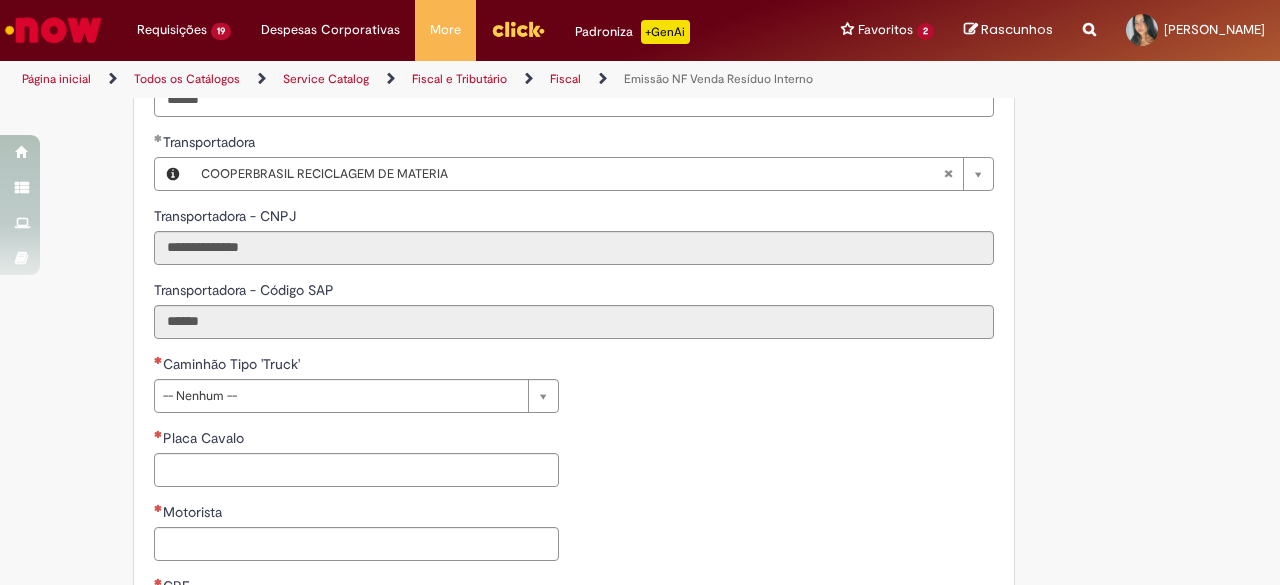 scroll, scrollTop: 880, scrollLeft: 0, axis: vertical 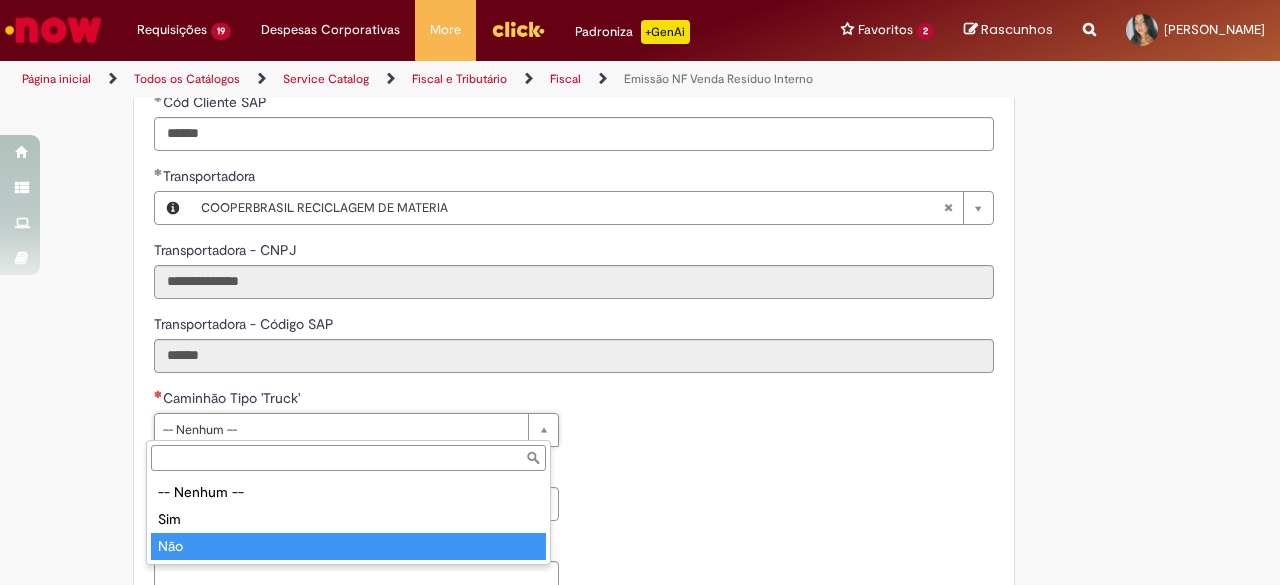 type on "***" 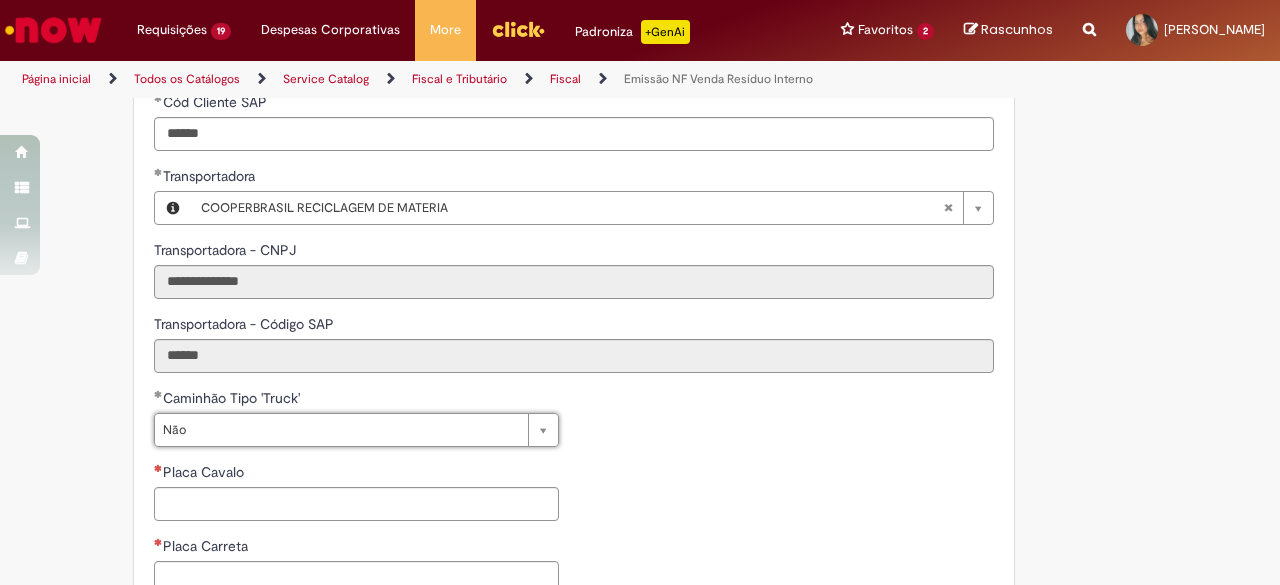 click on "**********" at bounding box center (574, 573) 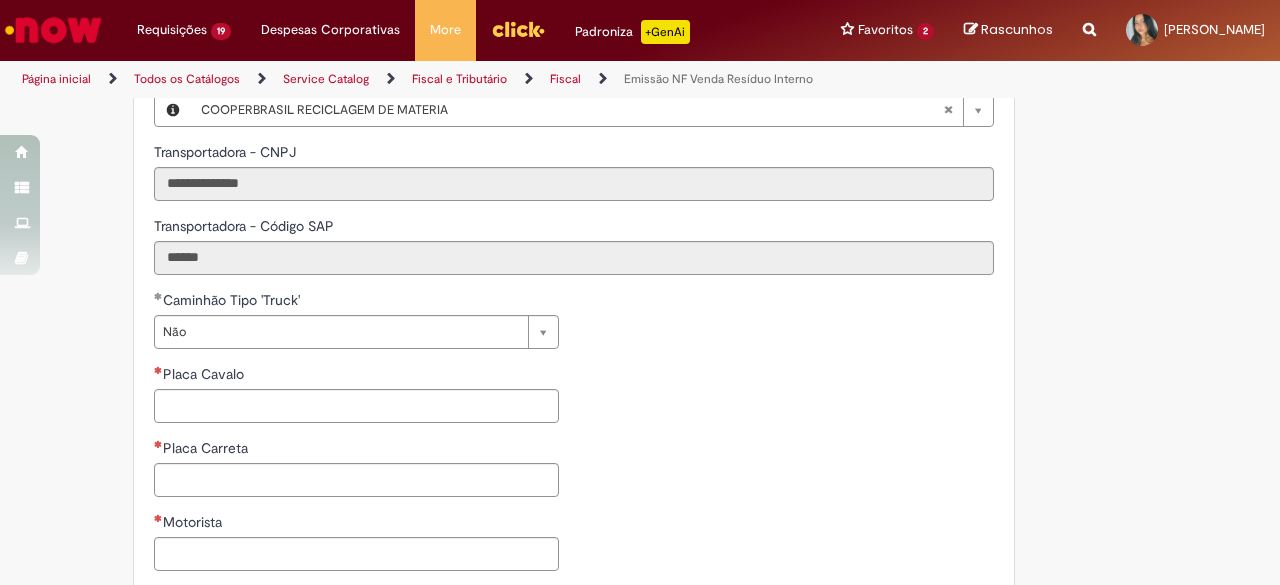 scroll, scrollTop: 923, scrollLeft: 0, axis: vertical 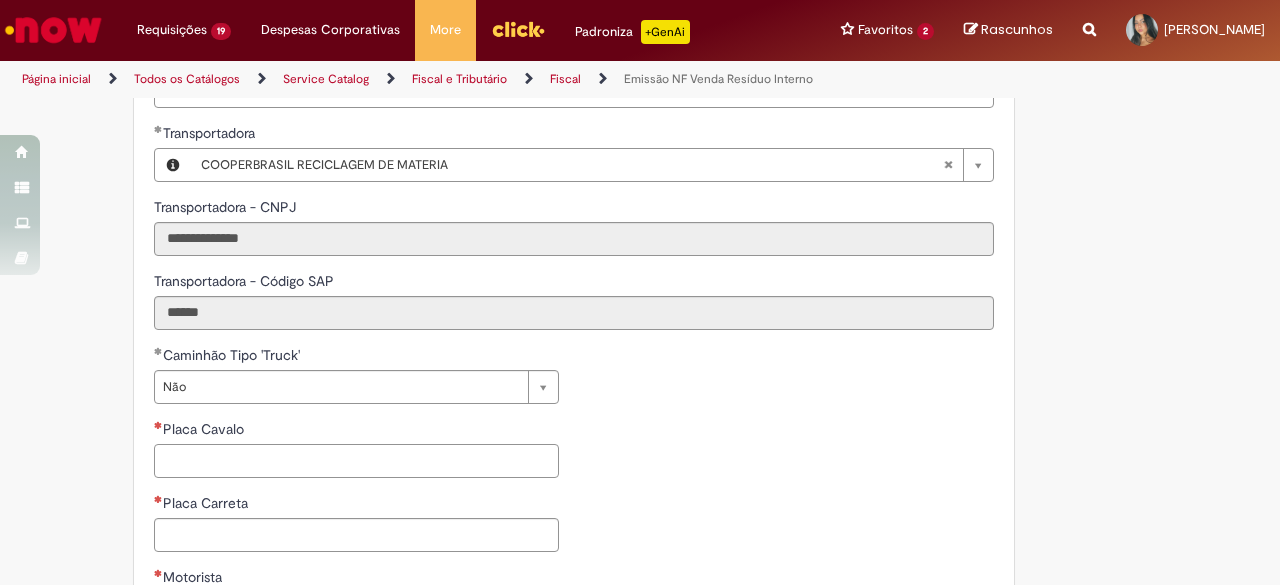 click on "Placa Cavalo" at bounding box center [356, 461] 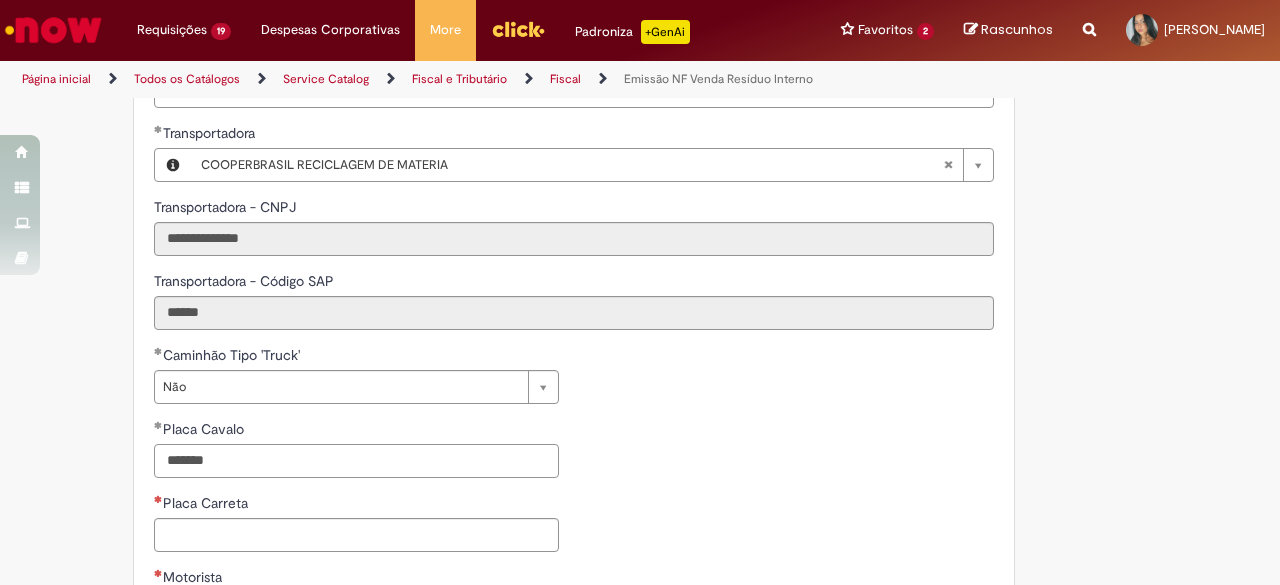 type on "*******" 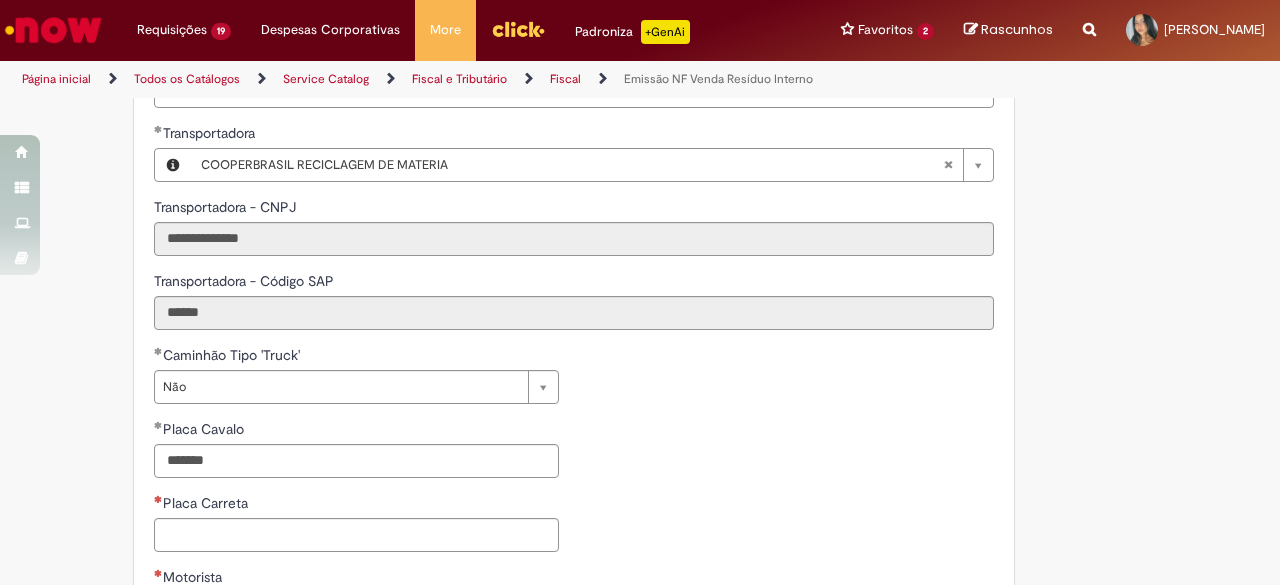 click on "Placa Carreta" at bounding box center [356, 505] 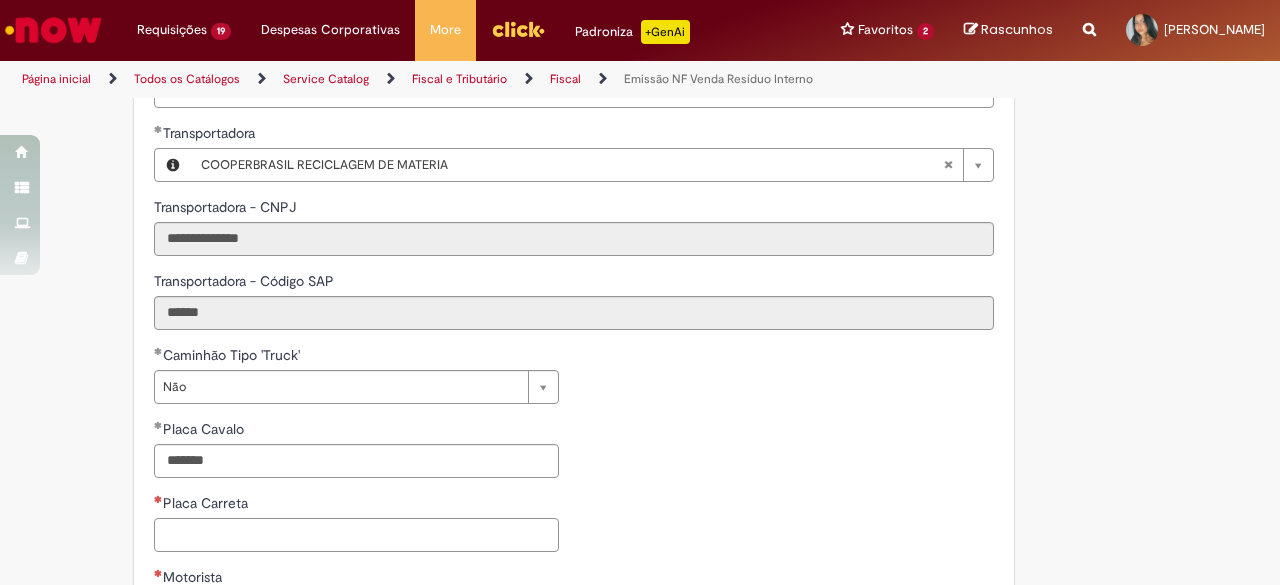 paste on "*******" 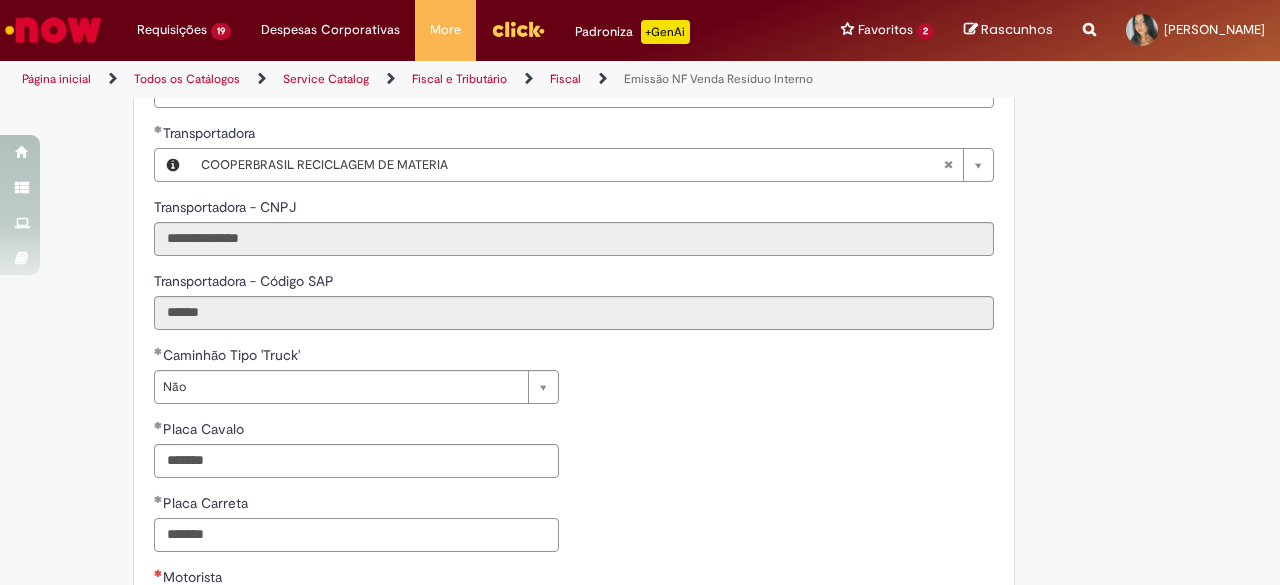 type on "*******" 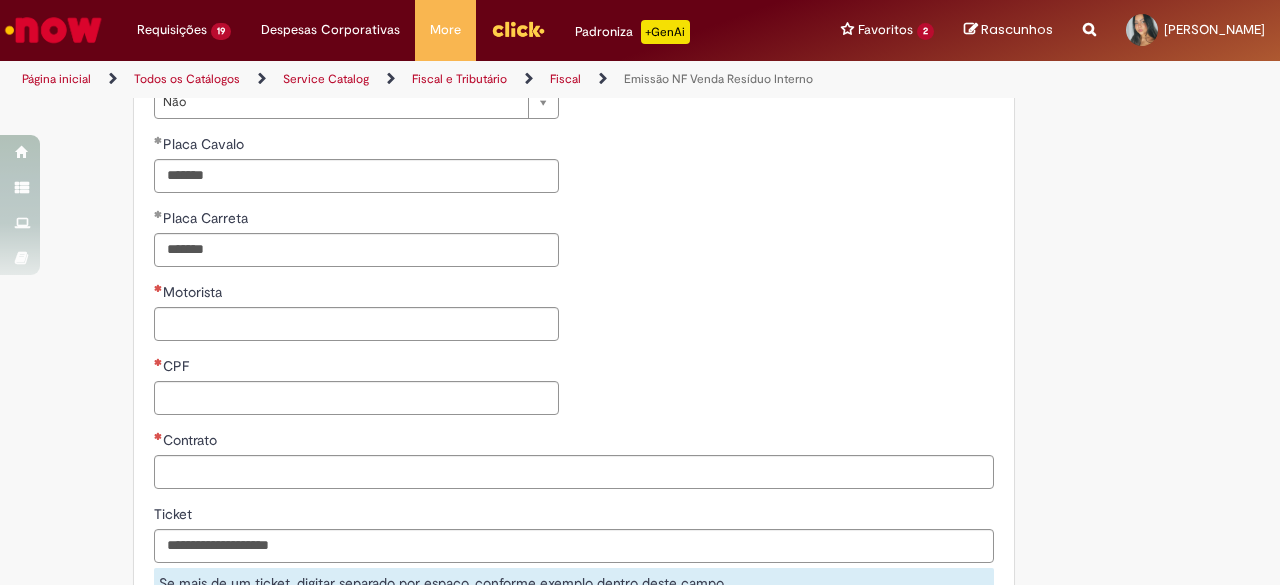 scroll, scrollTop: 1232, scrollLeft: 0, axis: vertical 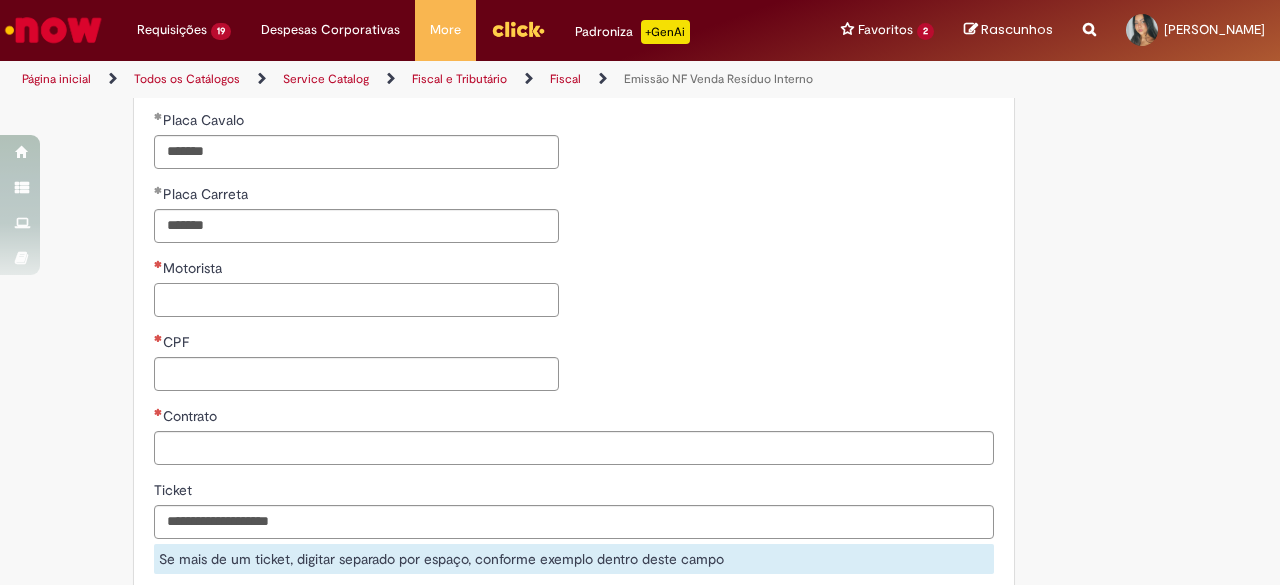 click on "Motorista" at bounding box center [356, 300] 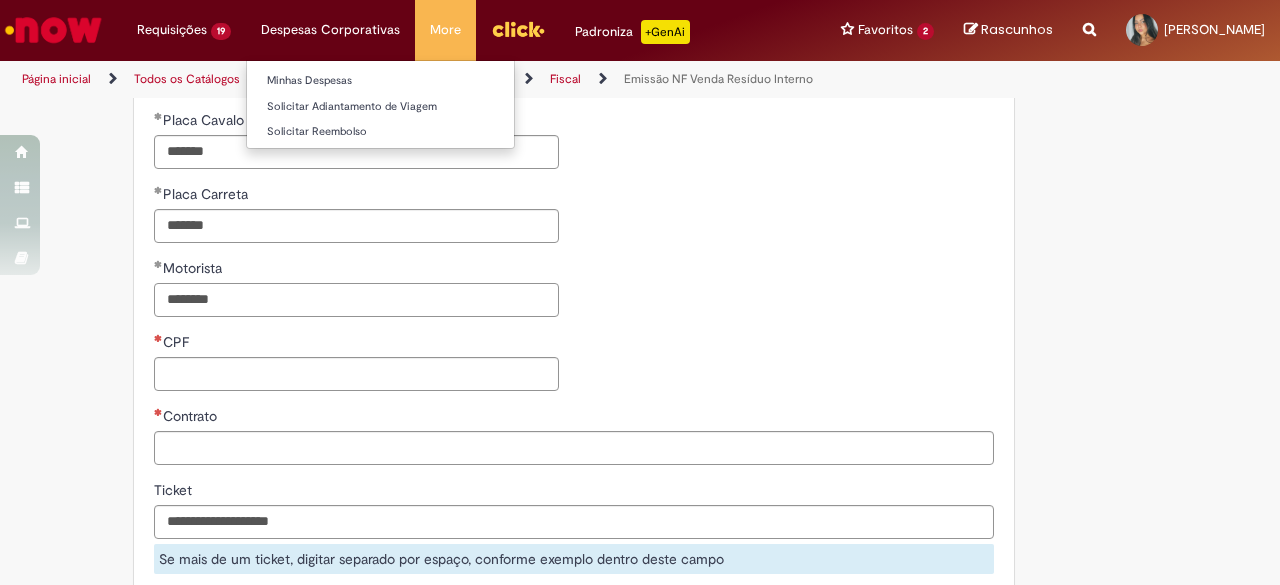 type on "********" 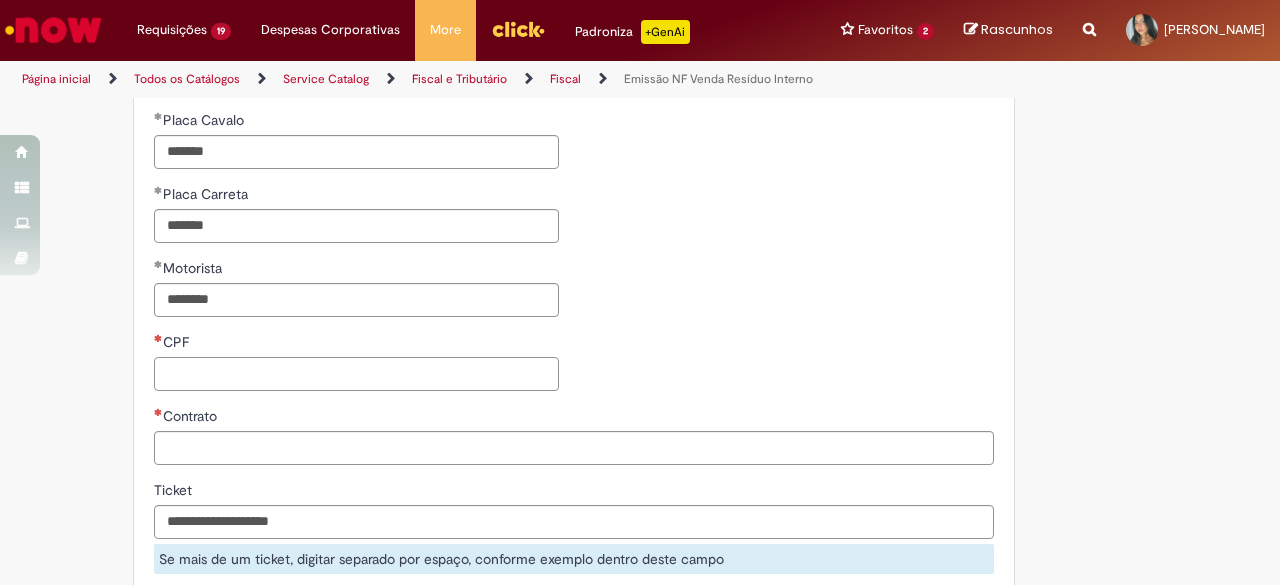 click on "CPF" at bounding box center (356, 374) 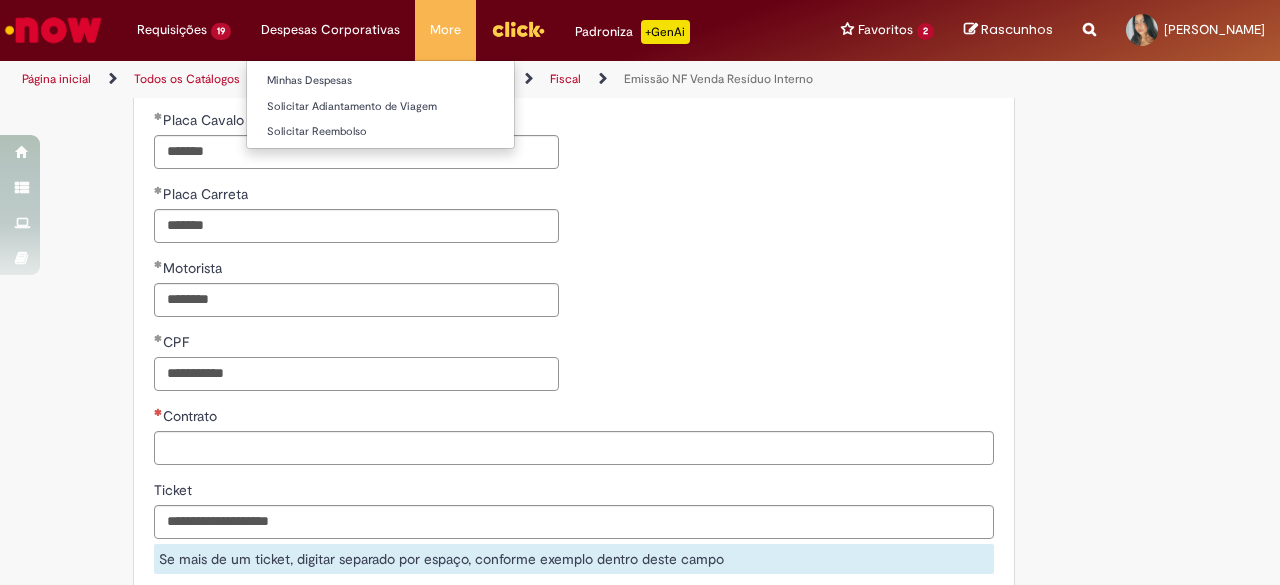 type on "**********" 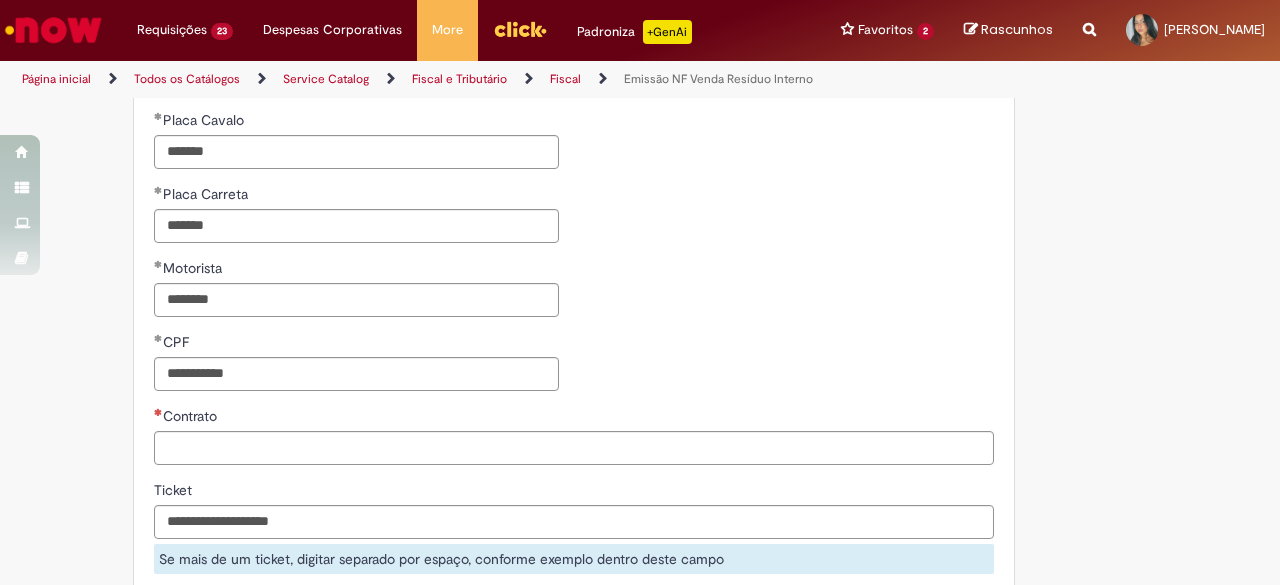 drag, startPoint x: 1260, startPoint y: 375, endPoint x: 1279, endPoint y: 403, distance: 33.83785 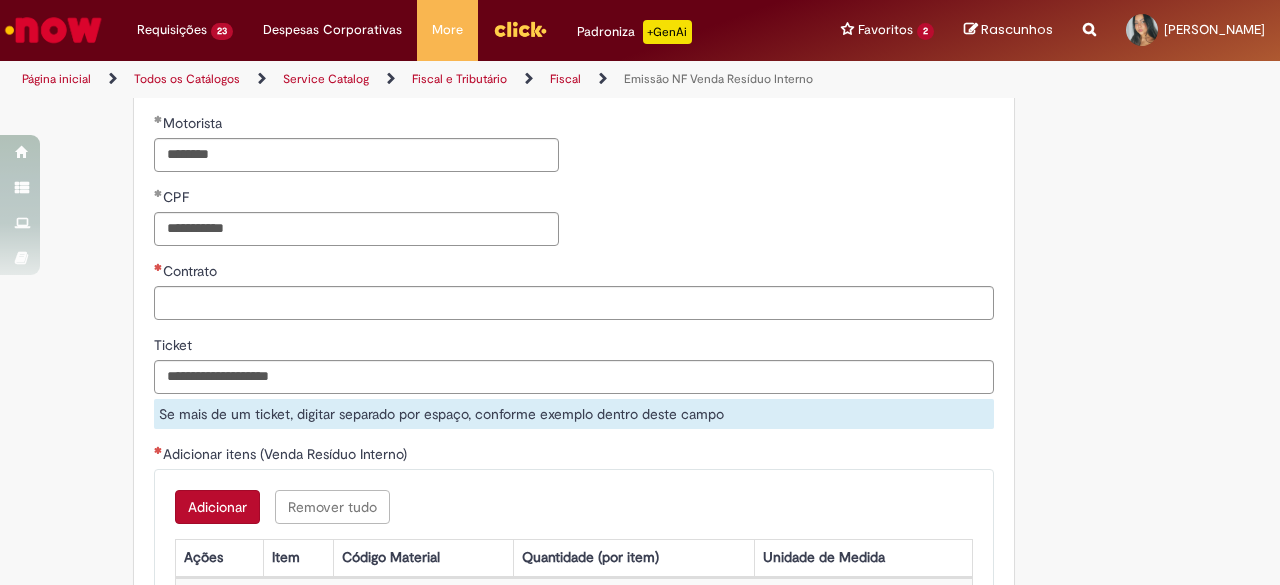 scroll, scrollTop: 1401, scrollLeft: 0, axis: vertical 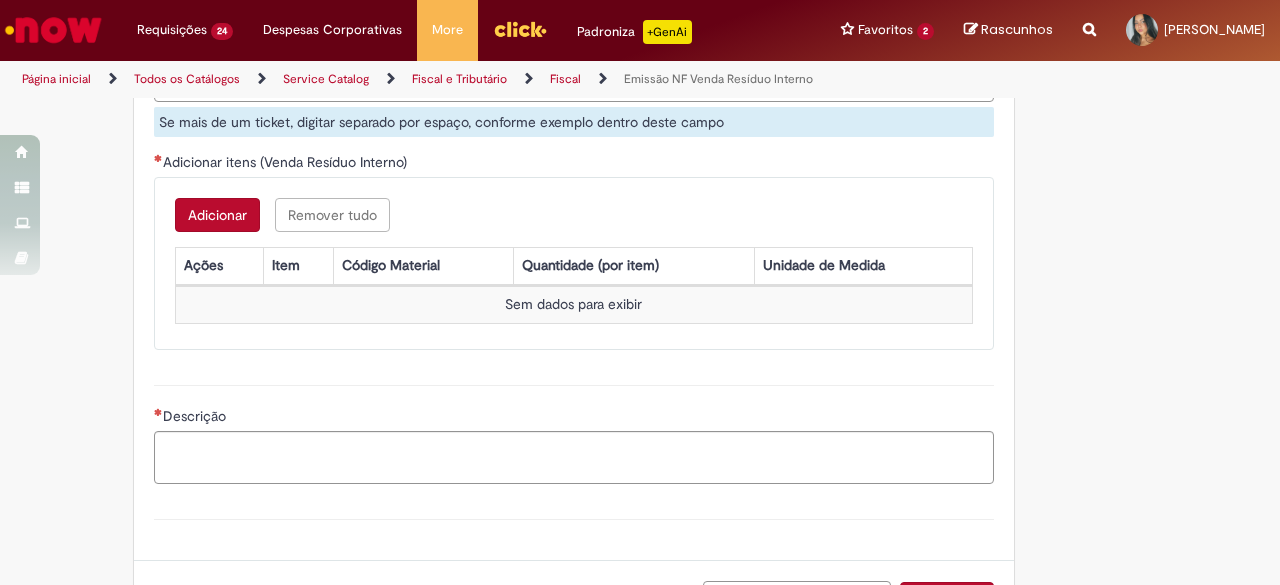 click on "Descrição" at bounding box center [574, 418] 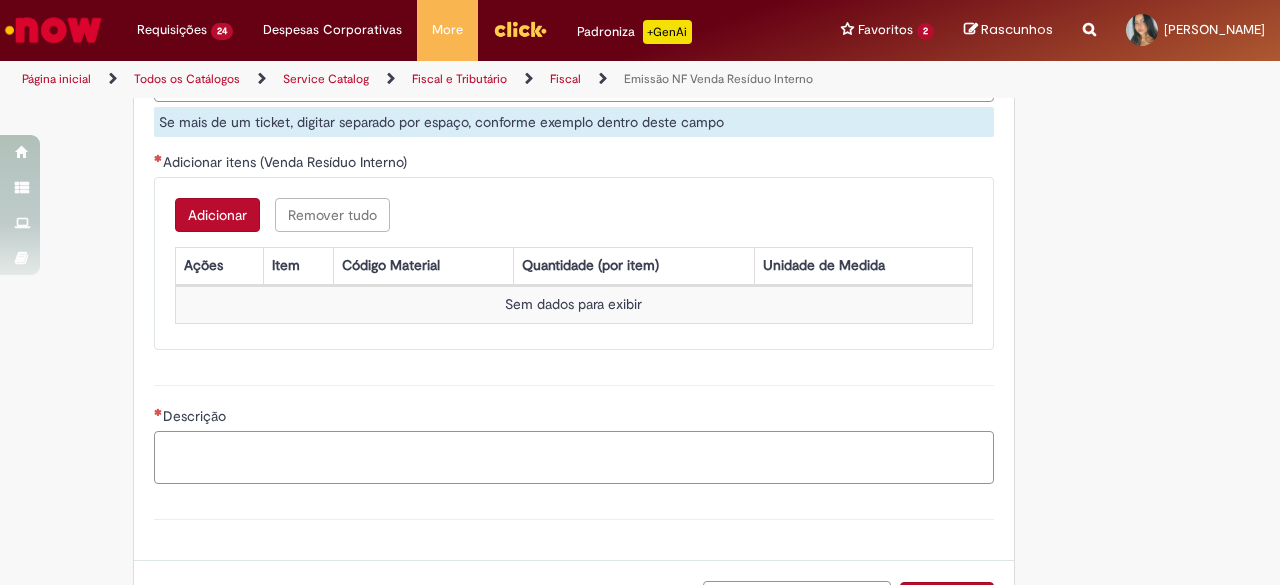 click on "Descrição" at bounding box center (574, 457) 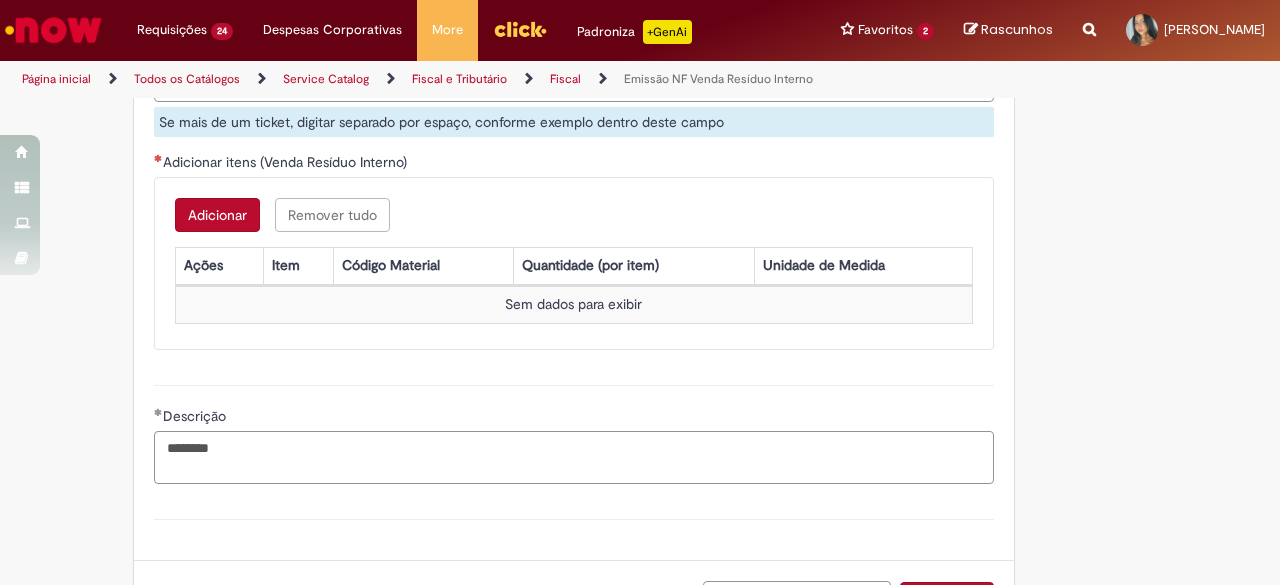 type on "********" 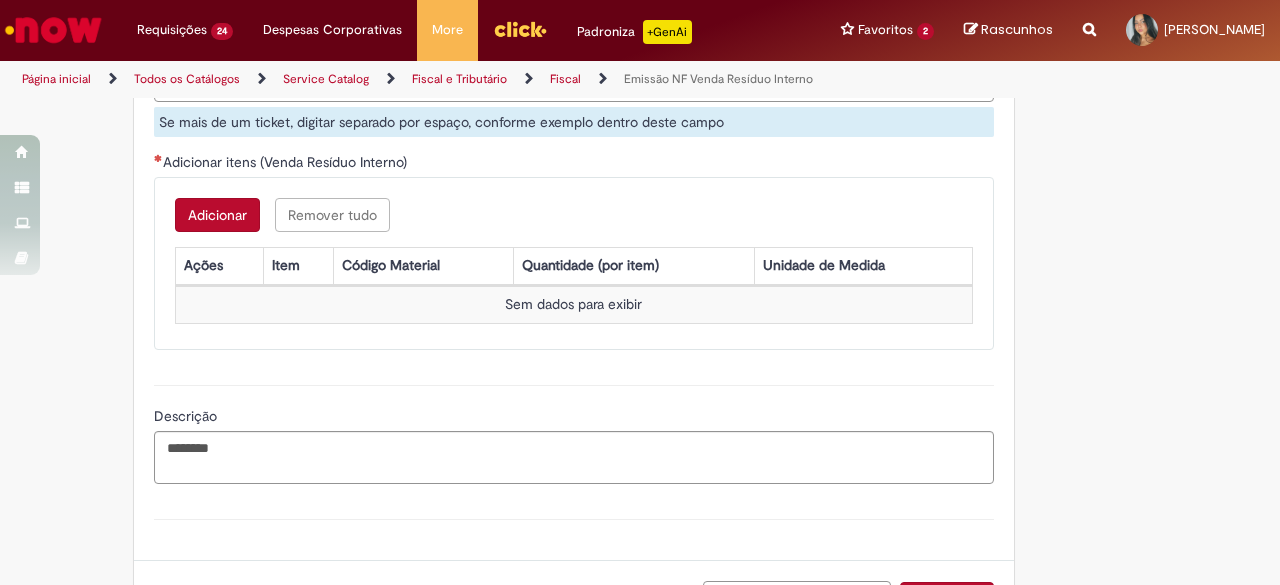 scroll, scrollTop: 1442, scrollLeft: 0, axis: vertical 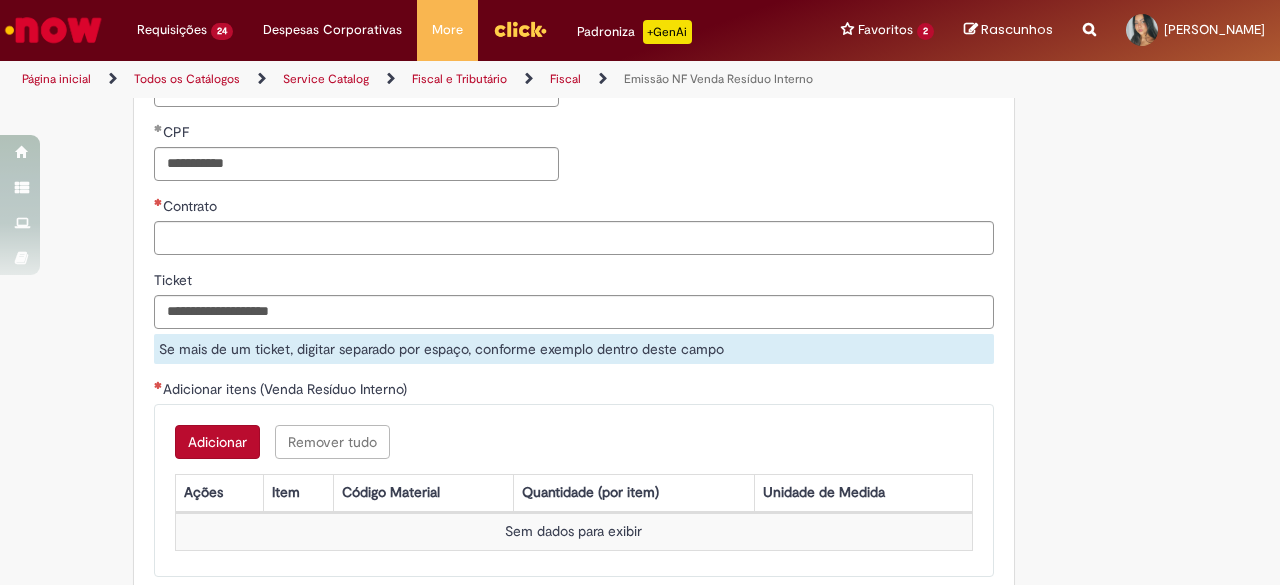 click on "Estado de Execução Contrato Ticket Se mais de um ticket, digitar separado por espaço, conforme exemplo dentro deste campo Adicionar itens (Venda Resíduo Interno) Adicionar Remover tudo Adicionar itens (Venda Resíduo Interno) Ações Item Código Material Quantidade (por item) Unidade de Medida Sem dados para exibir" at bounding box center (574, 394) 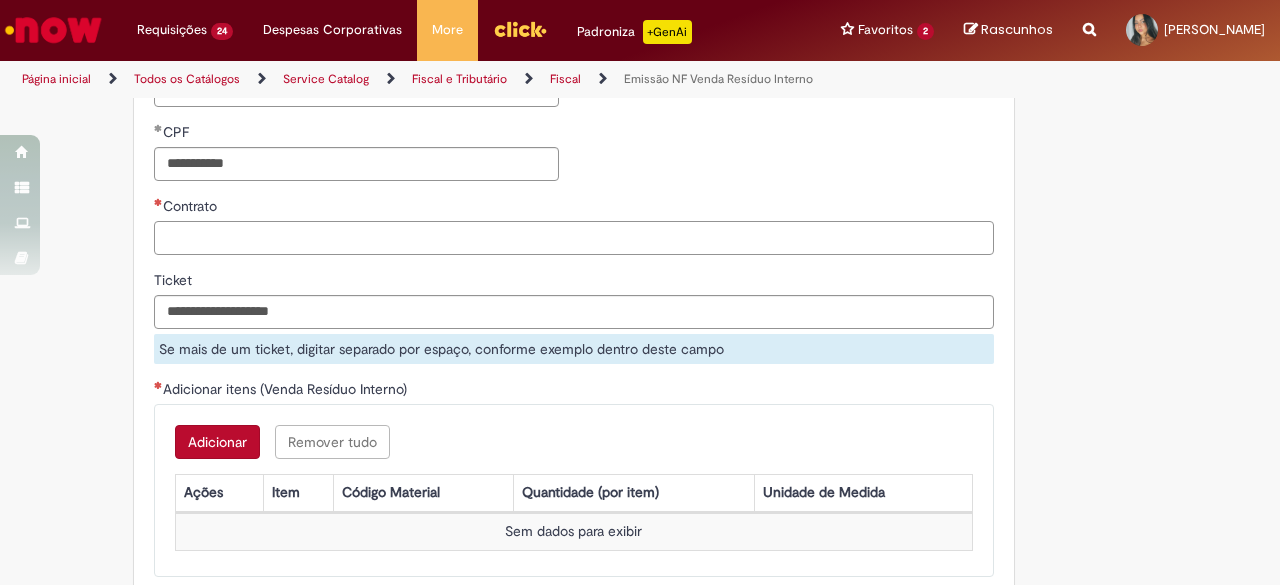 click on "Contrato" at bounding box center [574, 238] 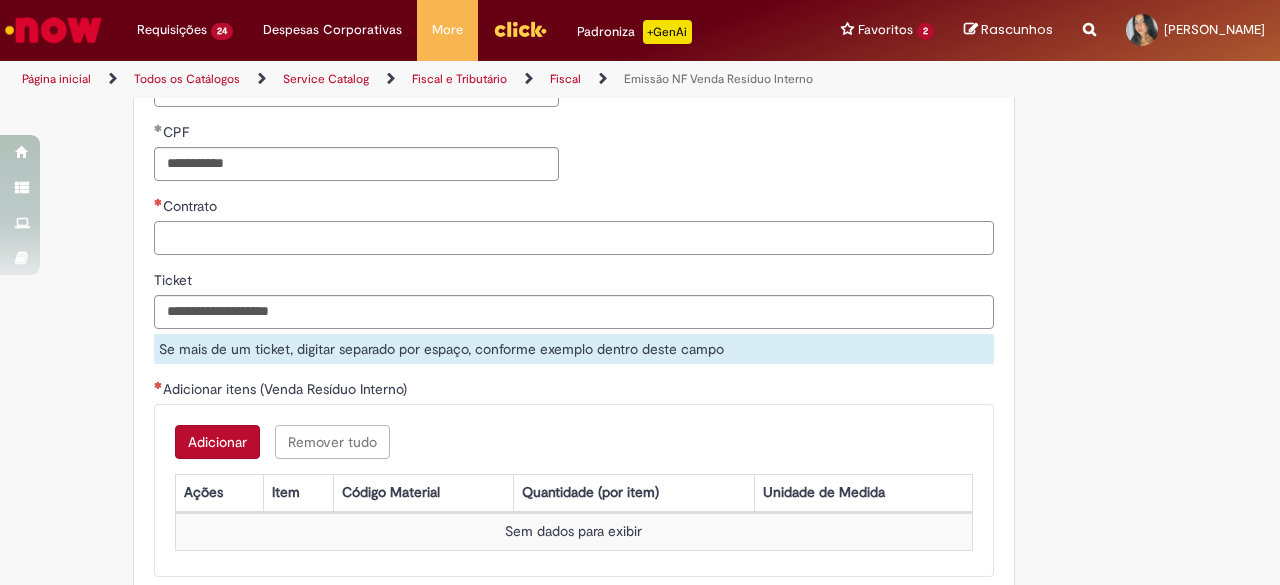 paste on "**********" 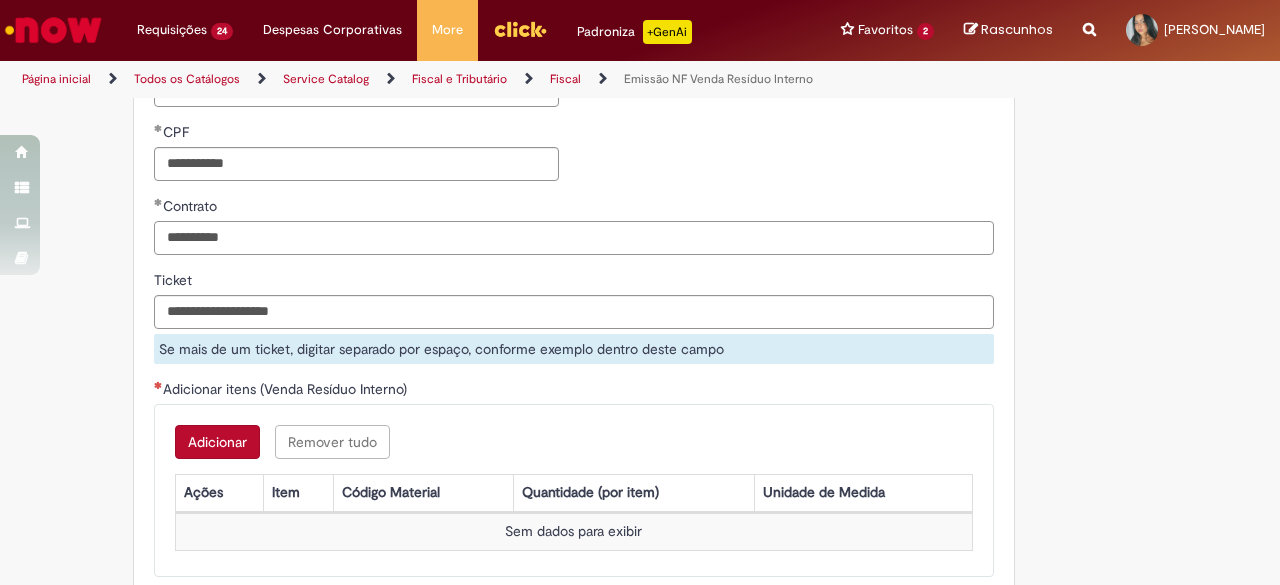 type on "**********" 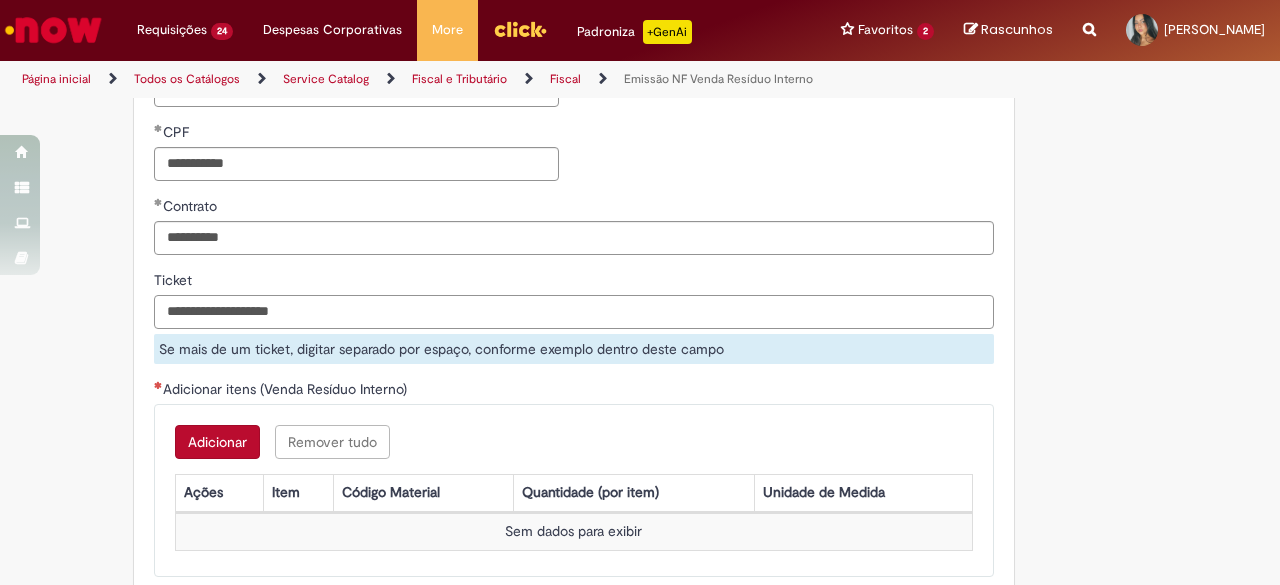 click on "Ticket" at bounding box center [574, 312] 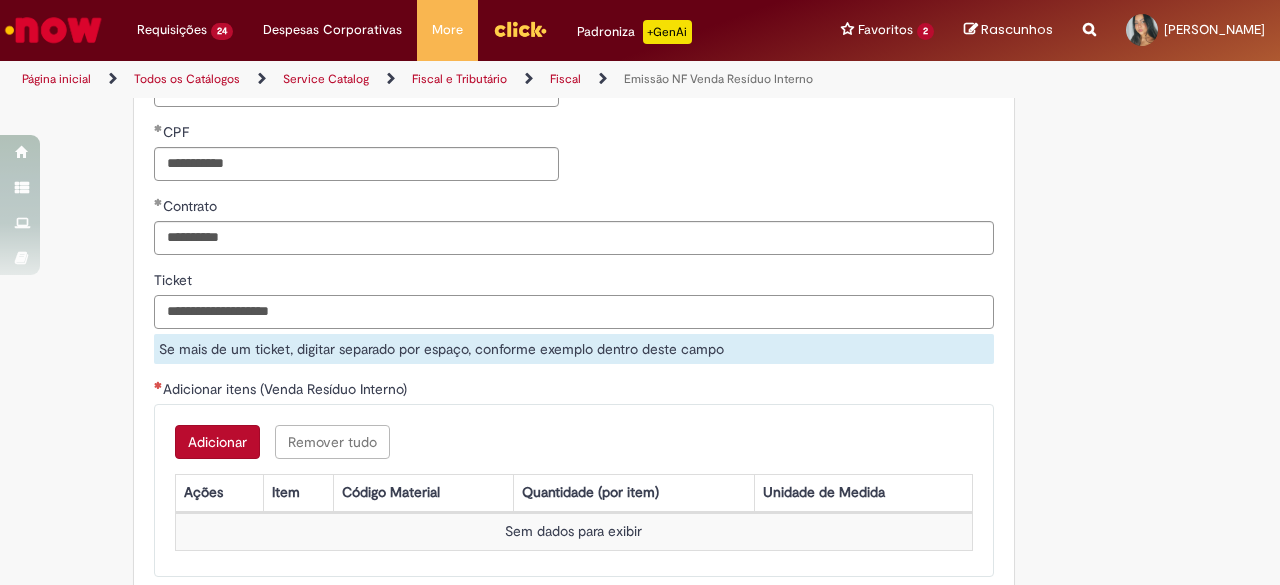 paste on "*********" 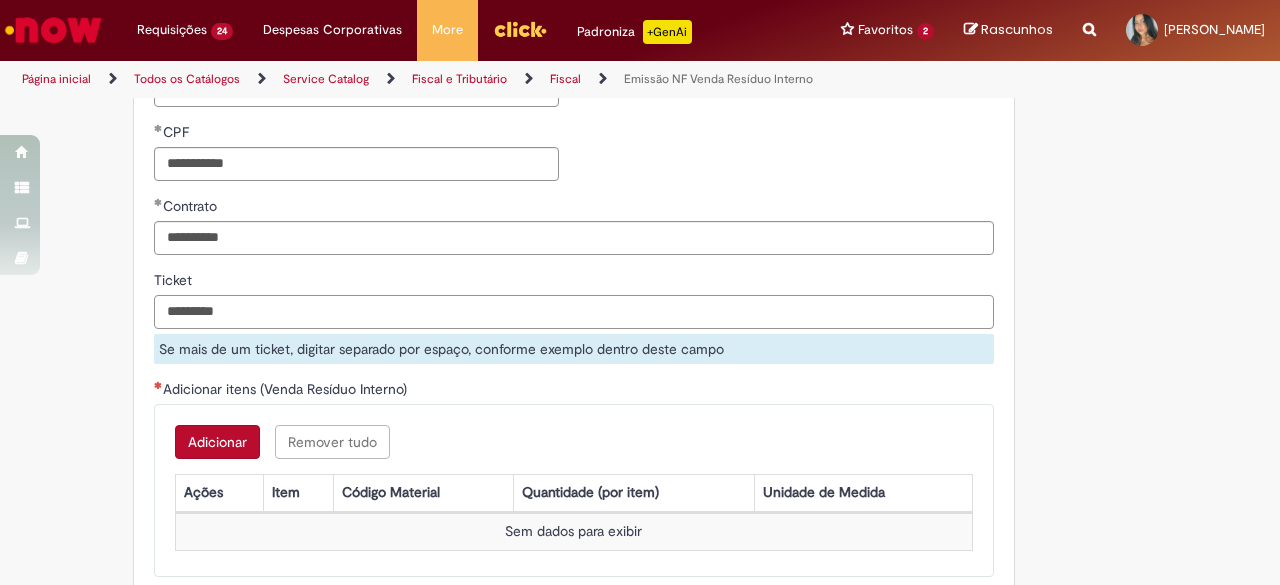 type on "*********" 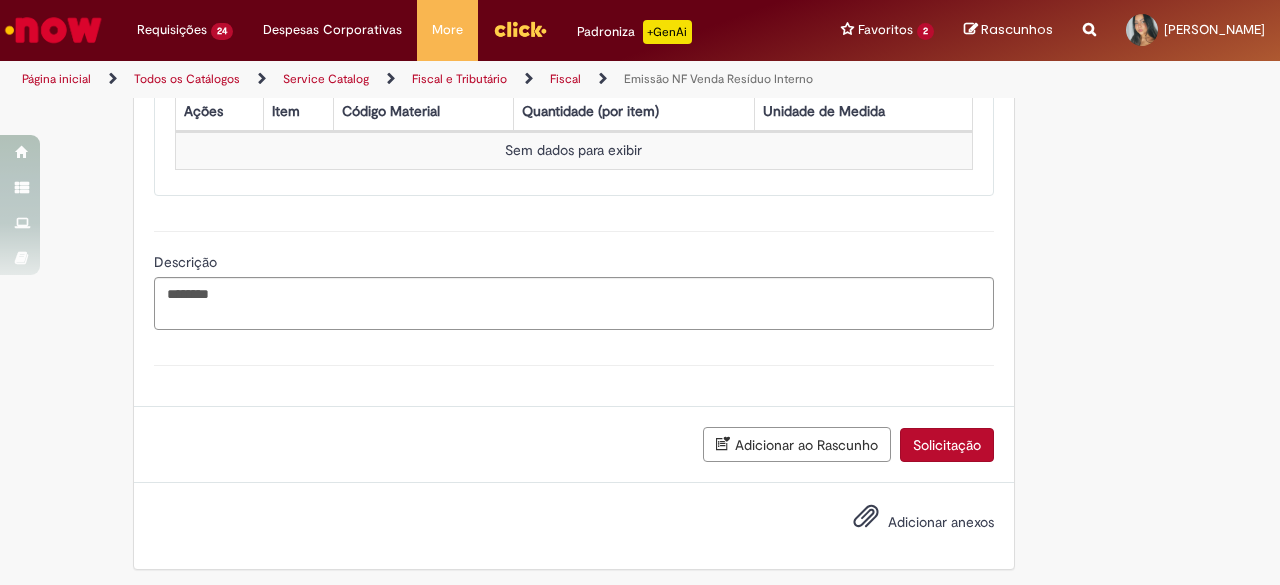 scroll, scrollTop: 1642, scrollLeft: 0, axis: vertical 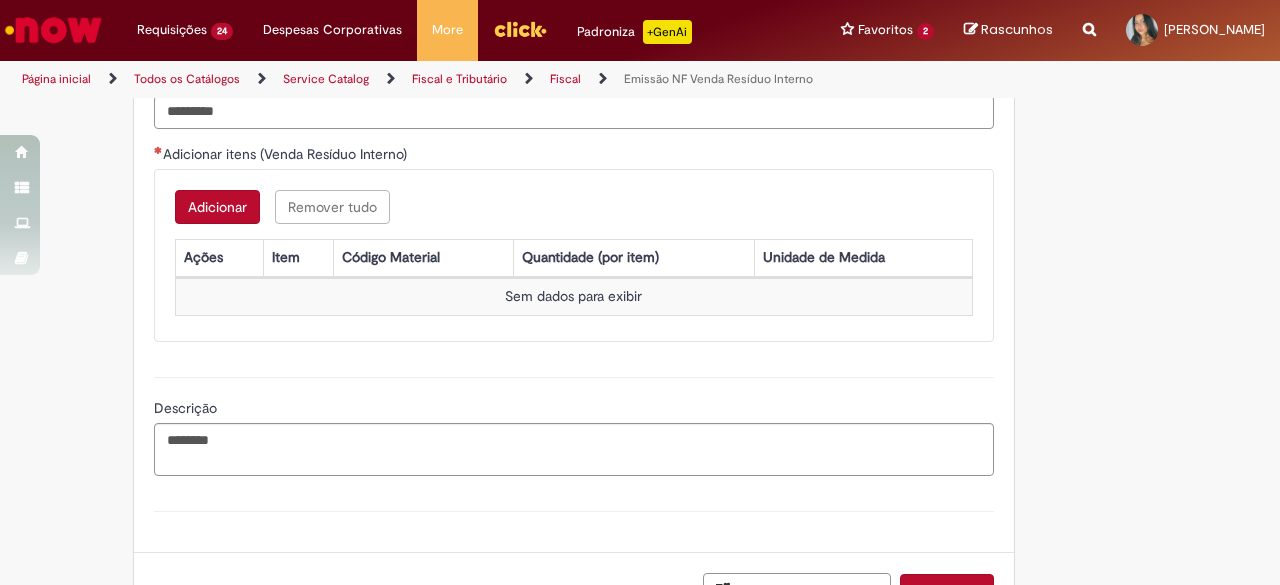 click on "Adicionar" at bounding box center [217, 207] 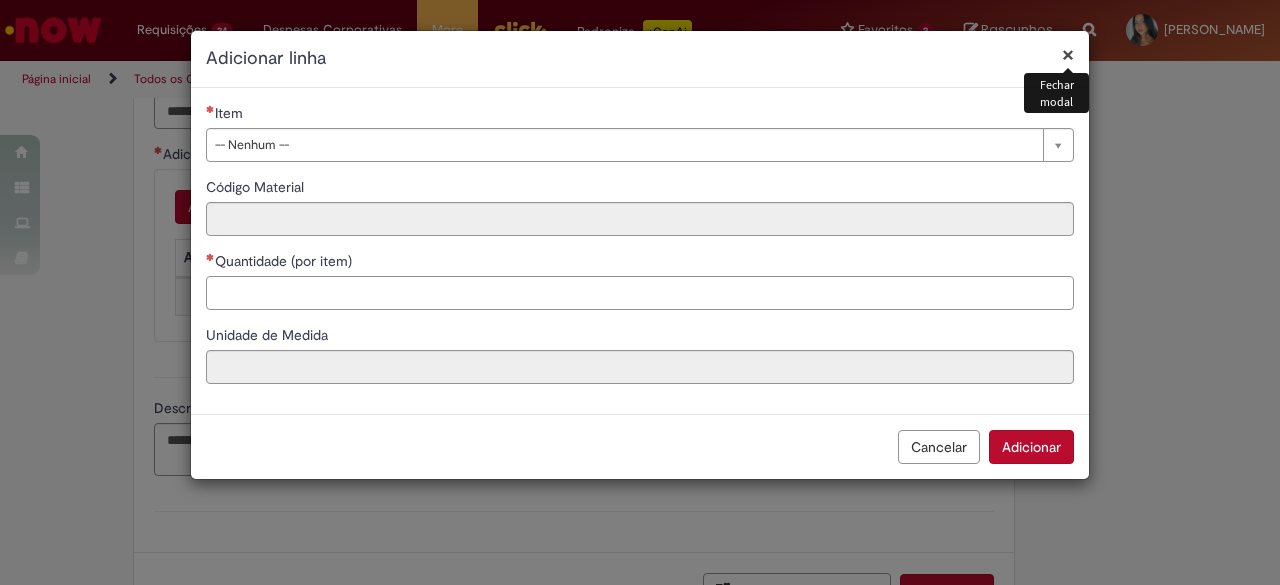 click on "Quantidade (por item)" at bounding box center [640, 293] 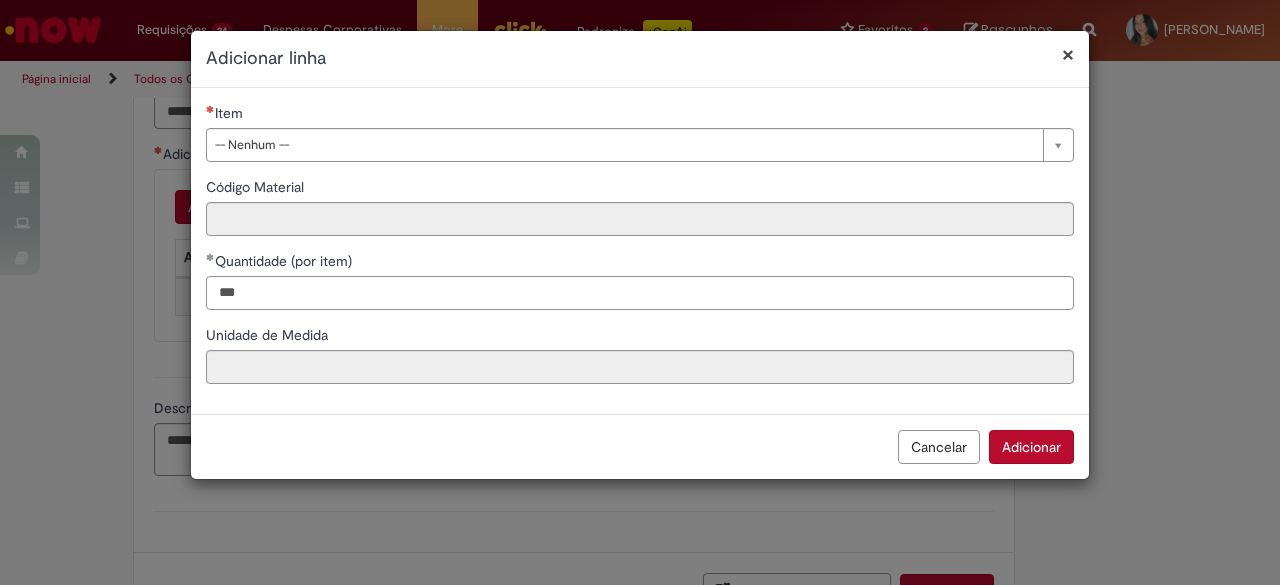 type on "***" 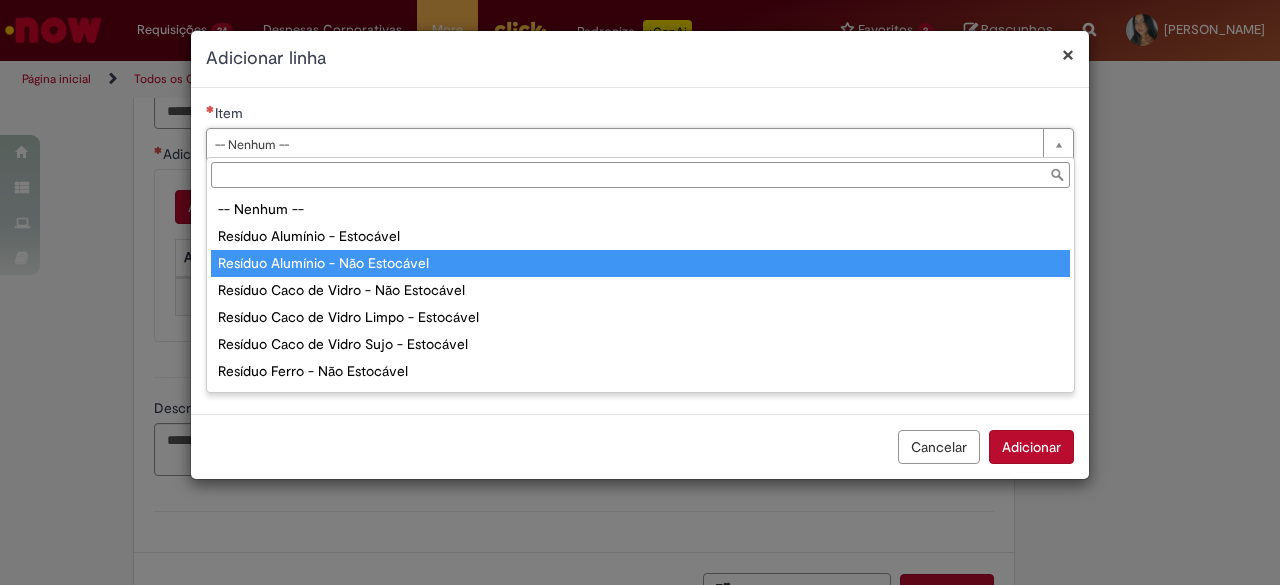 type on "**********" 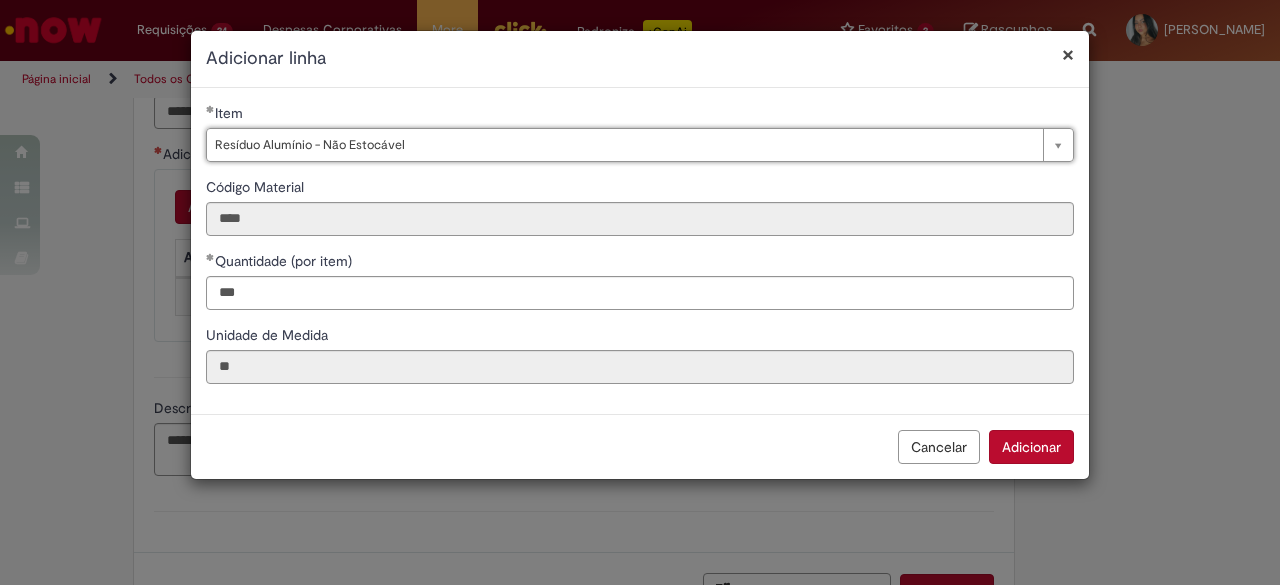 click on "Adicionar" at bounding box center [1031, 447] 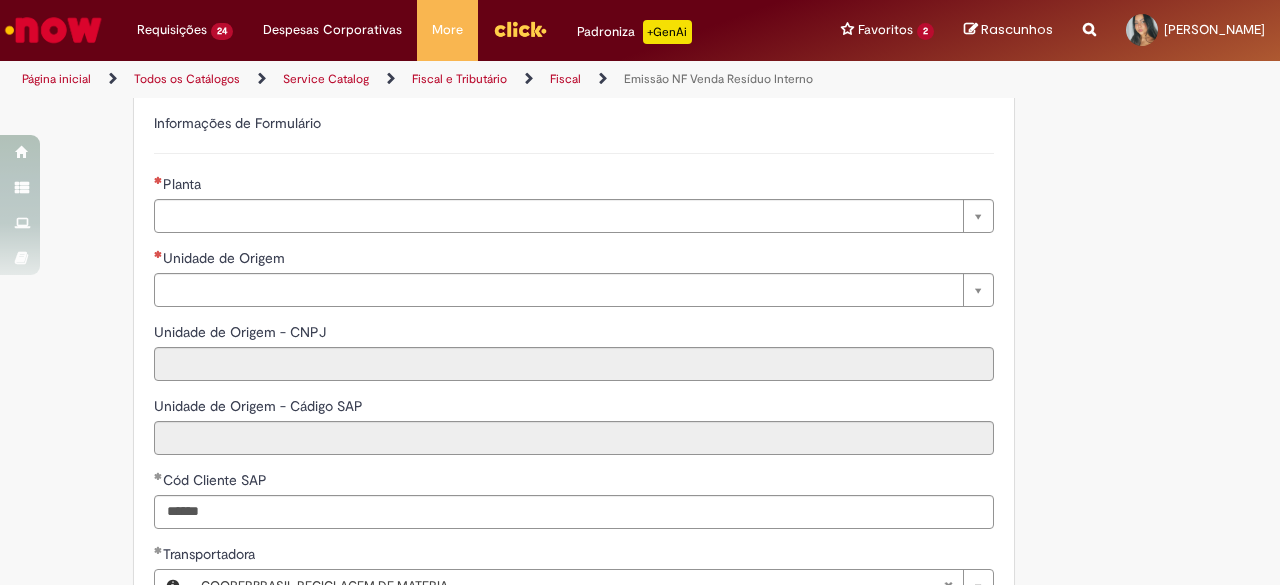 scroll, scrollTop: 495, scrollLeft: 0, axis: vertical 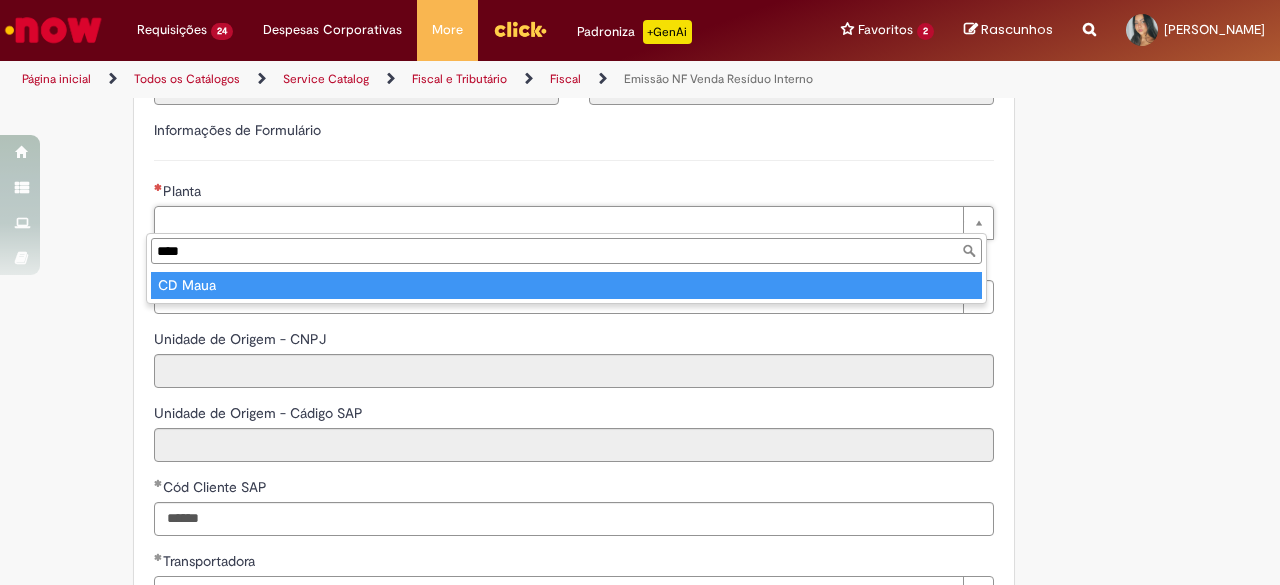 type on "****" 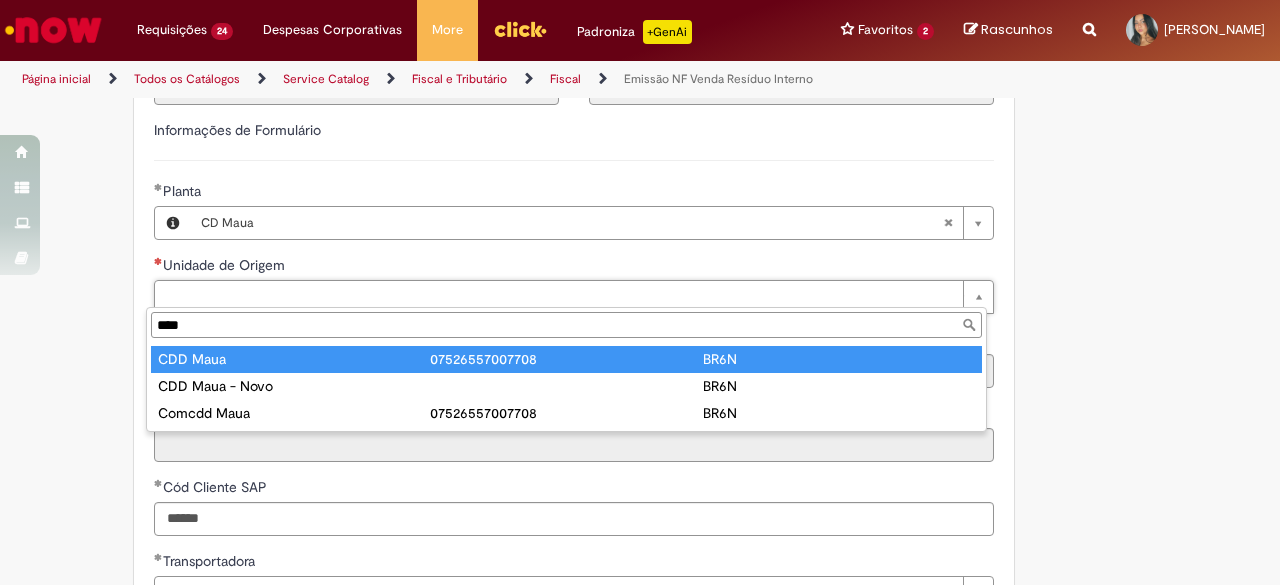 type on "****" 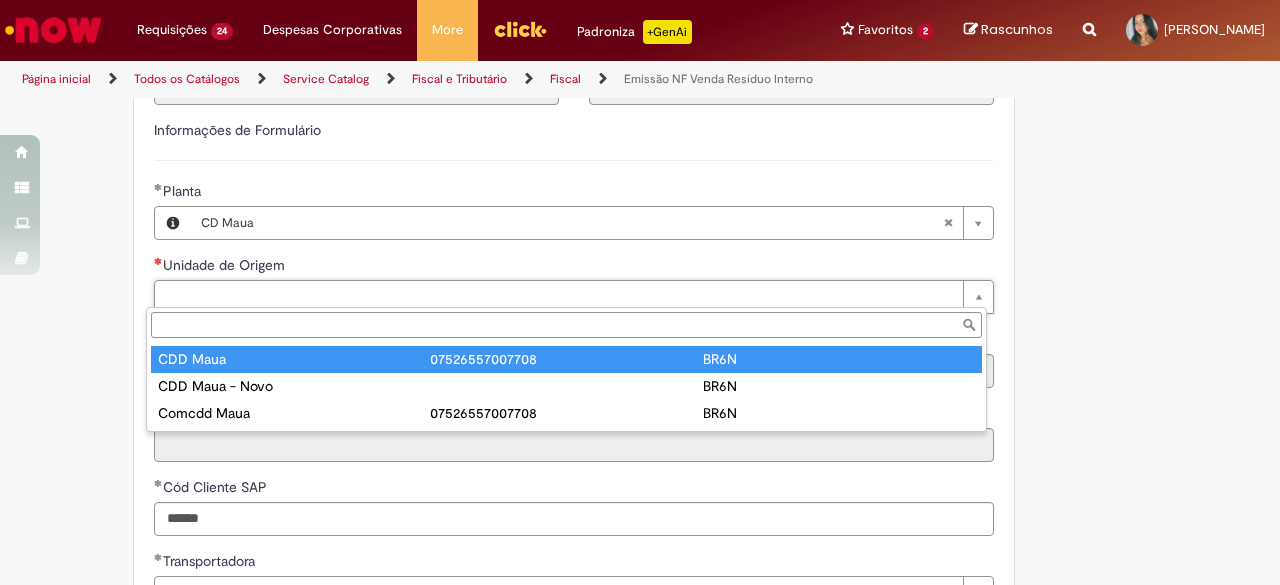 type on "**********" 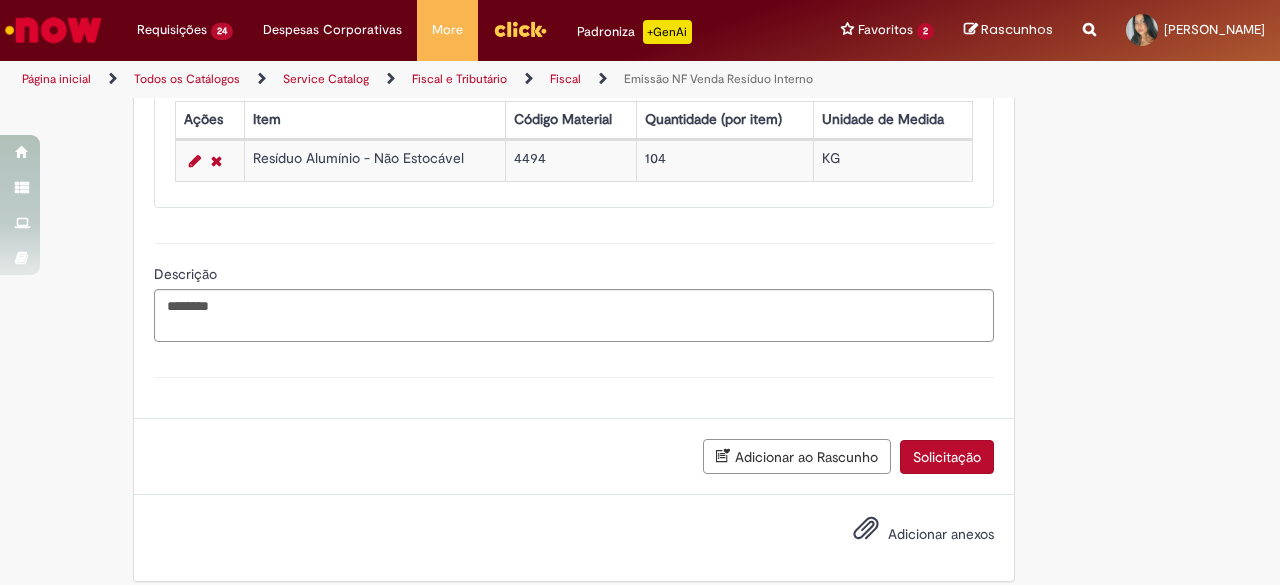 scroll, scrollTop: 1792, scrollLeft: 0, axis: vertical 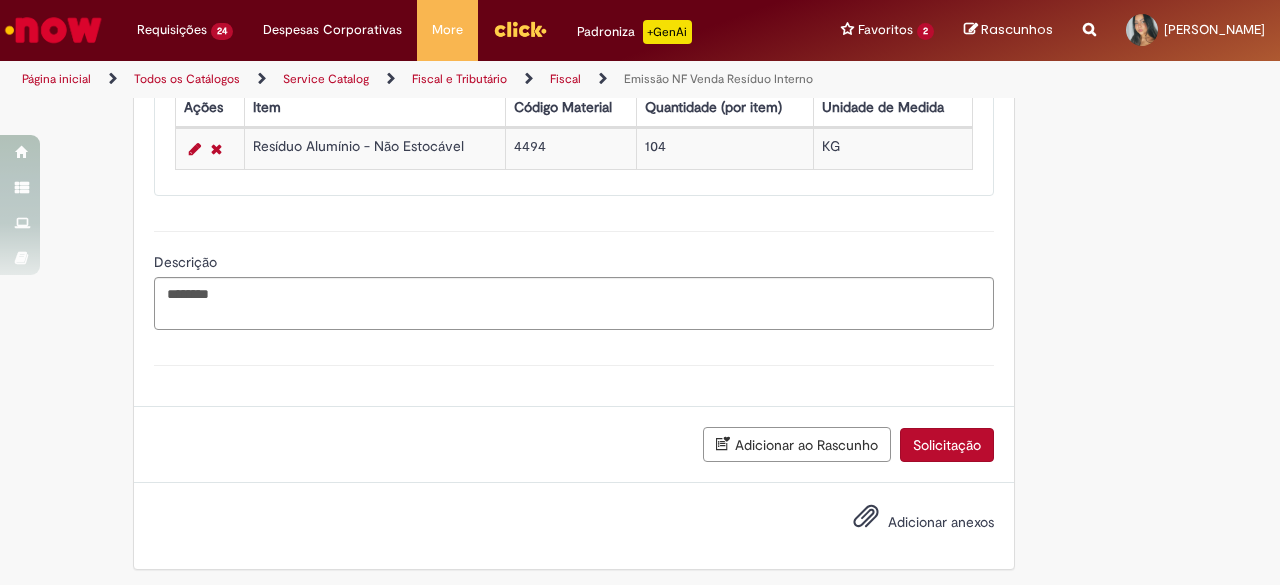 click on "Solicitação" at bounding box center (947, 445) 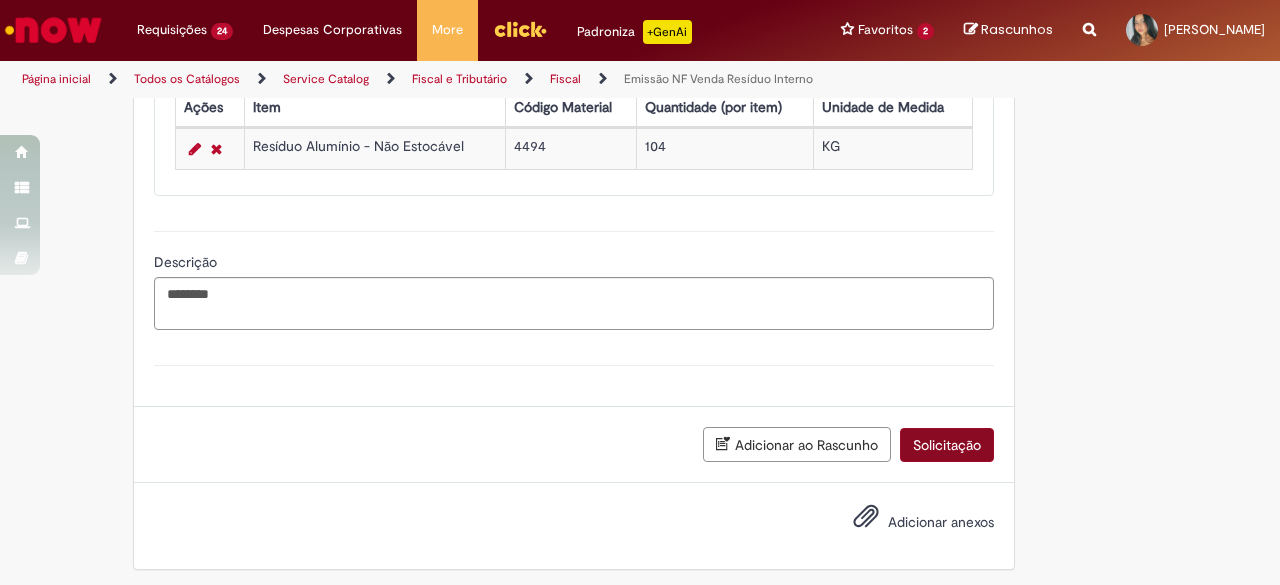 scroll, scrollTop: 1746, scrollLeft: 0, axis: vertical 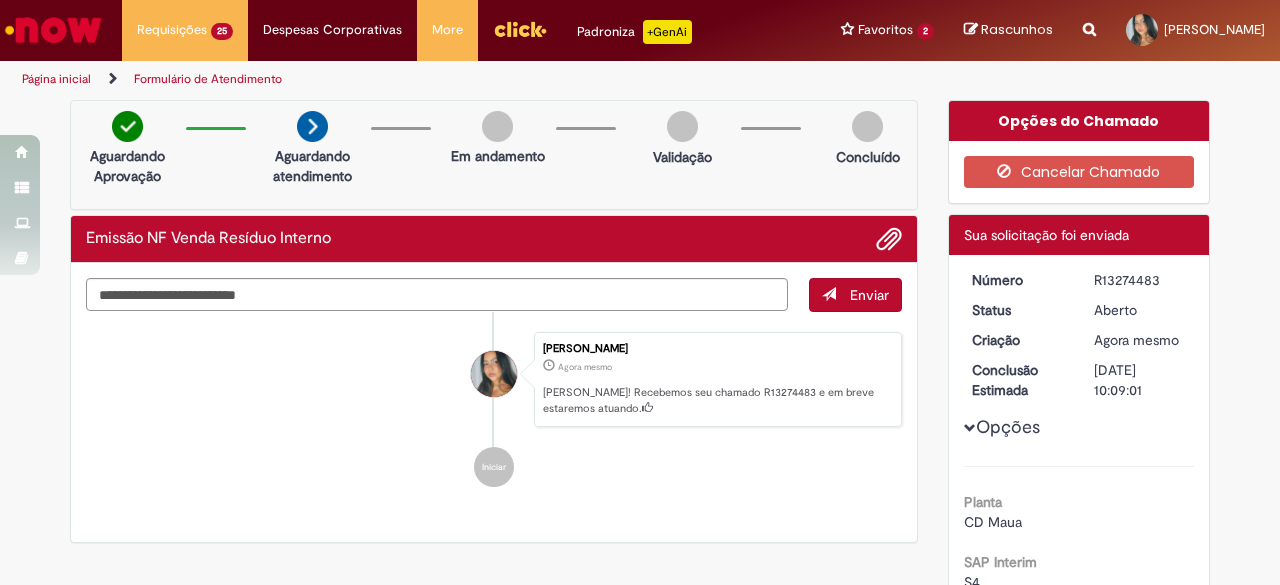 drag, startPoint x: 1082, startPoint y: 276, endPoint x: 1152, endPoint y: 276, distance: 70 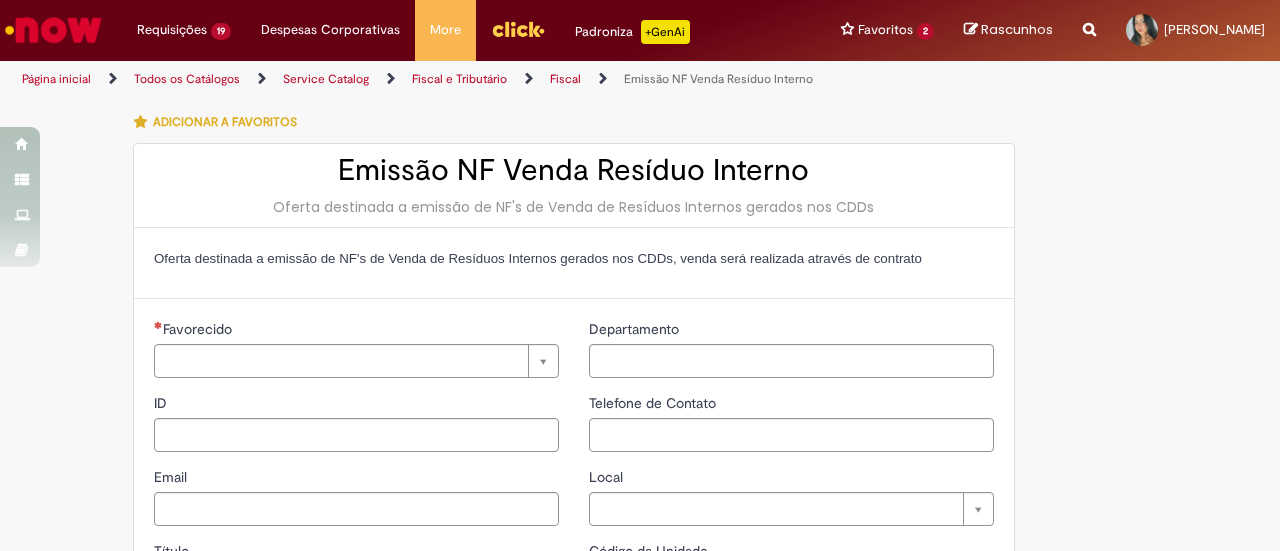 type on "********" 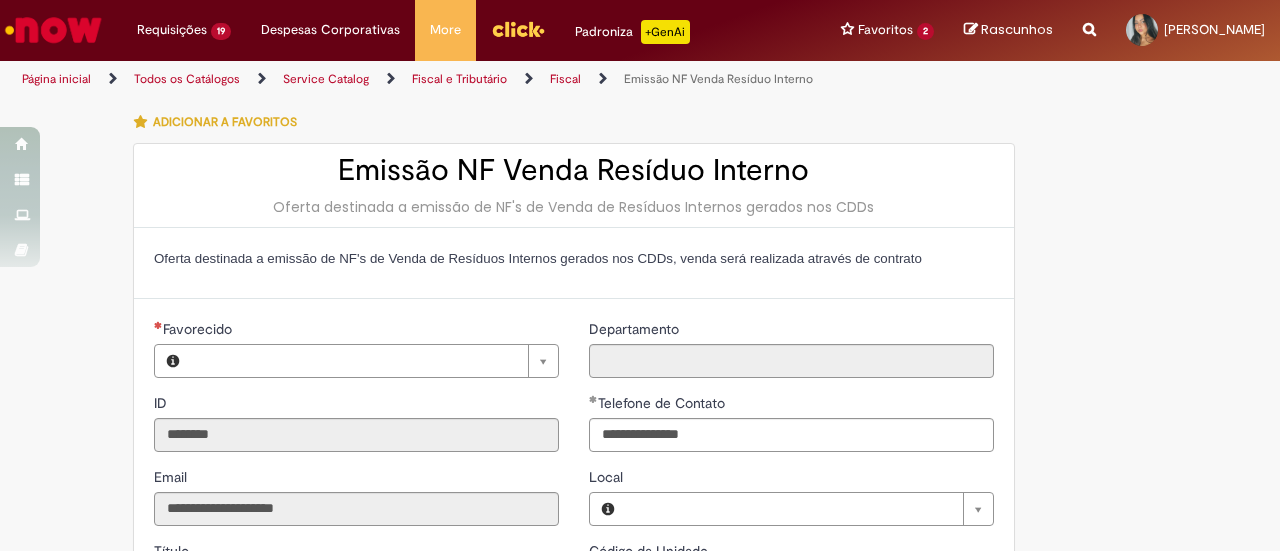 type on "**********" 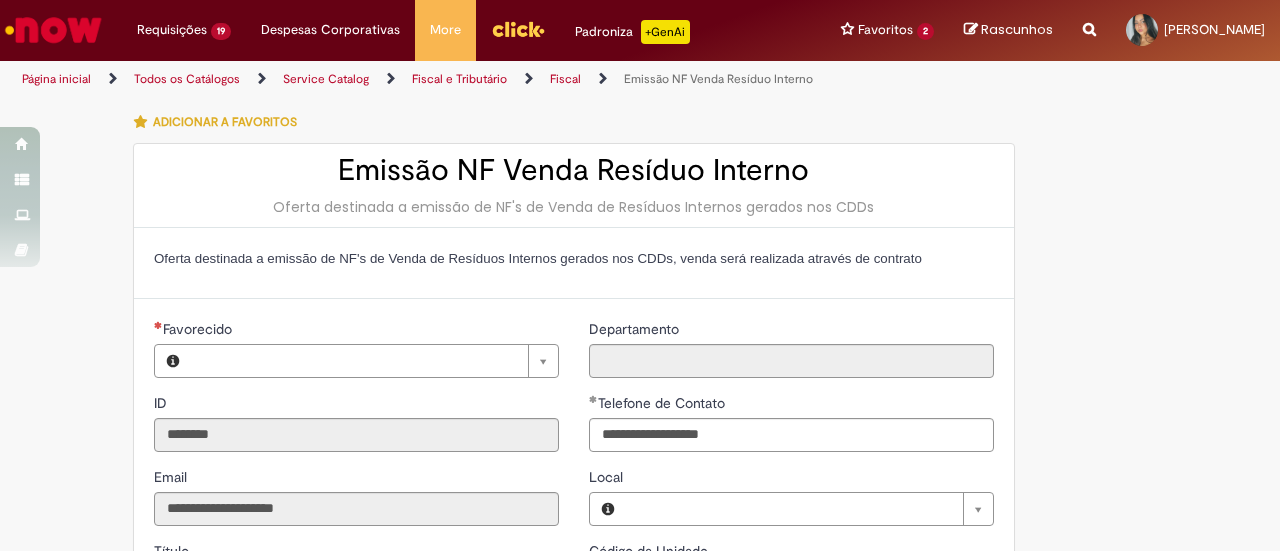 type on "**********" 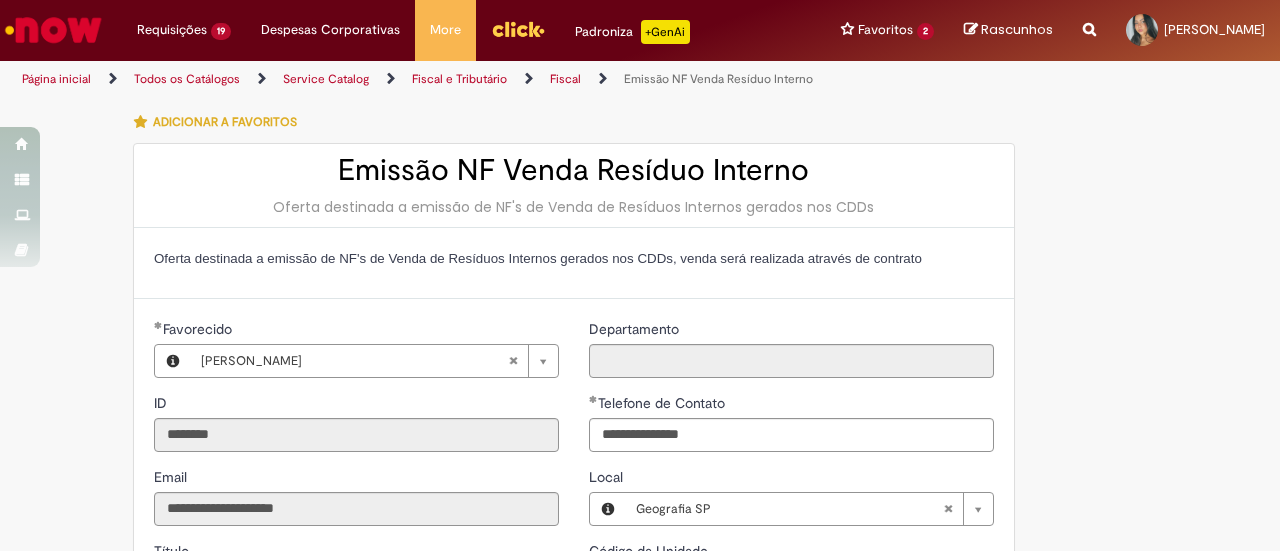 type on "**********" 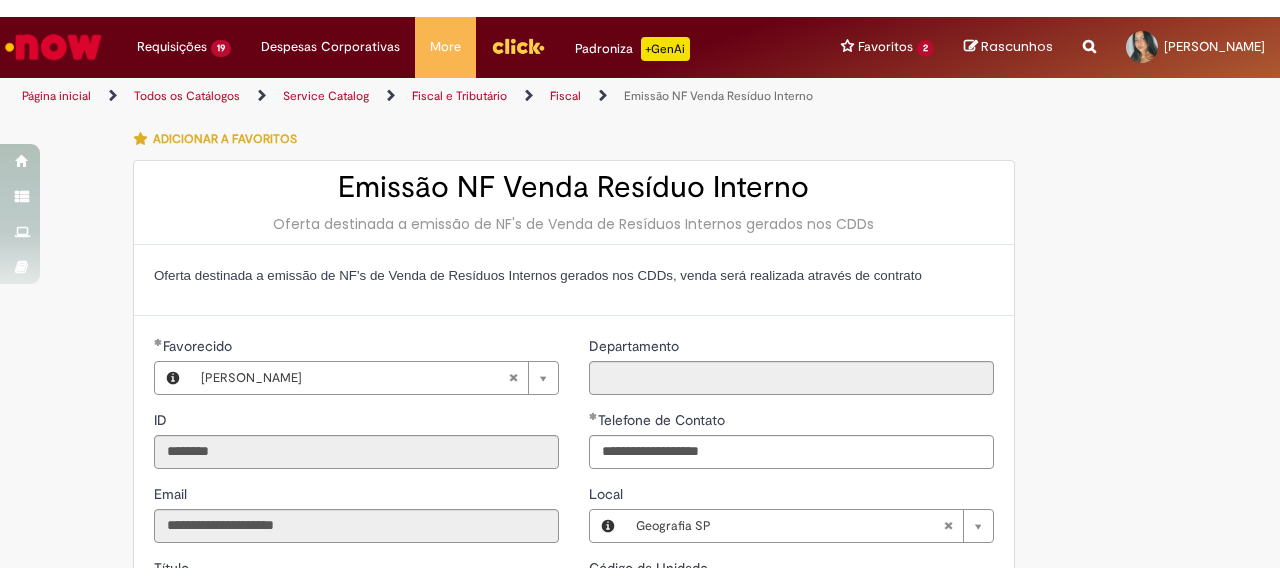scroll, scrollTop: 0, scrollLeft: 0, axis: both 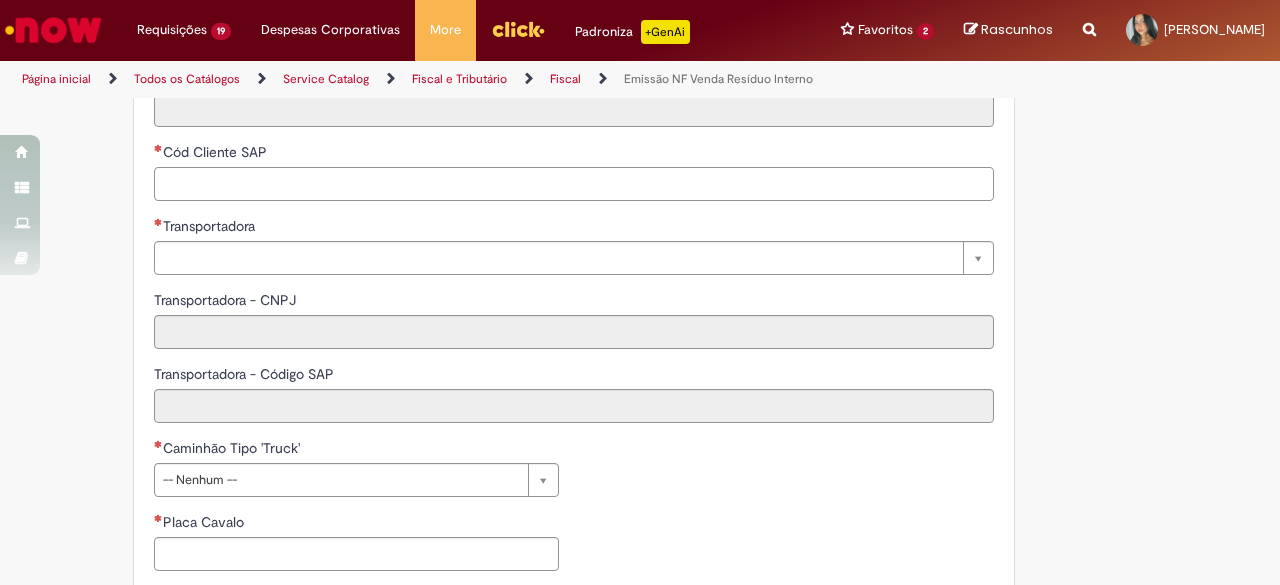 click on "Cód Cliente SAP" at bounding box center (574, 184) 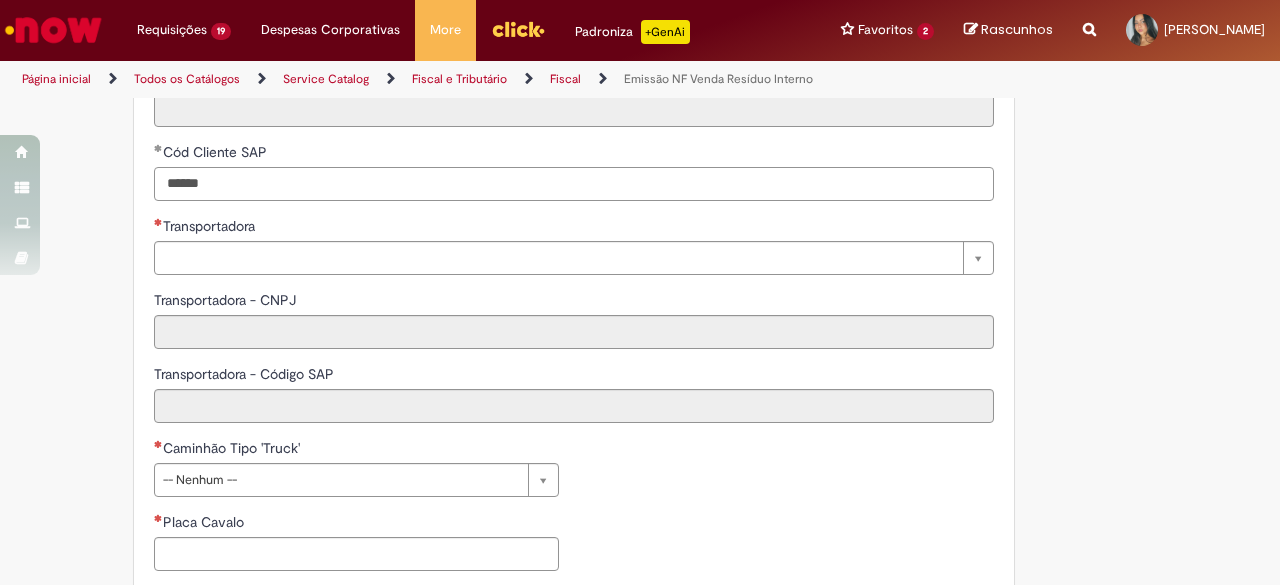 type on "******" 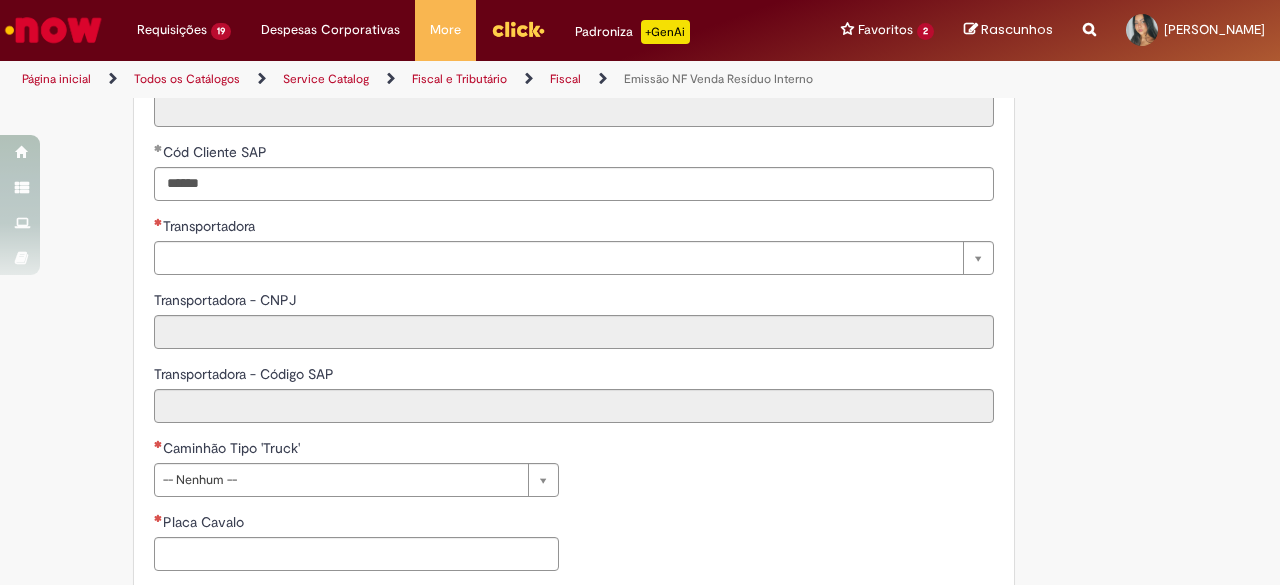 click on "**********" at bounding box center [574, 111] 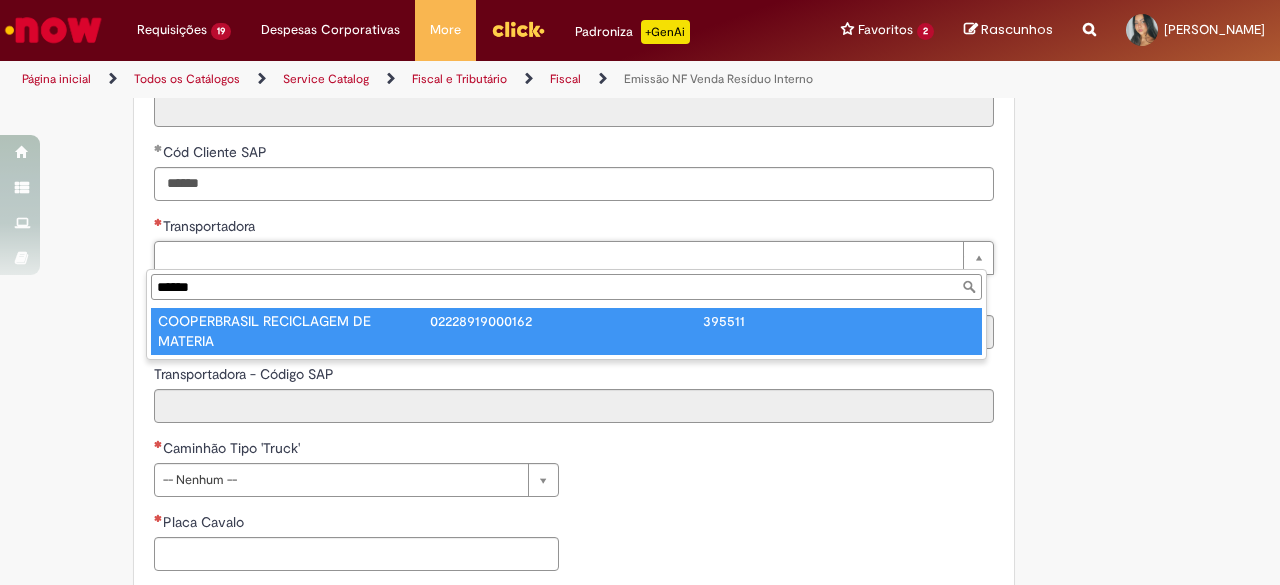 type on "******" 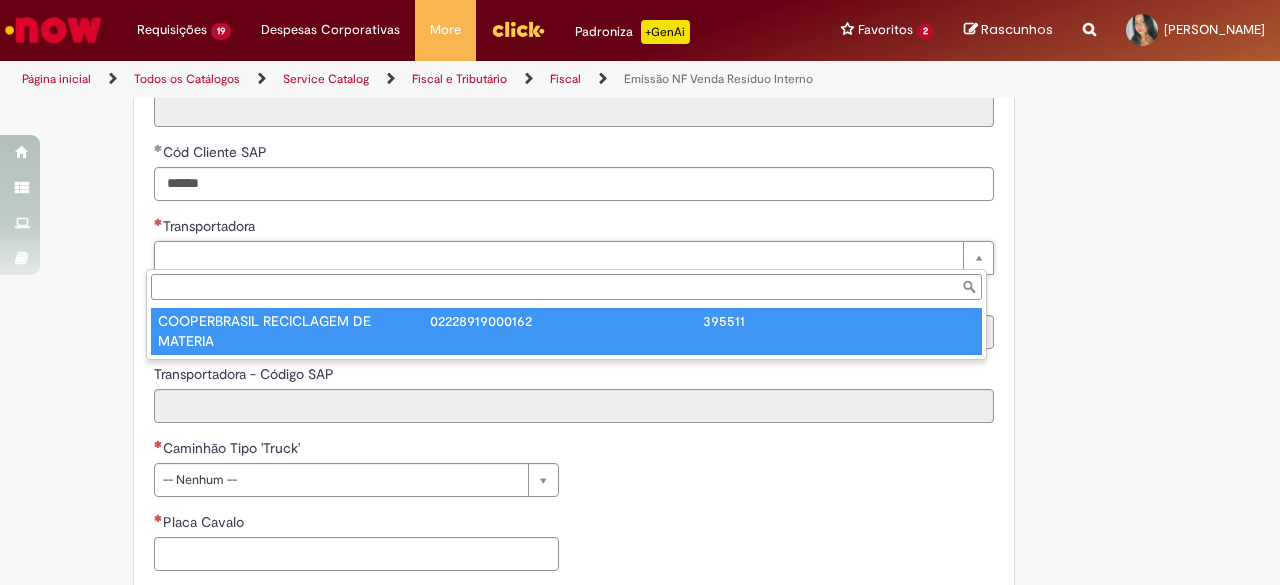 type on "**********" 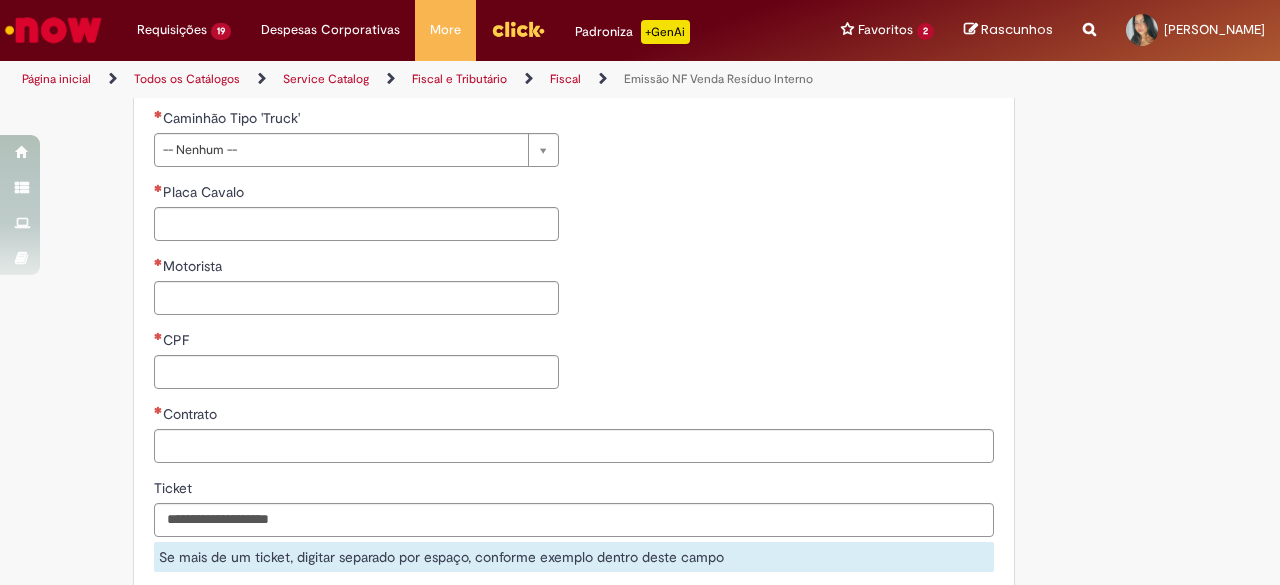scroll, scrollTop: 1150, scrollLeft: 0, axis: vertical 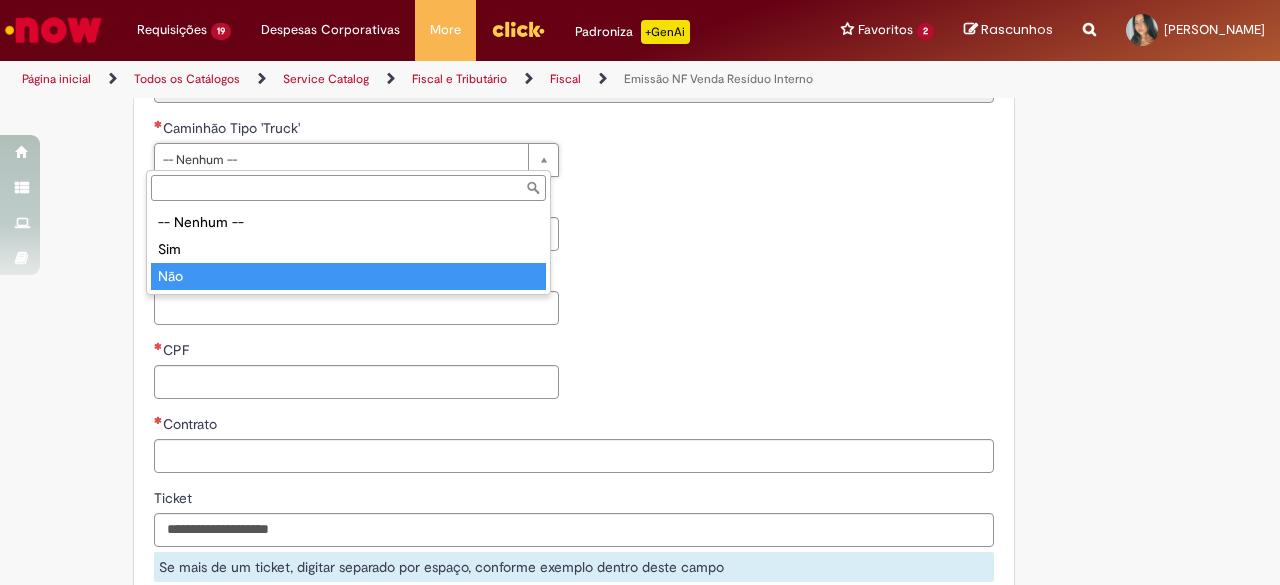 type on "***" 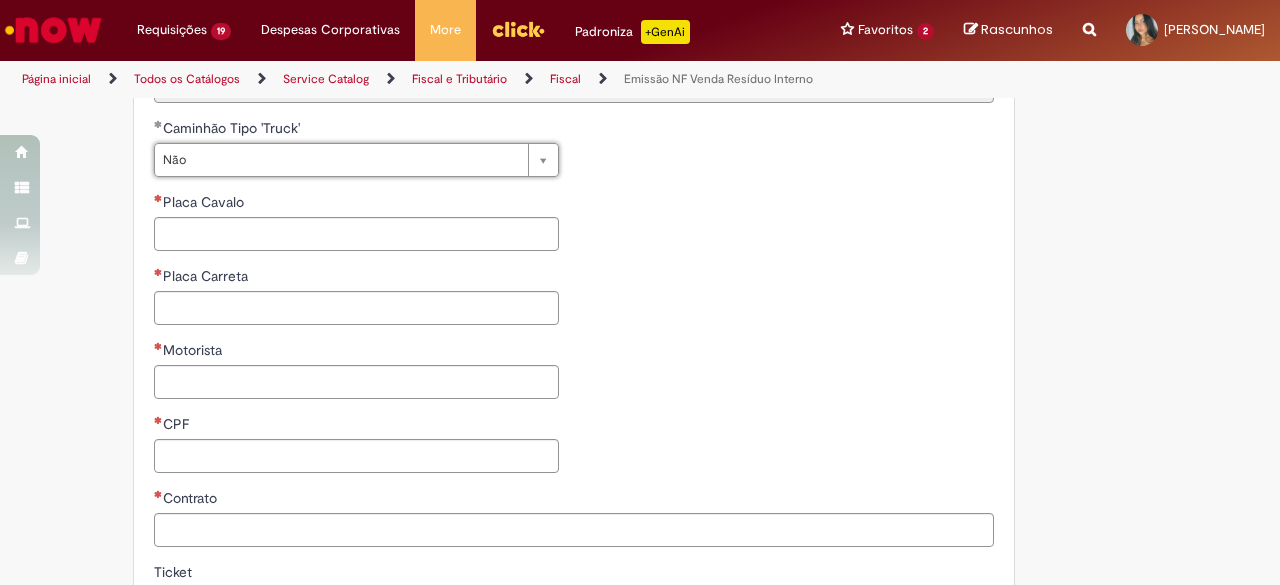 click on "**********" at bounding box center (574, 303) 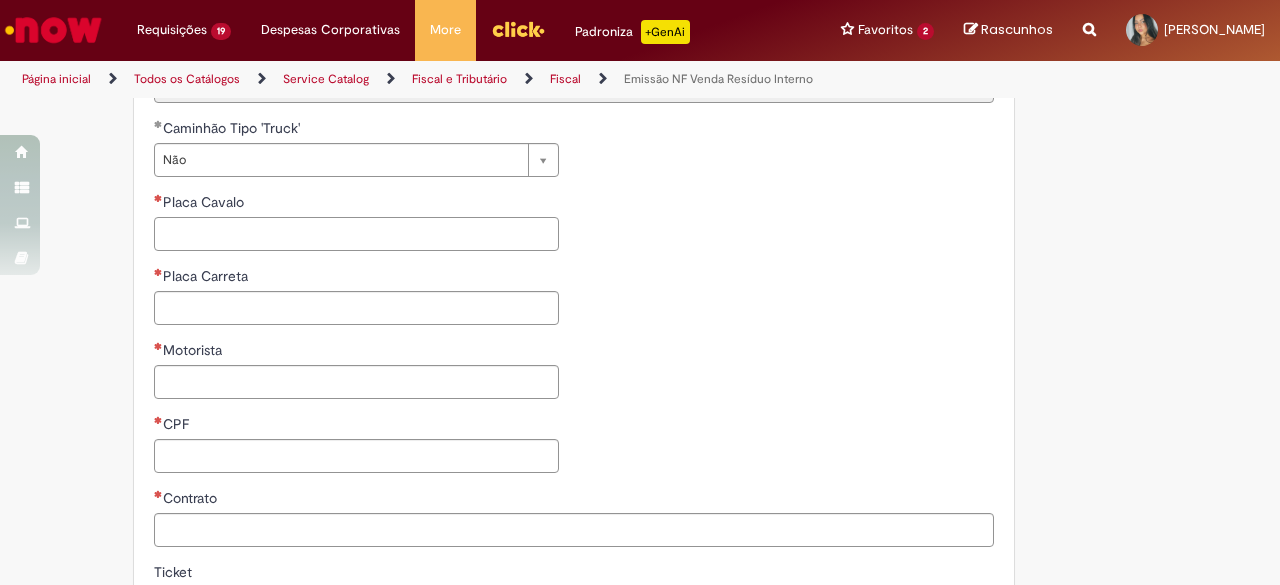 click on "Placa Cavalo" at bounding box center [356, 234] 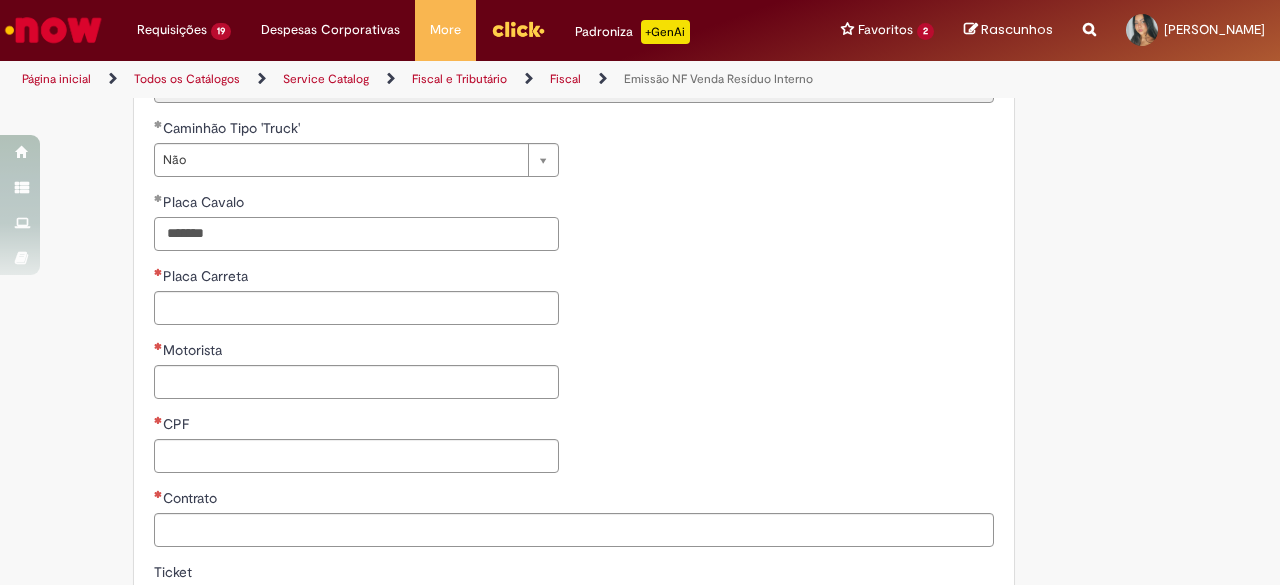 type on "*******" 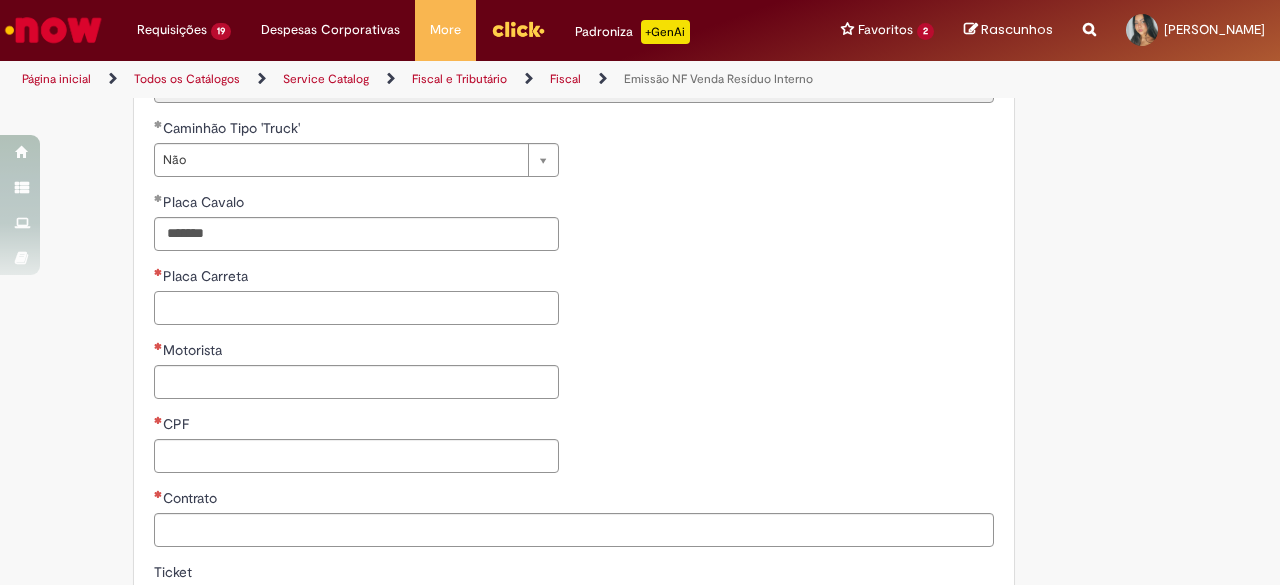 paste on "*******" 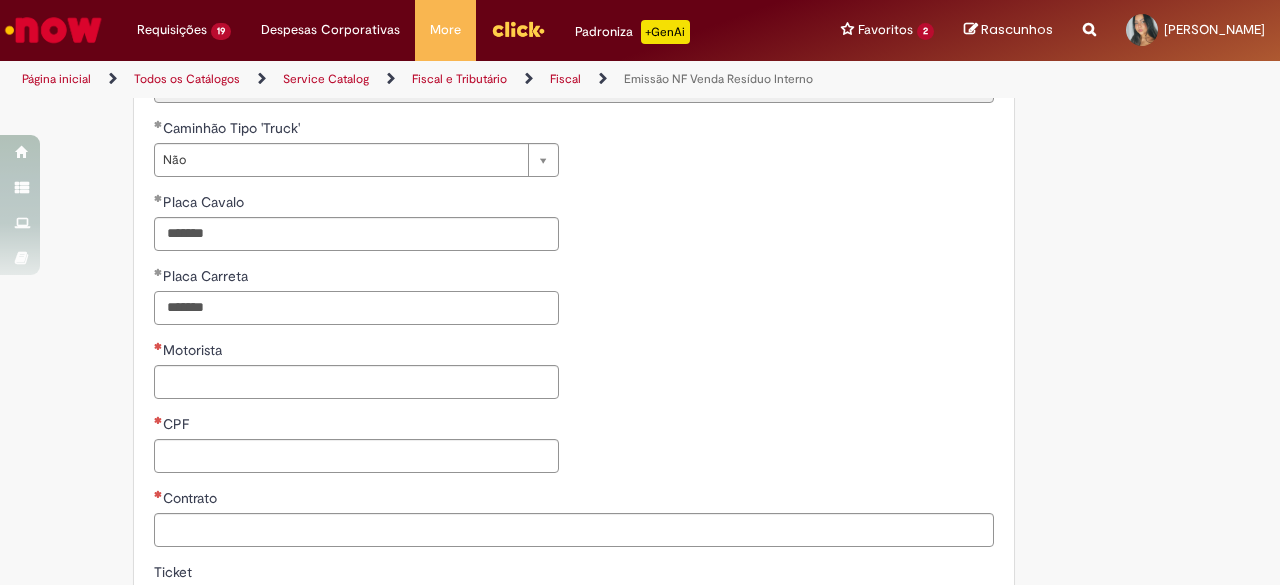 click on "*******" at bounding box center [356, 308] 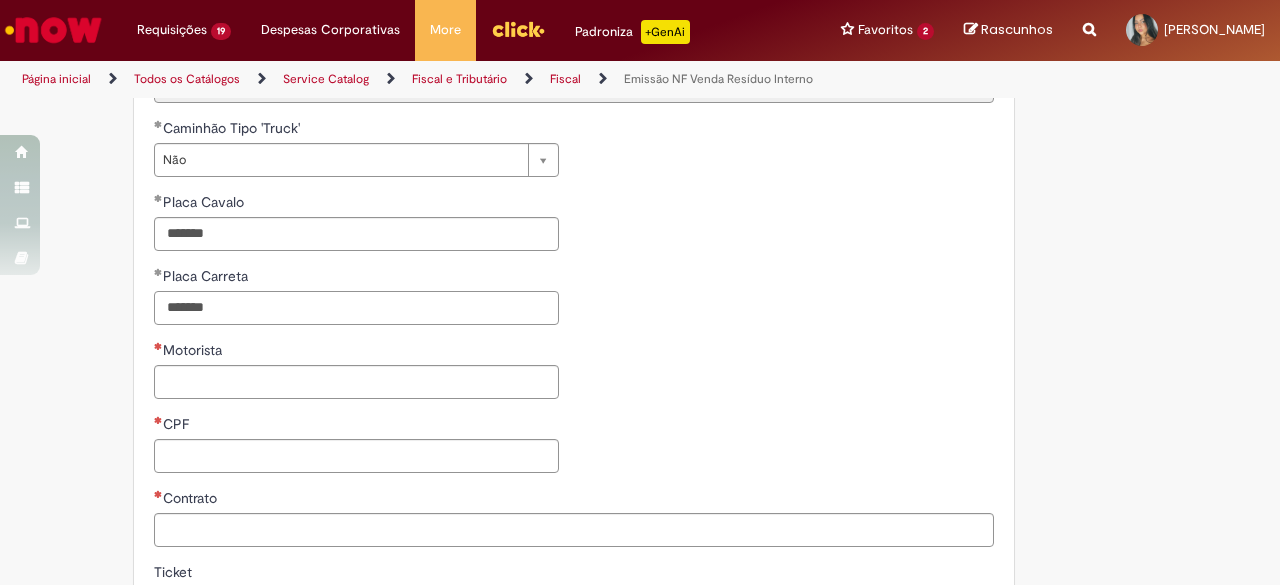 paste on "********" 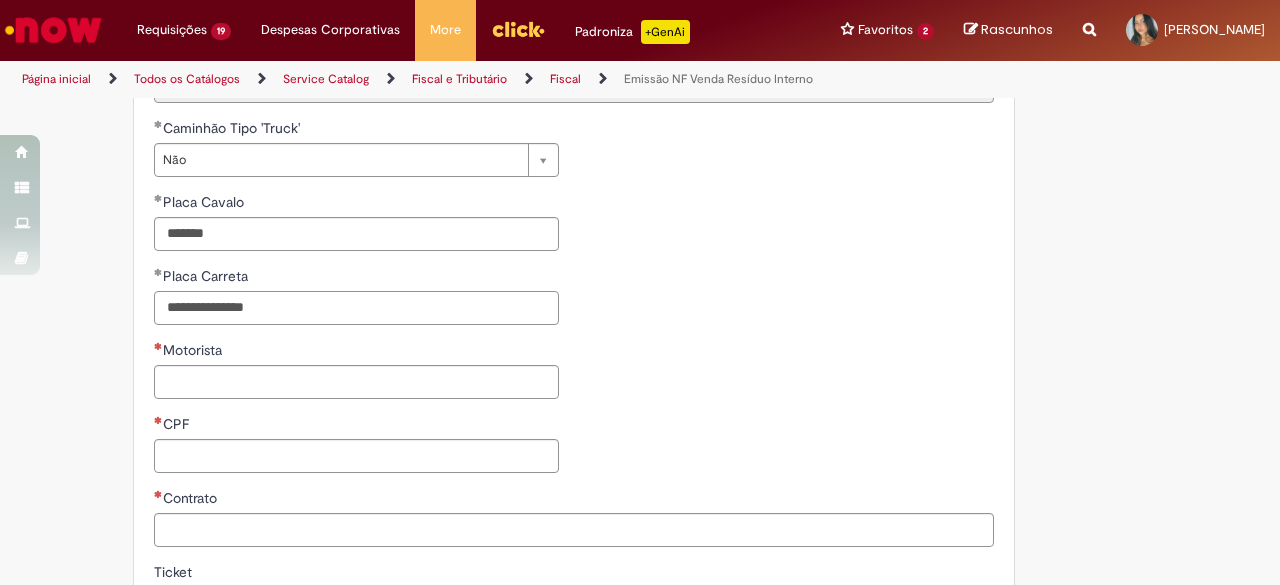 type on "**********" 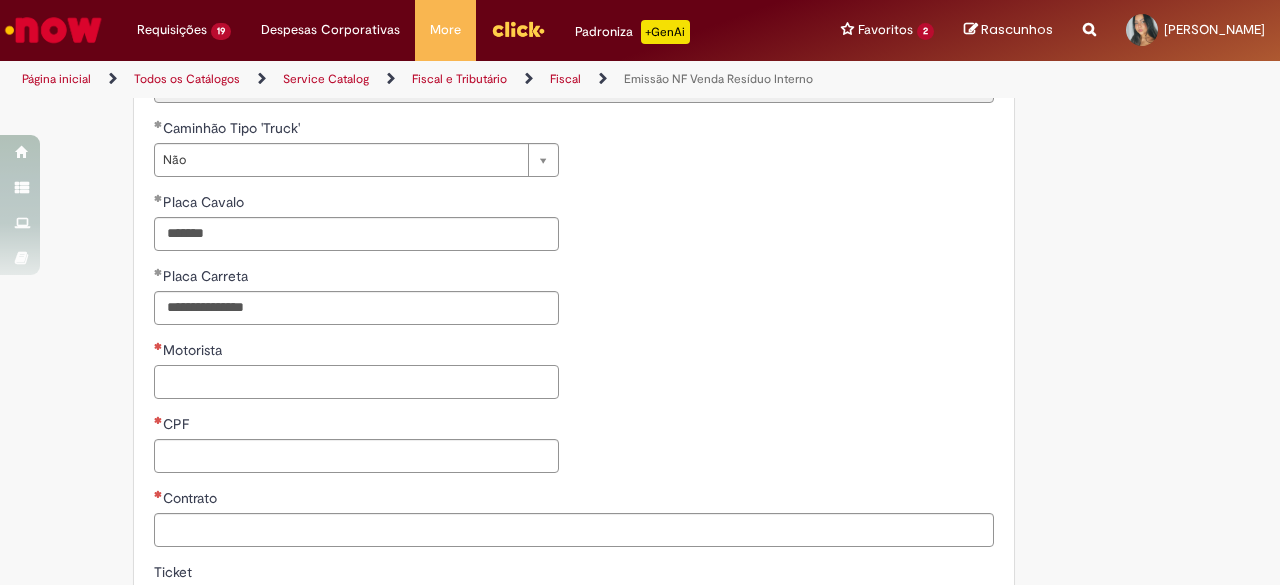 click on "Motorista" at bounding box center (356, 369) 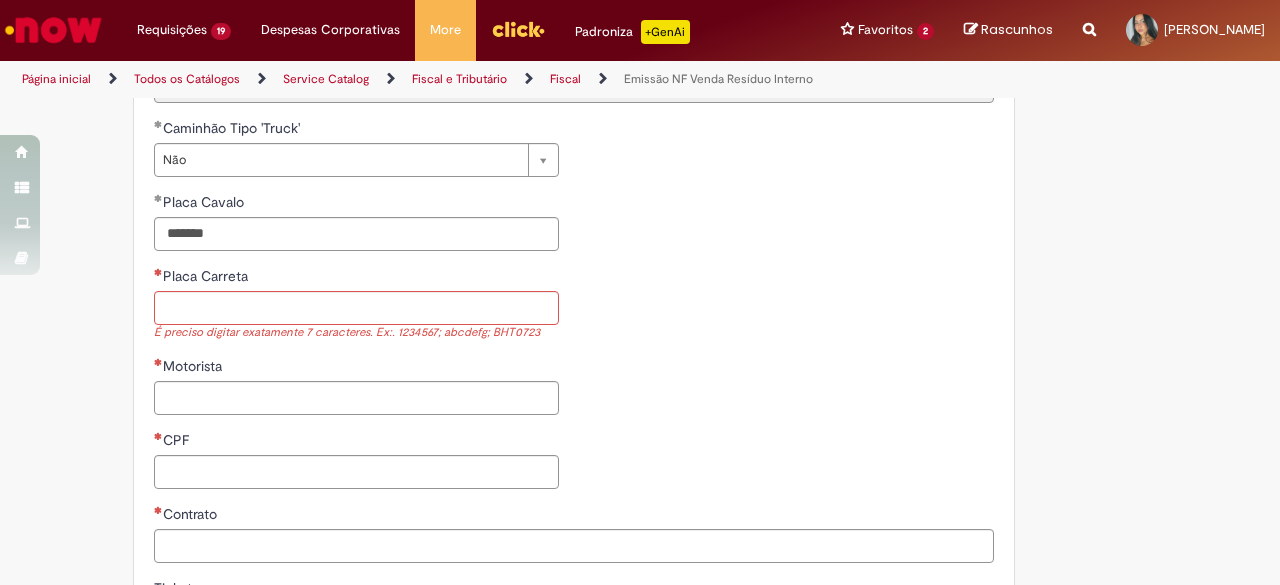 click on "É preciso digitar exatamente 7 caracteres. Ex:. 1234567; abcdefg; BHT0723" at bounding box center (356, 333) 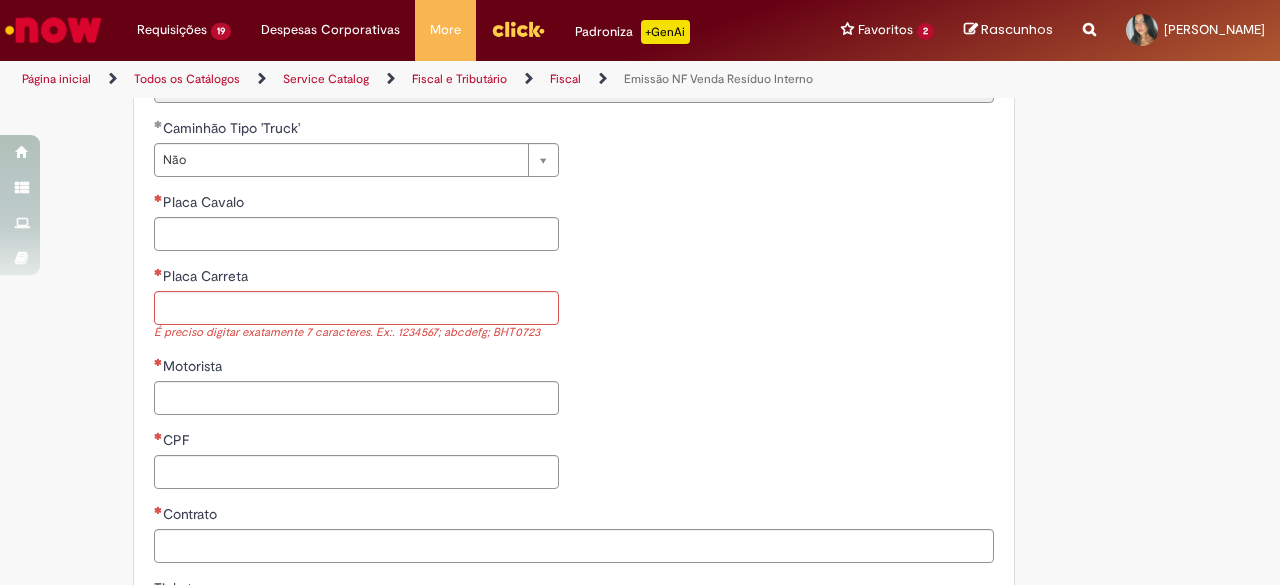 type 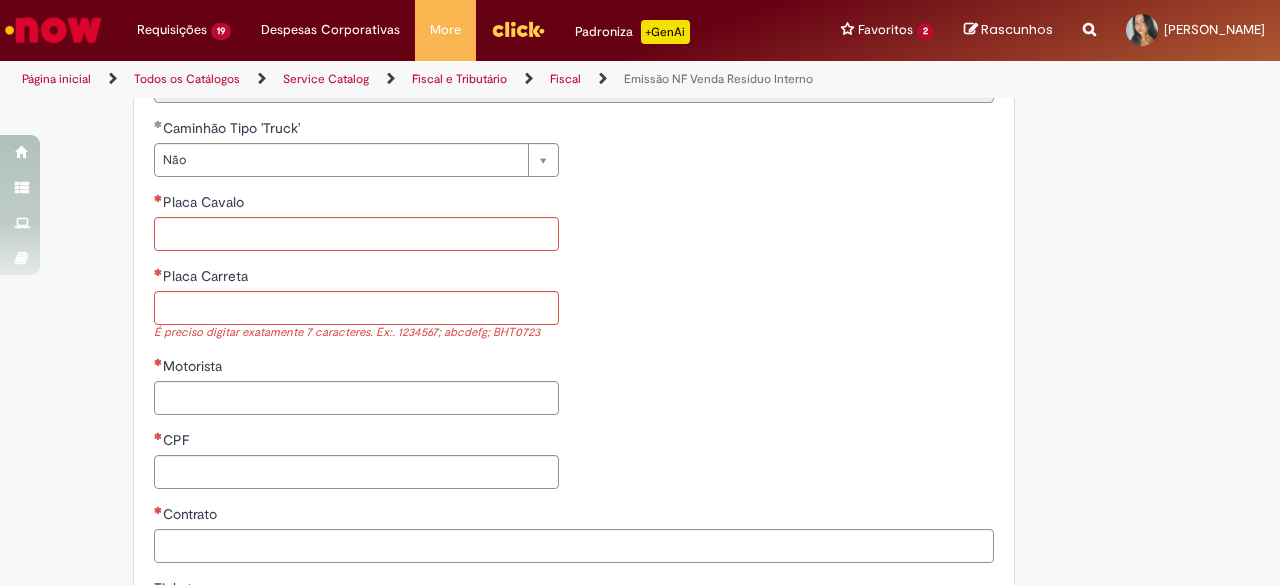 type 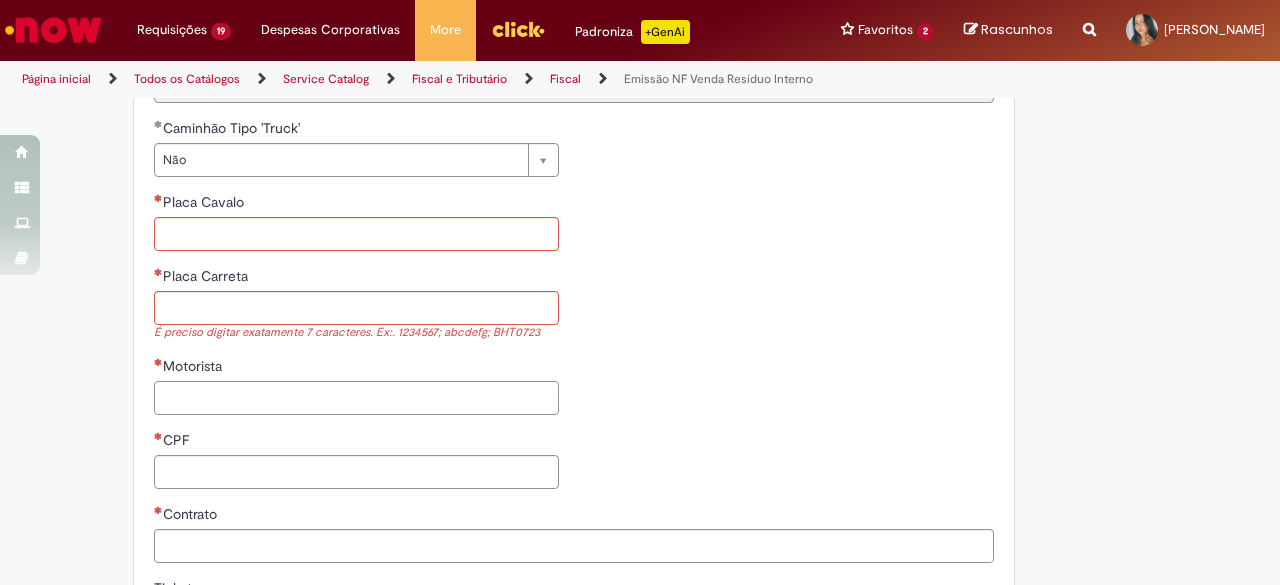 click on "Motorista" at bounding box center (356, 398) 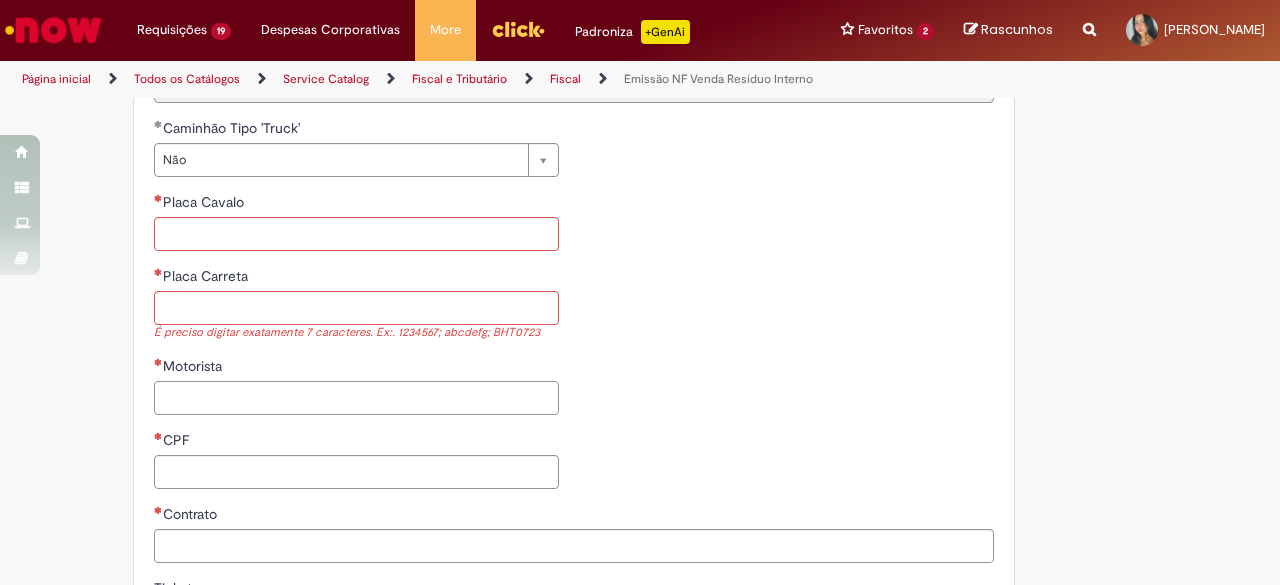 paste on "********" 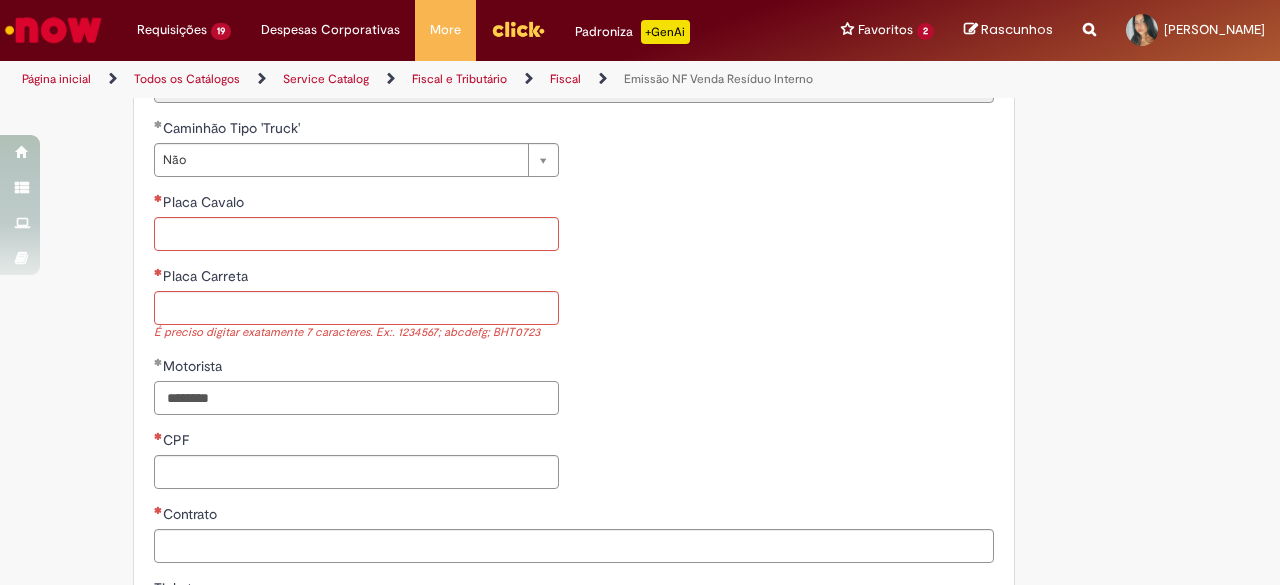 type on "********" 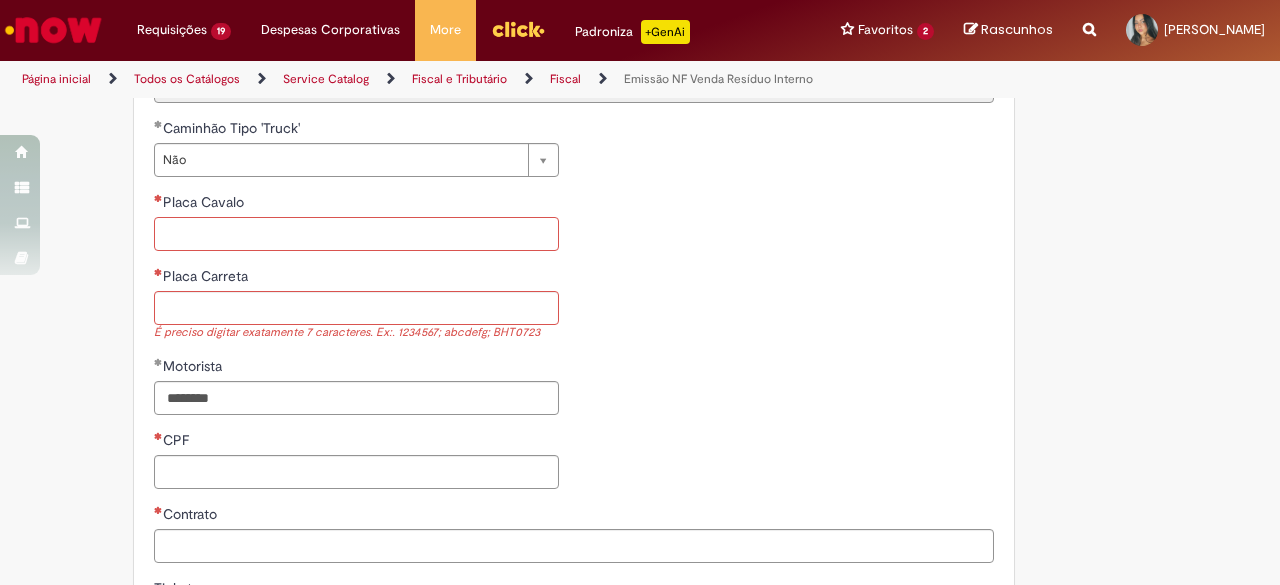 click on "Placa Cavalo" at bounding box center [356, 234] 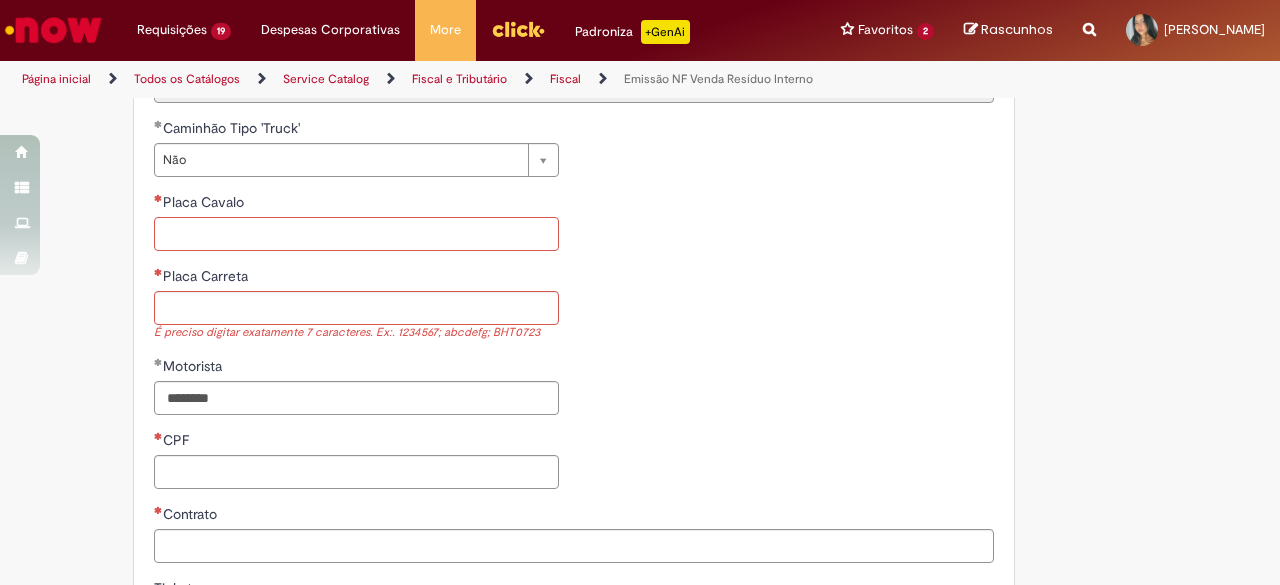 paste on "*******" 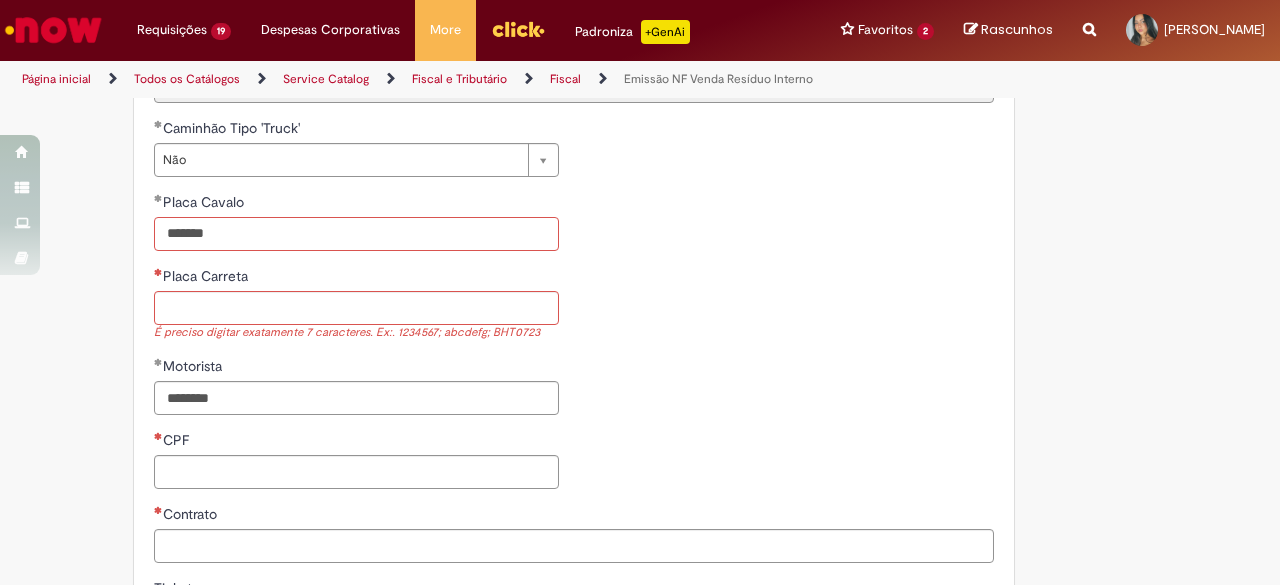 type on "*******" 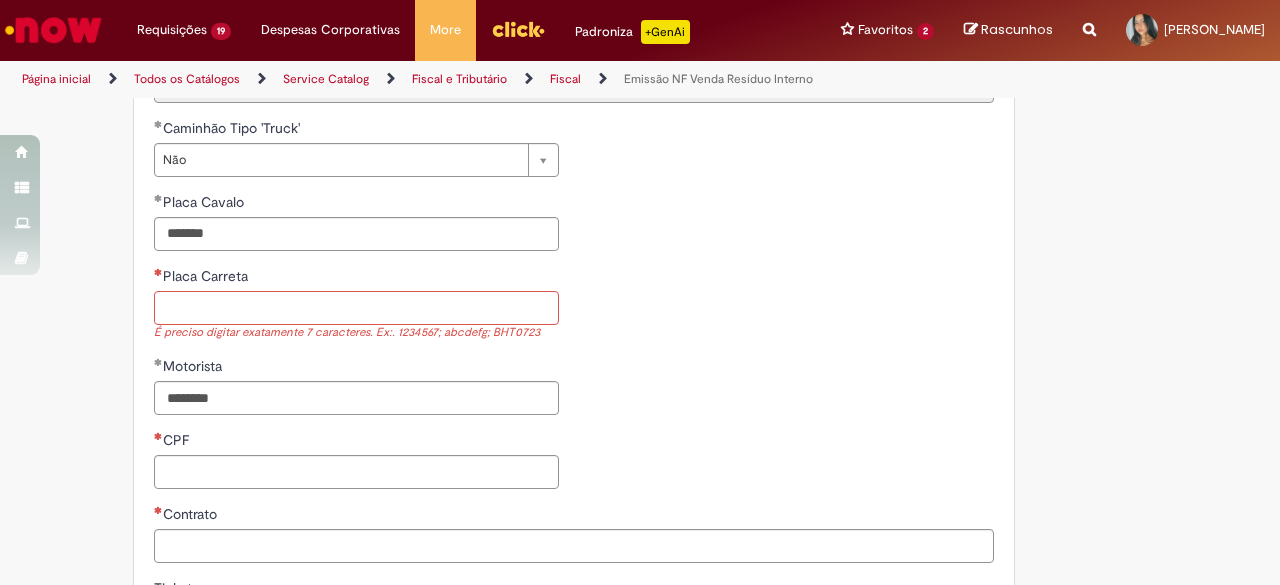 click on "Placa Carreta" at bounding box center (356, 308) 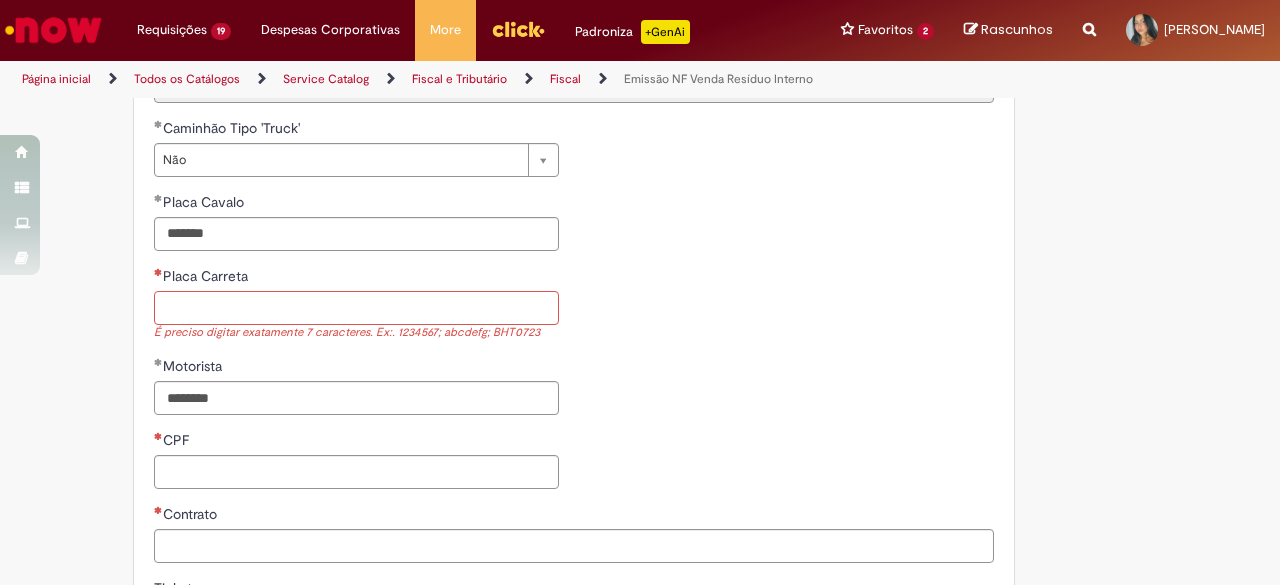 paste on "*******" 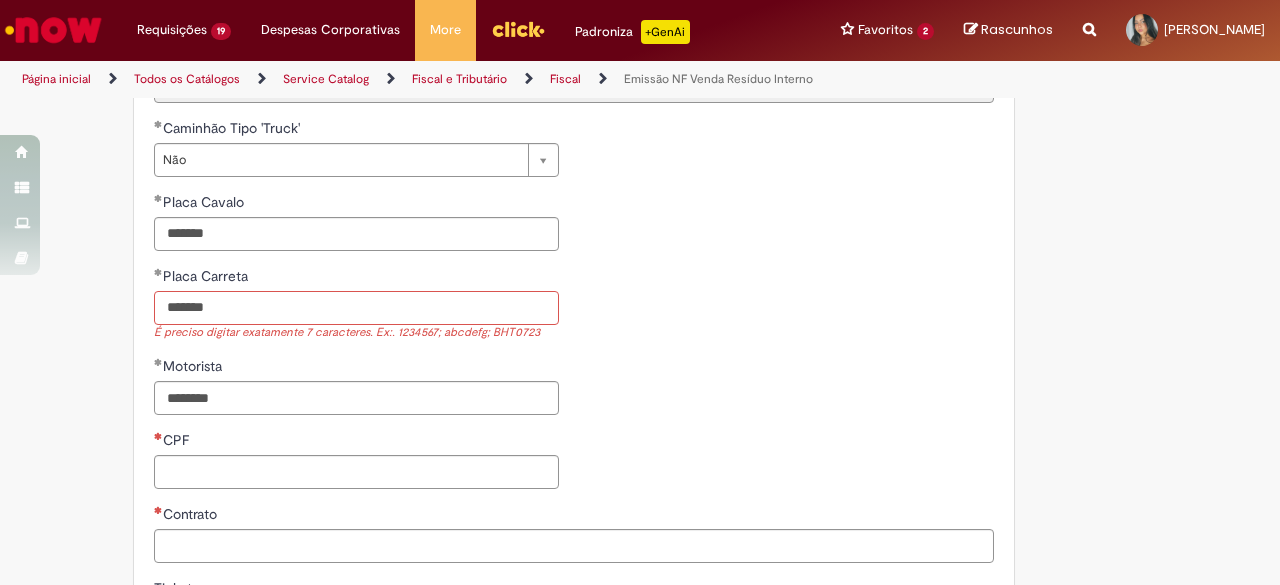 type on "*******" 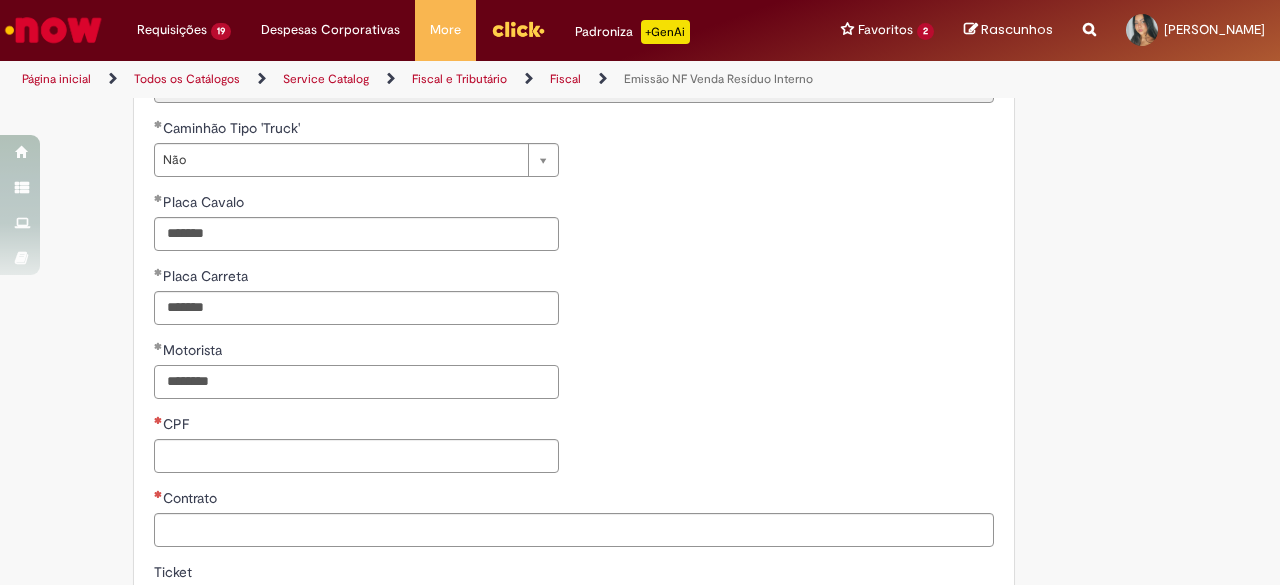 drag, startPoint x: 353, startPoint y: 406, endPoint x: 112, endPoint y: 415, distance: 241.16798 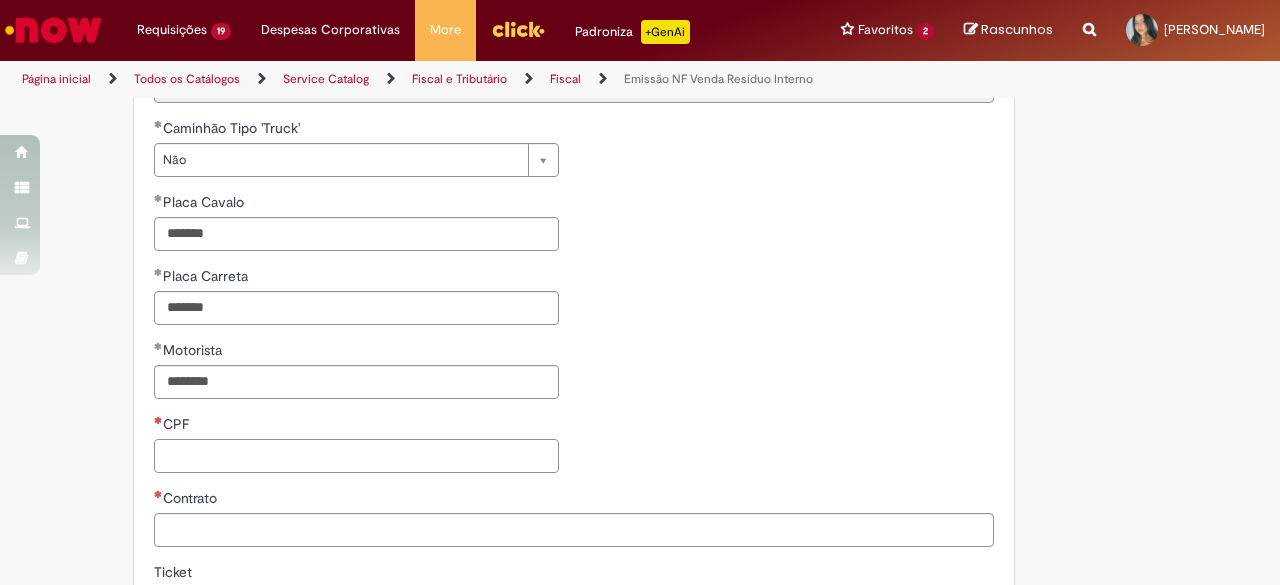 click on "CPF" at bounding box center (356, 456) 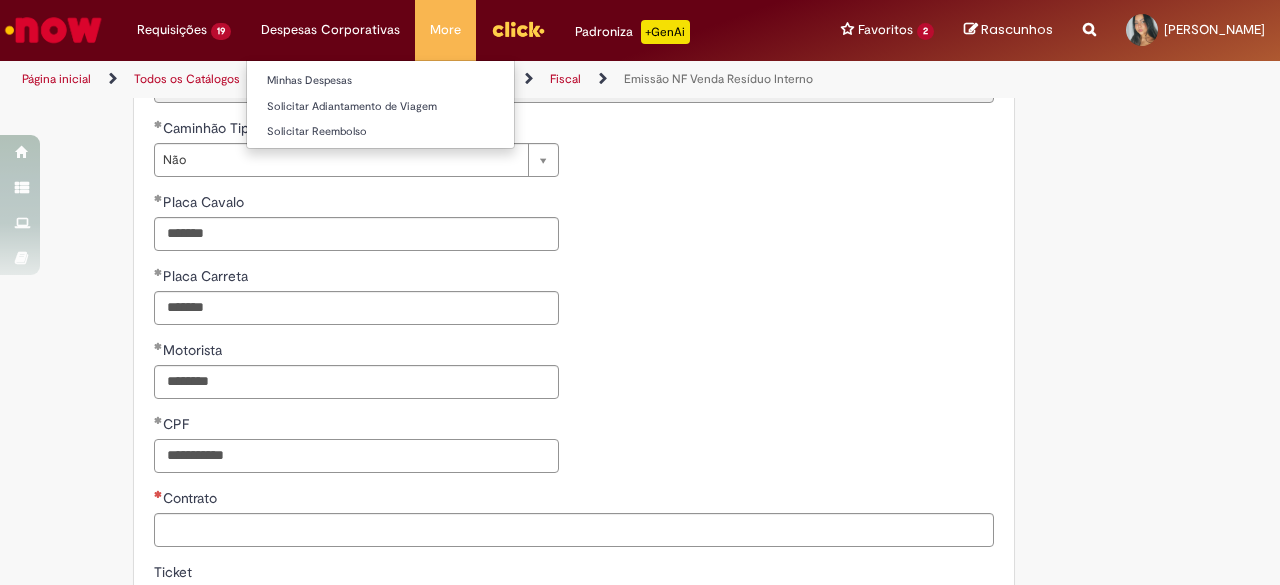 type on "**********" 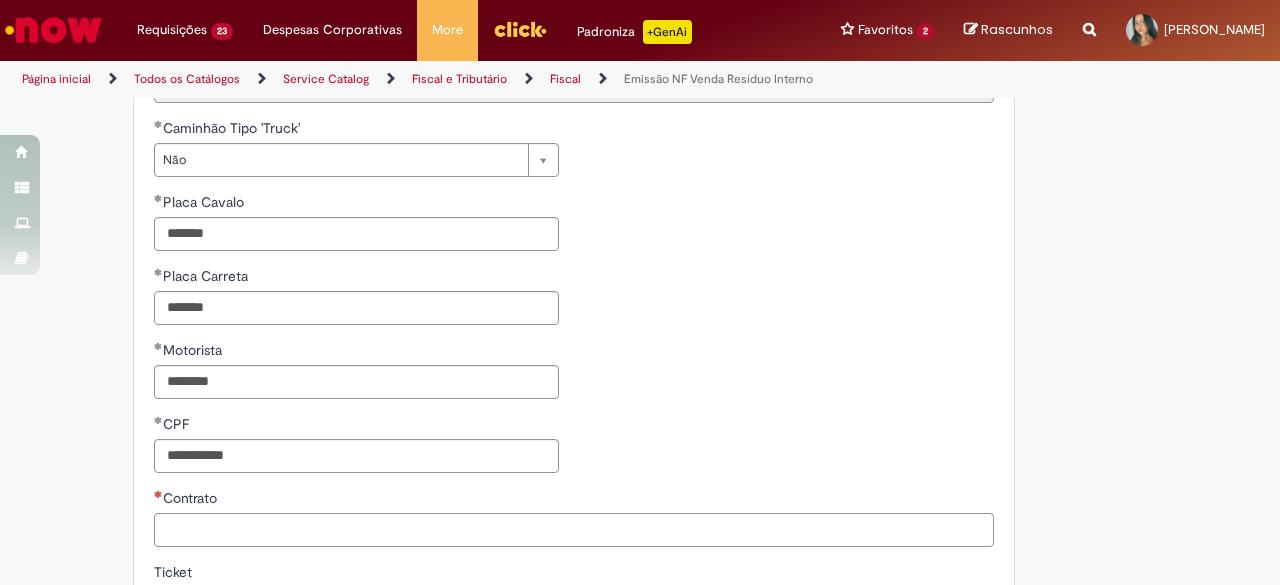 click on "Contrato" at bounding box center [574, 530] 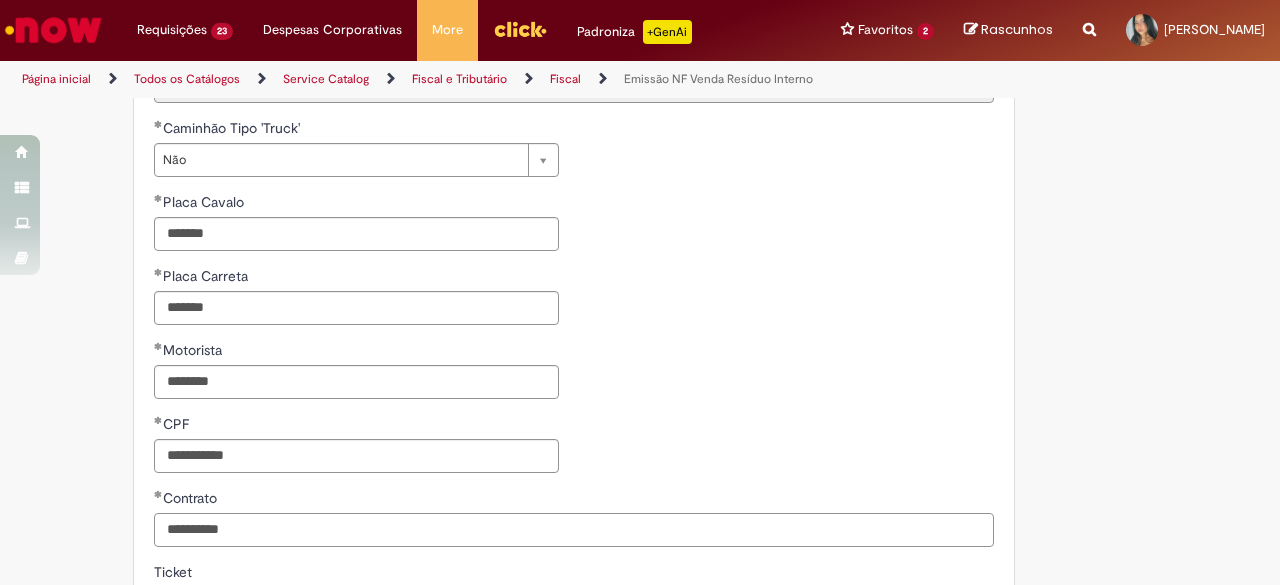 type on "**********" 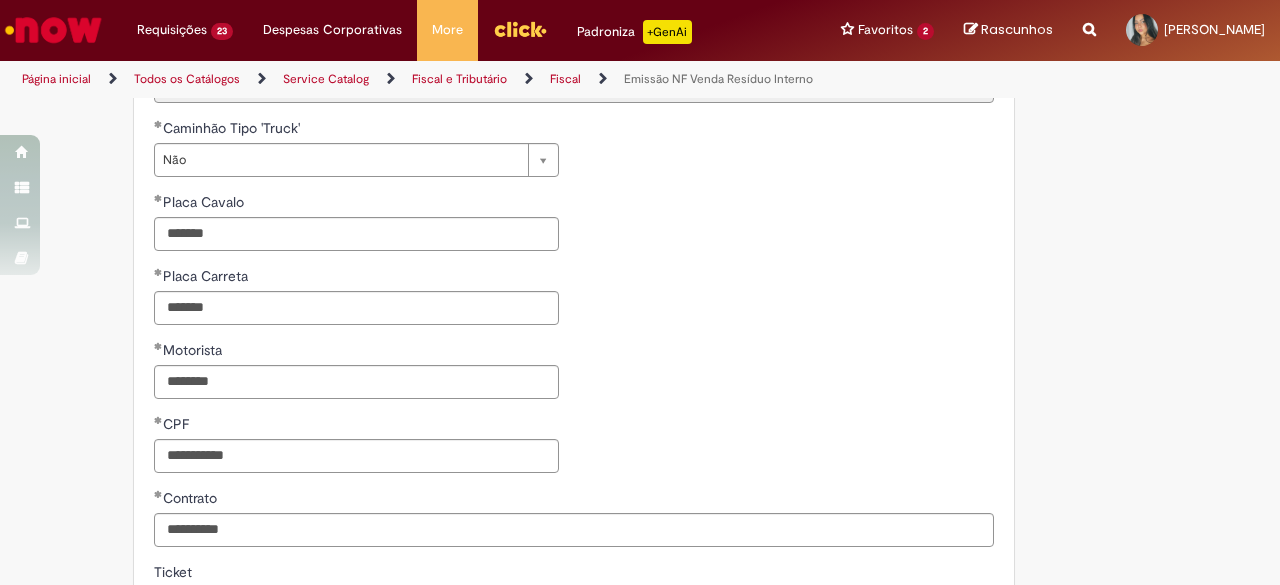click on "**********" at bounding box center (640, 107) 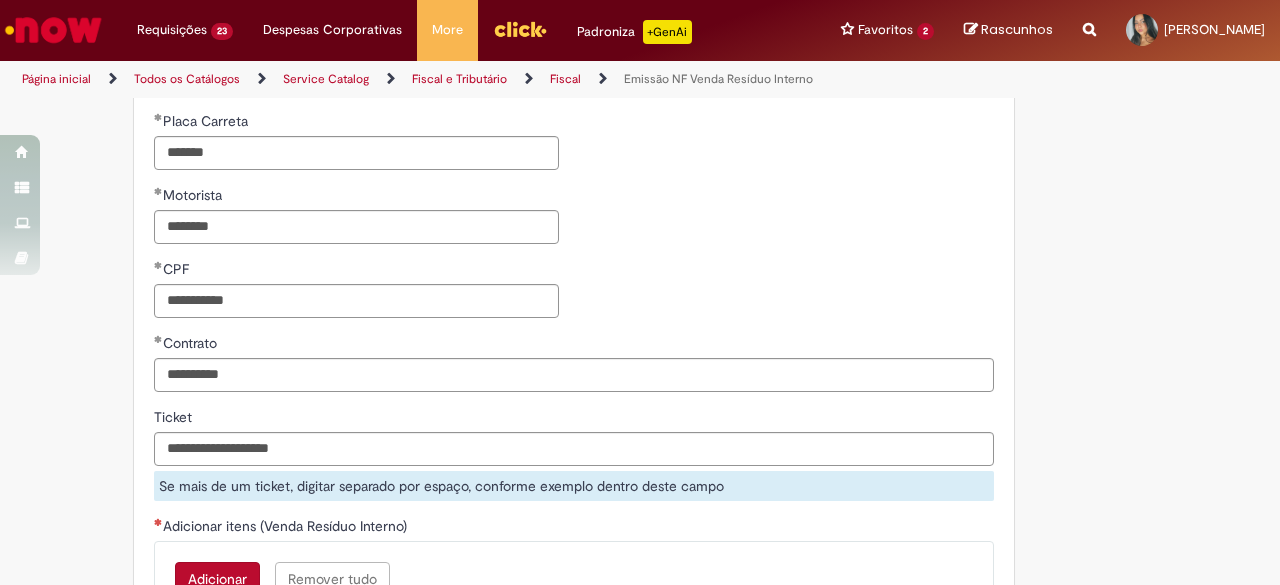 scroll, scrollTop: 1401, scrollLeft: 0, axis: vertical 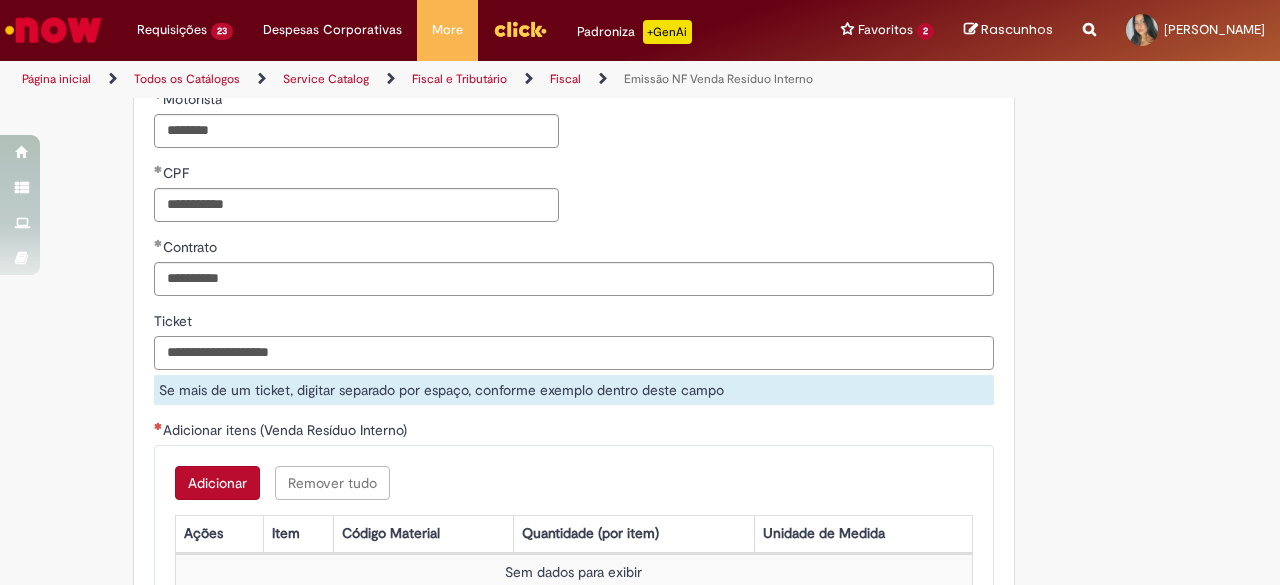 click on "Ticket" at bounding box center [574, 353] 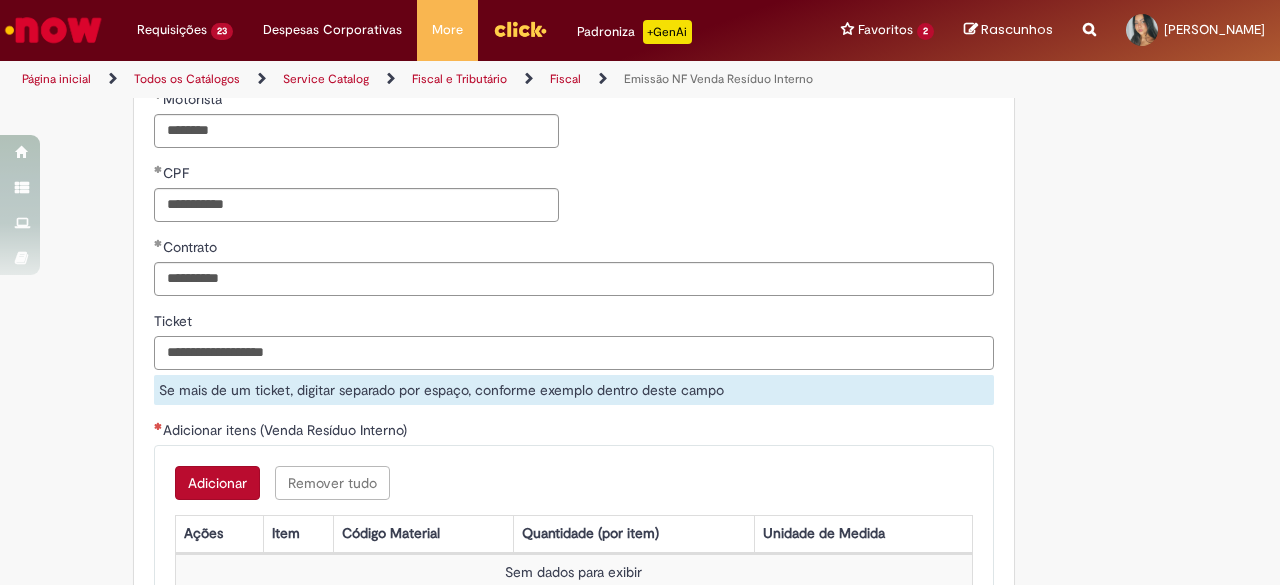 type on "**********" 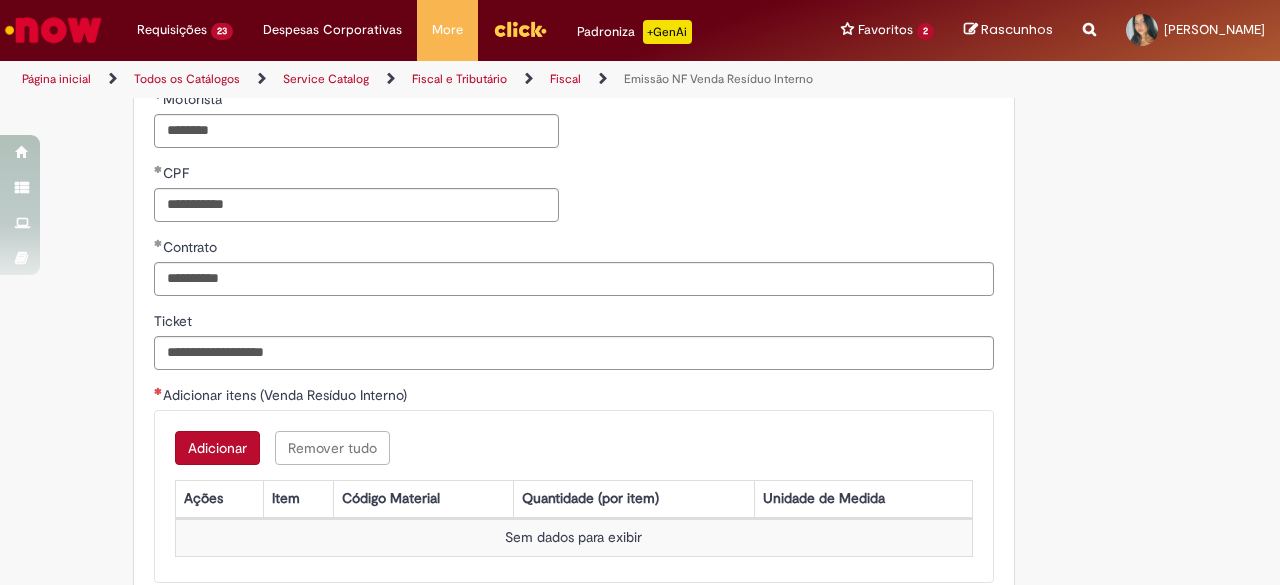 click on "**********" at bounding box center (640, -161) 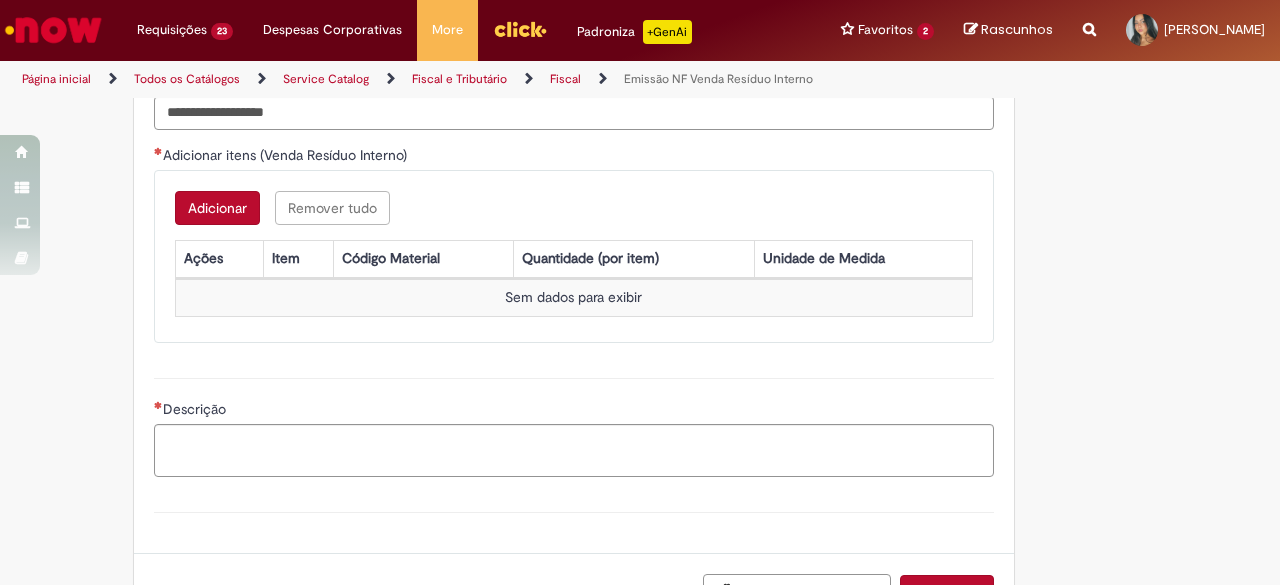 scroll, scrollTop: 1658, scrollLeft: 0, axis: vertical 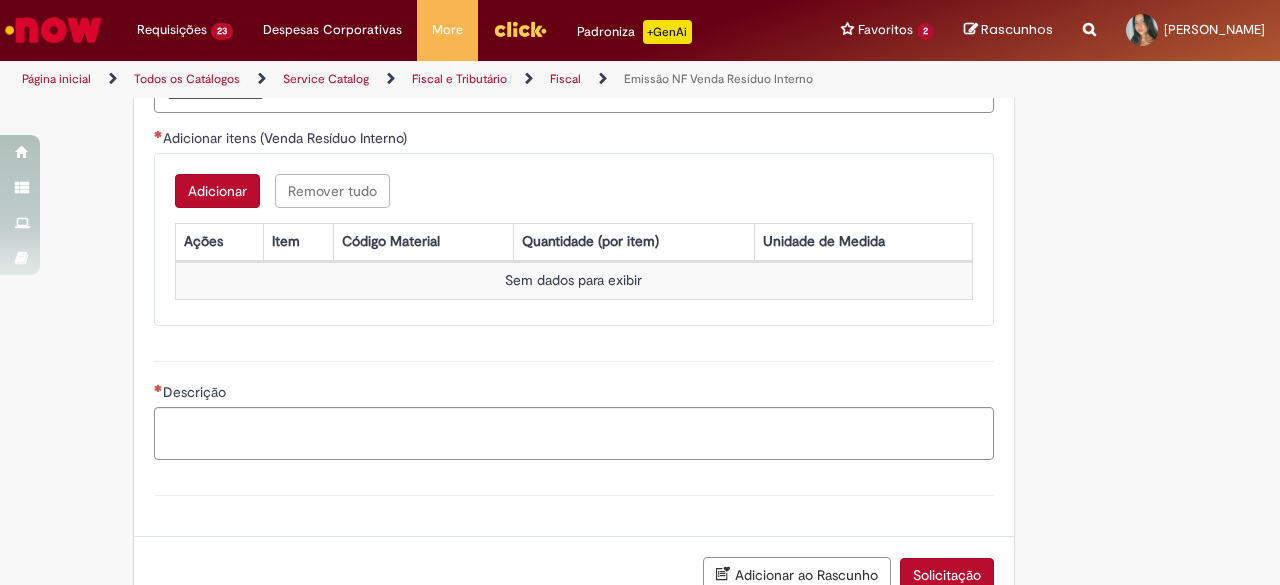 click on "Anexo(s)" at bounding box center [574, 495] 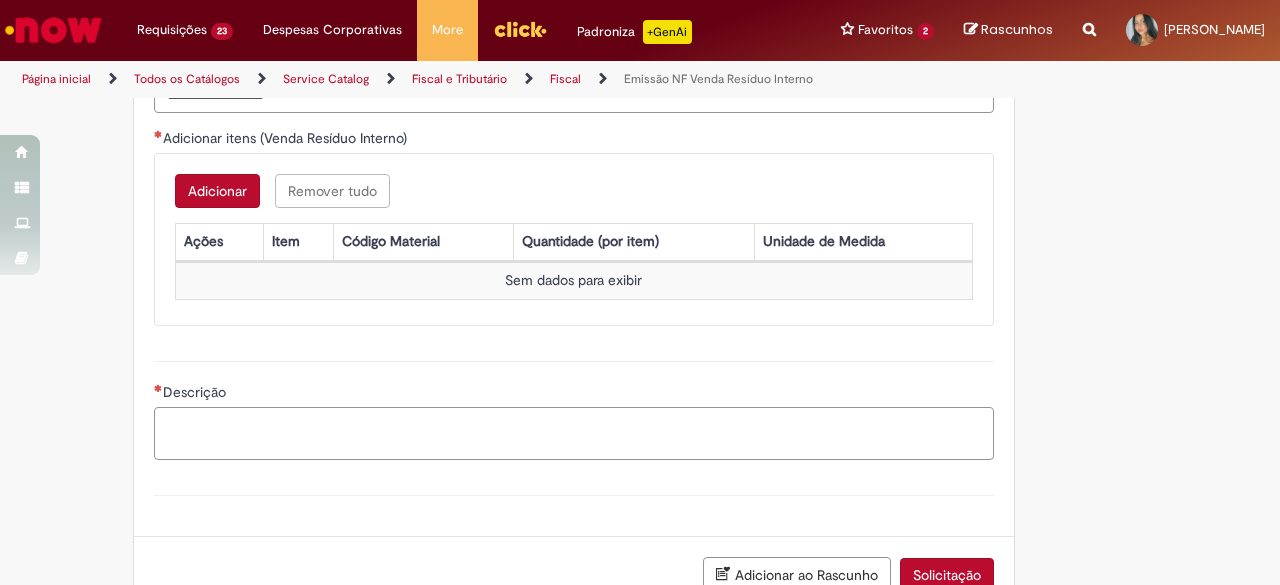 click on "Descrição" at bounding box center [574, 433] 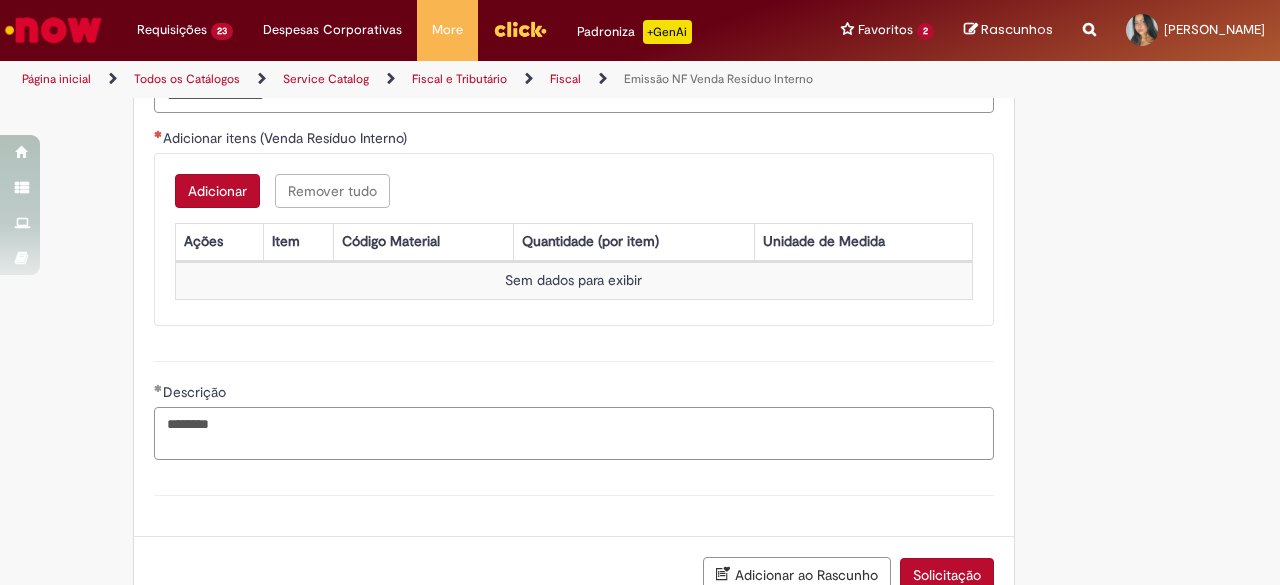type on "********" 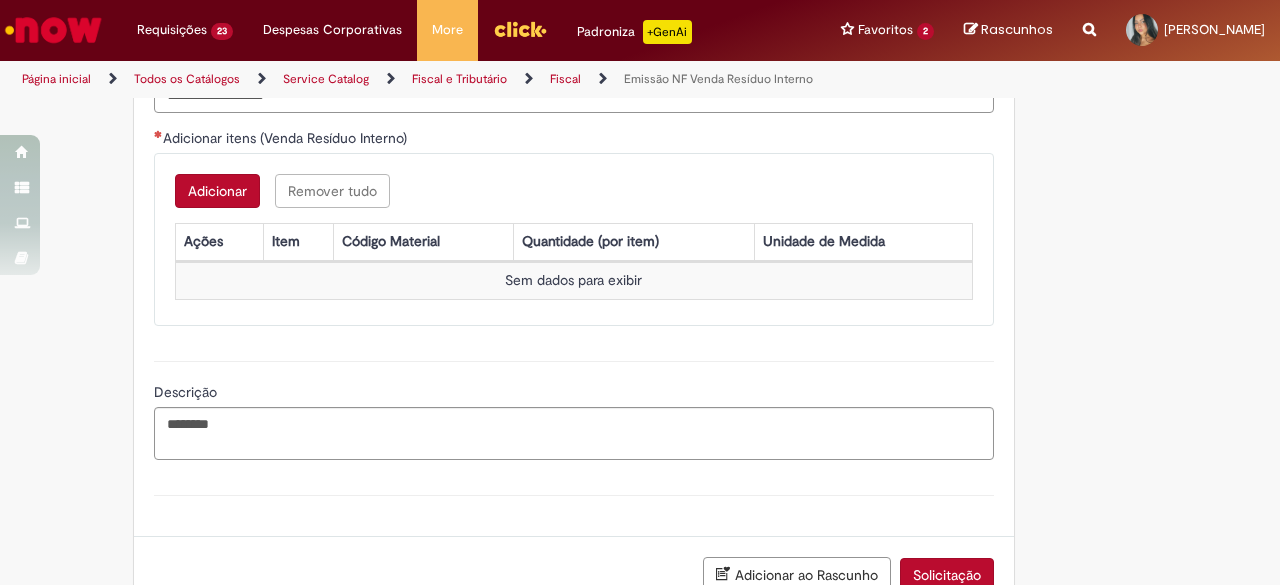 click on "**********" at bounding box center (640, -418) 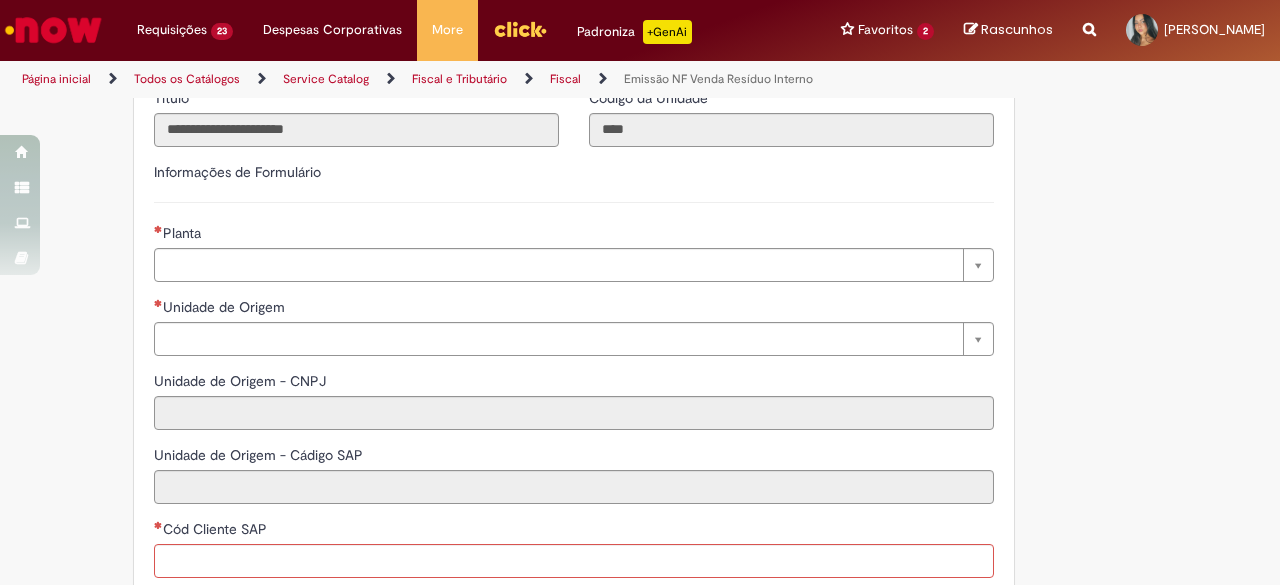 scroll, scrollTop: 534, scrollLeft: 0, axis: vertical 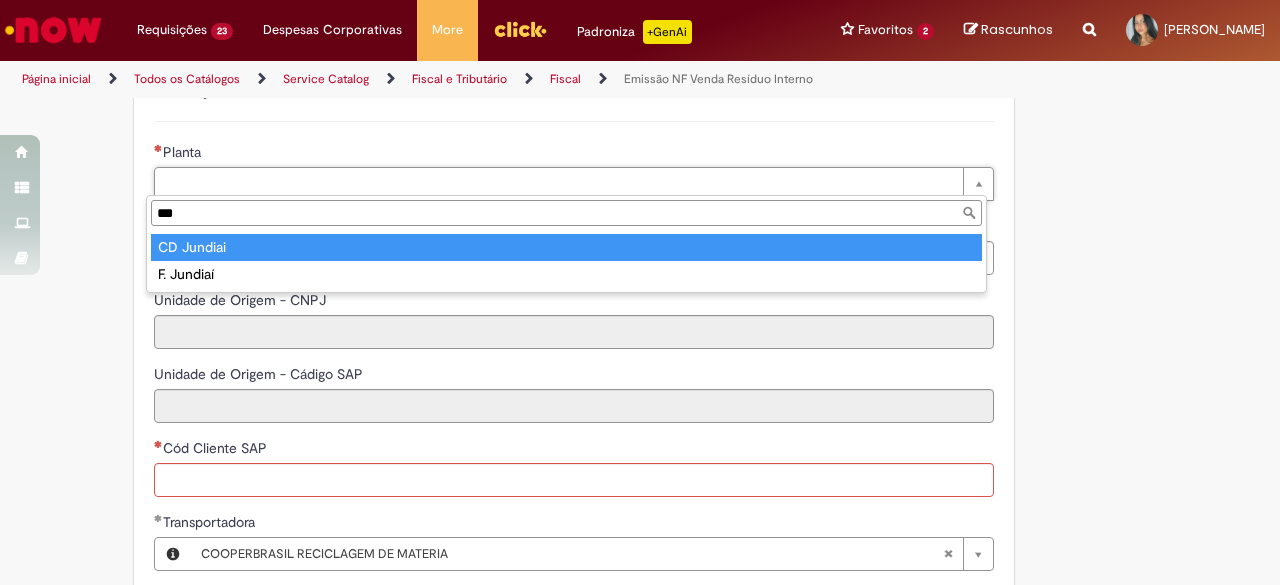 type on "***" 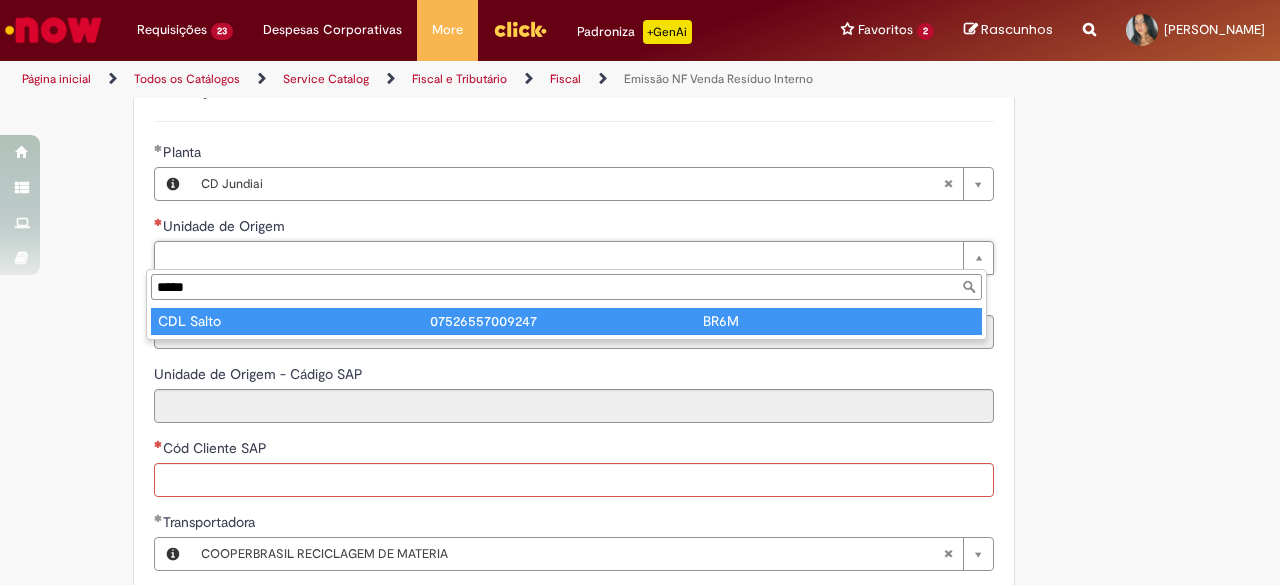 type on "*****" 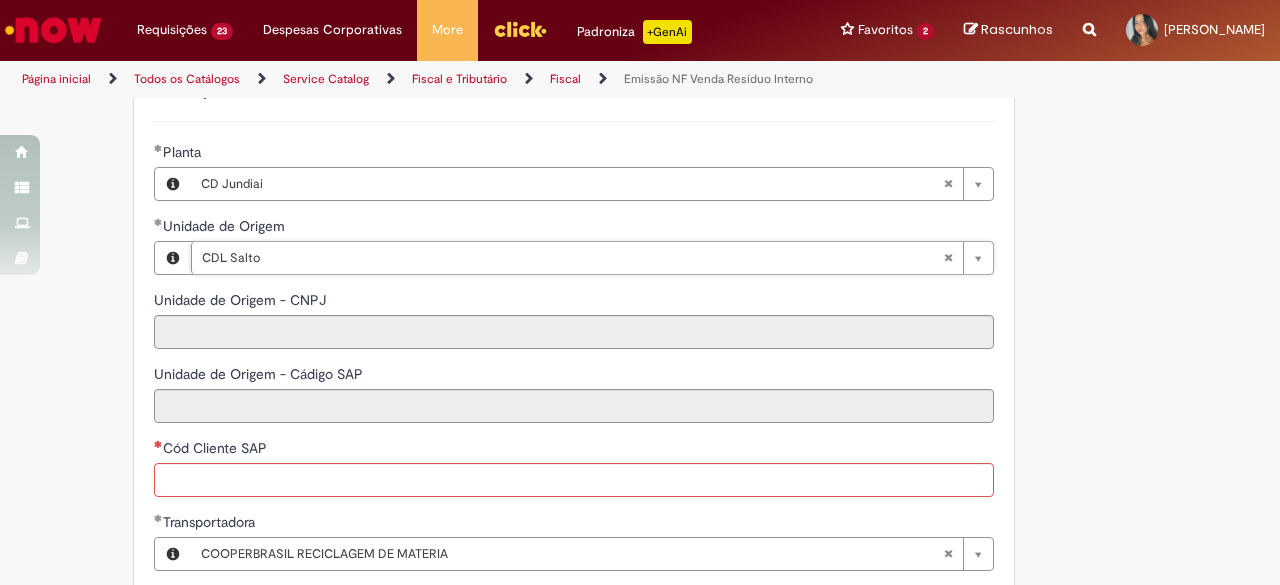 type on "**********" 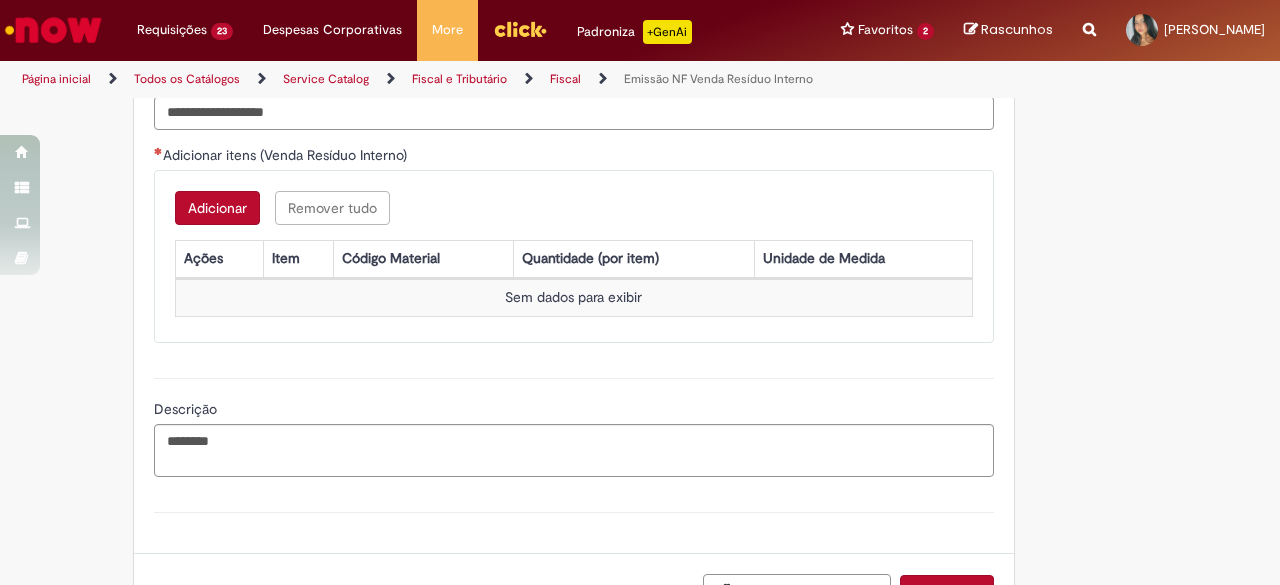 scroll, scrollTop: 1665, scrollLeft: 0, axis: vertical 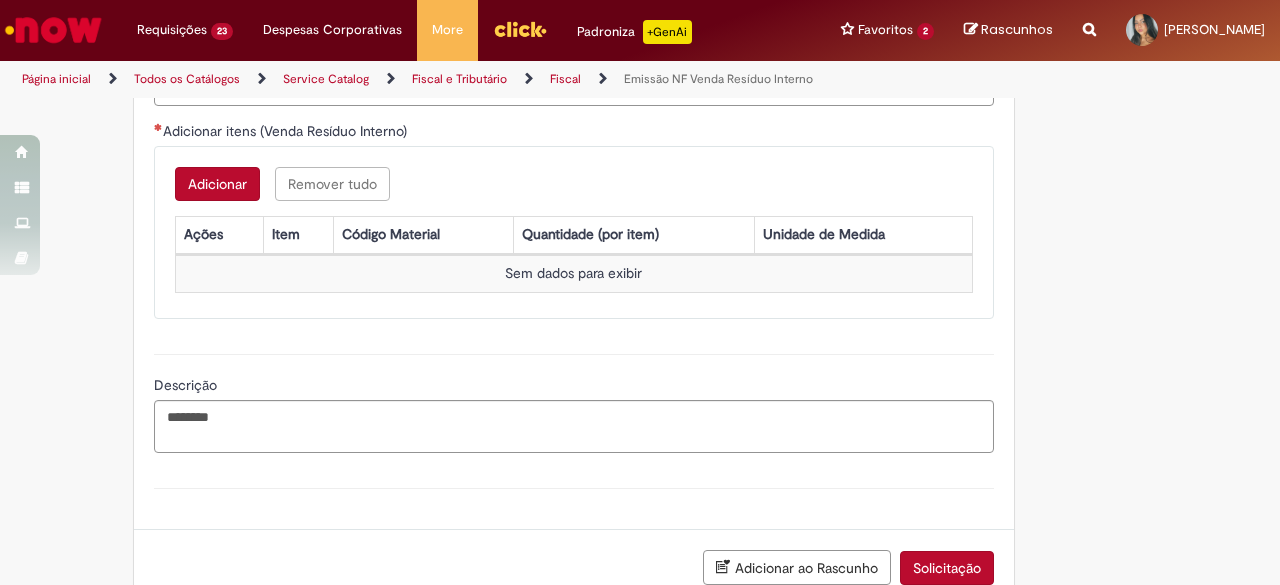 click on "Adicionar" at bounding box center [217, 184] 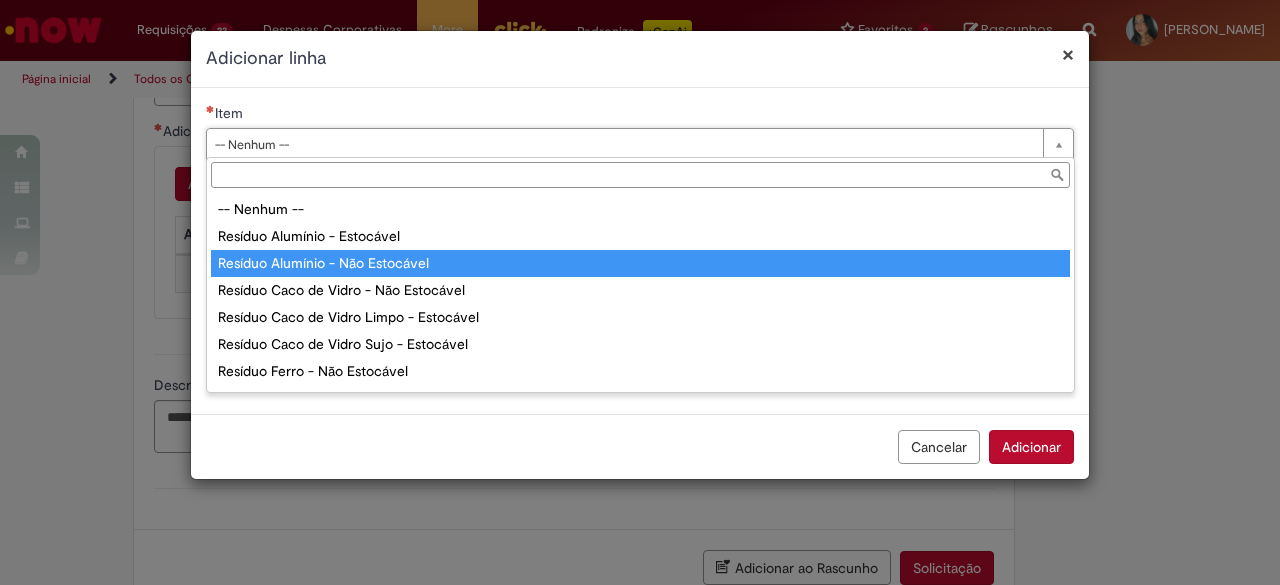 type on "**********" 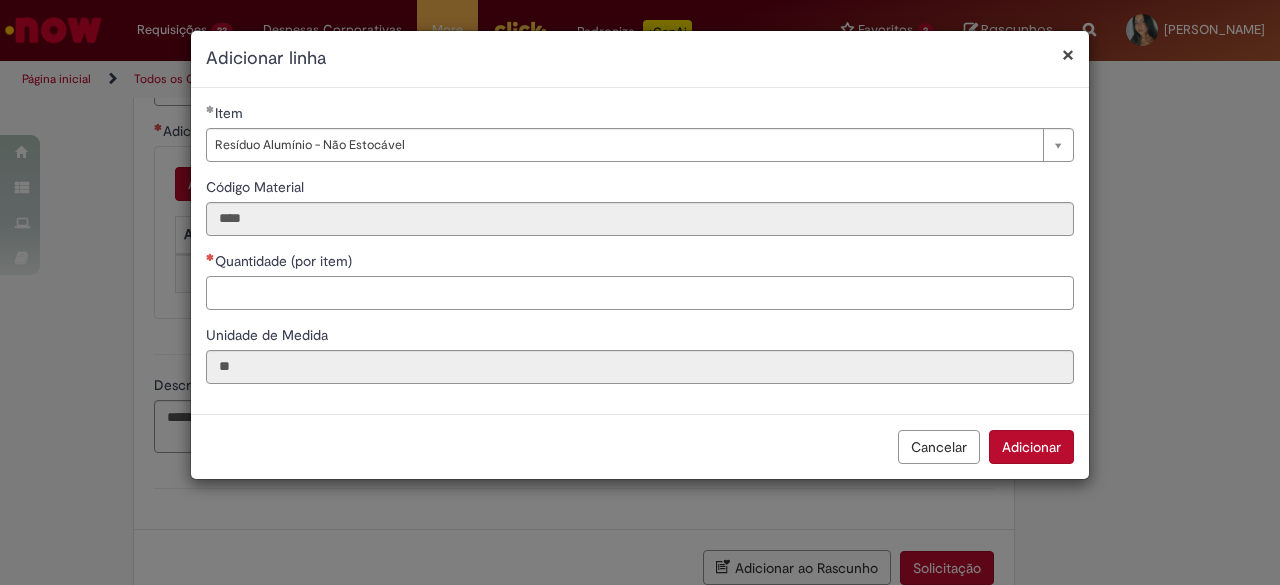 click on "Quantidade (por item)" at bounding box center [640, 293] 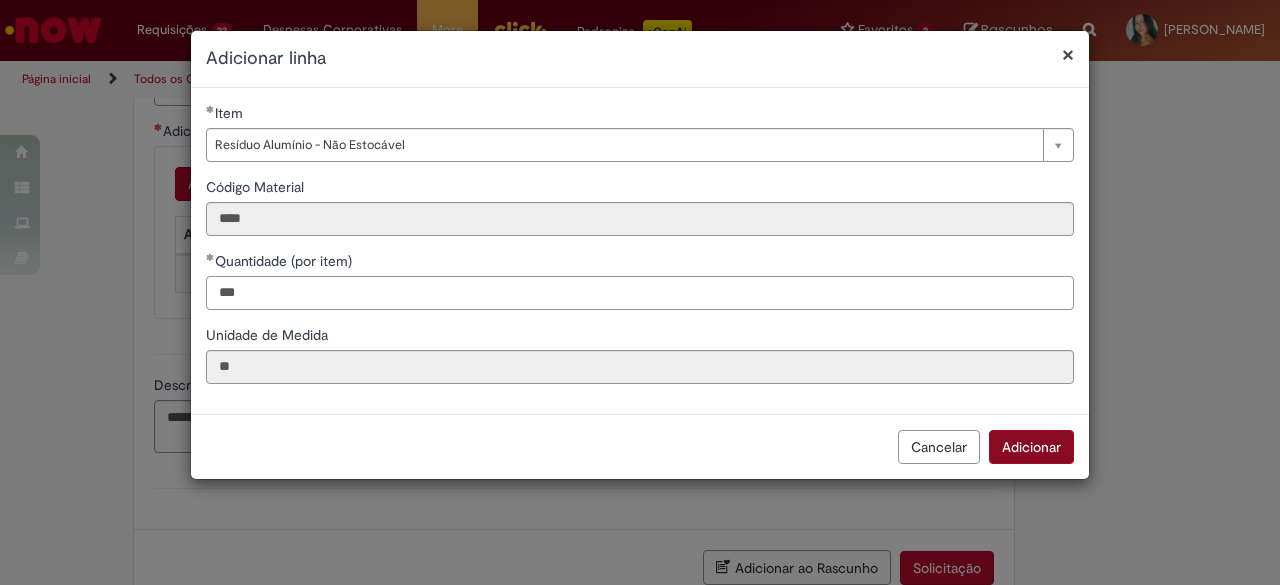 type on "***" 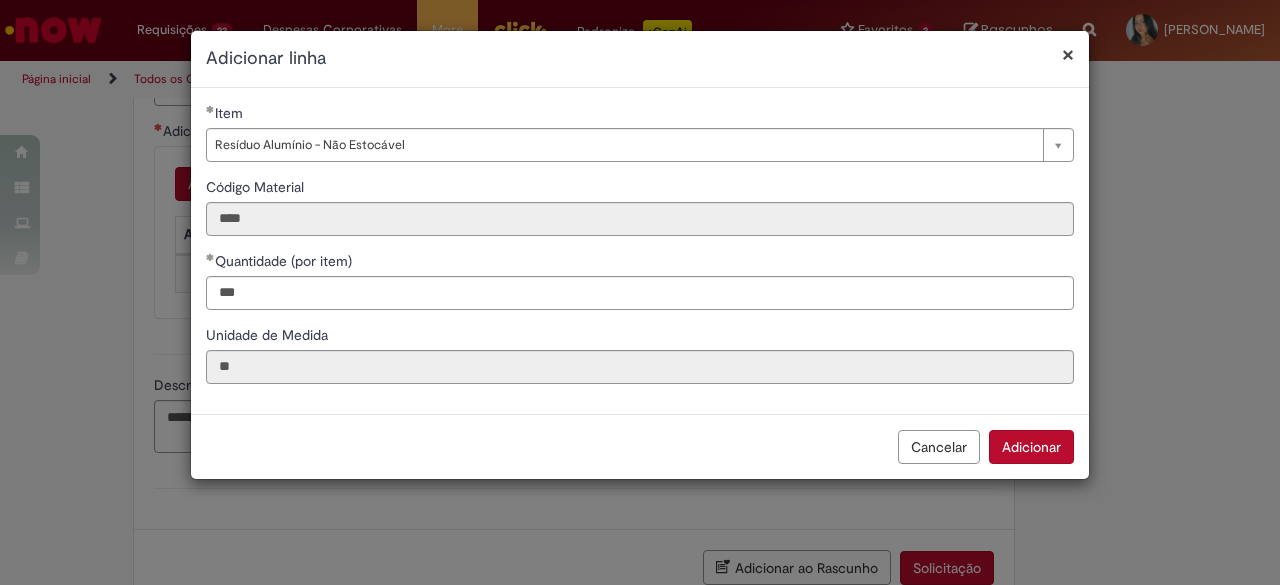 click on "Adicionar" at bounding box center (1031, 447) 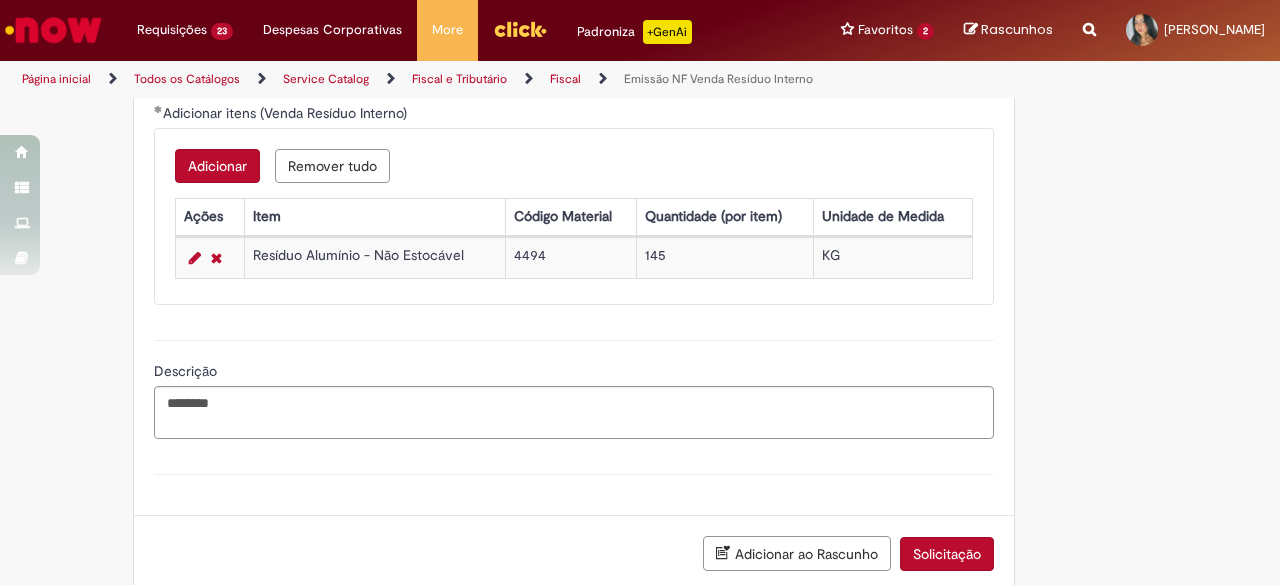 click on "Solicitação" at bounding box center [947, 554] 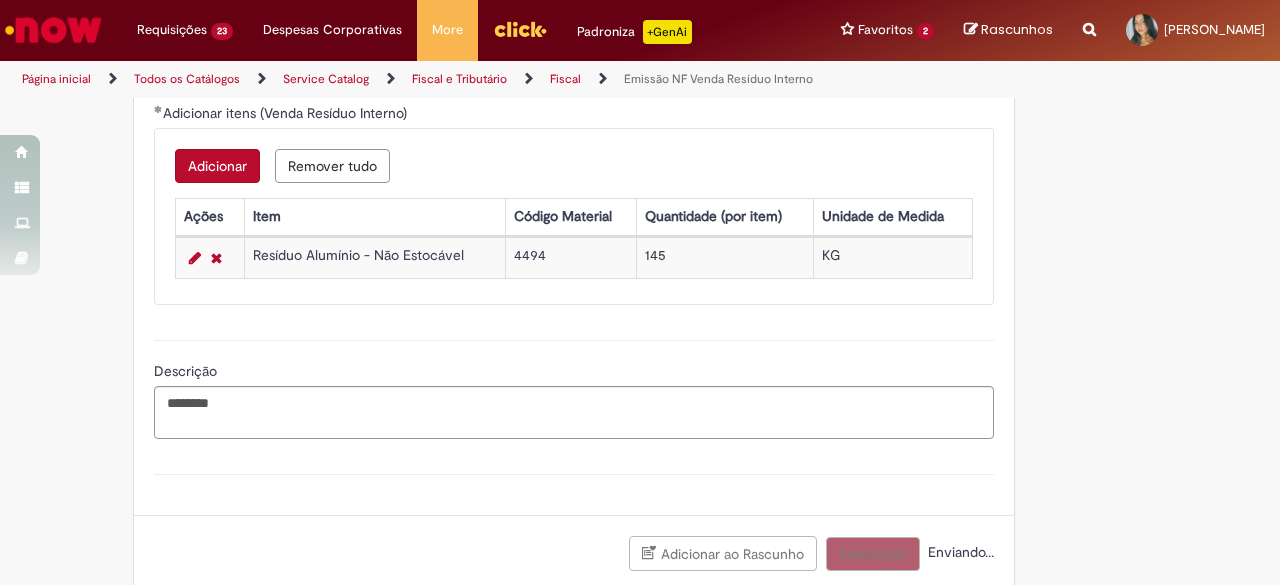 scroll, scrollTop: 670, scrollLeft: 0, axis: vertical 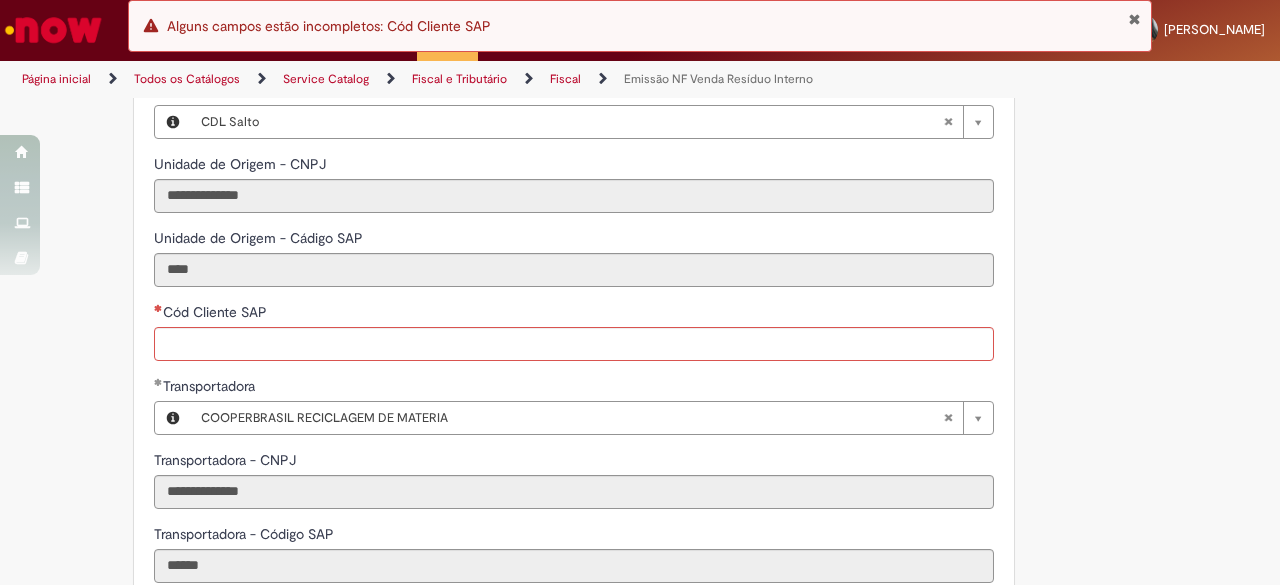 click on "Cód Cliente SAP" at bounding box center (217, 312) 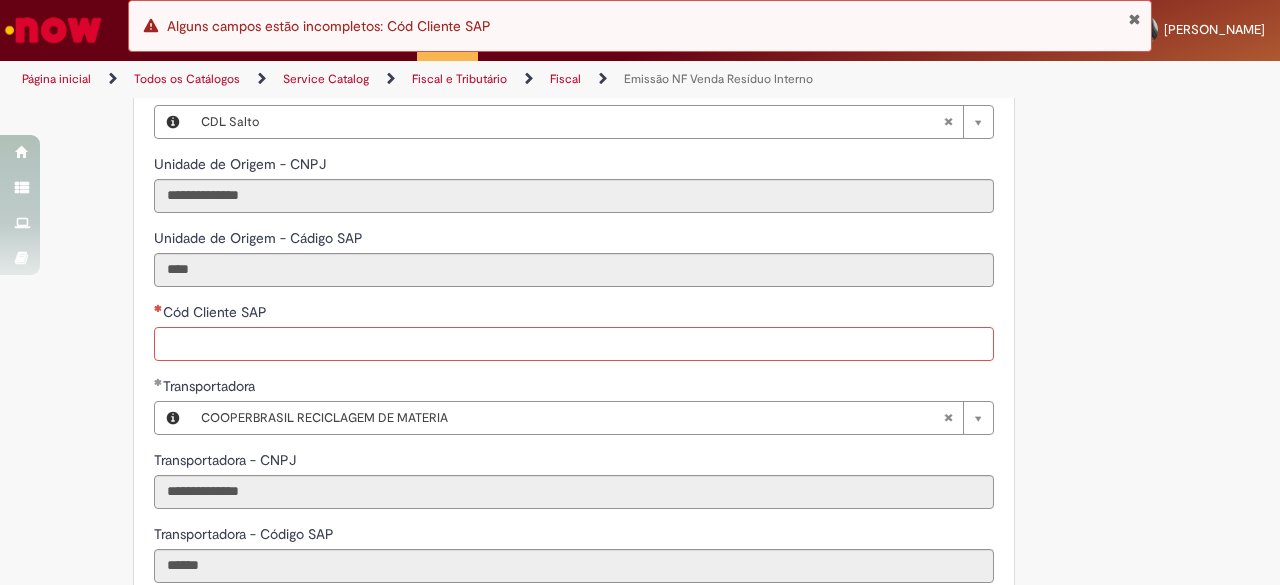click on "Cód Cliente SAP" at bounding box center [574, 344] 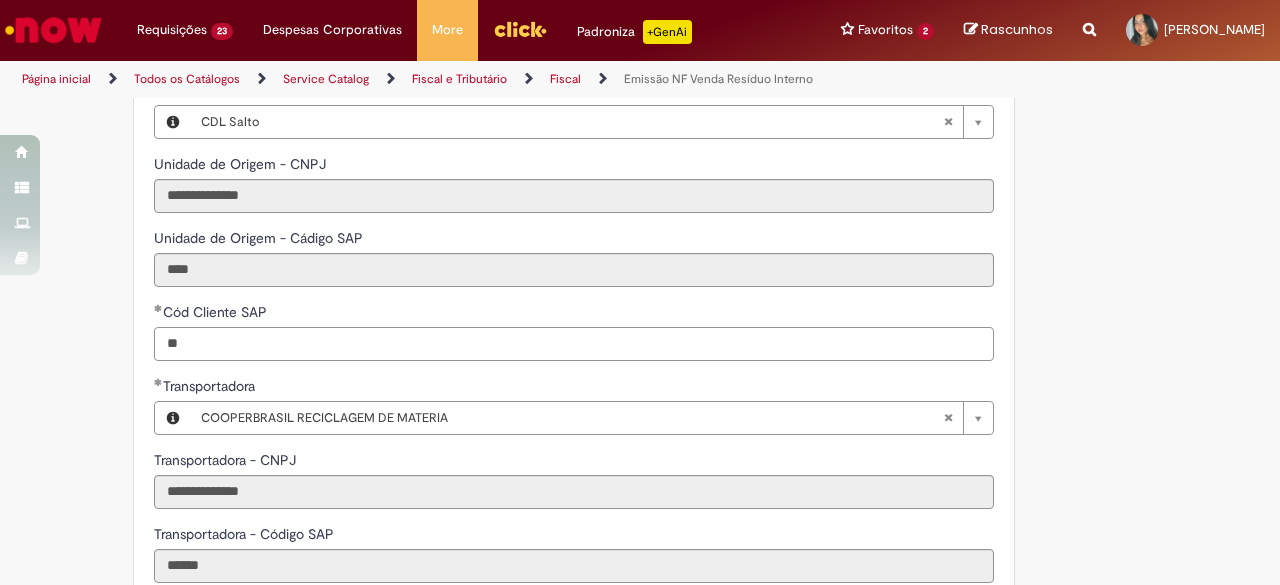 type on "*" 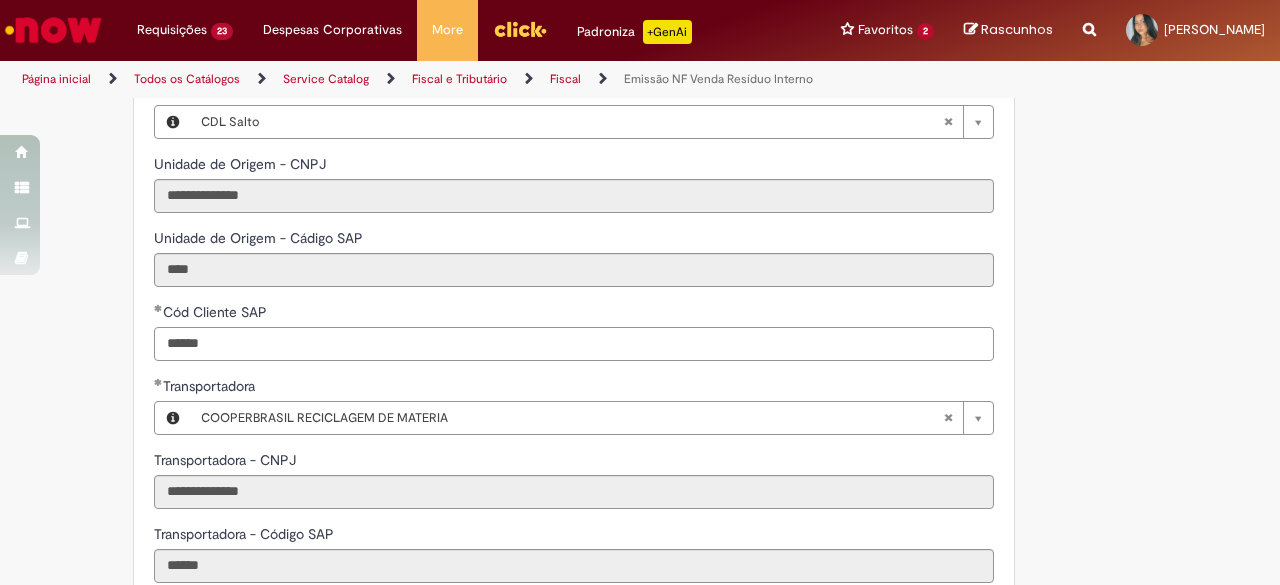 type on "******" 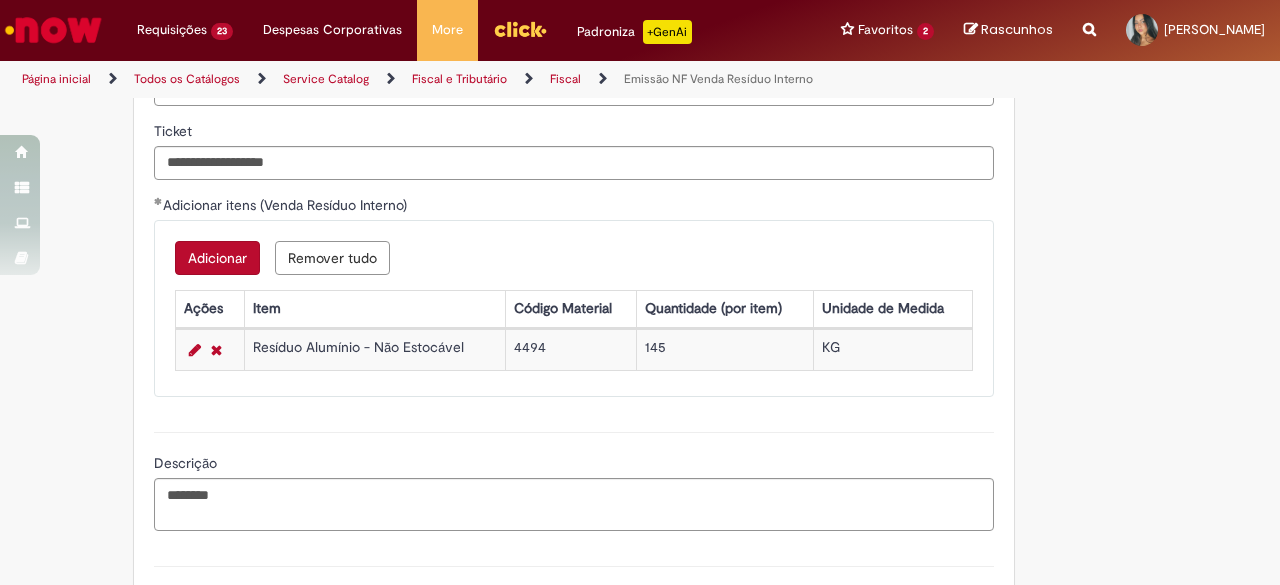 scroll, scrollTop: 1689, scrollLeft: 0, axis: vertical 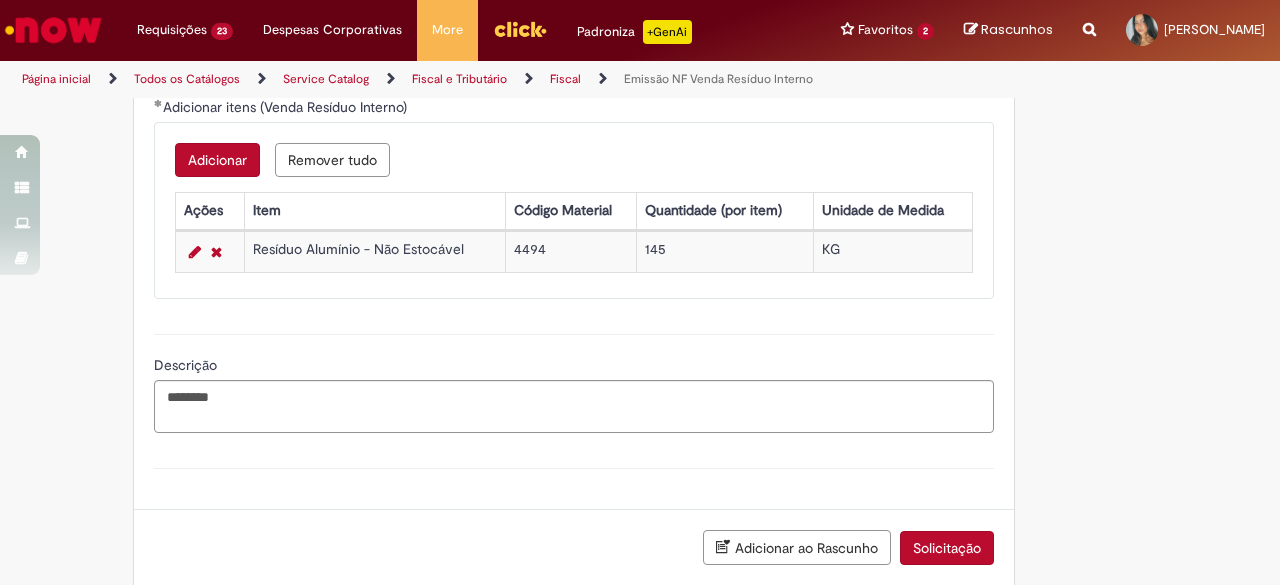 click on "Solicitação" at bounding box center (947, 548) 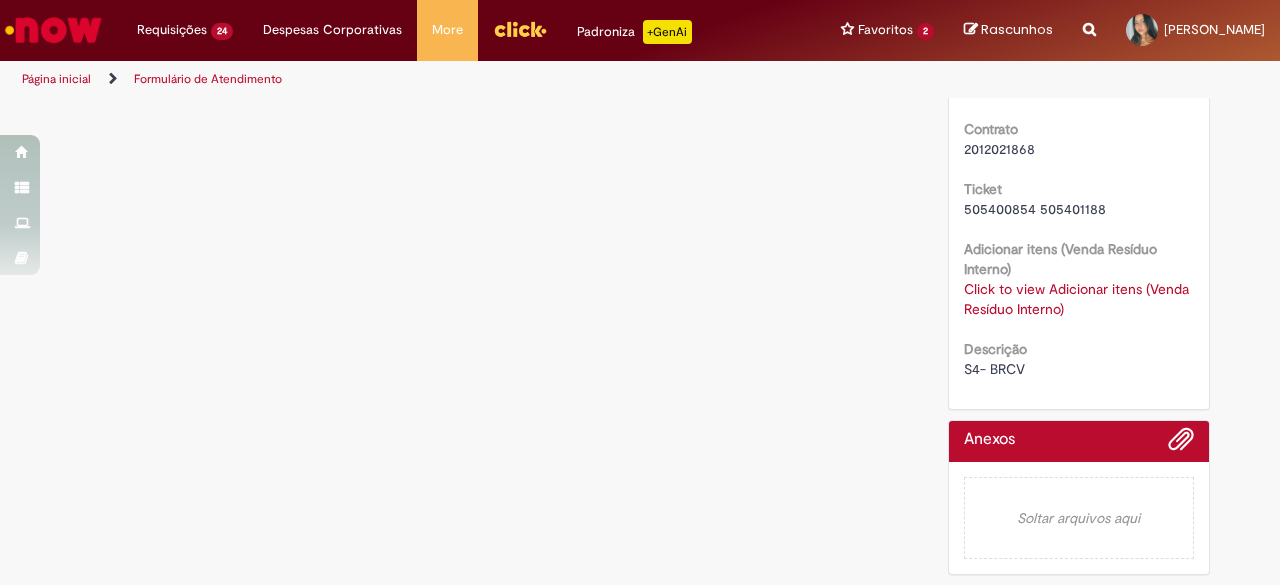 scroll, scrollTop: 0, scrollLeft: 0, axis: both 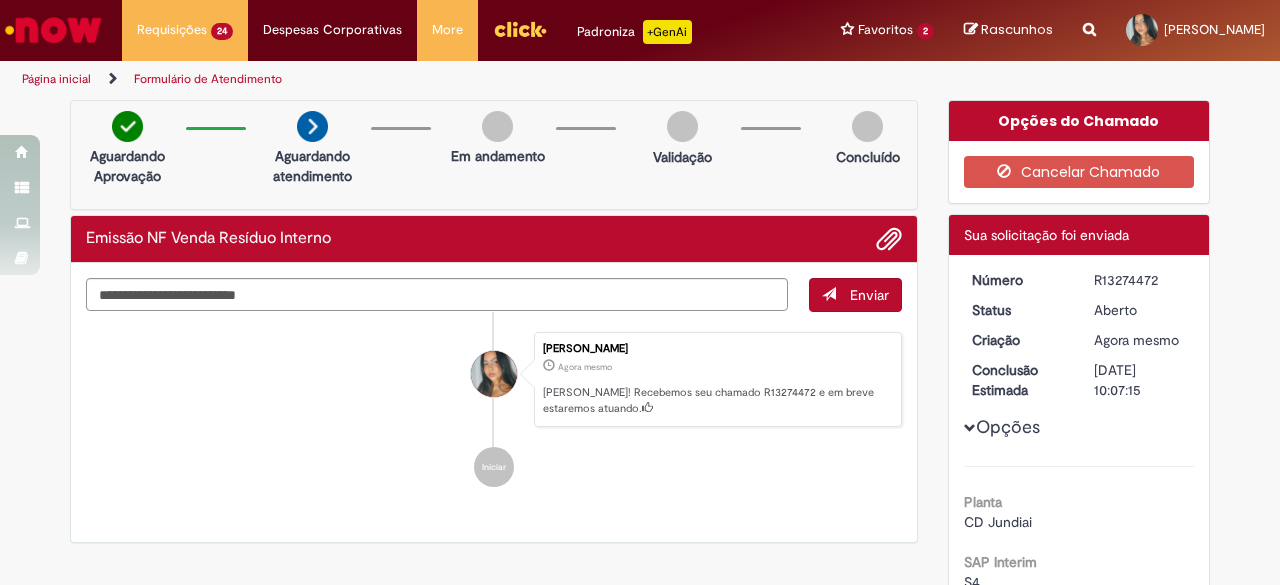 drag, startPoint x: 1091, startPoint y: 277, endPoint x: 1134, endPoint y: 284, distance: 43.56604 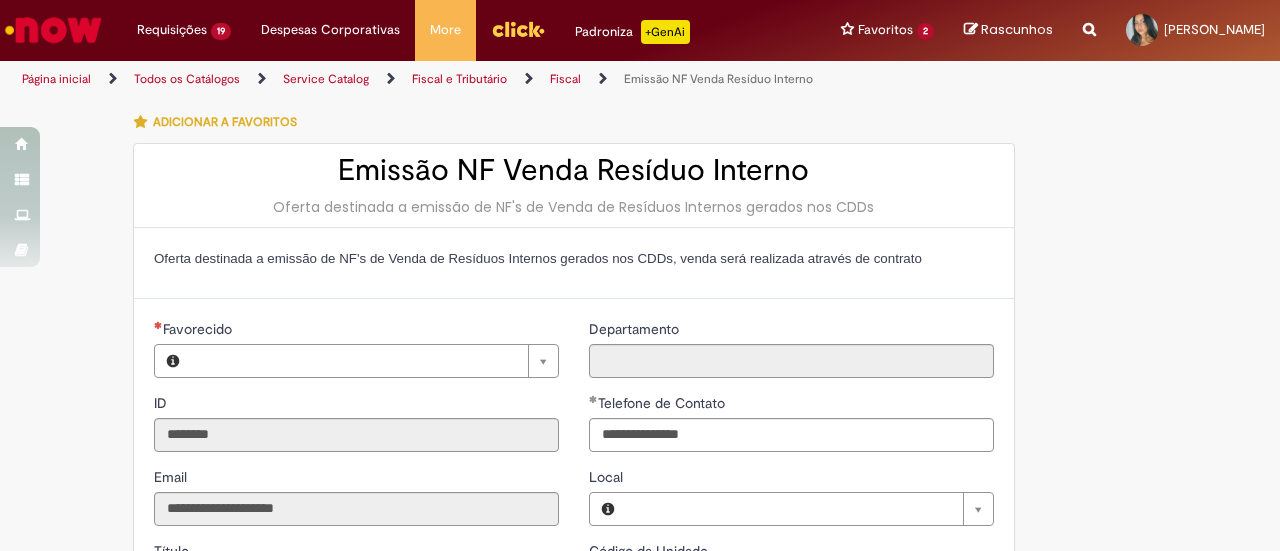 type on "**********" 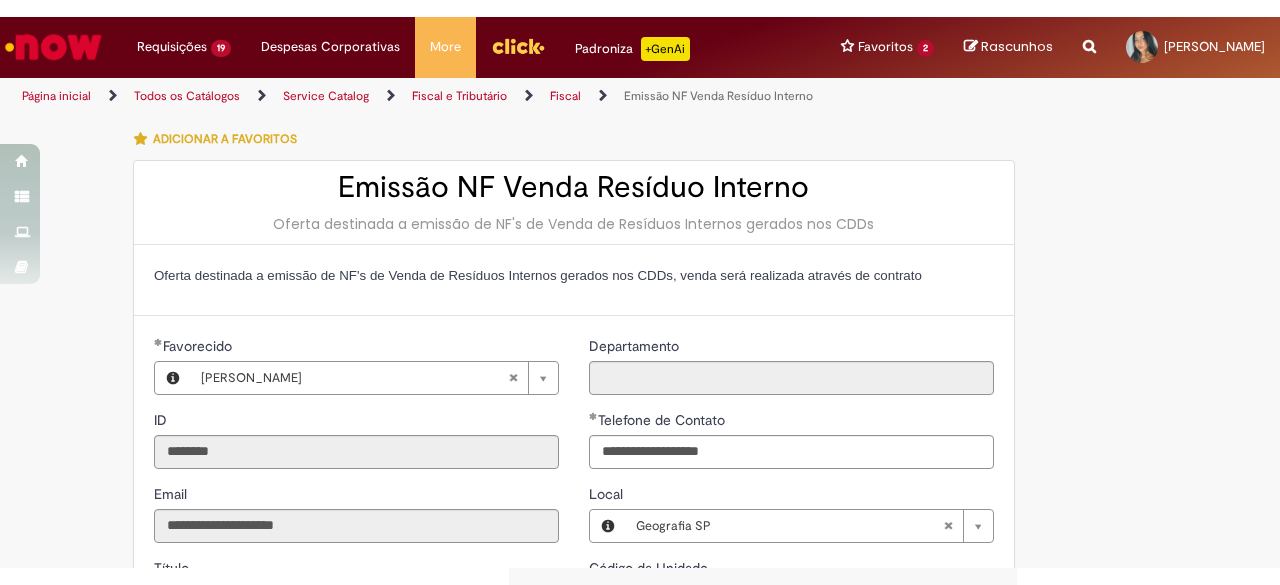 scroll, scrollTop: 0, scrollLeft: 0, axis: both 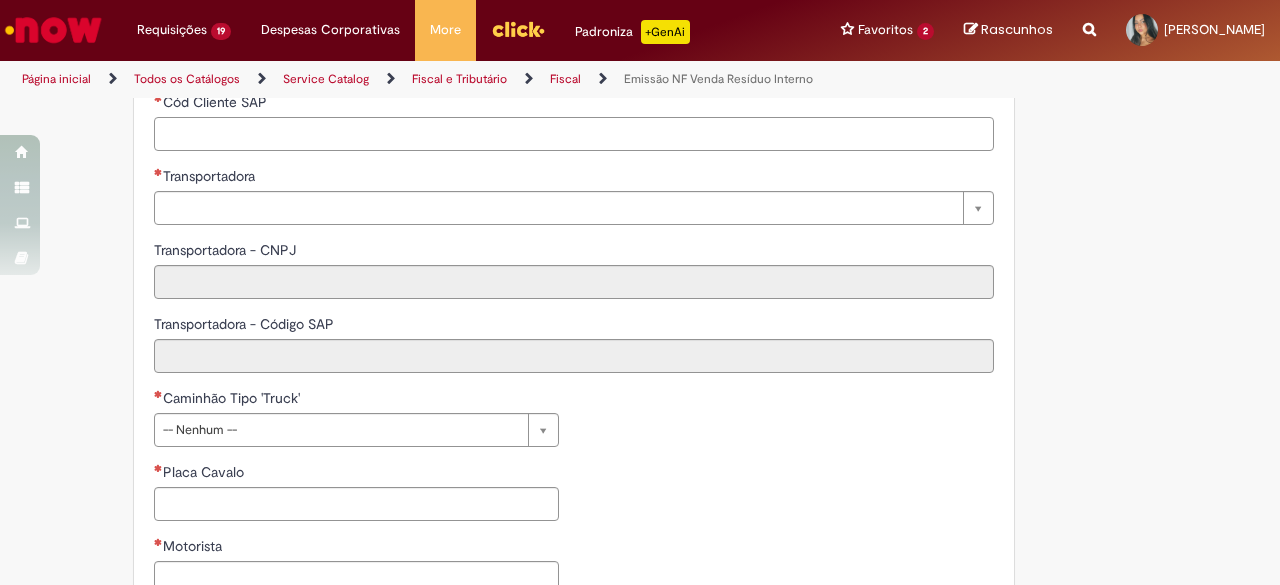 click on "Cód Cliente SAP" at bounding box center (574, 134) 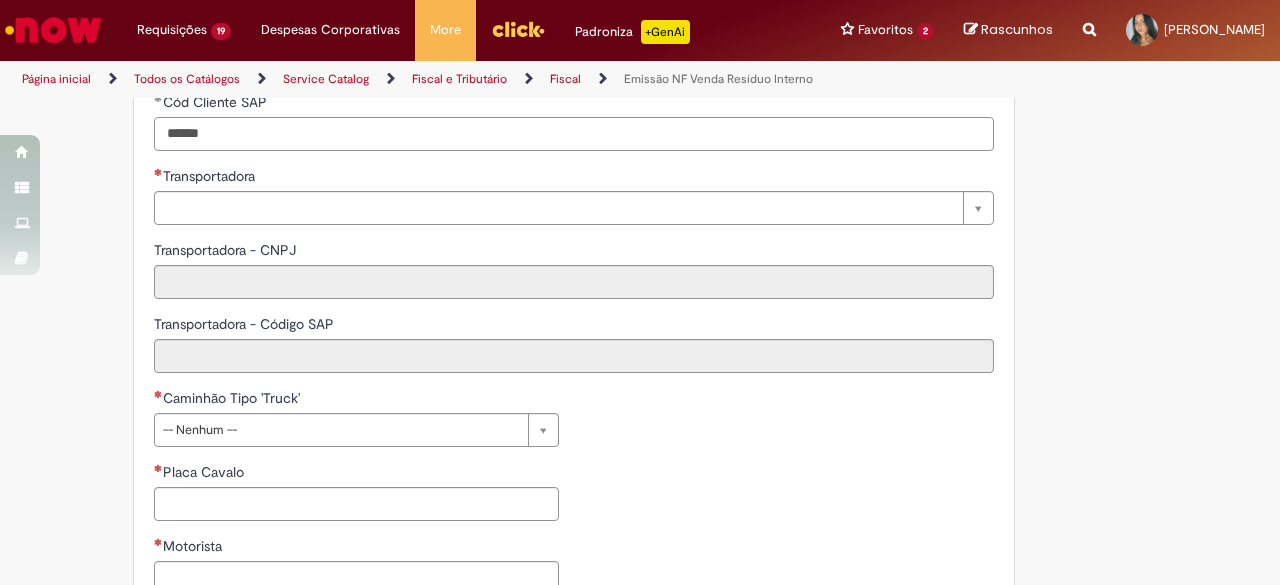 type on "******" 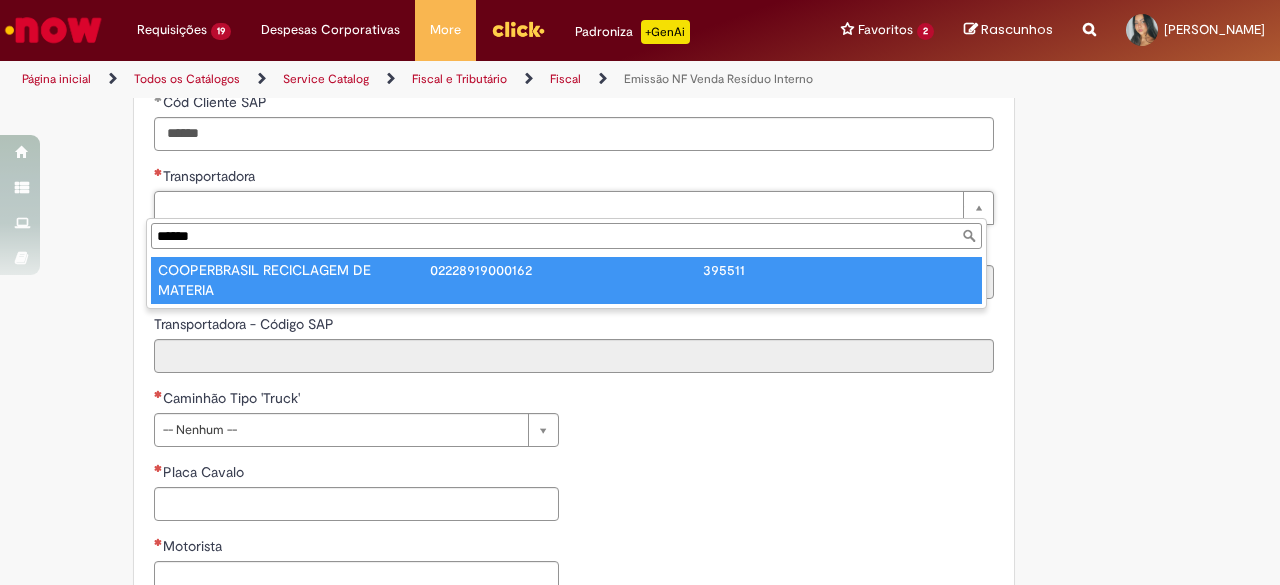 type on "******" 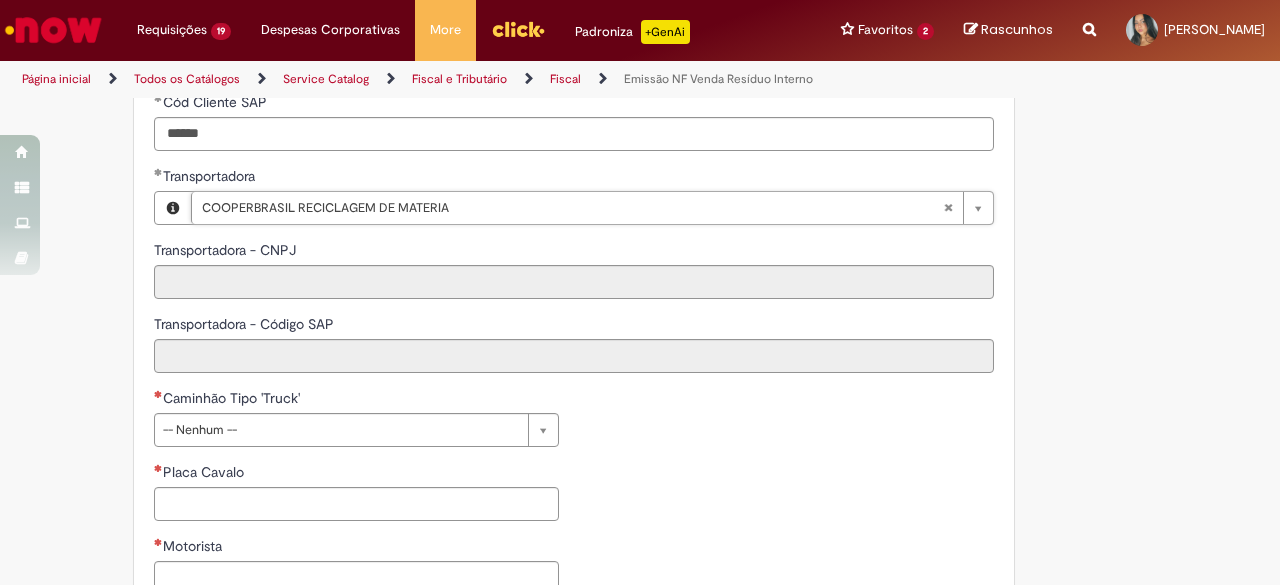 type on "**********" 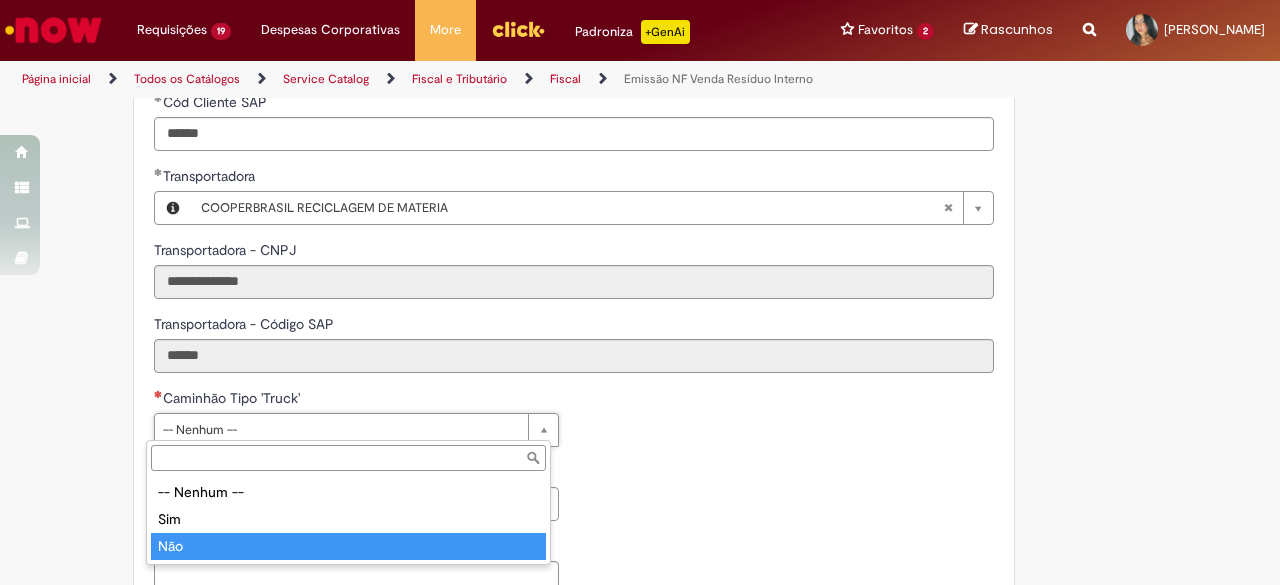 type on "***" 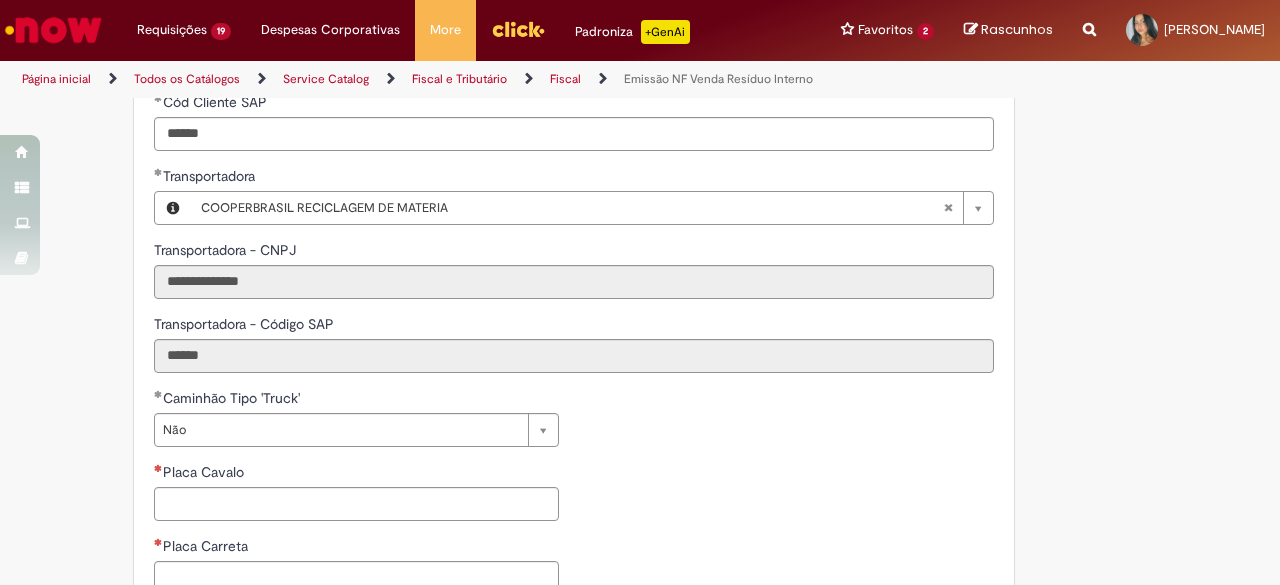 click on "**********" at bounding box center (574, 573) 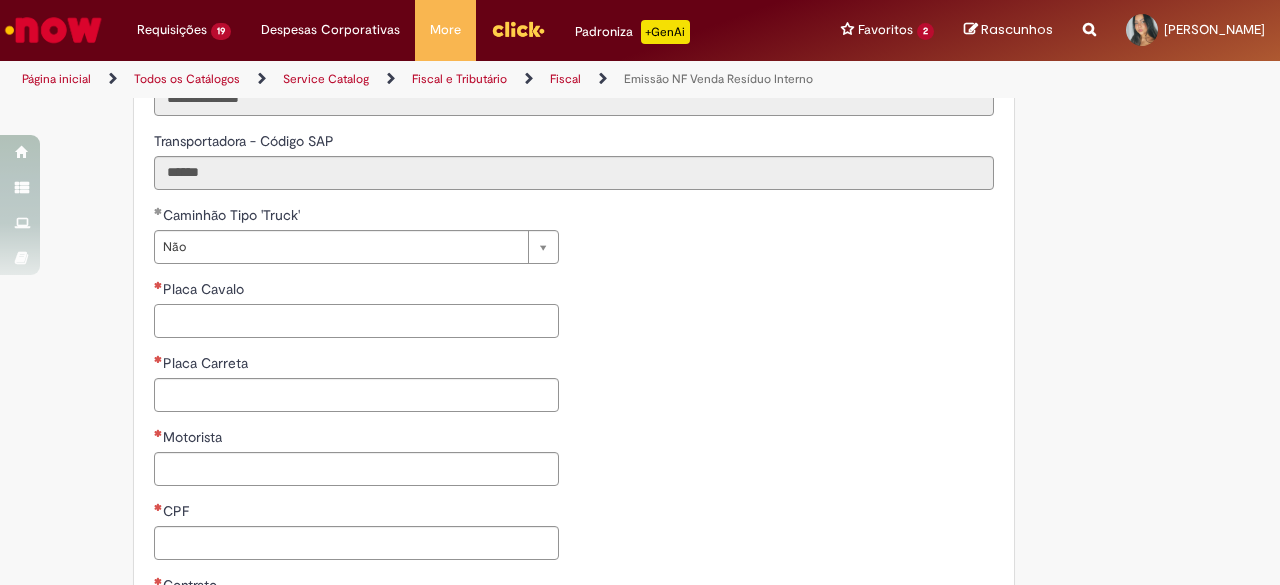 click on "Placa Cavalo" at bounding box center [356, 321] 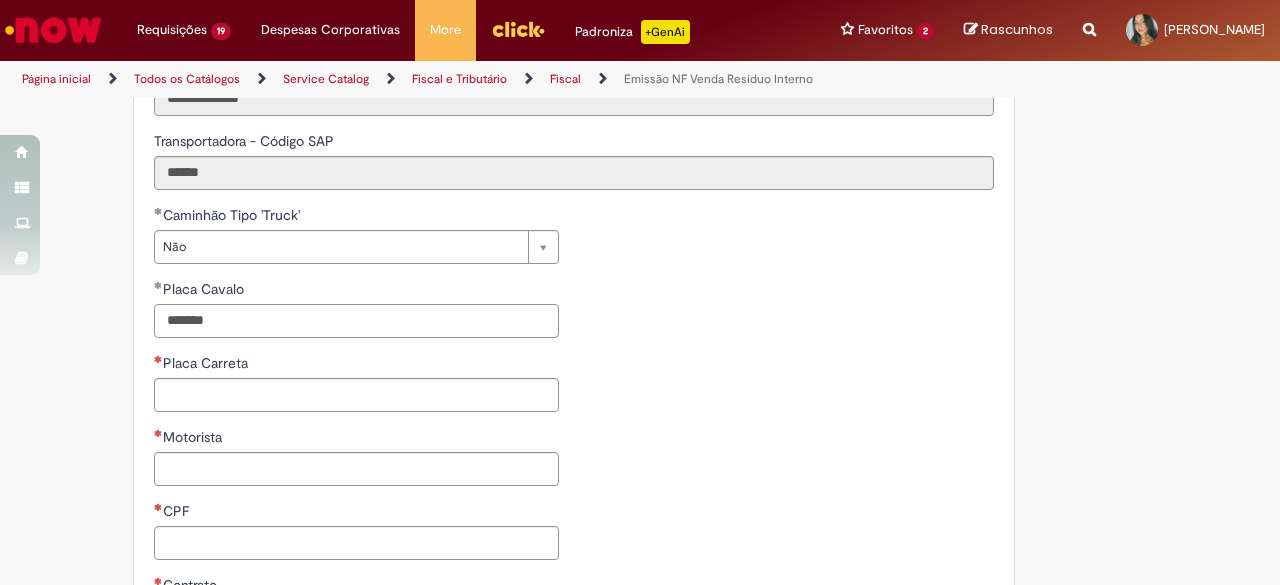 type on "*******" 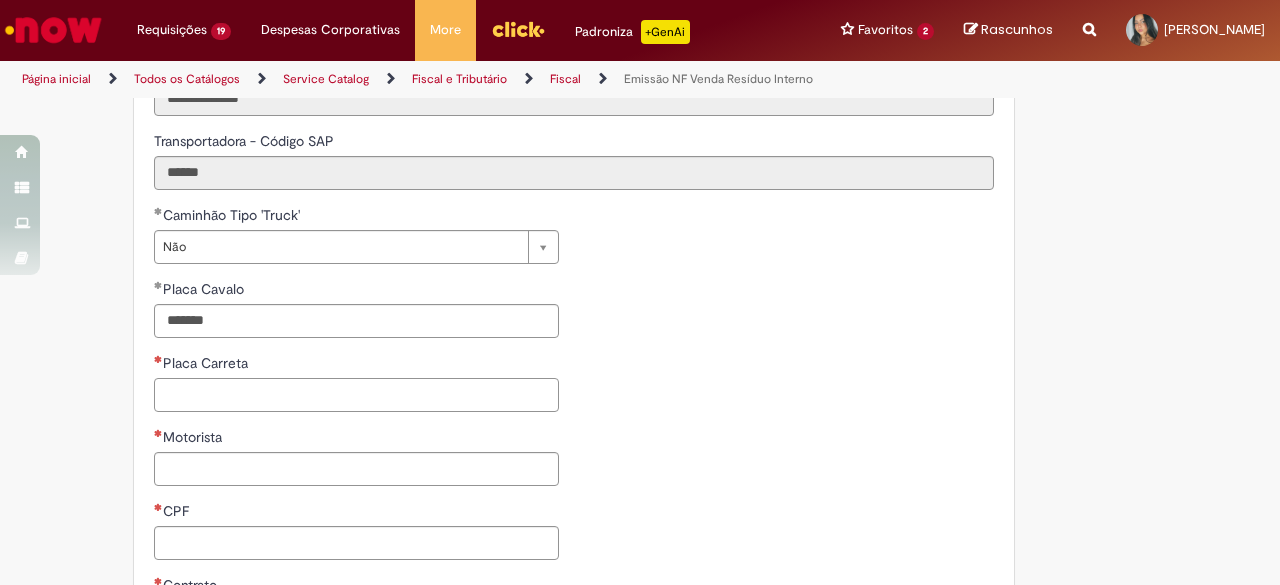 paste on "*******" 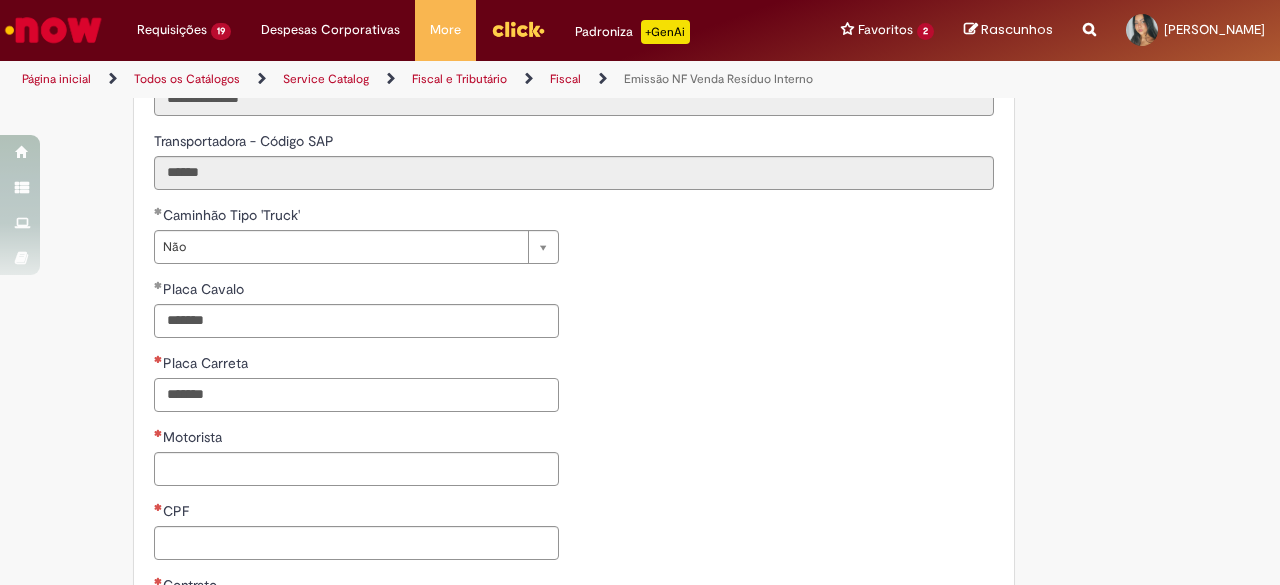 click on "*******" at bounding box center (356, 395) 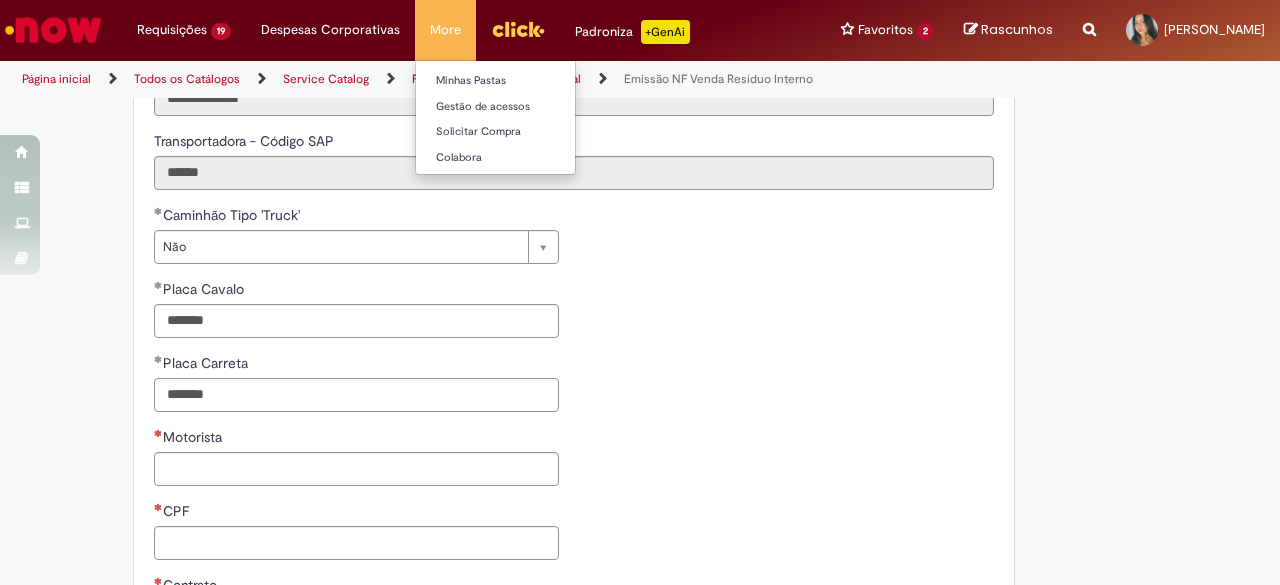 type on "*******" 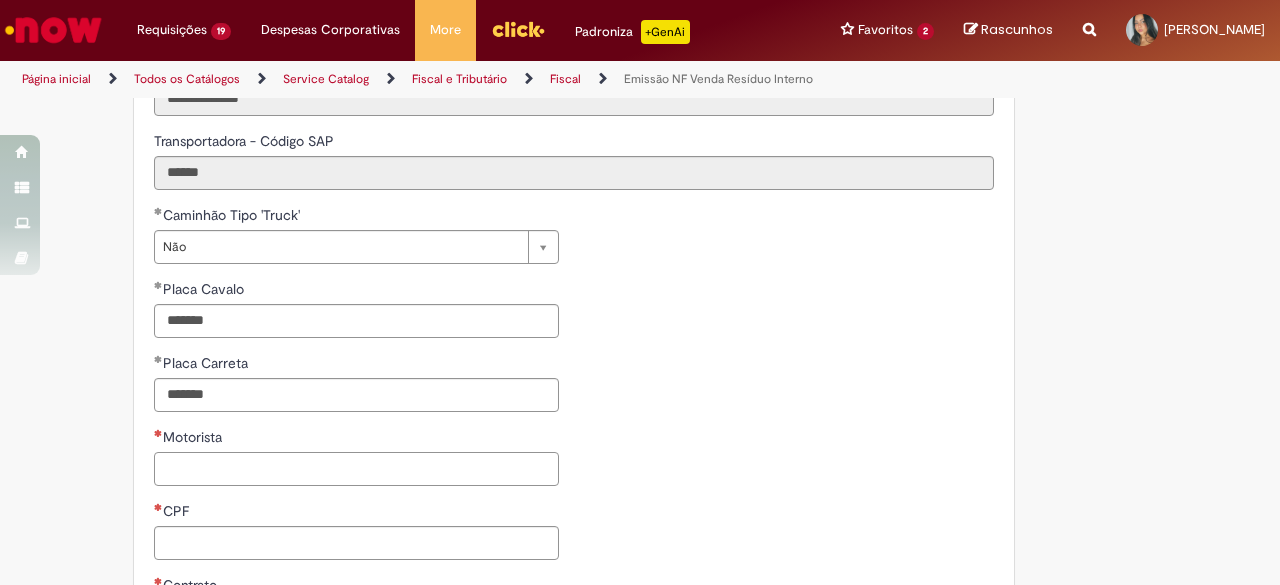 drag, startPoint x: 180, startPoint y: 469, endPoint x: 194, endPoint y: 474, distance: 14.866069 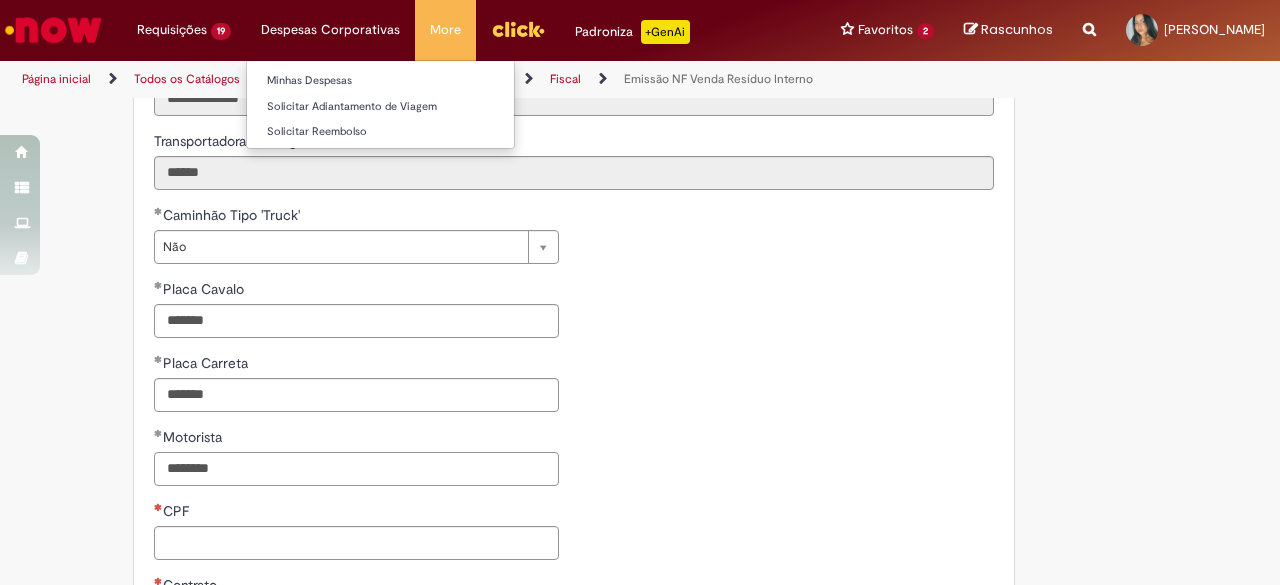 type on "********" 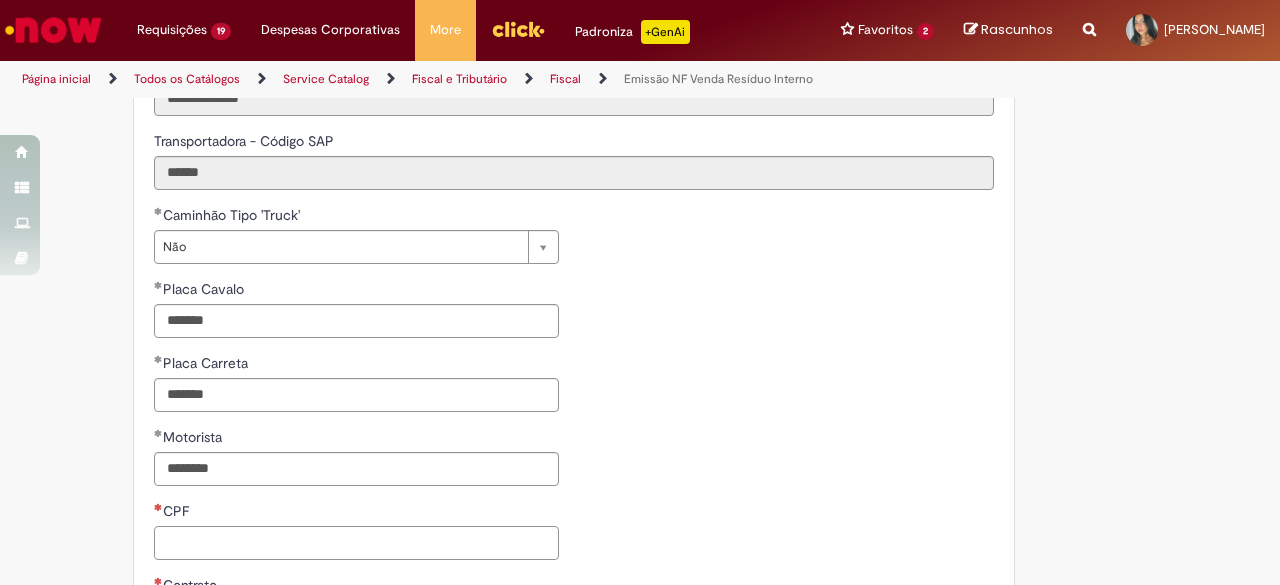 click on "CPF" at bounding box center [356, 543] 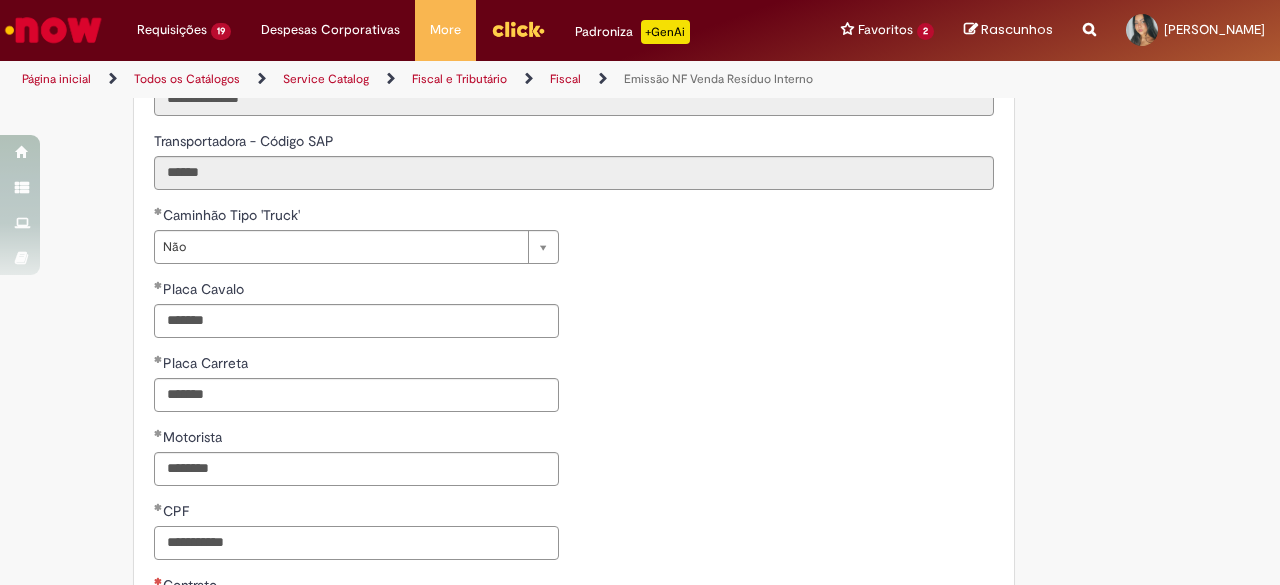 type on "**********" 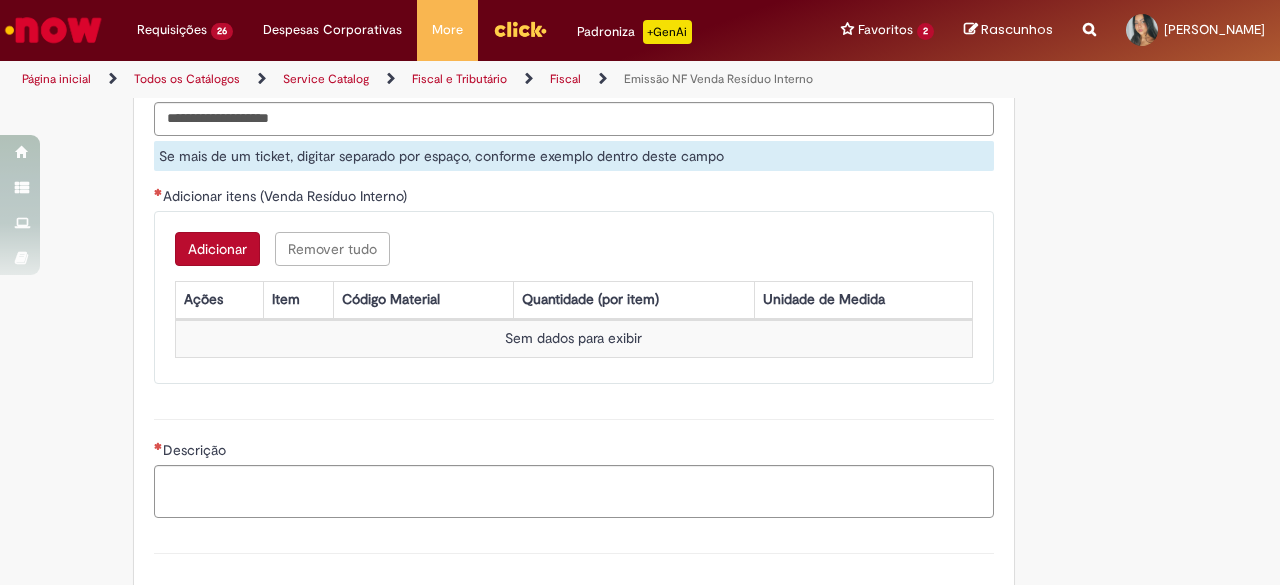 scroll, scrollTop: 1717, scrollLeft: 0, axis: vertical 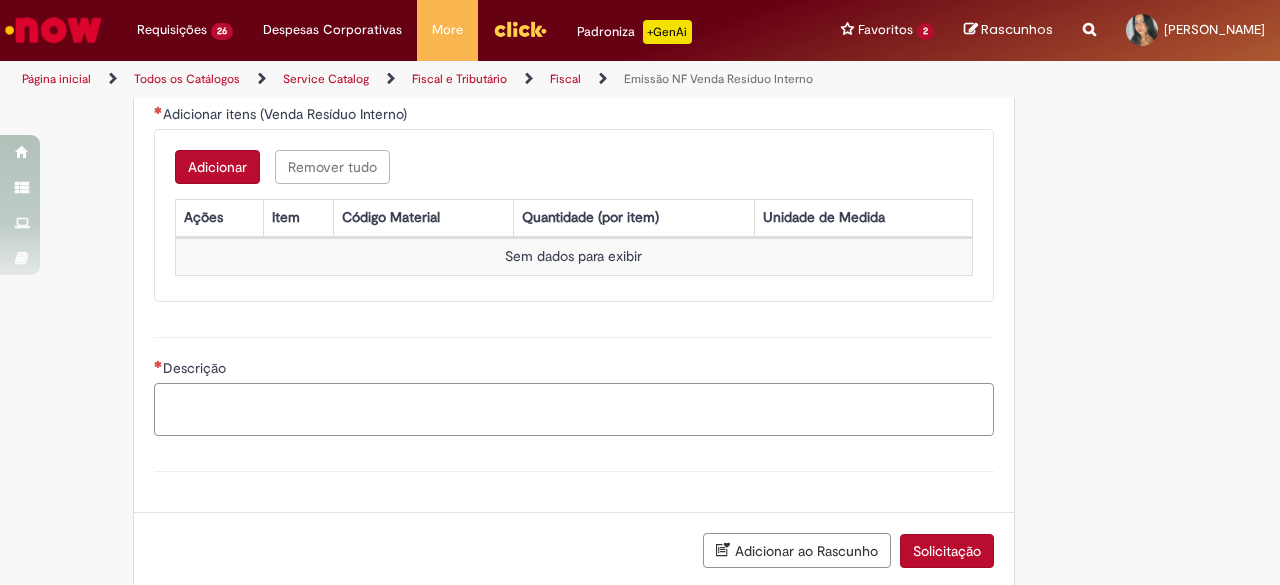click on "Descrição" at bounding box center (574, 409) 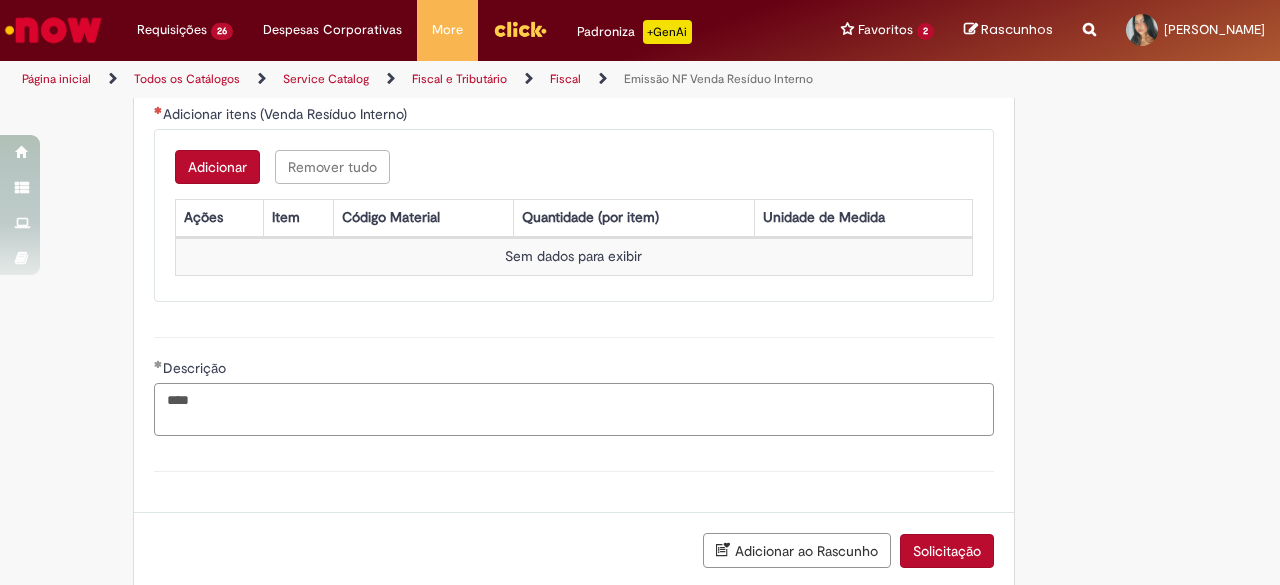 scroll, scrollTop: 1535, scrollLeft: 0, axis: vertical 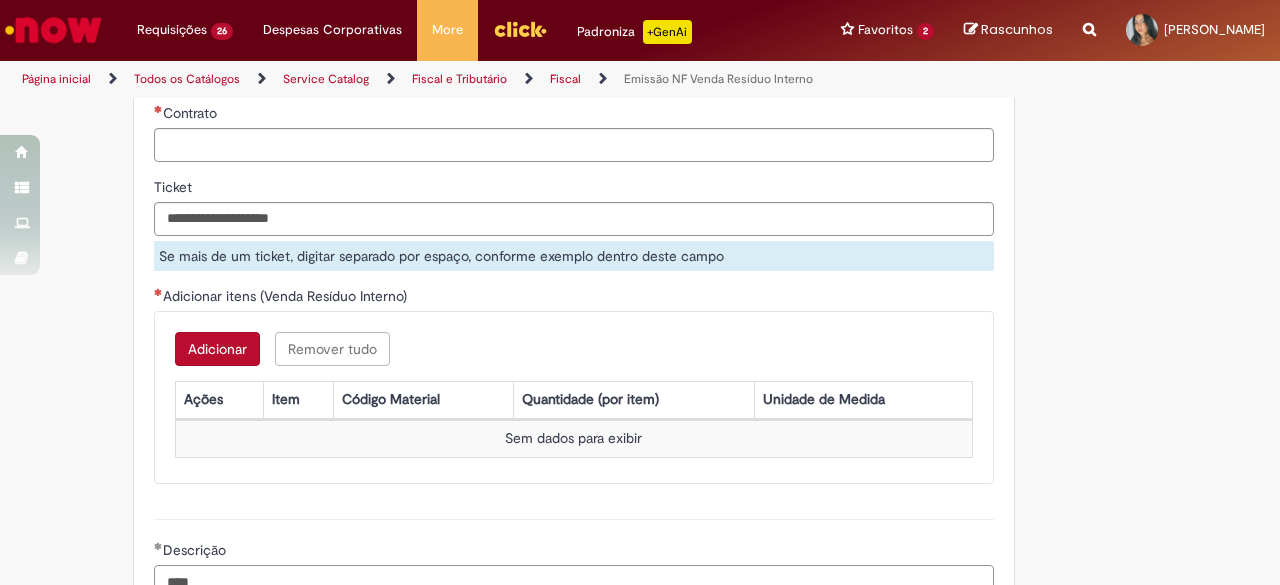 click on "****" at bounding box center [574, 591] 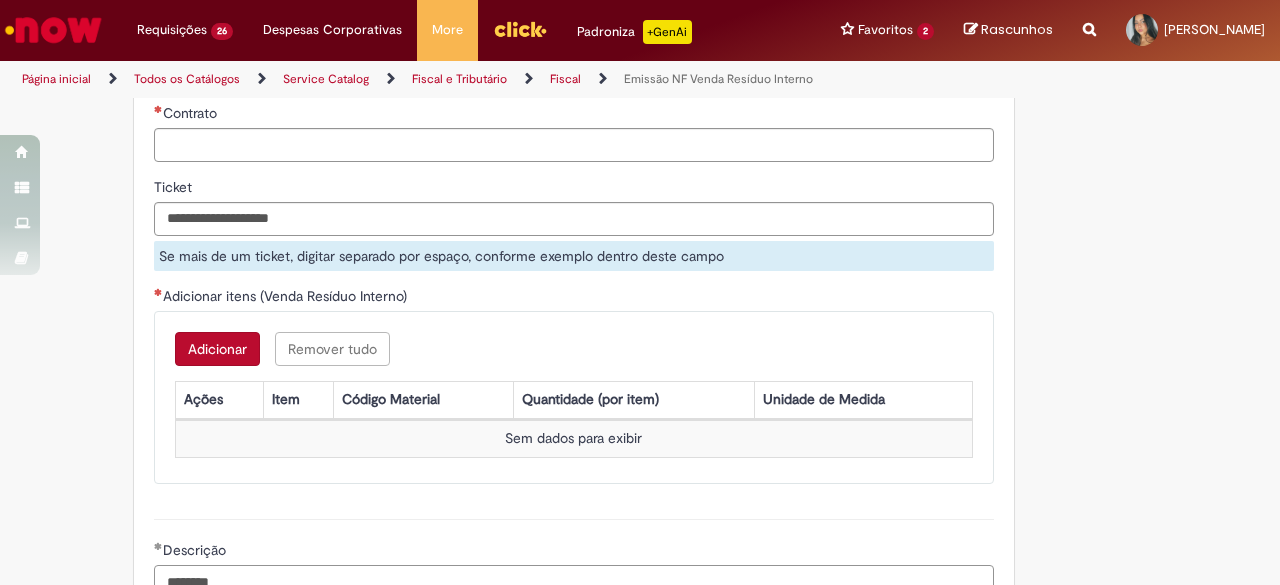 type on "********" 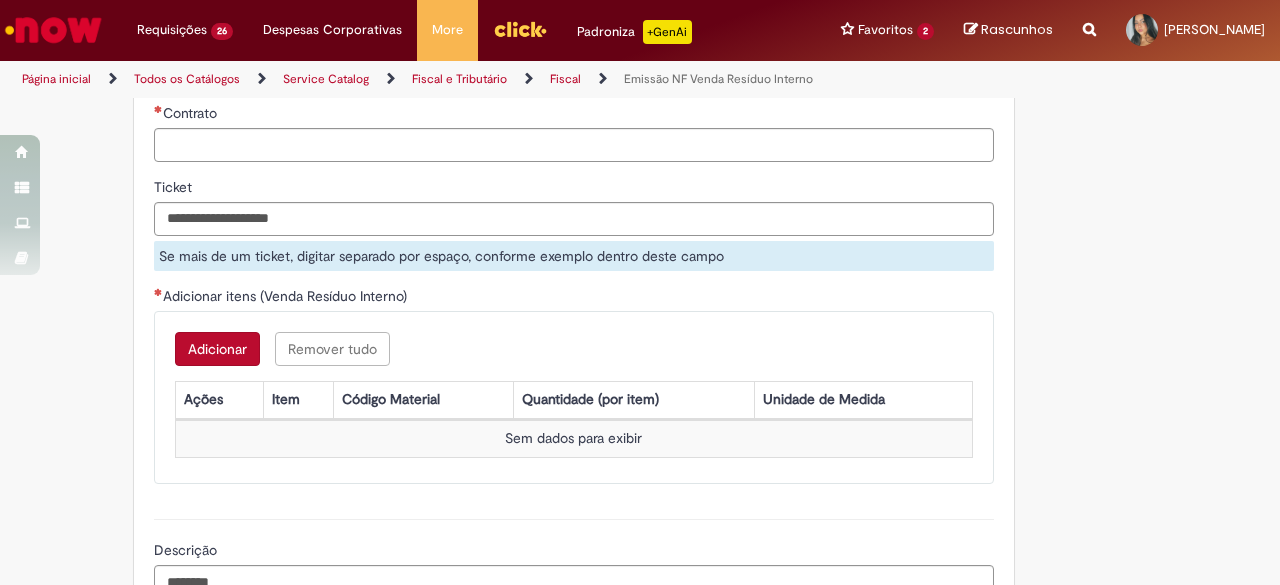 scroll, scrollTop: 1444, scrollLeft: 0, axis: vertical 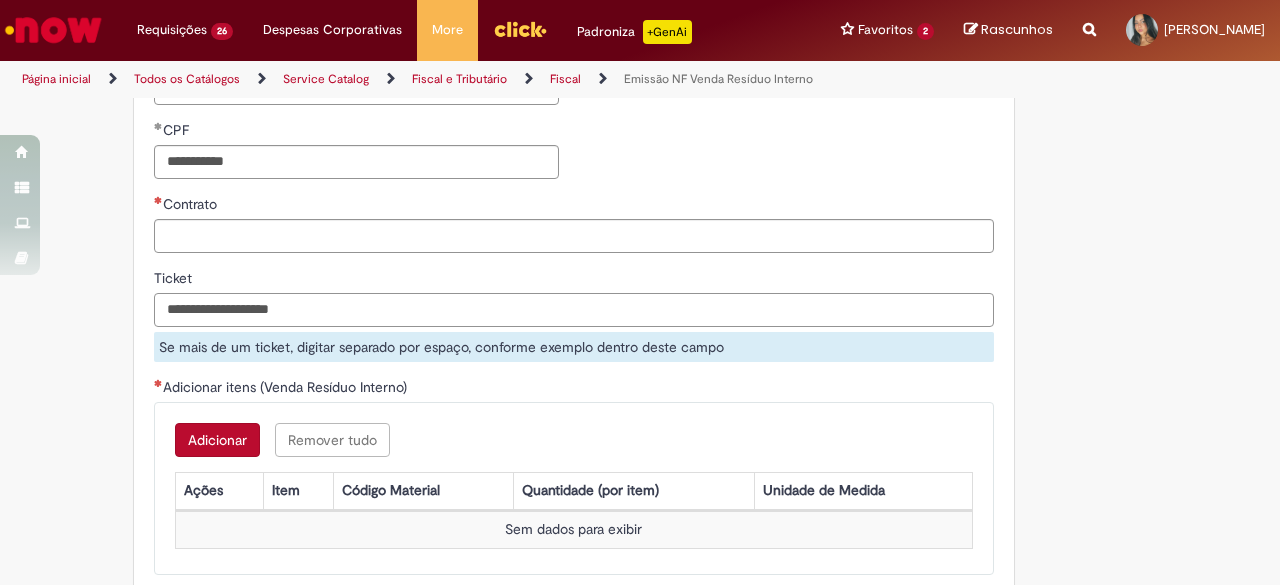 click on "Ticket" at bounding box center [574, 310] 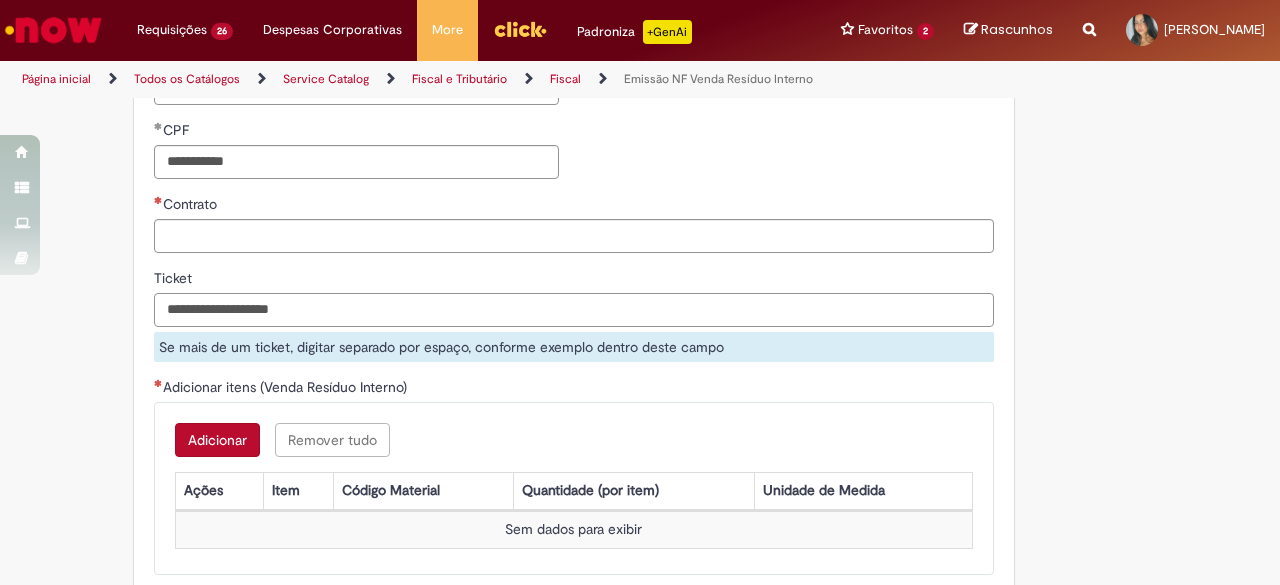 paste on "*********" 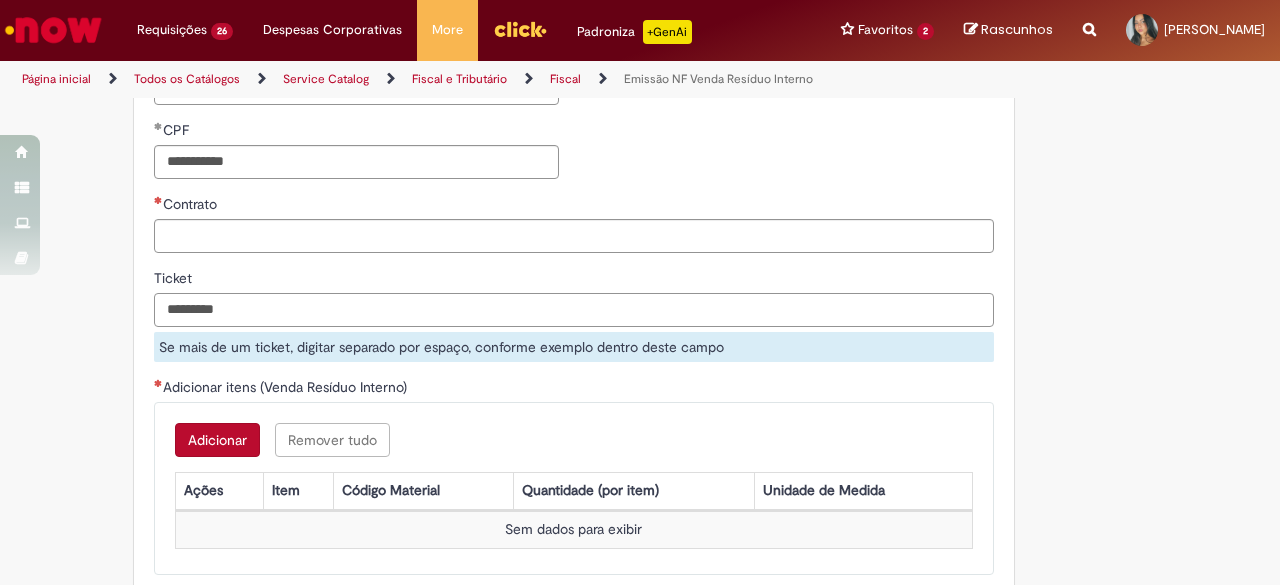 type on "*********" 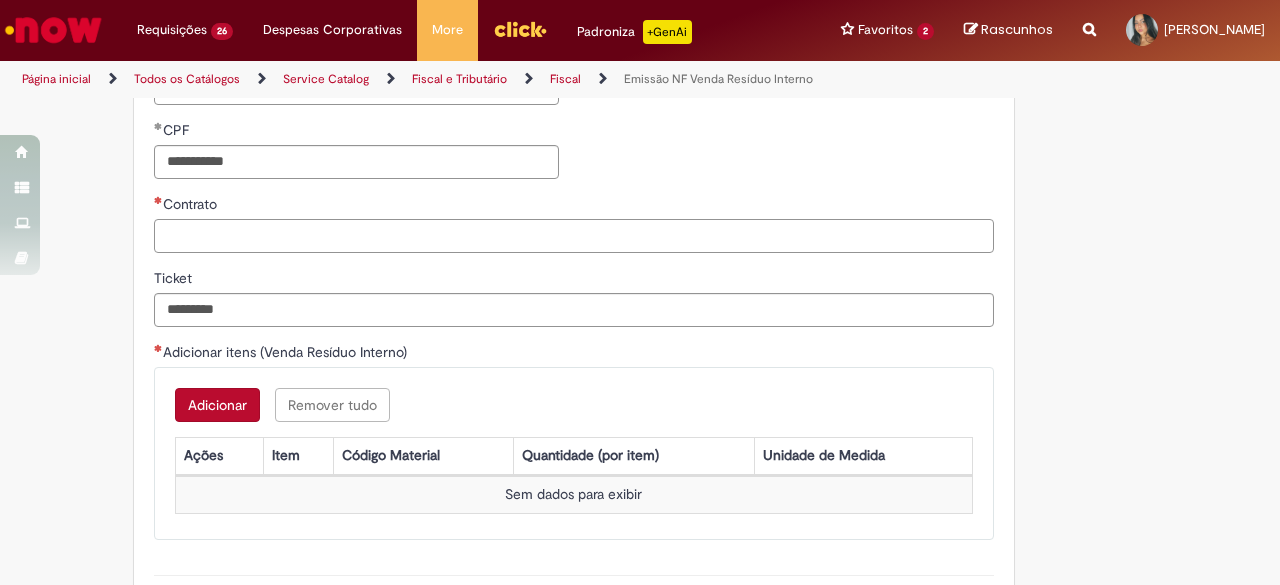 click on "Contrato" at bounding box center [574, 236] 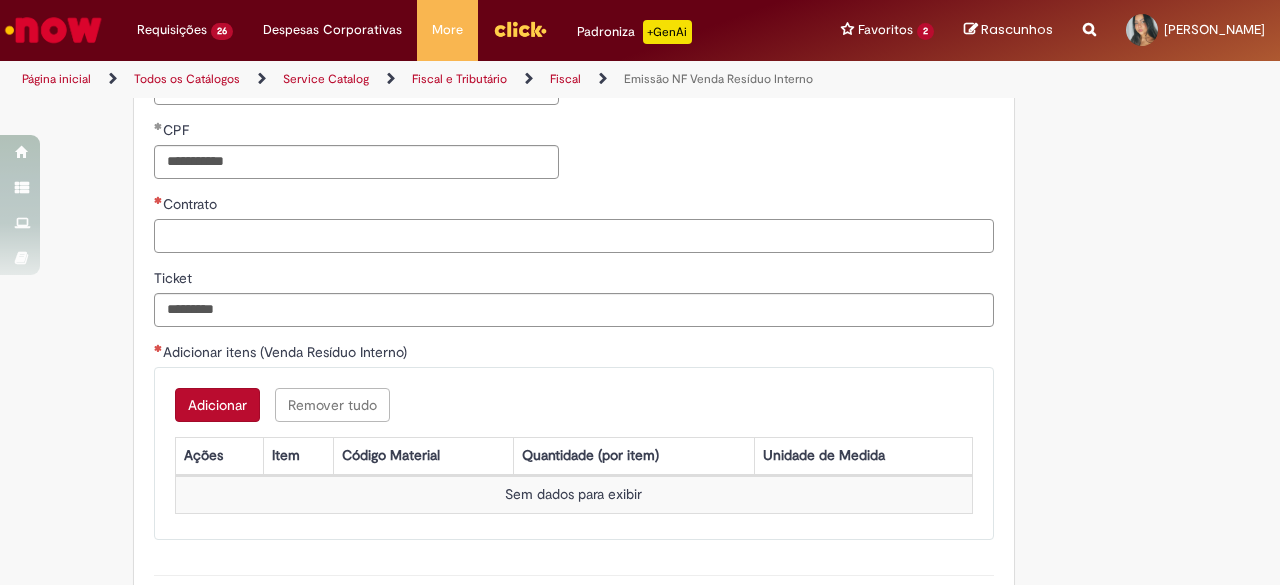 paste on "**********" 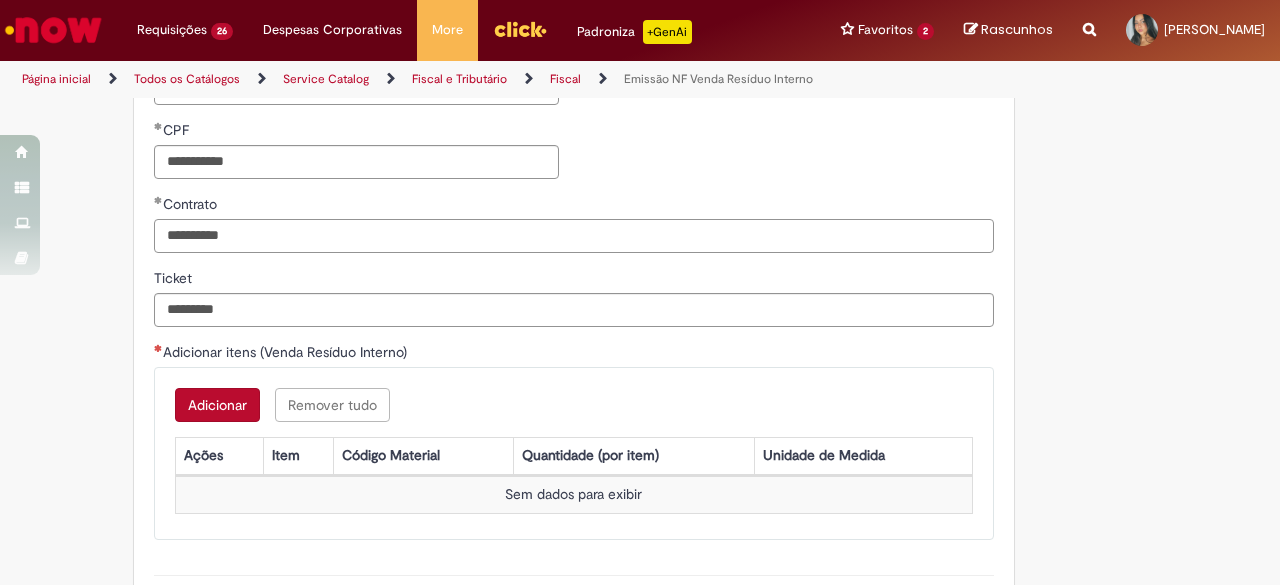 type on "**********" 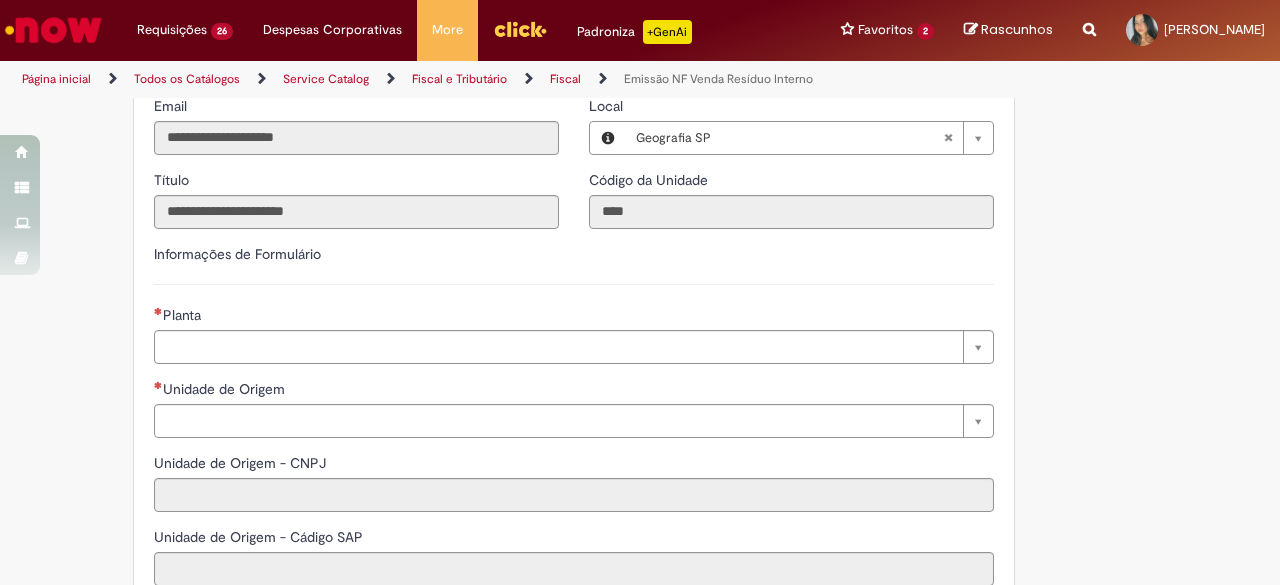 scroll, scrollTop: 368, scrollLeft: 0, axis: vertical 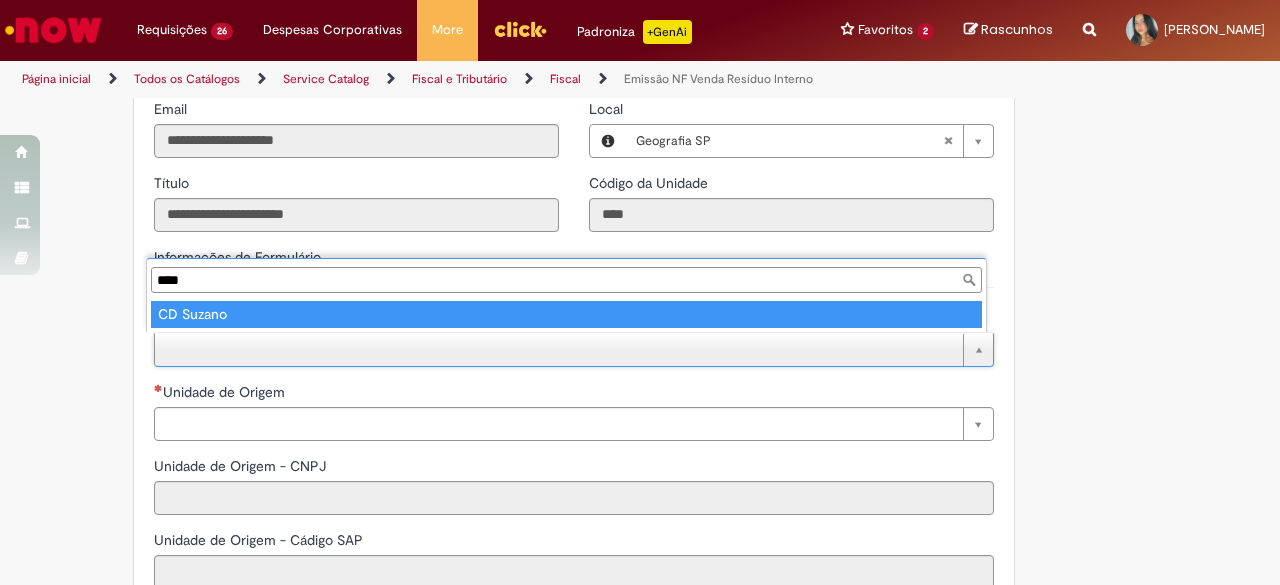type on "****" 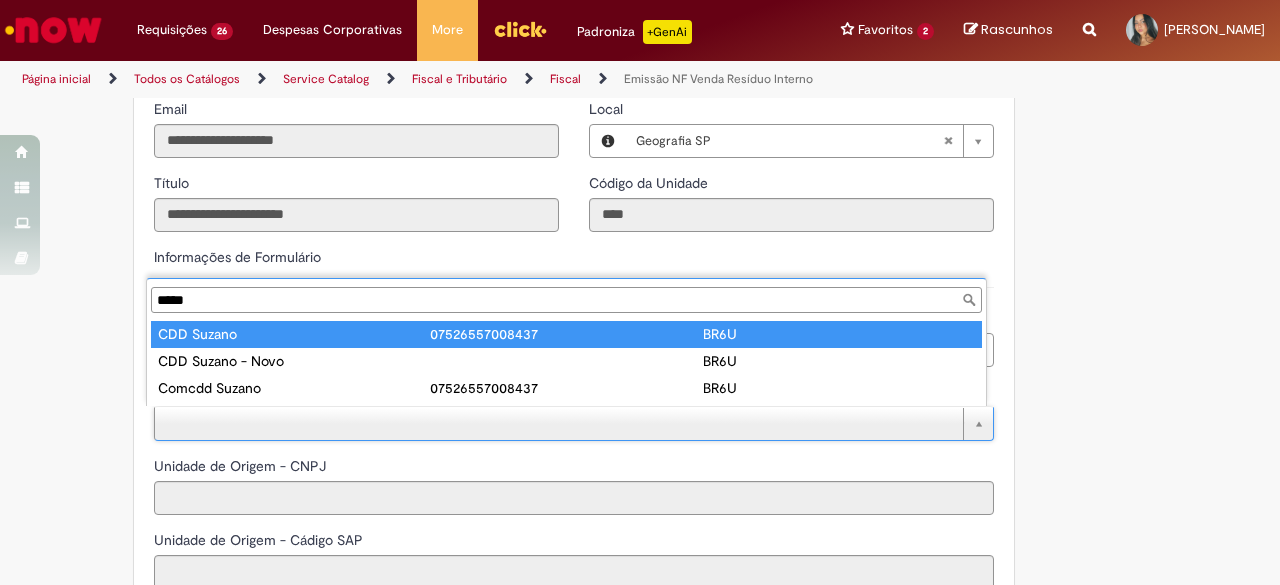 type on "*****" 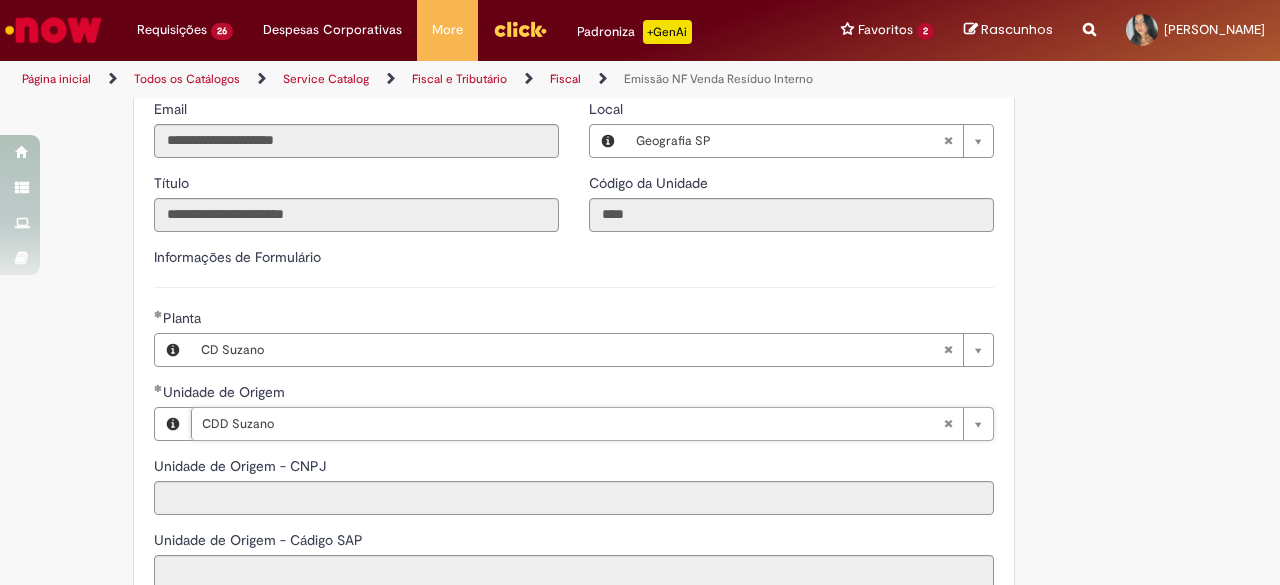 type on "**********" 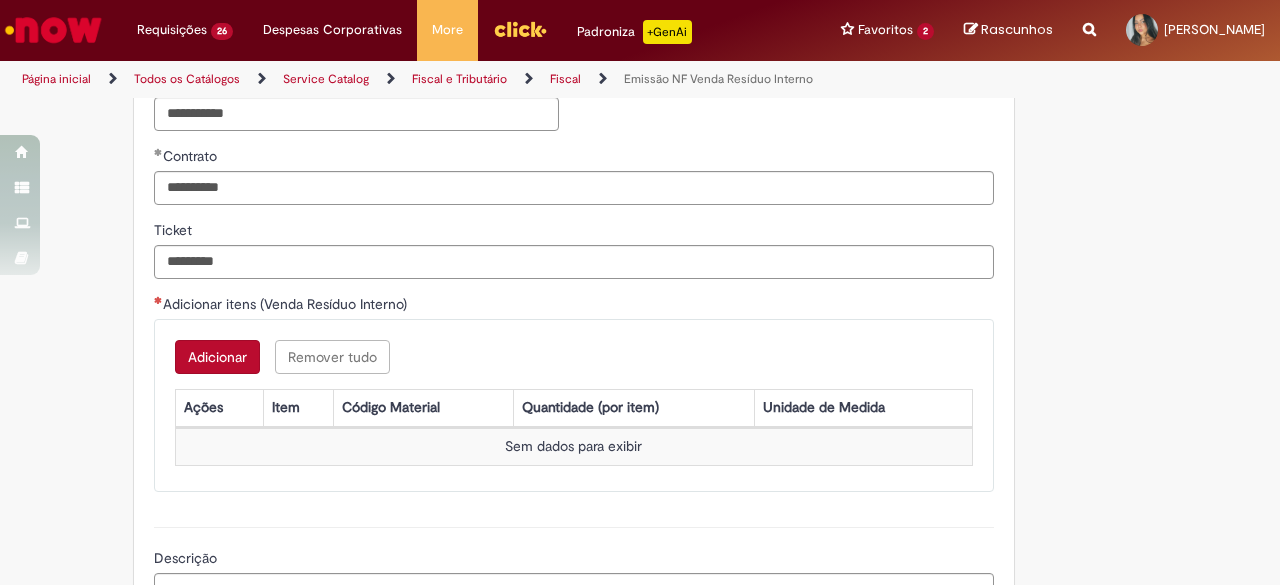 scroll, scrollTop: 1538, scrollLeft: 0, axis: vertical 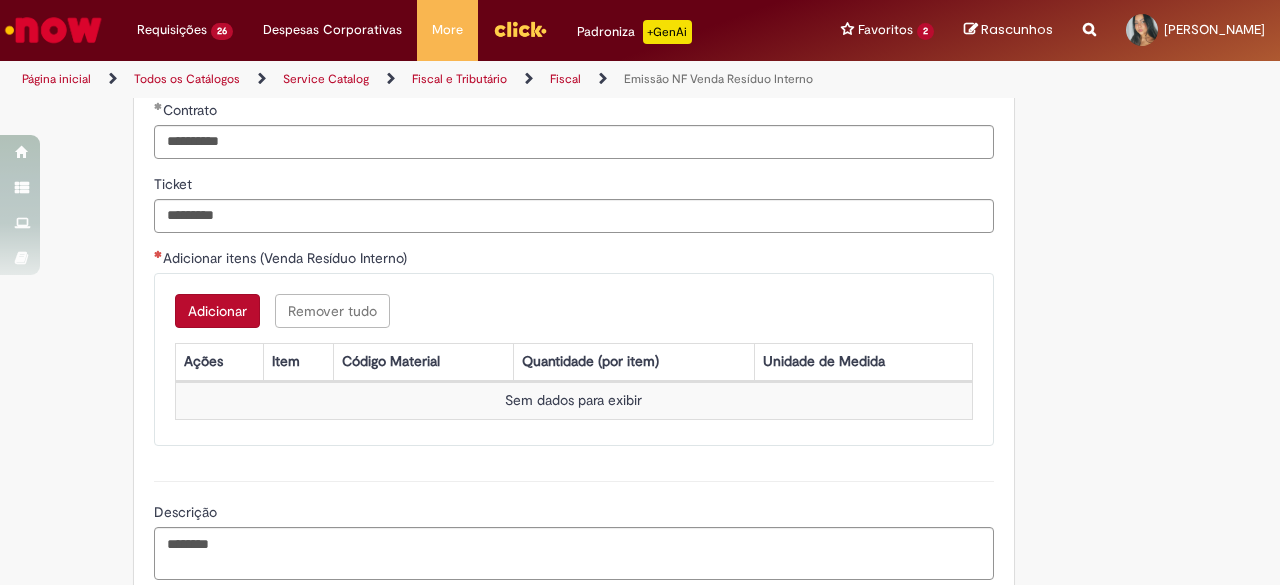 click on "Adicionar" at bounding box center (217, 311) 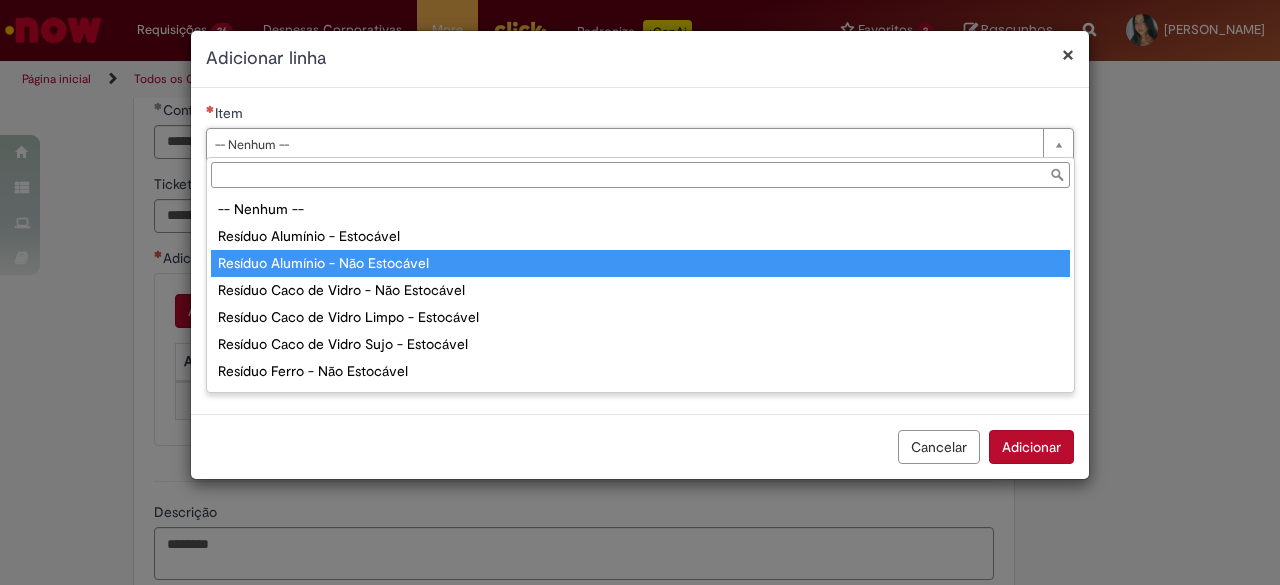 type on "**********" 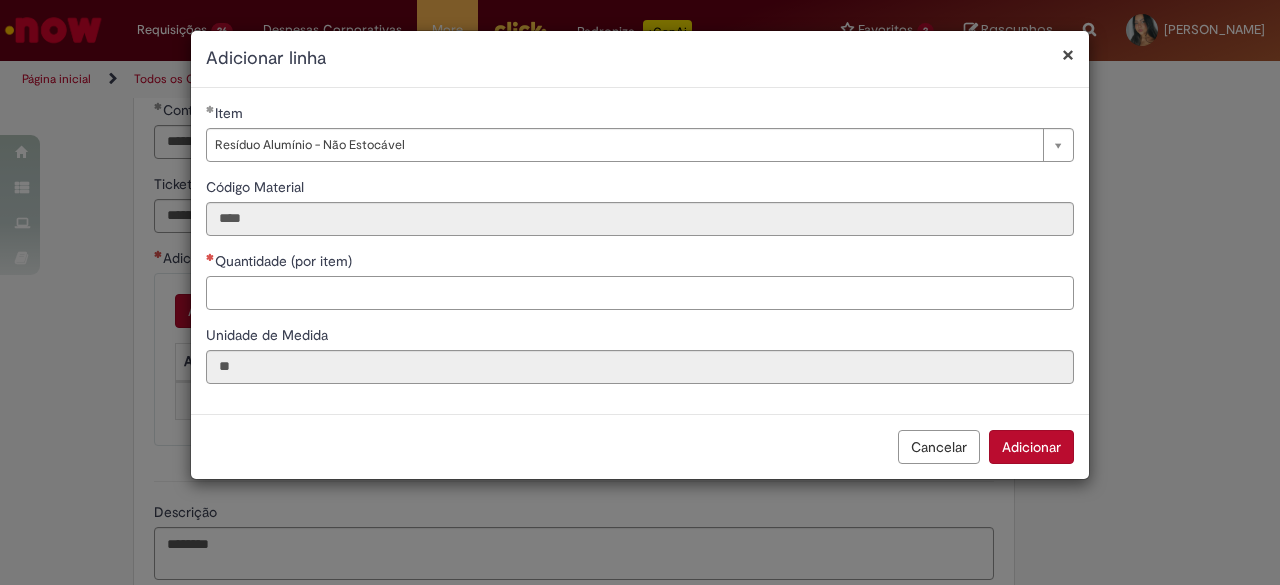 click on "Quantidade (por item)" at bounding box center (640, 293) 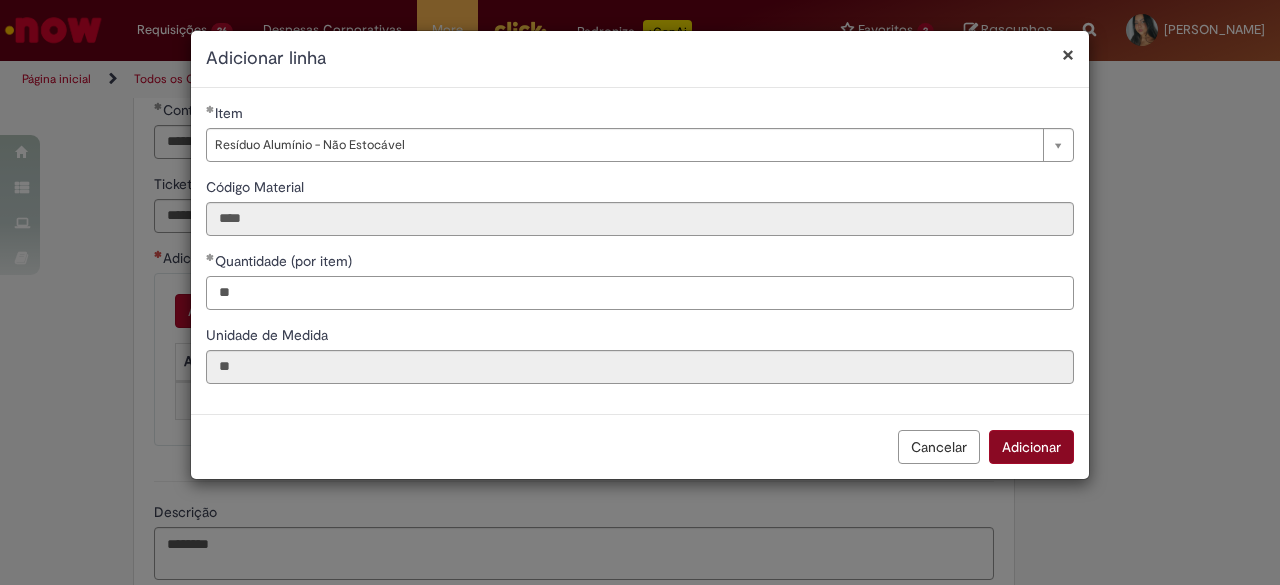 type on "**" 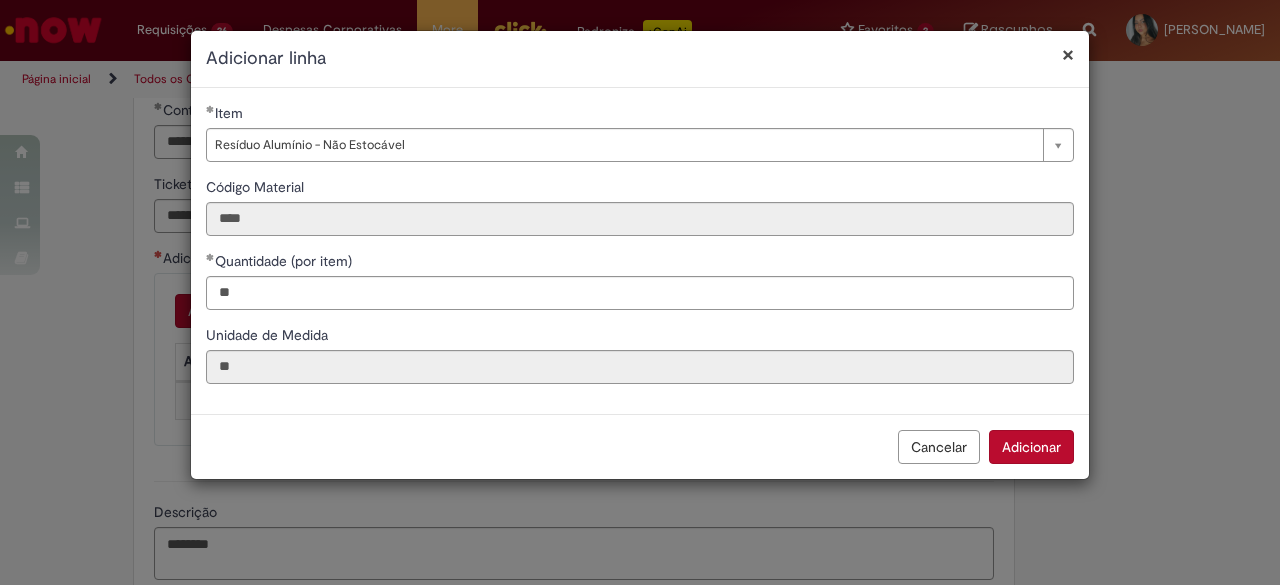 click on "Adicionar" at bounding box center (1031, 447) 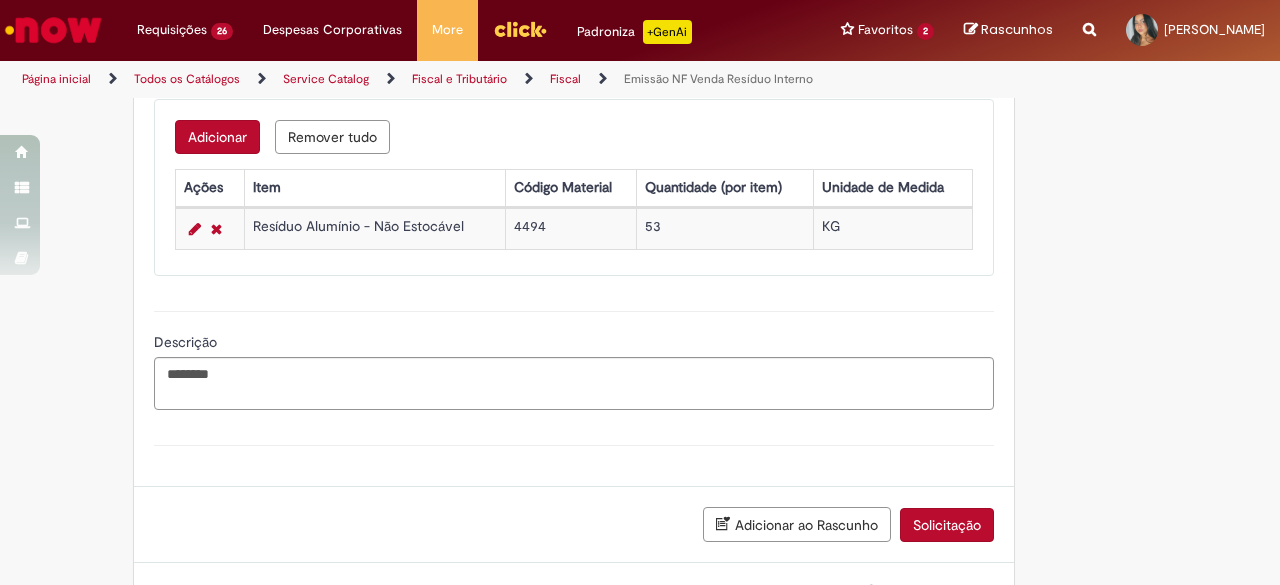 scroll, scrollTop: 1792, scrollLeft: 0, axis: vertical 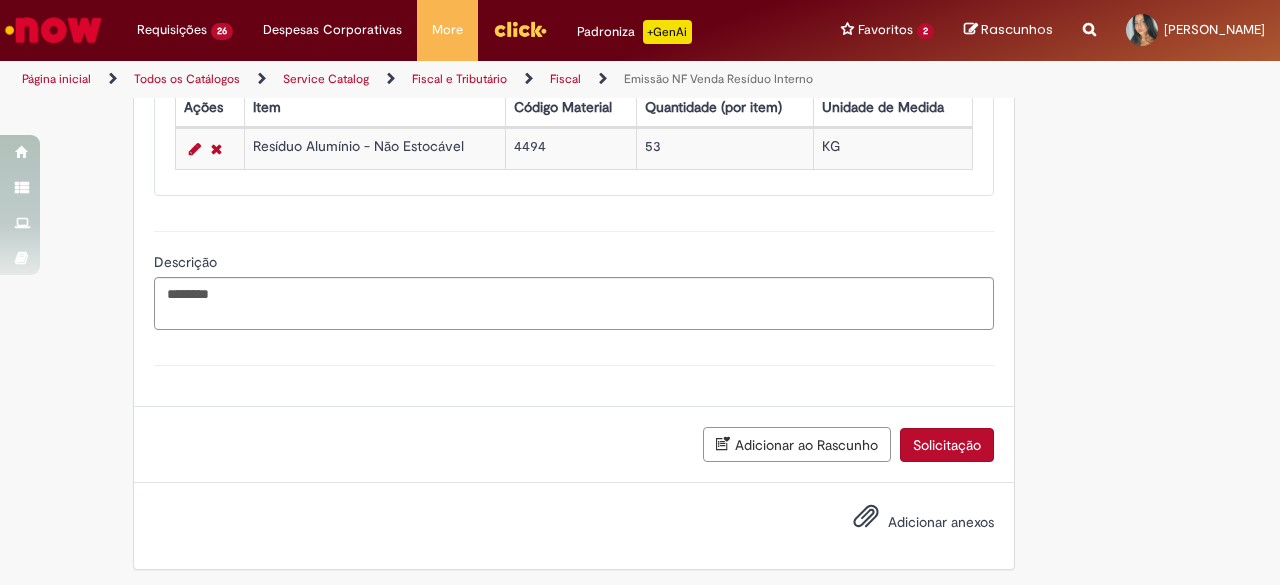 click on "Solicitação" at bounding box center (947, 445) 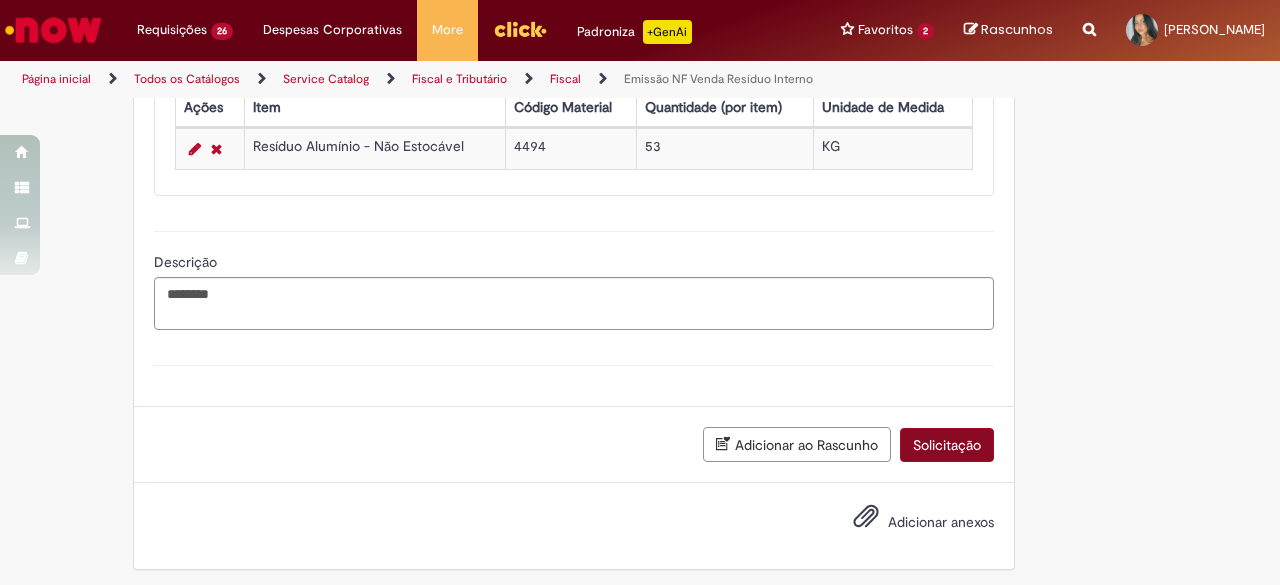 scroll, scrollTop: 1746, scrollLeft: 0, axis: vertical 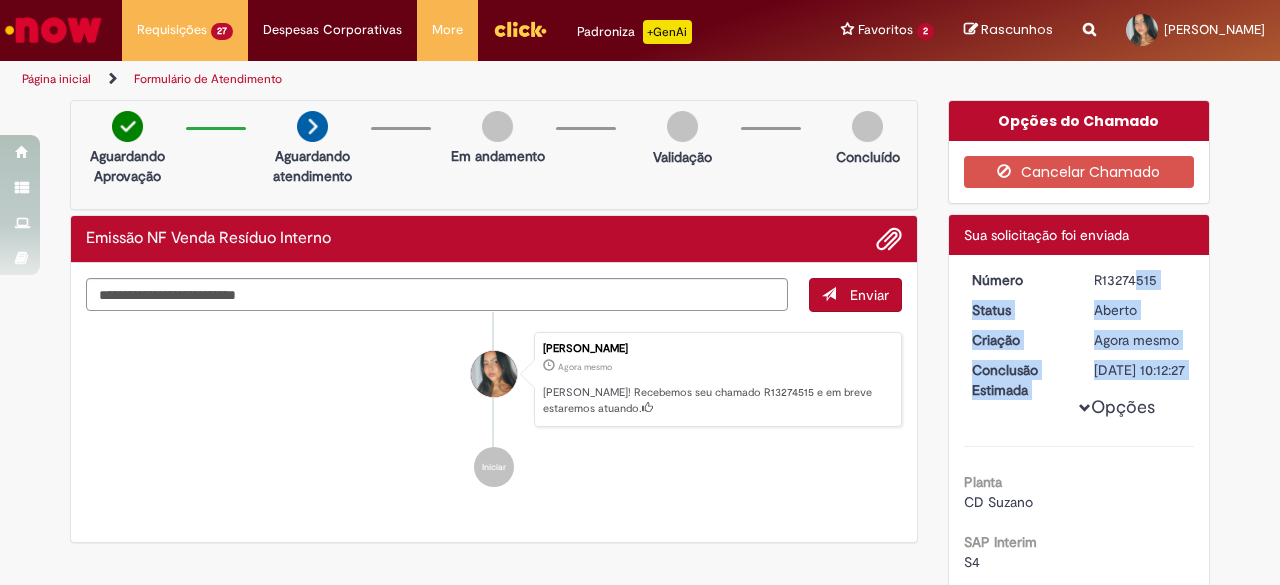 drag, startPoint x: 1083, startPoint y: 281, endPoint x: 1155, endPoint y: 295, distance: 73.34848 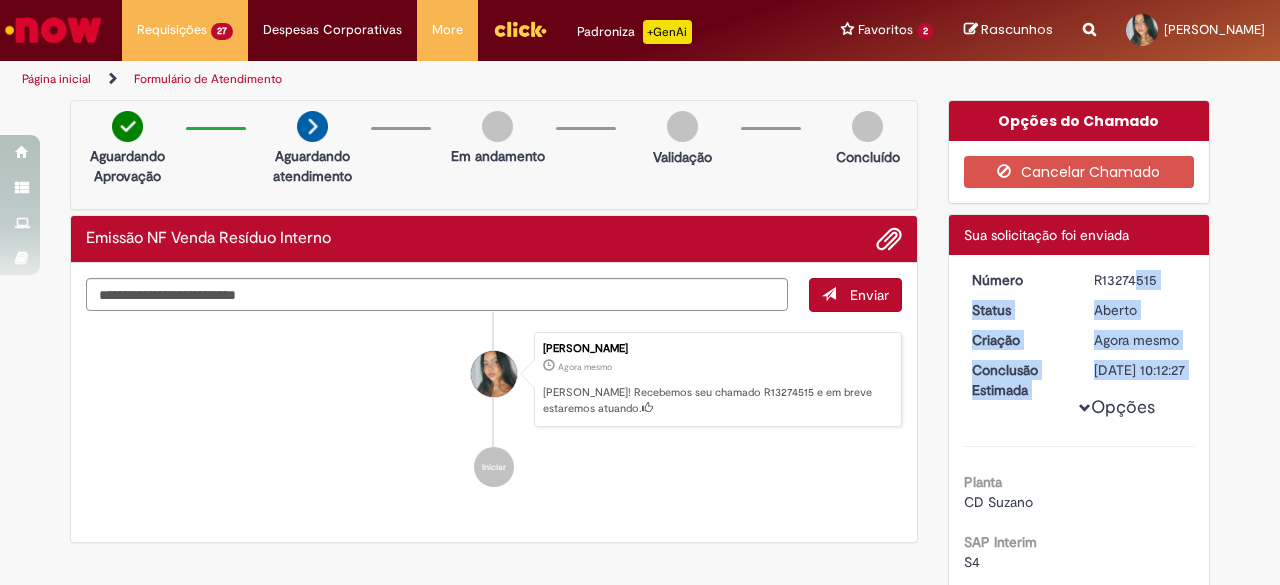 drag, startPoint x: 1086, startPoint y: 271, endPoint x: 1150, endPoint y: 273, distance: 64.03124 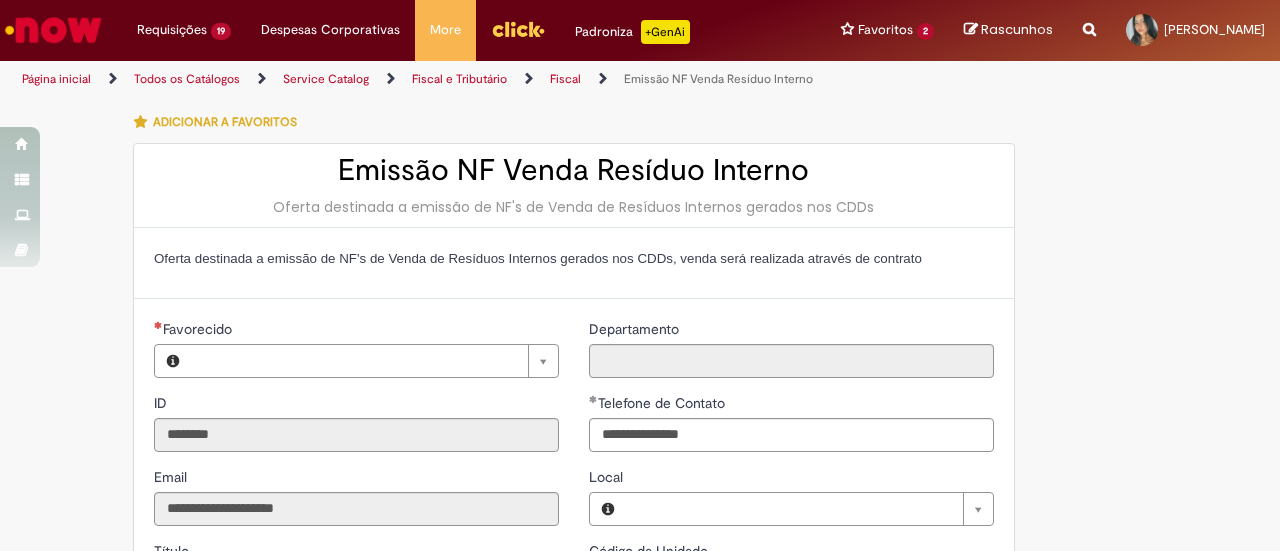 type on "**********" 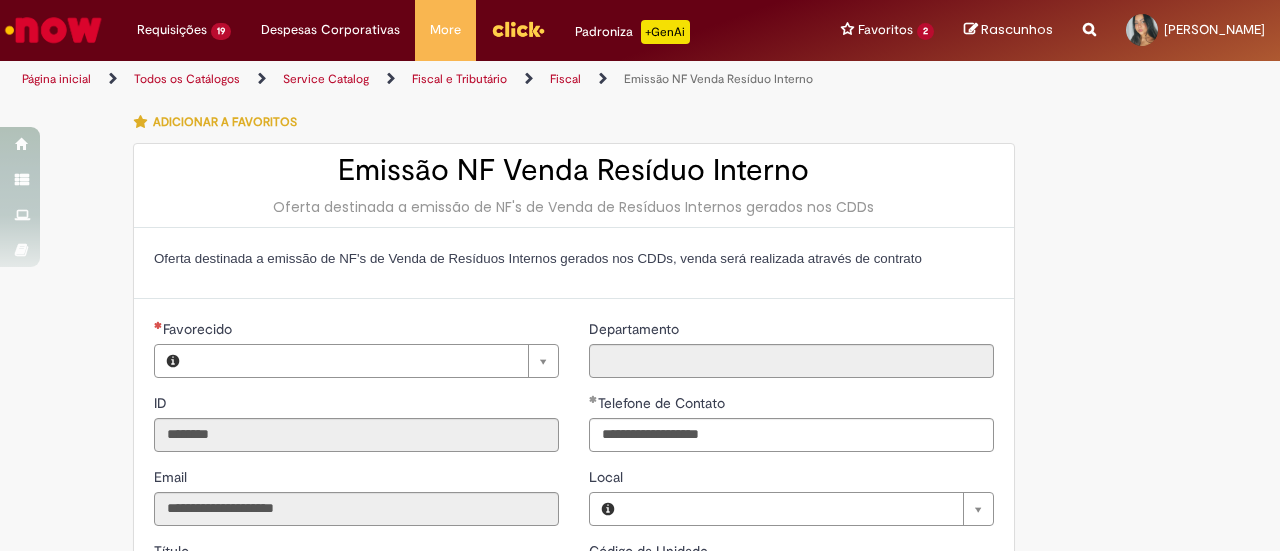 type on "**********" 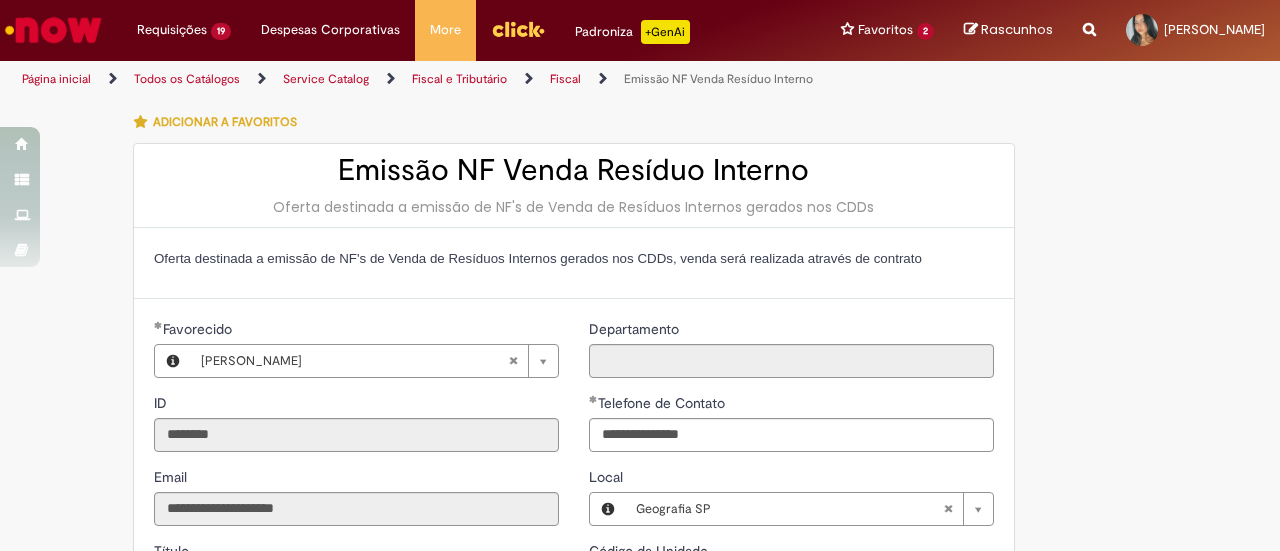 type on "**********" 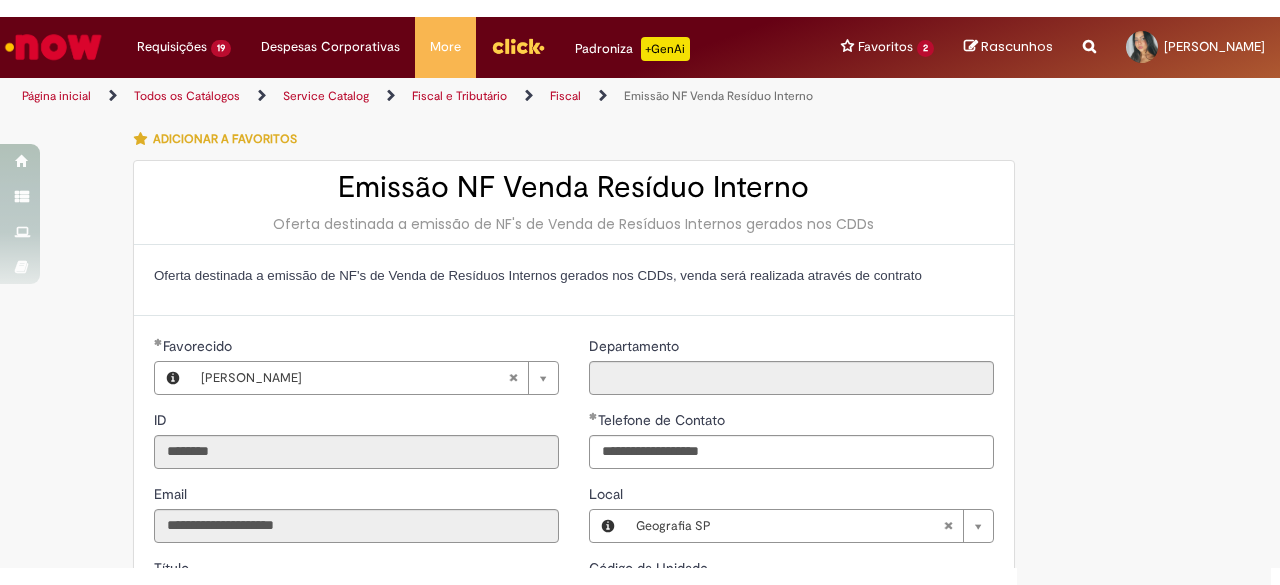 scroll, scrollTop: 0, scrollLeft: 0, axis: both 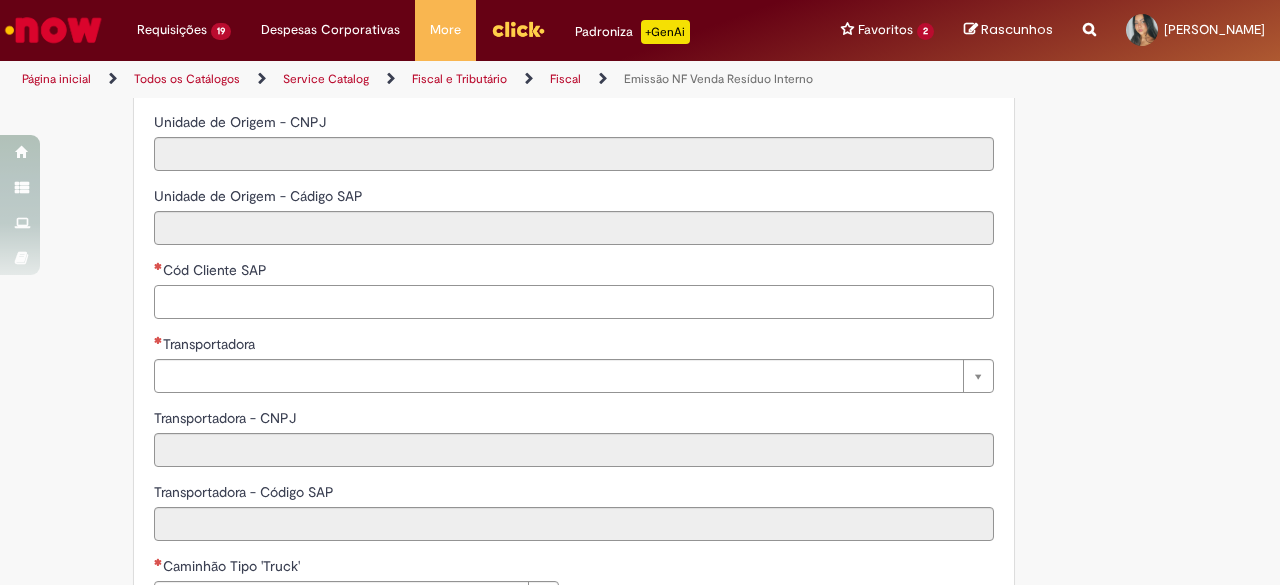 click on "Cód Cliente SAP" at bounding box center [574, 302] 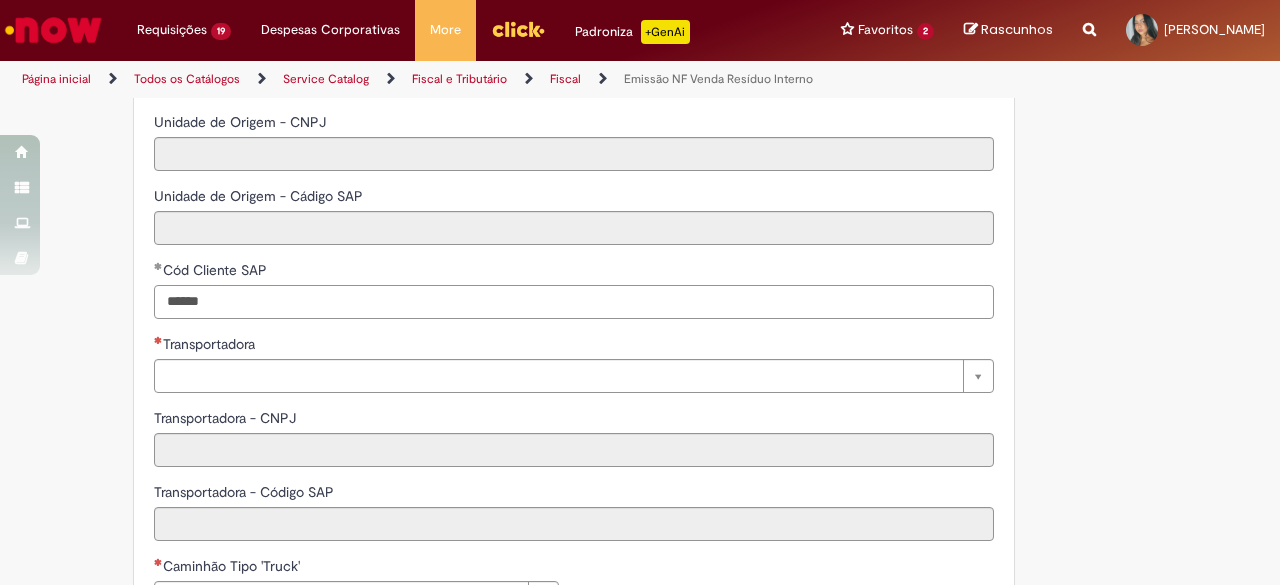 type on "******" 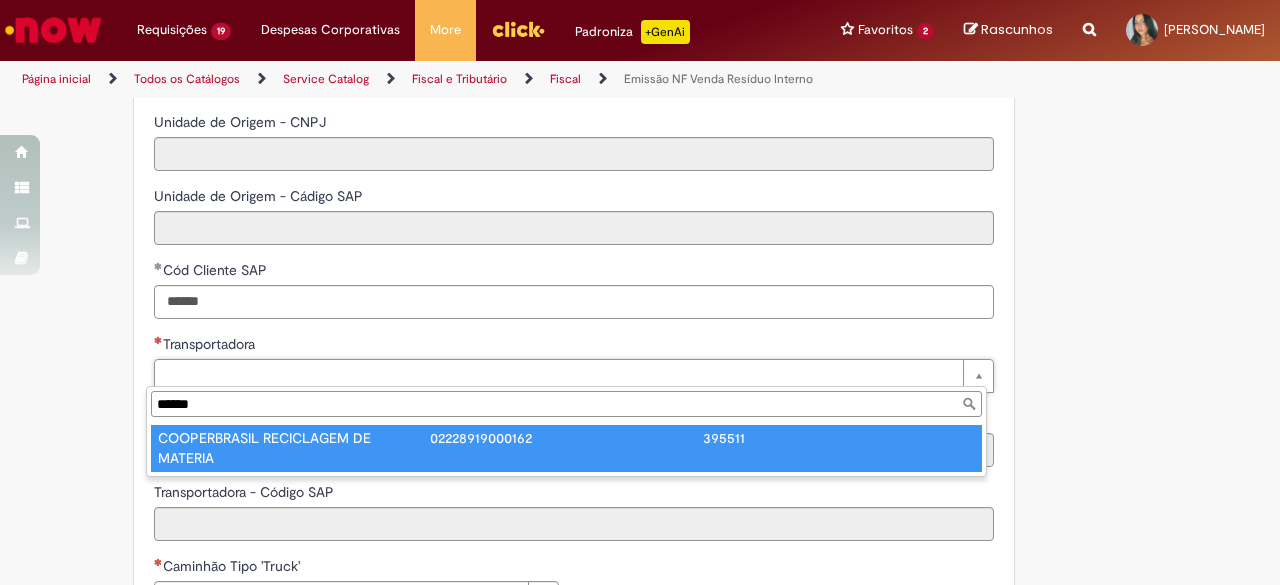 type on "******" 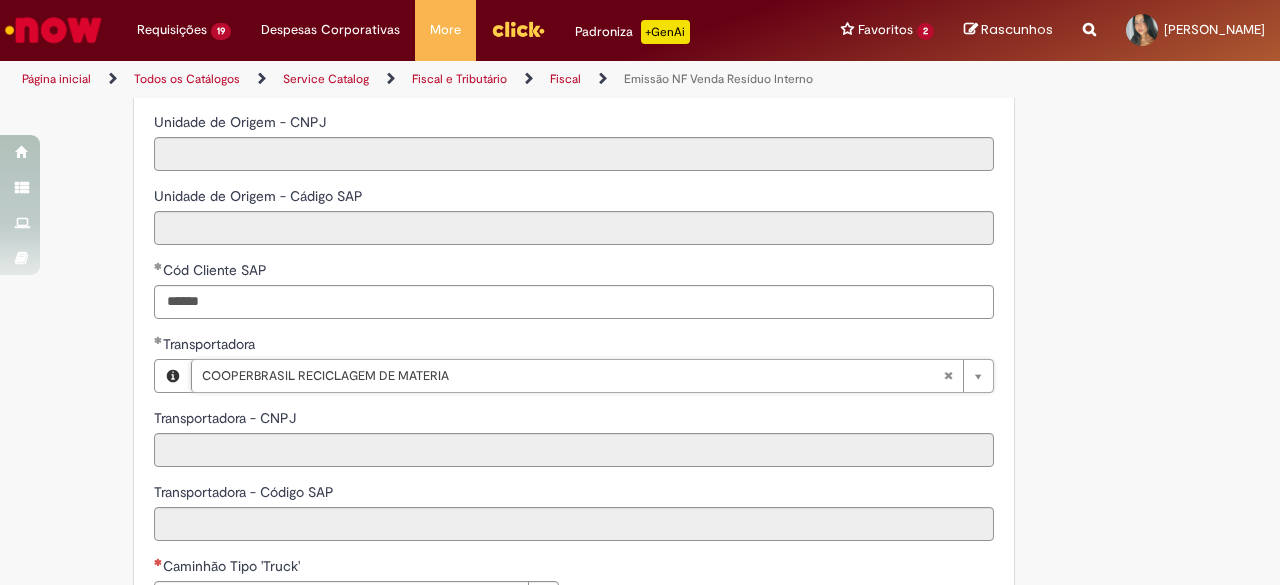 type on "**********" 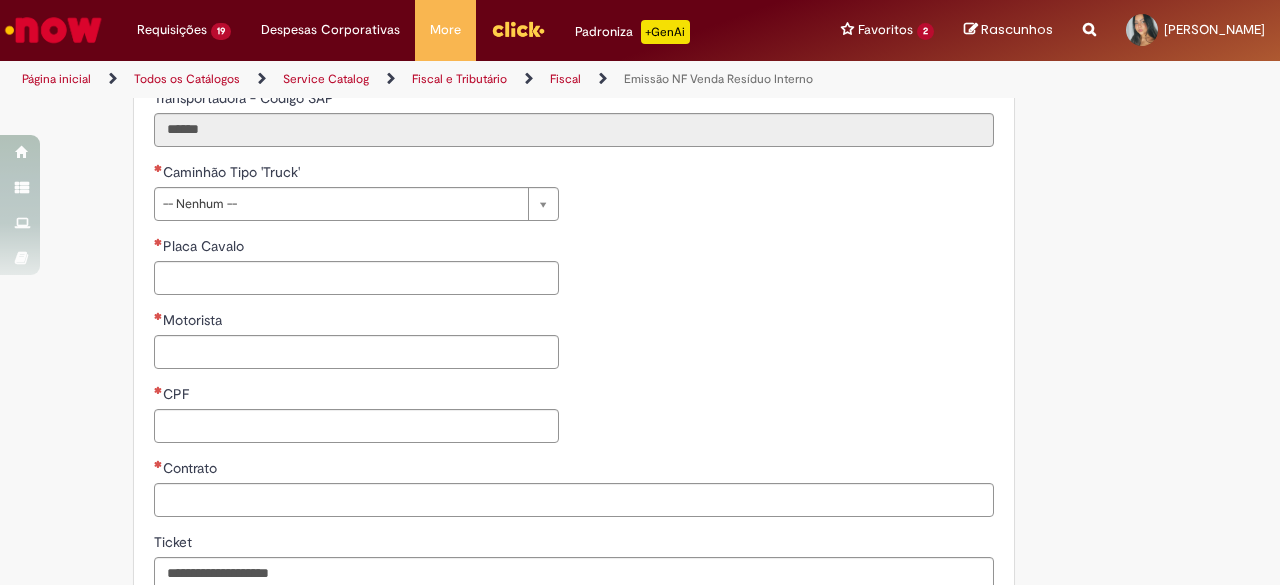 scroll, scrollTop: 1128, scrollLeft: 0, axis: vertical 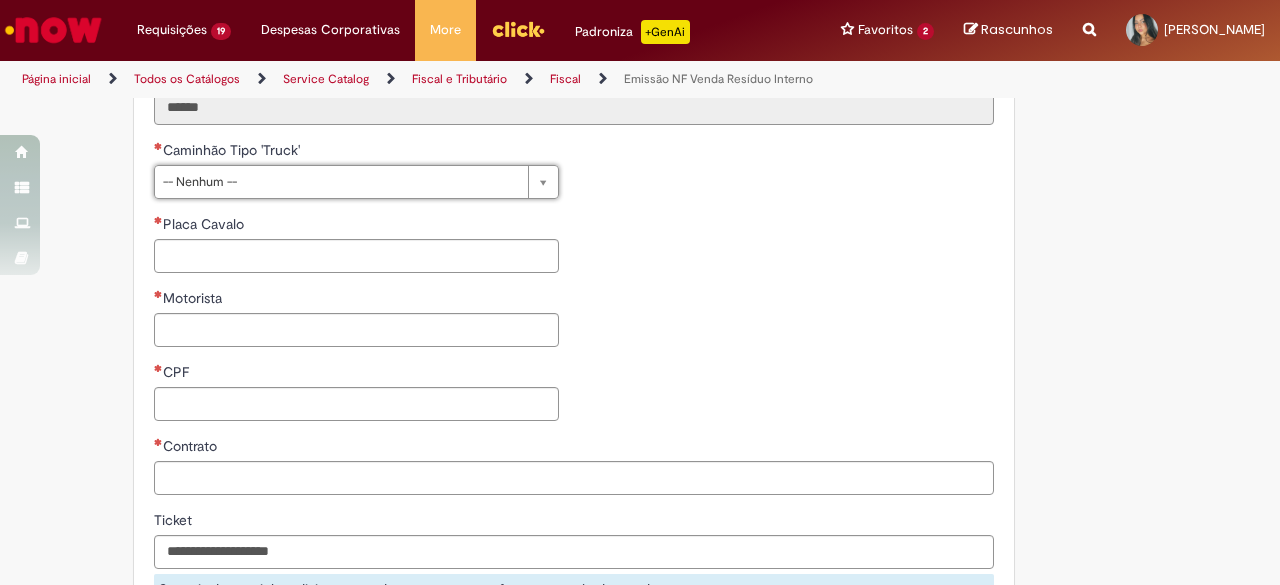 drag, startPoint x: 274, startPoint y: 323, endPoint x: 288, endPoint y: 309, distance: 19.79899 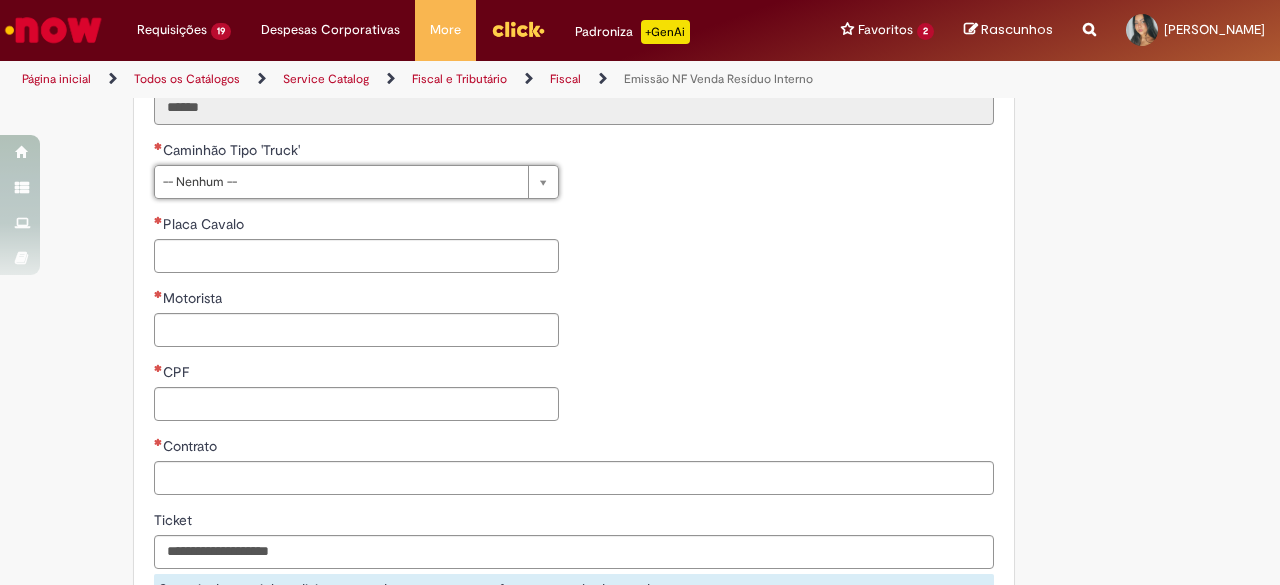 drag, startPoint x: 489, startPoint y: 193, endPoint x: 445, endPoint y: 208, distance: 46.486557 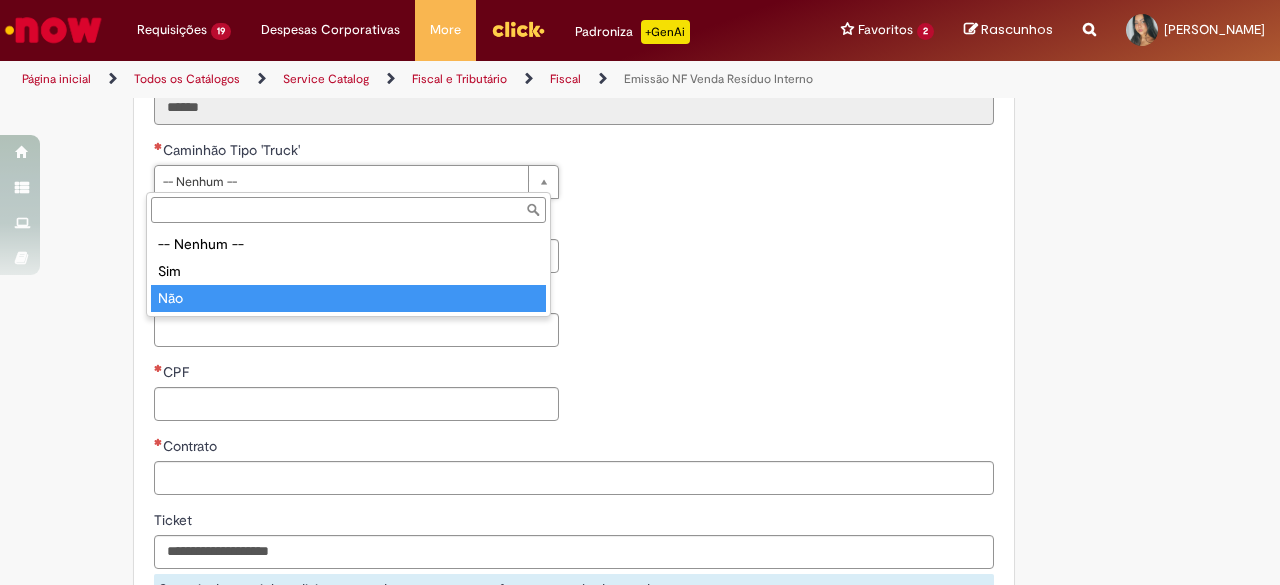 type on "***" 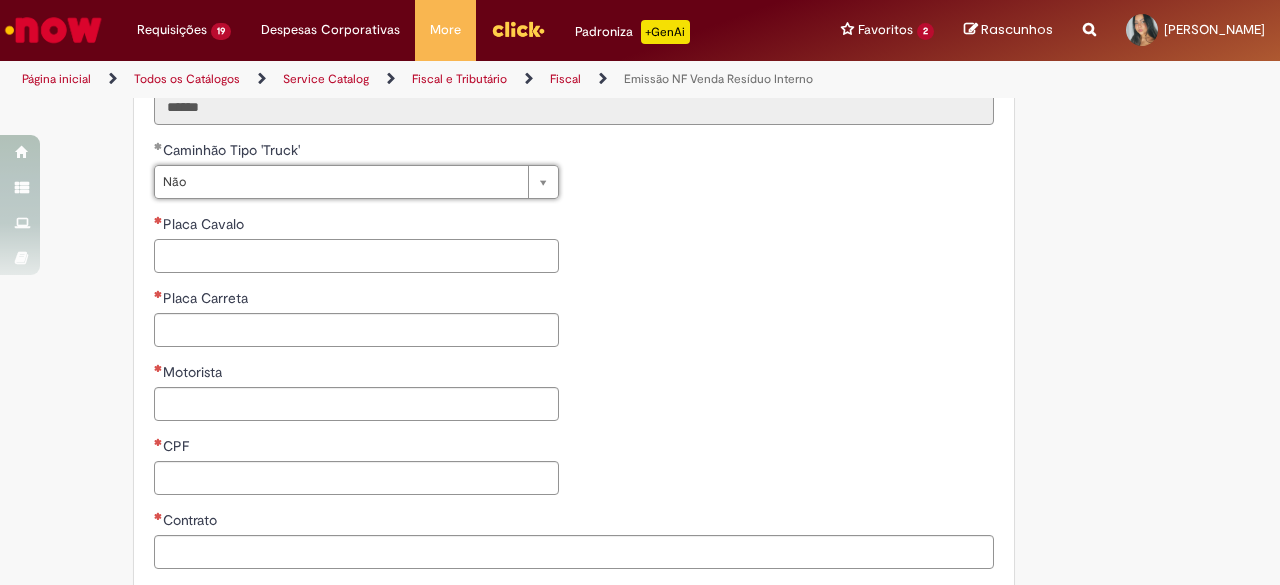click on "Placa Cavalo" at bounding box center (356, 256) 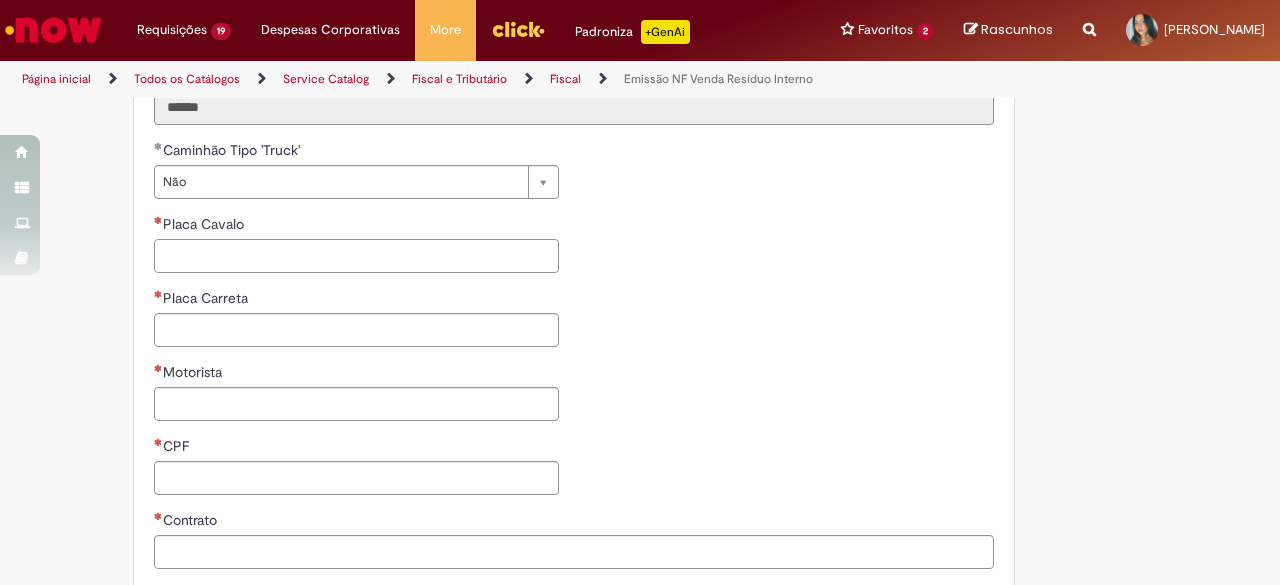 paste on "*******" 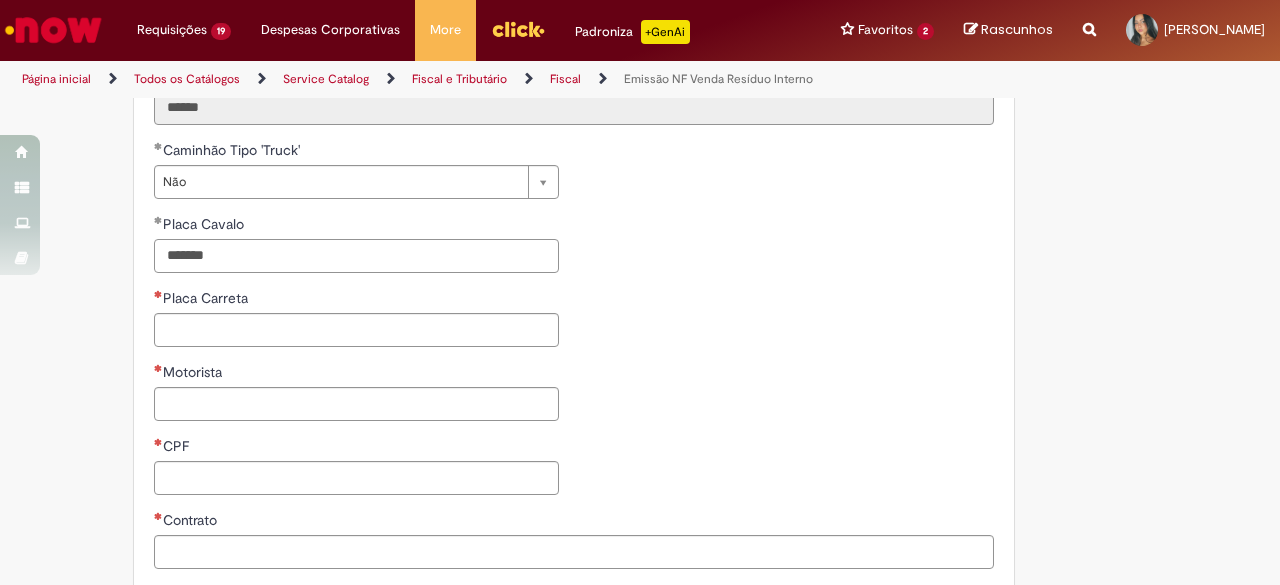 type on "*******" 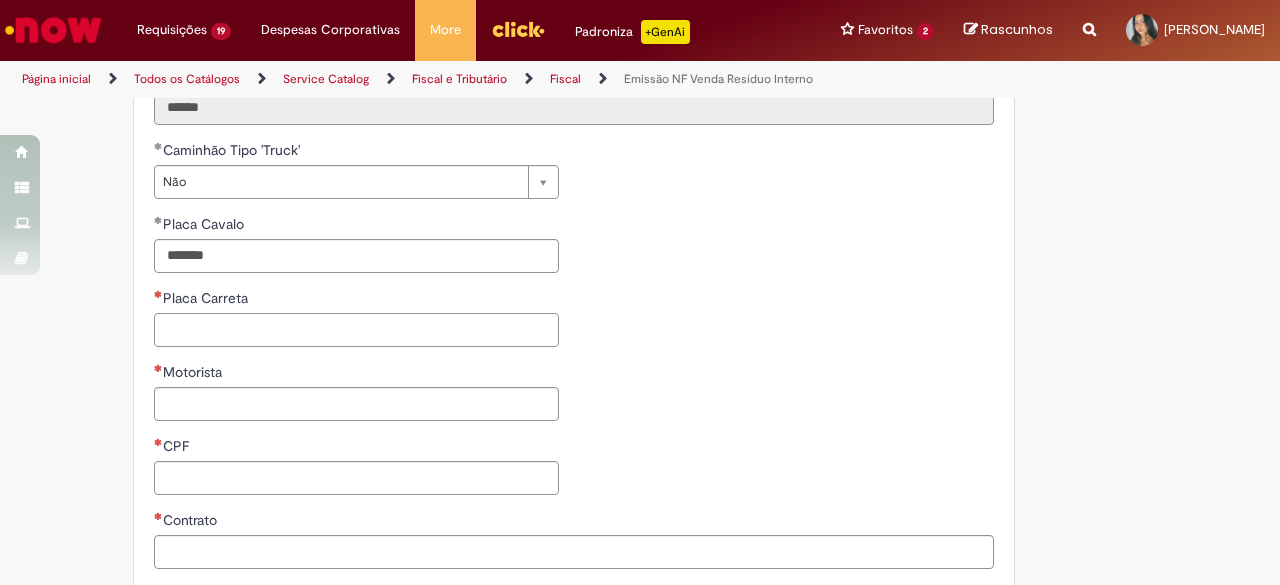paste on "*******" 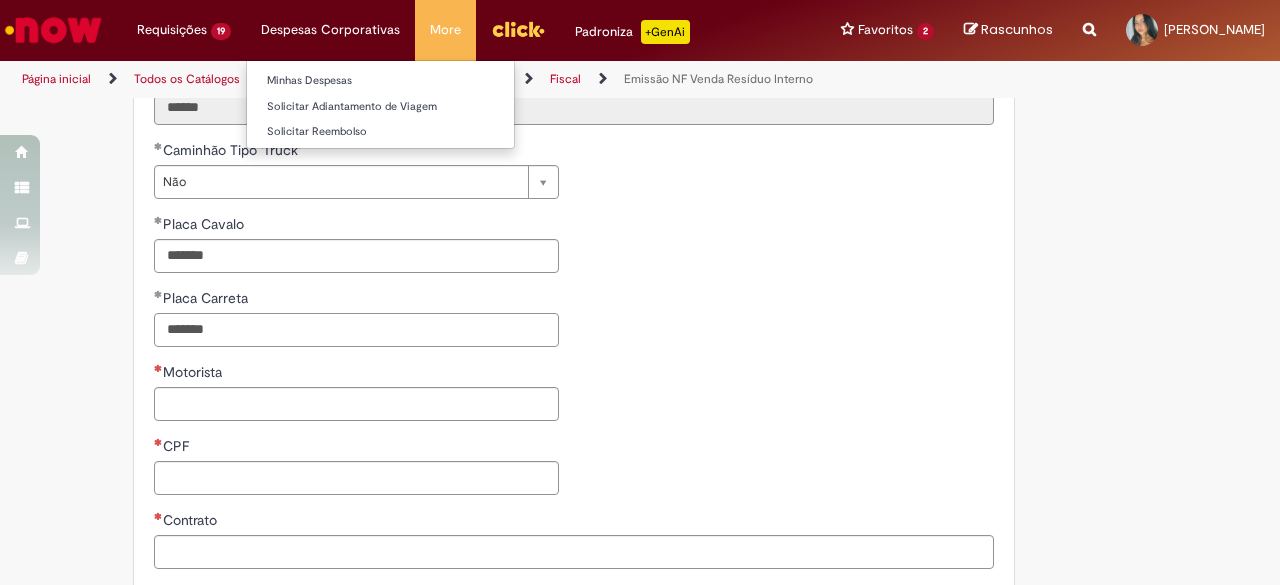 type on "*******" 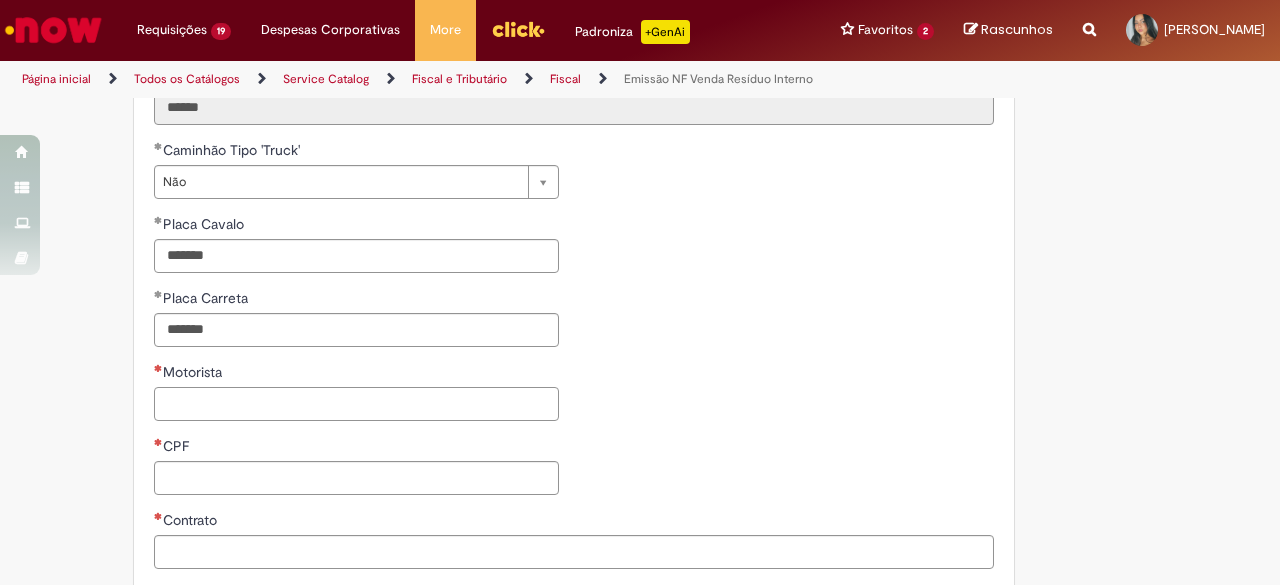 click on "Motorista" at bounding box center [356, 404] 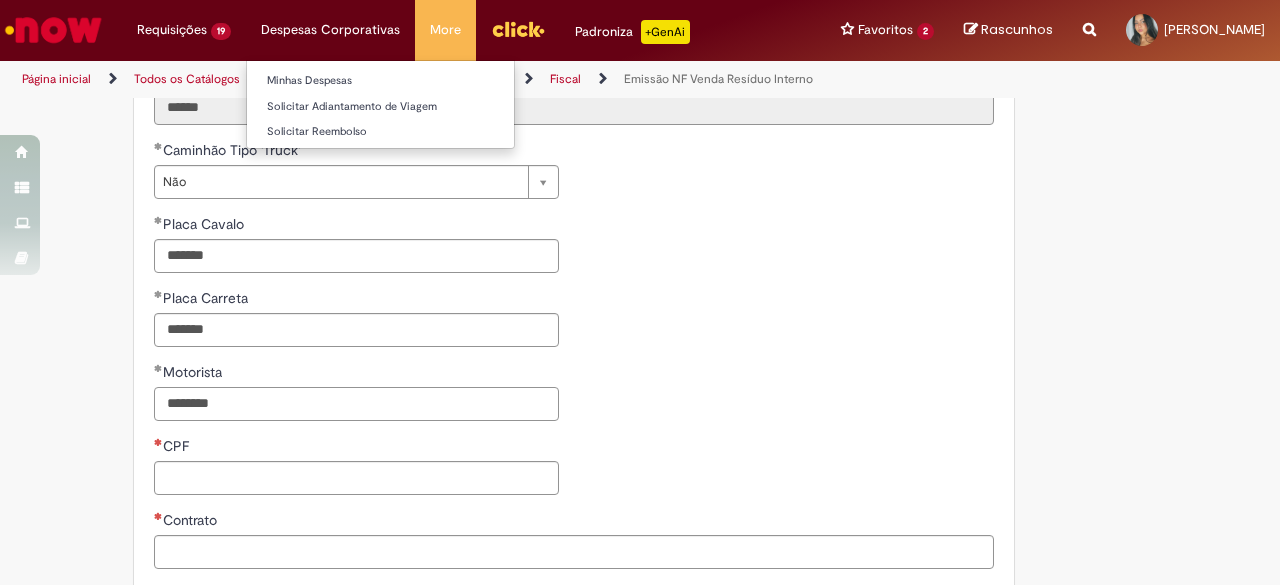 type on "********" 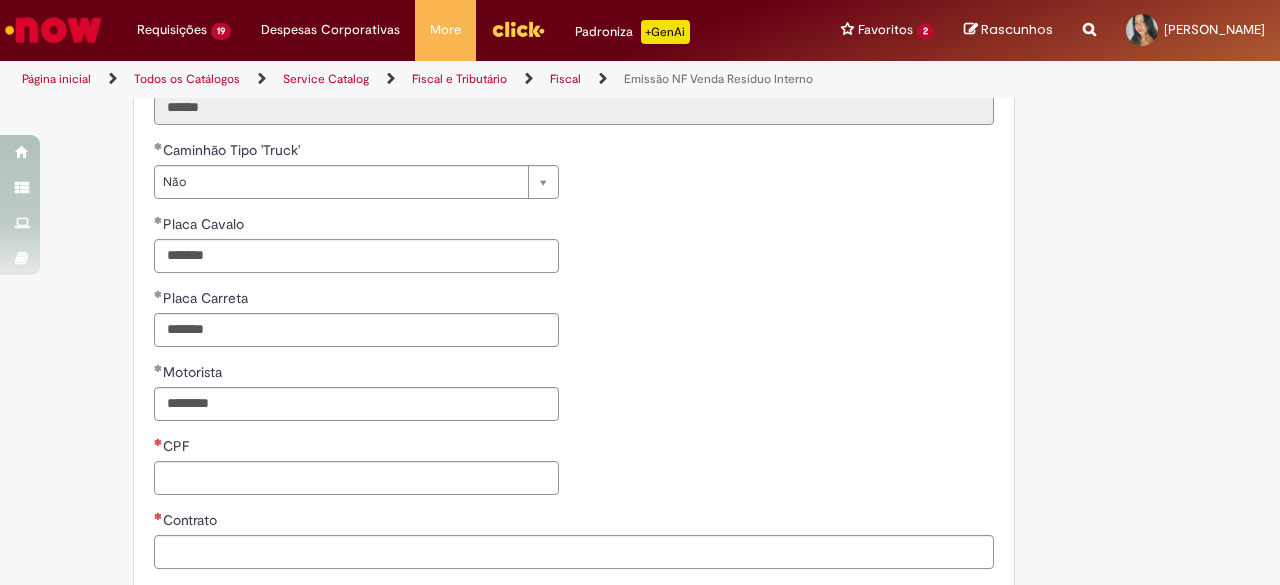 click on "CPF" at bounding box center [356, 448] 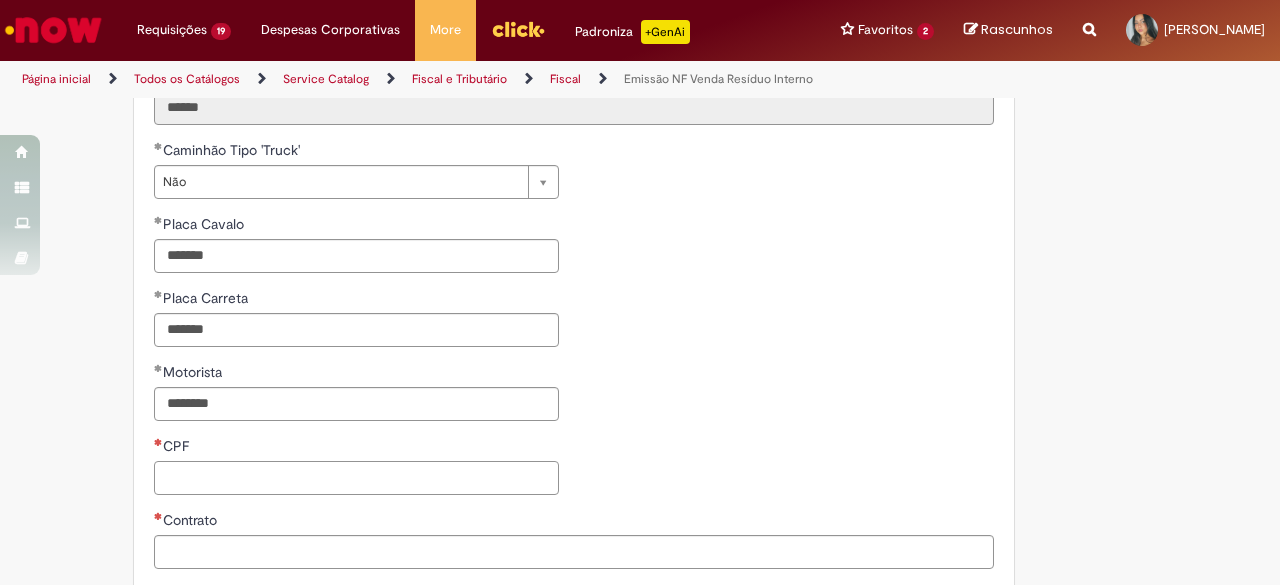 click on "CPF" at bounding box center [356, 478] 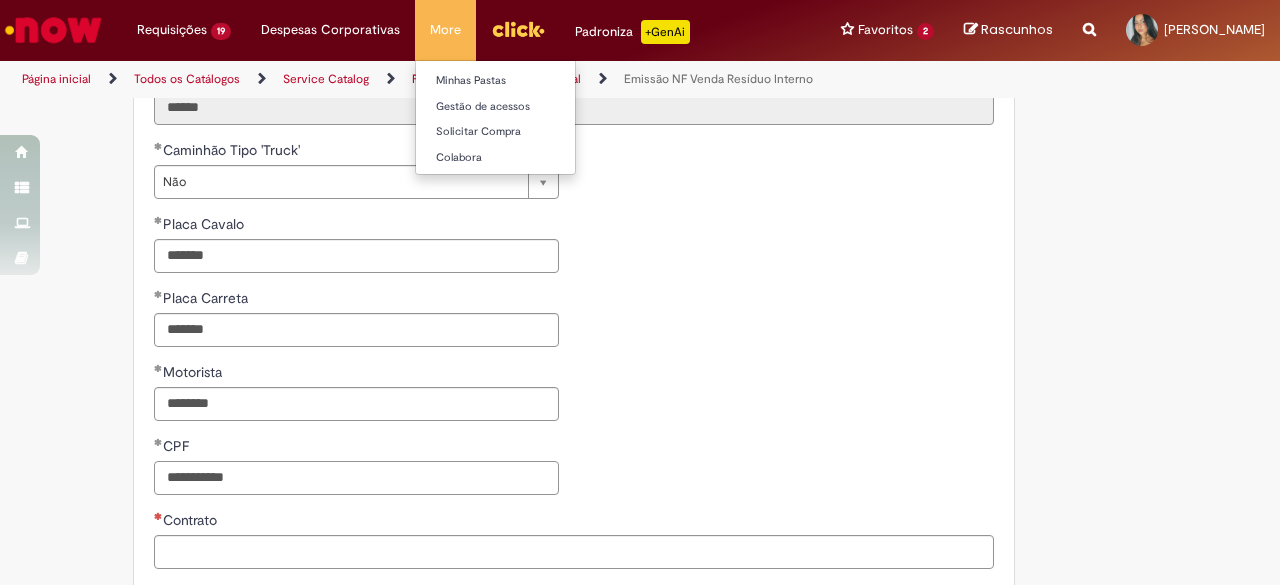 type on "**********" 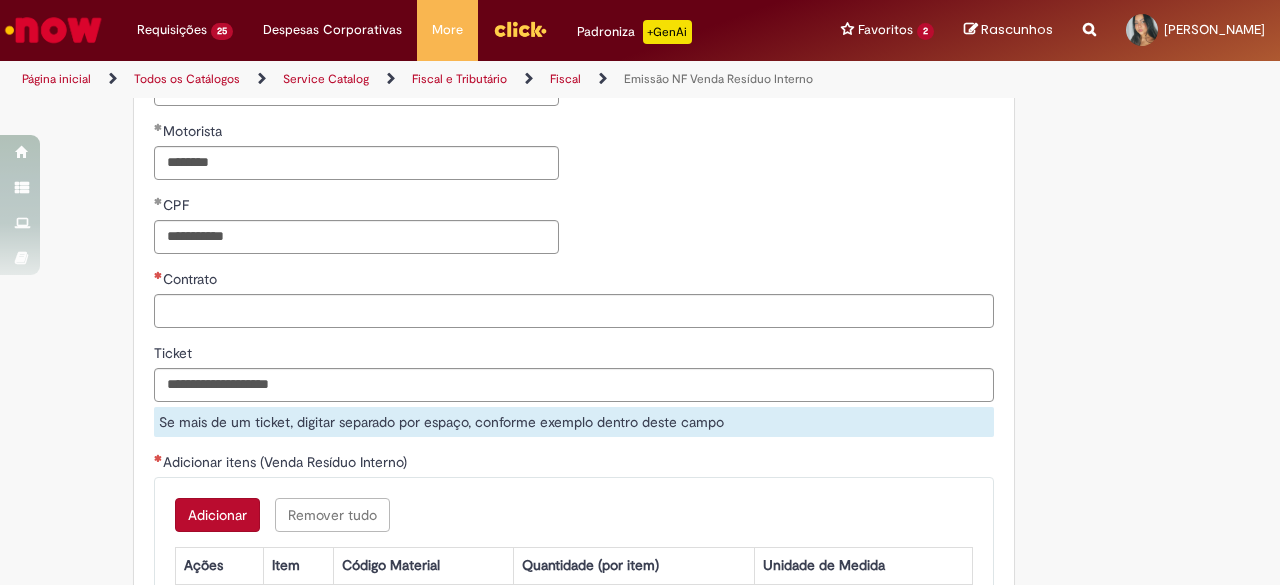 scroll, scrollTop: 1472, scrollLeft: 0, axis: vertical 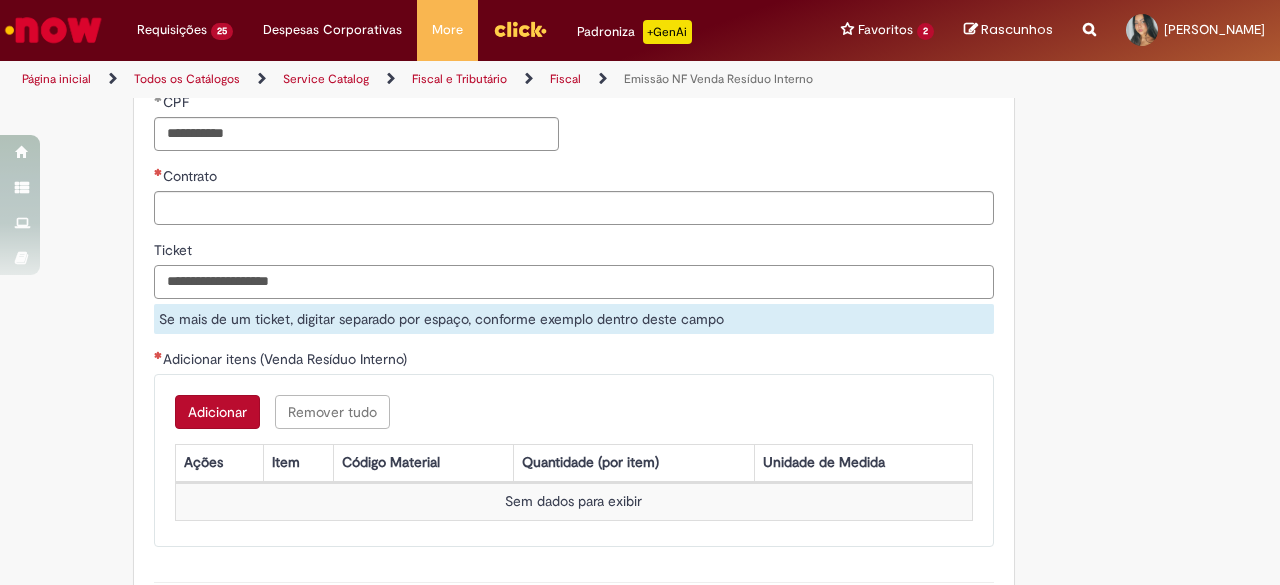 click on "Ticket" at bounding box center (574, 282) 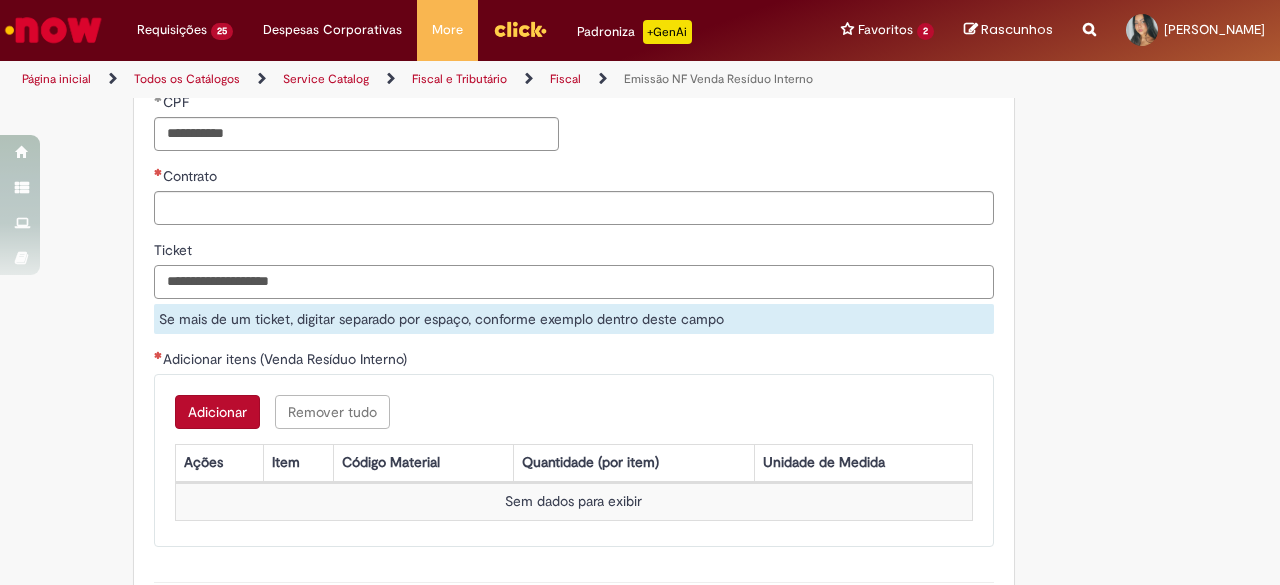 paste on "**********" 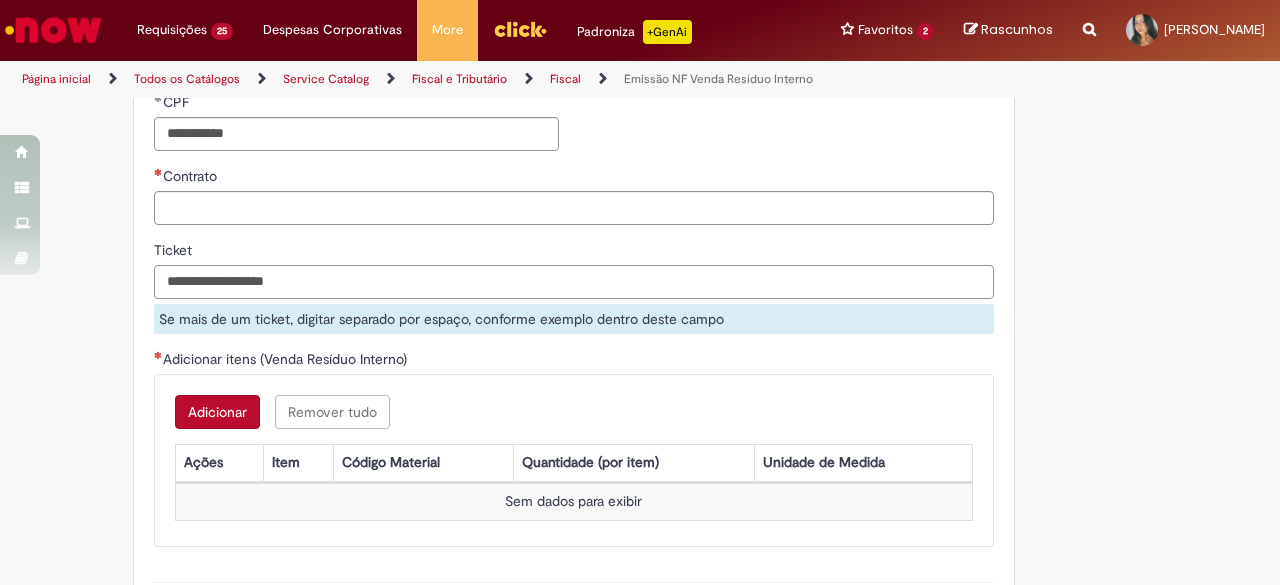 type on "**********" 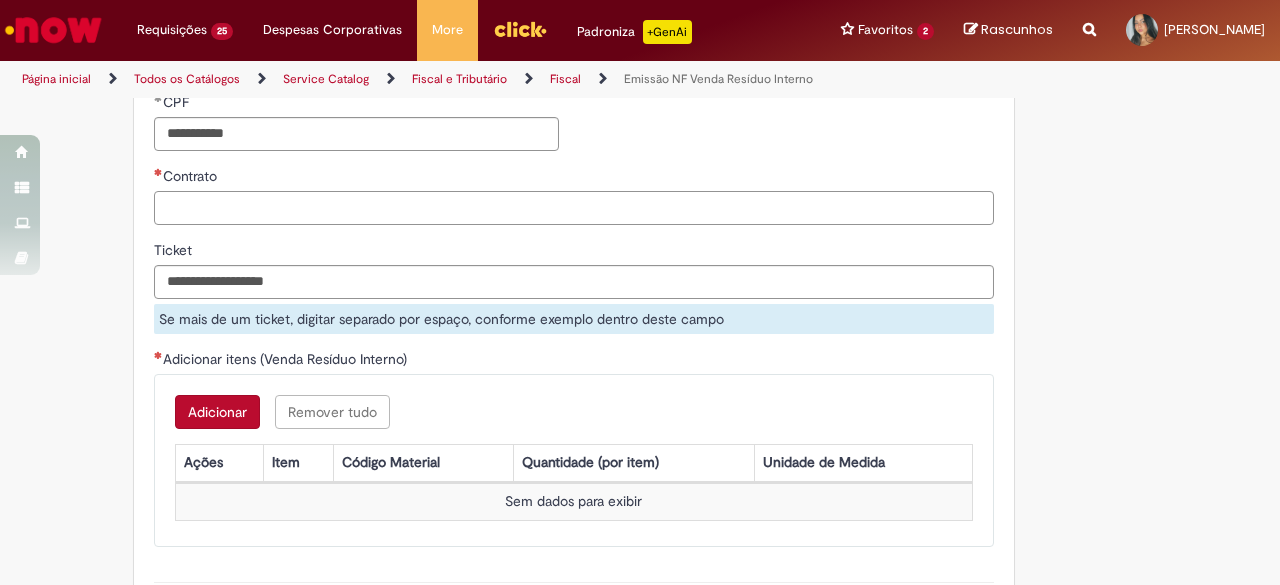 click on "Contrato" at bounding box center [574, 208] 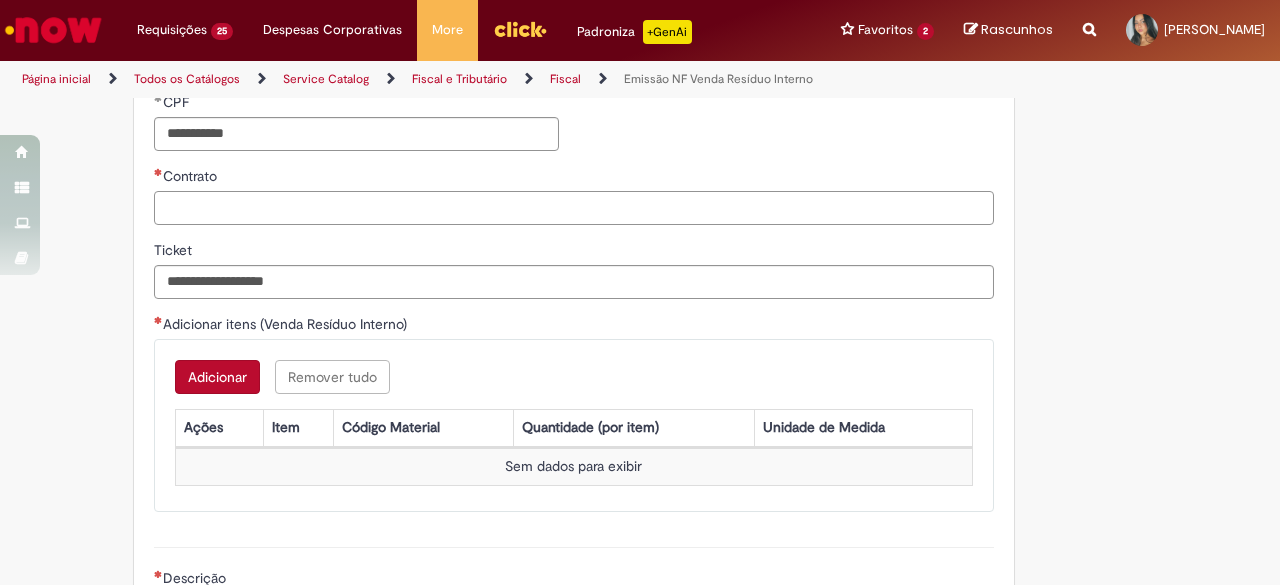 paste on "**********" 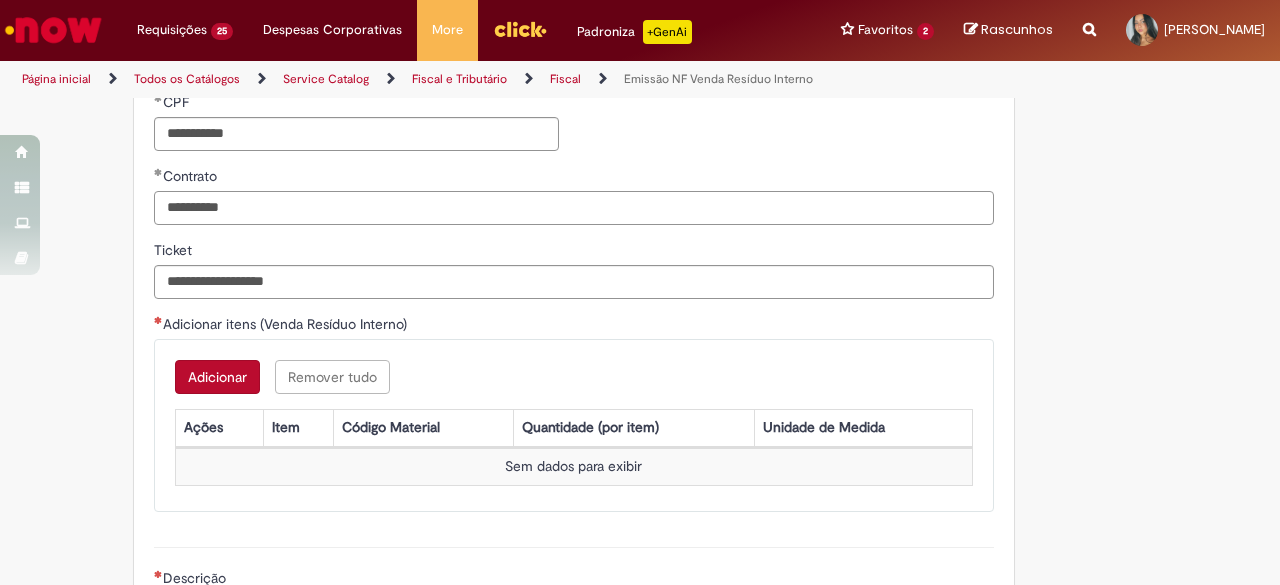 type on "**********" 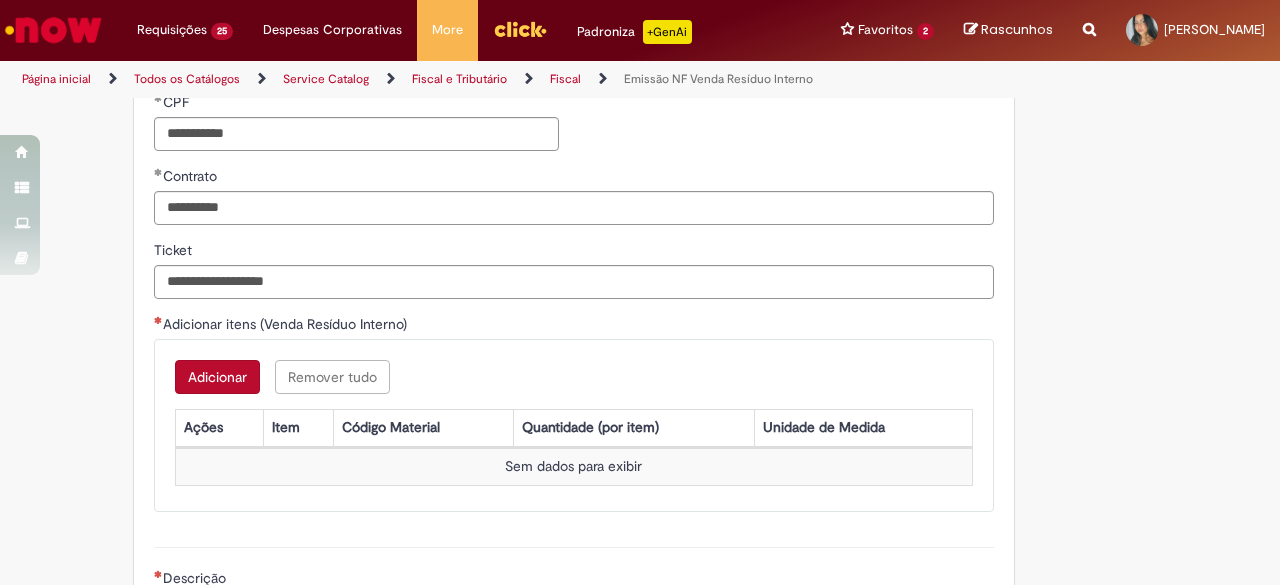 click on "**********" at bounding box center (640, -232) 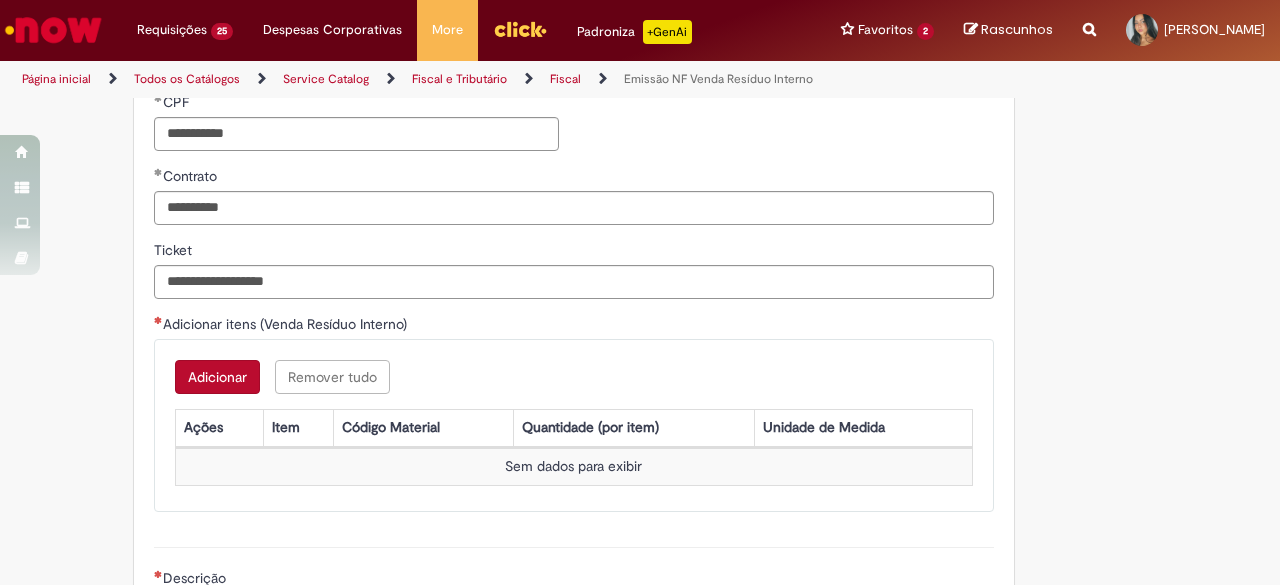 click on "**********" at bounding box center [574, 346] 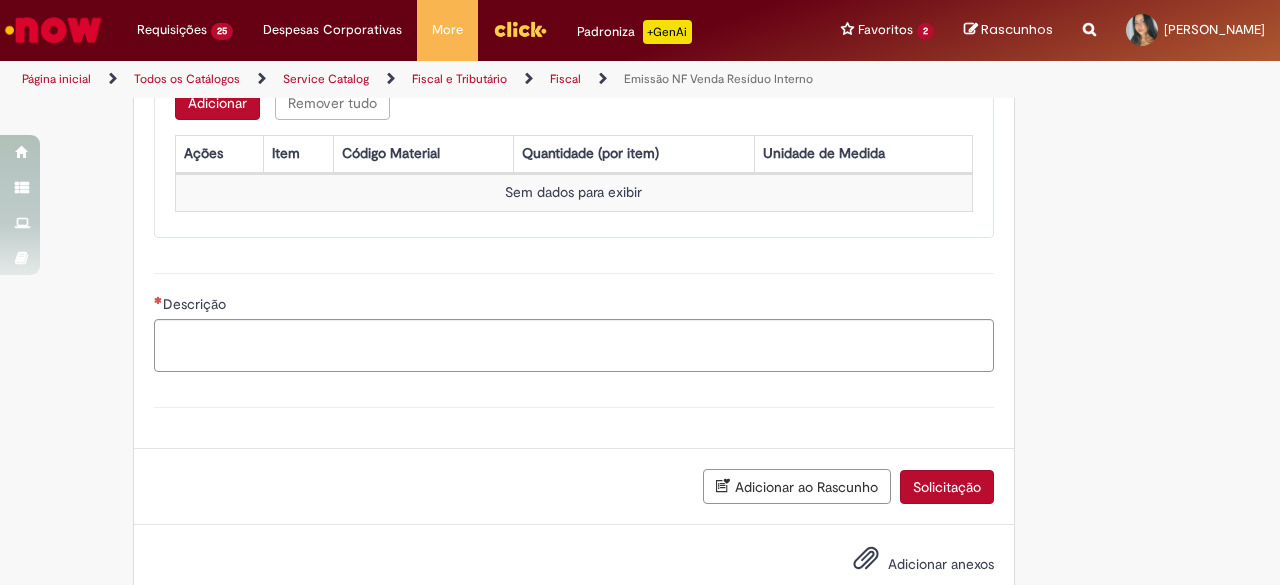 scroll, scrollTop: 1766, scrollLeft: 0, axis: vertical 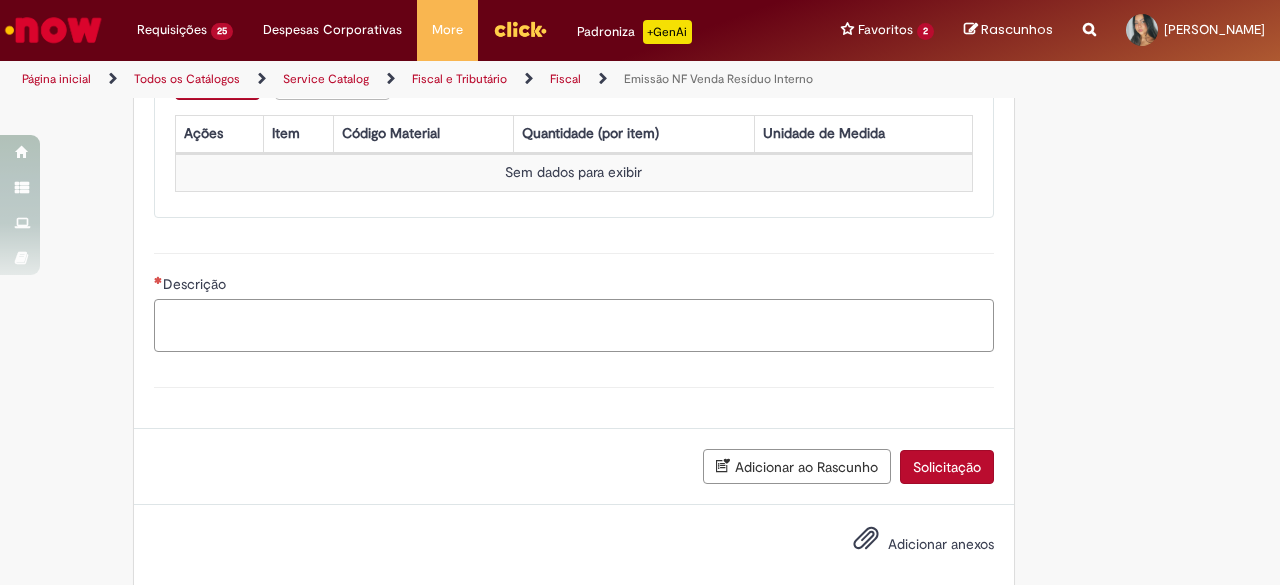 click on "Descrição" at bounding box center [574, 325] 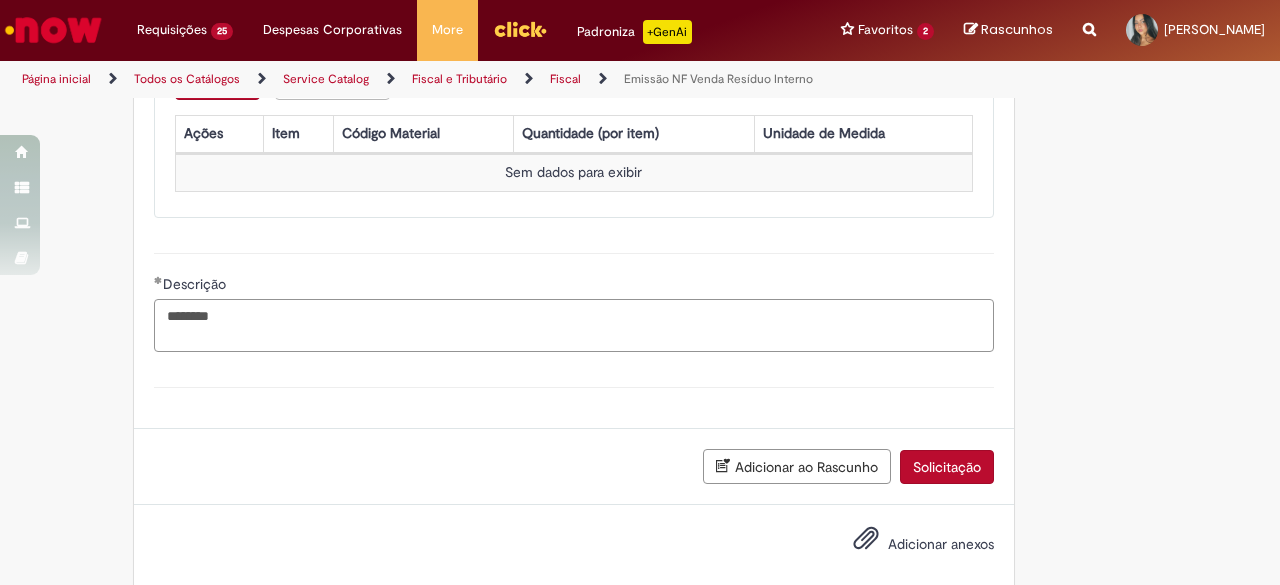 type on "********" 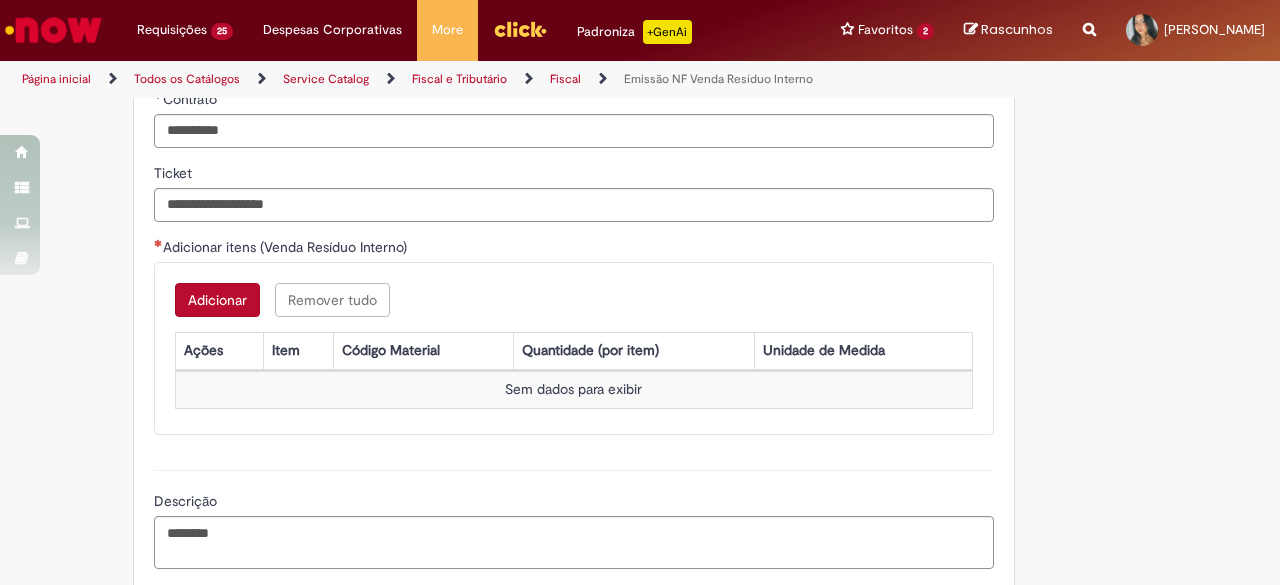 scroll, scrollTop: 1539, scrollLeft: 0, axis: vertical 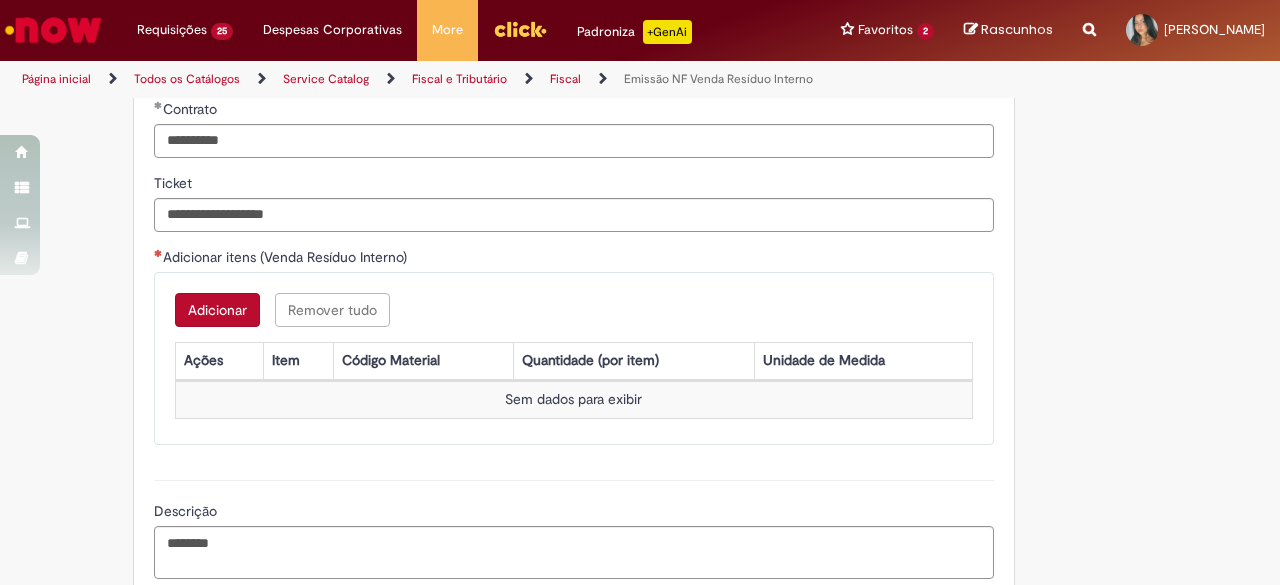 click on "Adicionar" at bounding box center [217, 310] 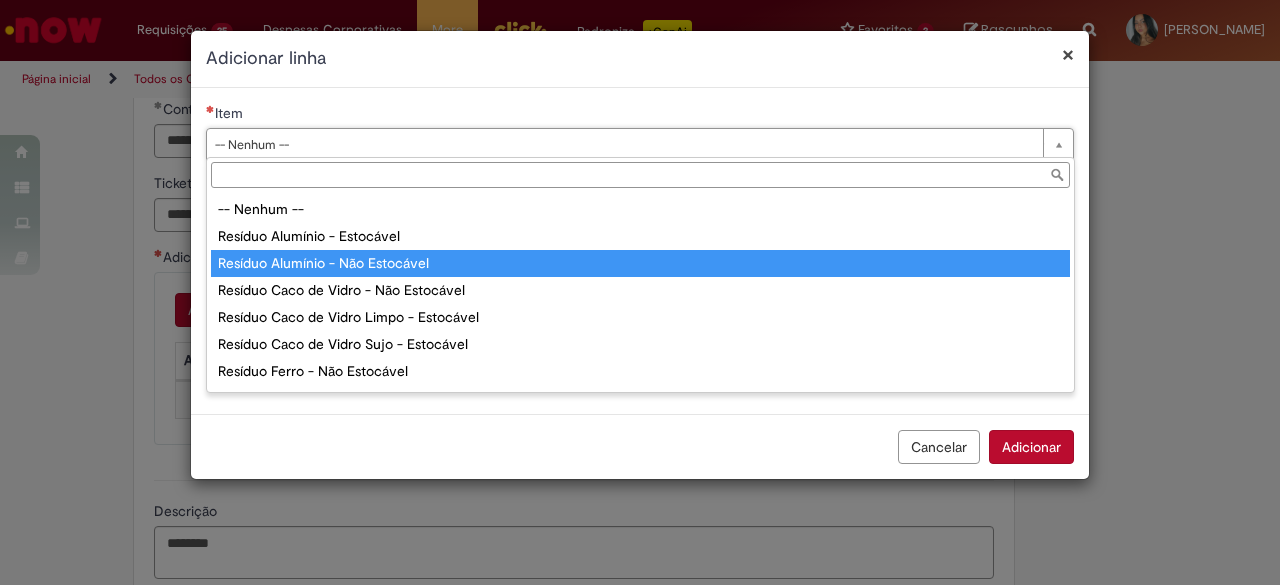 type on "**********" 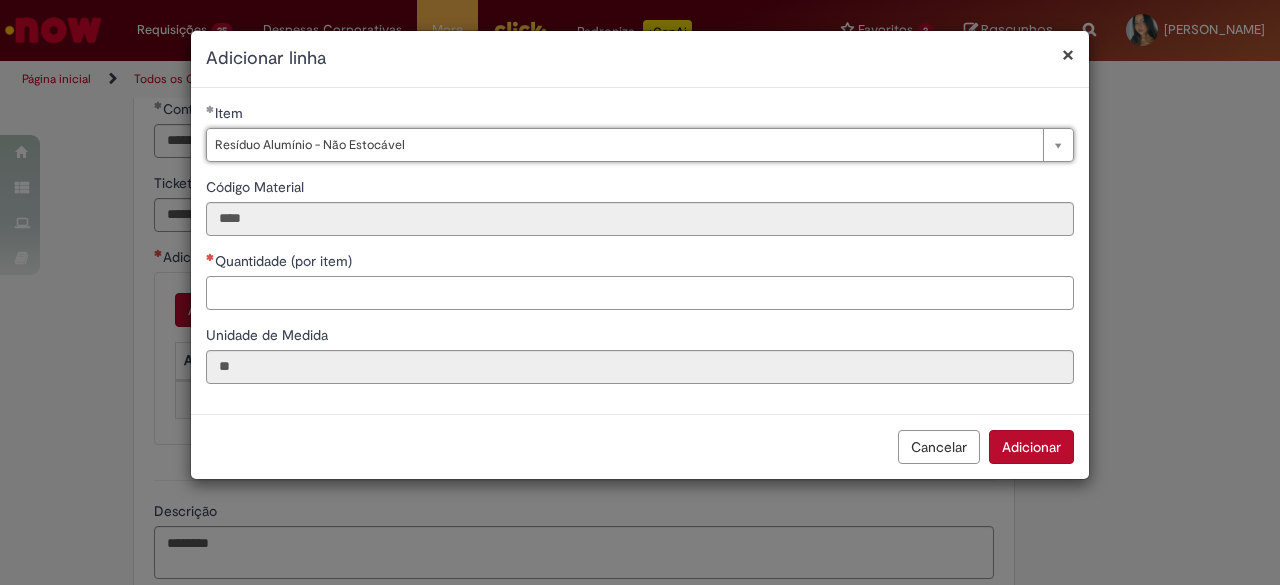 click on "Quantidade (por item)" at bounding box center [640, 293] 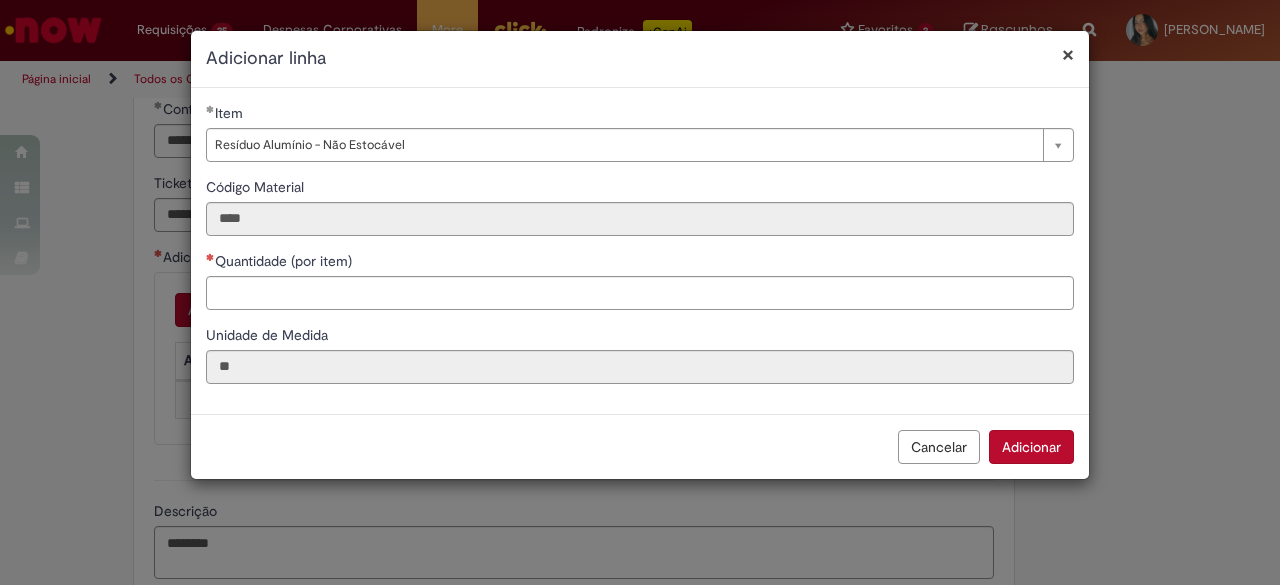 click on "**********" at bounding box center (640, 292) 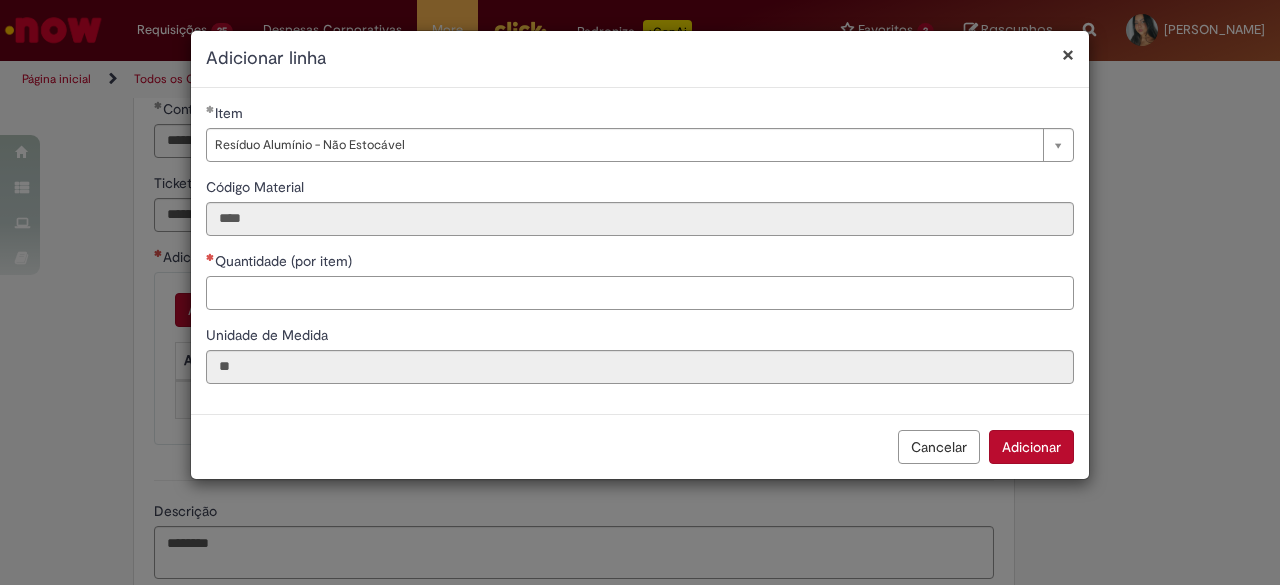 click on "Quantidade (por item)" at bounding box center [640, 293] 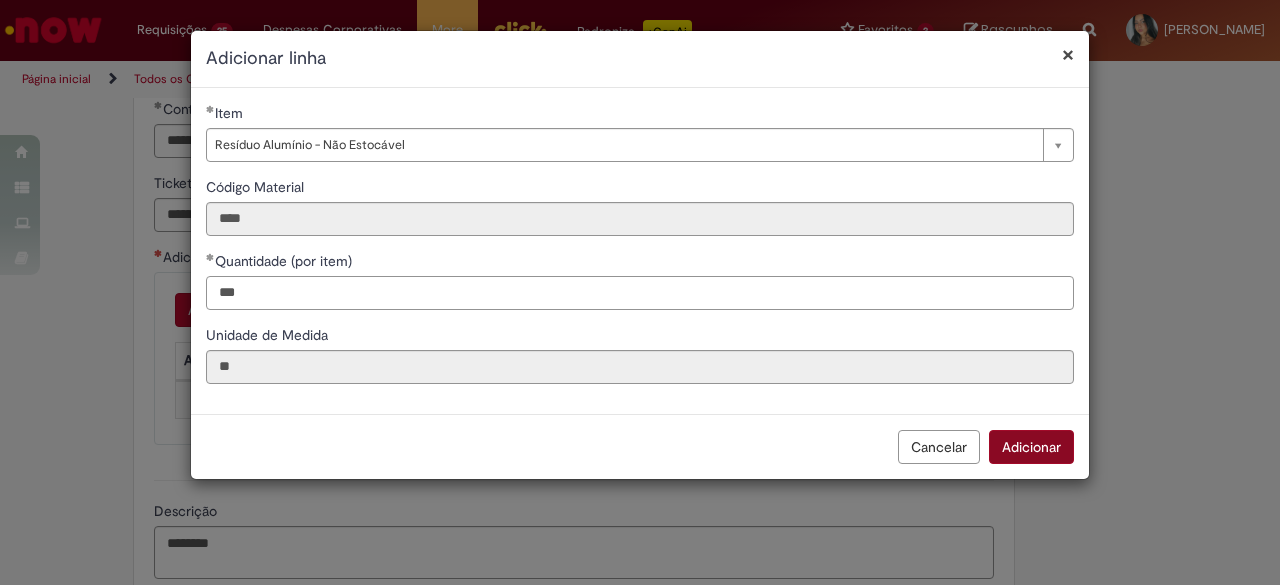 type on "***" 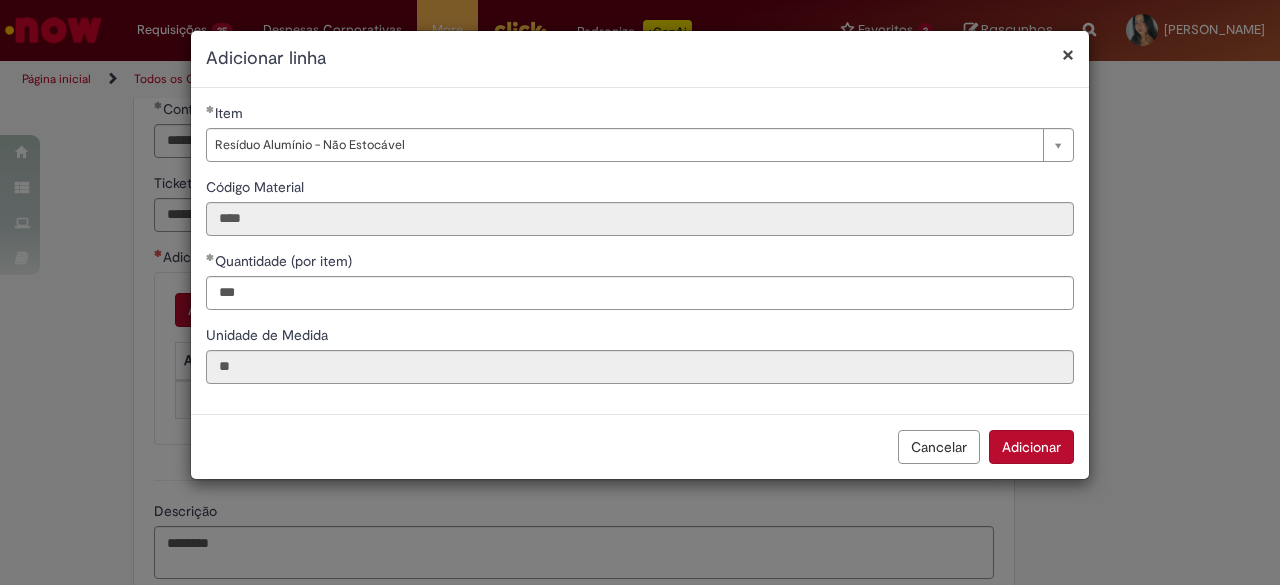 click on "Adicionar" at bounding box center [1031, 447] 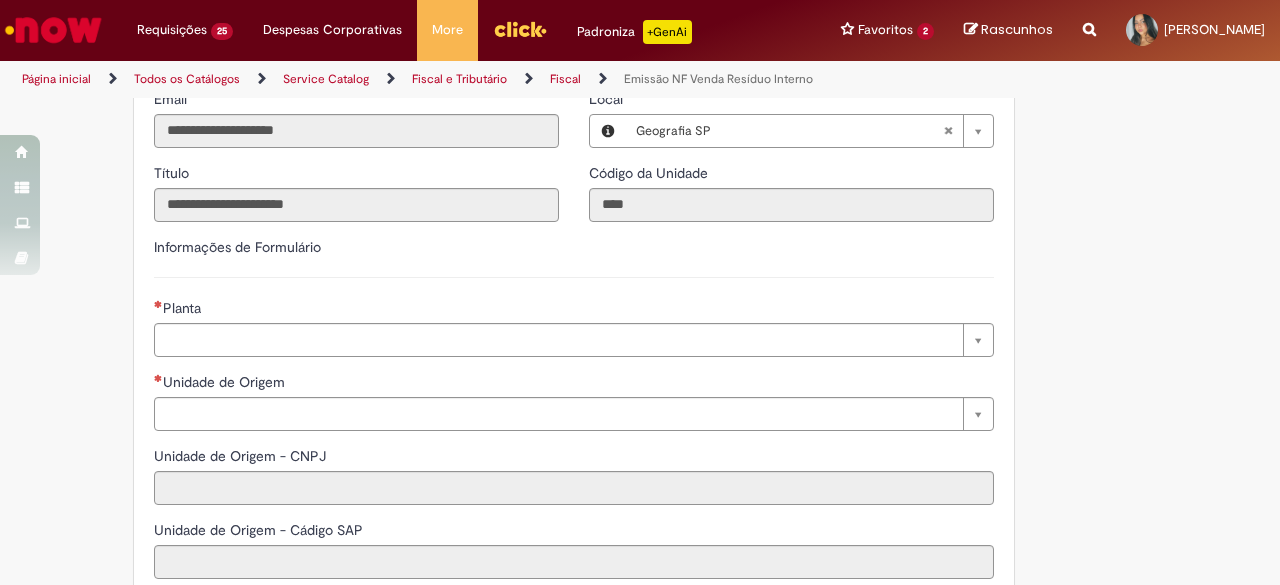 scroll, scrollTop: 375, scrollLeft: 0, axis: vertical 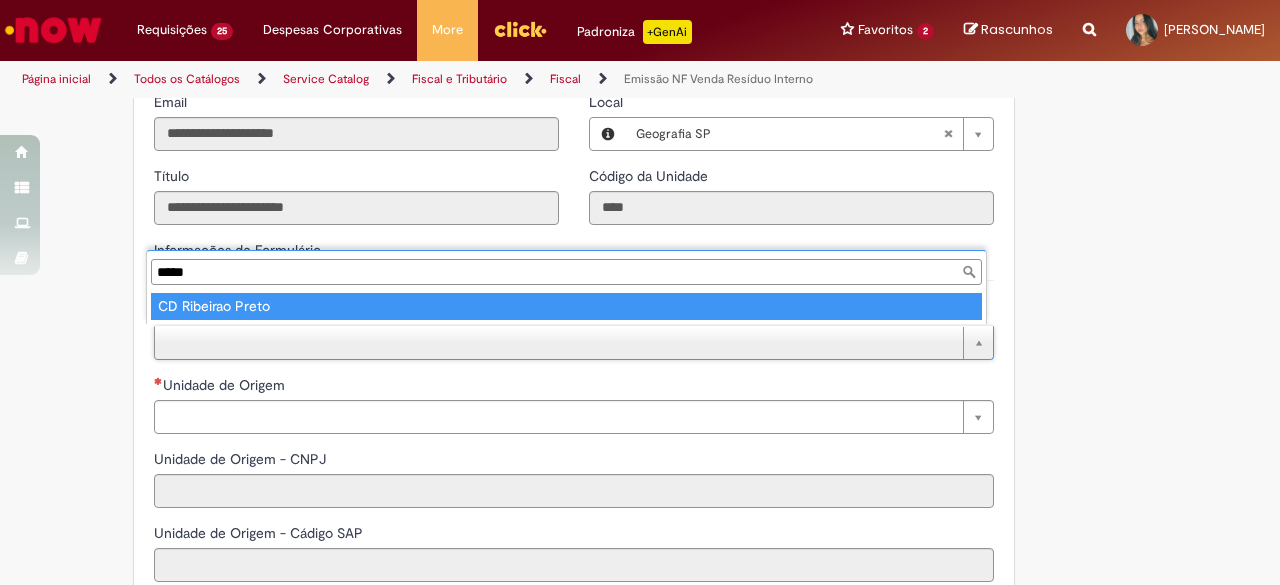 type on "*****" 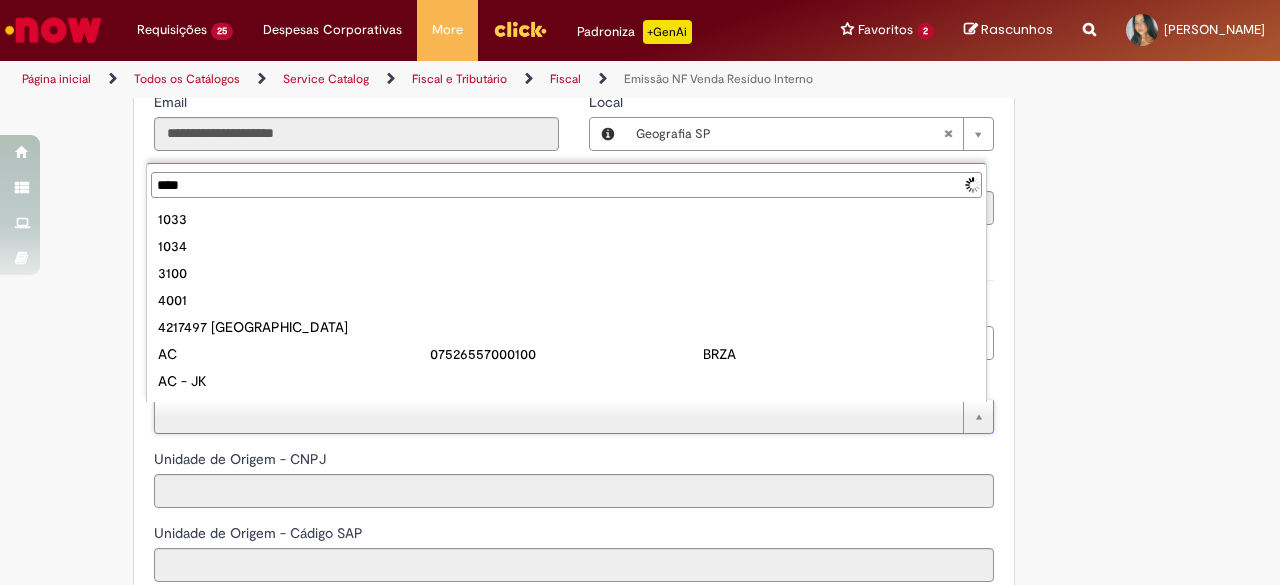 scroll, scrollTop: 0, scrollLeft: 0, axis: both 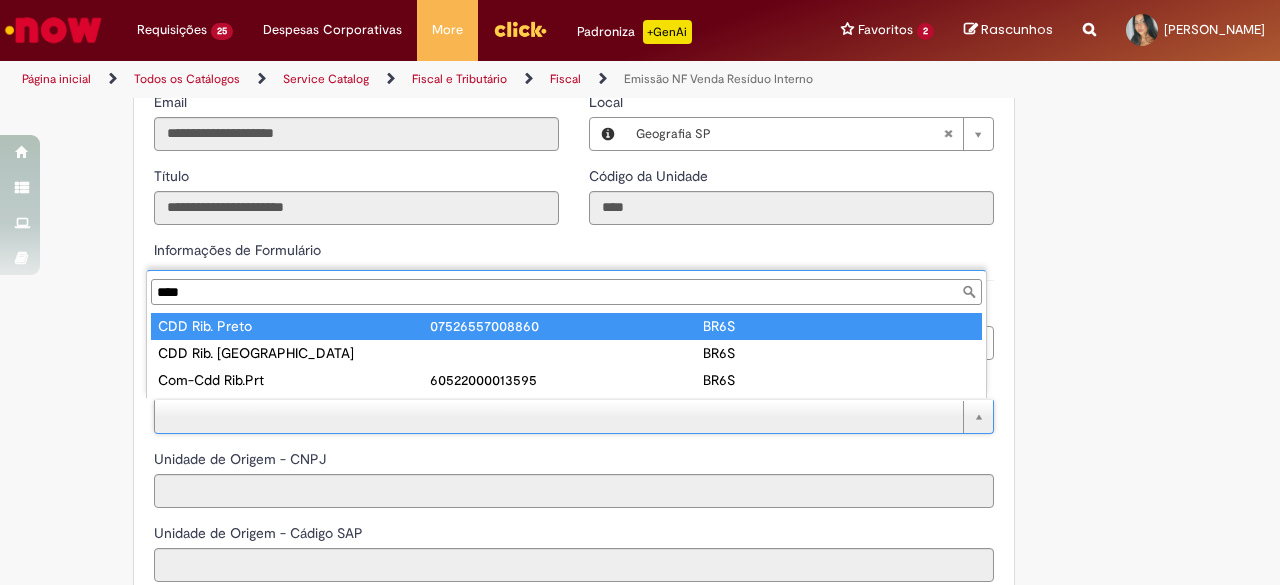 type on "****" 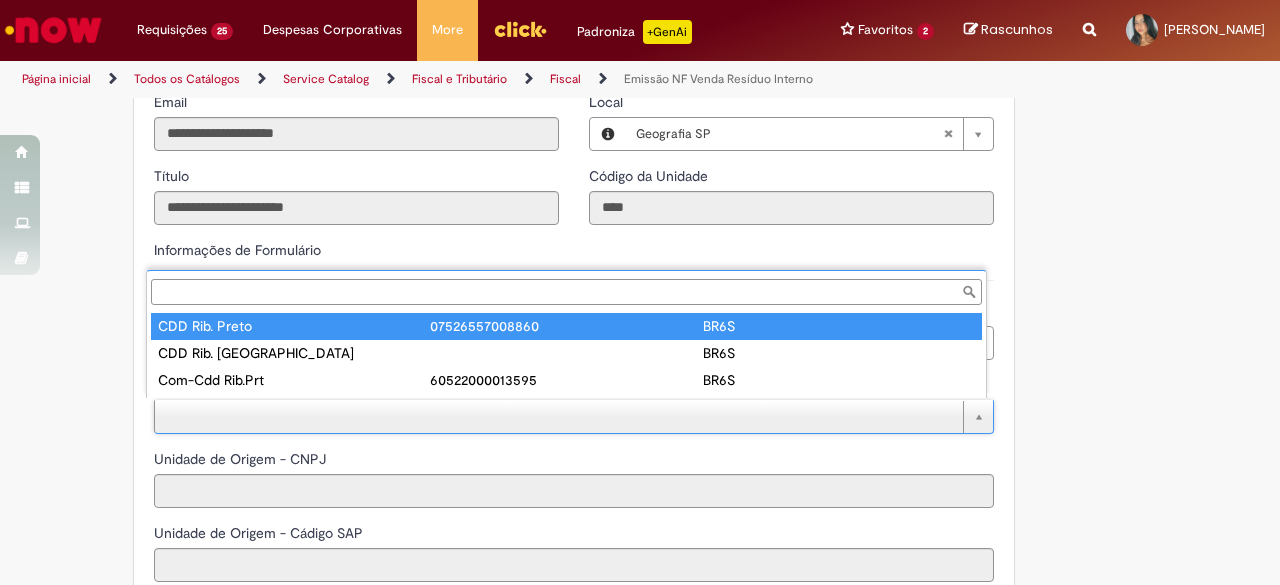 type on "**********" 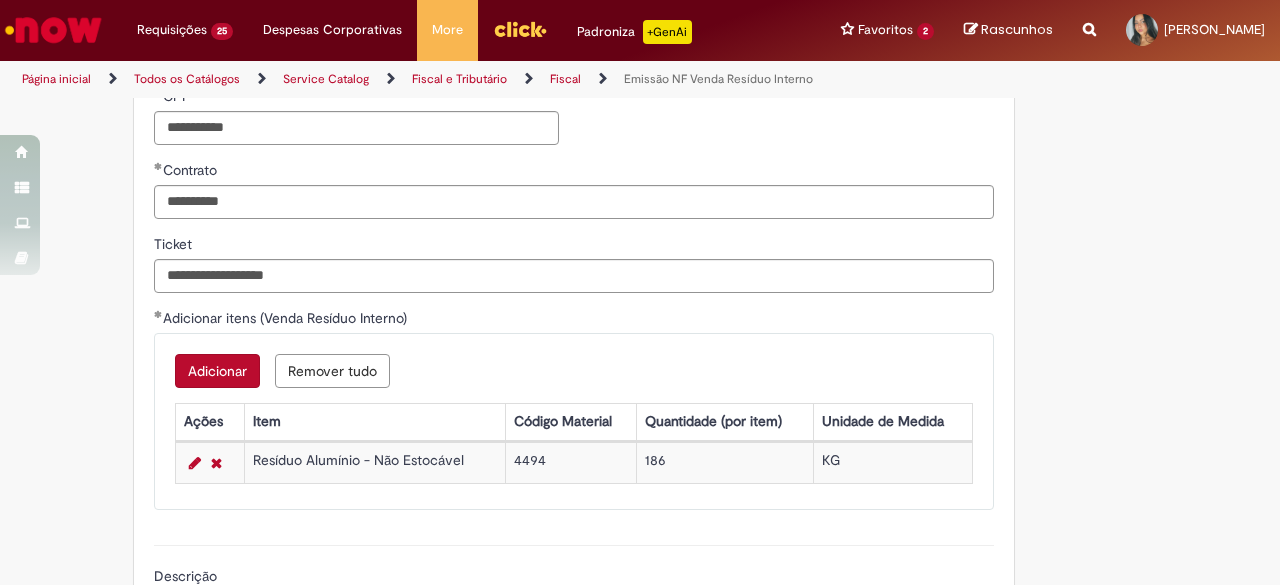 scroll, scrollTop: 1589, scrollLeft: 0, axis: vertical 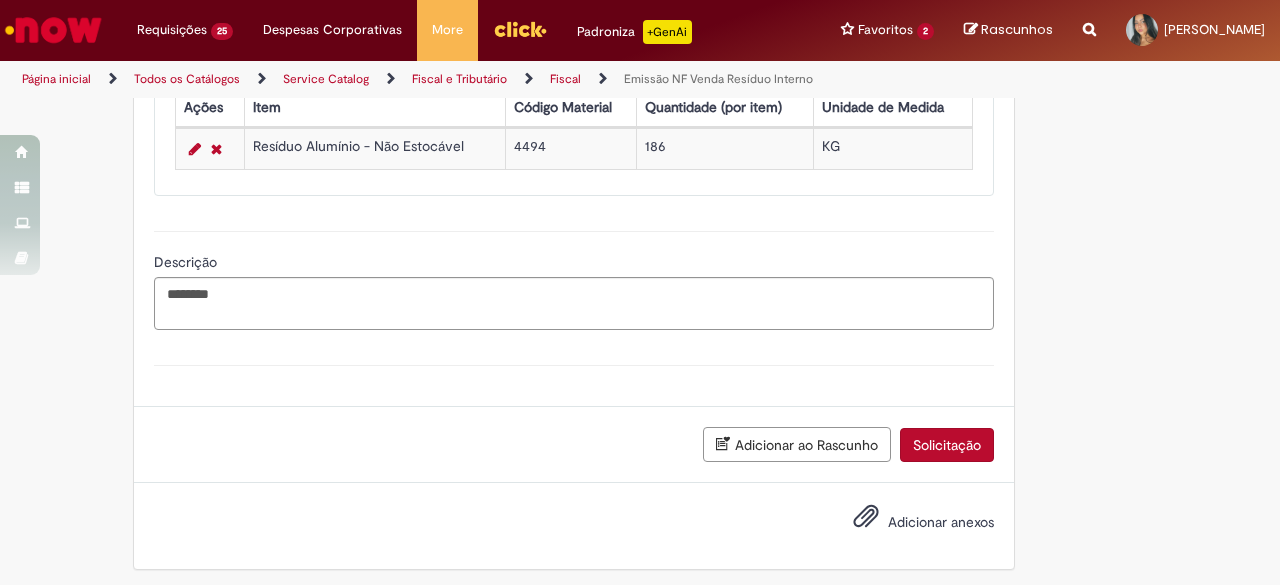 click on "Solicitação" at bounding box center (947, 445) 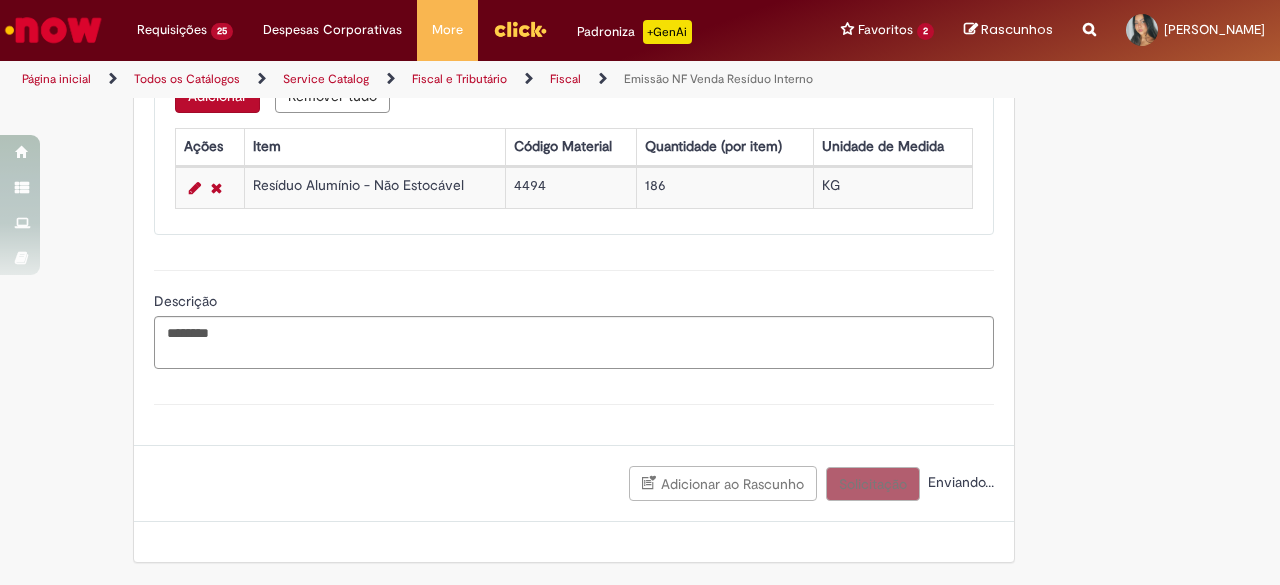 scroll, scrollTop: 1746, scrollLeft: 0, axis: vertical 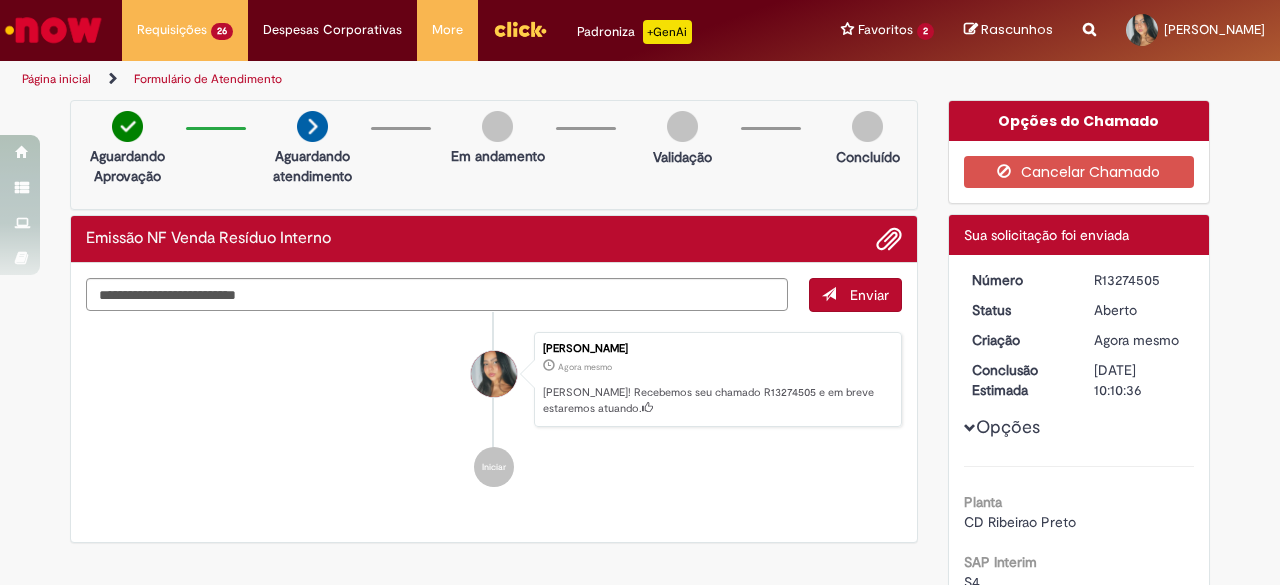 drag, startPoint x: 1088, startPoint y: 272, endPoint x: 1156, endPoint y: 277, distance: 68.18358 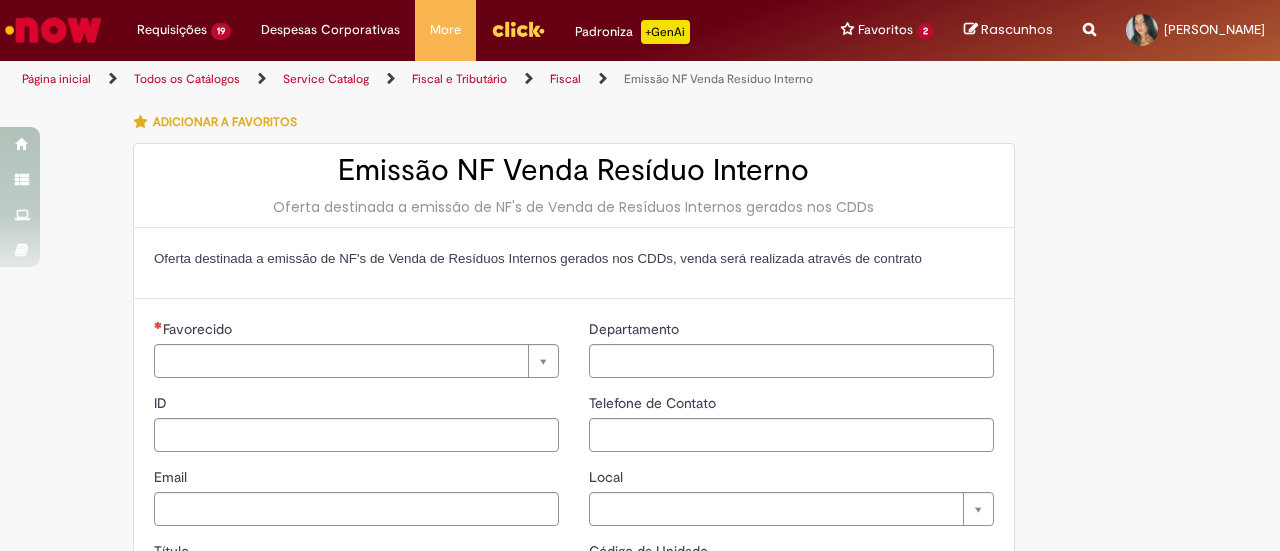 type on "********" 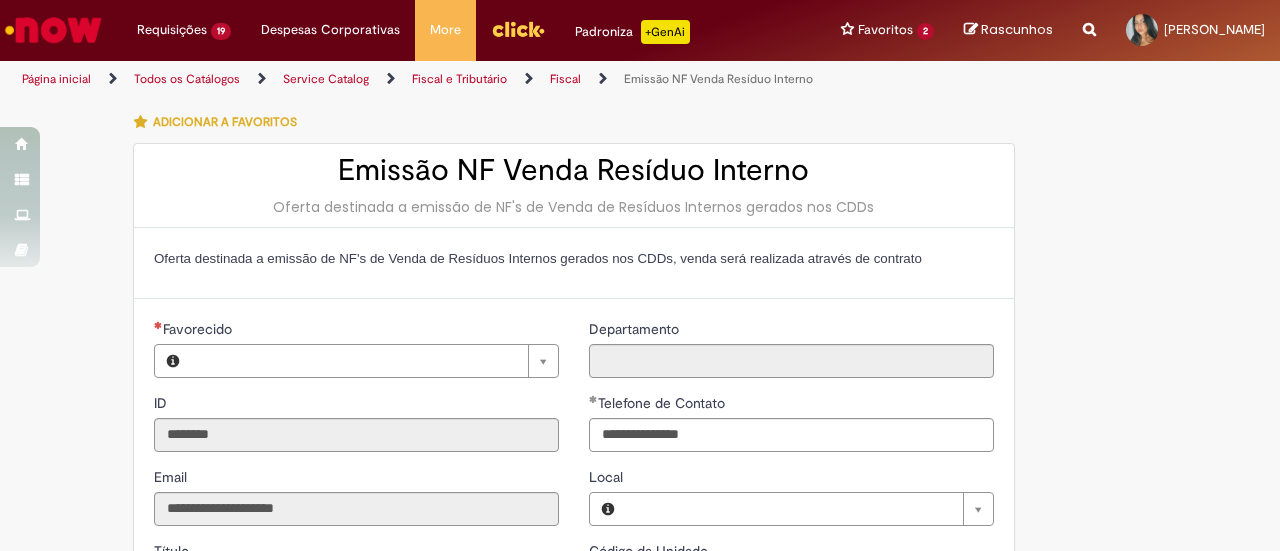 type on "**********" 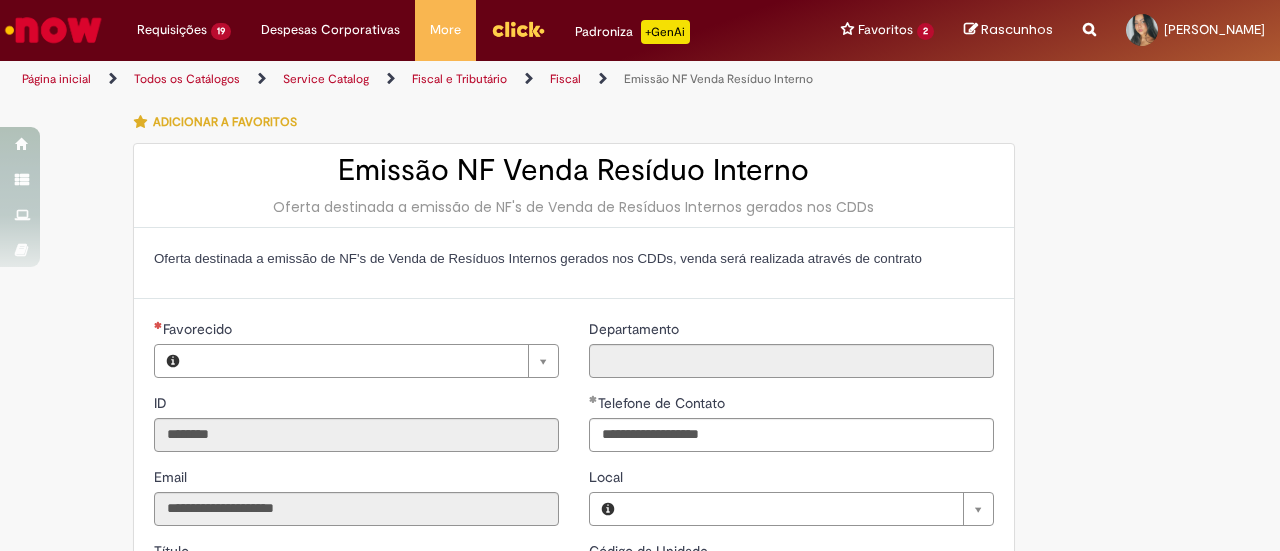 type on "**********" 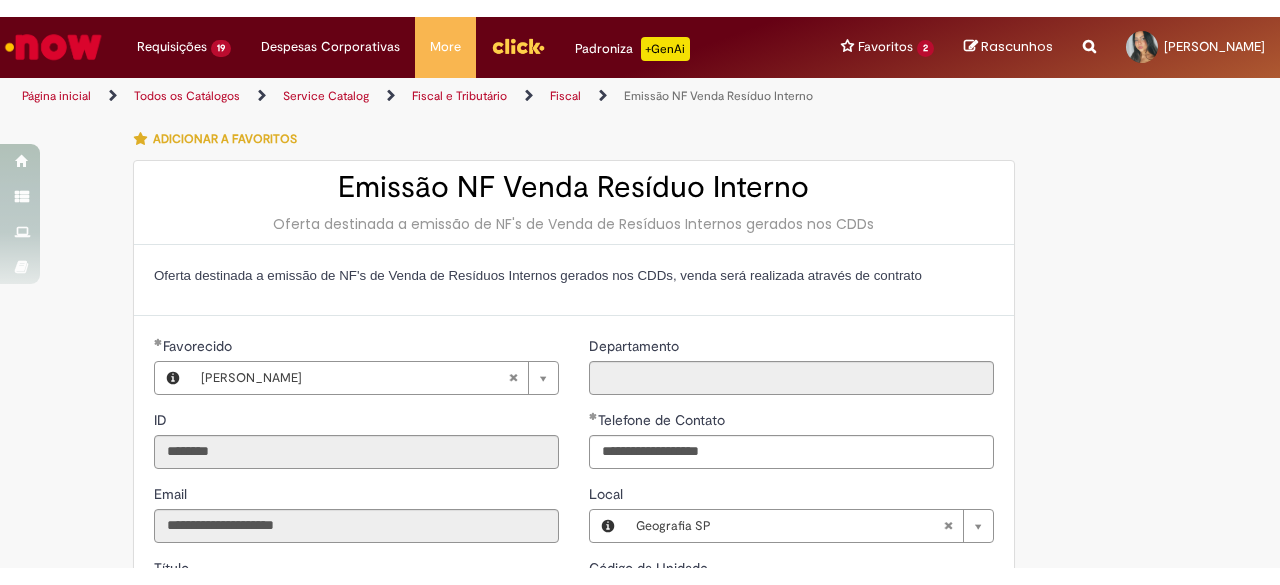 scroll, scrollTop: 0, scrollLeft: 0, axis: both 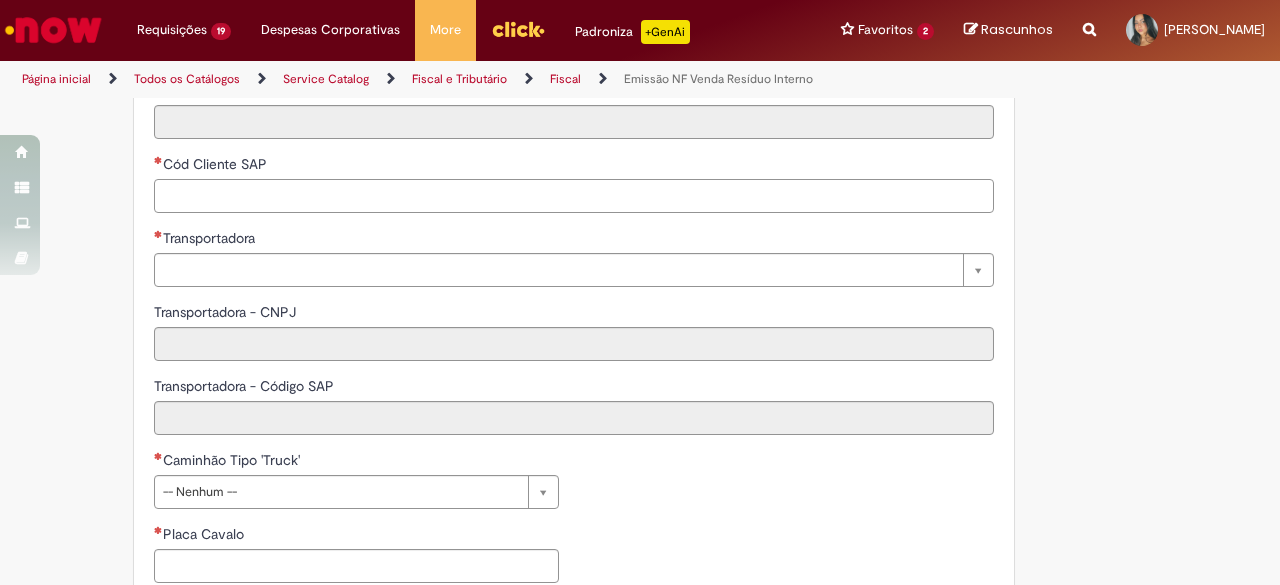 click on "Cód Cliente SAP" at bounding box center [574, 196] 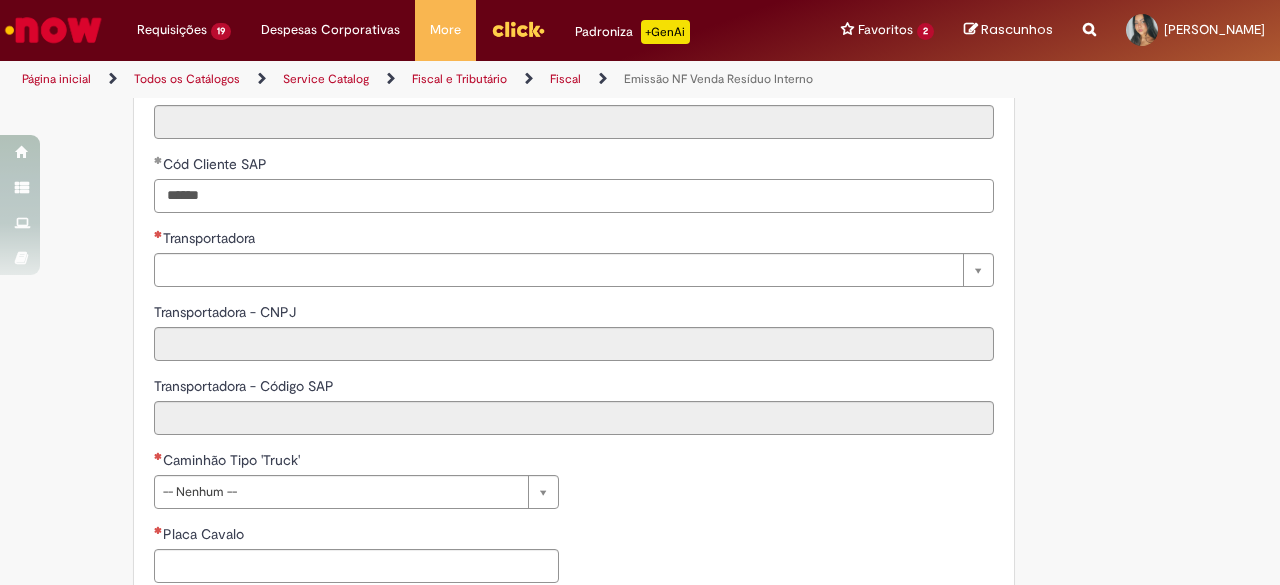 type on "******" 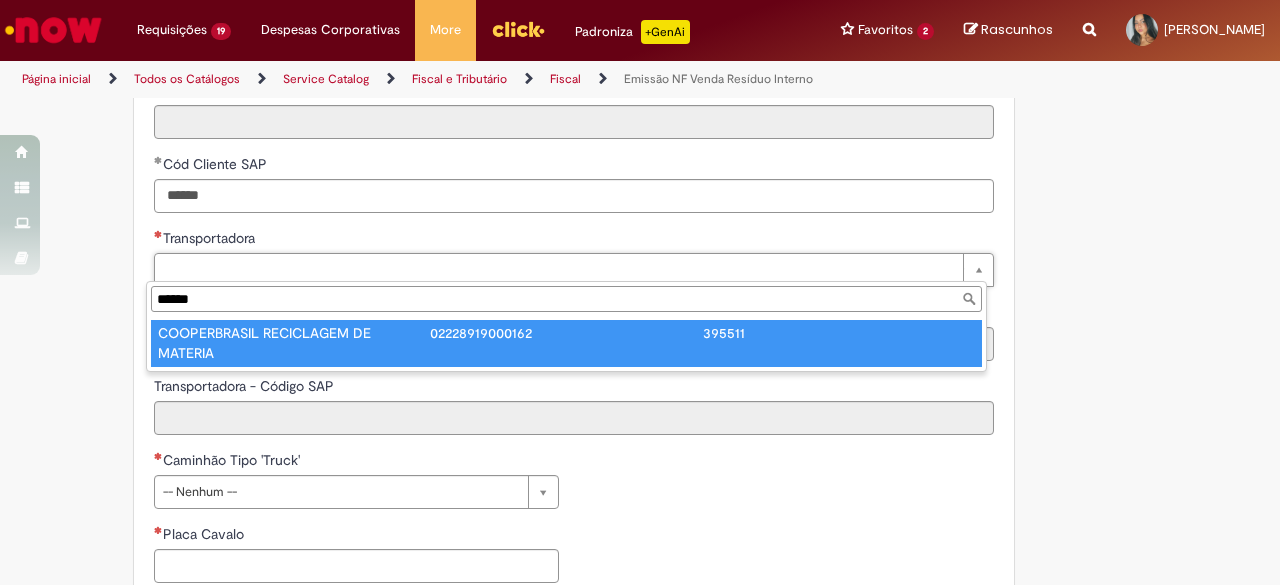 type on "******" 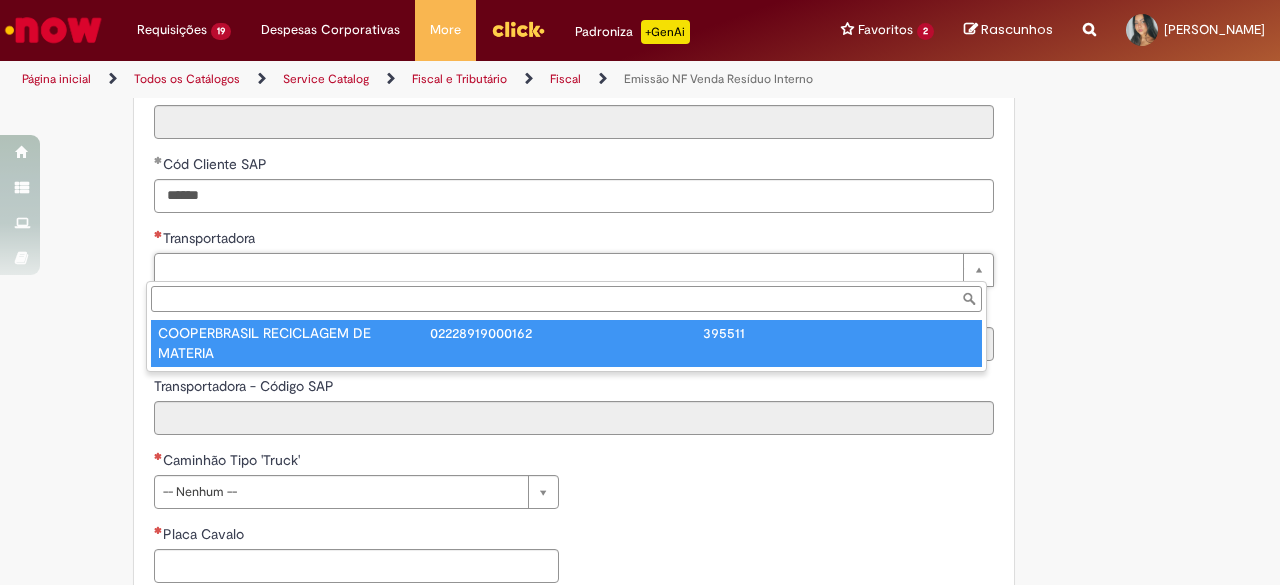 type on "**********" 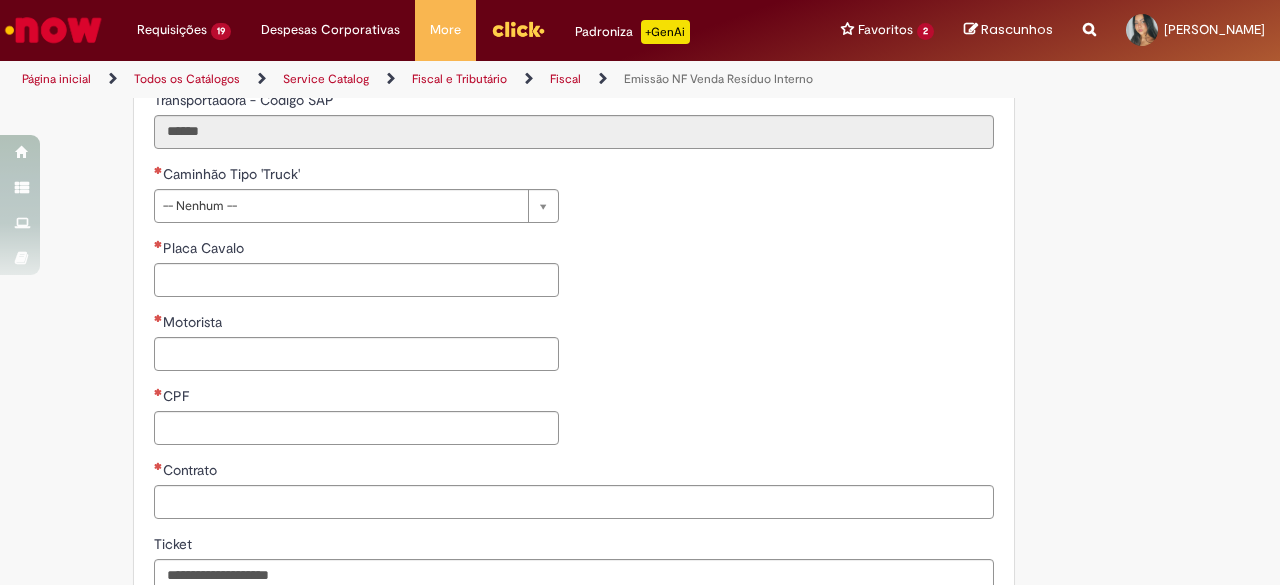 scroll, scrollTop: 1156, scrollLeft: 0, axis: vertical 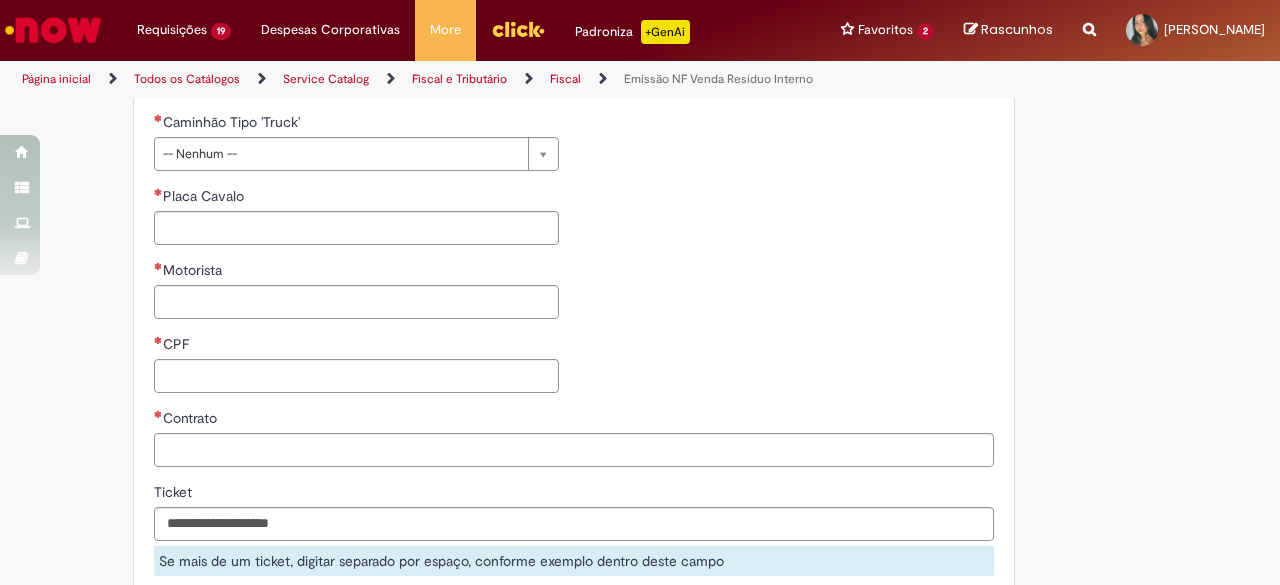 click on "**********" at bounding box center [356, 260] 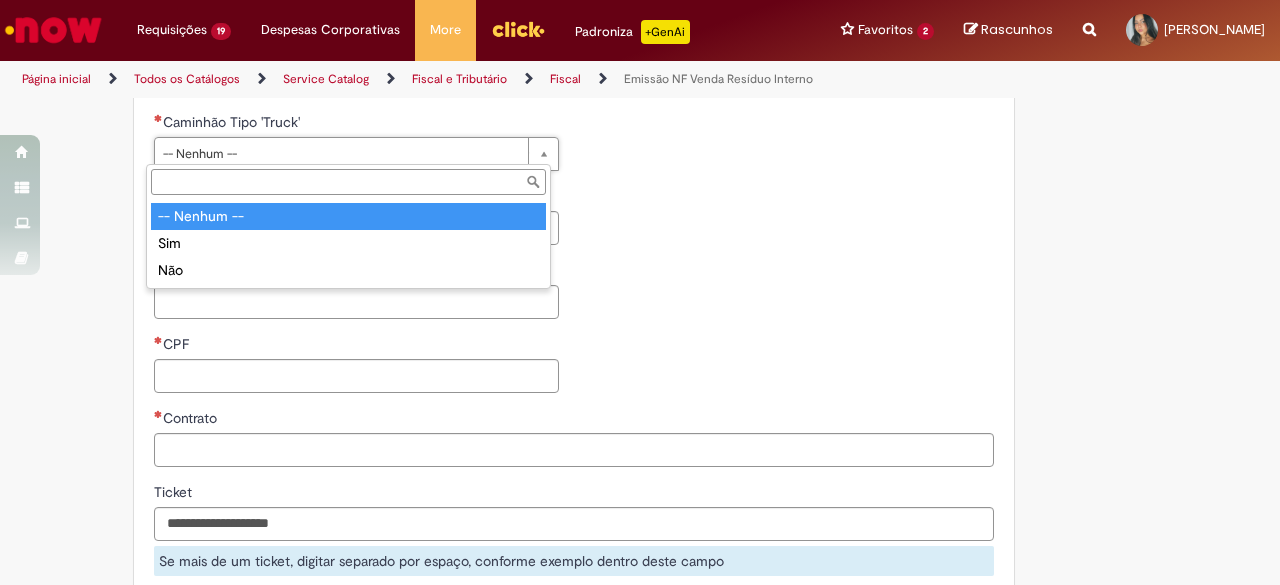 drag, startPoint x: 538, startPoint y: 161, endPoint x: 512, endPoint y: 249, distance: 91.76056 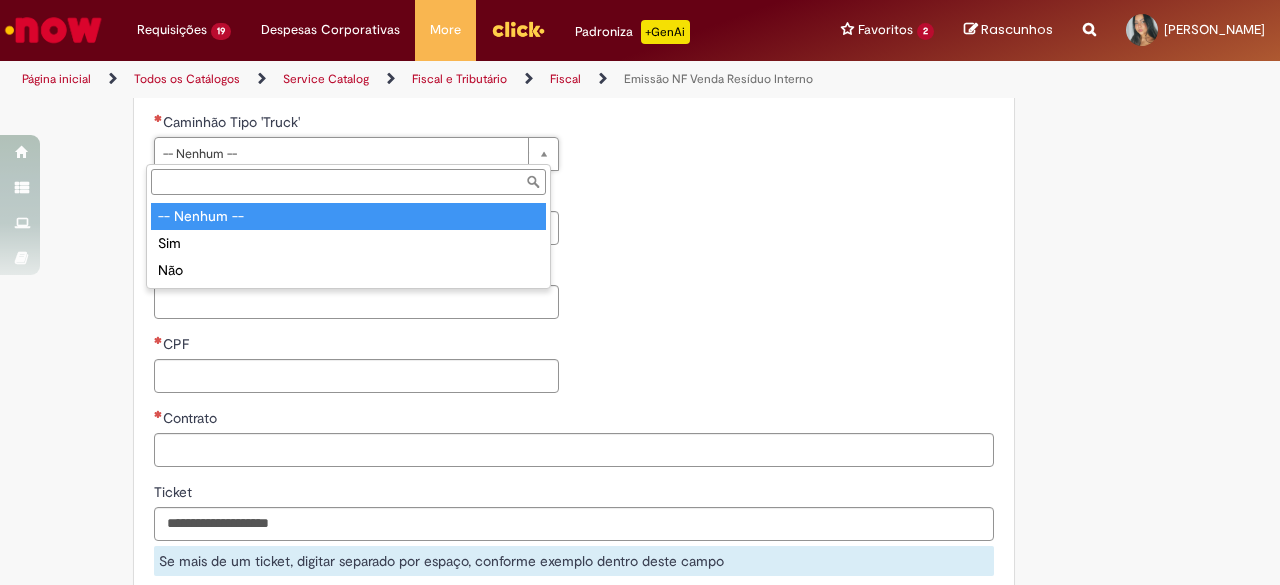 drag, startPoint x: 394, startPoint y: 164, endPoint x: 293, endPoint y: 238, distance: 125.207825 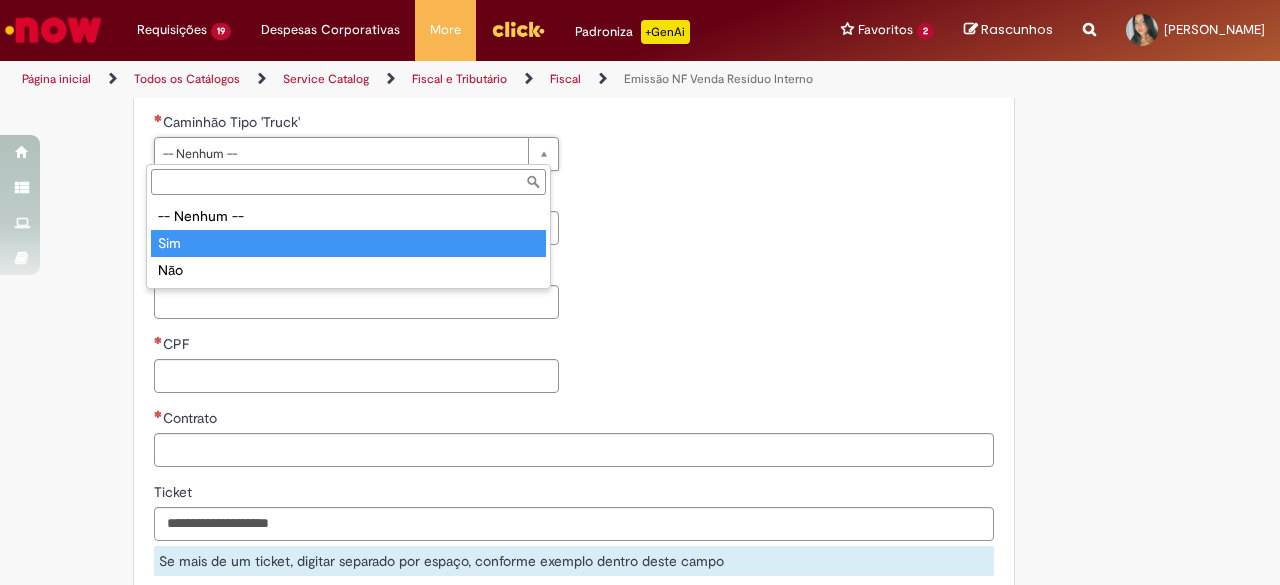 type on "***" 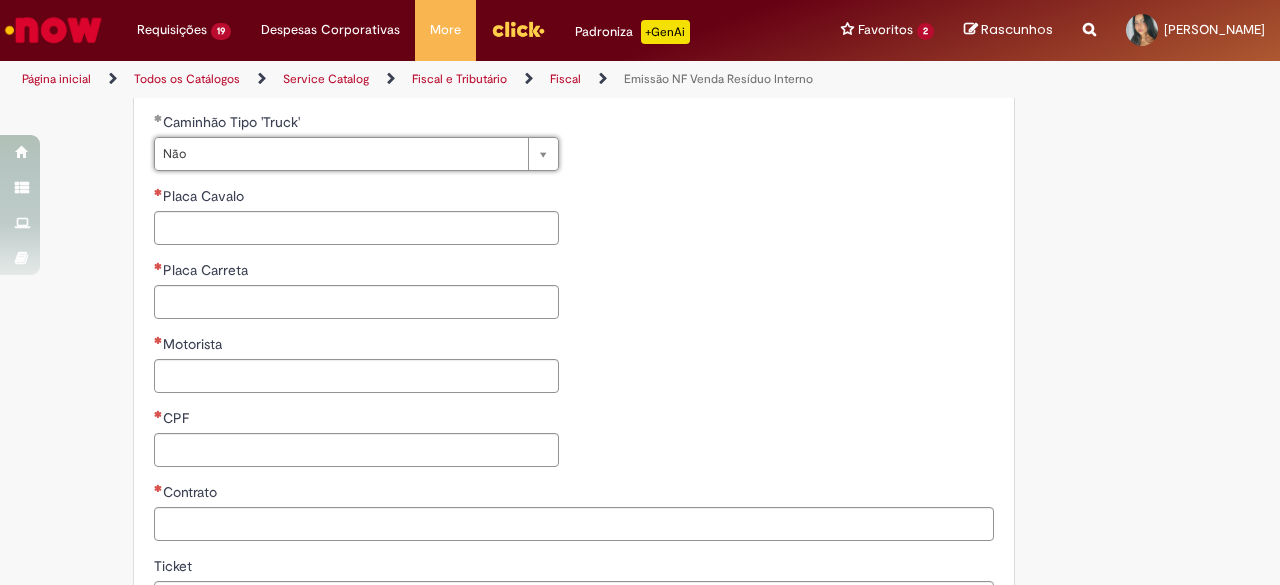 click on "**********" at bounding box center (574, 297) 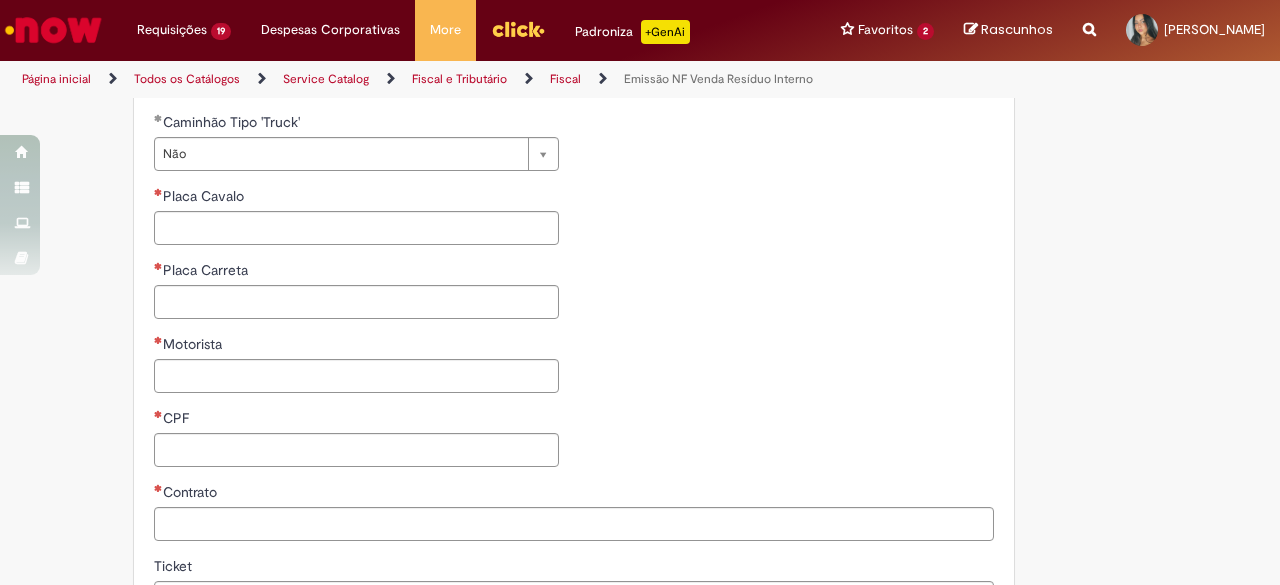 click on "Placa Carreta" at bounding box center (356, 272) 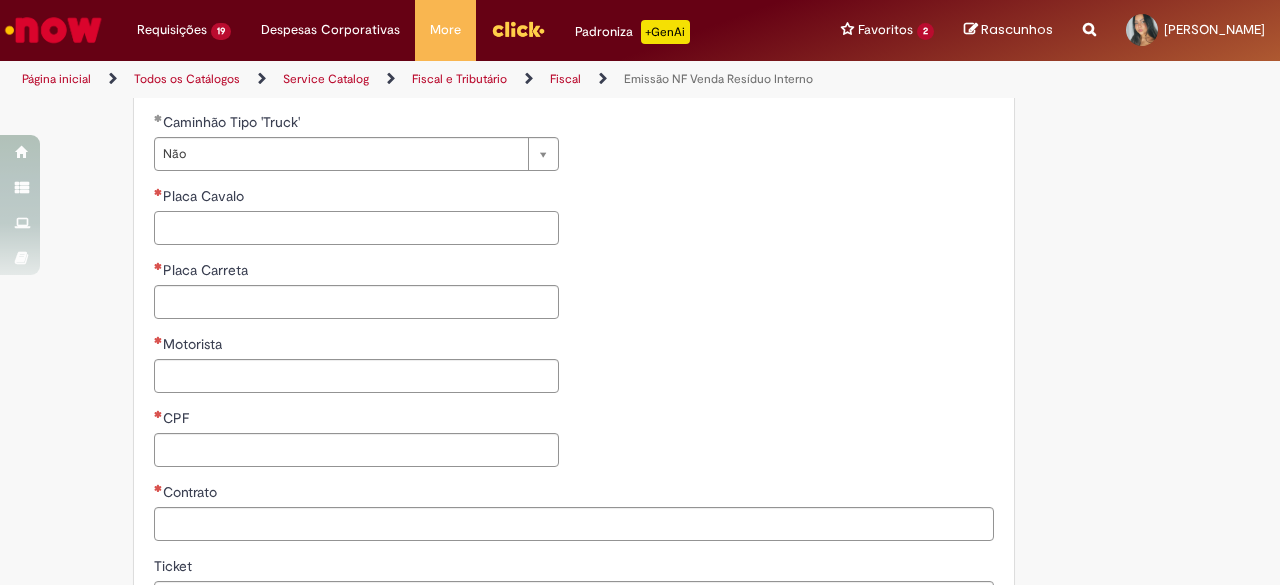 click on "Placa Cavalo" at bounding box center (356, 228) 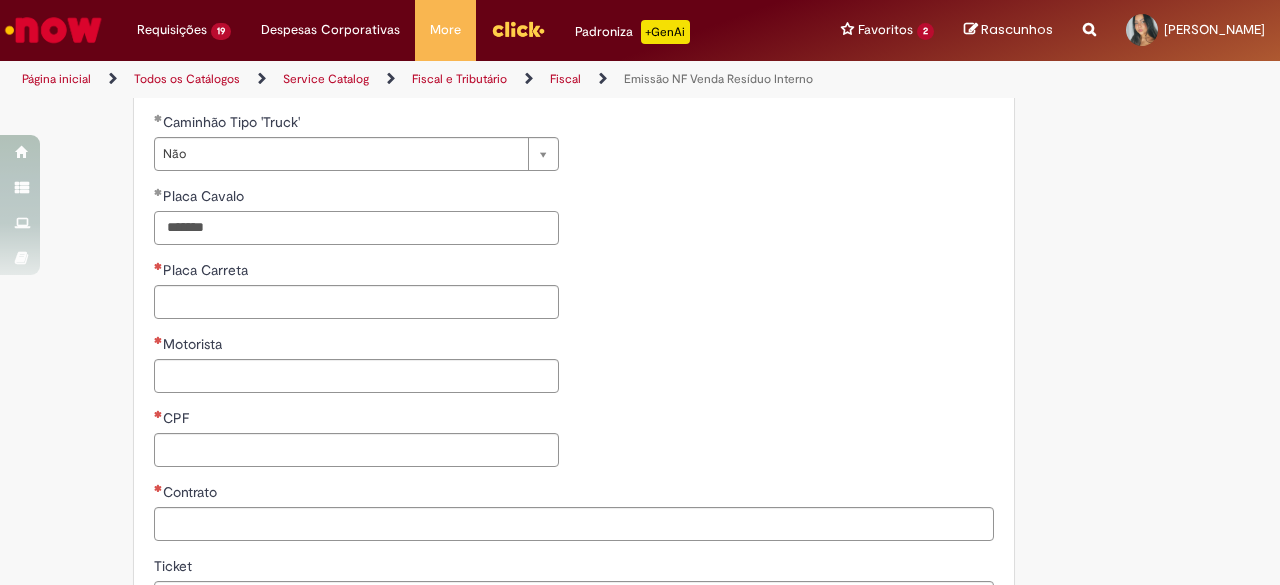 type on "*******" 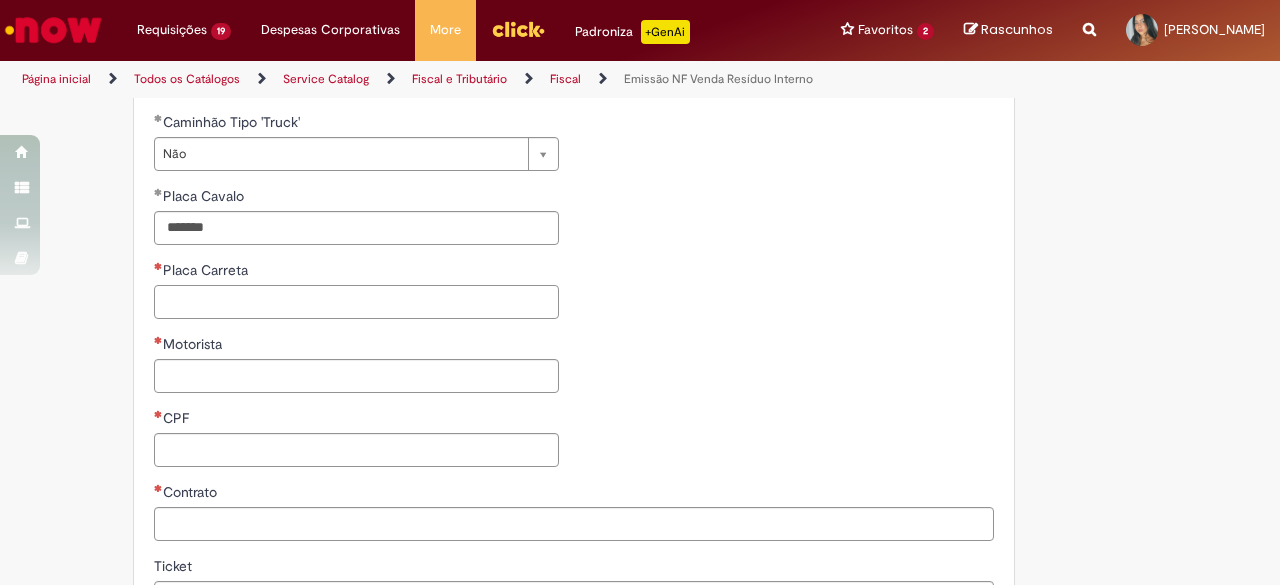 click on "Placa Carreta" at bounding box center (356, 302) 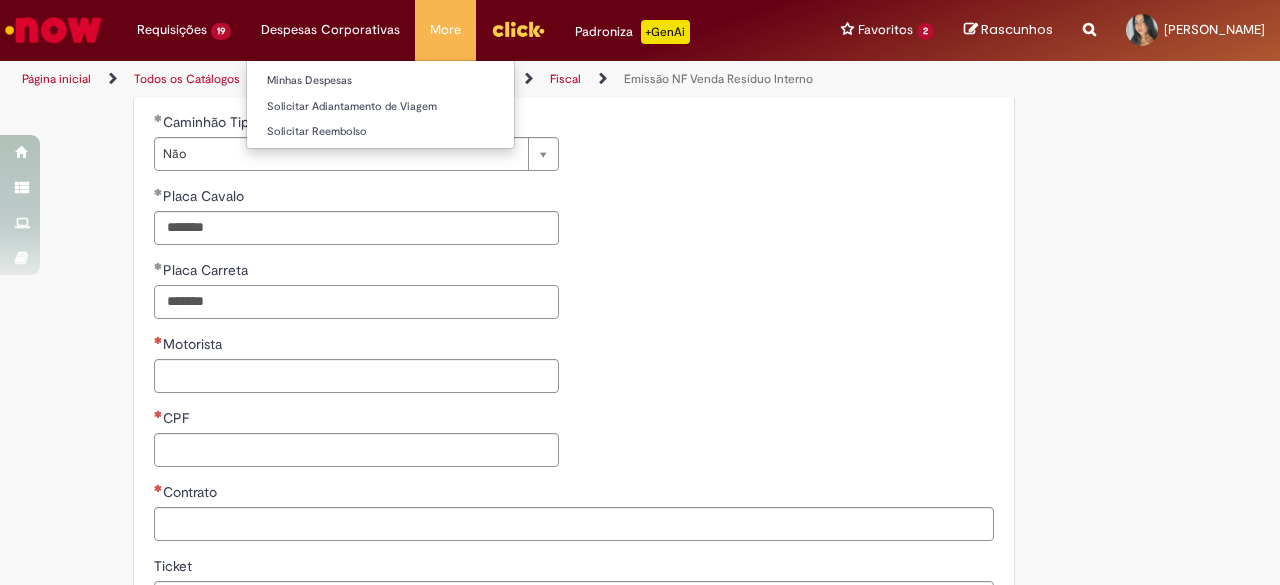 type on "*******" 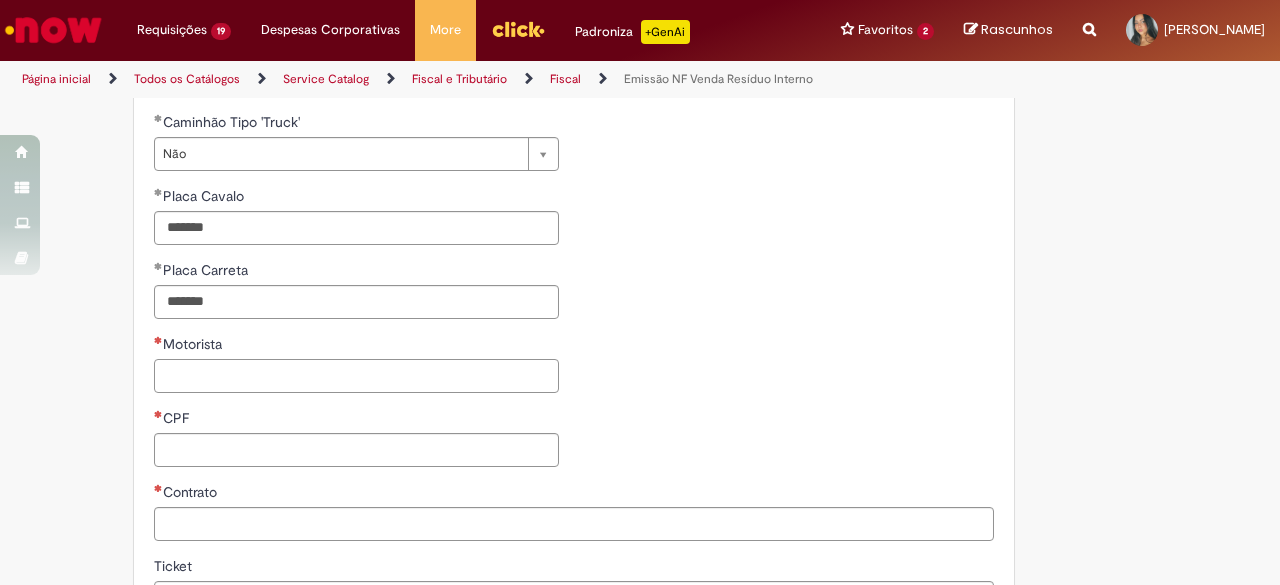 click on "Motorista" at bounding box center [356, 376] 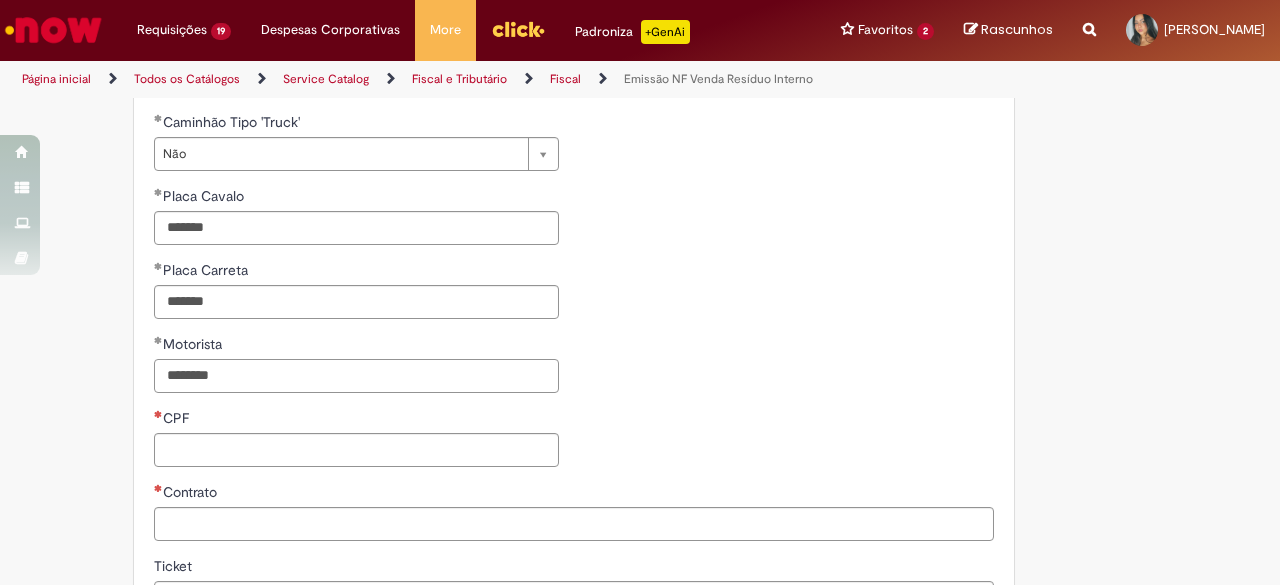 type on "********" 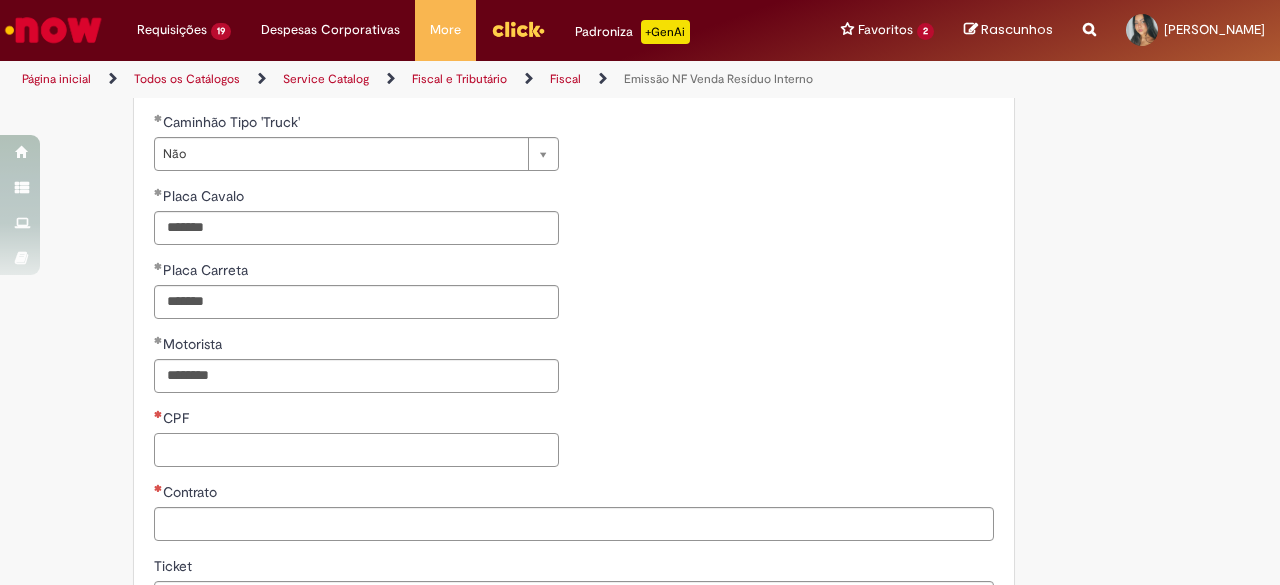 click on "CPF" at bounding box center [356, 450] 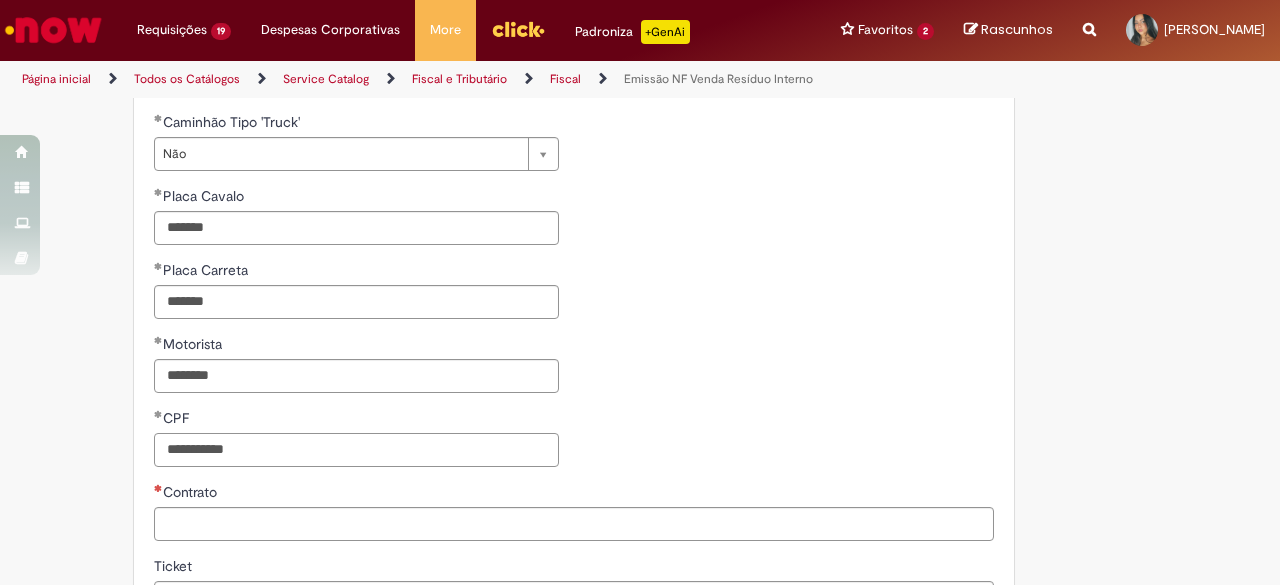 type on "**********" 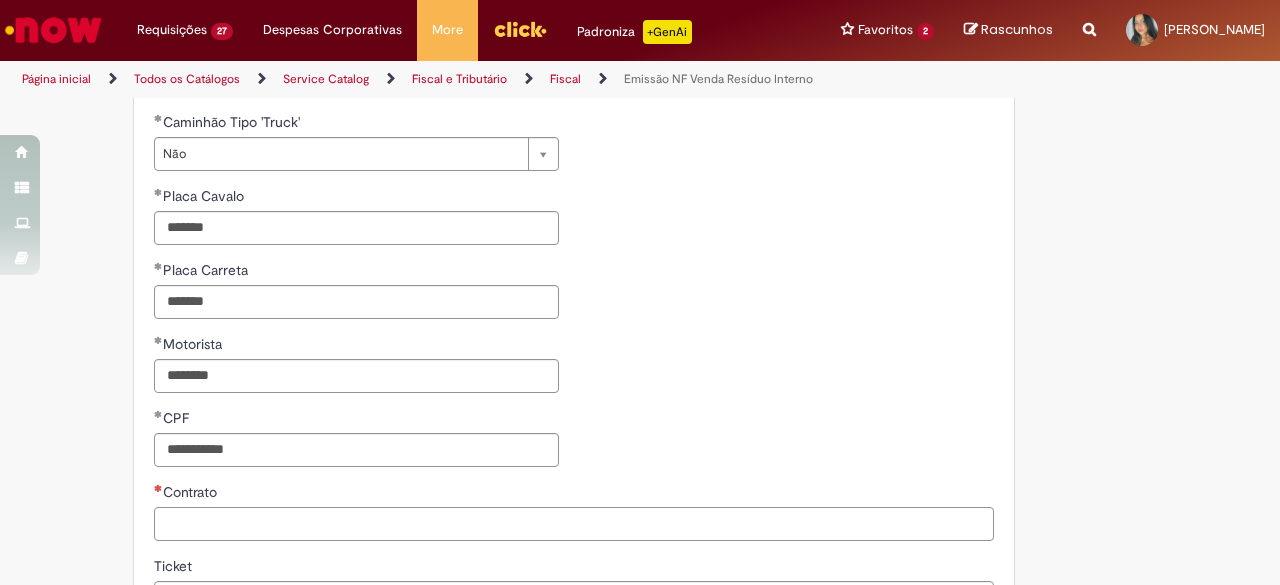 click on "Contrato" at bounding box center (574, 524) 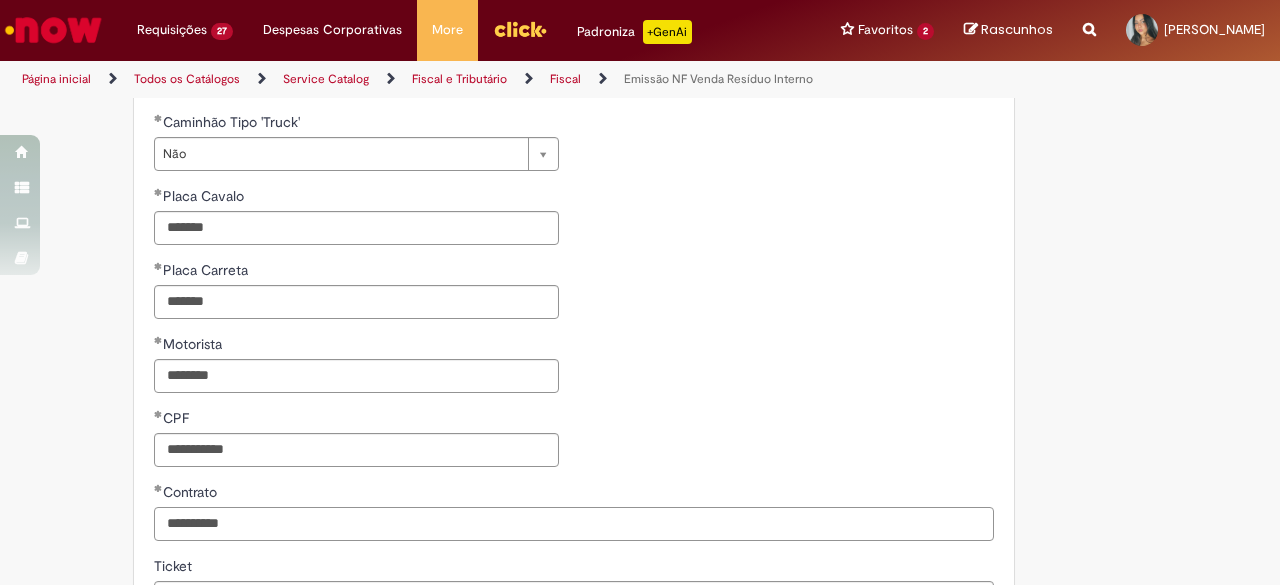 type on "**********" 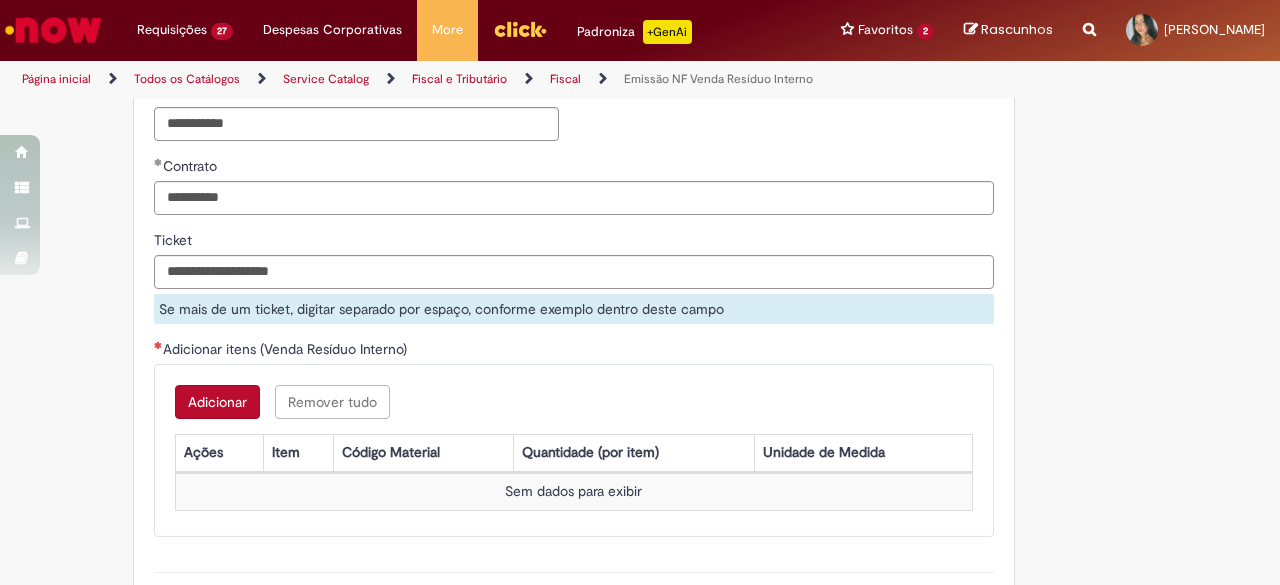 scroll, scrollTop: 1486, scrollLeft: 0, axis: vertical 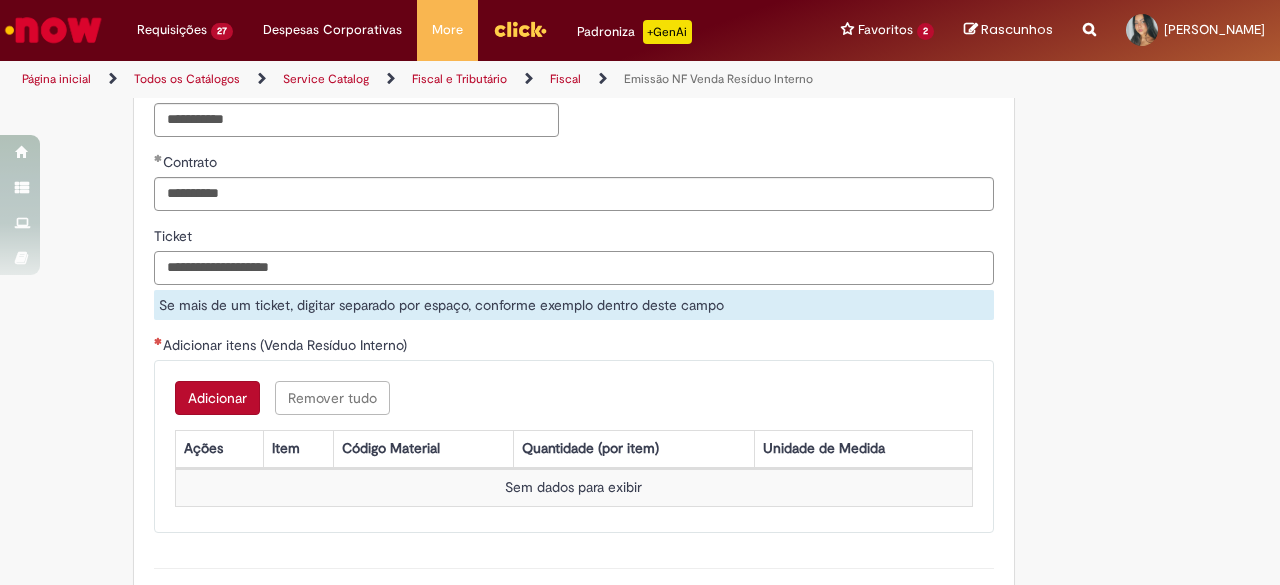 click on "Ticket" at bounding box center (574, 268) 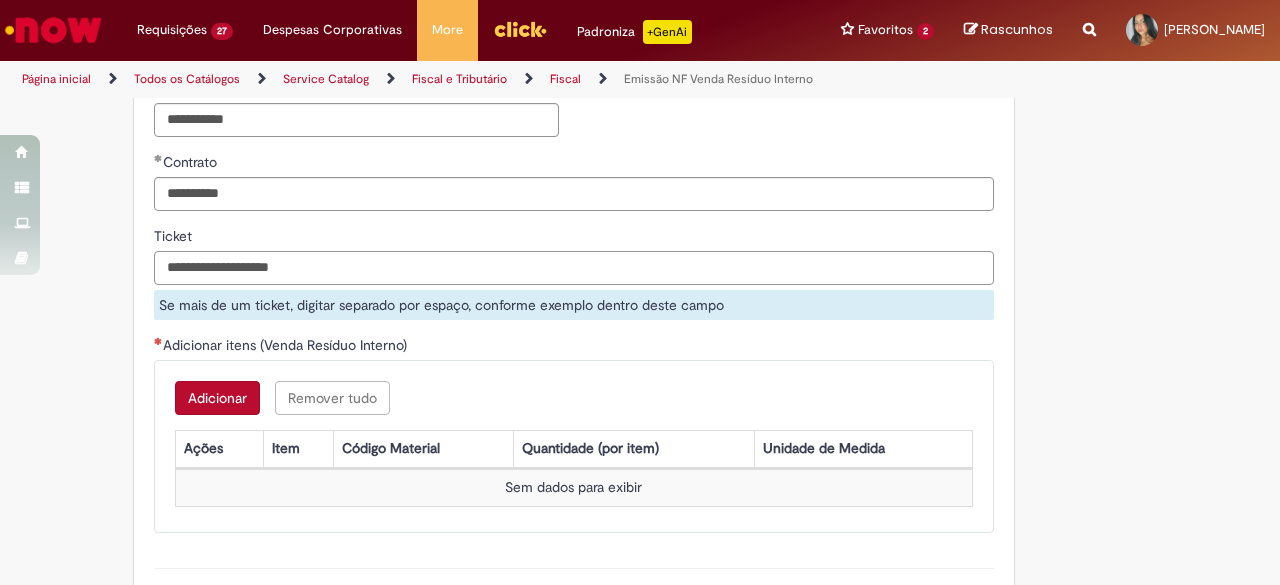 paste on "*********" 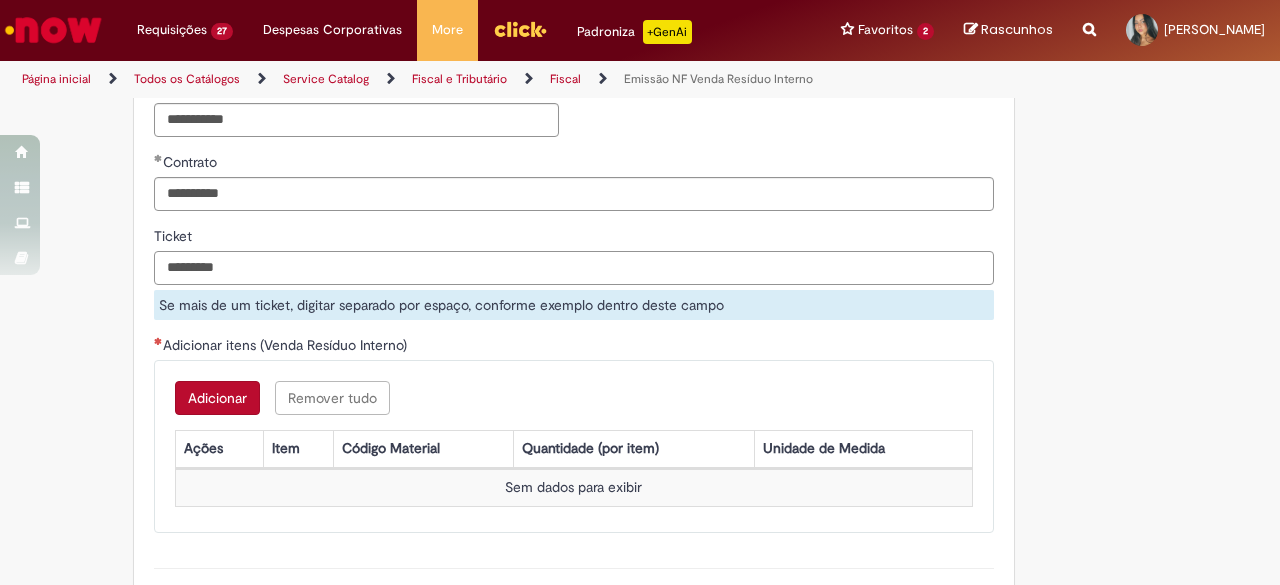 type on "*********" 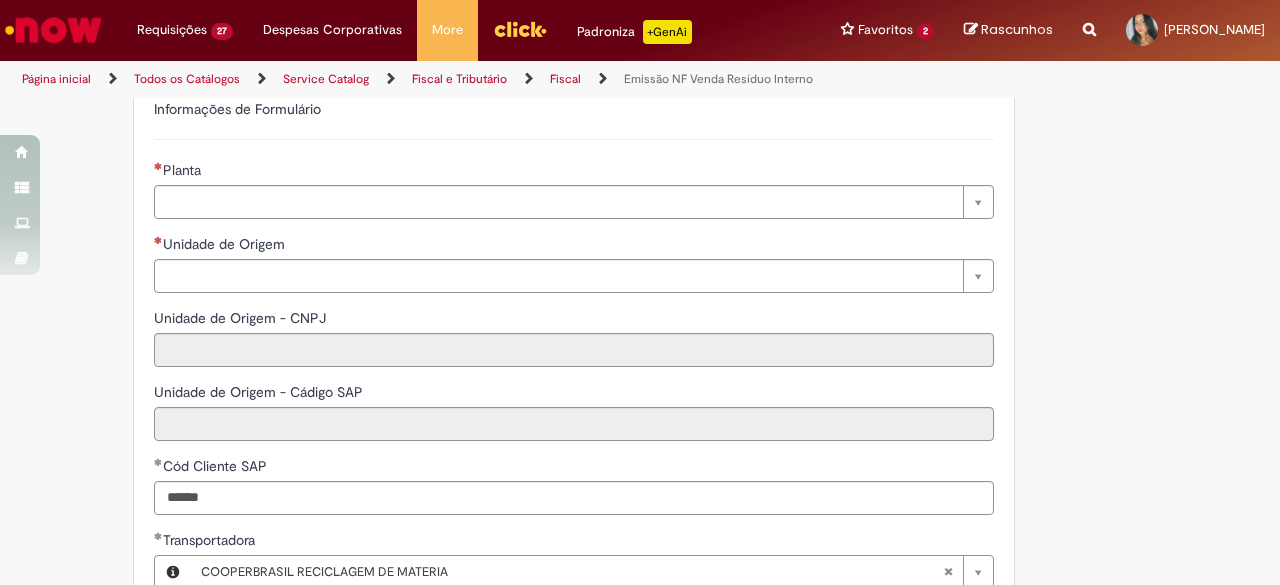 scroll, scrollTop: 442, scrollLeft: 0, axis: vertical 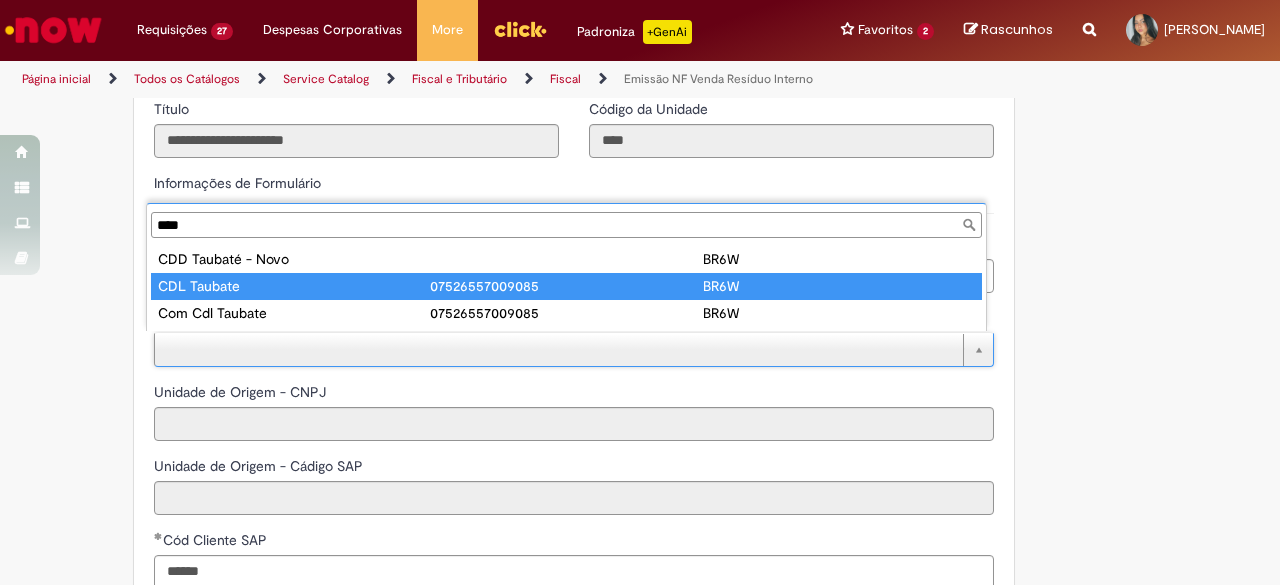 type on "****" 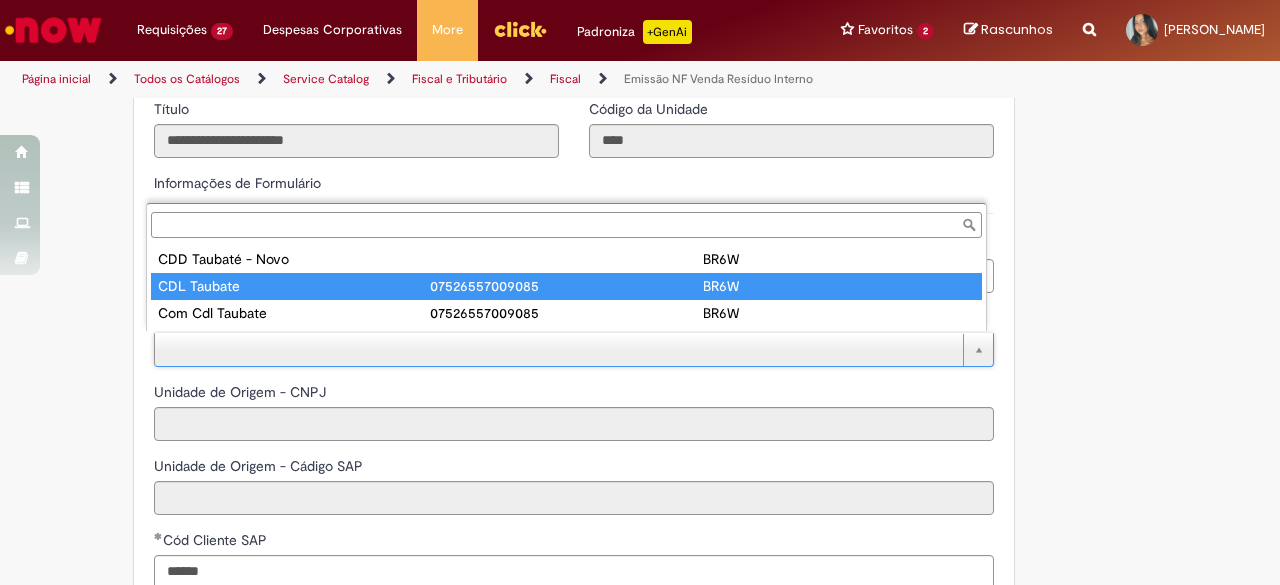 type on "**********" 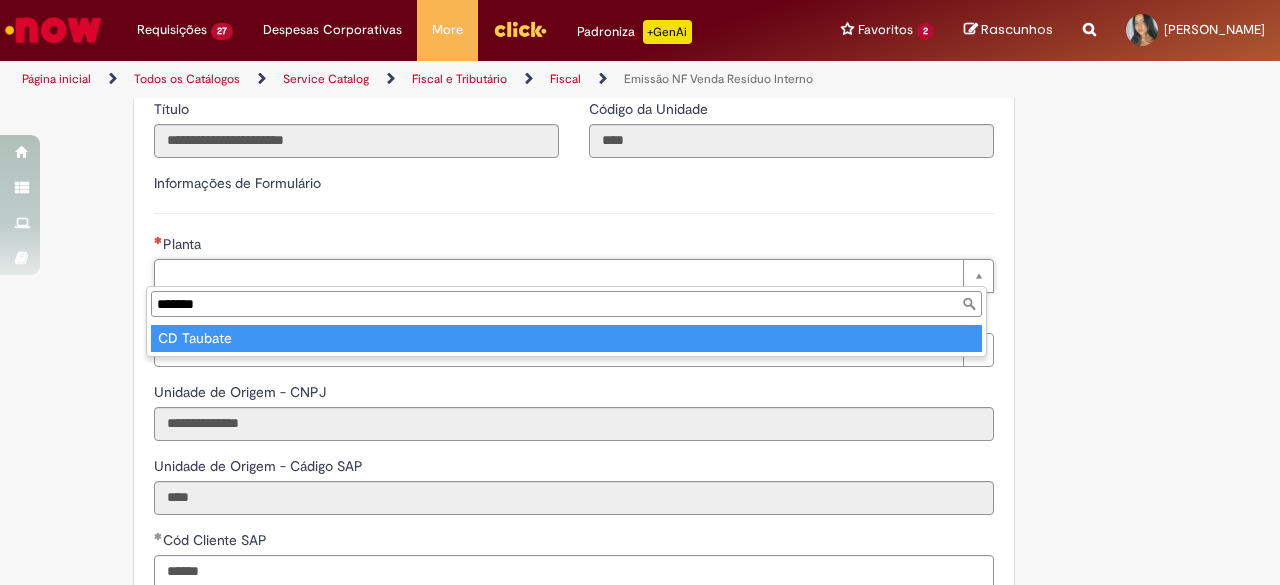 type on "*******" 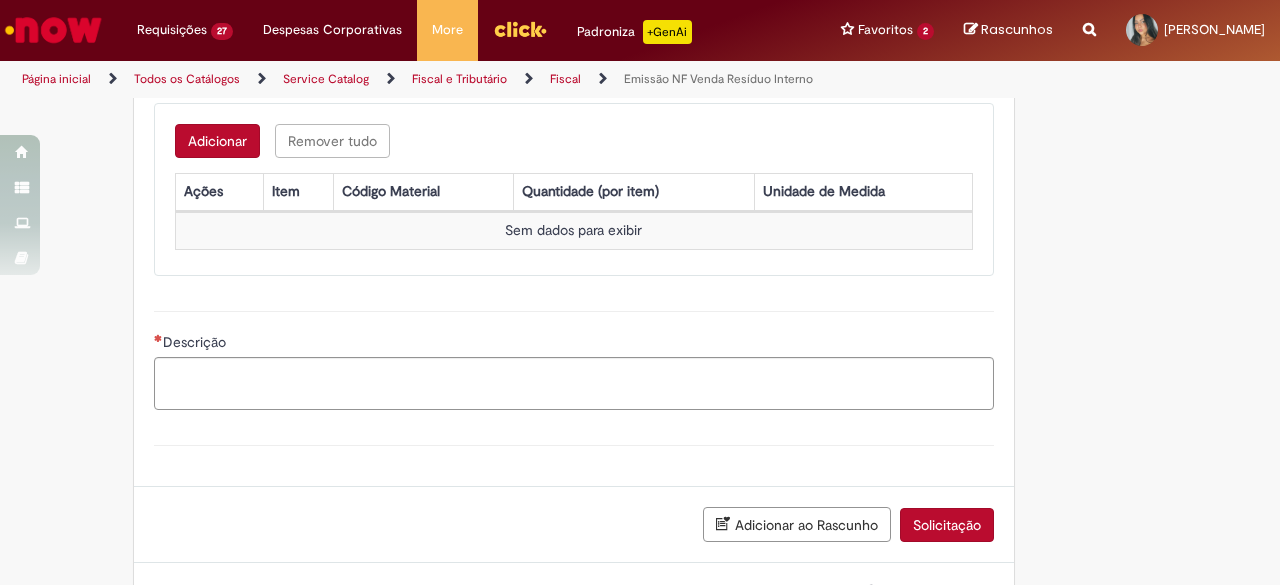 scroll, scrollTop: 1634, scrollLeft: 0, axis: vertical 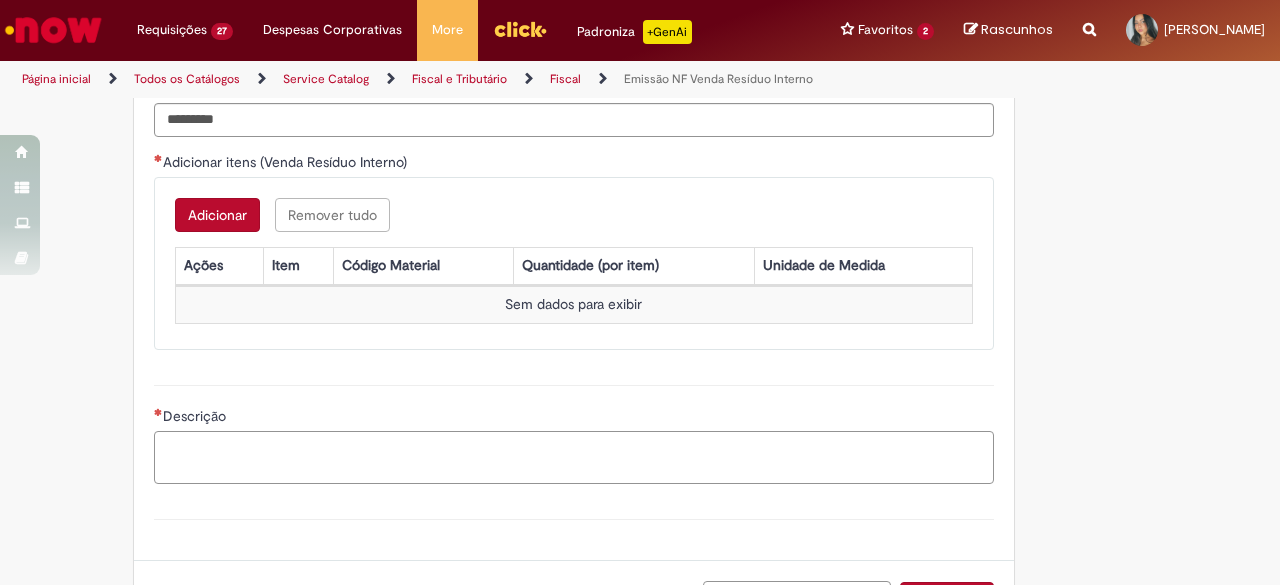 click on "Descrição" at bounding box center (574, 457) 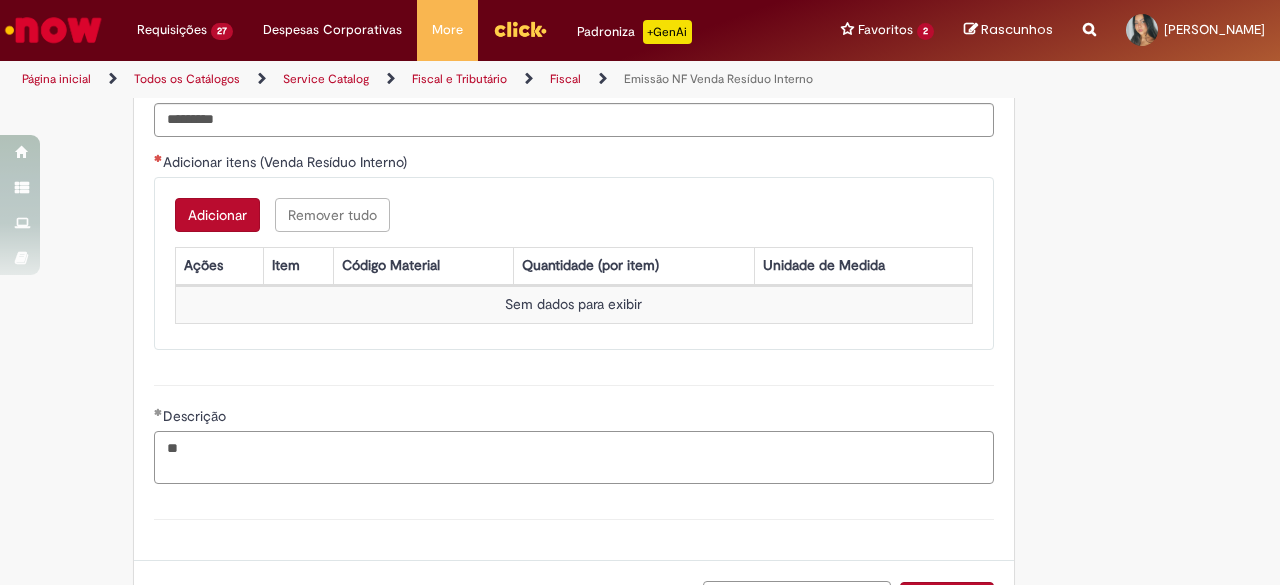 type on "*" 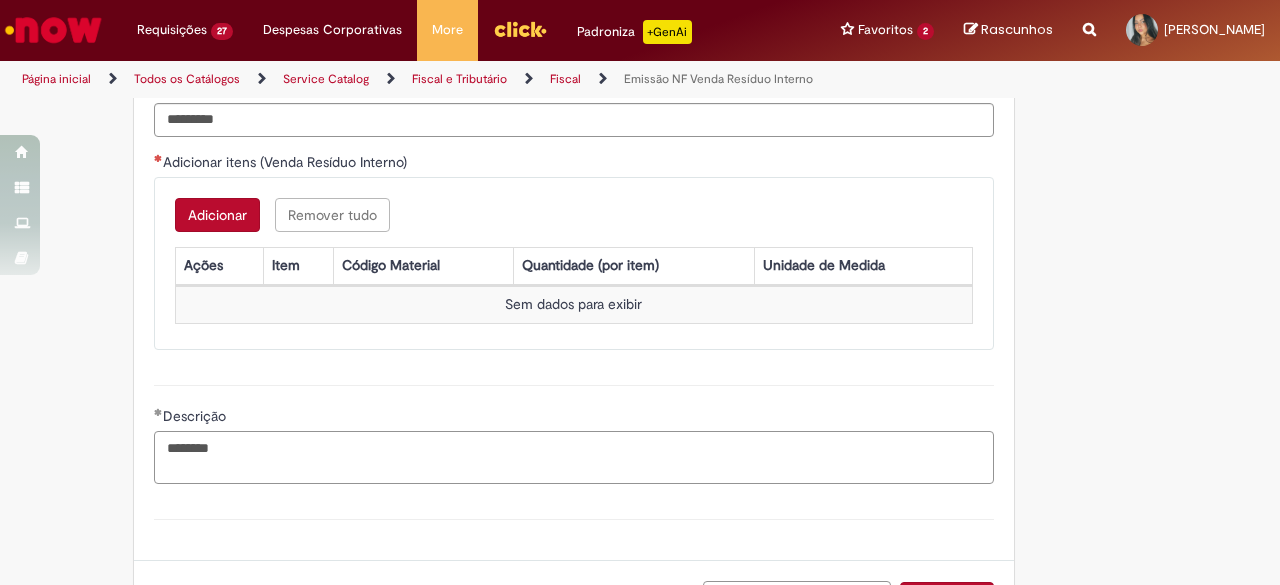 type on "********" 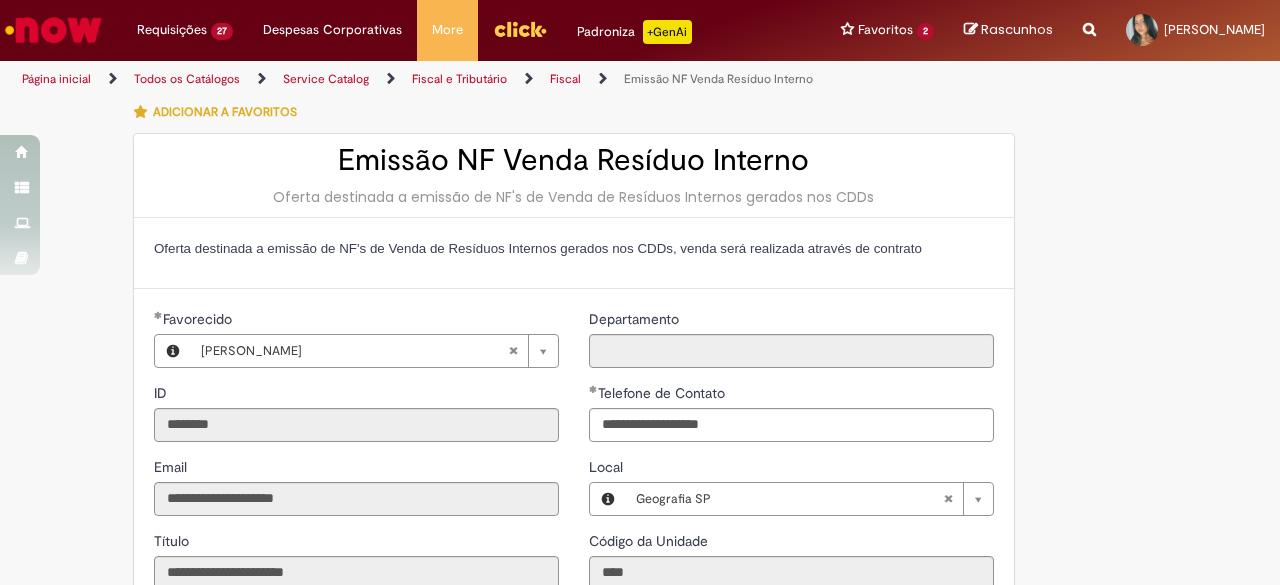 scroll, scrollTop: 0, scrollLeft: 0, axis: both 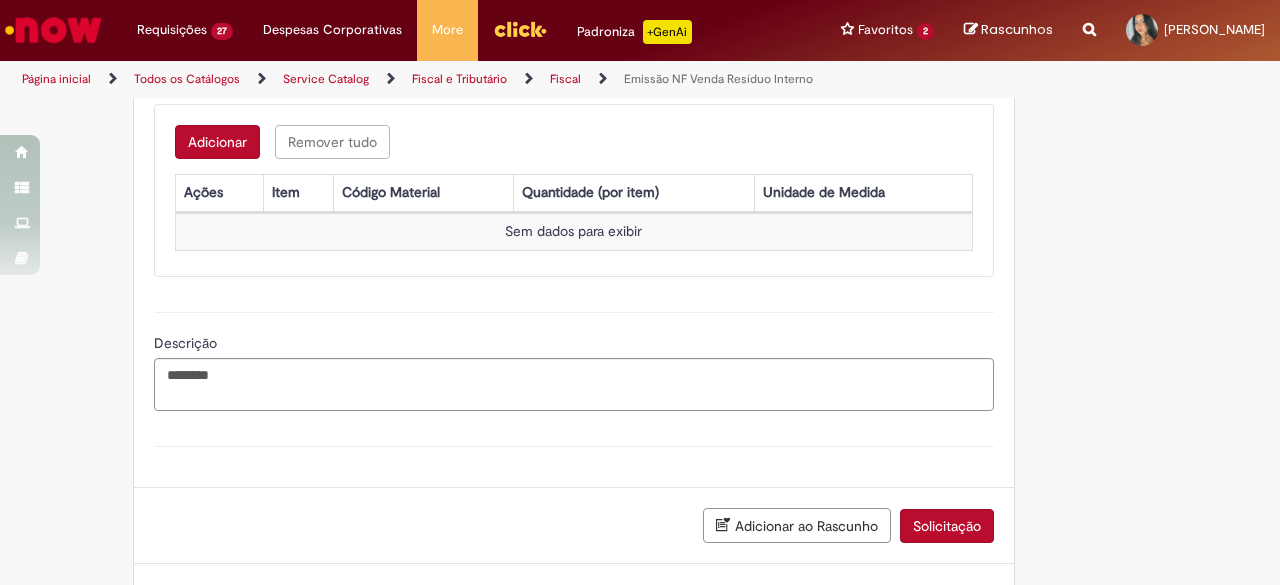 click on "Adicionar" at bounding box center [217, 142] 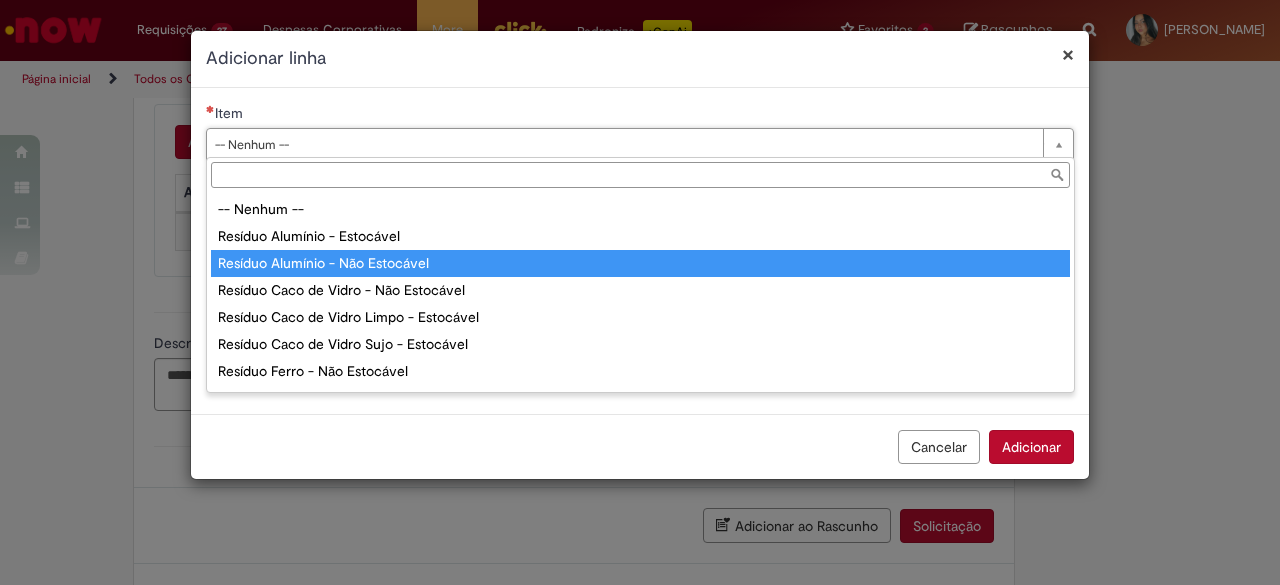 type on "**********" 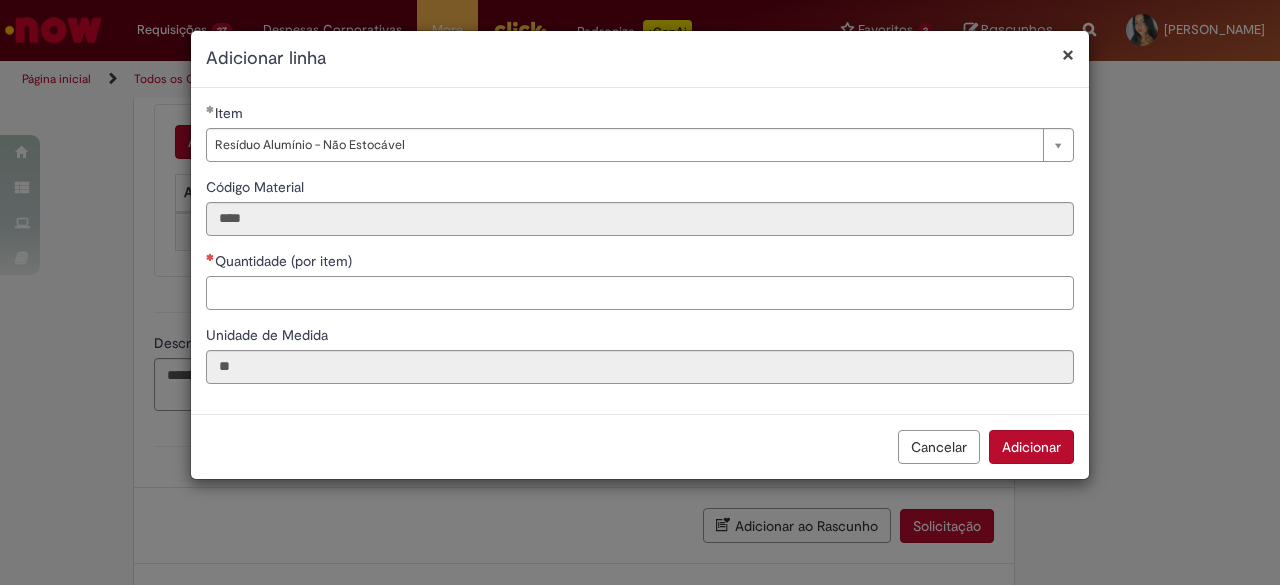 click on "Quantidade (por item)" at bounding box center [640, 293] 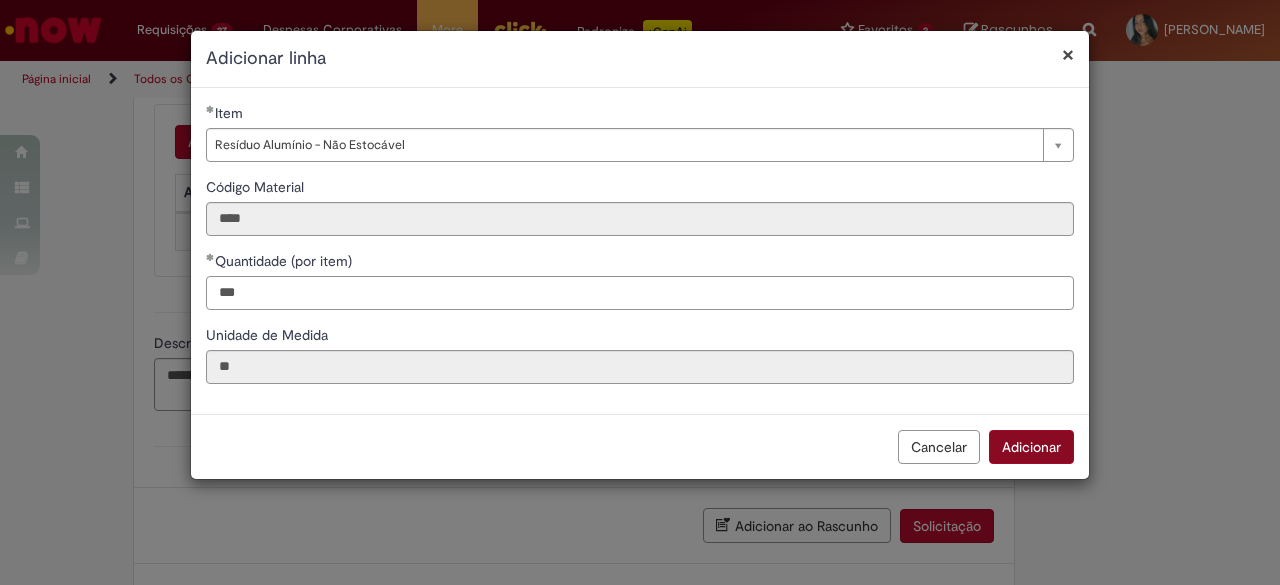 type on "***" 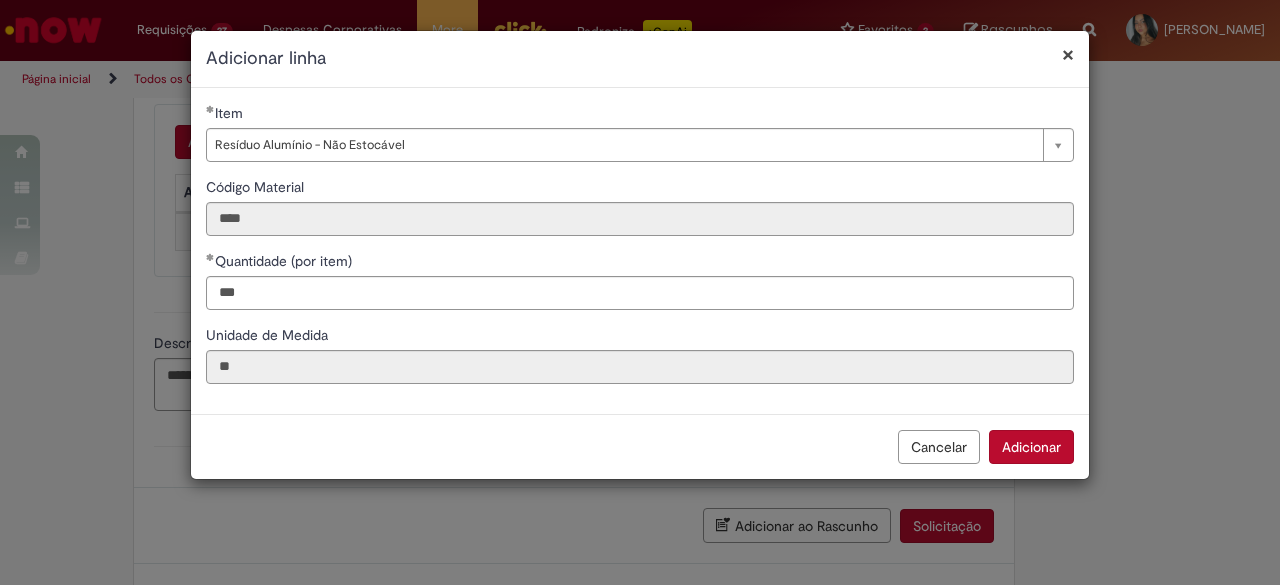 click on "Adicionar" at bounding box center (1031, 447) 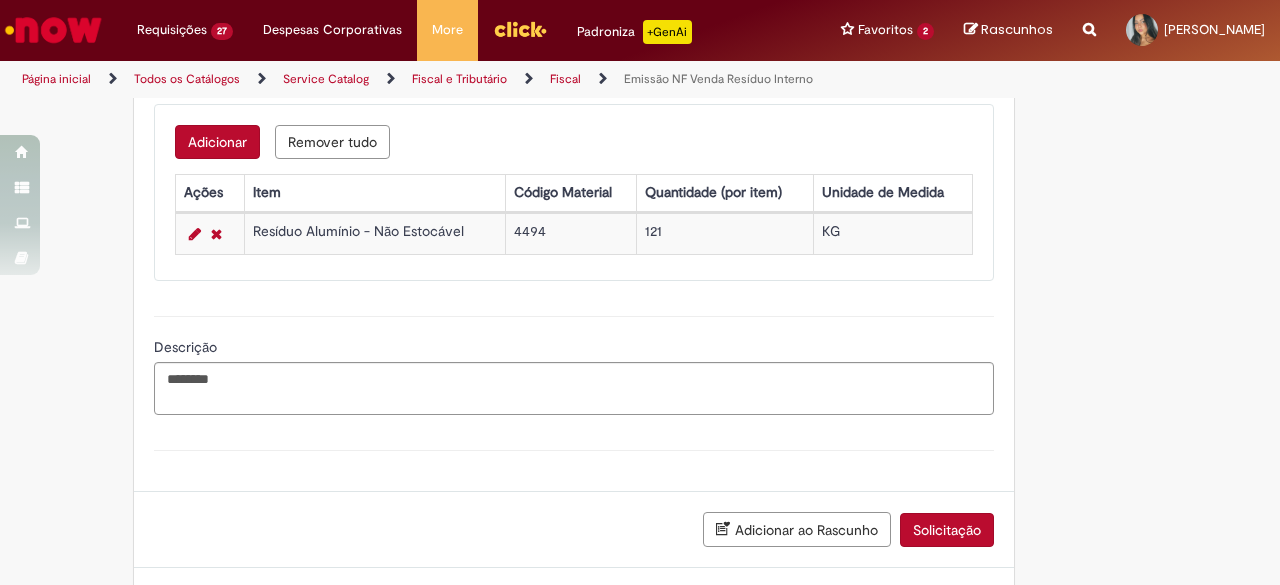 click on "Solicitação" at bounding box center [947, 530] 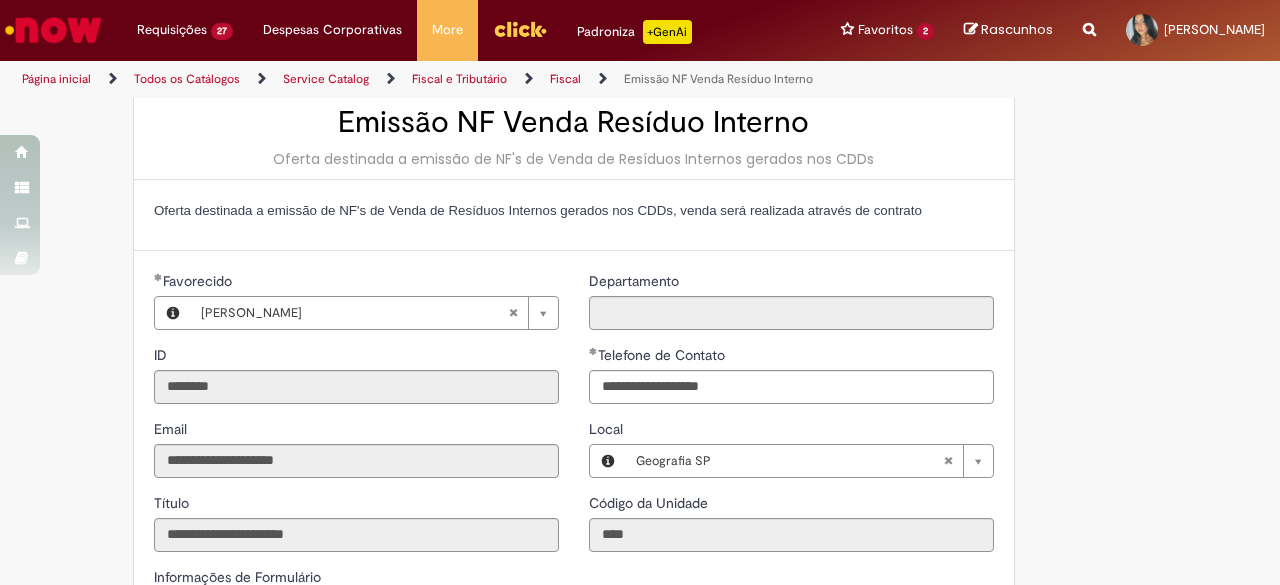 scroll, scrollTop: 0, scrollLeft: 0, axis: both 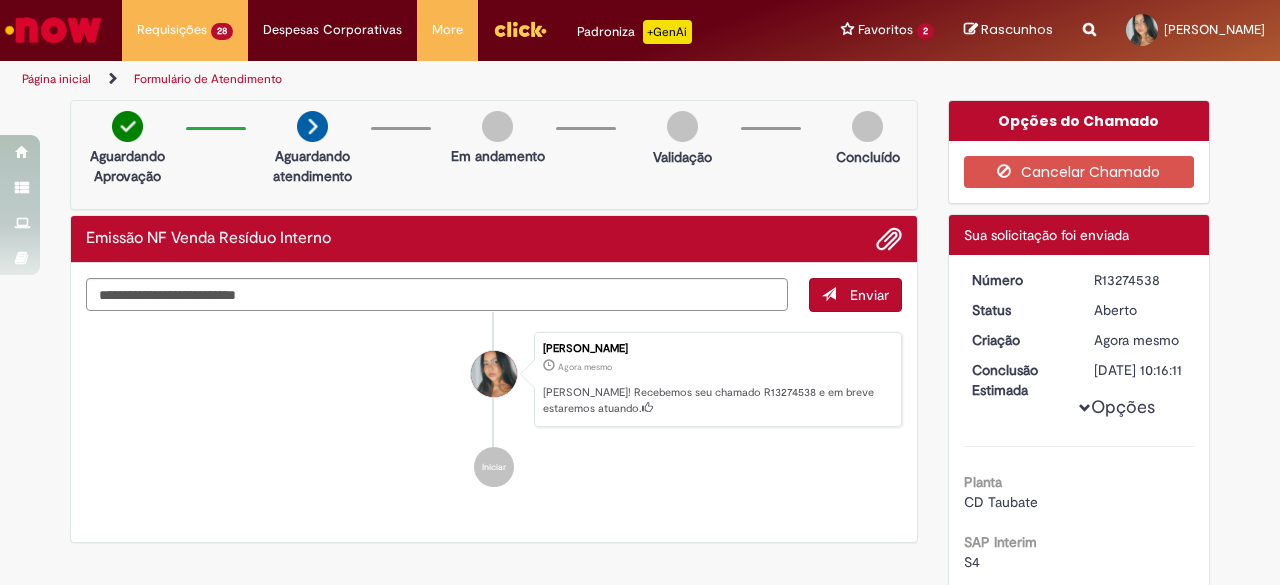 drag, startPoint x: 1085, startPoint y: 271, endPoint x: 1158, endPoint y: 278, distance: 73.33485 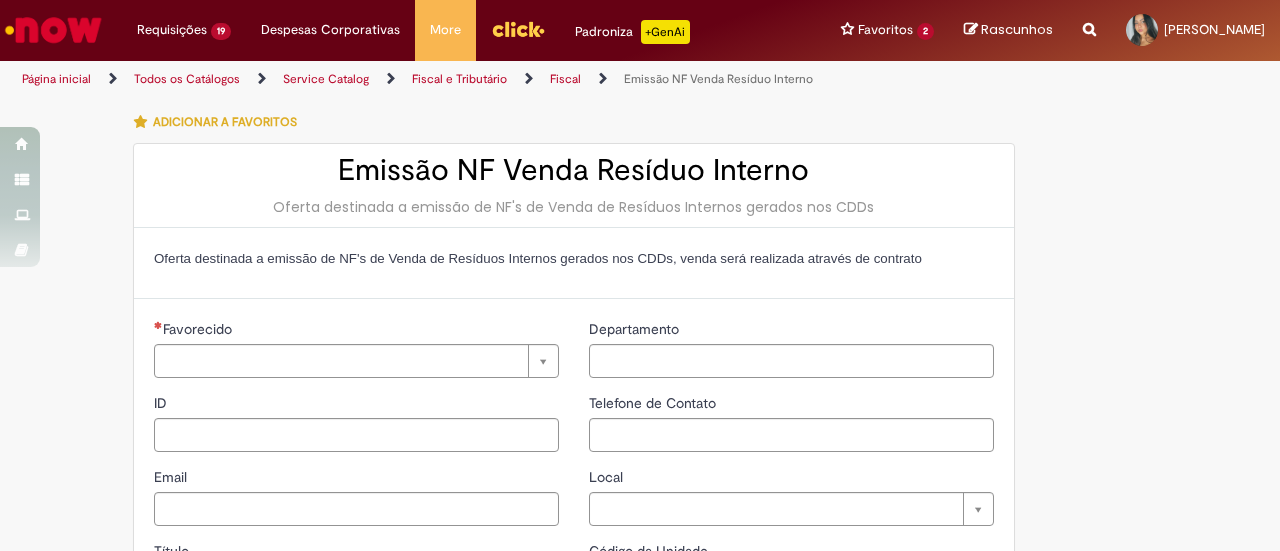 type on "********" 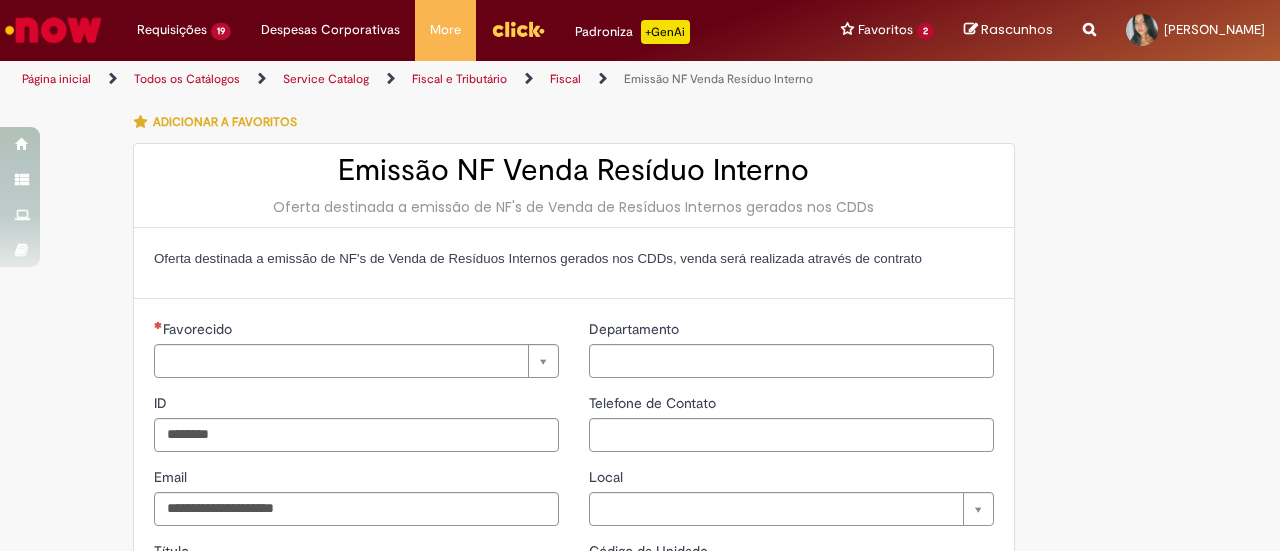 type on "**********" 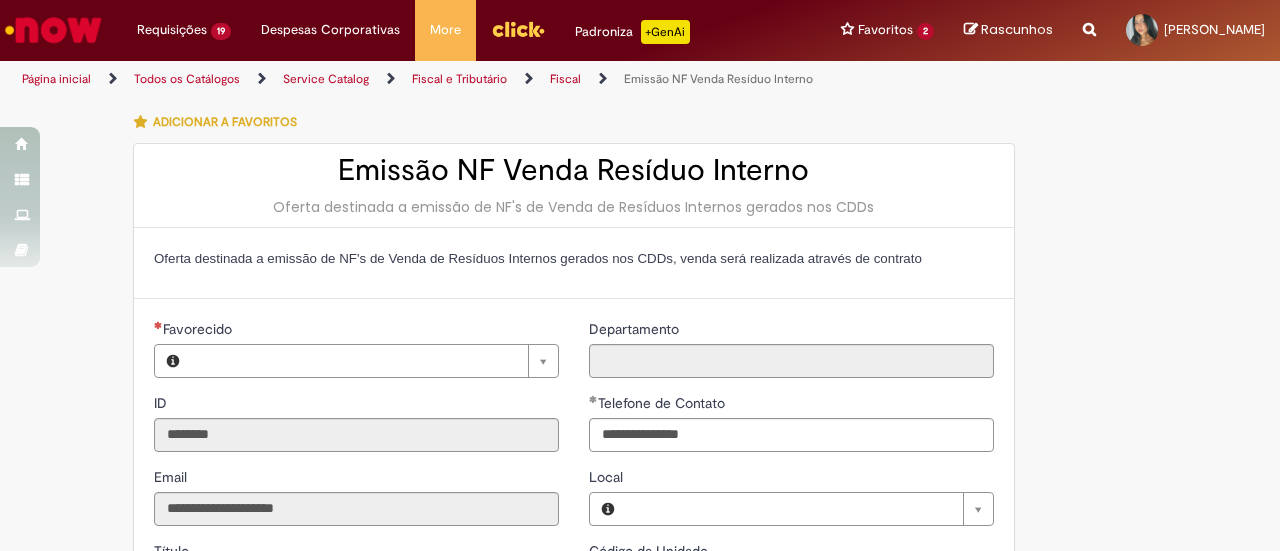 type on "**********" 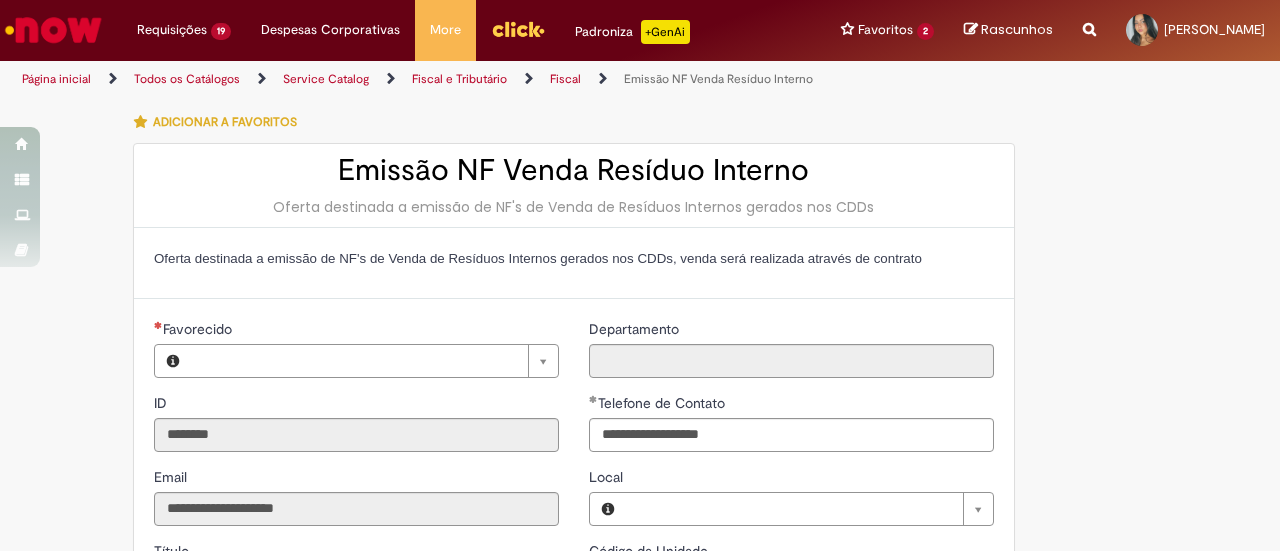 type on "**********" 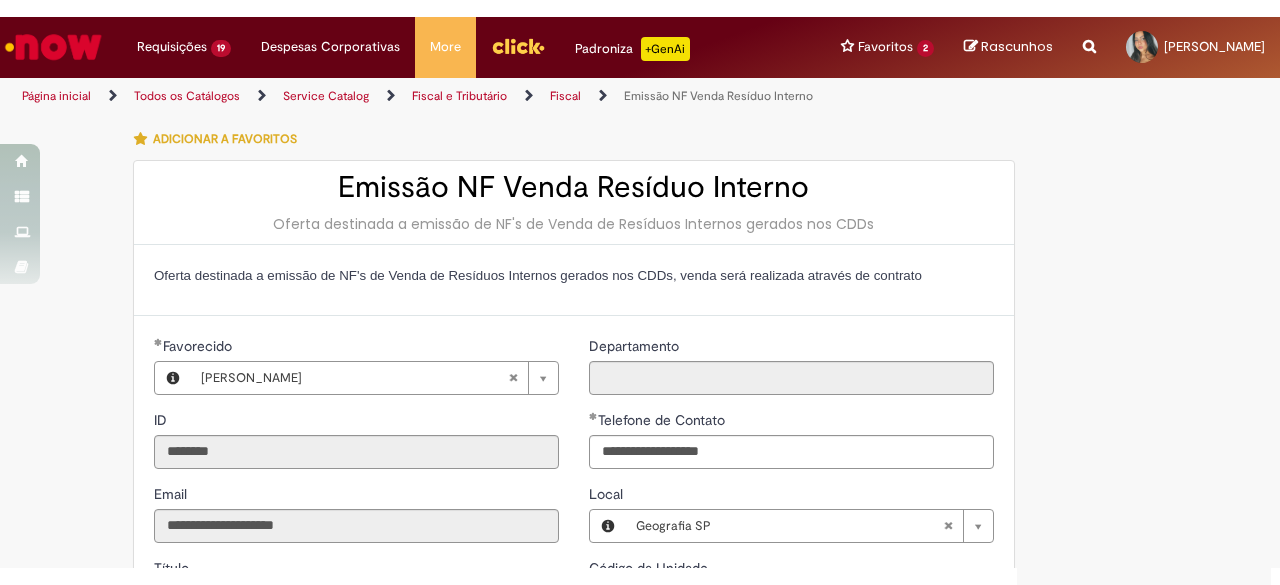 scroll, scrollTop: 0, scrollLeft: 0, axis: both 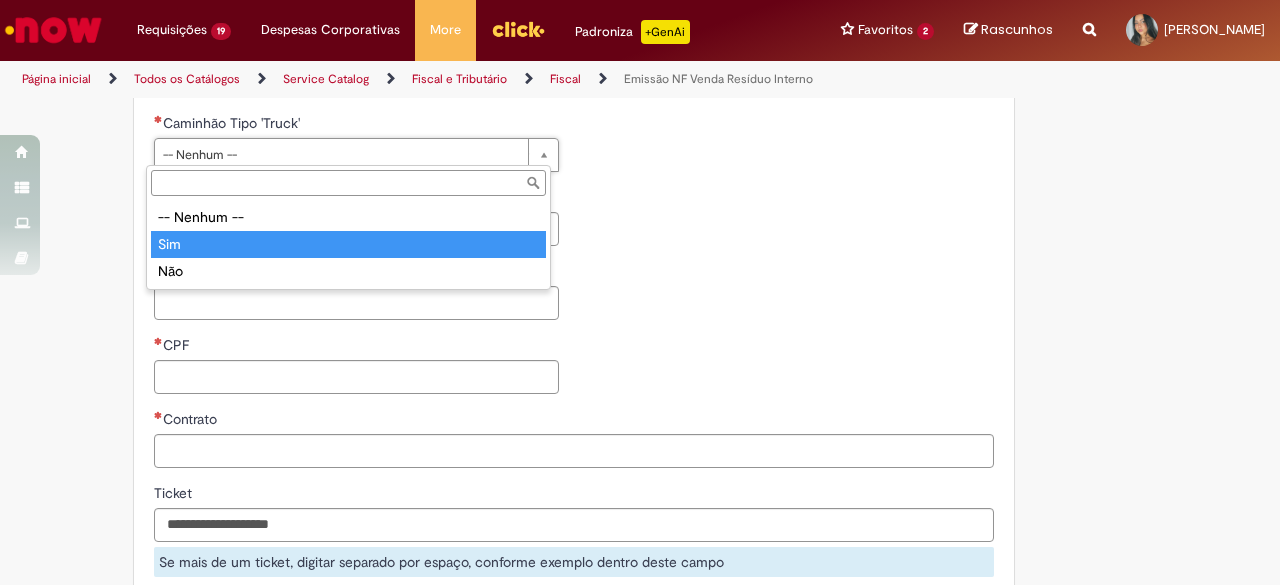 type on "***" 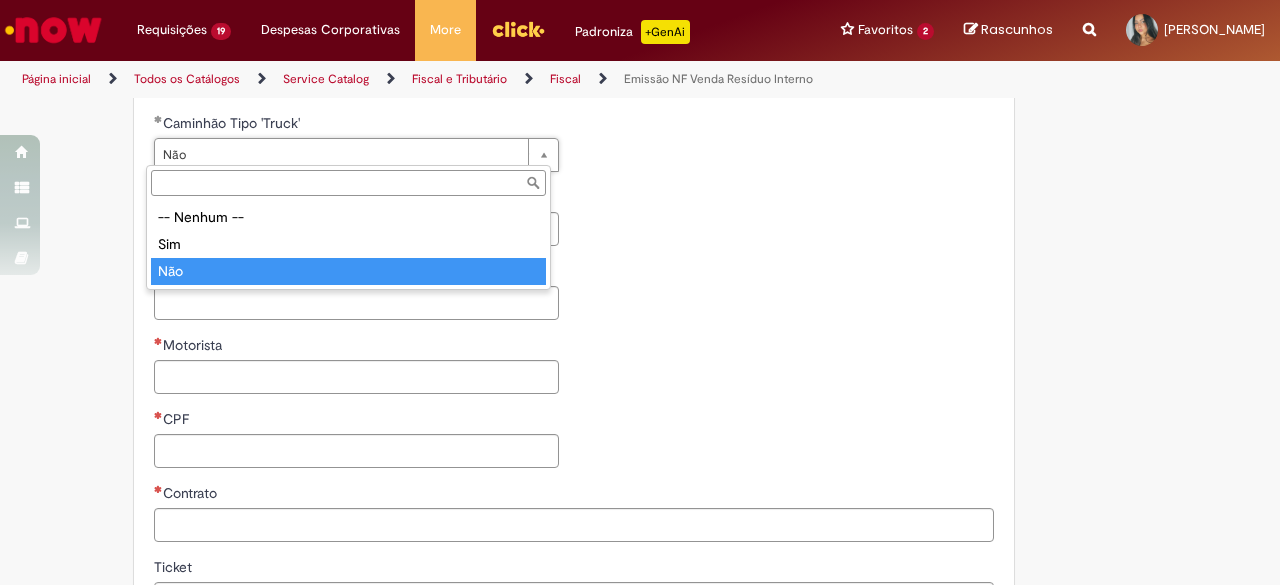 type on "***" 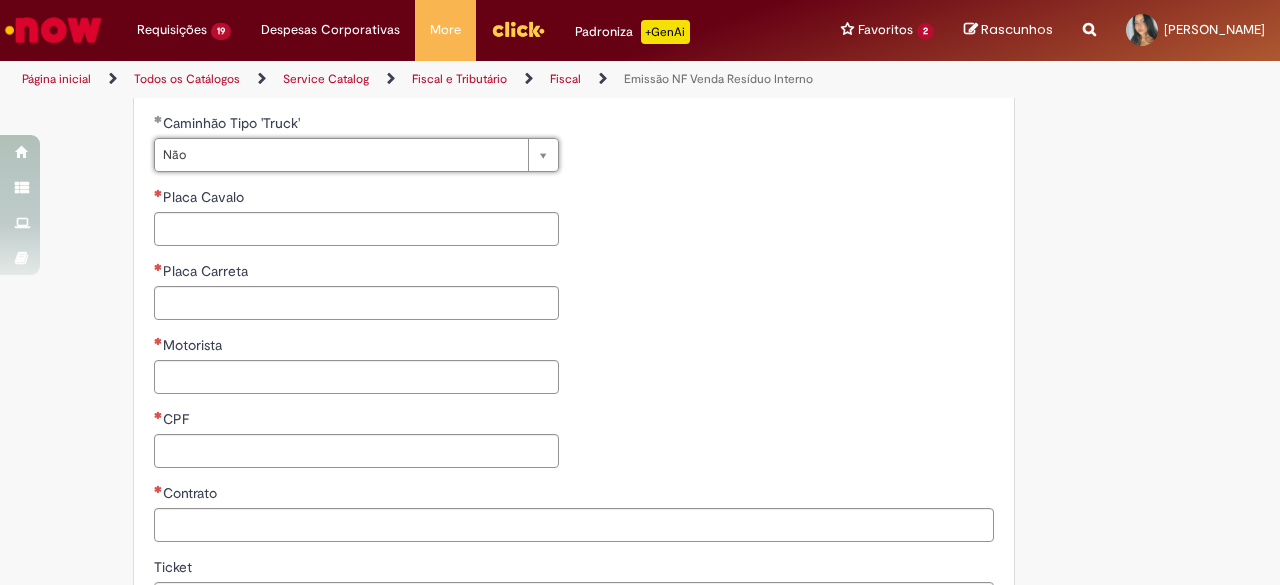 scroll, scrollTop: 0, scrollLeft: 0, axis: both 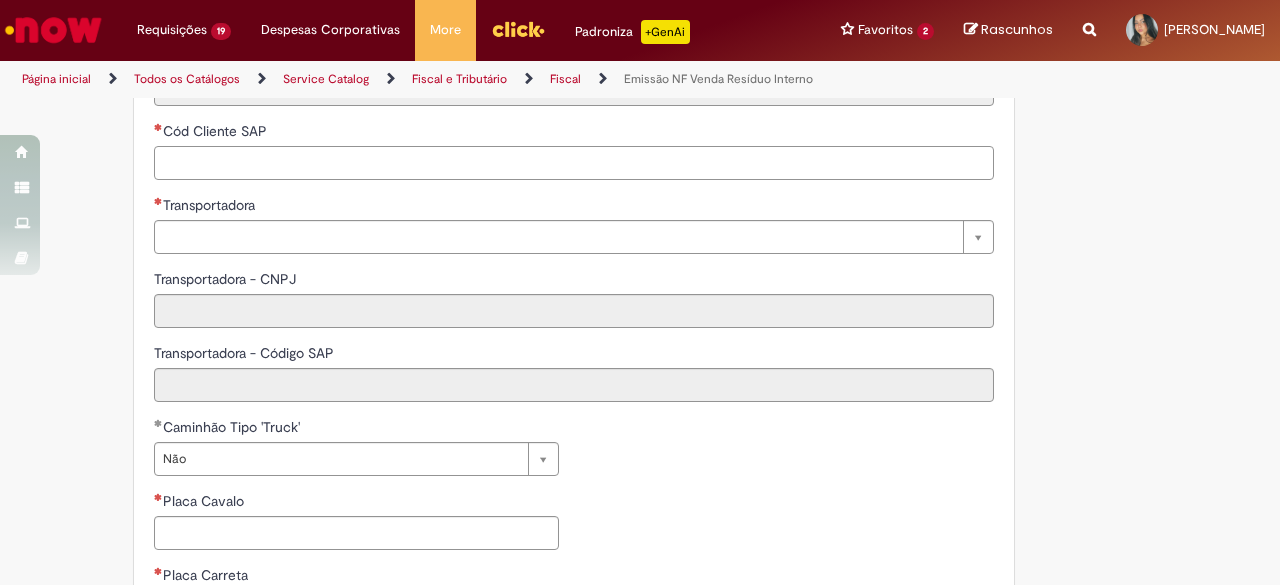 click on "Cód Cliente SAP" at bounding box center [574, 163] 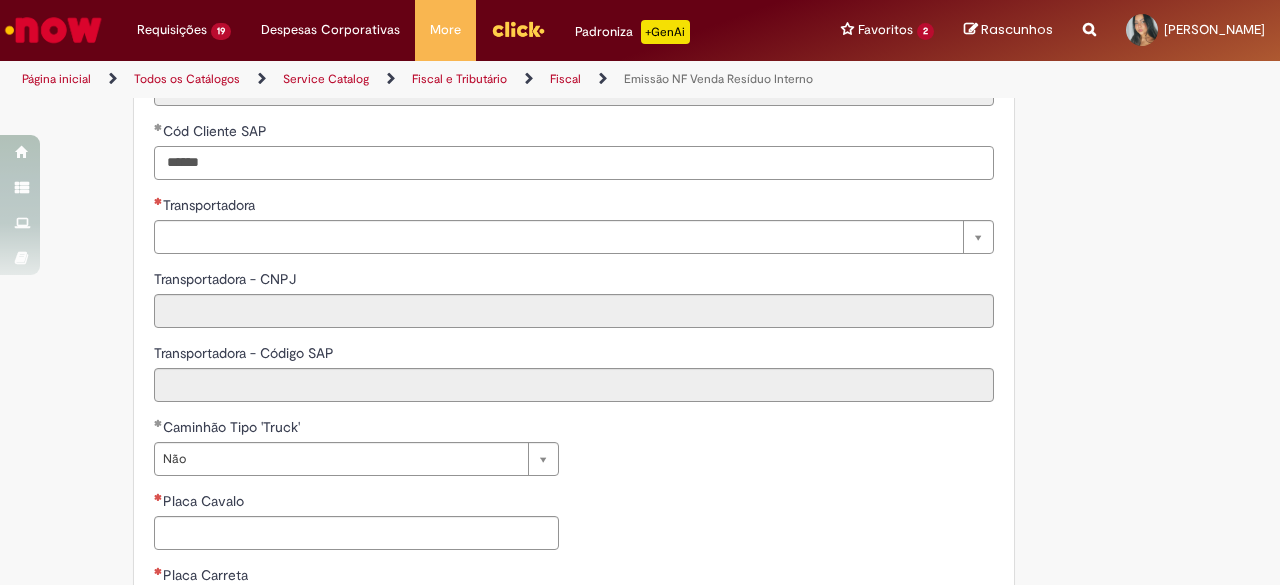 type on "******" 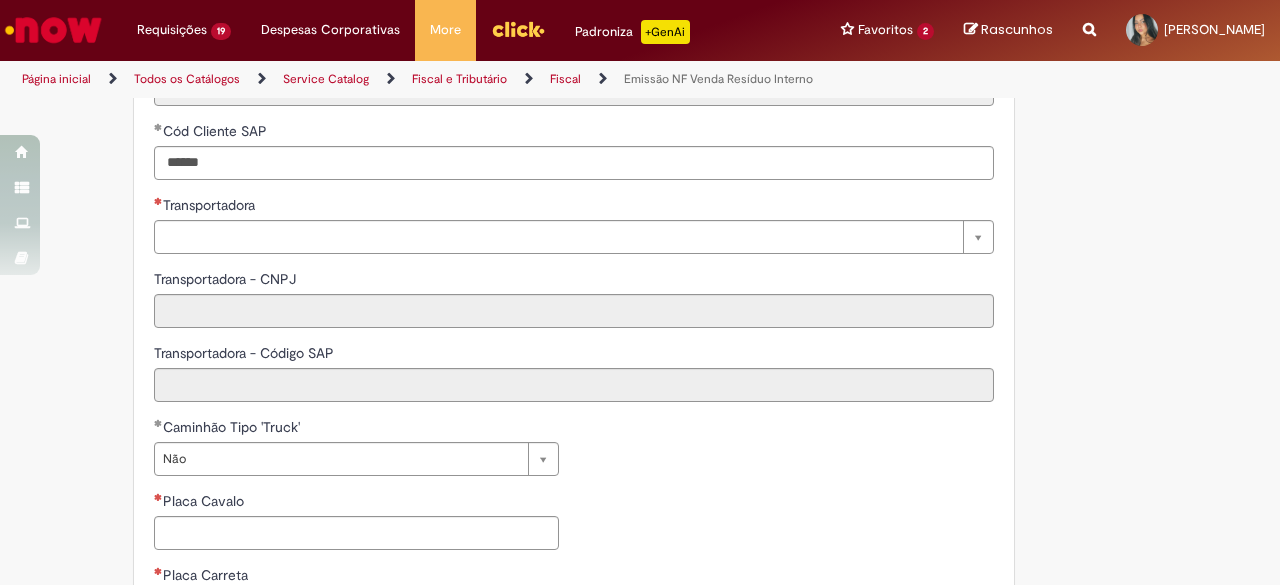 paste on "******" 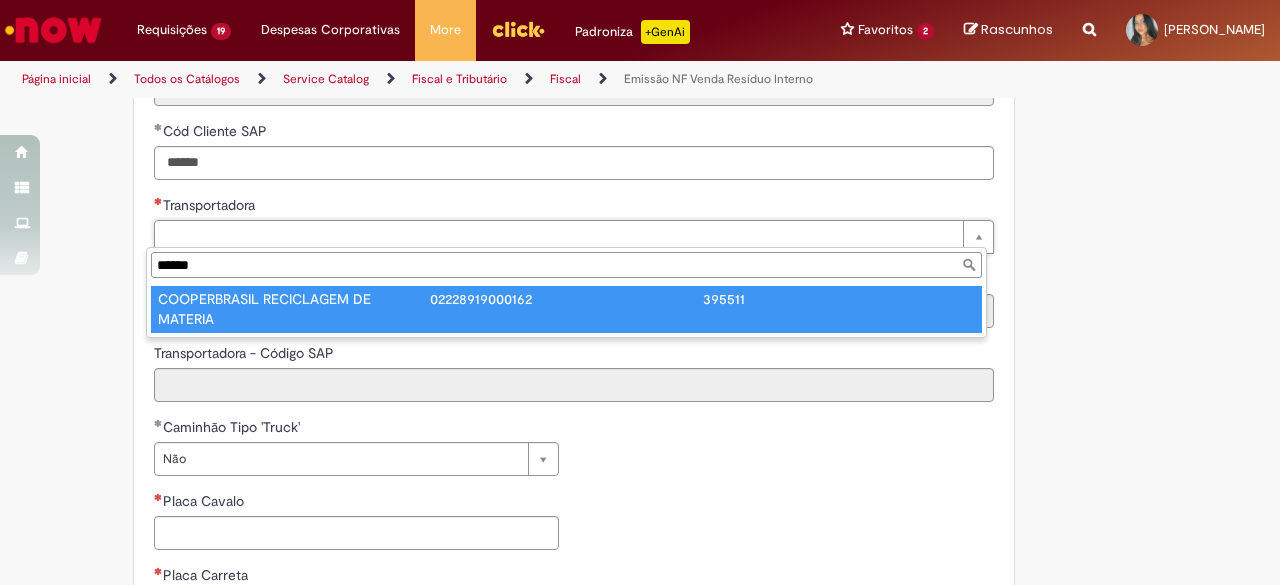 type on "******" 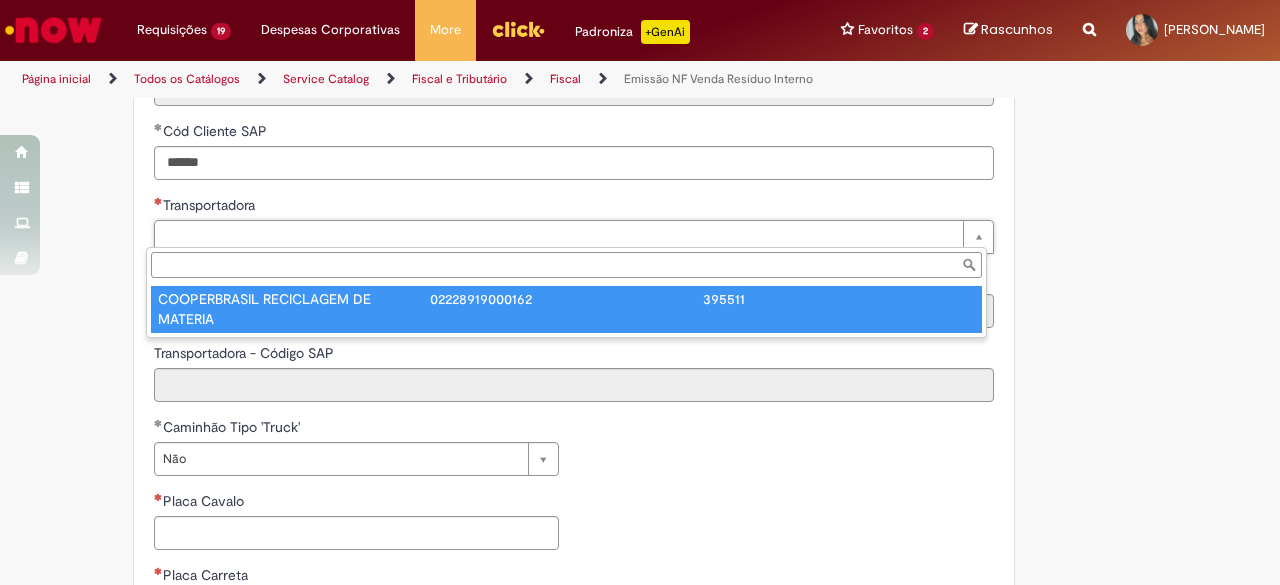 type on "**********" 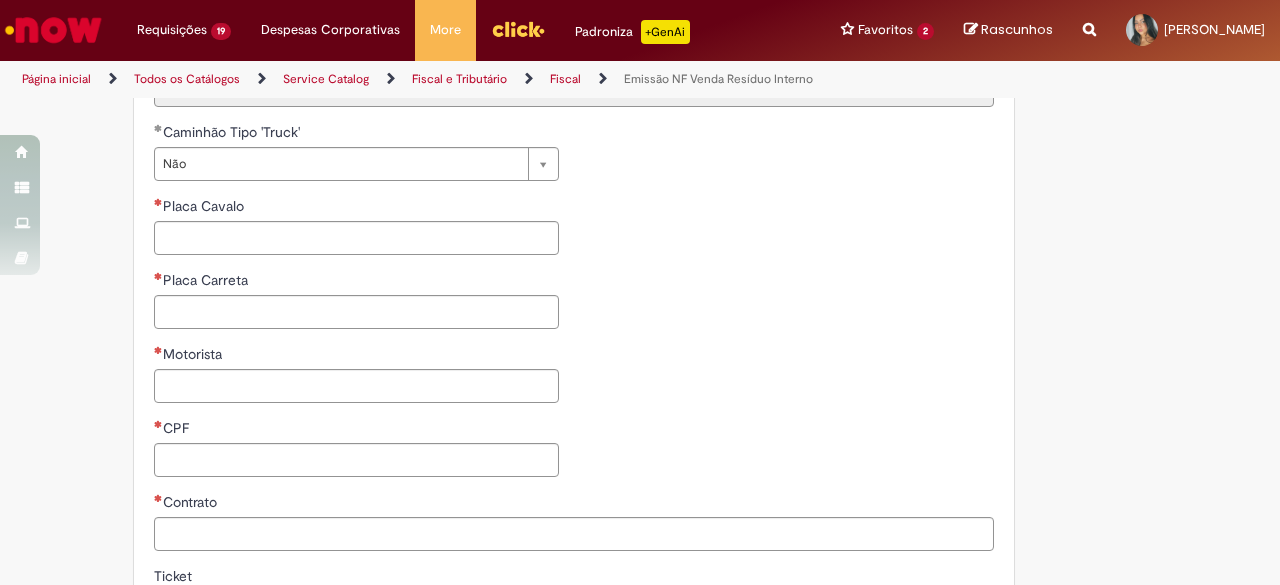 scroll, scrollTop: 1092, scrollLeft: 0, axis: vertical 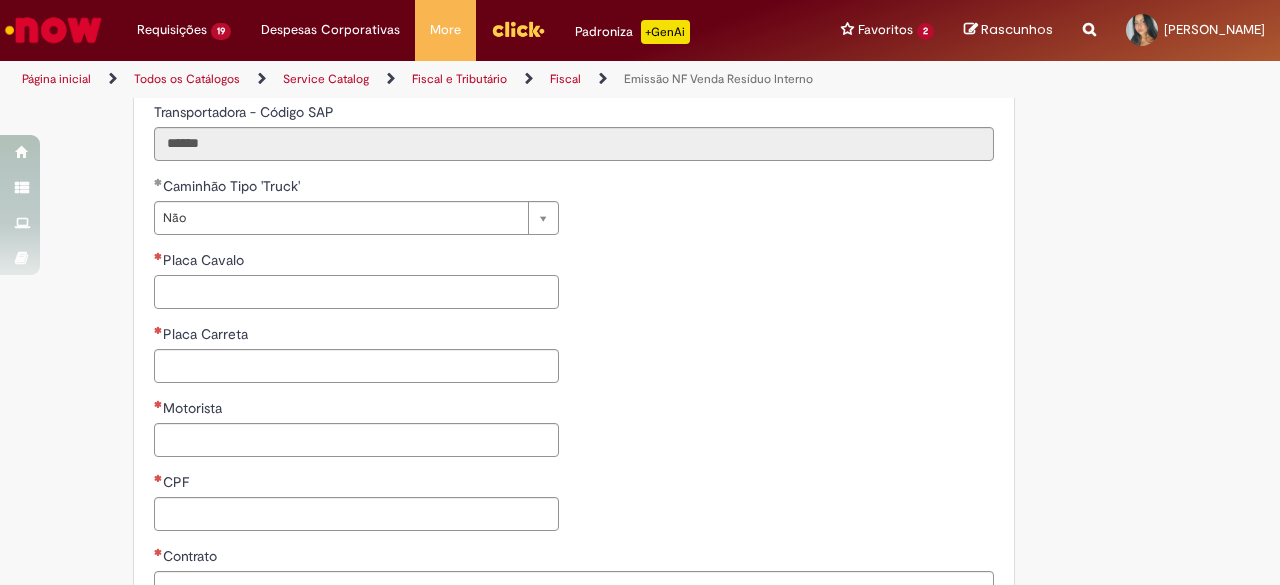 click on "Placa Cavalo" at bounding box center (356, 292) 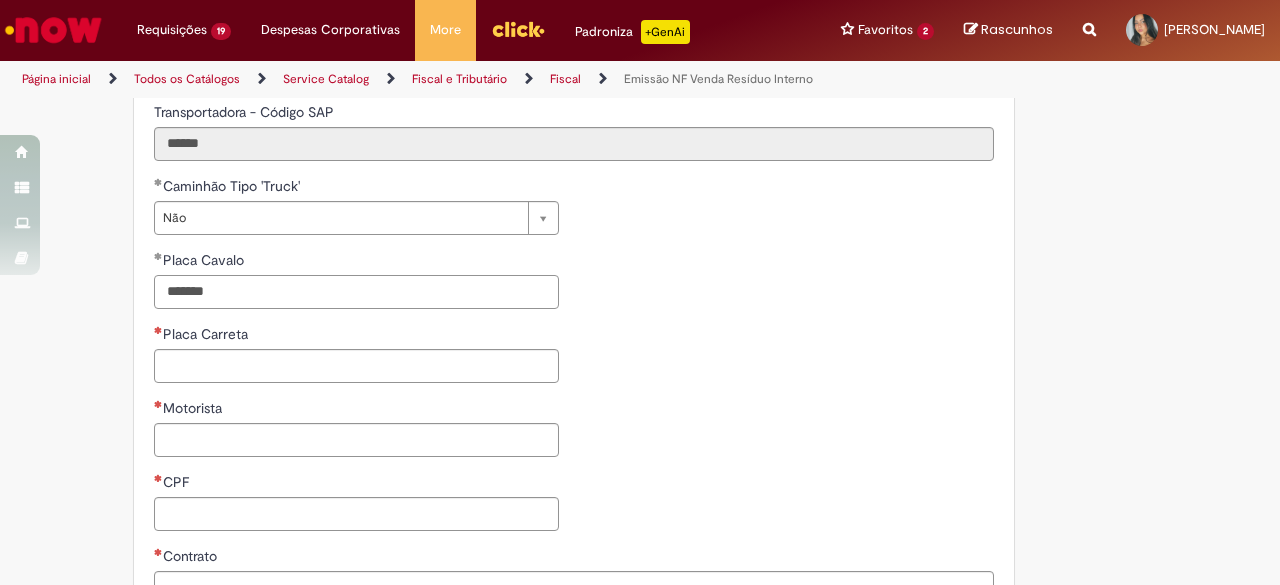 type on "*******" 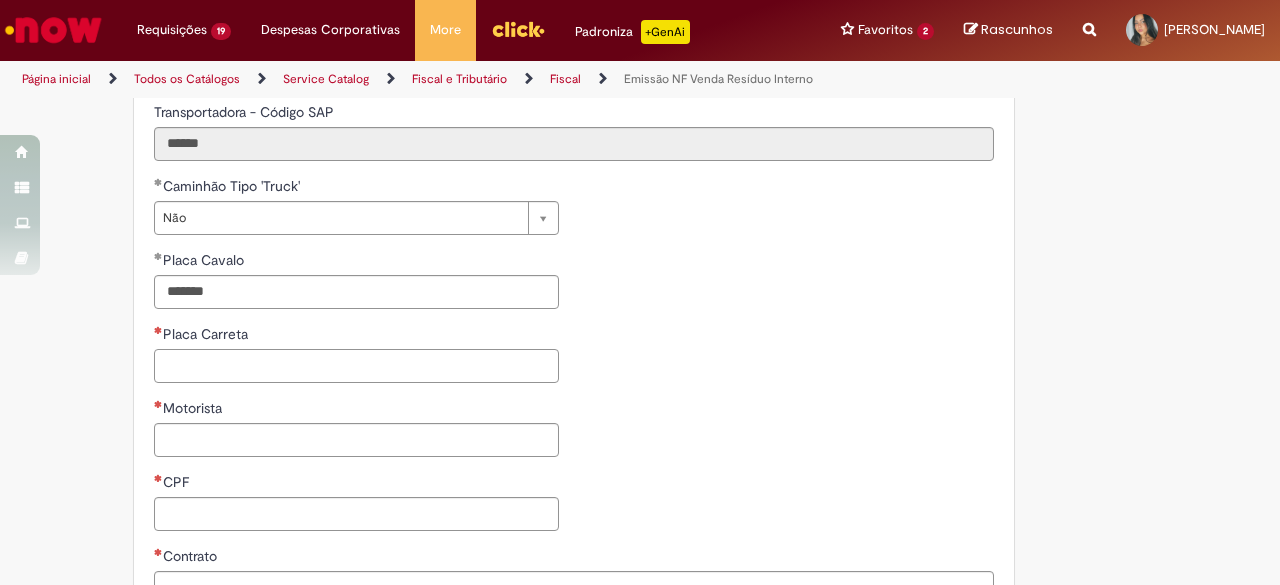 paste on "*******" 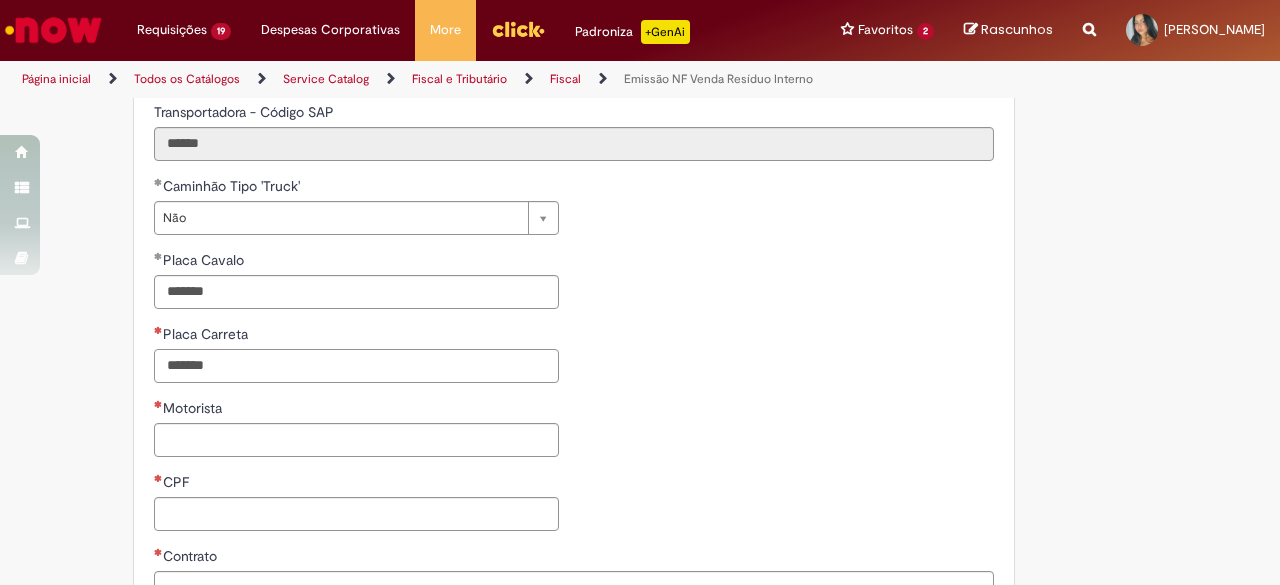 click on "*******" at bounding box center (356, 366) 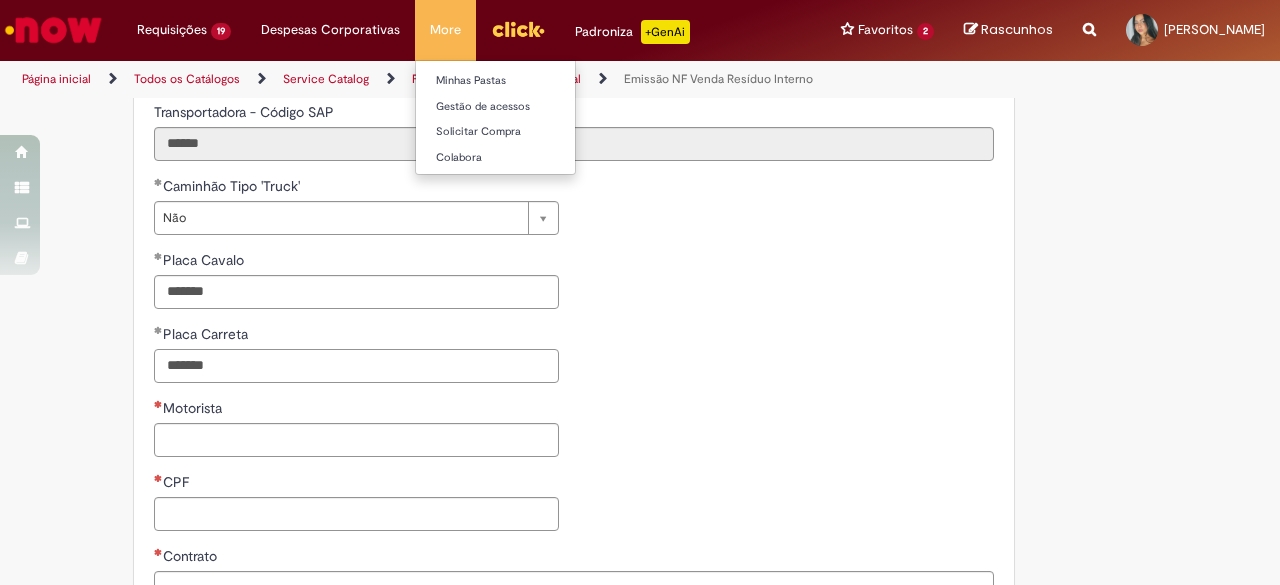 type on "*******" 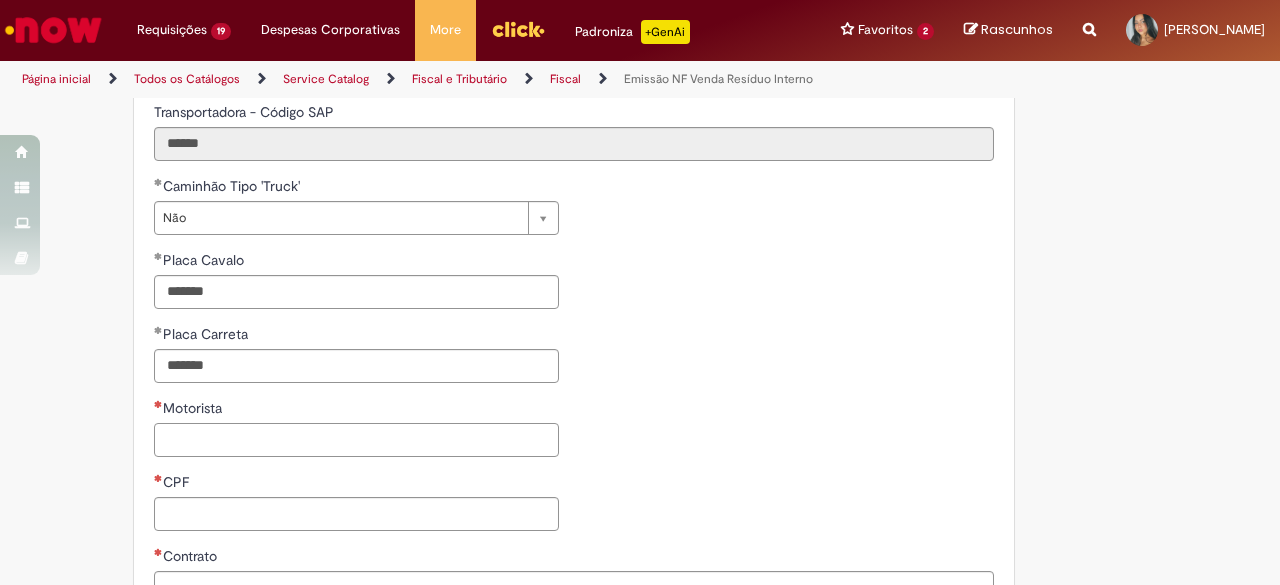 click on "Motorista" at bounding box center [356, 440] 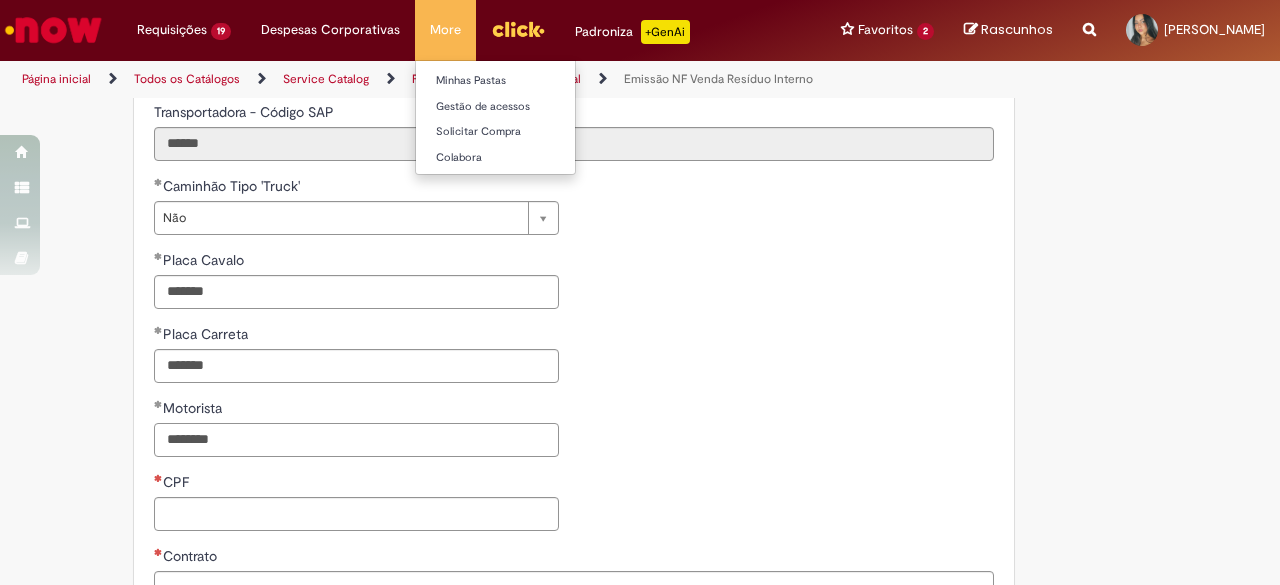 type on "********" 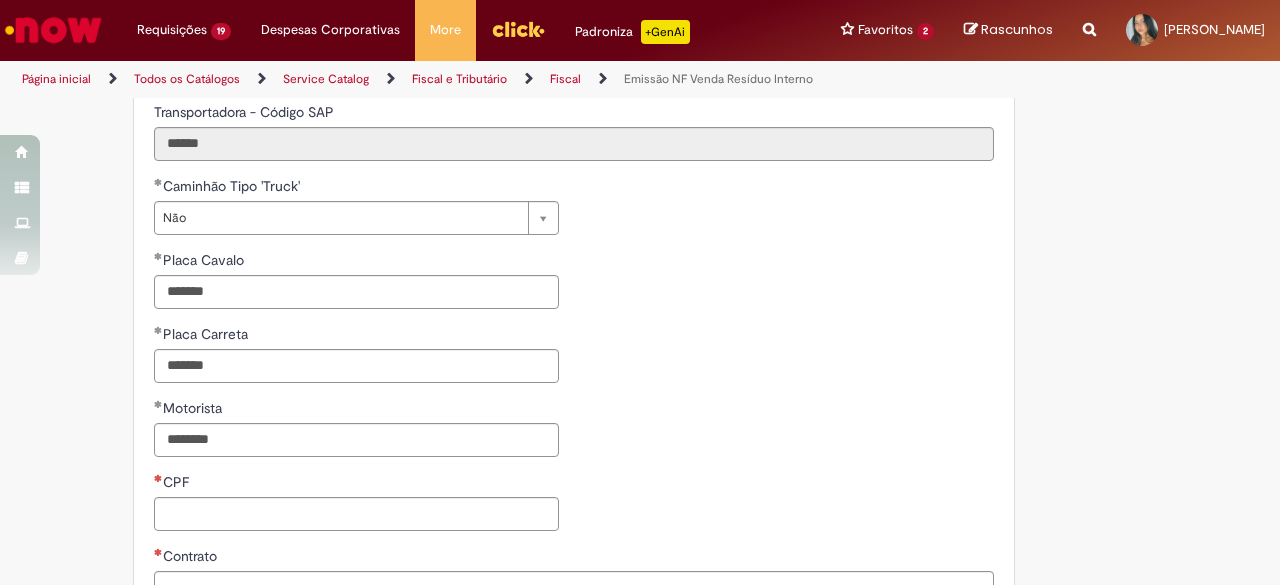 click on "CPF" at bounding box center [356, 484] 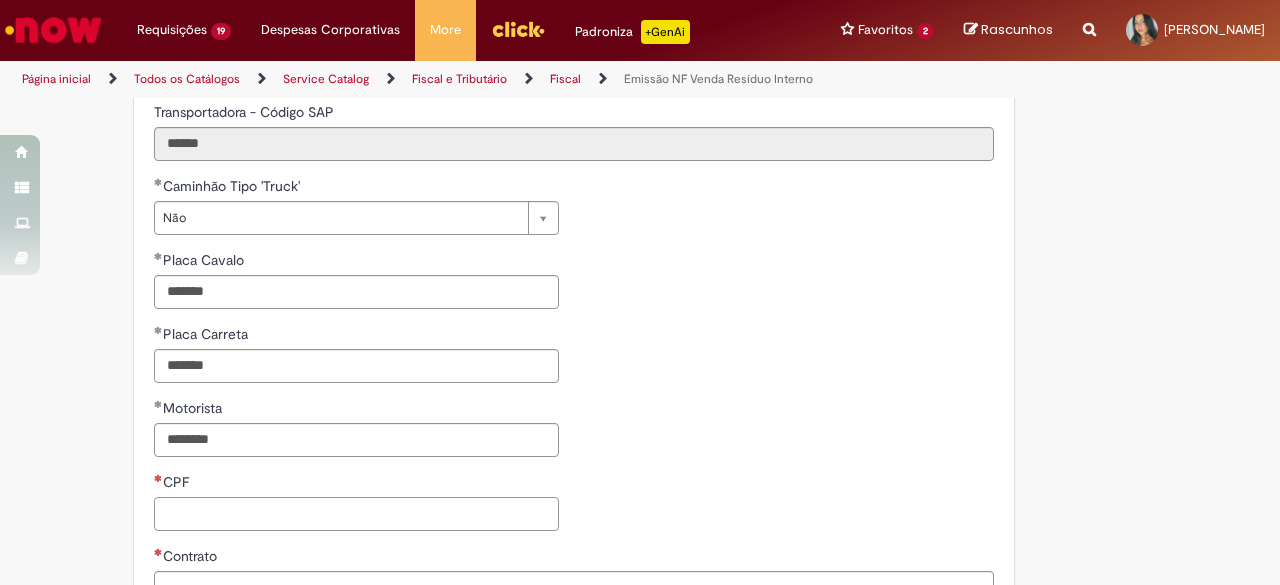 click on "CPF" at bounding box center (356, 514) 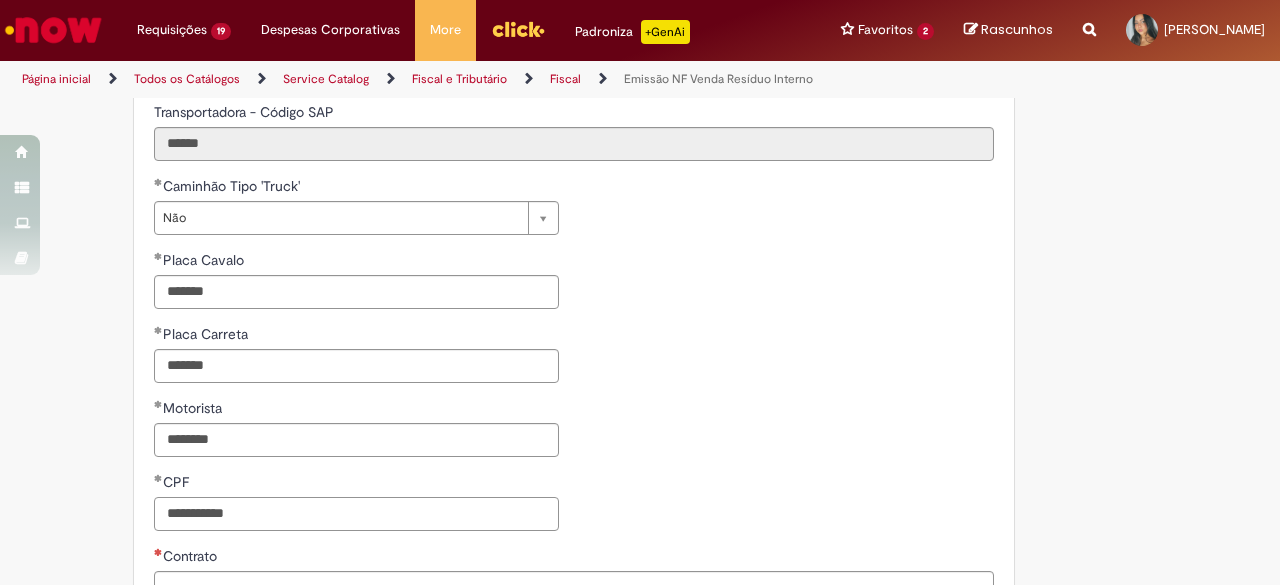 type on "**********" 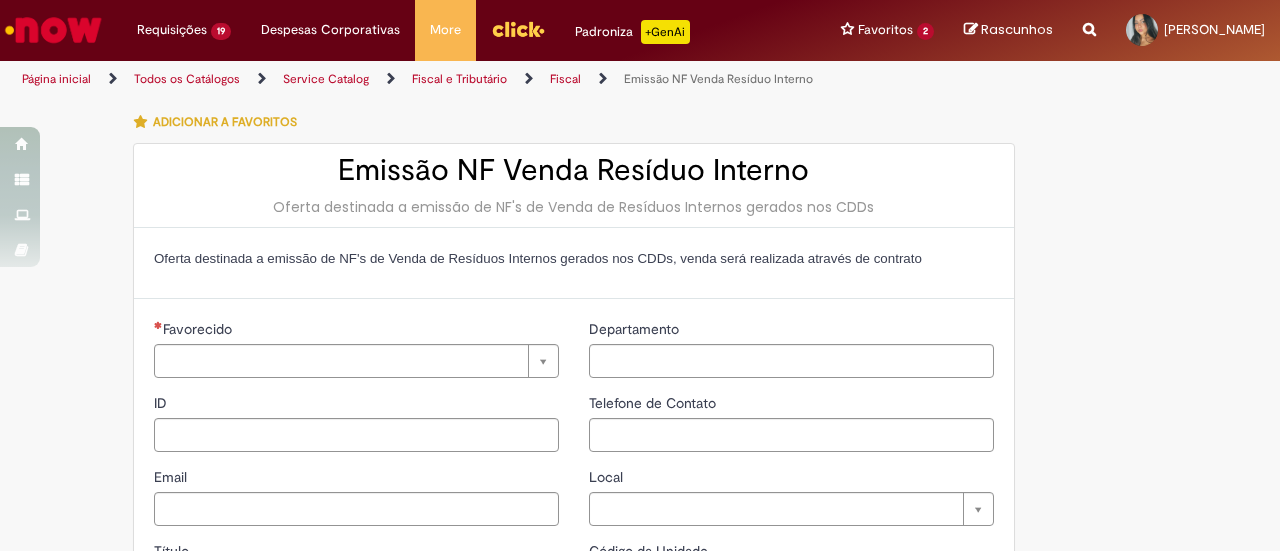 type on "********" 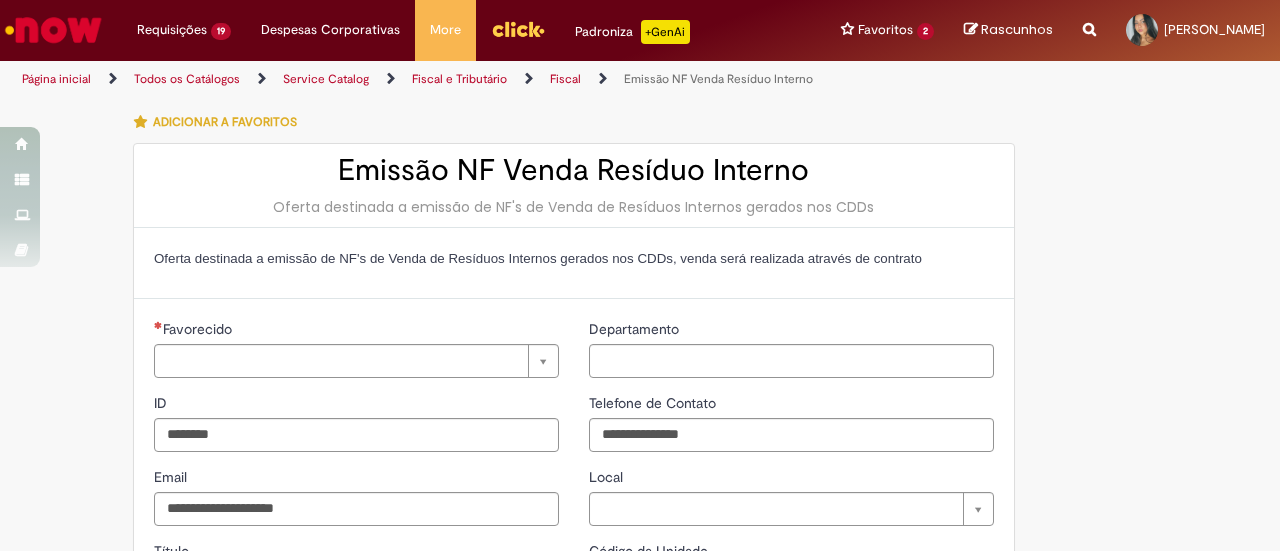 type on "**********" 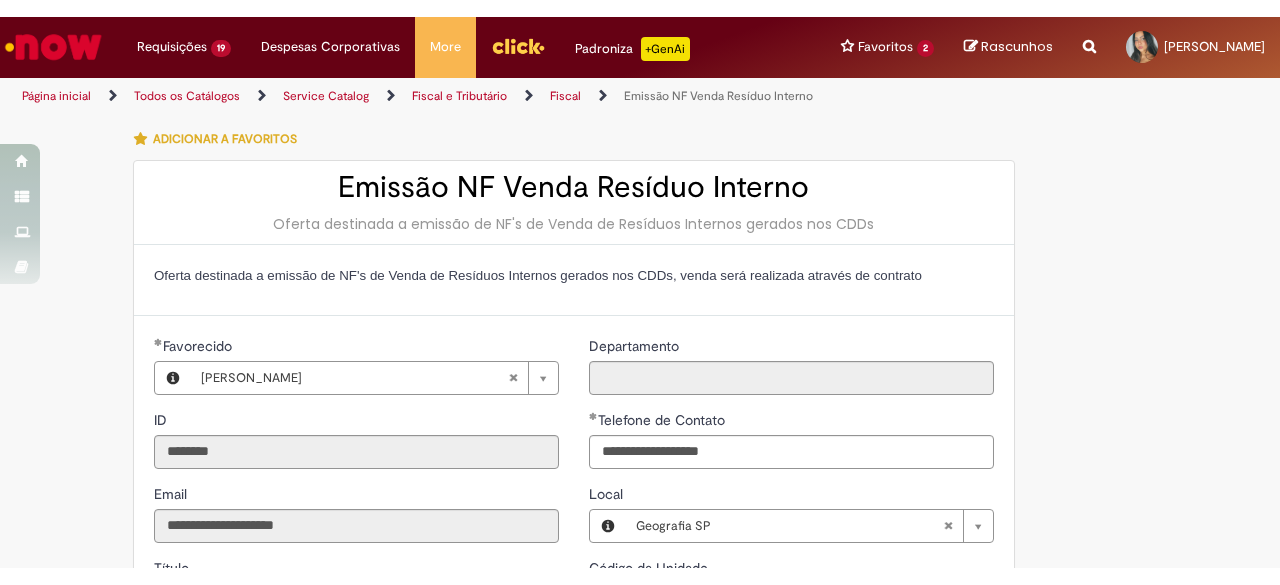 scroll, scrollTop: 0, scrollLeft: 0, axis: both 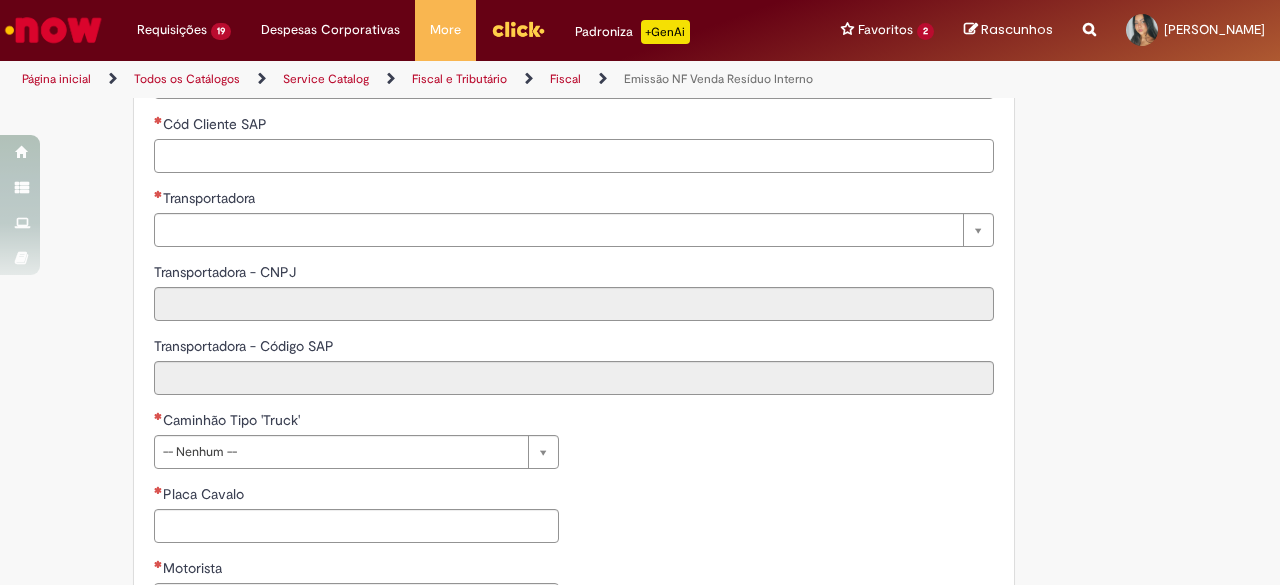 click on "Cód Cliente SAP" at bounding box center [574, 156] 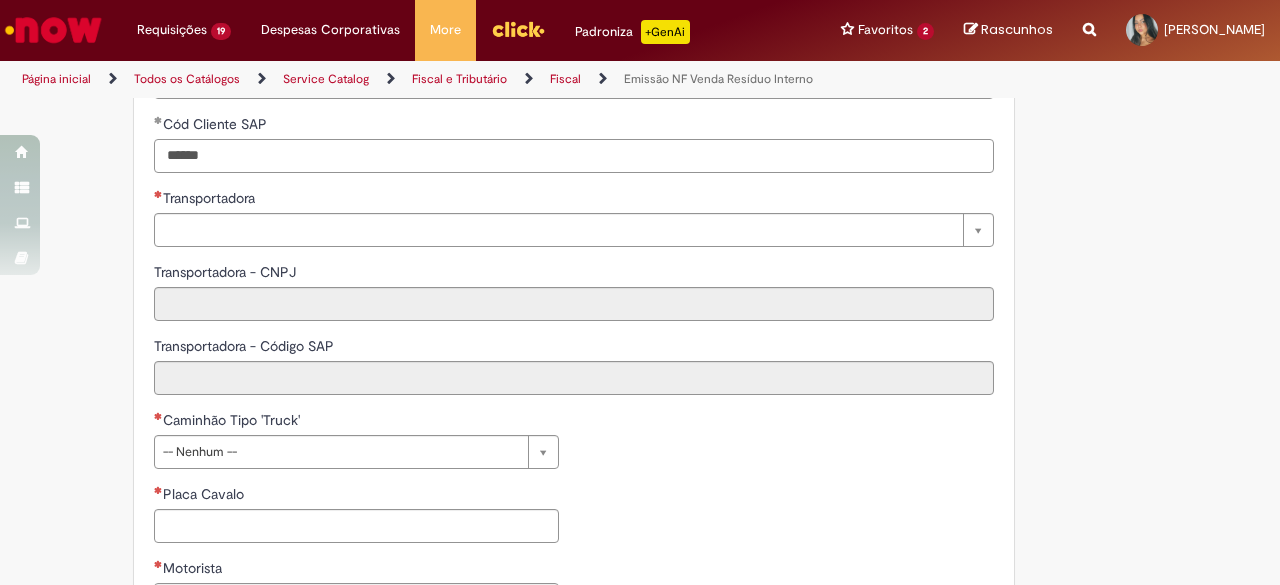type on "******" 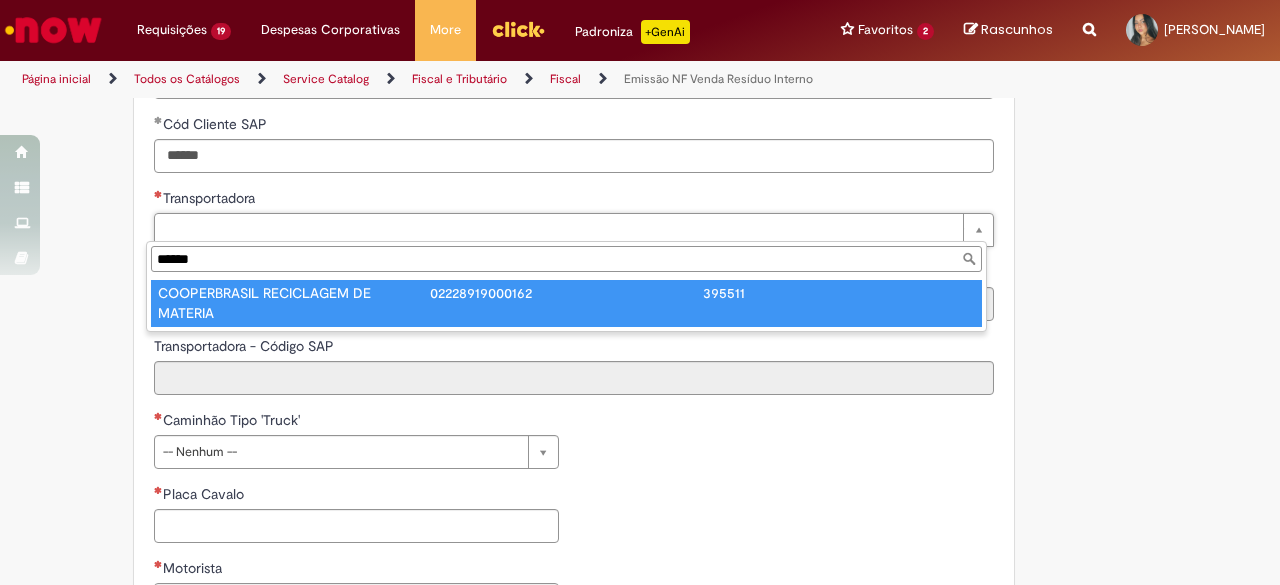 type on "******" 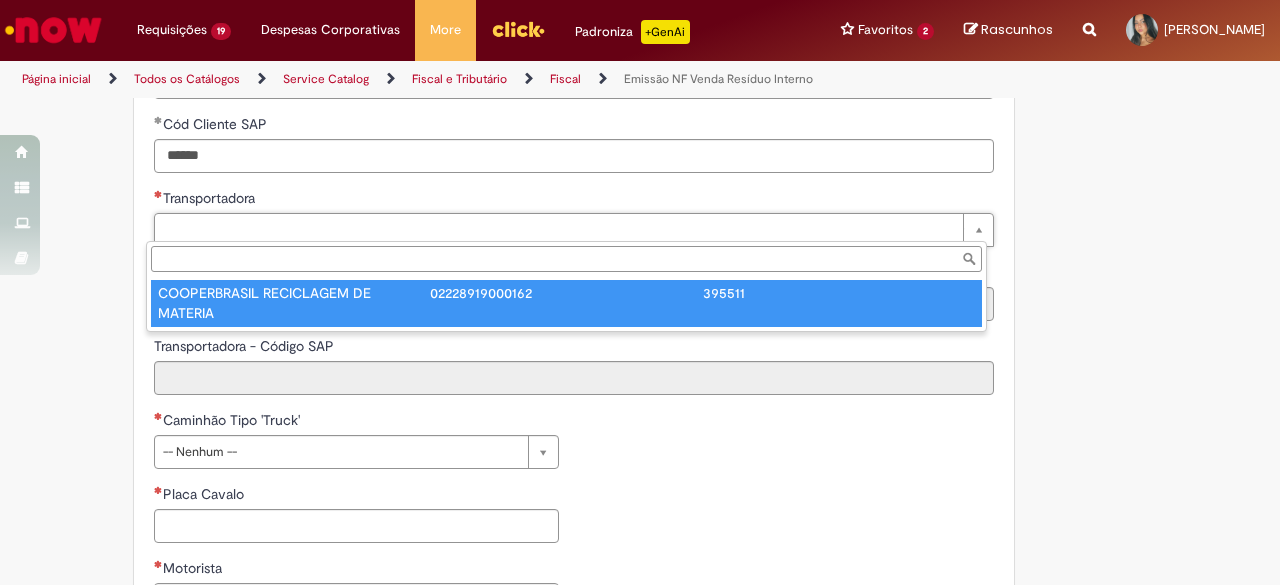 type on "**********" 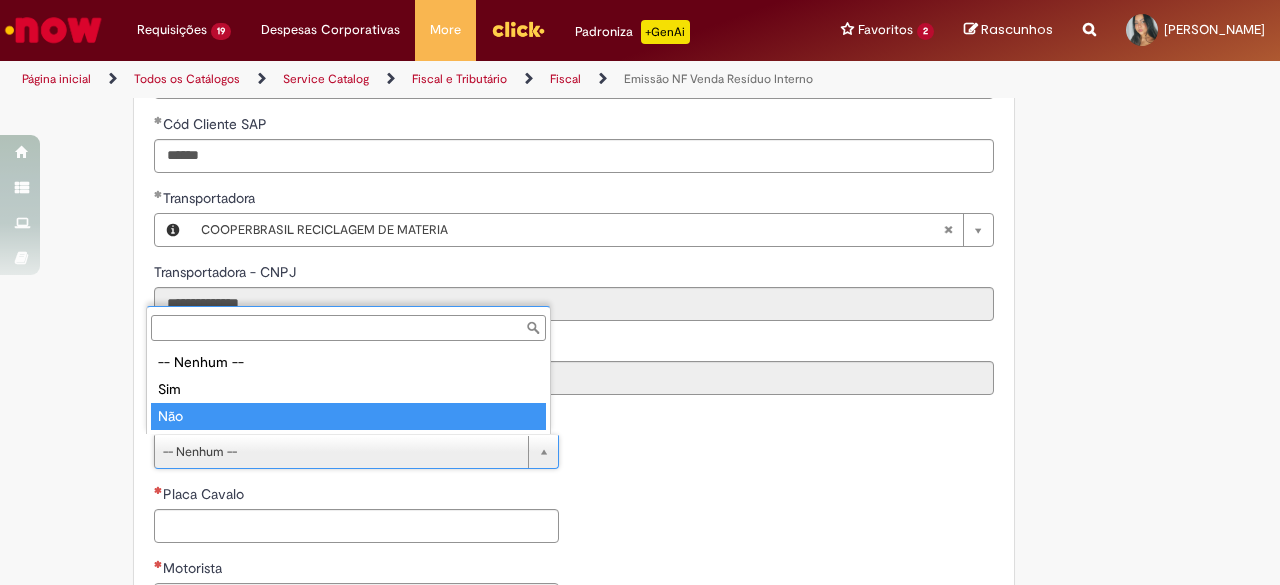 type on "***" 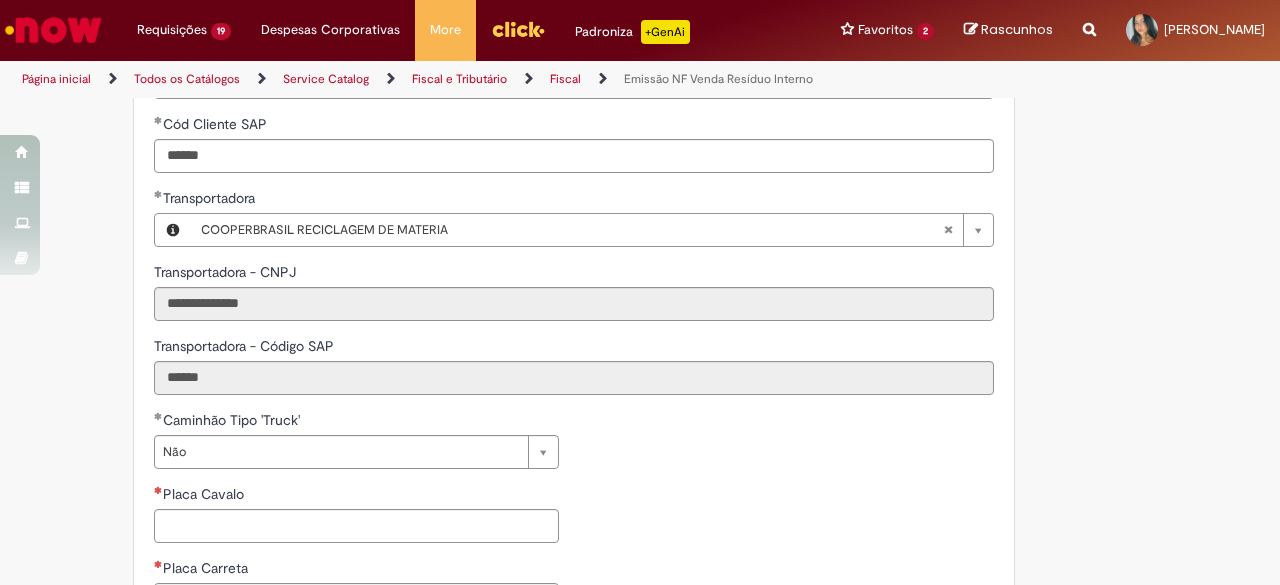 click on "**********" at bounding box center (574, 595) 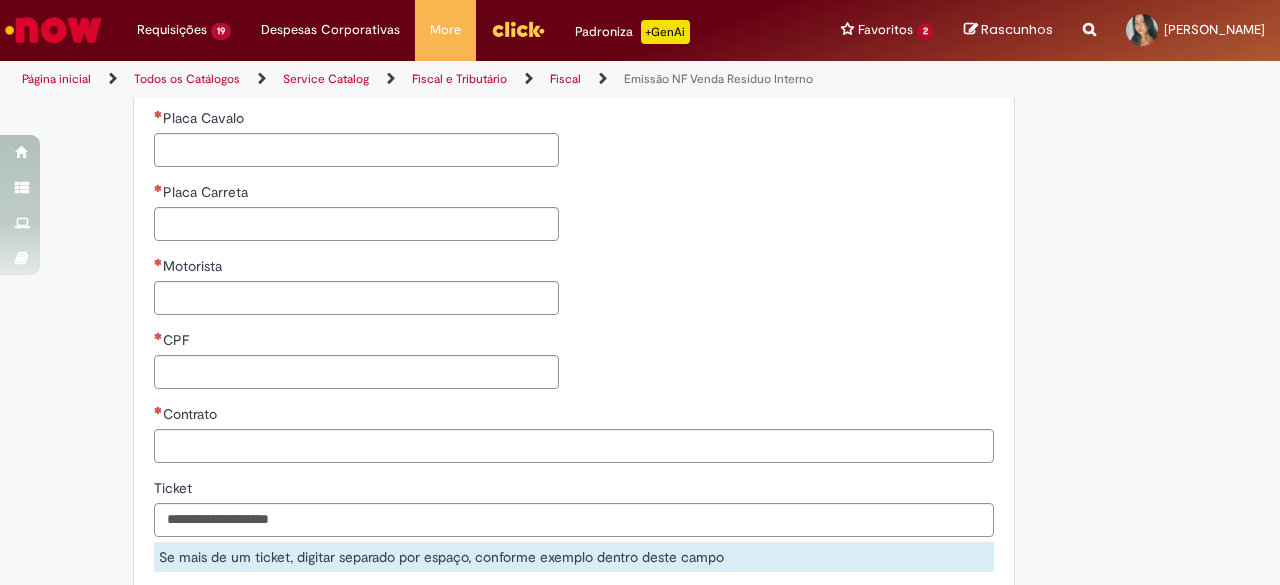 scroll, scrollTop: 1176, scrollLeft: 0, axis: vertical 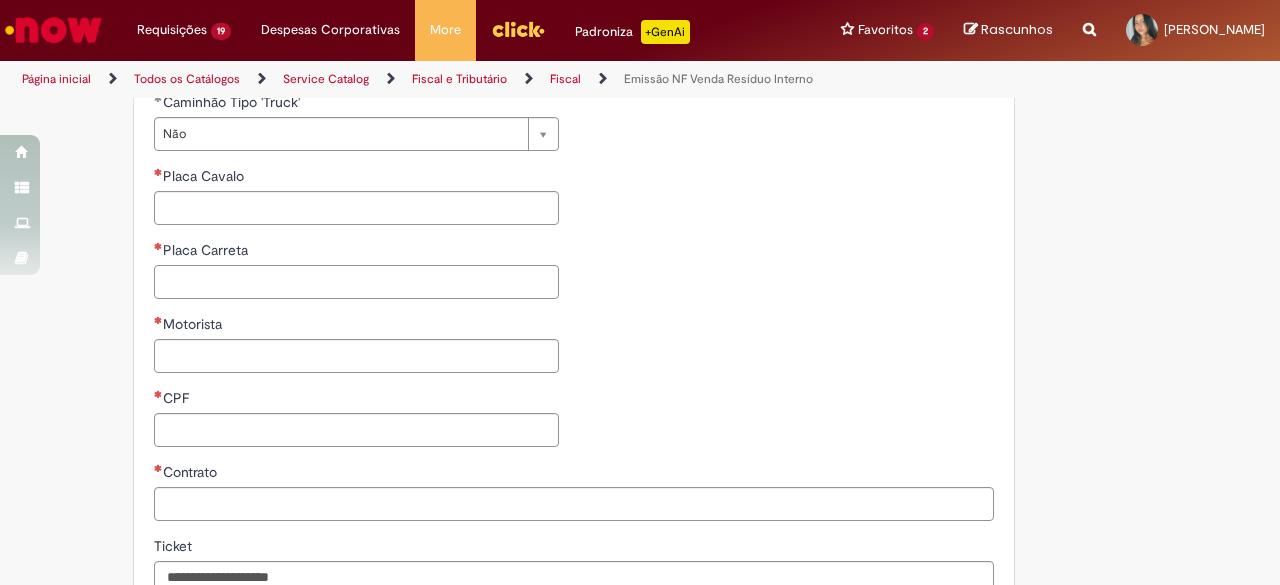 drag, startPoint x: 257, startPoint y: 265, endPoint x: 268, endPoint y: 260, distance: 12.083046 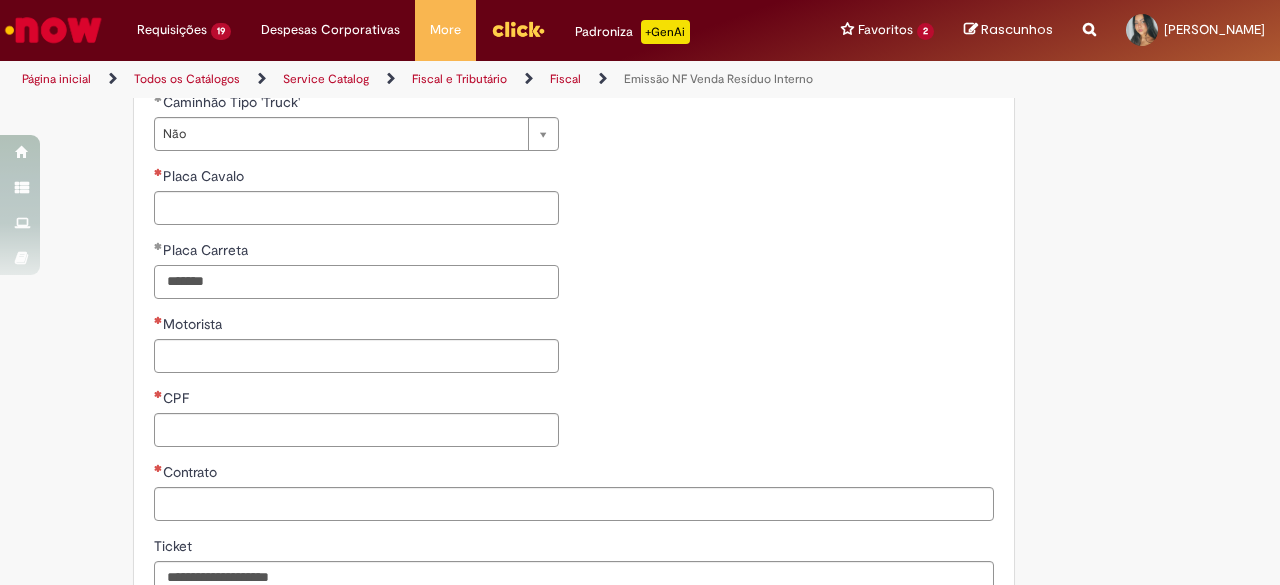 type on "*******" 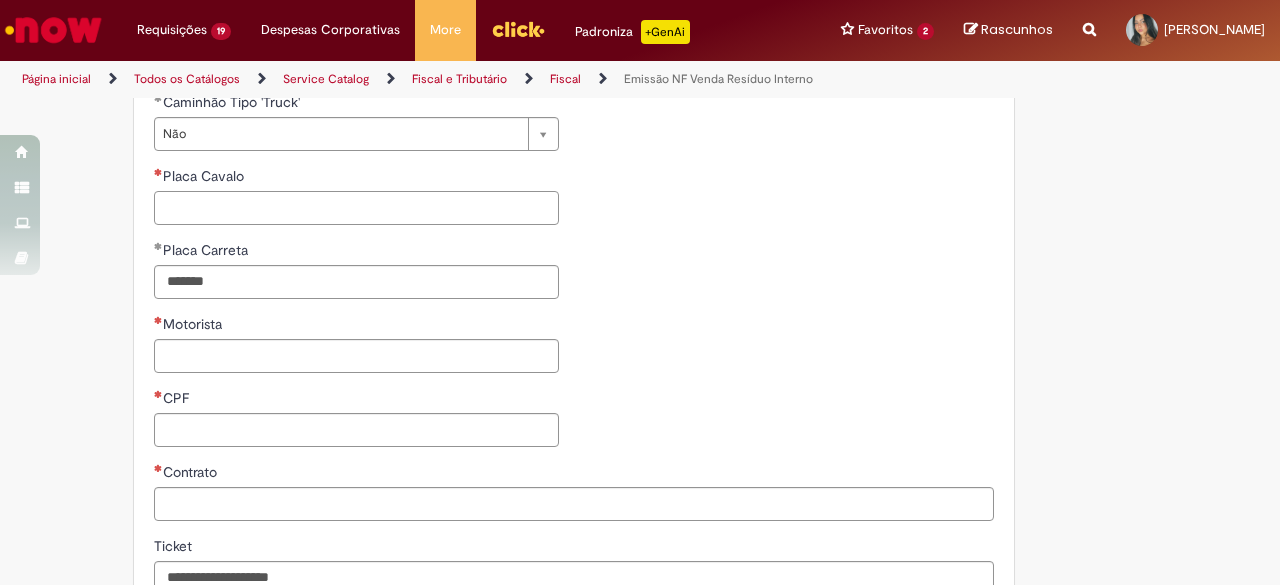 paste on "*******" 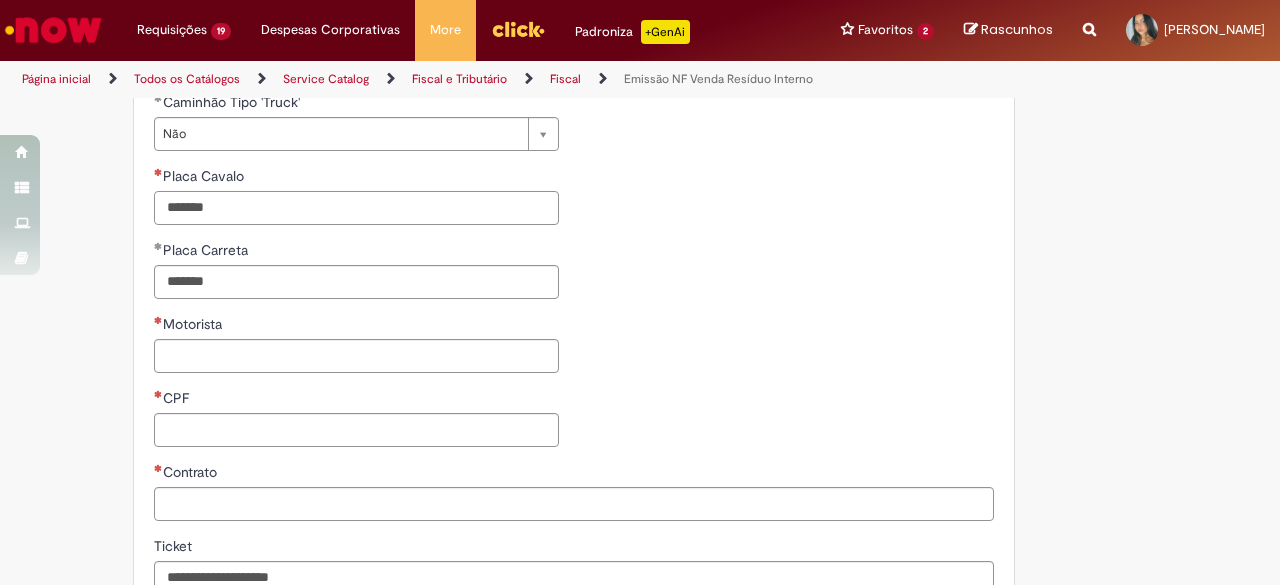 click on "*******" at bounding box center (356, 208) 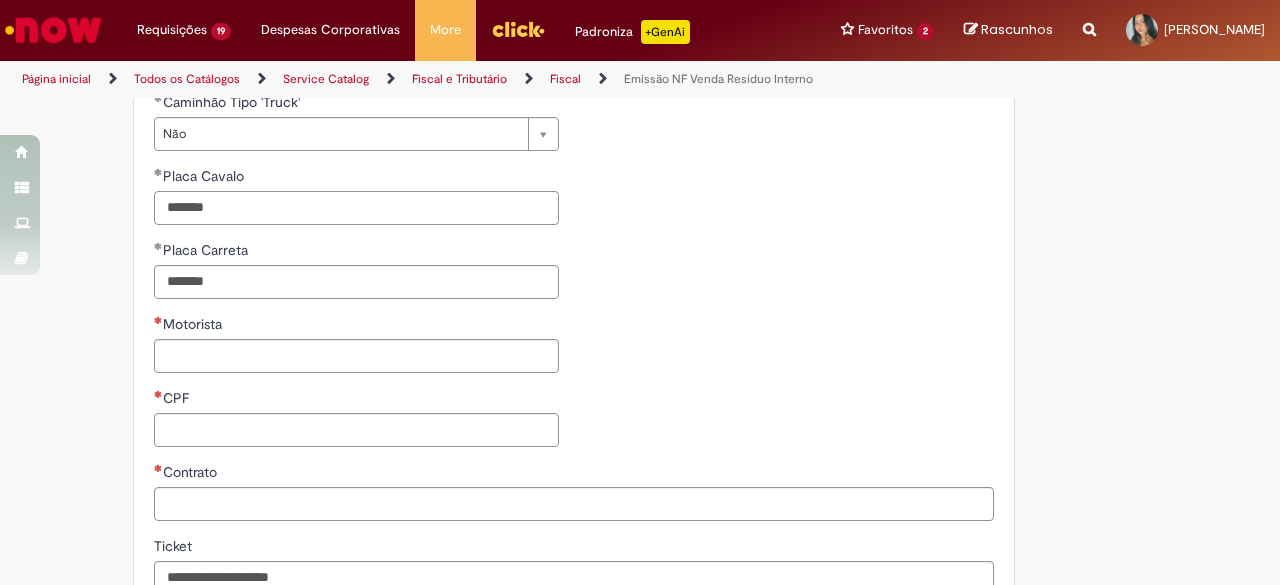 type on "*******" 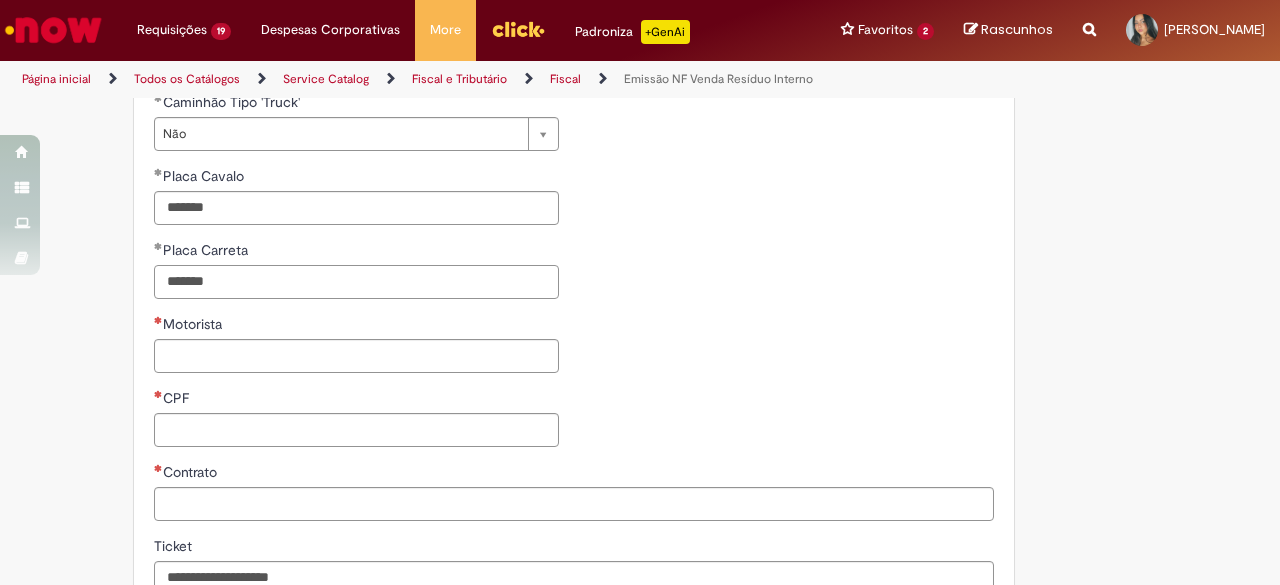 click on "*******" at bounding box center (356, 282) 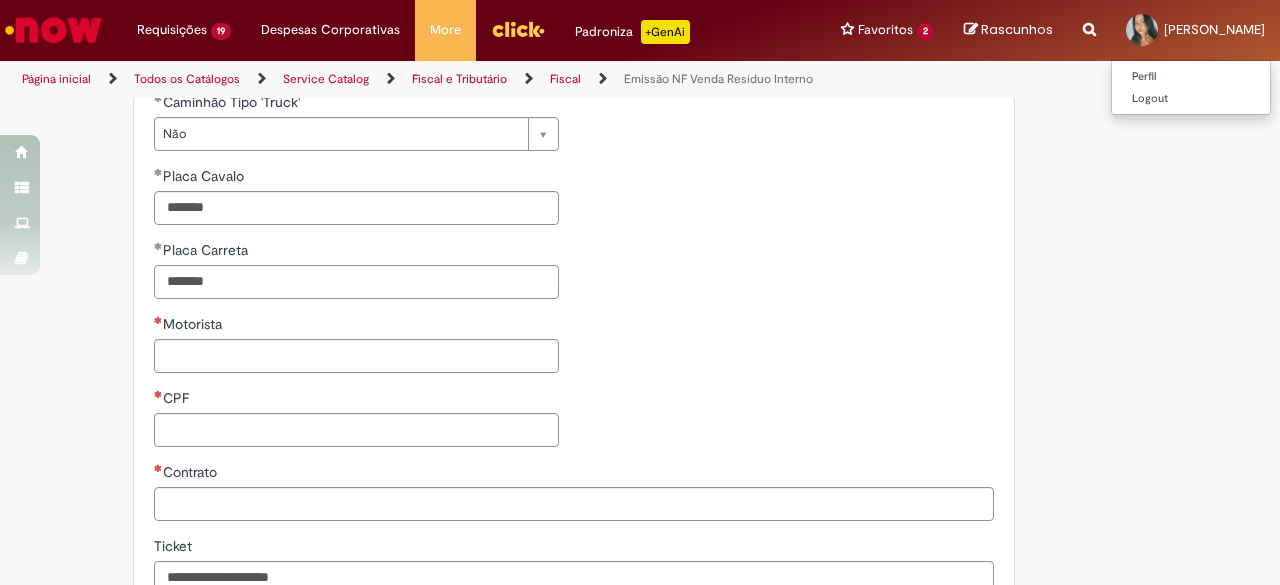 type on "*******" 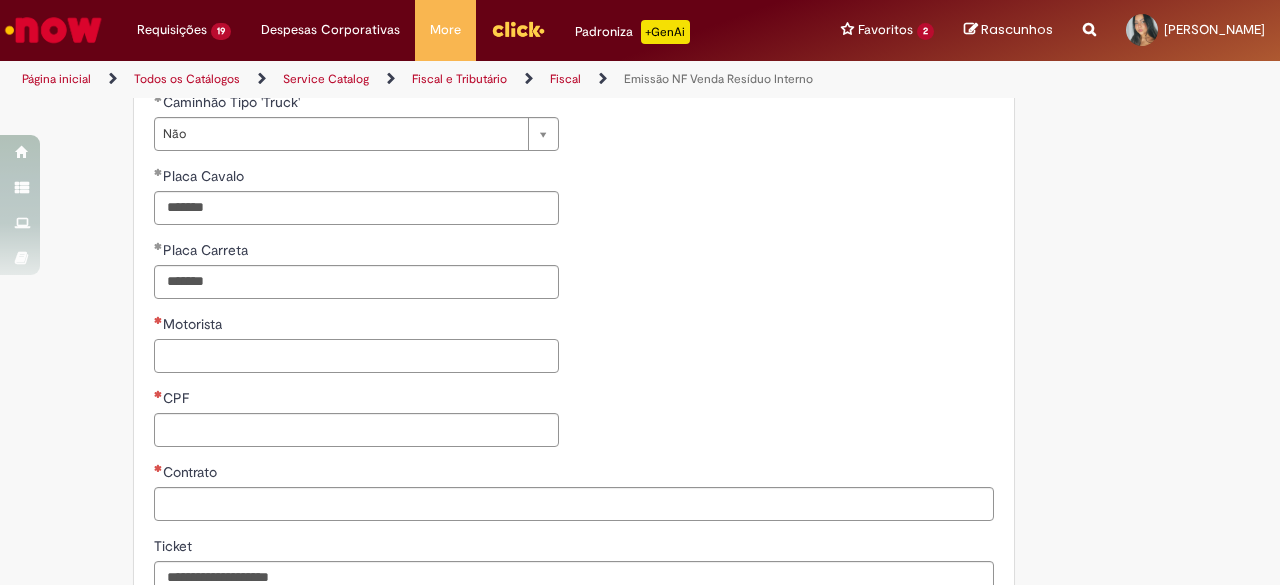 click on "Motorista" at bounding box center [356, 356] 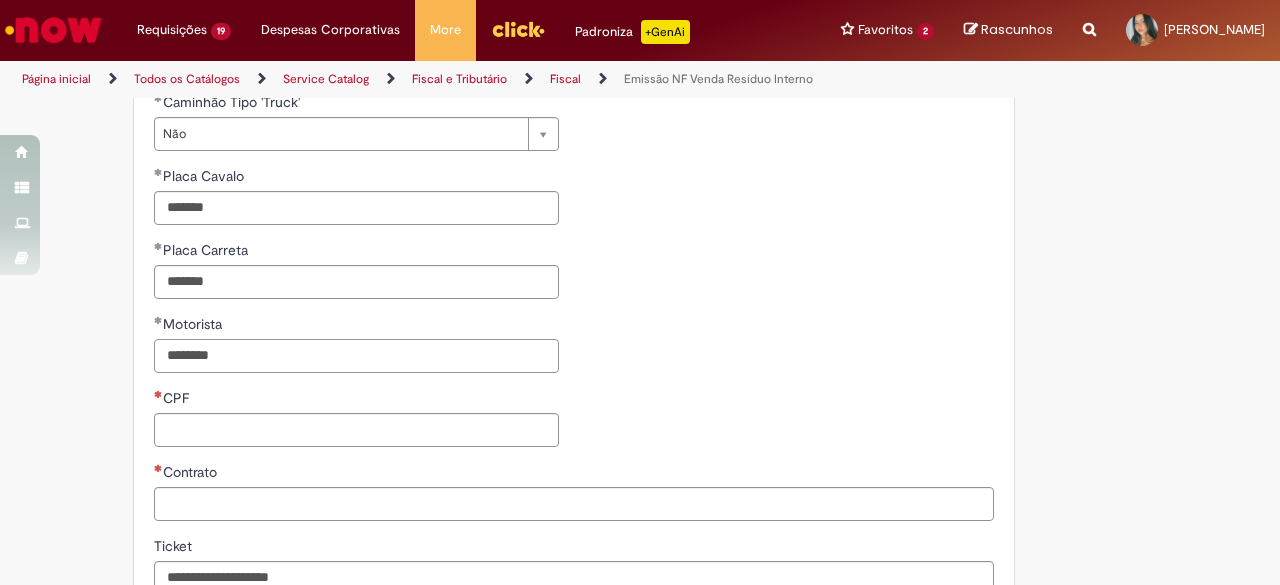 type on "********" 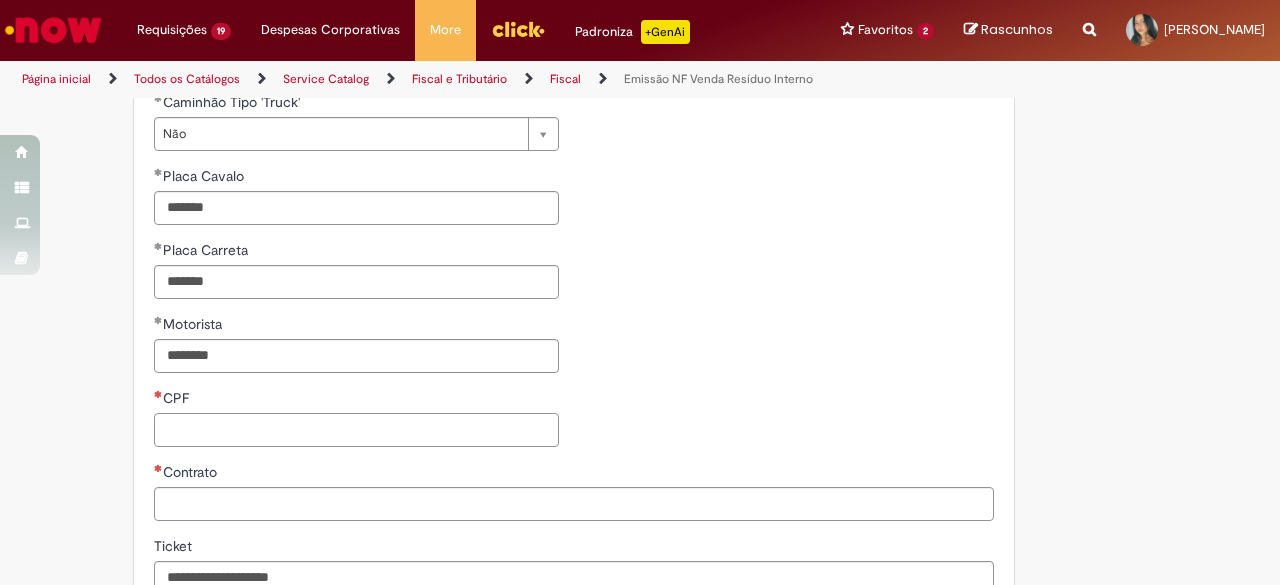 click on "CPF" at bounding box center [356, 430] 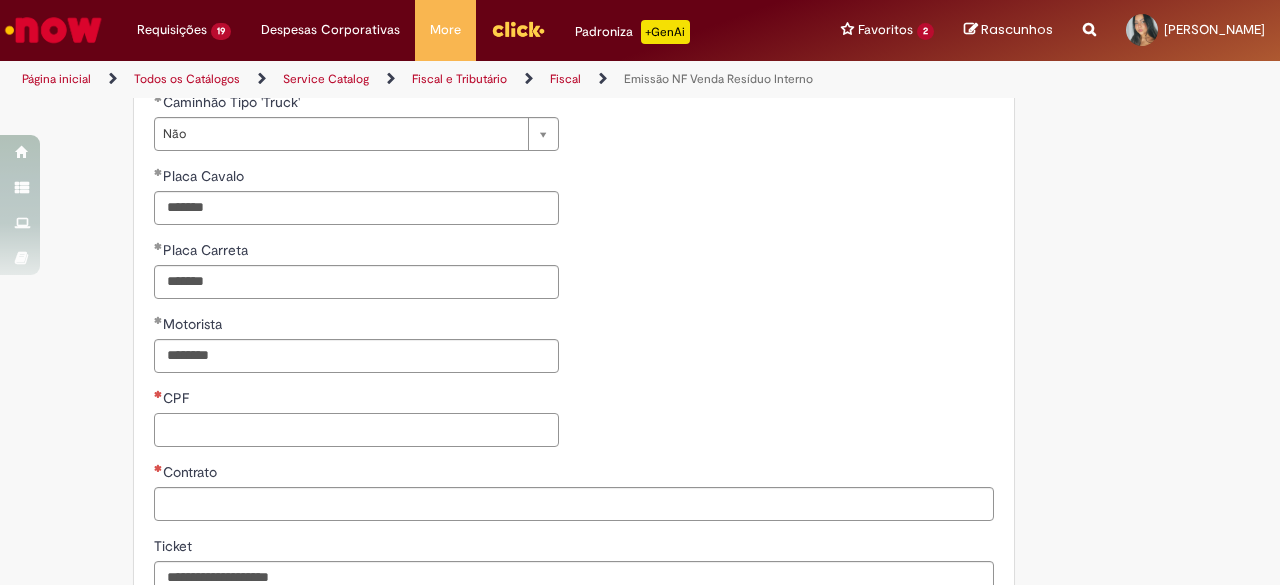 paste on "**********" 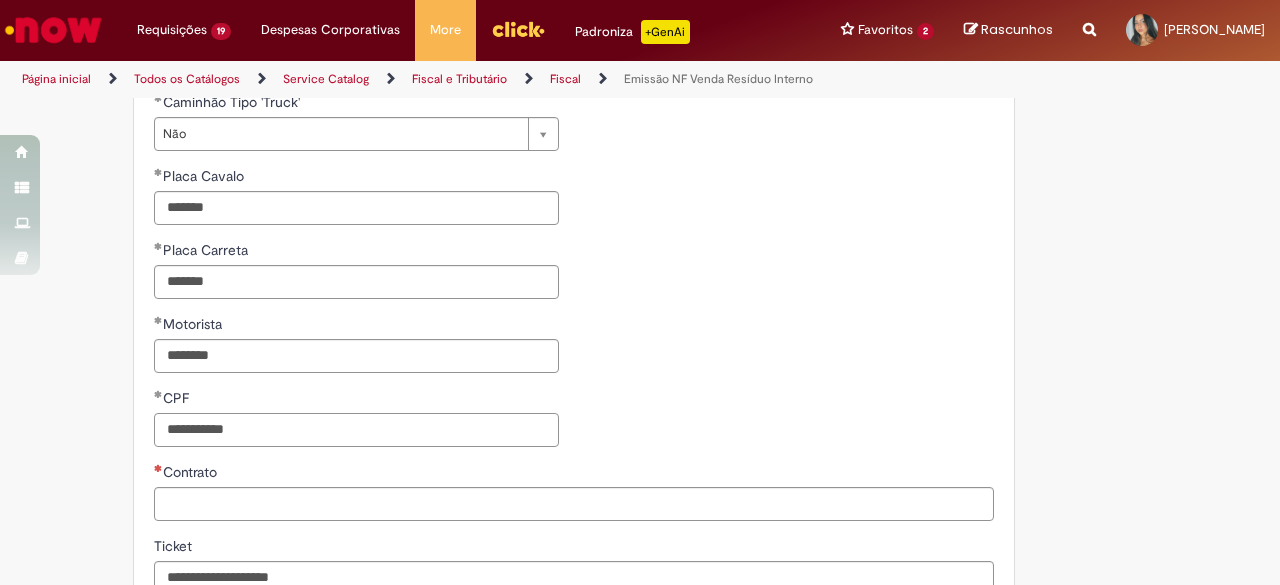 type on "**********" 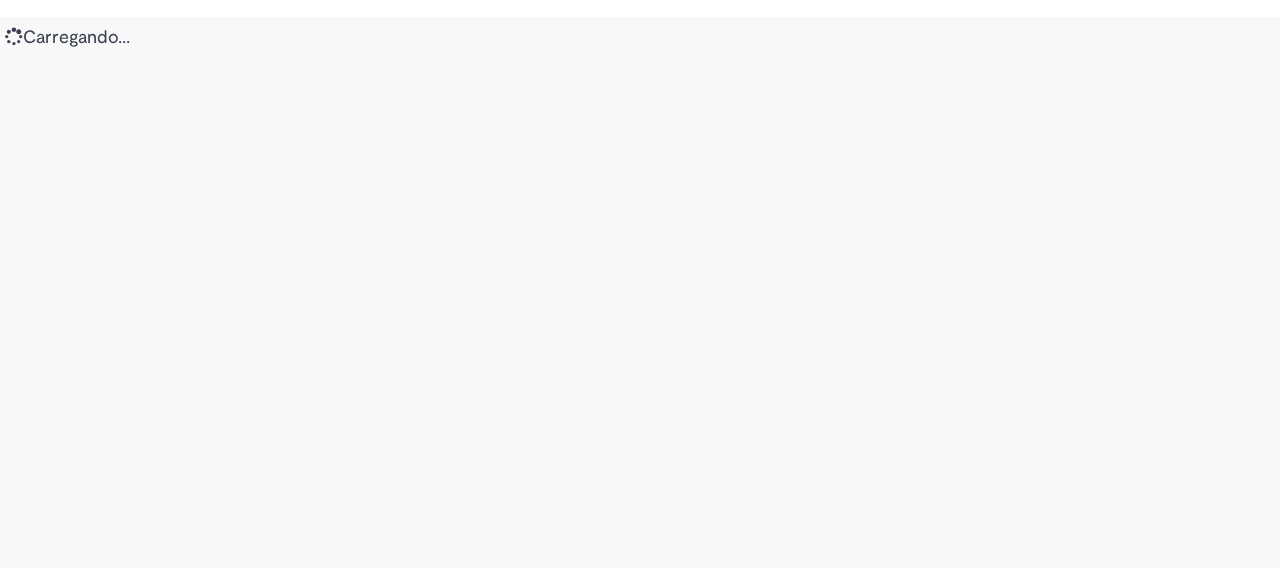 scroll, scrollTop: 0, scrollLeft: 0, axis: both 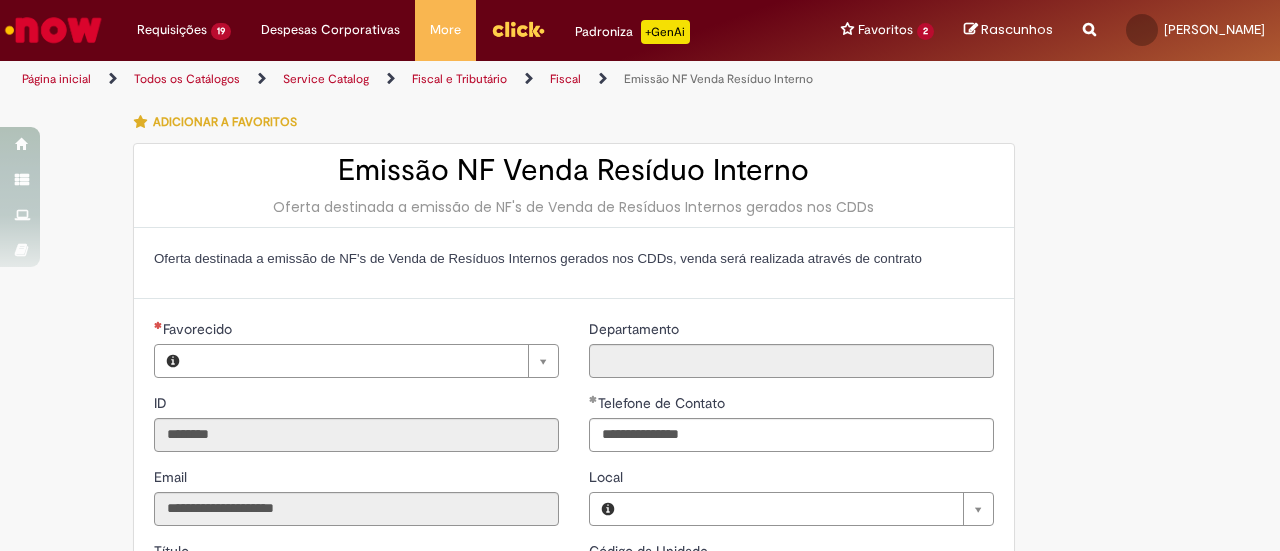 type on "**********" 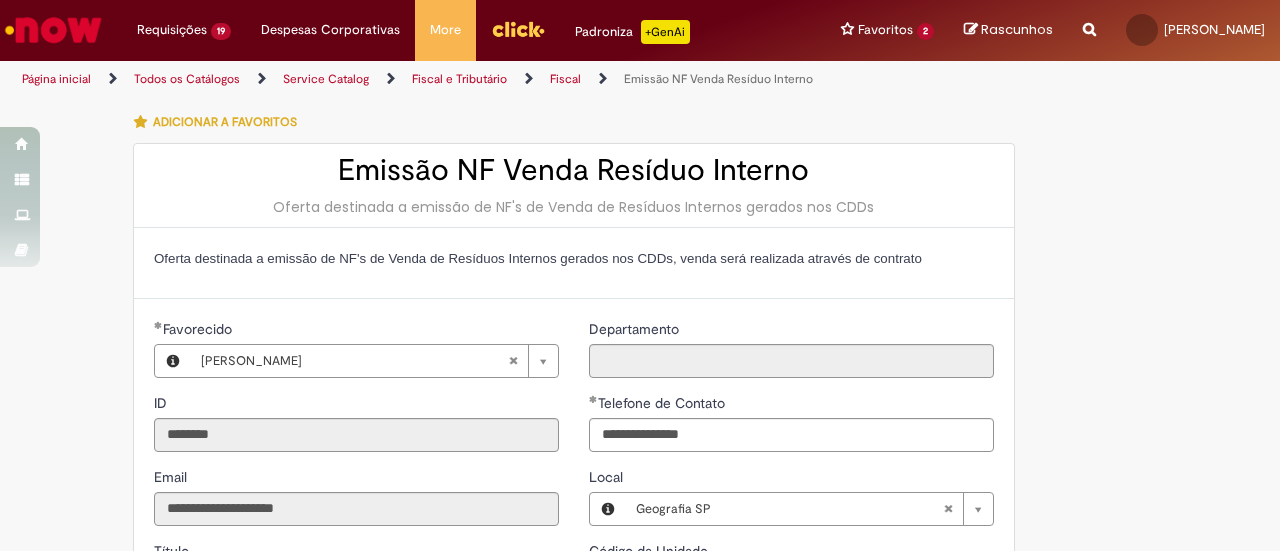 type on "**********" 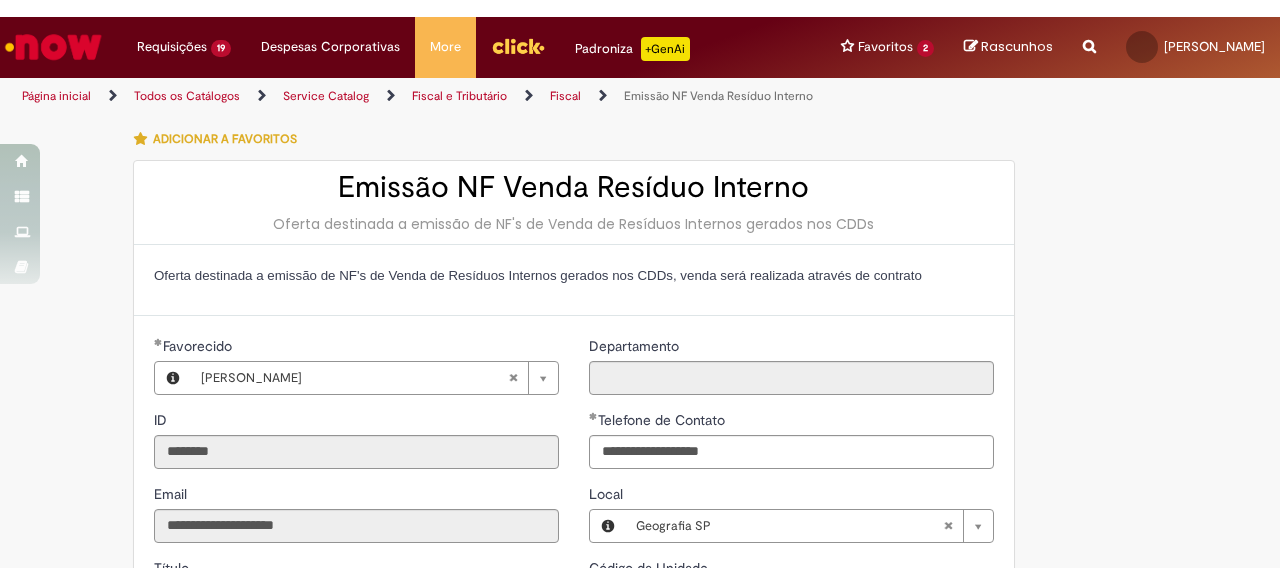 scroll, scrollTop: 0, scrollLeft: 0, axis: both 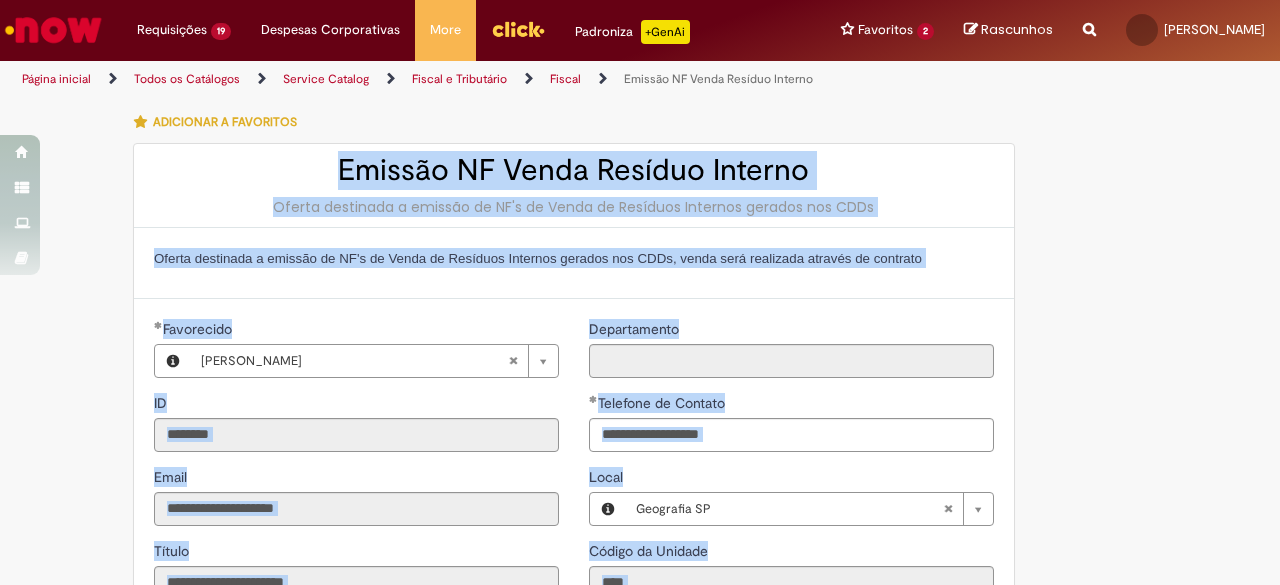 drag, startPoint x: 1279, startPoint y: 118, endPoint x: 1279, endPoint y: 151, distance: 33 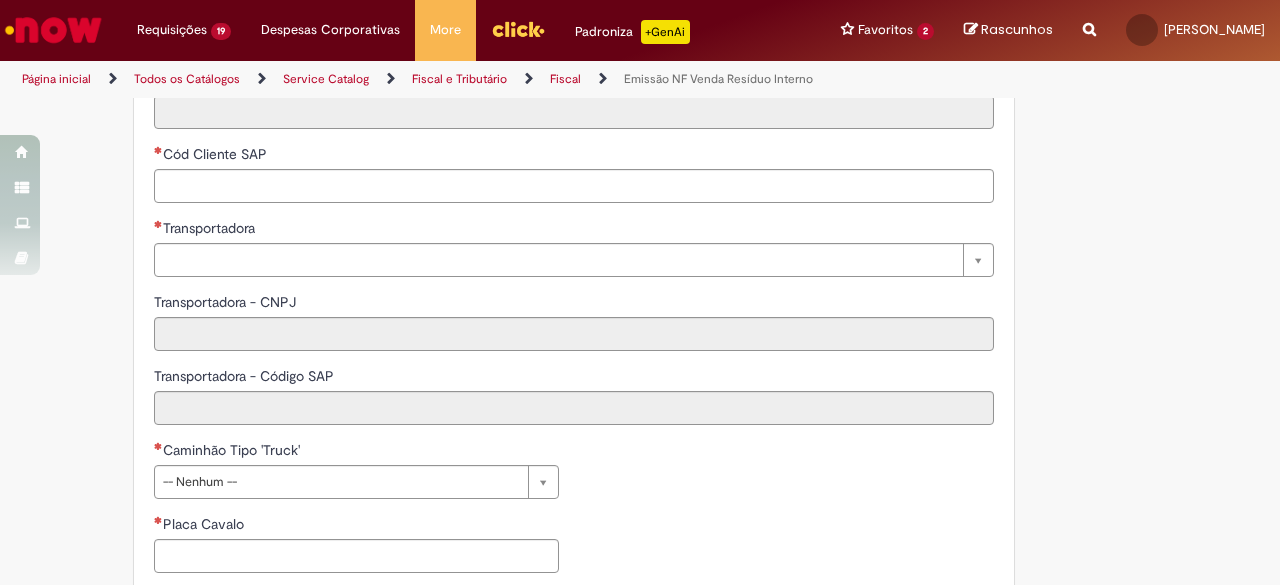 scroll, scrollTop: 838, scrollLeft: 0, axis: vertical 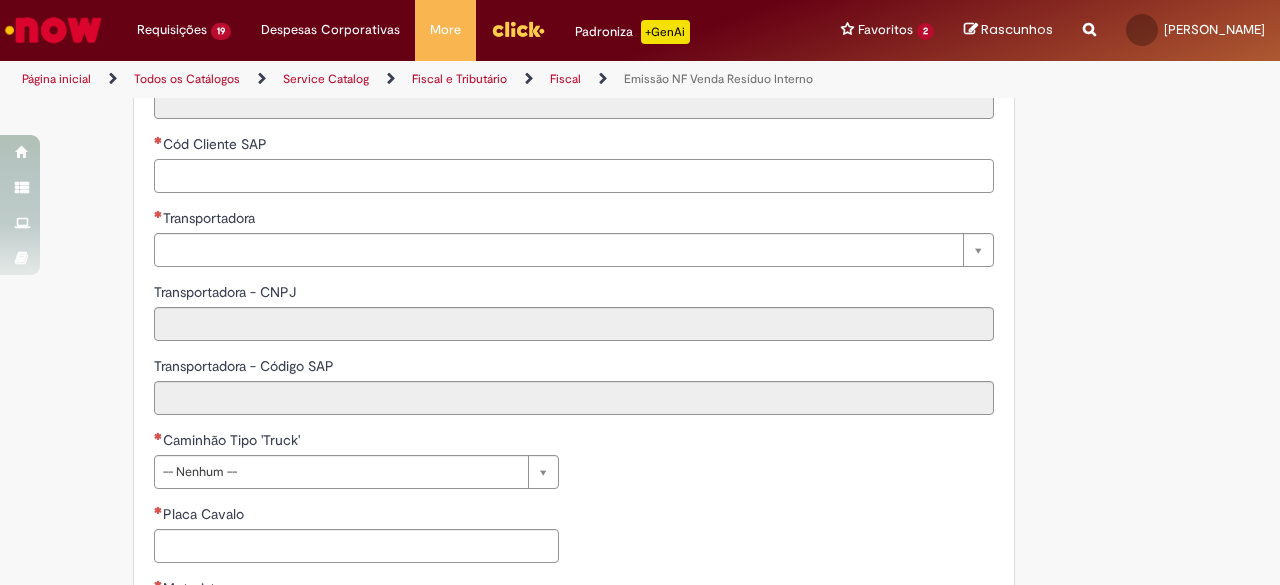 drag, startPoint x: 390, startPoint y: 187, endPoint x: 402, endPoint y: 168, distance: 22.472204 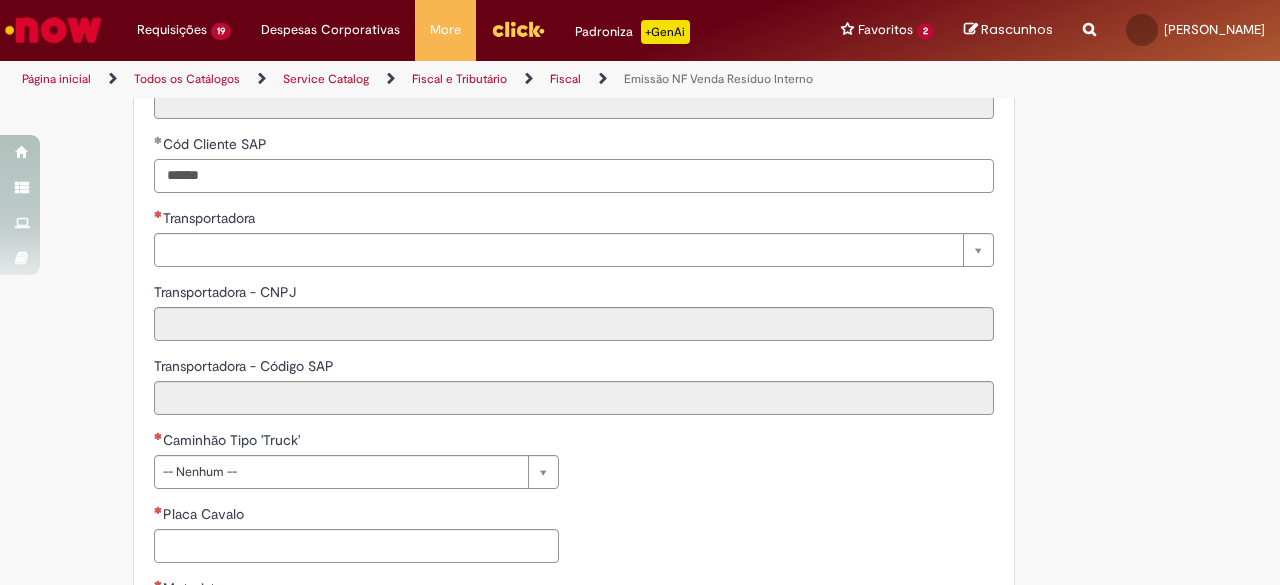 type on "******" 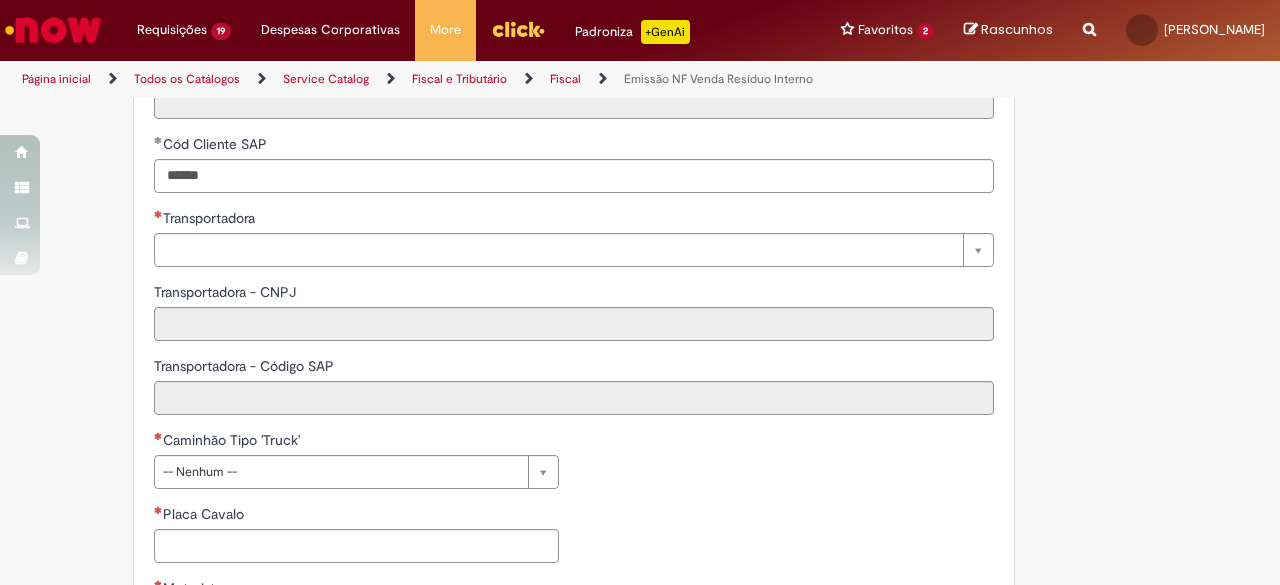 paste on "******" 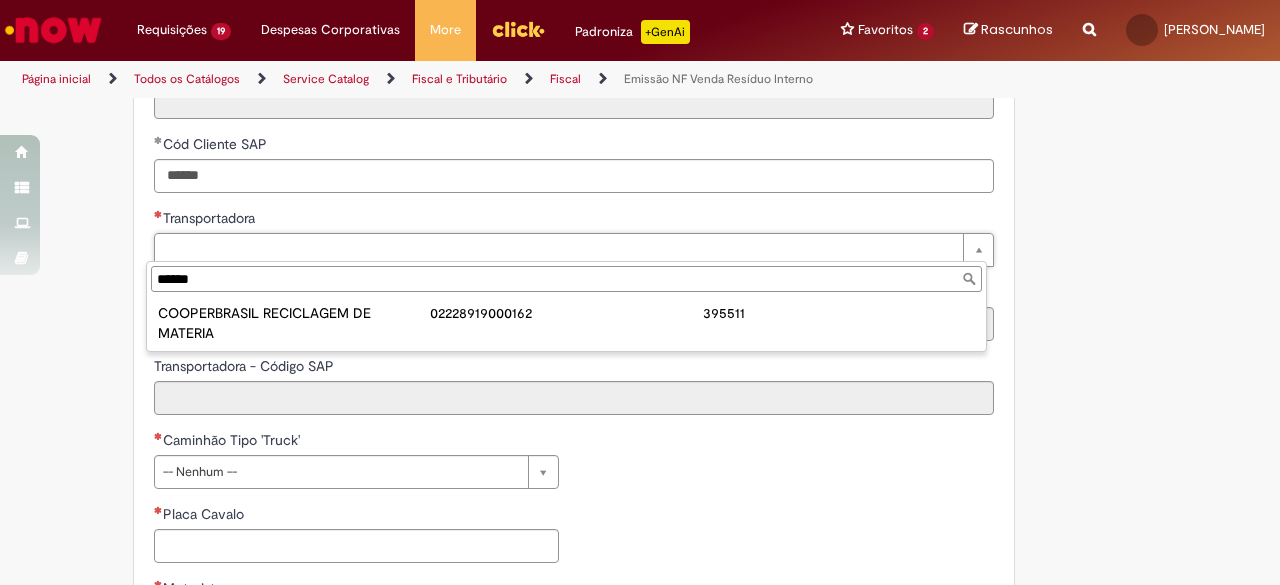 type on "******" 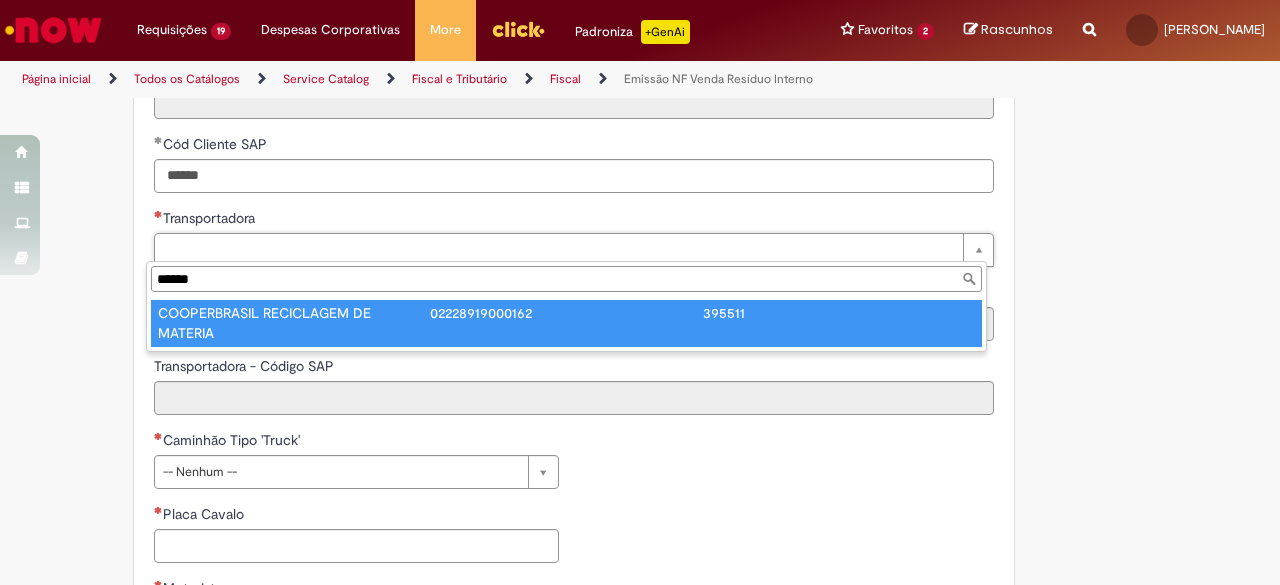 type on "**********" 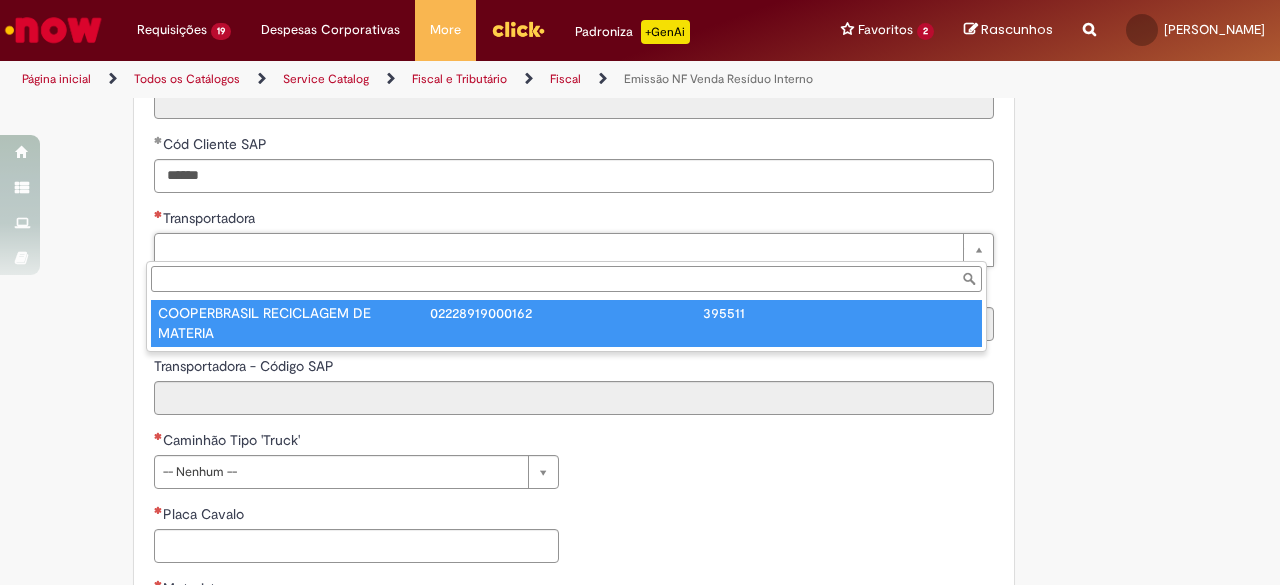type on "**********" 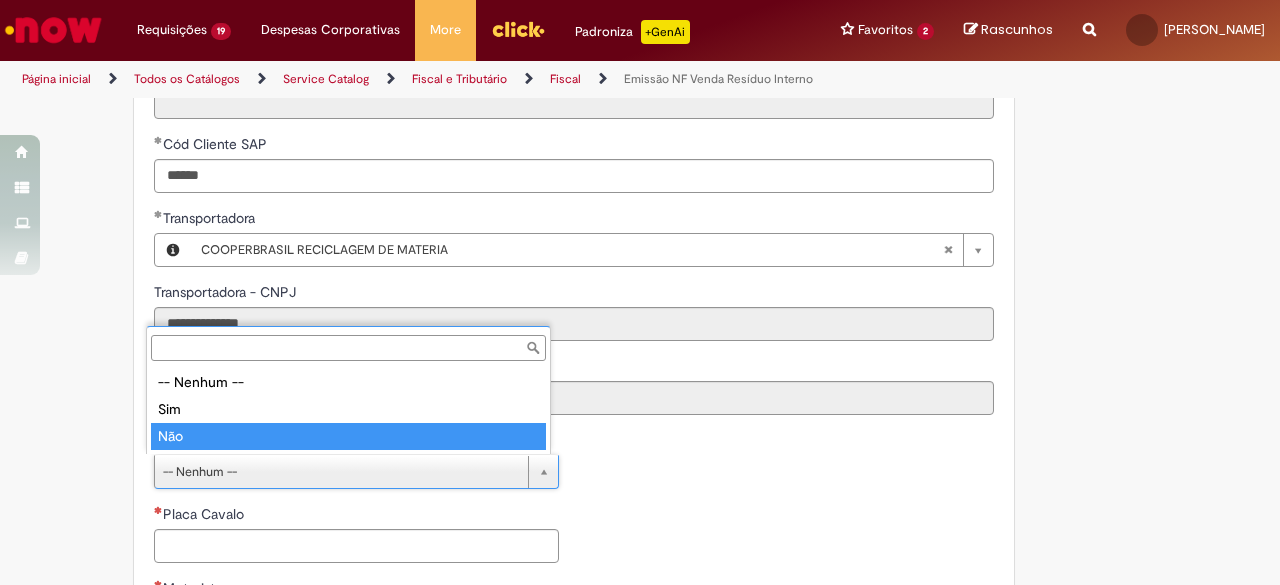 type on "***" 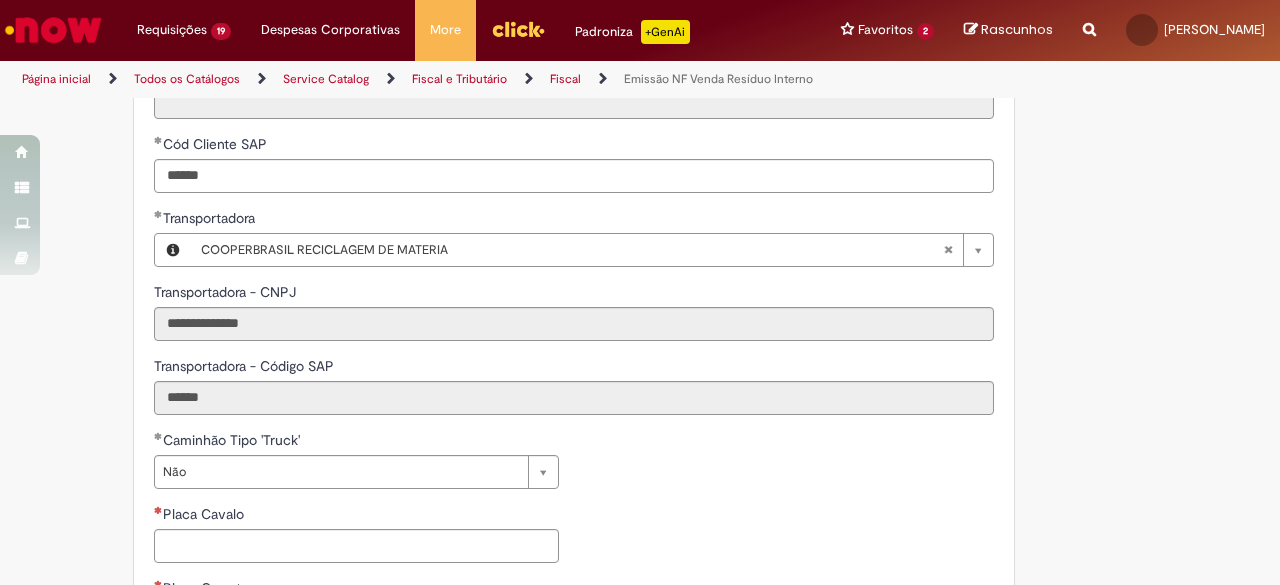 click on "**********" at bounding box center [574, 615] 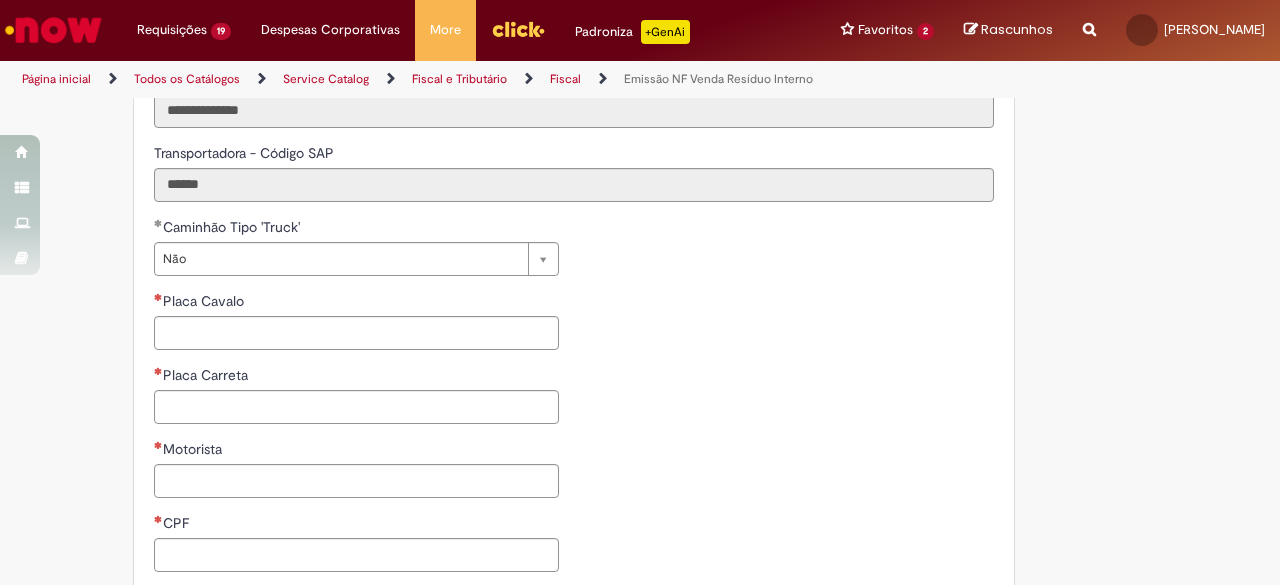 scroll, scrollTop: 1136, scrollLeft: 0, axis: vertical 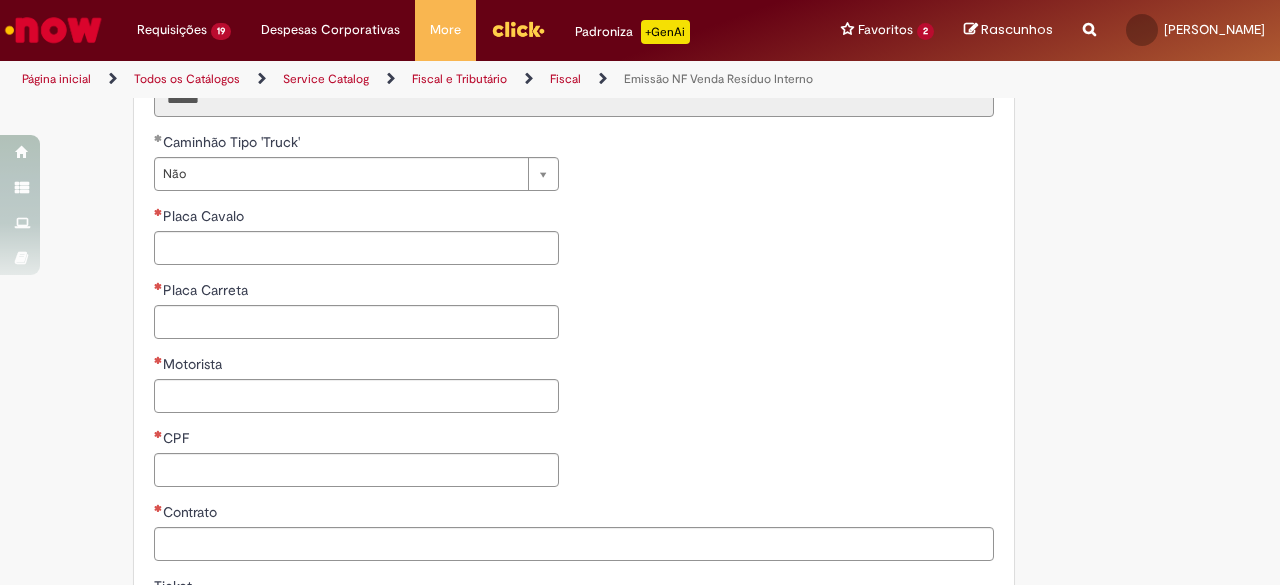 click on "**********" at bounding box center (356, 317) 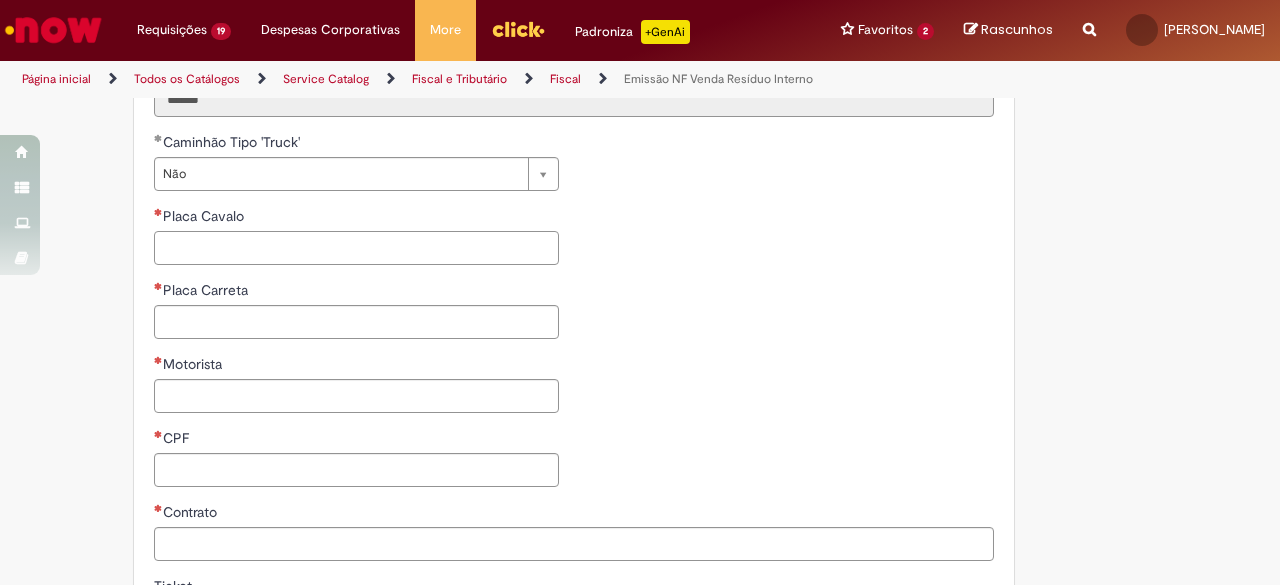 click on "Placa Cavalo" at bounding box center [356, 248] 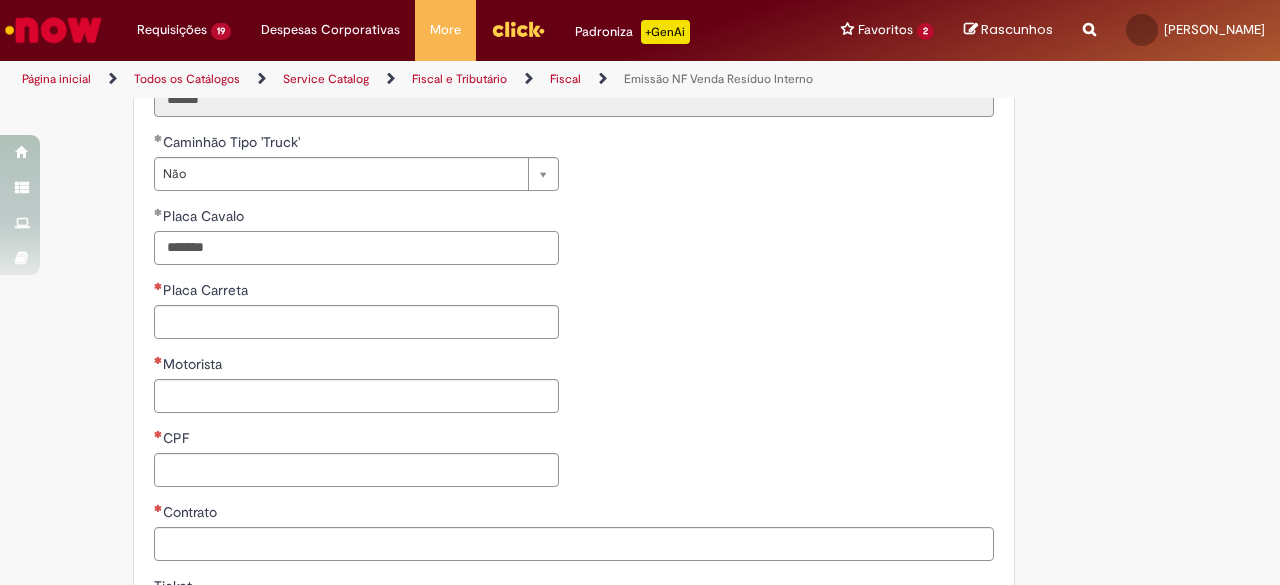type on "*******" 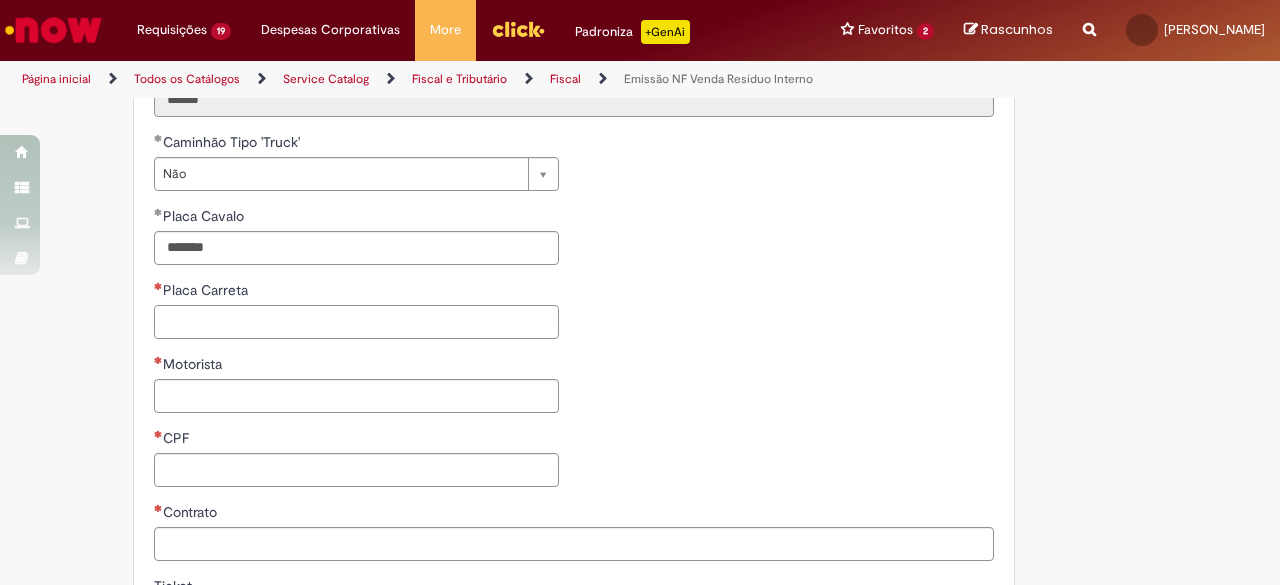 paste on "*******" 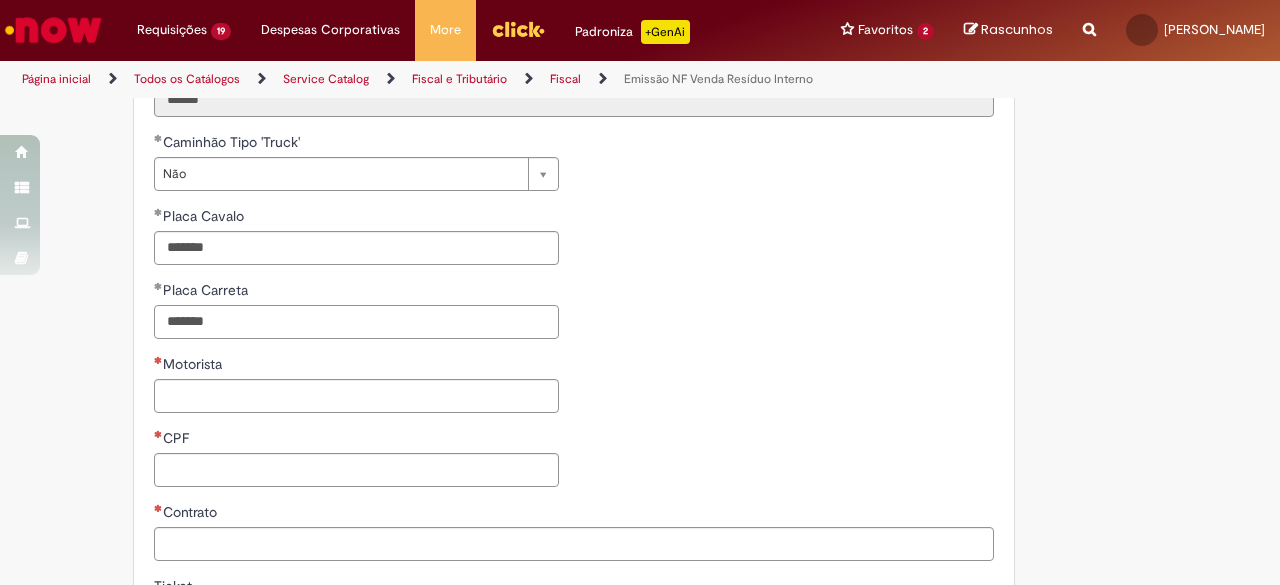 paste on "********" 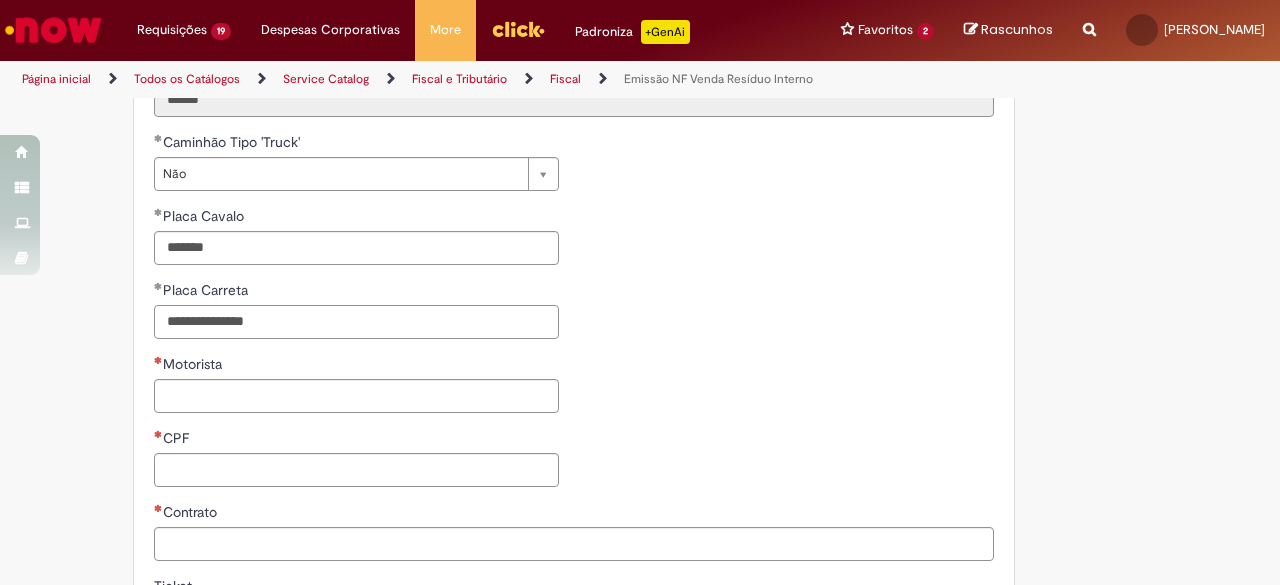 drag, startPoint x: 299, startPoint y: 307, endPoint x: 220, endPoint y: 314, distance: 79.30952 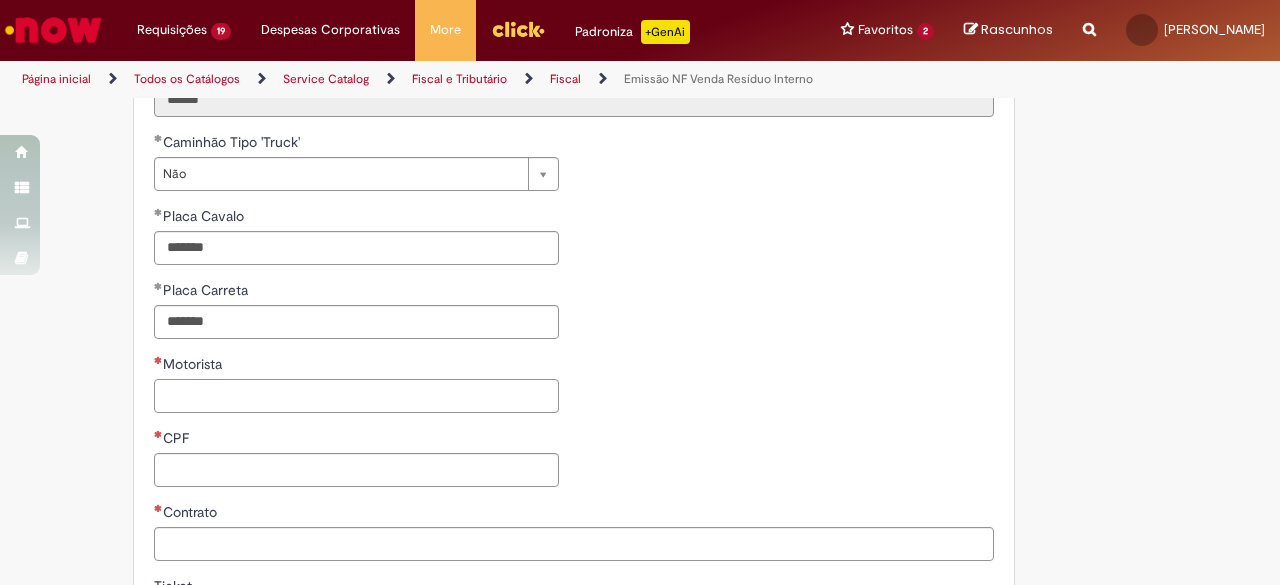 click on "Motorista" at bounding box center (356, 396) 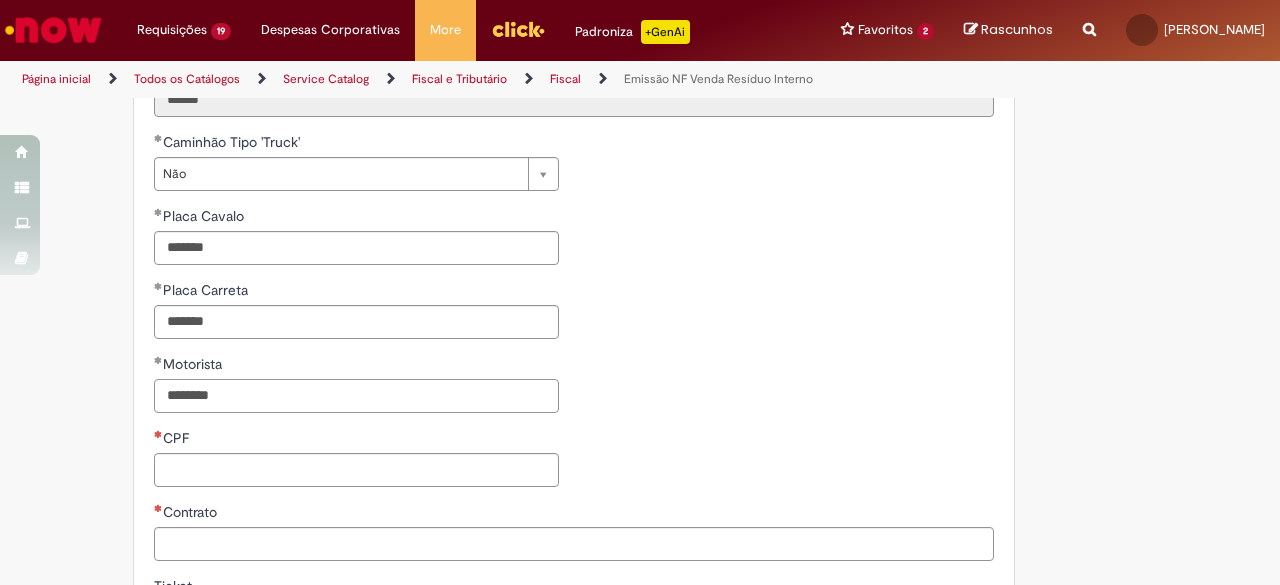 type on "********" 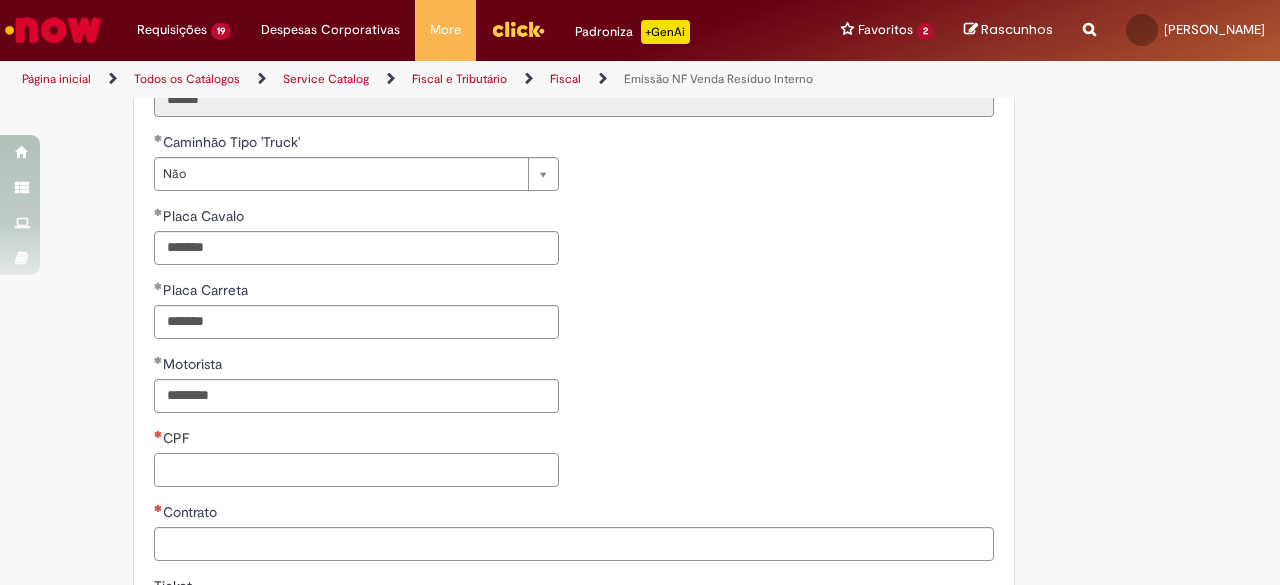 click on "CPF" at bounding box center [356, 470] 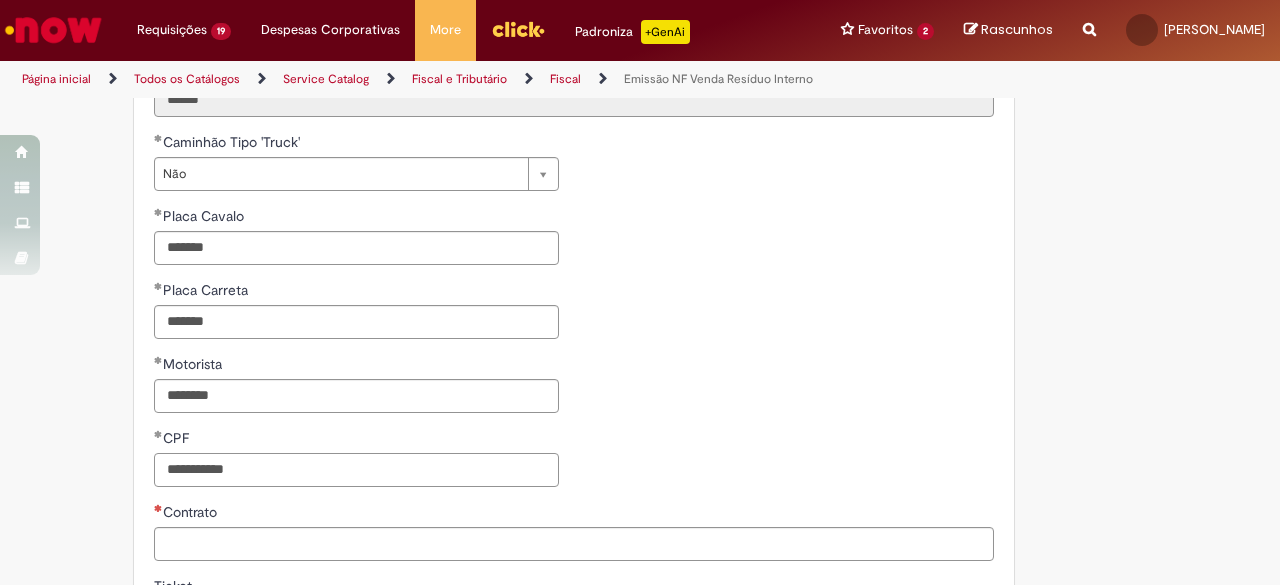 type on "**********" 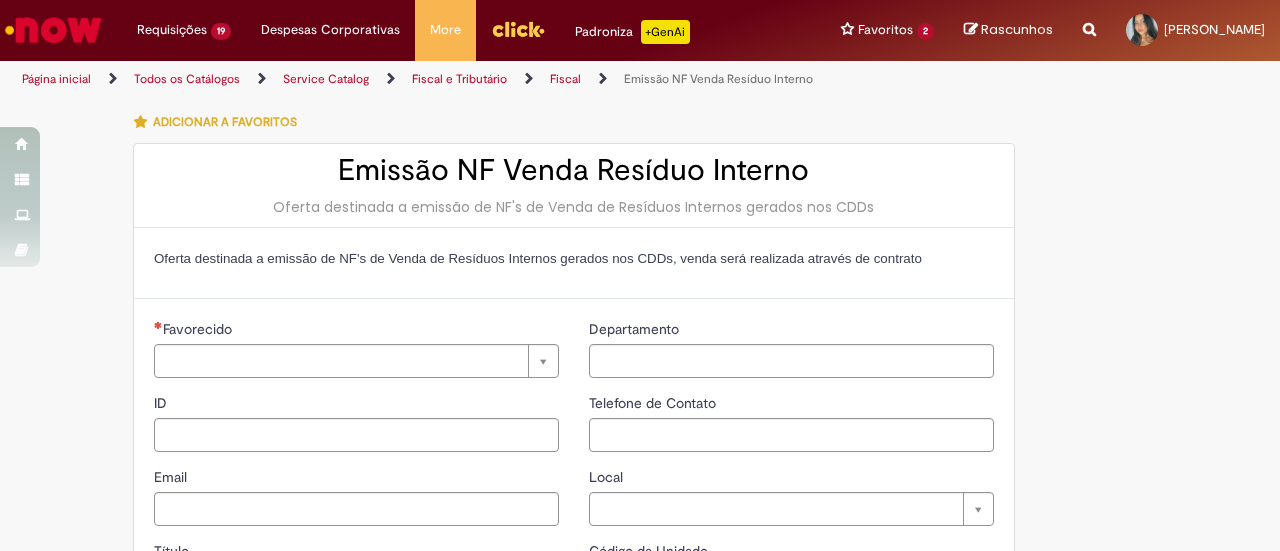 type on "********" 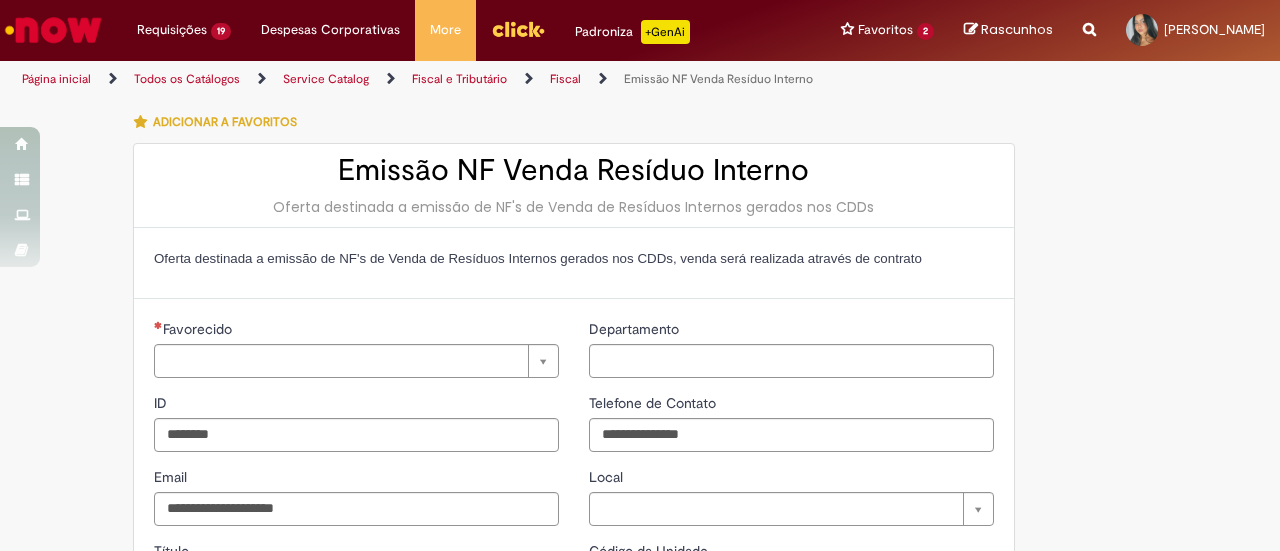 type on "**********" 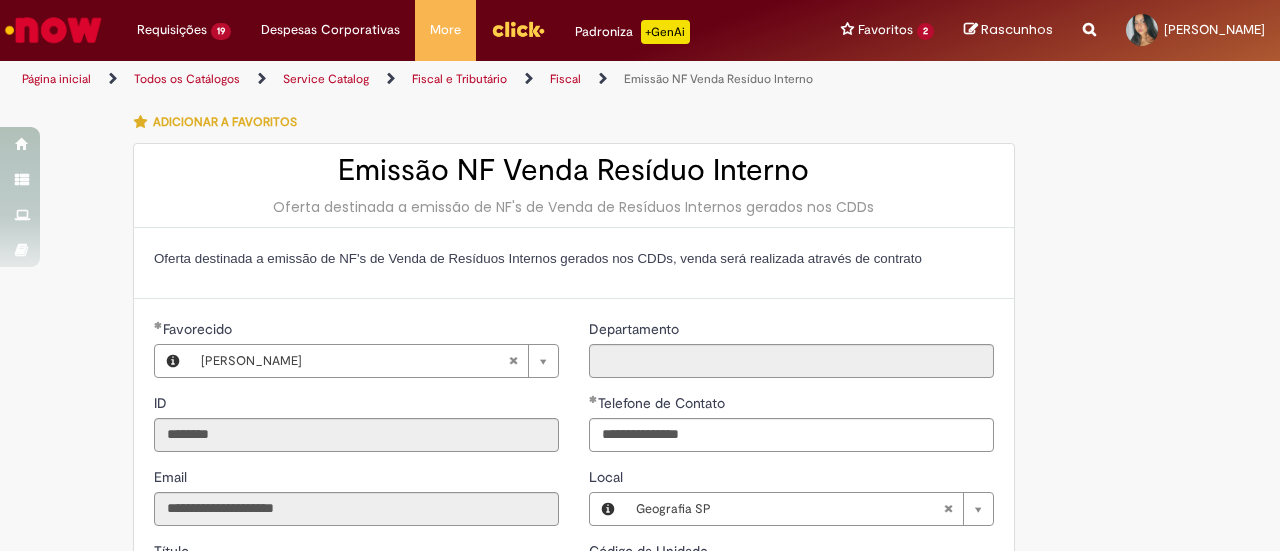 type on "**********" 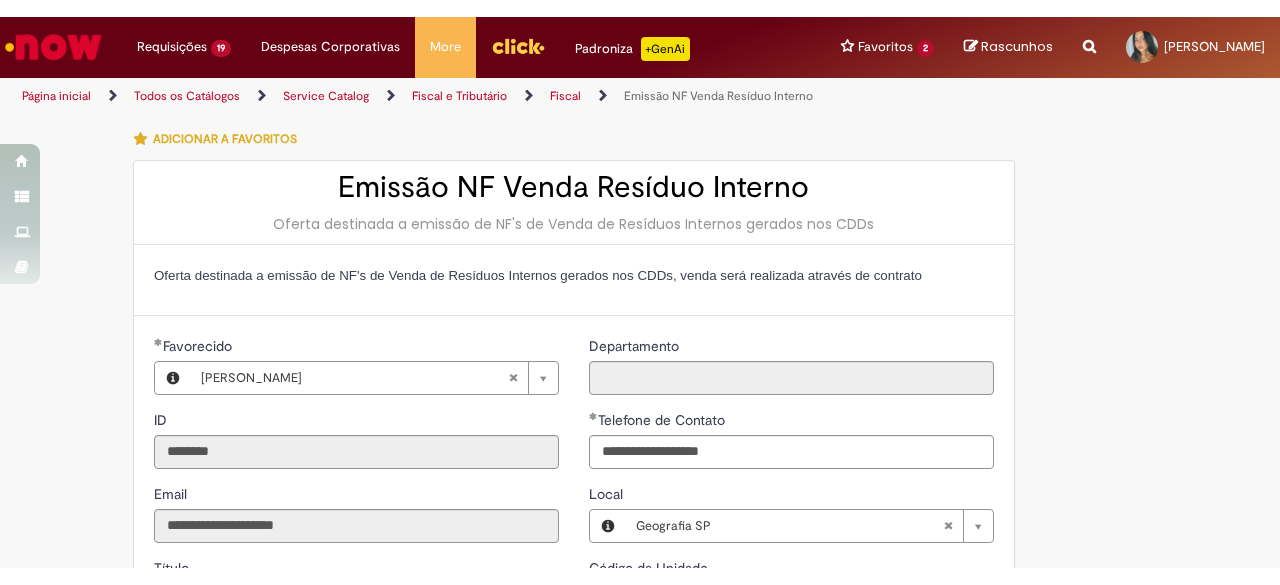 scroll, scrollTop: 0, scrollLeft: 0, axis: both 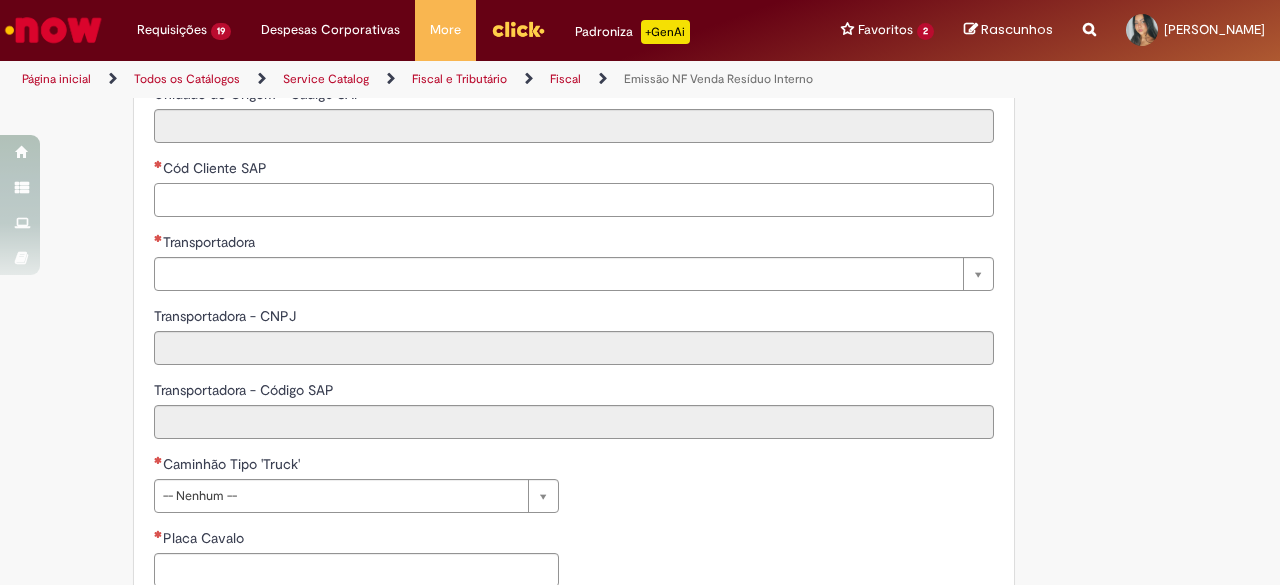 click on "Cód Cliente SAP" at bounding box center [574, 200] 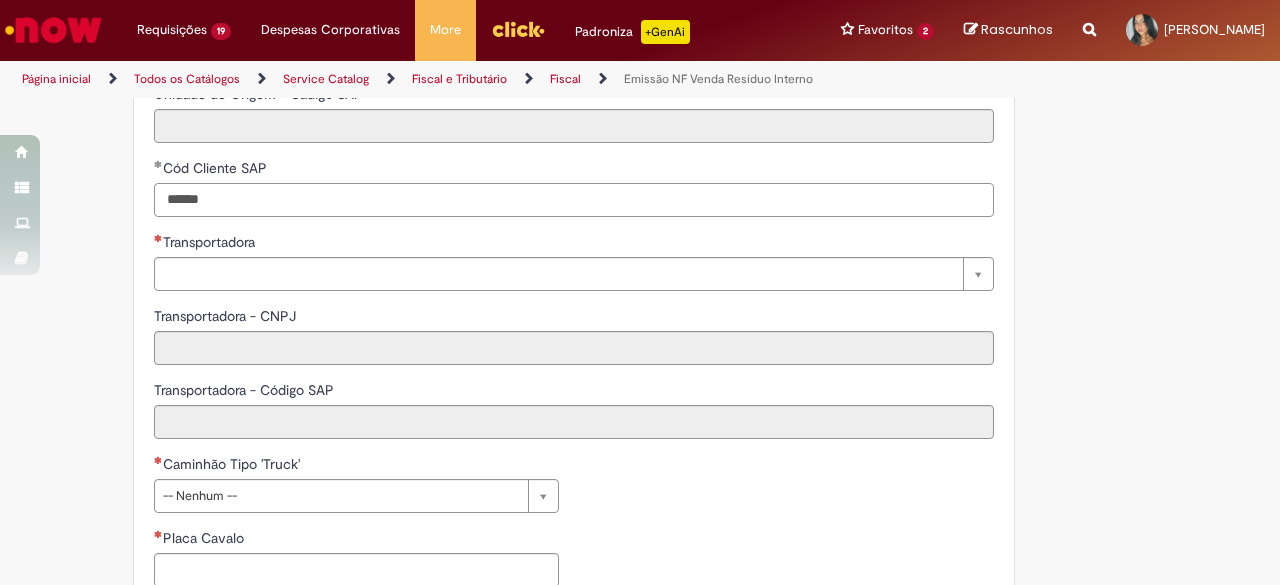 type on "******" 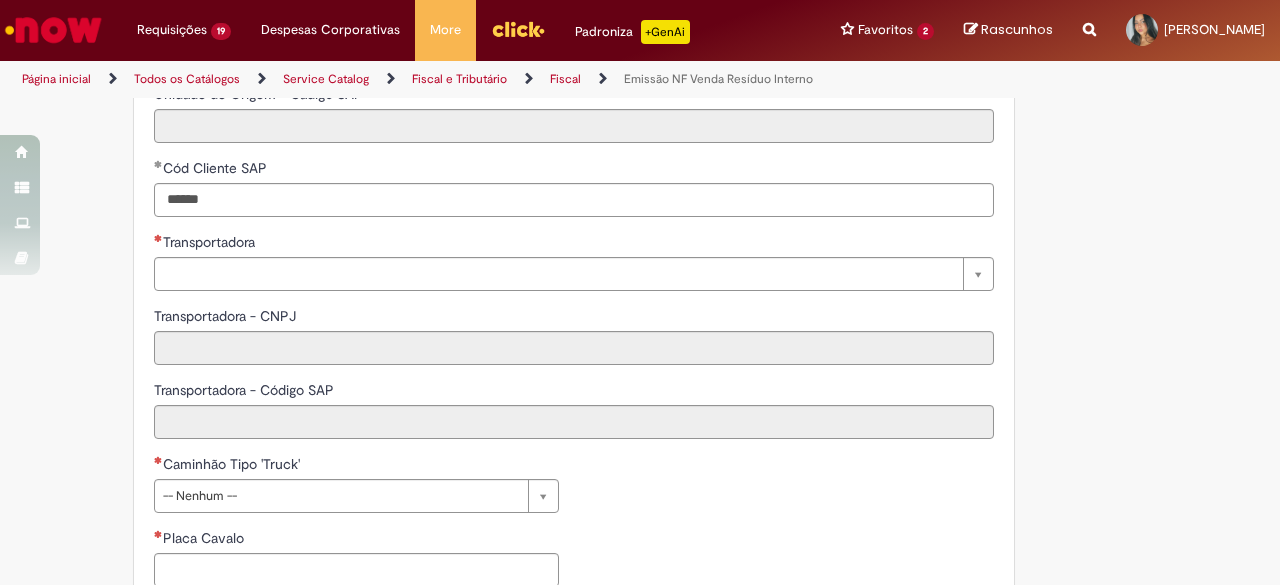 paste on "******" 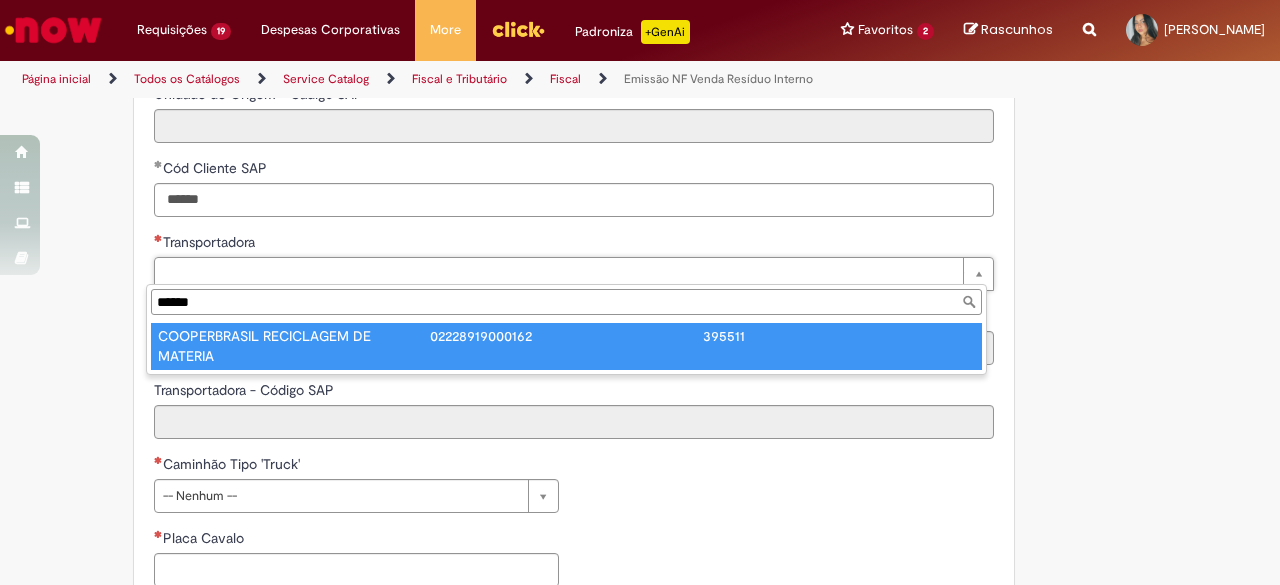 type on "******" 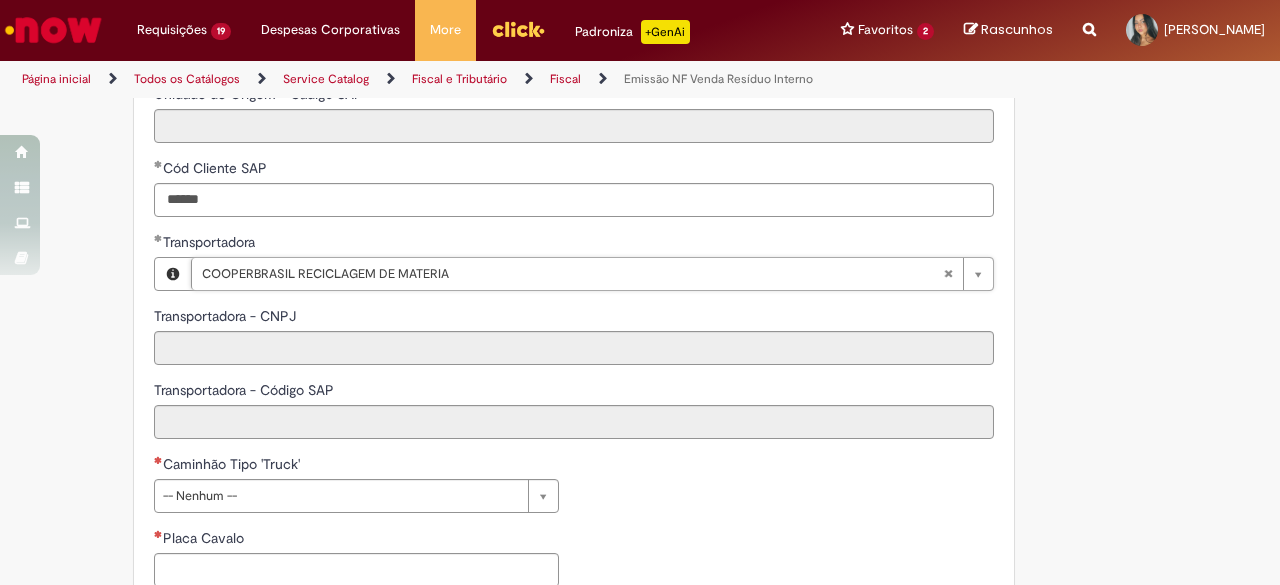 type on "**********" 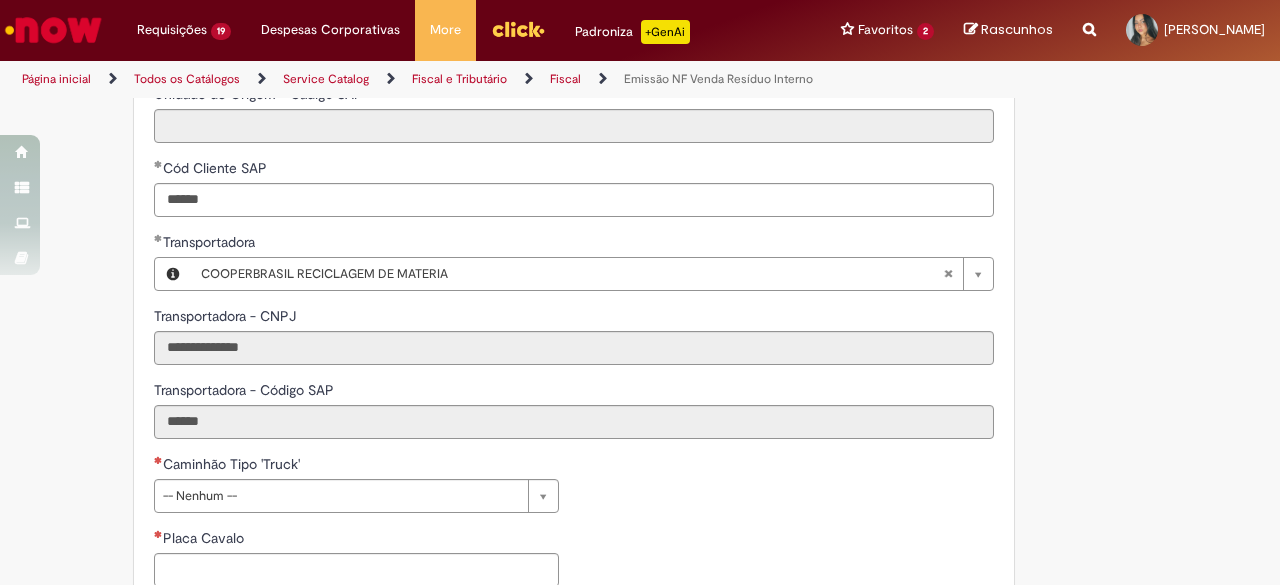 drag, startPoint x: 1263, startPoint y: 352, endPoint x: 1279, endPoint y: 361, distance: 18.35756 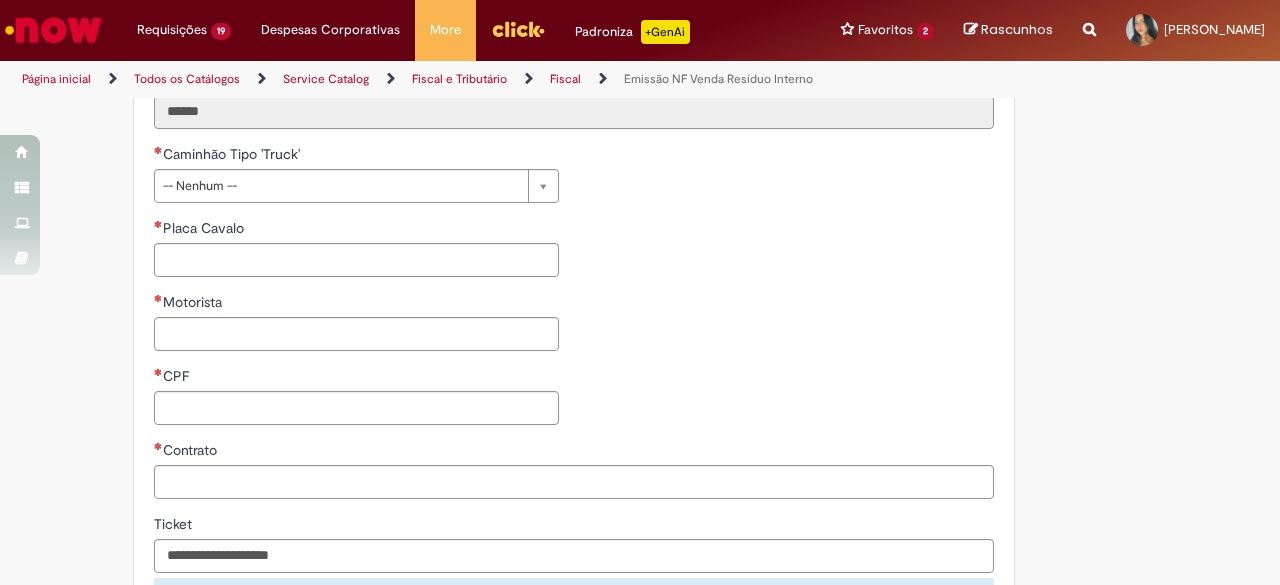 scroll, scrollTop: 1156, scrollLeft: 0, axis: vertical 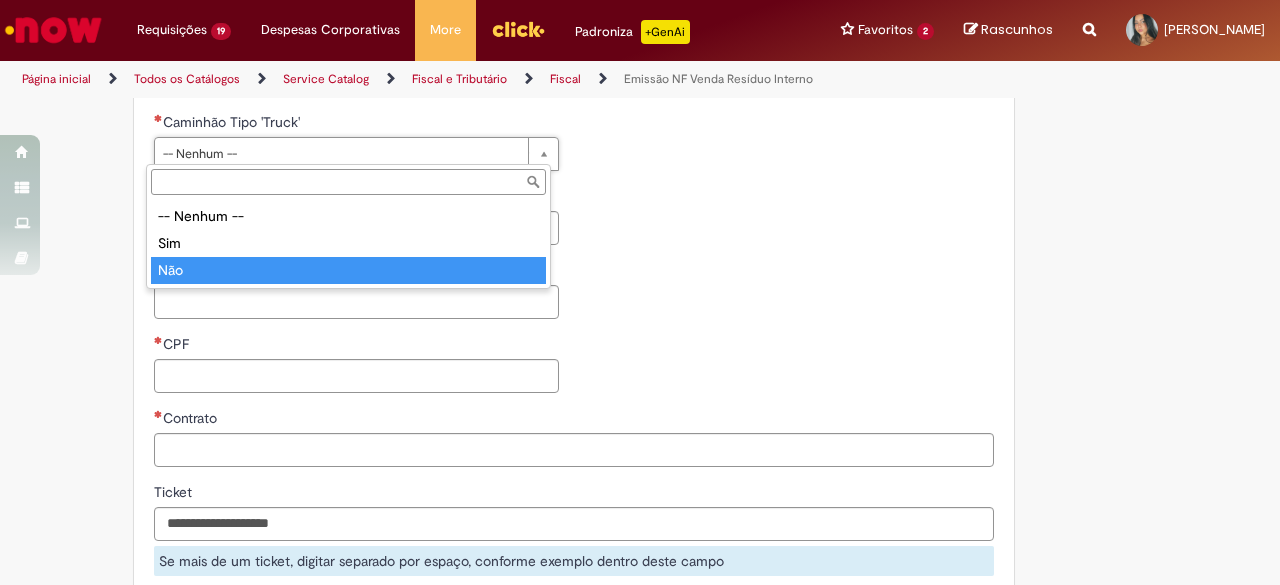 type on "***" 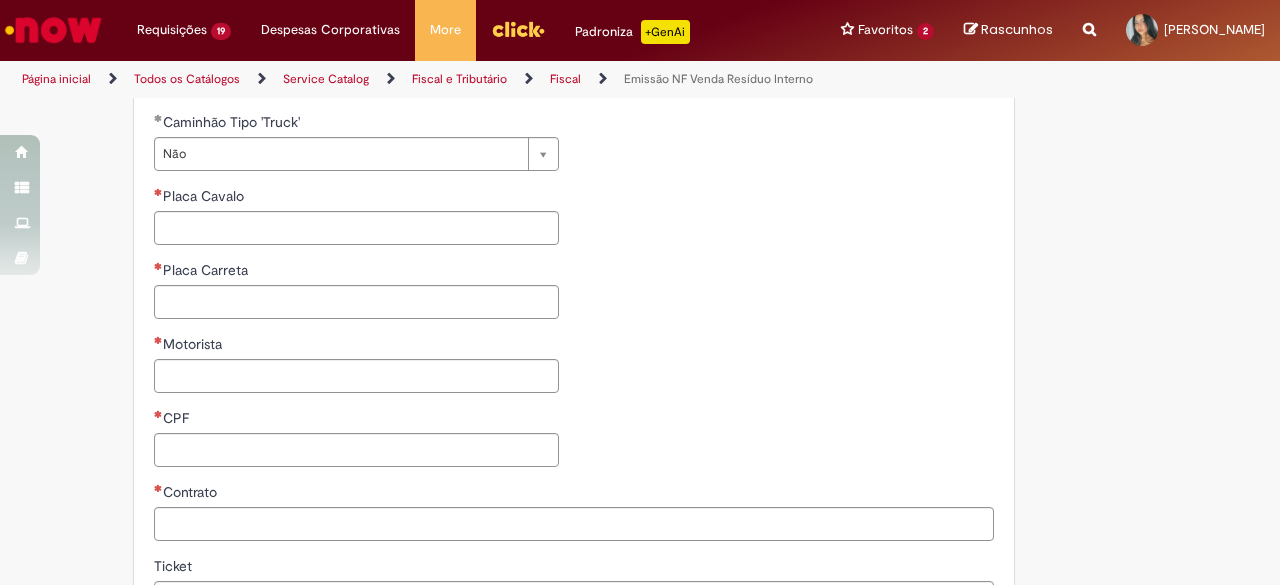 click on "**********" at bounding box center (574, 297) 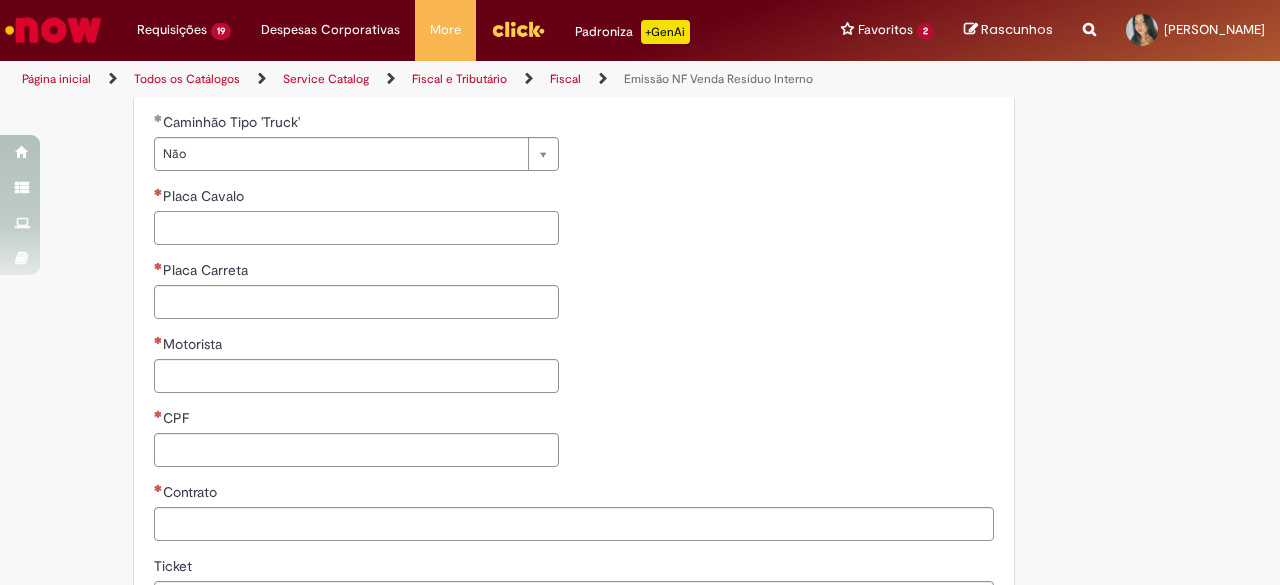 click on "Placa Cavalo" at bounding box center [356, 228] 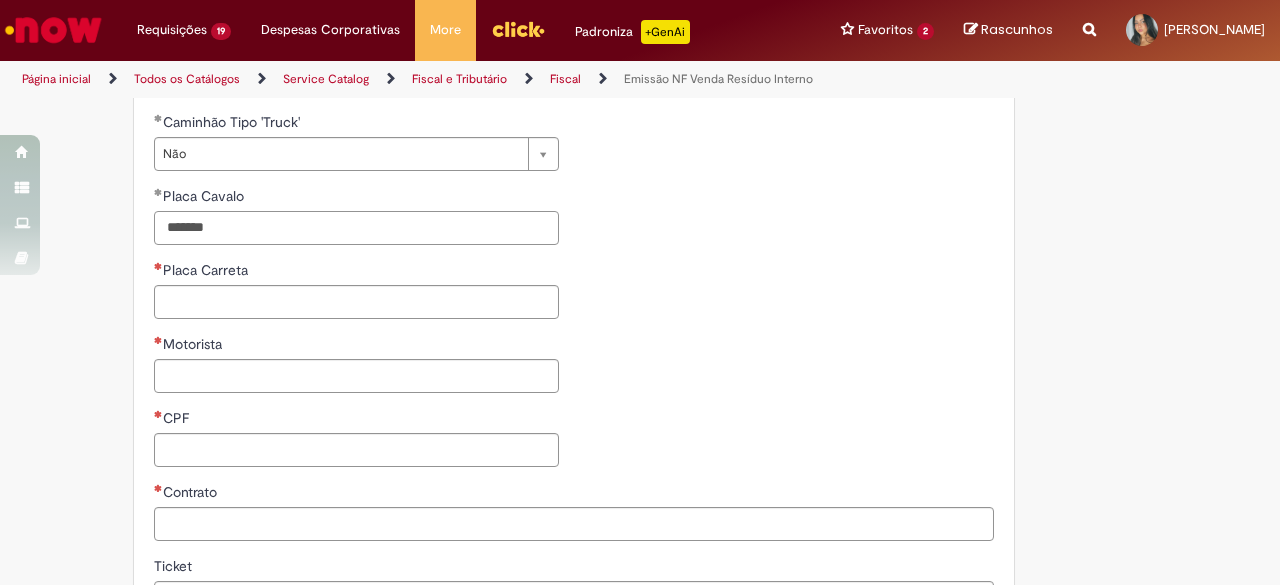 type on "*******" 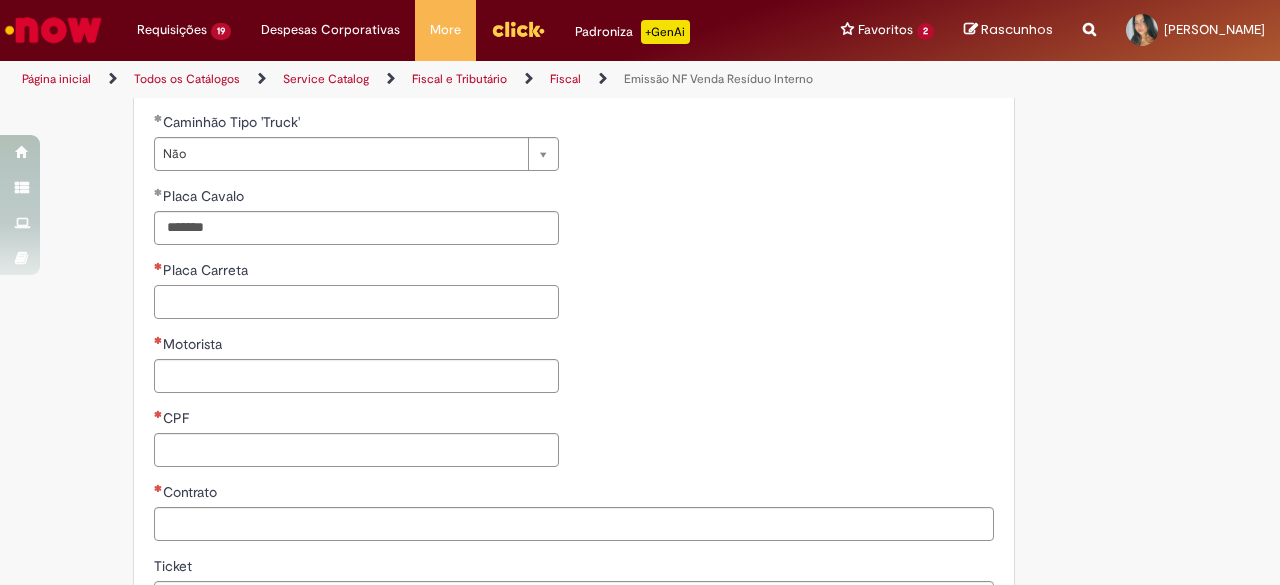 click on "Placa Carreta" at bounding box center (356, 302) 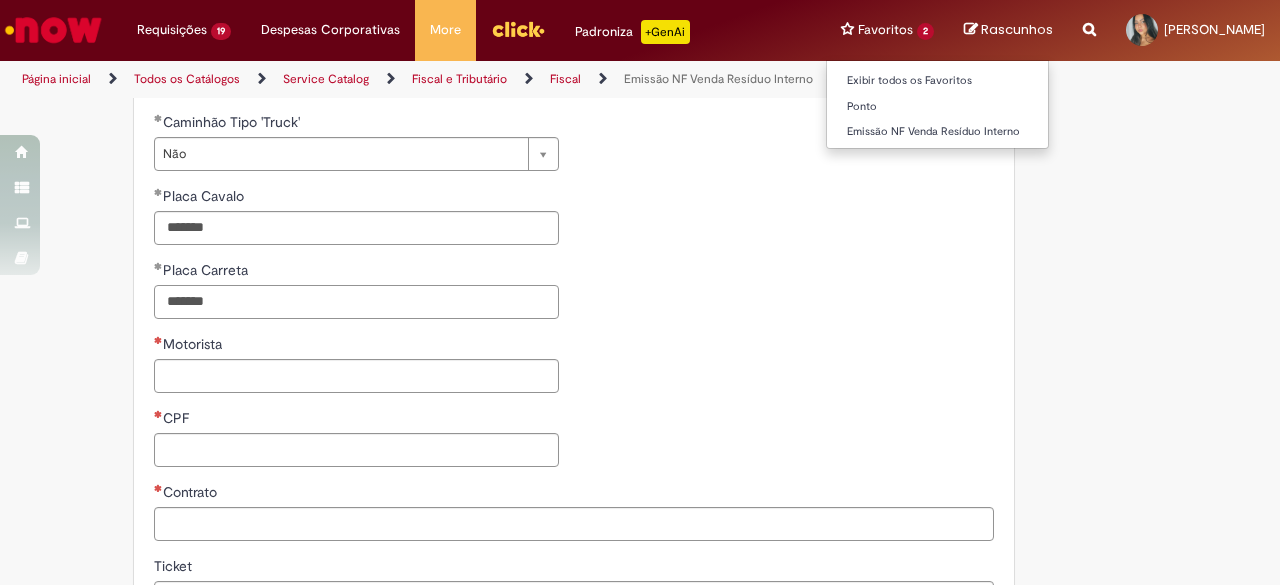 type on "*******" 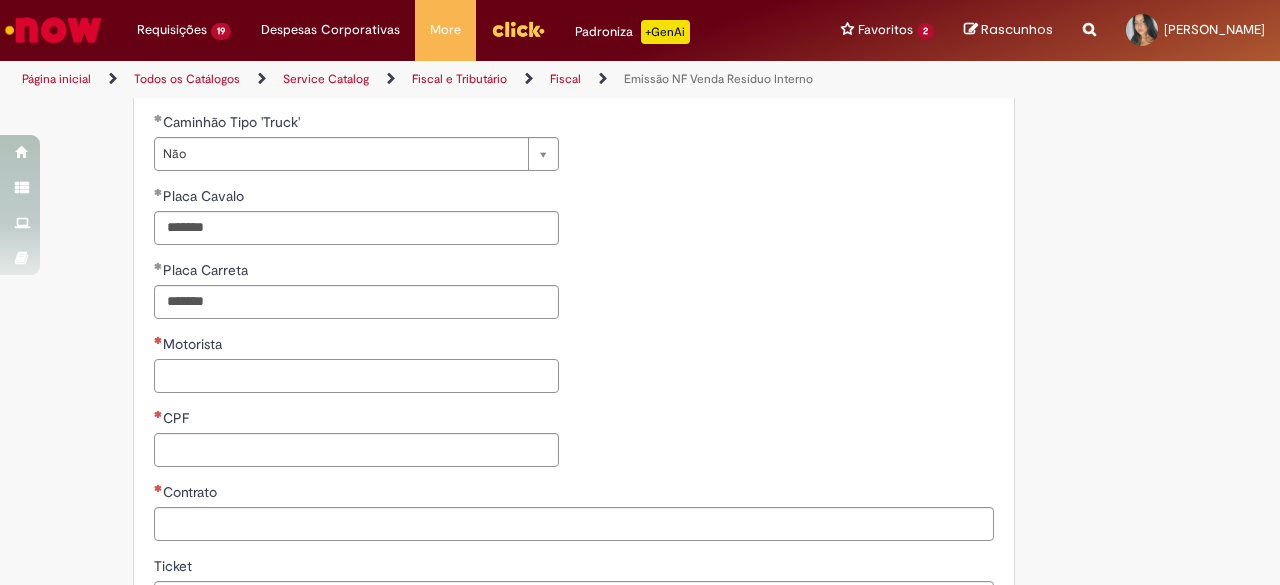 click on "Motorista" at bounding box center (356, 376) 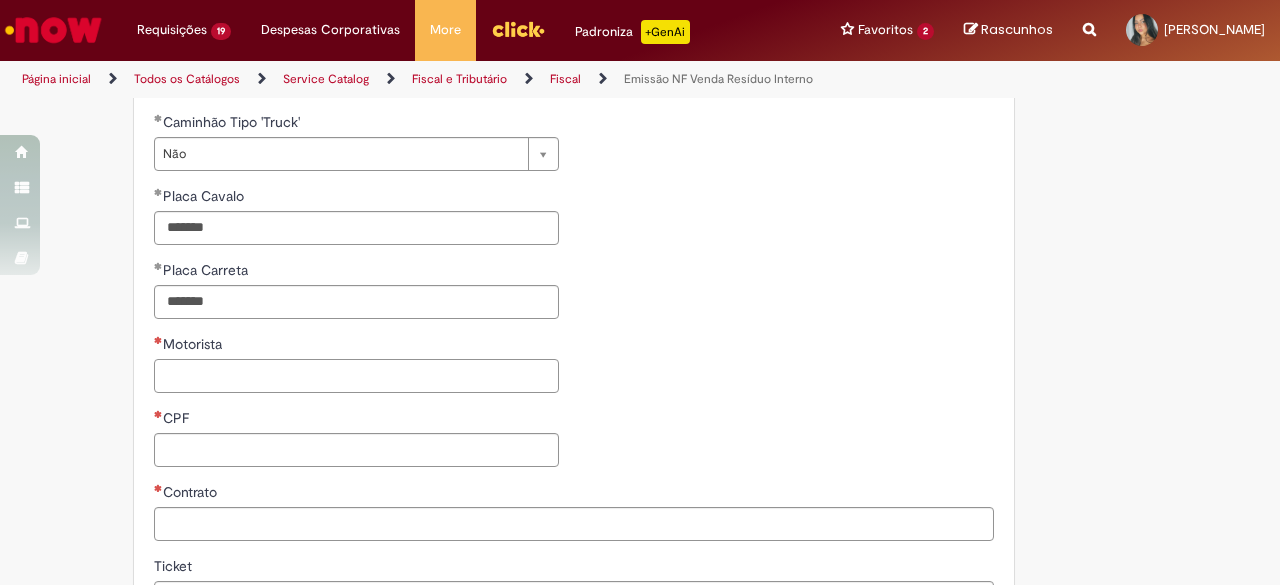 paste on "********" 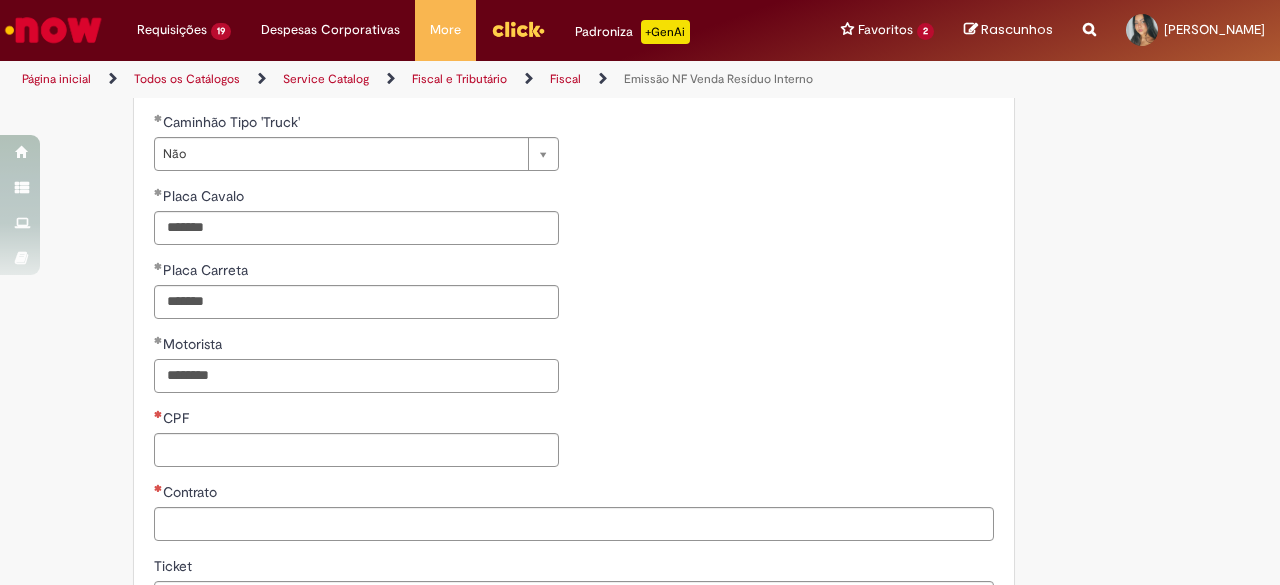 type on "********" 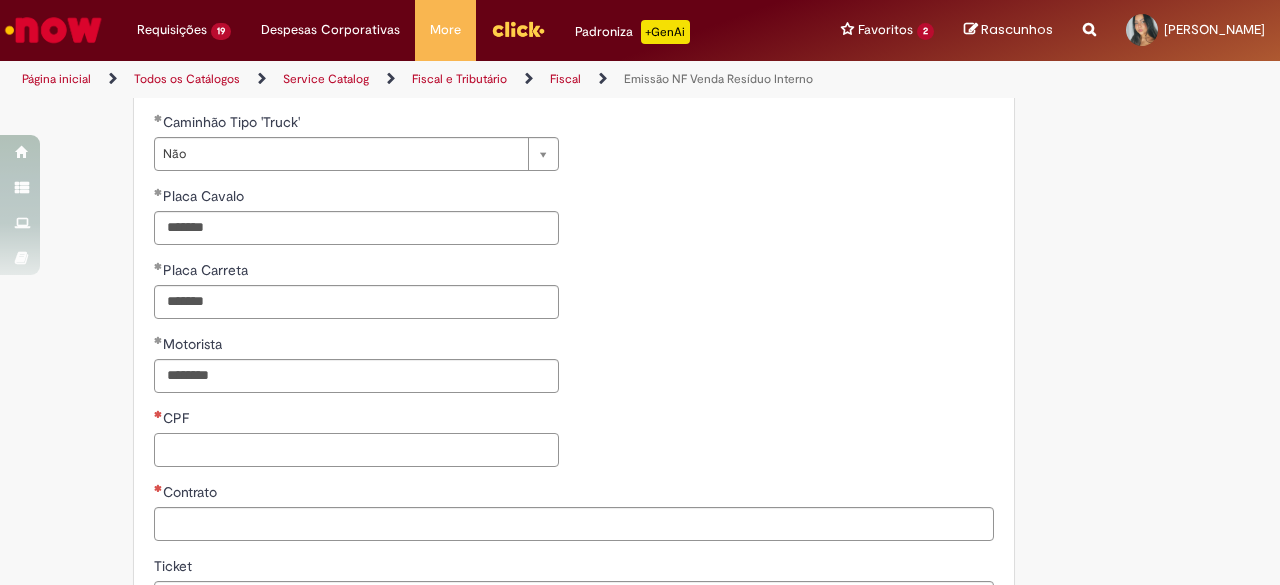 click on "CPF" at bounding box center (356, 450) 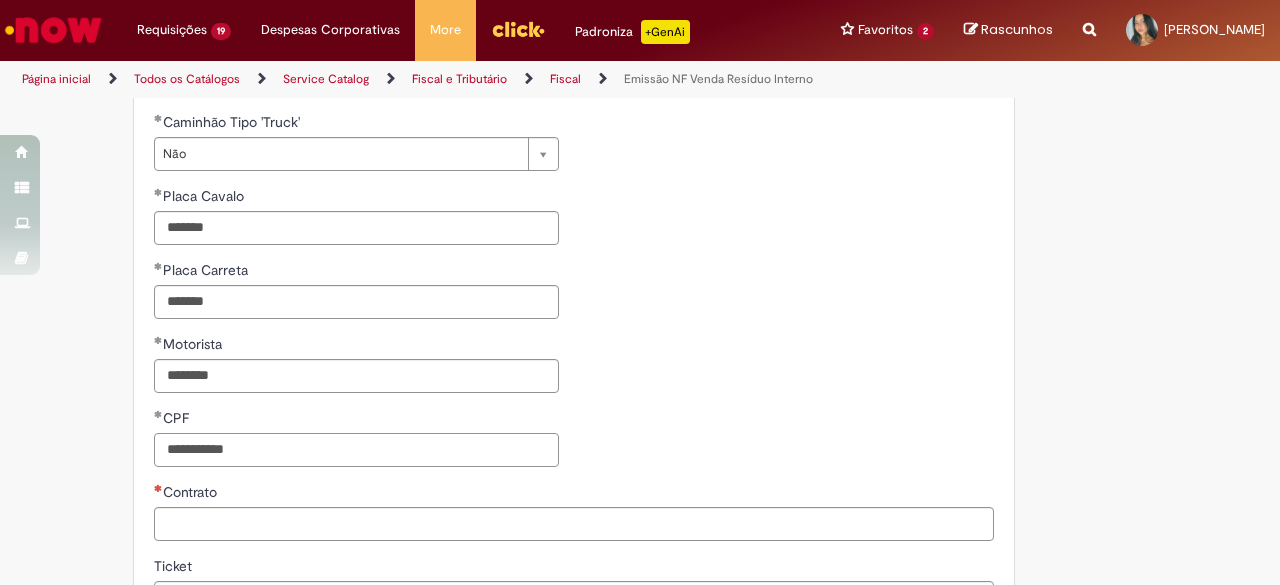 type on "**********" 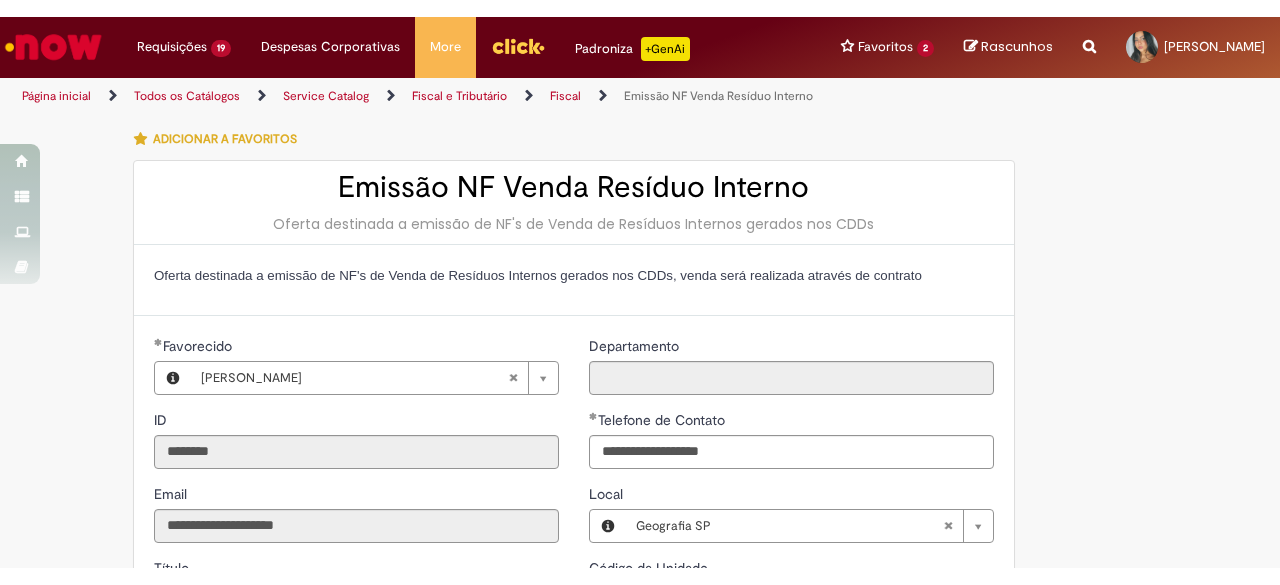 scroll, scrollTop: 0, scrollLeft: 0, axis: both 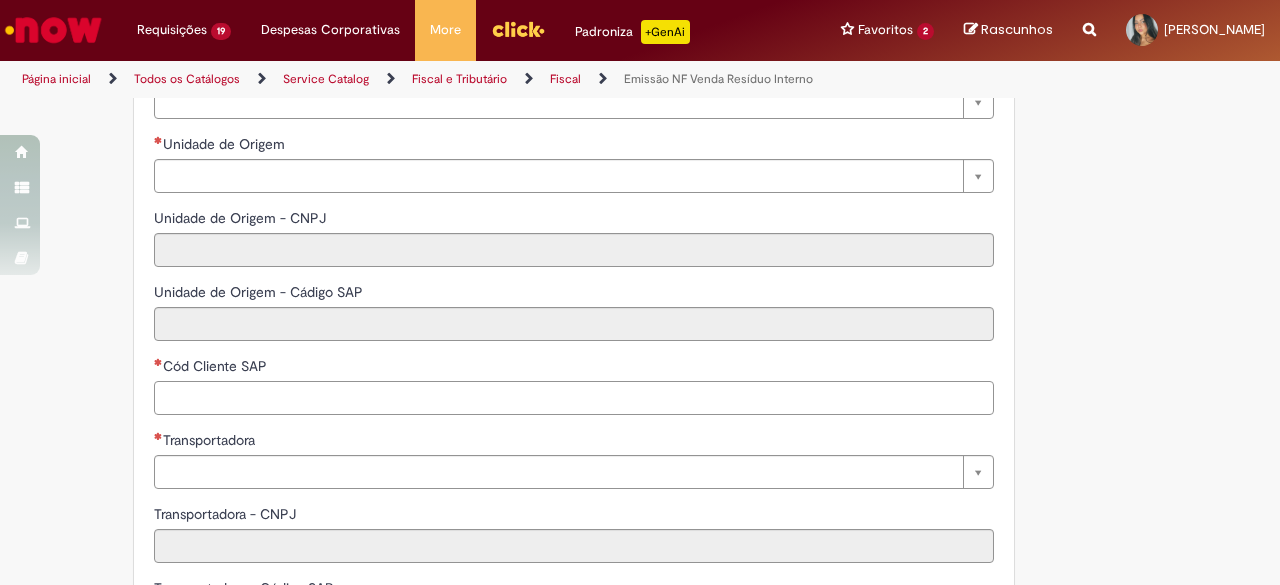 click on "Cód Cliente SAP" at bounding box center (574, 398) 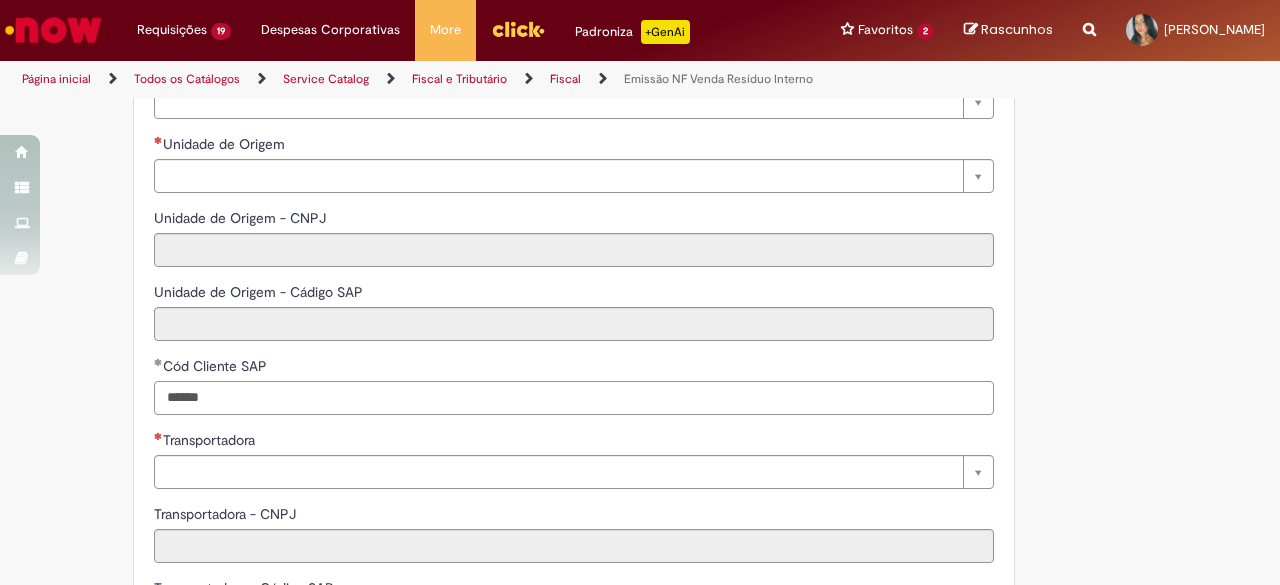 type on "******" 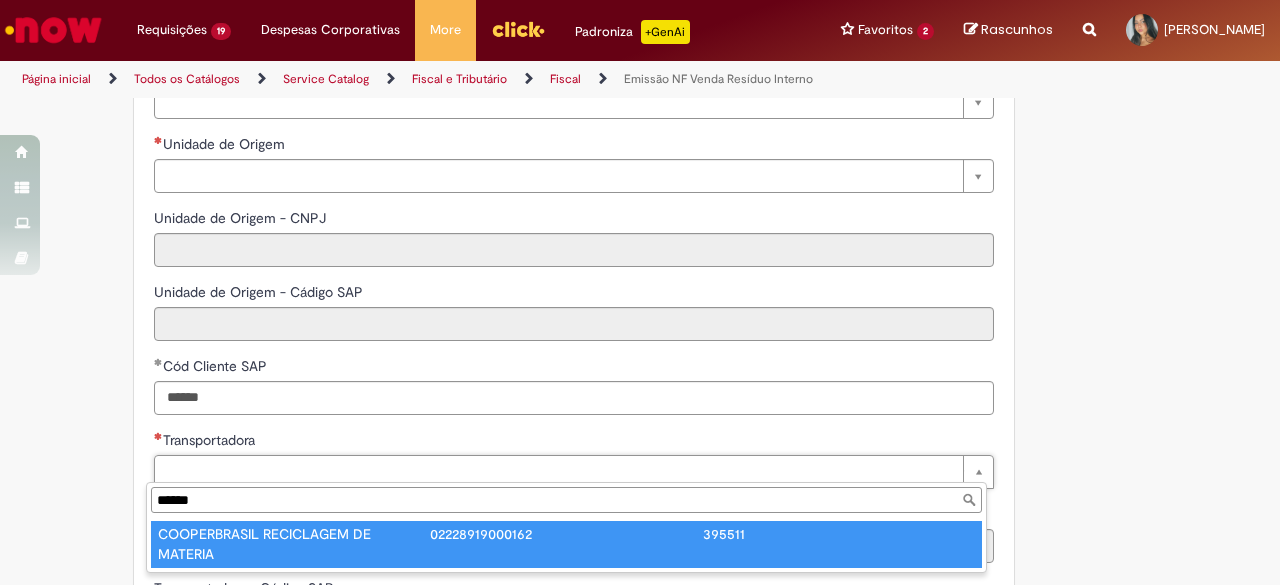 type on "******" 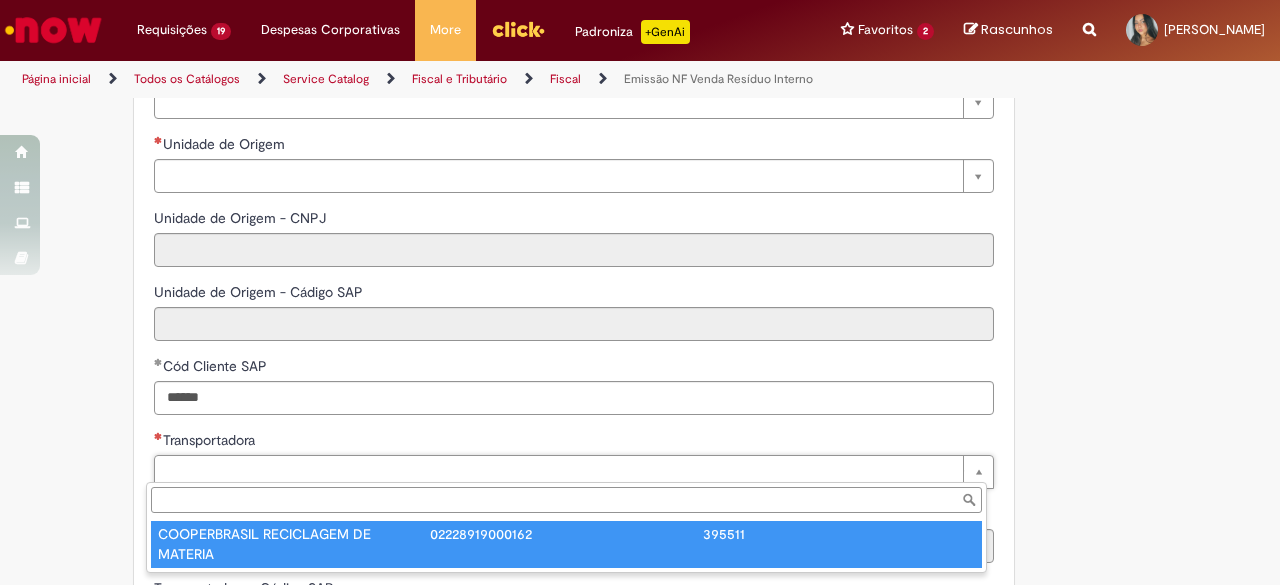 type on "**********" 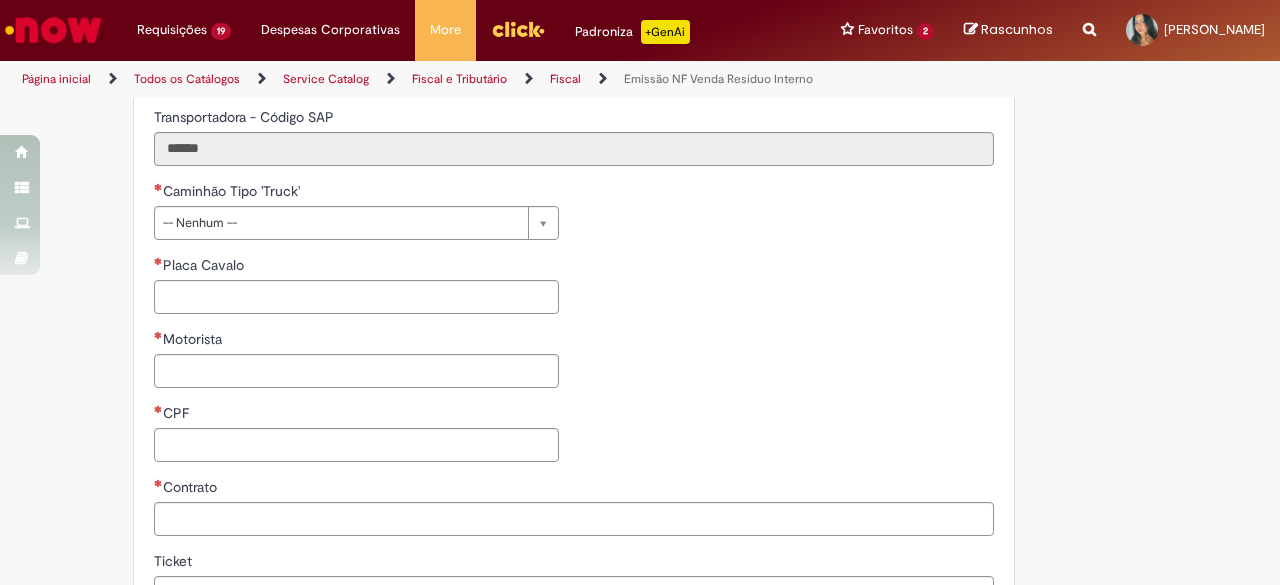 scroll, scrollTop: 1130, scrollLeft: 0, axis: vertical 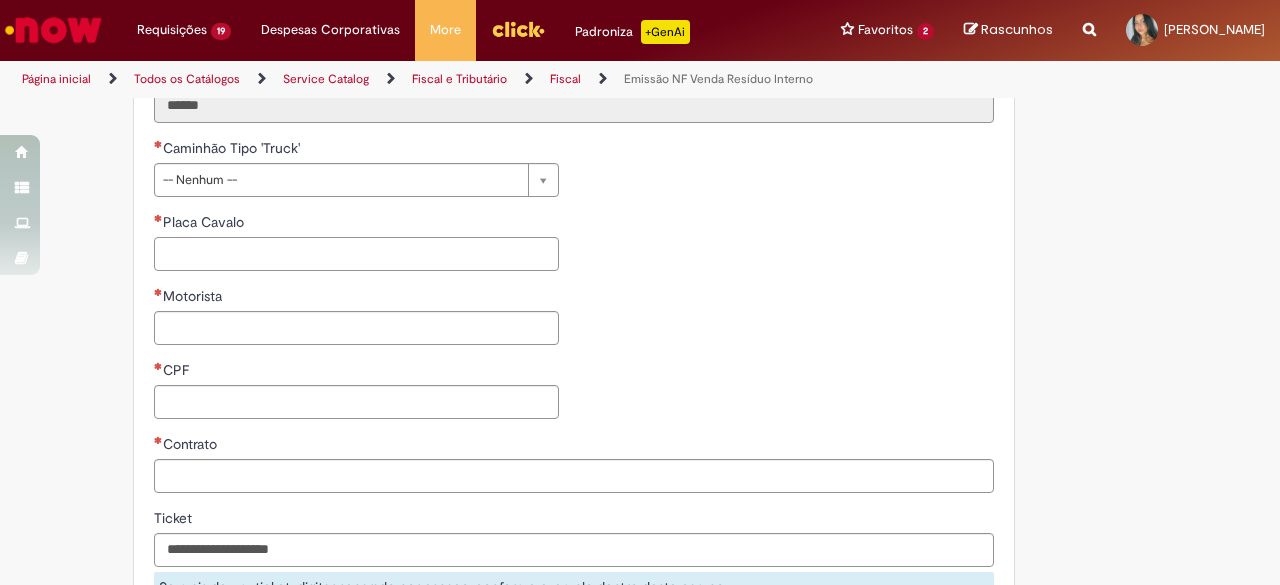 click on "Placa Cavalo" at bounding box center (356, 254) 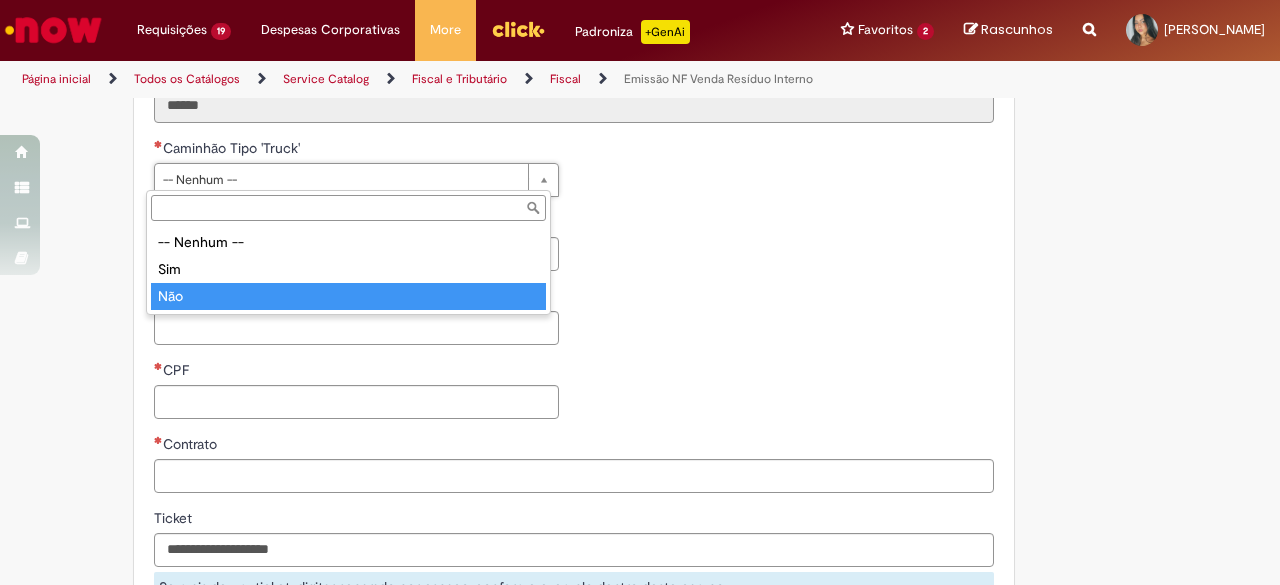 type on "***" 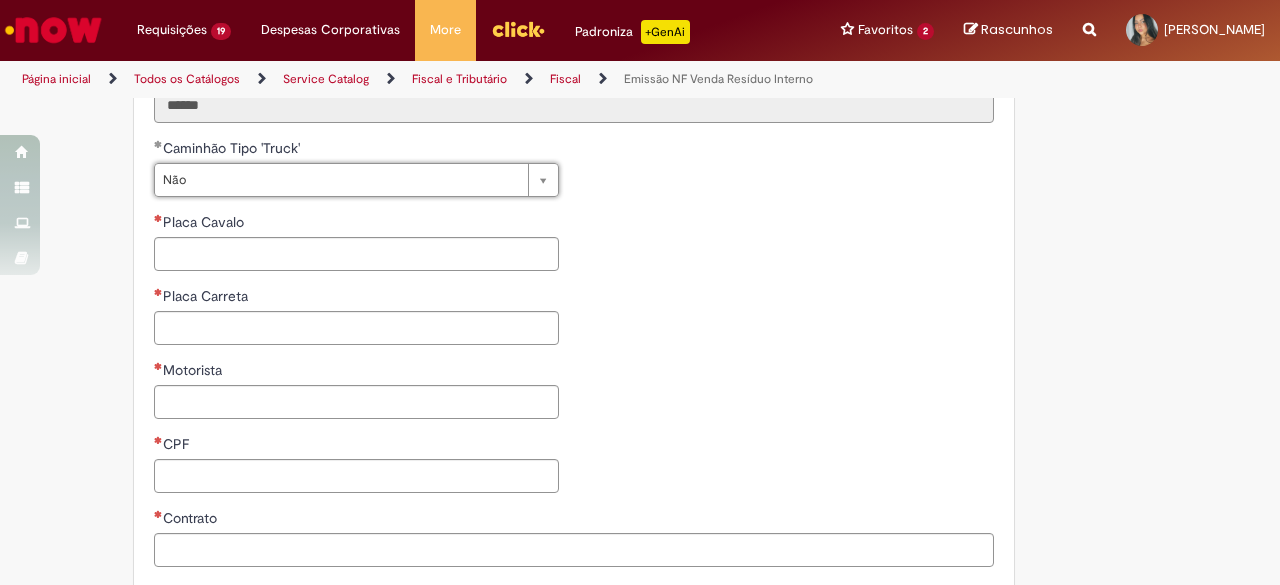 click on "**********" at bounding box center [574, 323] 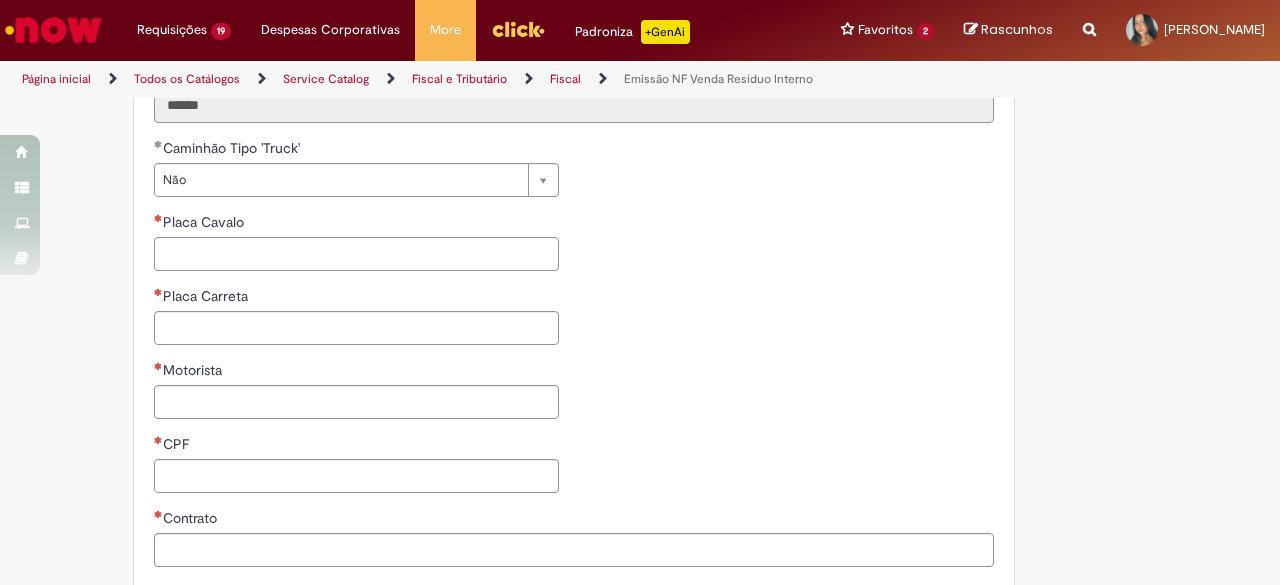 click on "Placa Cavalo" at bounding box center (356, 254) 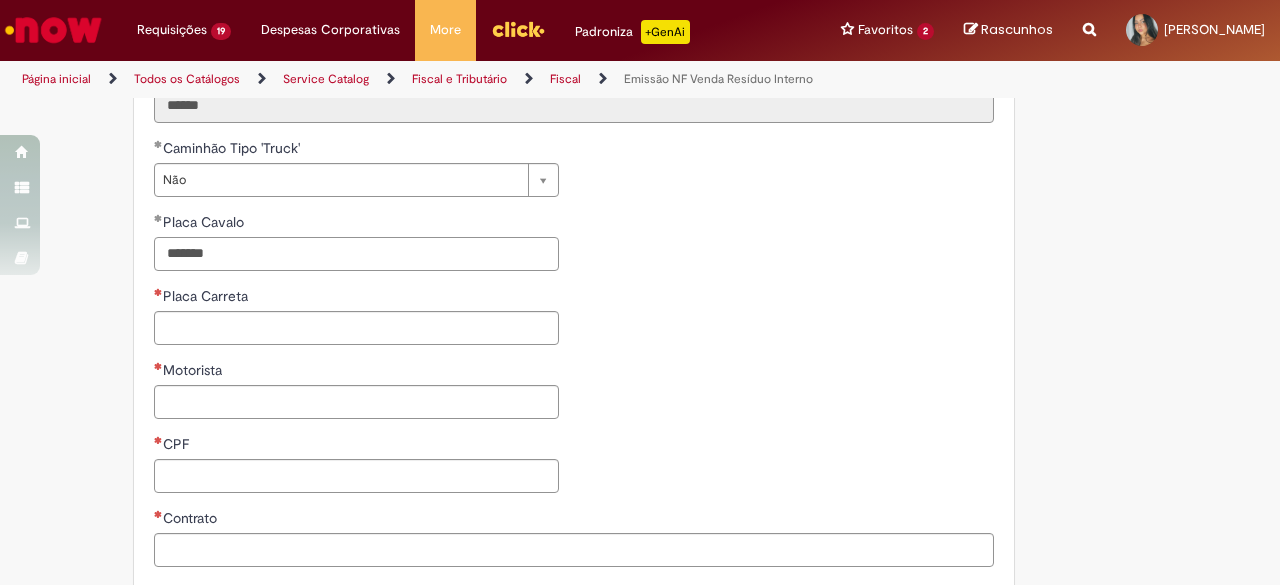 paste on "*******" 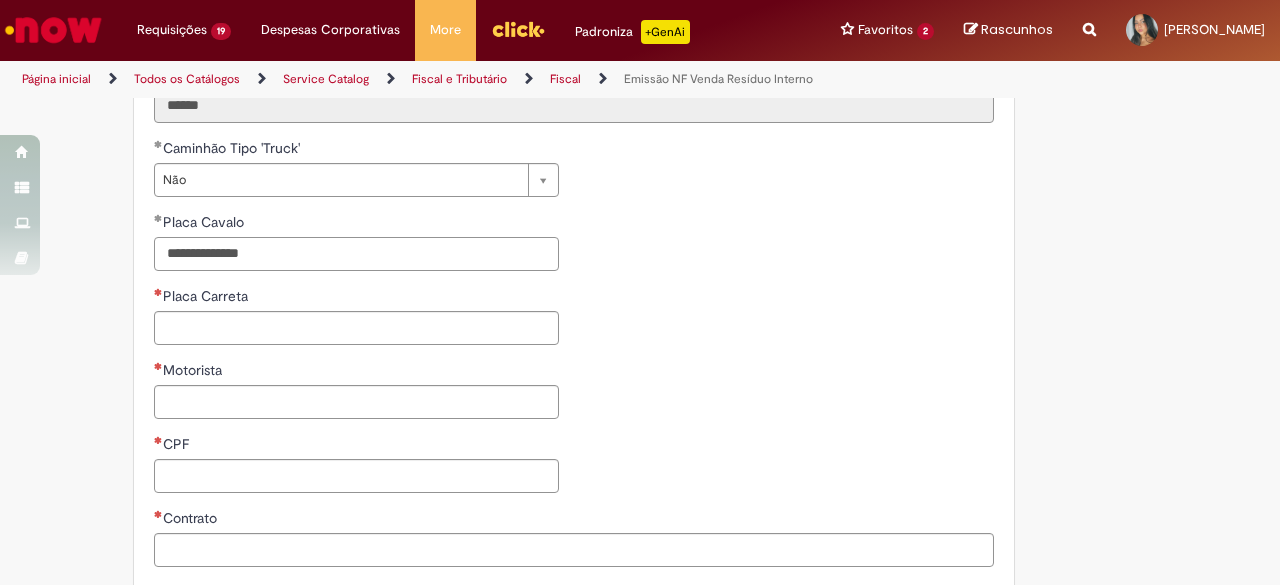 type on "**********" 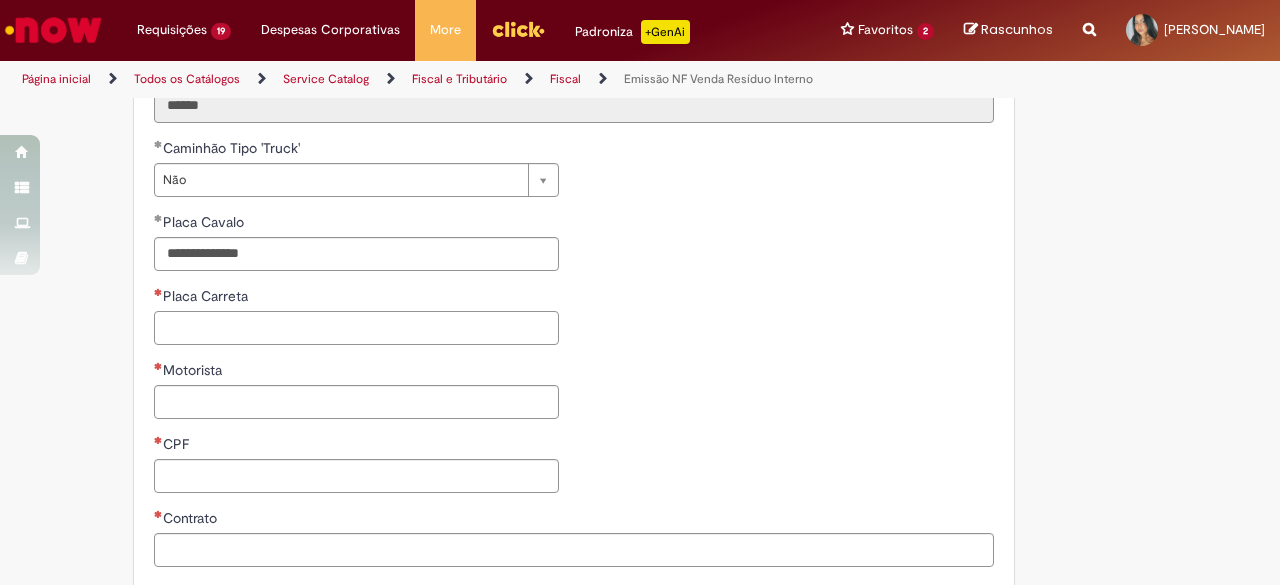 type 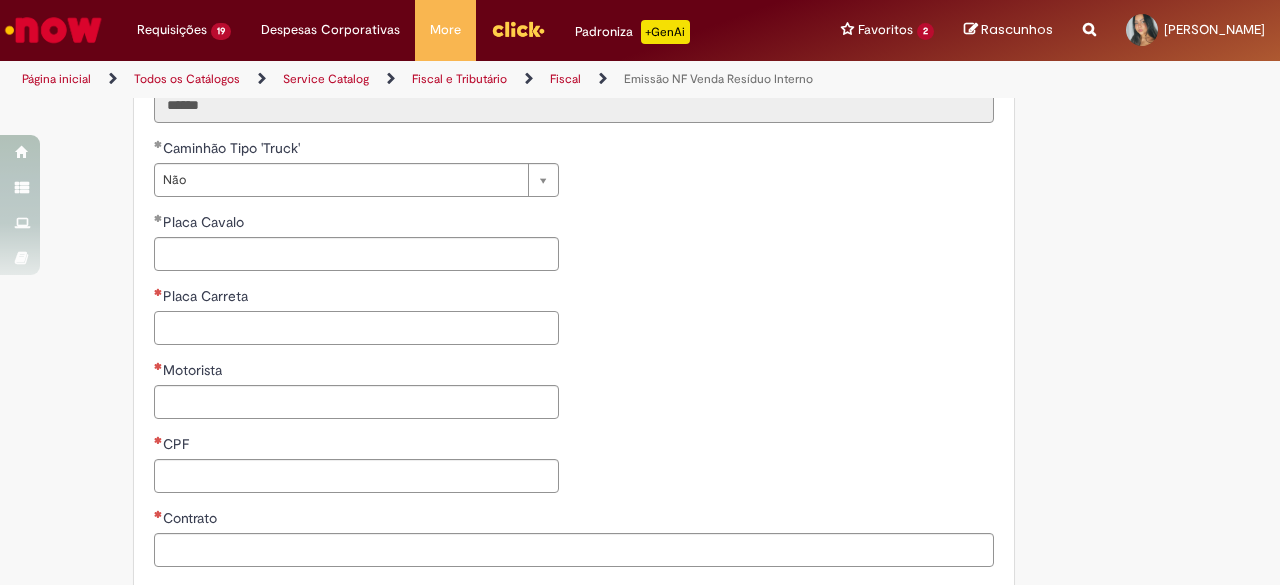 click on "Placa Carreta" at bounding box center (356, 328) 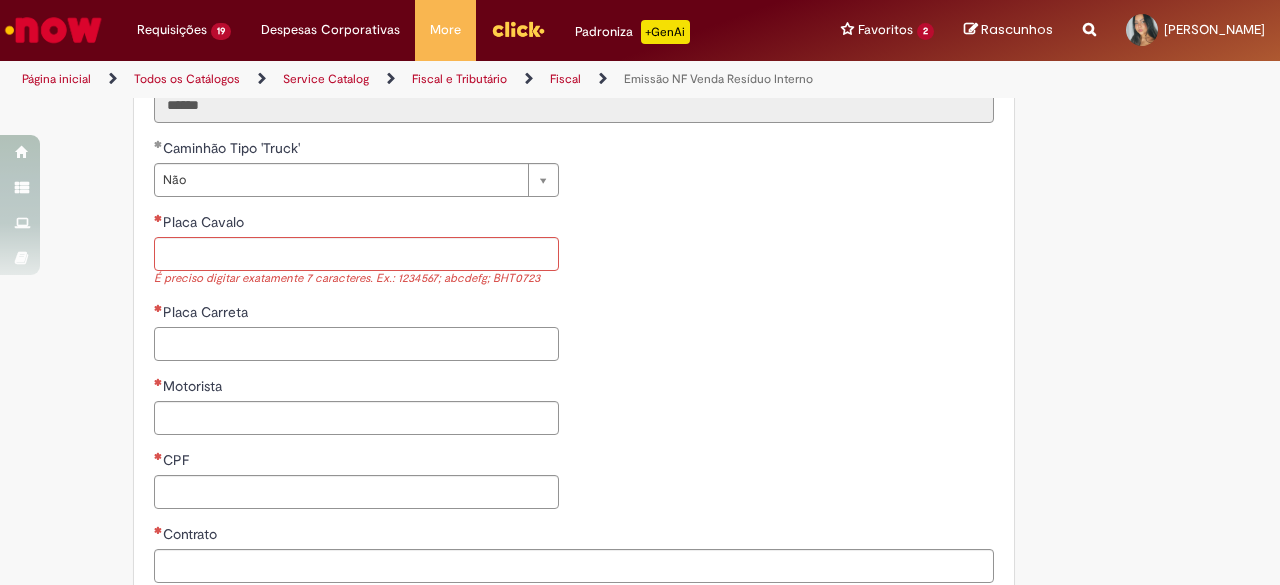 paste on "*******" 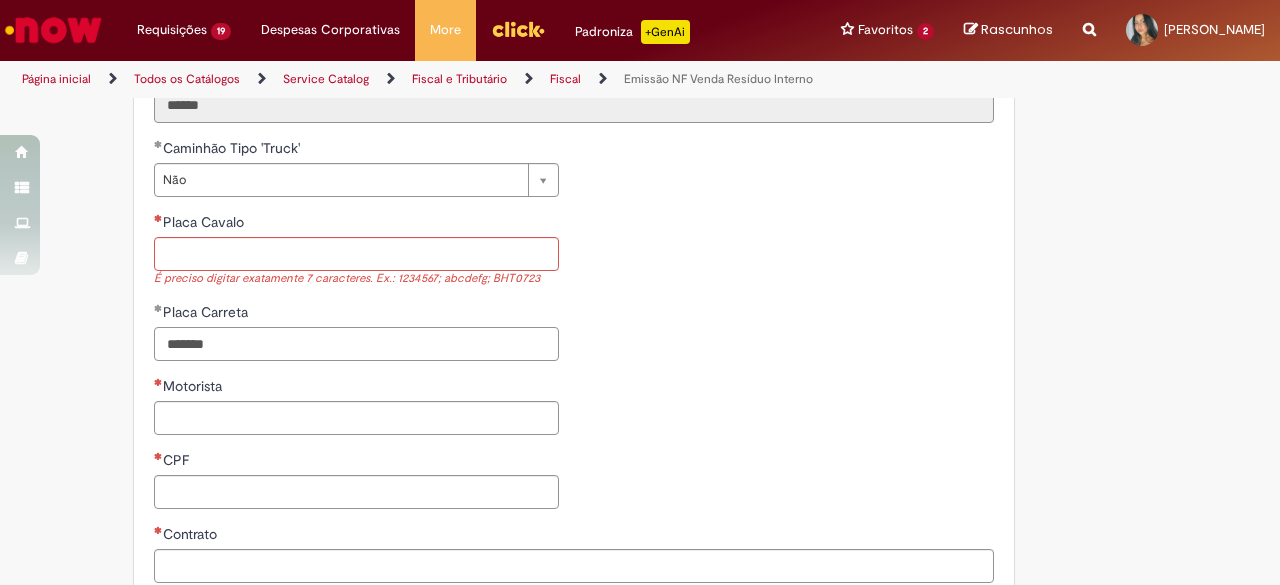 type on "*******" 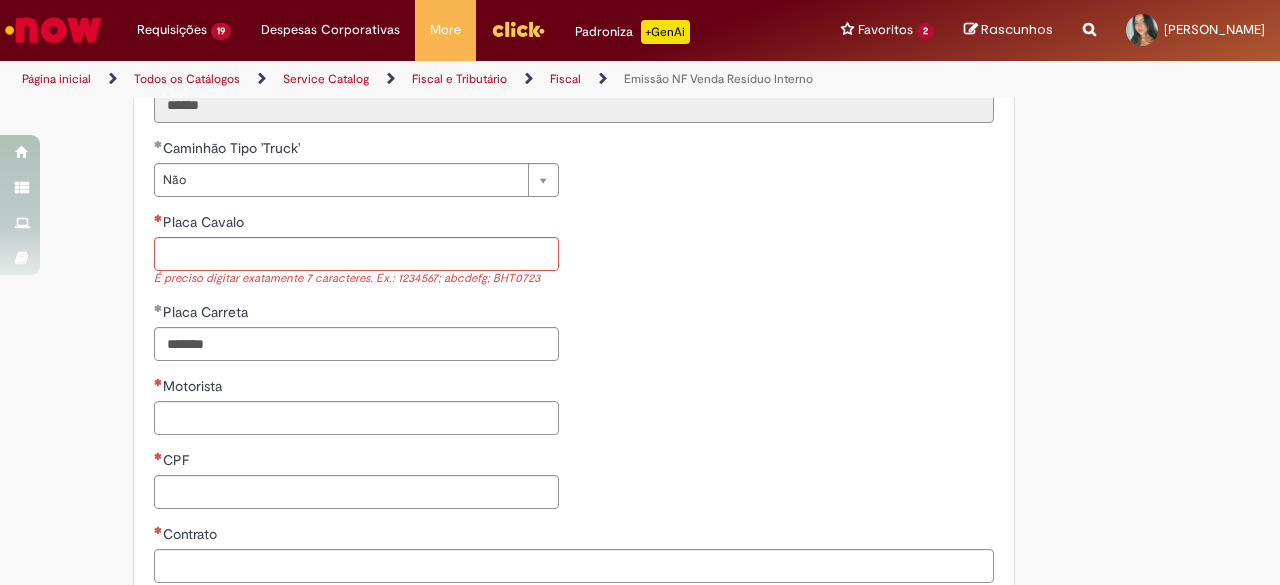 click on "Placa Cavalo" at bounding box center [205, 222] 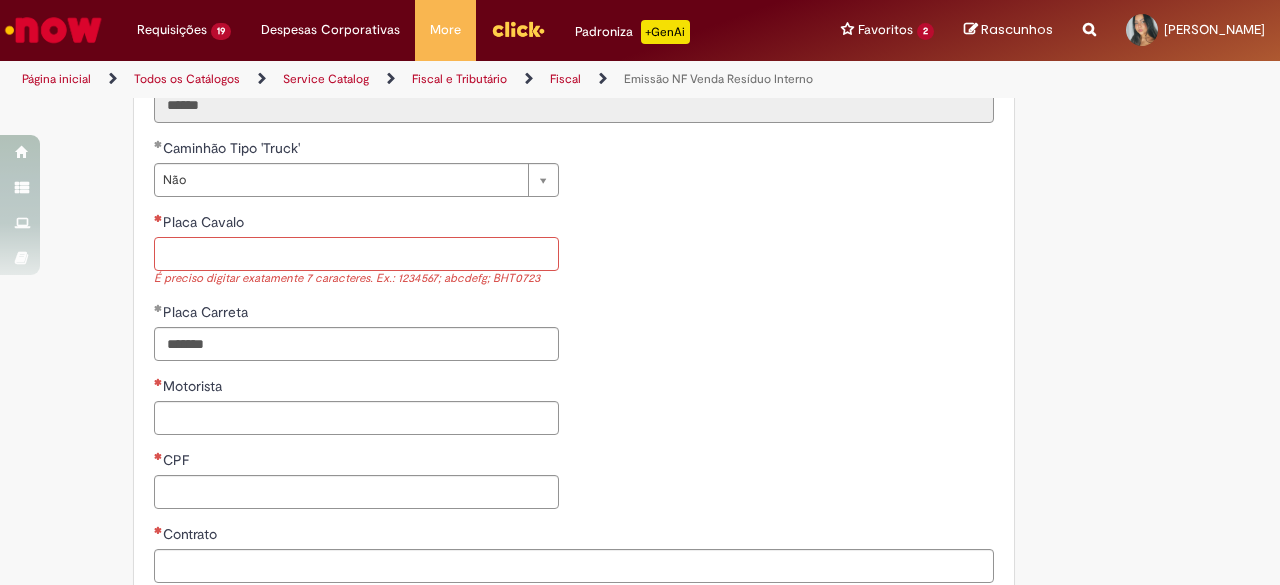 click on "Placa Cavalo" at bounding box center [356, 254] 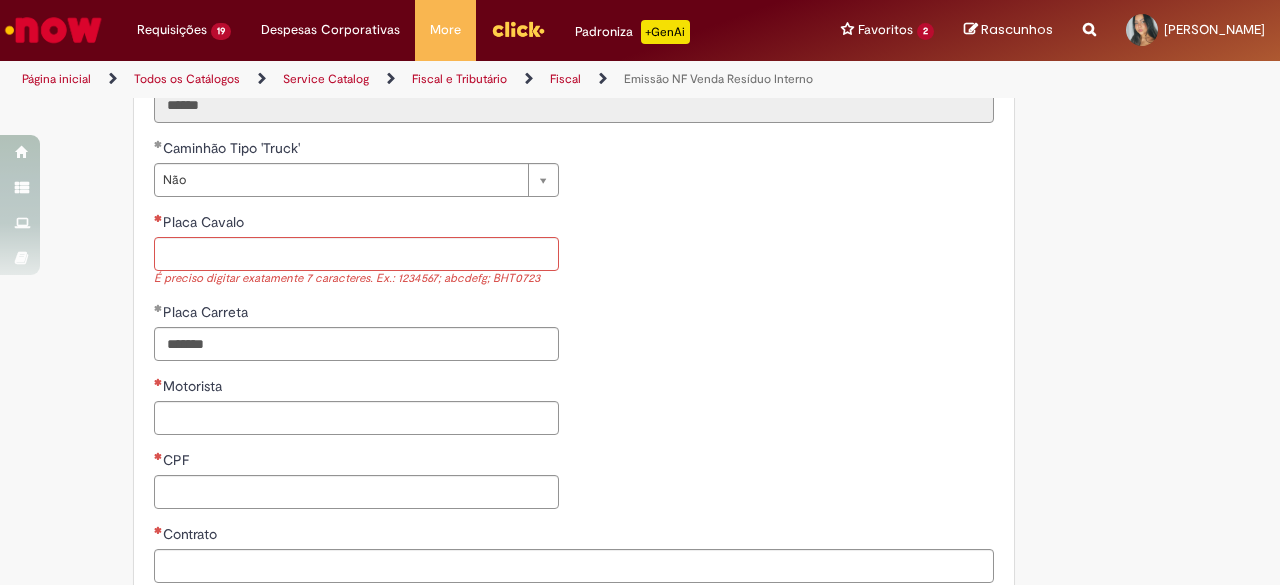 click on "Placa Cavalo É preciso digitar exatamente 7 caracteres. Ex.: 1234567; abcdefg; BHT0723" at bounding box center [356, 250] 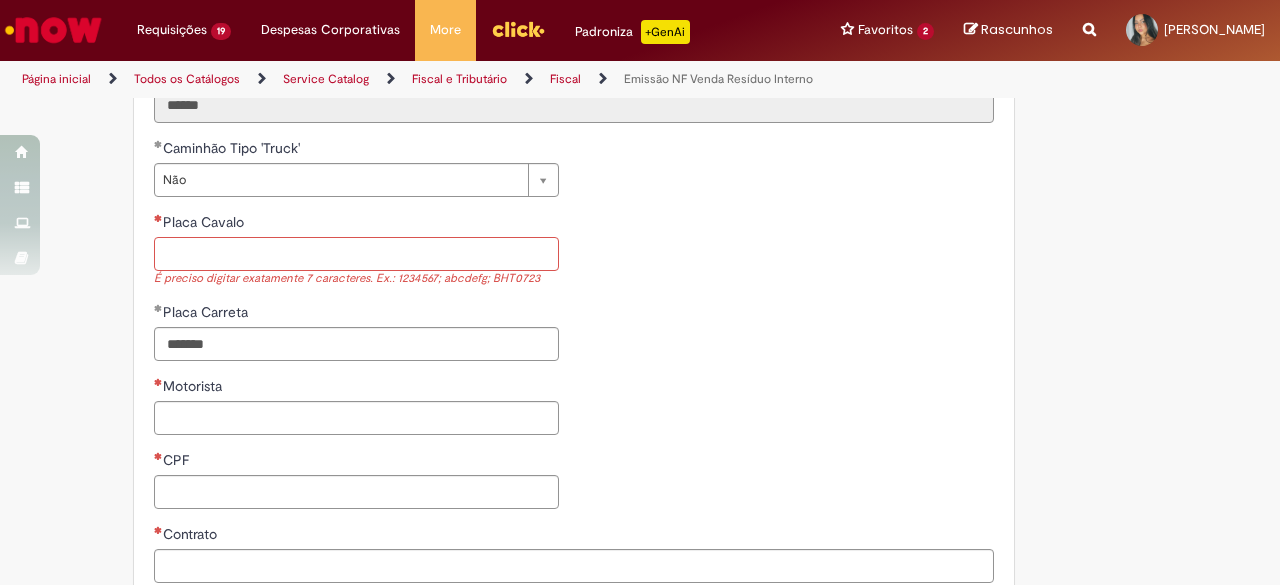 paste on "*******" 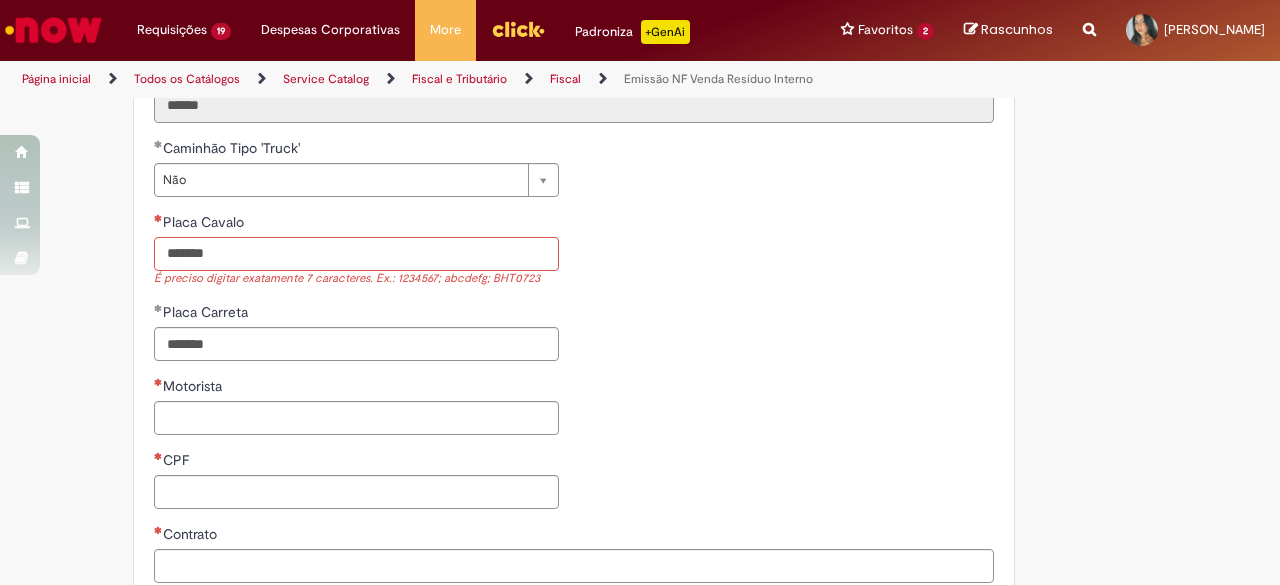 click on "*******" at bounding box center (356, 254) 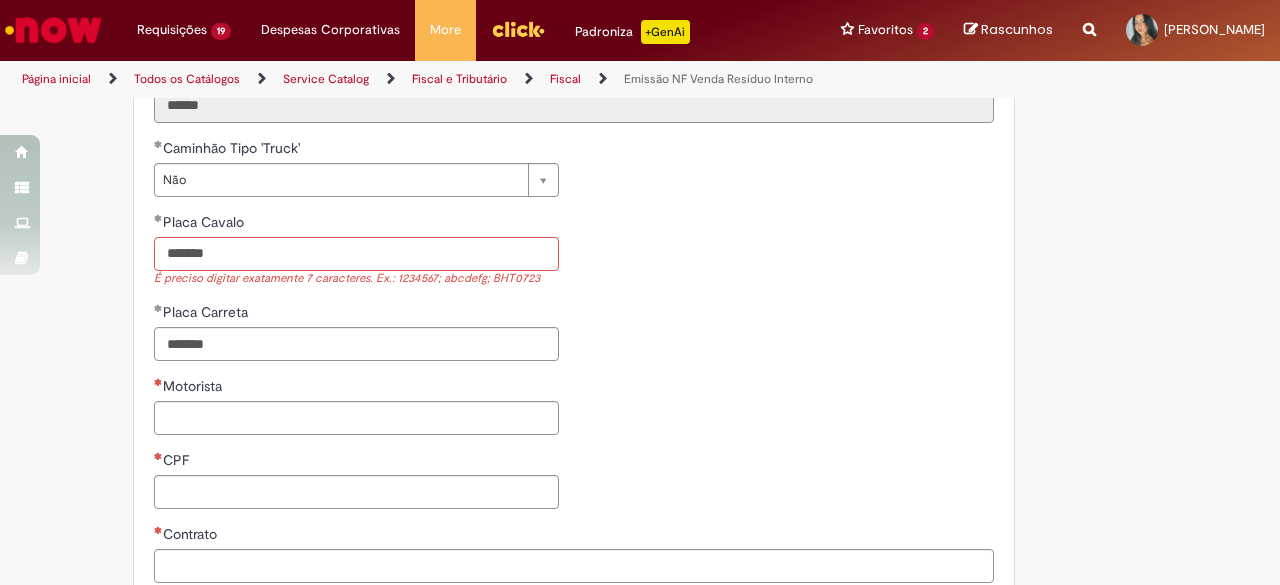 type on "*******" 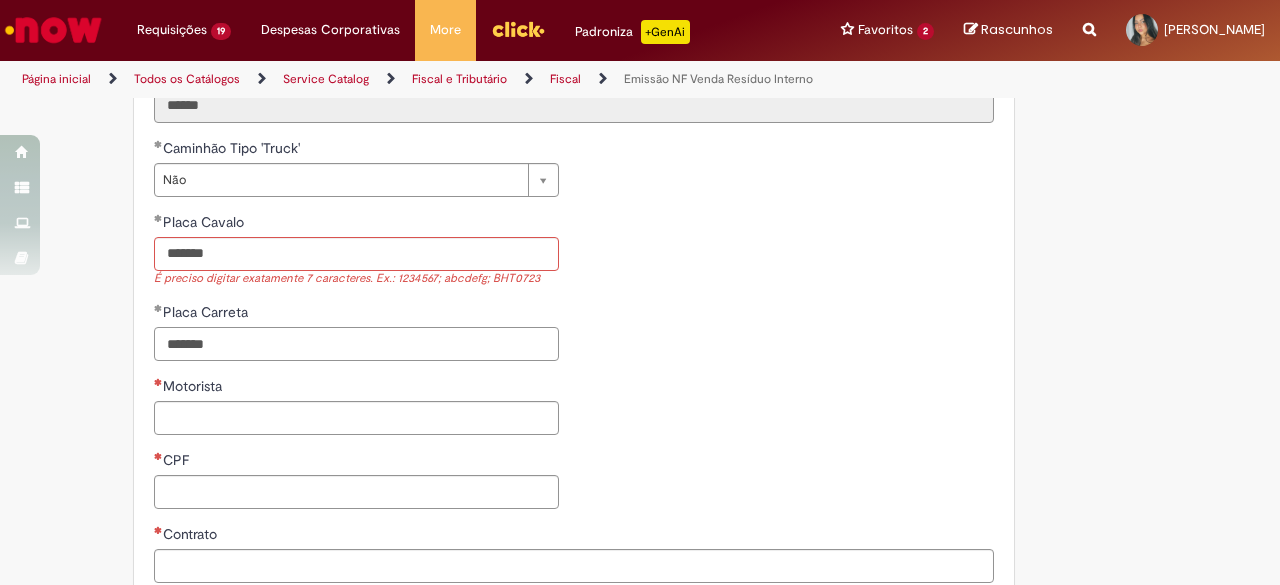 click on "*******" at bounding box center [356, 344] 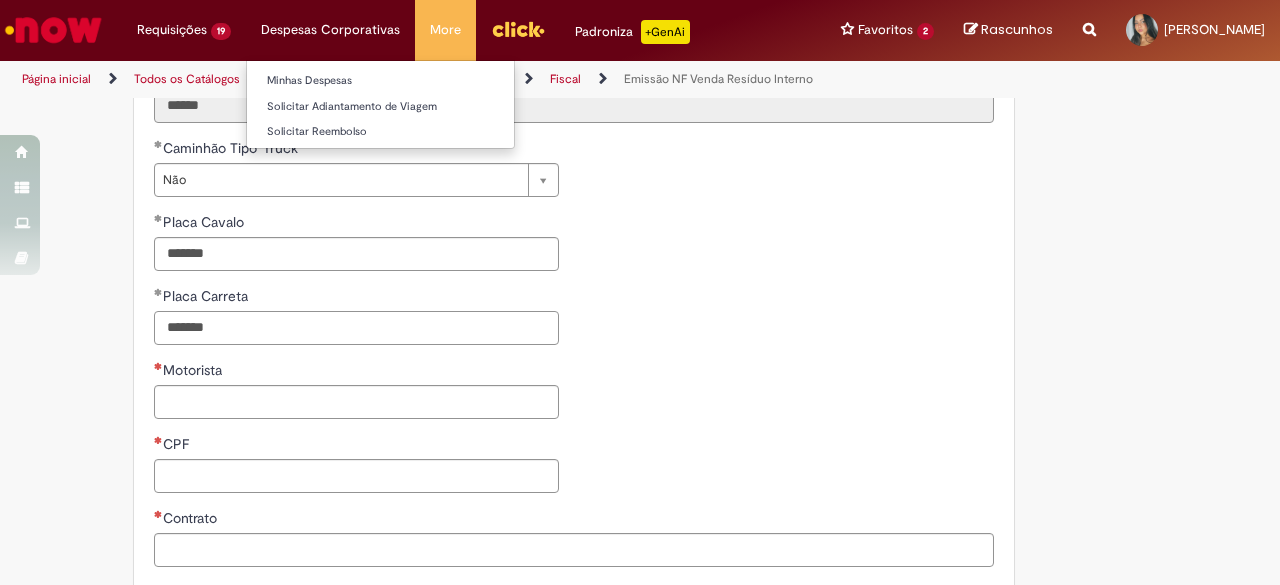 type on "*******" 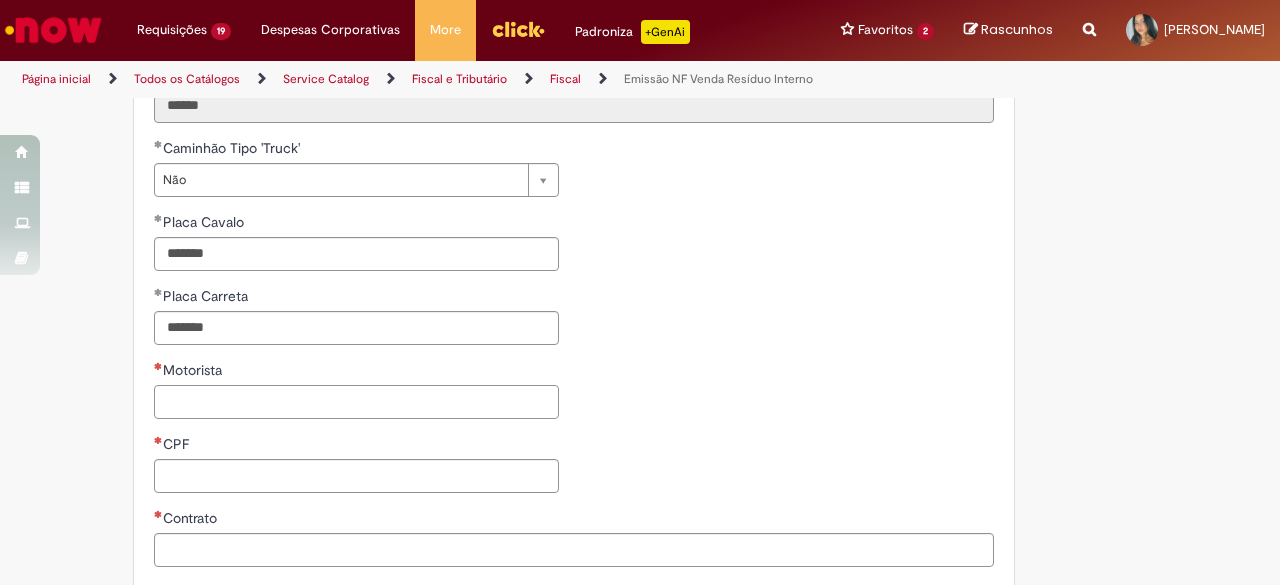 click on "Motorista" at bounding box center (356, 402) 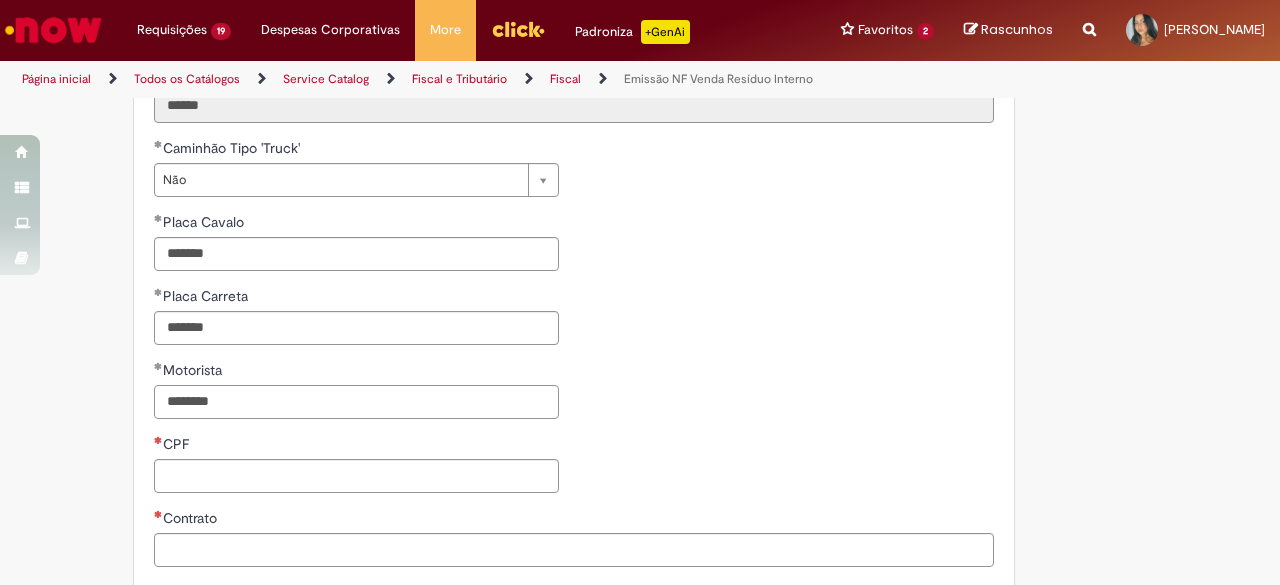type on "********" 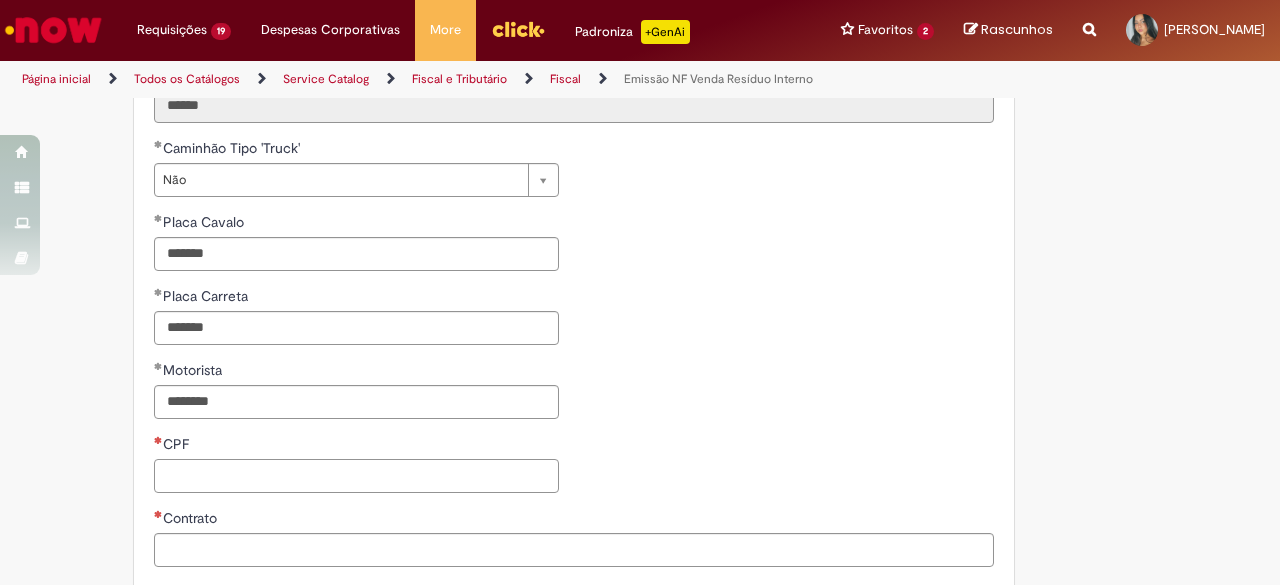 click on "CPF" at bounding box center (356, 476) 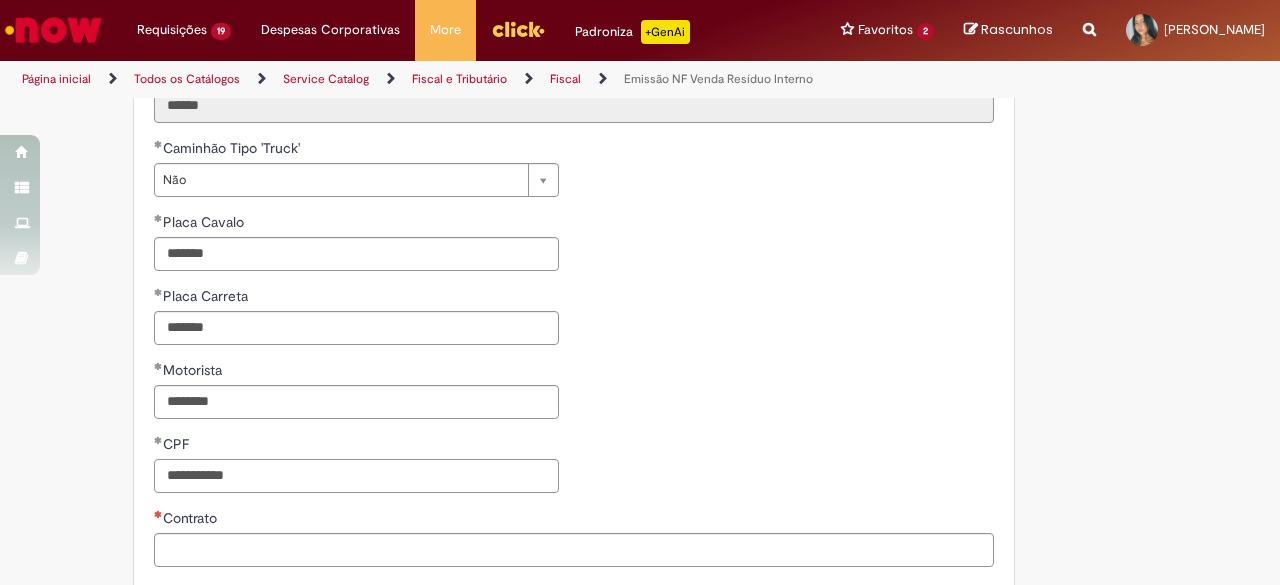 type on "**********" 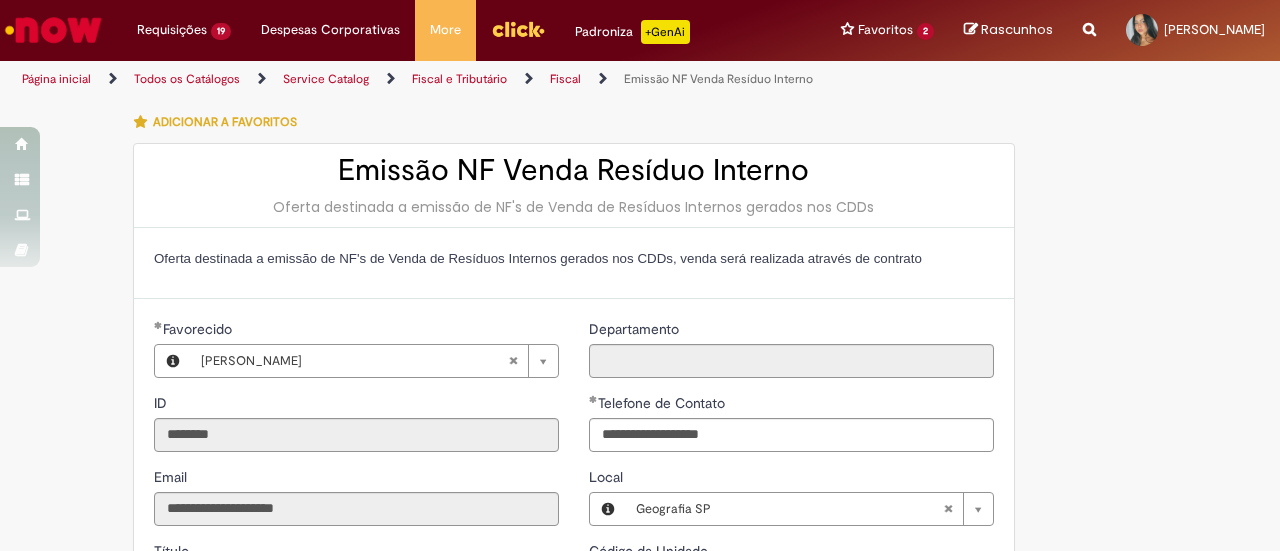 type on "**********" 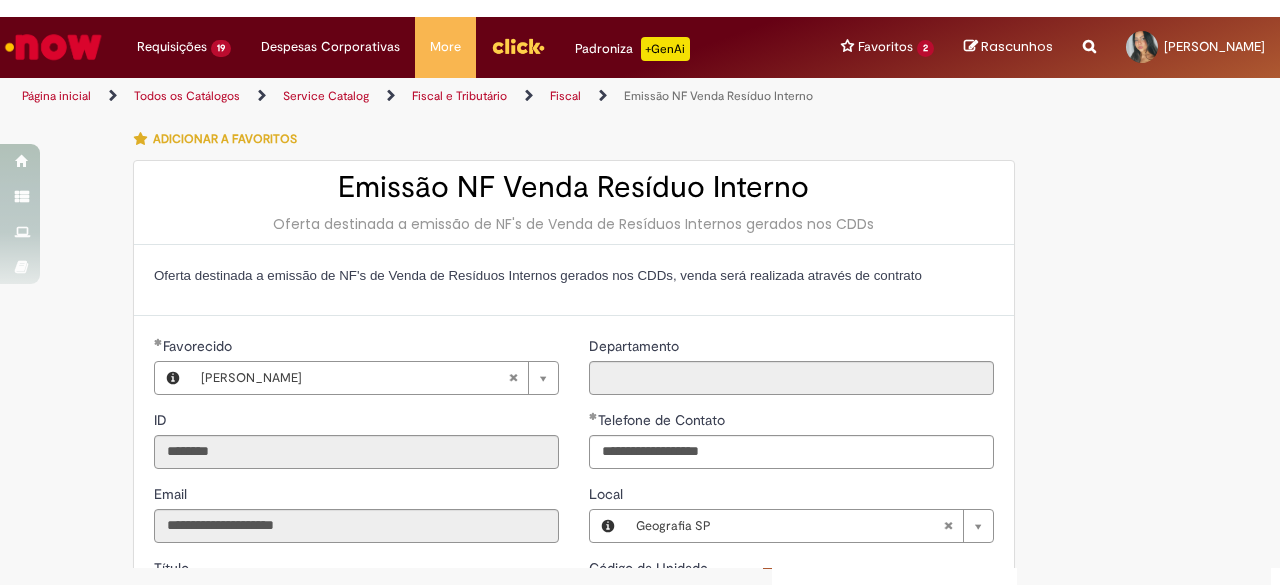 scroll, scrollTop: 0, scrollLeft: 0, axis: both 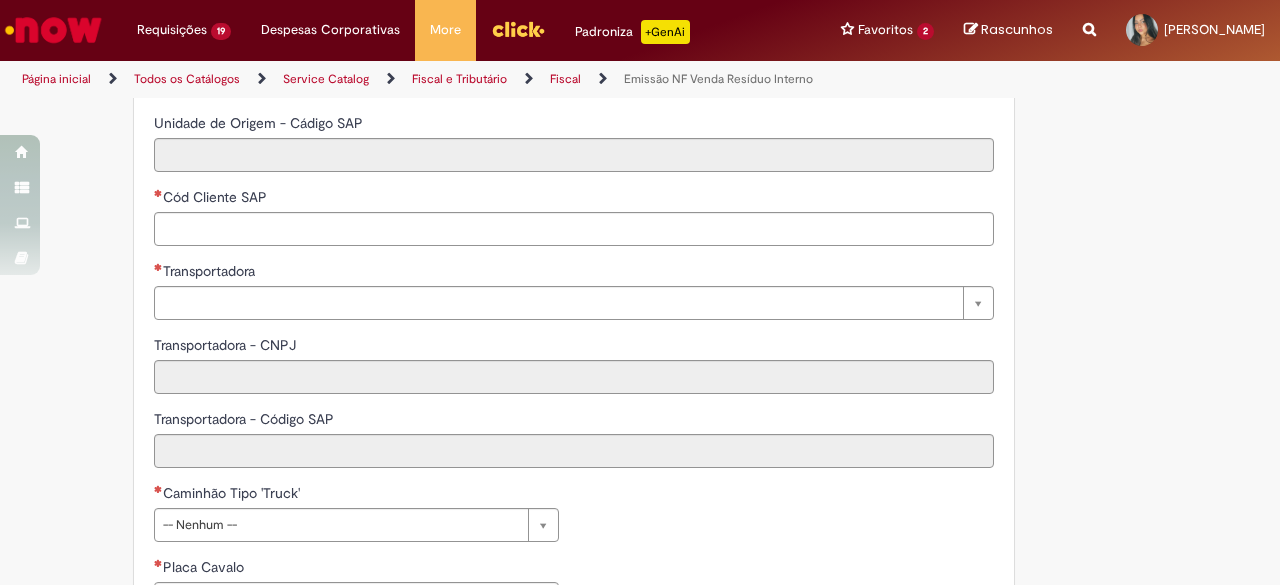 click on "**********" at bounding box center (574, 156) 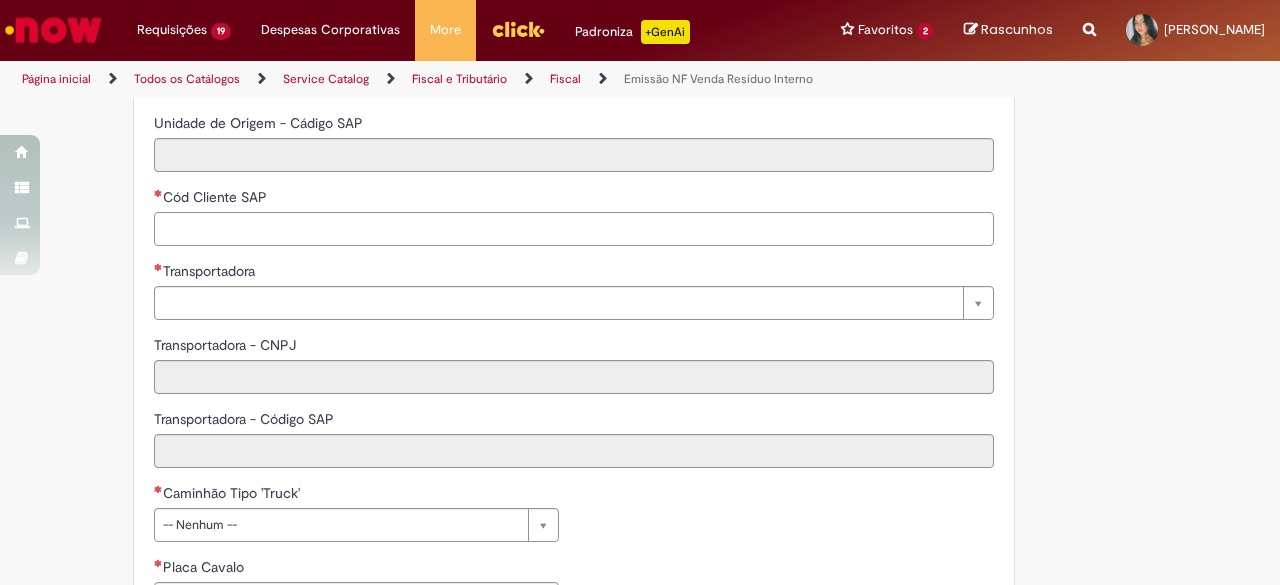 click on "Cód Cliente SAP" at bounding box center [574, 229] 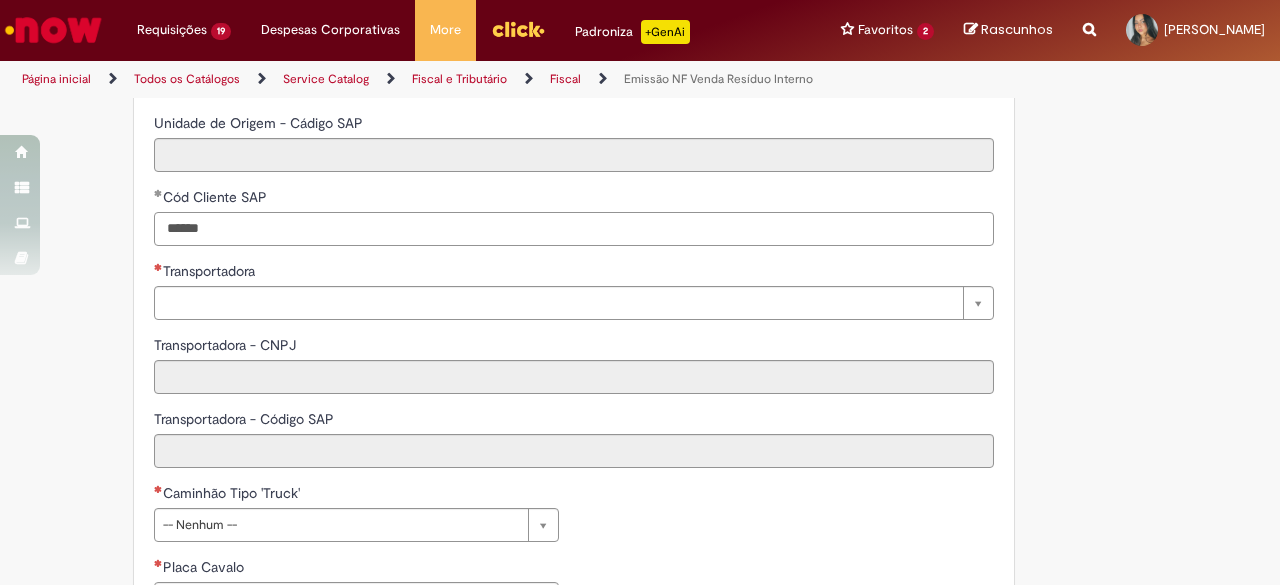 type on "******" 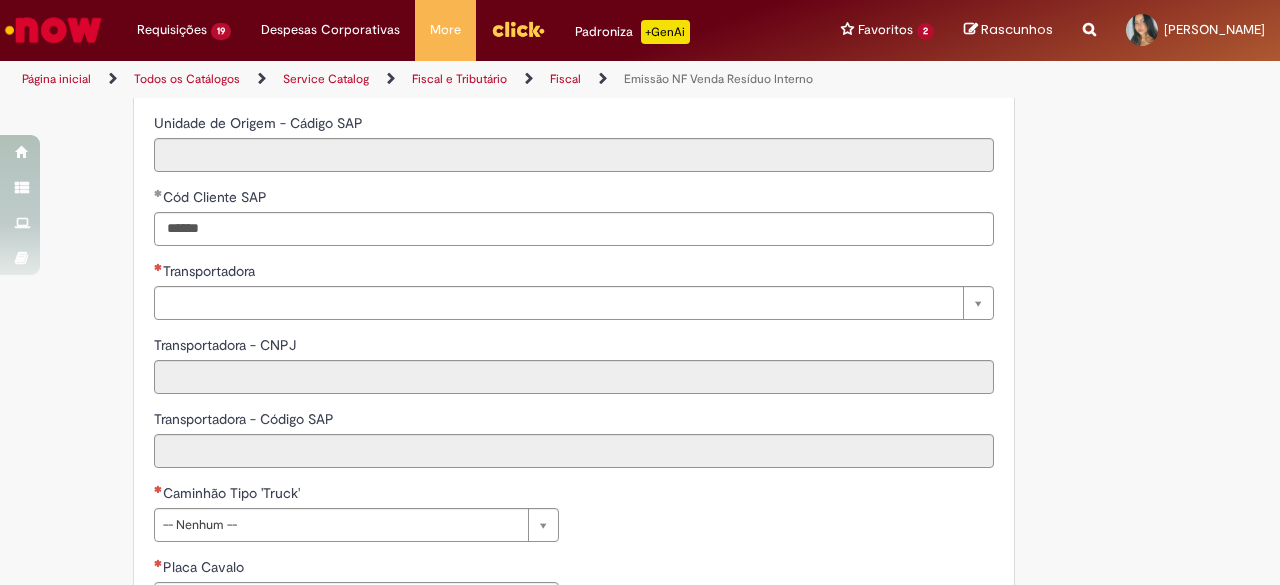 click on "Transportadora" at bounding box center (574, 273) 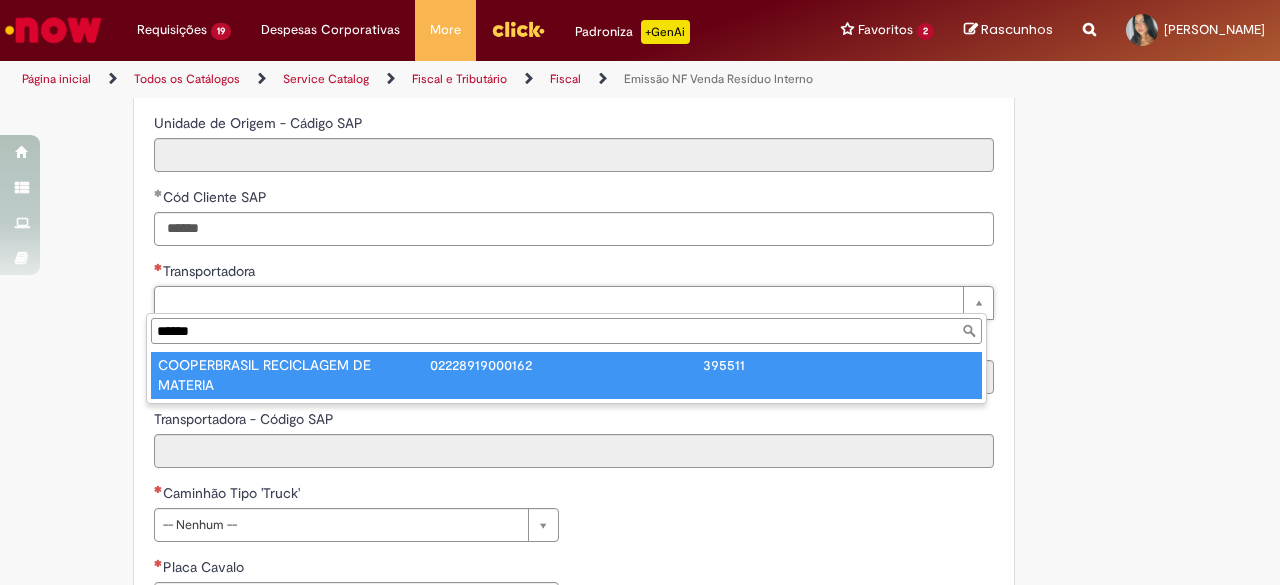 type on "******" 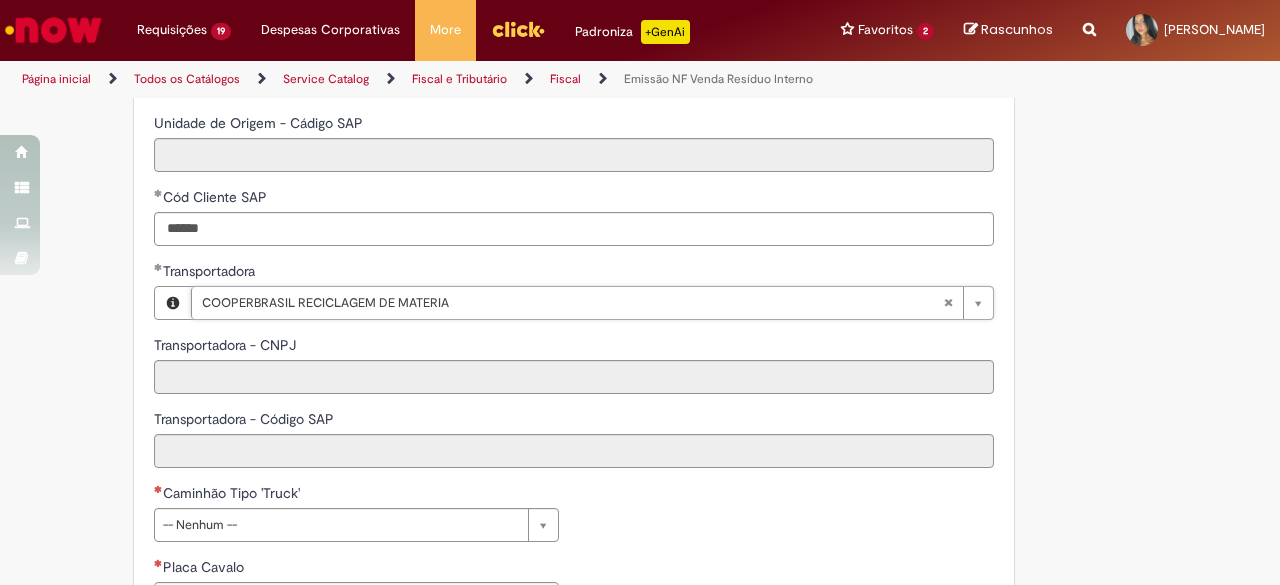 type on "**********" 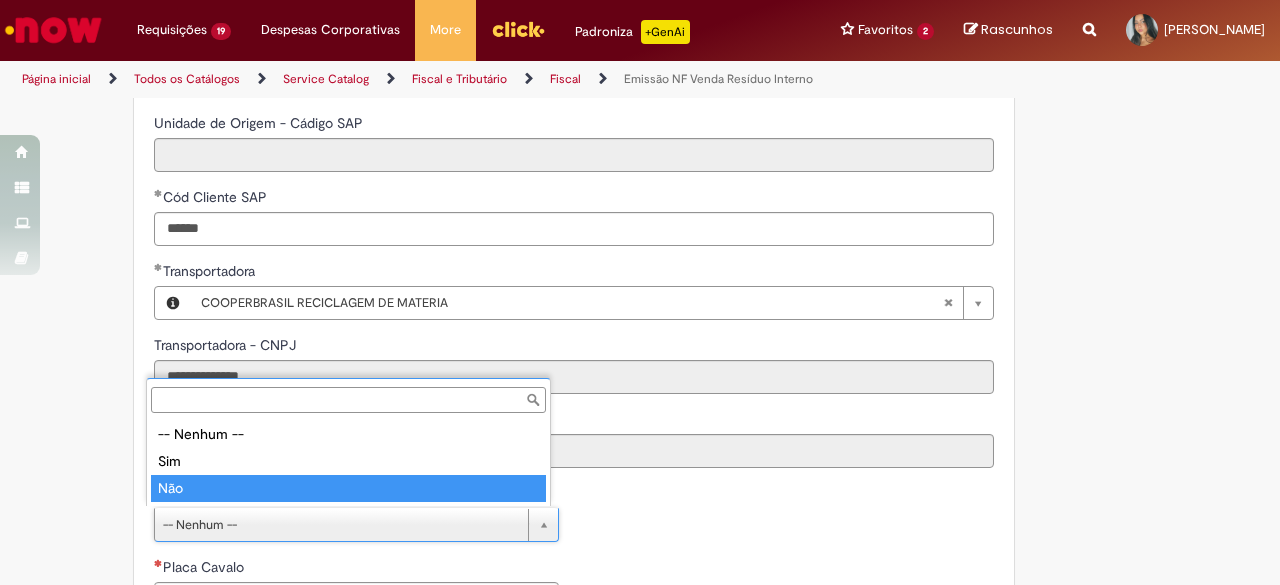 drag, startPoint x: 274, startPoint y: 487, endPoint x: 404, endPoint y: 471, distance: 130.98091 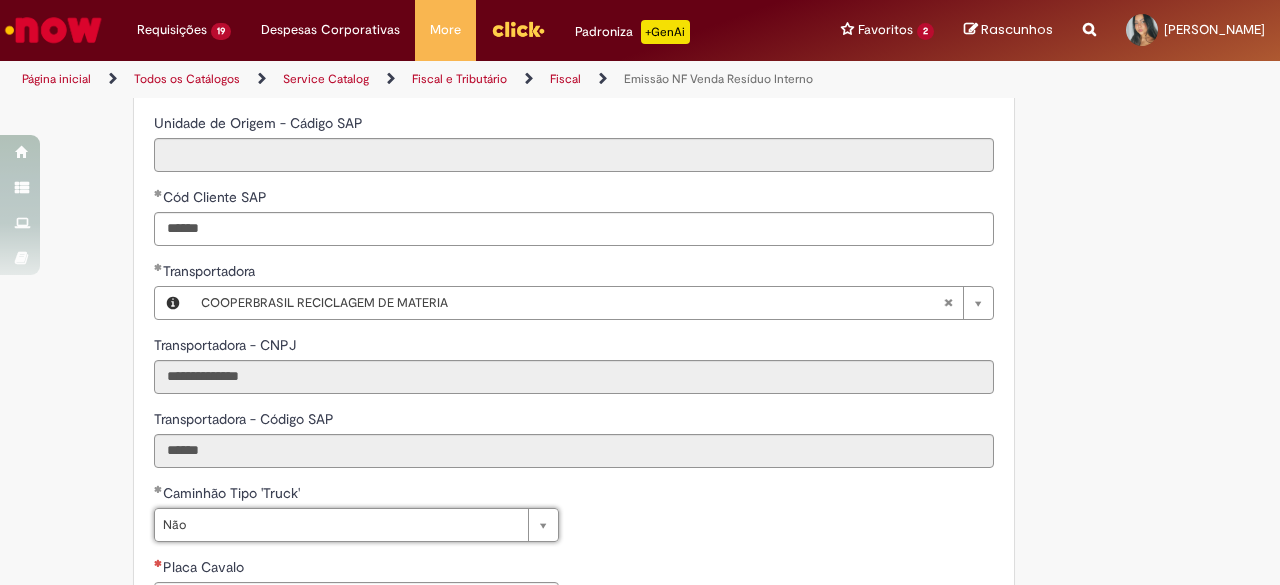 click on "**********" at bounding box center (574, 668) 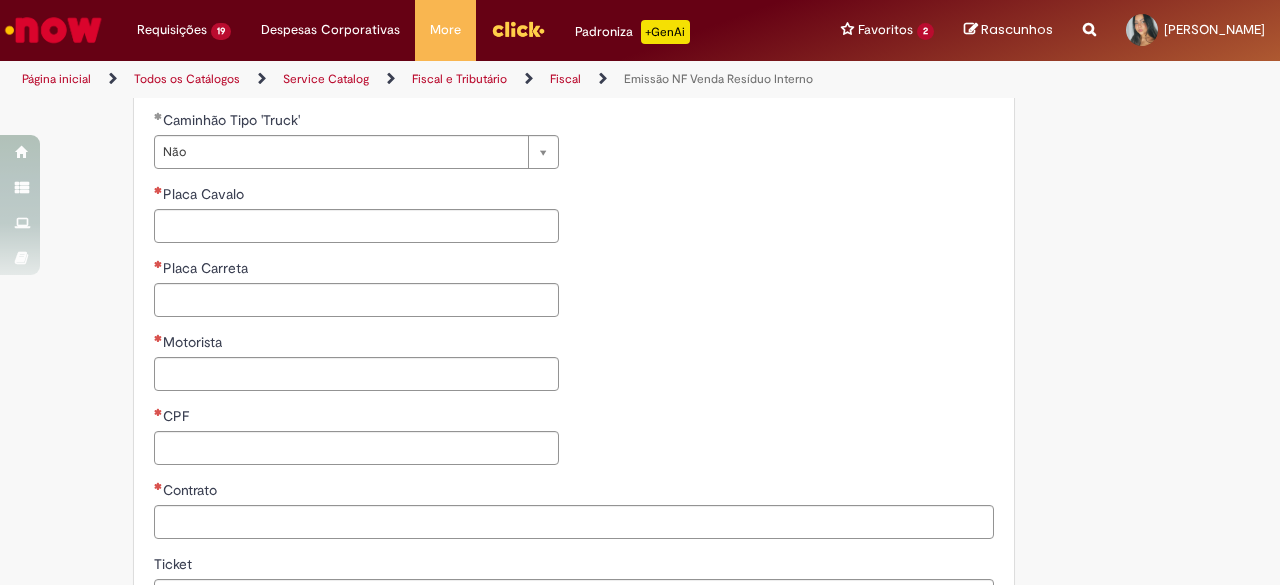 scroll, scrollTop: 1206, scrollLeft: 0, axis: vertical 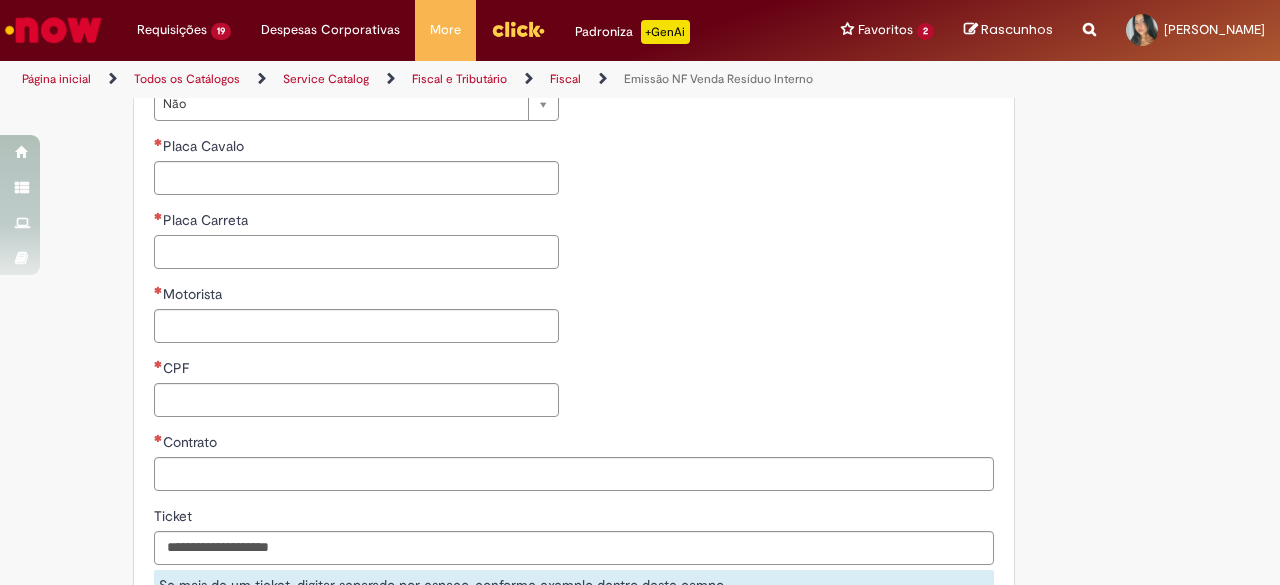 click on "Placa Carreta" at bounding box center [356, 252] 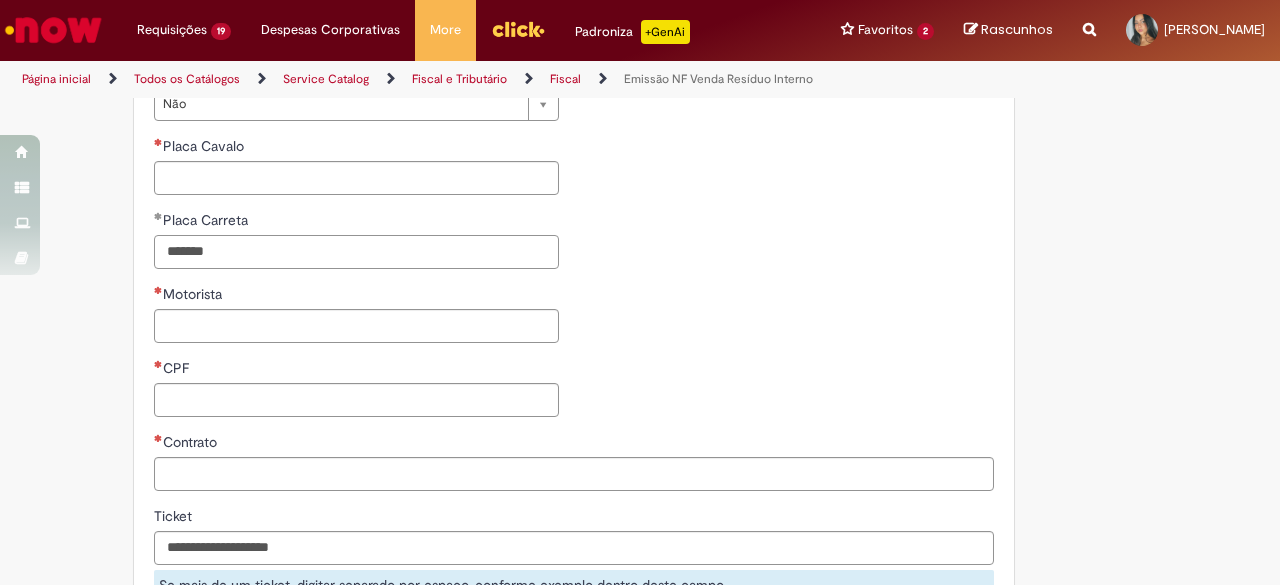 type on "*******" 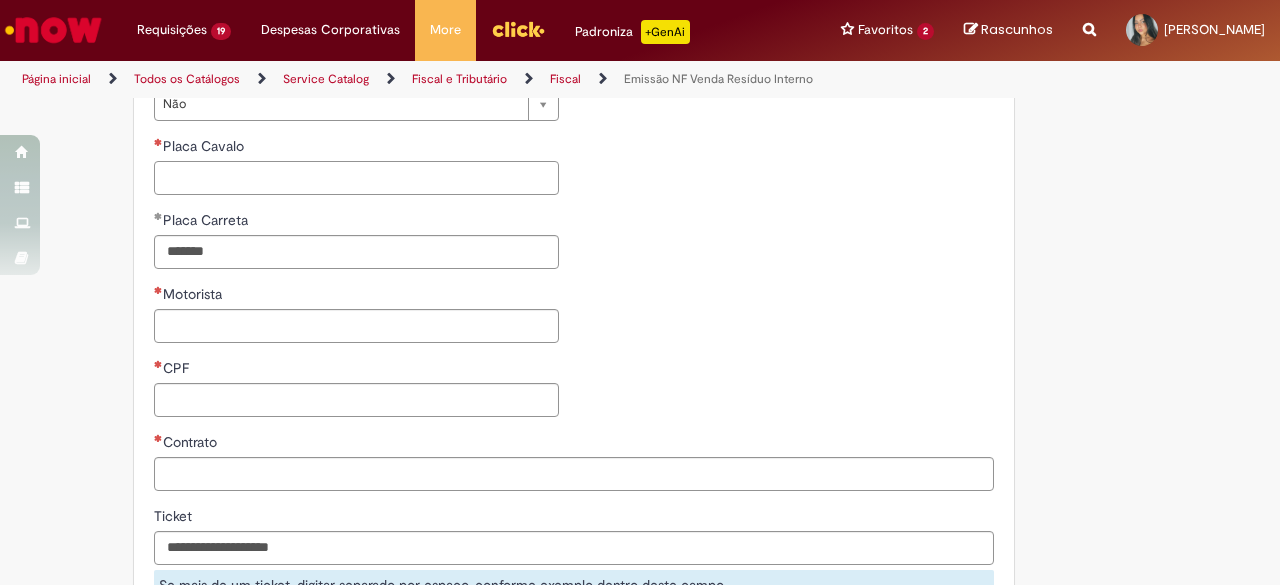 click on "Placa Cavalo" at bounding box center [356, 178] 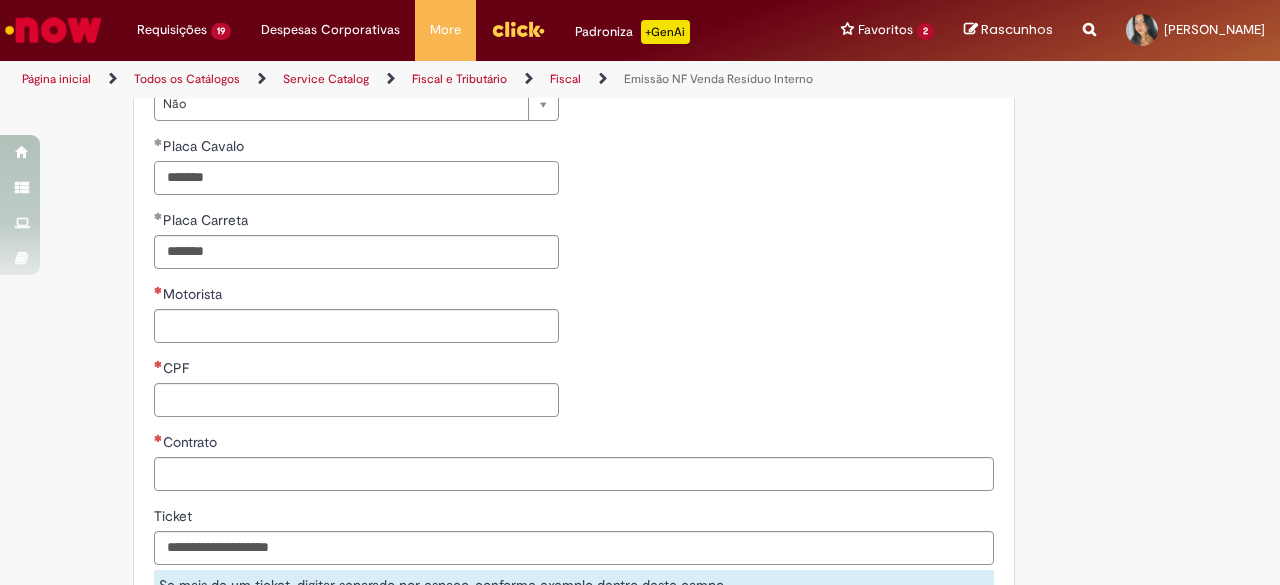 type on "*******" 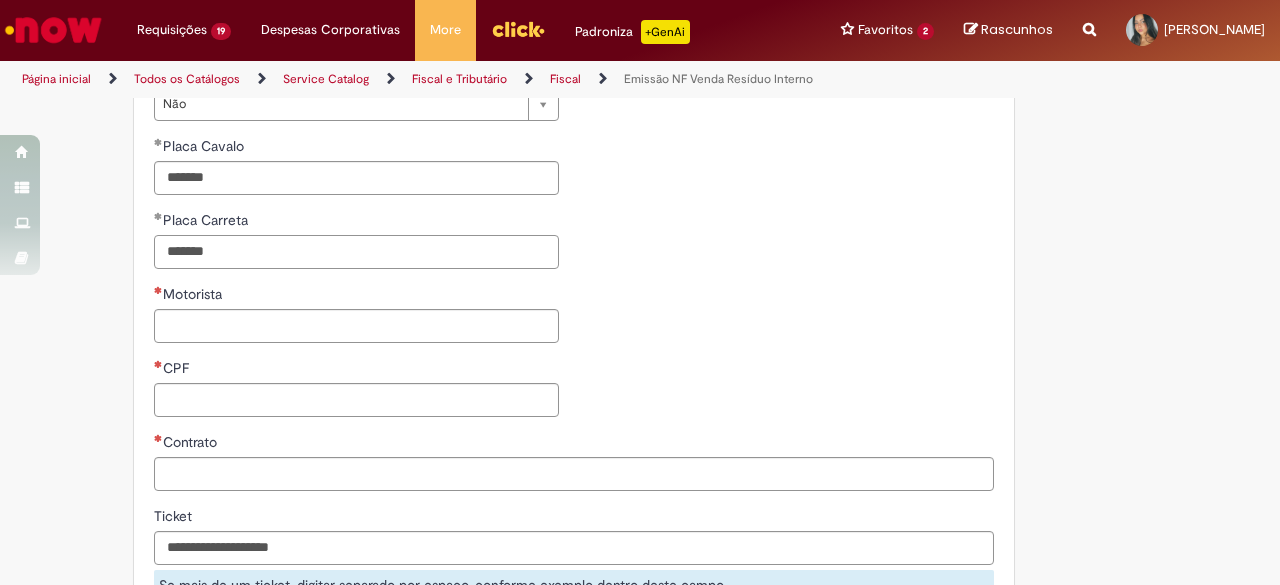 drag, startPoint x: 212, startPoint y: 237, endPoint x: 255, endPoint y: 271, distance: 54.81788 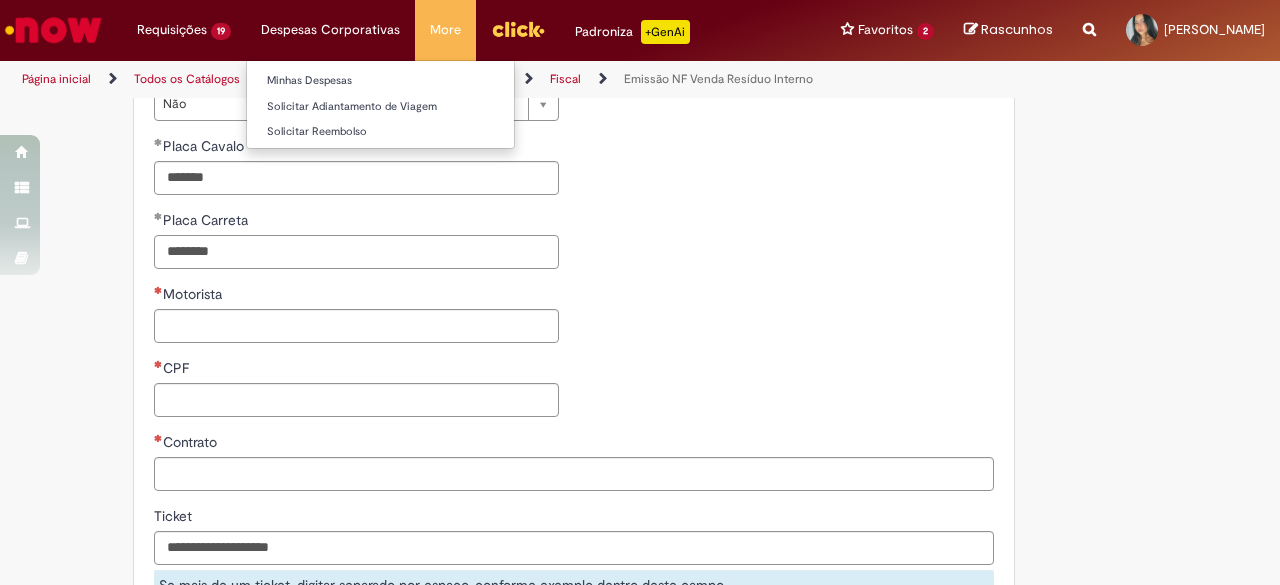 type on "********" 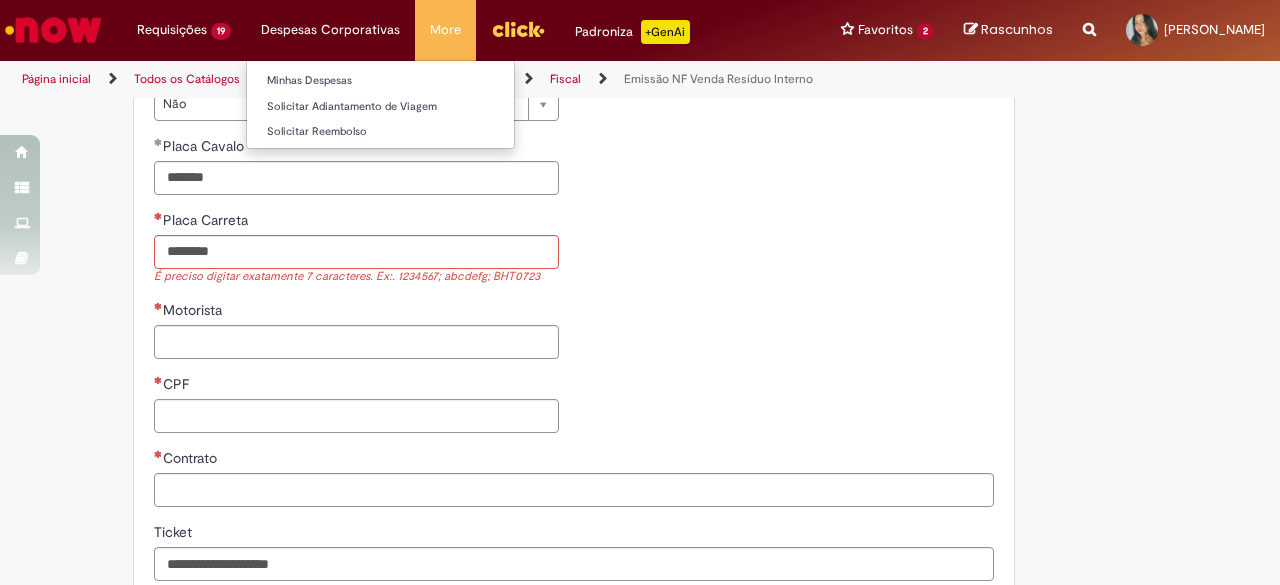 type 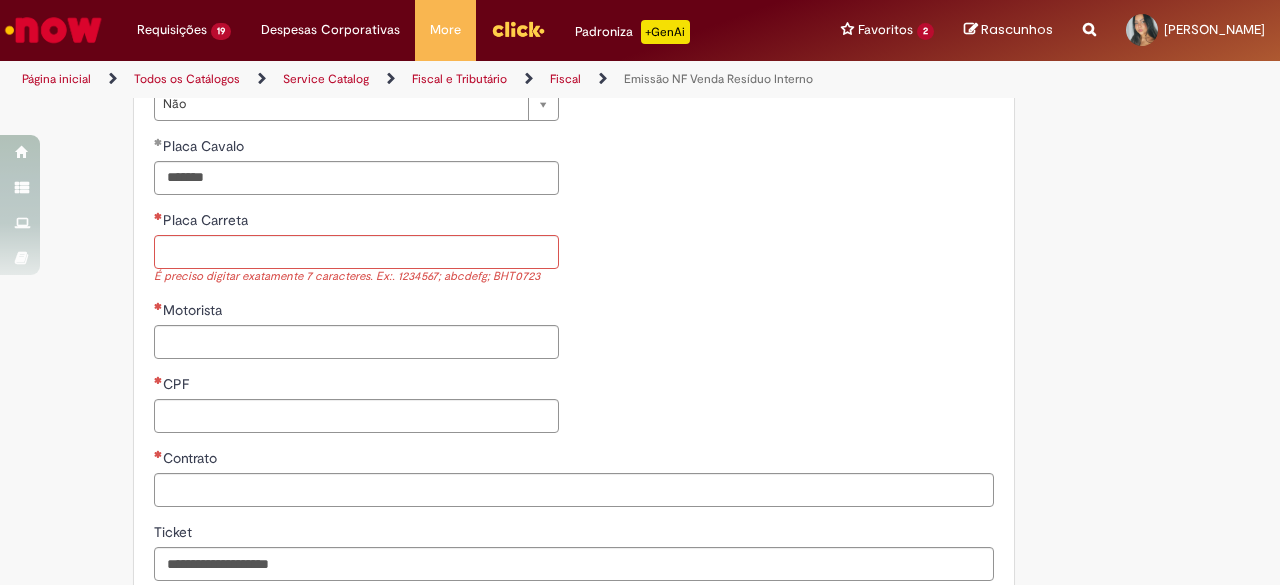 click on "**********" at bounding box center [356, 255] 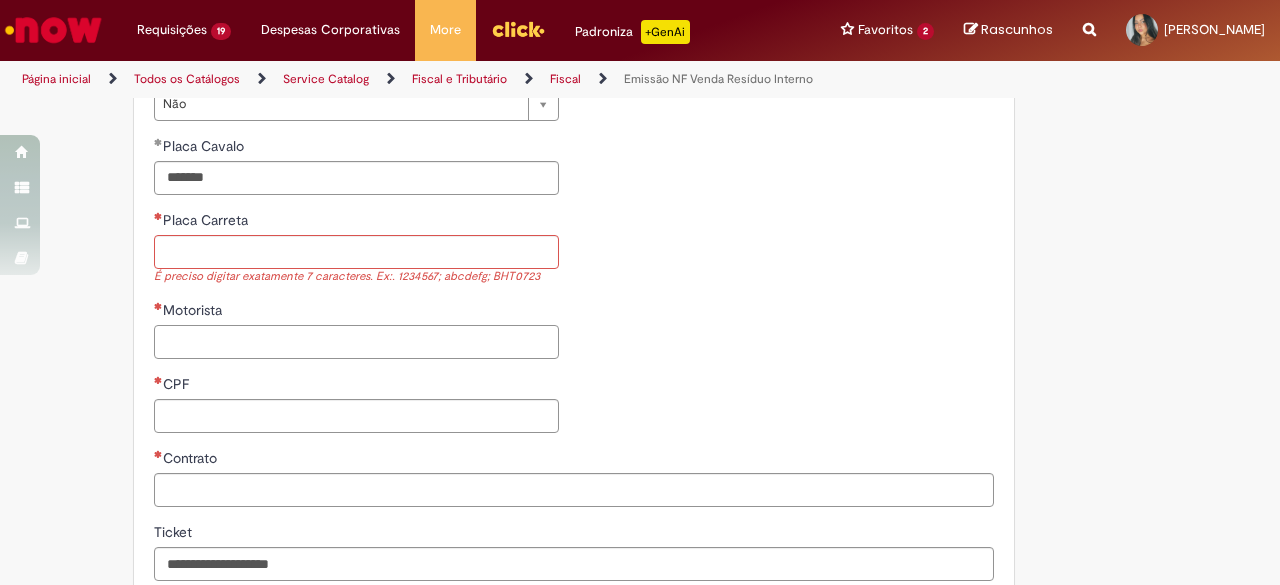 click on "Motorista" at bounding box center (356, 342) 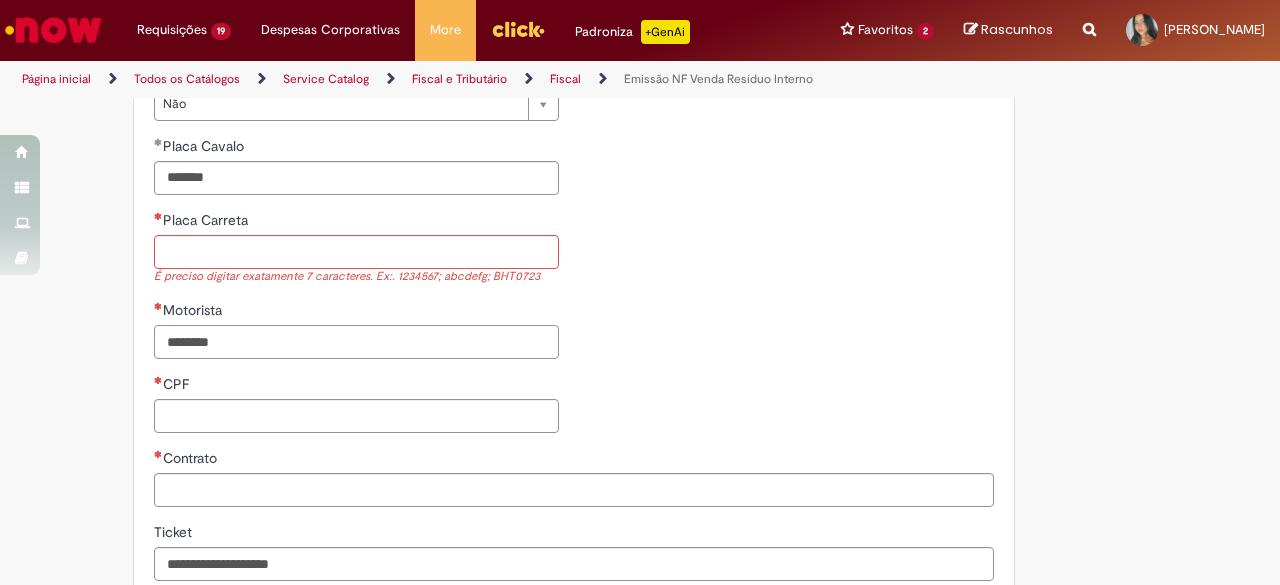 paste on "********" 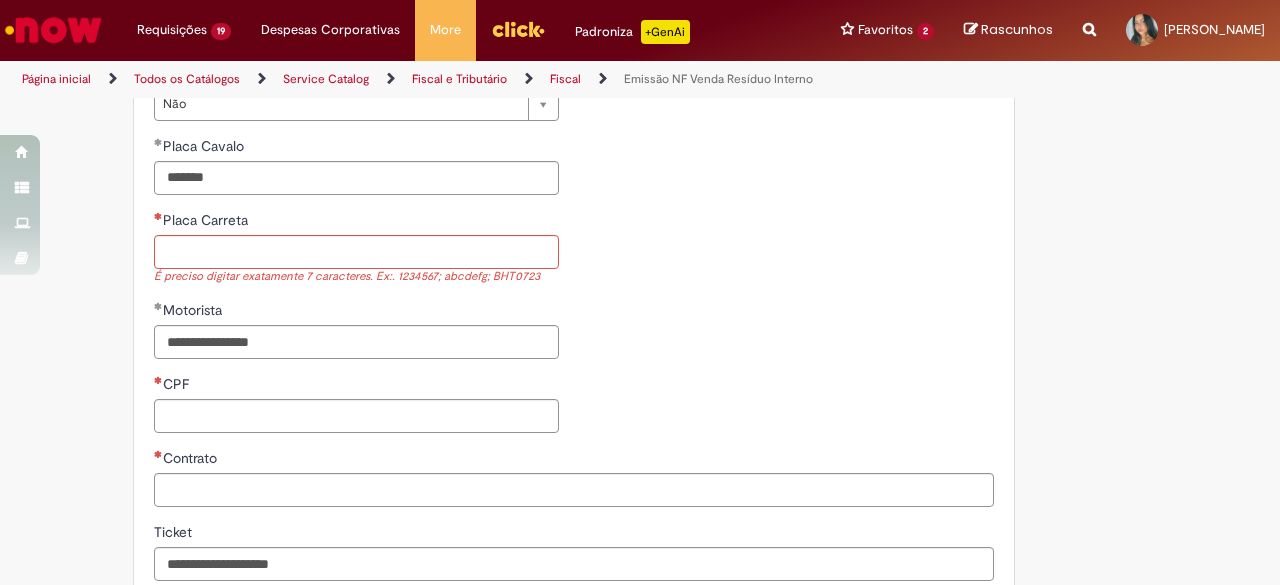 drag, startPoint x: 368, startPoint y: 358, endPoint x: 332, endPoint y: 336, distance: 42.190044 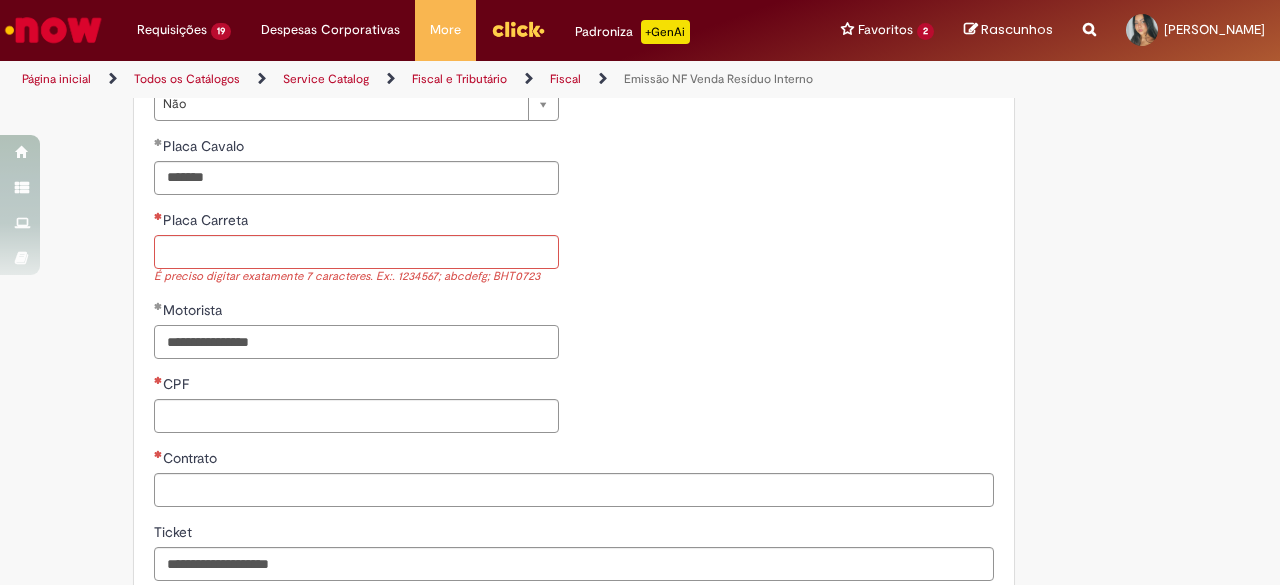 drag, startPoint x: 334, startPoint y: 336, endPoint x: 238, endPoint y: 339, distance: 96.04687 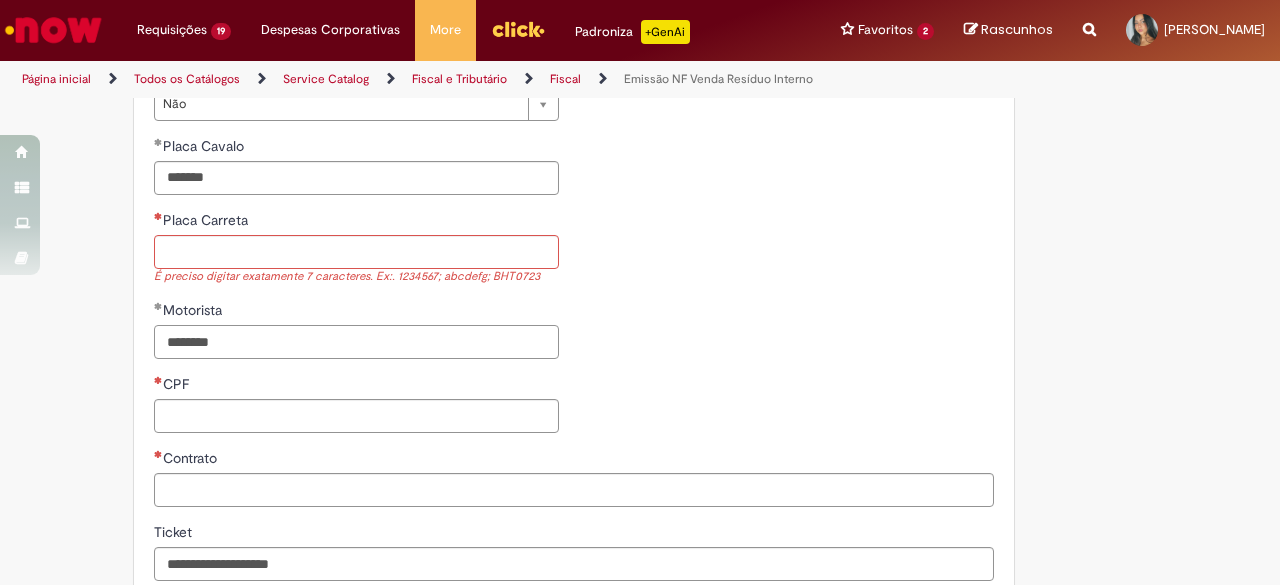 type on "********" 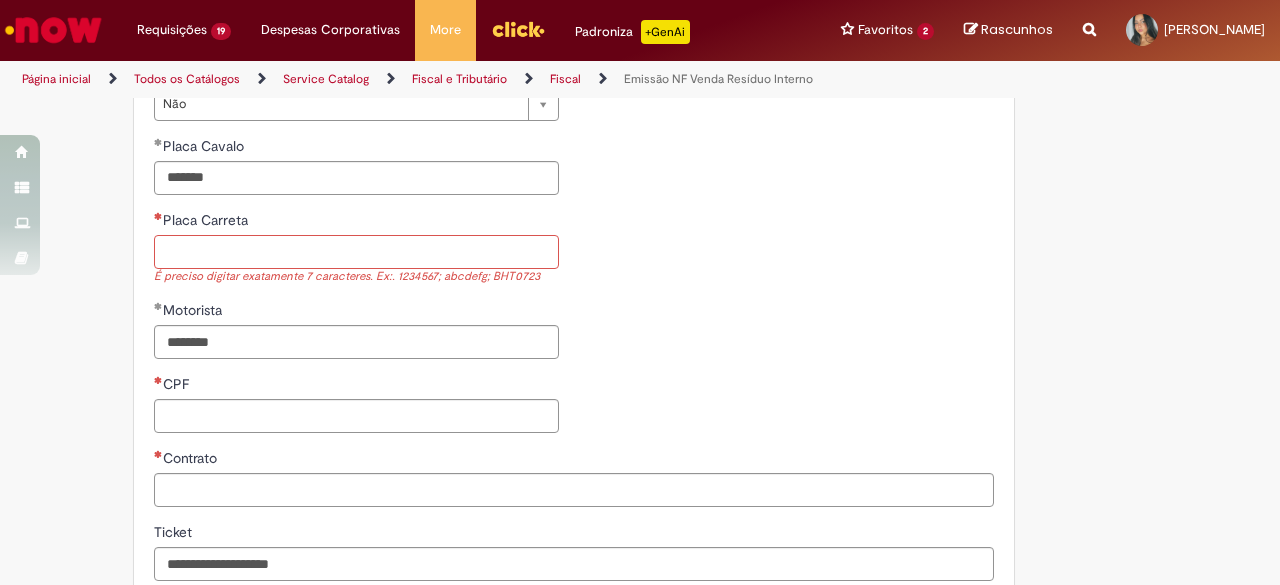 click on "Placa Carreta" at bounding box center [356, 252] 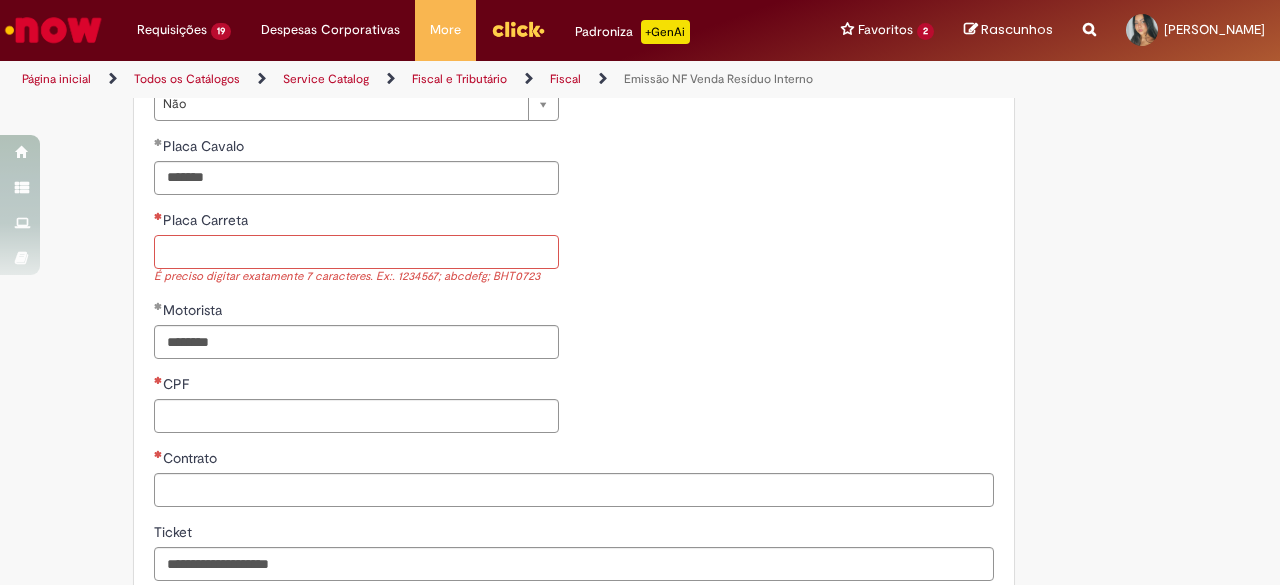 paste on "*******" 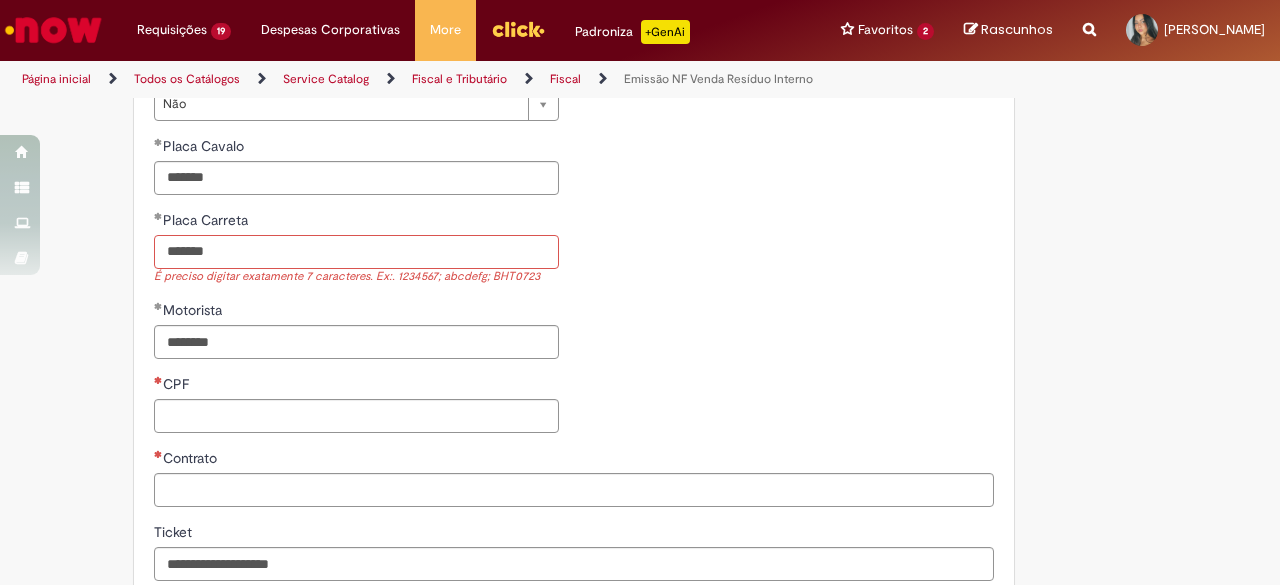 type on "*******" 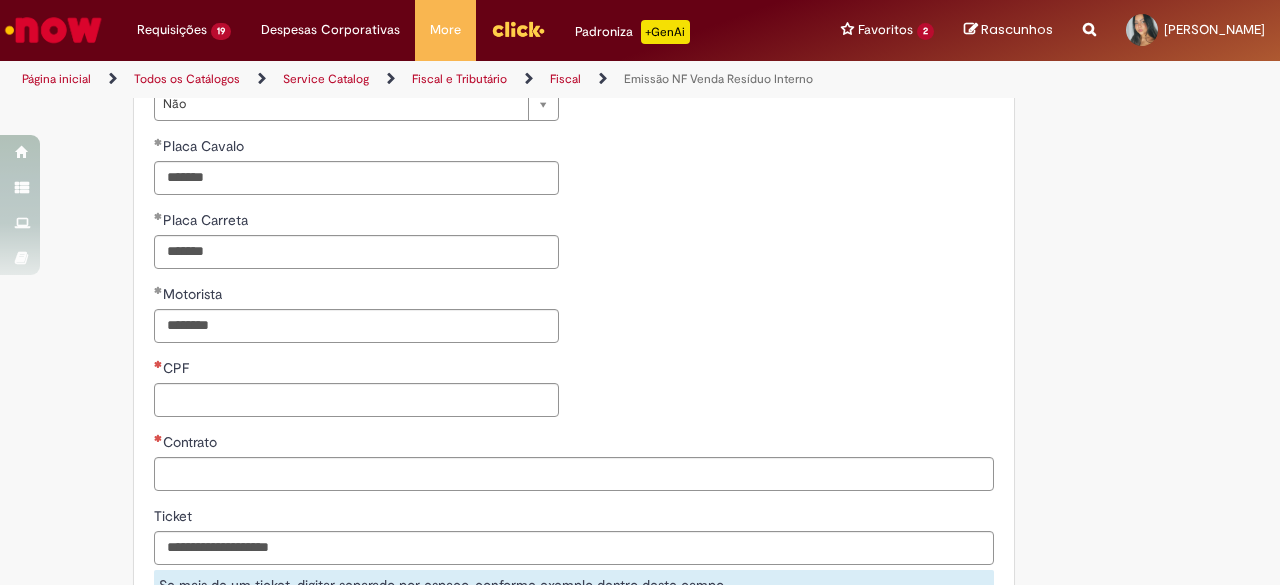 click on "Contrato" at bounding box center [574, 444] 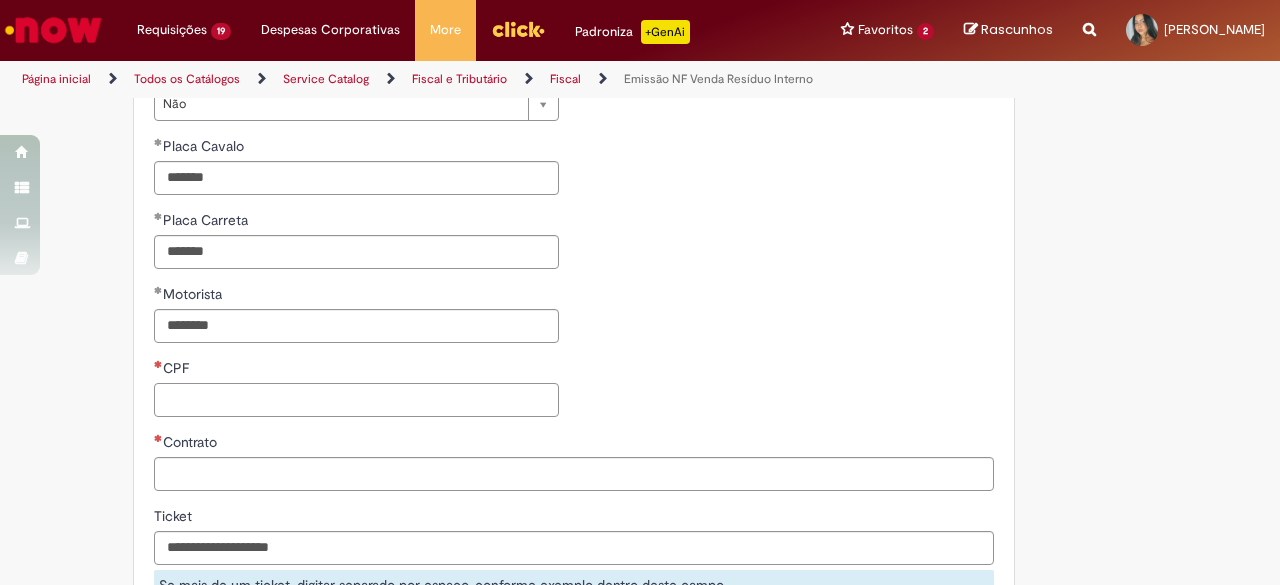 click on "CPF" at bounding box center [356, 400] 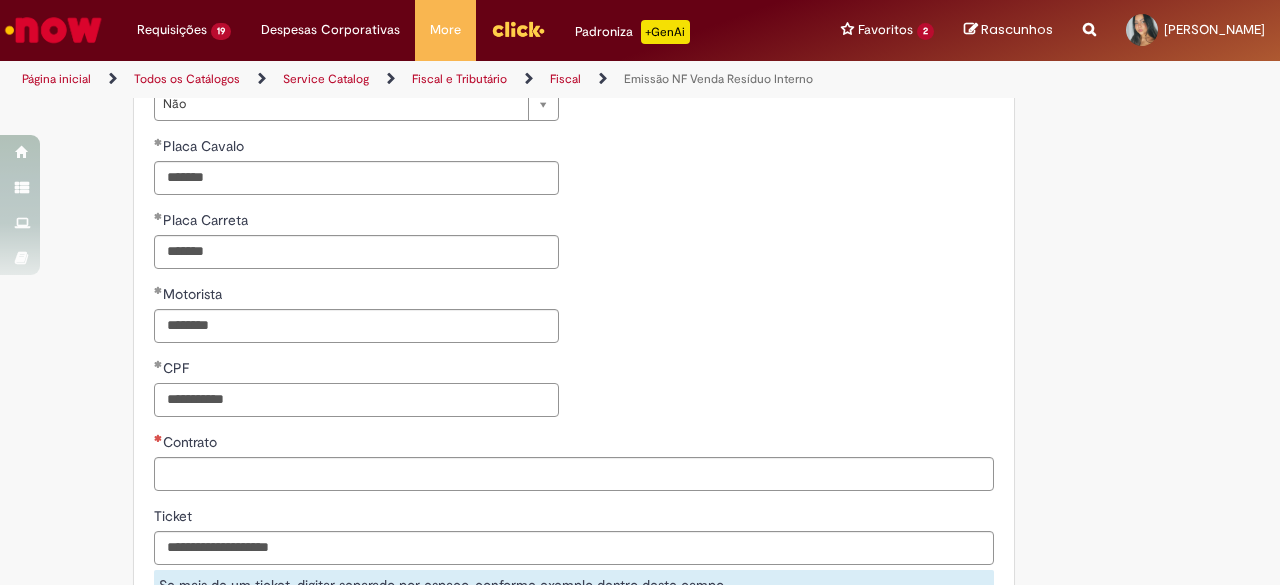 type on "**********" 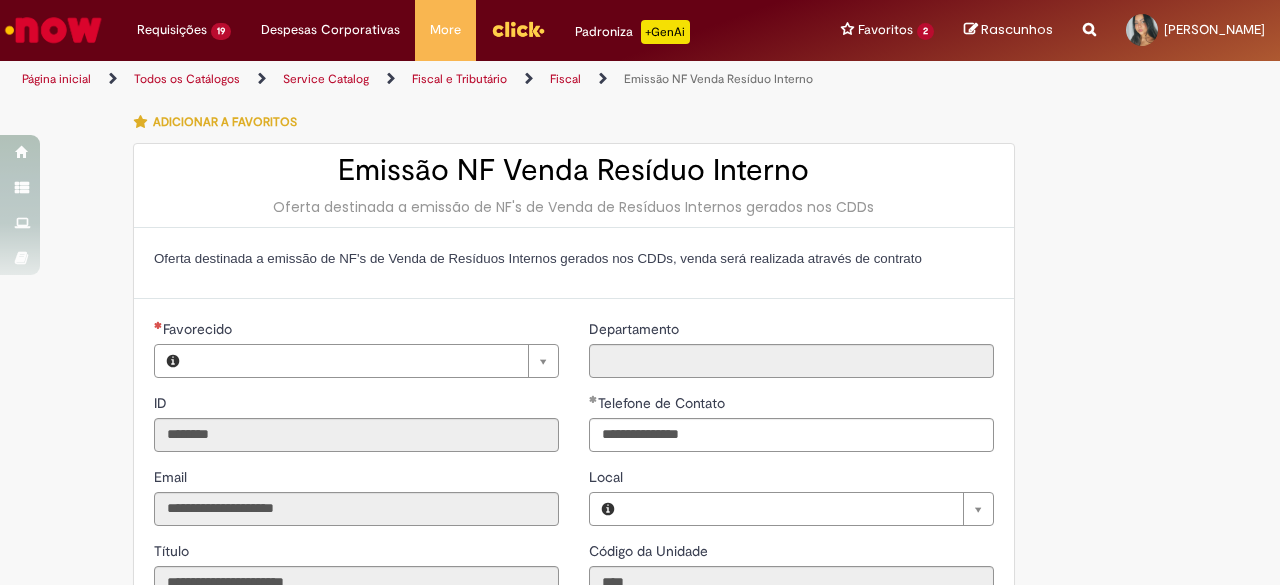 type on "**********" 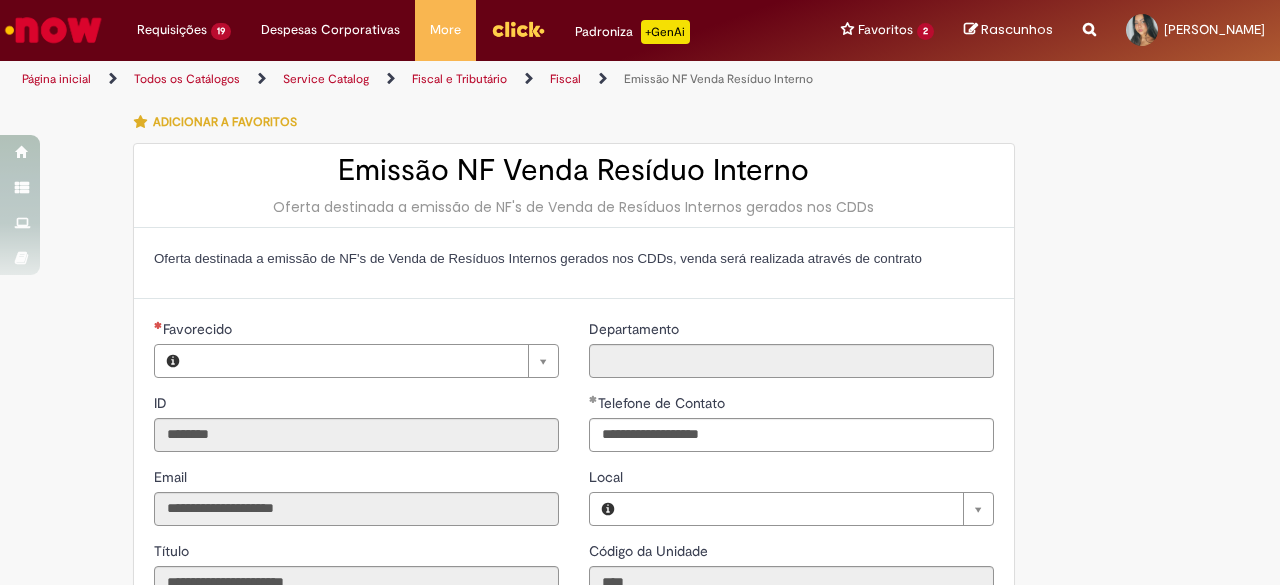 scroll, scrollTop: 0, scrollLeft: 0, axis: both 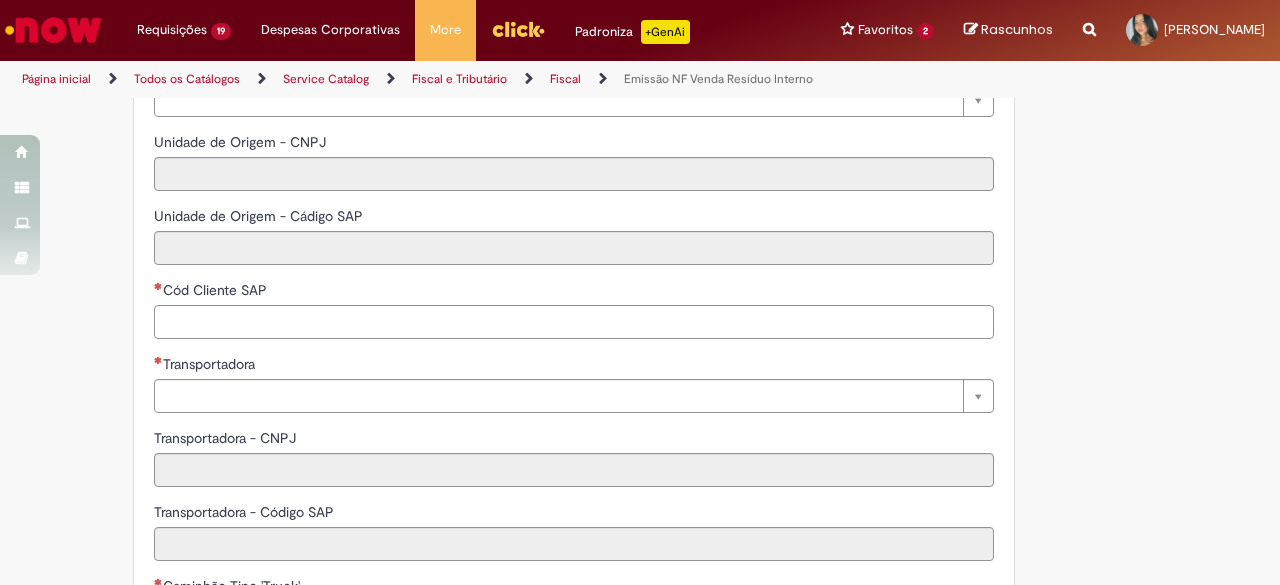 click on "Cód Cliente SAP" at bounding box center [574, 322] 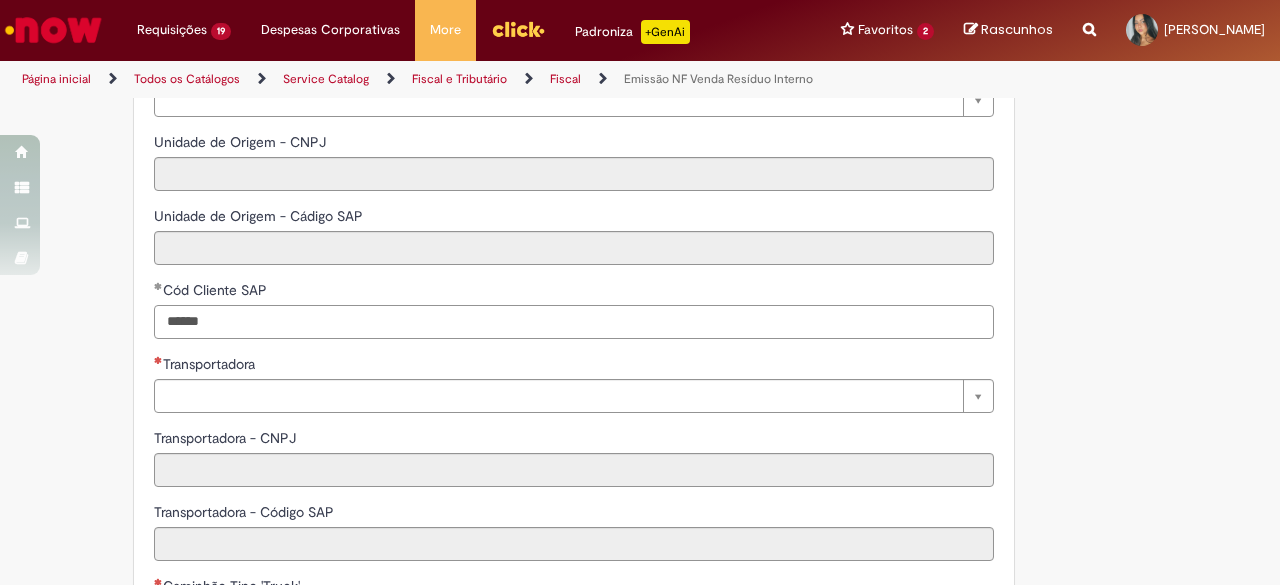 type on "******" 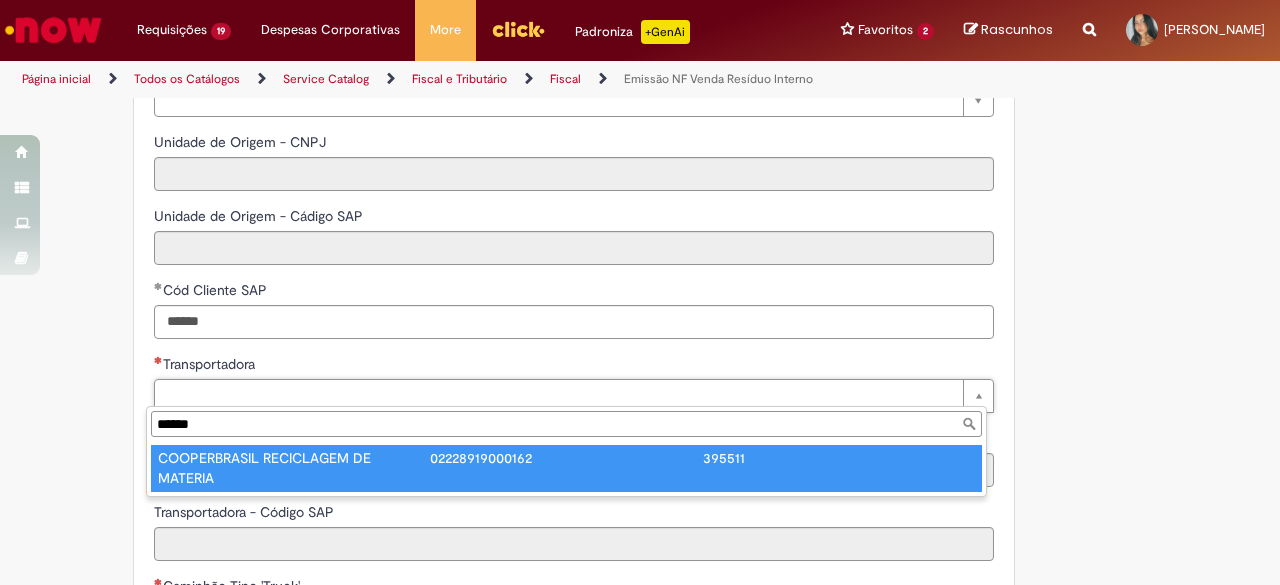 type on "******" 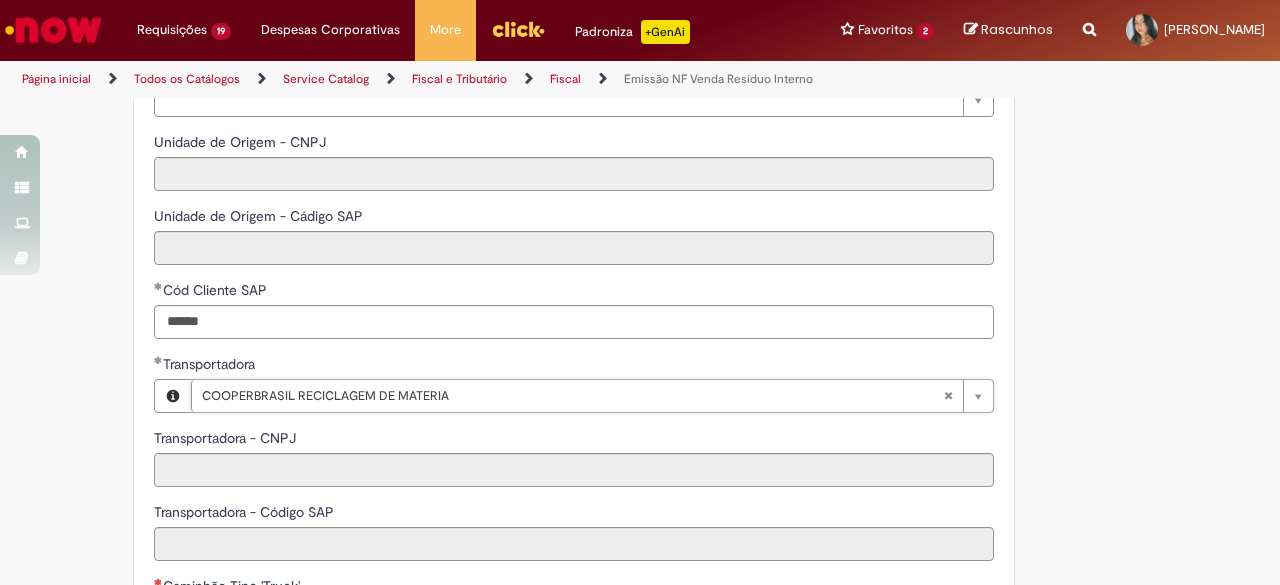 type on "**********" 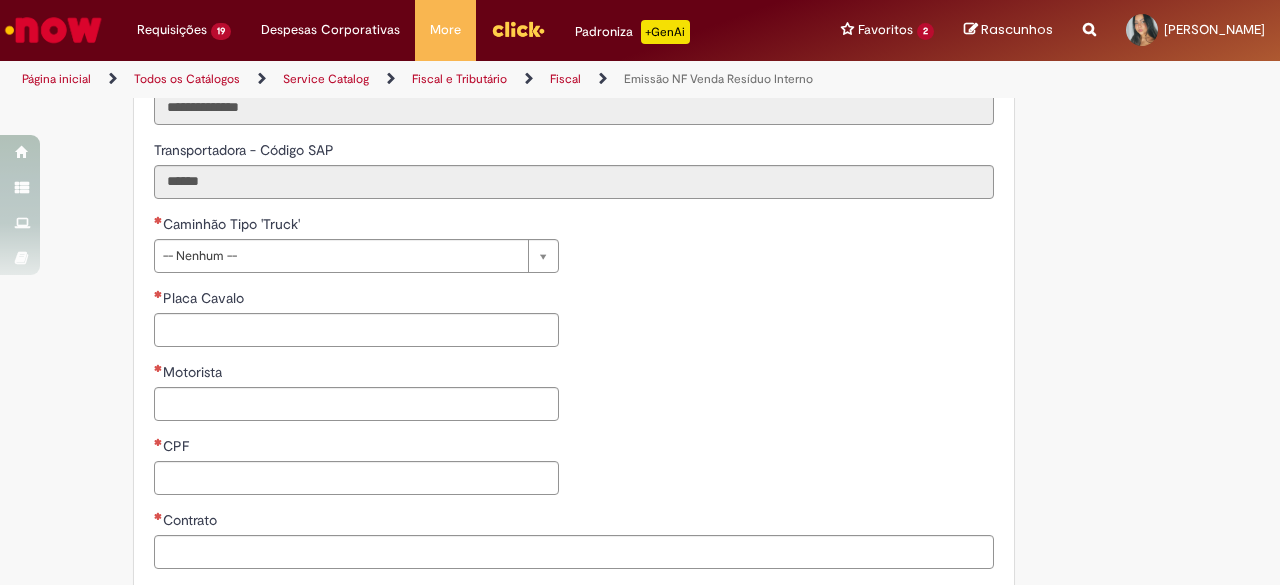 scroll, scrollTop: 1018, scrollLeft: 0, axis: vertical 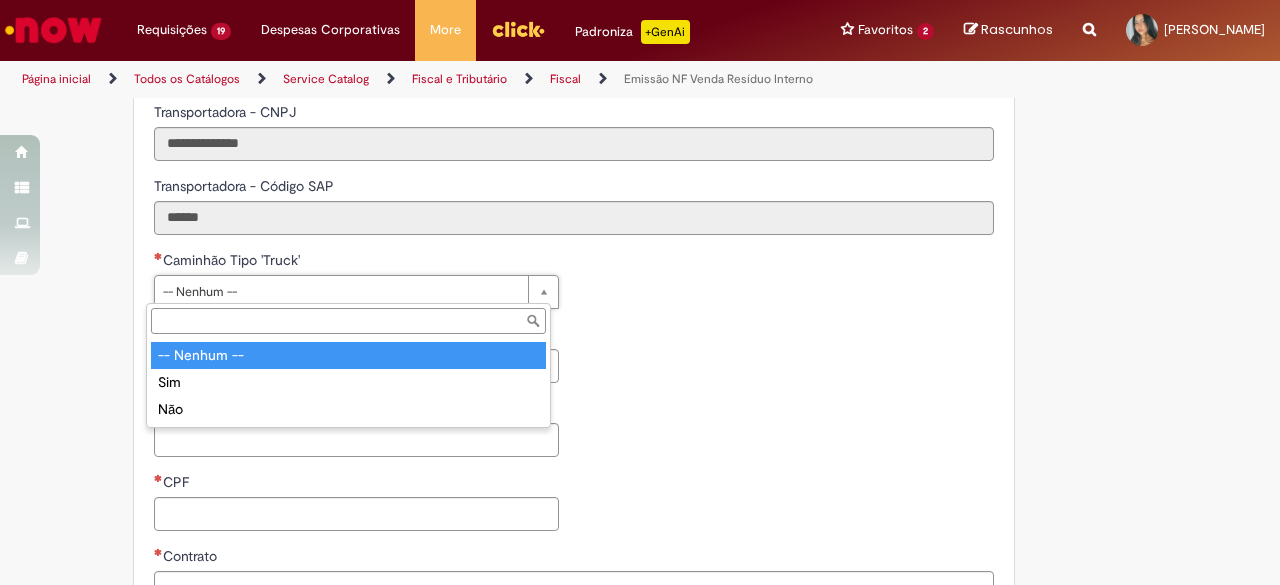 drag, startPoint x: 534, startPoint y: 282, endPoint x: 474, endPoint y: 321, distance: 71.561165 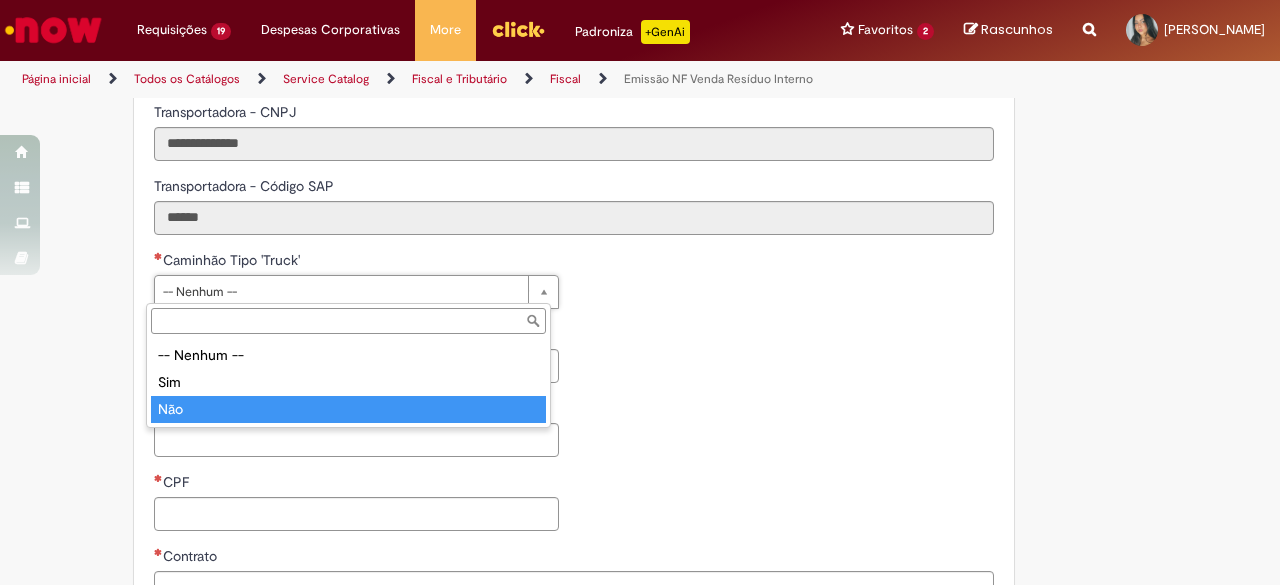 type on "***" 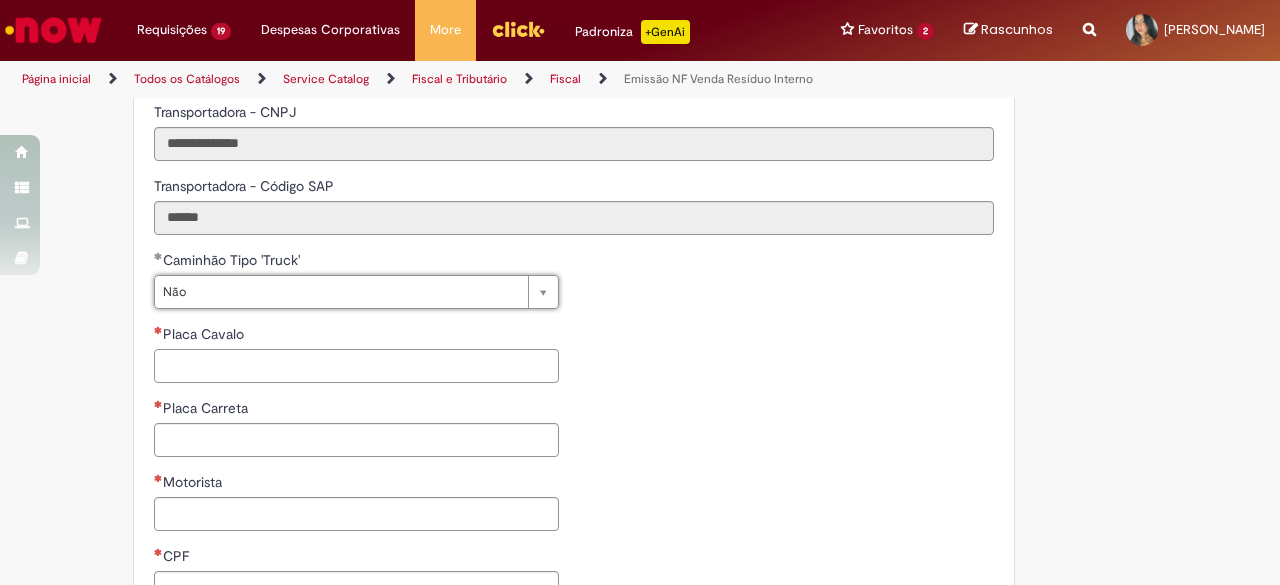 click on "Placa Cavalo" at bounding box center [356, 366] 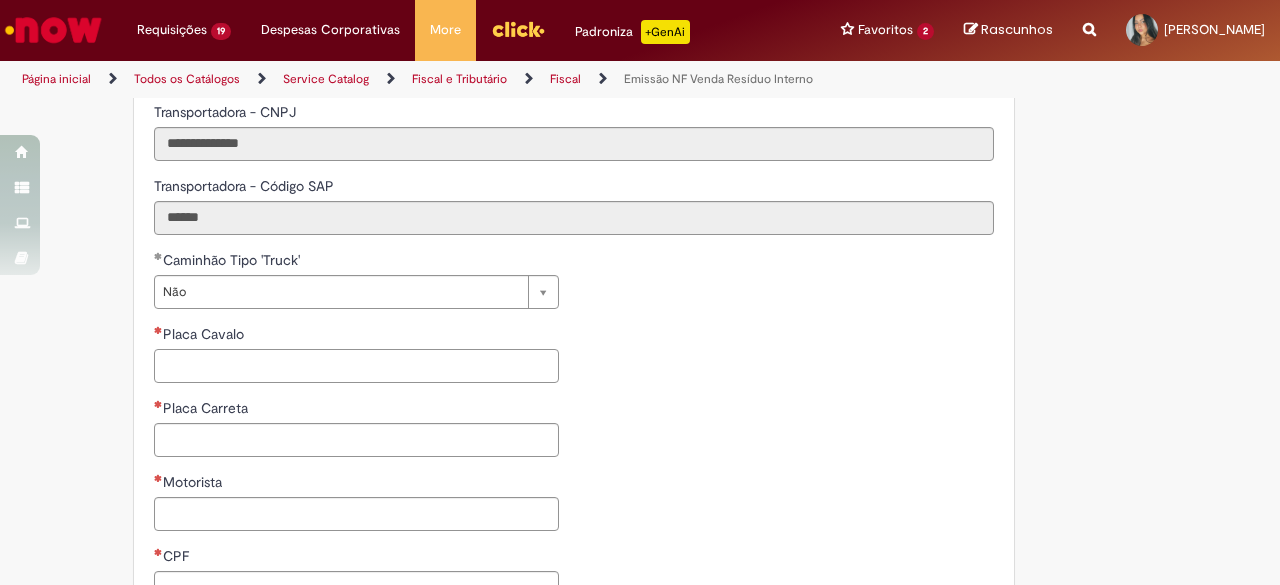 paste on "*******" 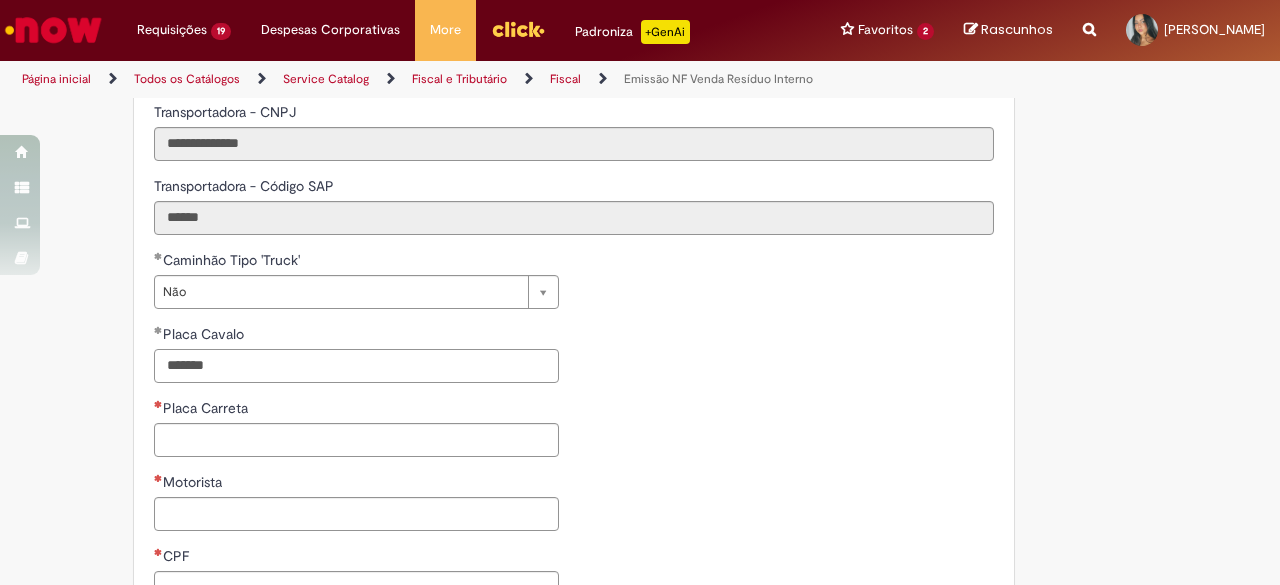 type on "*******" 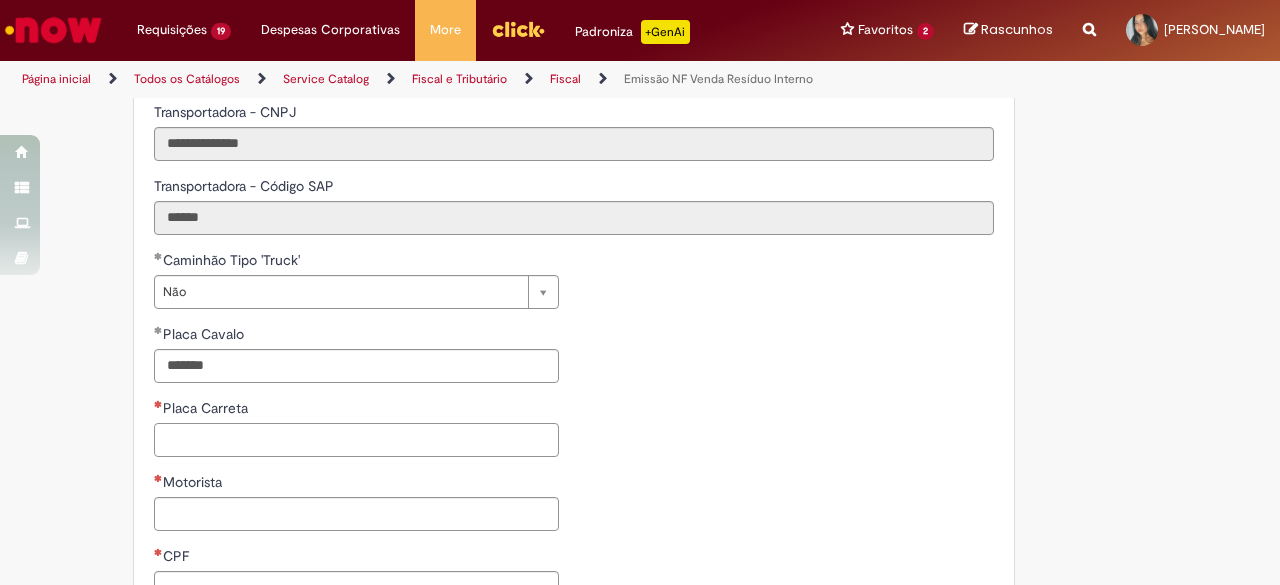 paste on "*******" 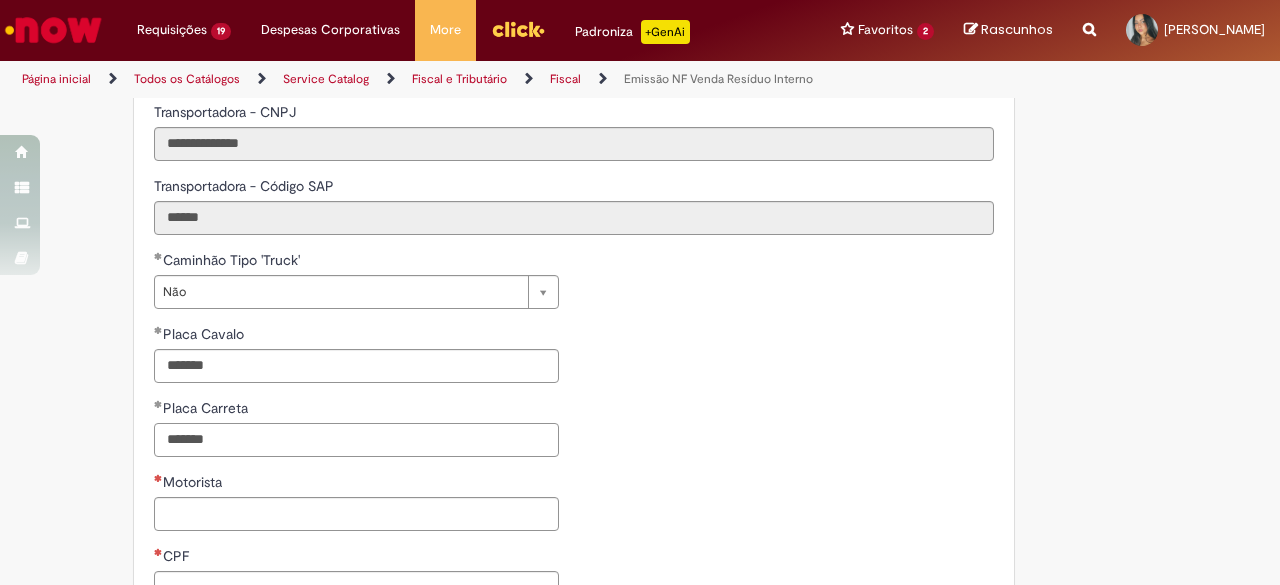 type on "*******" 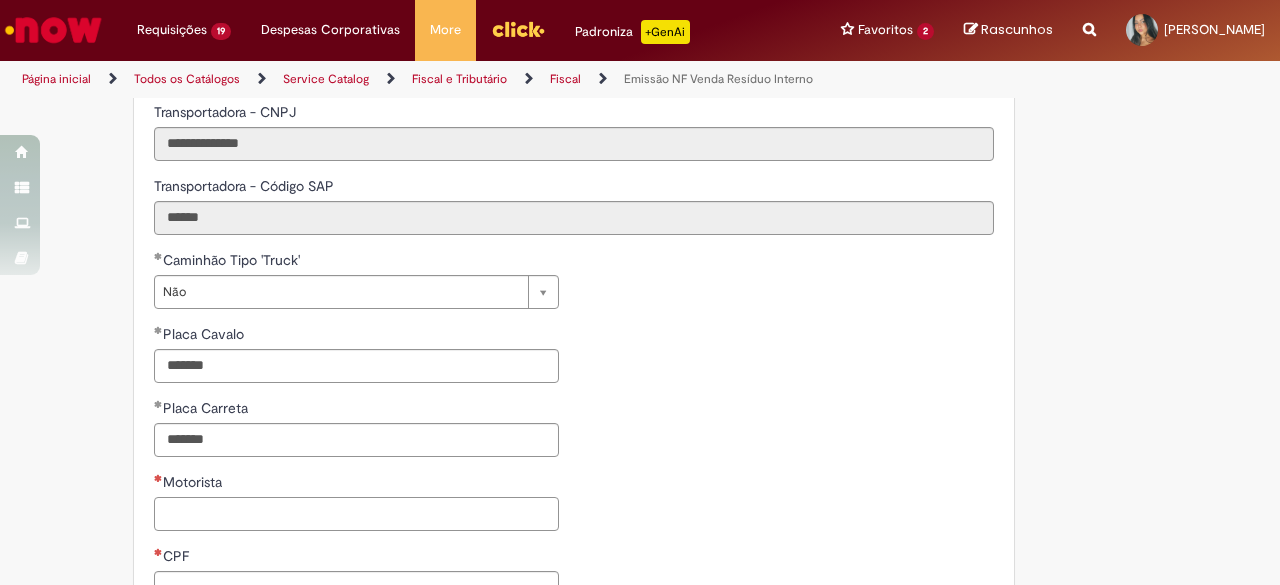 click on "Motorista" at bounding box center [356, 514] 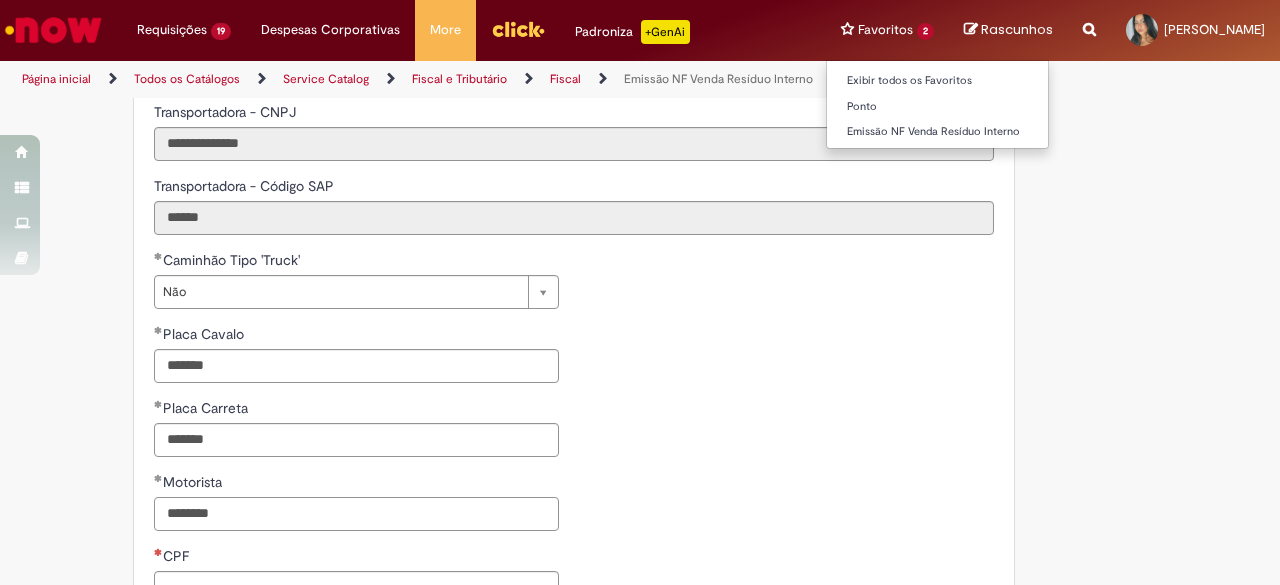 type on "********" 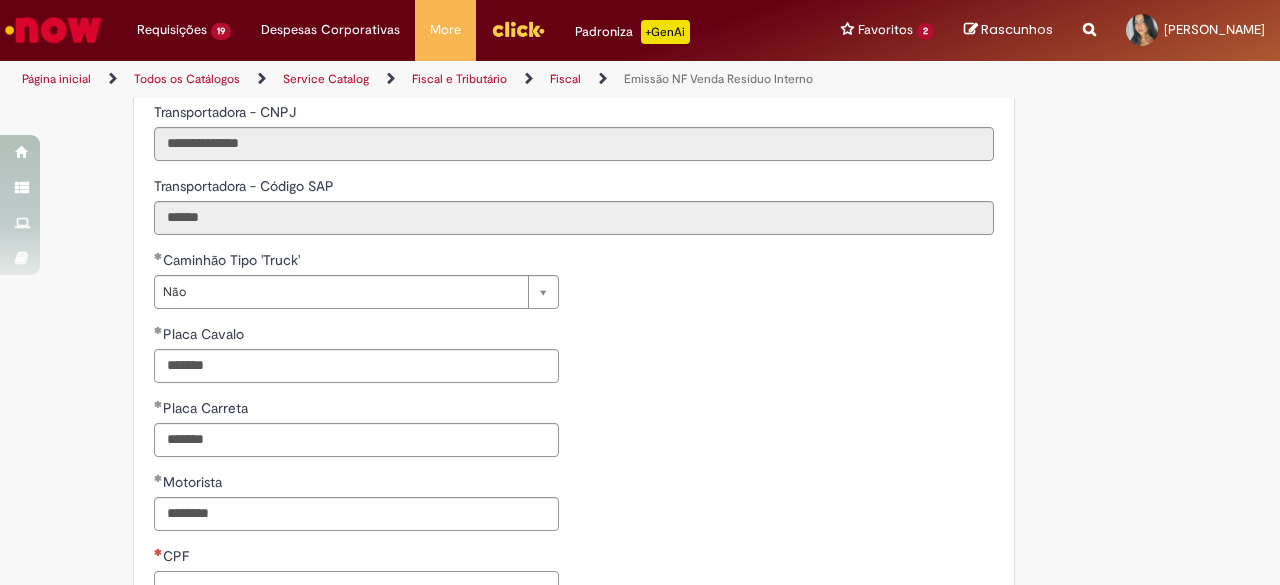 paste on "**********" 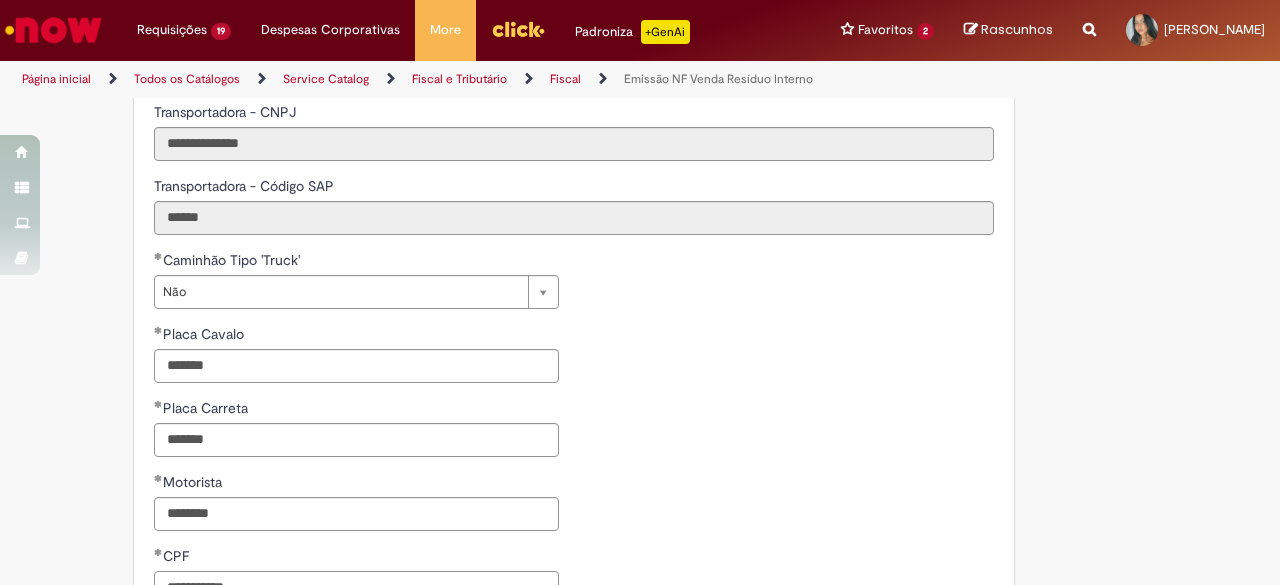 scroll, scrollTop: 1027, scrollLeft: 0, axis: vertical 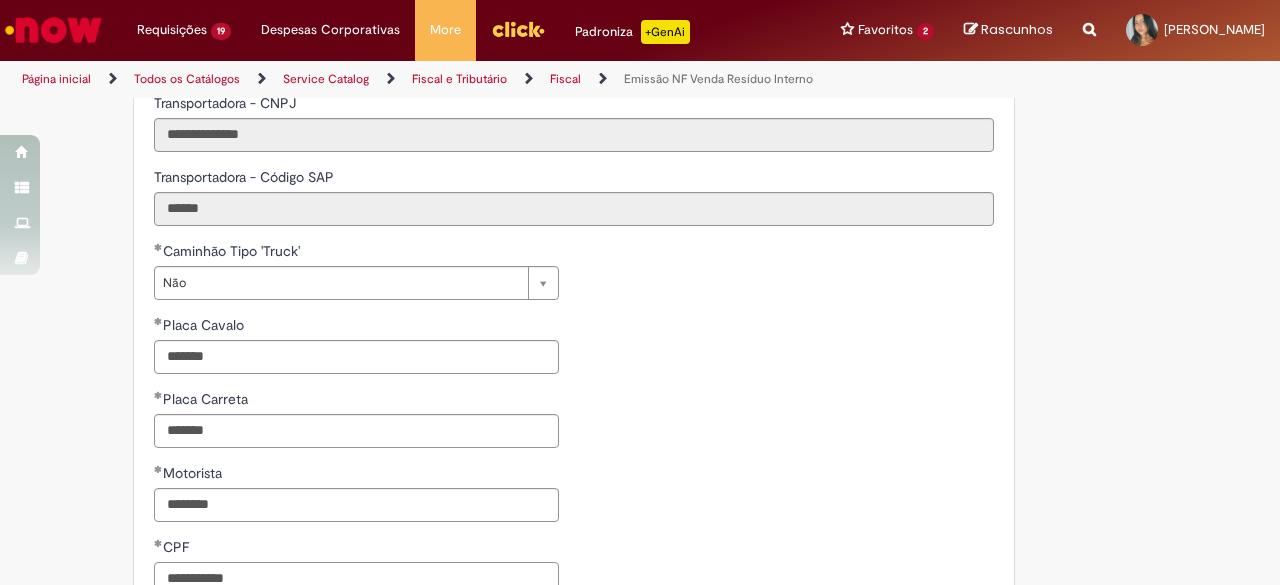 type on "**********" 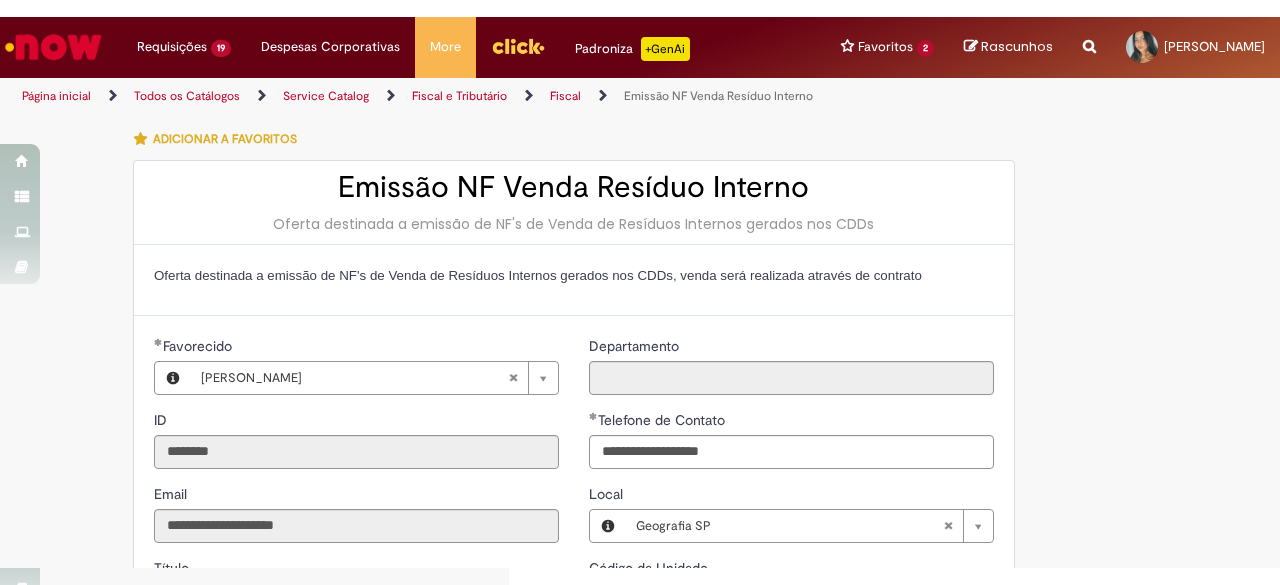 scroll, scrollTop: 0, scrollLeft: 0, axis: both 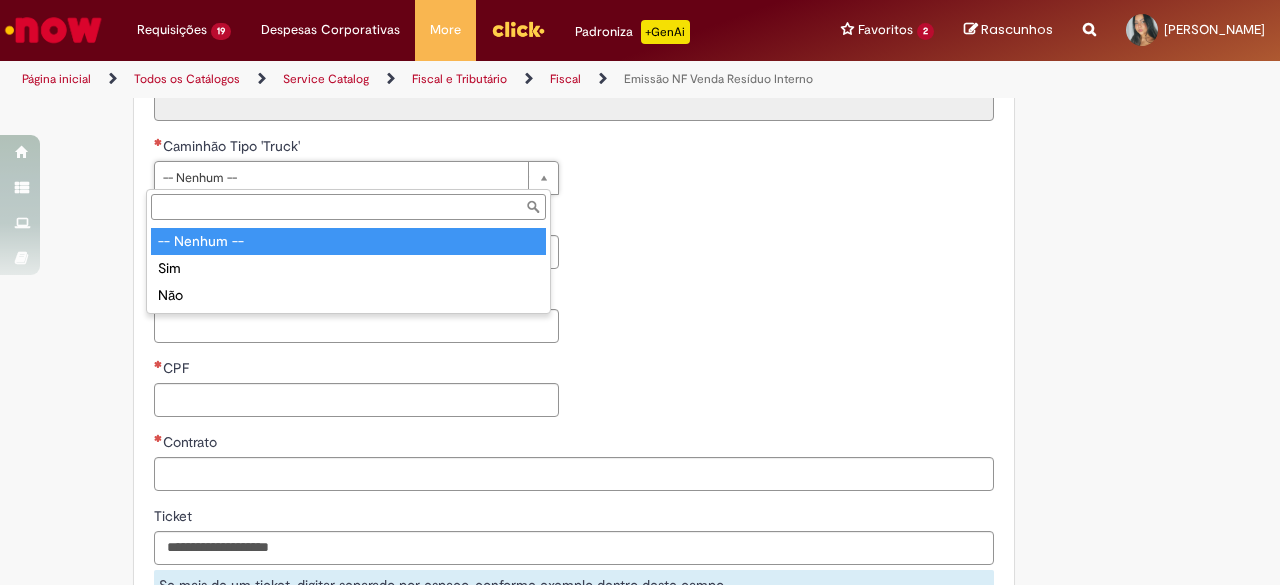 drag, startPoint x: 528, startPoint y: 179, endPoint x: 431, endPoint y: 233, distance: 111.01801 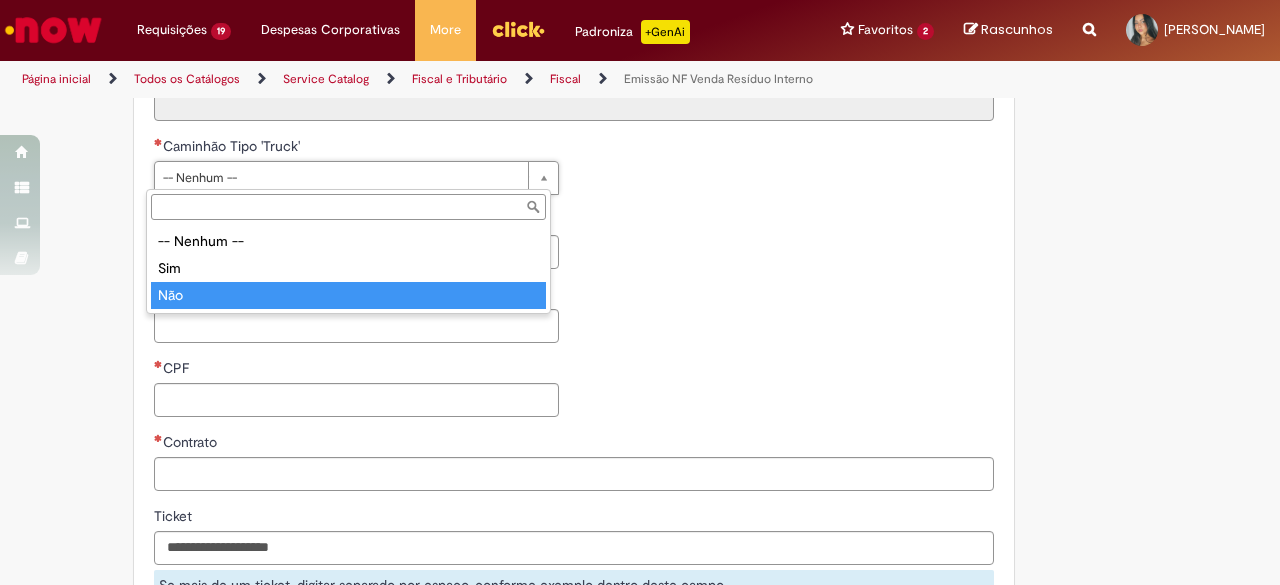 type on "***" 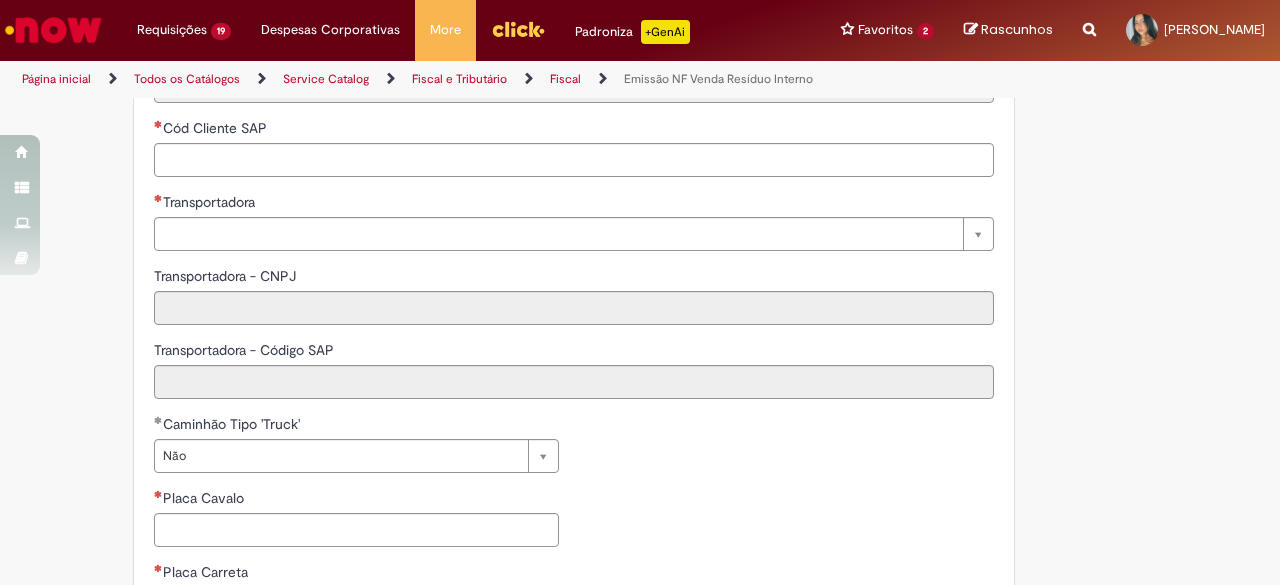 scroll, scrollTop: 748, scrollLeft: 0, axis: vertical 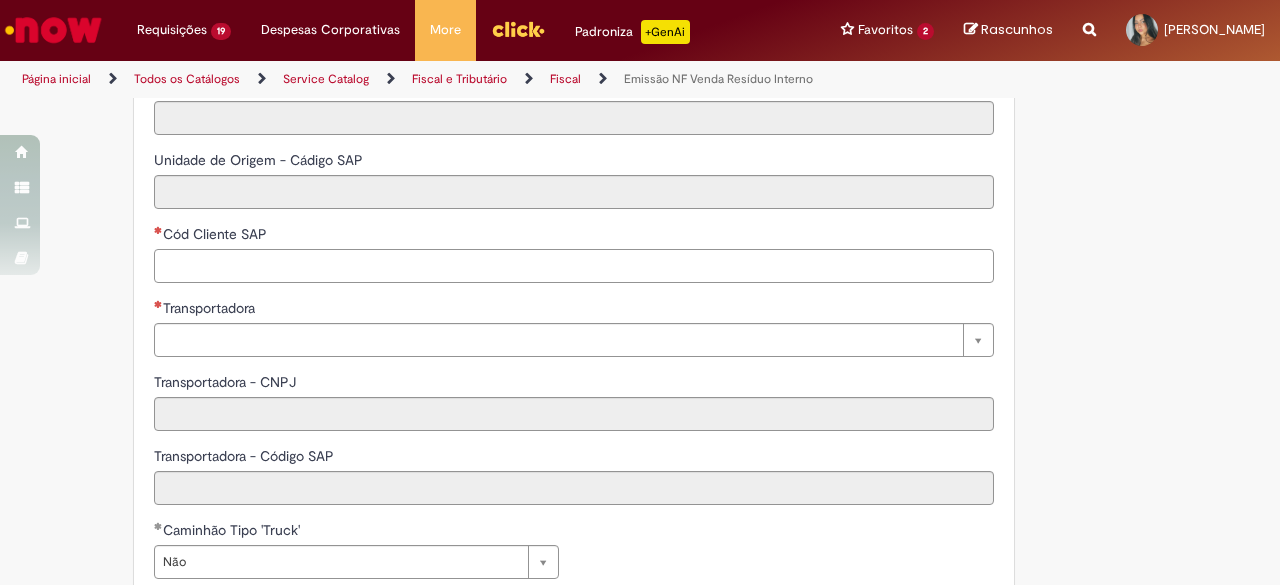 click on "Cód Cliente SAP" at bounding box center [574, 266] 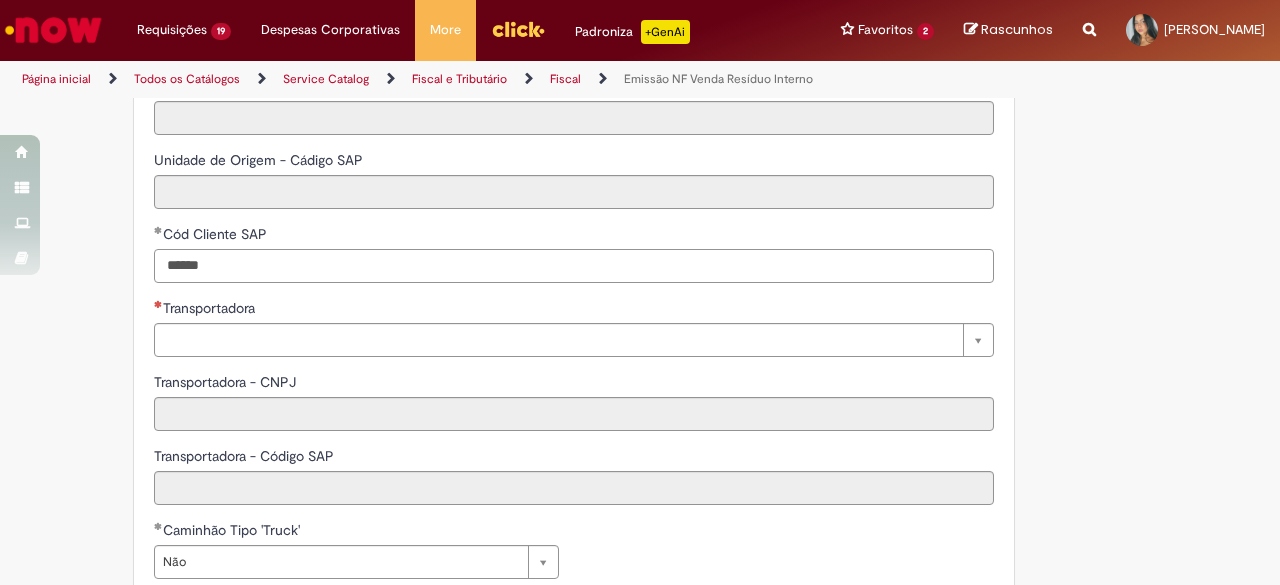type on "******" 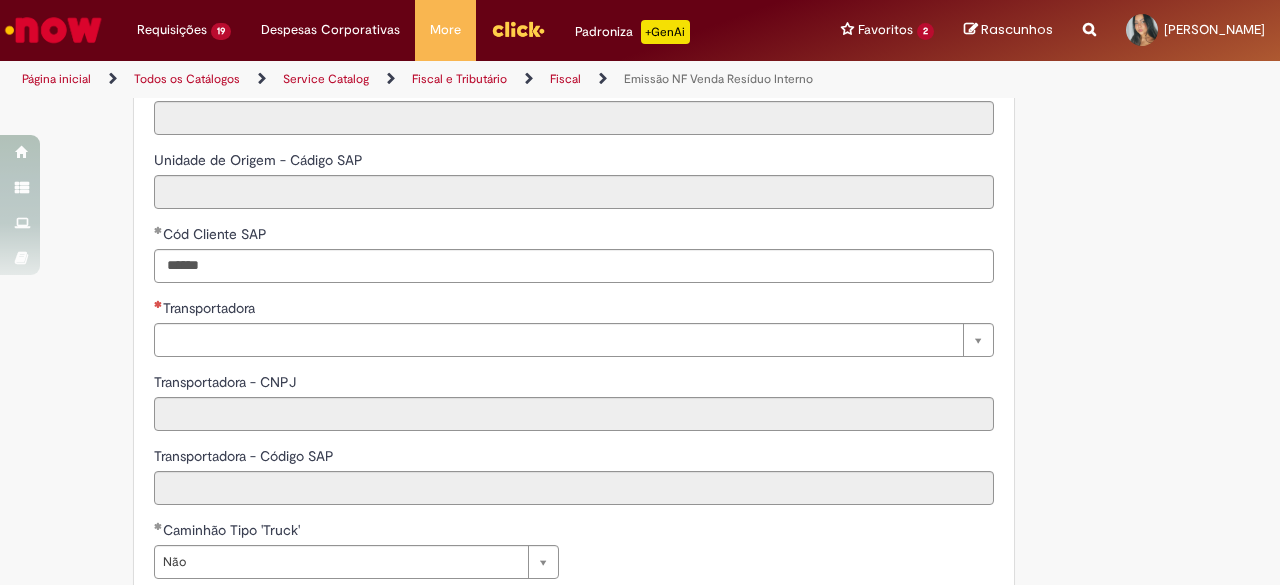 paste on "******" 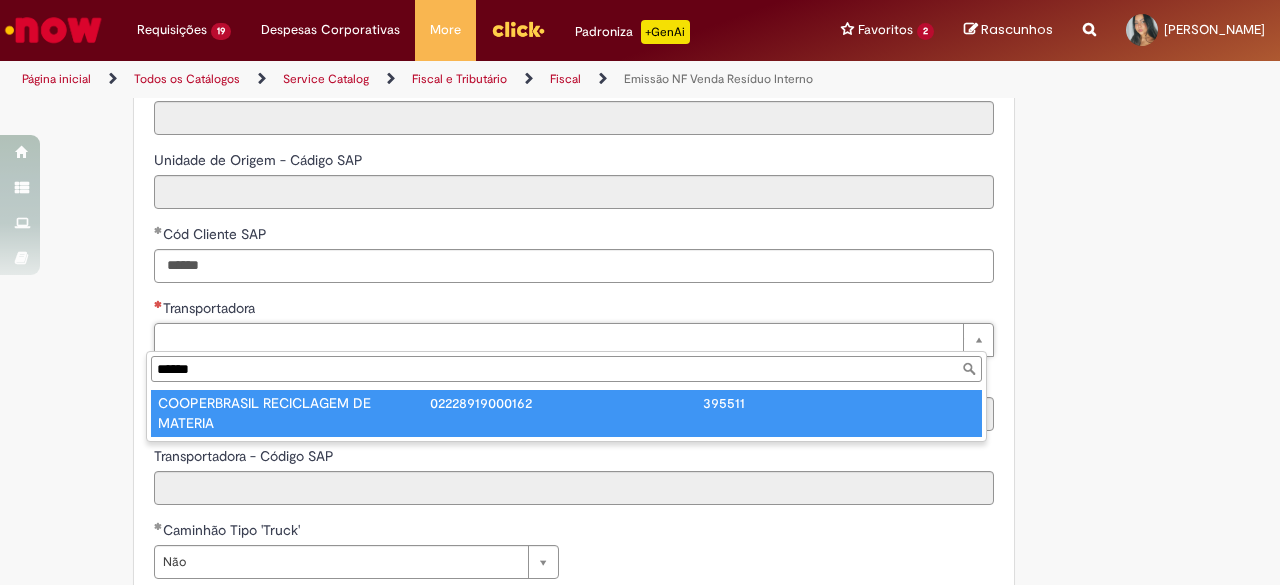 type on "******" 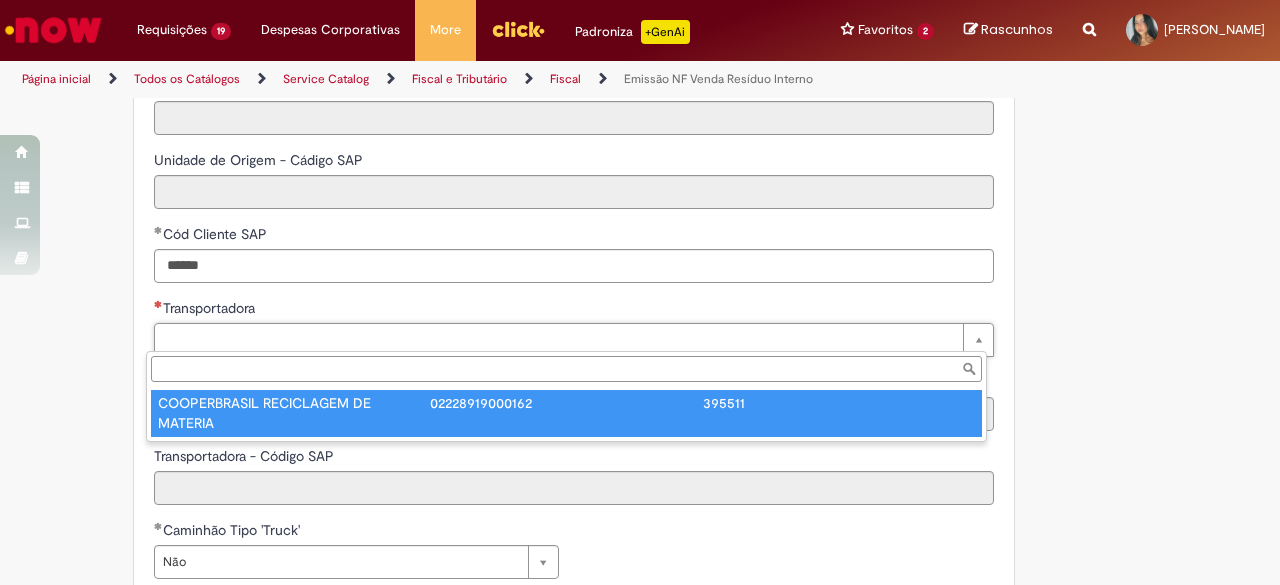 type on "**********" 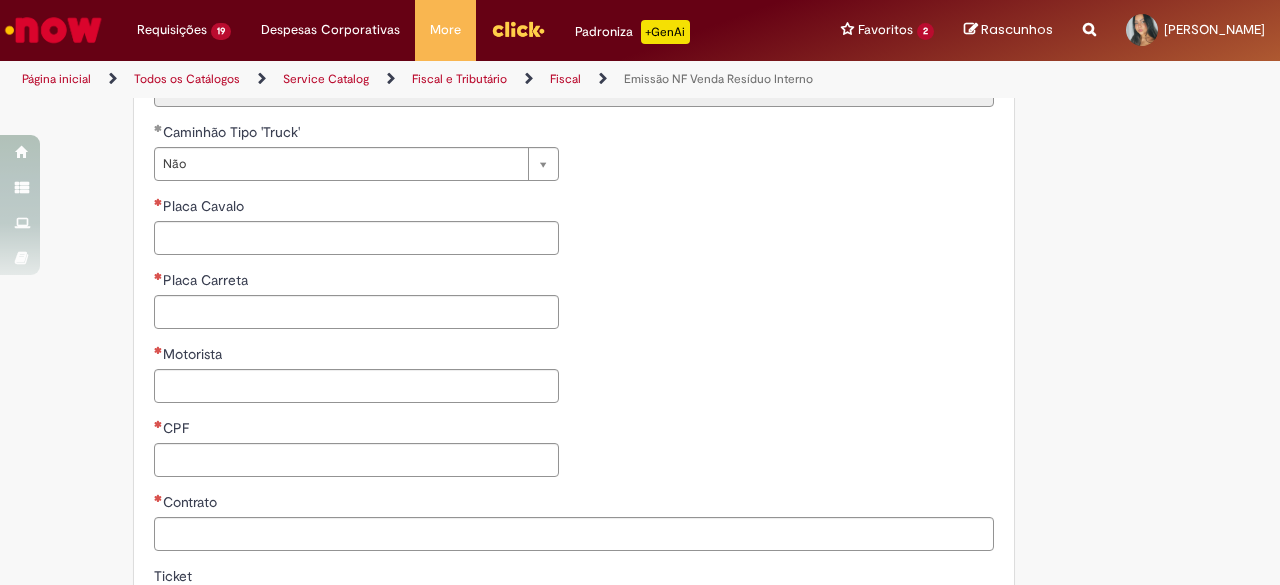 scroll, scrollTop: 1135, scrollLeft: 0, axis: vertical 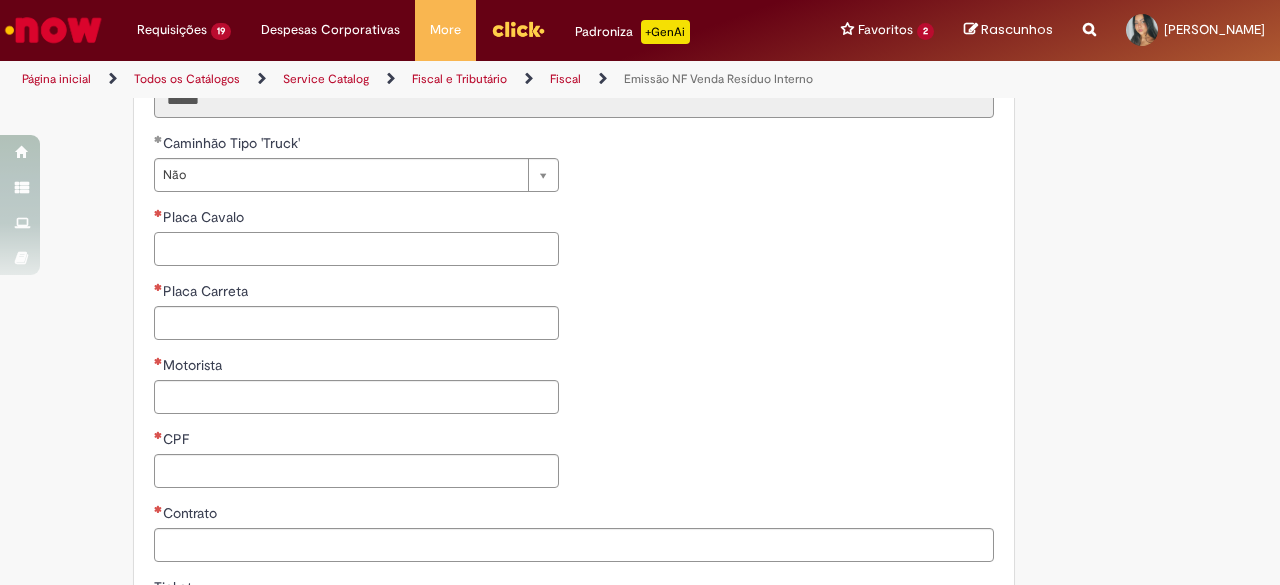 click on "Placa Cavalo" at bounding box center [356, 249] 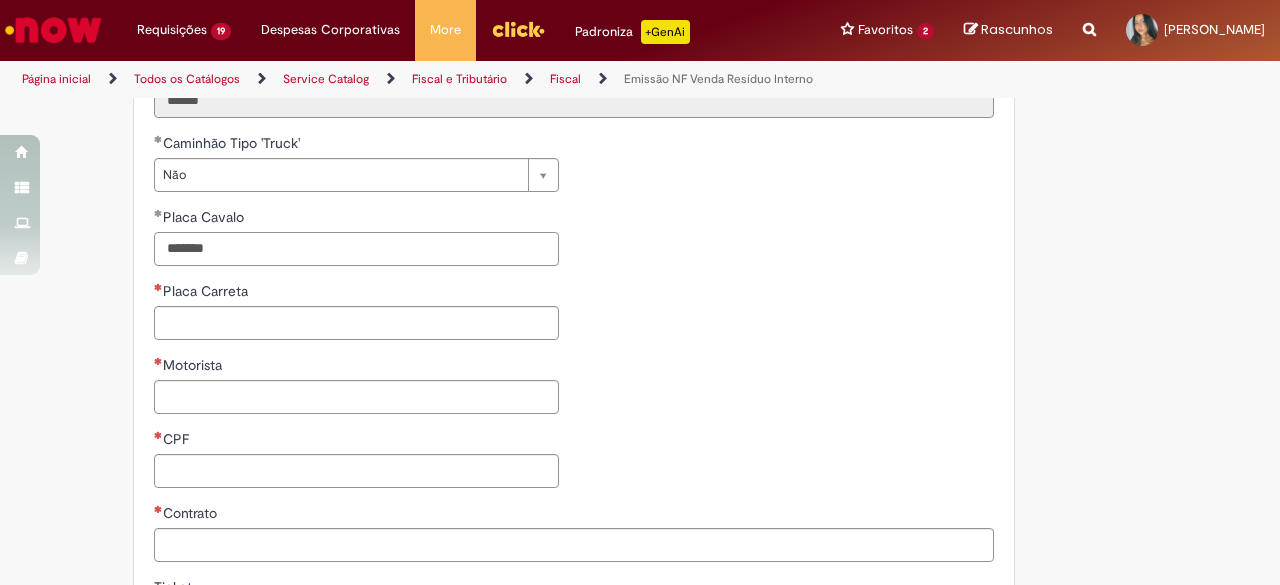 type on "*******" 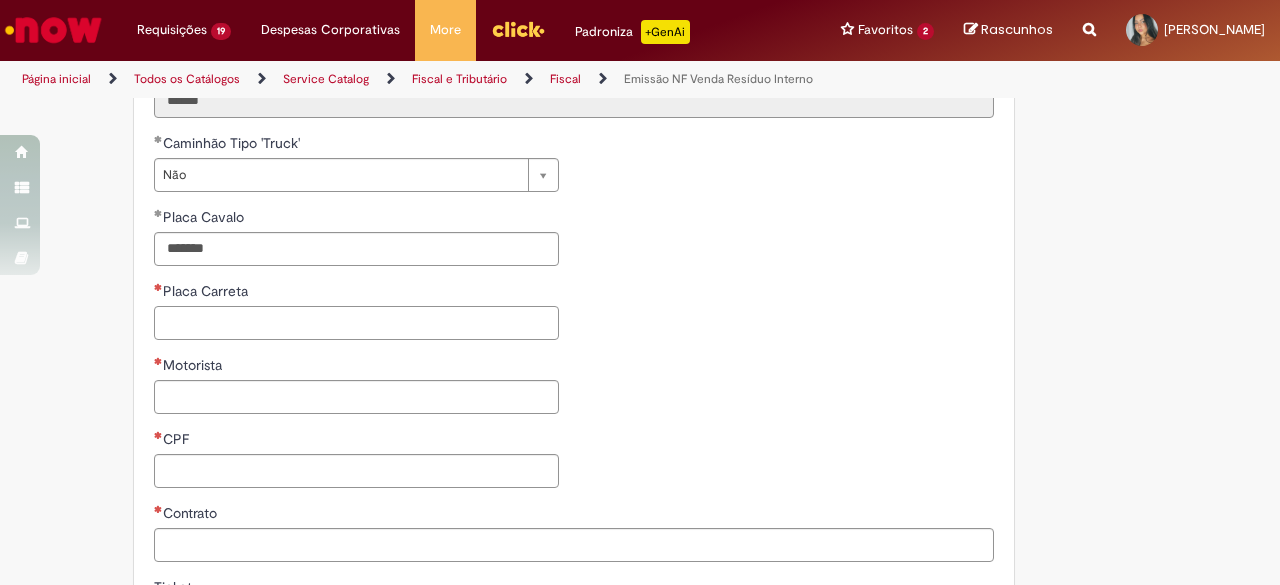 paste on "*******" 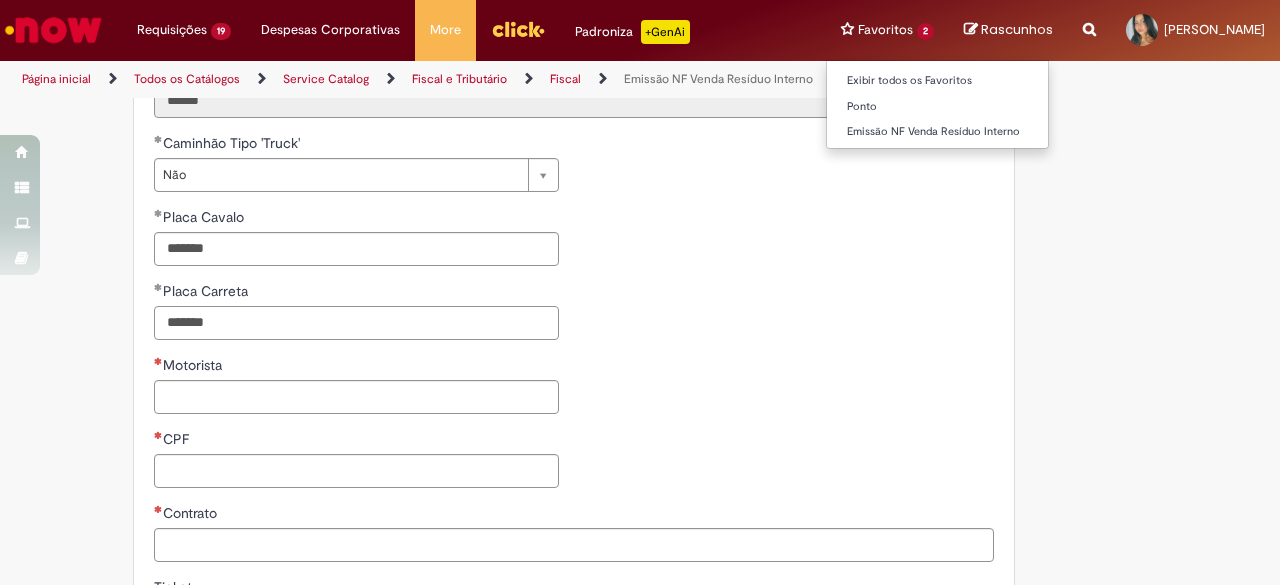 type on "*******" 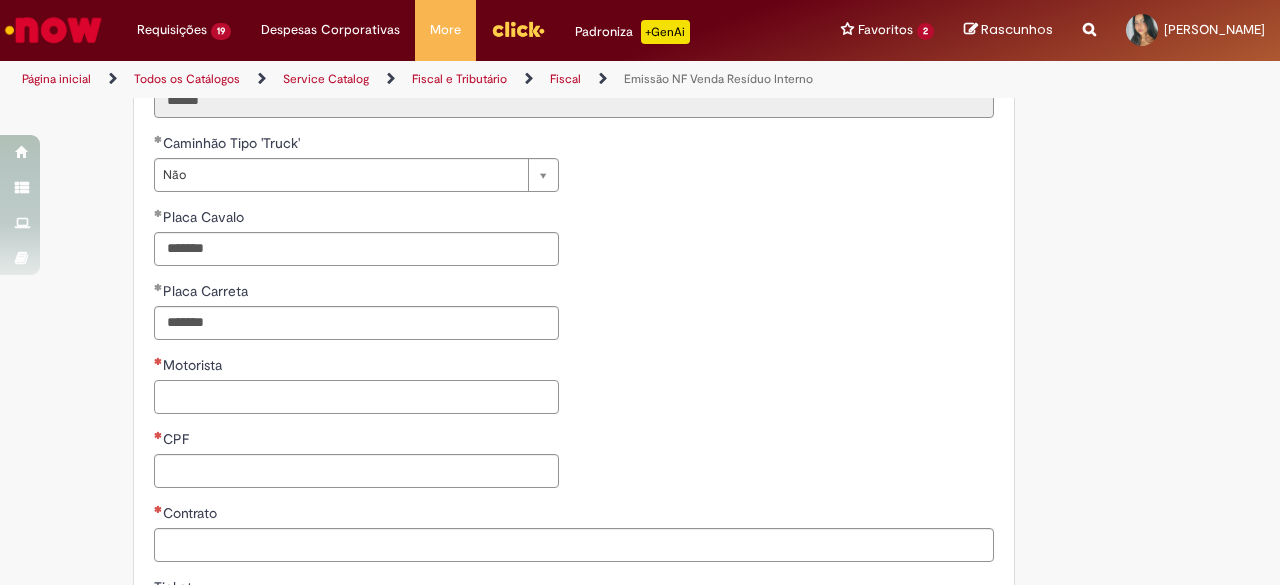 click on "Motorista" at bounding box center [356, 397] 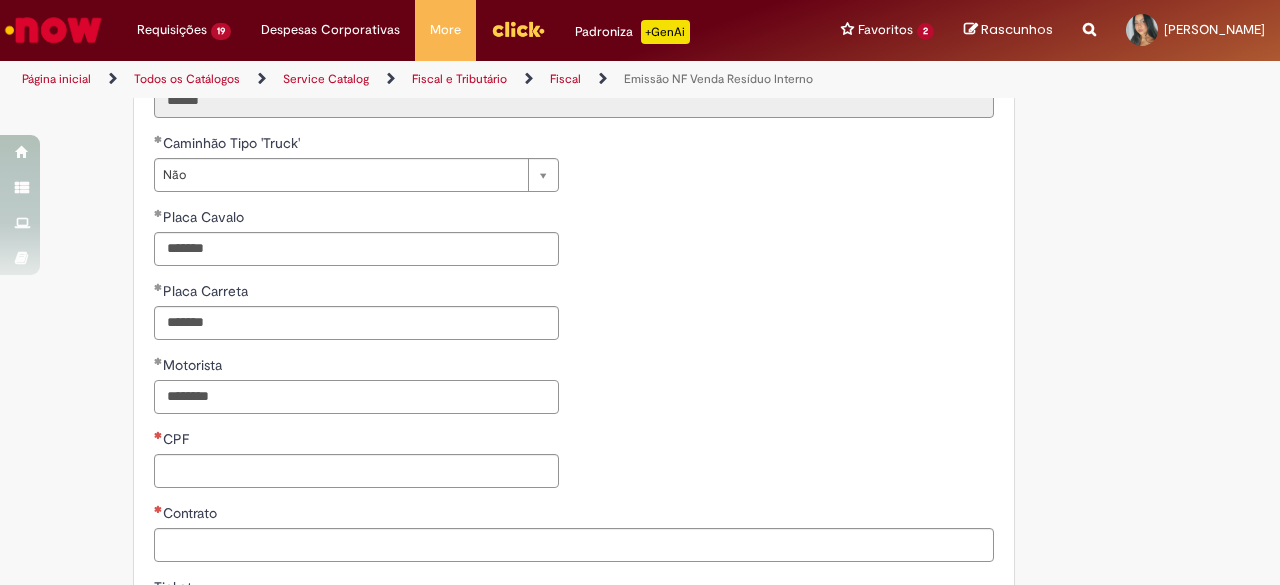 type on "********" 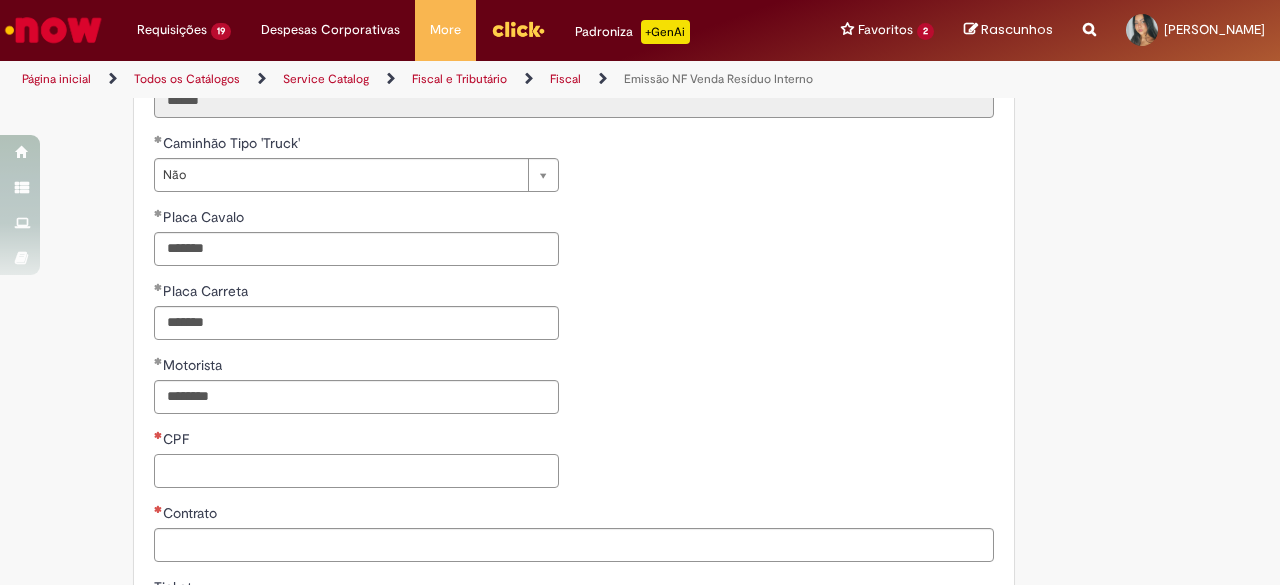 click on "CPF" at bounding box center [356, 471] 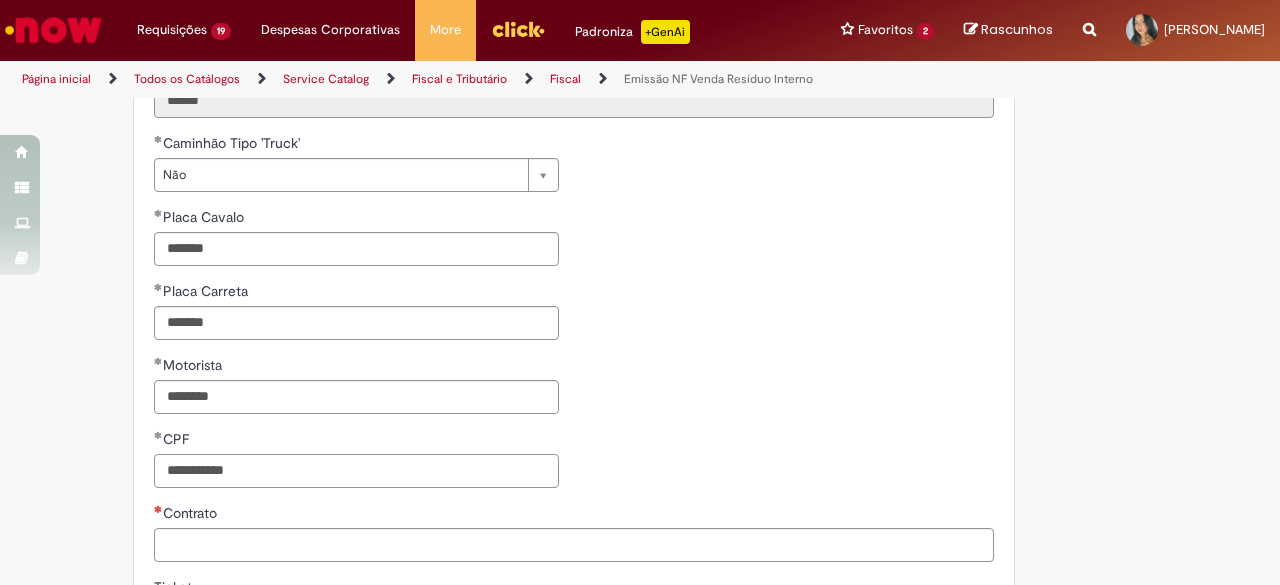 type on "**********" 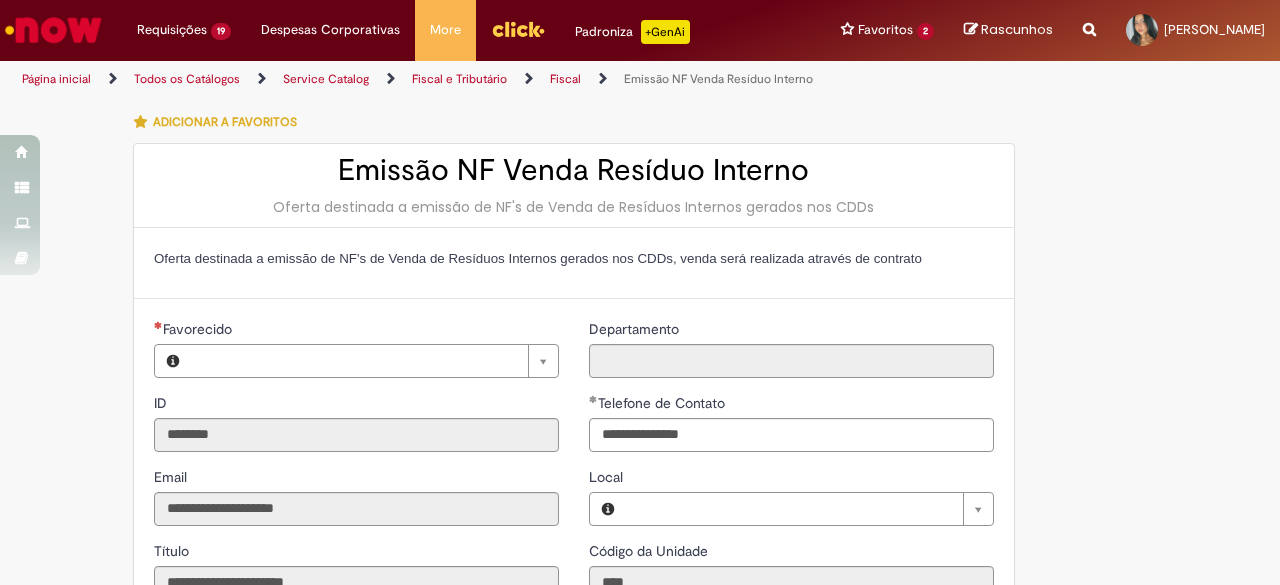 type on "**********" 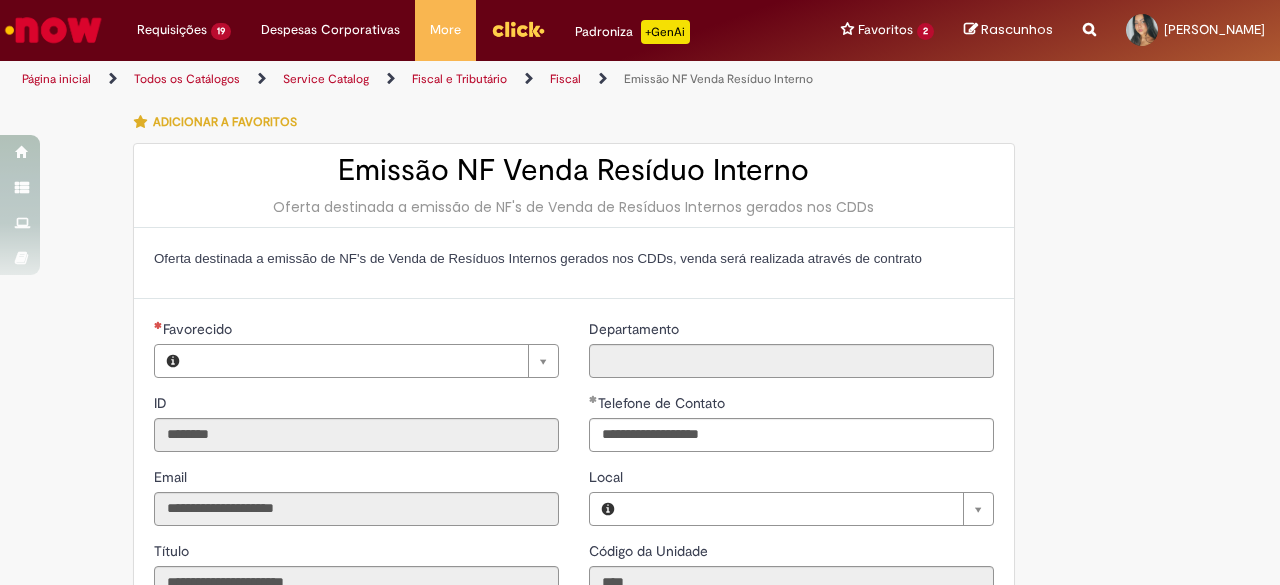 type on "**********" 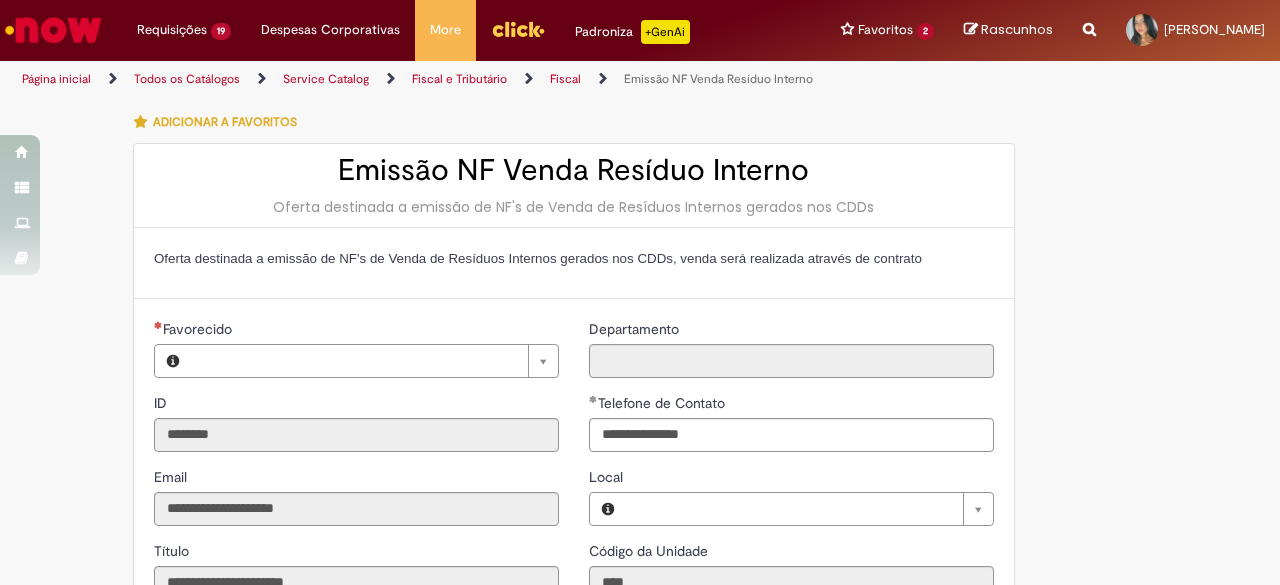 type on "**********" 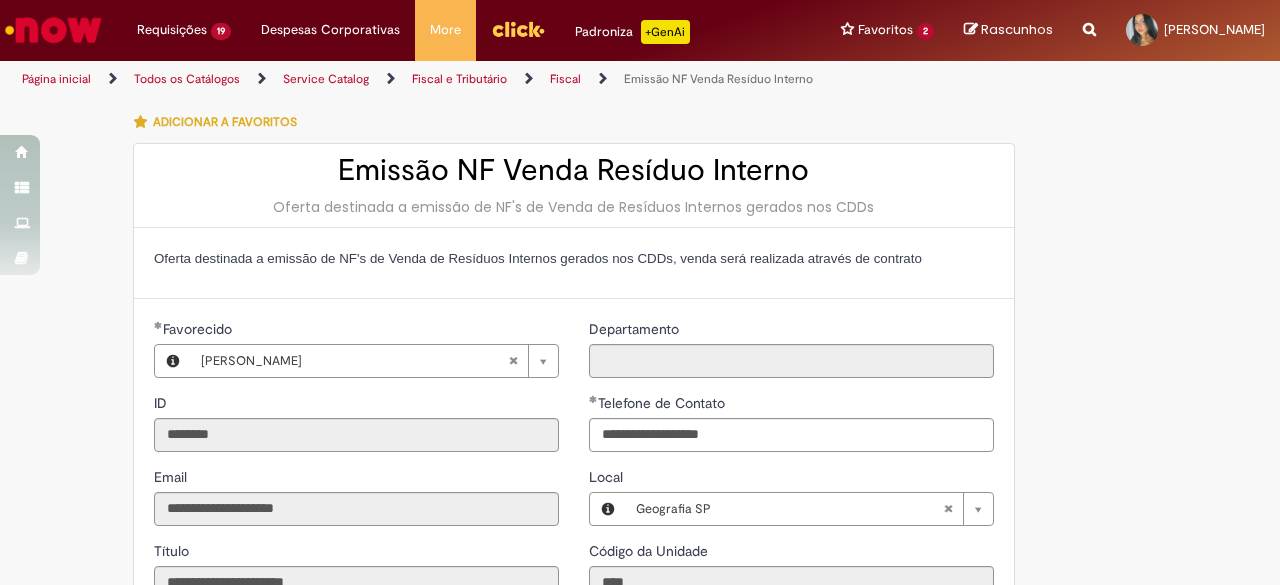 scroll, scrollTop: 0, scrollLeft: 0, axis: both 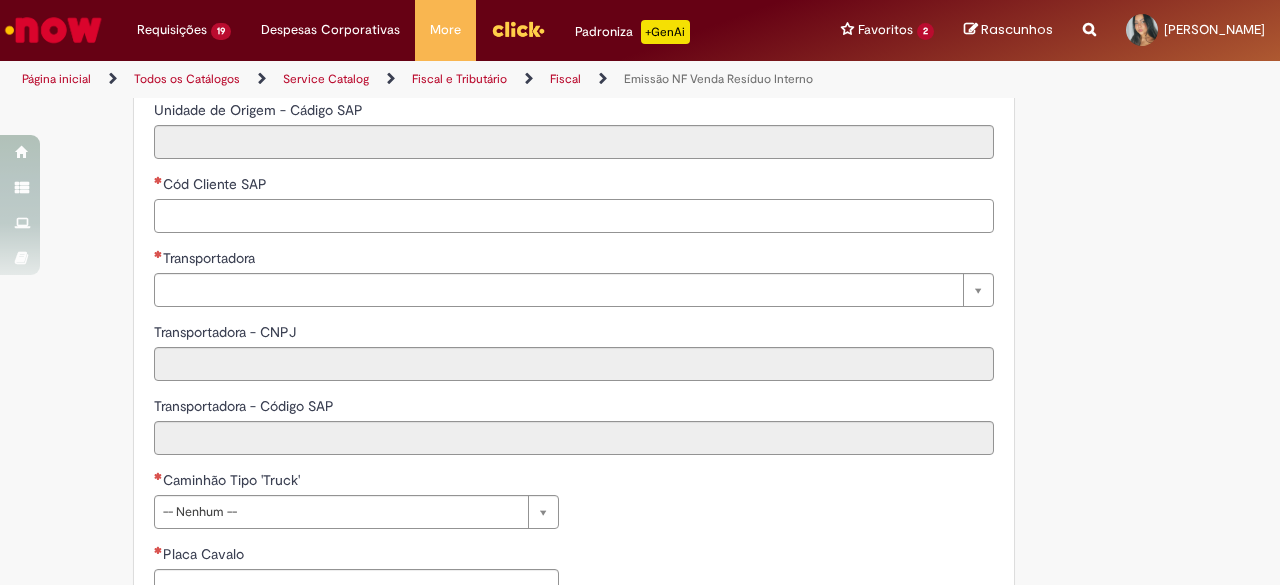 click on "Cód Cliente SAP" at bounding box center (574, 216) 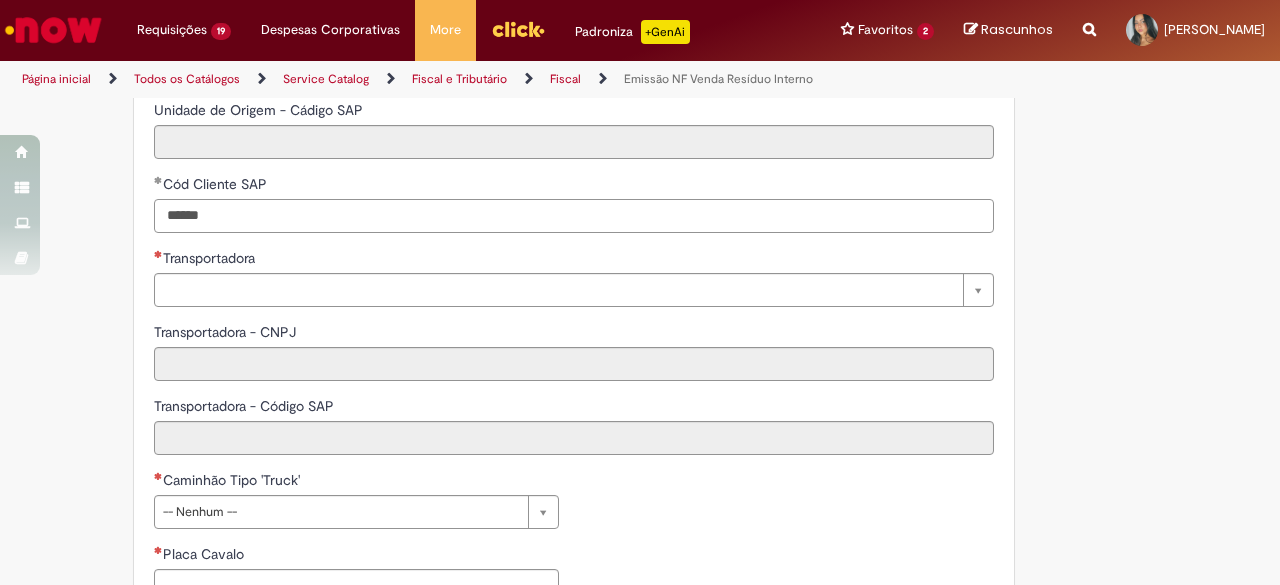 type on "******" 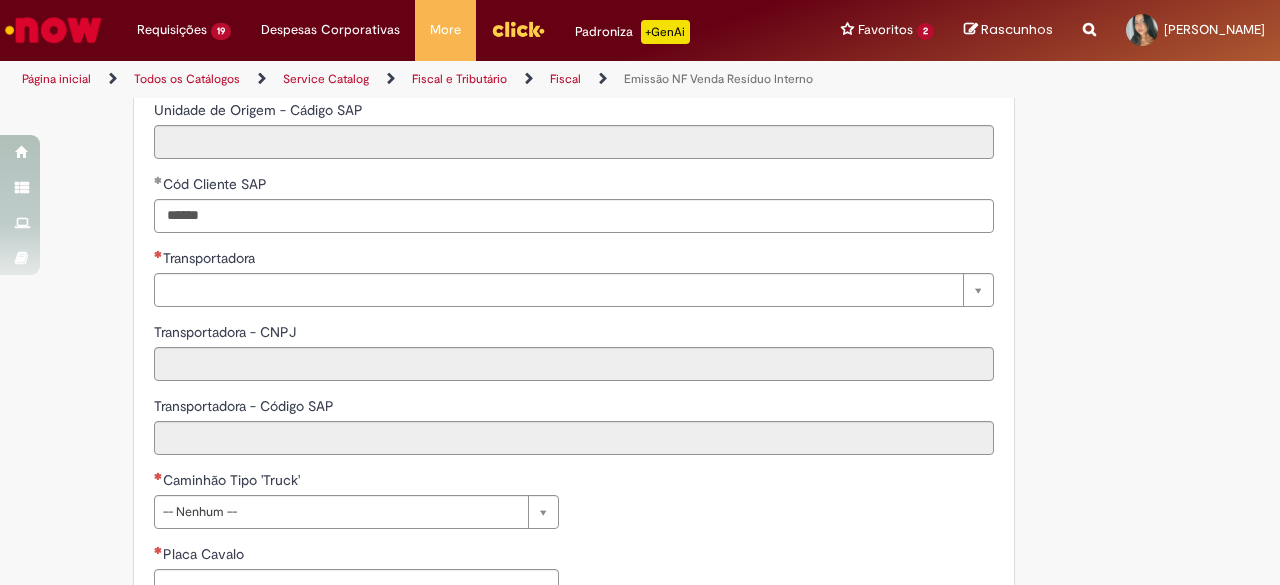 paste on "******" 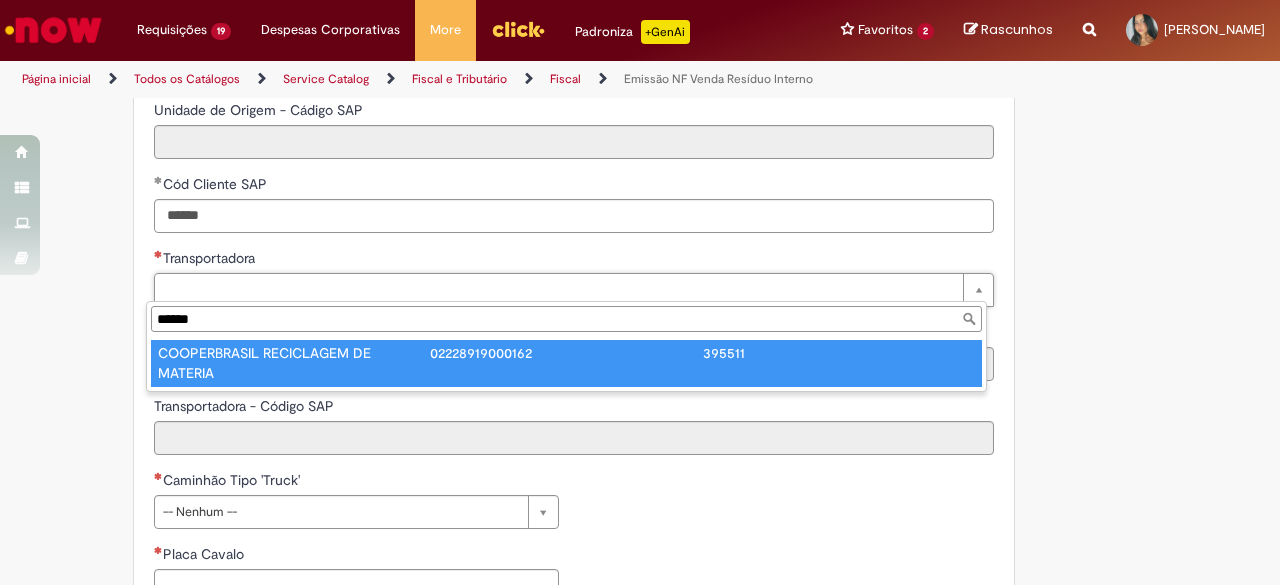type on "******" 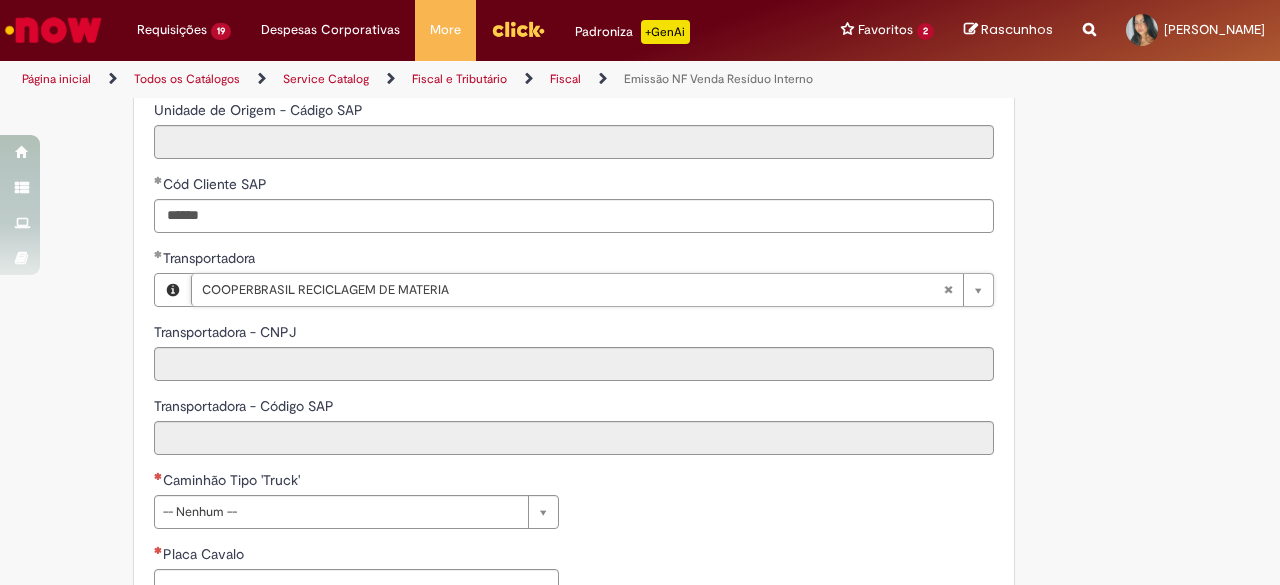 type on "**********" 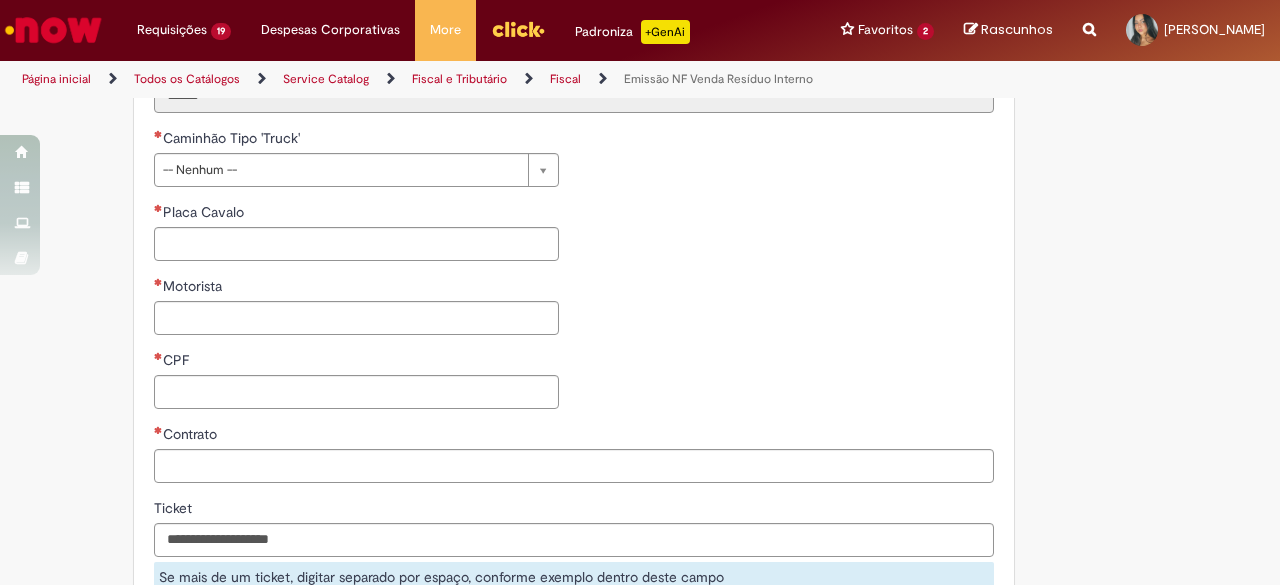 scroll, scrollTop: 1084, scrollLeft: 0, axis: vertical 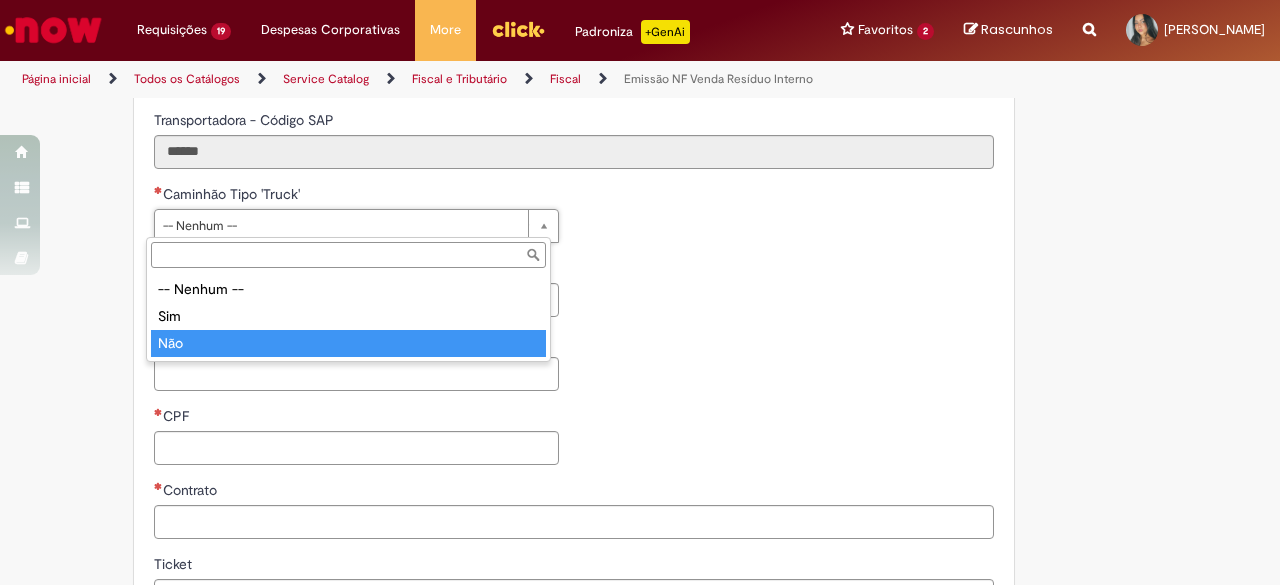 type on "***" 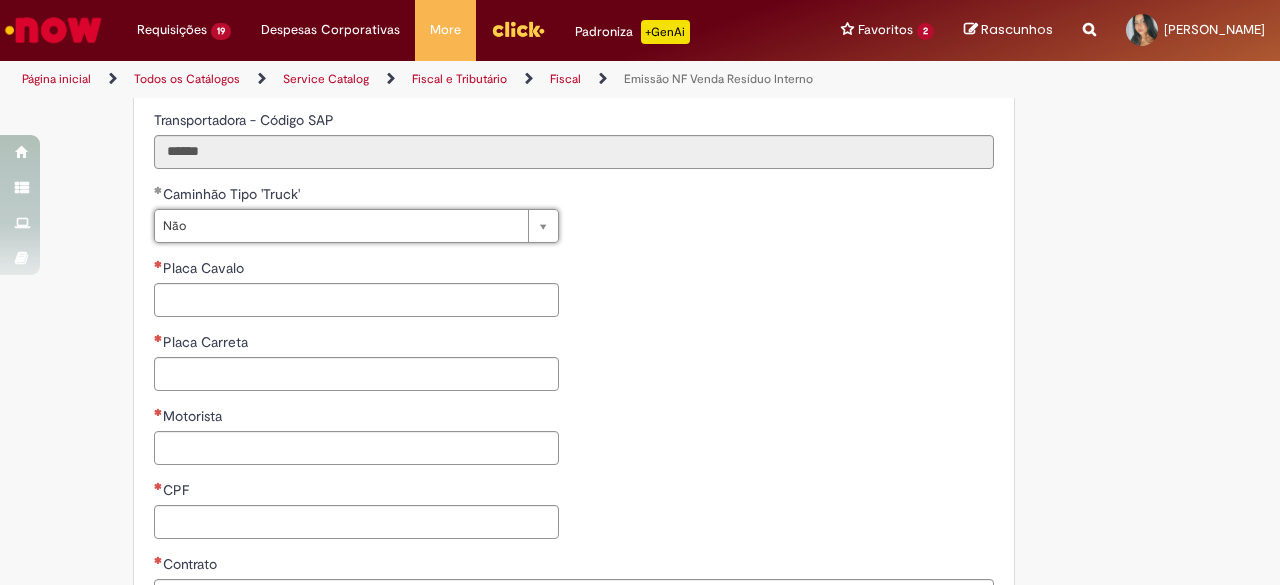 click on "**********" at bounding box center (574, 369) 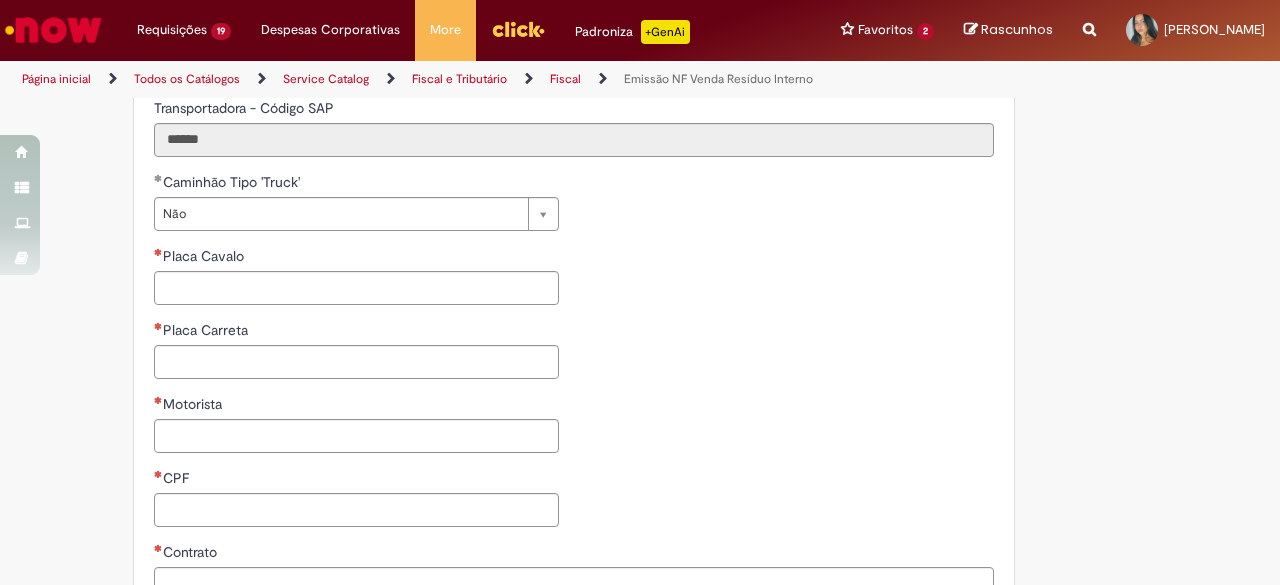 scroll, scrollTop: 1089, scrollLeft: 0, axis: vertical 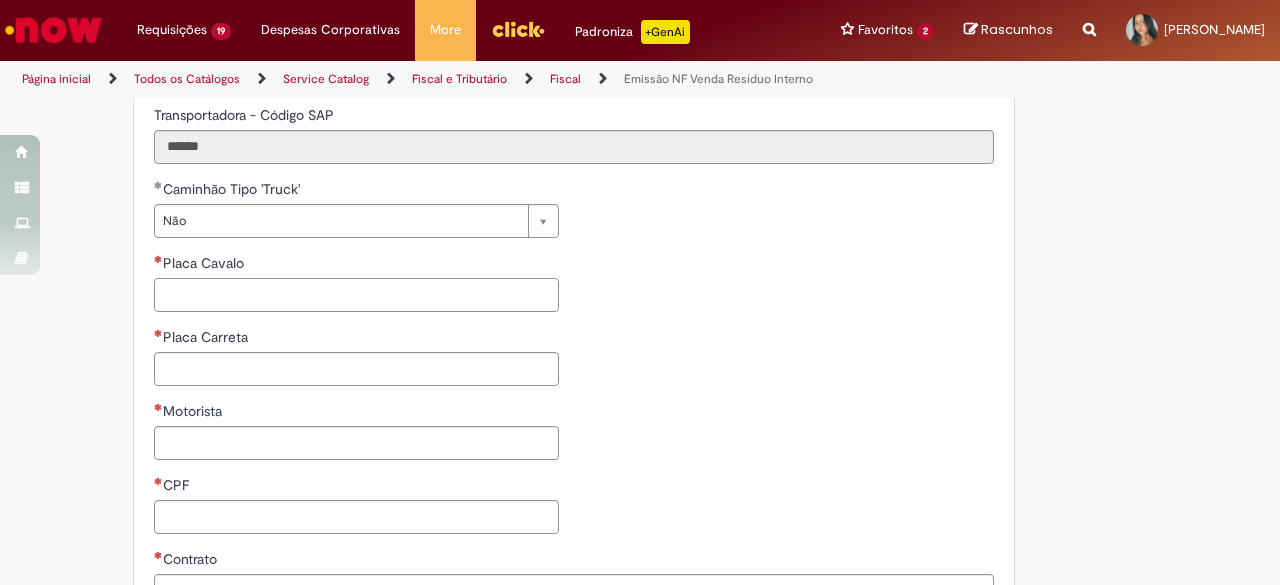 click on "Placa Cavalo" at bounding box center (356, 295) 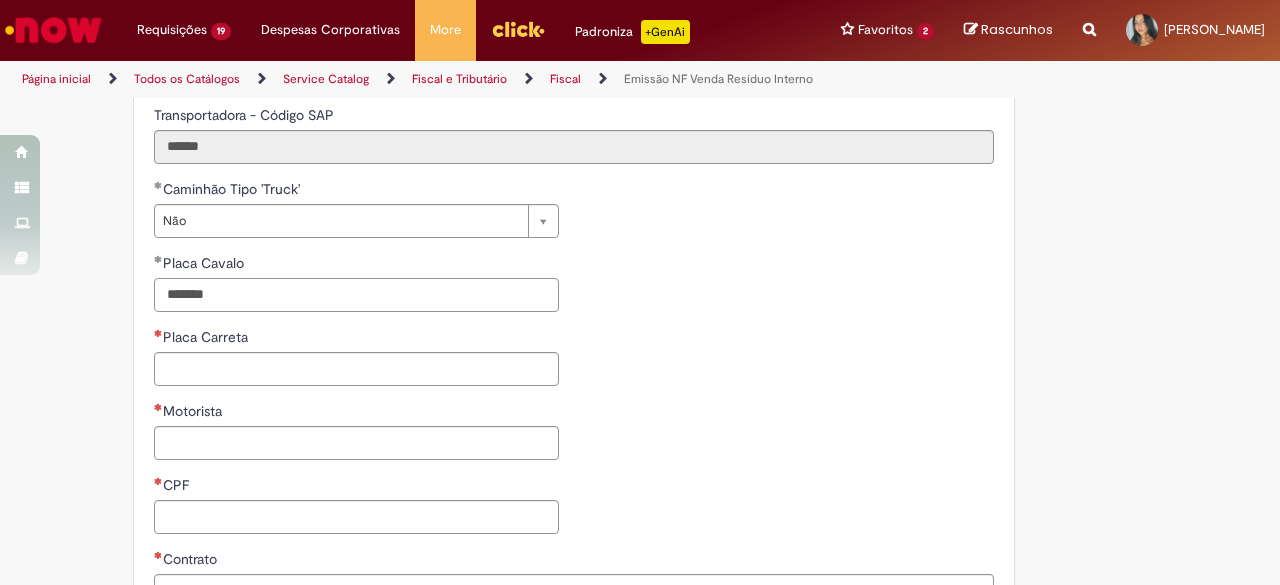 type on "*******" 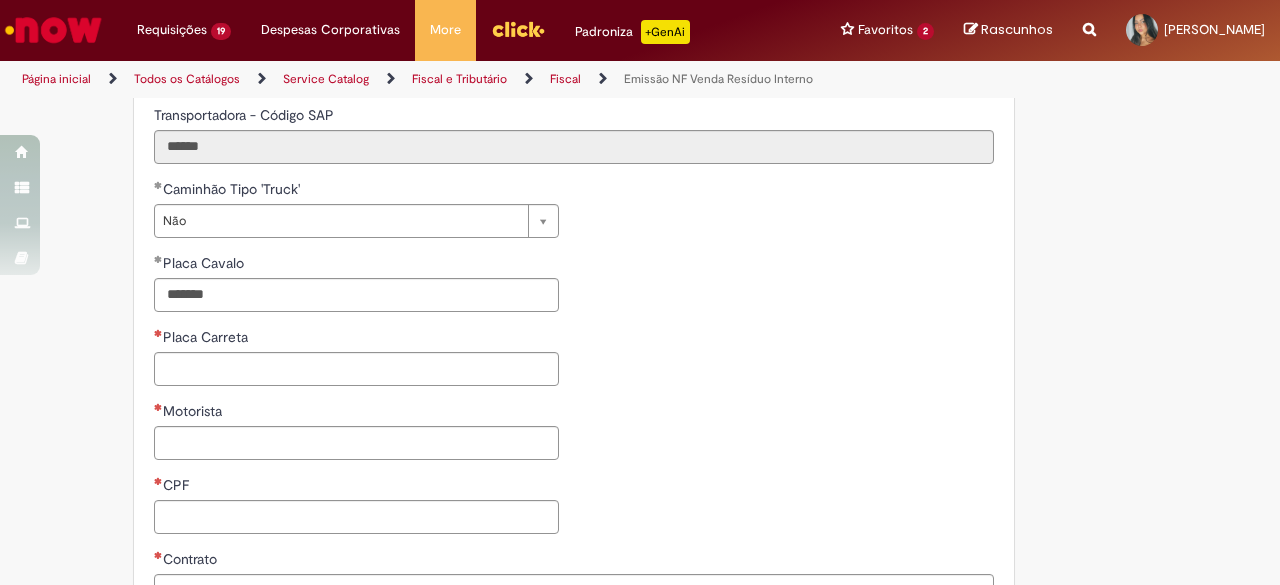click on "**********" at bounding box center (356, 364) 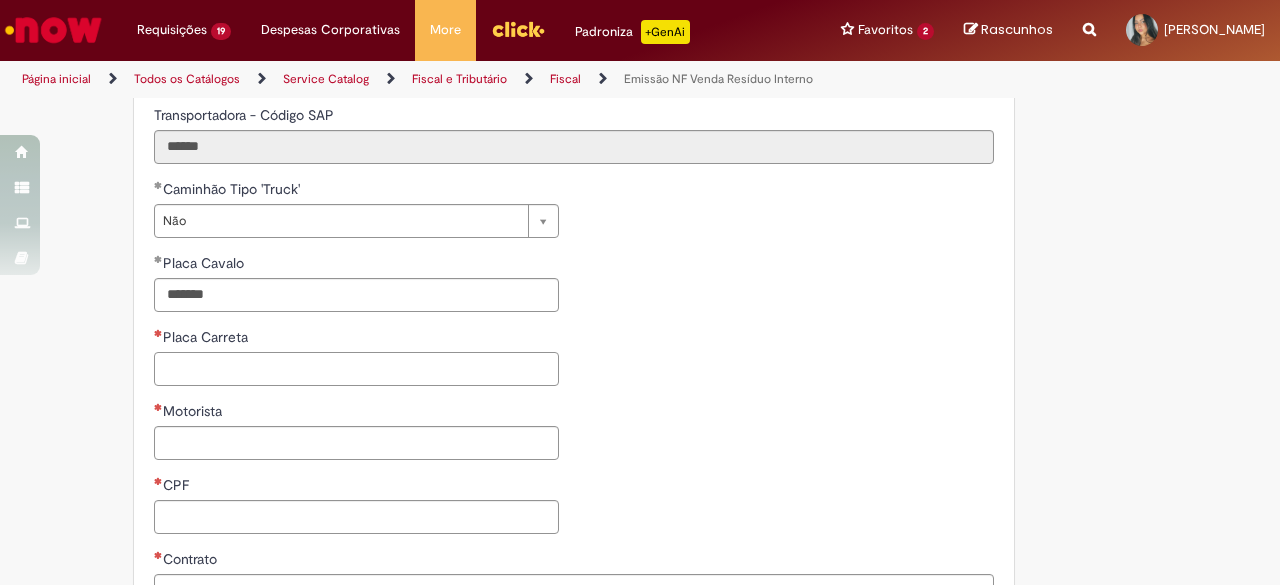 click on "Placa Carreta" at bounding box center (356, 369) 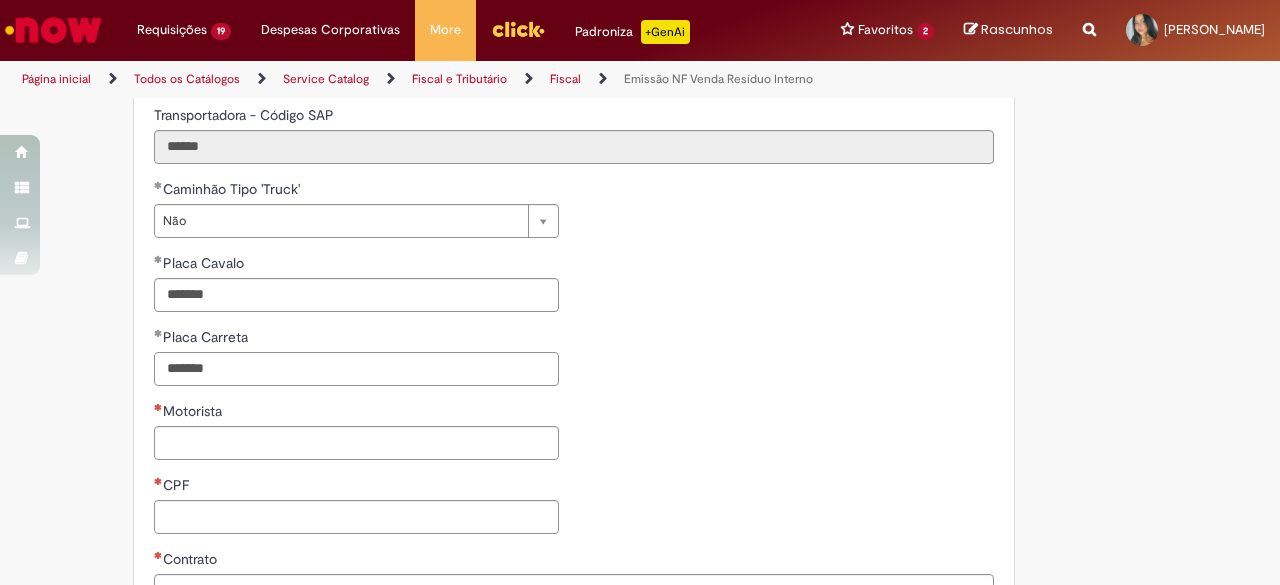 type on "*******" 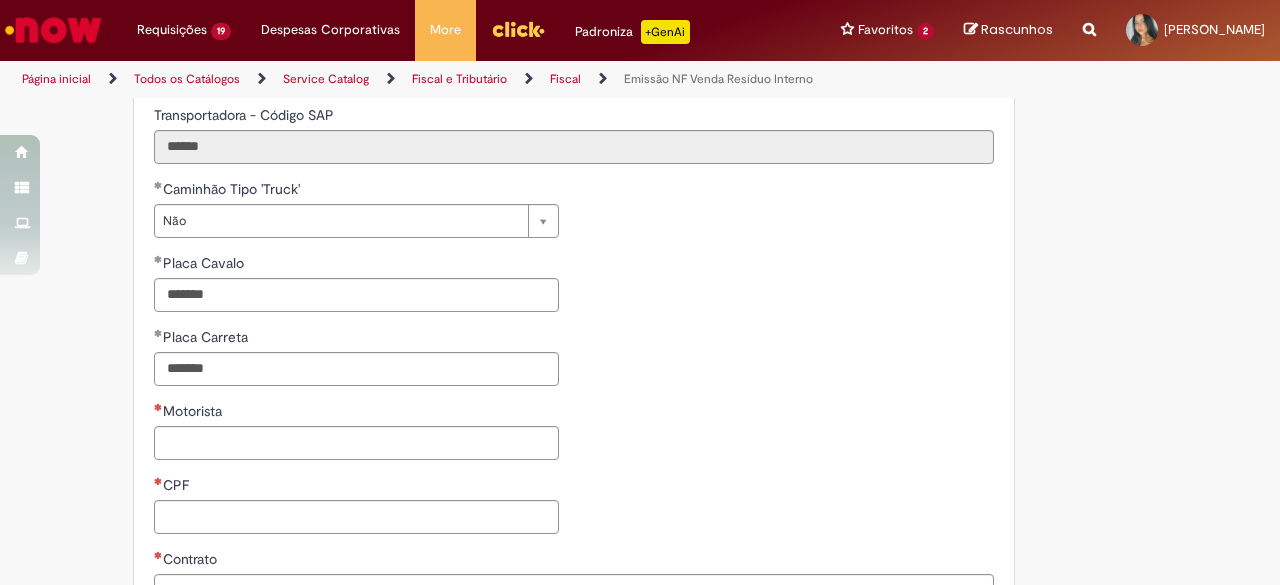 click on "**********" at bounding box center [574, 364] 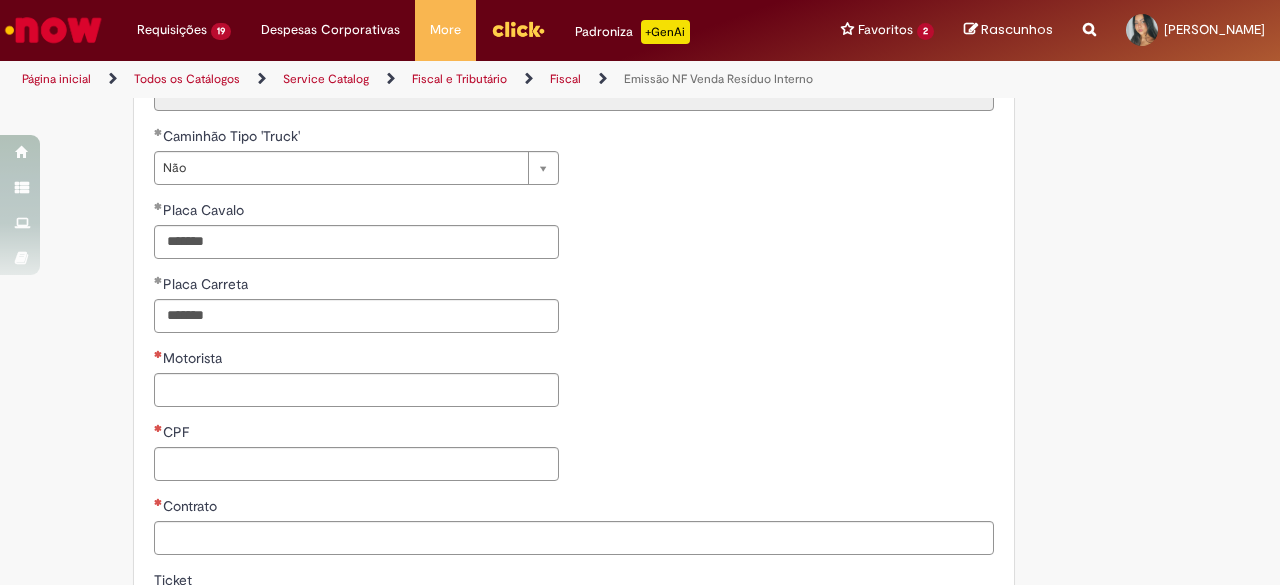 scroll, scrollTop: 1190, scrollLeft: 0, axis: vertical 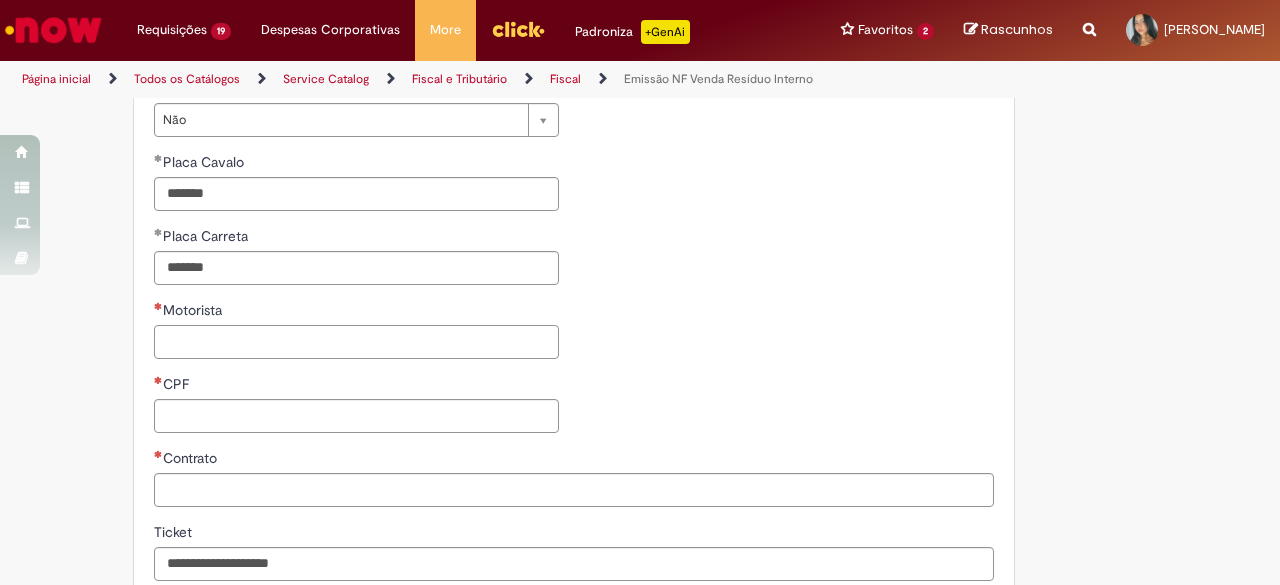 click on "Motorista" at bounding box center (356, 342) 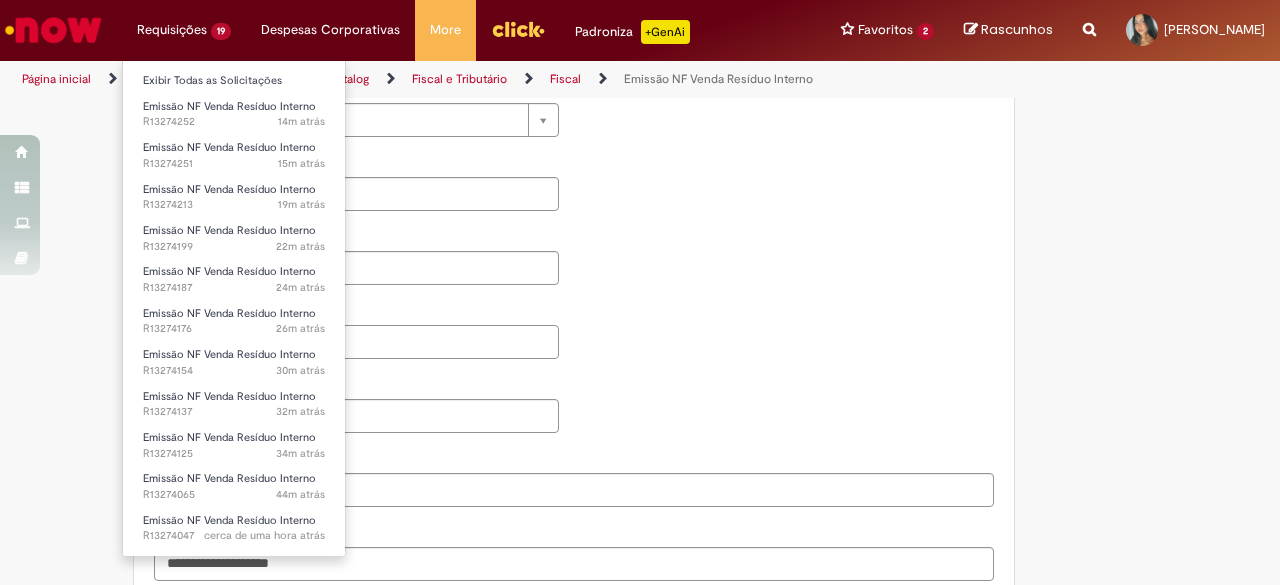 type on "********" 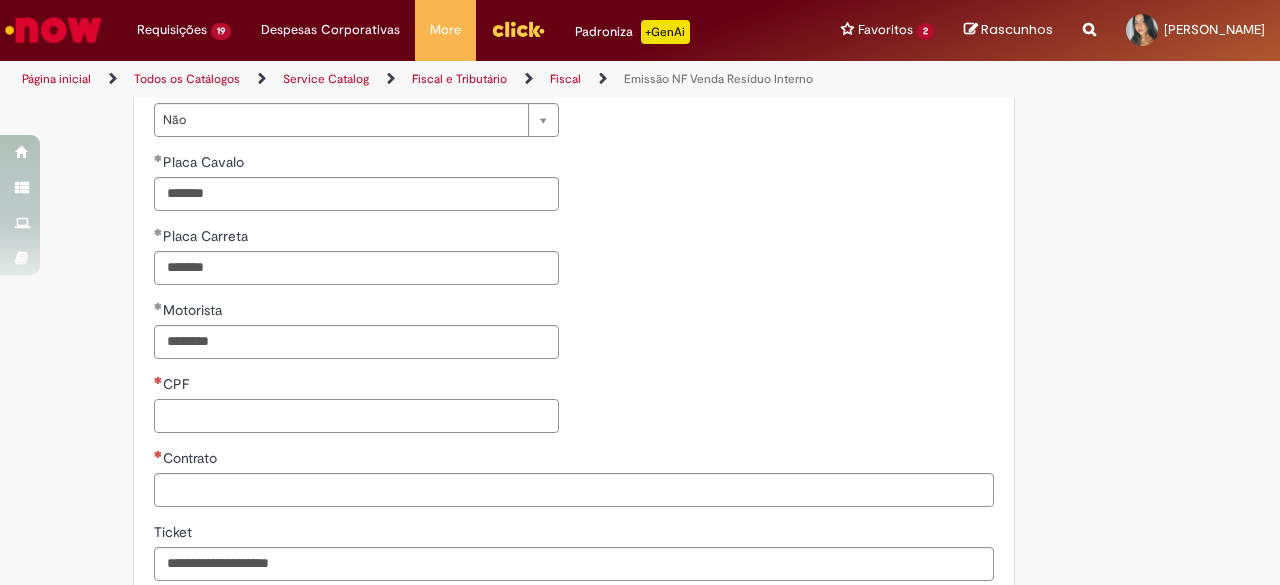 click on "CPF" at bounding box center (356, 416) 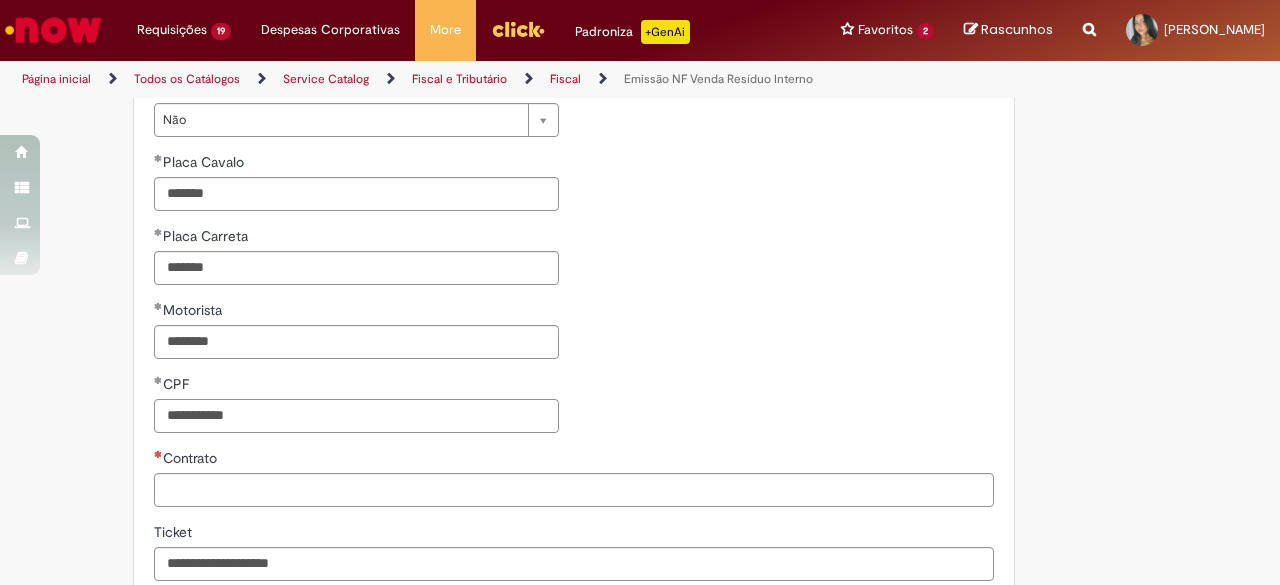 type on "**********" 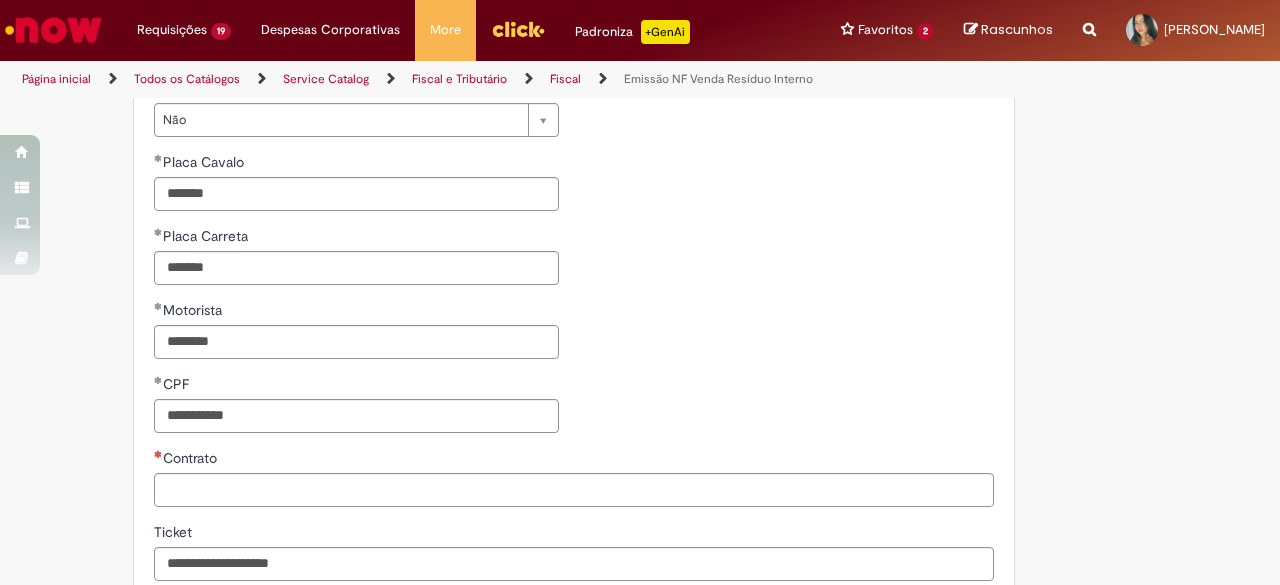 click on "**********" at bounding box center [574, 263] 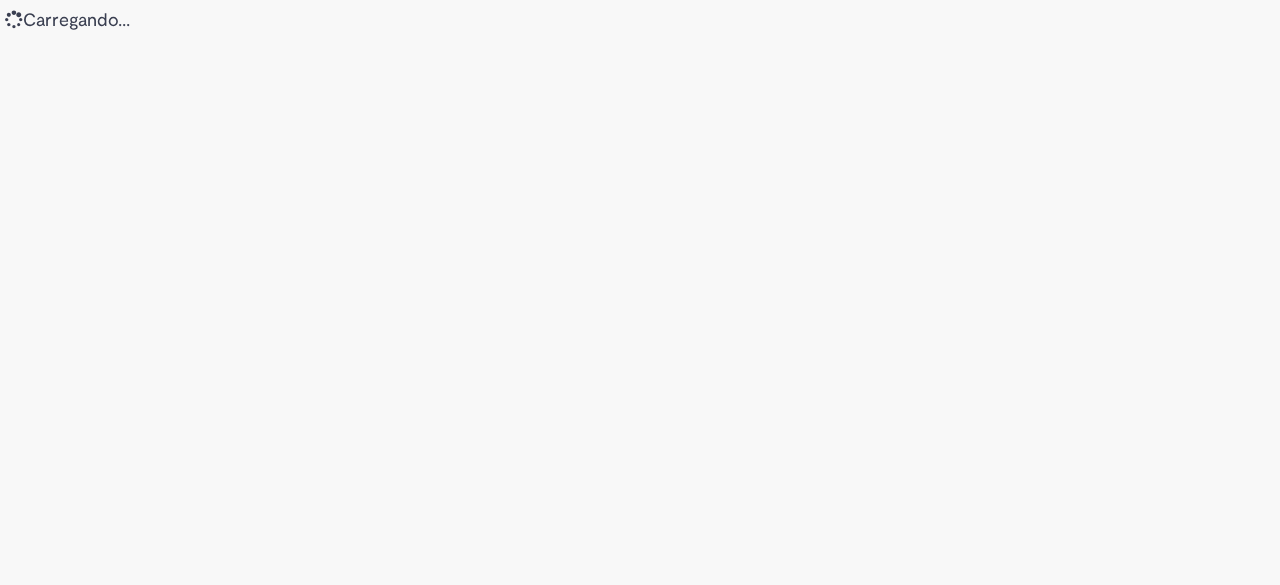 scroll, scrollTop: 0, scrollLeft: 0, axis: both 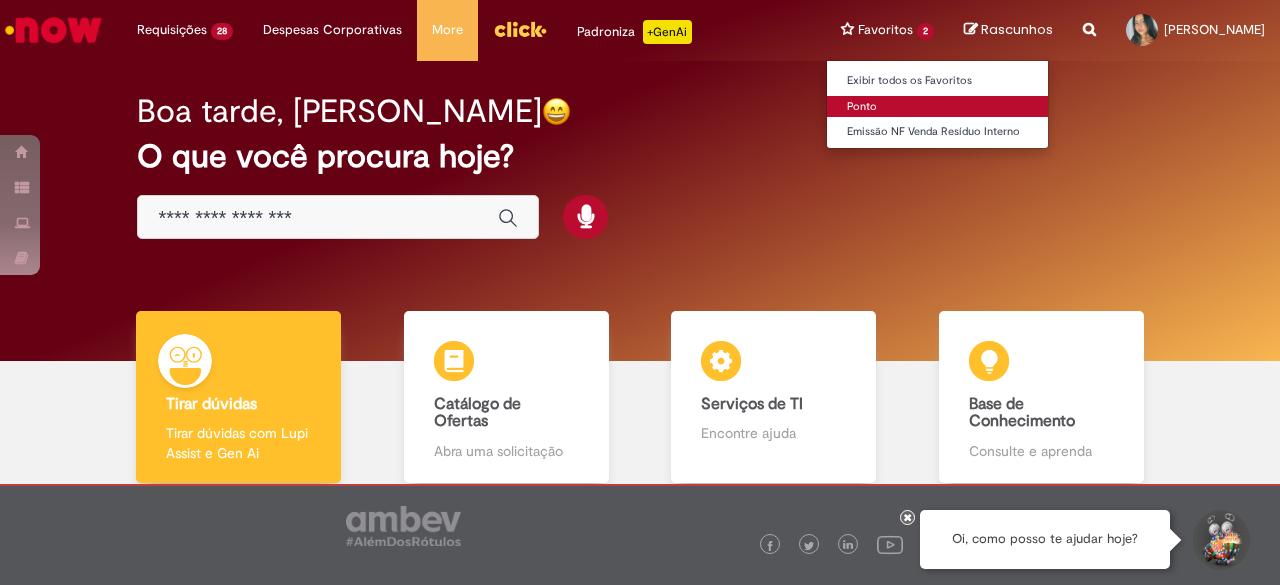 click on "Ponto" at bounding box center [937, 107] 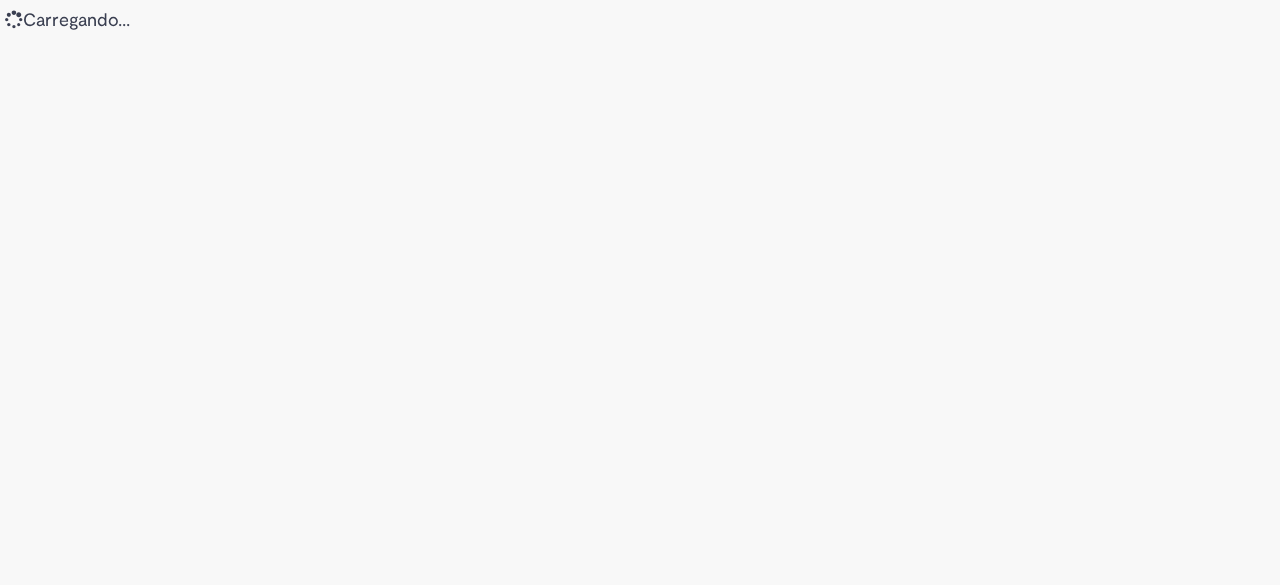 scroll, scrollTop: 0, scrollLeft: 0, axis: both 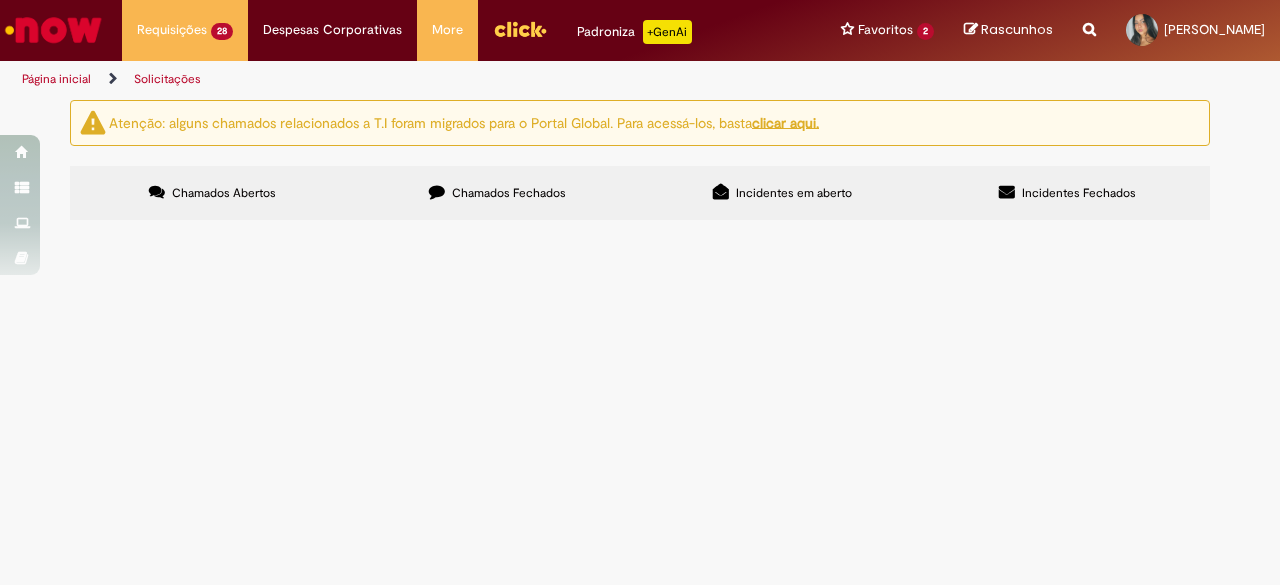 click on "2" at bounding box center (0, 0) 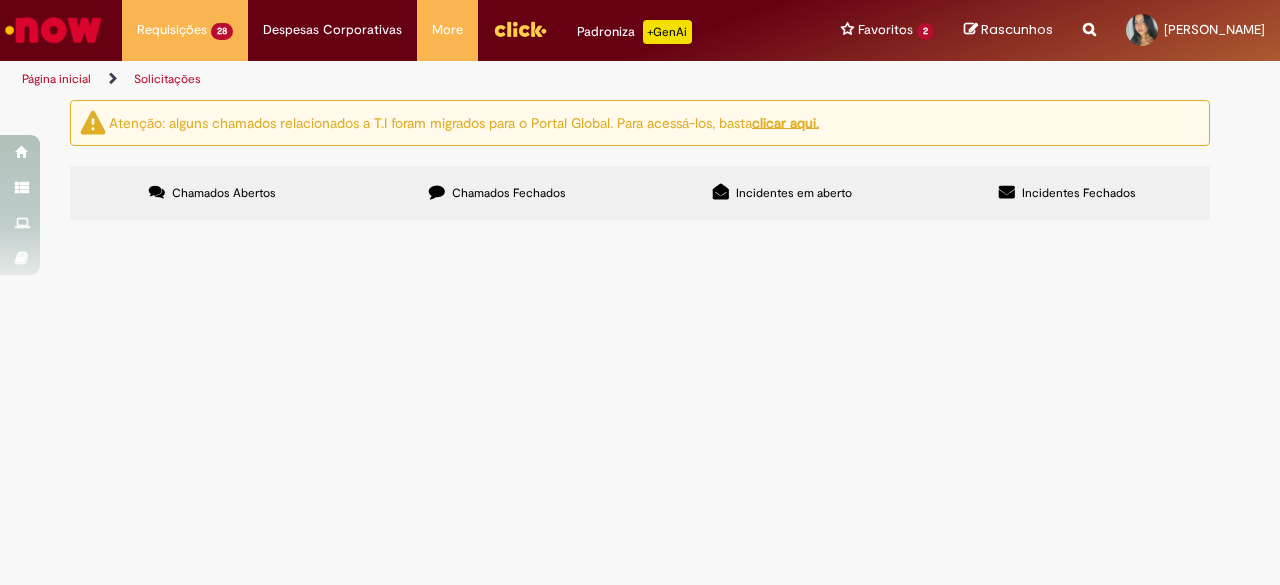 scroll, scrollTop: 133, scrollLeft: 0, axis: vertical 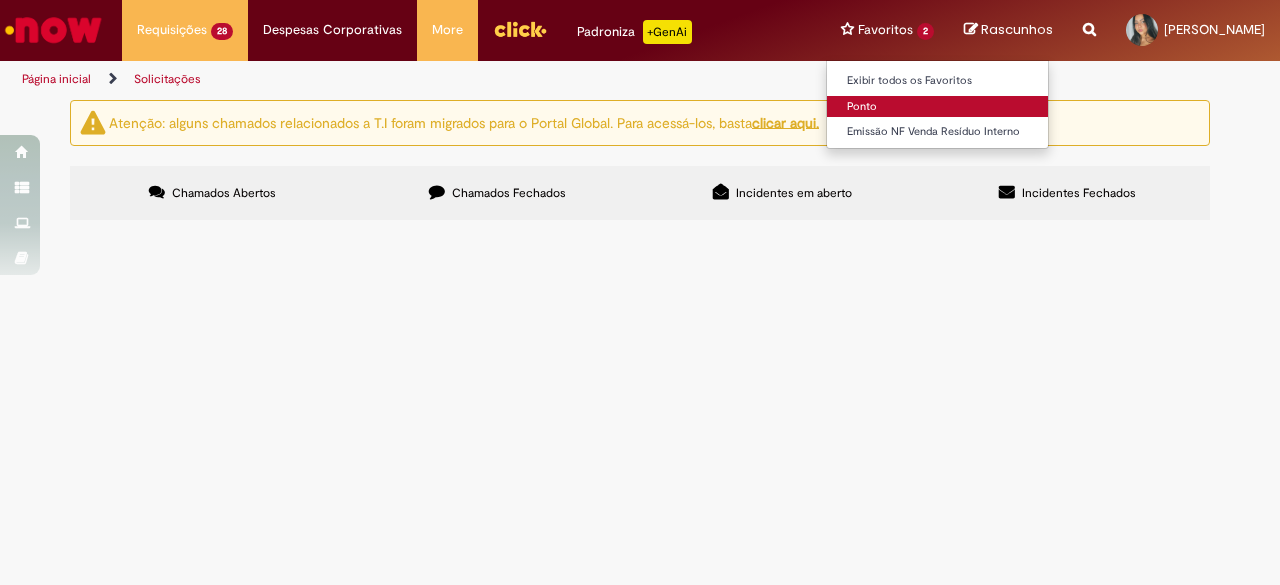 click on "Ponto" at bounding box center (937, 107) 